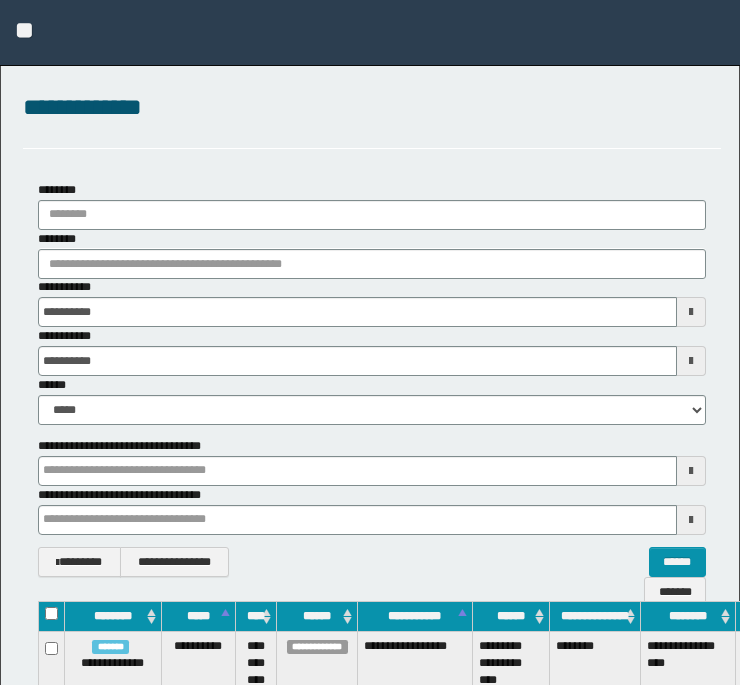 scroll, scrollTop: 0, scrollLeft: 0, axis: both 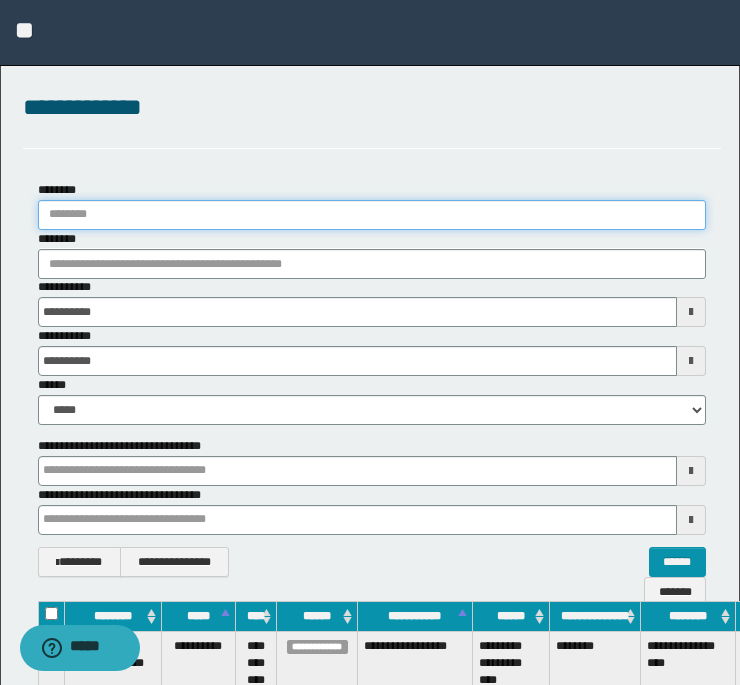click on "********" at bounding box center [372, 215] 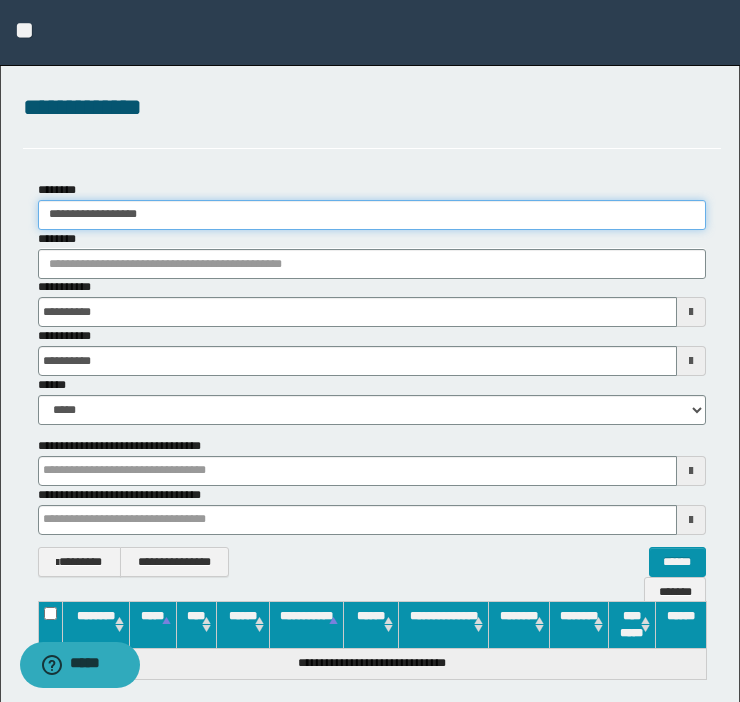 click on "**********" at bounding box center (372, 215) 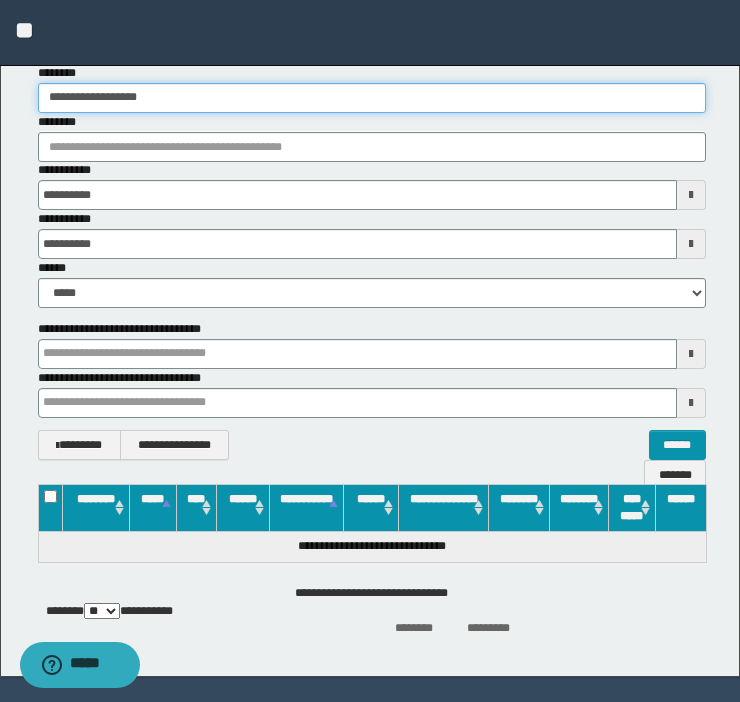 scroll, scrollTop: 168, scrollLeft: 0, axis: vertical 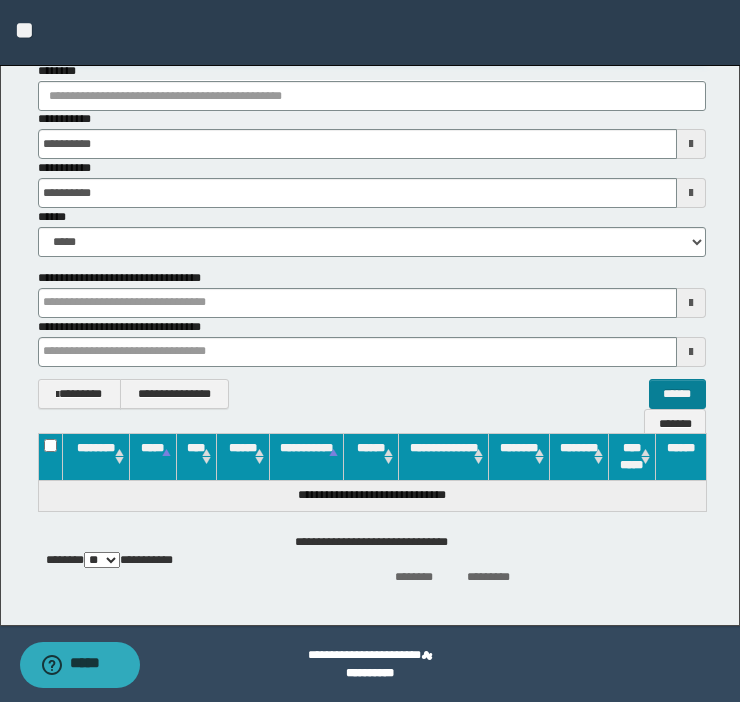 type on "**********" 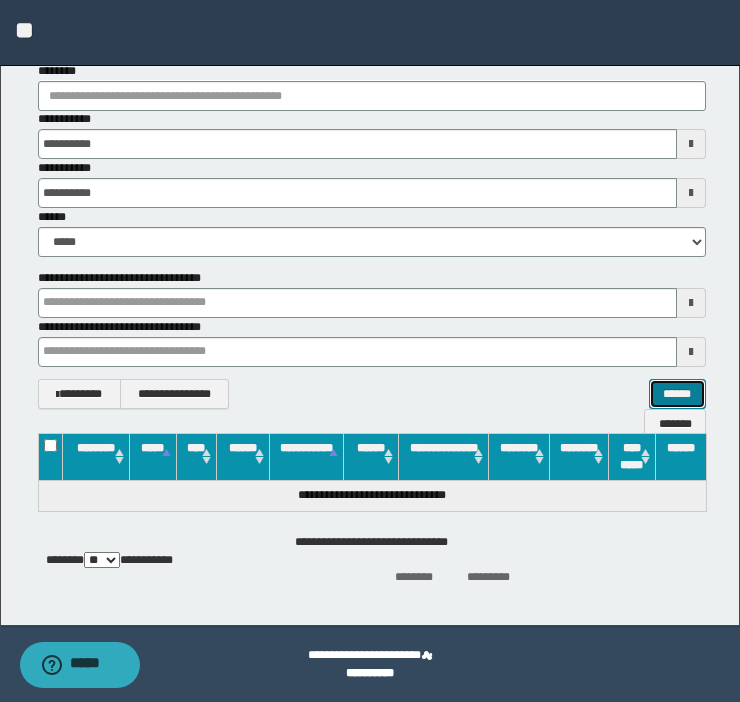 click on "******" at bounding box center (677, 394) 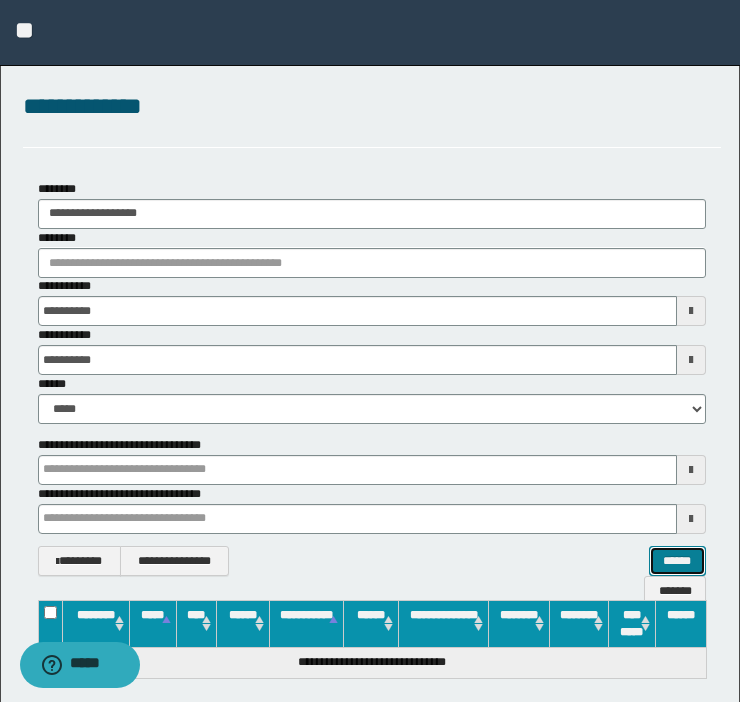 scroll, scrollTop: 0, scrollLeft: 0, axis: both 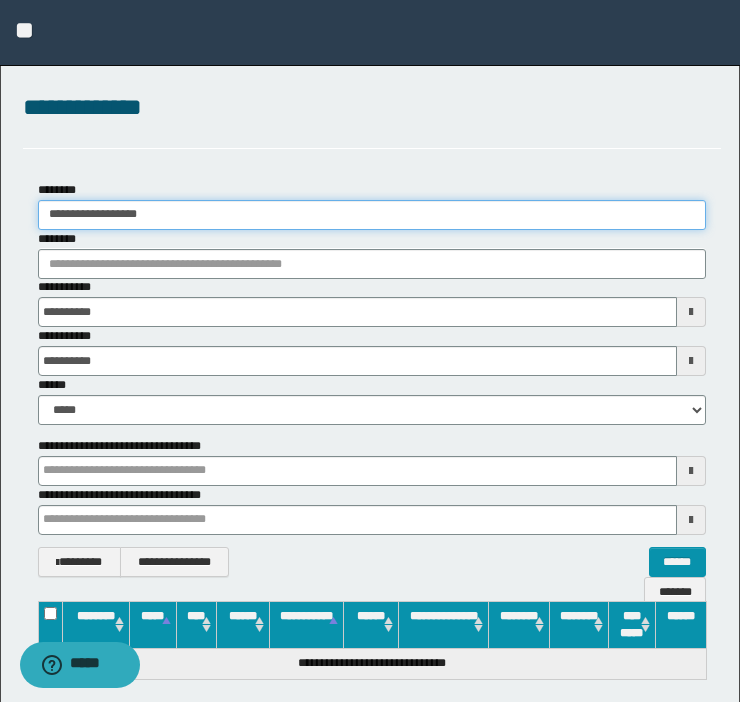 drag, startPoint x: 203, startPoint y: 215, endPoint x: -94, endPoint y: 268, distance: 301.6919 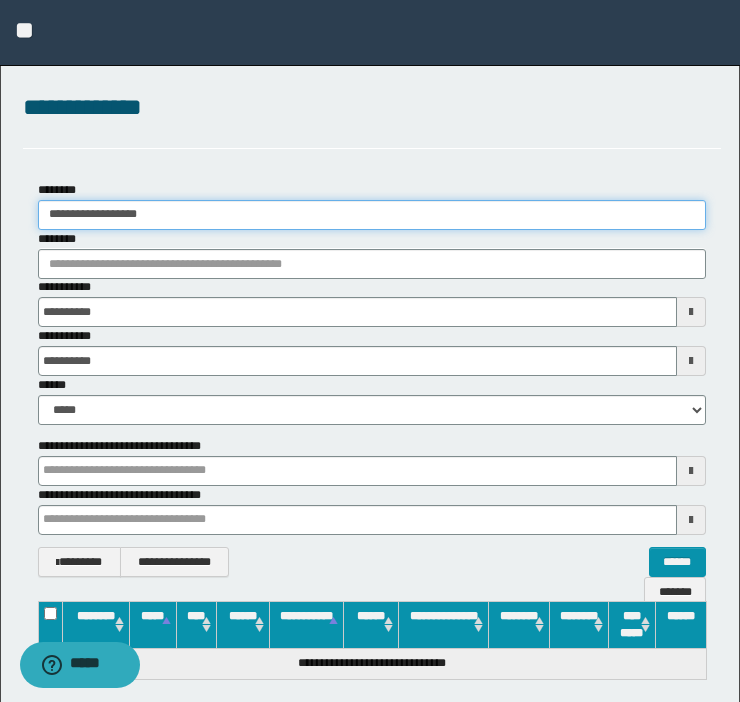 click on "**********" at bounding box center [370, 351] 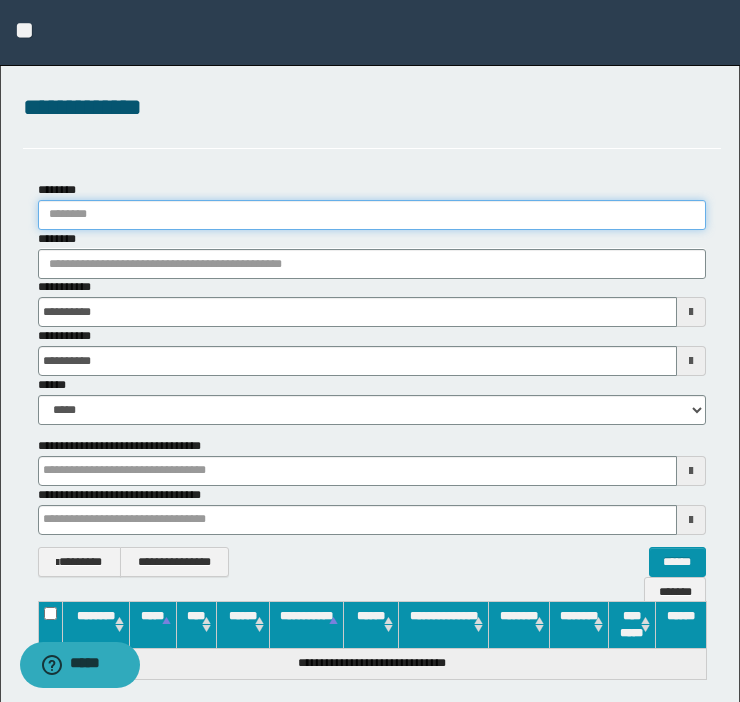 type 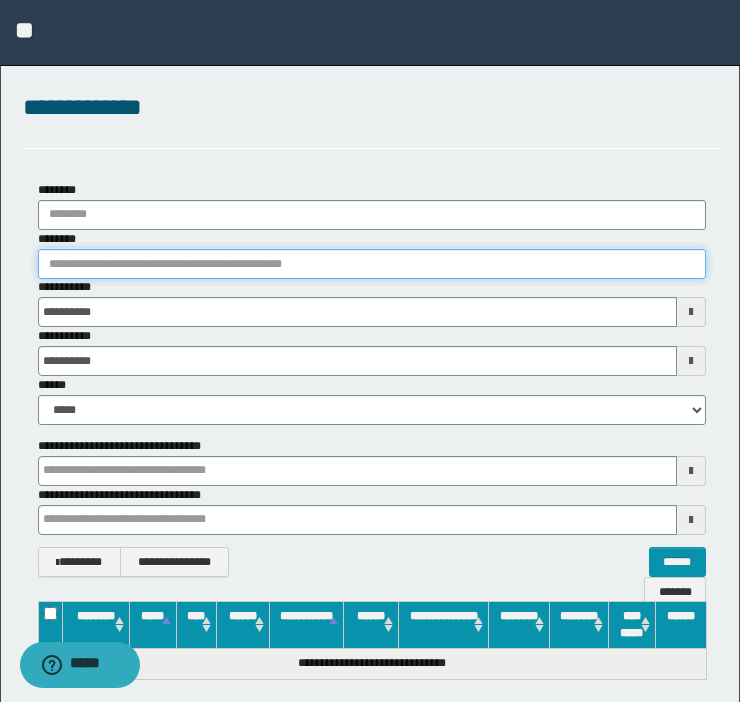 click on "********" at bounding box center [372, 264] 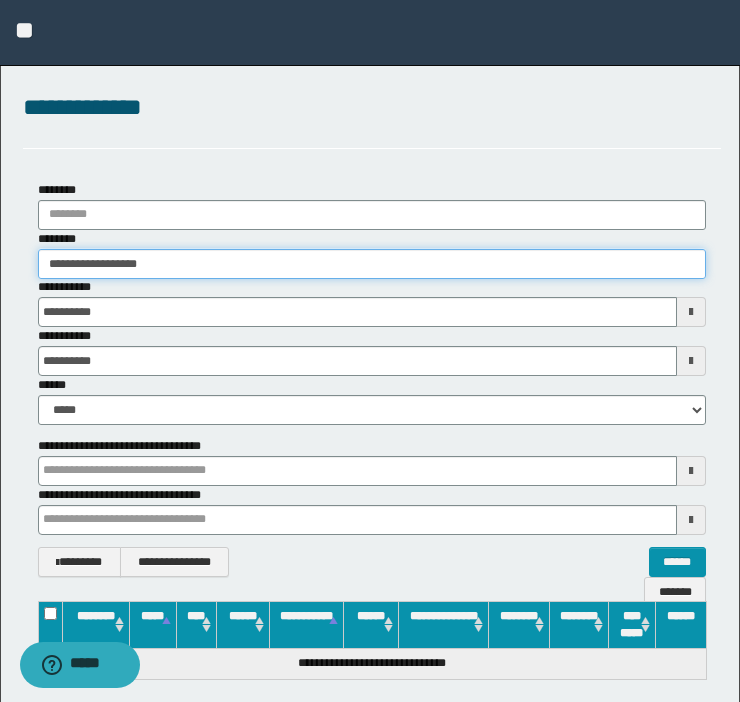 type on "**********" 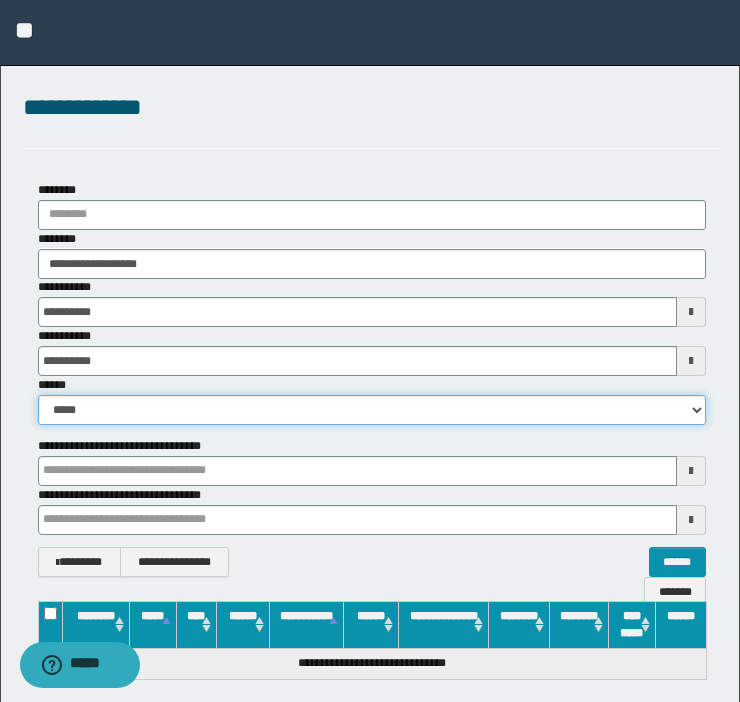 click on "**********" at bounding box center (372, 410) 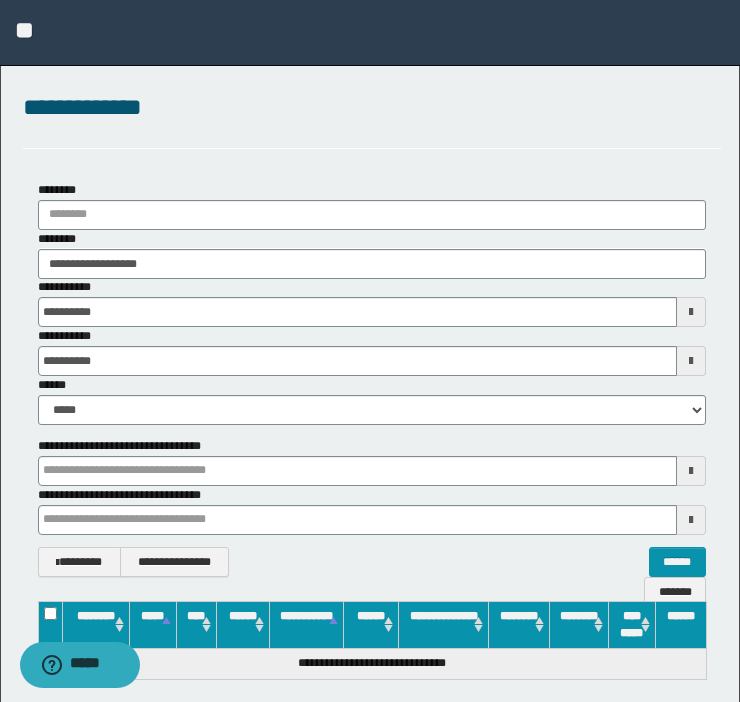 click on "**********" at bounding box center (372, 108) 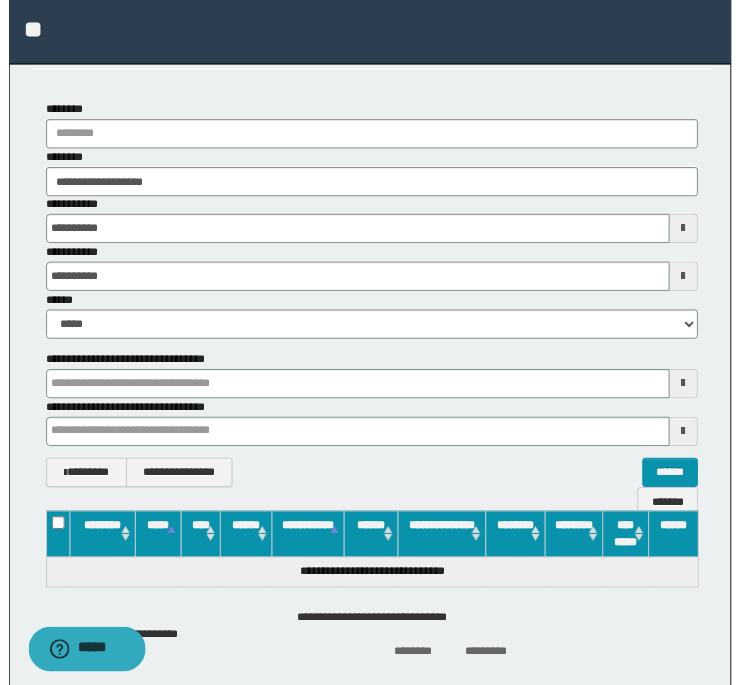 scroll, scrollTop: 74, scrollLeft: 0, axis: vertical 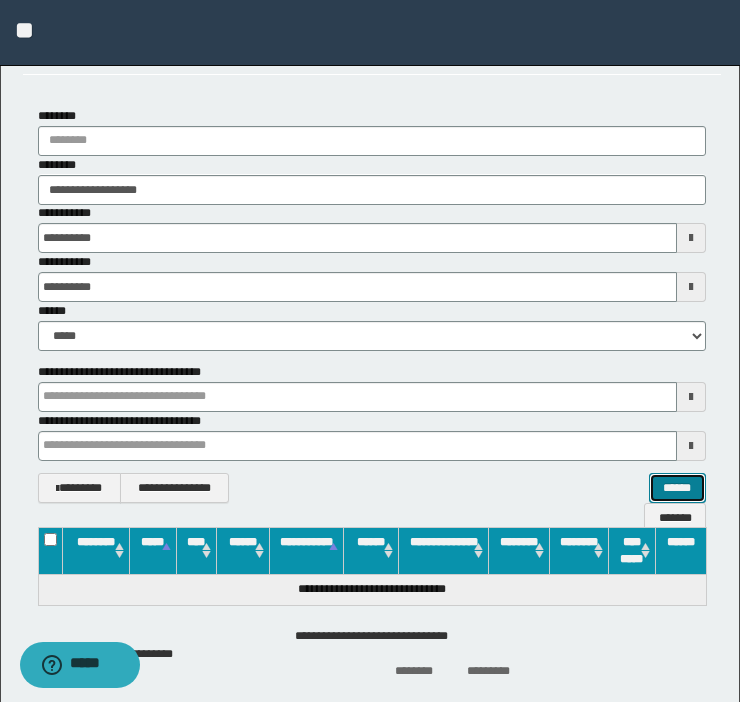 click on "******" at bounding box center (677, 488) 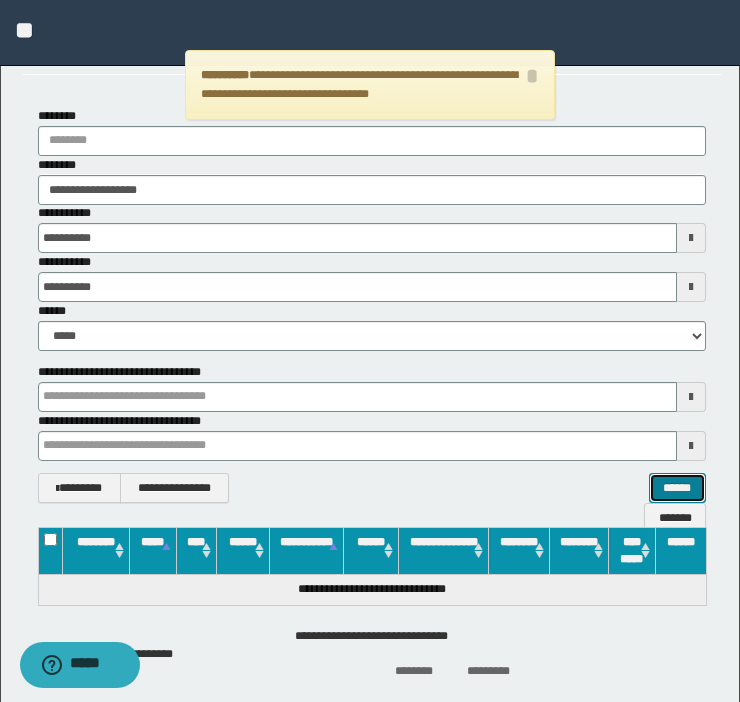 click on "******" at bounding box center (677, 488) 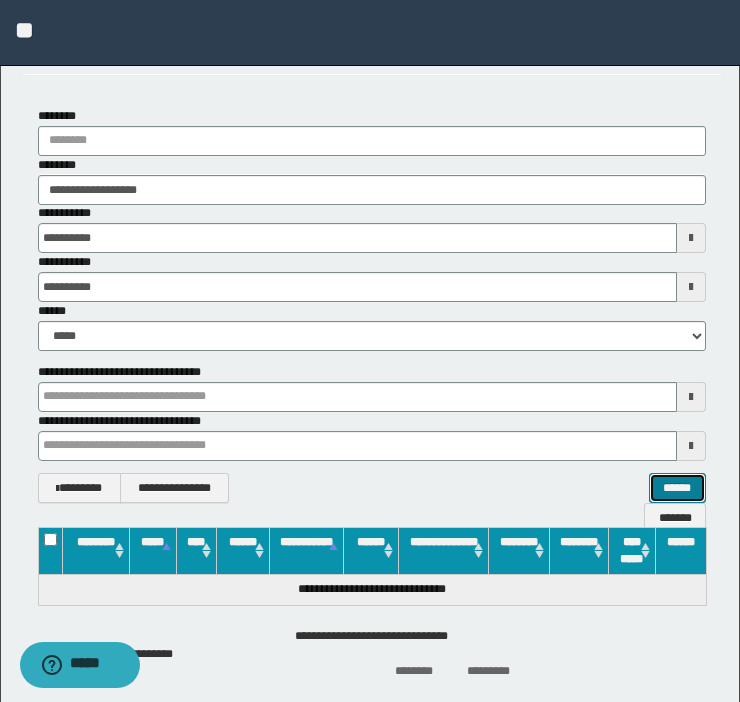 type 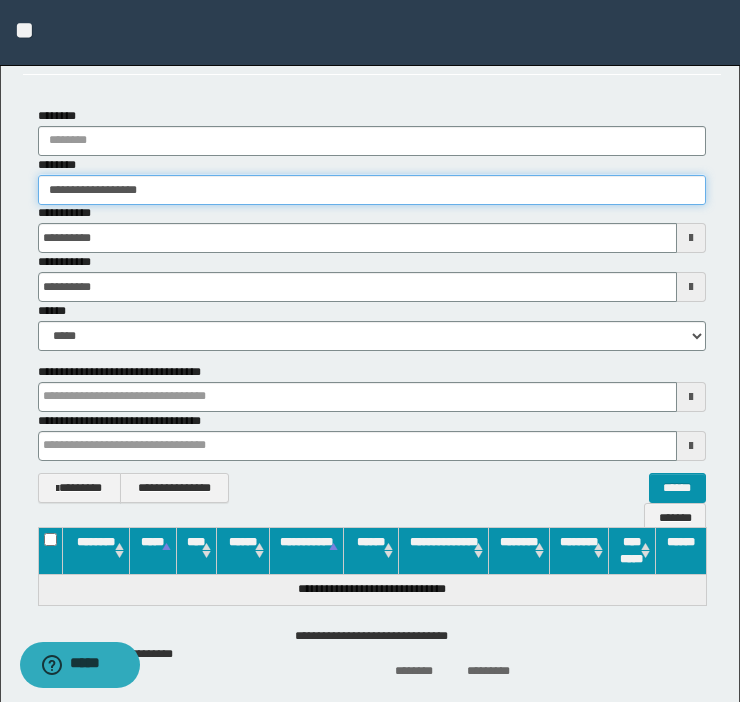 type on "**********" 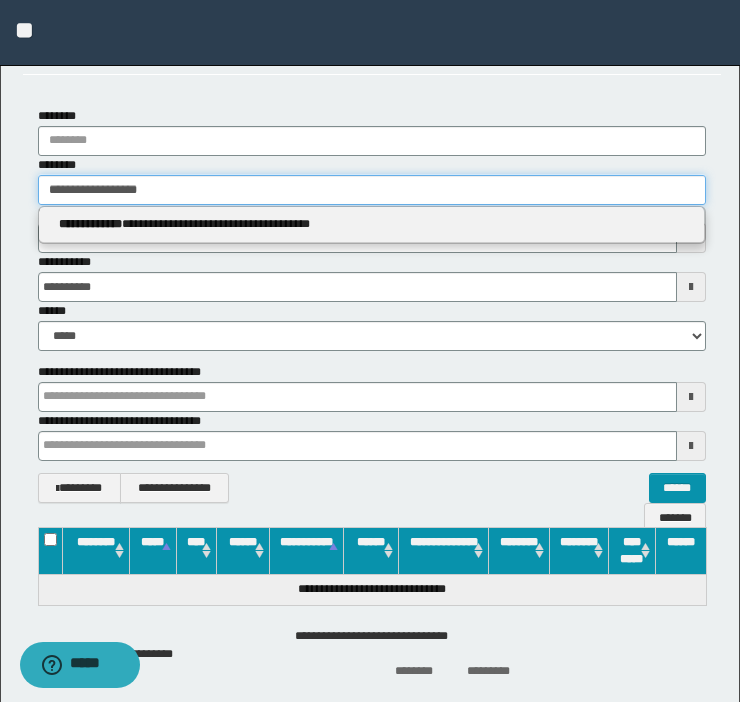 click on "**********" at bounding box center (372, 190) 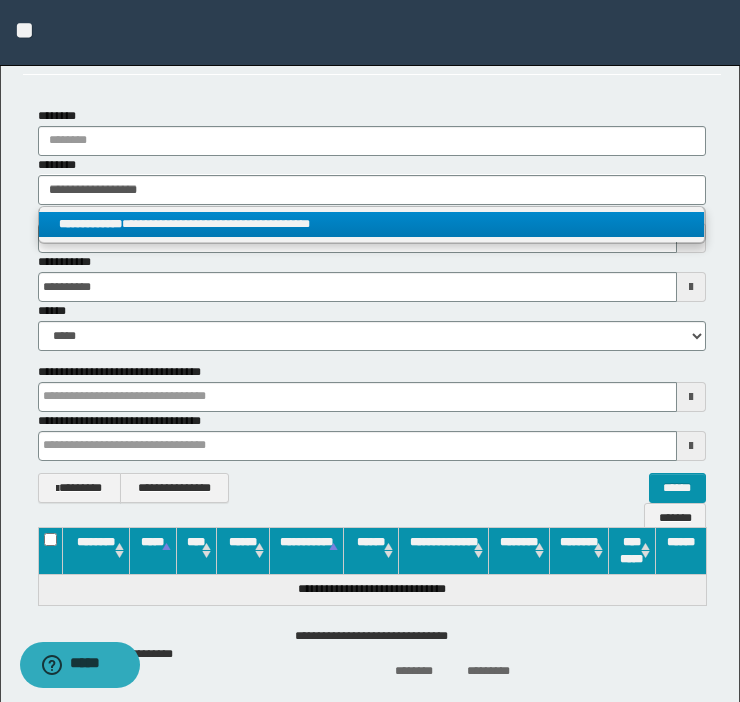 click on "**********" at bounding box center (372, 224) 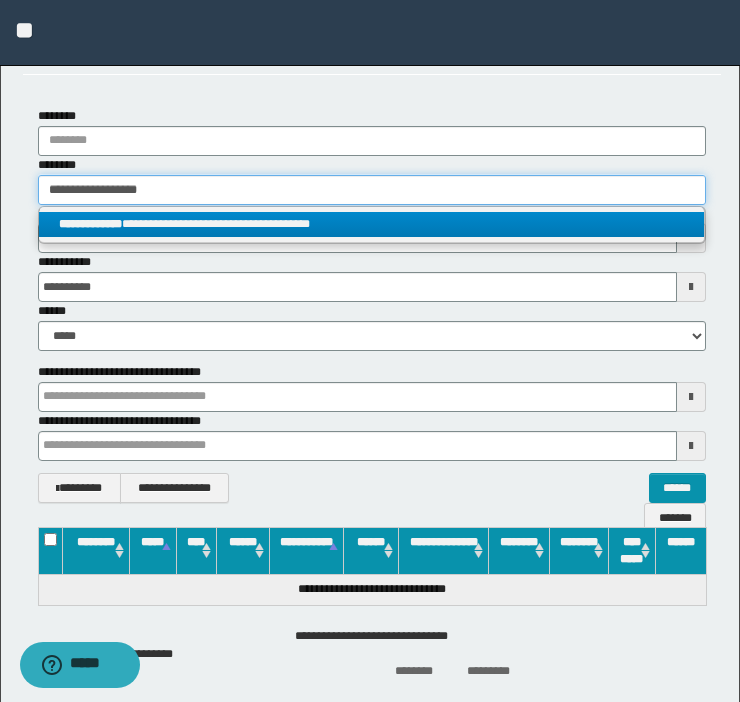 type 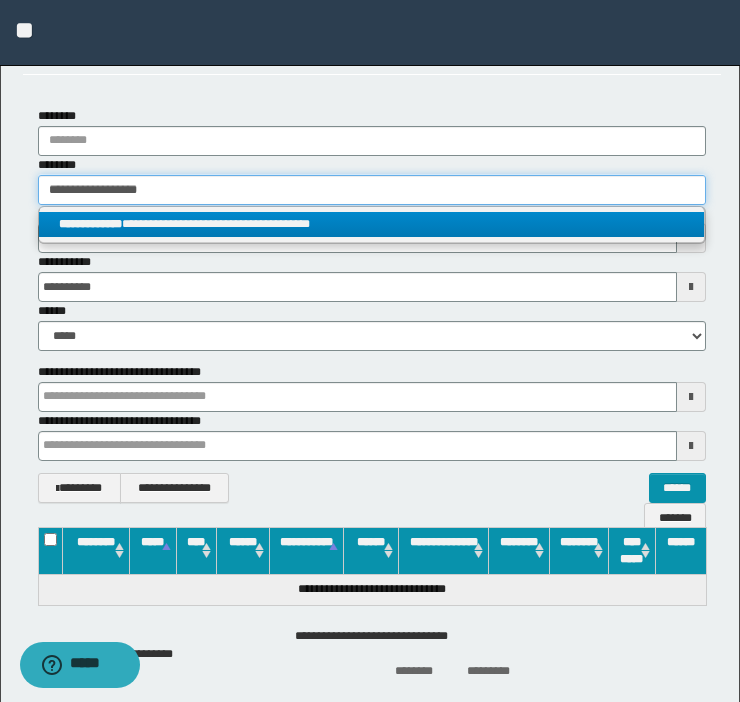 type on "**********" 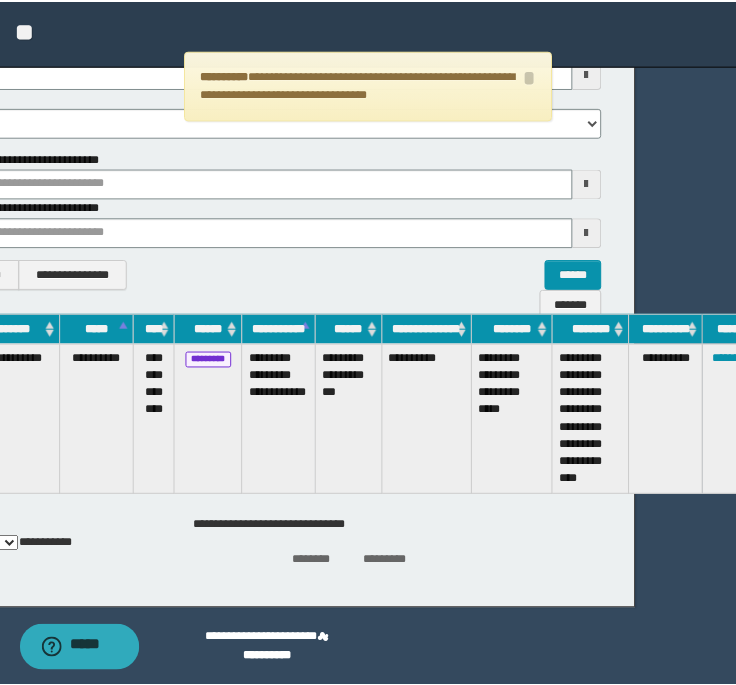 scroll, scrollTop: 288, scrollLeft: 124, axis: both 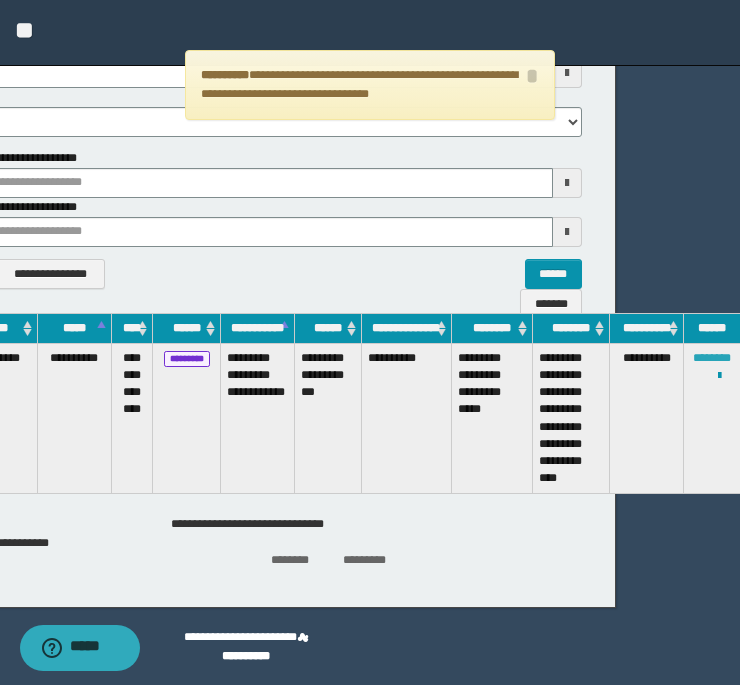 click on "********" at bounding box center (712, 358) 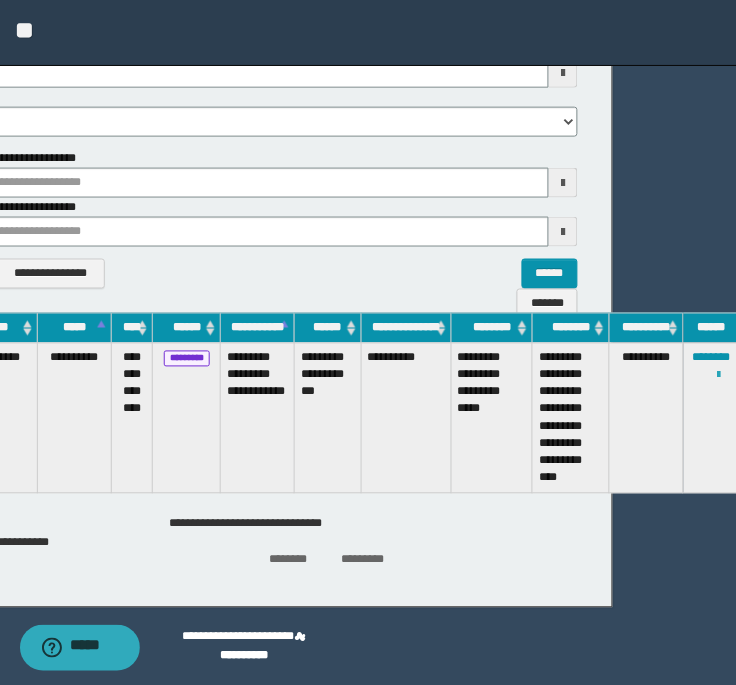click at bounding box center [719, 376] 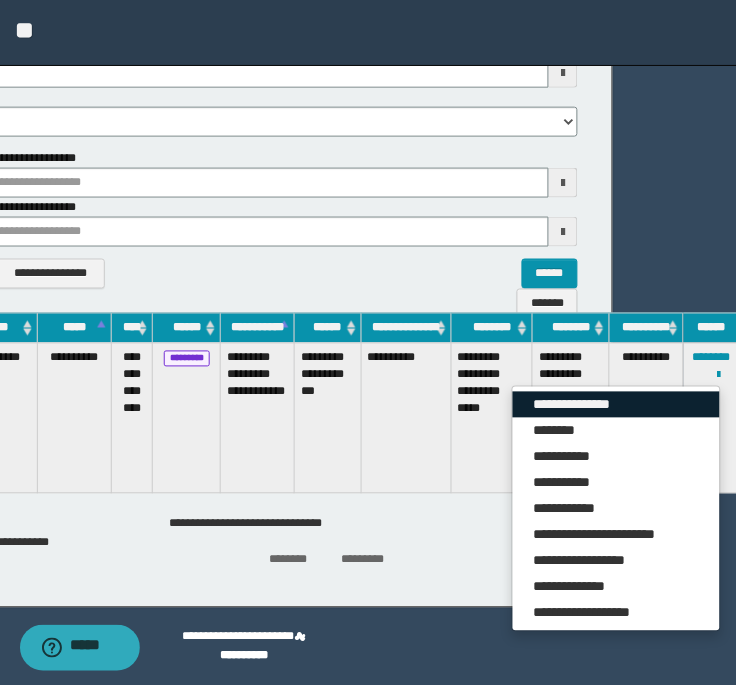 click on "**********" at bounding box center [616, 405] 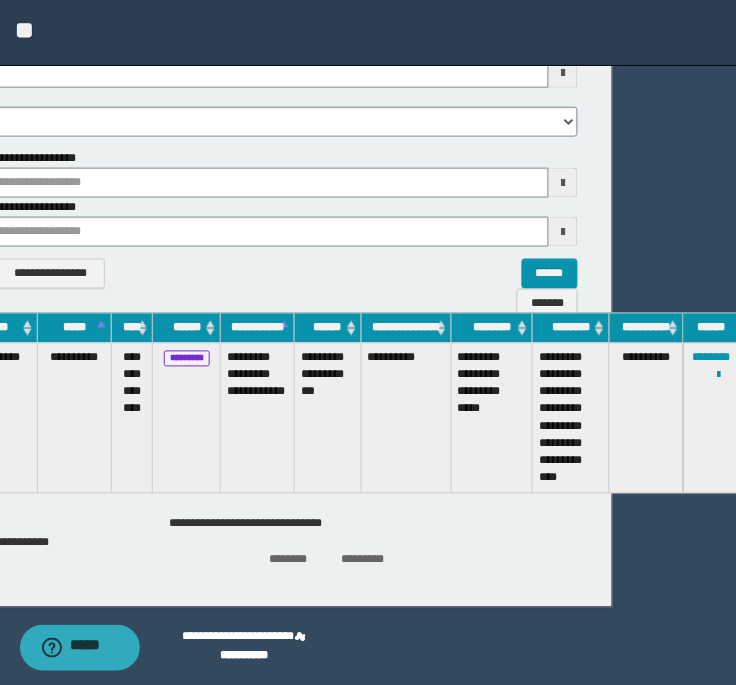 scroll, scrollTop: 0, scrollLeft: 0, axis: both 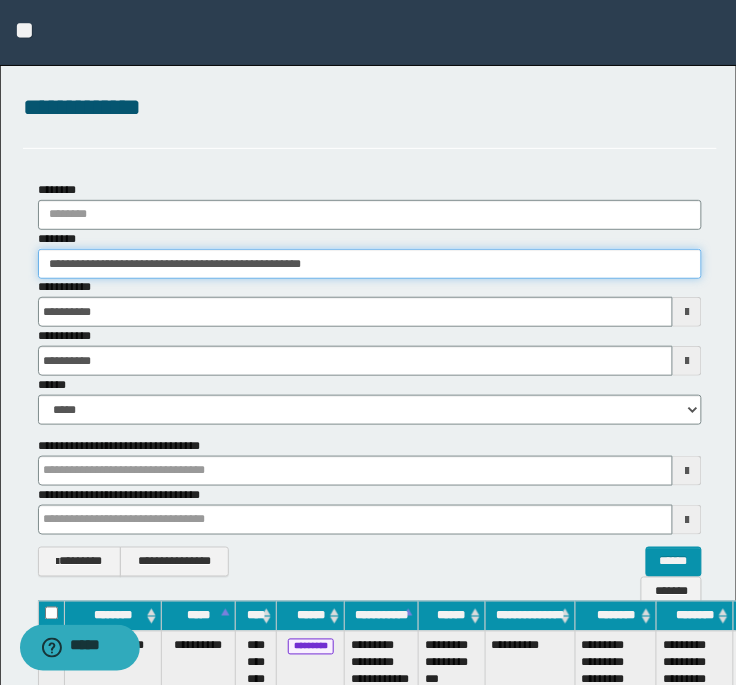 click on "**********" at bounding box center (370, 264) 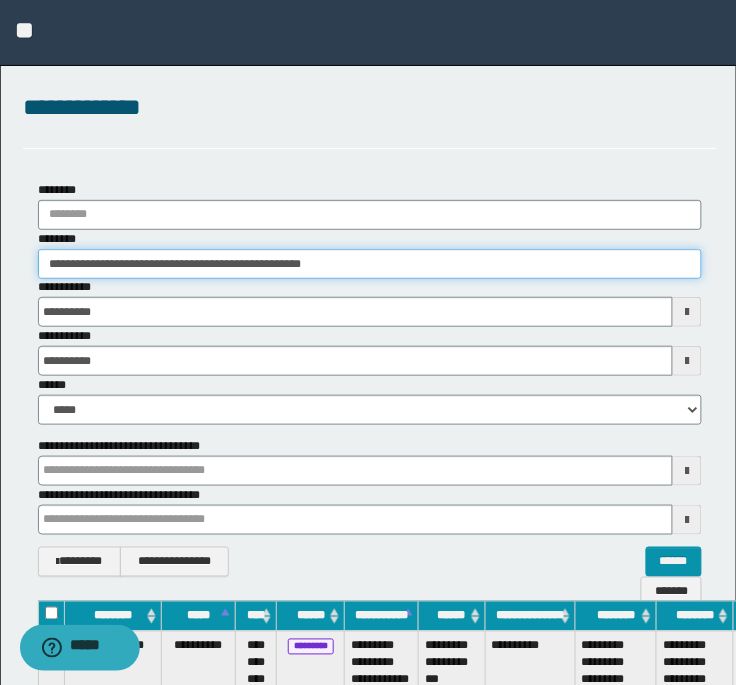 drag, startPoint x: 395, startPoint y: 261, endPoint x: 145, endPoint y: 264, distance: 250.018 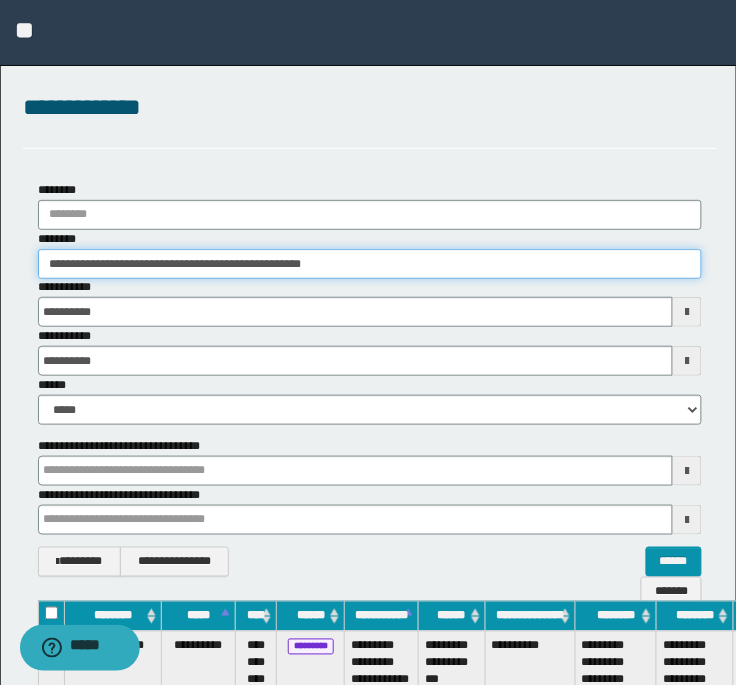 click on "**********" at bounding box center [370, 264] 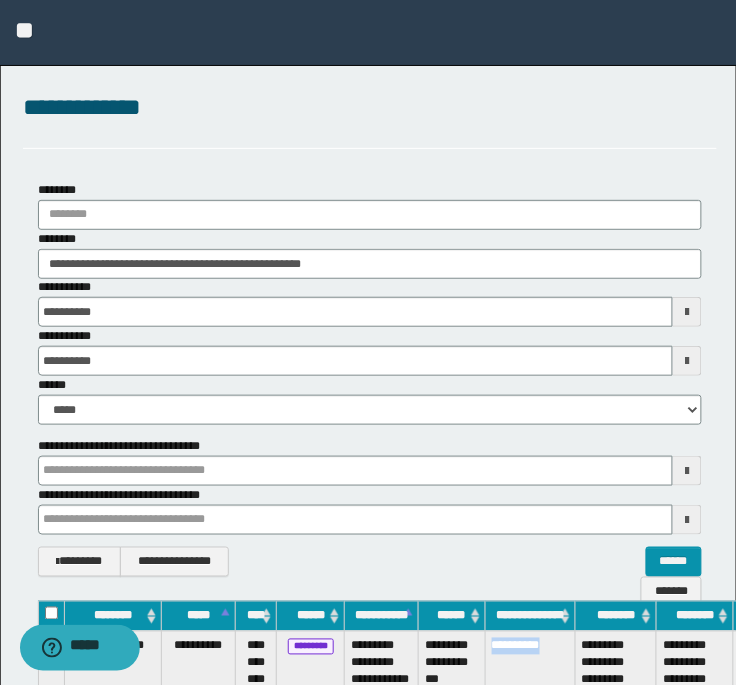 drag, startPoint x: 561, startPoint y: 646, endPoint x: 488, endPoint y: 655, distance: 73.552704 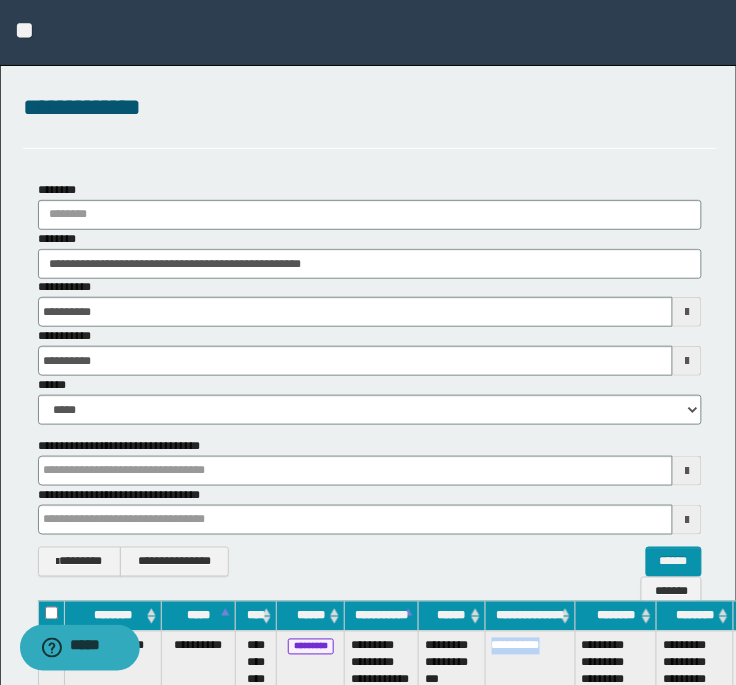 click on "**********" at bounding box center (530, 706) 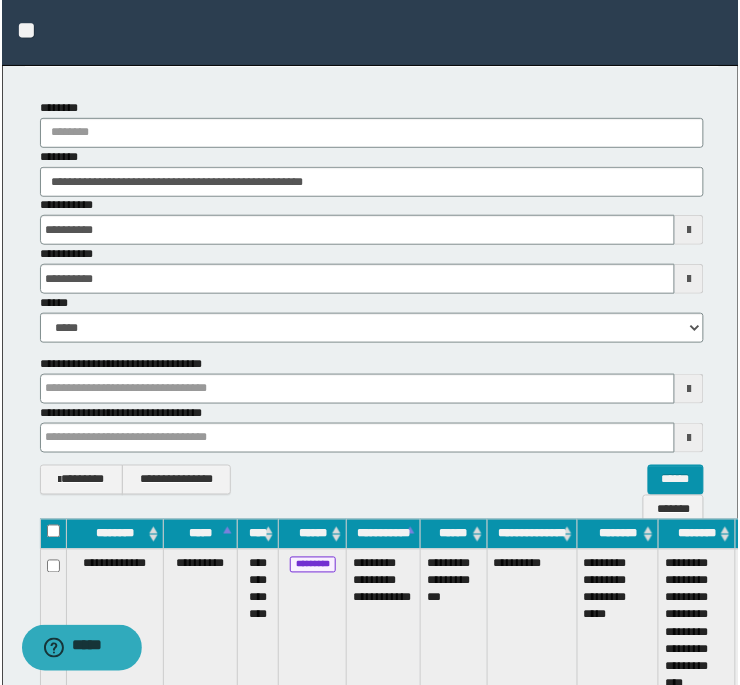 scroll, scrollTop: 84, scrollLeft: 0, axis: vertical 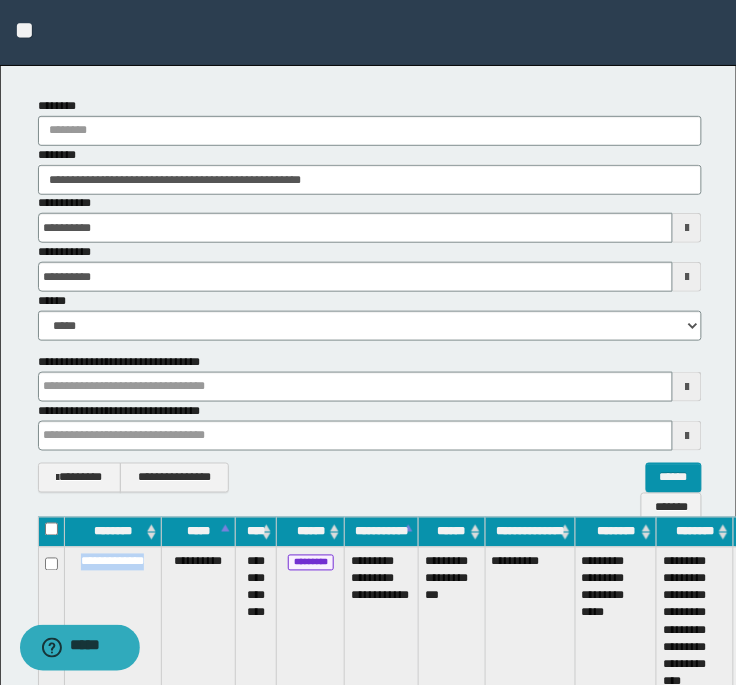 drag, startPoint x: 154, startPoint y: 572, endPoint x: 67, endPoint y: 580, distance: 87.36704 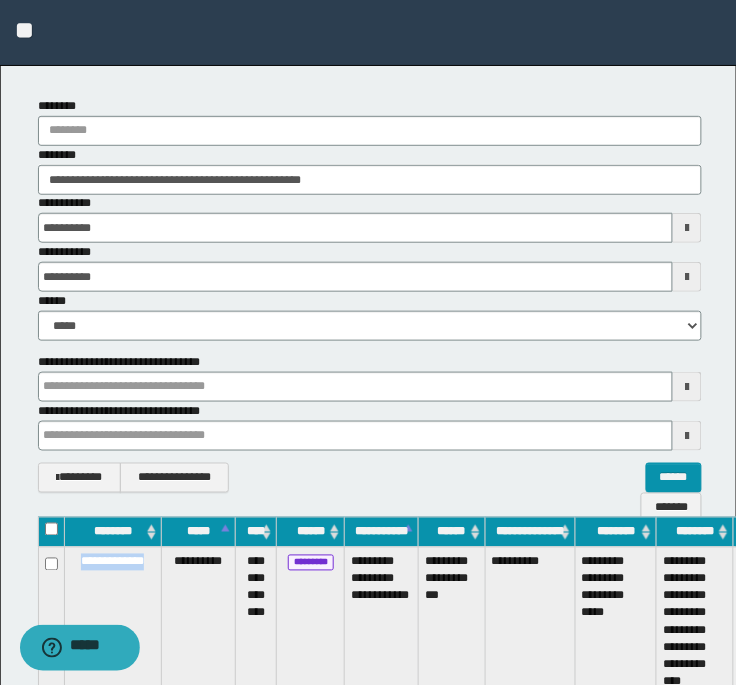 click on "**********" at bounding box center (112, 622) 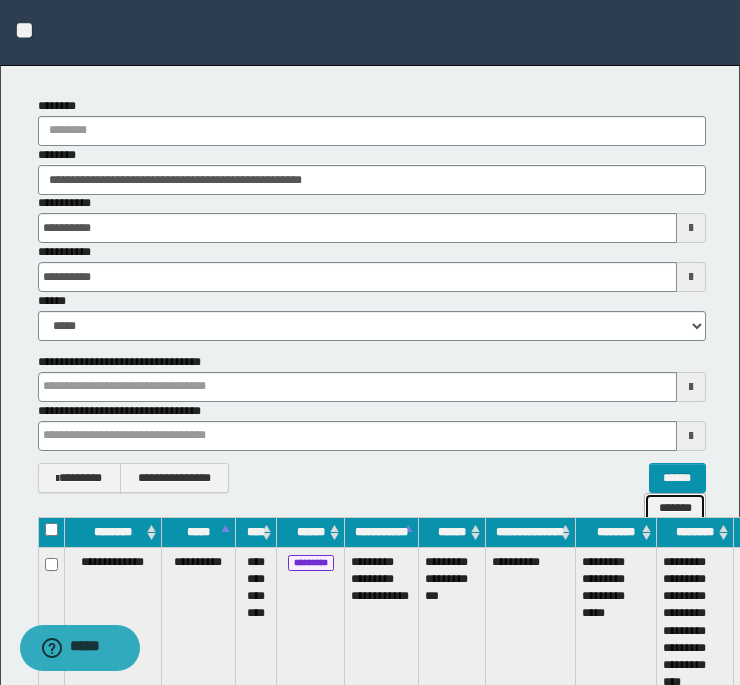 click on "*******" at bounding box center (674, 508) 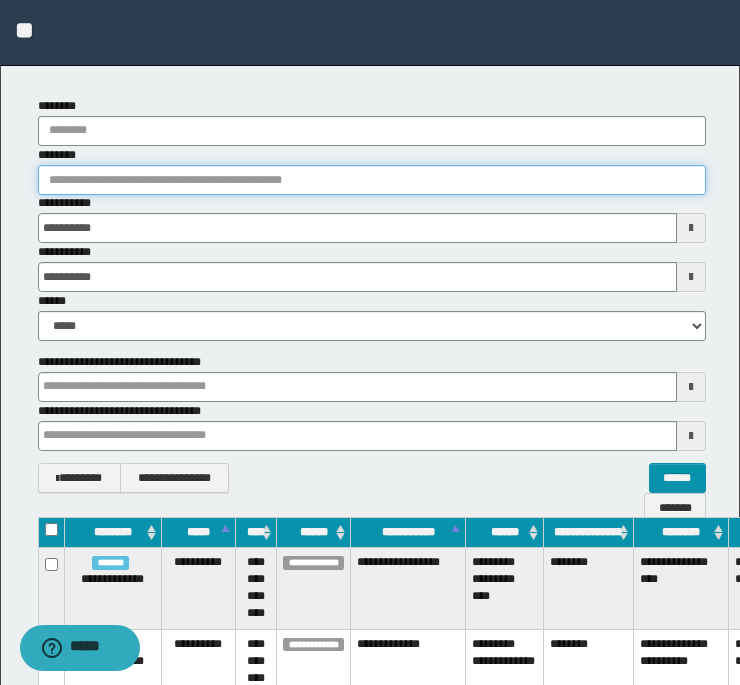 click on "********" at bounding box center (372, 180) 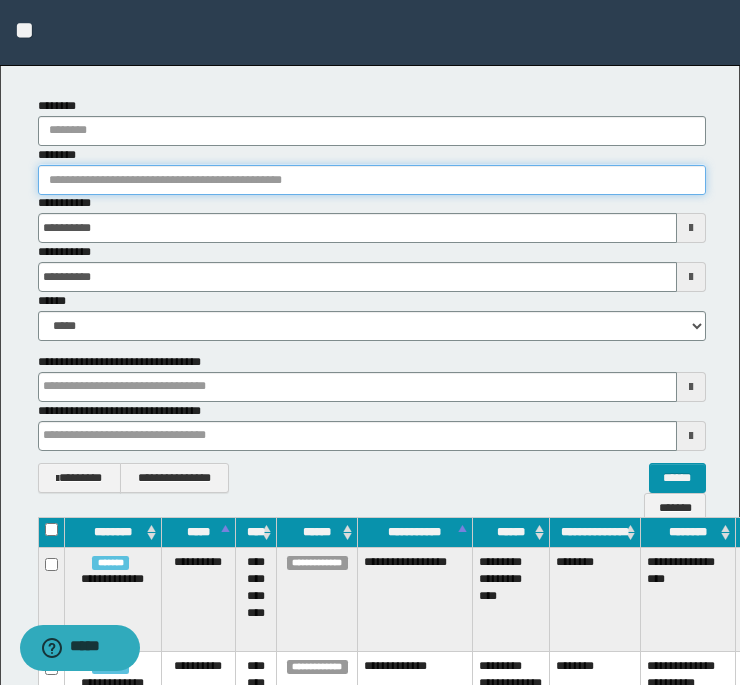 click on "********" at bounding box center [372, 180] 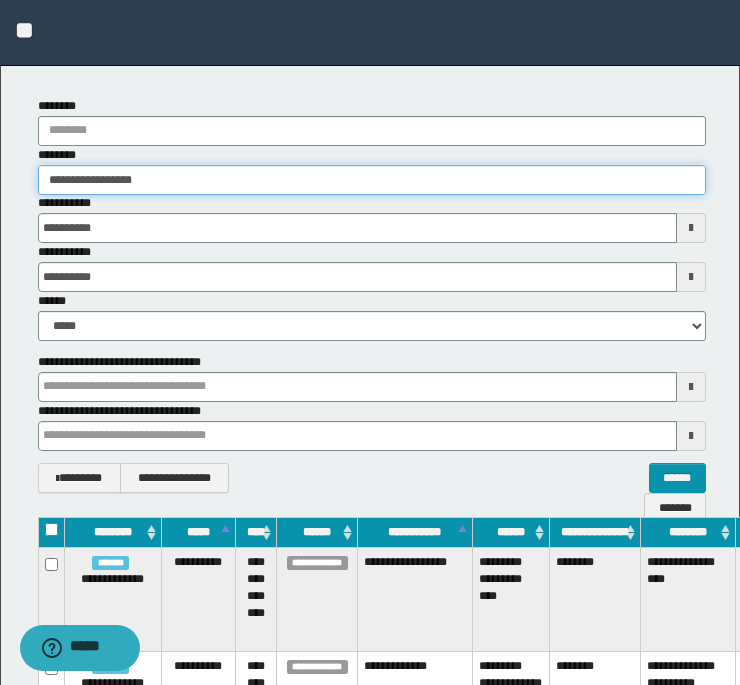 click on "**********" at bounding box center (372, 180) 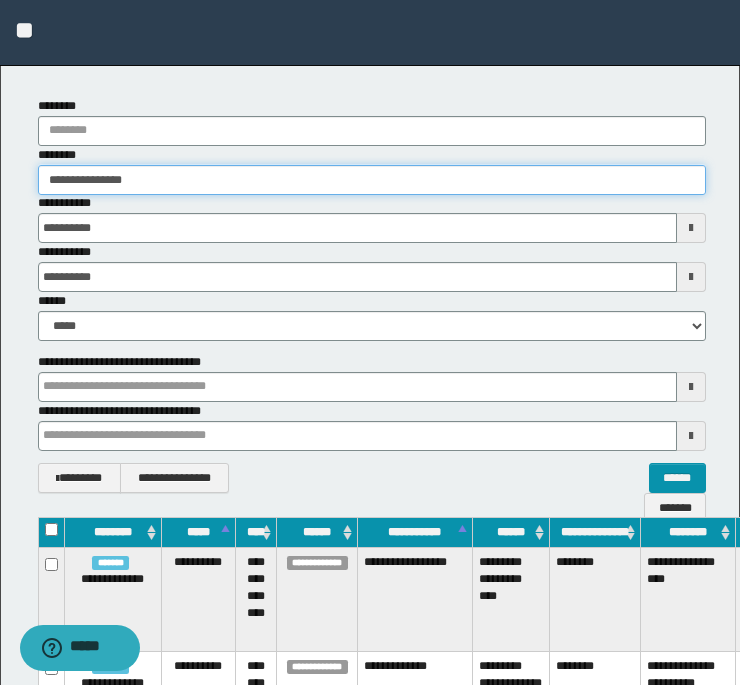 type on "**********" 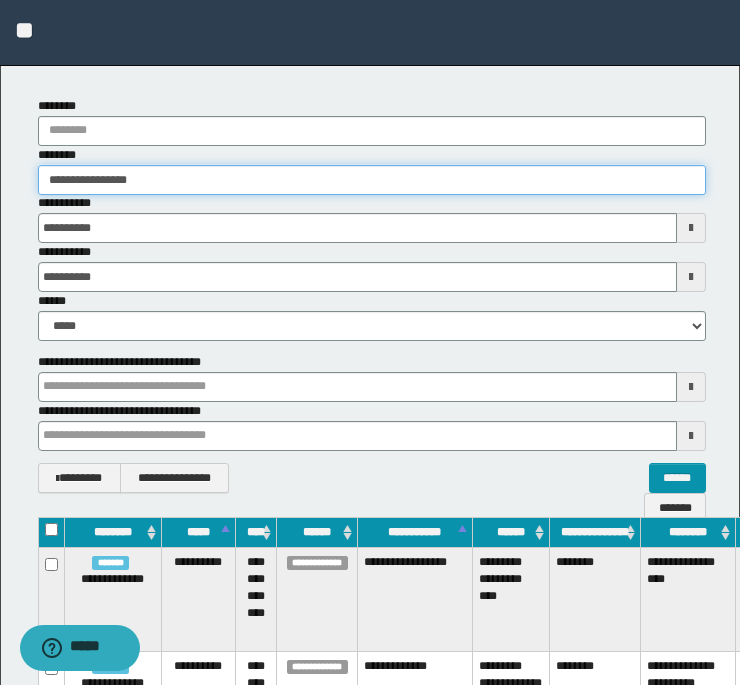 type on "**********" 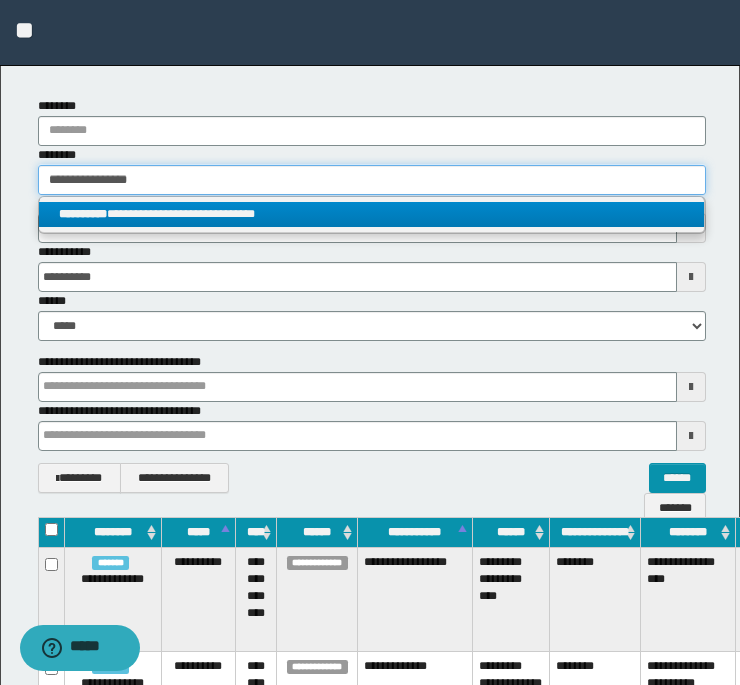 type on "**********" 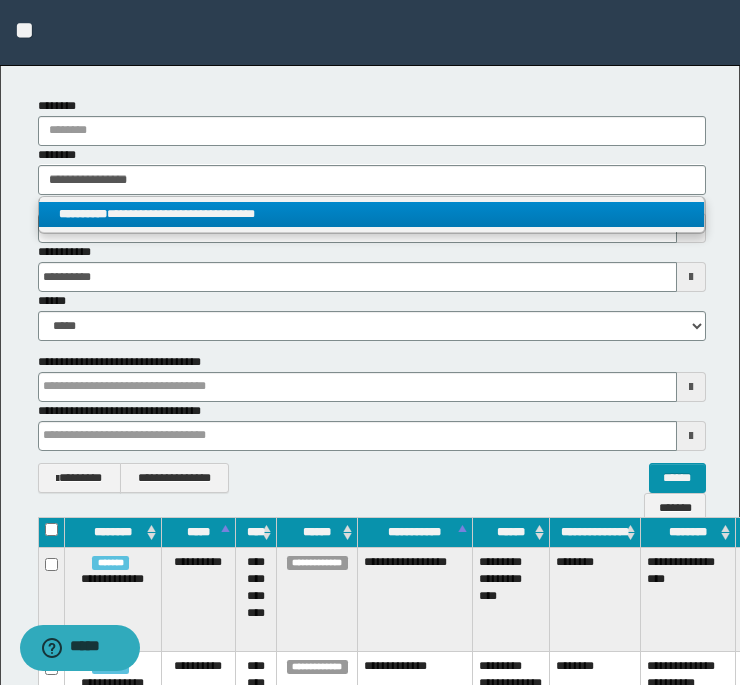 click on "**********" at bounding box center (372, 214) 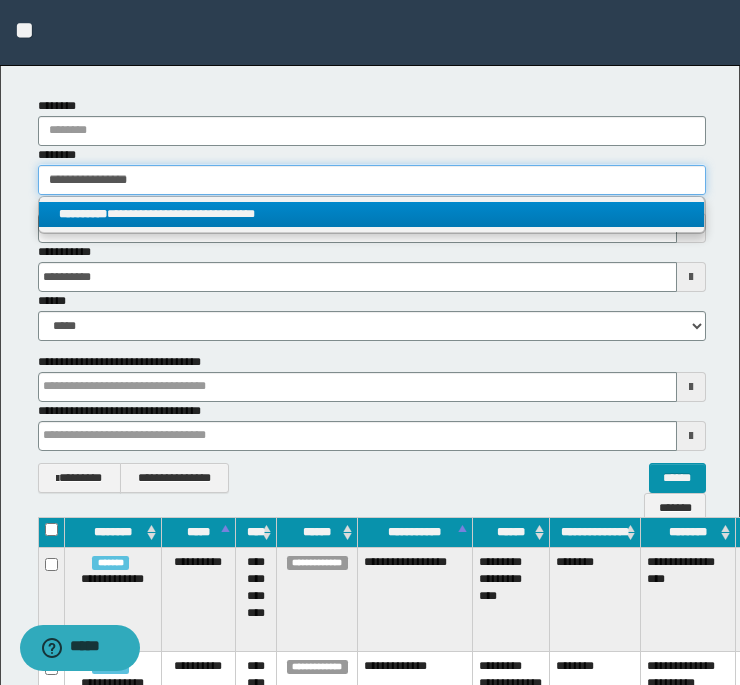 type 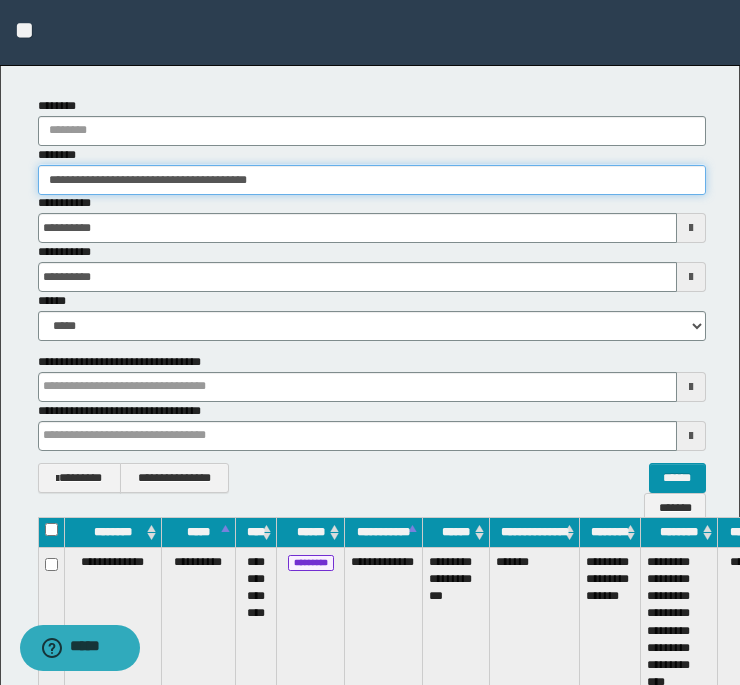 scroll, scrollTop: 84, scrollLeft: 107, axis: both 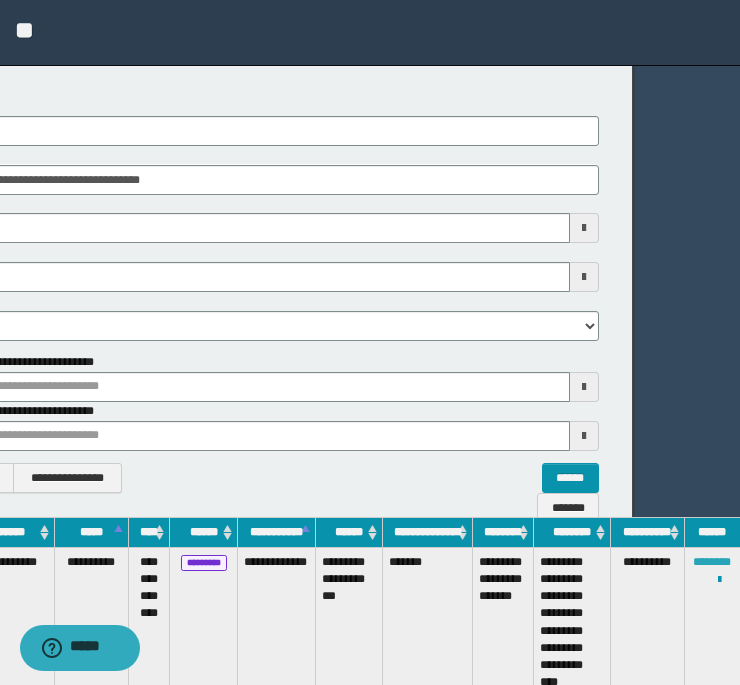 click on "********" at bounding box center (712, 562) 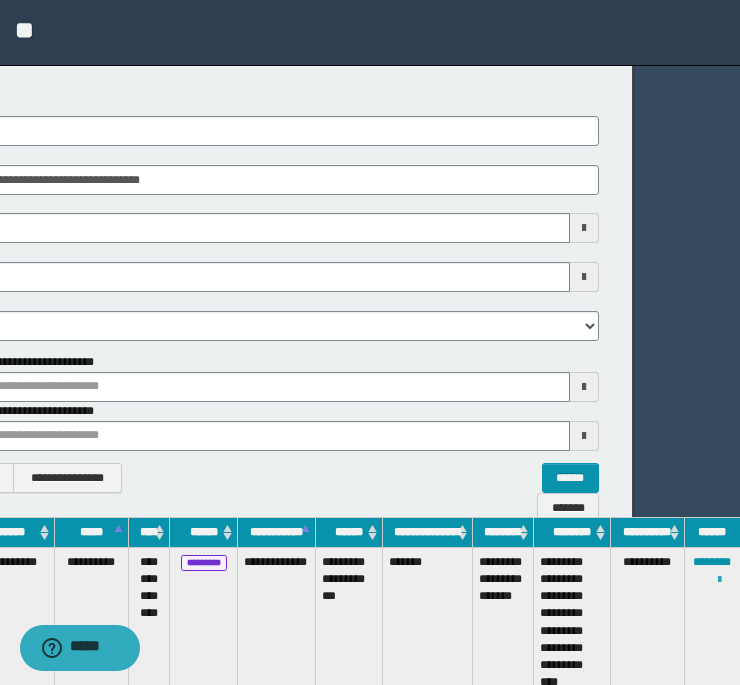click at bounding box center [719, 580] 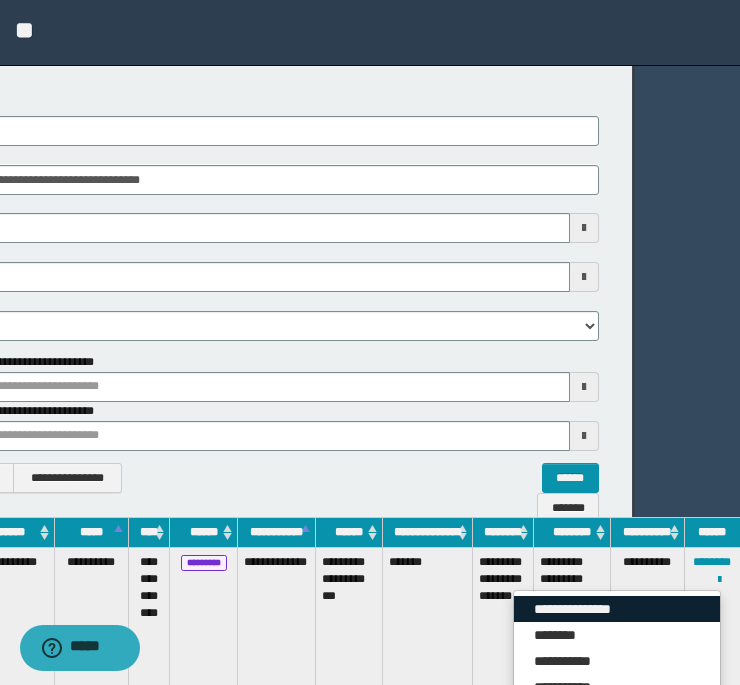 click on "**********" at bounding box center (617, 609) 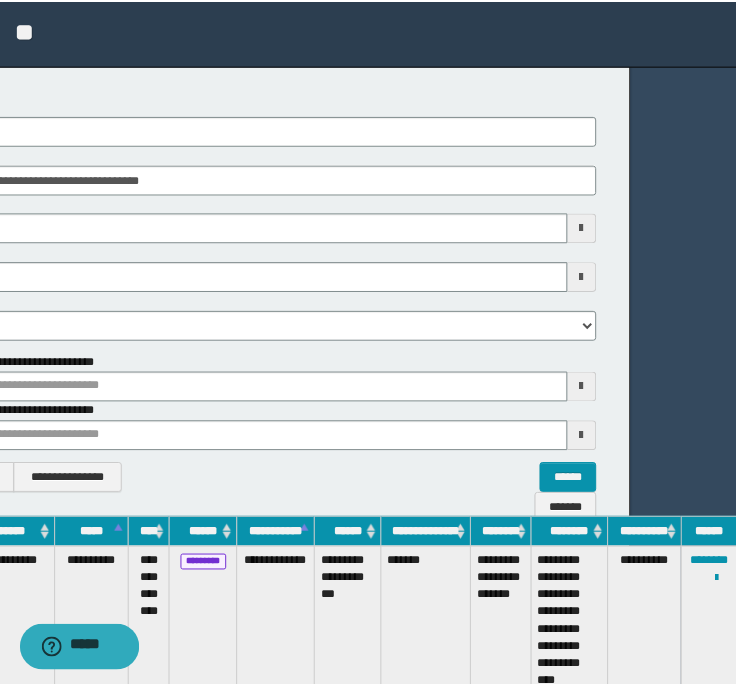 scroll, scrollTop: 0, scrollLeft: 0, axis: both 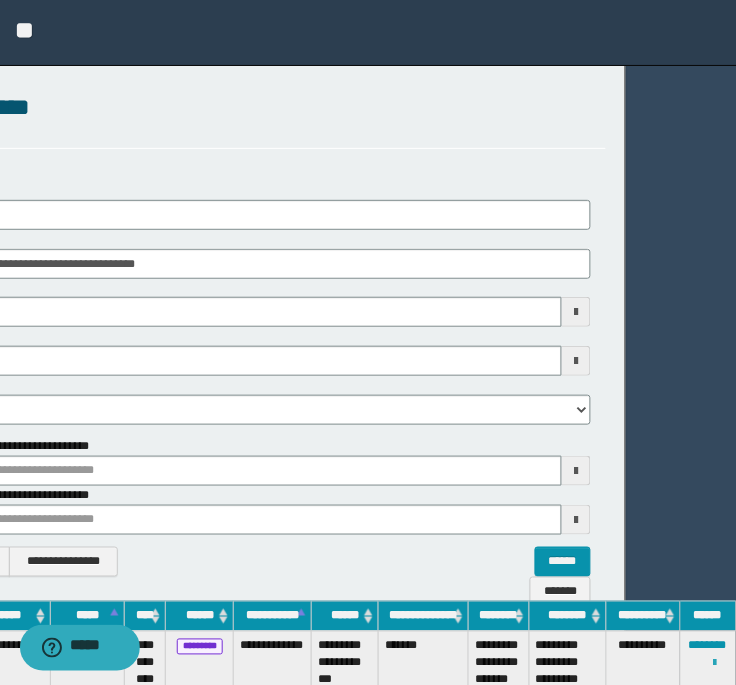 click at bounding box center [715, 664] 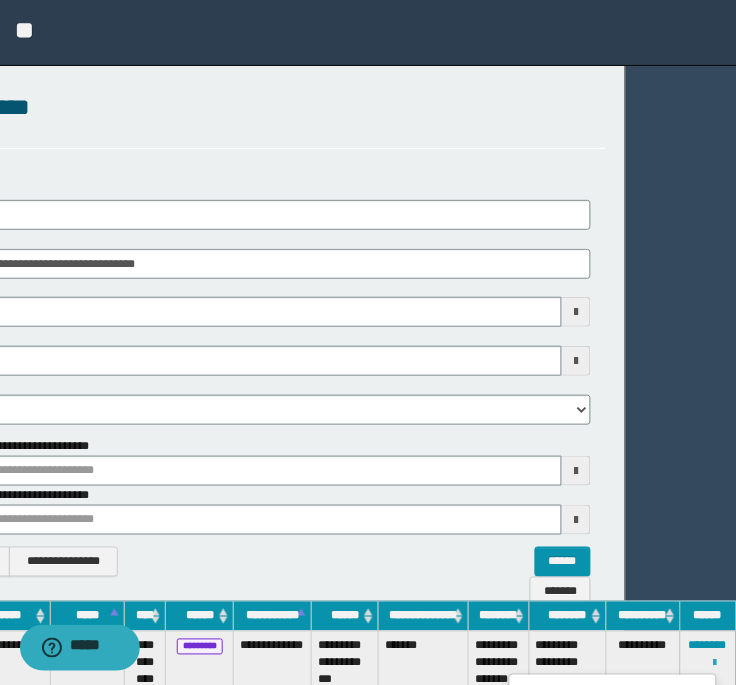 click at bounding box center (715, 664) 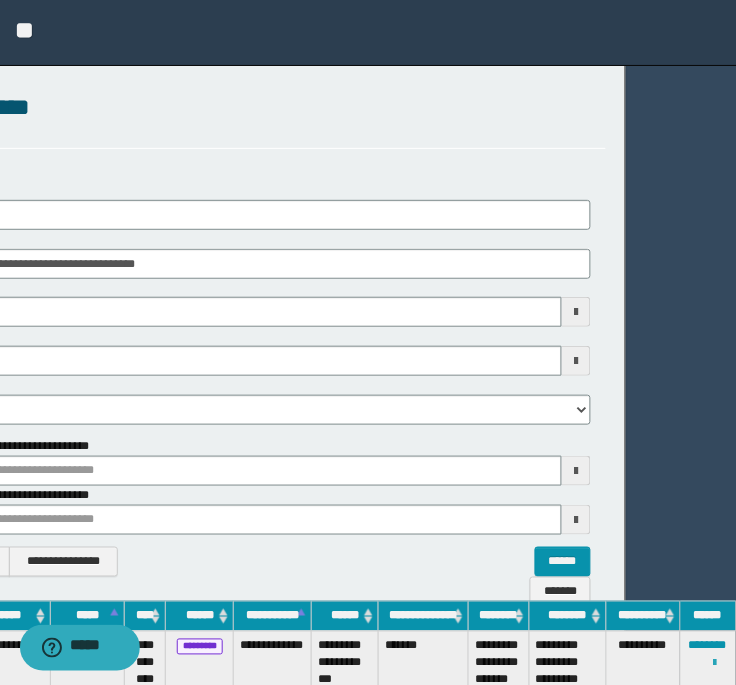click at bounding box center (715, 664) 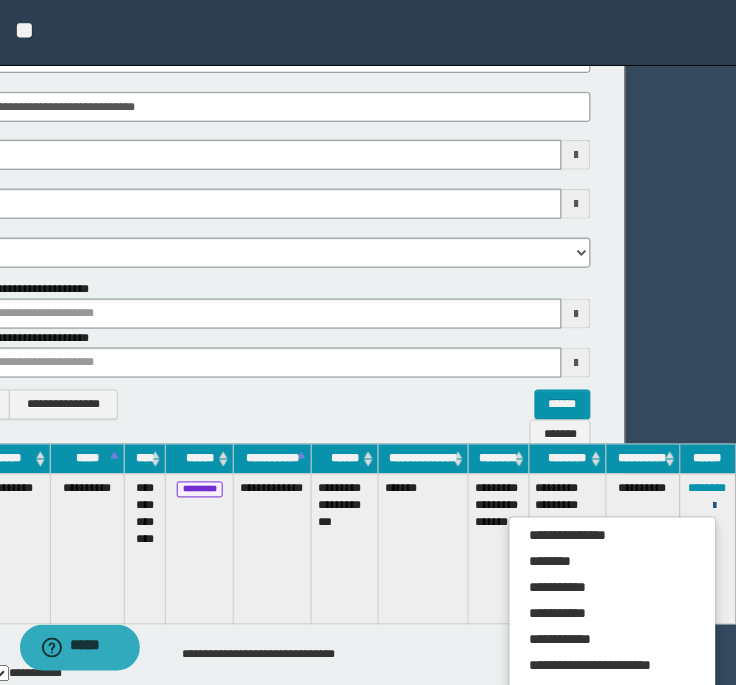 scroll, scrollTop: 173, scrollLeft: 111, axis: both 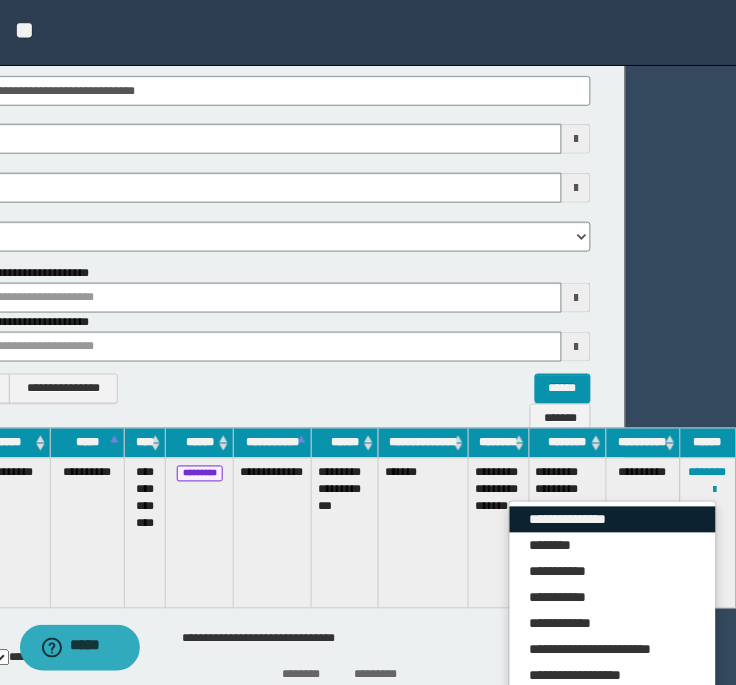 click on "**********" at bounding box center [613, 520] 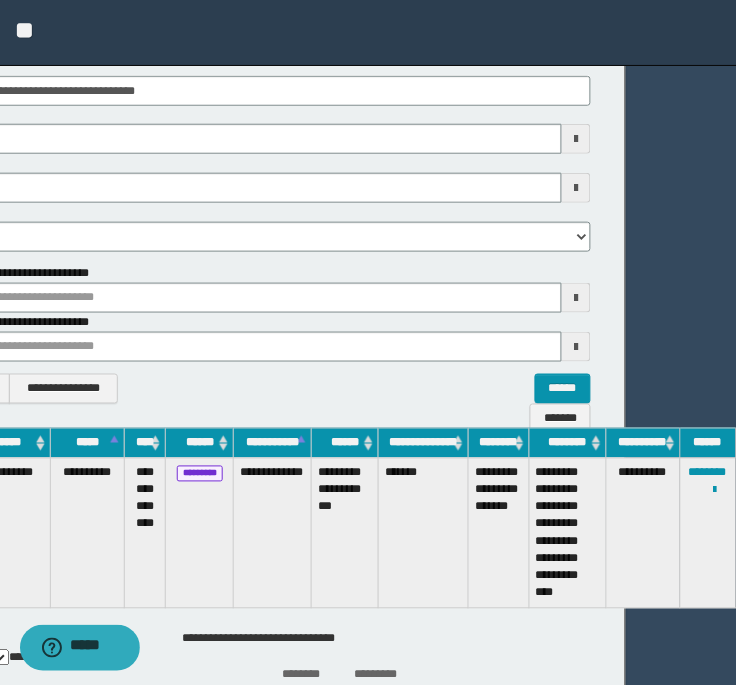 scroll, scrollTop: 0, scrollLeft: 0, axis: both 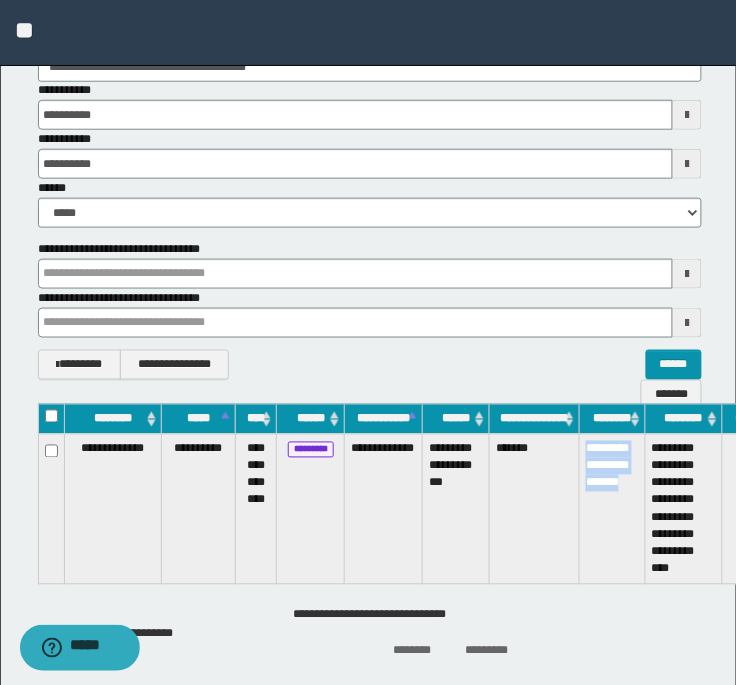 drag, startPoint x: 637, startPoint y: 510, endPoint x: 576, endPoint y: 446, distance: 88.4138 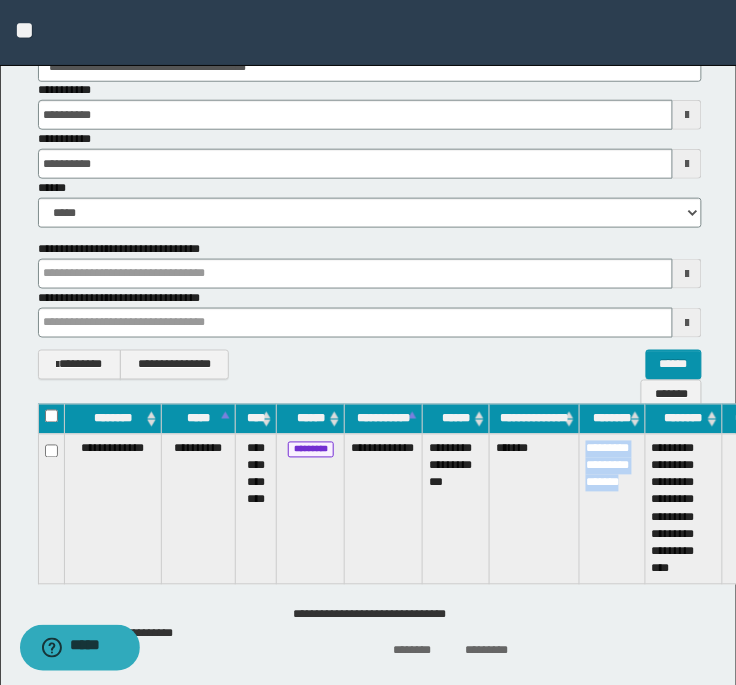 click on "**********" at bounding box center [445, 509] 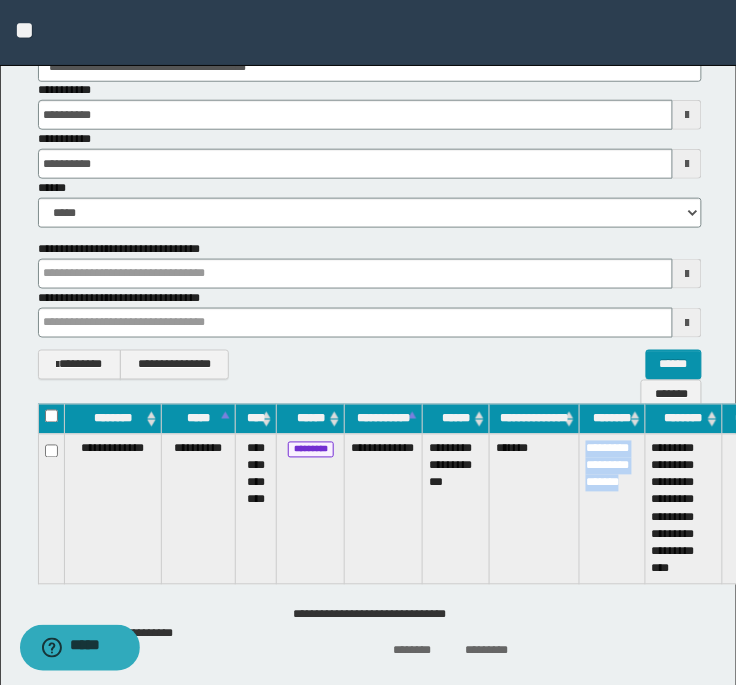 copy on "**********" 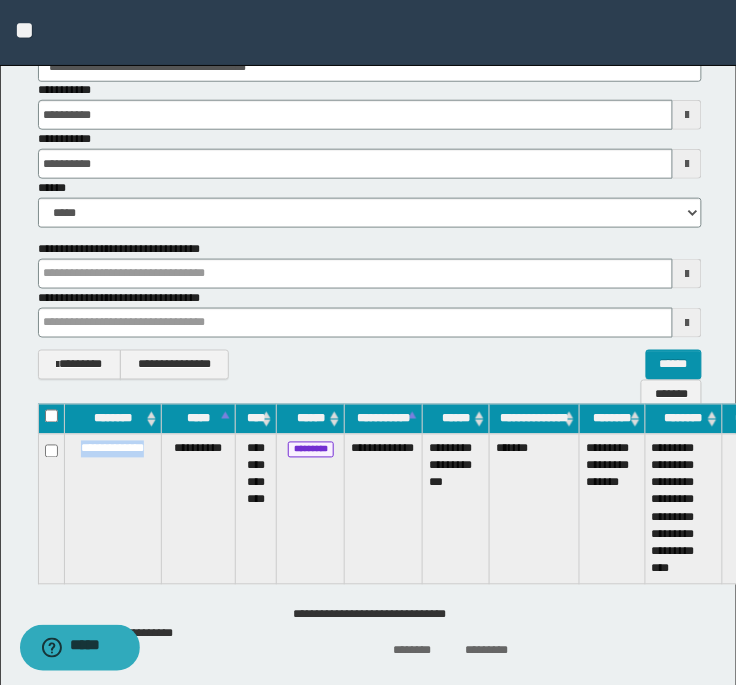 drag, startPoint x: 155, startPoint y: 455, endPoint x: 66, endPoint y: 461, distance: 89.20202 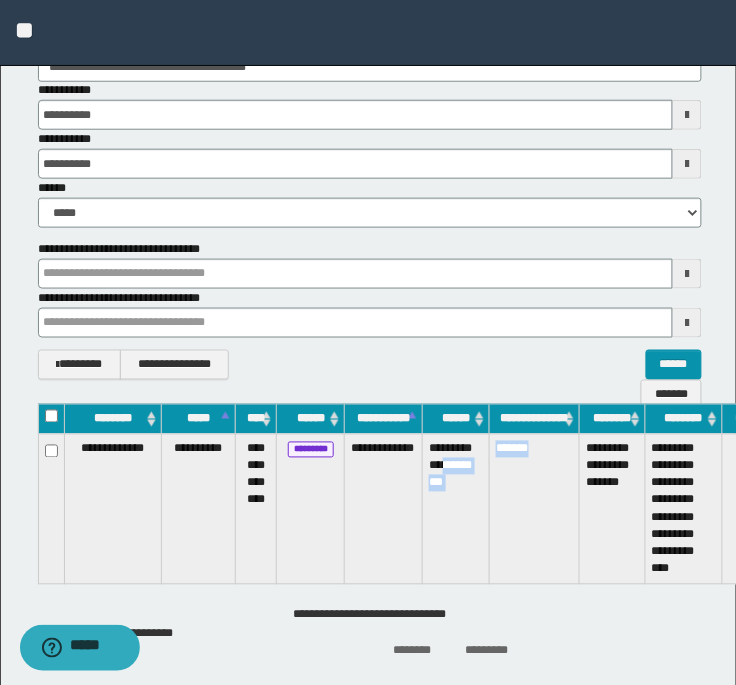 drag, startPoint x: 550, startPoint y: 455, endPoint x: 483, endPoint y: 471, distance: 68.88396 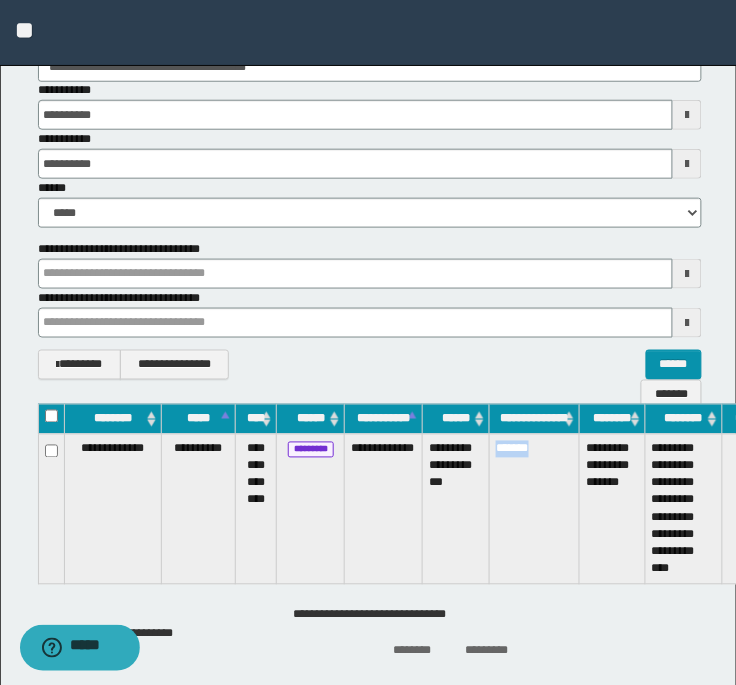 drag, startPoint x: 547, startPoint y: 458, endPoint x: 495, endPoint y: 456, distance: 52.03845 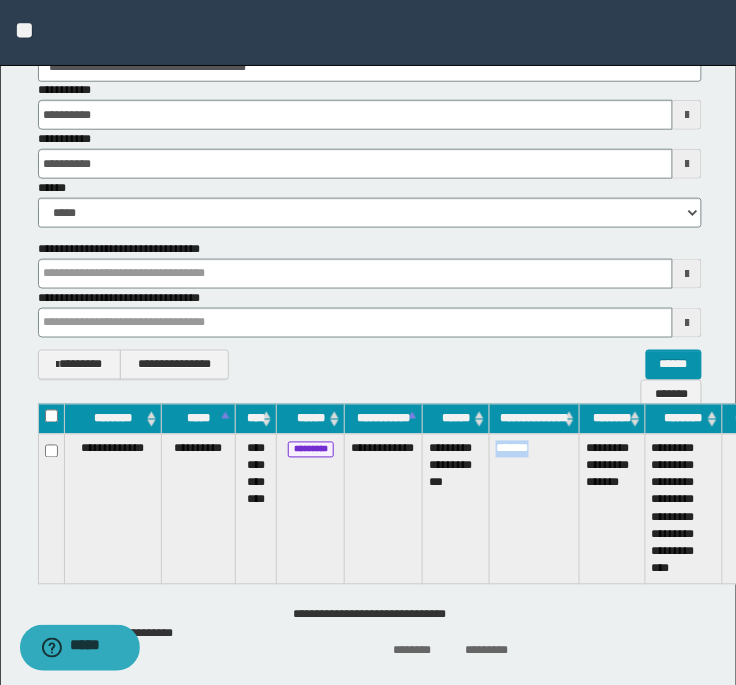 click on "*******" at bounding box center (534, 509) 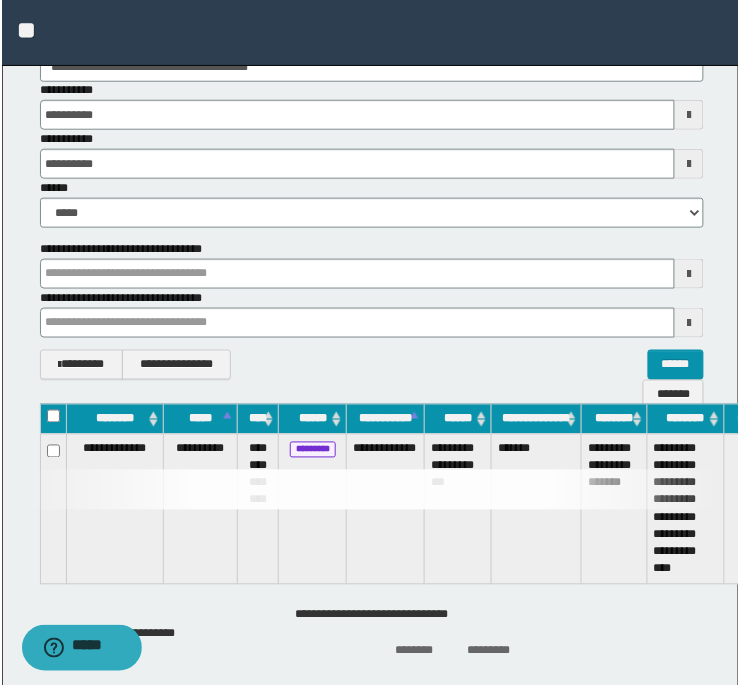 scroll, scrollTop: 0, scrollLeft: 0, axis: both 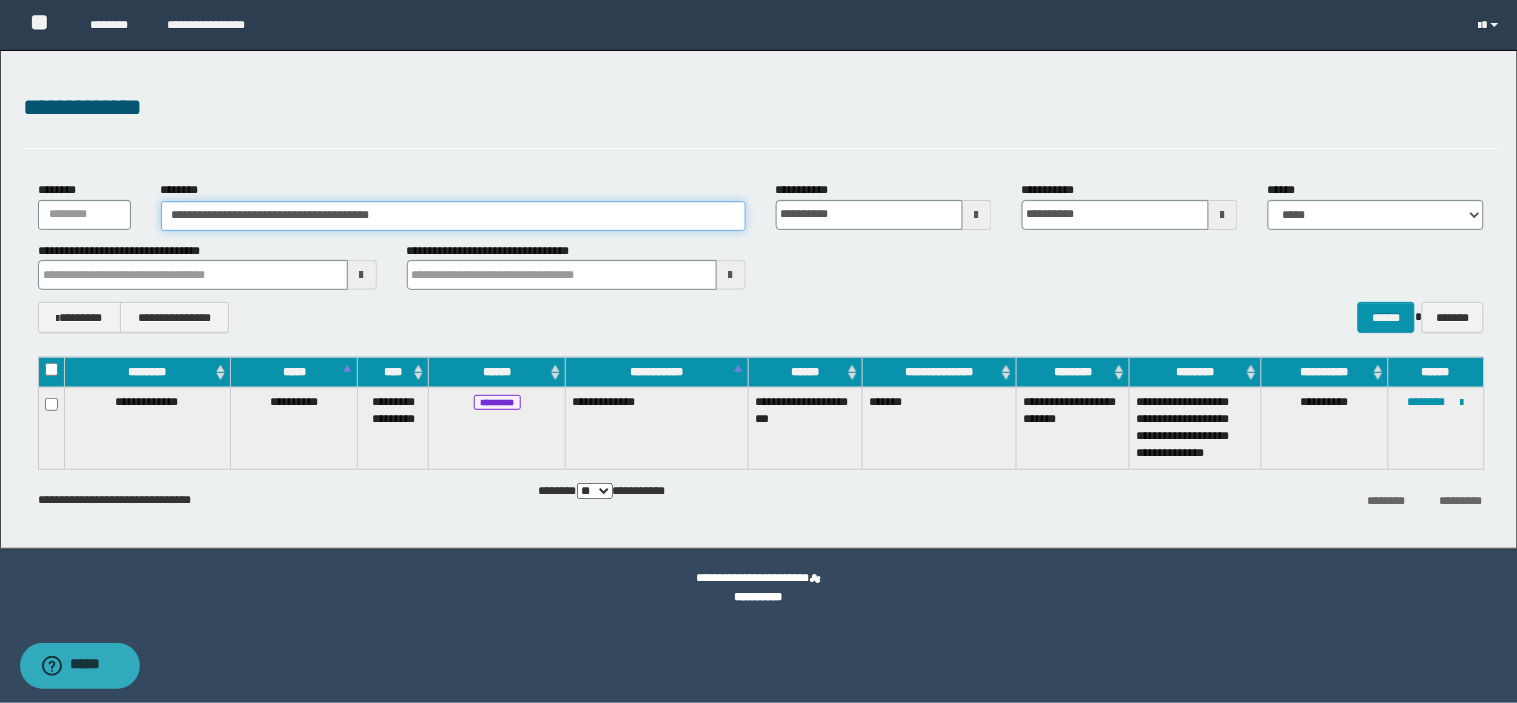 click on "**********" at bounding box center (453, 216) 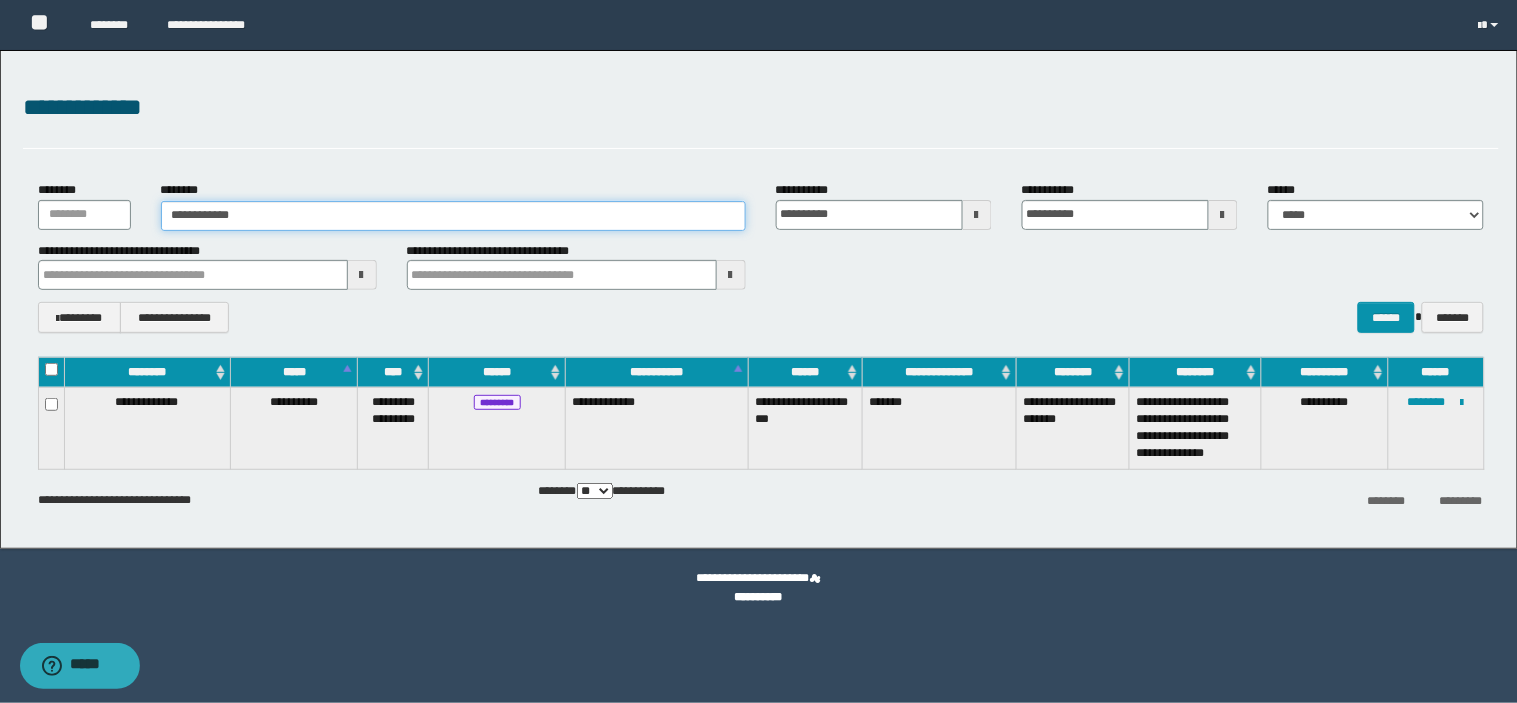 type on "**********" 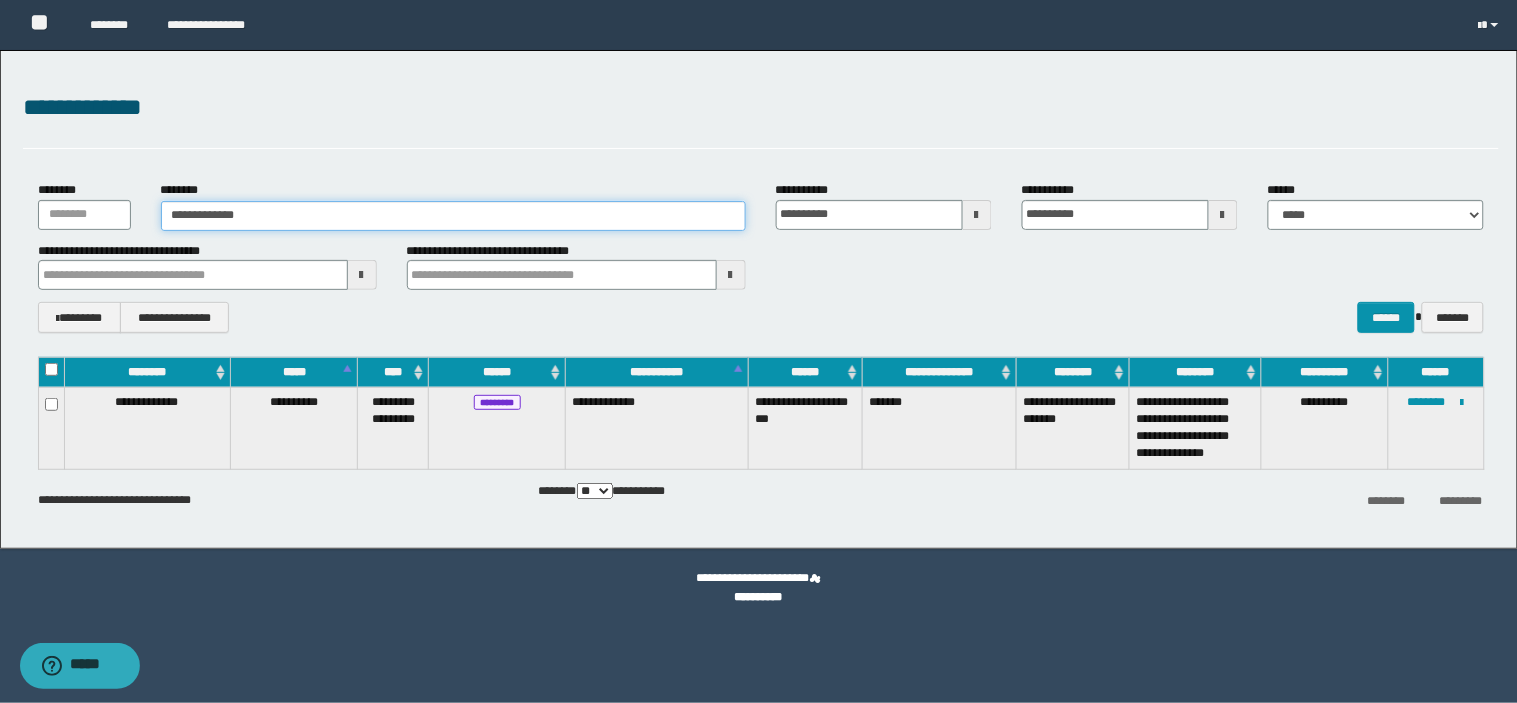 type on "**********" 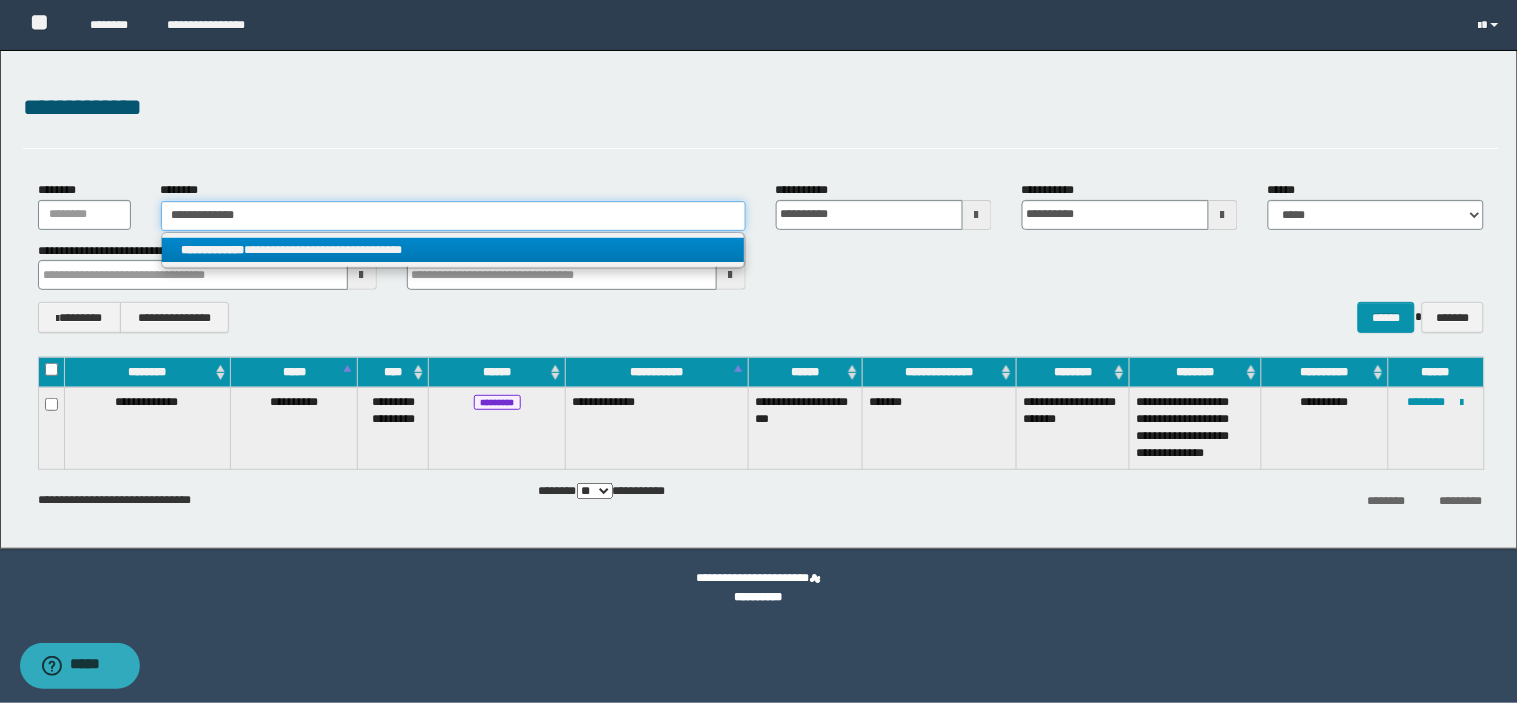 type on "**********" 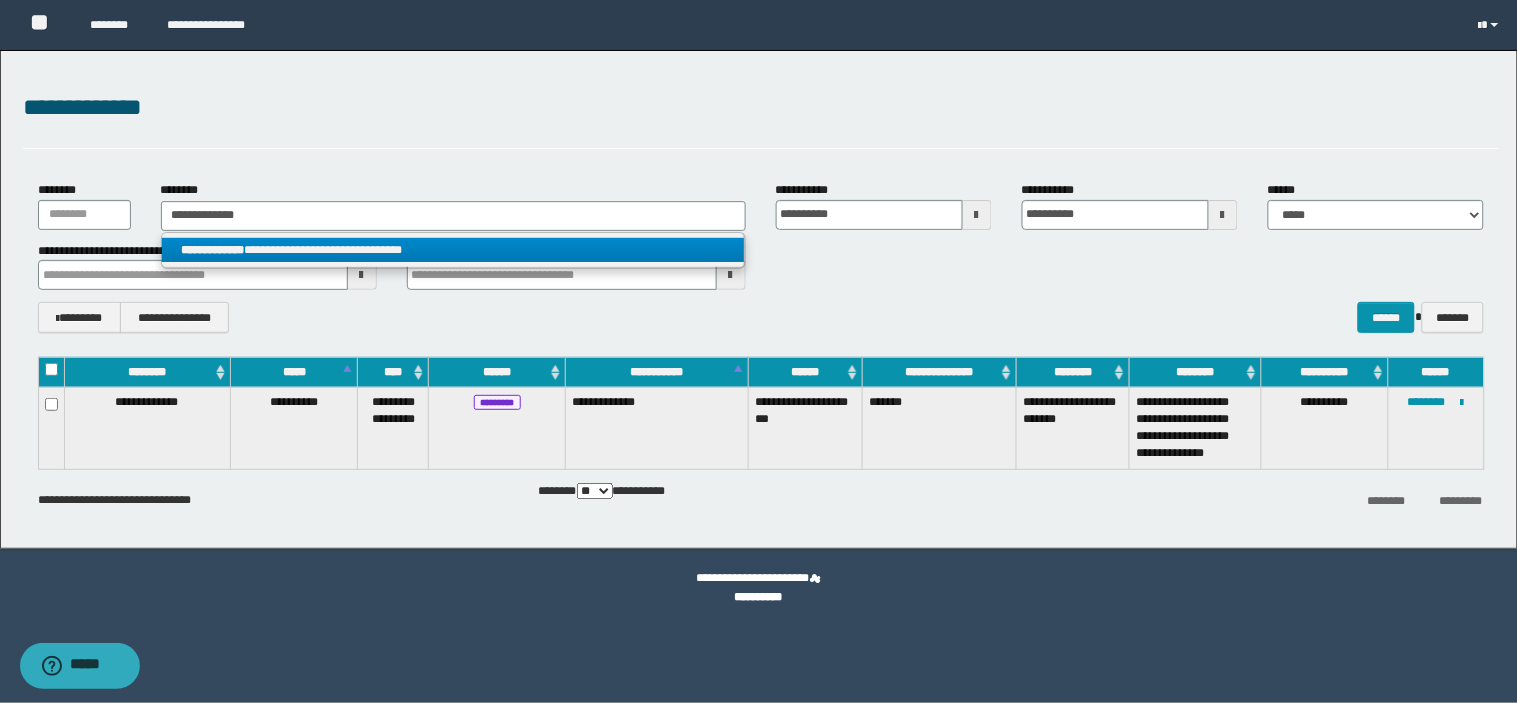 click on "**********" at bounding box center [453, 250] 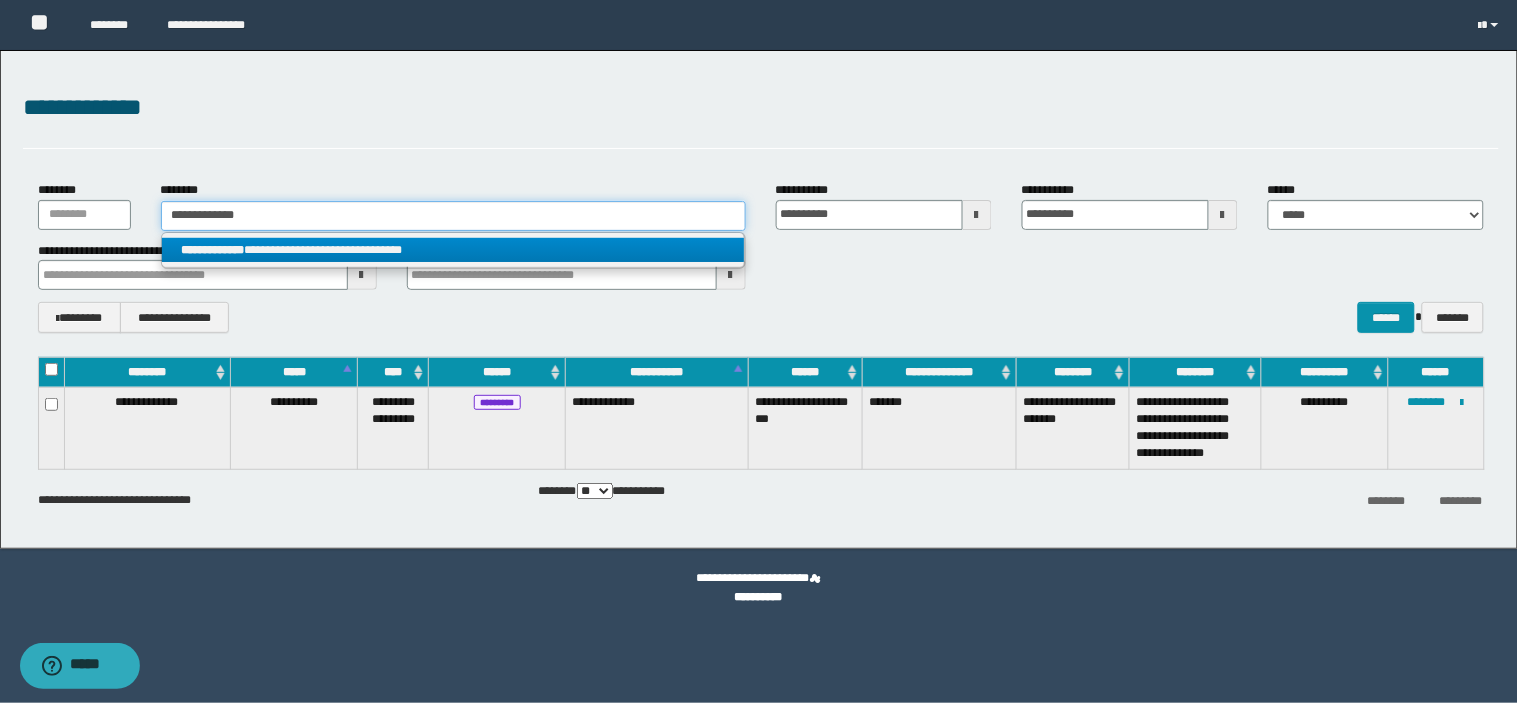 type 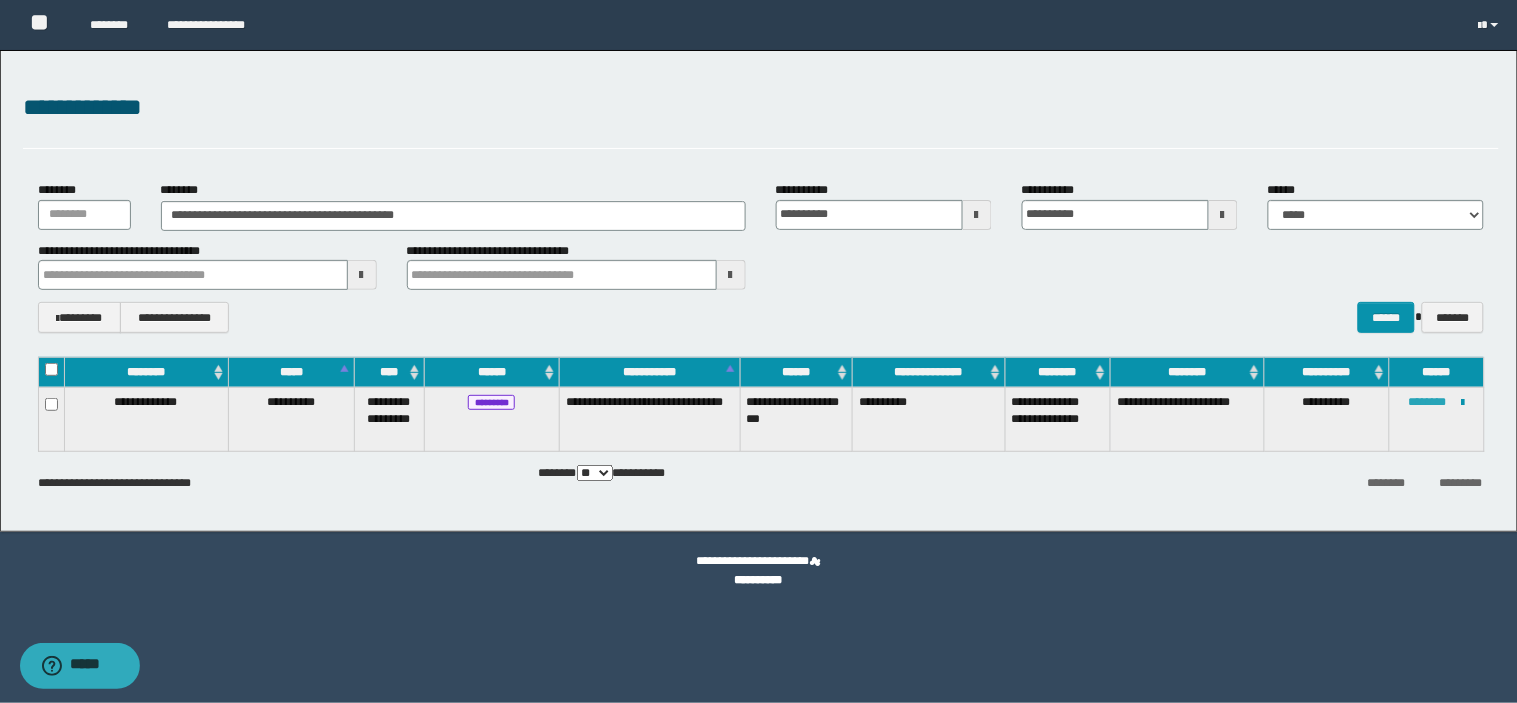 click on "********" at bounding box center (1428, 402) 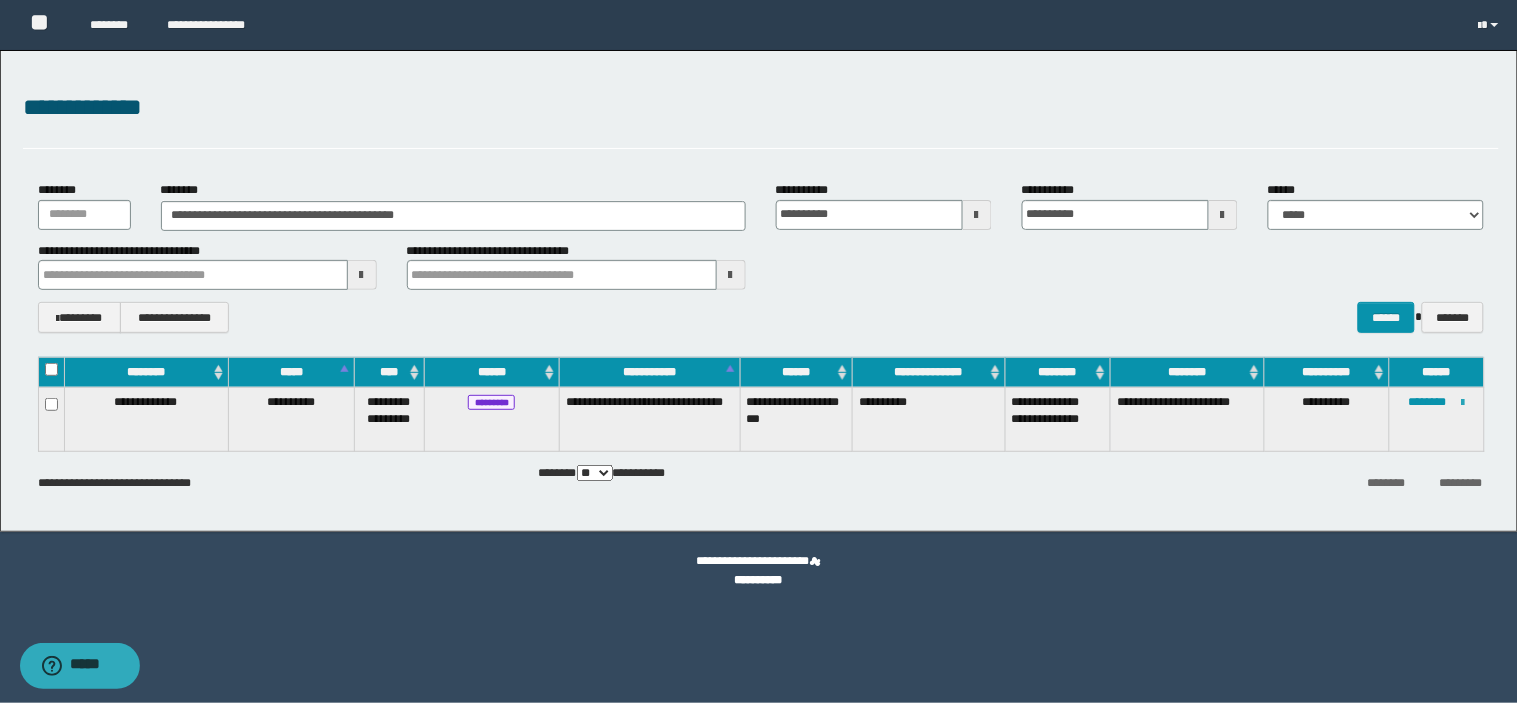 click at bounding box center (1463, 403) 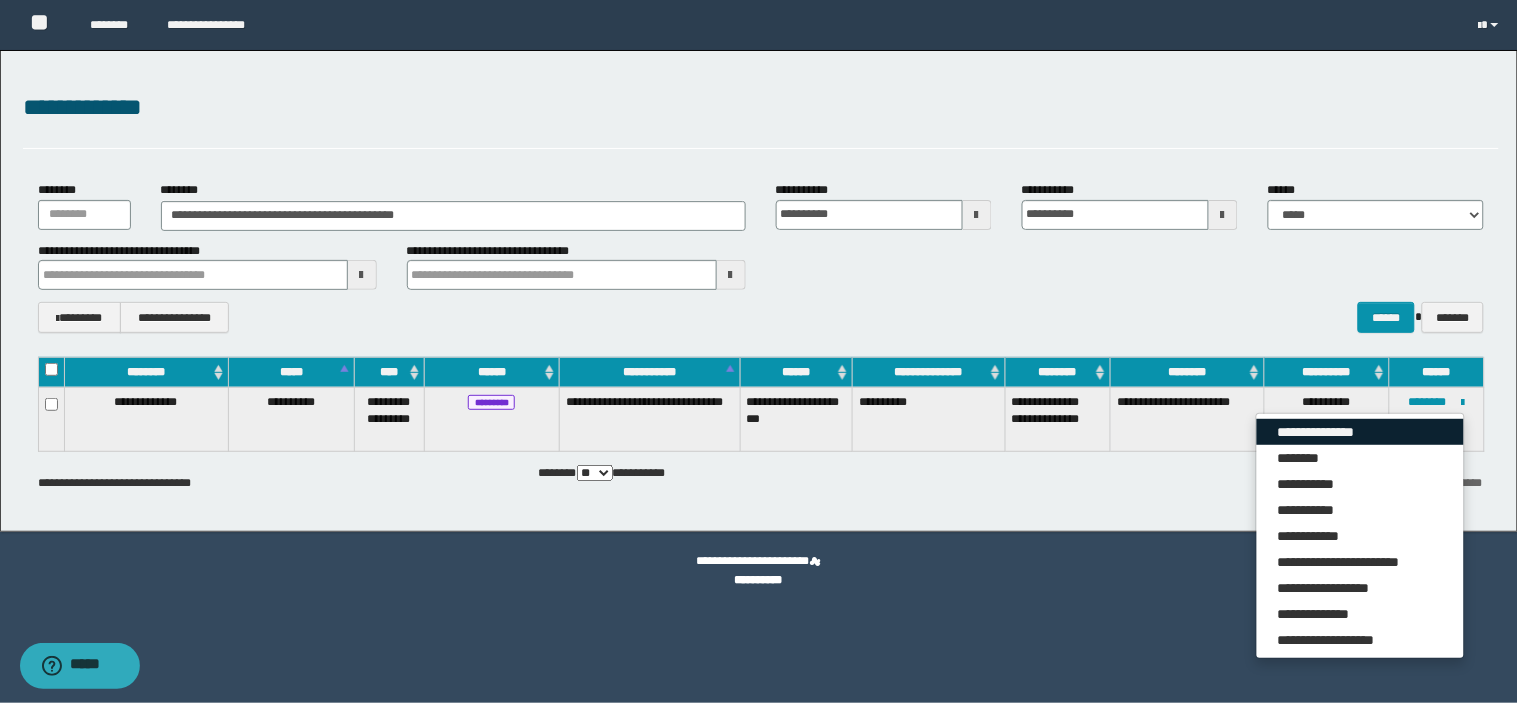 click on "**********" at bounding box center (1360, 432) 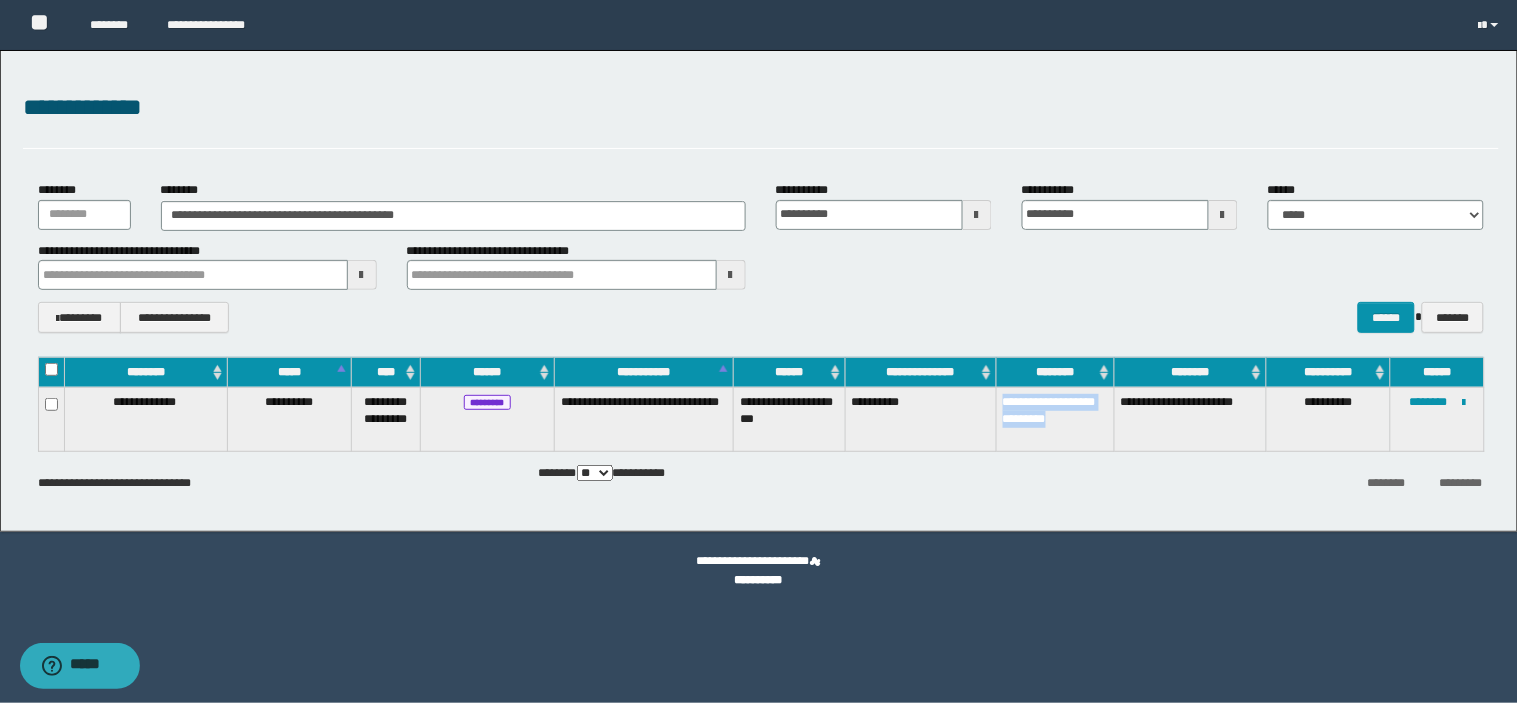 drag, startPoint x: 1077, startPoint y: 436, endPoint x: 1005, endPoint y: 400, distance: 80.49844 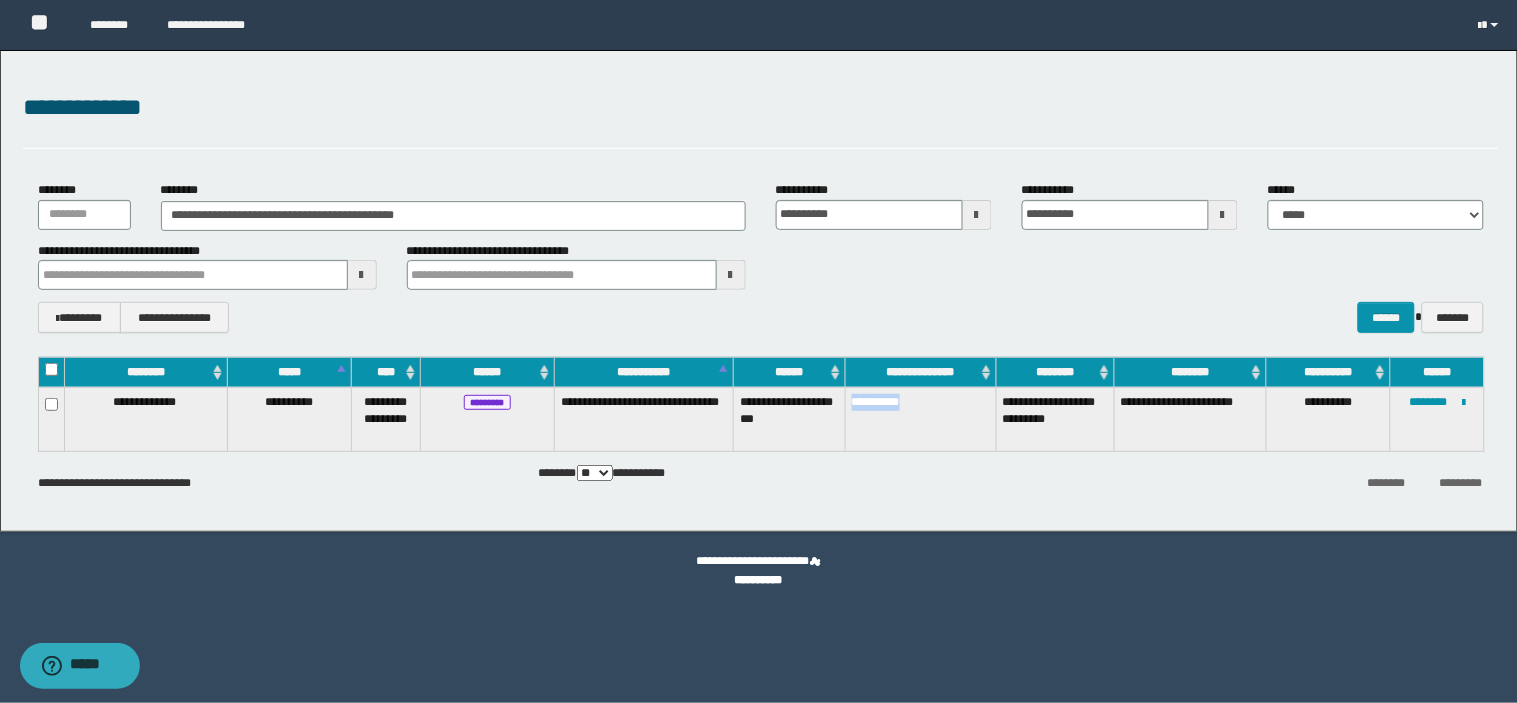 drag, startPoint x: 955, startPoint y: 401, endPoint x: 855, endPoint y: 420, distance: 101.788994 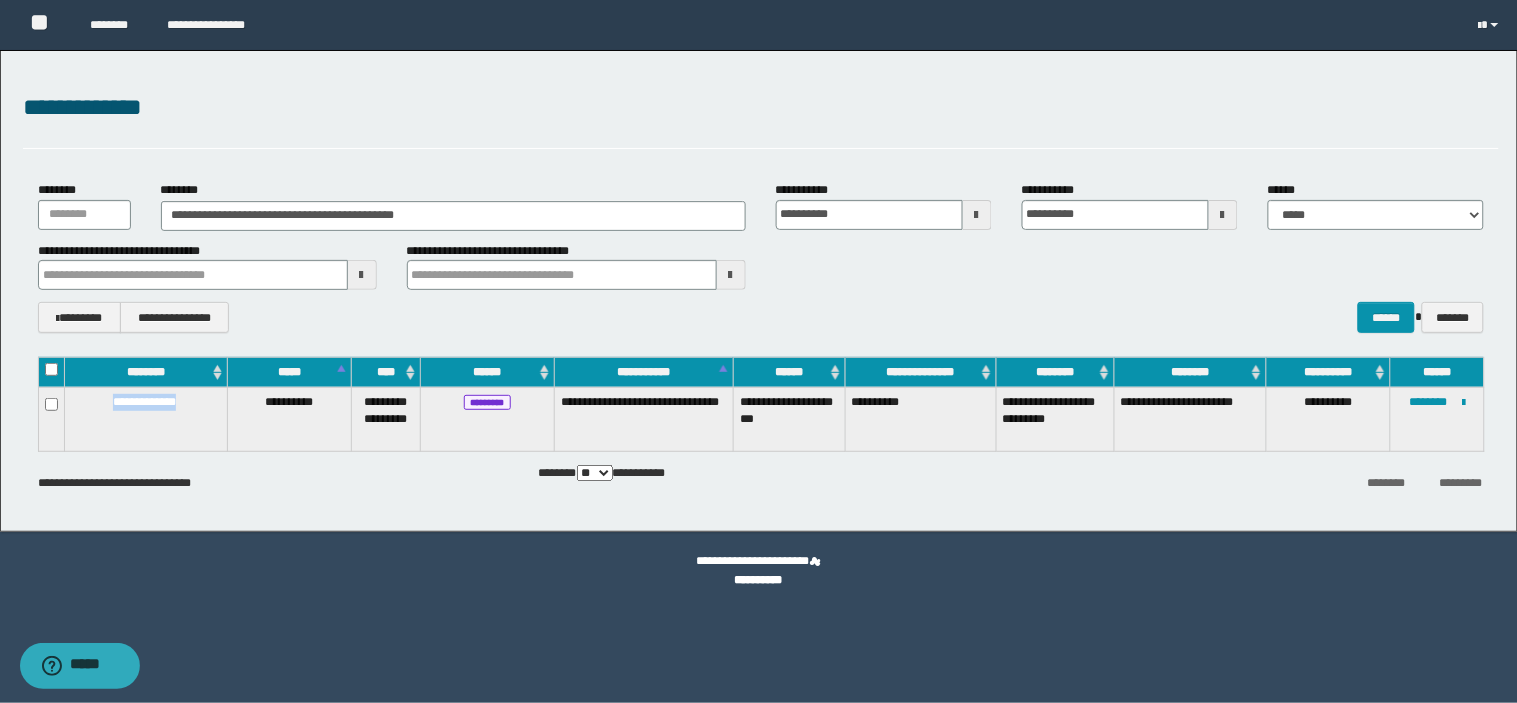 drag, startPoint x: 205, startPoint y: 405, endPoint x: 114, endPoint y: 405, distance: 91 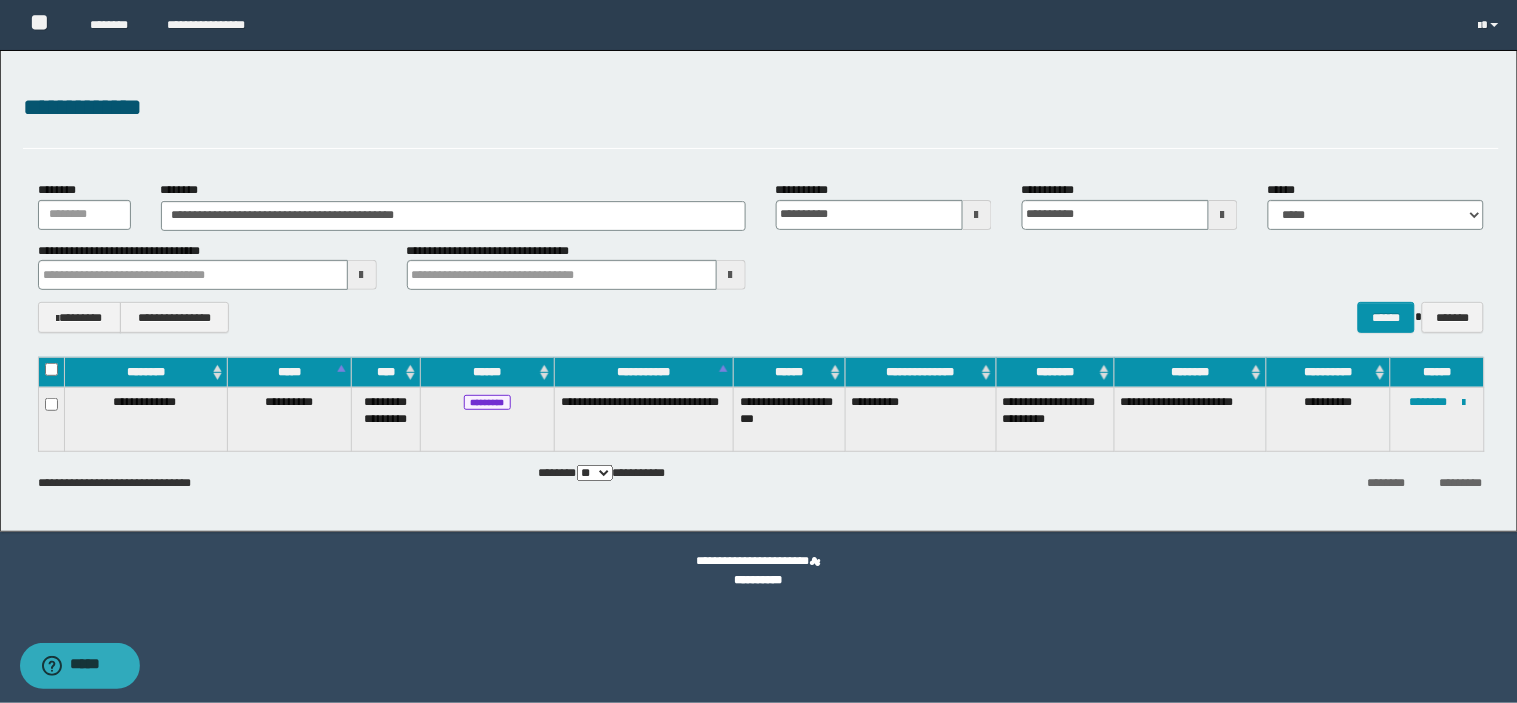 click on "**********" at bounding box center [759, 291] 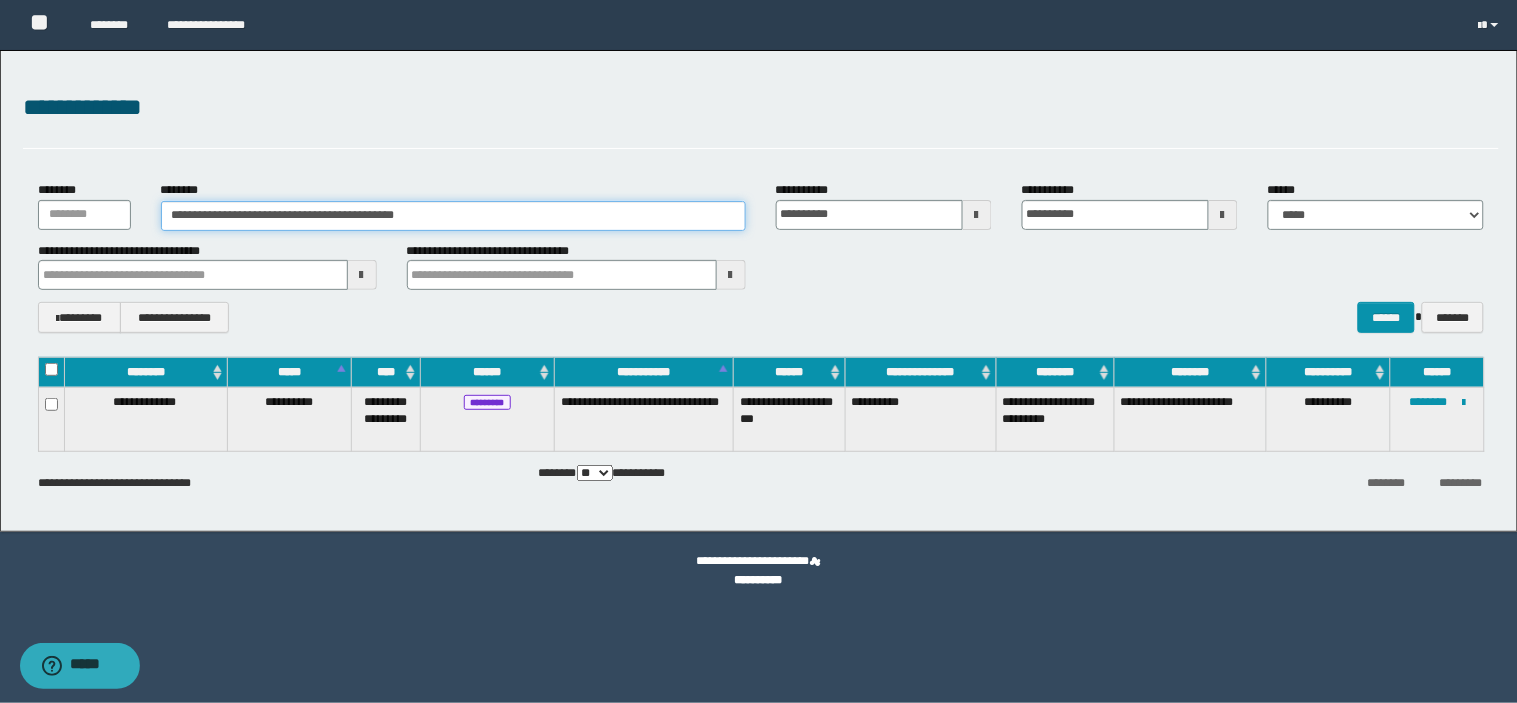 click on "**********" at bounding box center [453, 216] 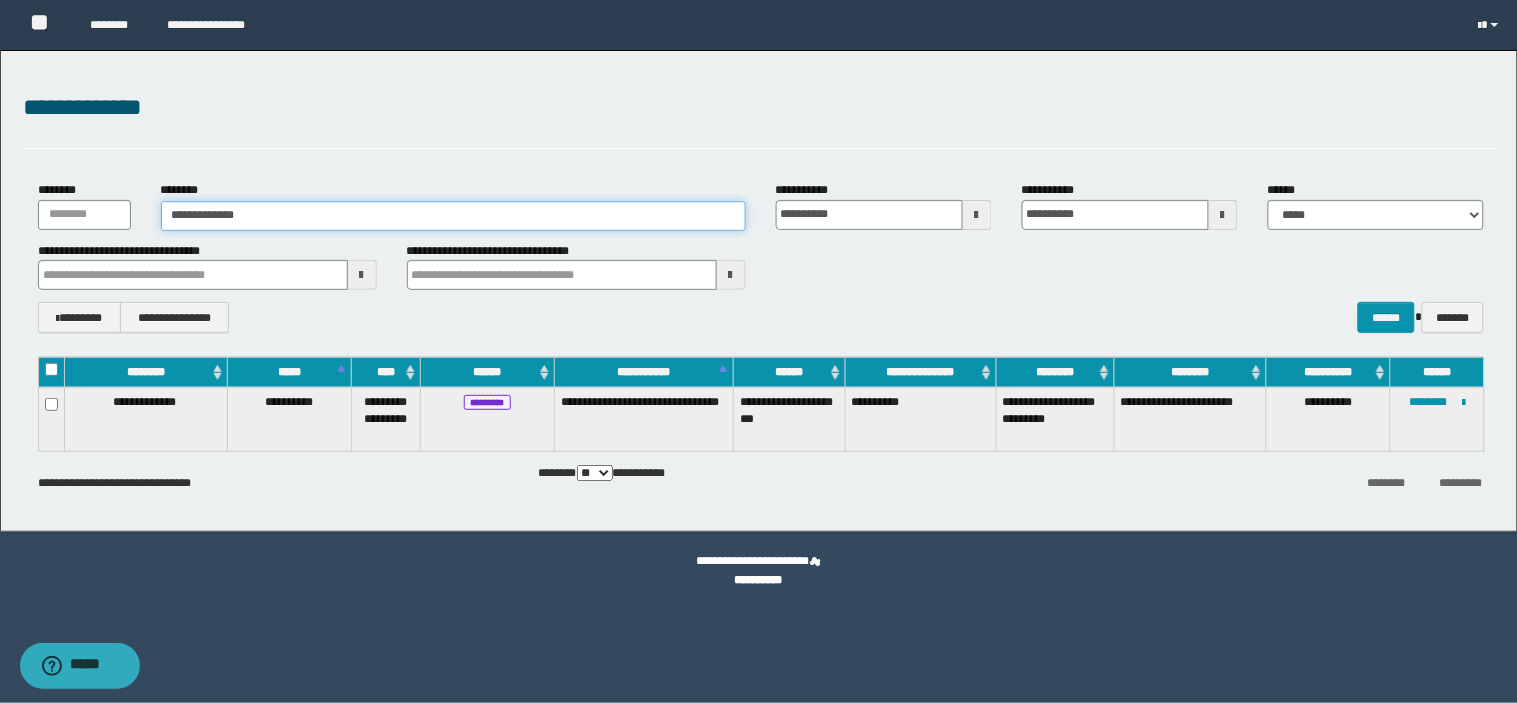 type on "**********" 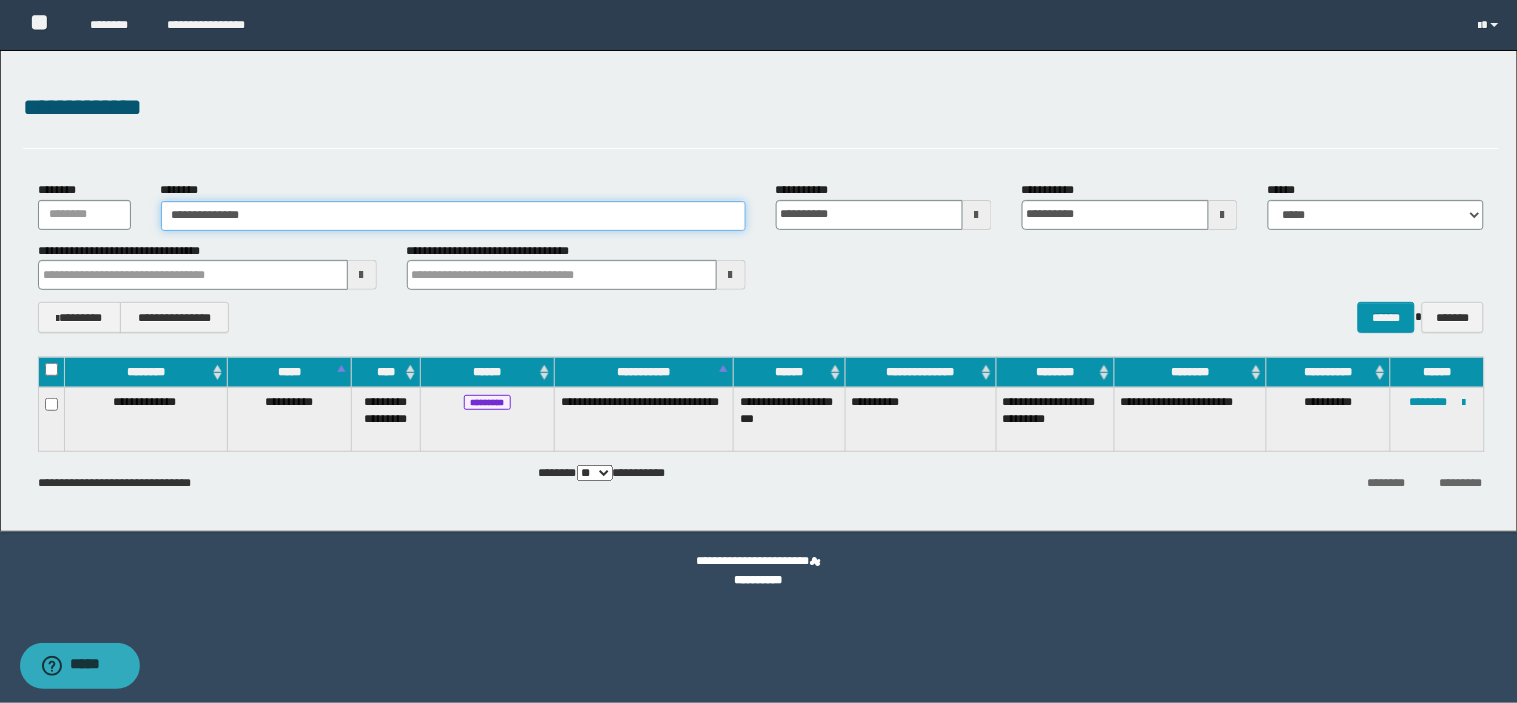 type on "**********" 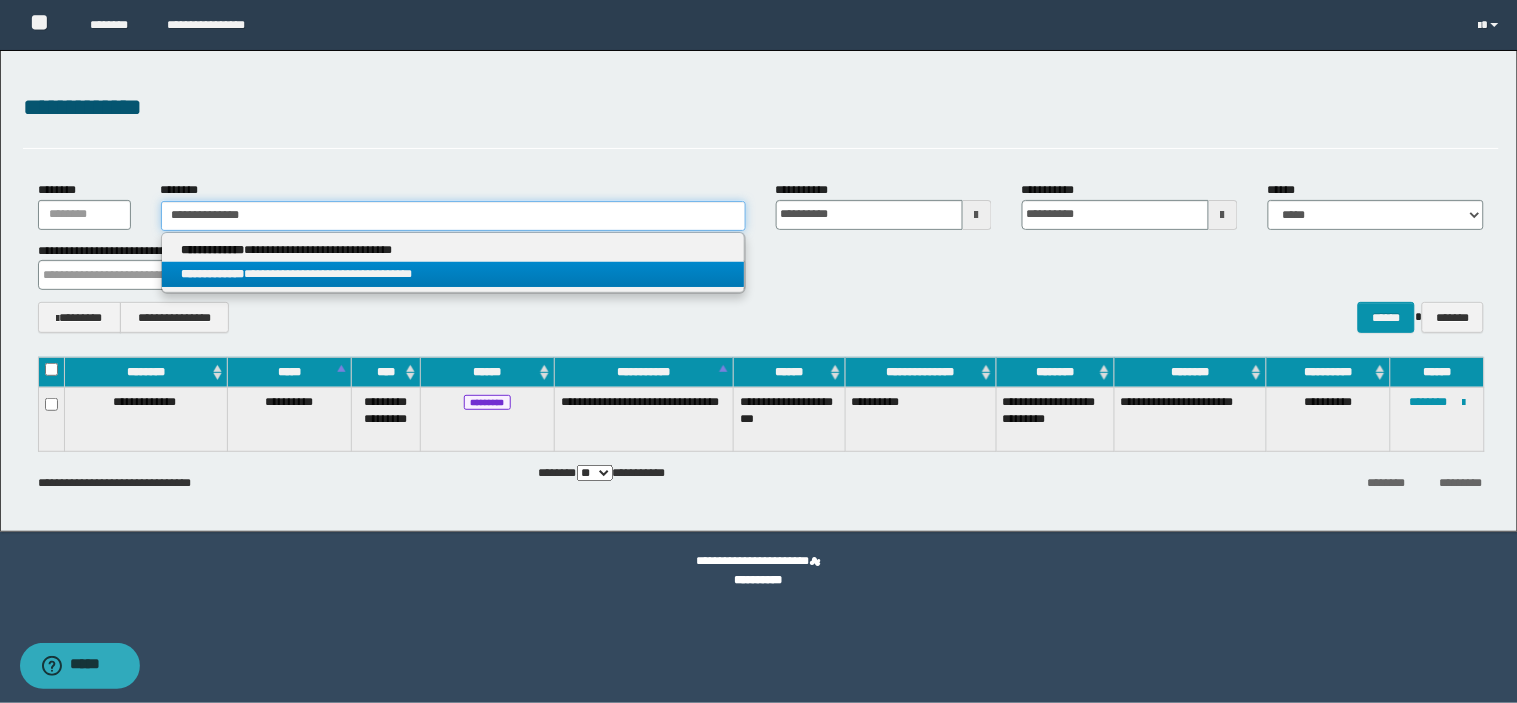 type on "**********" 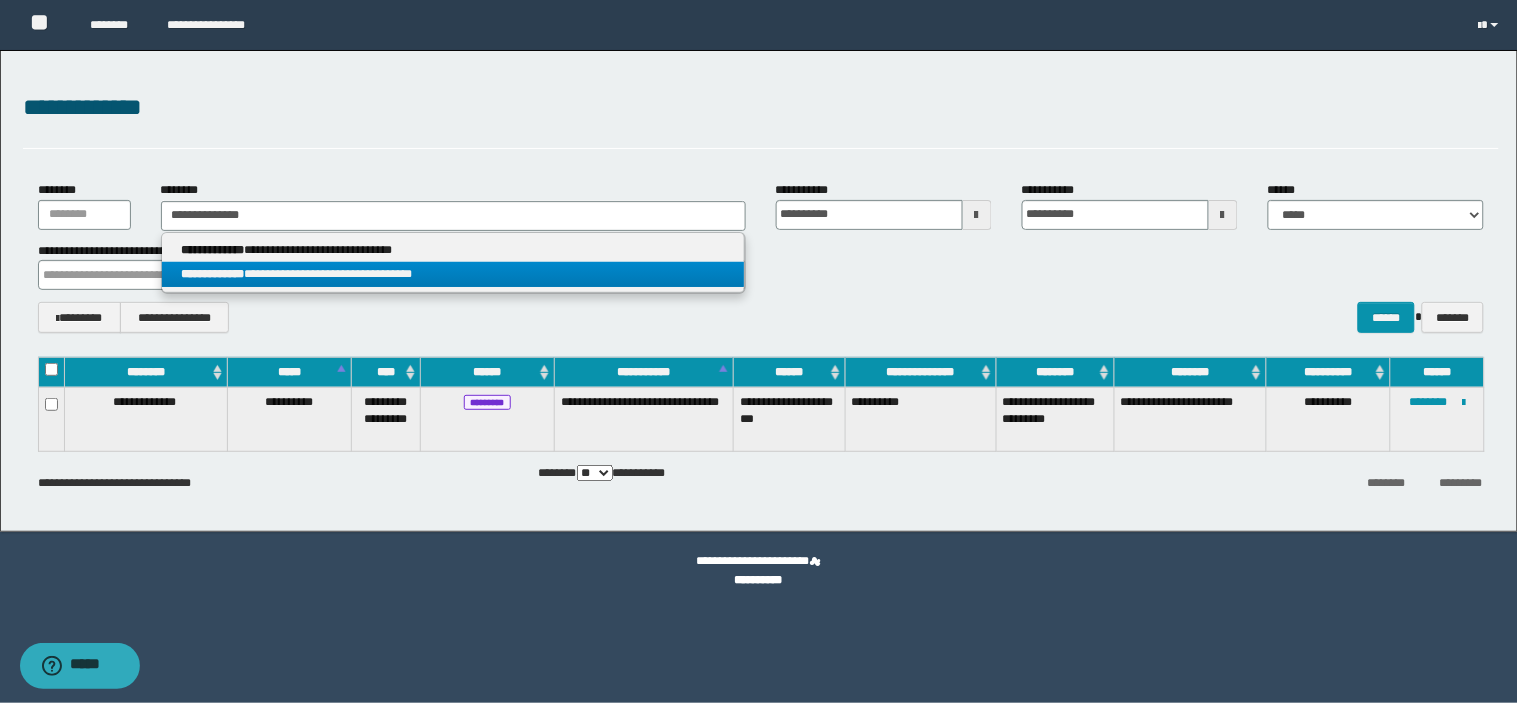 click on "**********" at bounding box center (453, 274) 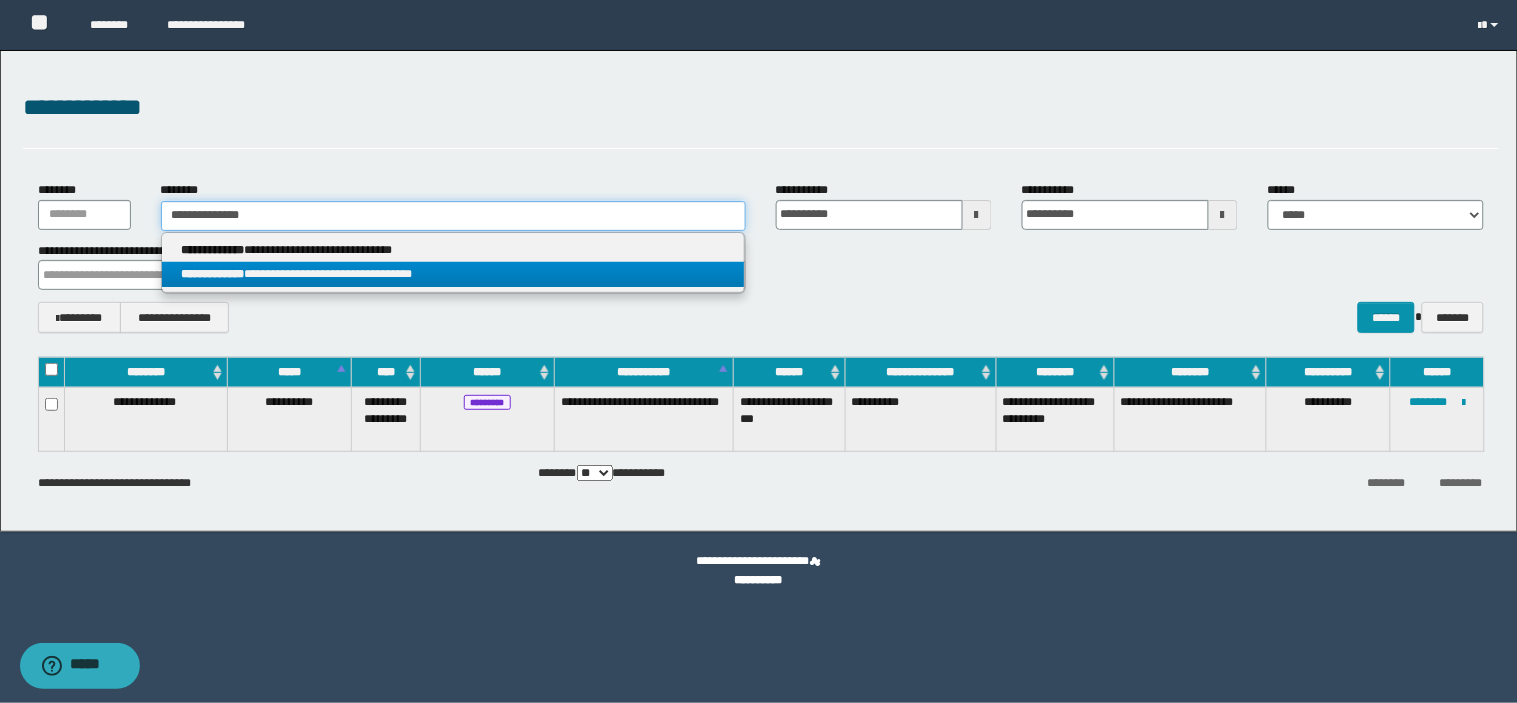 type 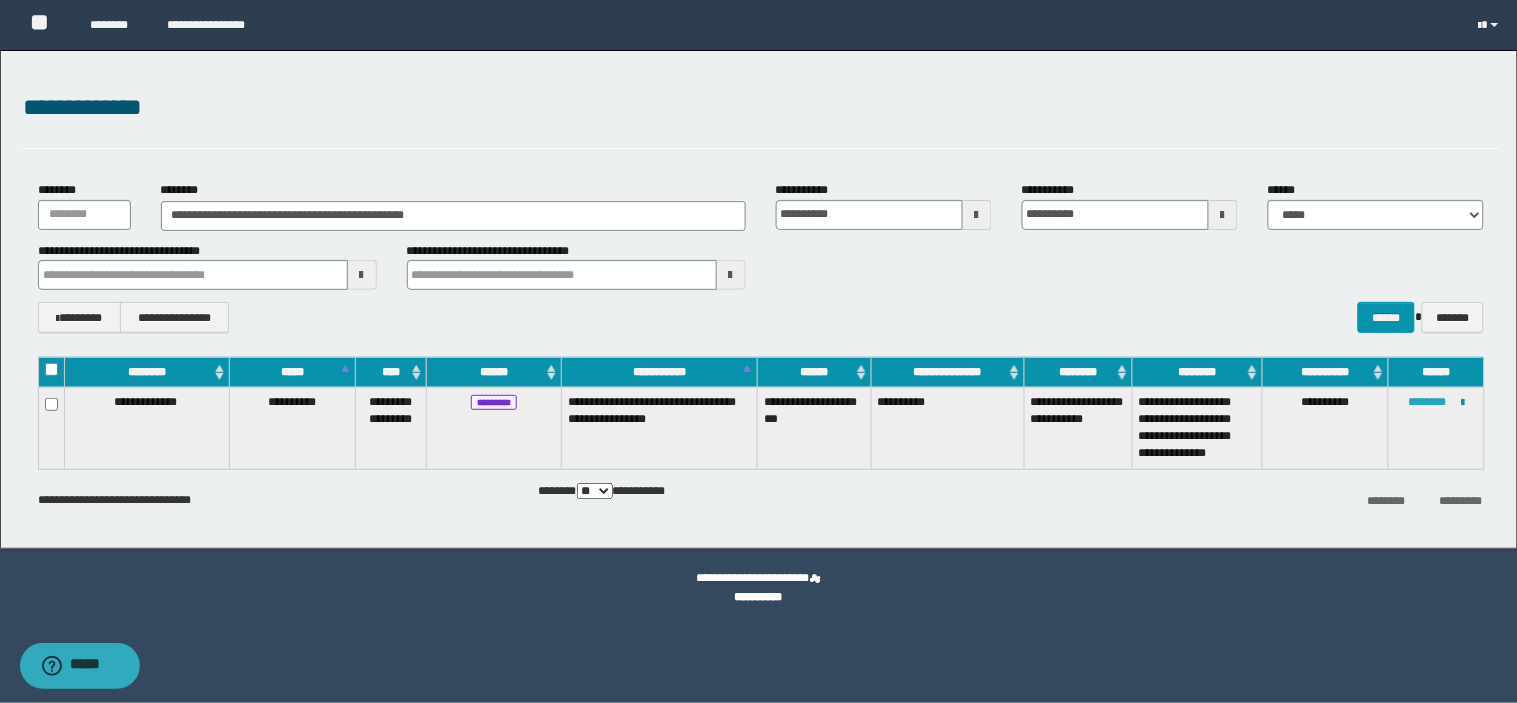 click on "********" at bounding box center (1428, 402) 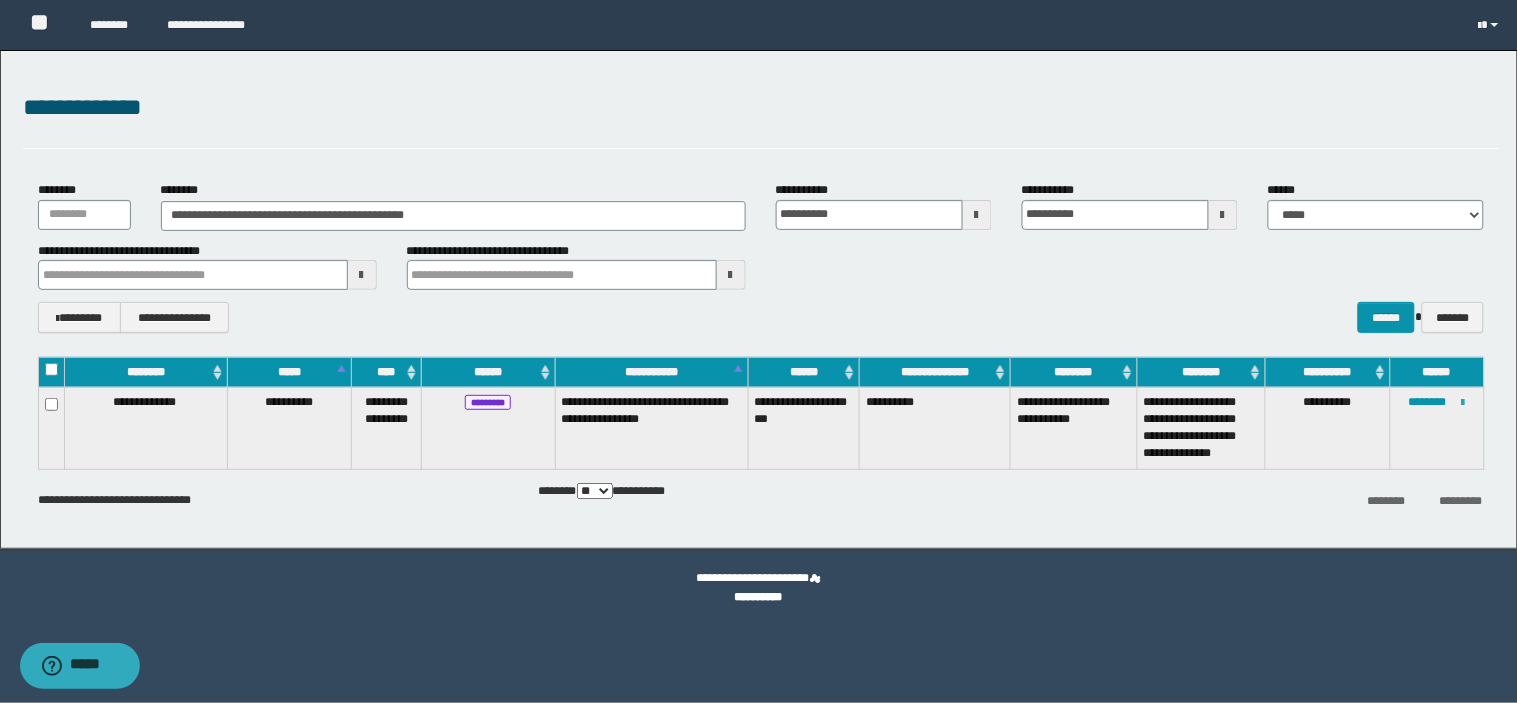 click at bounding box center (1463, 403) 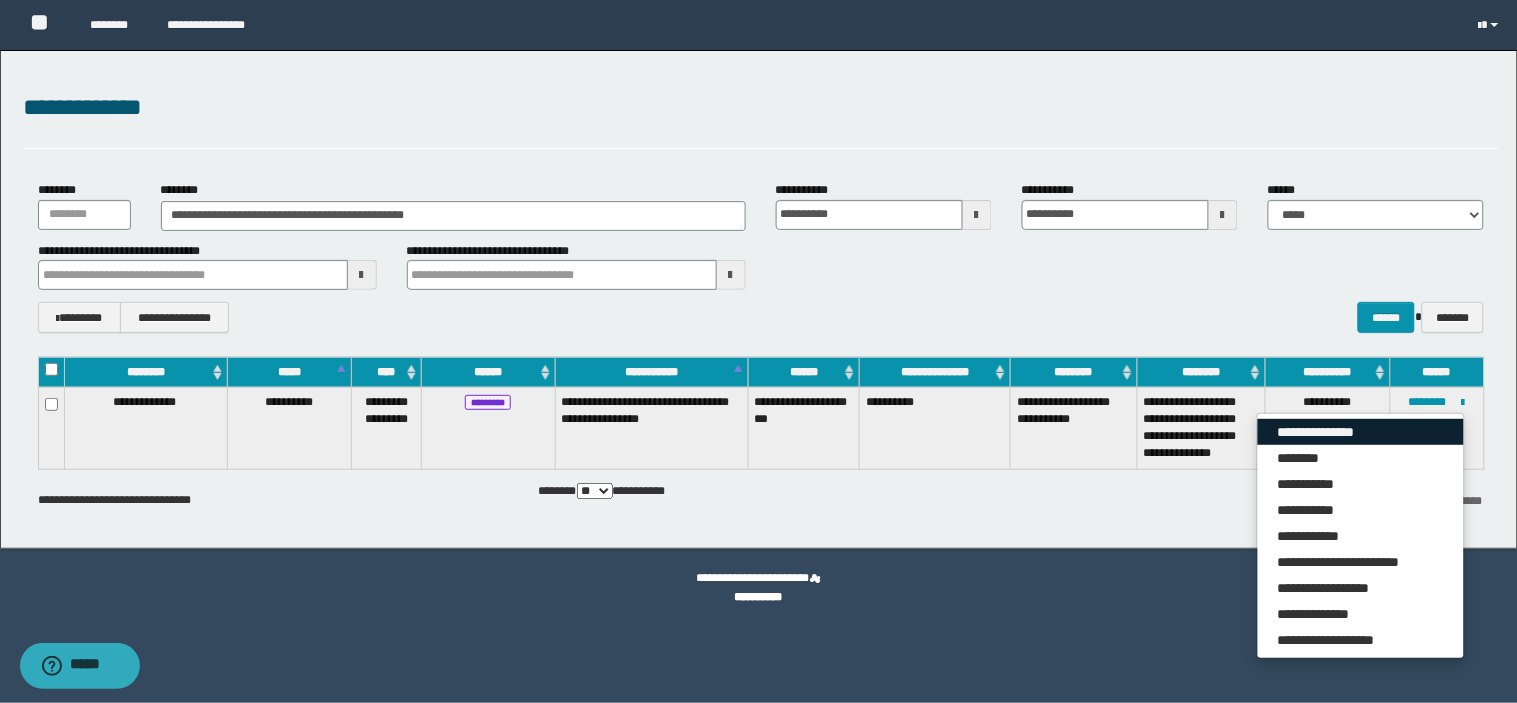 click on "**********" at bounding box center [1361, 432] 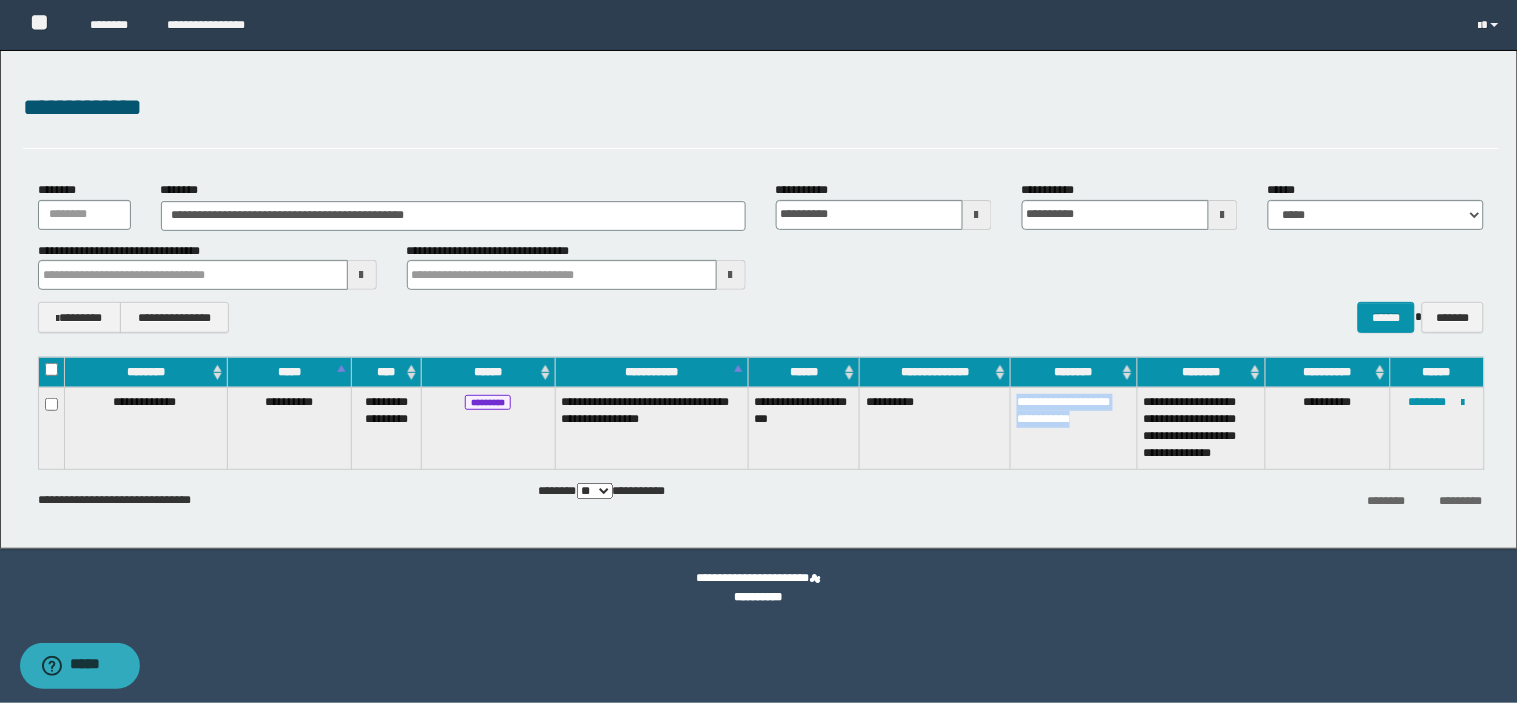 drag, startPoint x: 1126, startPoint y: 424, endPoint x: 1004, endPoint y: 405, distance: 123.47064 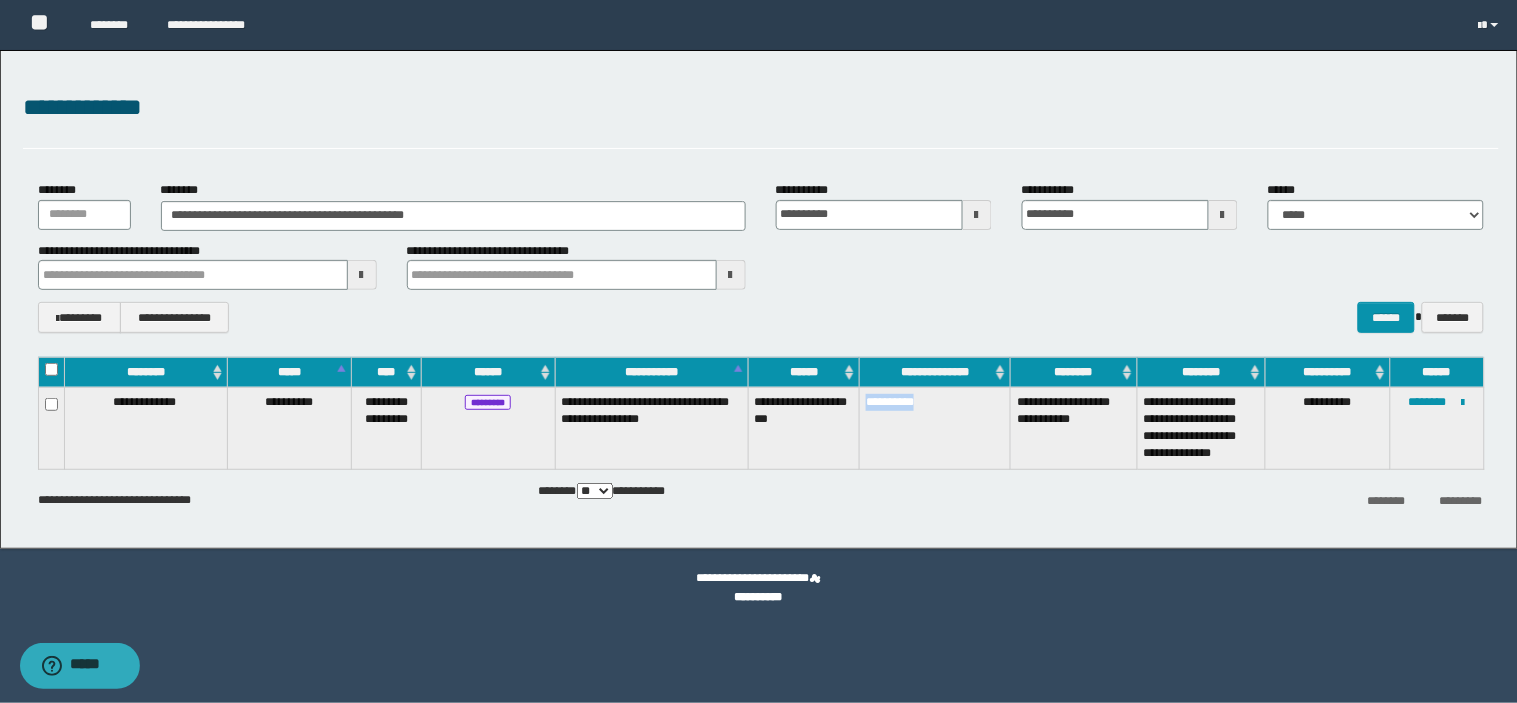 drag, startPoint x: 948, startPoint y: 412, endPoint x: 874, endPoint y: 421, distance: 74.54529 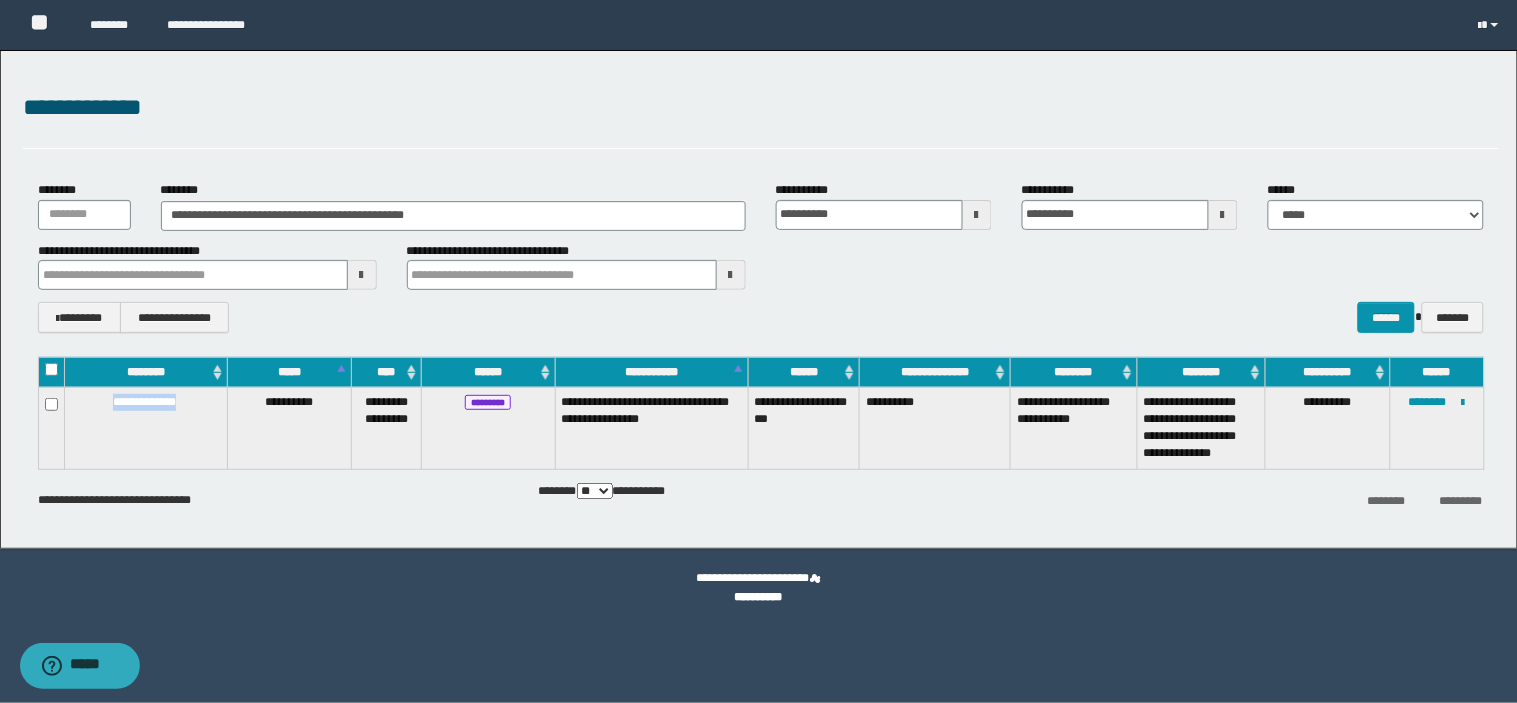 drag, startPoint x: 220, startPoint y: 411, endPoint x: 113, endPoint y: 410, distance: 107.00467 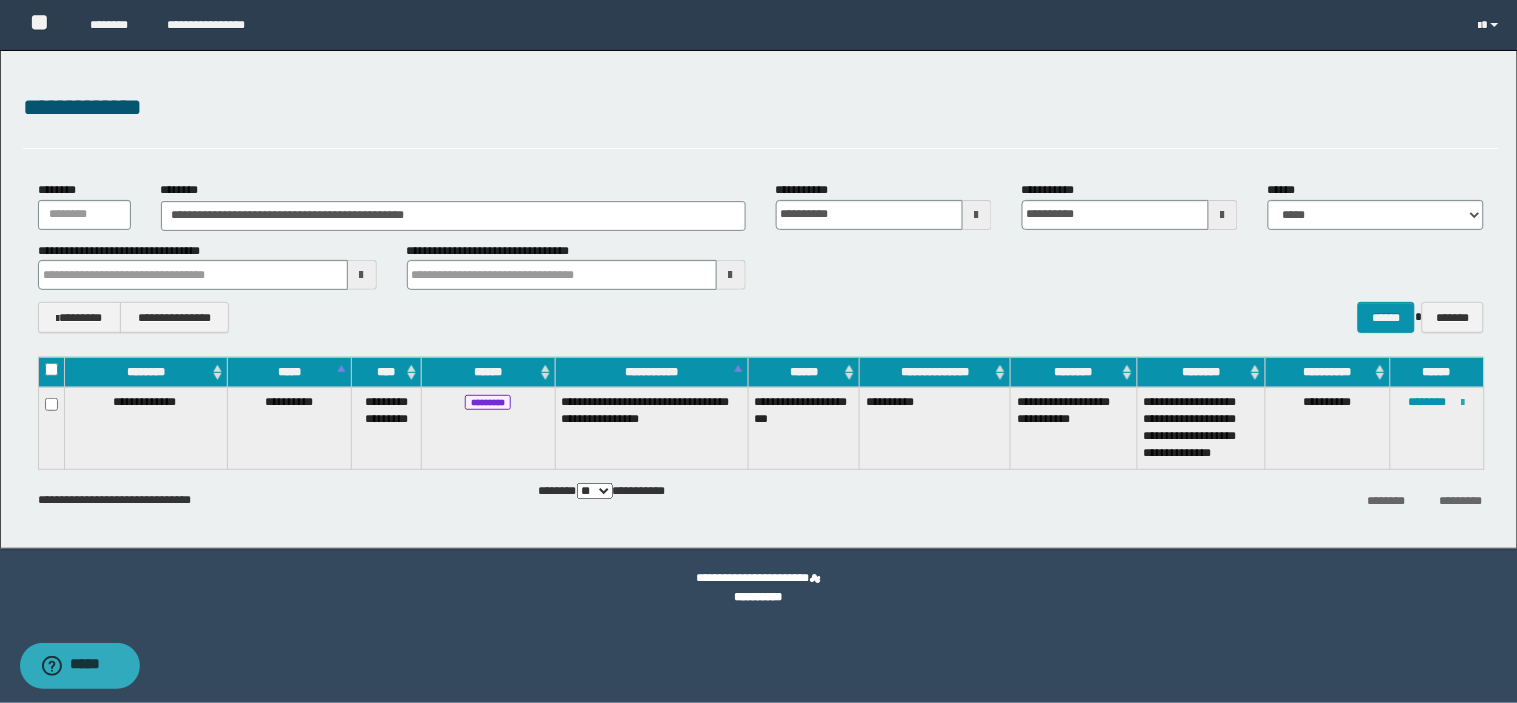 click at bounding box center [1463, 403] 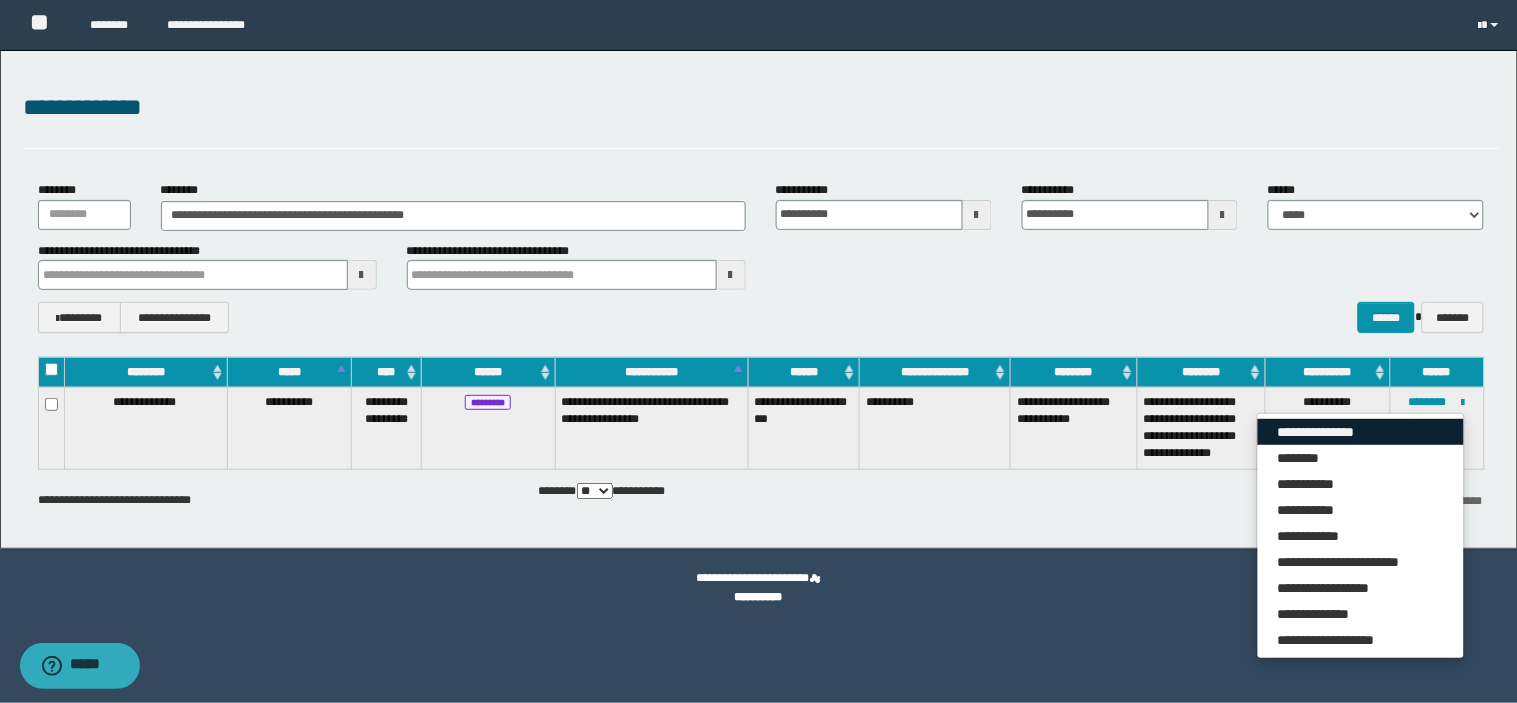 click on "**********" at bounding box center (1361, 432) 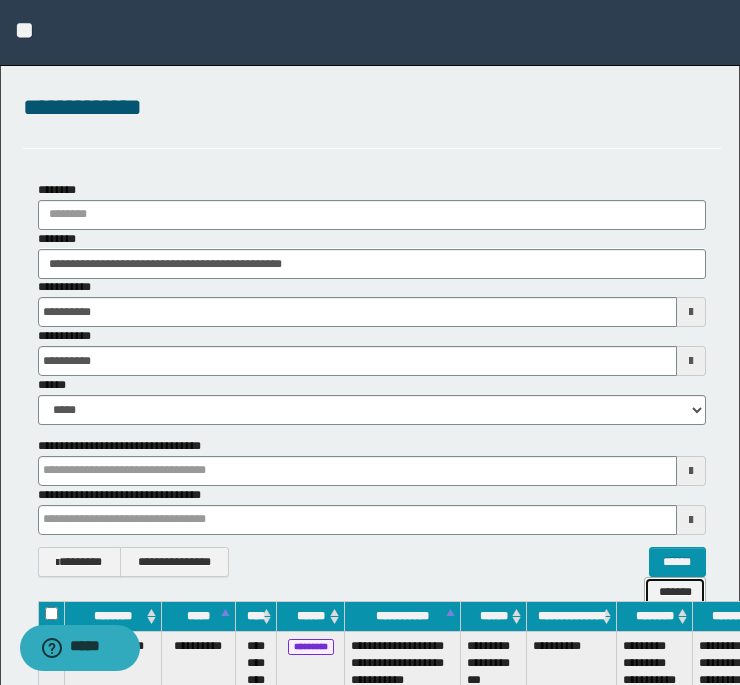 click on "*******" at bounding box center (674, 592) 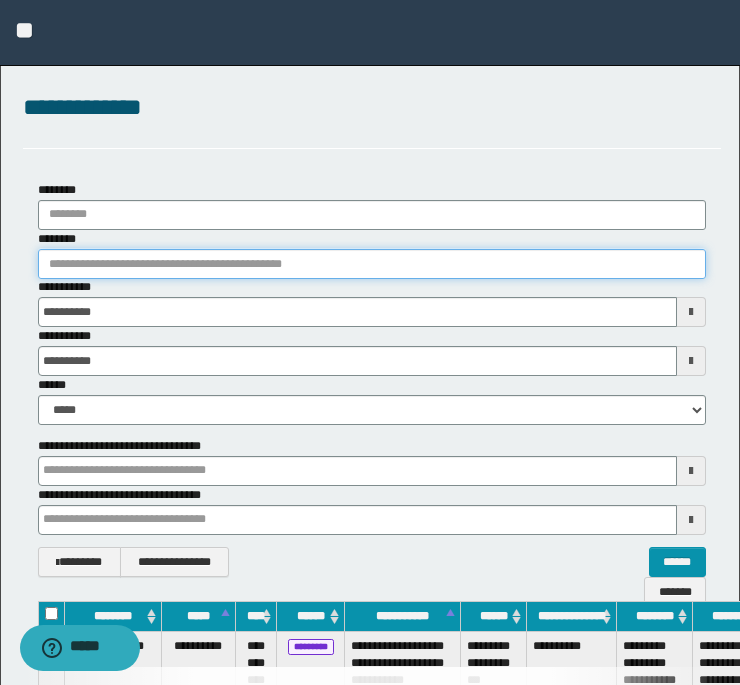 click on "********" at bounding box center (372, 264) 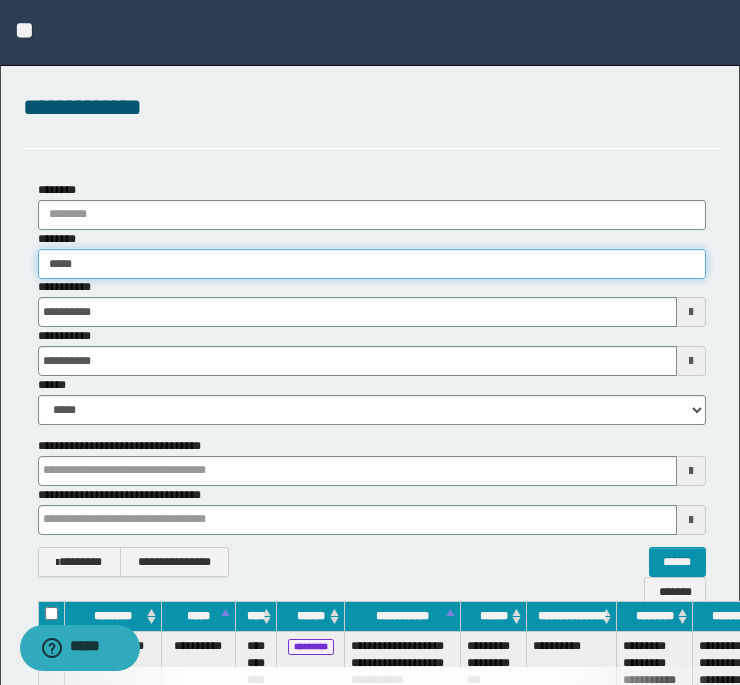 type on "******" 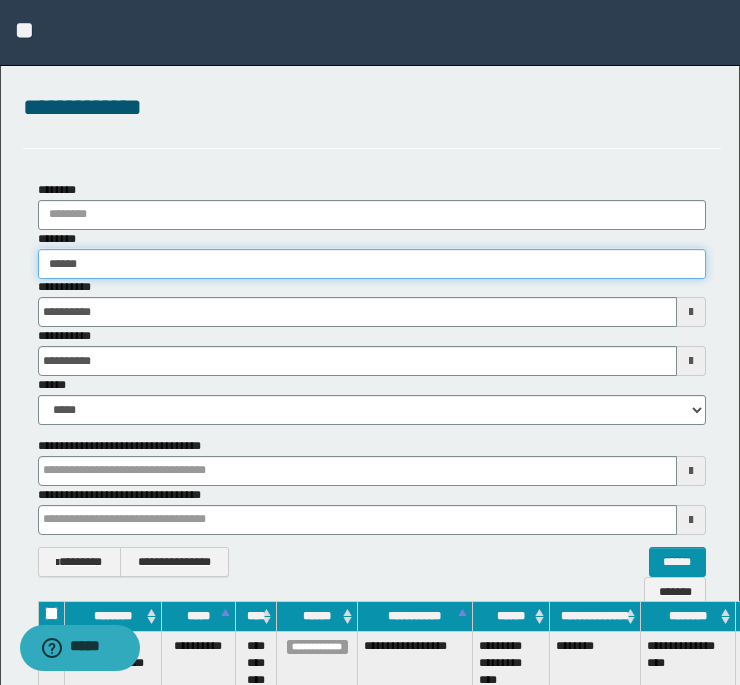 type on "******" 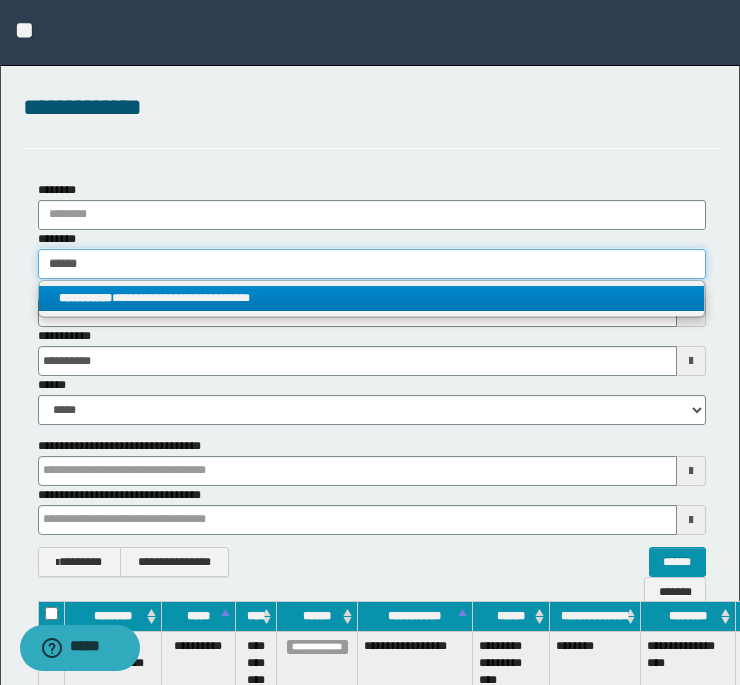 type on "******" 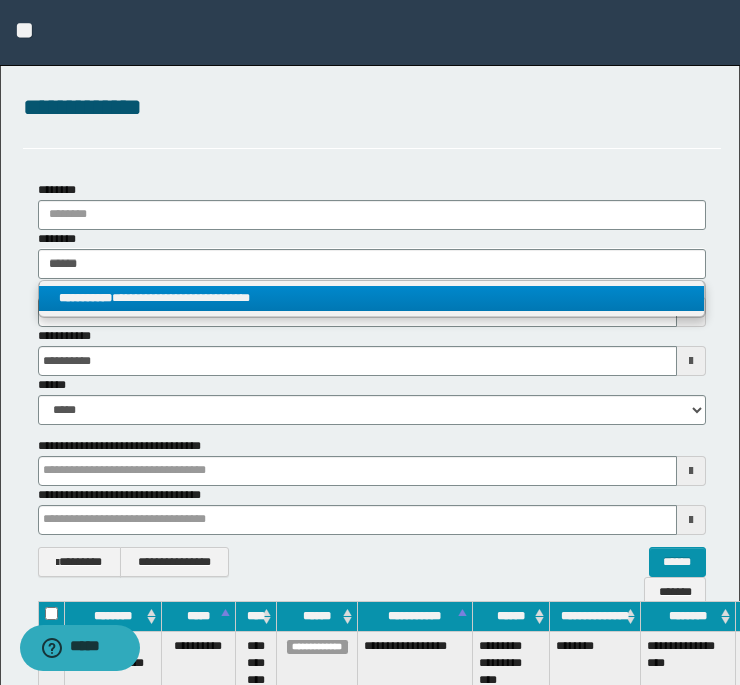 click on "**********" at bounding box center [372, 298] 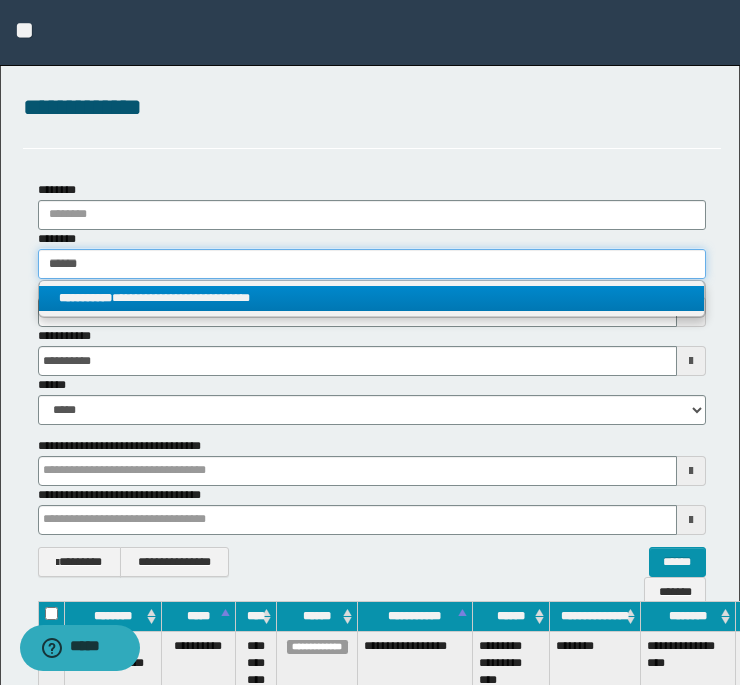 type 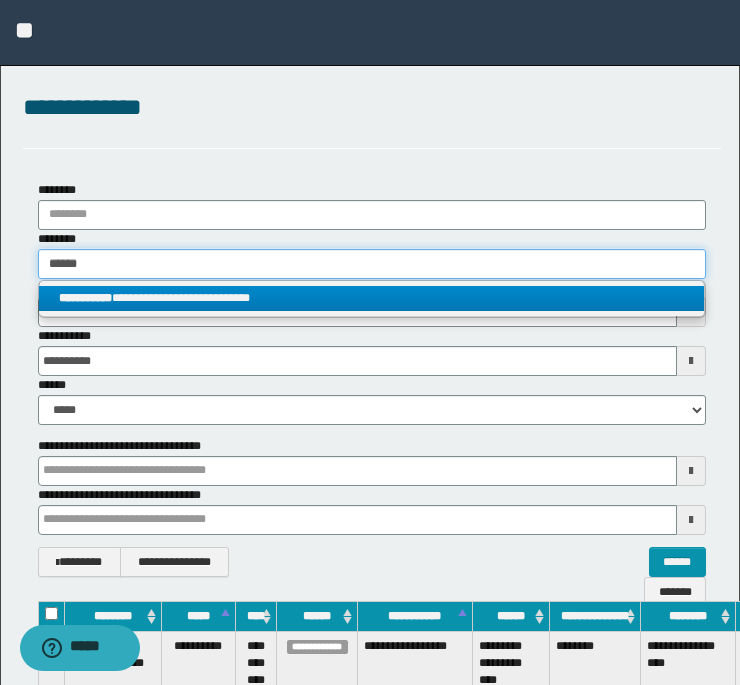type on "**********" 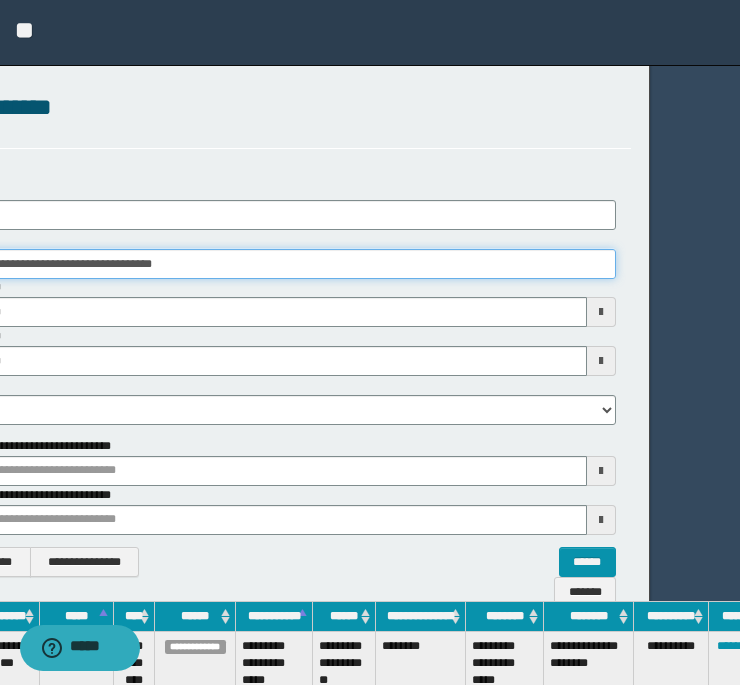 scroll, scrollTop: 0, scrollLeft: 114, axis: horizontal 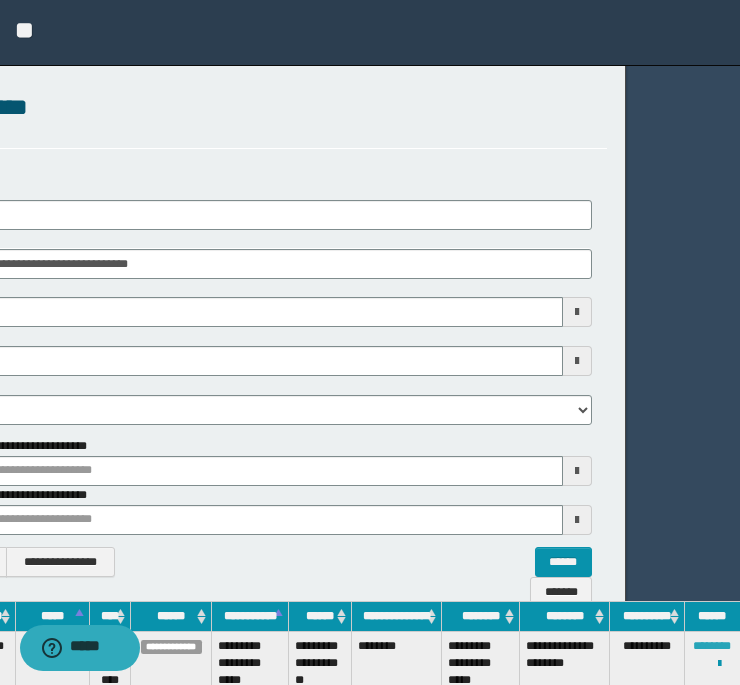 click on "********" at bounding box center [712, 646] 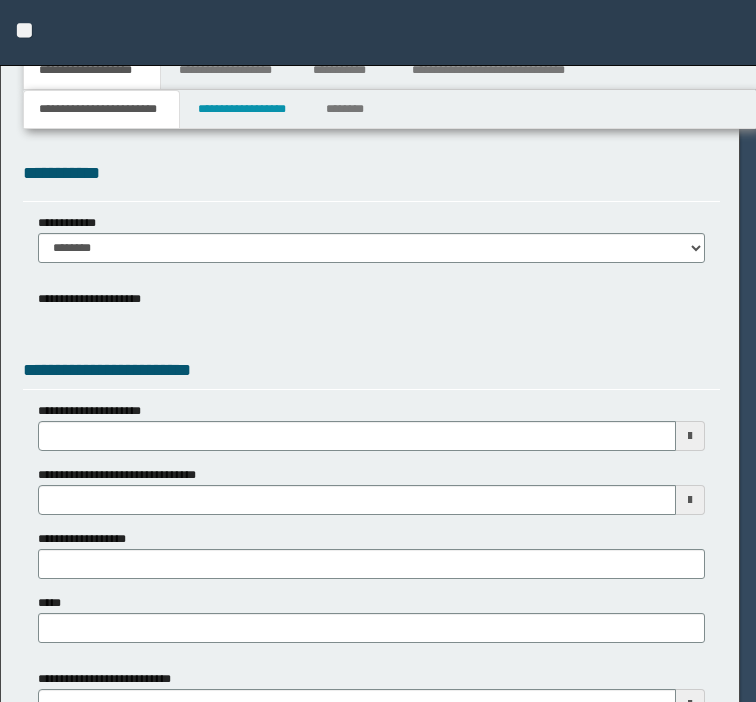 scroll, scrollTop: 0, scrollLeft: 0, axis: both 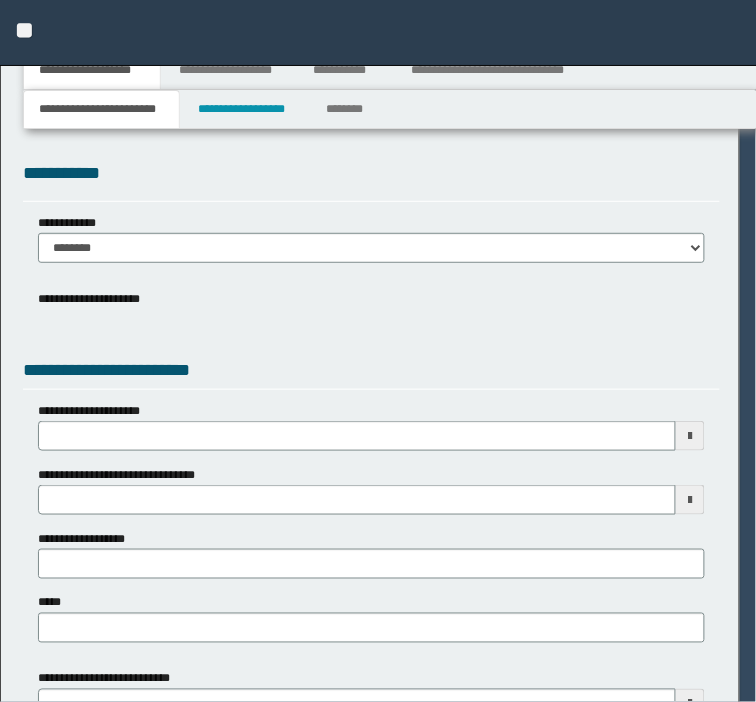 type on "********" 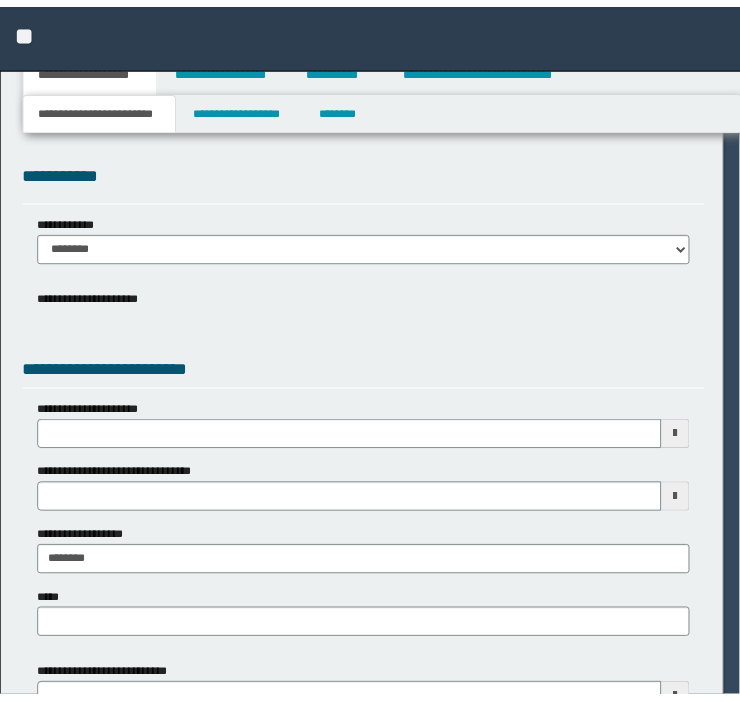 scroll, scrollTop: 0, scrollLeft: 0, axis: both 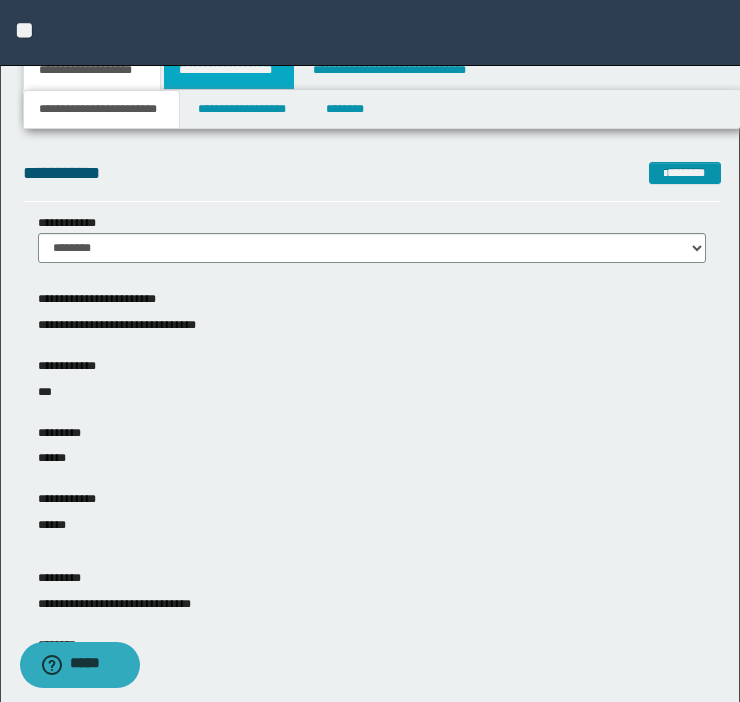 click on "**********" at bounding box center [229, 70] 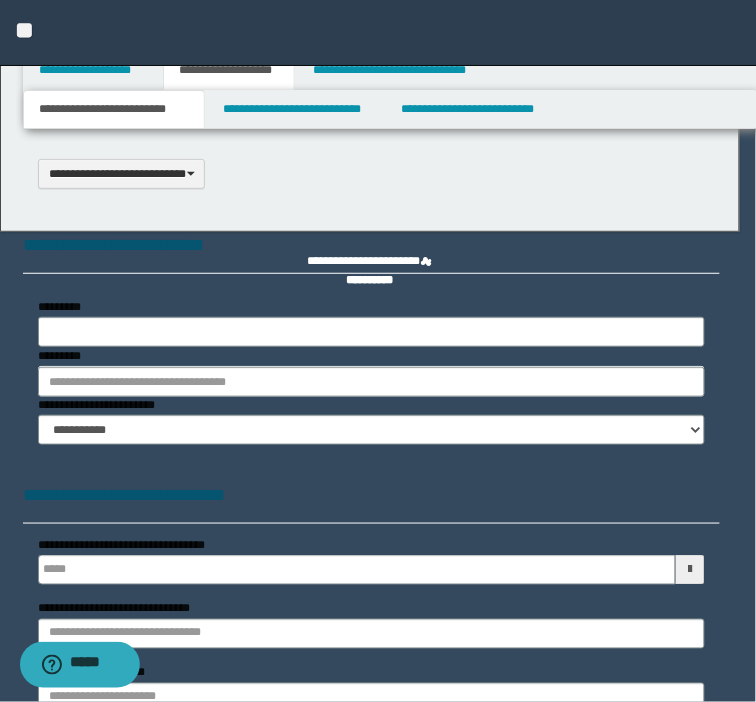 type 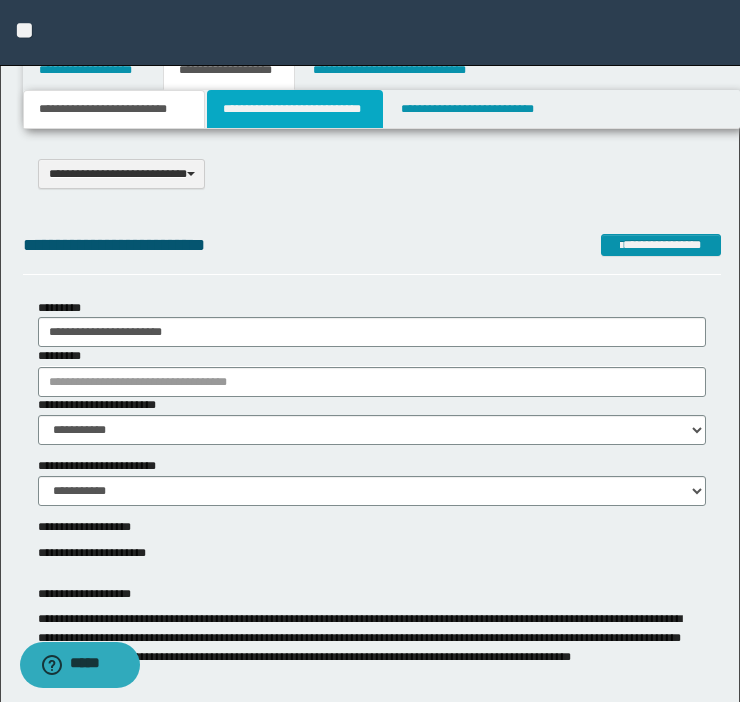 click on "**********" at bounding box center [295, 109] 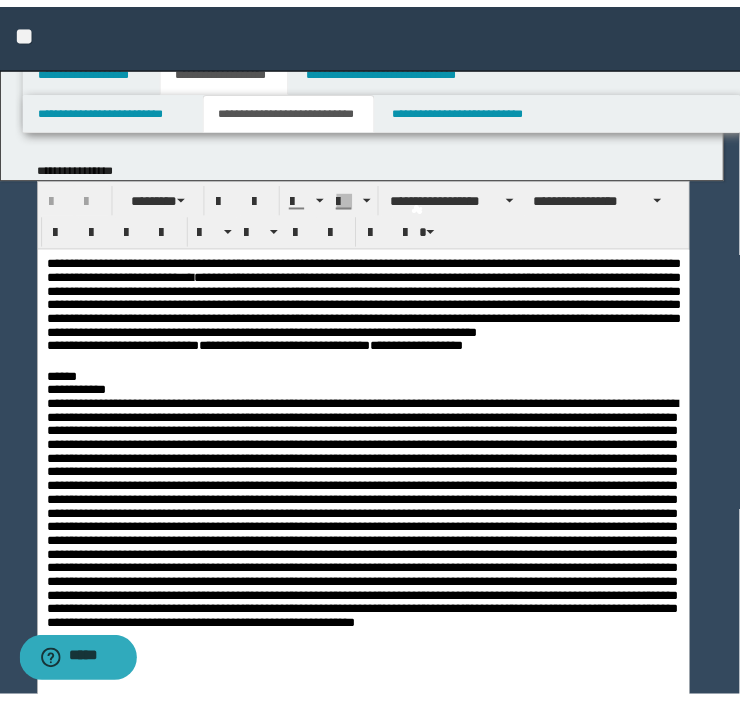 scroll, scrollTop: 0, scrollLeft: 0, axis: both 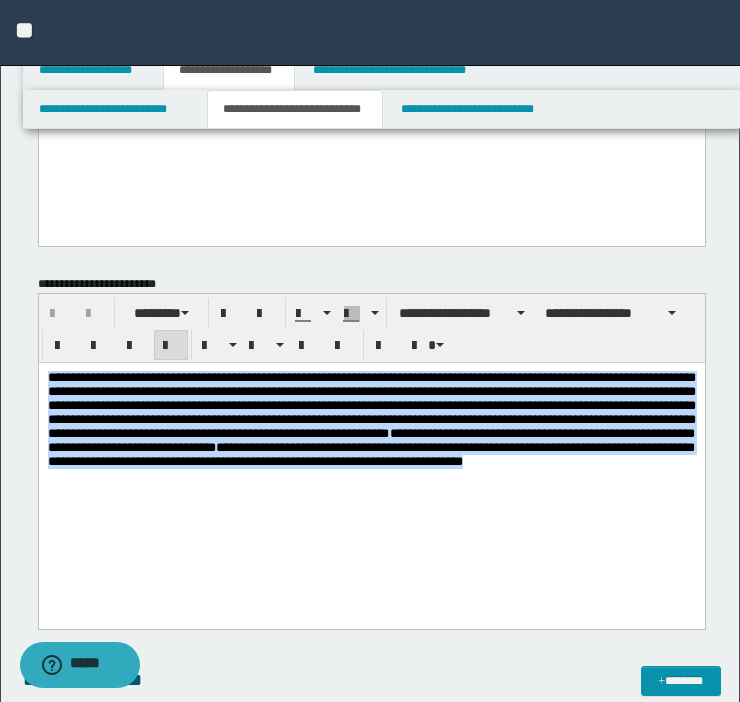 drag, startPoint x: 393, startPoint y: 476, endPoint x: -175, endPoint y: 327, distance: 587.218 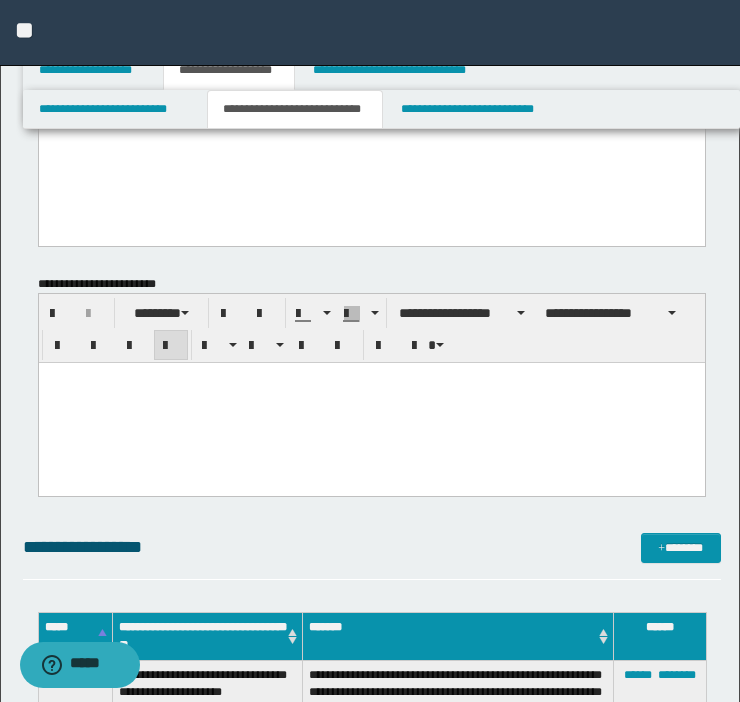 click at bounding box center [371, 403] 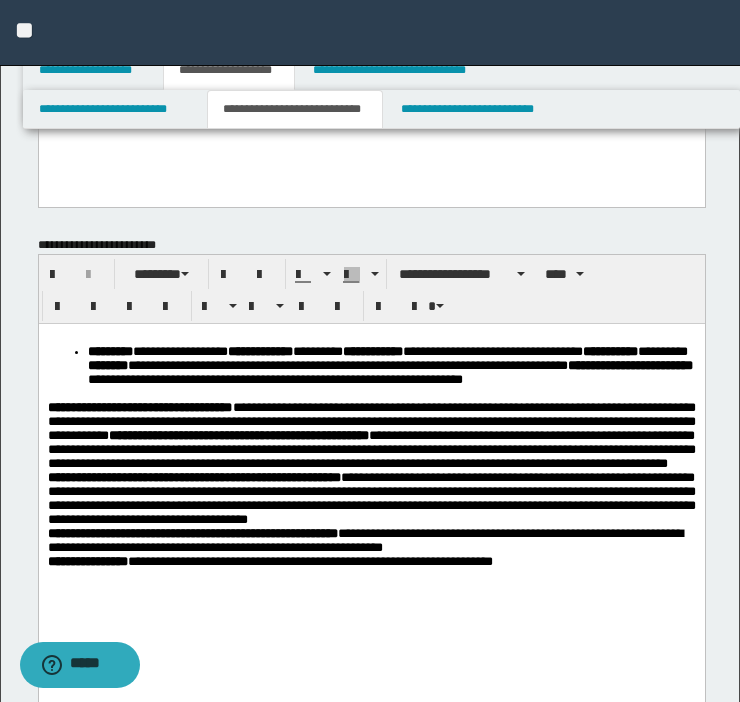 scroll, scrollTop: 710, scrollLeft: 0, axis: vertical 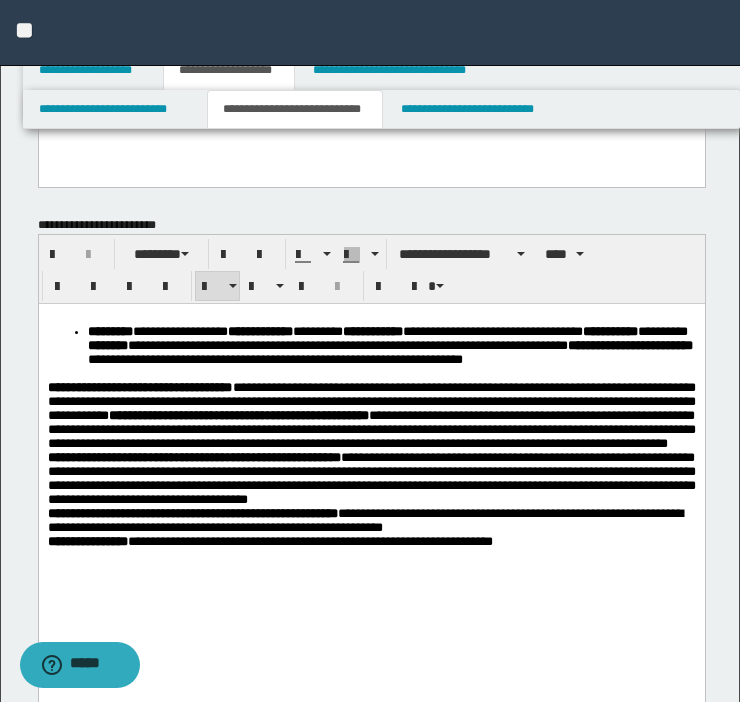 click on "**********" at bounding box center [371, 346] 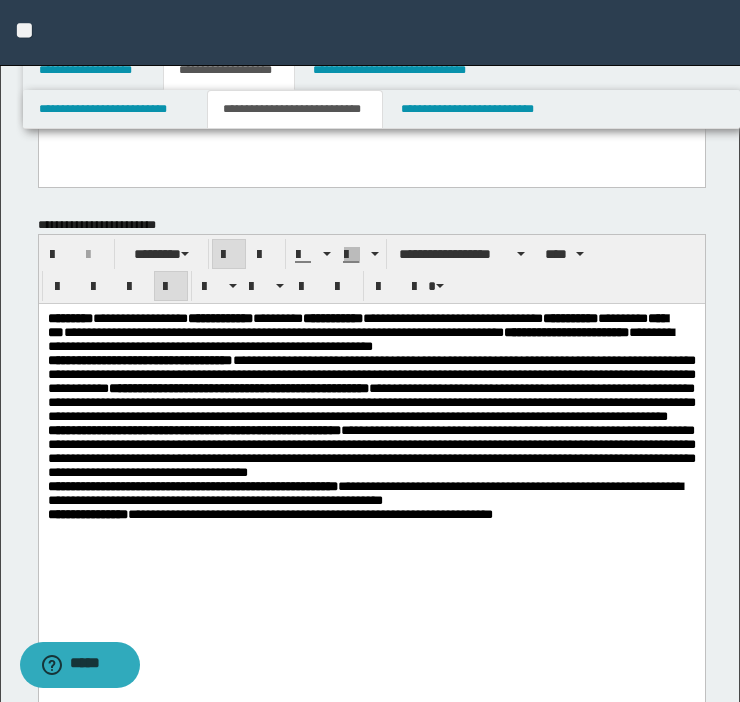 click on "**********" at bounding box center [139, 360] 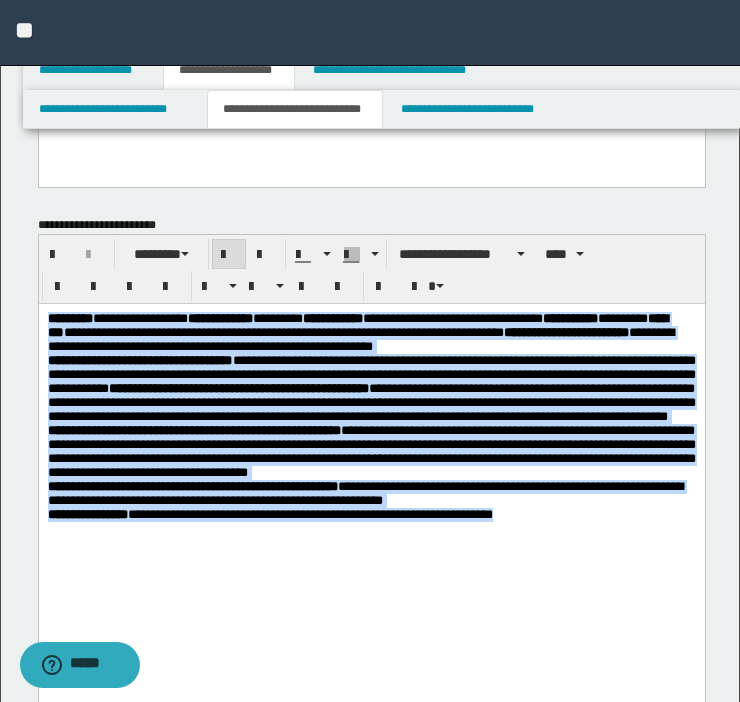 drag, startPoint x: 652, startPoint y: 647, endPoint x: -7, endPoint y: 288, distance: 750.4412 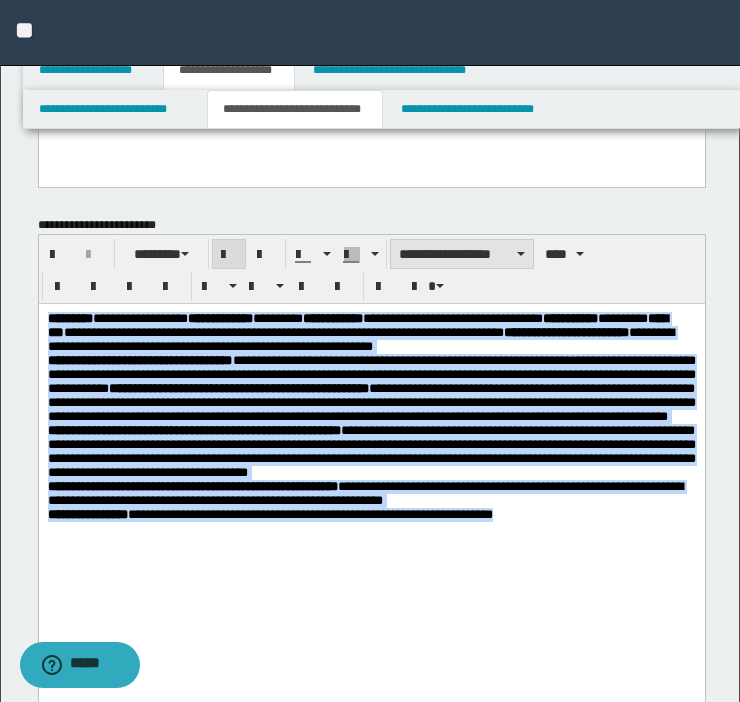 click on "**********" at bounding box center [462, 254] 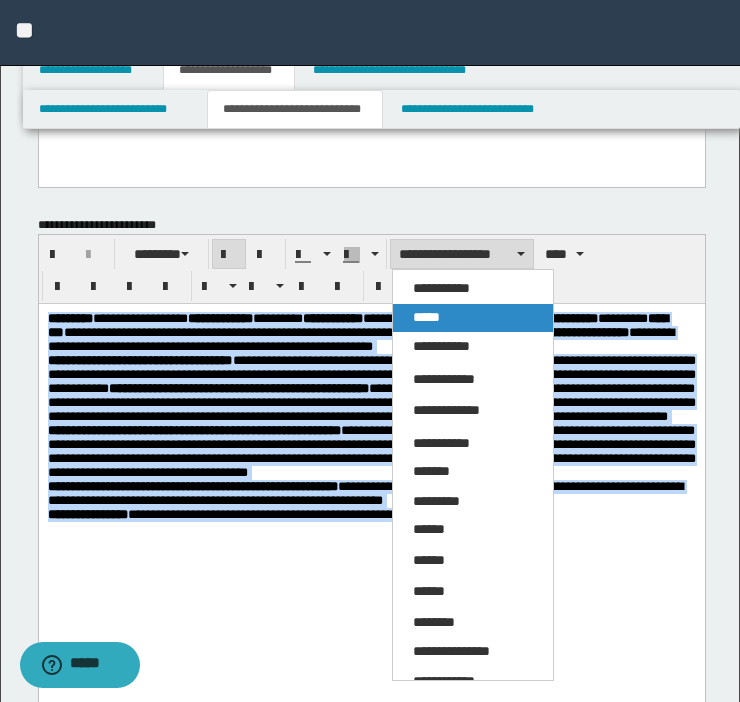 click on "*****" at bounding box center [426, 317] 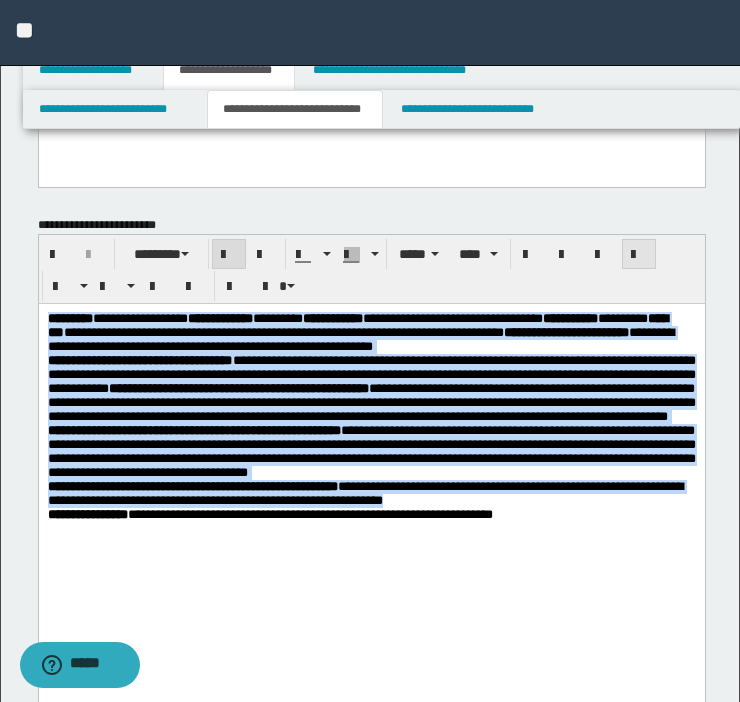 click at bounding box center [639, 255] 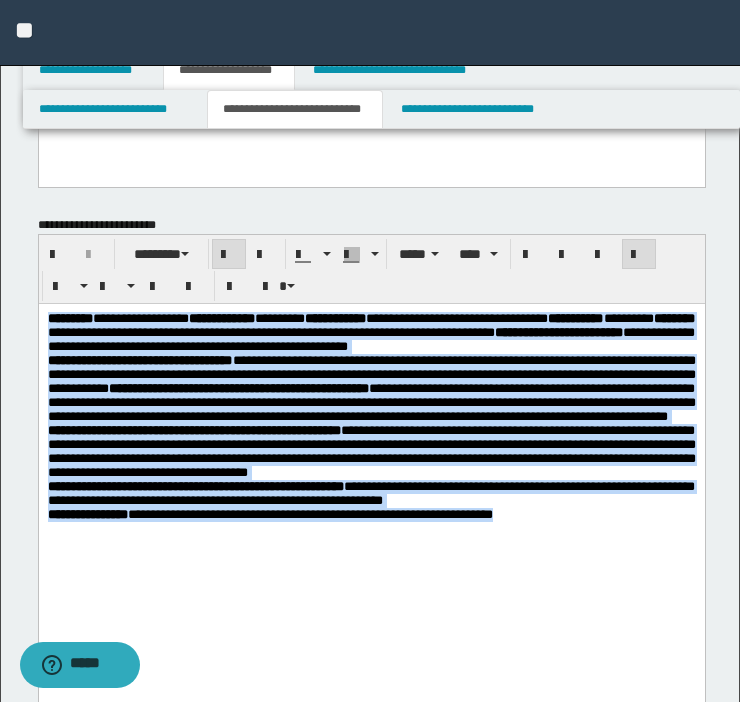 click on "**********" at bounding box center [193, 430] 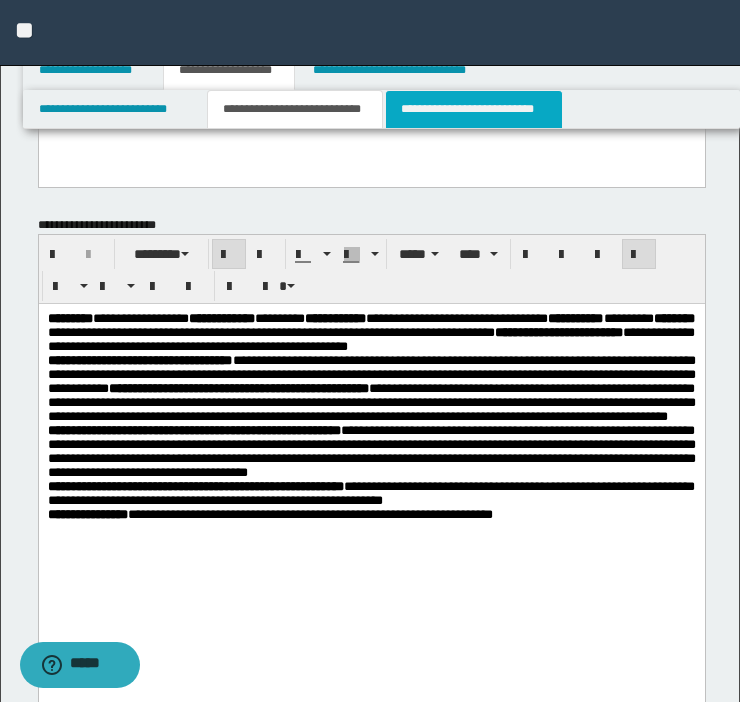 click on "**********" at bounding box center [474, 109] 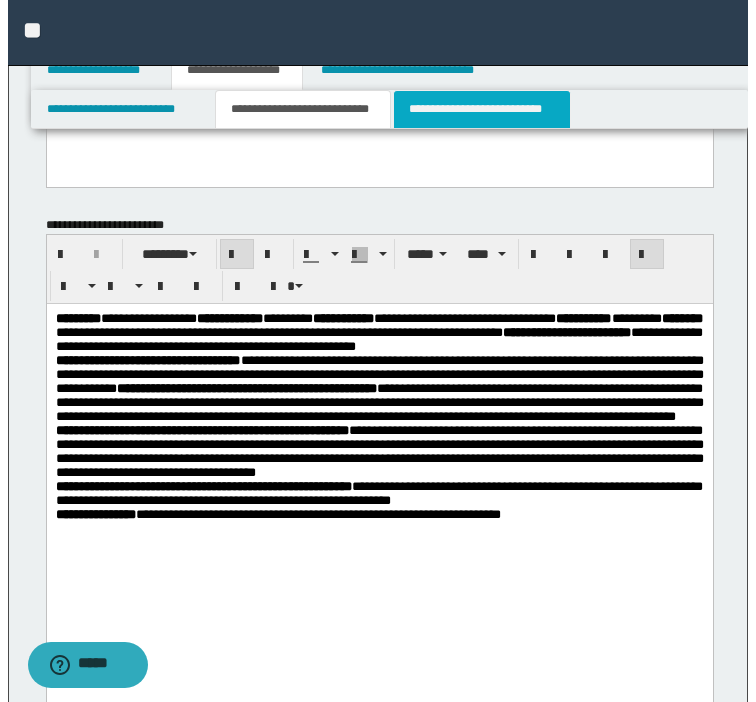 scroll, scrollTop: 0, scrollLeft: 0, axis: both 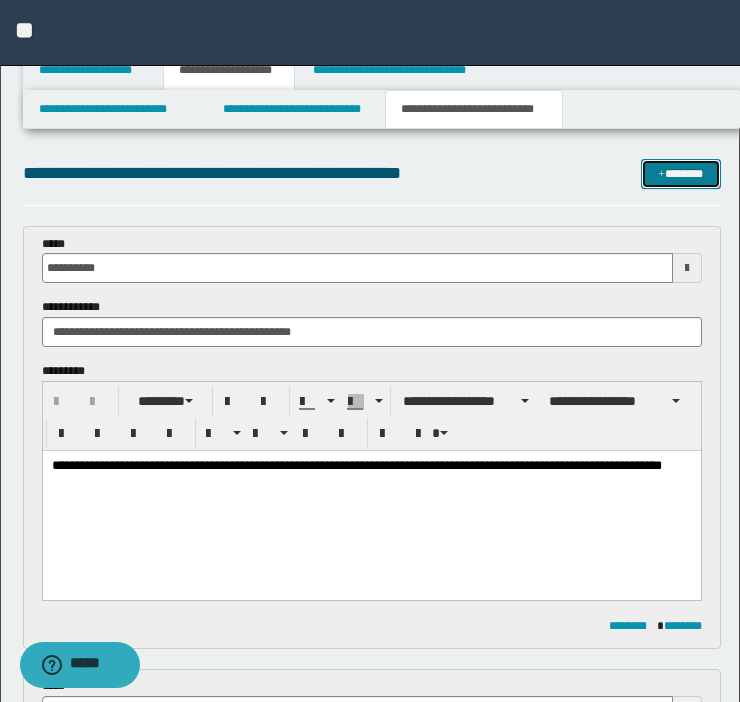 click on "*******" at bounding box center [681, 174] 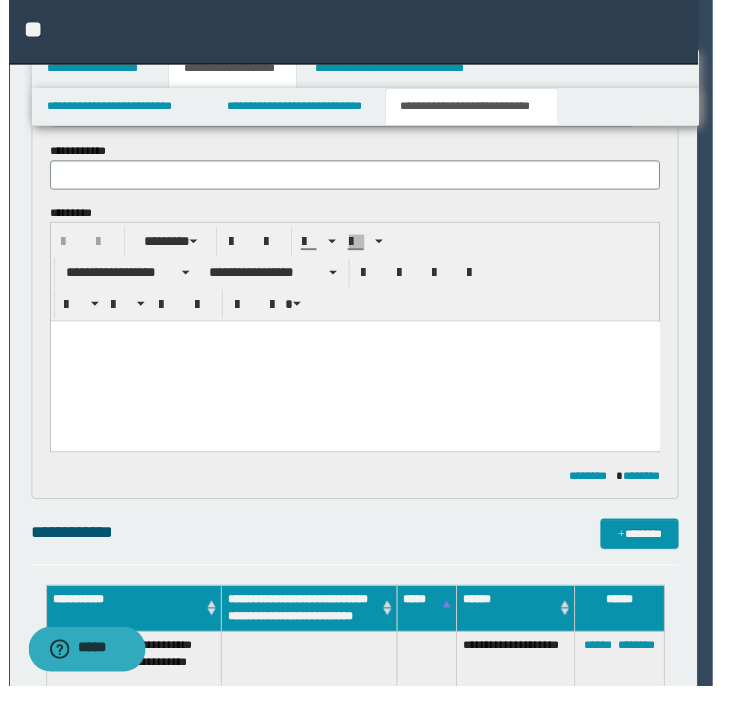 scroll, scrollTop: 1838, scrollLeft: 0, axis: vertical 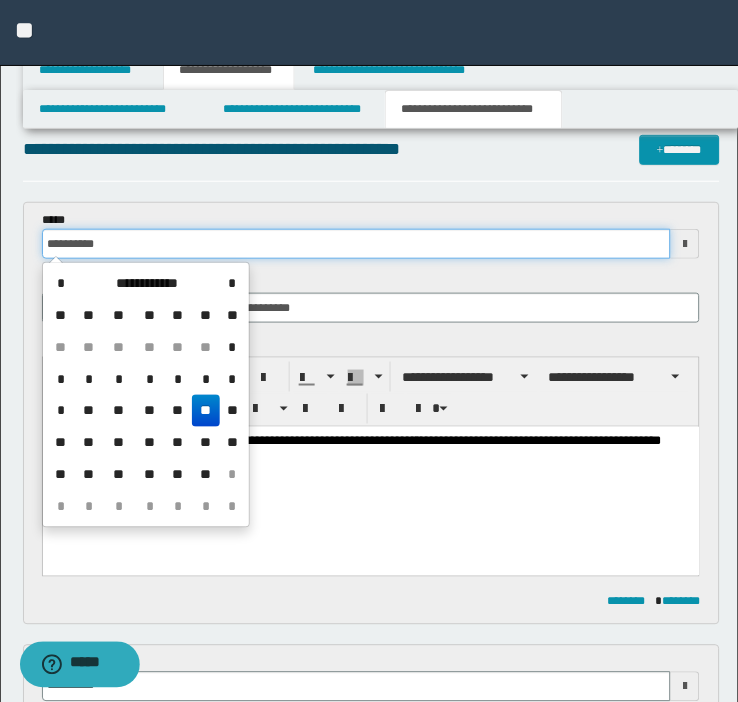 drag, startPoint x: 184, startPoint y: 243, endPoint x: -162, endPoint y: 262, distance: 346.52127 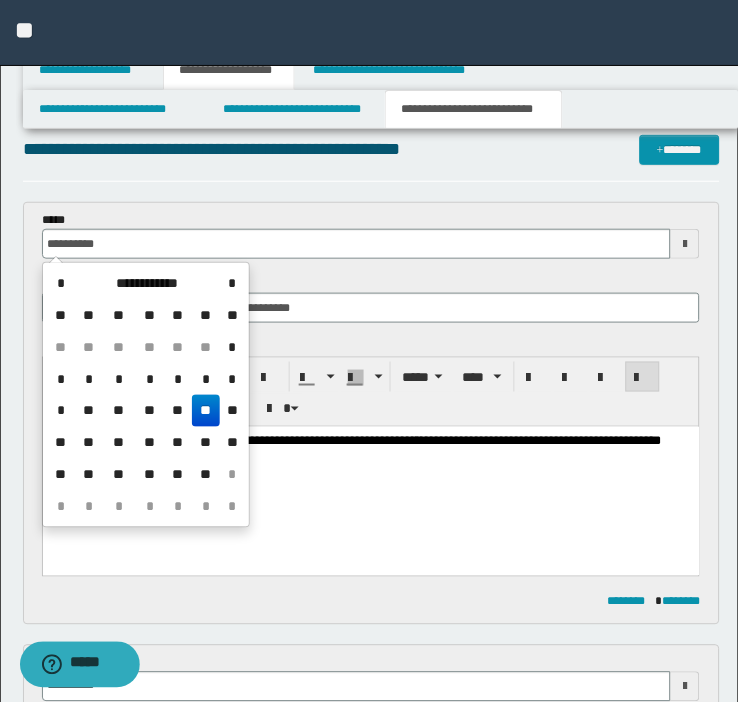 click on "**********" at bounding box center (370, 466) 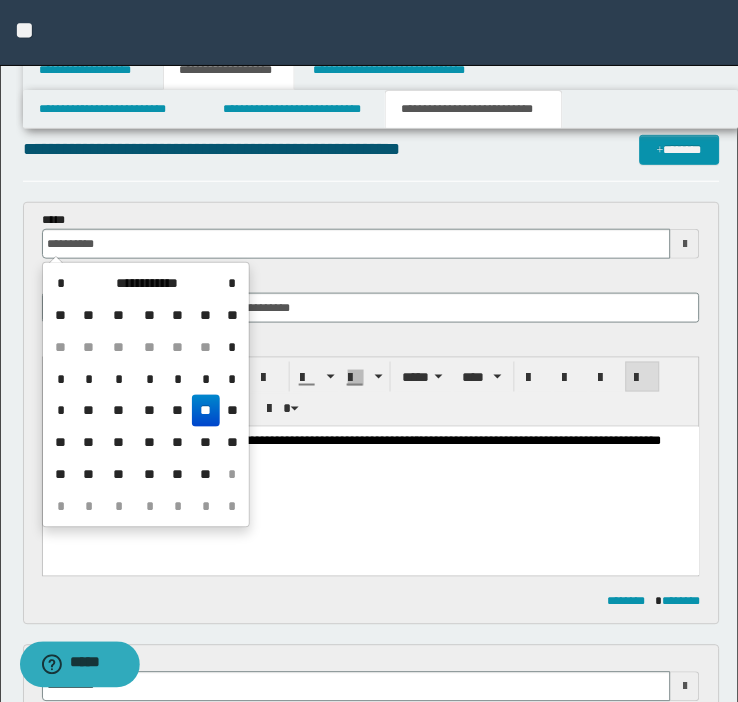 type on "**********" 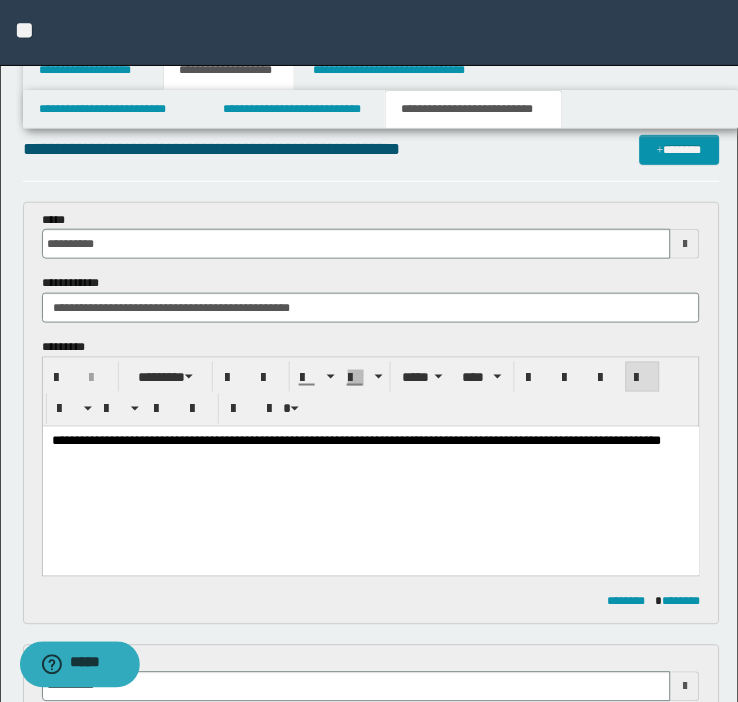 click on "**********" at bounding box center [371, 1729] 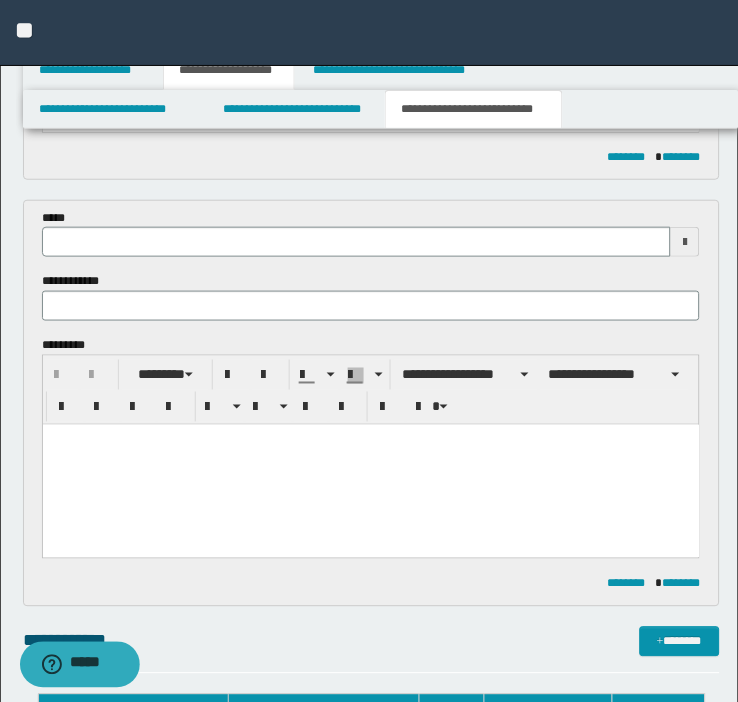 scroll, scrollTop: 1671, scrollLeft: 0, axis: vertical 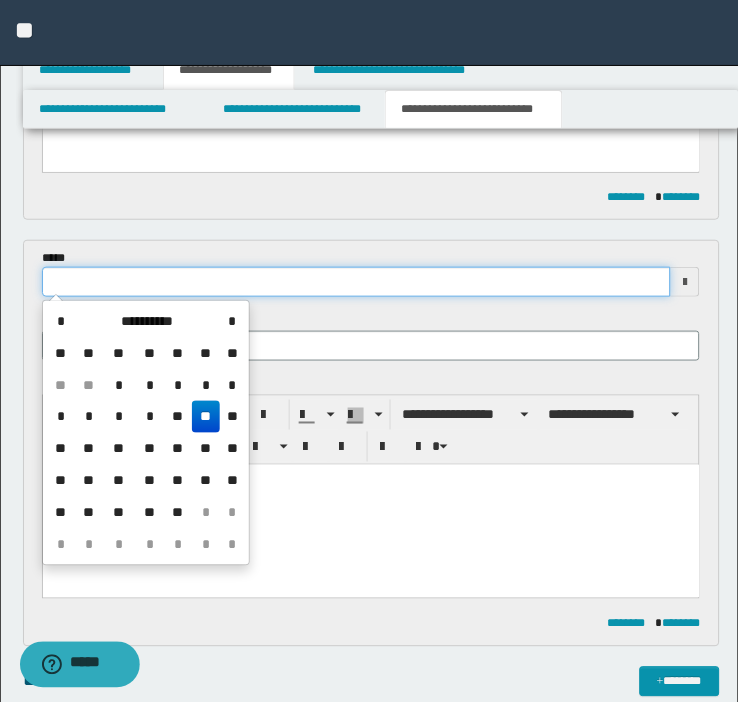 click at bounding box center [357, 282] 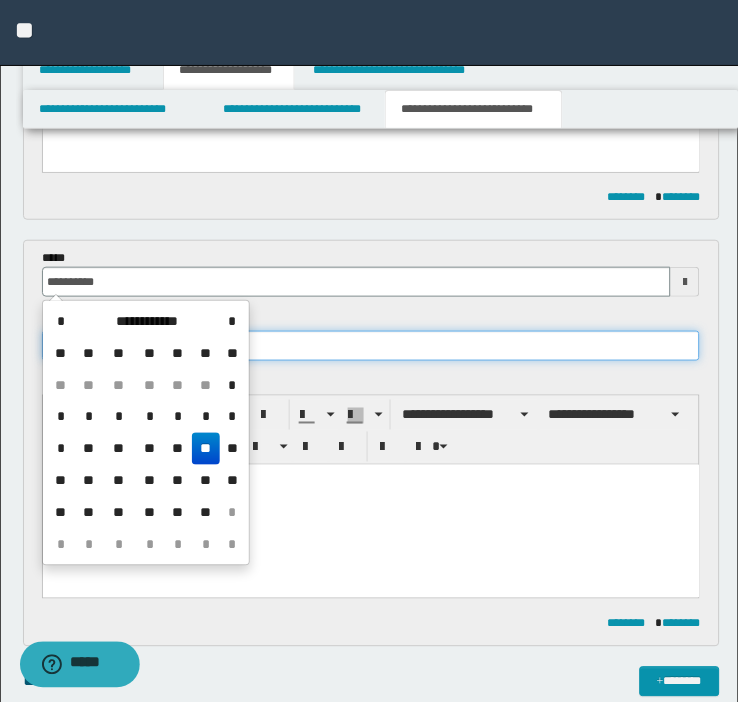 type on "**********" 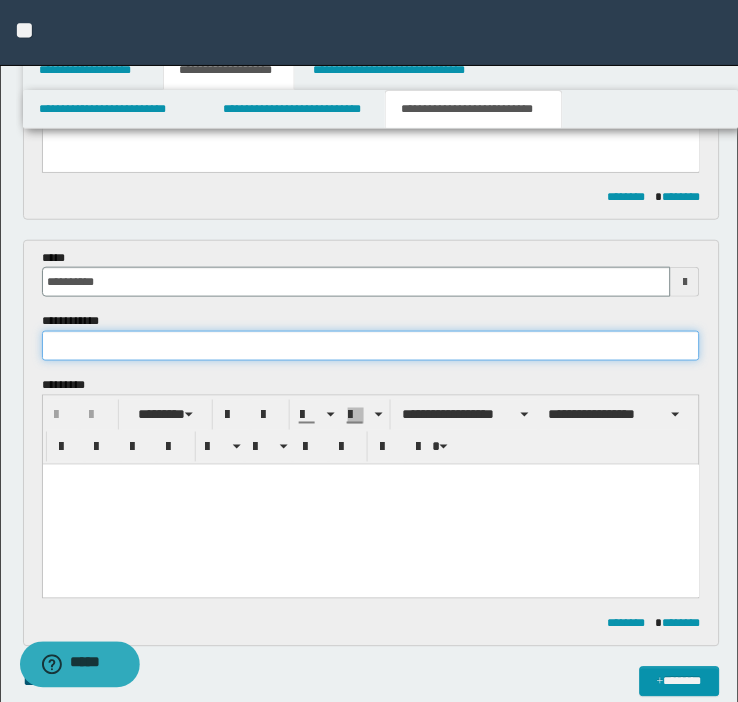 click at bounding box center (371, 346) 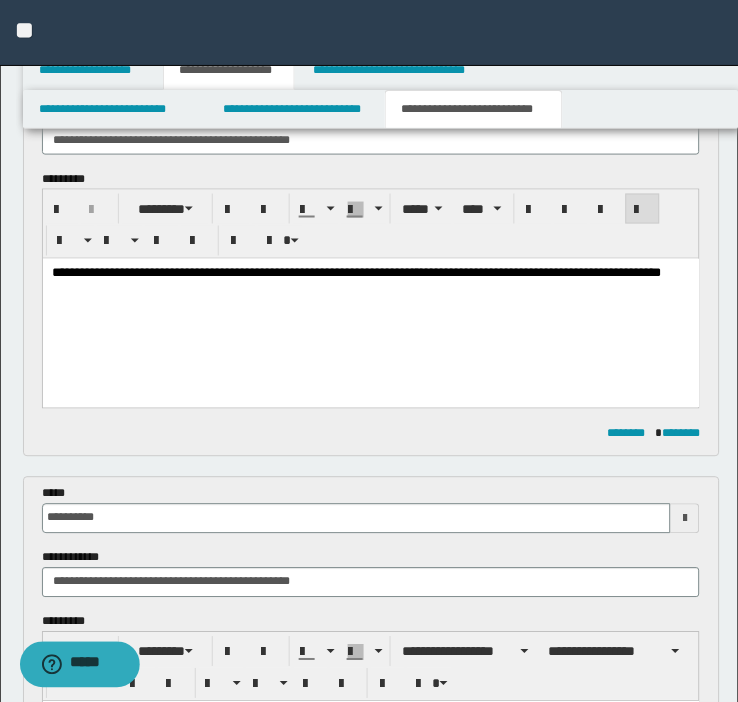 scroll, scrollTop: 157, scrollLeft: 0, axis: vertical 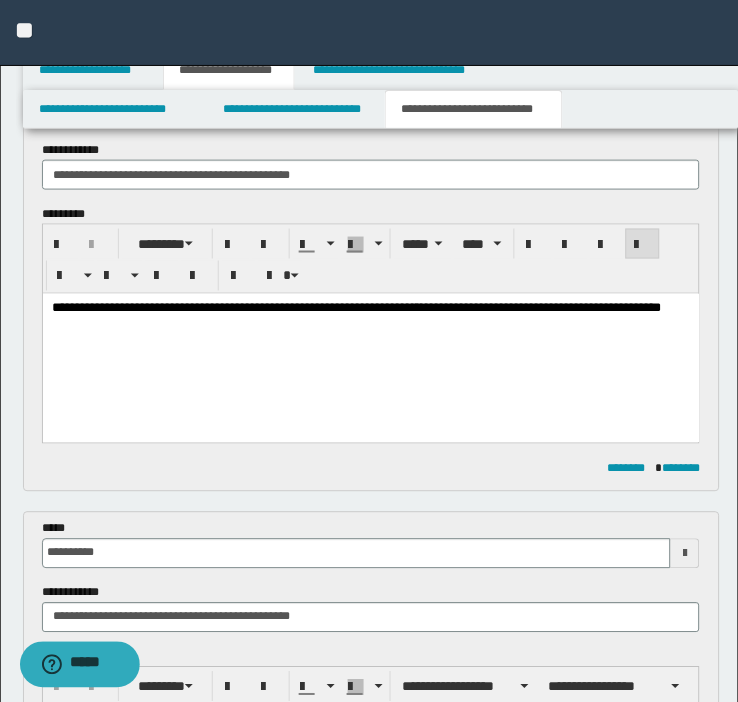 click on "**********" at bounding box center [370, 333] 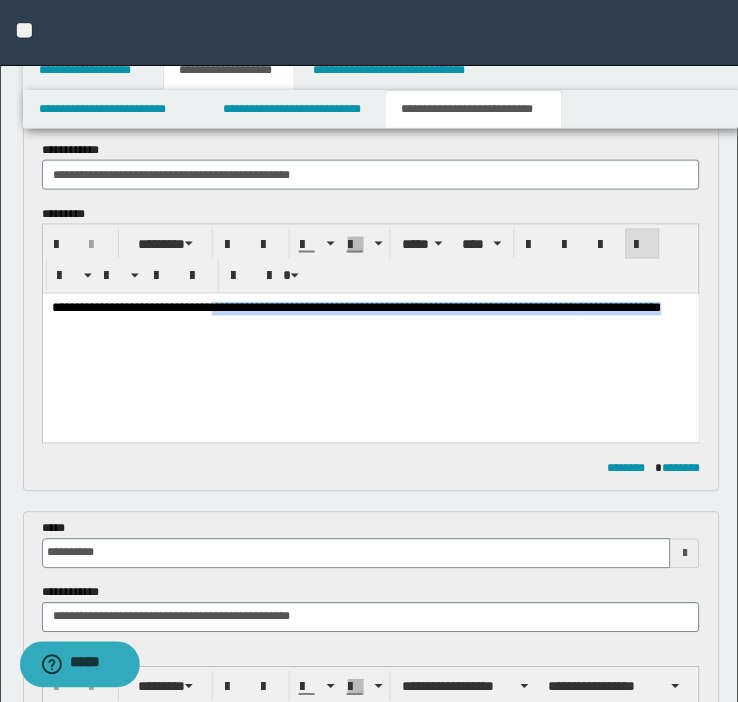 drag, startPoint x: 243, startPoint y: 309, endPoint x: 391, endPoint y: 334, distance: 150.09663 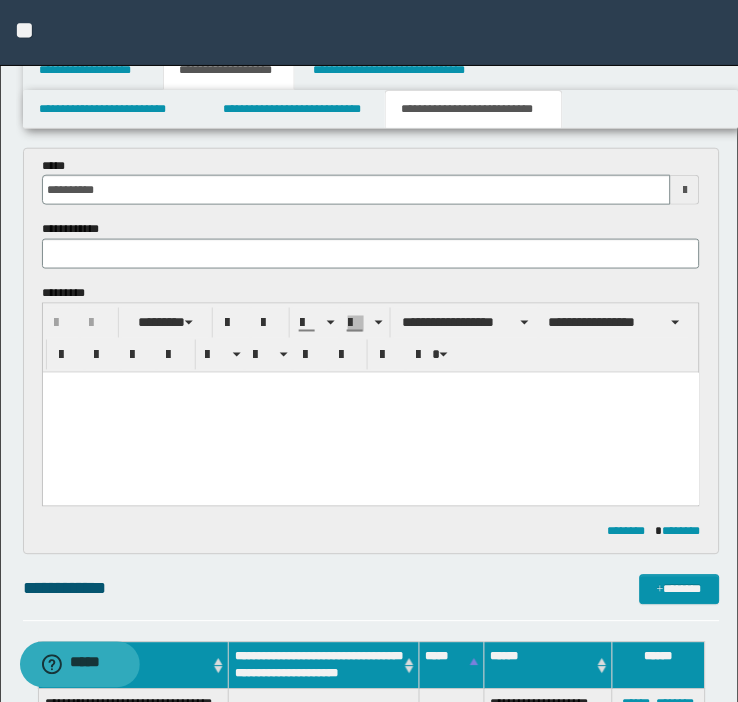 scroll, scrollTop: 1781, scrollLeft: 0, axis: vertical 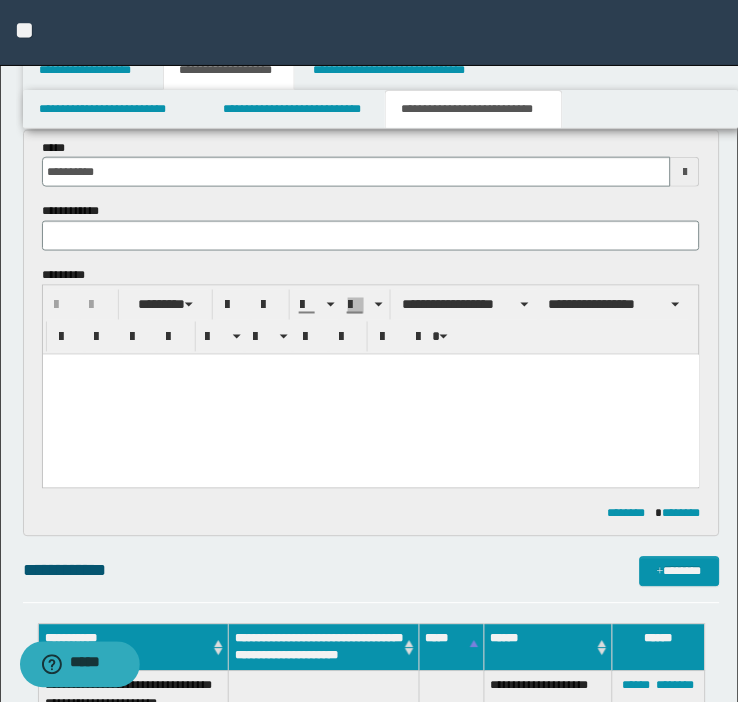 click at bounding box center (370, 394) 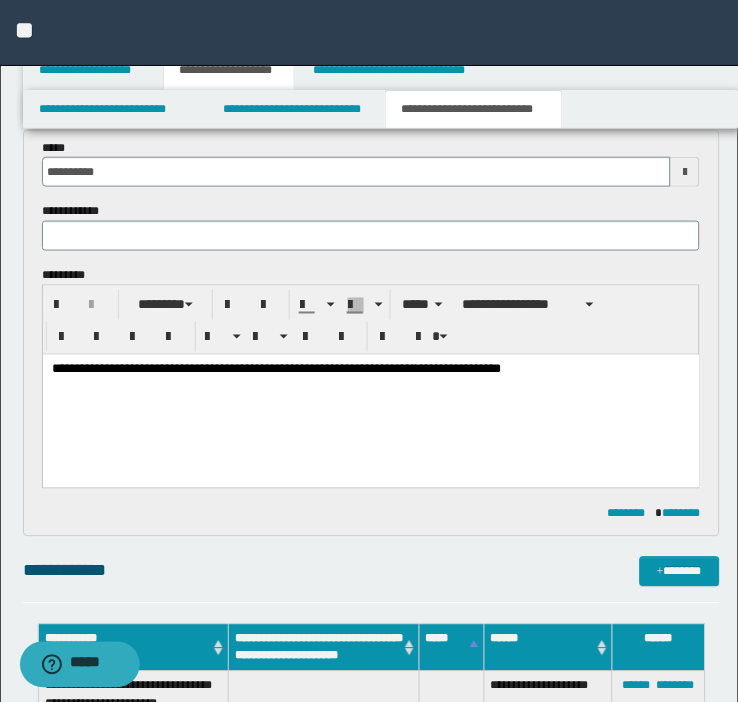 click on "**********" at bounding box center [370, 394] 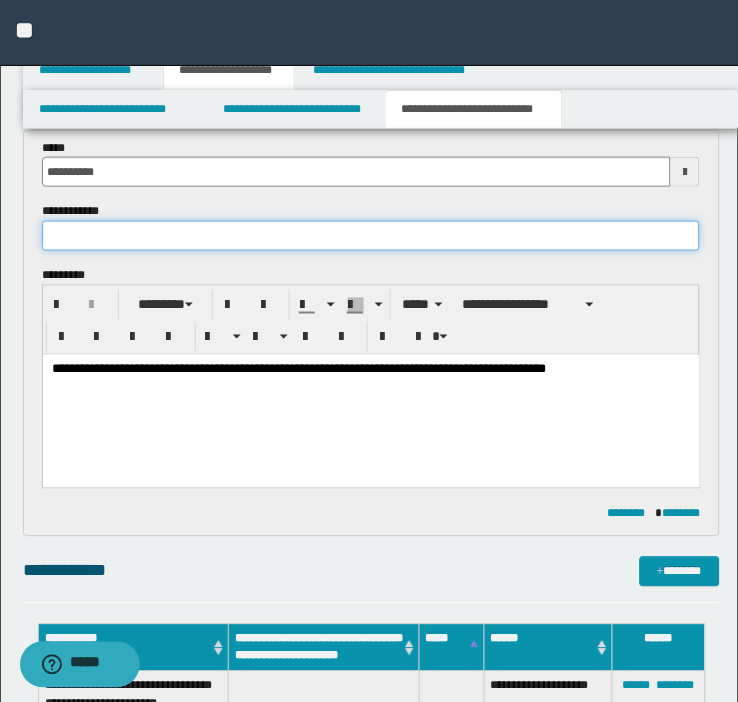 click at bounding box center [371, 236] 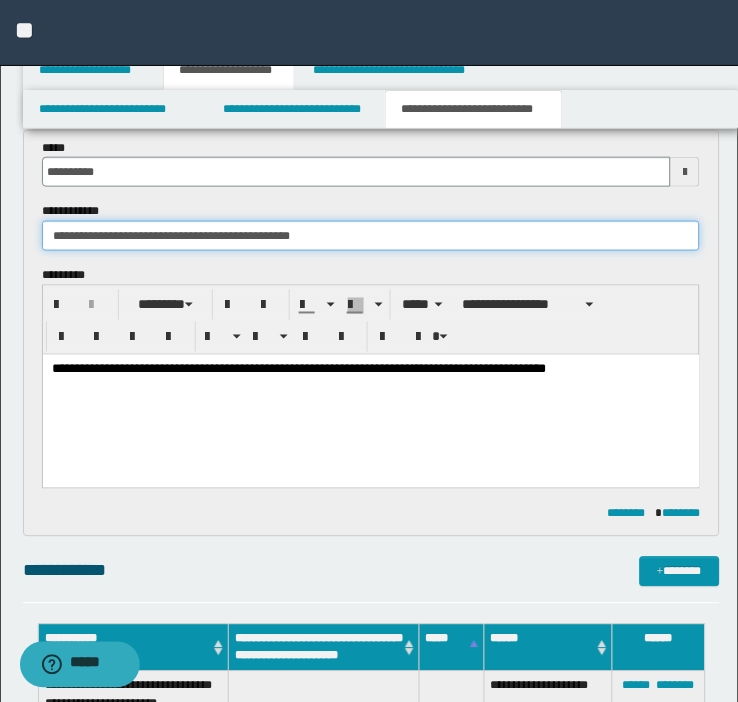 type on "**********" 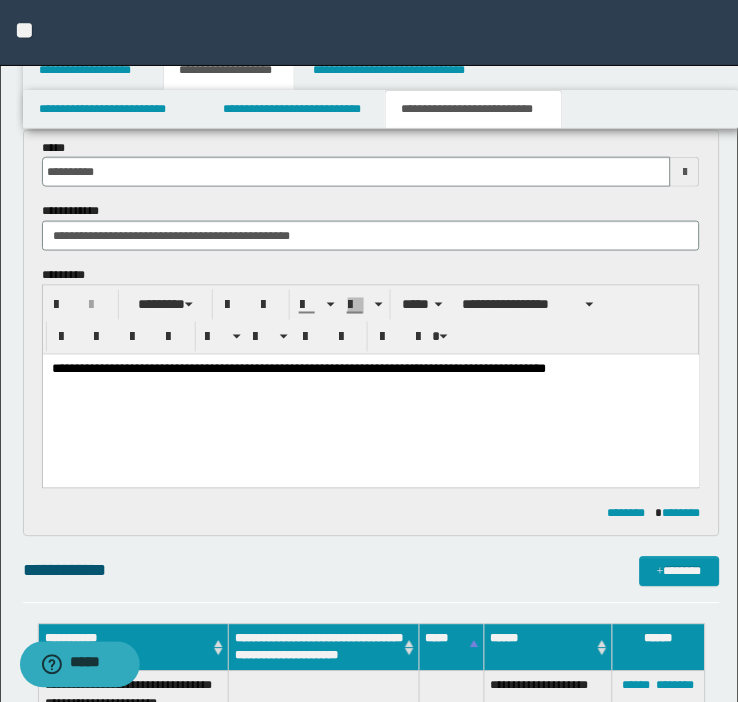 click on "**********" at bounding box center (370, 394) 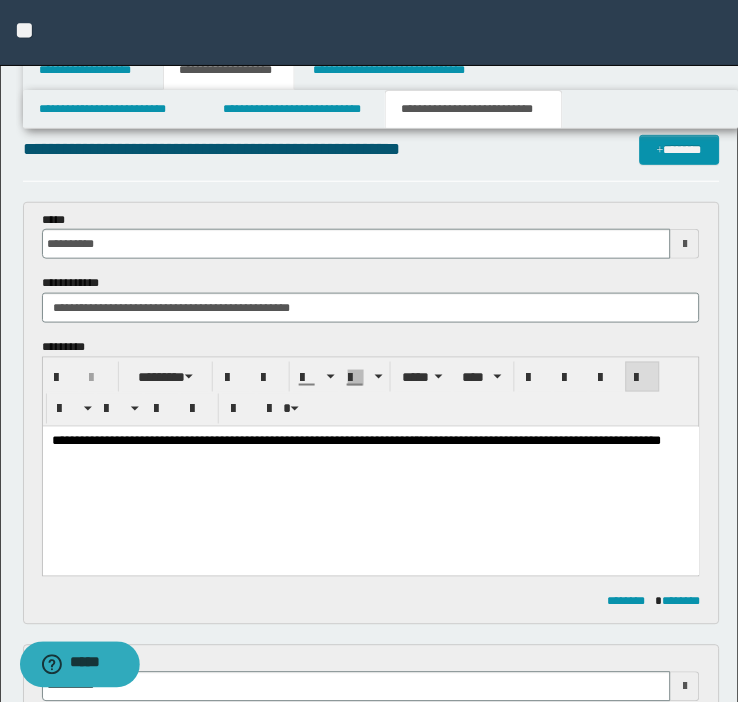 scroll, scrollTop: 0, scrollLeft: 0, axis: both 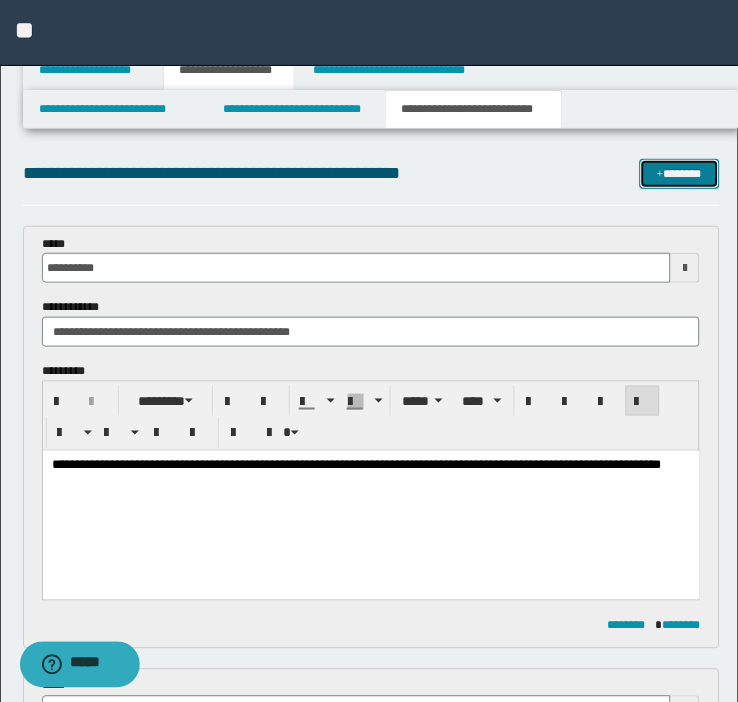 click on "*******" at bounding box center [680, 174] 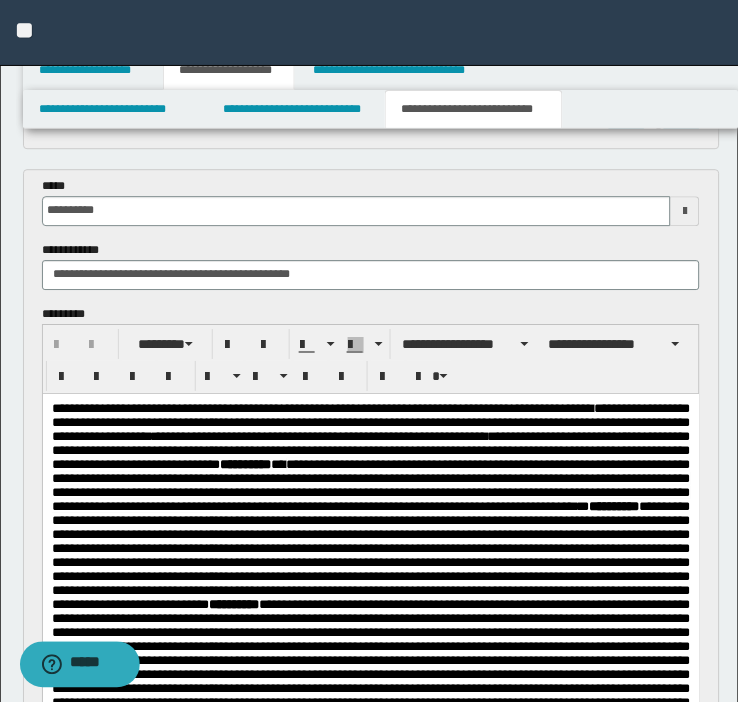scroll, scrollTop: 480, scrollLeft: 0, axis: vertical 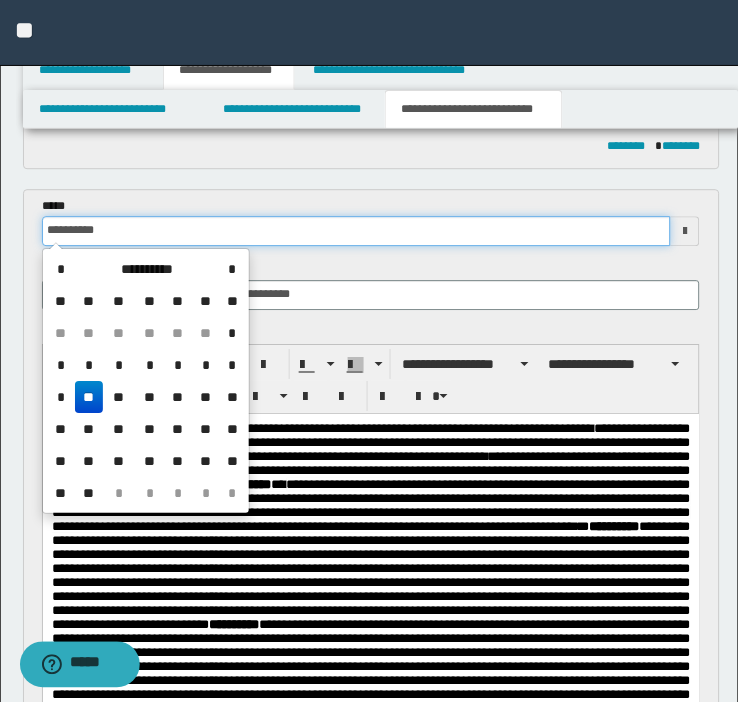 drag, startPoint x: 121, startPoint y: 233, endPoint x: -97, endPoint y: 231, distance: 218.00917 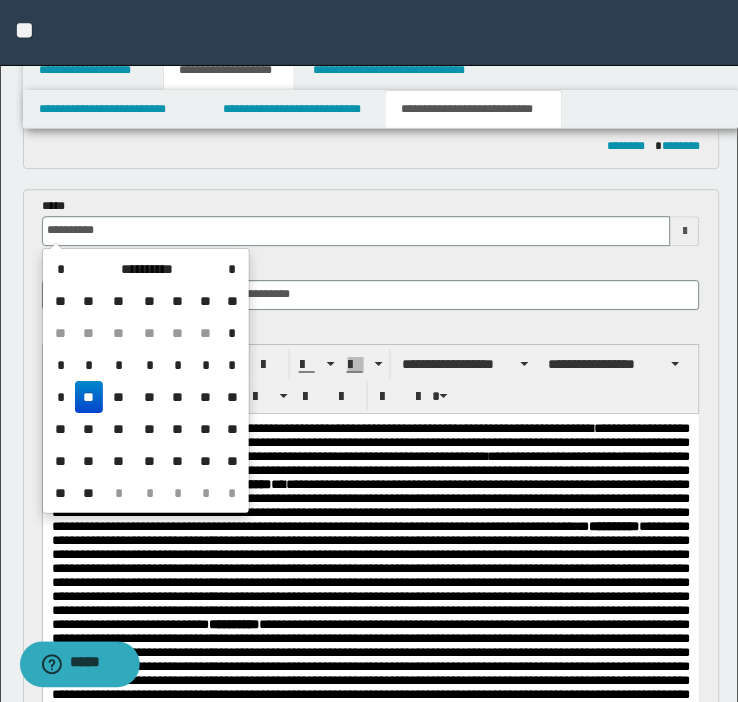 type on "**********" 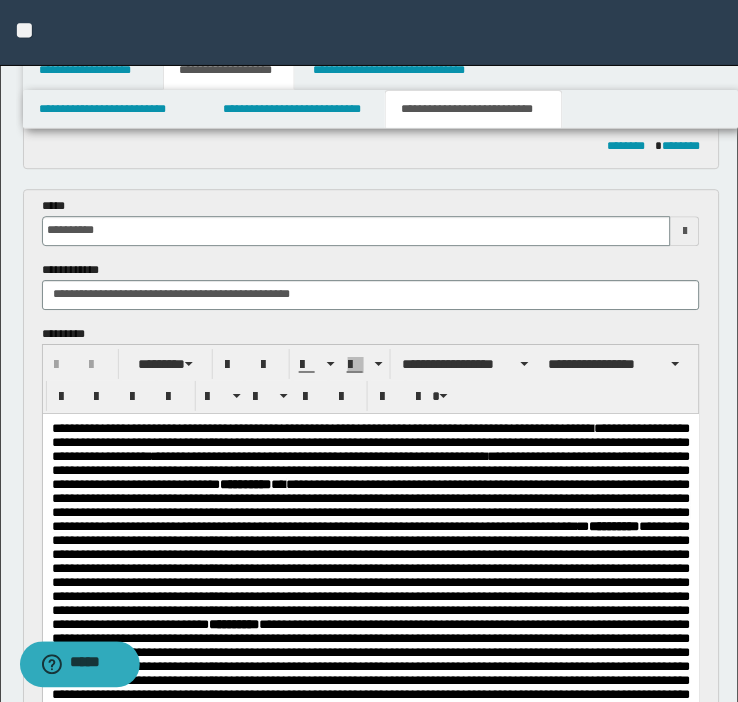 click on "**********" at bounding box center (371, 221) 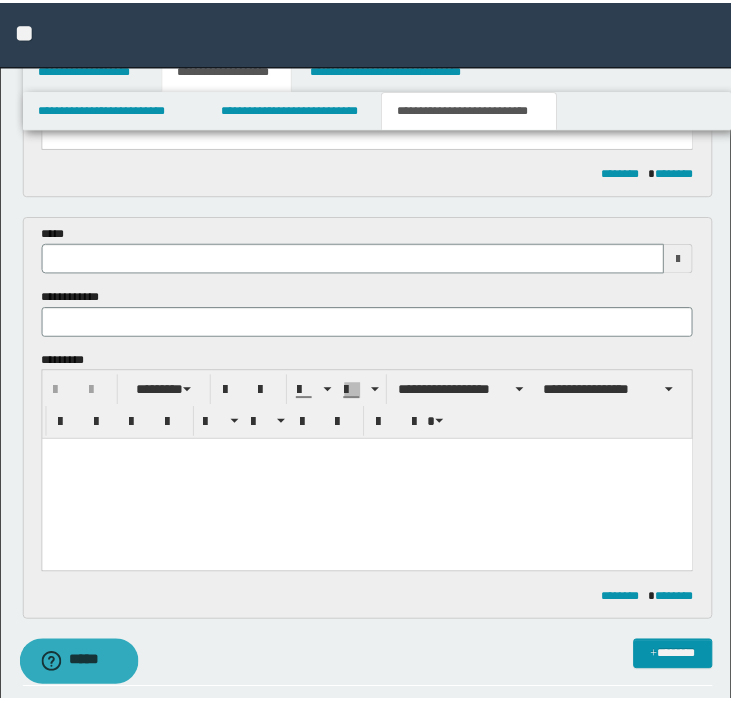 scroll, scrollTop: 2076, scrollLeft: 0, axis: vertical 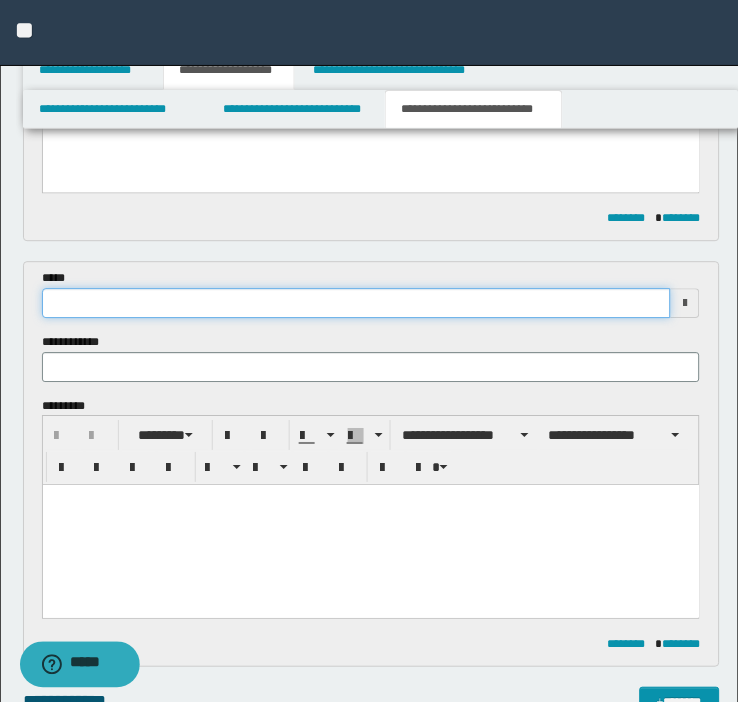 click at bounding box center (357, 304) 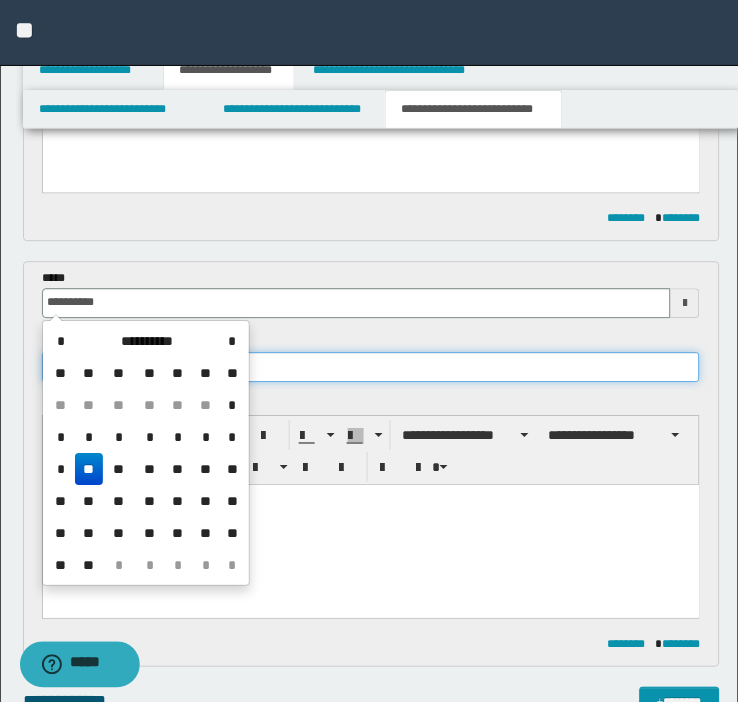 type on "**********" 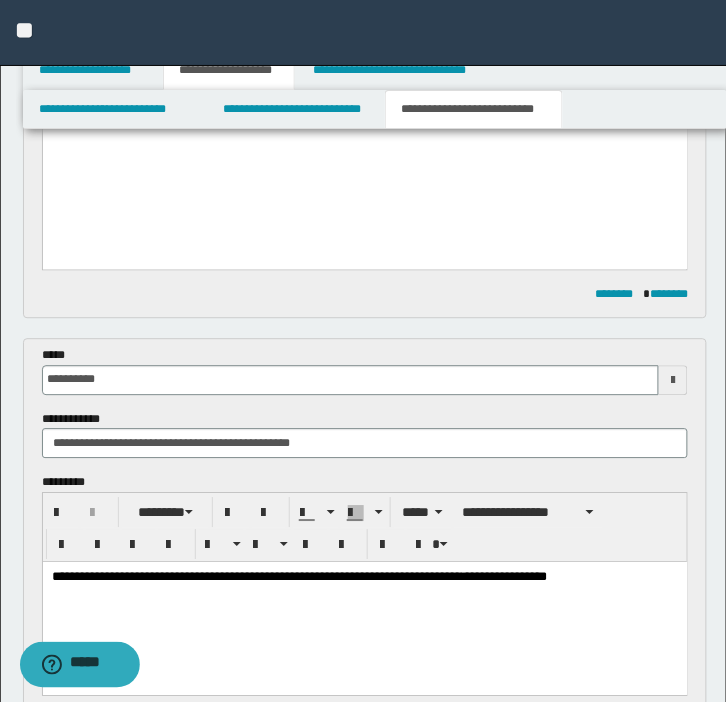 scroll, scrollTop: 1565, scrollLeft: 0, axis: vertical 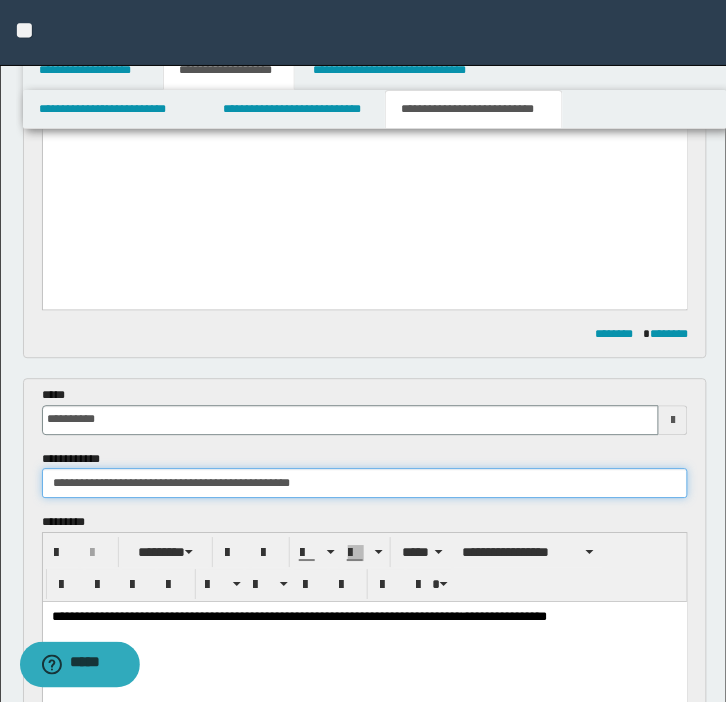 drag, startPoint x: 181, startPoint y: 478, endPoint x: -187, endPoint y: 476, distance: 368.00543 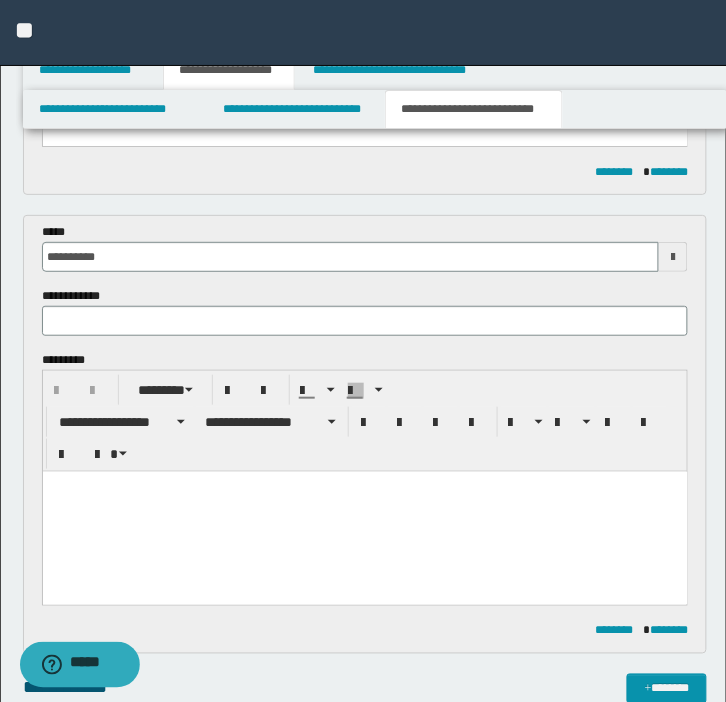 scroll, scrollTop: 2168, scrollLeft: 0, axis: vertical 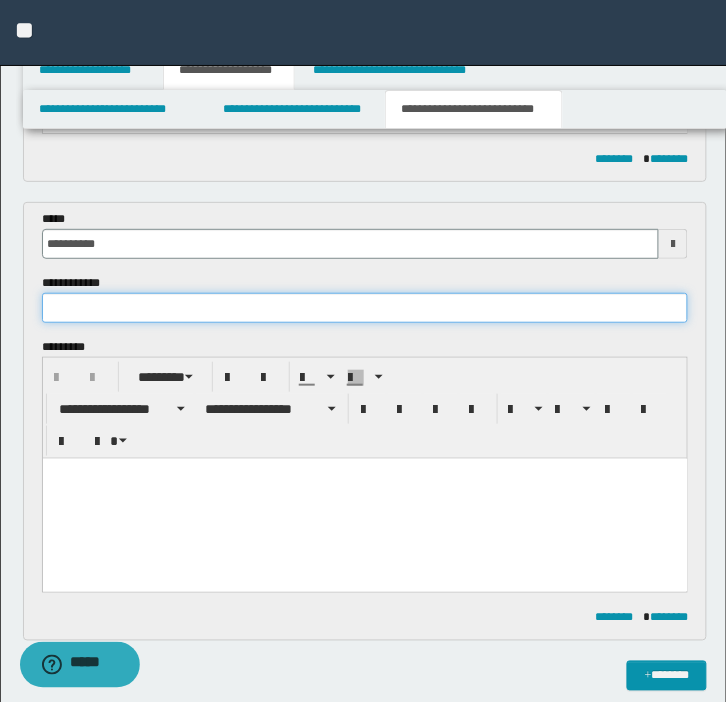 click at bounding box center (365, 308) 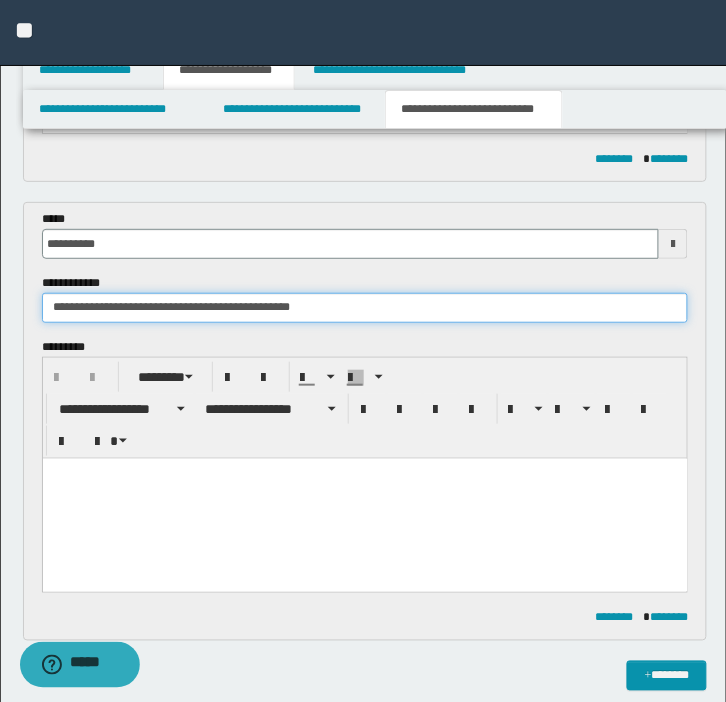 type on "**********" 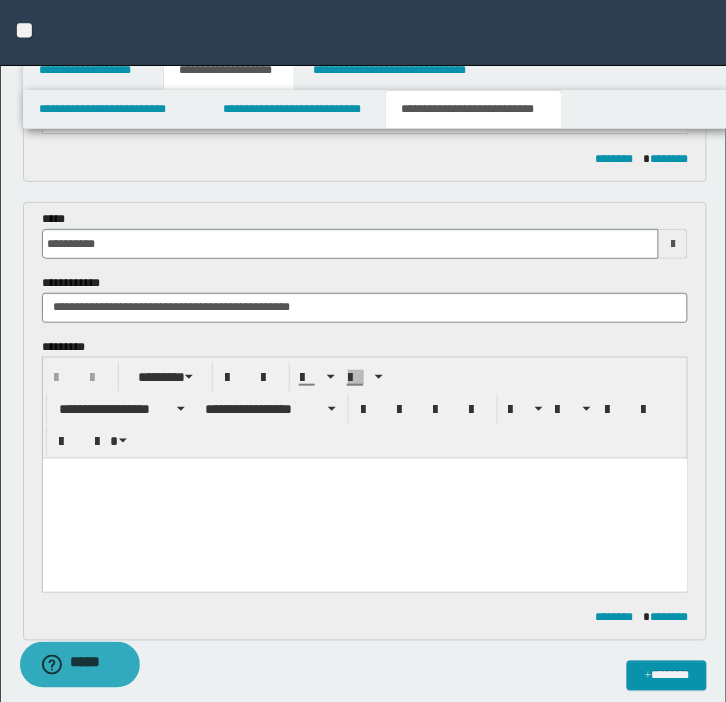 click at bounding box center (364, 498) 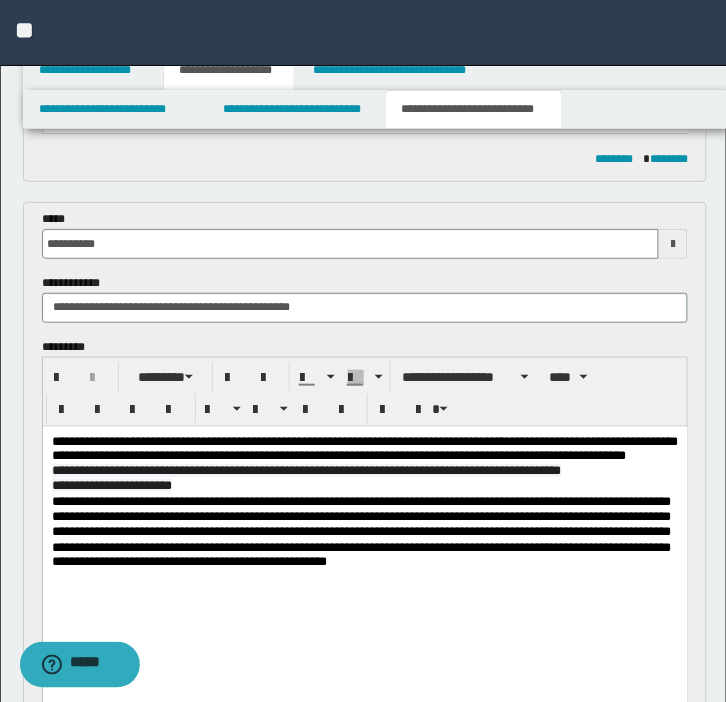 click on "**********" at bounding box center [306, 469] 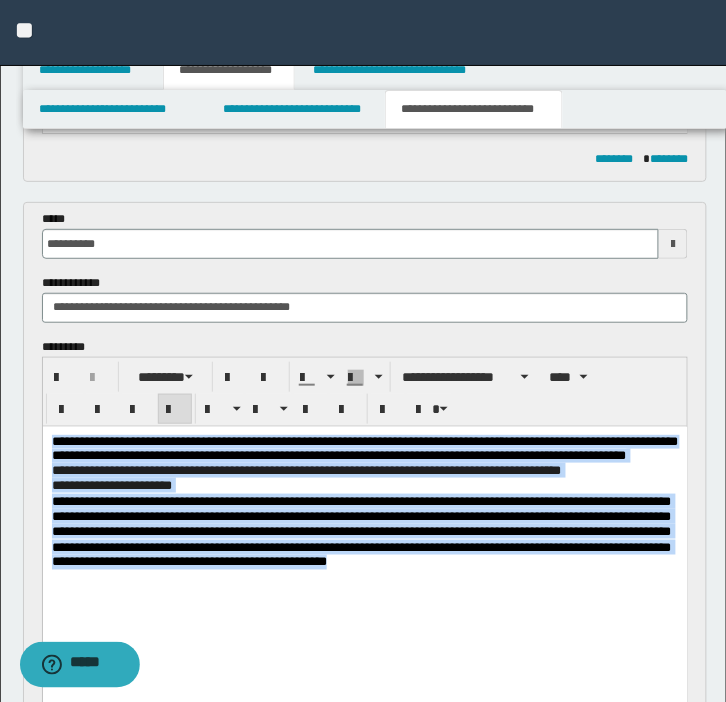 drag, startPoint x: 342, startPoint y: 621, endPoint x: -35, endPoint y: 389, distance: 442.6658 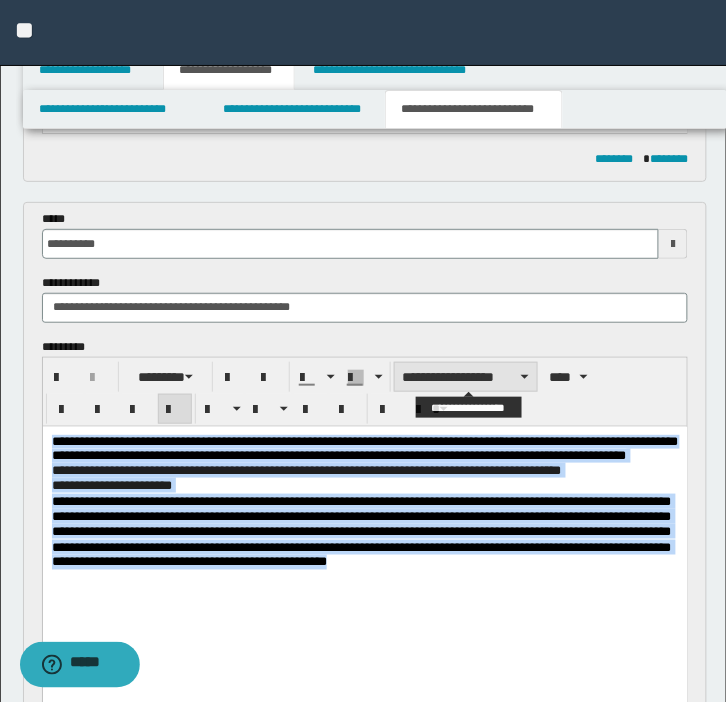 click on "**********" at bounding box center (466, 377) 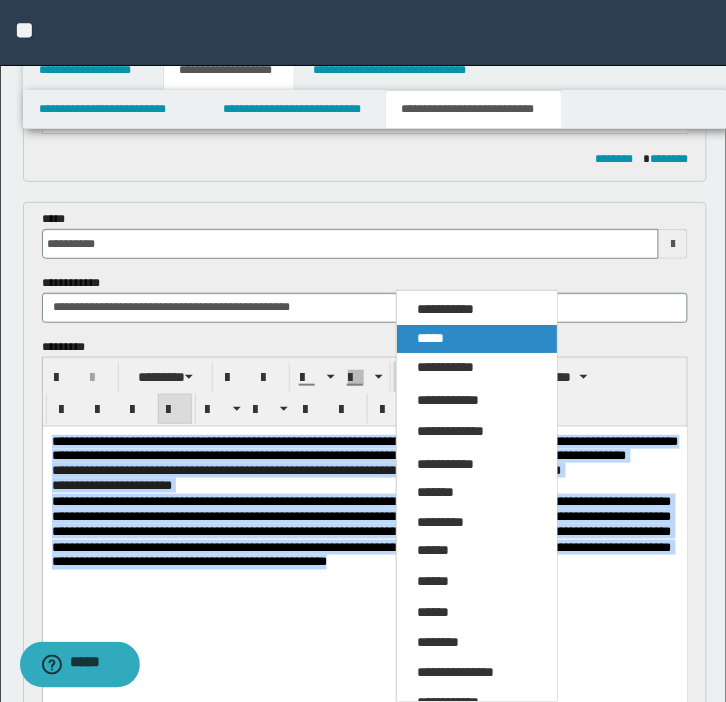 click on "*****" at bounding box center (430, 338) 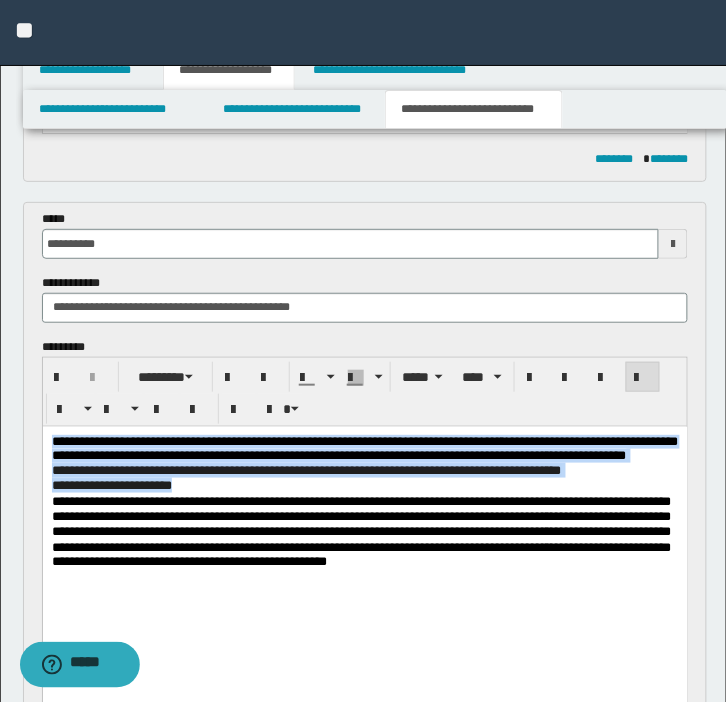 click at bounding box center (643, 378) 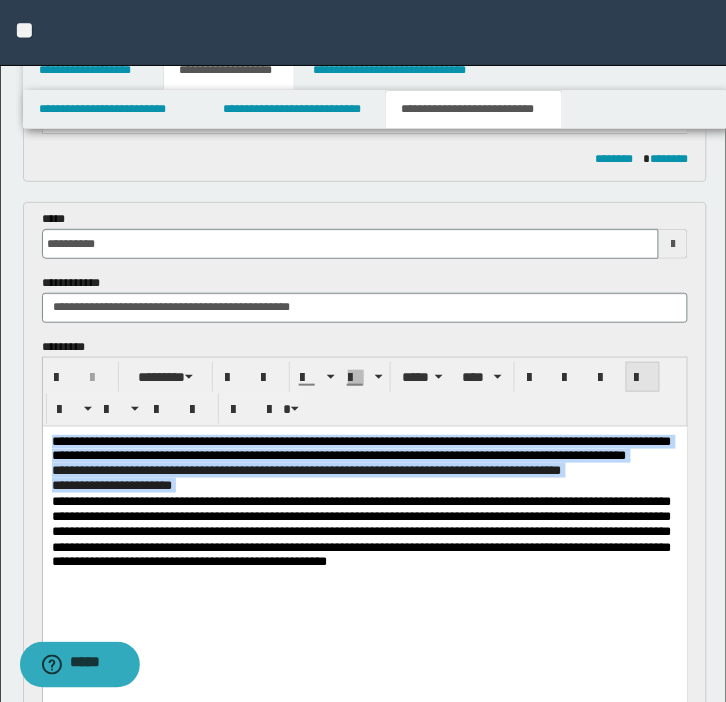 click at bounding box center [643, 378] 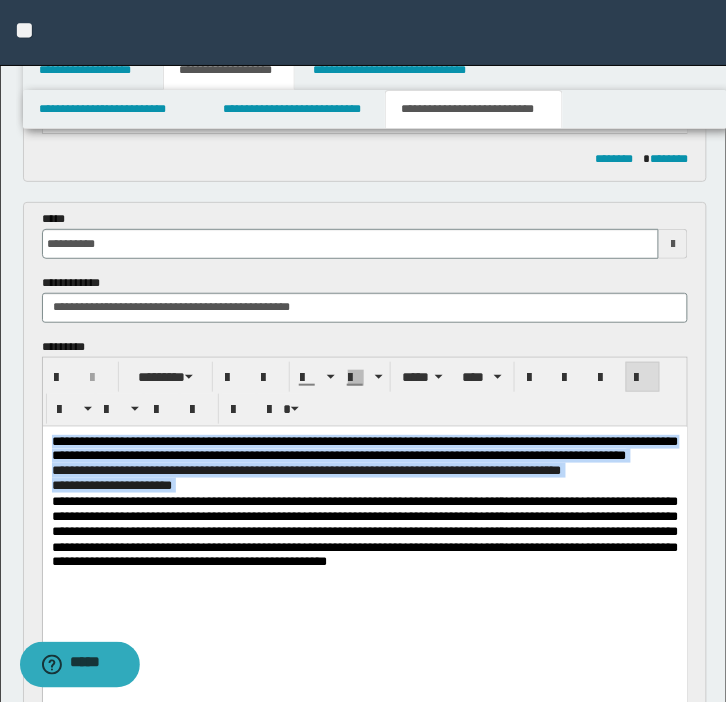 click on "**********" at bounding box center [364, 531] 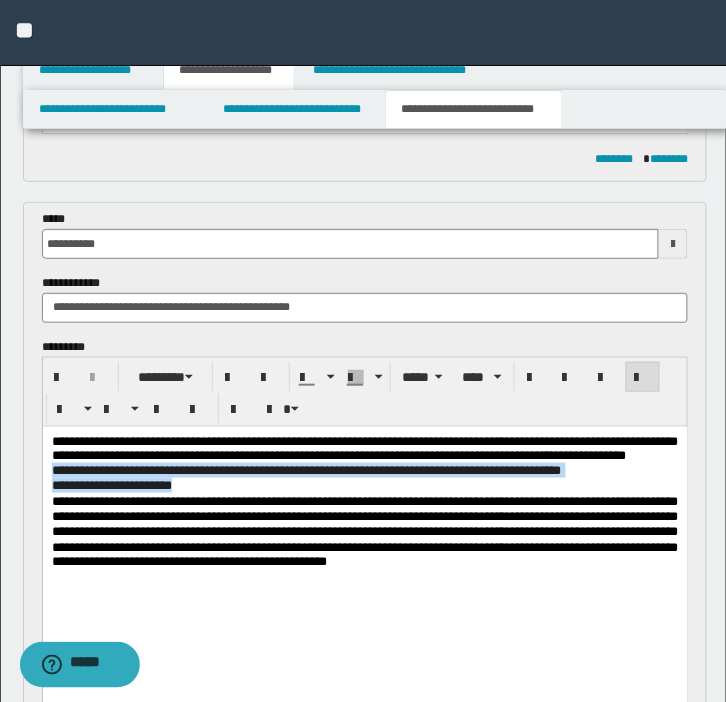 drag, startPoint x: 234, startPoint y: 512, endPoint x: 13, endPoint y: 489, distance: 222.1936 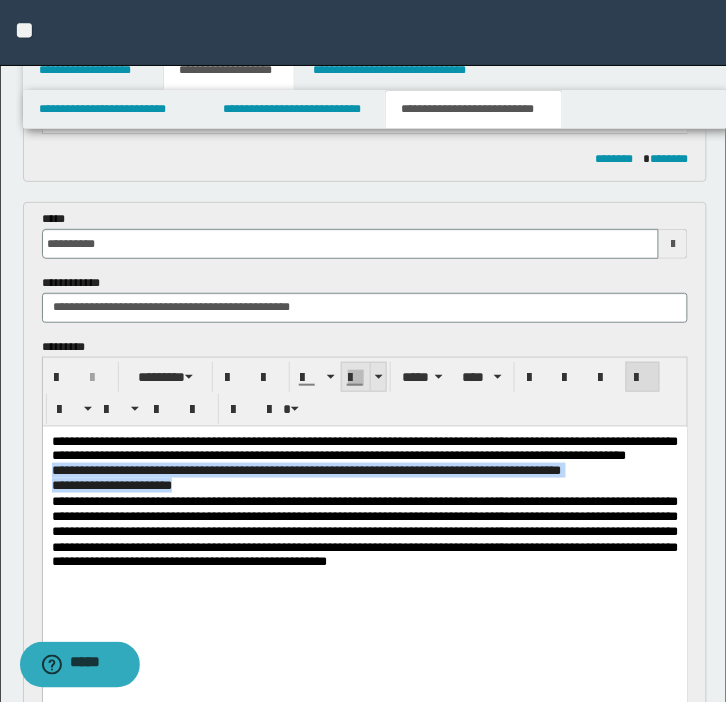 click at bounding box center (379, 377) 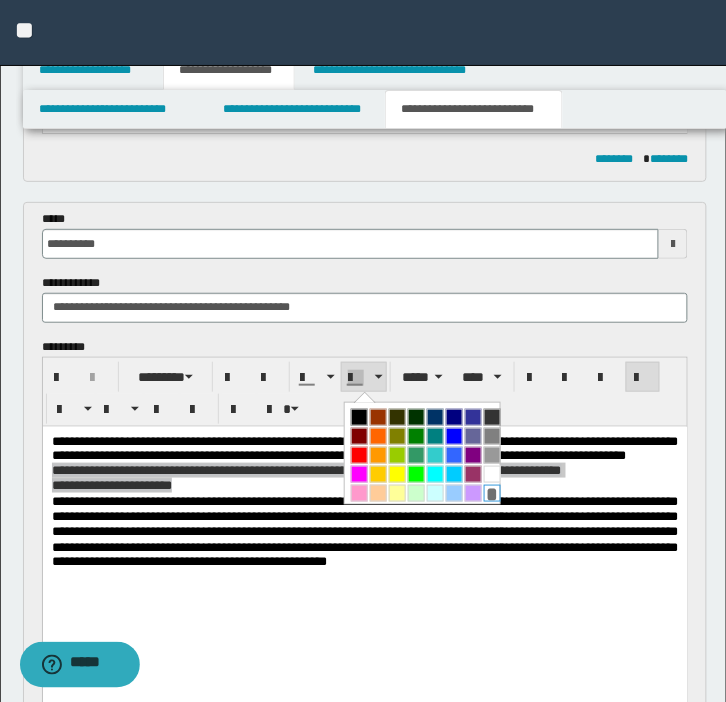 click on "*" at bounding box center (492, 493) 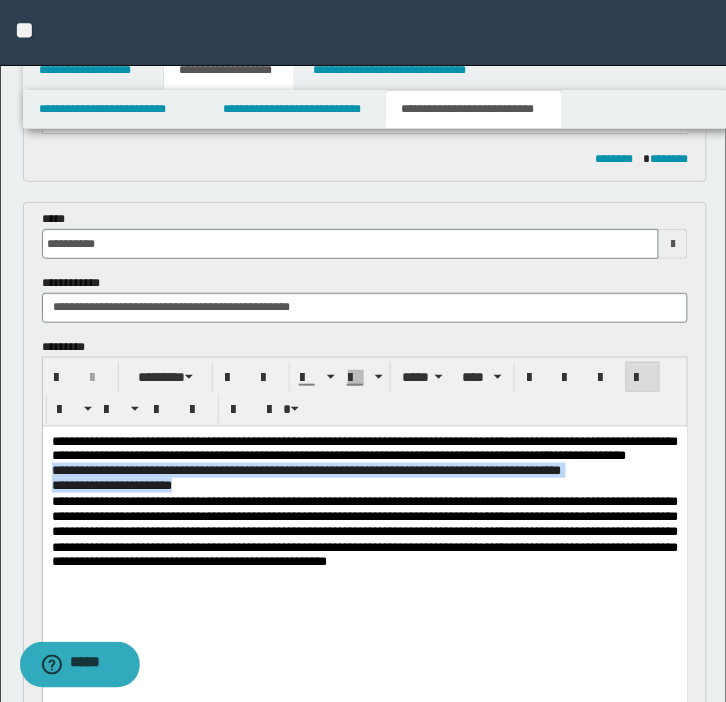 click on "**********" at bounding box center [306, 469] 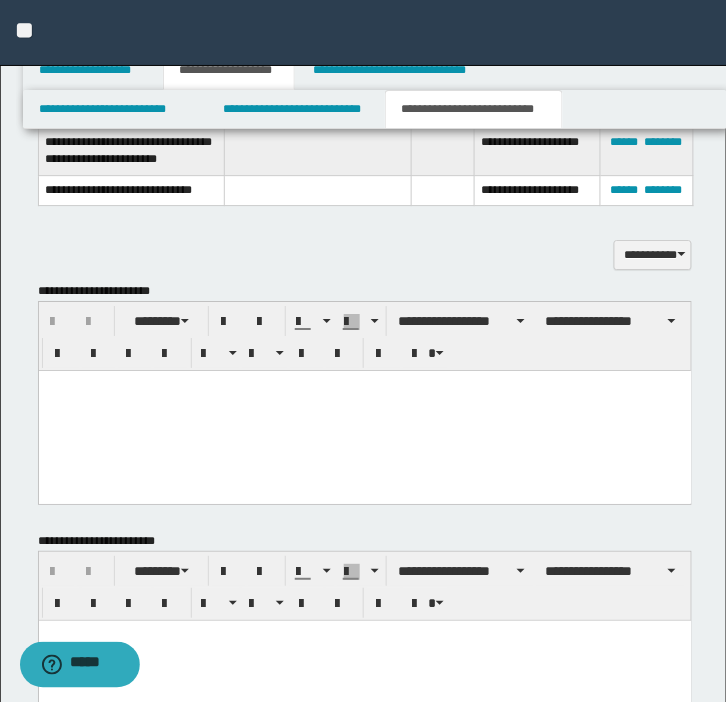 scroll, scrollTop: 2956, scrollLeft: 0, axis: vertical 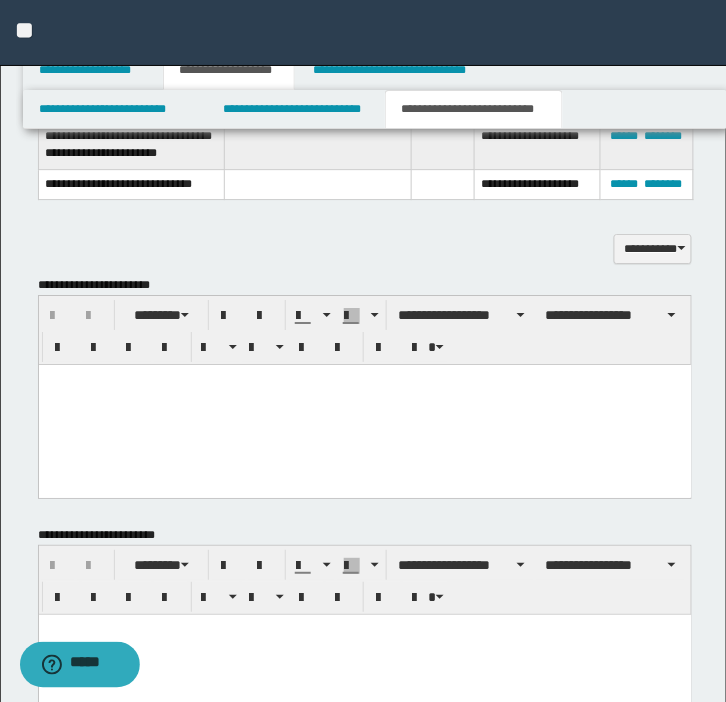 click at bounding box center (364, 404) 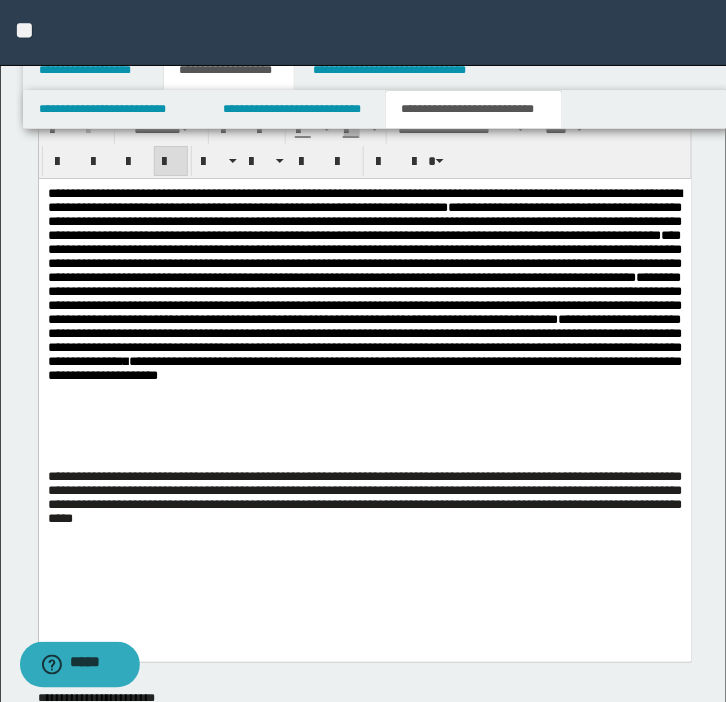 scroll, scrollTop: 3134, scrollLeft: 0, axis: vertical 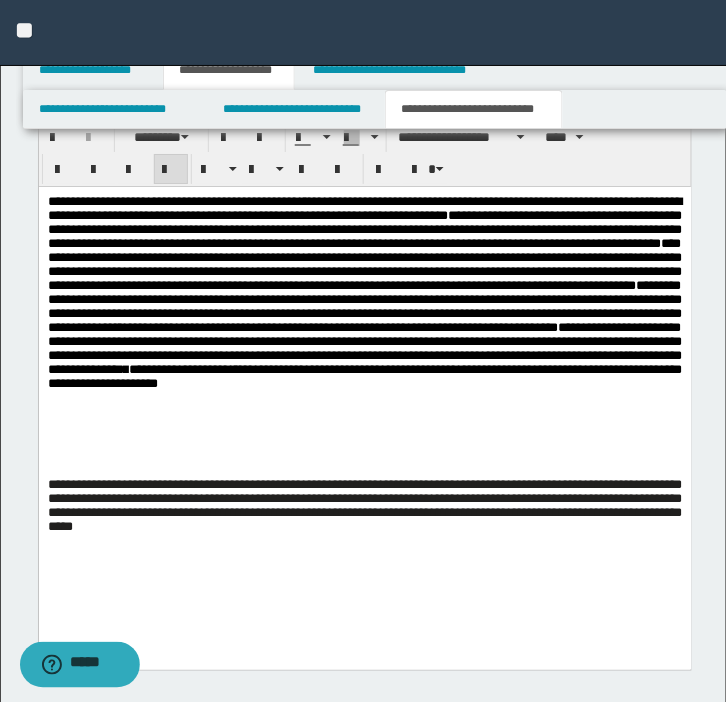 click on "**********" at bounding box center (364, 284) 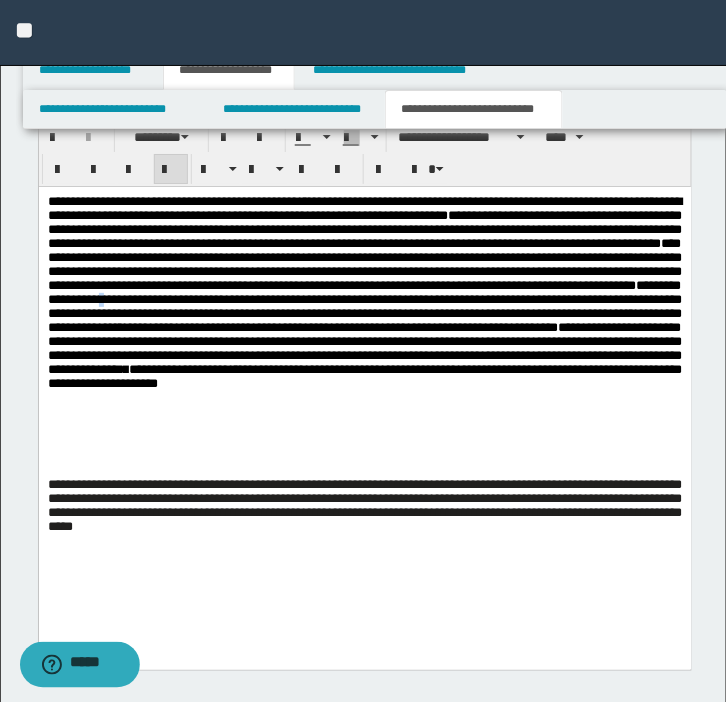 drag, startPoint x: 386, startPoint y: 333, endPoint x: 404, endPoint y: 335, distance: 18.110771 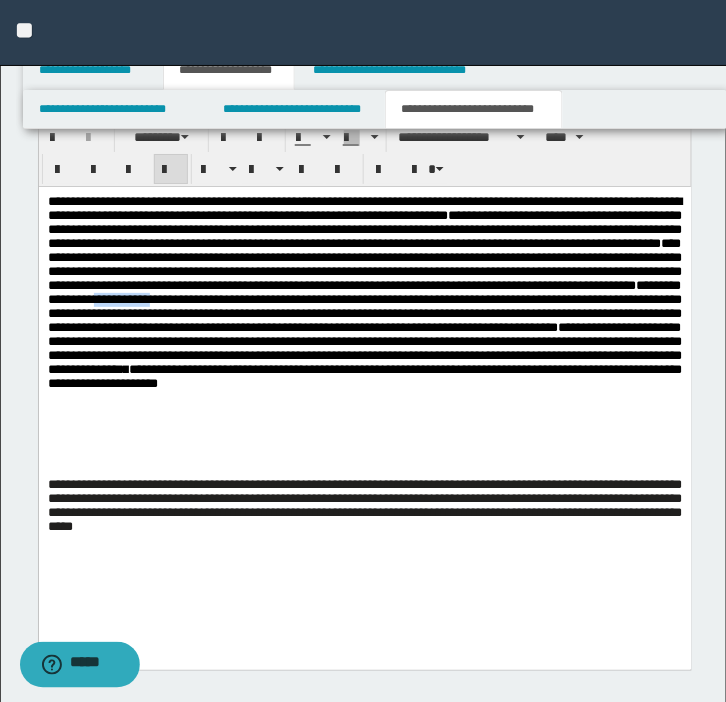 drag, startPoint x: 383, startPoint y: 338, endPoint x: 475, endPoint y: 336, distance: 92.021736 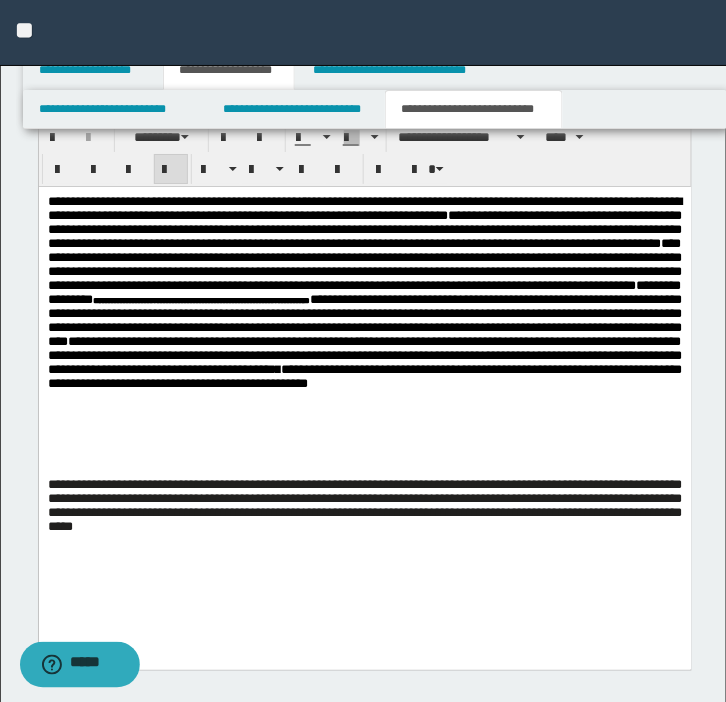 click on "**********" at bounding box center [364, 284] 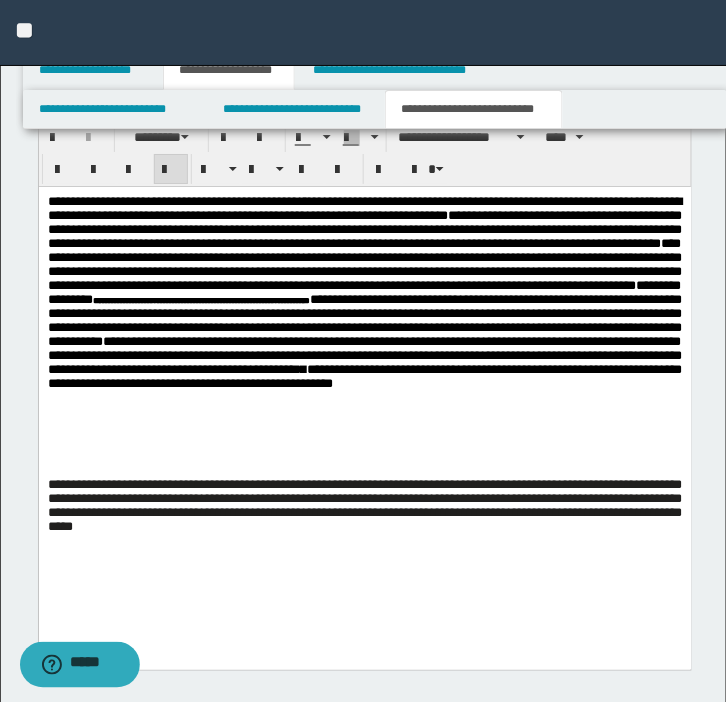 click on "**********" at bounding box center [364, 263] 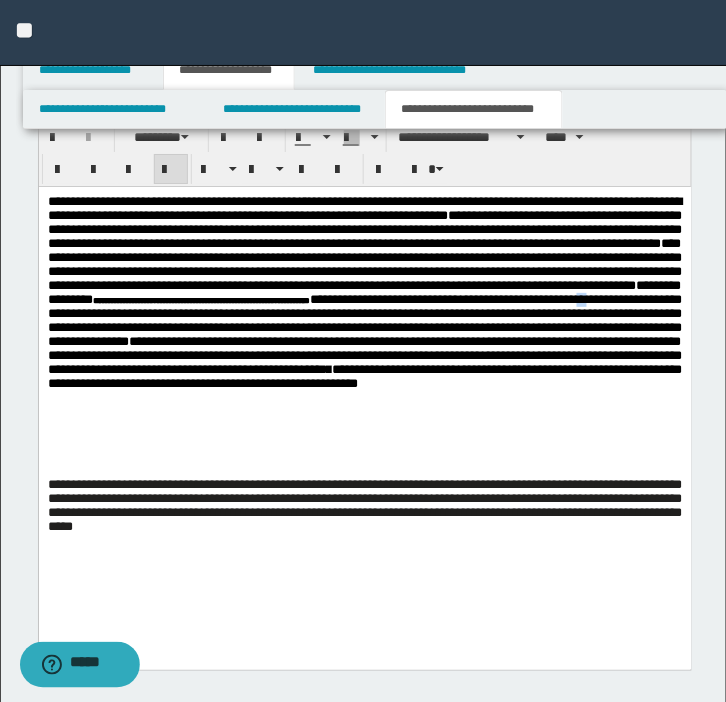 drag, startPoint x: 351, startPoint y: 351, endPoint x: 368, endPoint y: 351, distance: 17 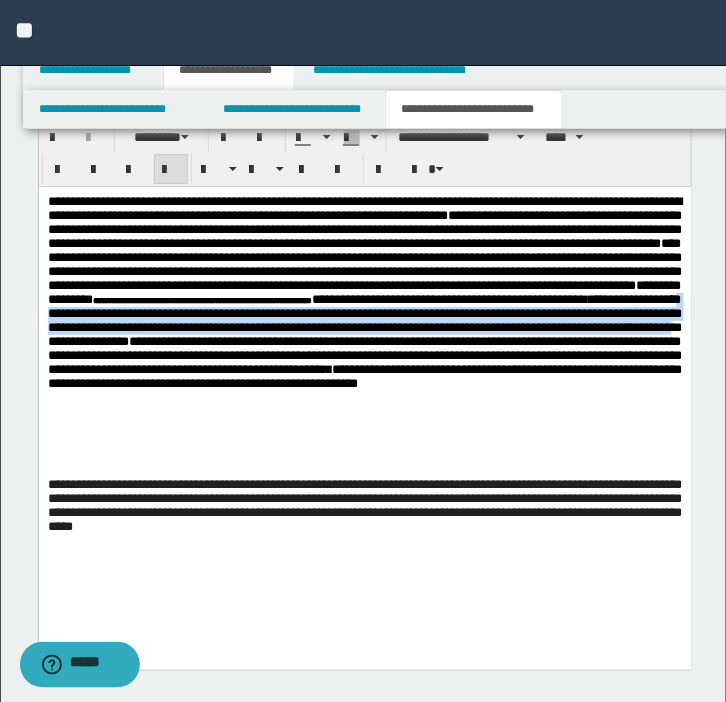 drag, startPoint x: 483, startPoint y: 352, endPoint x: 203, endPoint y: 404, distance: 284.78763 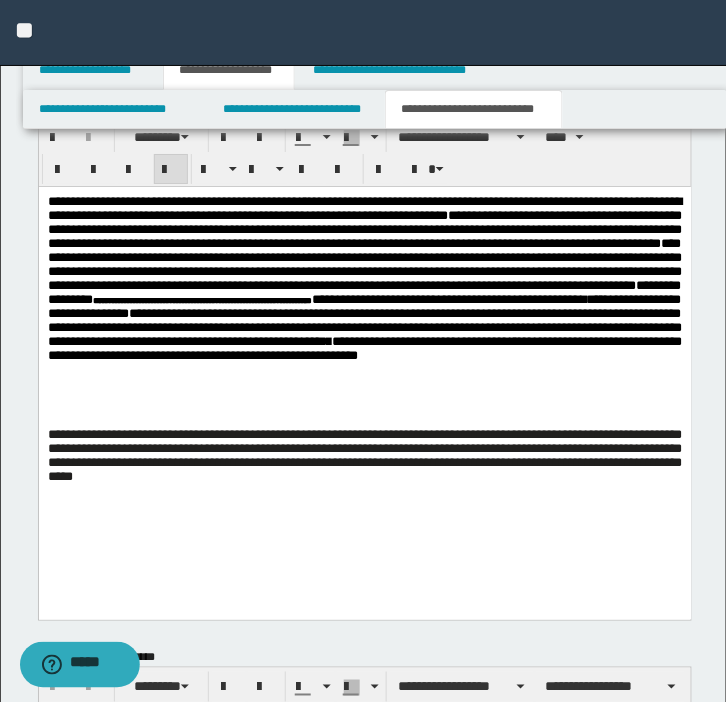 click on "**********" at bounding box center (364, 454) 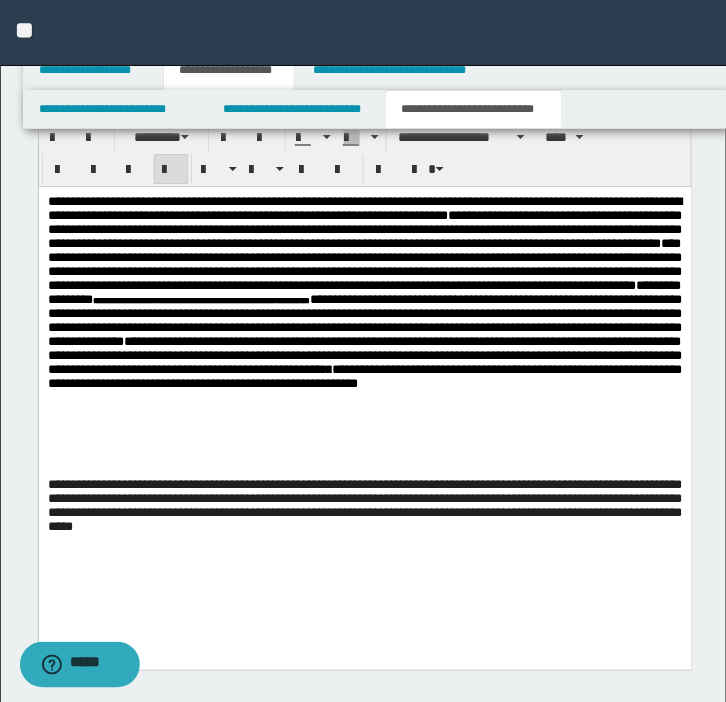 click on "**********" at bounding box center [364, 395] 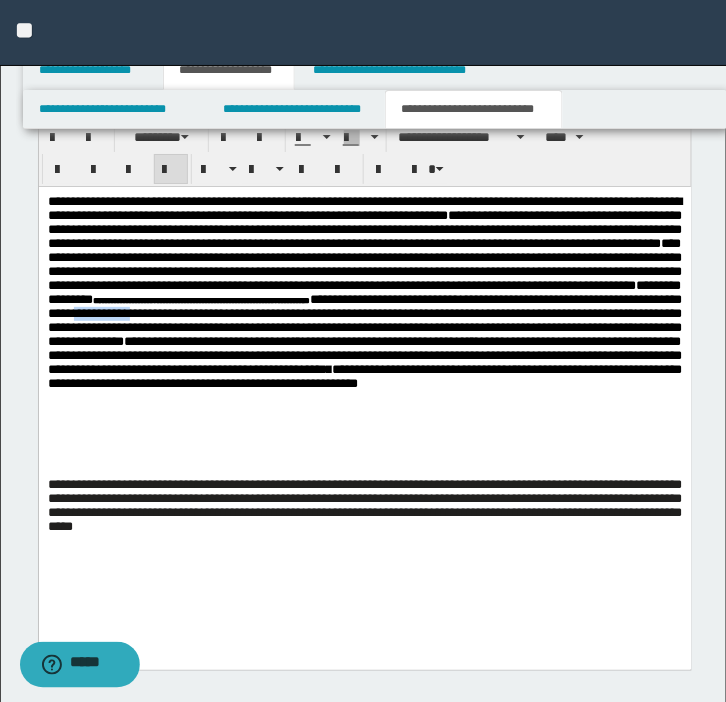 drag, startPoint x: 526, startPoint y: 351, endPoint x: 623, endPoint y: 355, distance: 97.082436 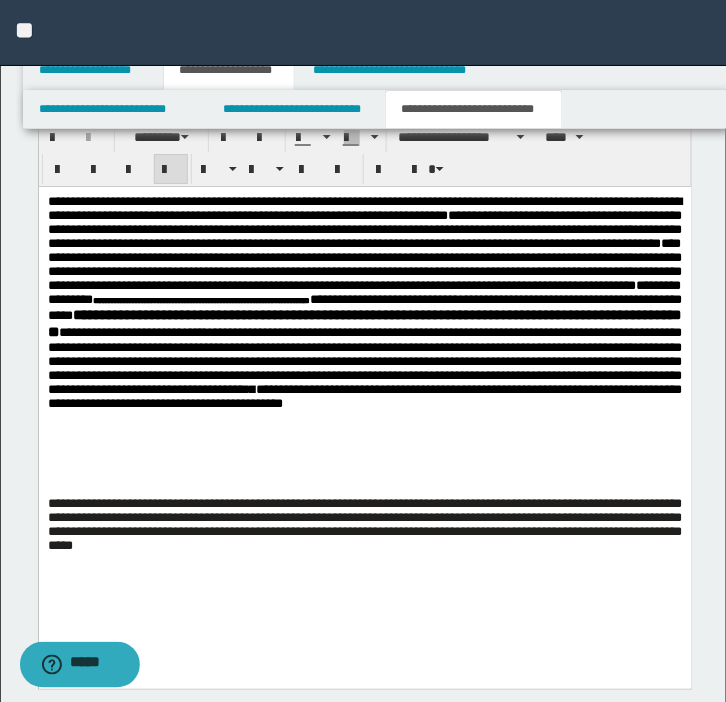 click on "**********" at bounding box center [364, 294] 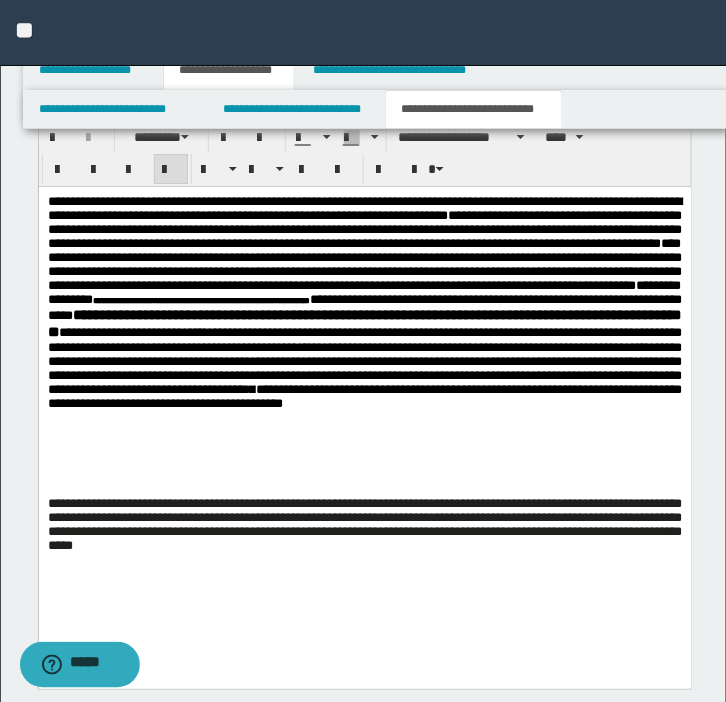 click on "**********" at bounding box center [364, 294] 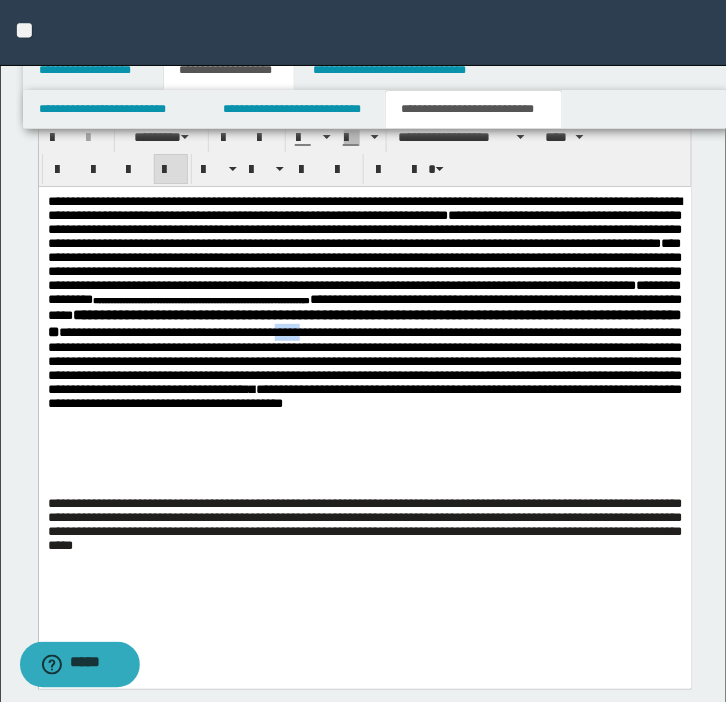 drag, startPoint x: 138, startPoint y: 383, endPoint x: 176, endPoint y: 386, distance: 38.118237 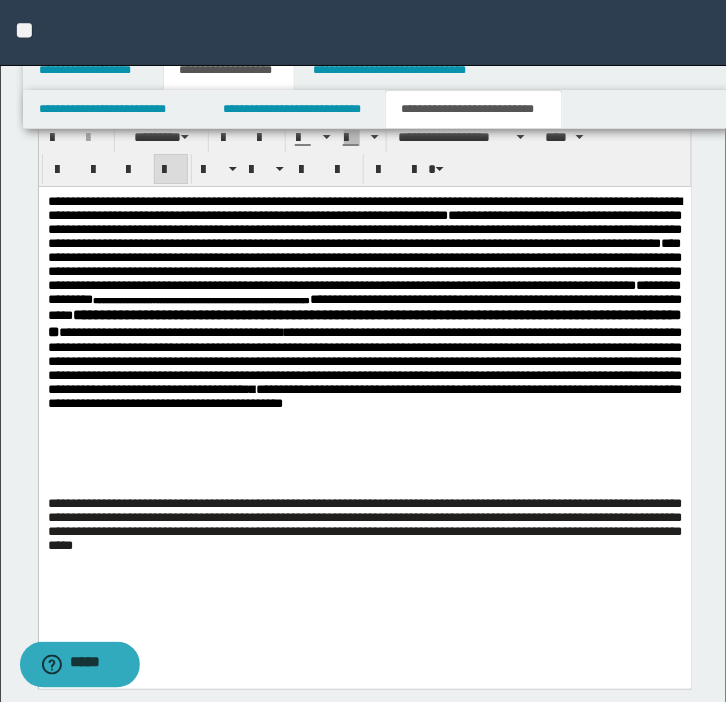 click on "**********" at bounding box center [364, 374] 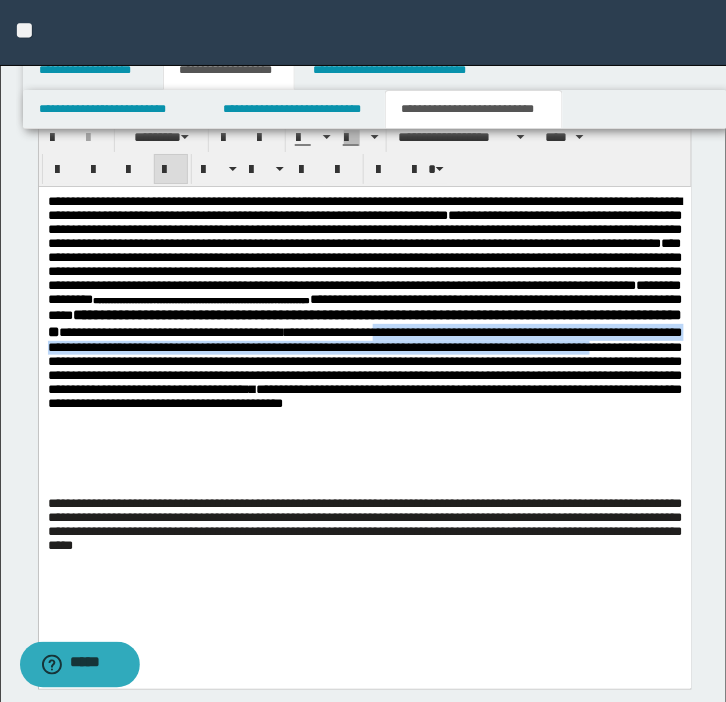drag, startPoint x: 273, startPoint y: 380, endPoint x: 122, endPoint y: 422, distance: 156.73225 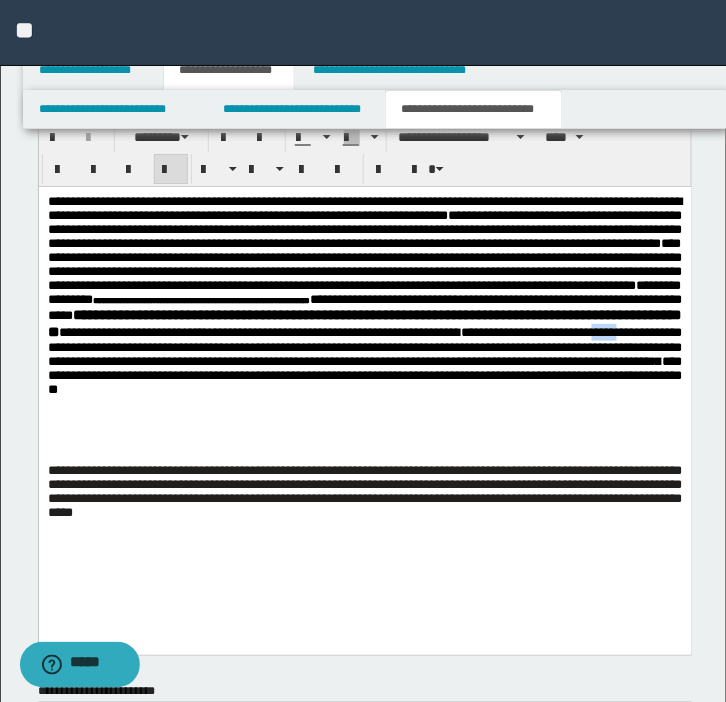 drag, startPoint x: 521, startPoint y: 392, endPoint x: 561, endPoint y: 391, distance: 40.012497 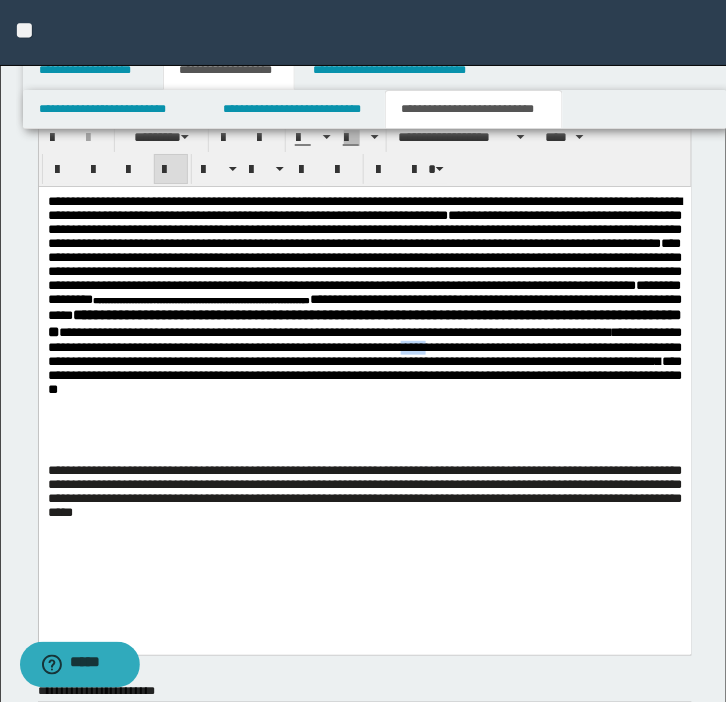 drag, startPoint x: 396, startPoint y: 402, endPoint x: 434, endPoint y: 404, distance: 38.052597 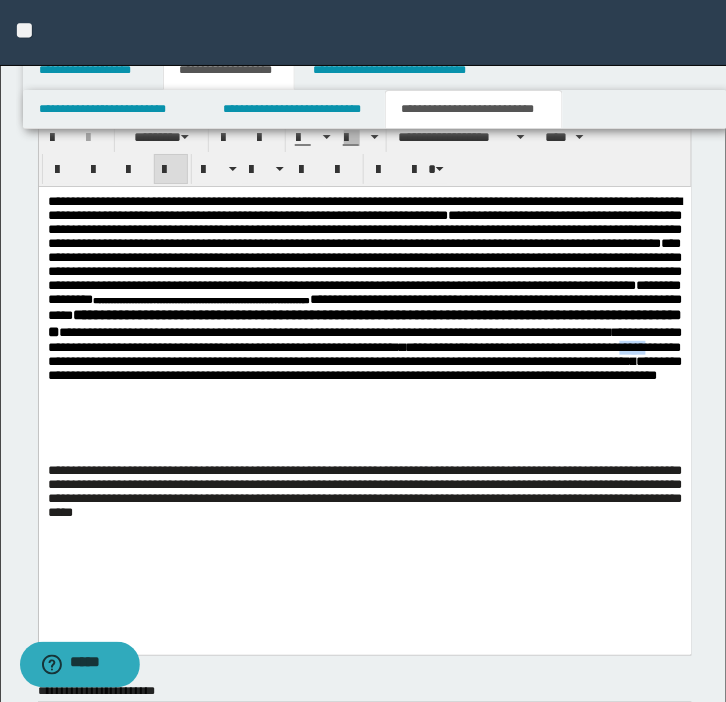 drag, startPoint x: 630, startPoint y: 402, endPoint x: 664, endPoint y: 405, distance: 34.132095 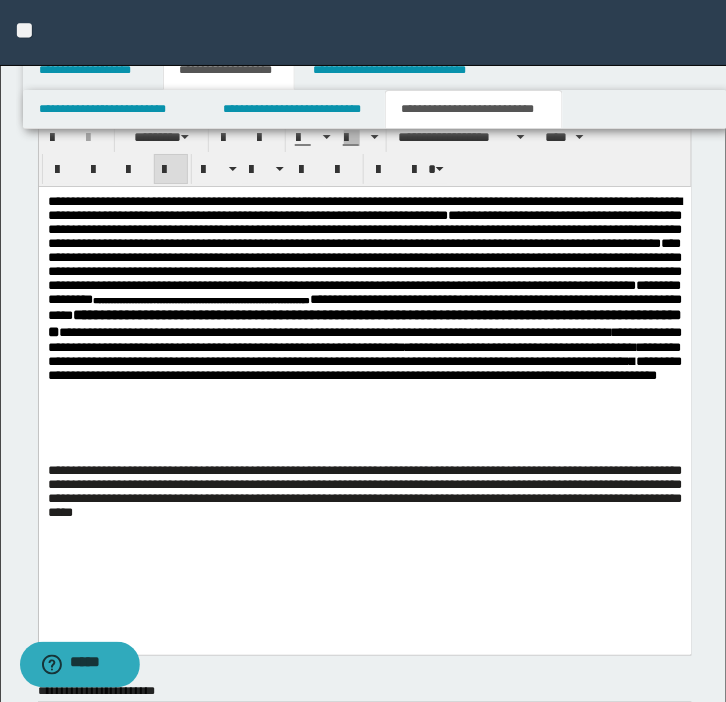 click on "**********" at bounding box center (364, 490) 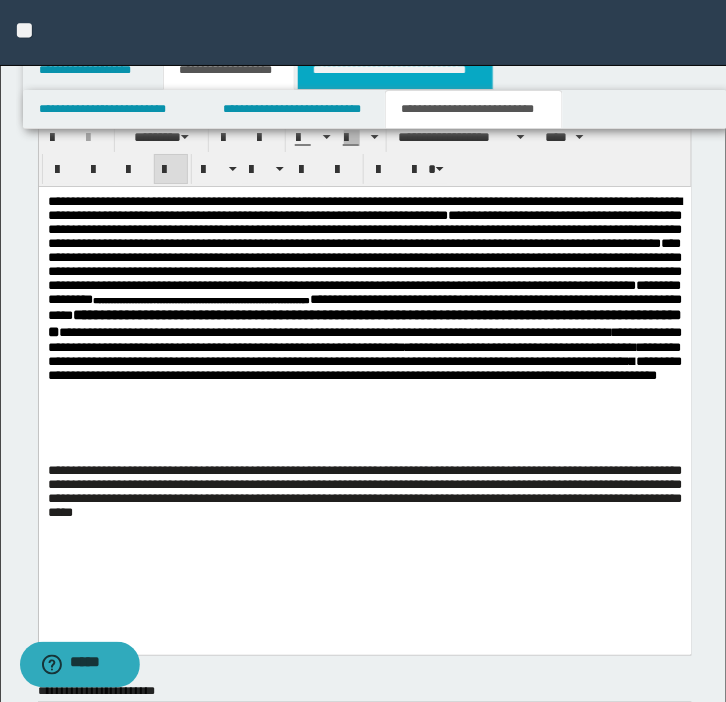 click on "**********" at bounding box center (395, 70) 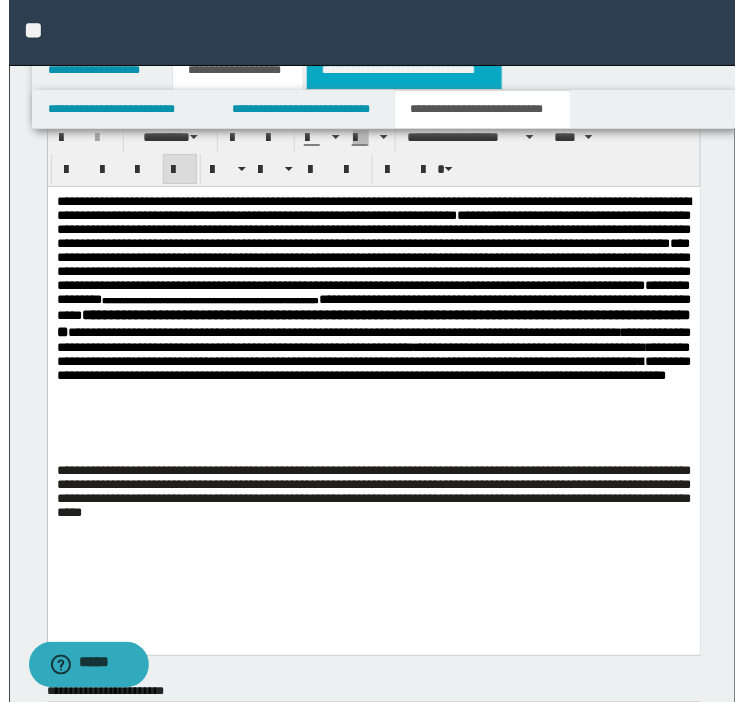scroll, scrollTop: 0, scrollLeft: 0, axis: both 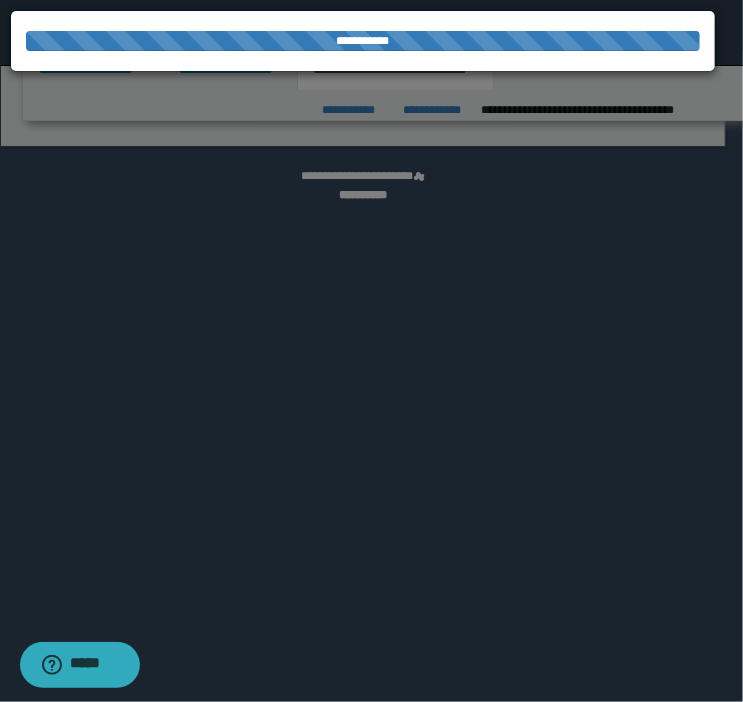 select on "*" 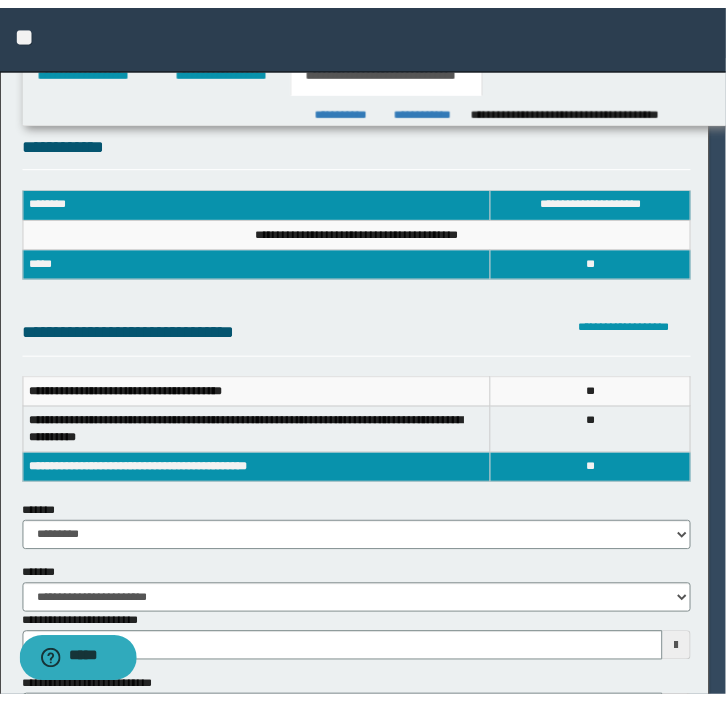 scroll, scrollTop: 0, scrollLeft: 0, axis: both 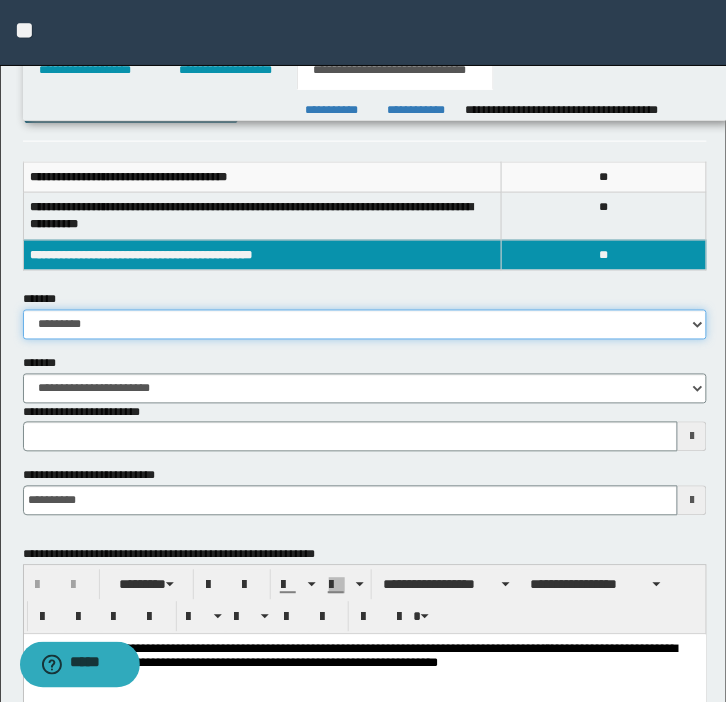click on "**********" at bounding box center (365, 325) 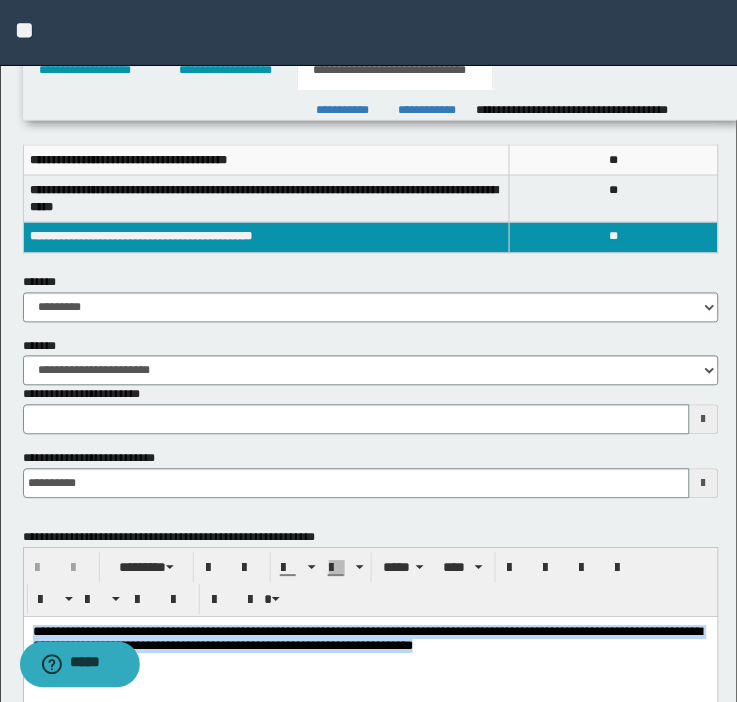drag, startPoint x: 654, startPoint y: 658, endPoint x: -227, endPoint y: 576, distance: 884.80786 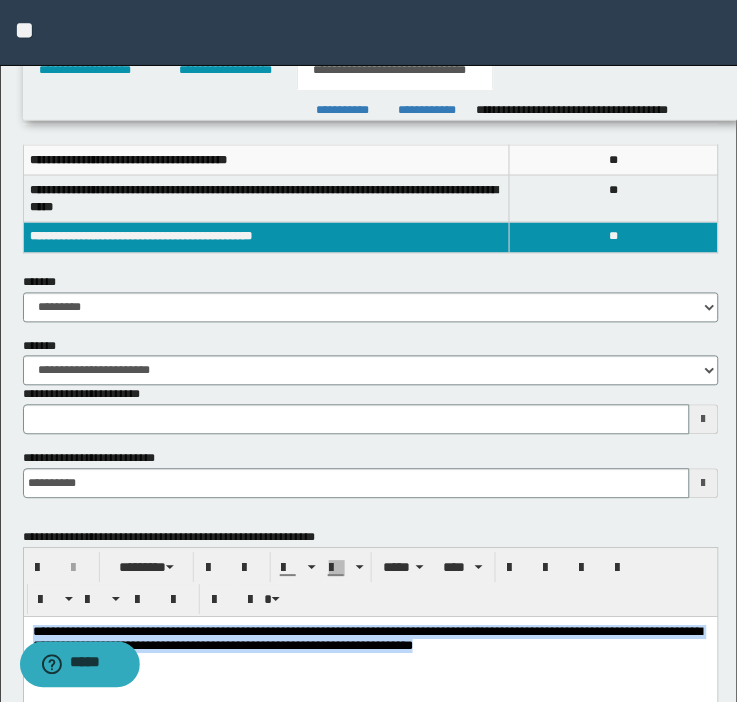 type 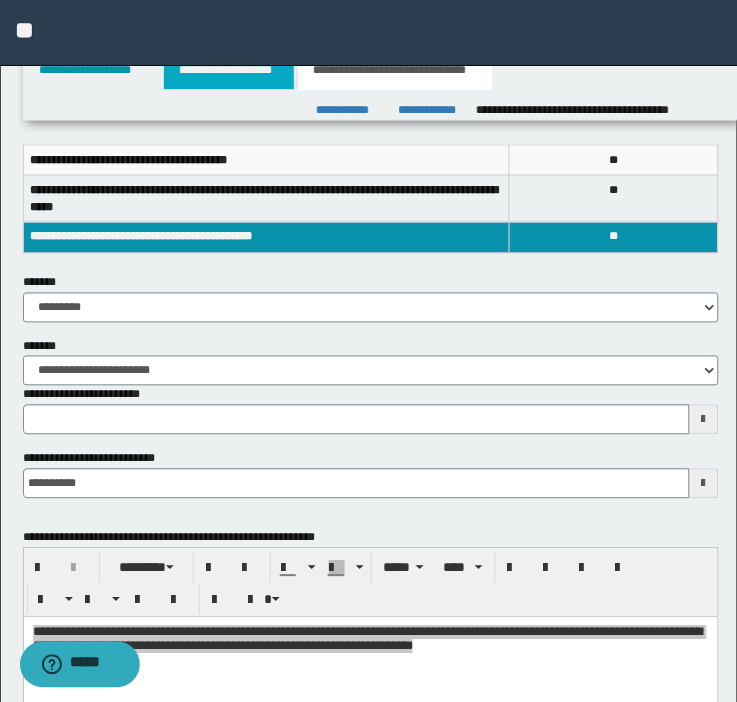 click on "**********" at bounding box center [229, 70] 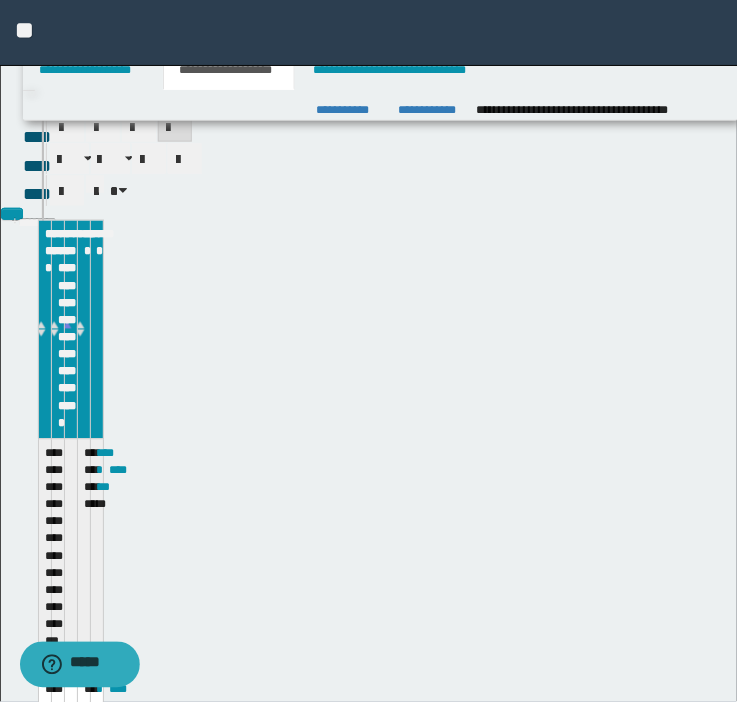 scroll, scrollTop: 293, scrollLeft: 0, axis: vertical 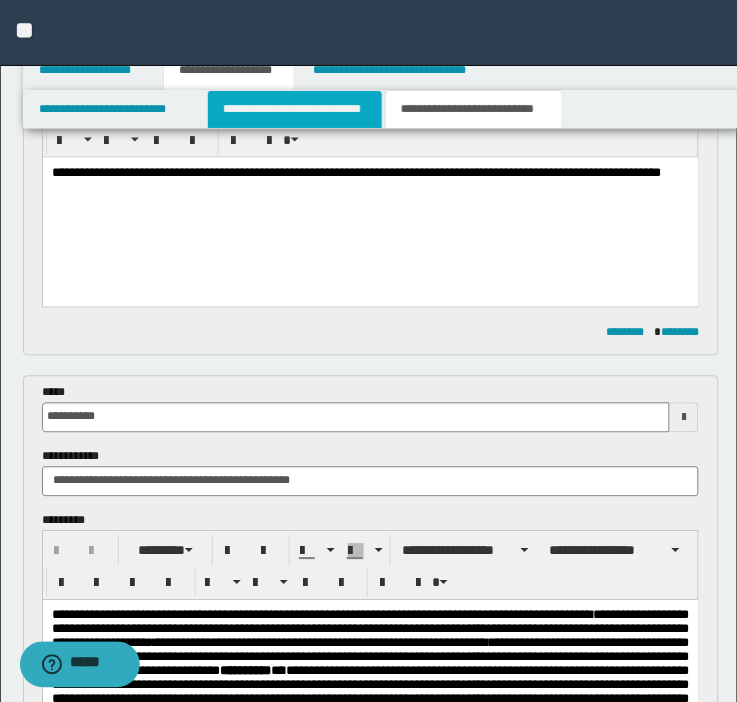 click on "**********" at bounding box center [295, 109] 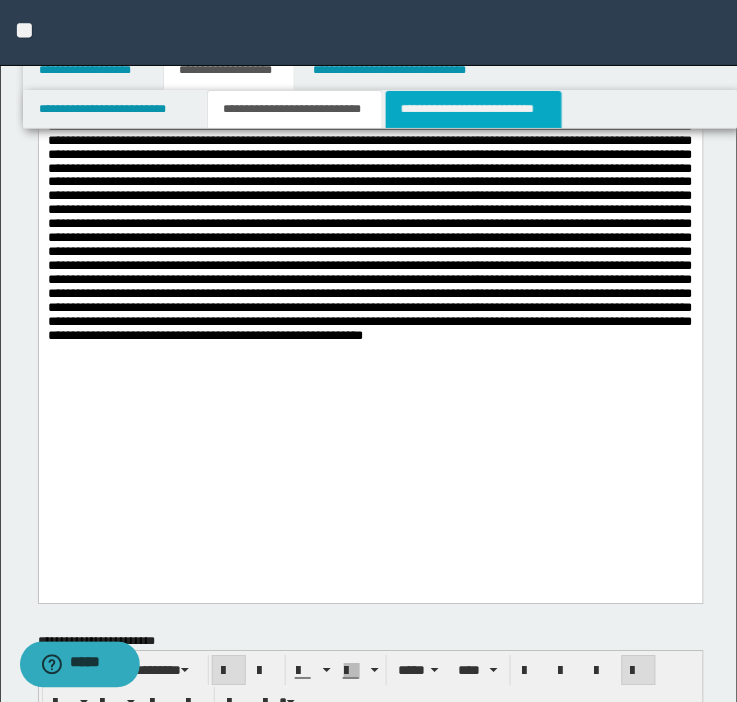 click on "**********" at bounding box center [474, 109] 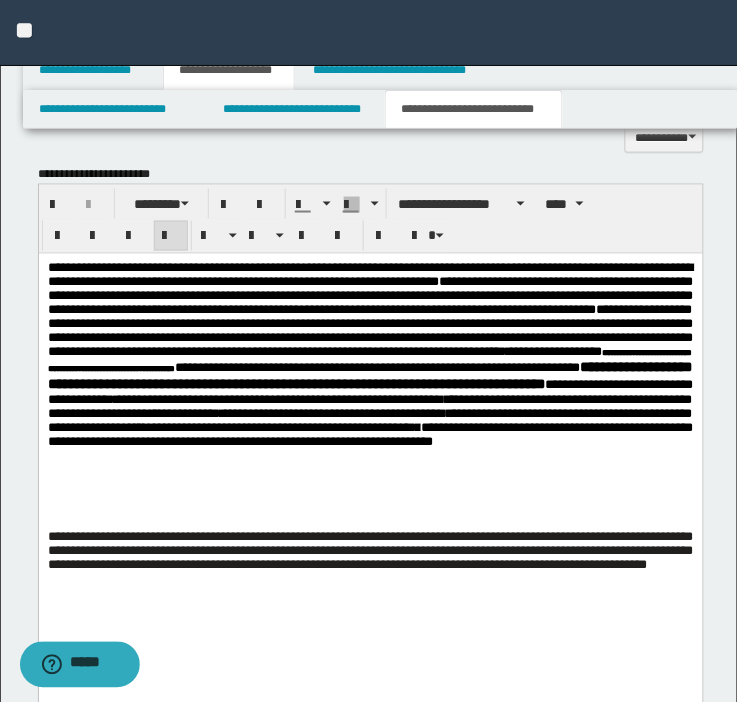 scroll, scrollTop: 3131, scrollLeft: 0, axis: vertical 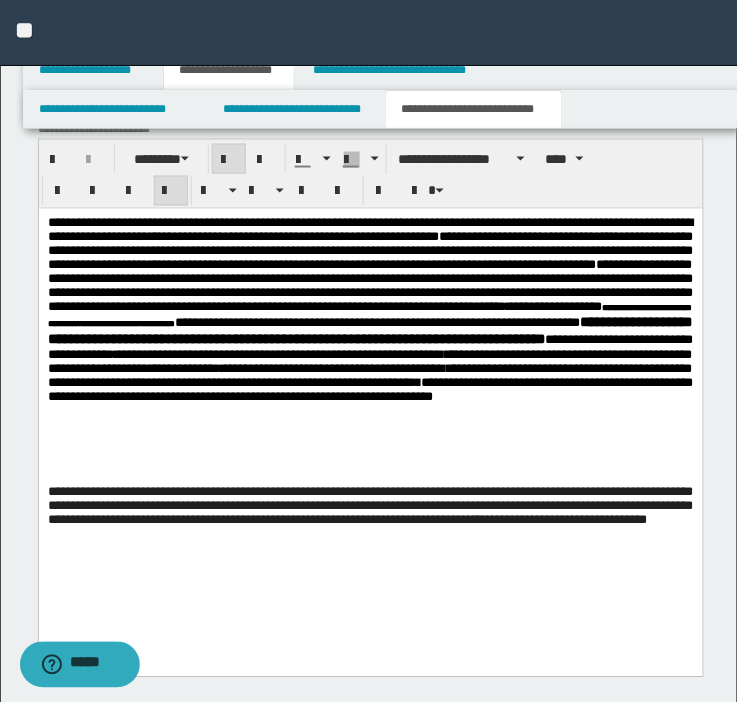 click on "**********" at bounding box center (369, 330) 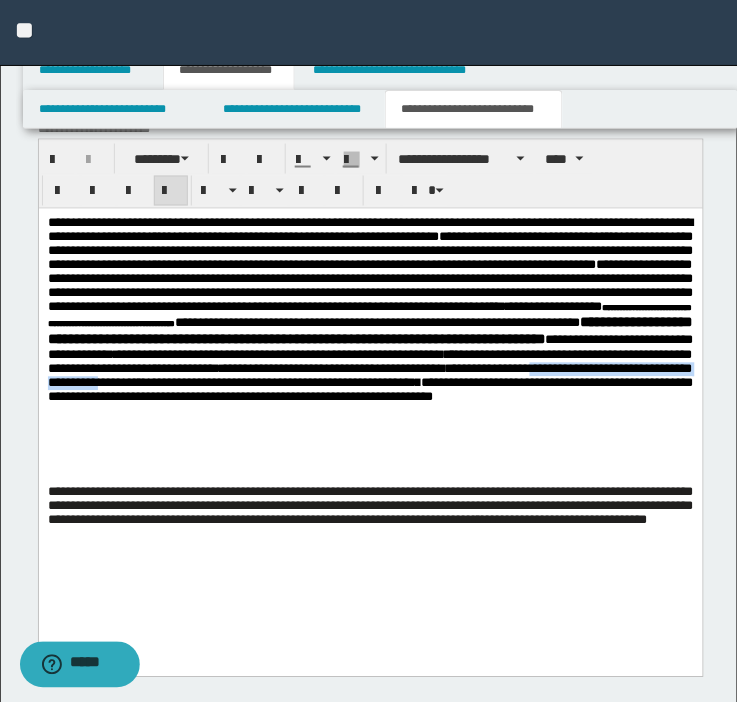 drag, startPoint x: 101, startPoint y: 438, endPoint x: 395, endPoint y: 443, distance: 294.0425 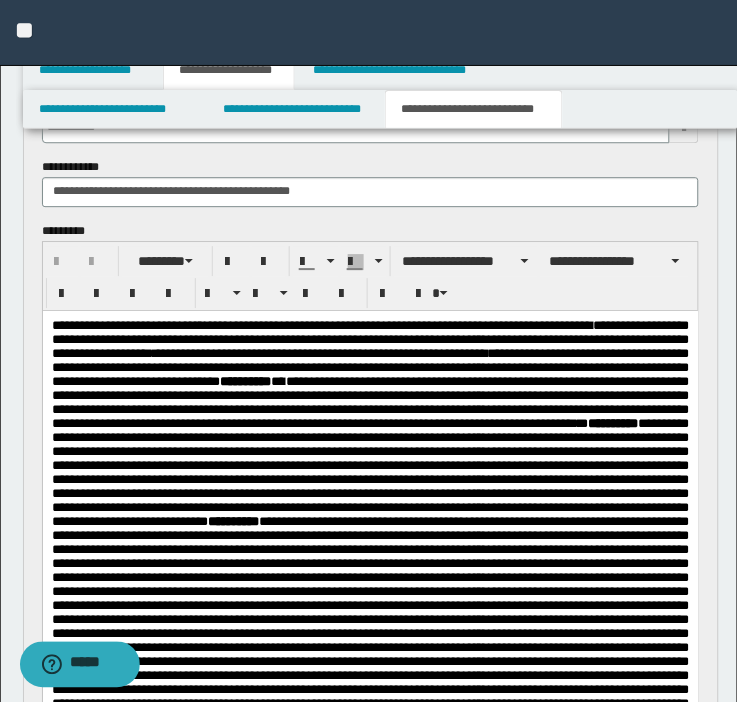 scroll, scrollTop: 0, scrollLeft: 0, axis: both 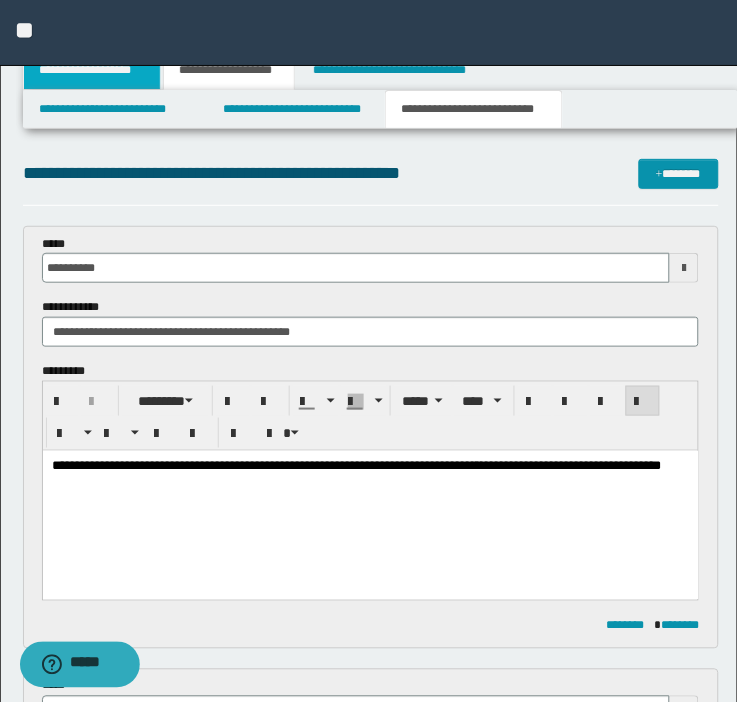 click on "**********" at bounding box center (92, 70) 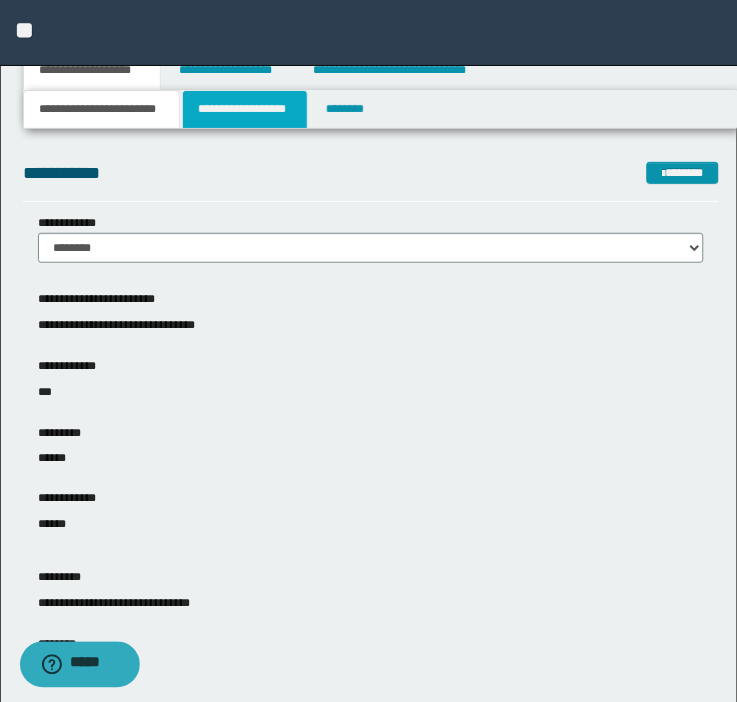 click on "**********" at bounding box center [245, 109] 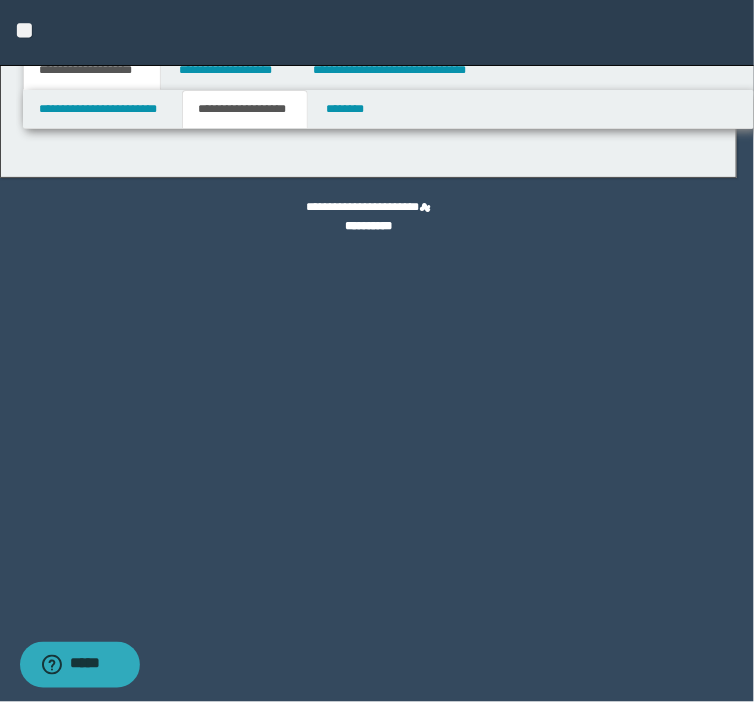 type on "**********" 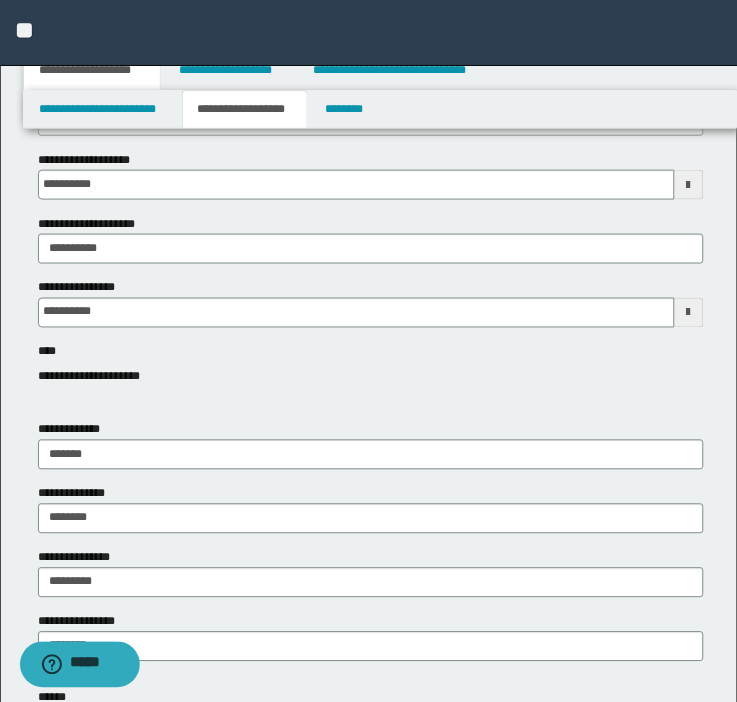 scroll, scrollTop: 194, scrollLeft: 0, axis: vertical 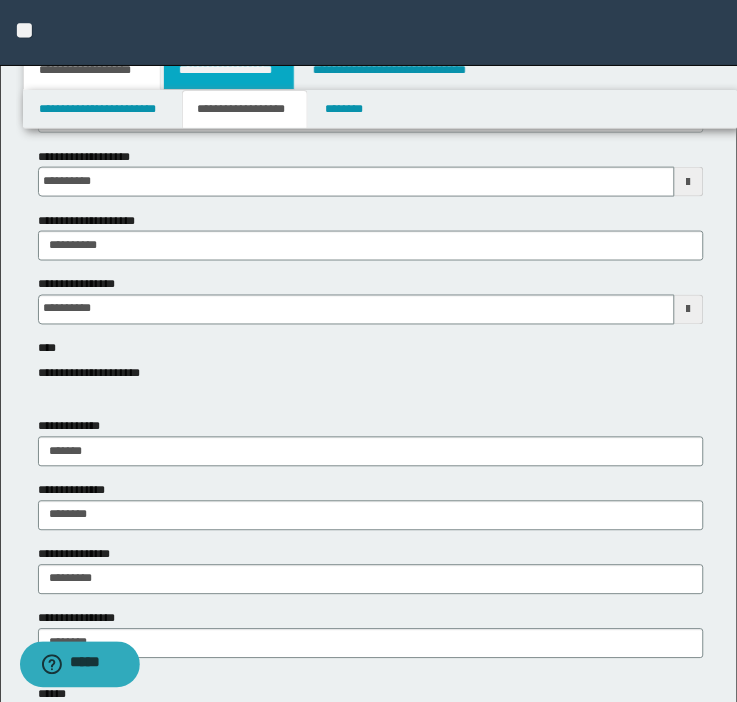 click on "**********" at bounding box center [229, 70] 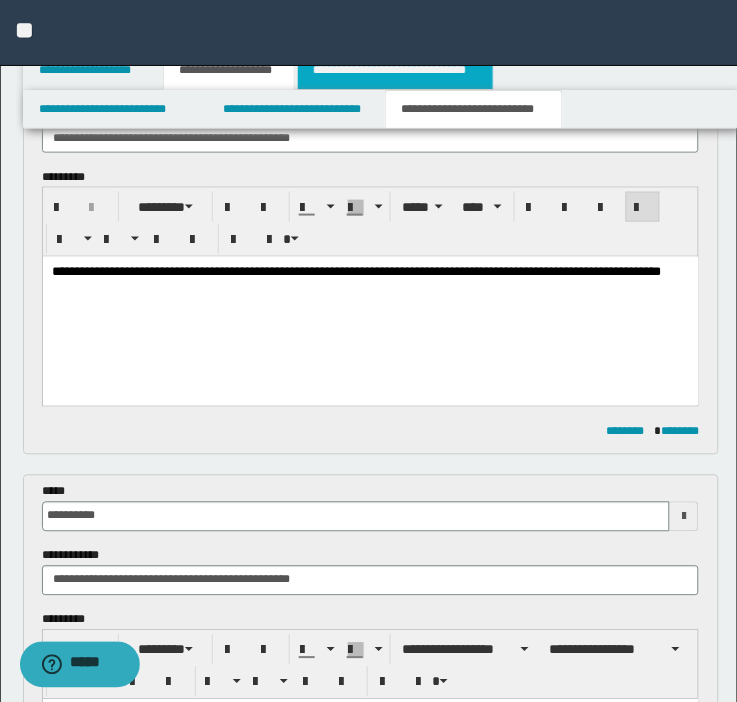 click on "**********" at bounding box center [395, 70] 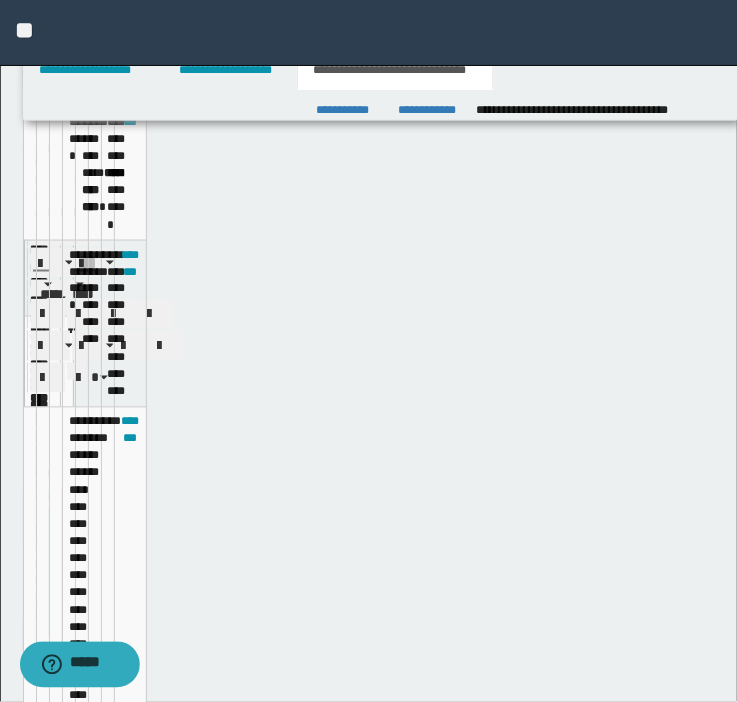 scroll, scrollTop: 163, scrollLeft: 0, axis: vertical 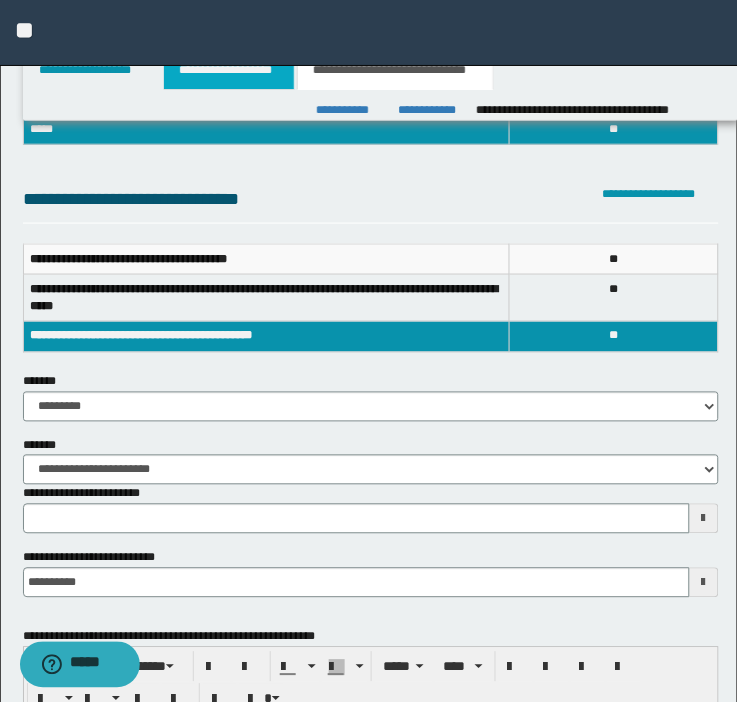 click on "**********" at bounding box center (229, 70) 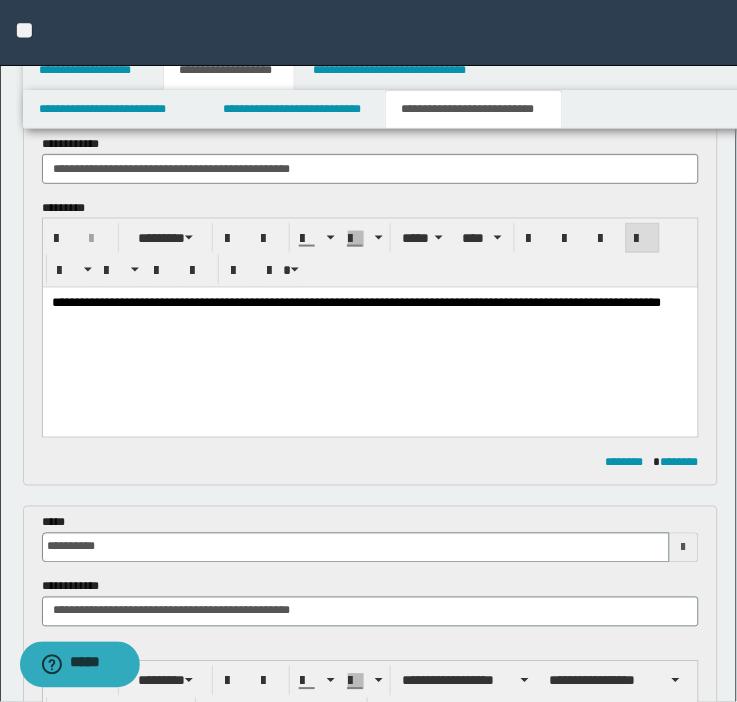 scroll, scrollTop: 194, scrollLeft: 0, axis: vertical 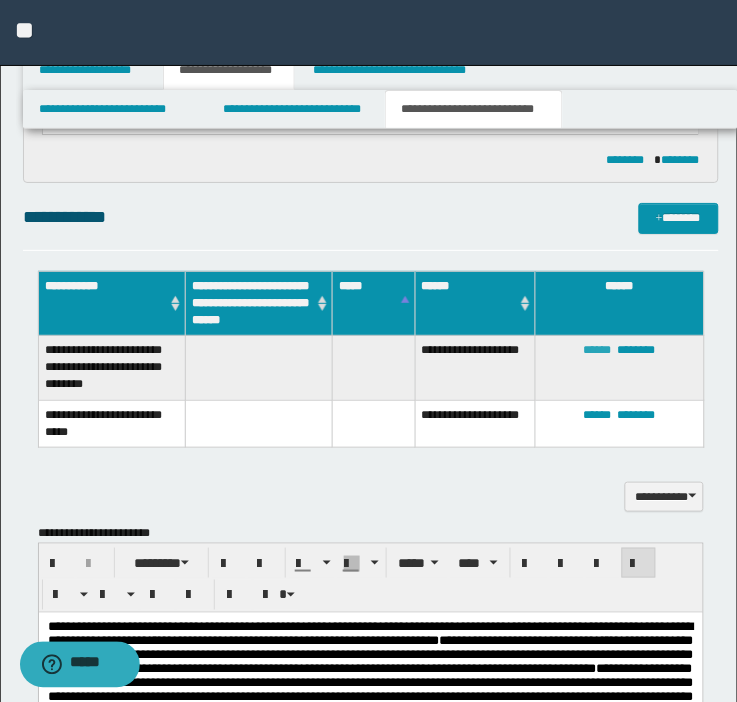 click on "******" at bounding box center [598, 350] 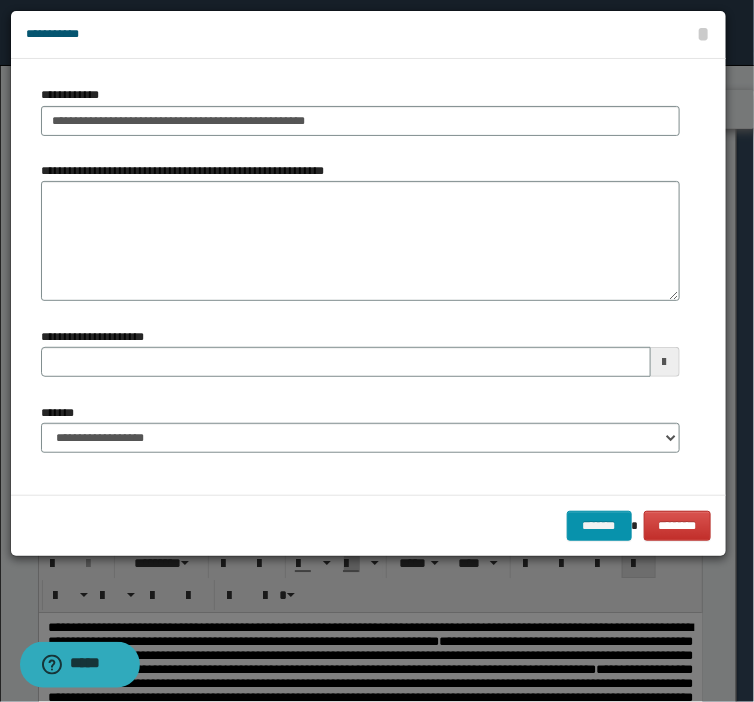 type 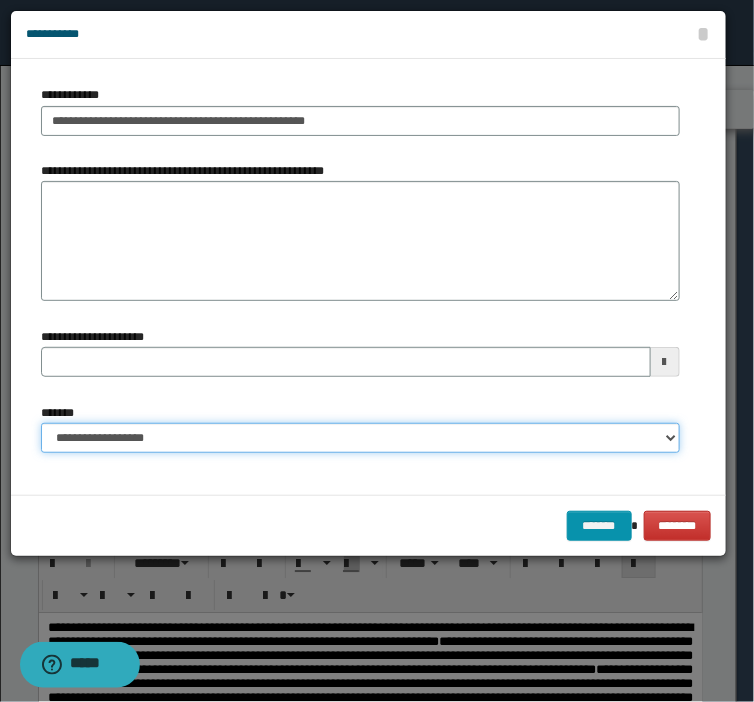 click on "**********" at bounding box center (360, 438) 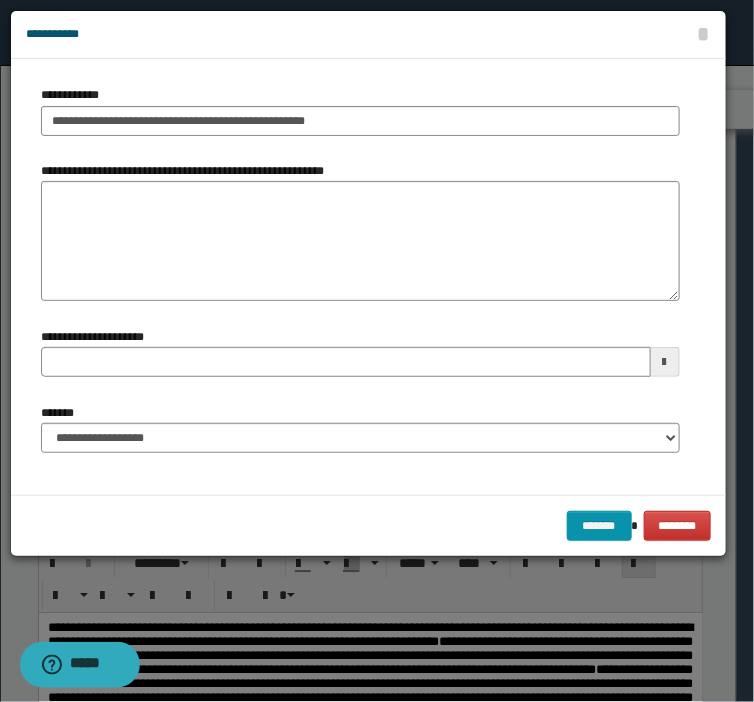 click at bounding box center [377, 351] 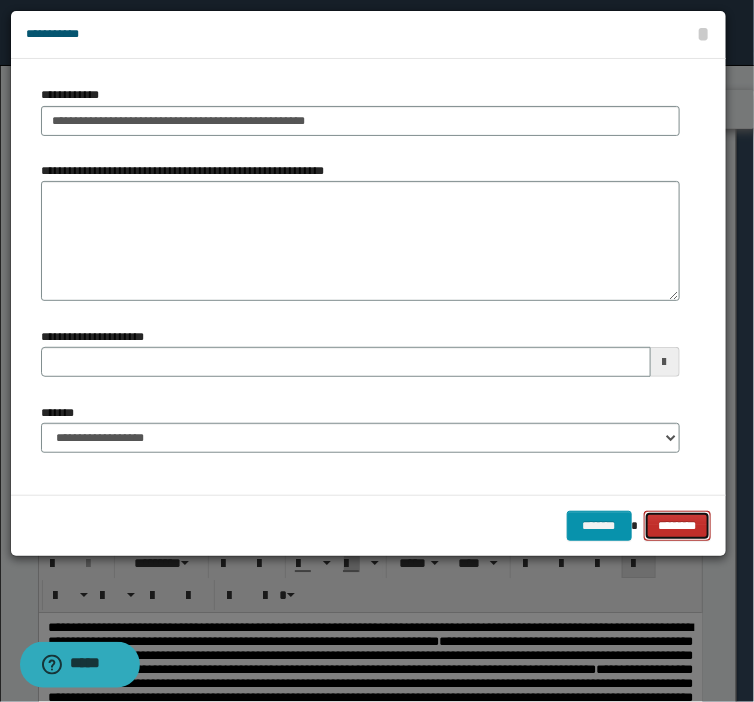 click on "********" at bounding box center [678, 526] 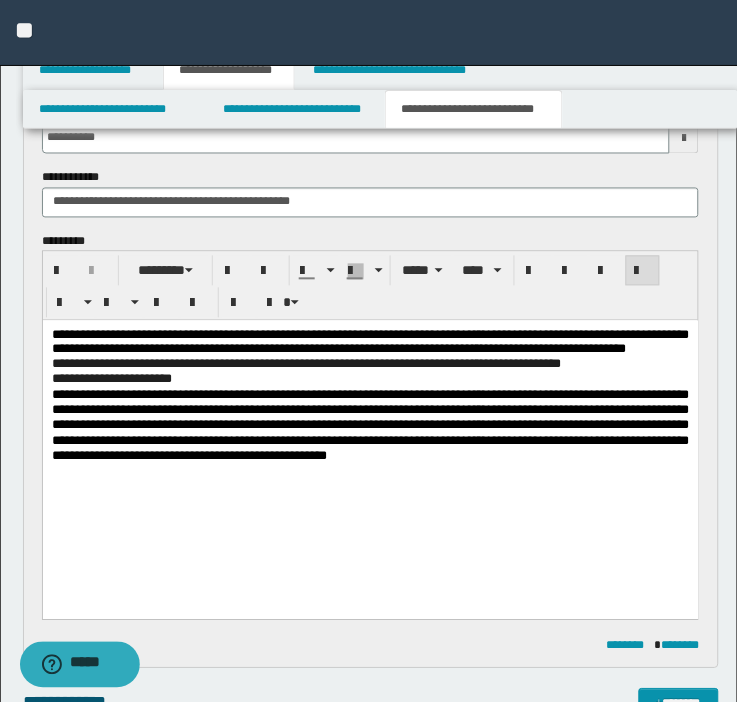 scroll, scrollTop: 2233, scrollLeft: 0, axis: vertical 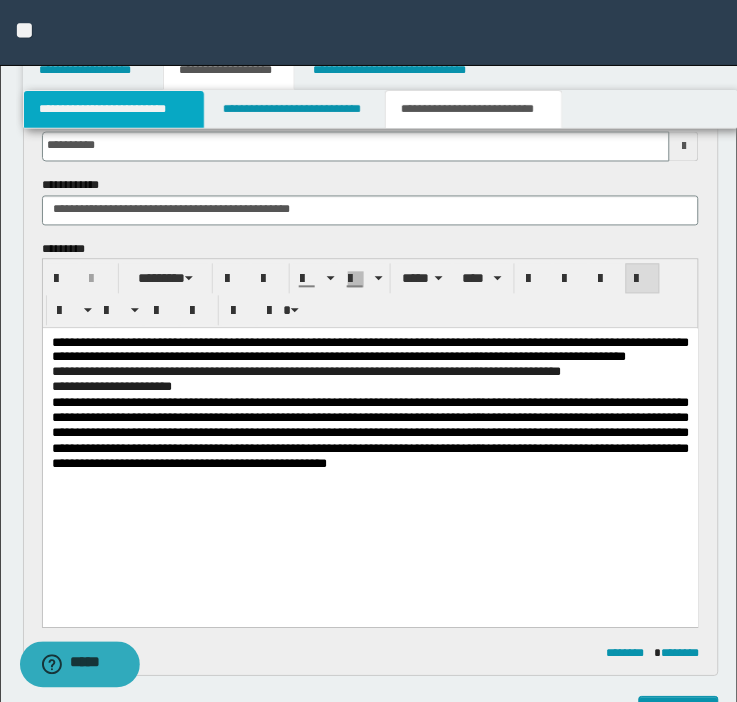 click on "**********" at bounding box center [114, 109] 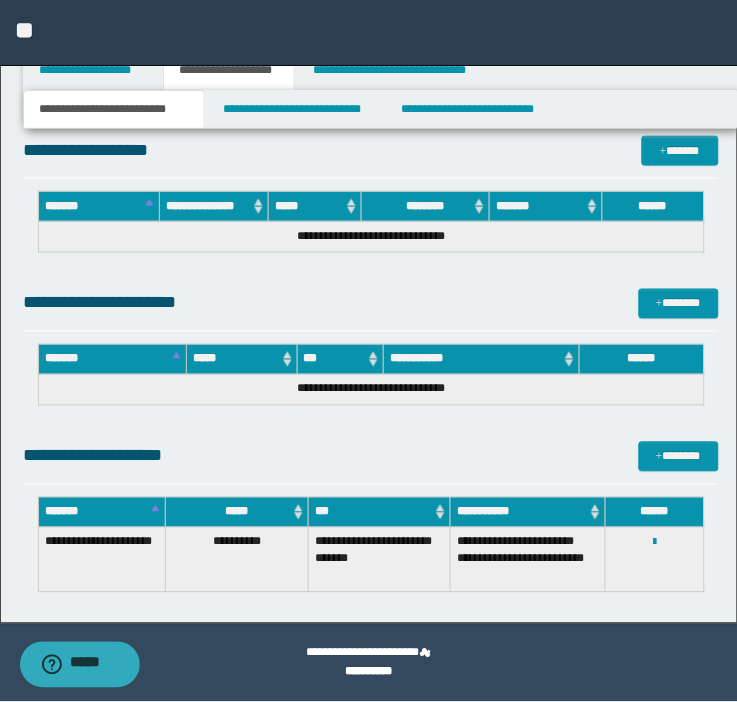 scroll, scrollTop: 2093, scrollLeft: 0, axis: vertical 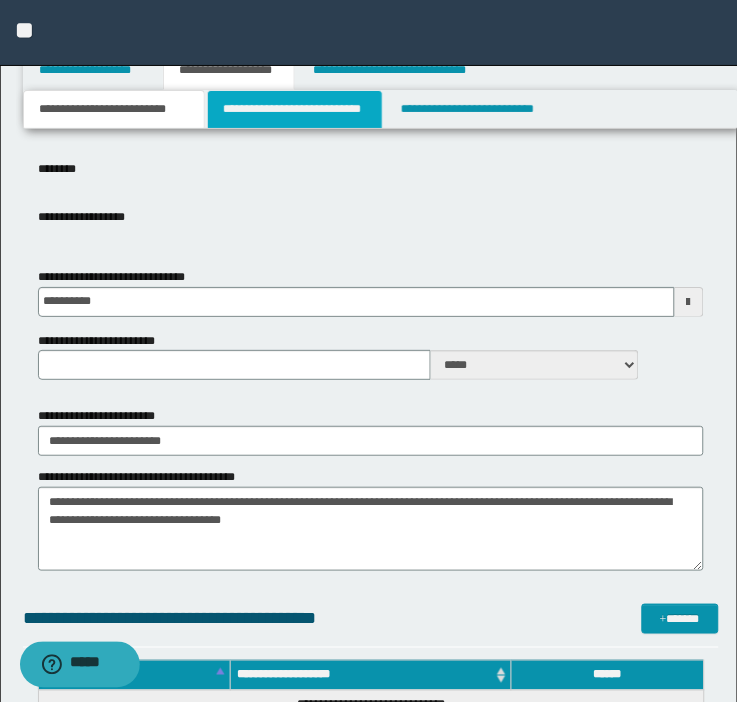 click on "**********" at bounding box center (295, 109) 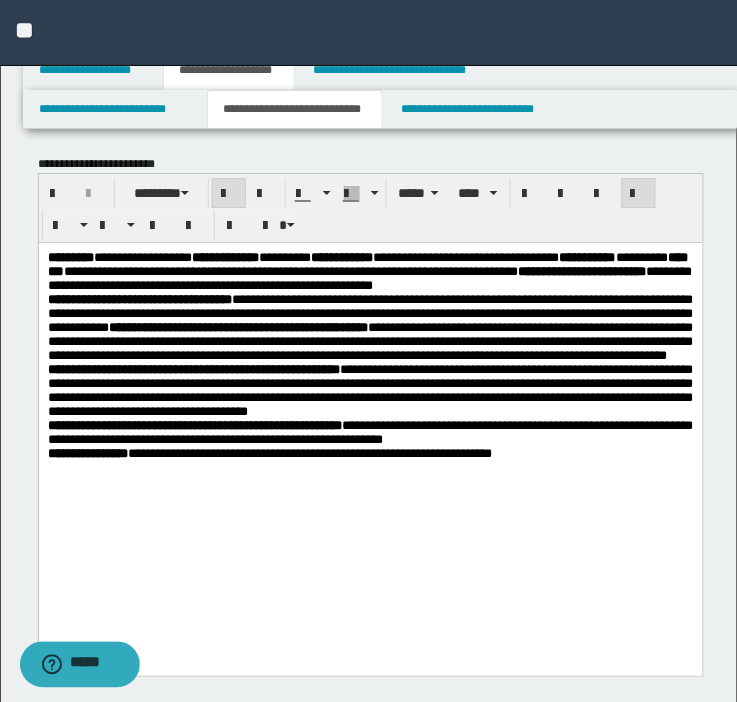 scroll, scrollTop: 790, scrollLeft: 0, axis: vertical 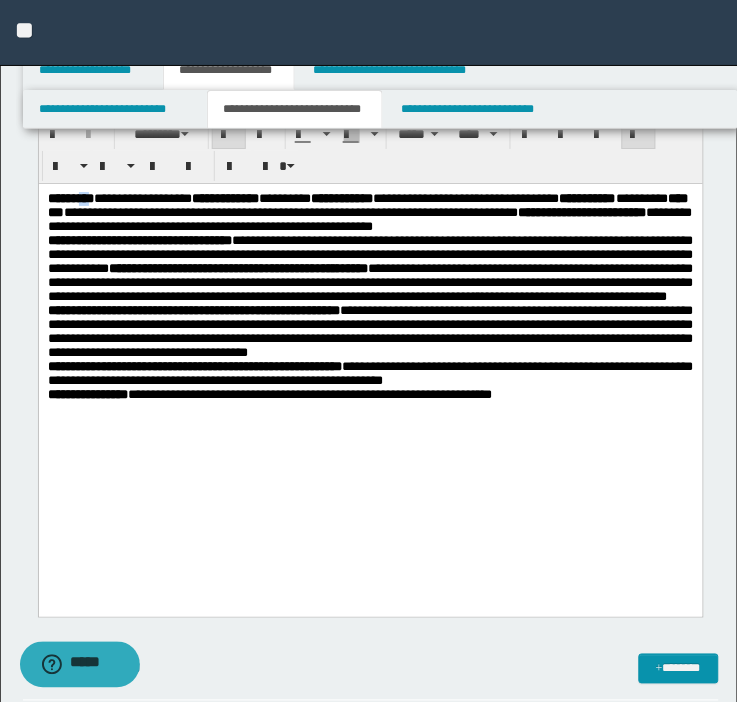 drag, startPoint x: 101, startPoint y: 203, endPoint x: 89, endPoint y: 204, distance: 12.0415945 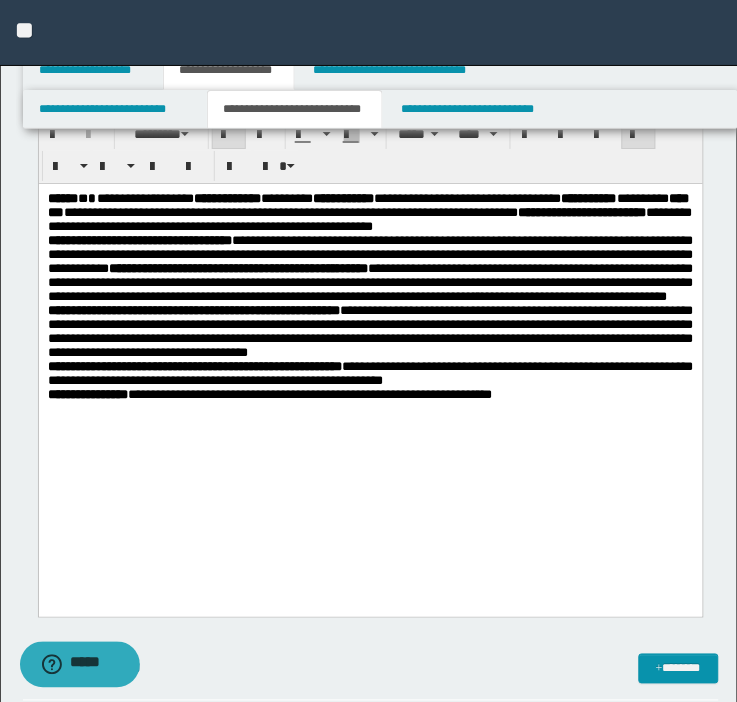click on "**********" at bounding box center (193, 310) 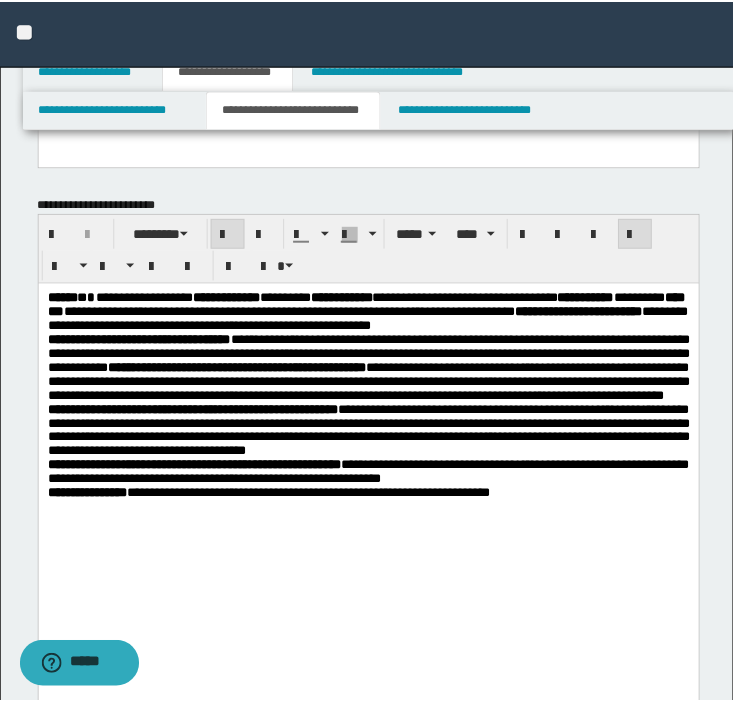 scroll, scrollTop: 737, scrollLeft: 0, axis: vertical 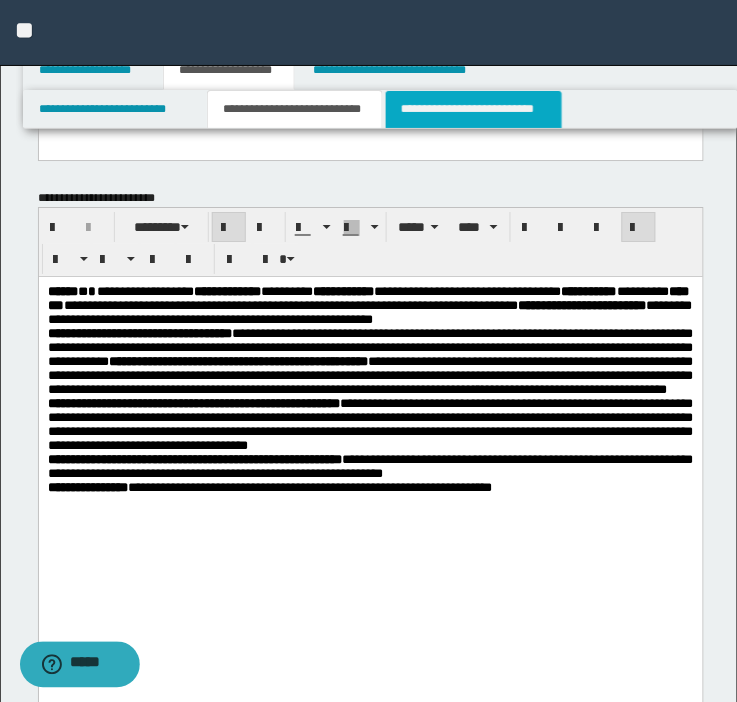 click on "**********" at bounding box center (474, 109) 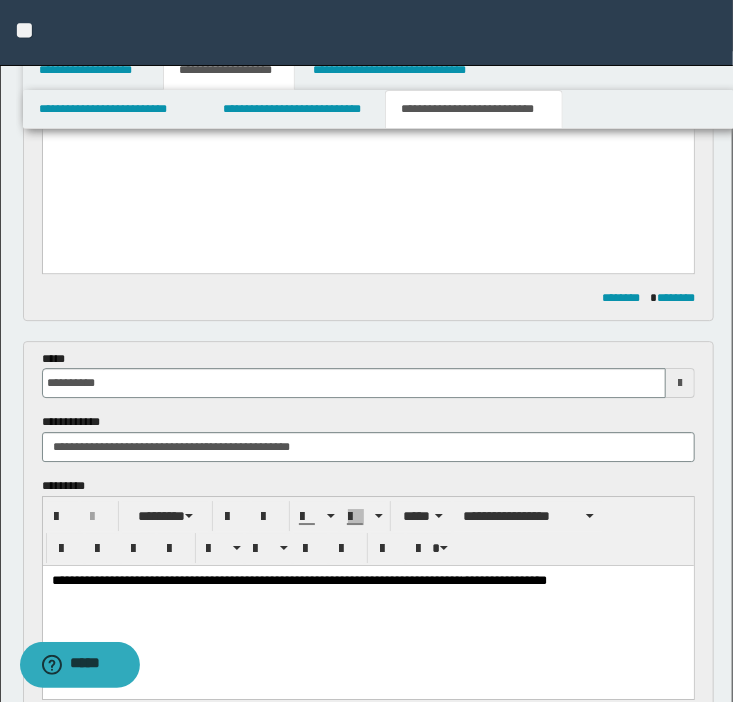 scroll, scrollTop: 737, scrollLeft: 0, axis: vertical 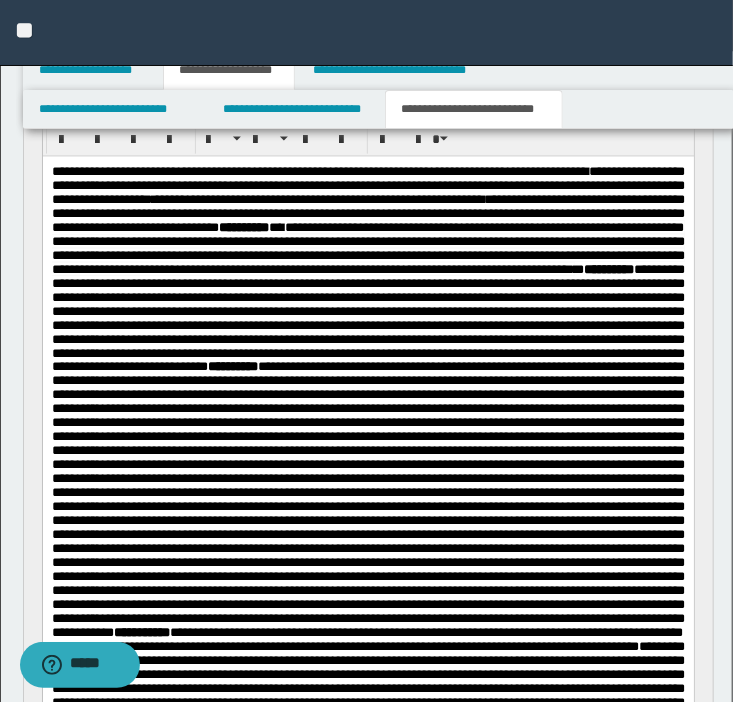 drag, startPoint x: 737, startPoint y: 195, endPoint x: 509, endPoint y: 4, distance: 297.43066 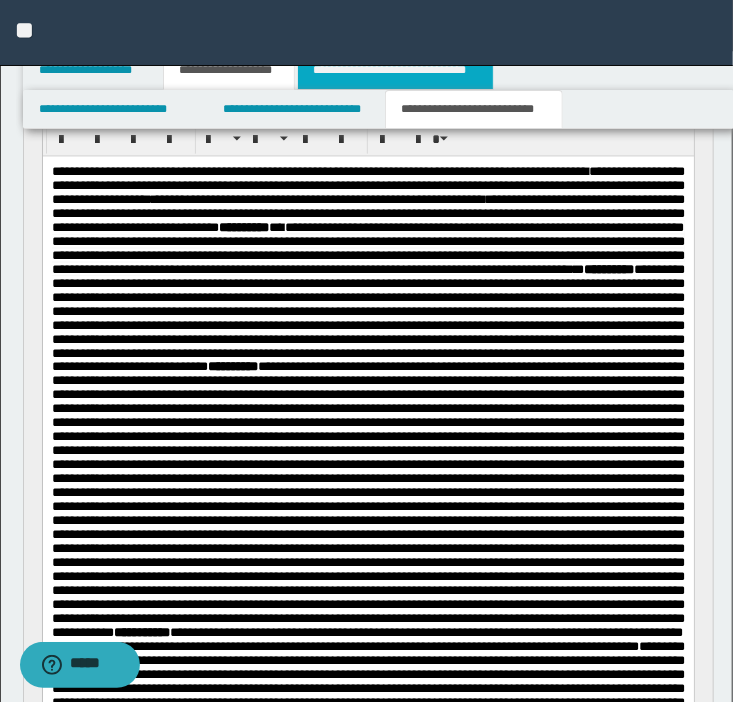 click on "**********" at bounding box center [395, 70] 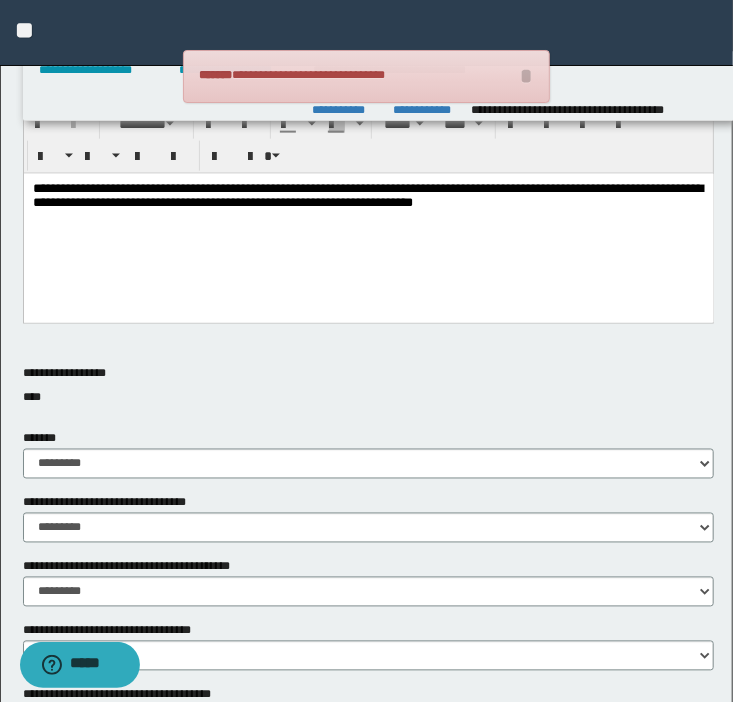 click on "**********" at bounding box center [368, 220] 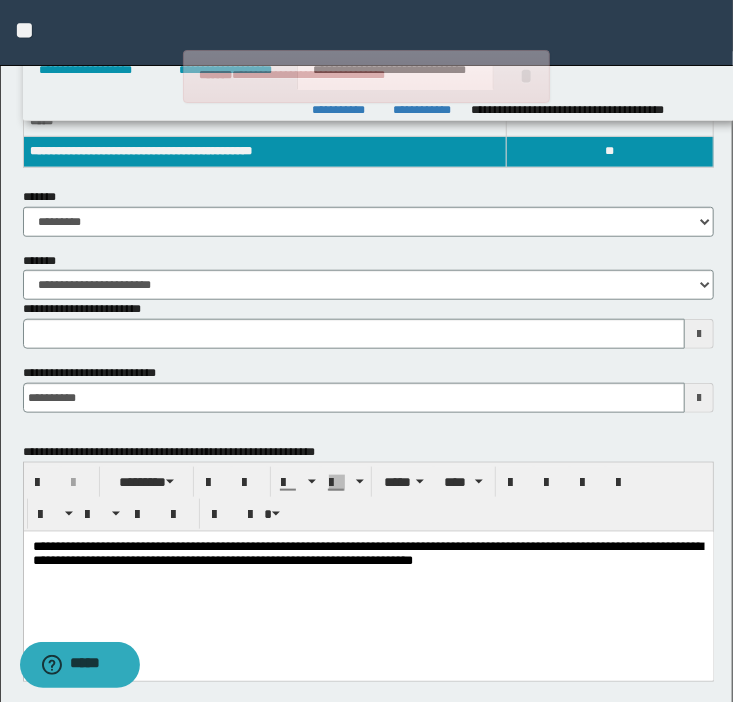 scroll, scrollTop: 297, scrollLeft: 0, axis: vertical 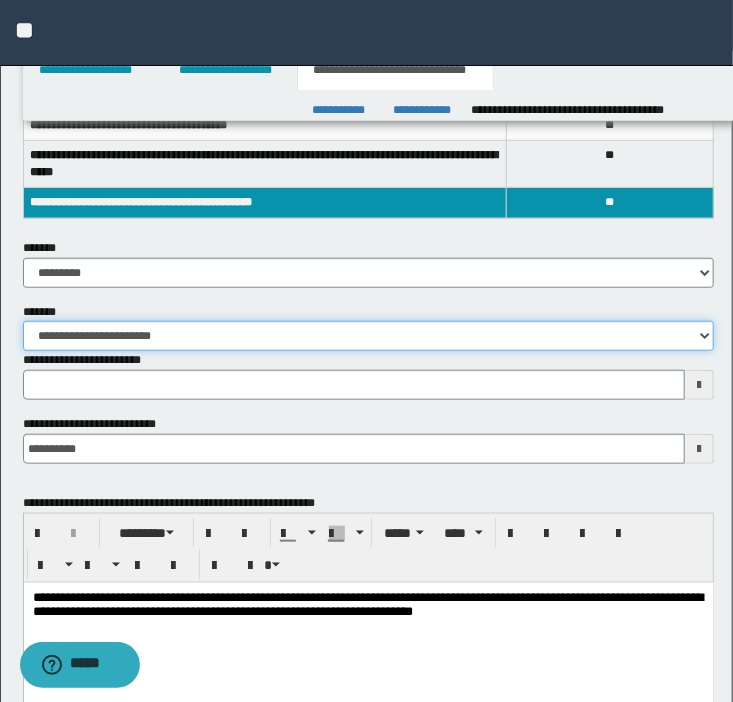 click on "**********" at bounding box center (369, 336) 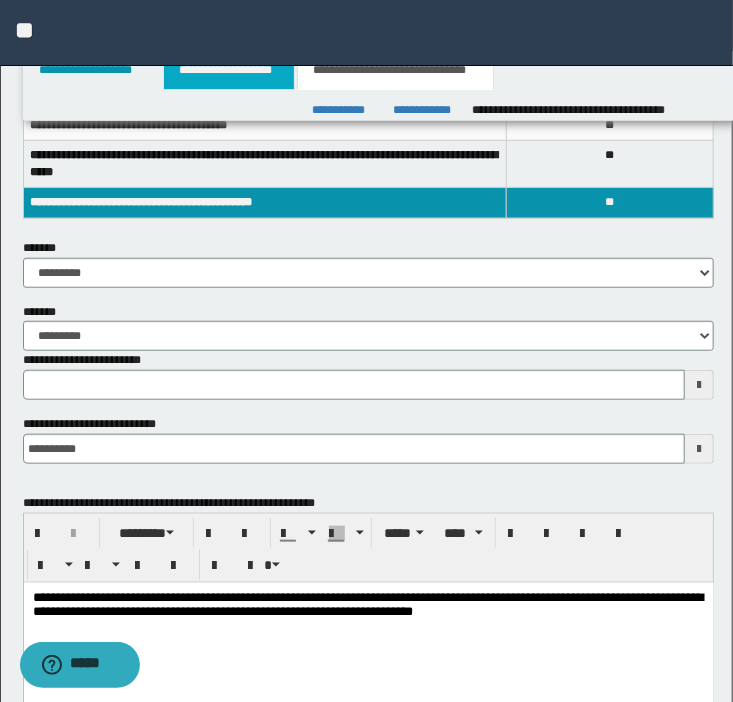 click on "**********" at bounding box center (229, 70) 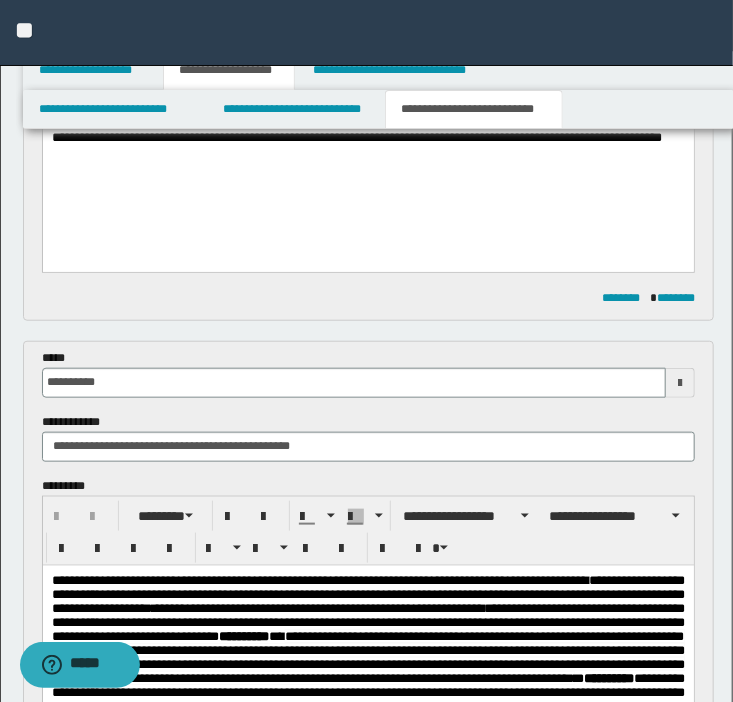 scroll, scrollTop: 445, scrollLeft: 0, axis: vertical 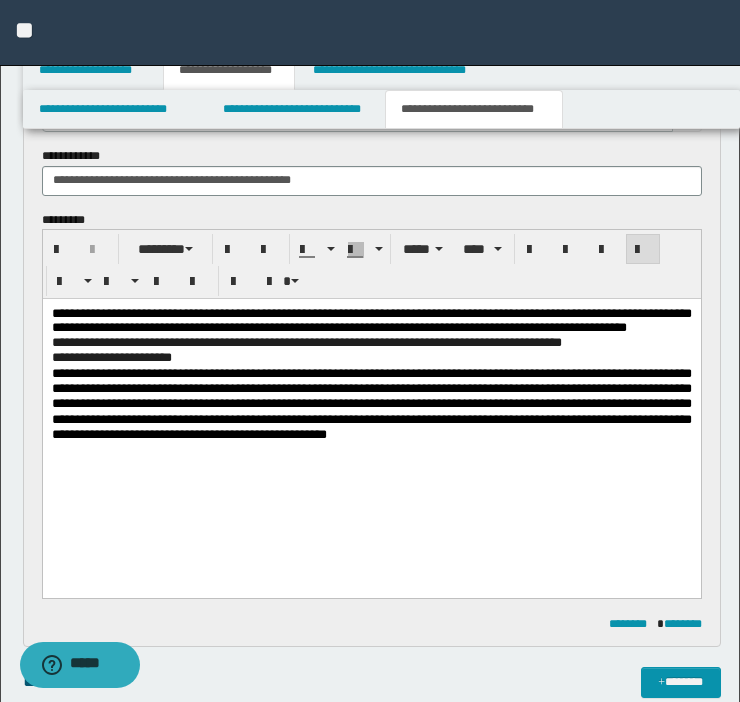 click on "**********" at bounding box center [371, 404] 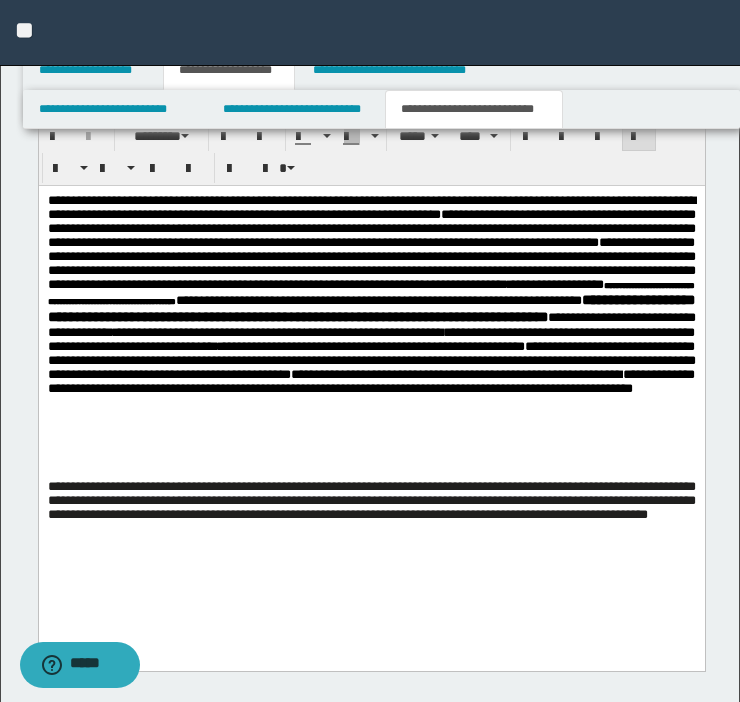 scroll, scrollTop: 3110, scrollLeft: 0, axis: vertical 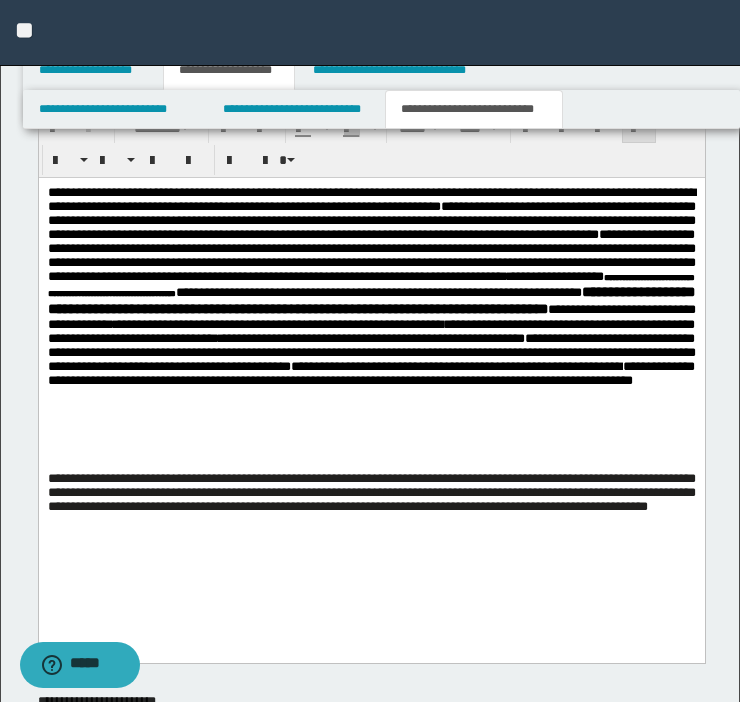 click on "**********" at bounding box center (371, 352) 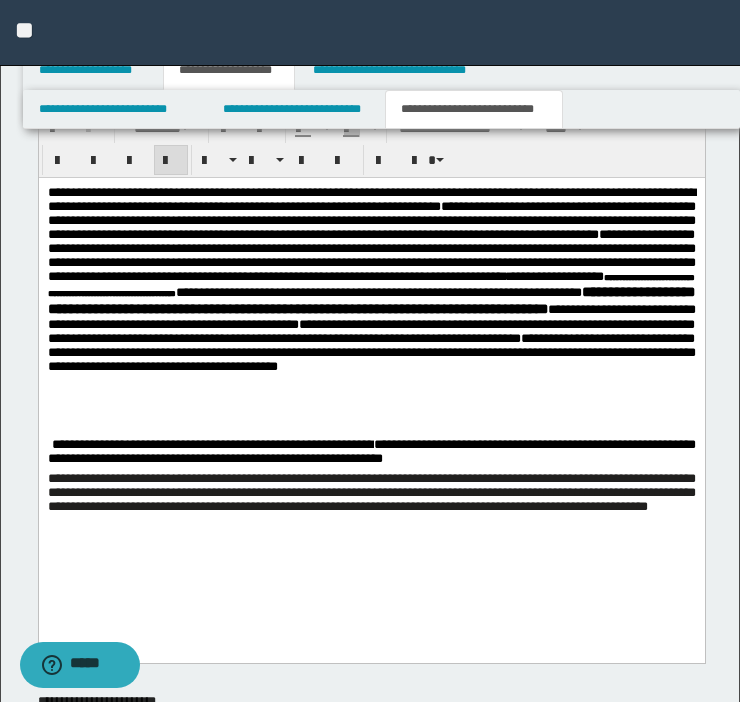 click on "**********" at bounding box center (371, 345) 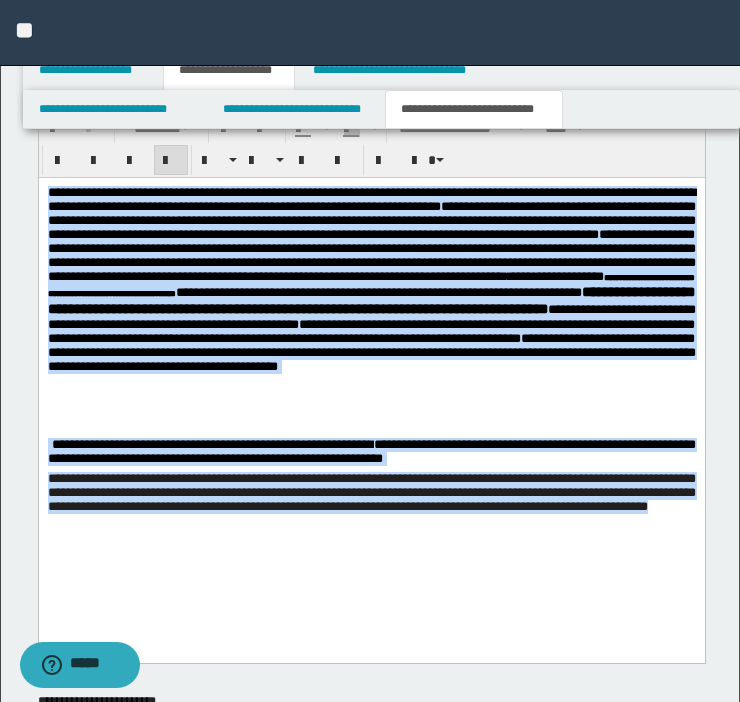 drag, startPoint x: 421, startPoint y: 530, endPoint x: 2, endPoint y: 140, distance: 572.4168 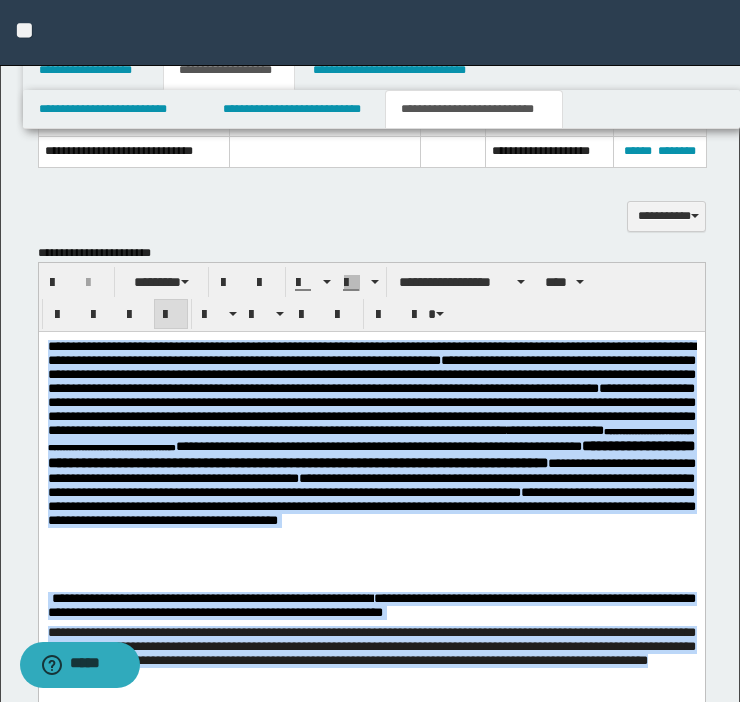 scroll, scrollTop: 2942, scrollLeft: 0, axis: vertical 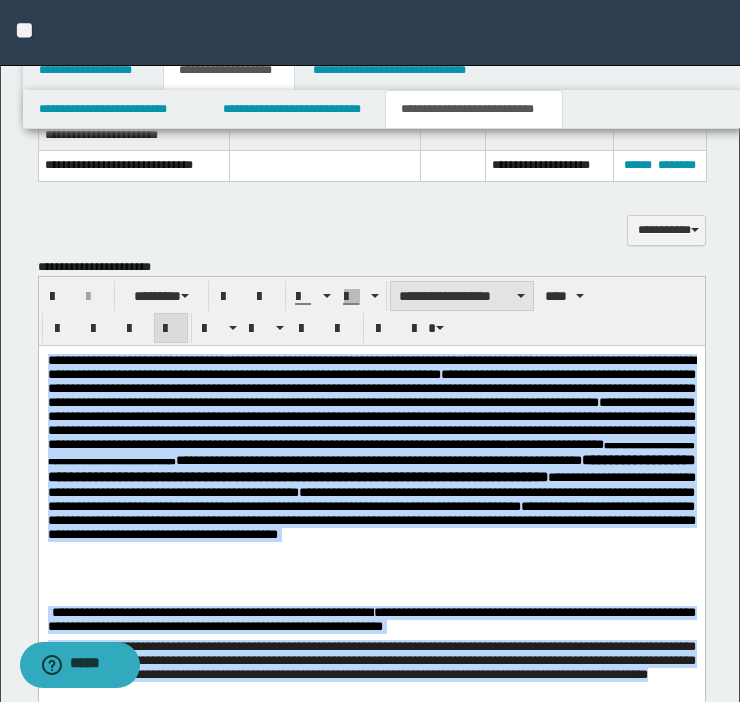 click on "**********" at bounding box center (462, 296) 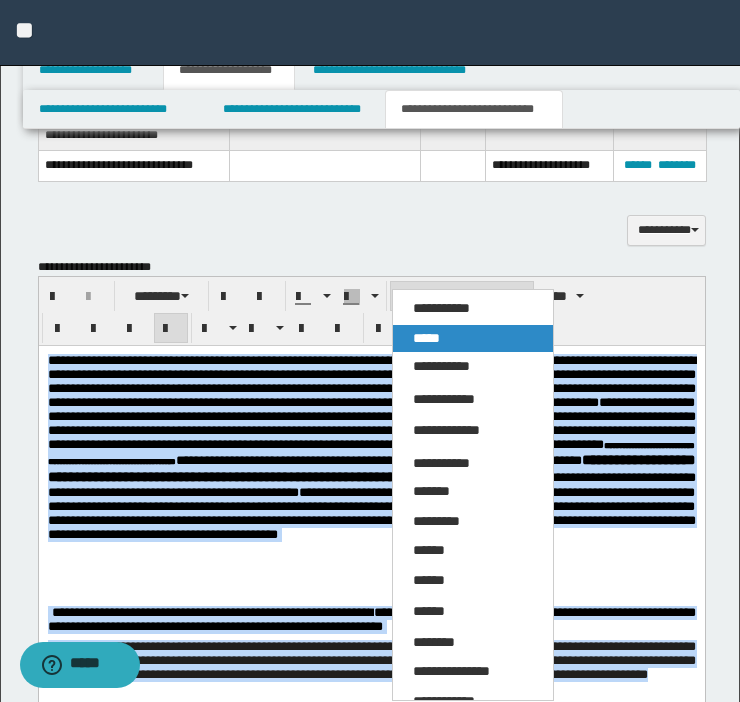 click on "*****" at bounding box center (426, 338) 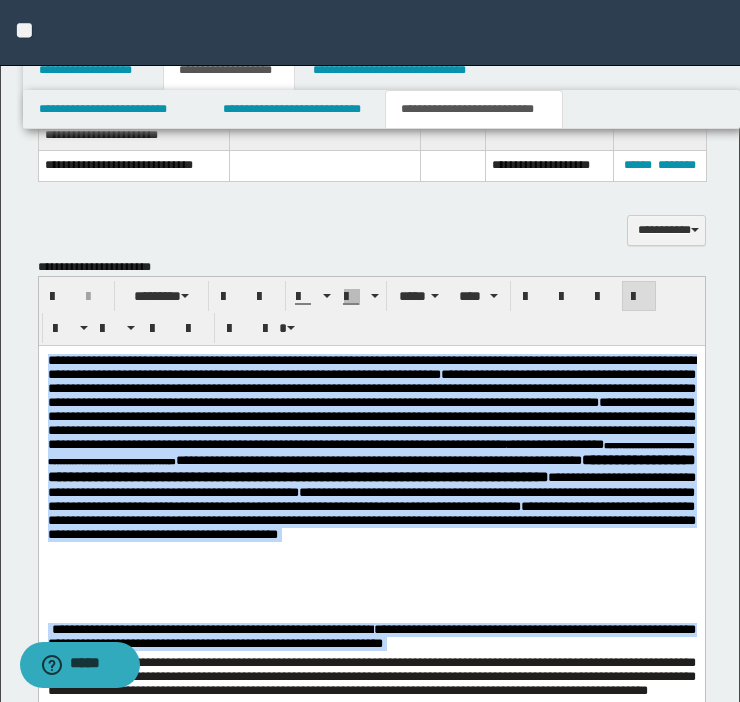 click on "**********" at bounding box center [371, 513] 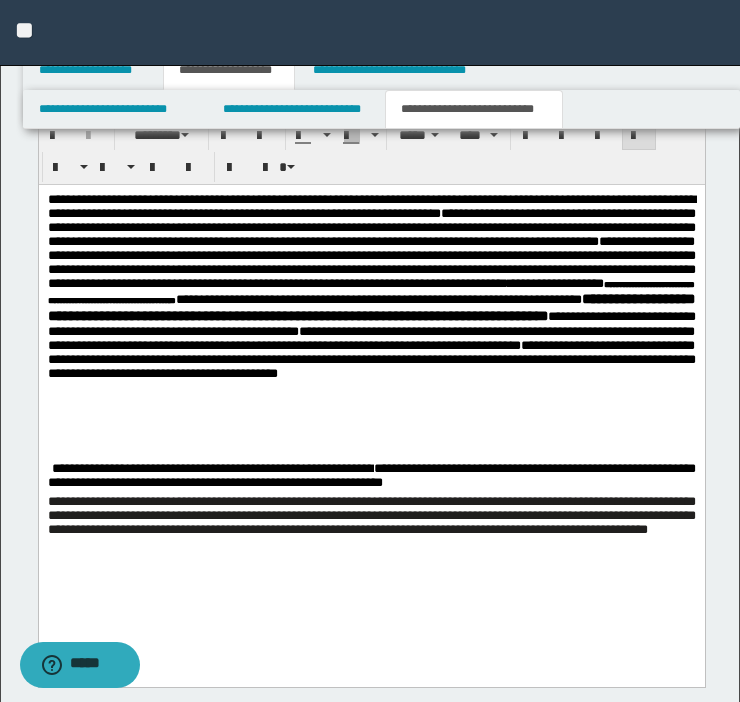 scroll, scrollTop: 3117, scrollLeft: 0, axis: vertical 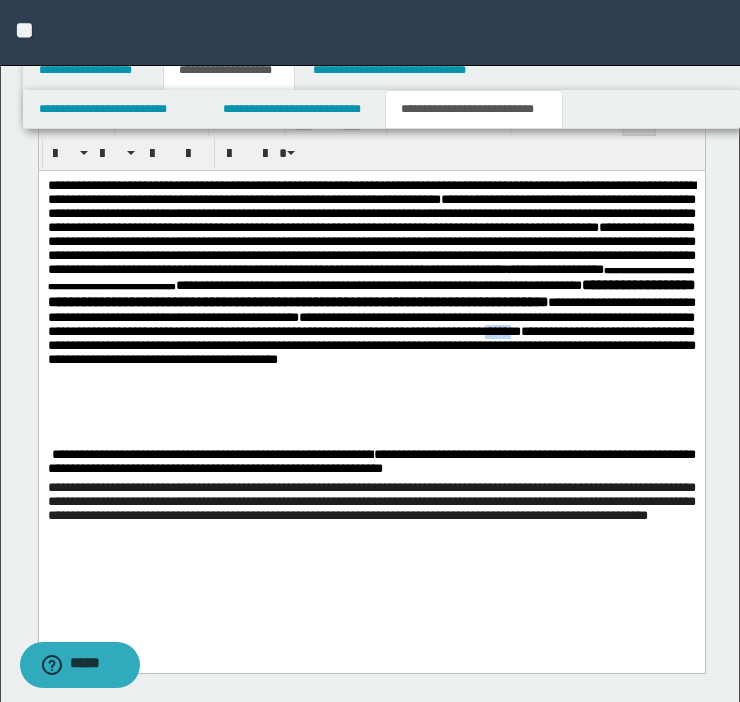 drag, startPoint x: 96, startPoint y: 404, endPoint x: 134, endPoint y: 405, distance: 38.013157 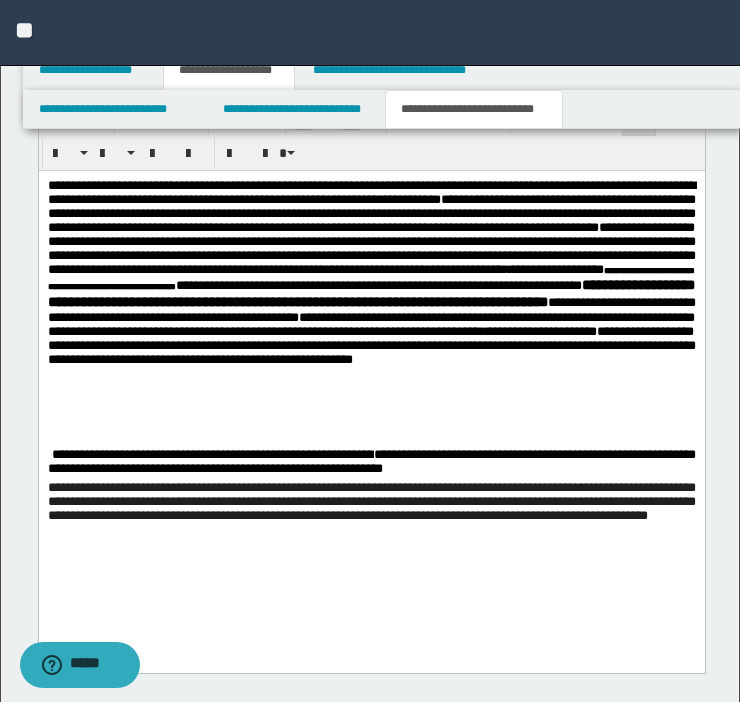 click on "**********" at bounding box center (371, 338) 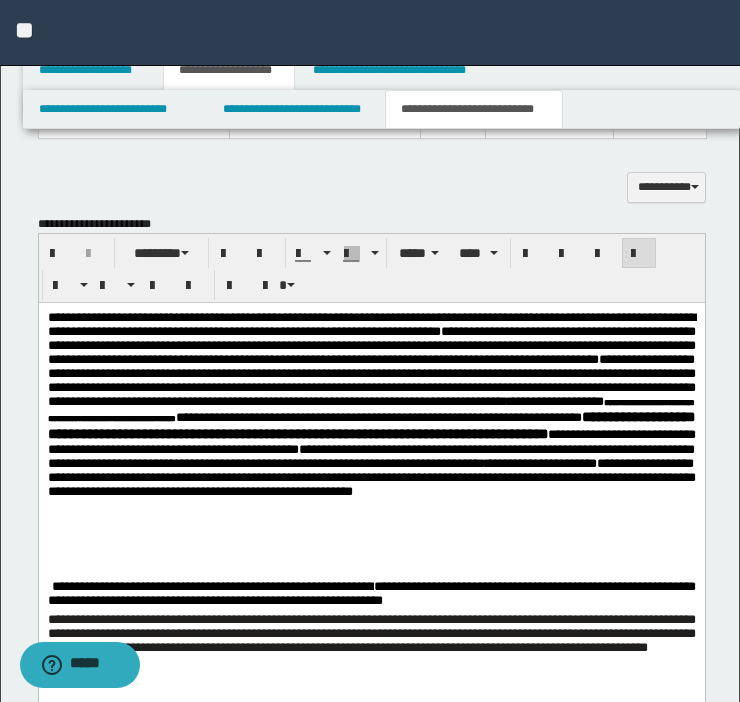 scroll, scrollTop: 3007, scrollLeft: 0, axis: vertical 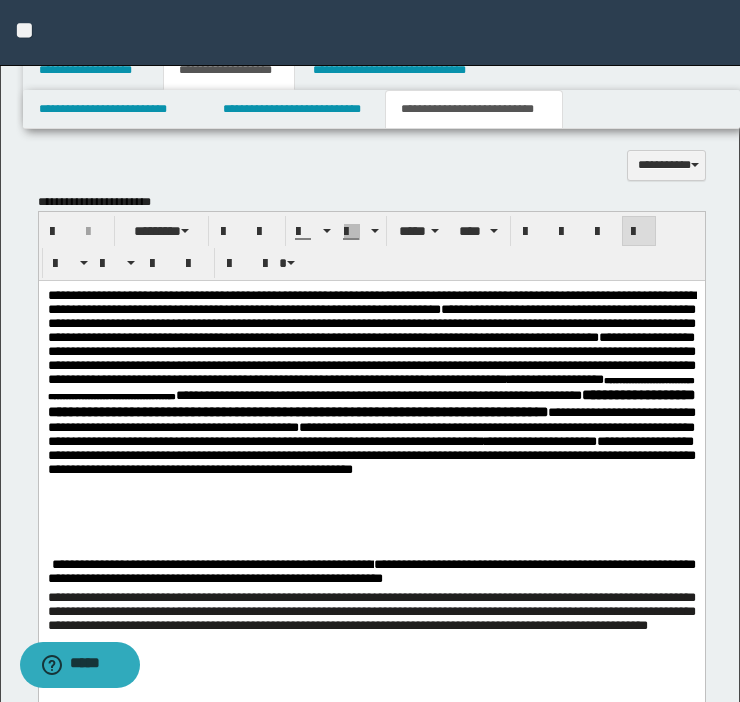 click on "**********" at bounding box center (370, 387) 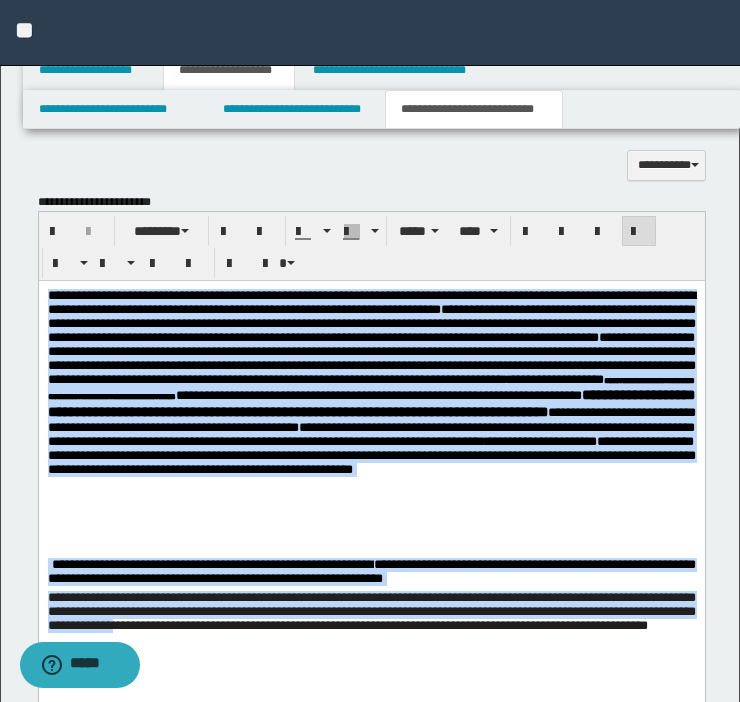 drag, startPoint x: 433, startPoint y: 637, endPoint x: -52, endPoint y: 208, distance: 647.5075 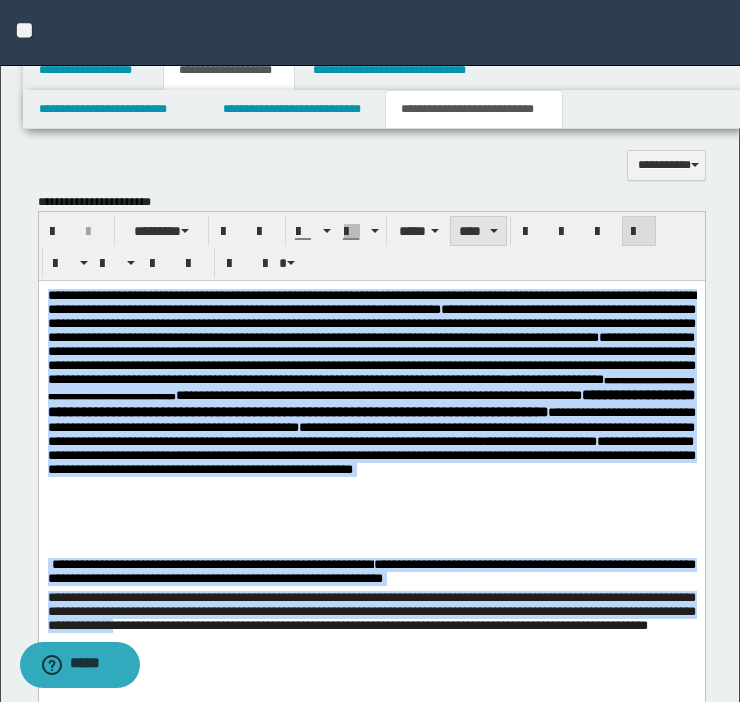 click on "****" at bounding box center (478, 231) 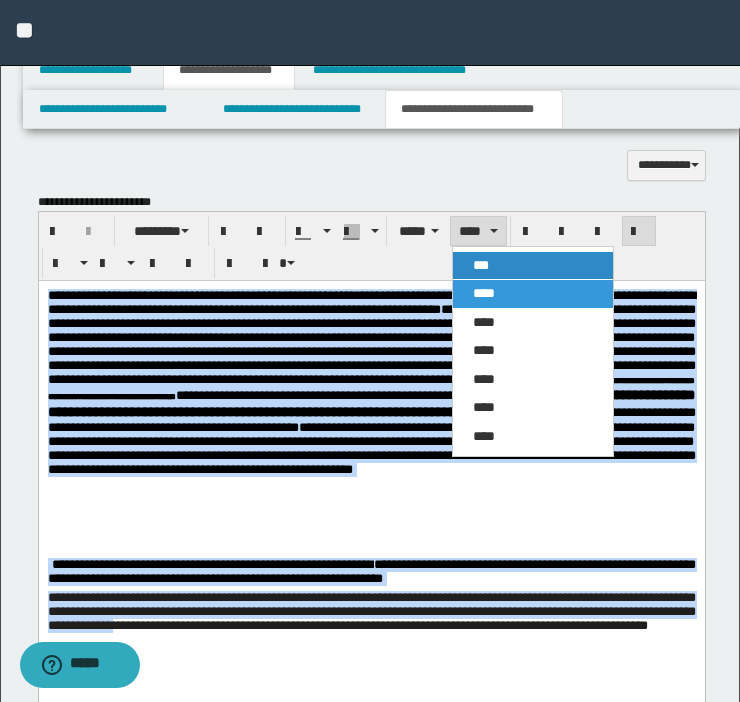 click on "***" at bounding box center (533, 266) 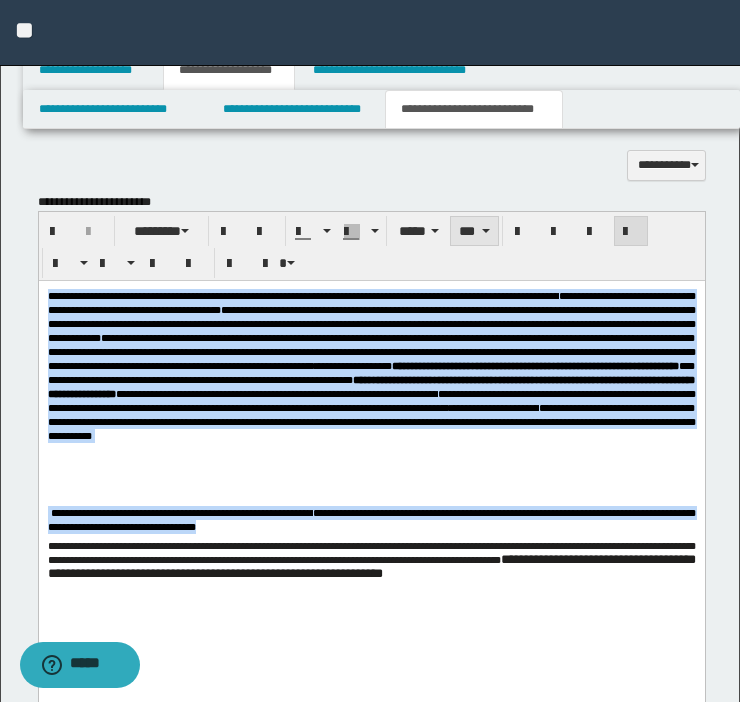 click on "***" at bounding box center (474, 231) 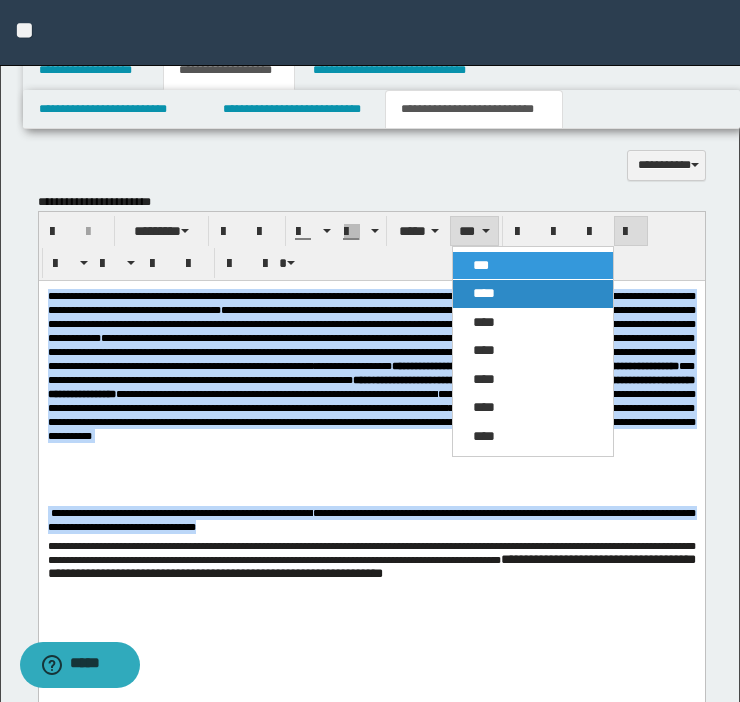 click on "****" at bounding box center (484, 293) 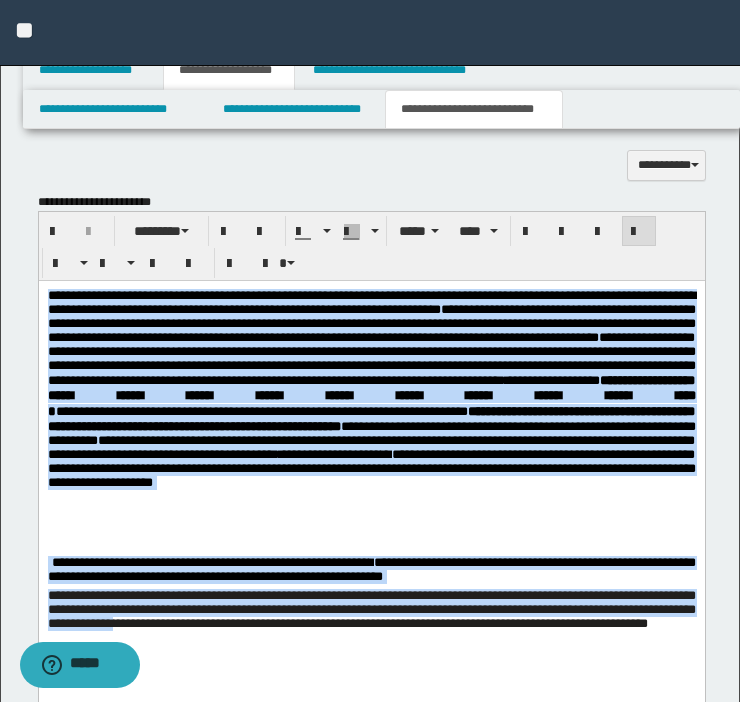 click on "**********" at bounding box center (371, 359) 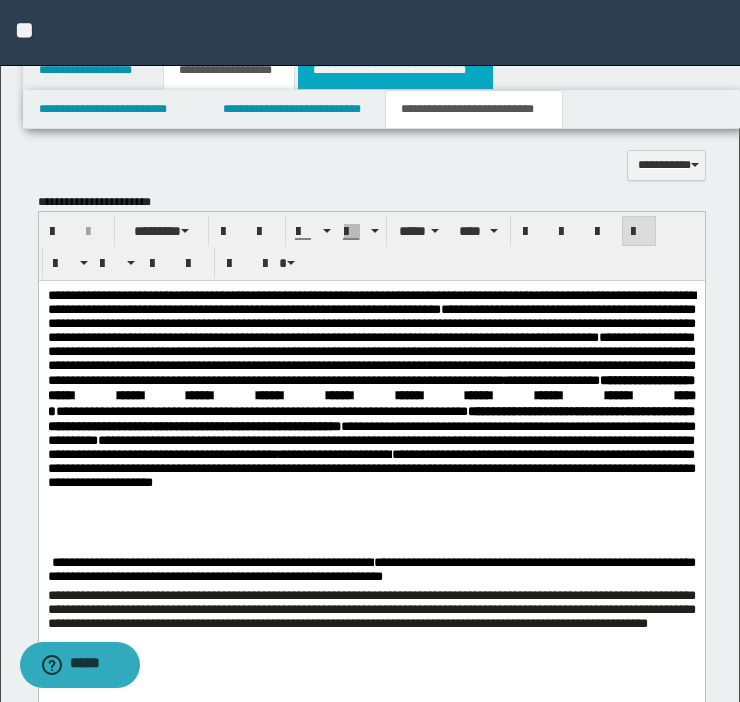 click on "**********" at bounding box center [395, 70] 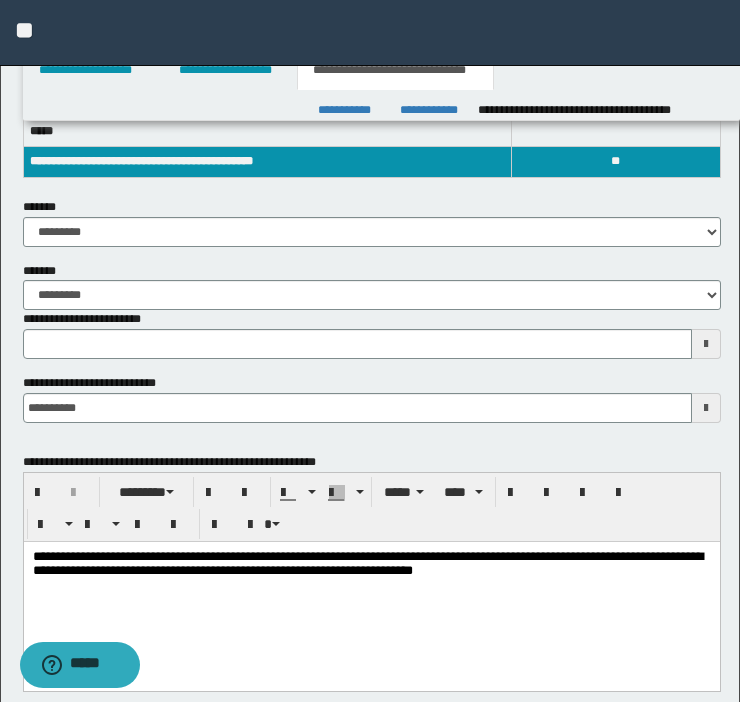scroll, scrollTop: 334, scrollLeft: 0, axis: vertical 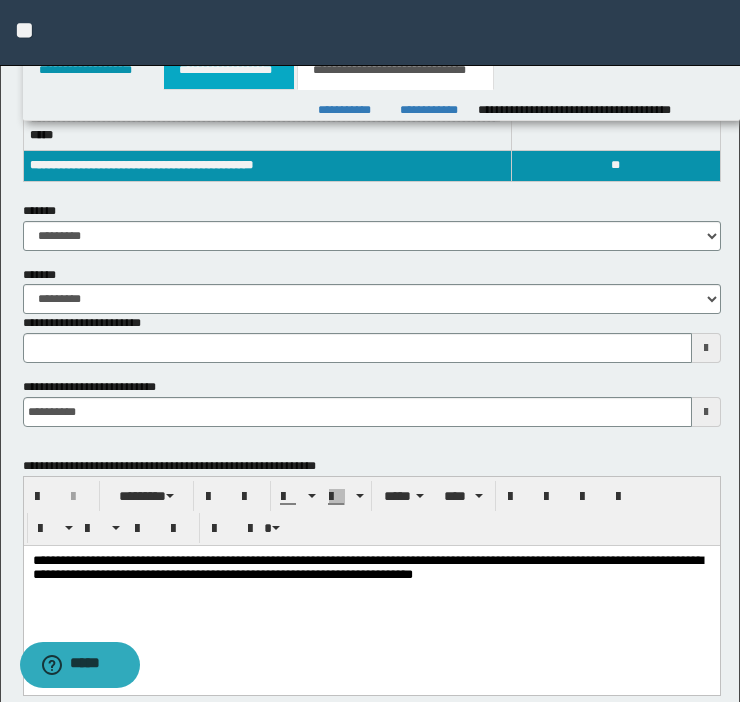 click on "**********" at bounding box center (229, 70) 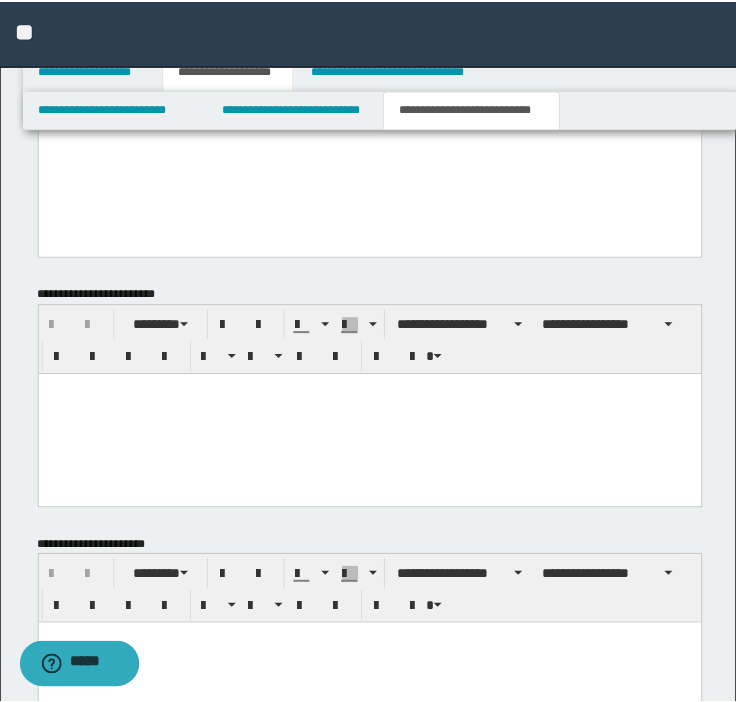 scroll, scrollTop: 3663, scrollLeft: 0, axis: vertical 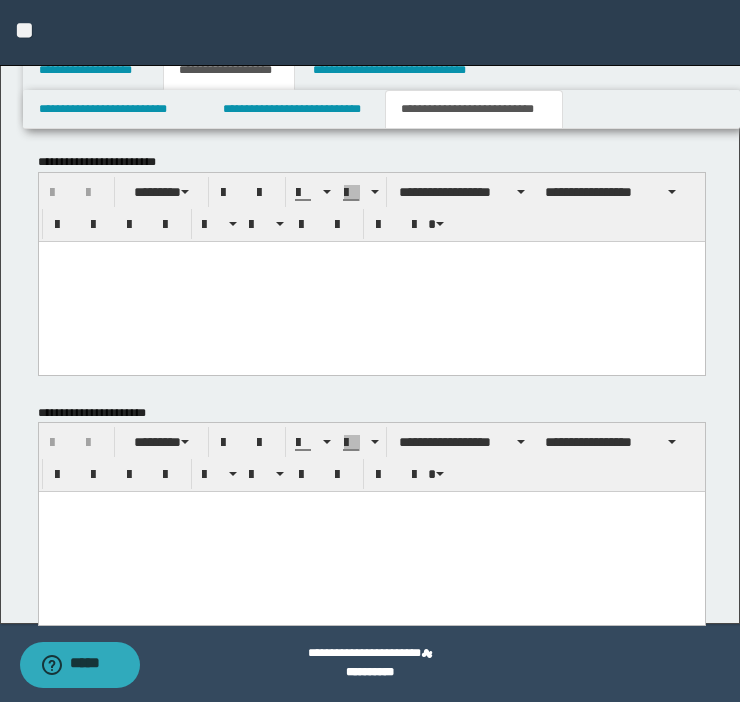 click at bounding box center (371, 532) 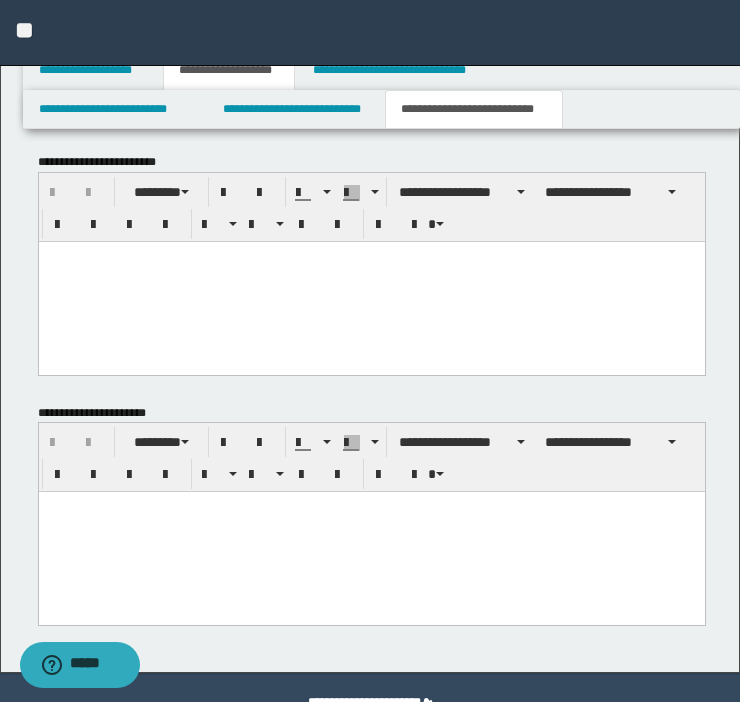 click at bounding box center [371, 532] 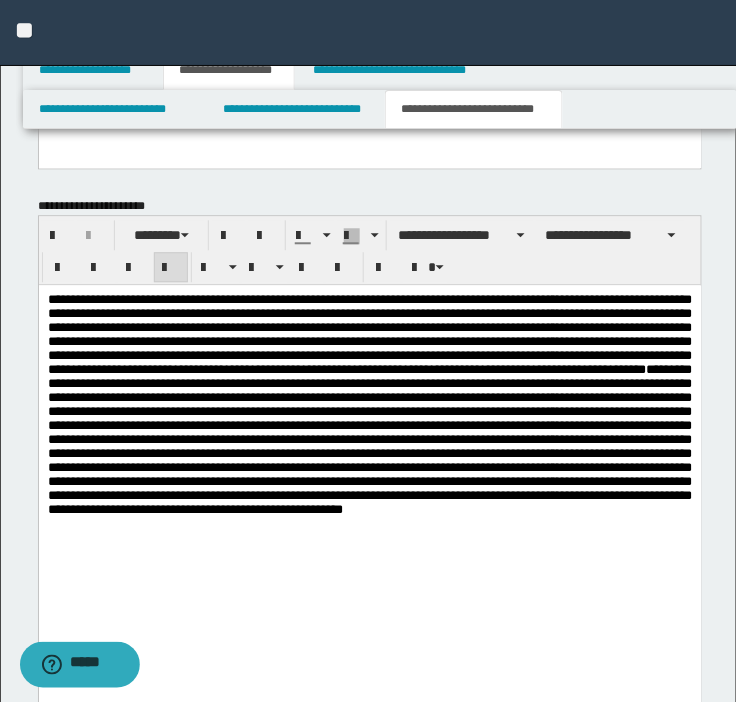 scroll, scrollTop: 3885, scrollLeft: 0, axis: vertical 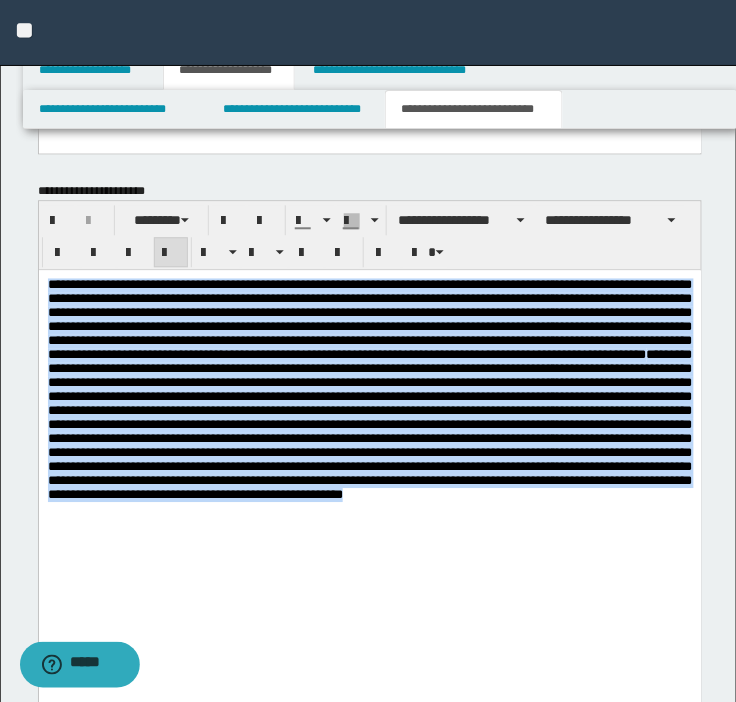 drag, startPoint x: 121, startPoint y: 609, endPoint x: -18, endPoint y: 176, distance: 454.76367 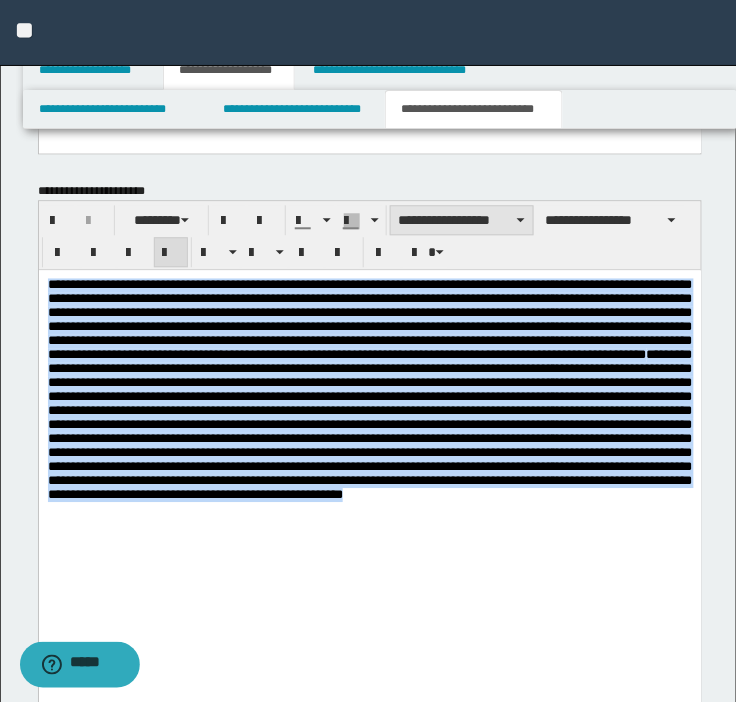 click on "**********" at bounding box center [462, 220] 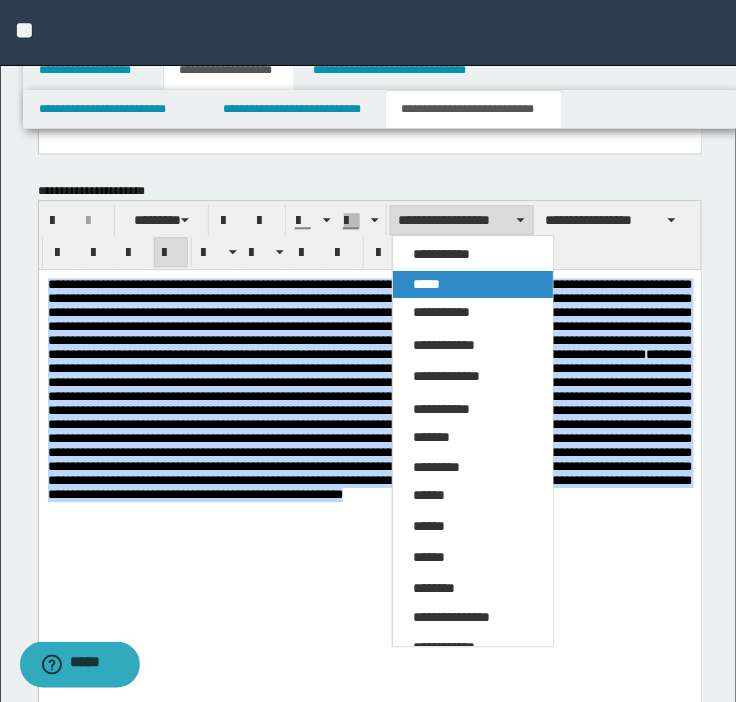 click on "*****" at bounding box center (473, 285) 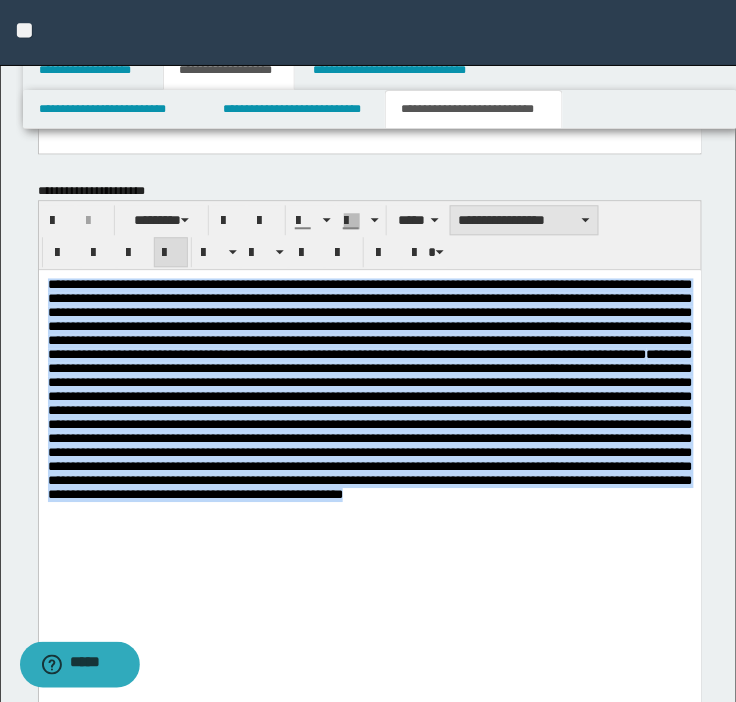 click on "**********" at bounding box center [524, 220] 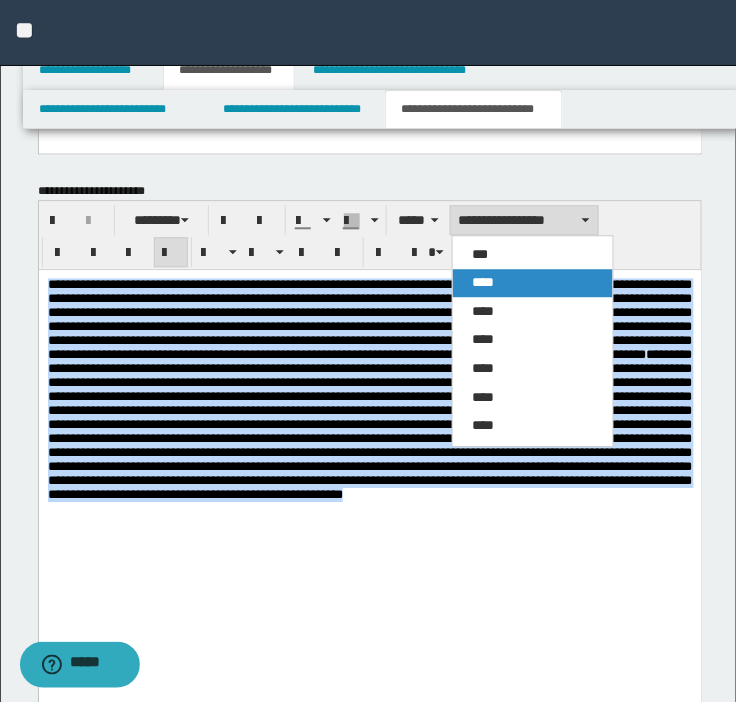 click on "****" at bounding box center [484, 282] 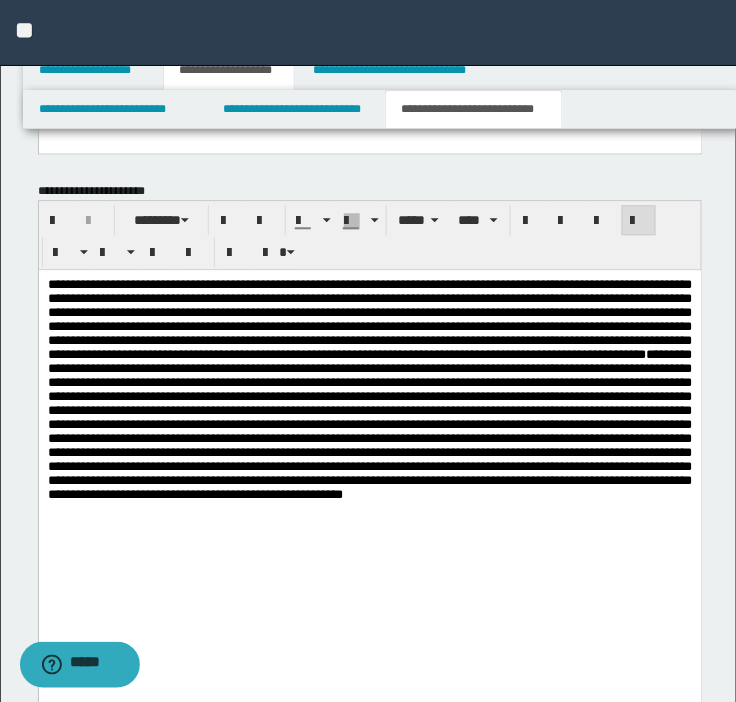 click on "**********" at bounding box center [369, 389] 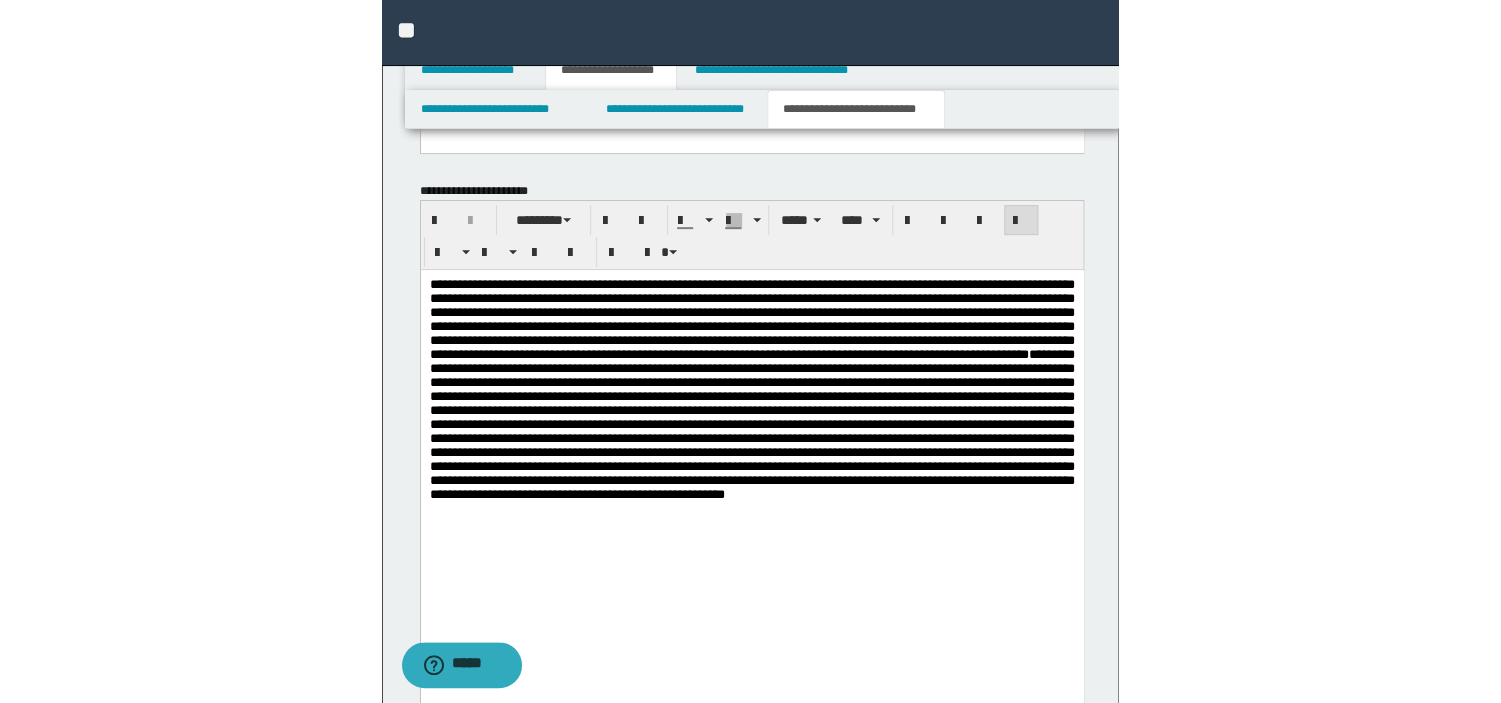 scroll, scrollTop: 0, scrollLeft: 0, axis: both 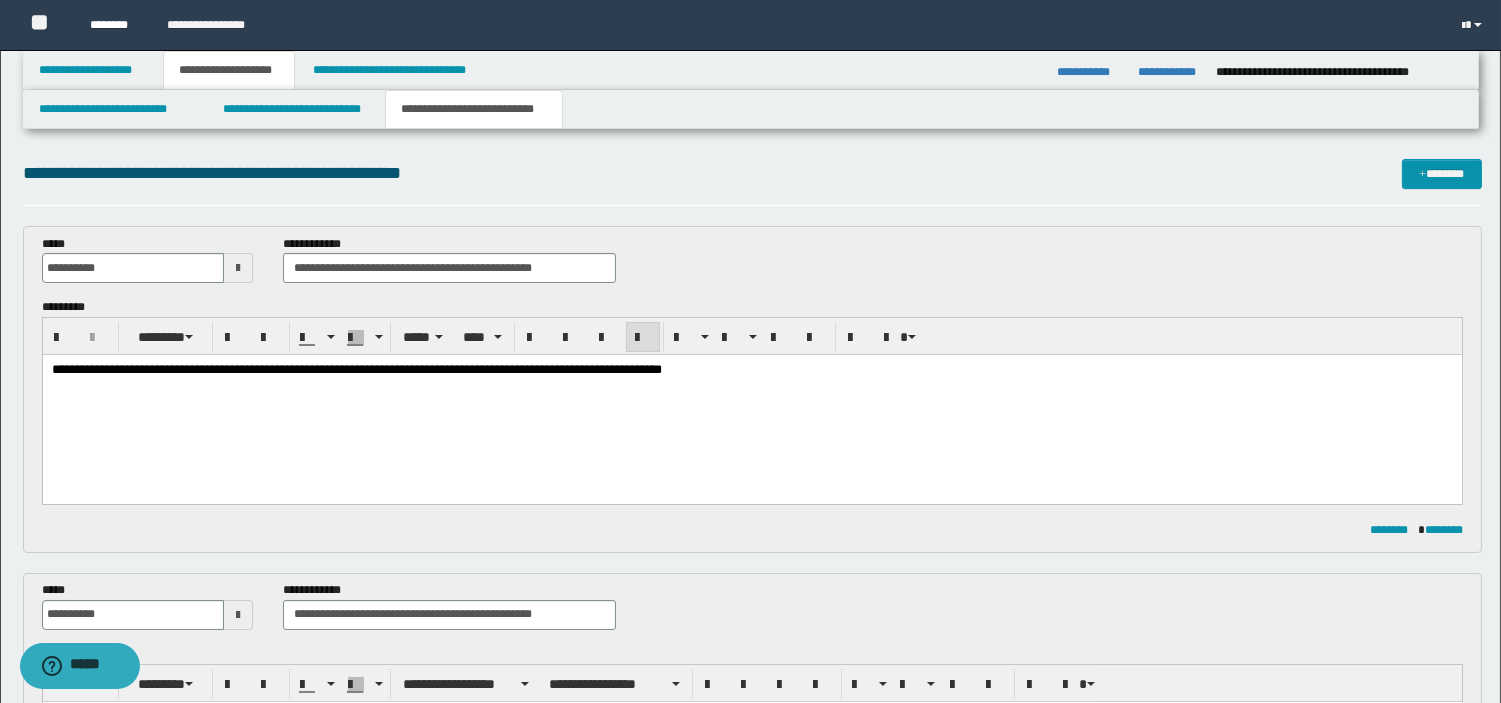 click on "********" at bounding box center (113, 25) 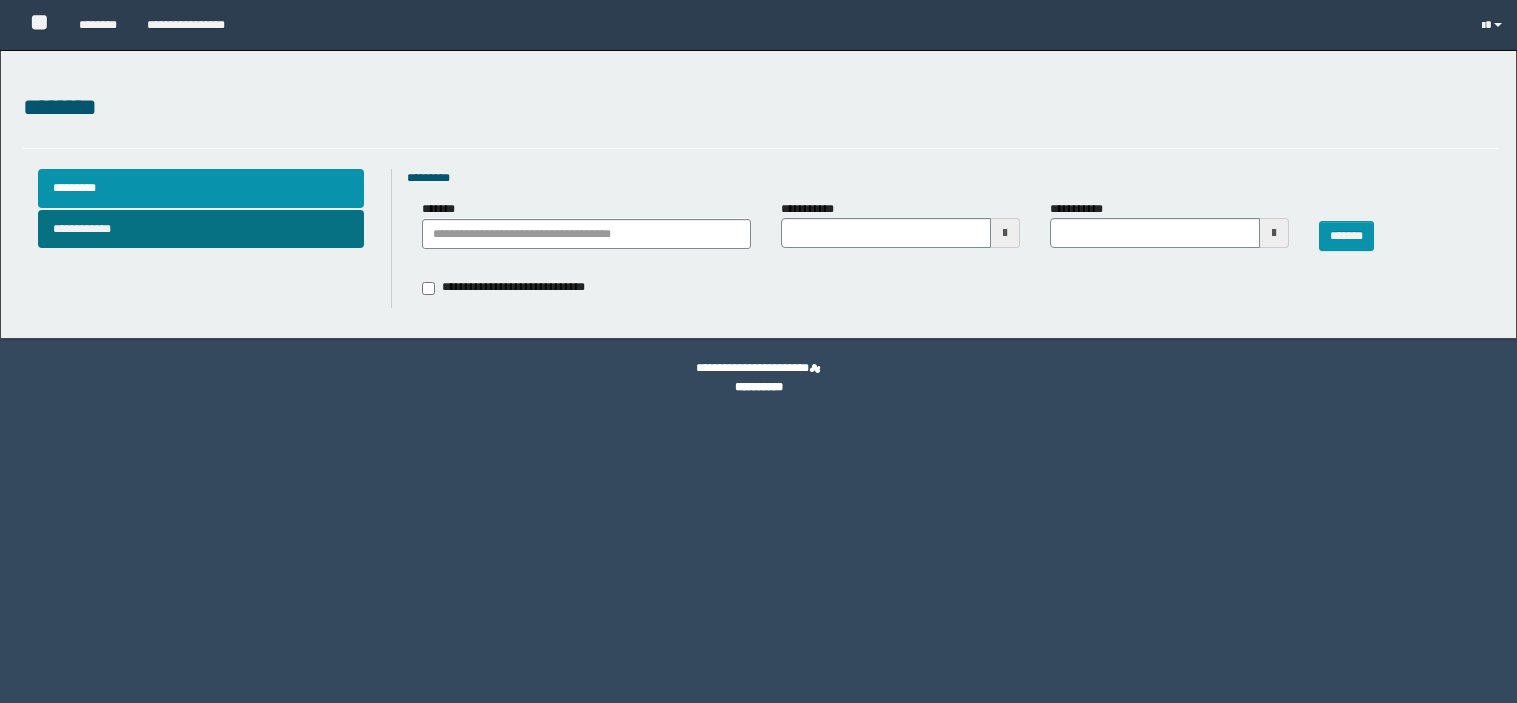 scroll, scrollTop: 0, scrollLeft: 0, axis: both 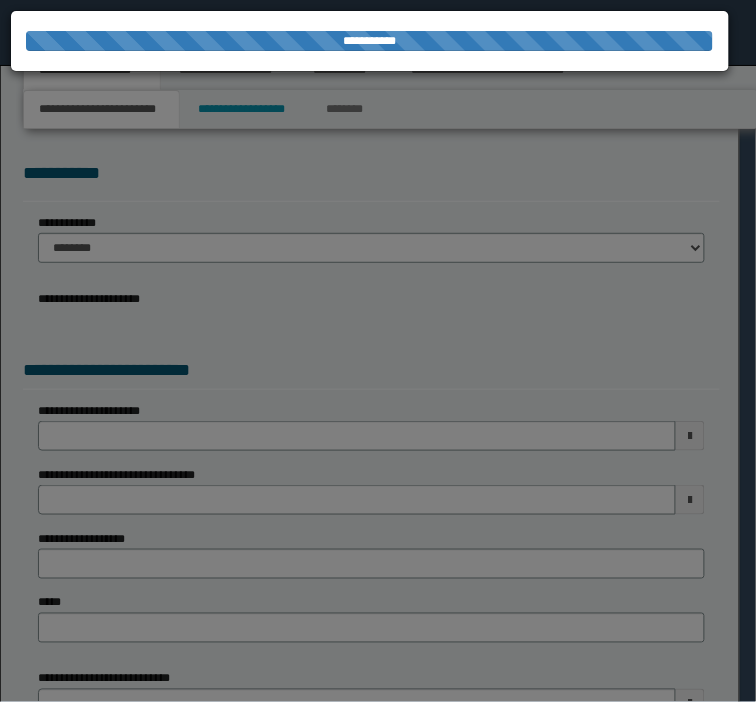type on "*********" 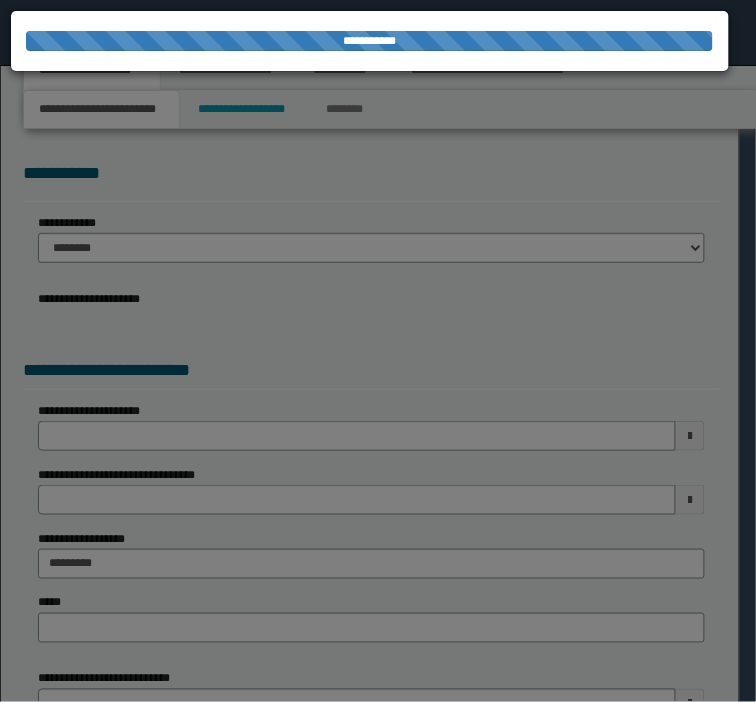 scroll, scrollTop: 0, scrollLeft: 0, axis: both 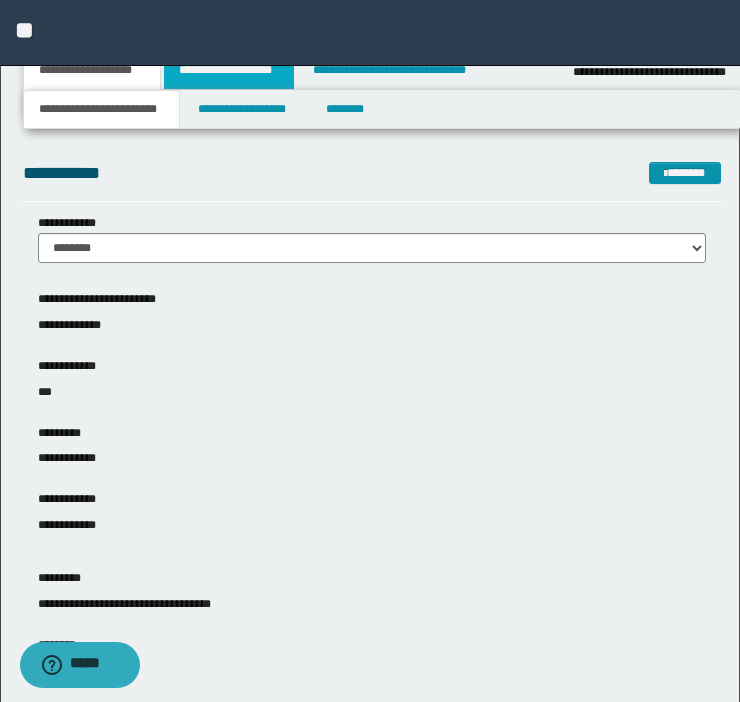 click on "**********" at bounding box center (229, 70) 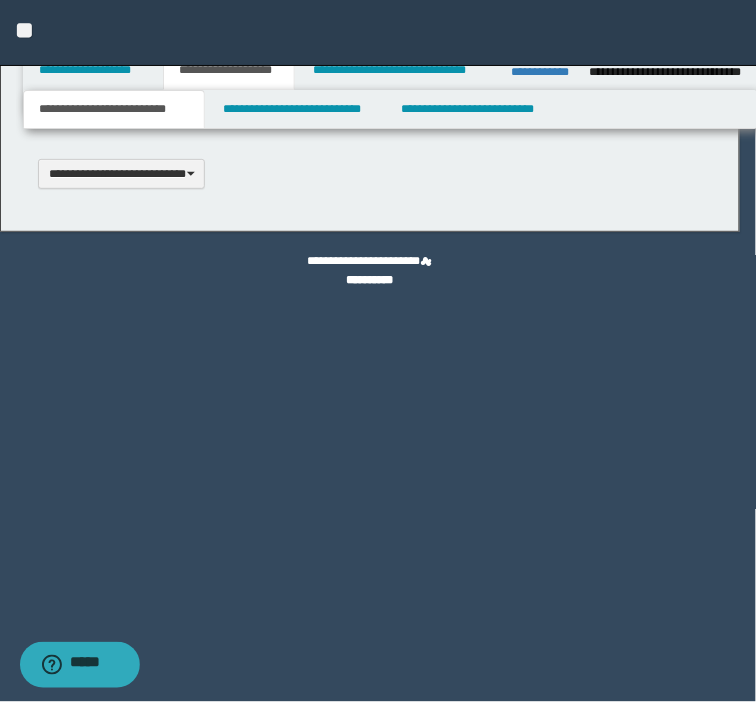 type 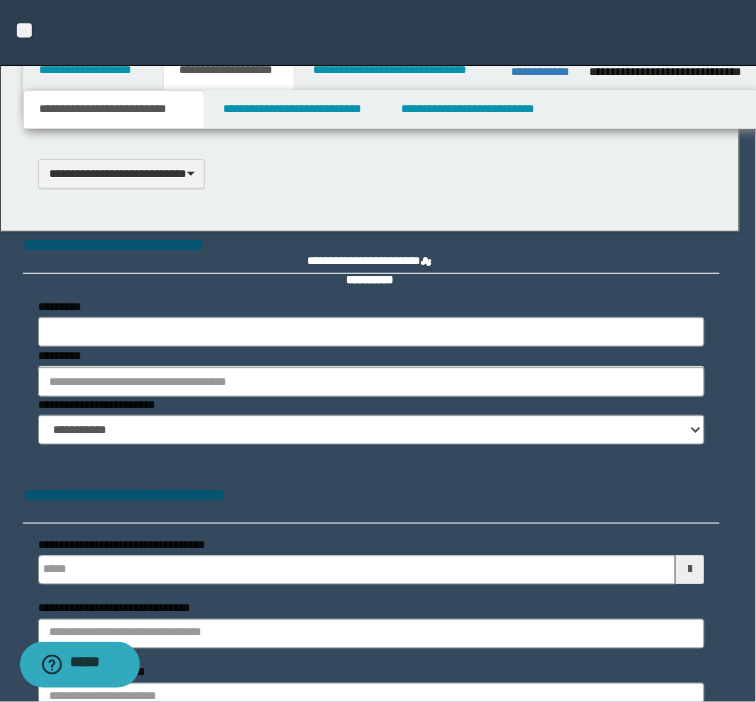 scroll, scrollTop: 0, scrollLeft: 0, axis: both 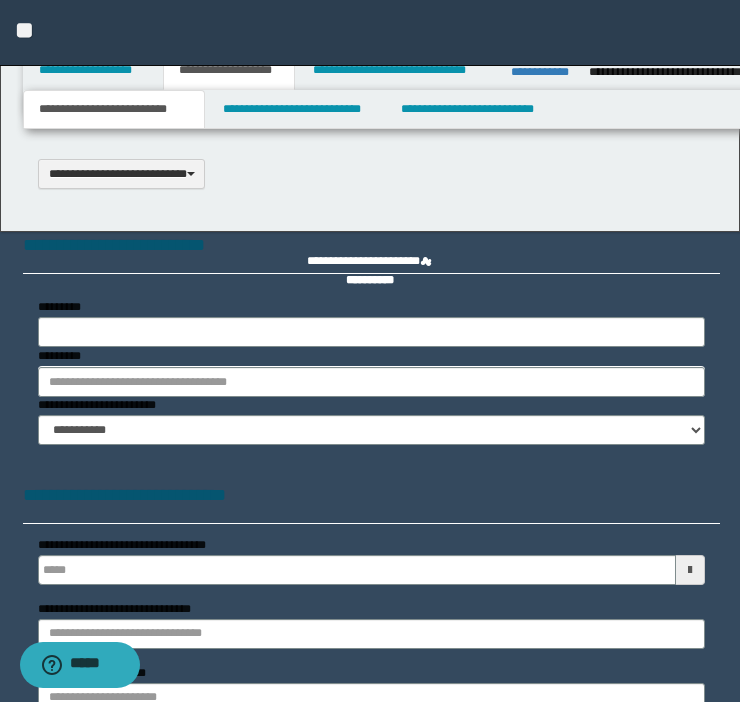 select on "*" 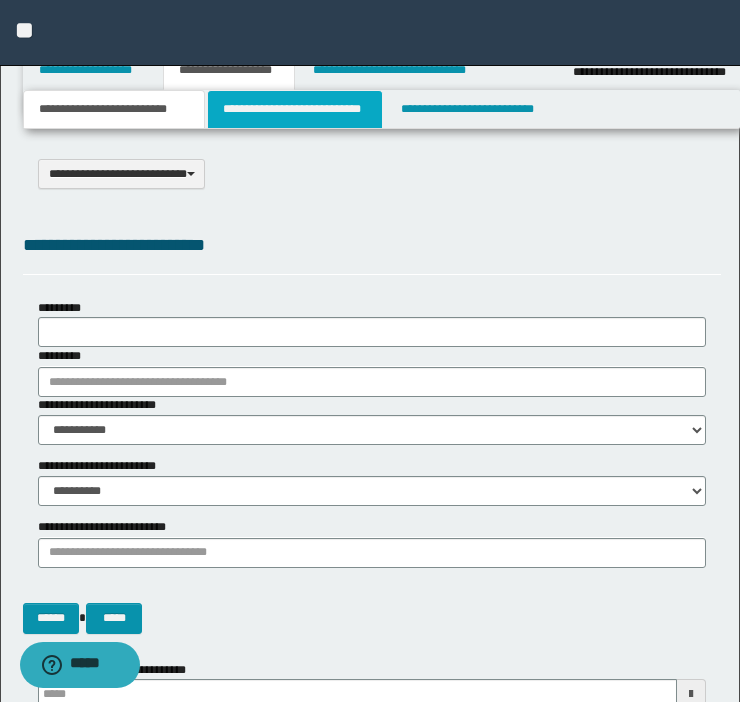 click on "**********" at bounding box center (295, 109) 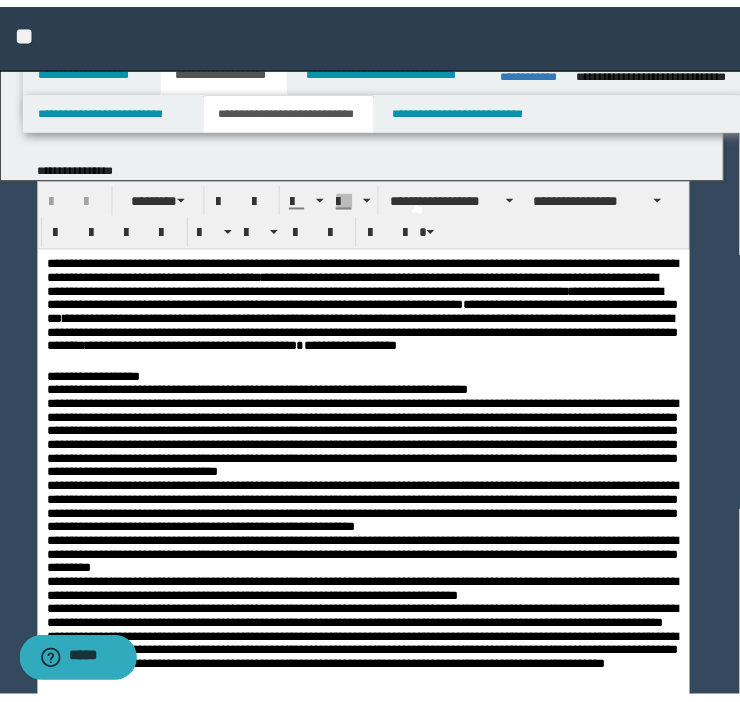 scroll, scrollTop: 0, scrollLeft: 0, axis: both 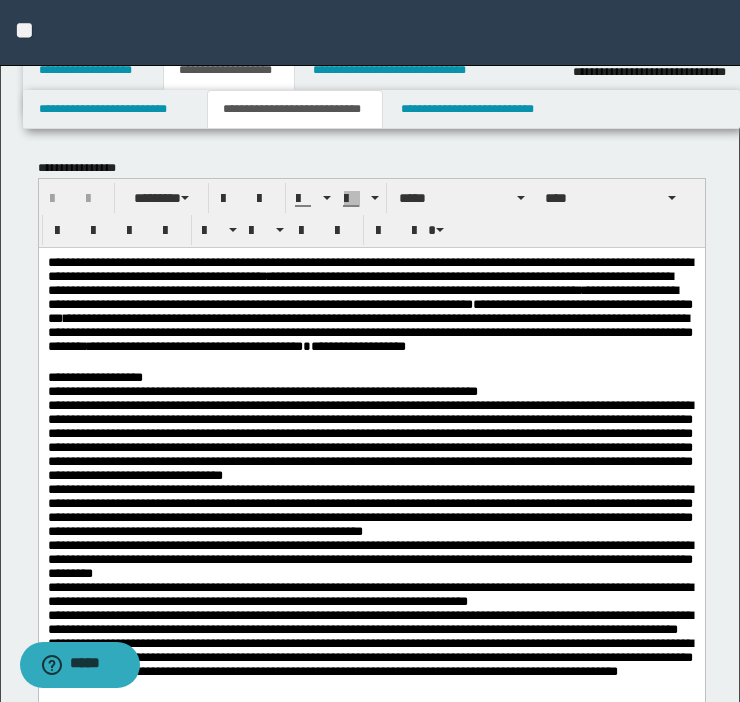 click on "**********" at bounding box center [369, 439] 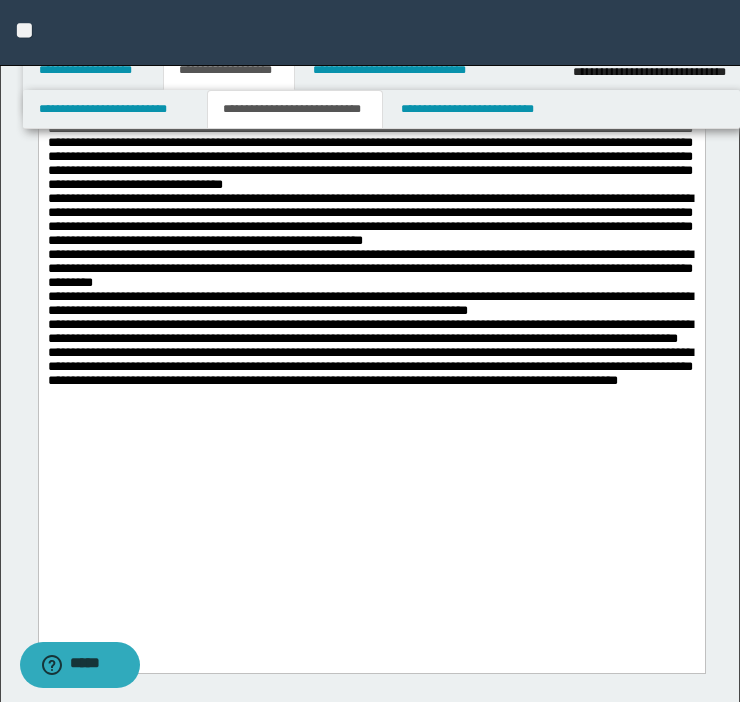 scroll, scrollTop: 190, scrollLeft: 0, axis: vertical 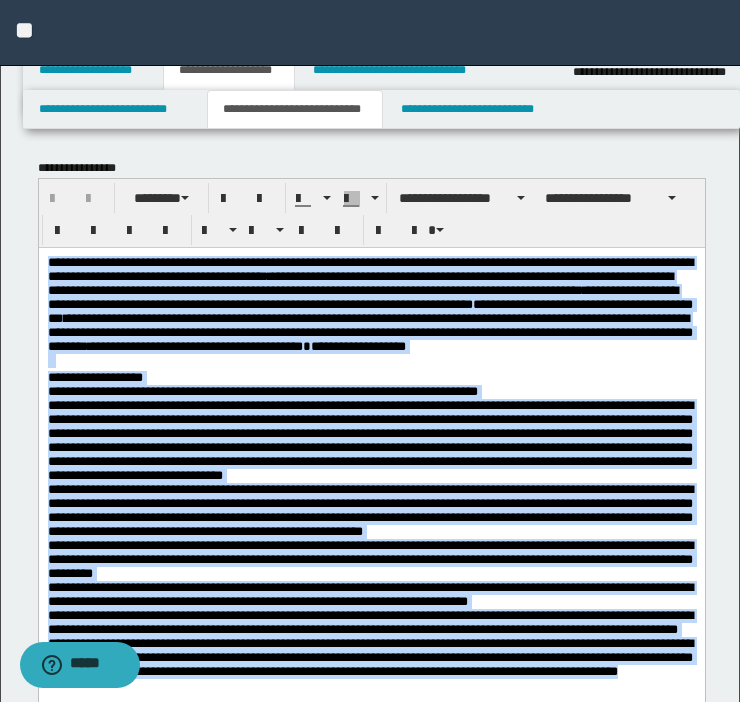 drag, startPoint x: 393, startPoint y: 846, endPoint x: -69, endPoint y: -27, distance: 987.711 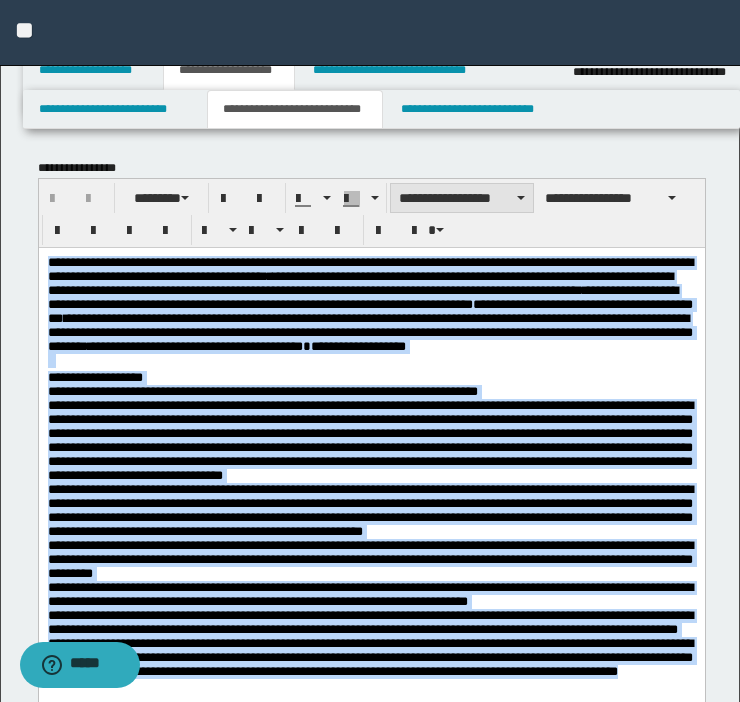 click on "**********" at bounding box center (462, 198) 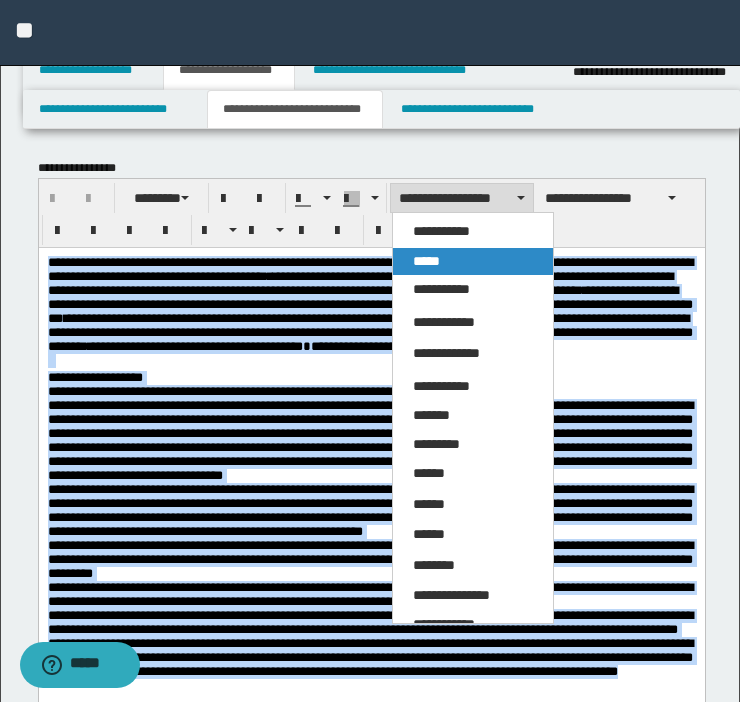 click on "*****" at bounding box center [426, 261] 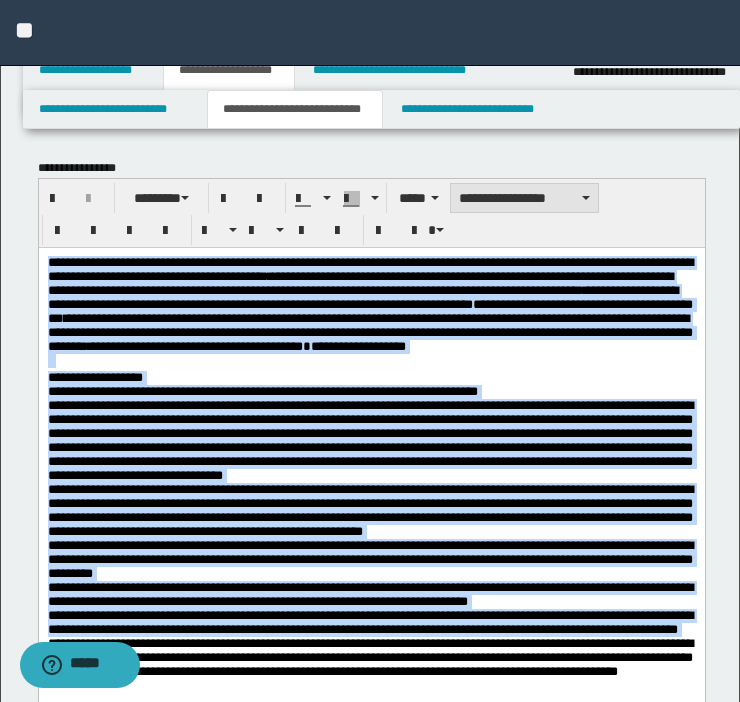 click on "**********" at bounding box center (524, 198) 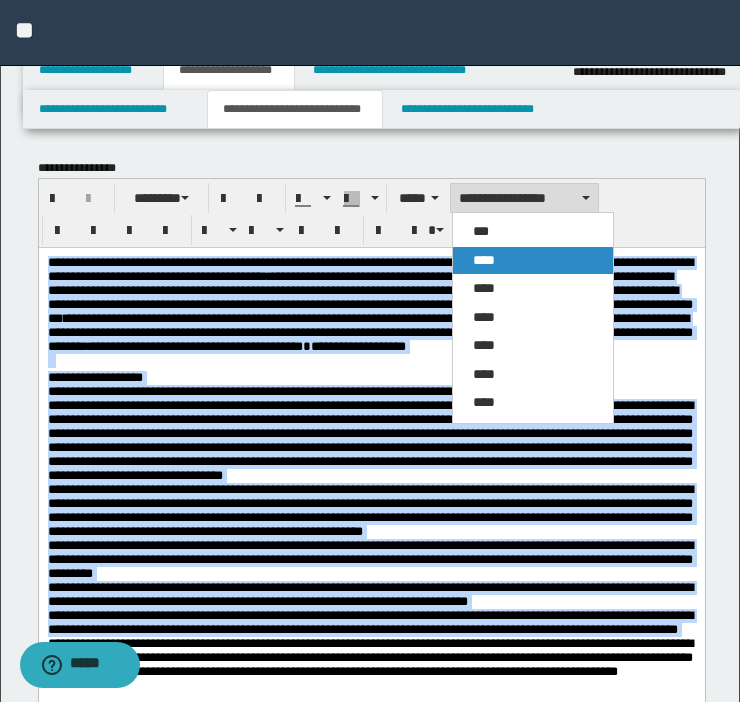 click on "****" at bounding box center (533, 261) 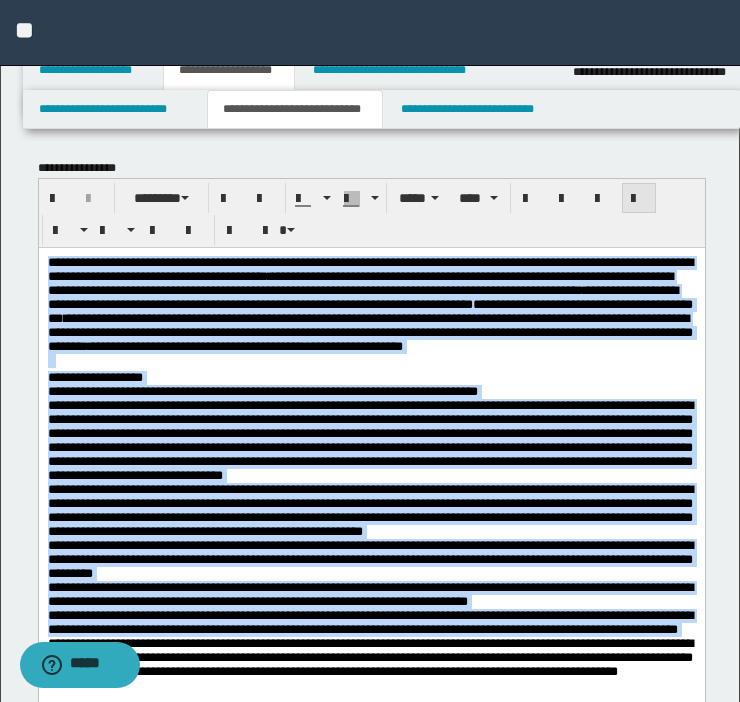 click at bounding box center [639, 199] 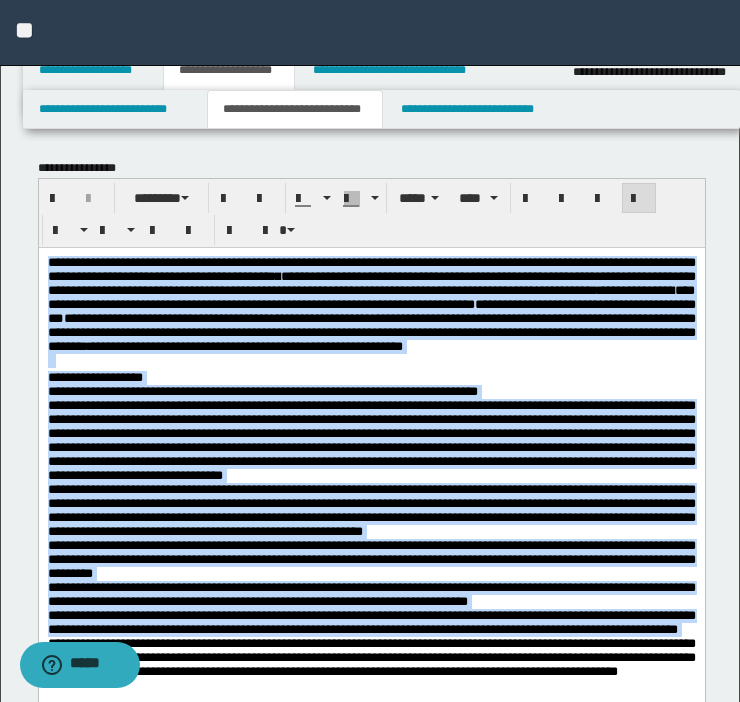 click on "**********" at bounding box center (371, 439) 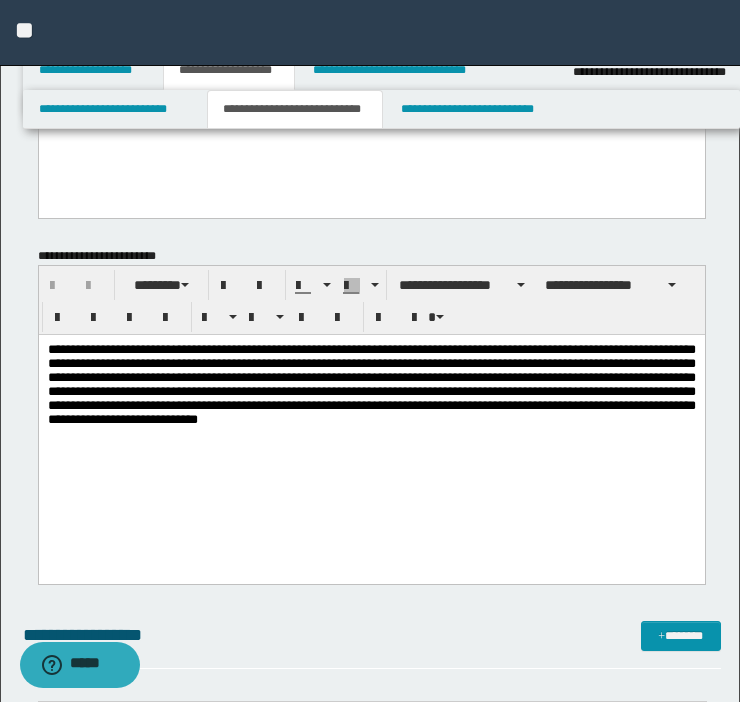 scroll, scrollTop: 683, scrollLeft: 0, axis: vertical 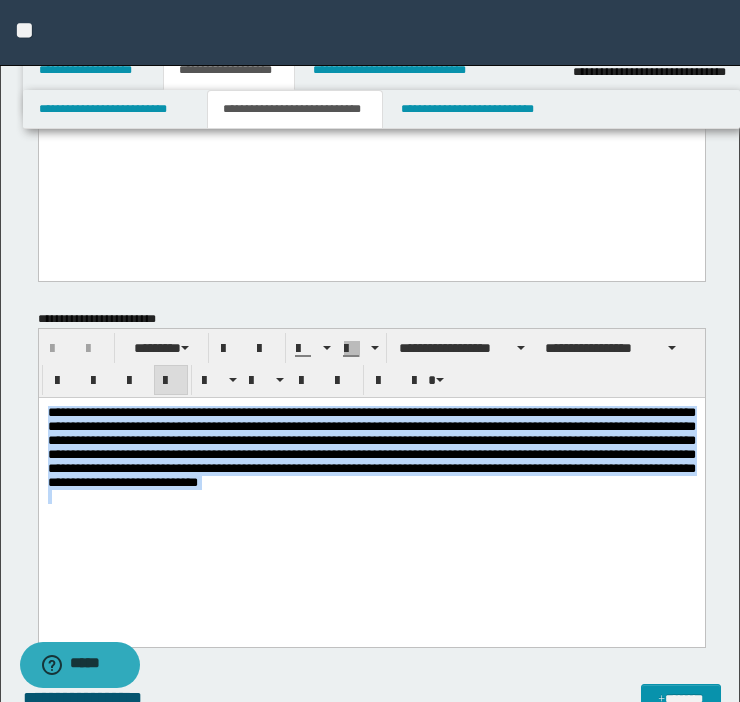drag, startPoint x: 523, startPoint y: 523, endPoint x: -286, endPoint y: 332, distance: 831.2412 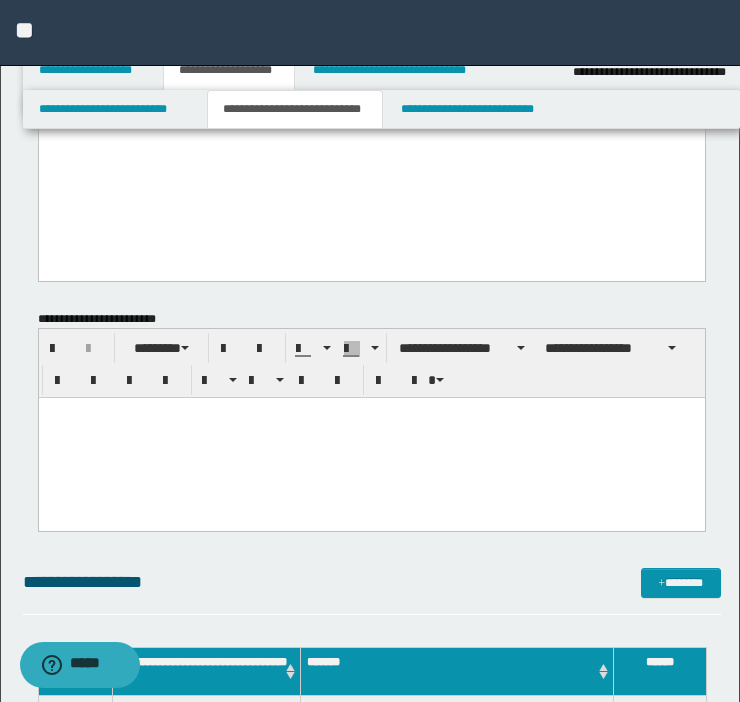 click at bounding box center [371, 438] 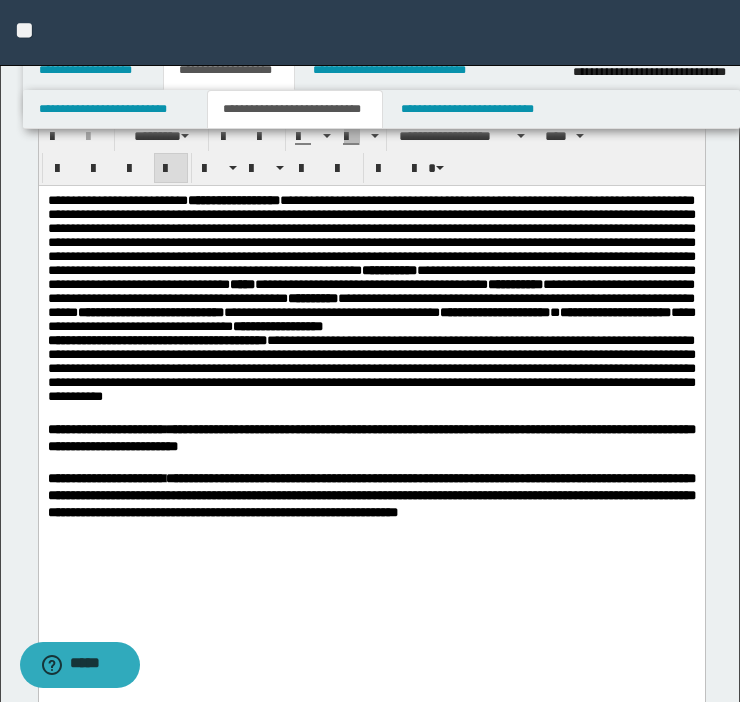 scroll, scrollTop: 907, scrollLeft: 0, axis: vertical 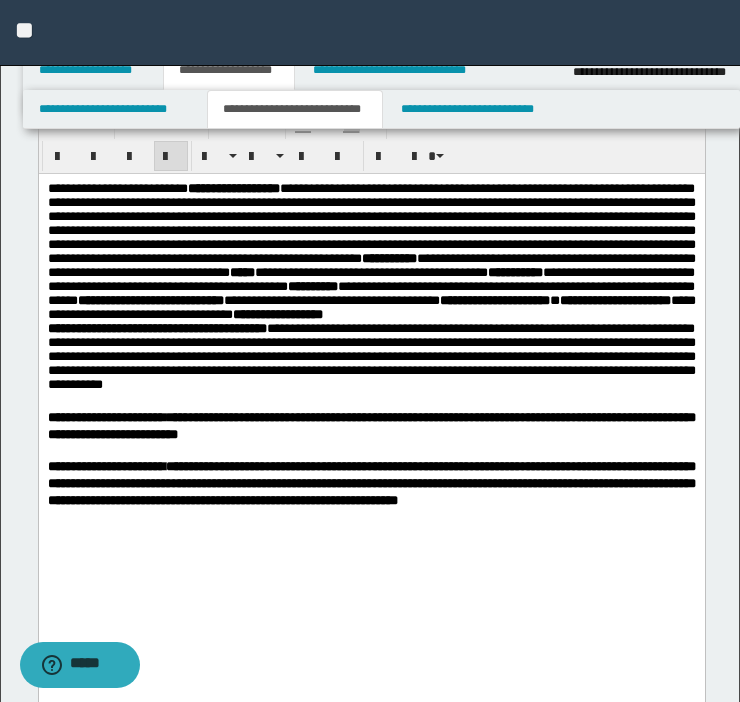 click on "**********" at bounding box center (371, 378) 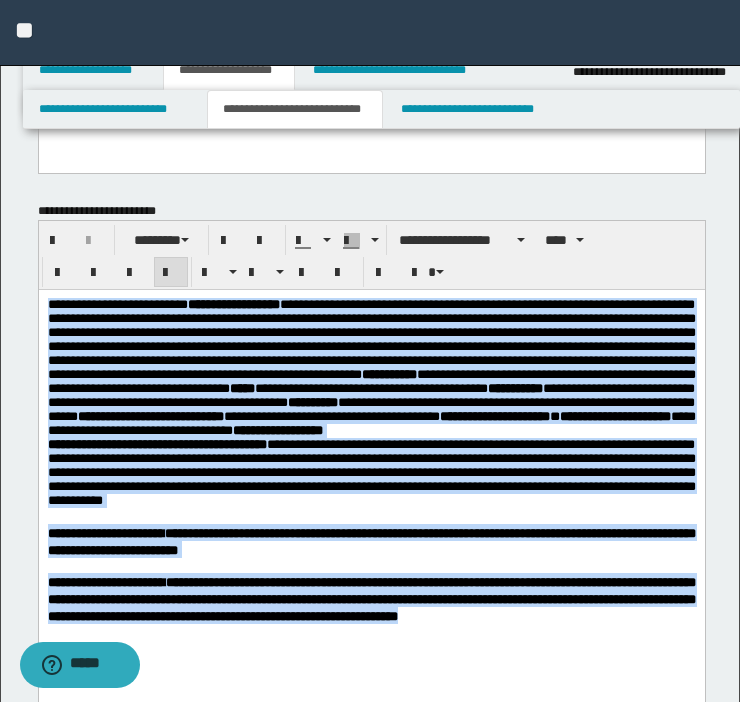 drag, startPoint x: 282, startPoint y: 743, endPoint x: -152, endPoint y: 74, distance: 797.44403 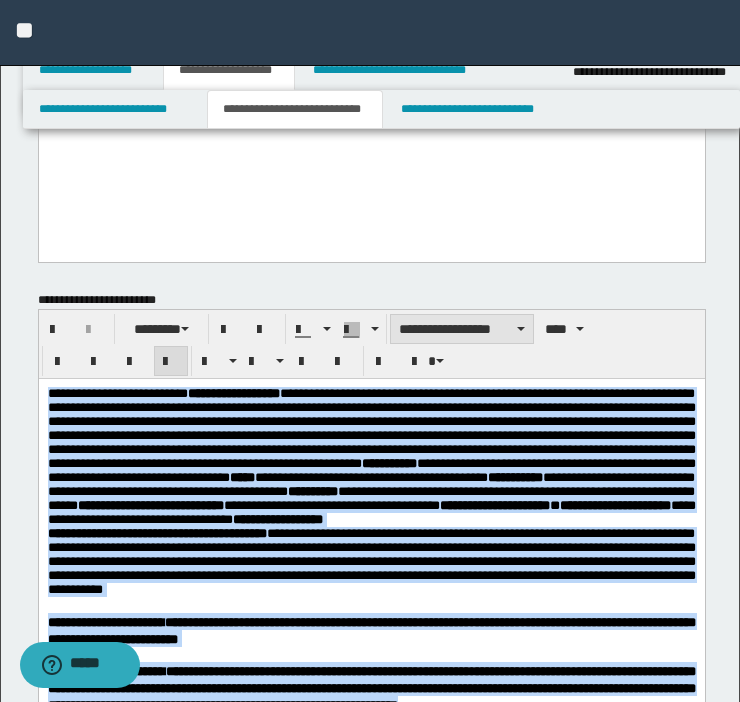 click on "**********" at bounding box center [462, 329] 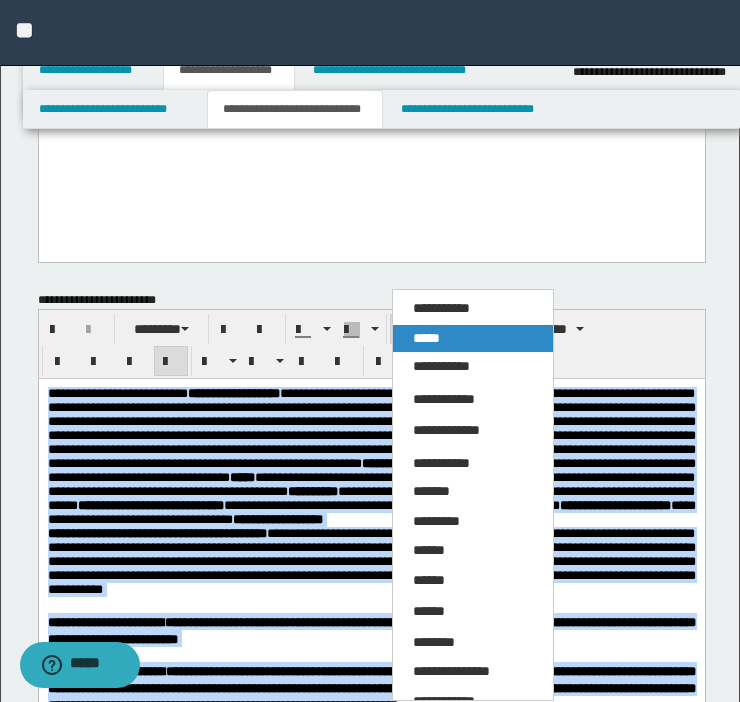 click on "*****" at bounding box center [426, 338] 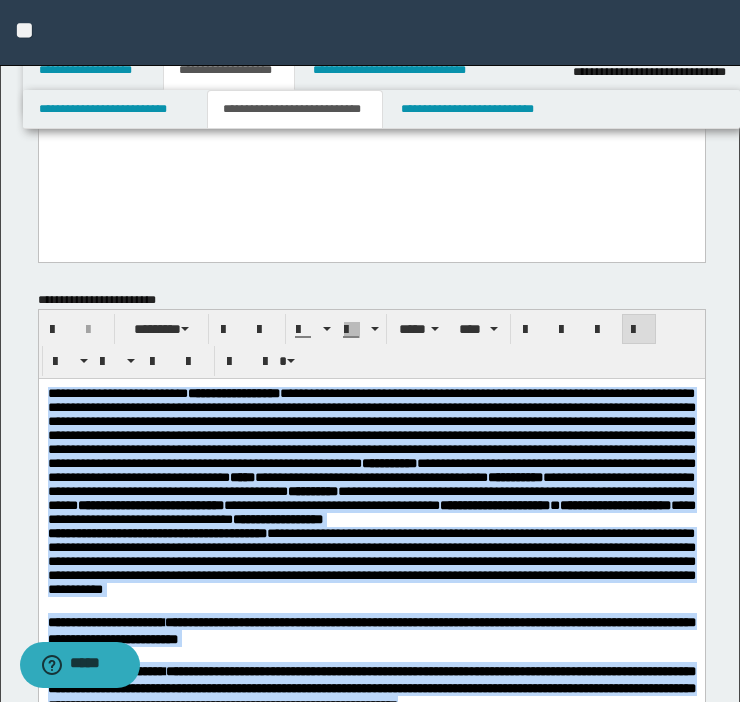 click on "**********" at bounding box center [371, 456] 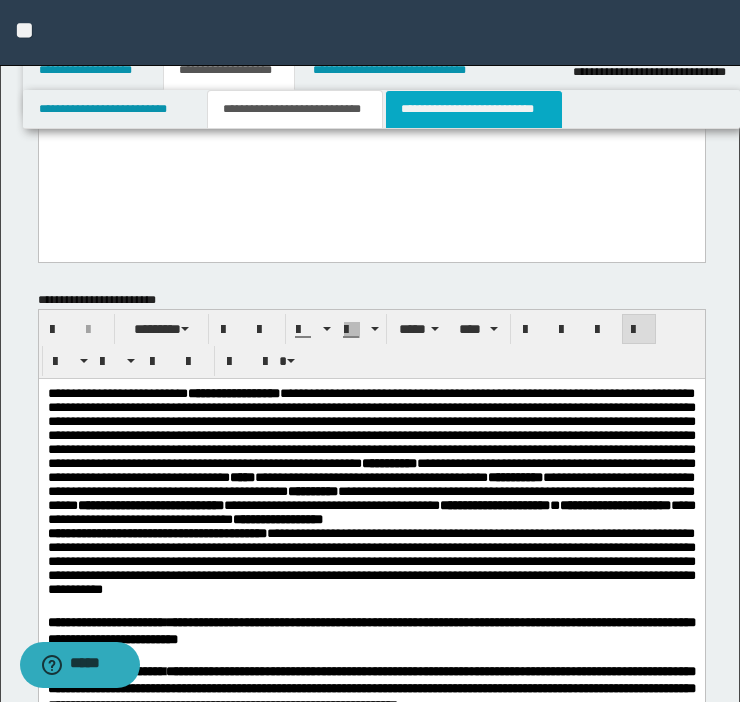 click on "**********" at bounding box center (474, 109) 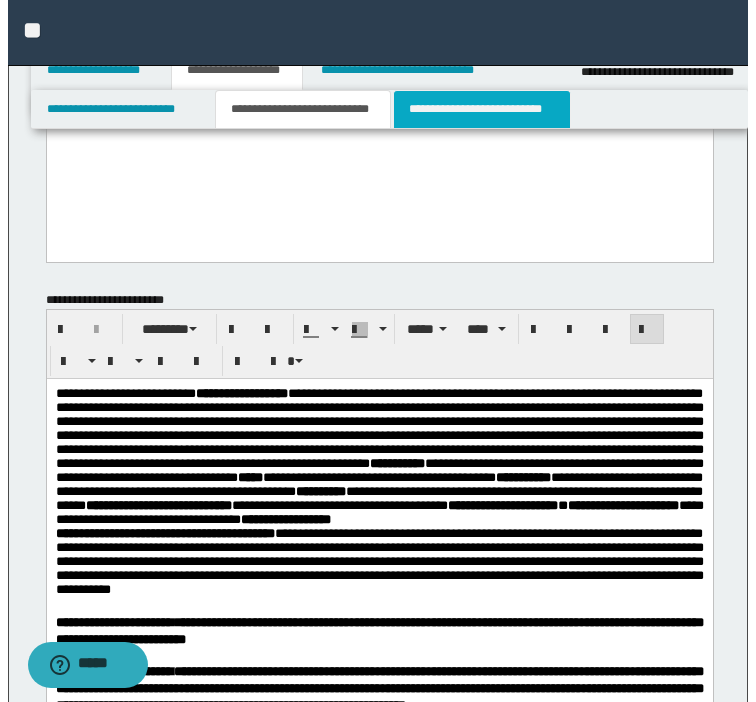 scroll, scrollTop: 0, scrollLeft: 0, axis: both 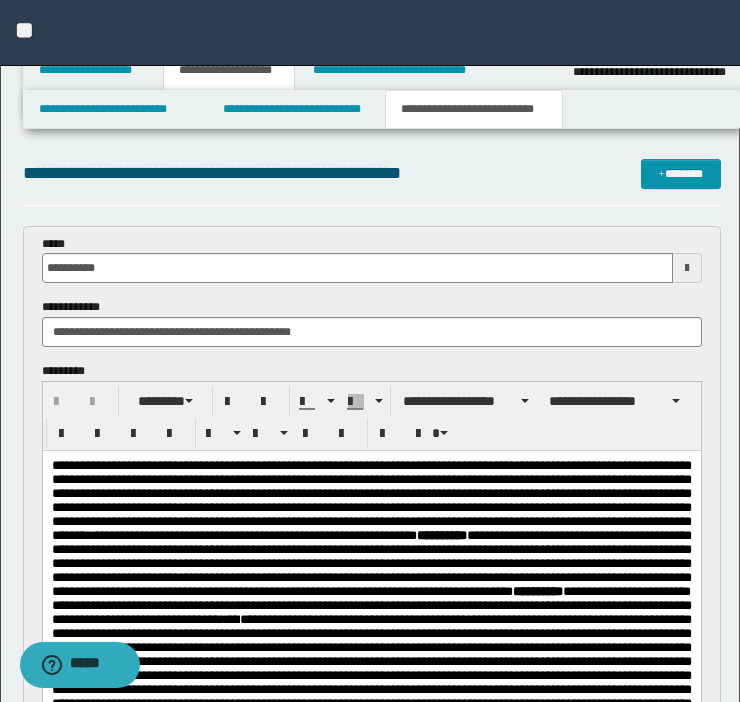 click on "**********" at bounding box center (372, 1154) 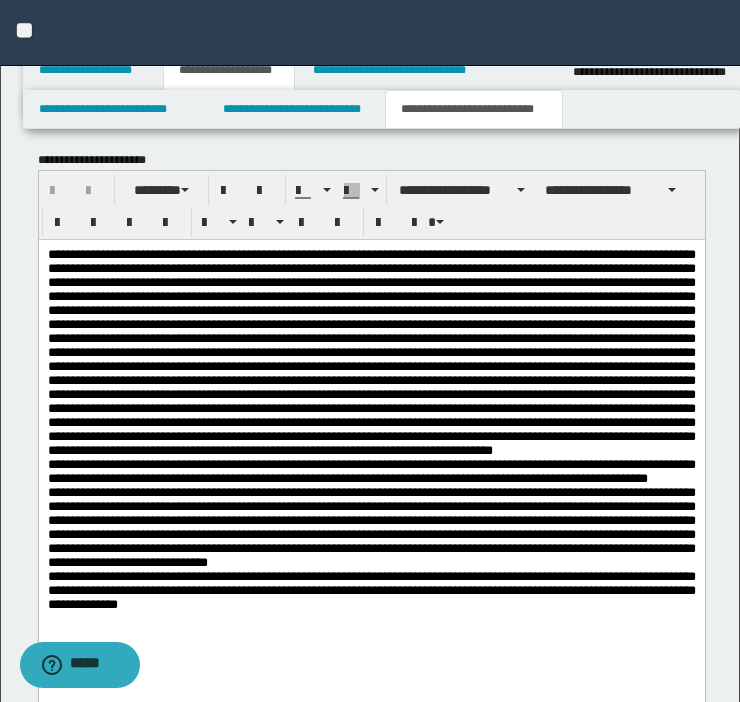 scroll, scrollTop: 2844, scrollLeft: 0, axis: vertical 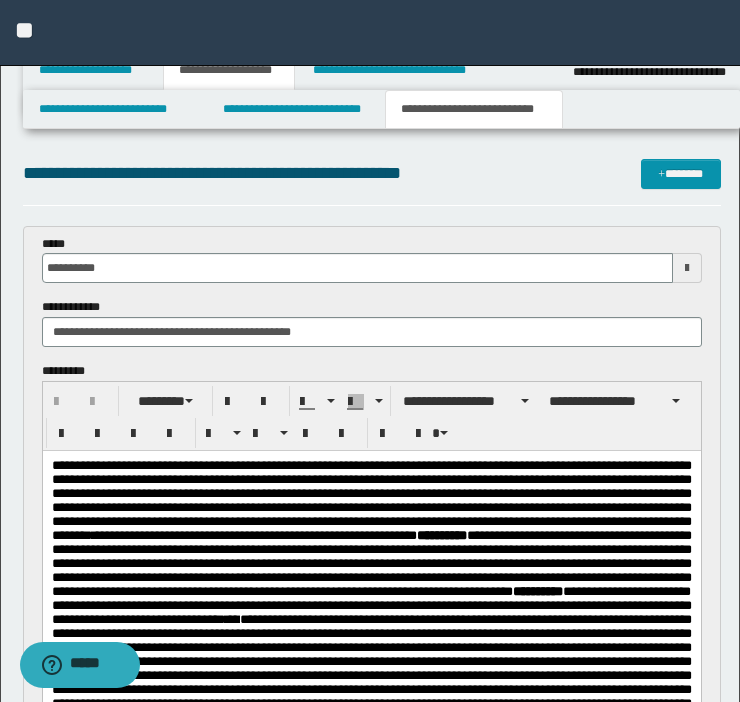 click on "**********" at bounding box center [372, 259] 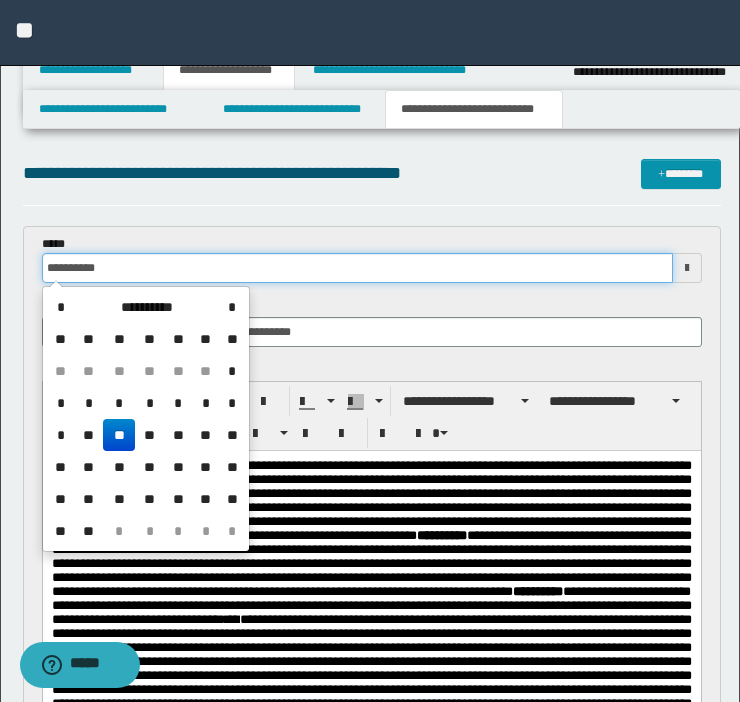 click on "**********" at bounding box center [357, 268] 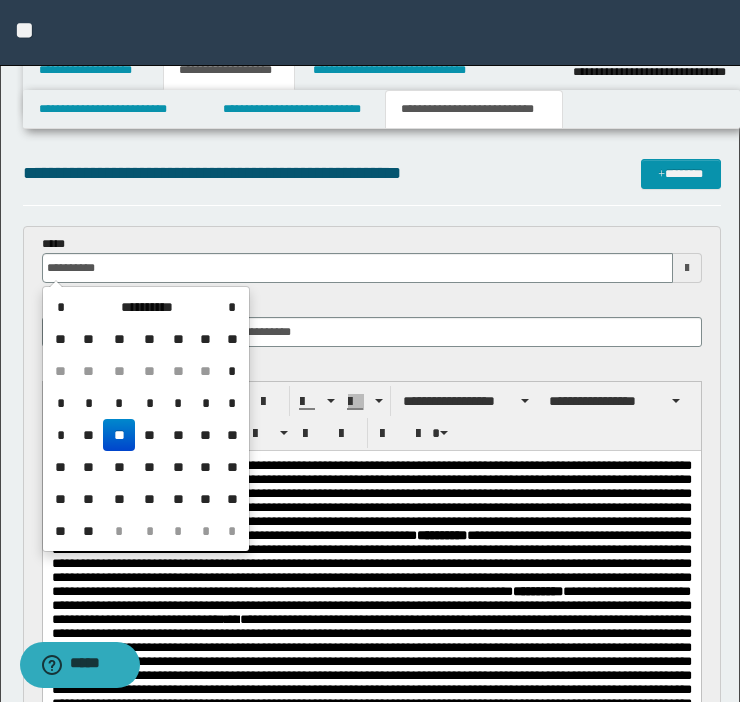 type on "**********" 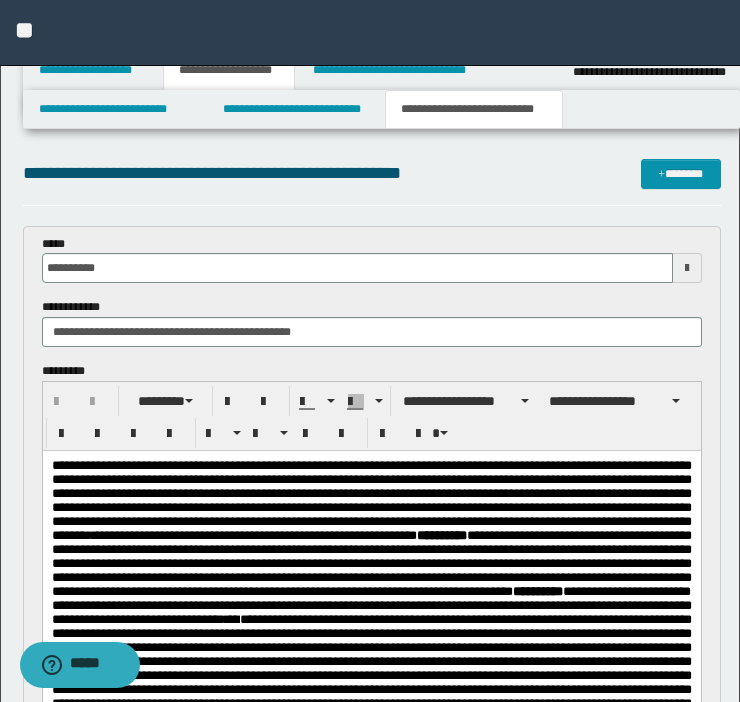 click on "**********" at bounding box center [372, 173] 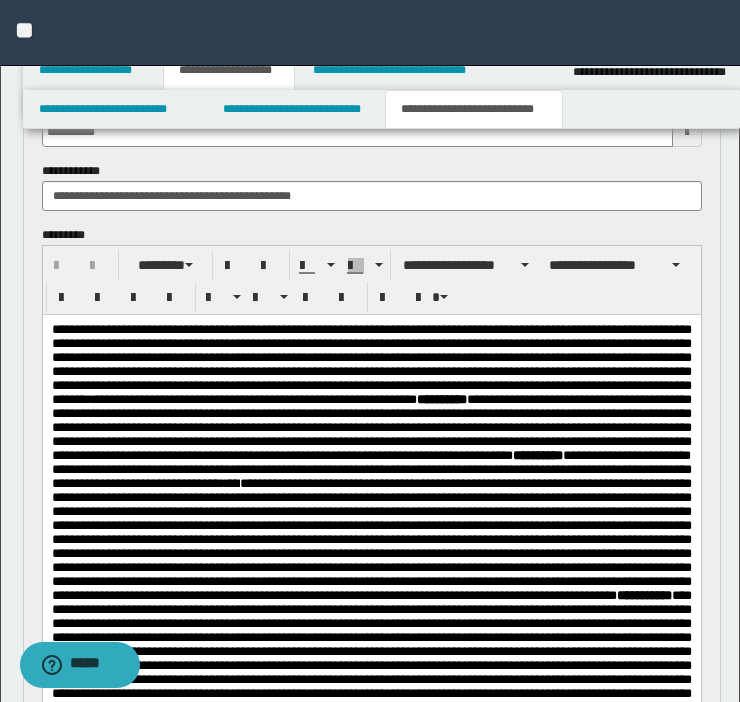 scroll, scrollTop: 0, scrollLeft: 0, axis: both 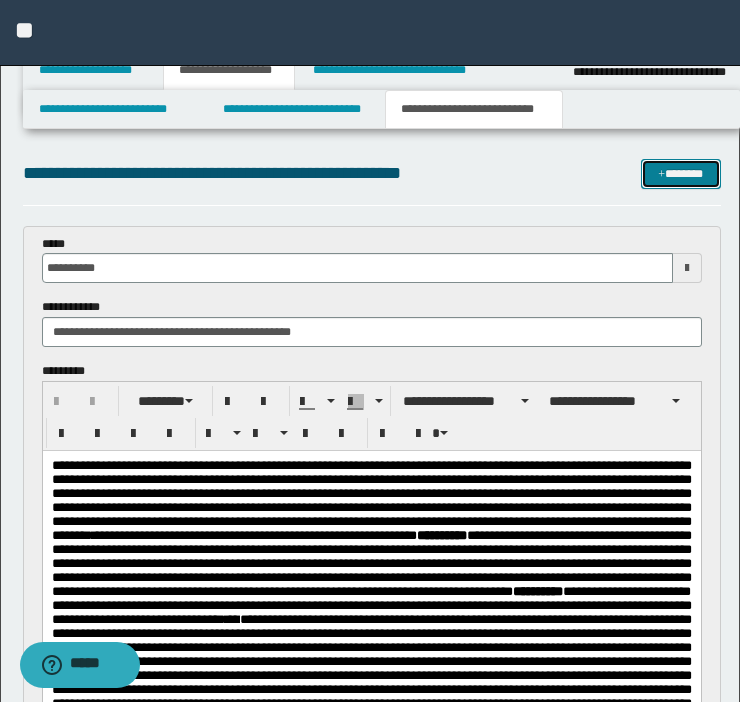 click on "*******" at bounding box center [681, 174] 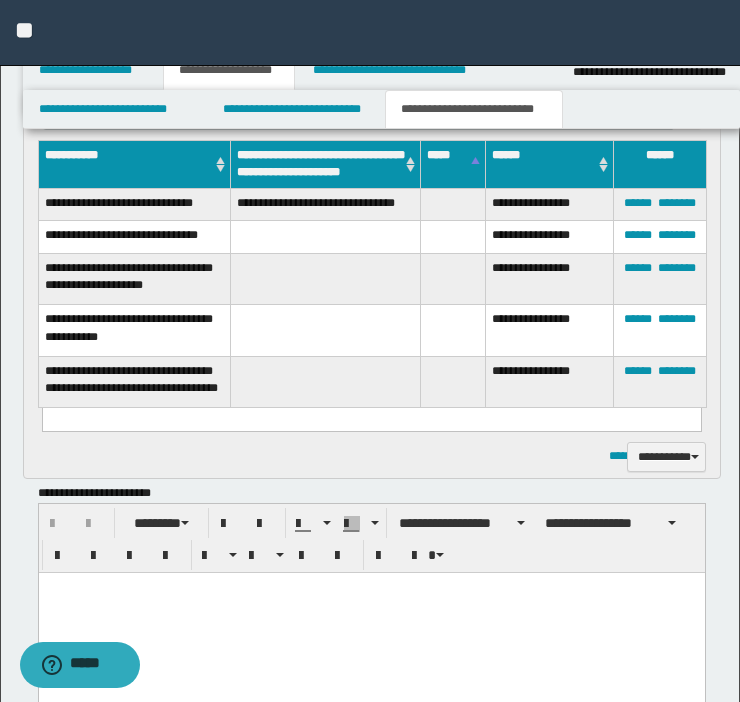 scroll, scrollTop: 0, scrollLeft: 0, axis: both 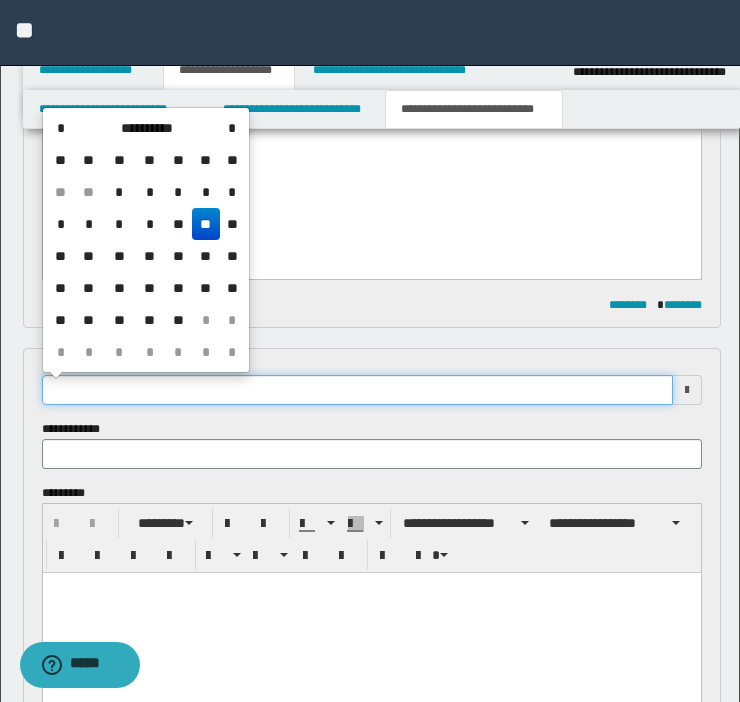 click at bounding box center [357, 390] 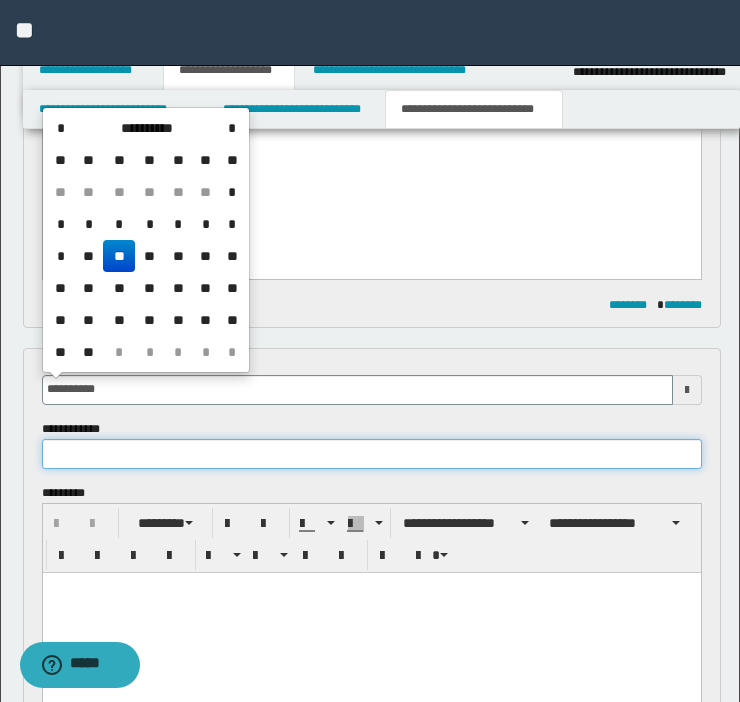 type on "**********" 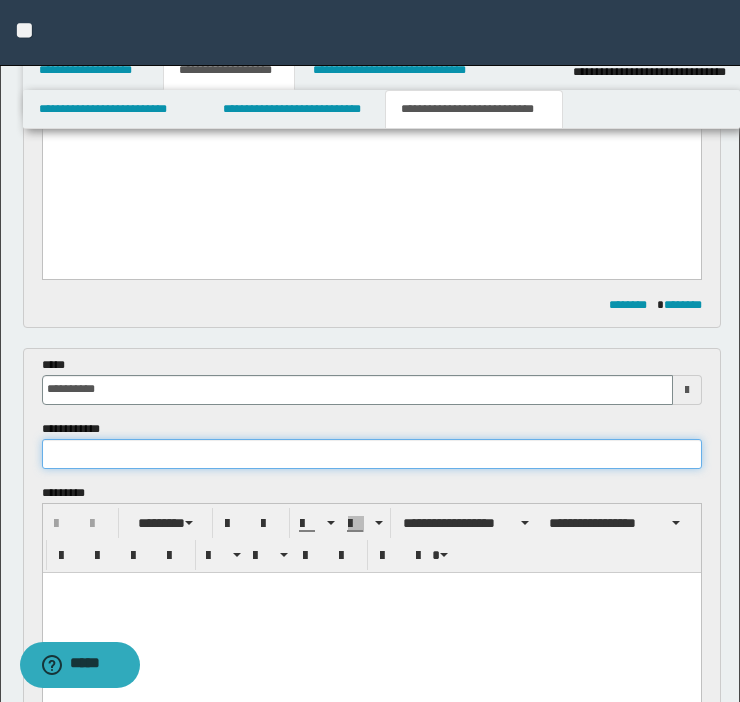 click at bounding box center (372, 454) 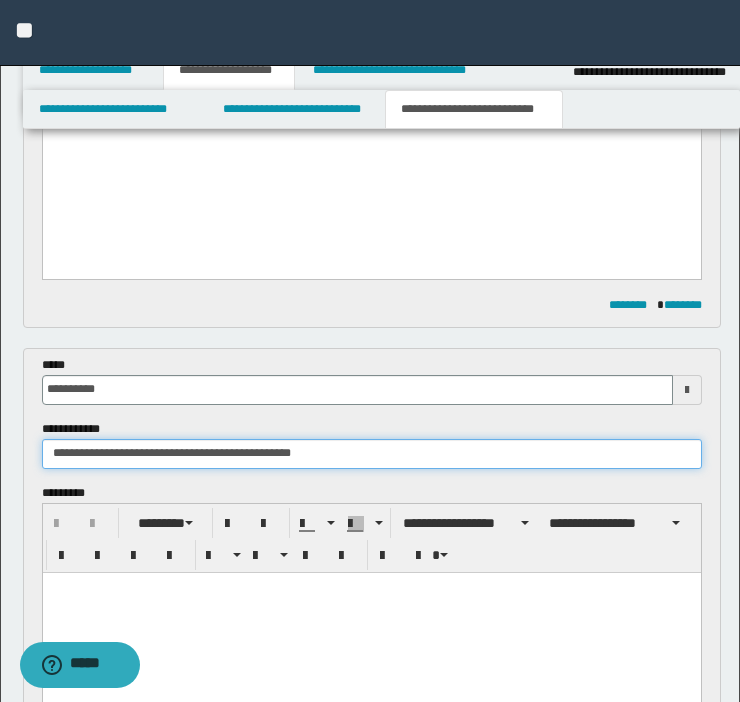 type on "**********" 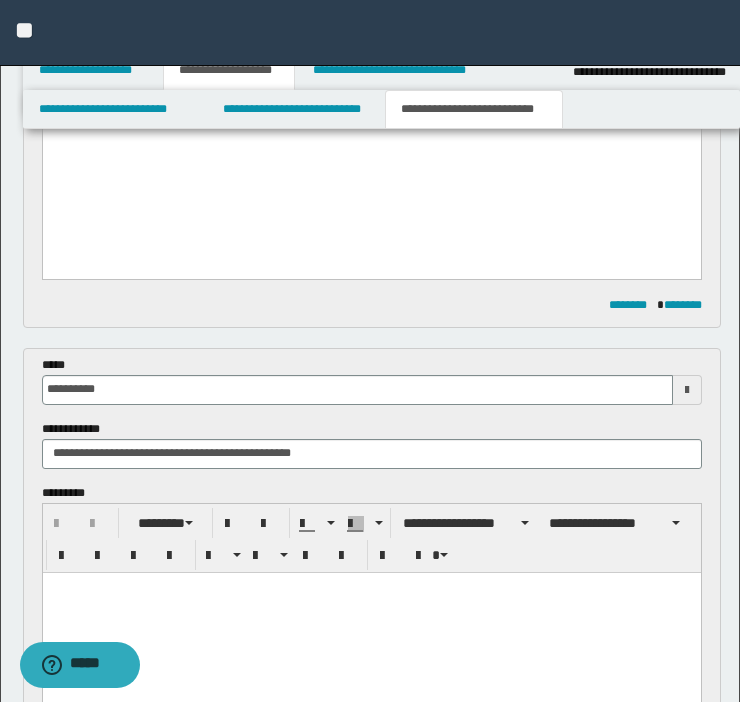 click at bounding box center [371, 612] 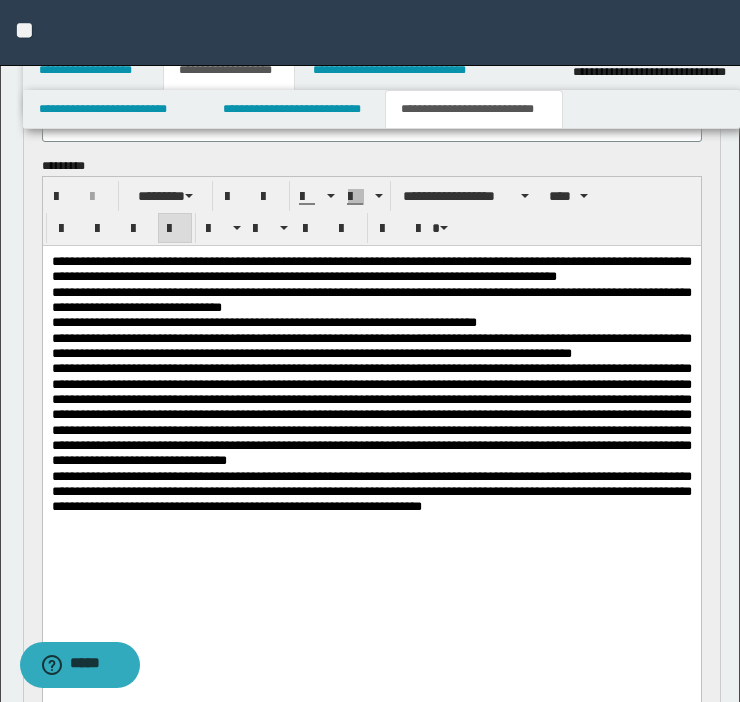 scroll, scrollTop: 2097, scrollLeft: 0, axis: vertical 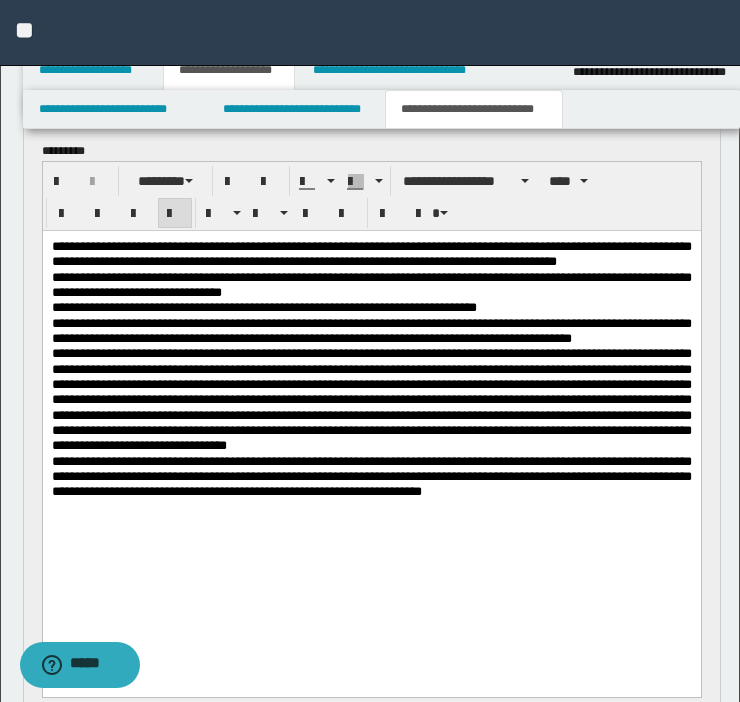 drag, startPoint x: 305, startPoint y: 311, endPoint x: 226, endPoint y: 366, distance: 96.26006 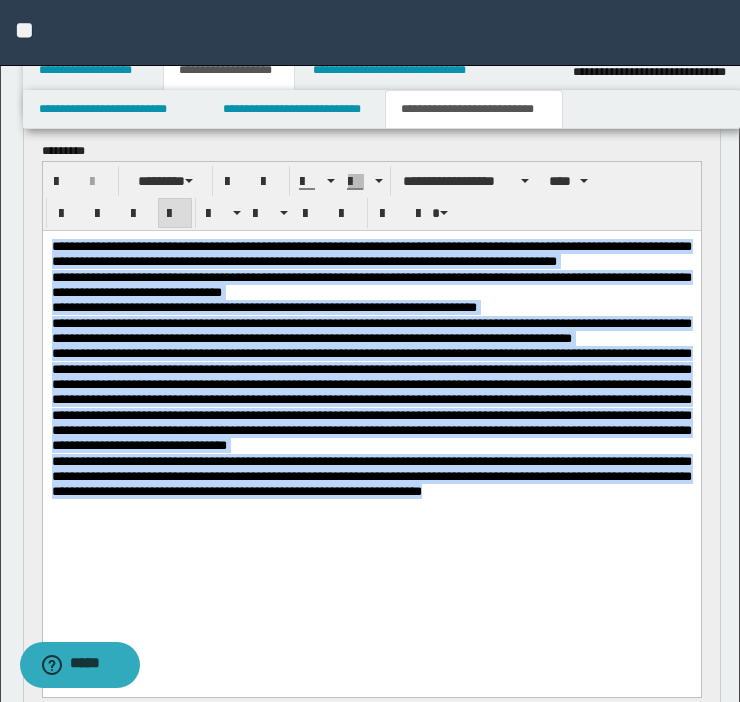 drag, startPoint x: 144, startPoint y: 582, endPoint x: 24, endPoint y: 154, distance: 444.5042 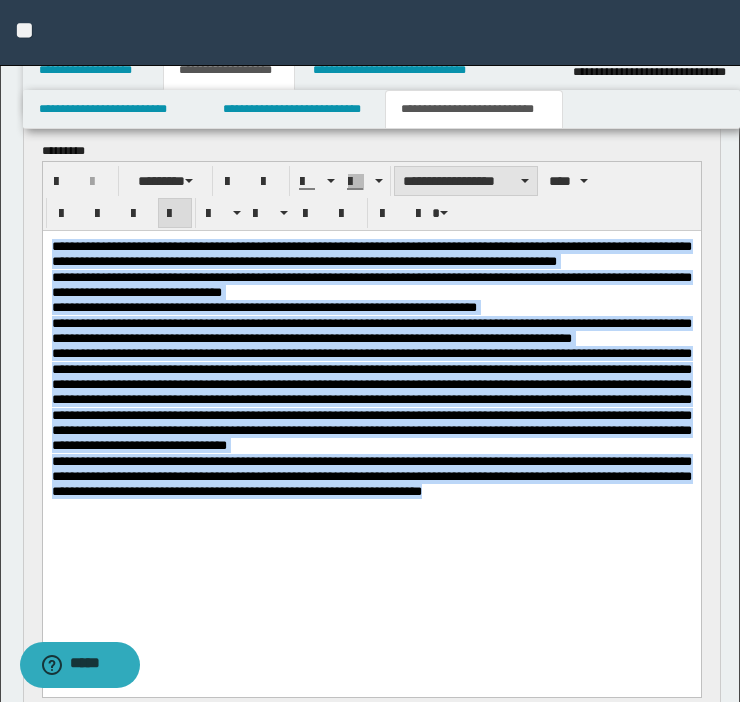 click on "**********" at bounding box center (466, 181) 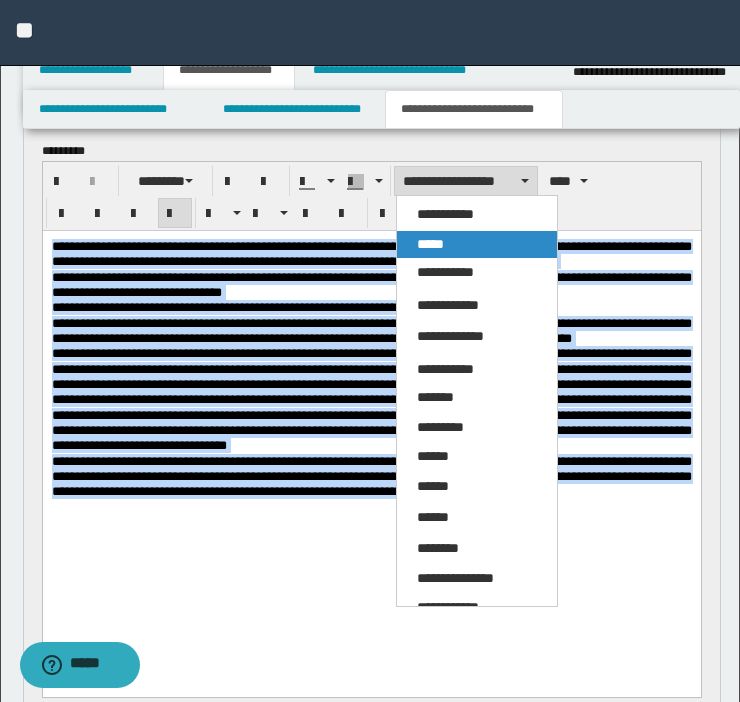 click on "*****" at bounding box center [477, 245] 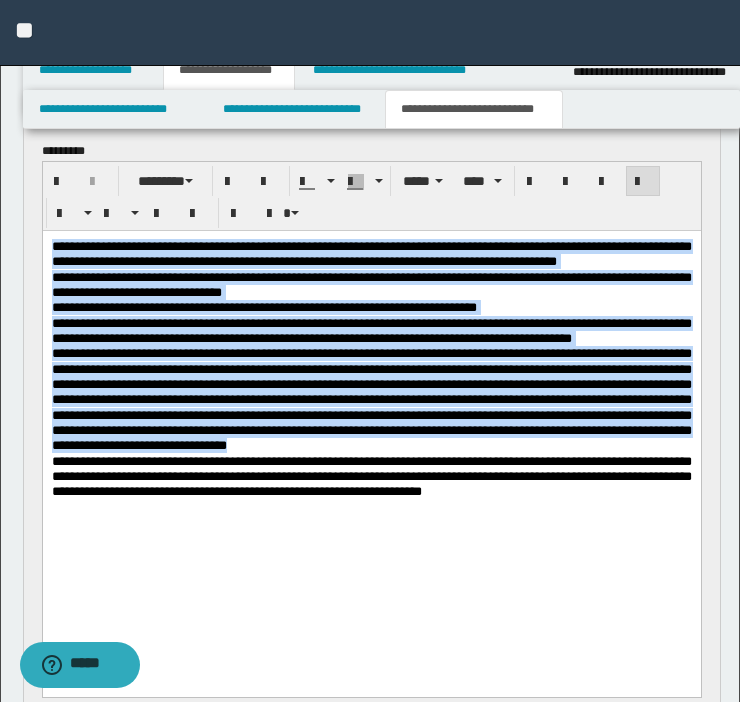 click on "**********" at bounding box center [371, 330] 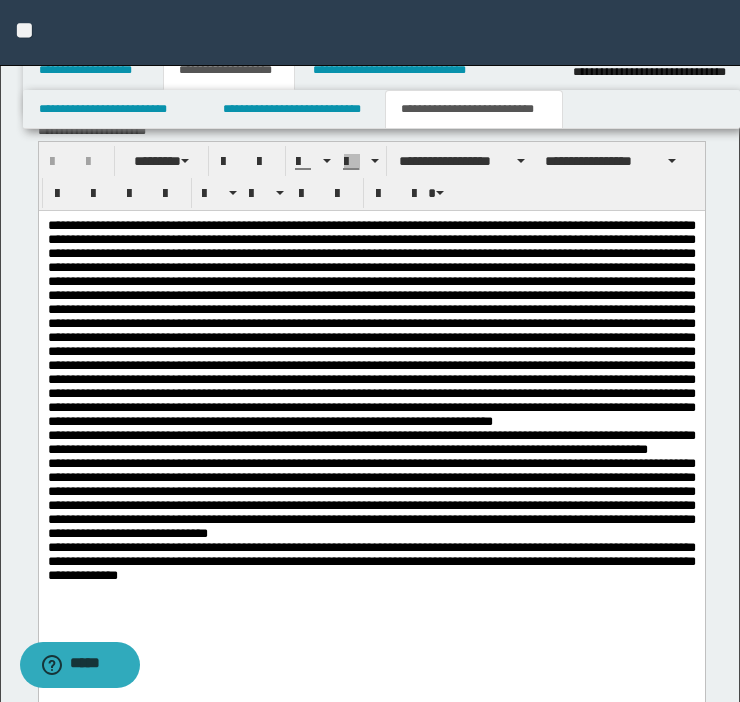 scroll, scrollTop: 3606, scrollLeft: 0, axis: vertical 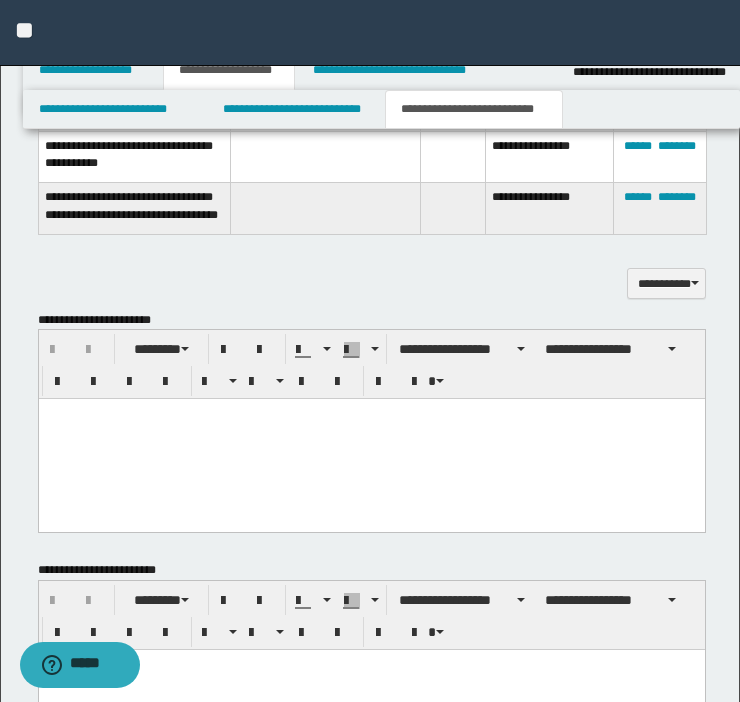 click at bounding box center (371, 439) 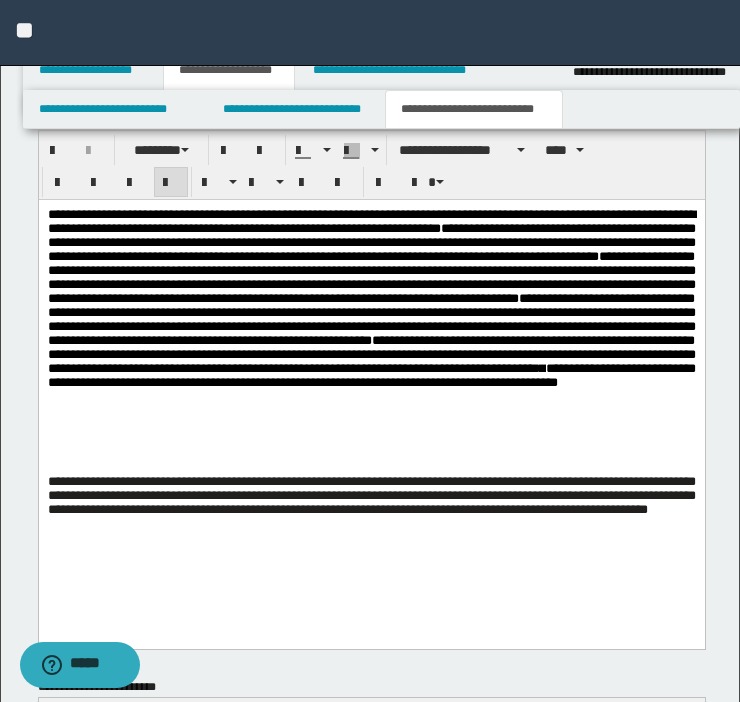 scroll, scrollTop: 3195, scrollLeft: 0, axis: vertical 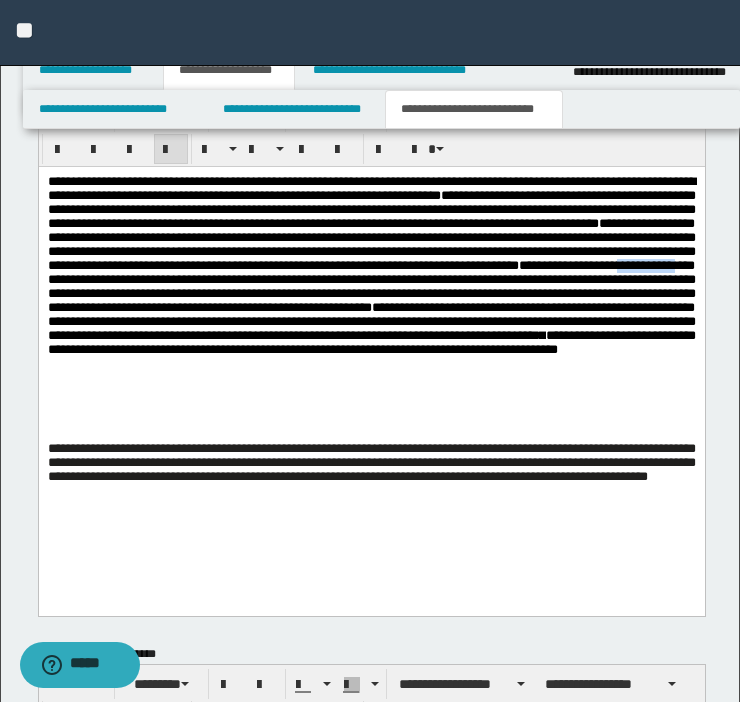 drag, startPoint x: 353, startPoint y: 314, endPoint x: 454, endPoint y: 317, distance: 101.04455 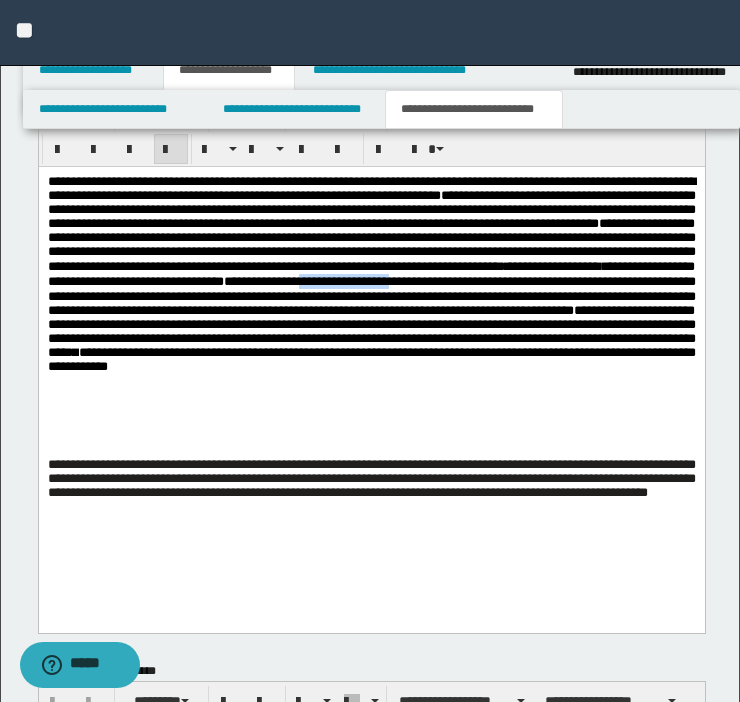 drag, startPoint x: 130, startPoint y: 333, endPoint x: 244, endPoint y: 329, distance: 114.07015 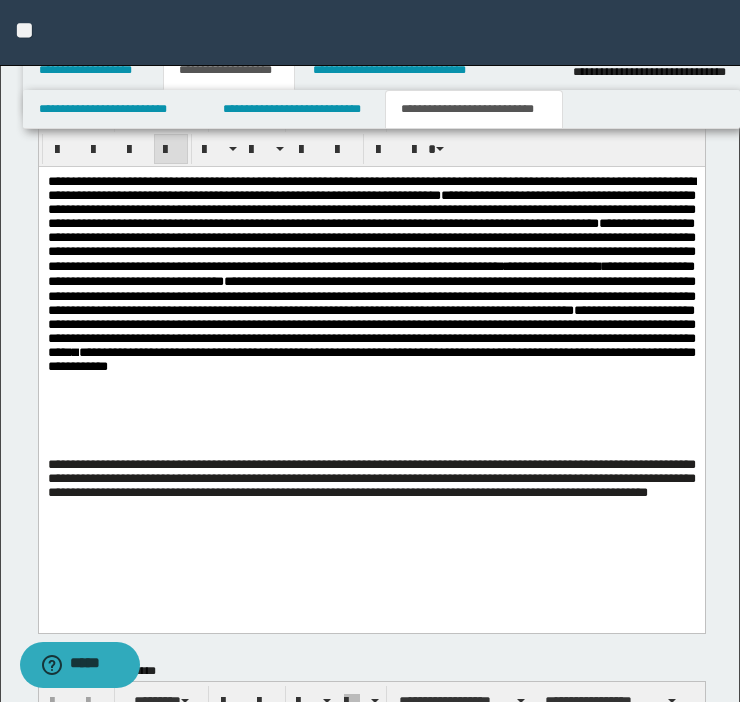 click on "**********" at bounding box center (371, 267) 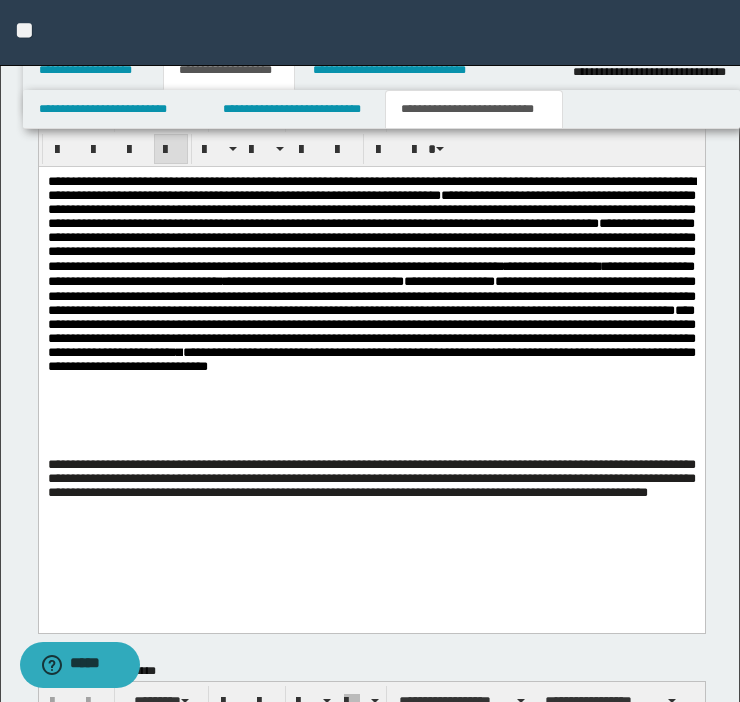 click on "**********" at bounding box center [448, 281] 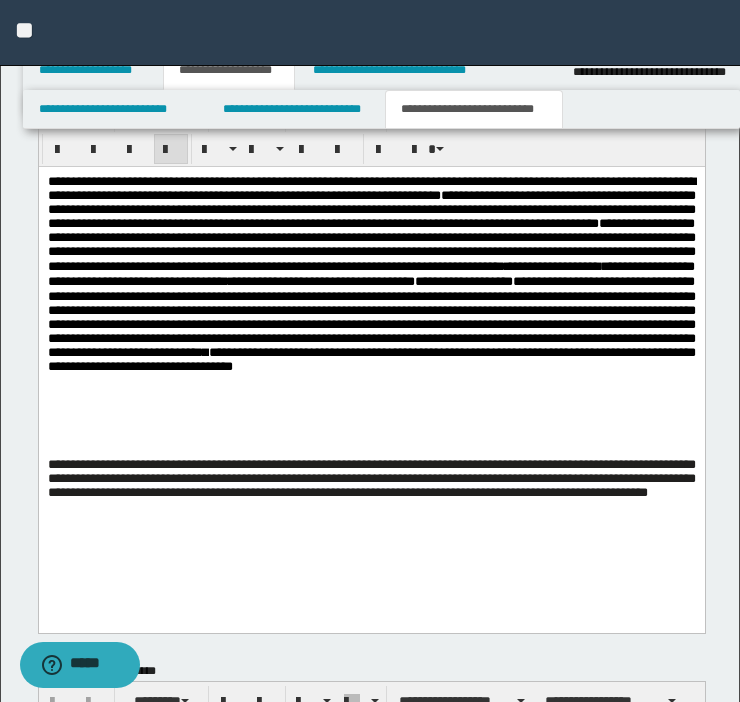 click on "**********" at bounding box center (463, 281) 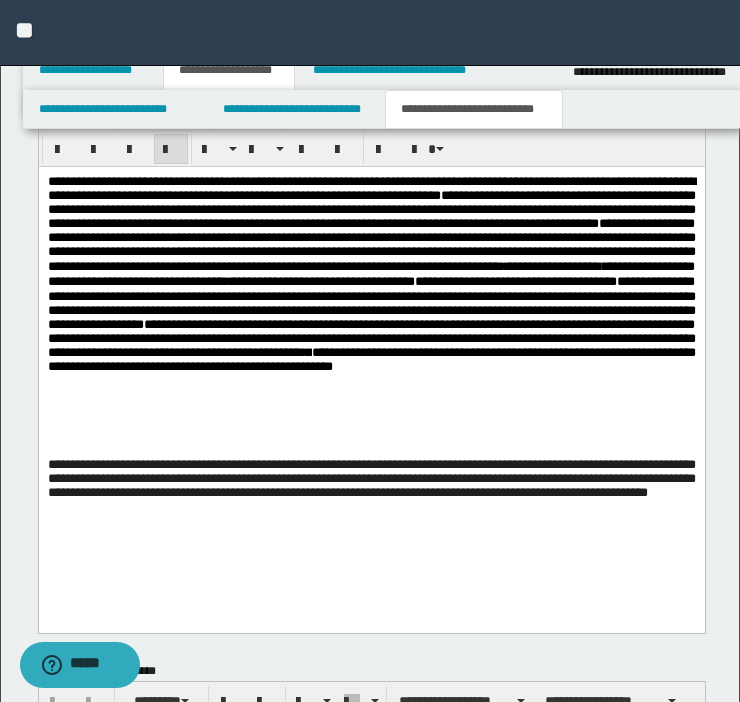 click on "**********" at bounding box center (515, 281) 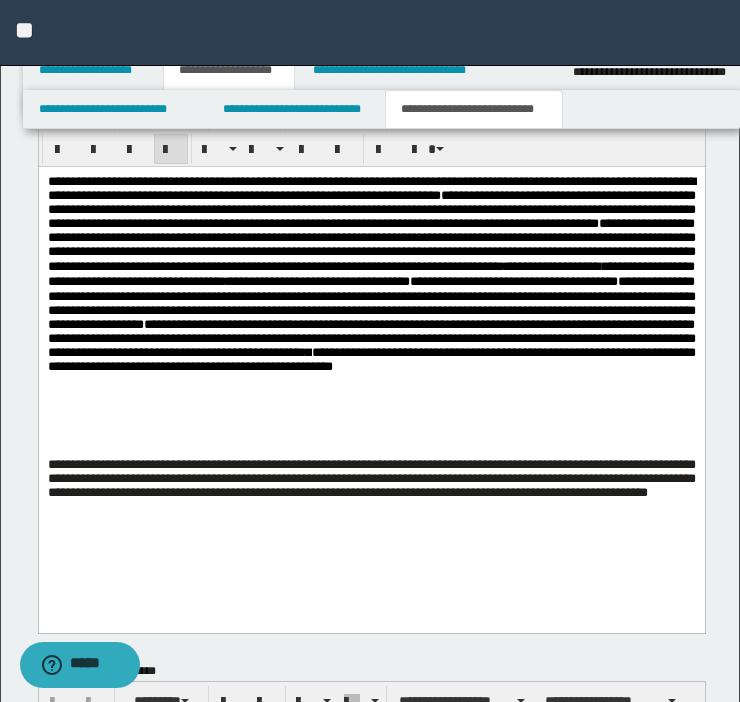 click on "**********" at bounding box center [371, 267] 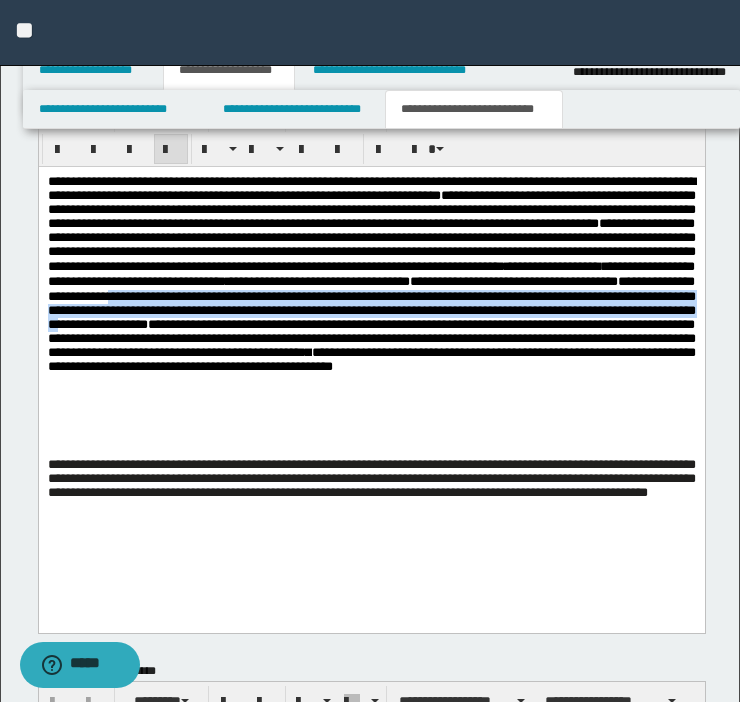 drag, startPoint x: 676, startPoint y: 330, endPoint x: 451, endPoint y: 384, distance: 231.38928 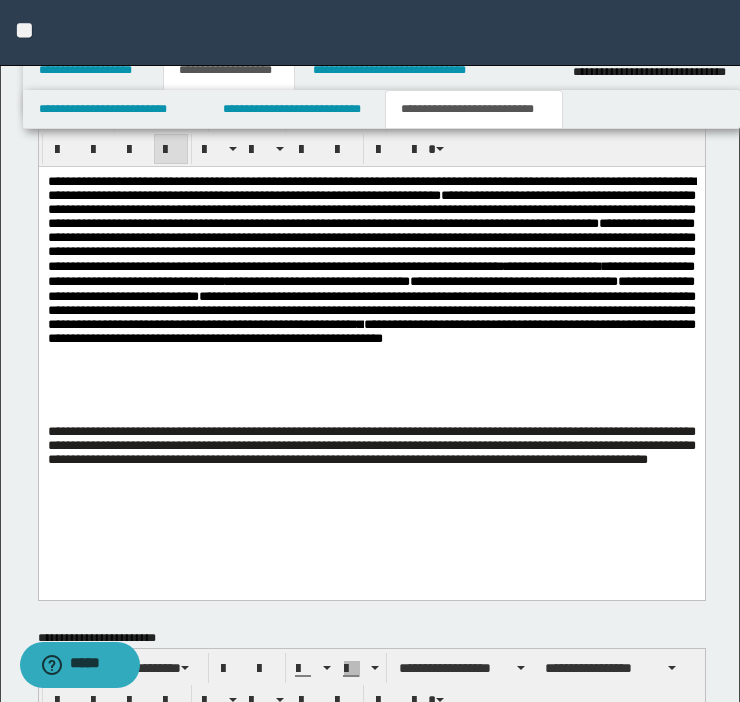 click on "**********" at bounding box center [371, 310] 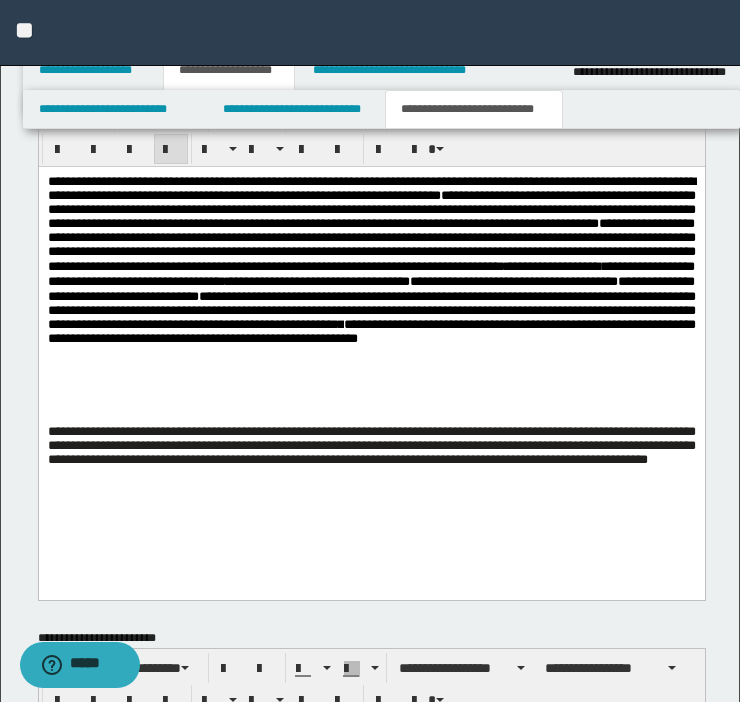 click on "**********" at bounding box center [371, 310] 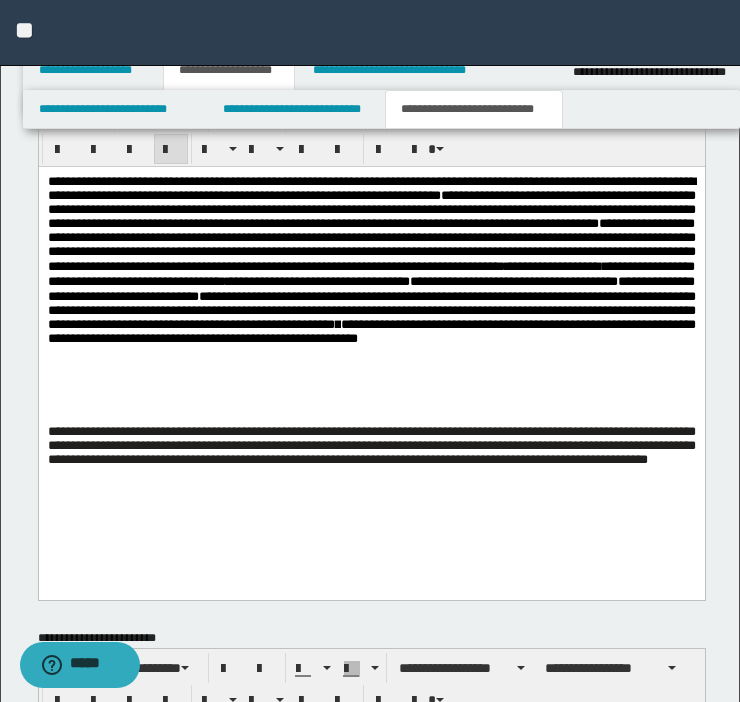 click on "**********" at bounding box center [371, 310] 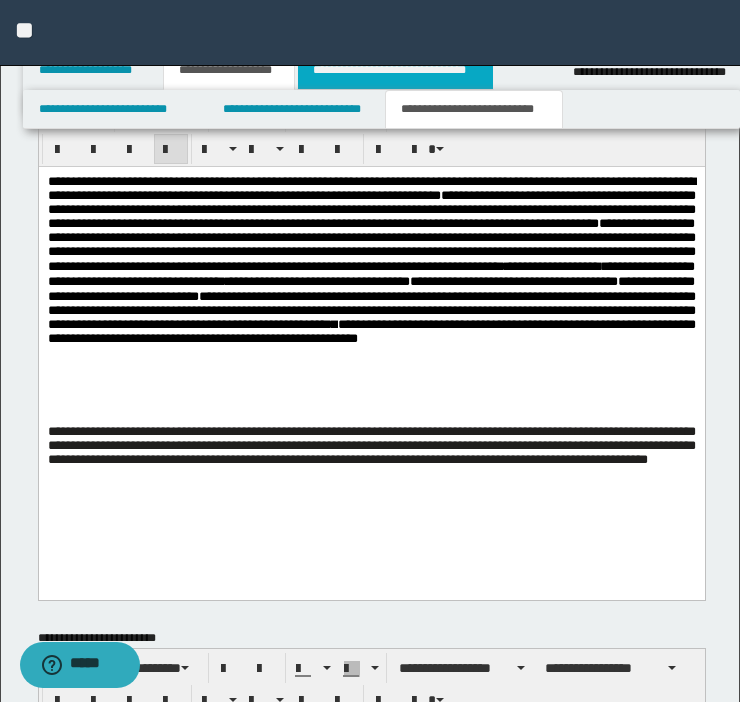 click on "**********" at bounding box center (395, 70) 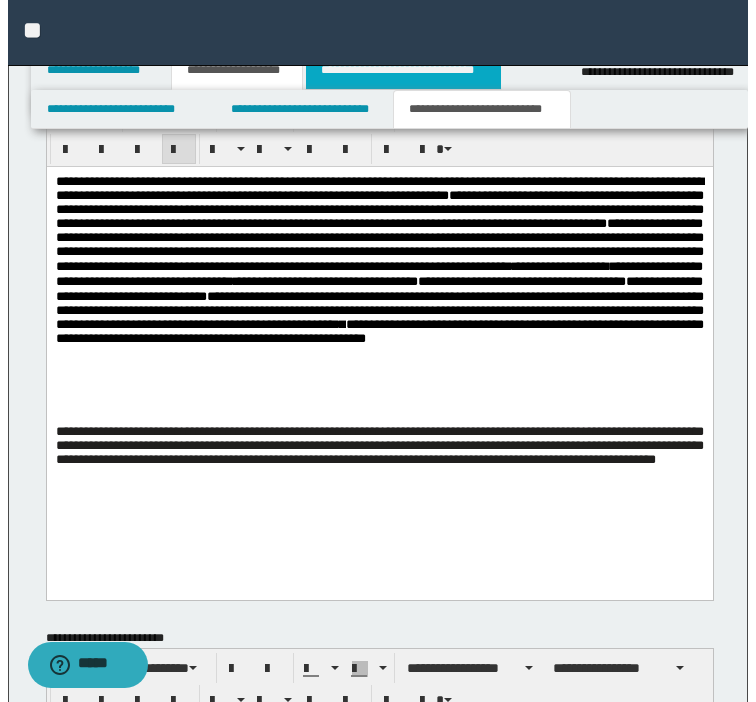 scroll, scrollTop: 0, scrollLeft: 0, axis: both 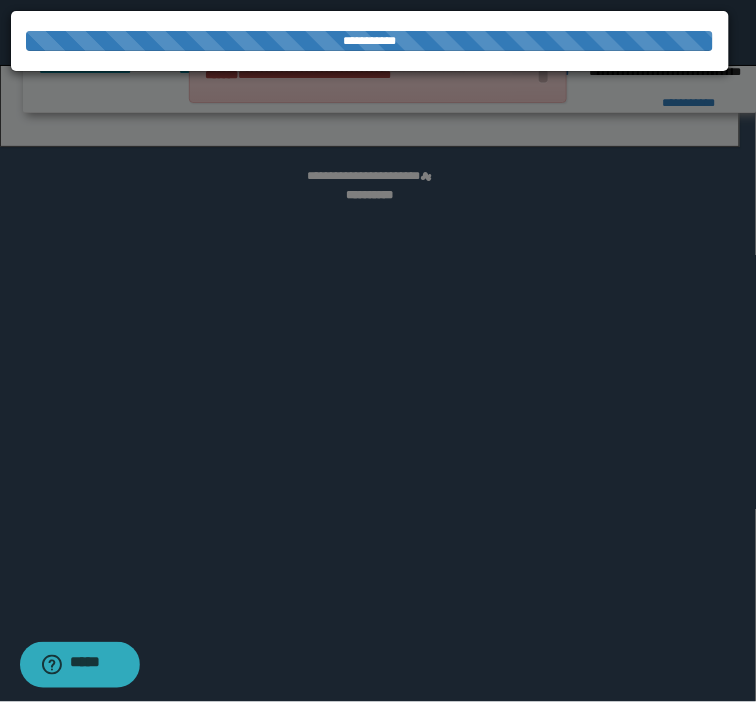 select on "*" 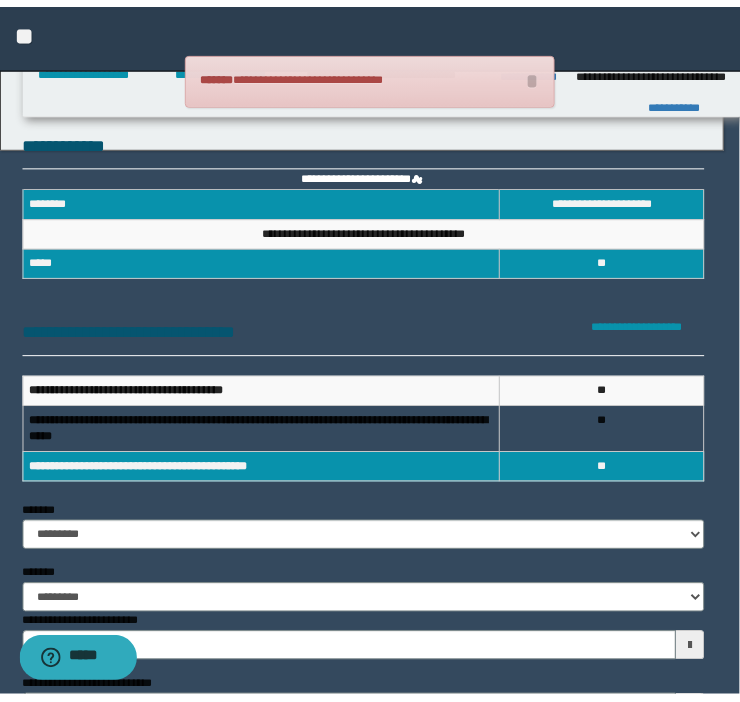 scroll, scrollTop: 0, scrollLeft: 0, axis: both 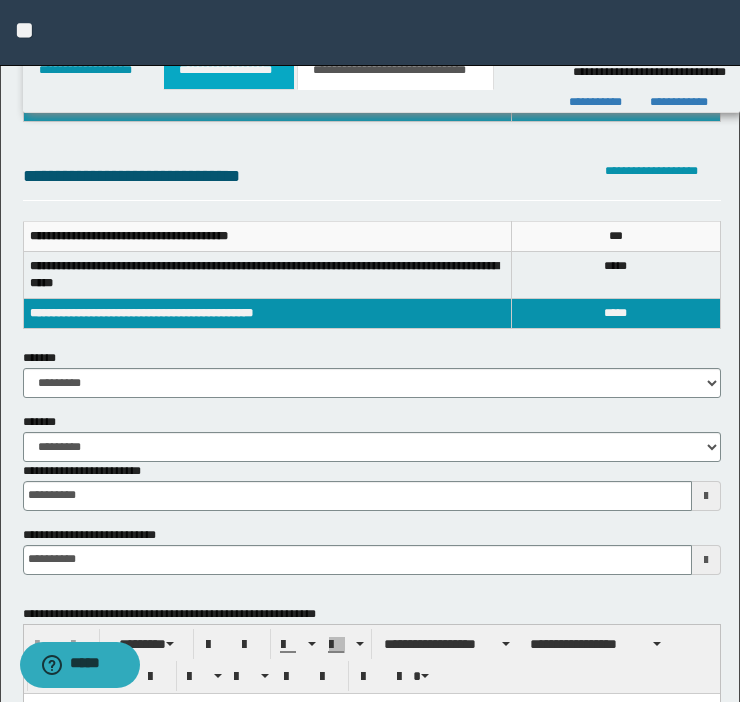 click on "**********" at bounding box center (229, 70) 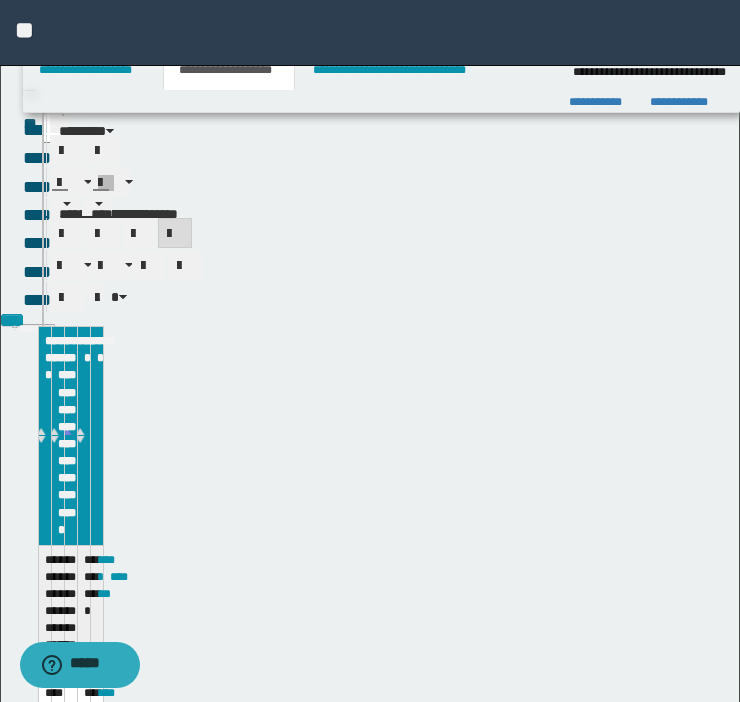 scroll, scrollTop: 187, scrollLeft: 0, axis: vertical 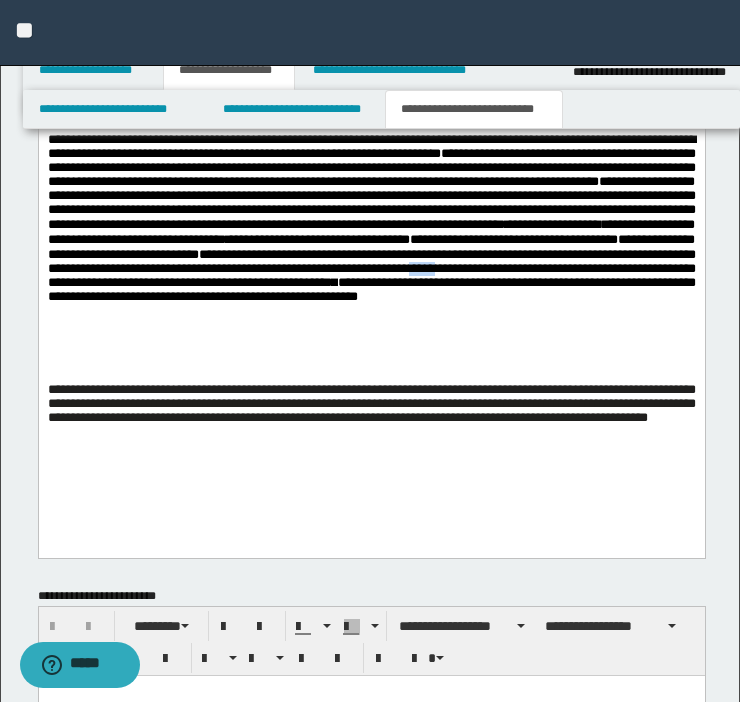 drag, startPoint x: 579, startPoint y: 327, endPoint x: 621, endPoint y: 329, distance: 42.047592 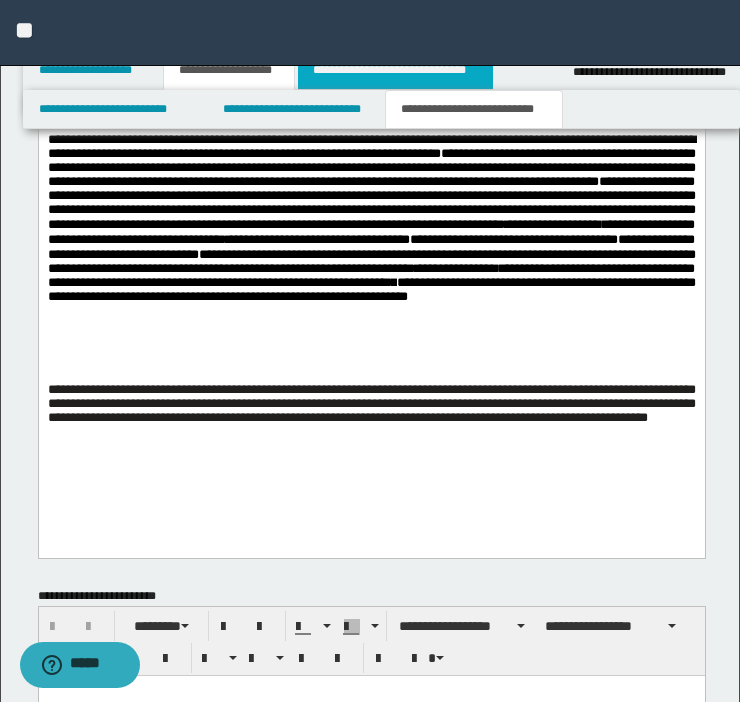 click on "**********" at bounding box center (395, 70) 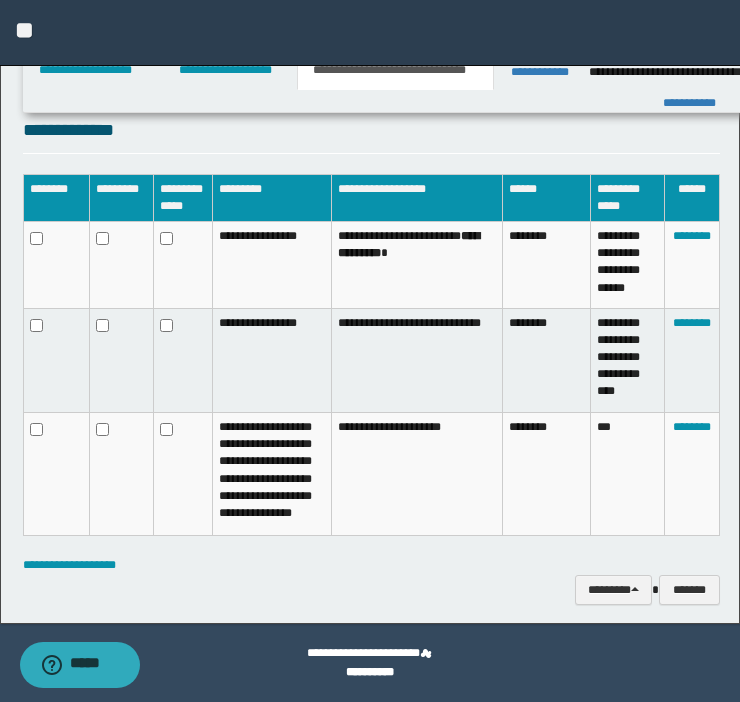 scroll, scrollTop: 1568, scrollLeft: 0, axis: vertical 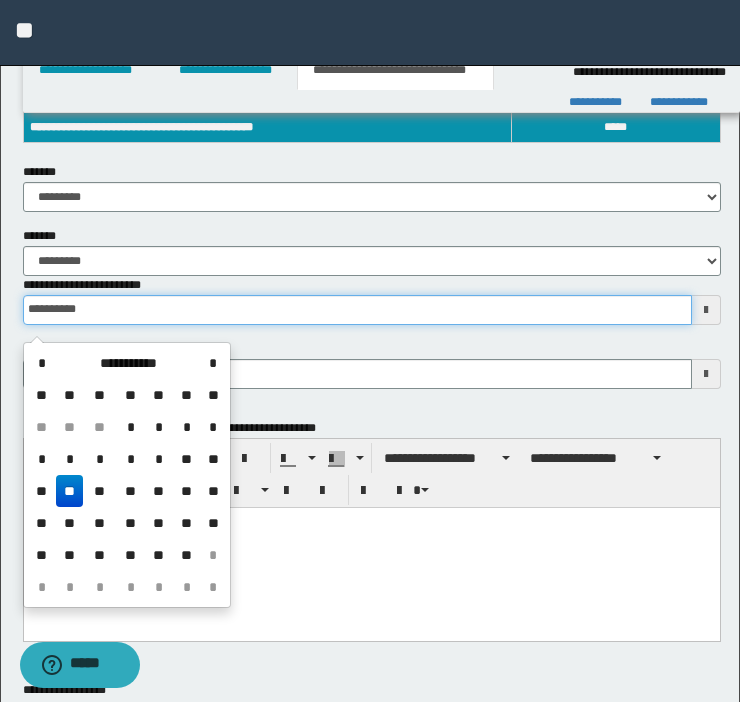 drag, startPoint x: 117, startPoint y: 325, endPoint x: -107, endPoint y: 310, distance: 224.50166 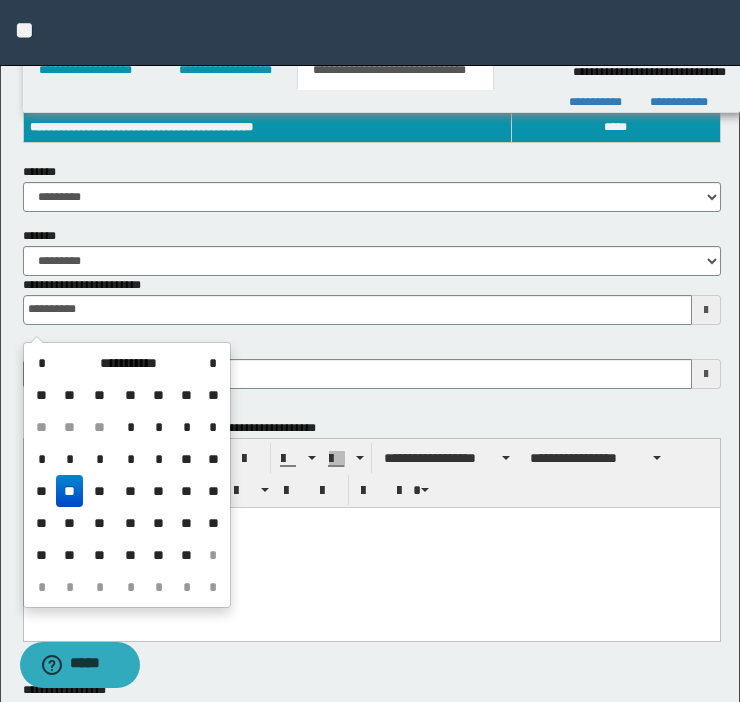 click on "**********" at bounding box center (371, 547) 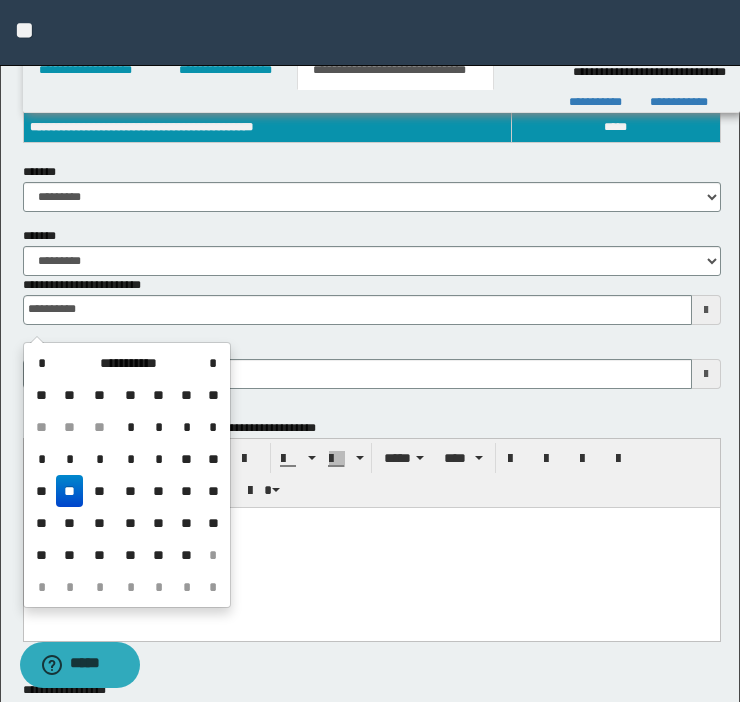 type on "**********" 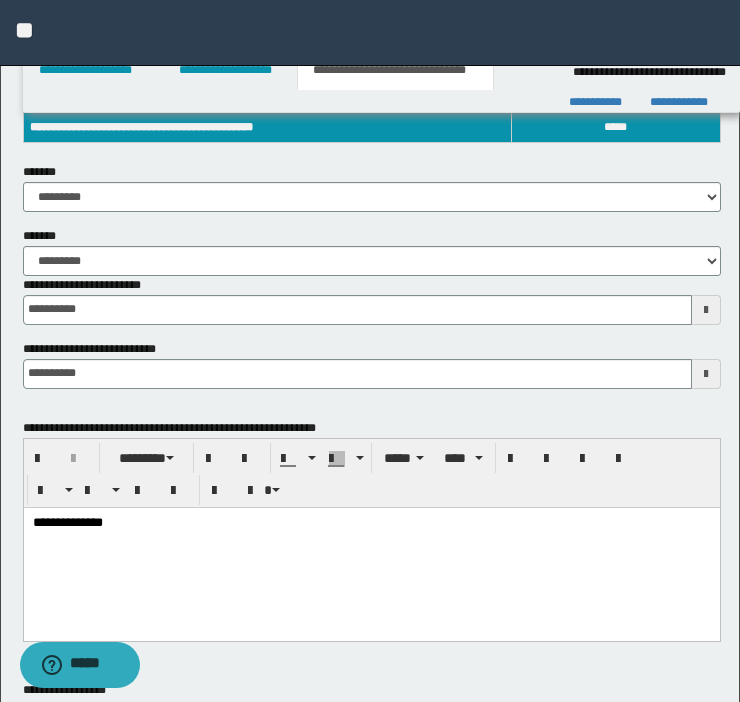 click on "**********" at bounding box center (372, 364) 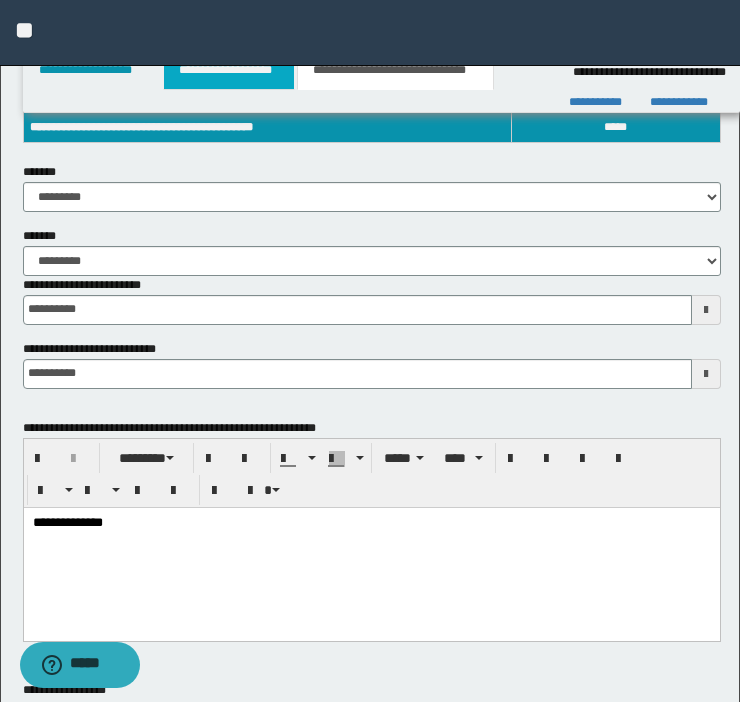 click on "**********" at bounding box center [229, 70] 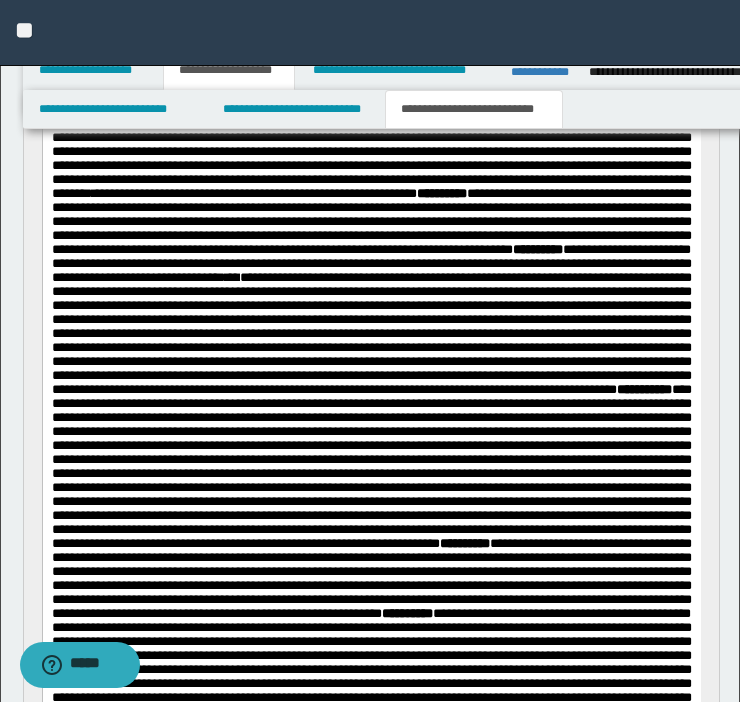 scroll, scrollTop: 373, scrollLeft: 0, axis: vertical 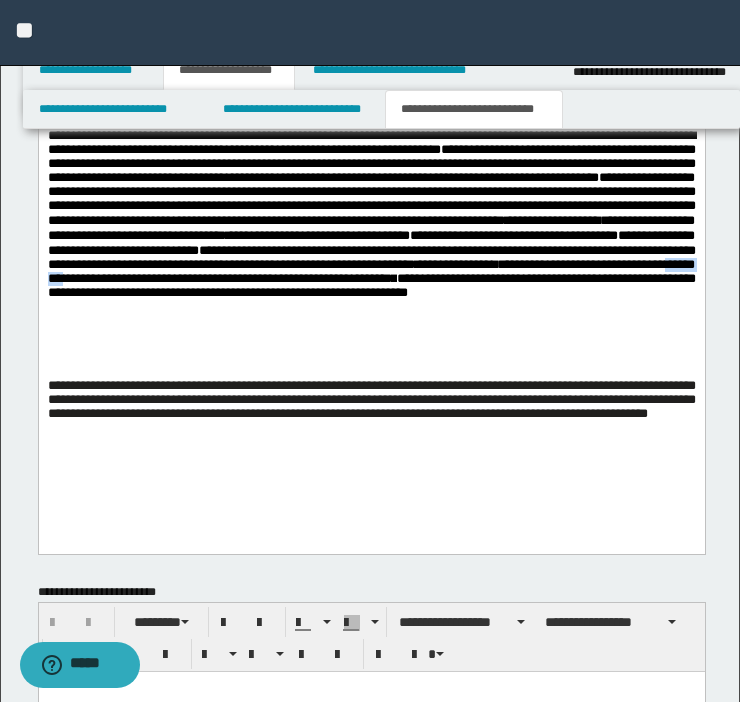 drag, startPoint x: 204, startPoint y: 333, endPoint x: 279, endPoint y: 342, distance: 75.53807 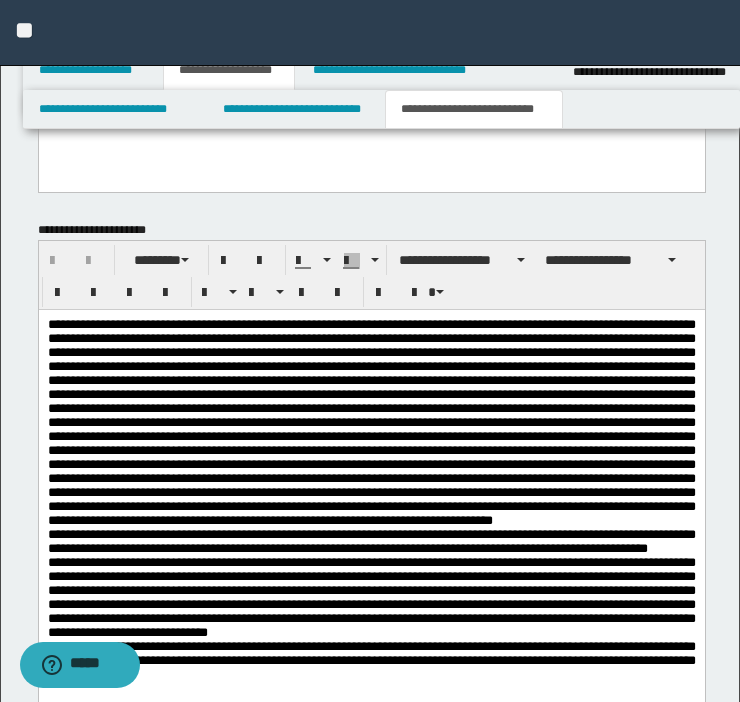 scroll, scrollTop: 4235, scrollLeft: 0, axis: vertical 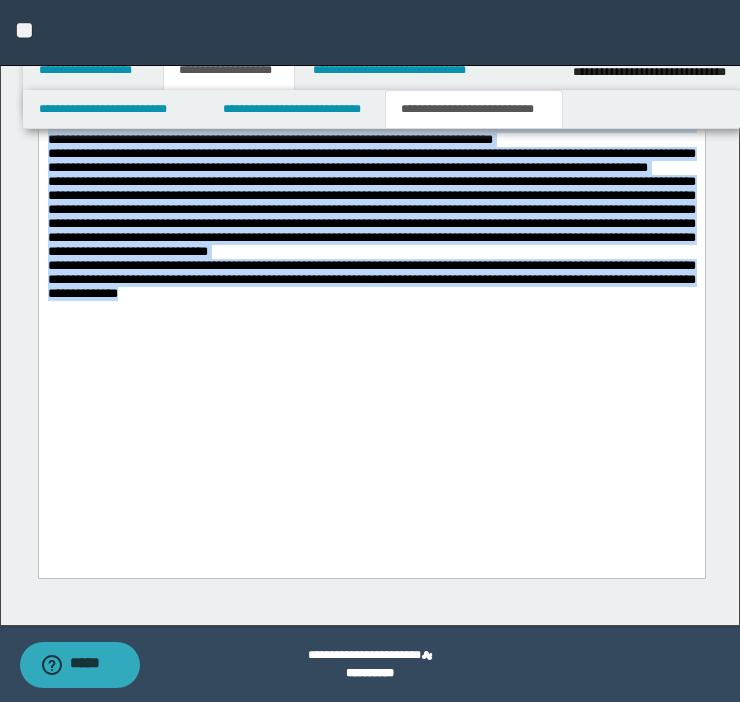 drag, startPoint x: 504, startPoint y: 485, endPoint x: 5, endPoint y: 79, distance: 643.30164 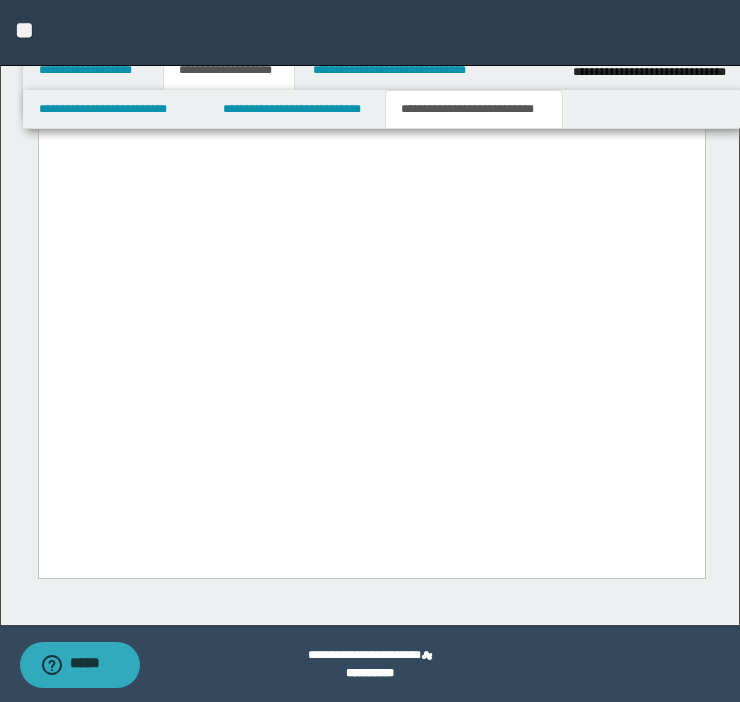 scroll, scrollTop: 3835, scrollLeft: 0, axis: vertical 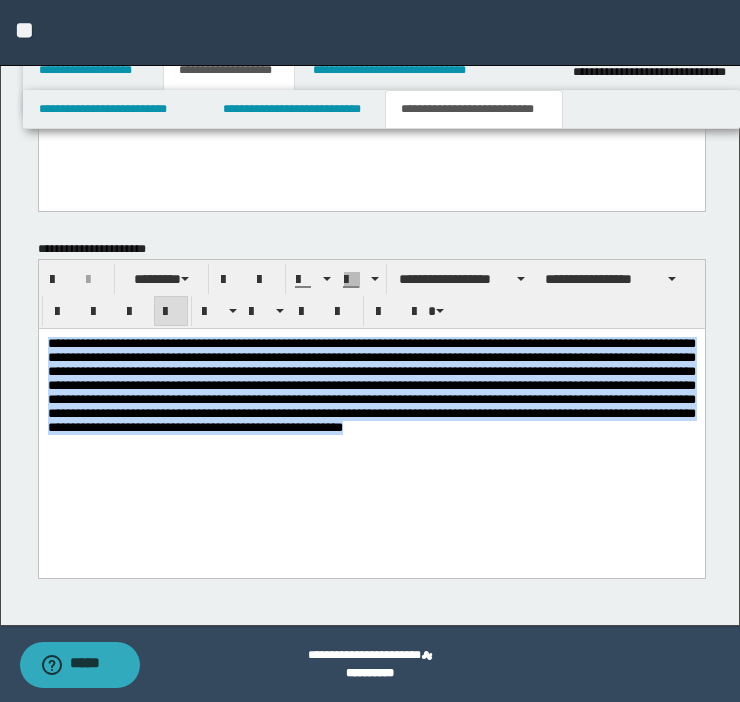 drag, startPoint x: 663, startPoint y: 485, endPoint x: -89, endPoint y: 329, distance: 768.01044 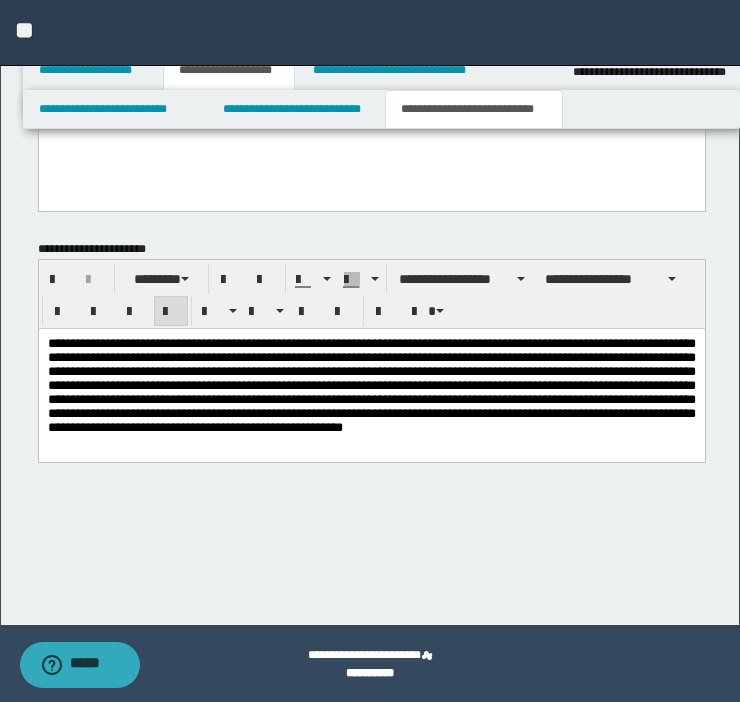 scroll, scrollTop: 3720, scrollLeft: 0, axis: vertical 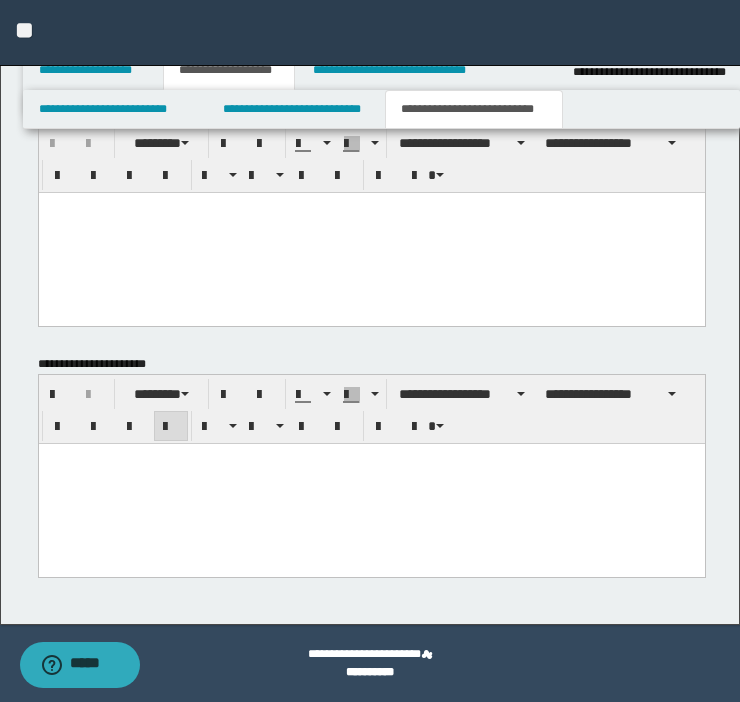 click at bounding box center [371, 483] 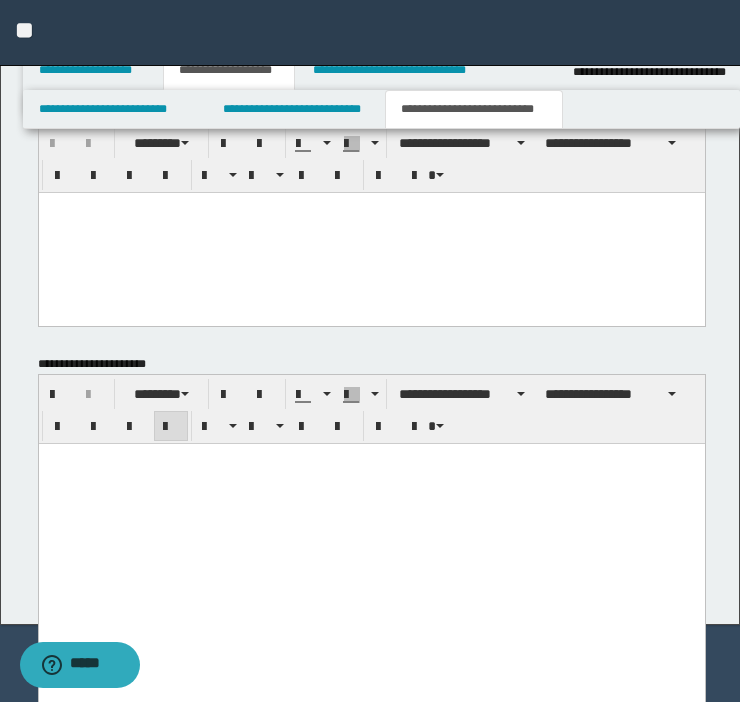 scroll, scrollTop: 3835, scrollLeft: 0, axis: vertical 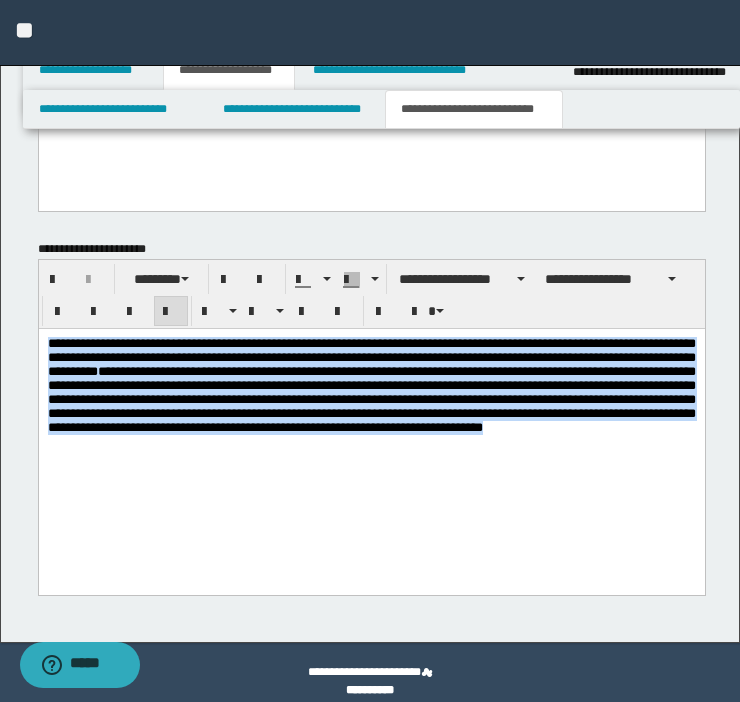 drag, startPoint x: 260, startPoint y: 489, endPoint x: -104, endPoint y: 265, distance: 427.40146 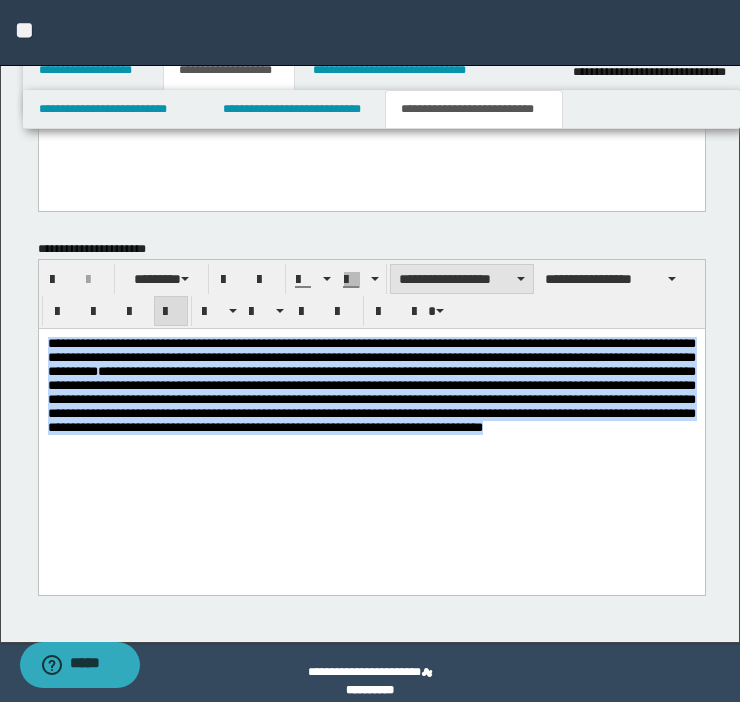 click on "**********" at bounding box center [462, 279] 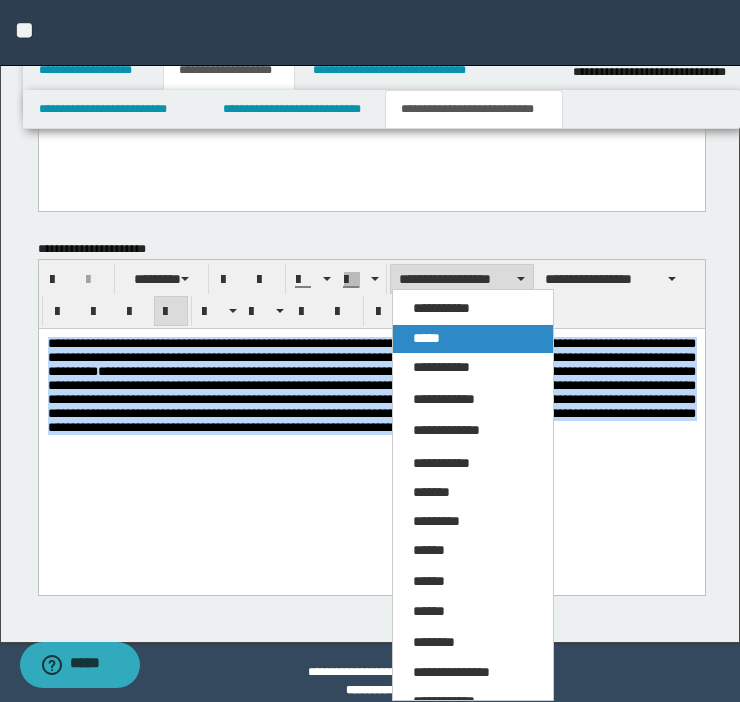 click on "*****" at bounding box center (473, 339) 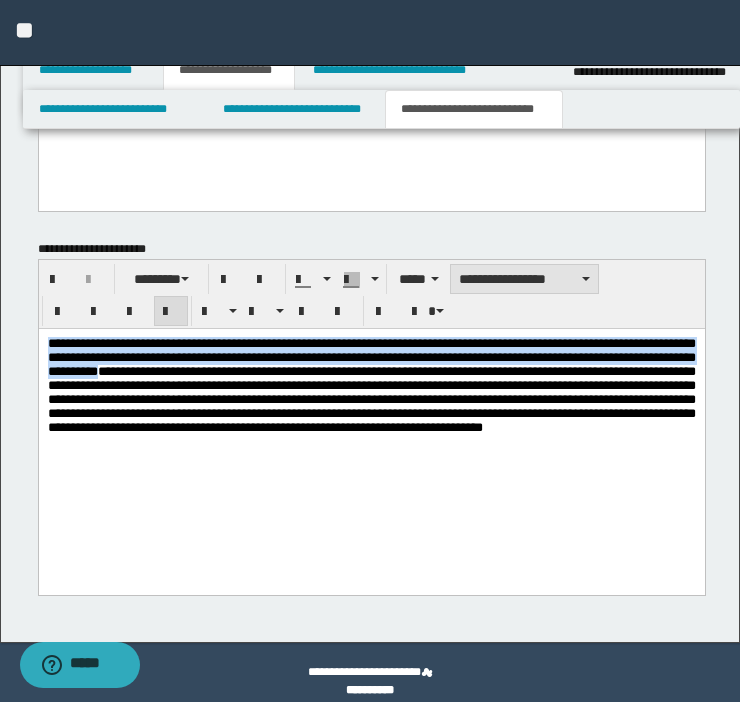 click on "**********" at bounding box center (524, 279) 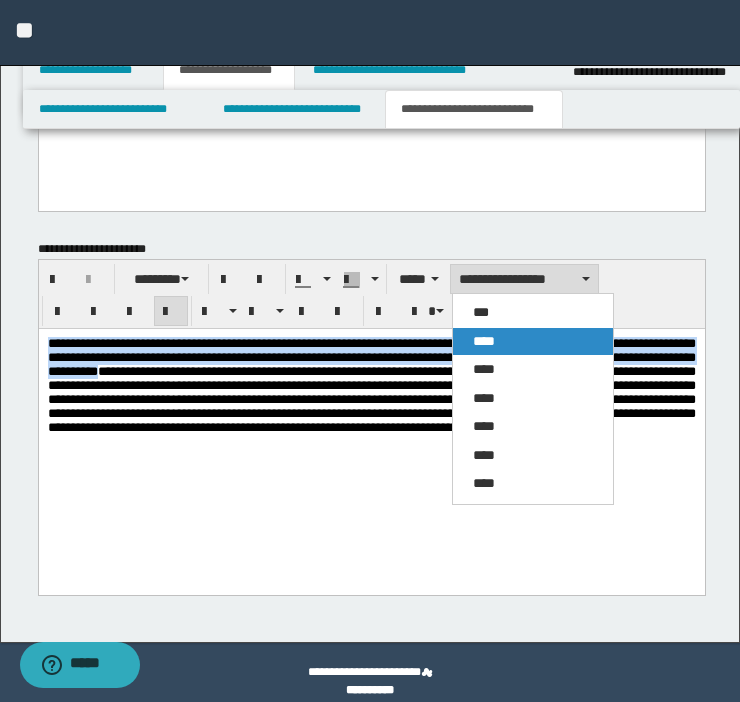 click on "****" at bounding box center [533, 342] 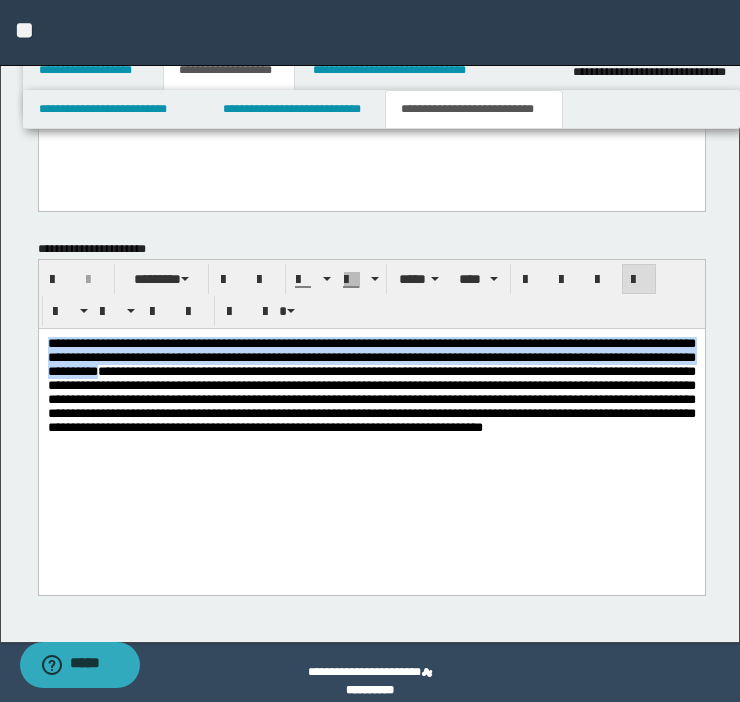 click on "**********" at bounding box center [371, 385] 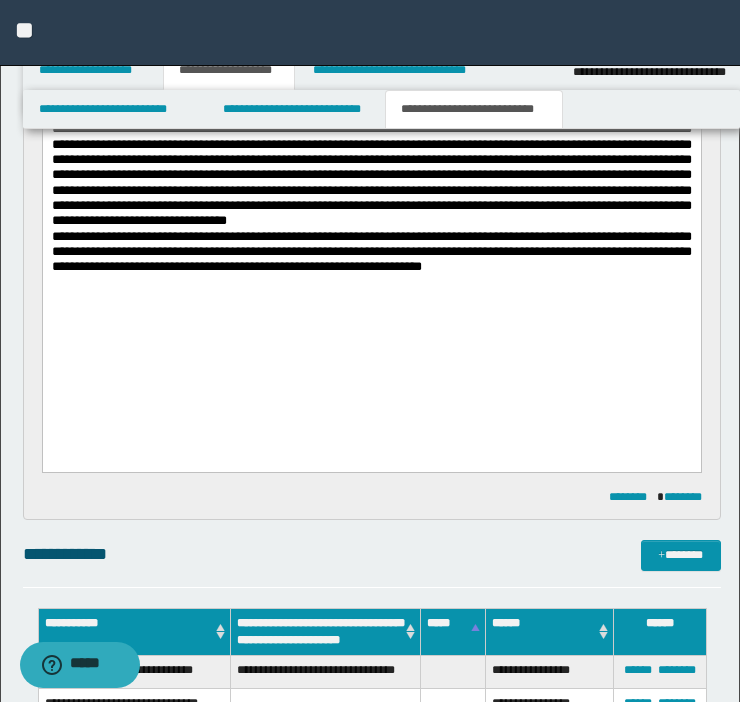 scroll, scrollTop: 135, scrollLeft: 0, axis: vertical 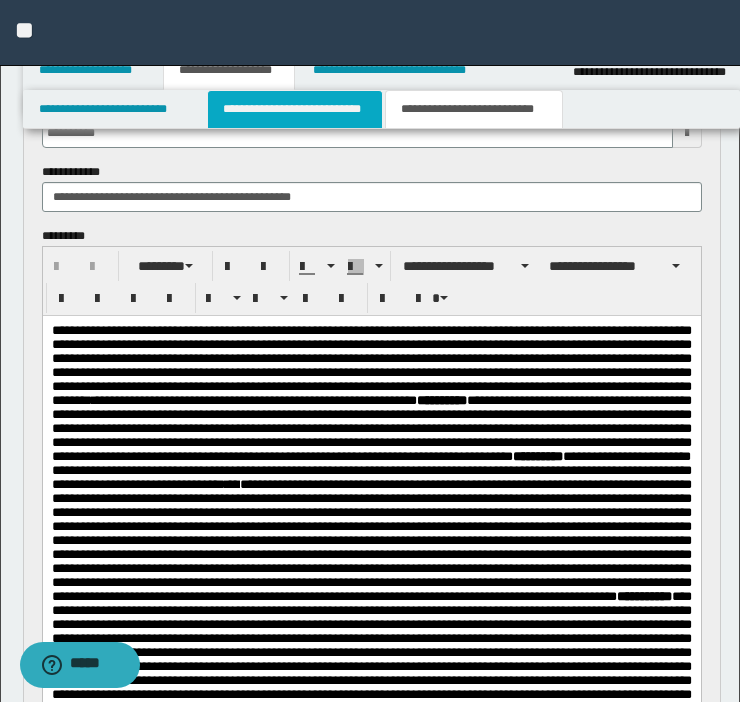click on "**********" at bounding box center [295, 109] 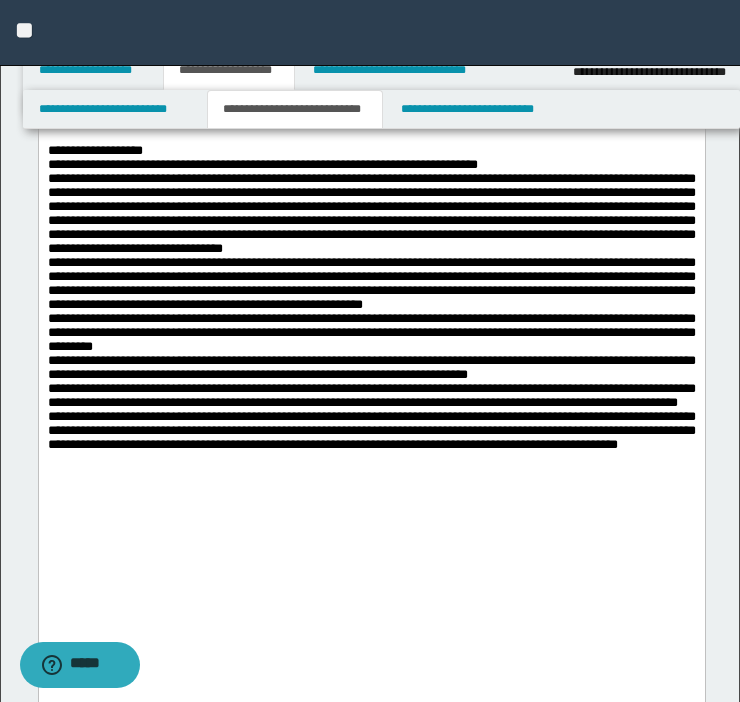 scroll, scrollTop: 0, scrollLeft: 0, axis: both 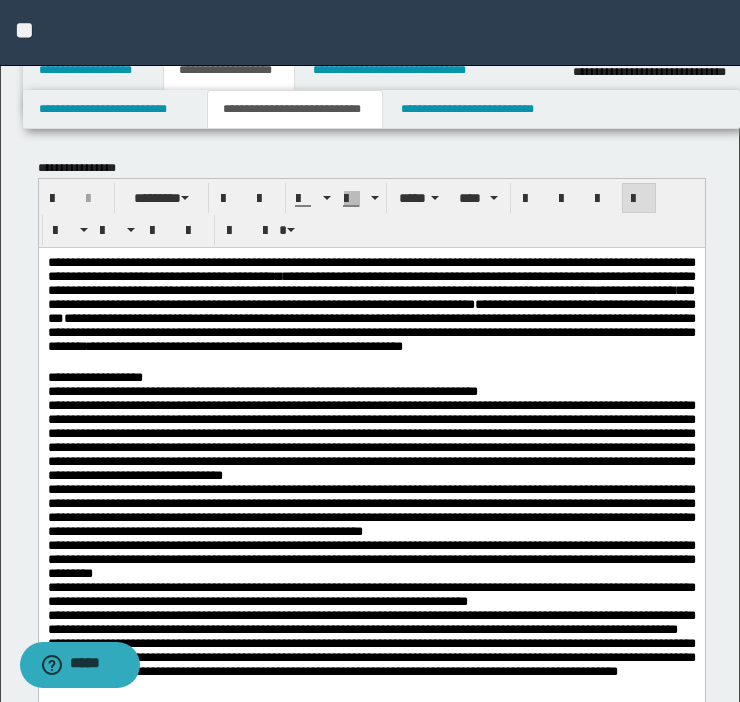 click on "**********" at bounding box center (371, 310) 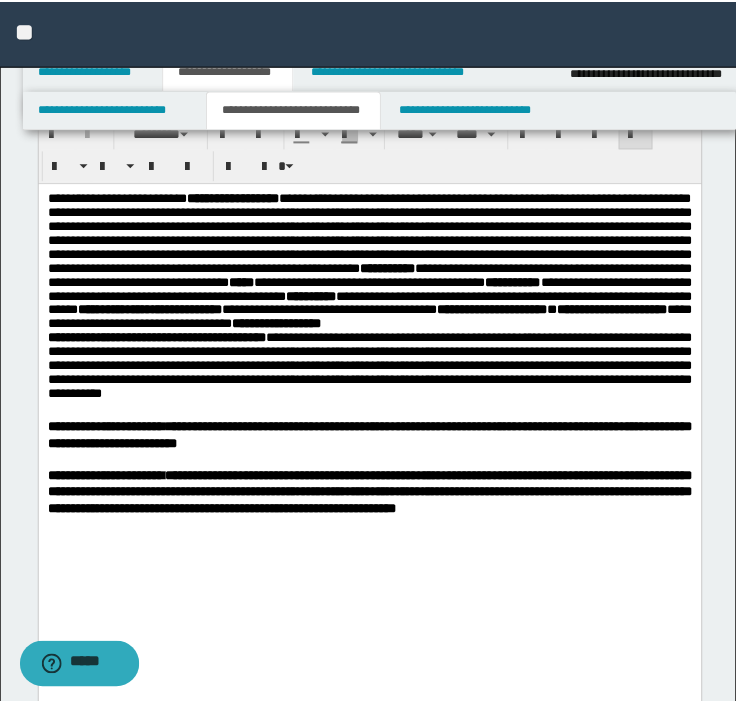 scroll, scrollTop: 964, scrollLeft: 0, axis: vertical 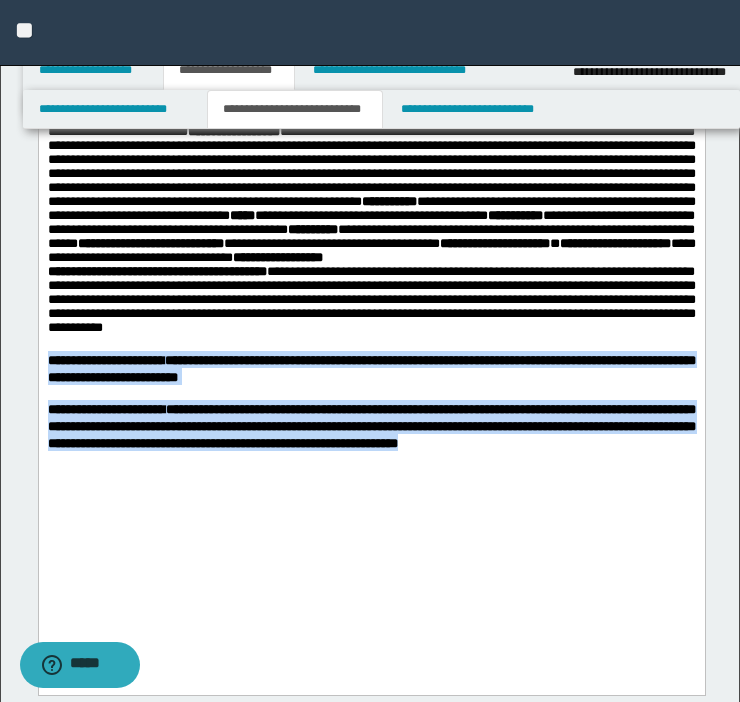 drag, startPoint x: 273, startPoint y: 563, endPoint x: -27, endPoint y: 453, distance: 319.5309 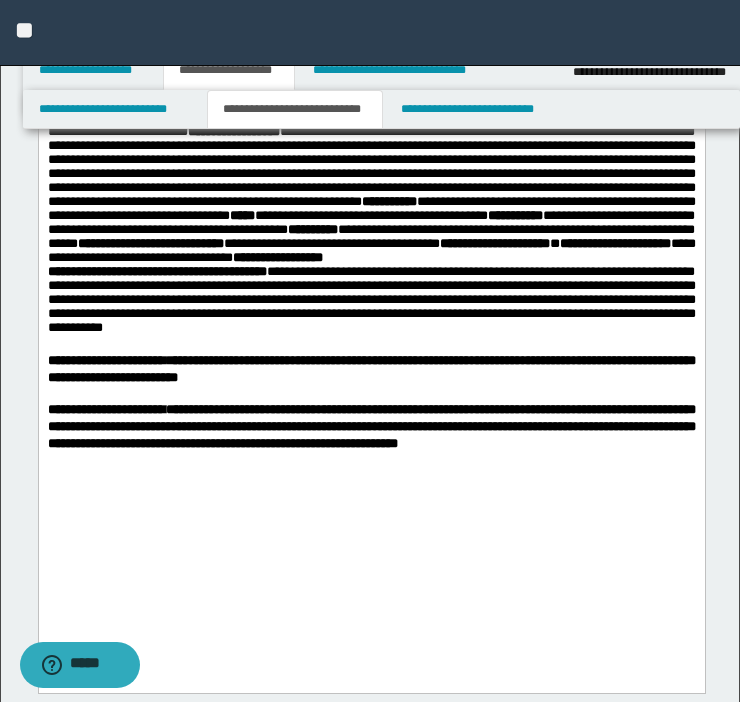 click on "**********" at bounding box center (371, 426) 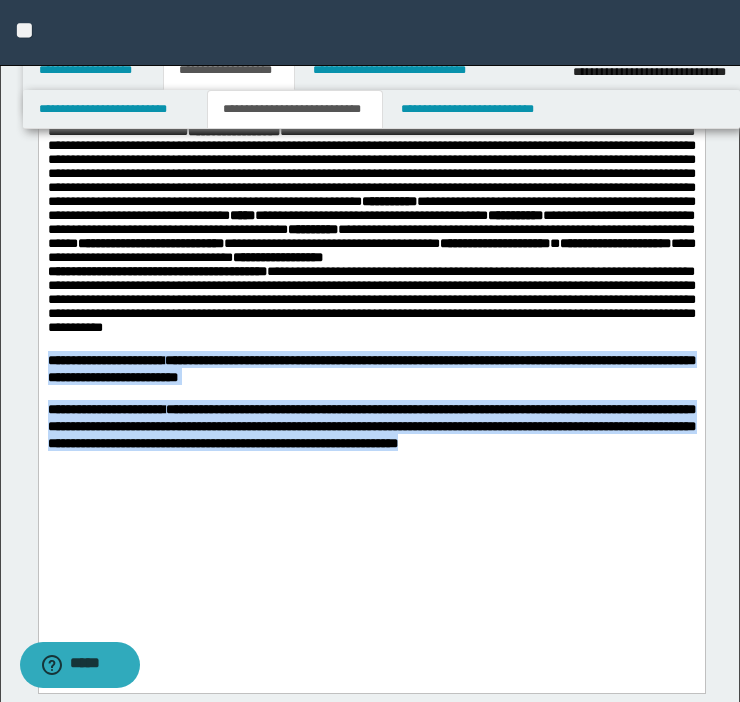 drag, startPoint x: 298, startPoint y: 572, endPoint x: 12, endPoint y: 447, distance: 312.12338 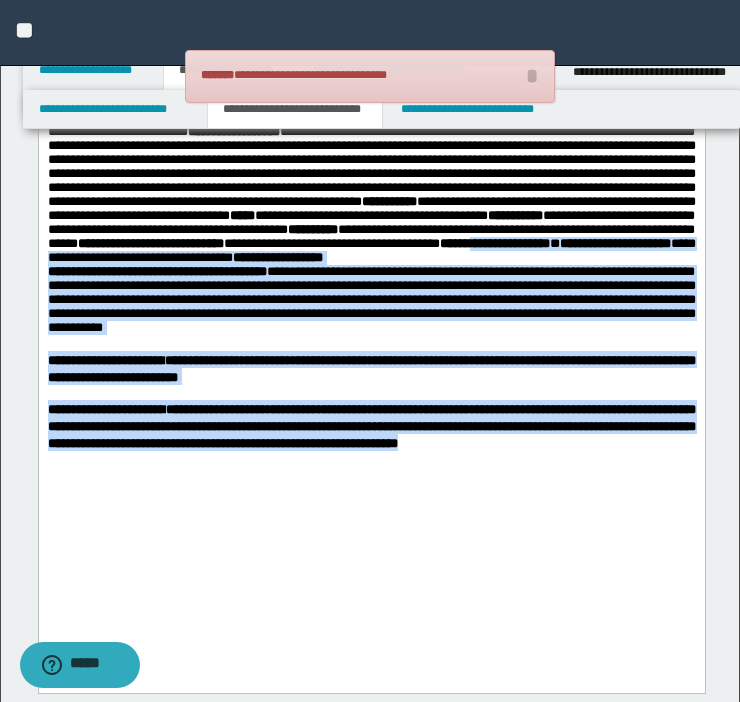 drag, startPoint x: 285, startPoint y: 563, endPoint x: 86, endPoint y: 318, distance: 315.63586 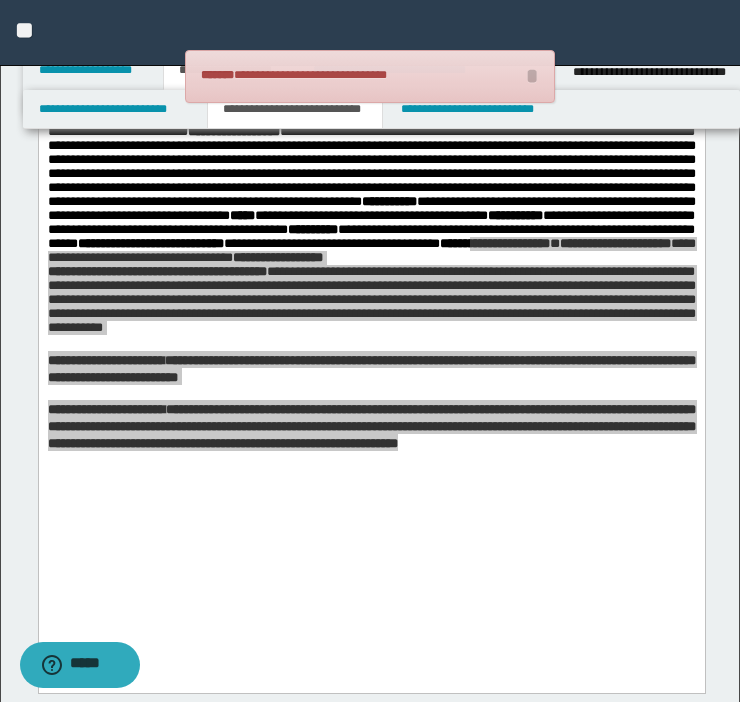 click on "********     ***** ****" at bounding box center [372, 370] 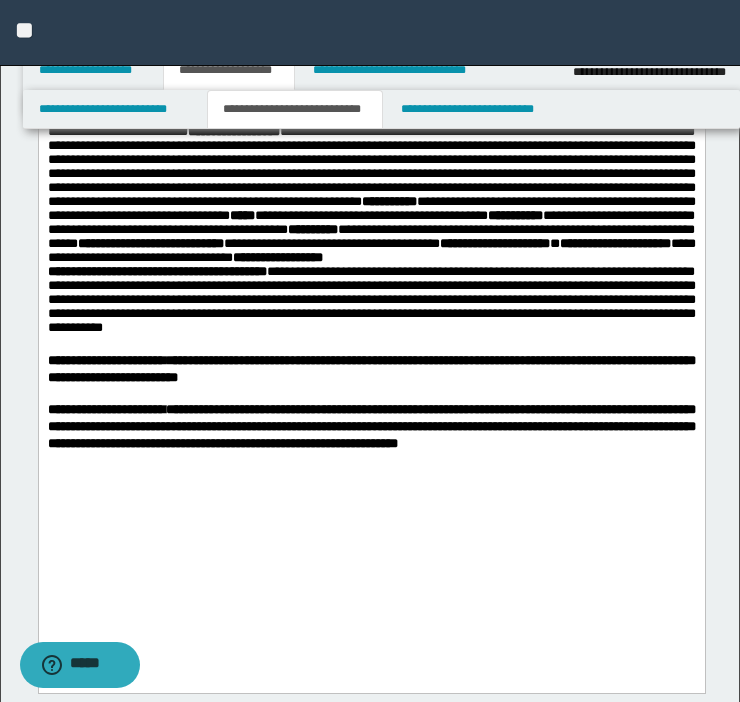click on "**********" at bounding box center [371, 194] 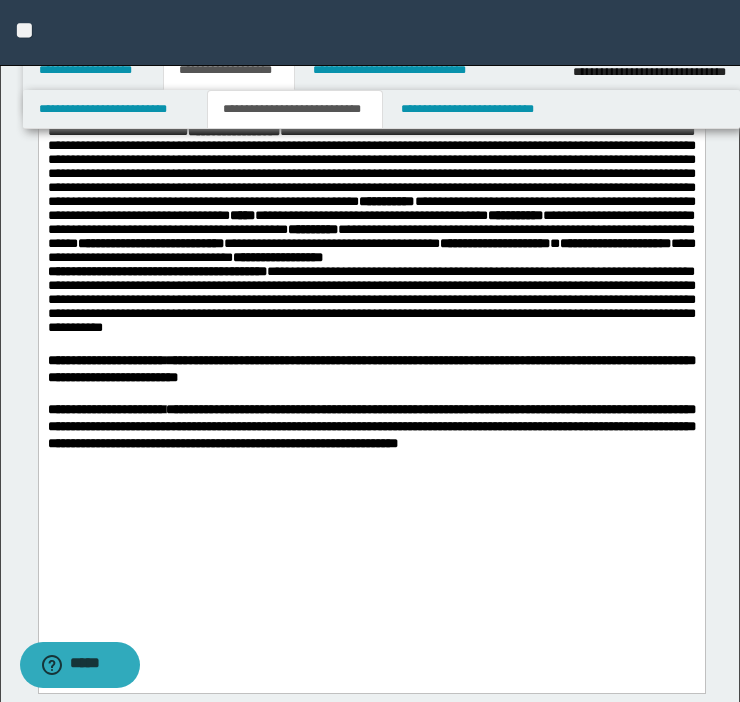 drag, startPoint x: 292, startPoint y: 199, endPoint x: 209, endPoint y: 240, distance: 92.574295 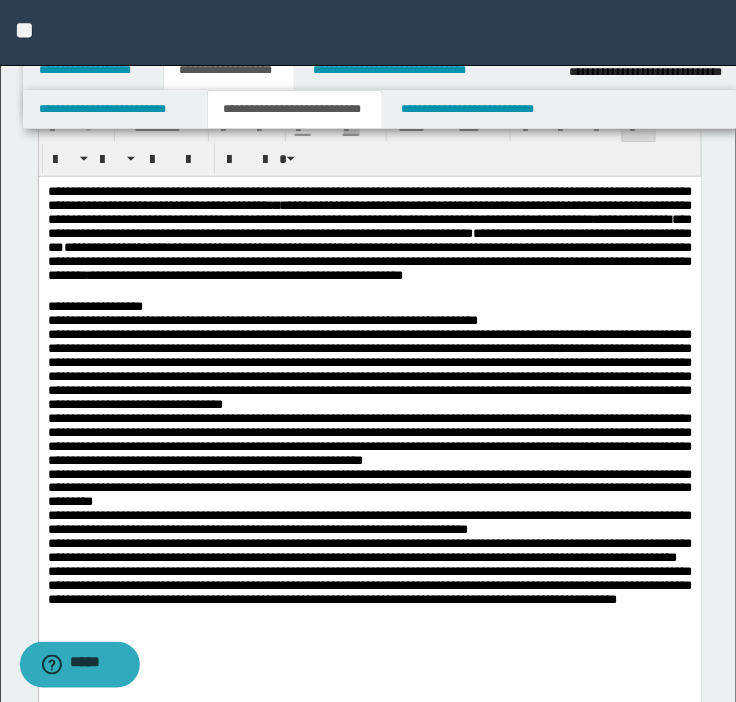 scroll, scrollTop: 0, scrollLeft: 0, axis: both 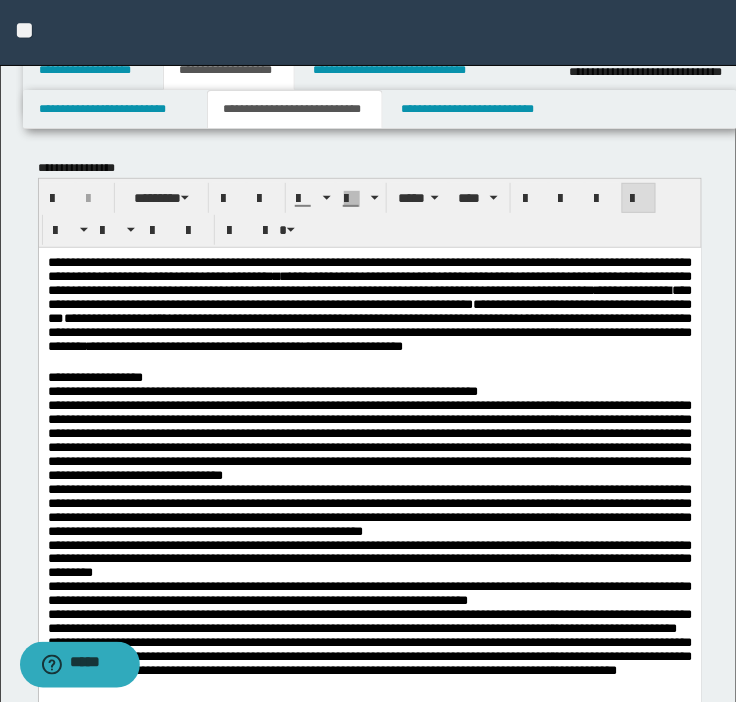 click on "**********" at bounding box center (369, 377) 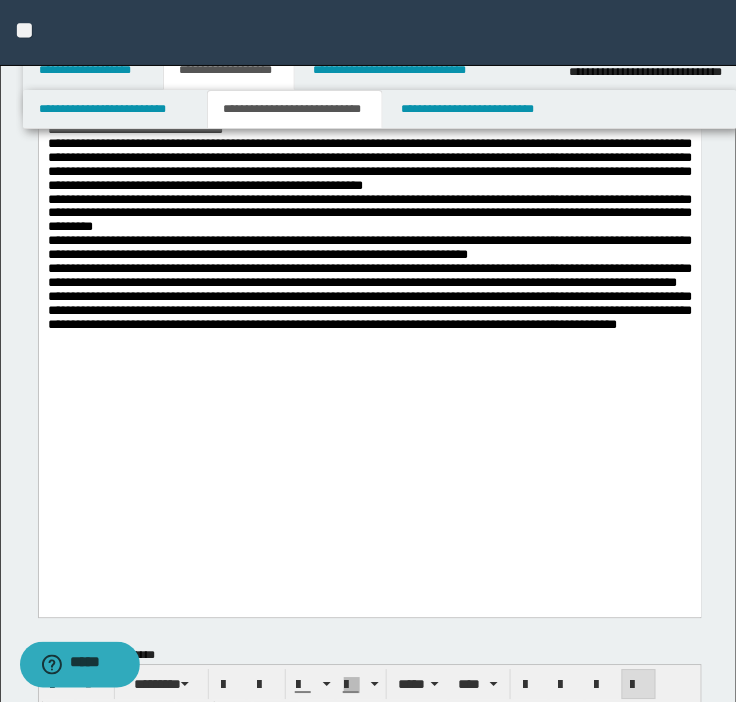 scroll, scrollTop: 320, scrollLeft: 0, axis: vertical 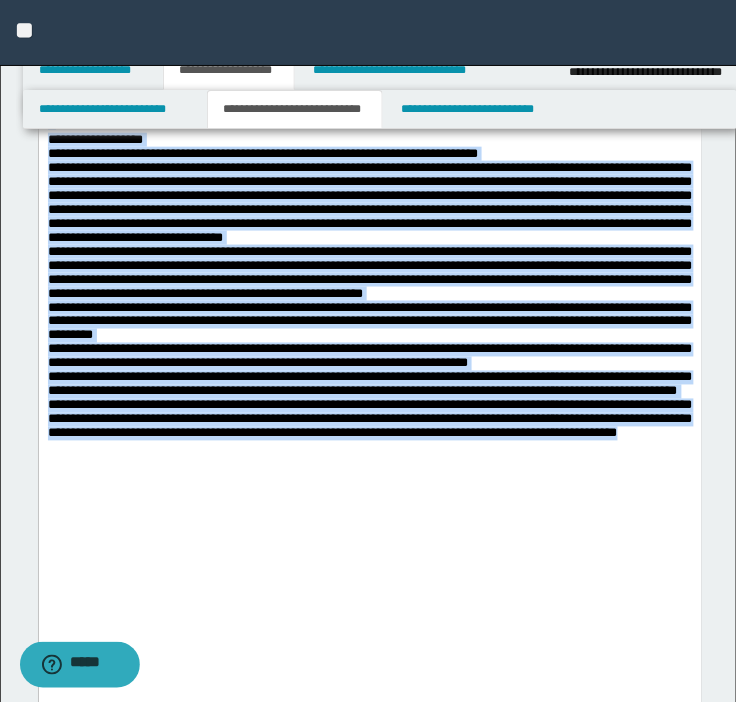 drag, startPoint x: 395, startPoint y: 609, endPoint x: 61, endPoint y: 19, distance: 677.9794 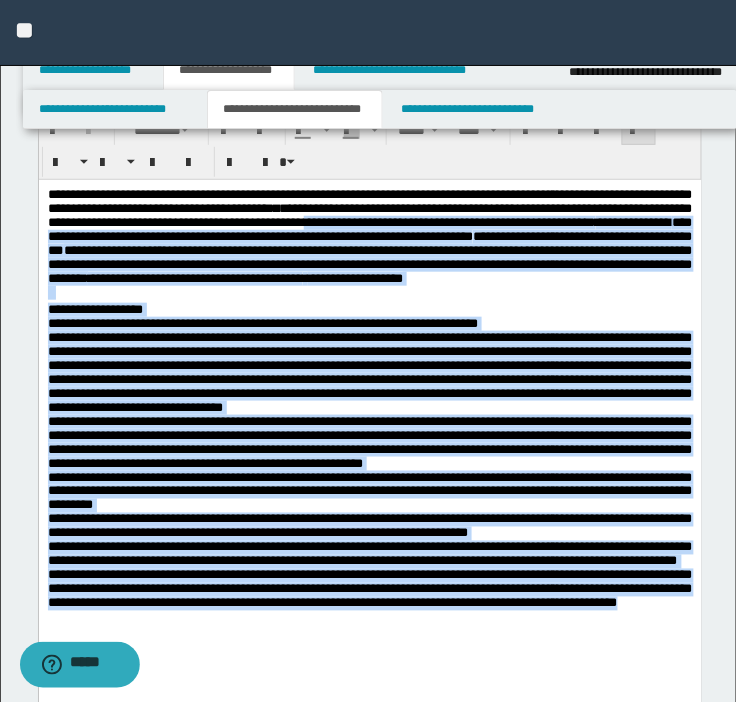 scroll, scrollTop: 42, scrollLeft: 0, axis: vertical 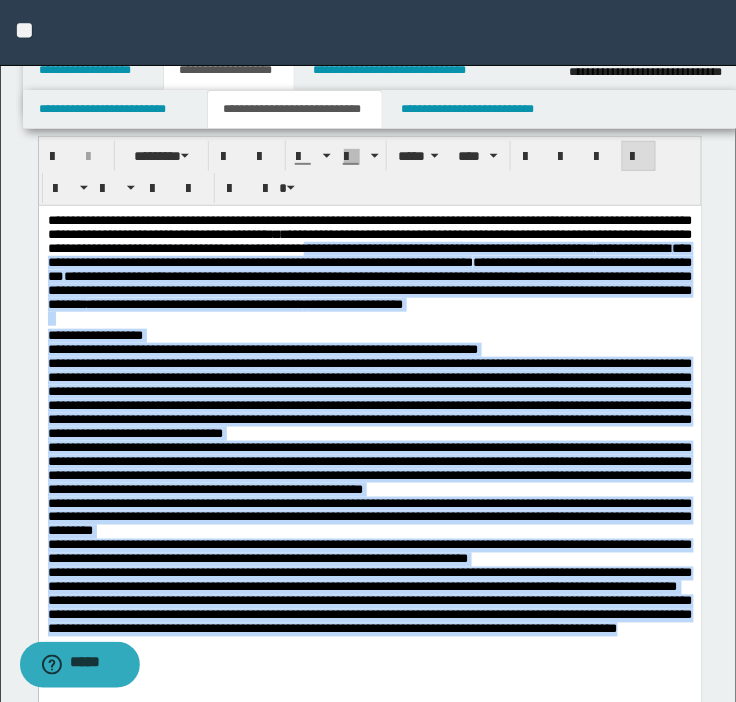 click at bounding box center (369, 319) 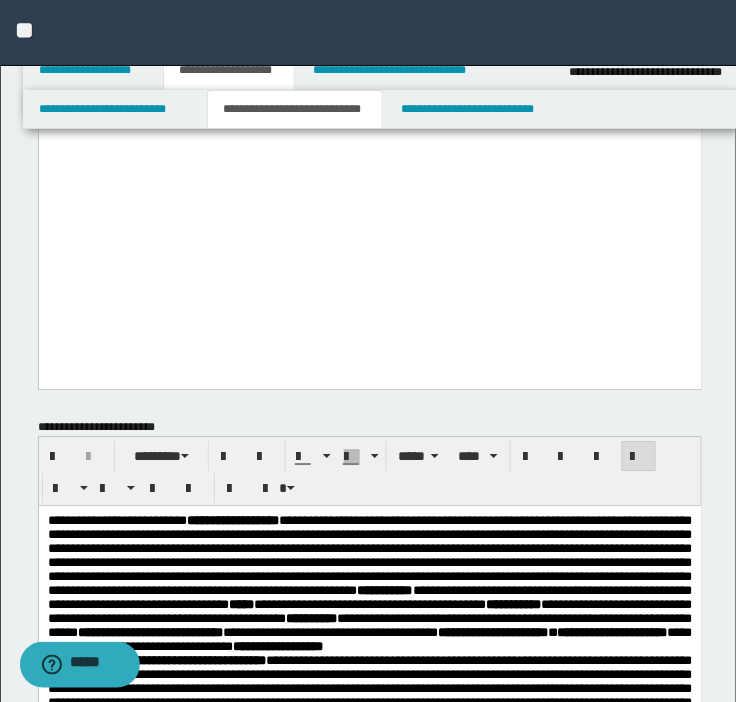 scroll, scrollTop: 508, scrollLeft: 0, axis: vertical 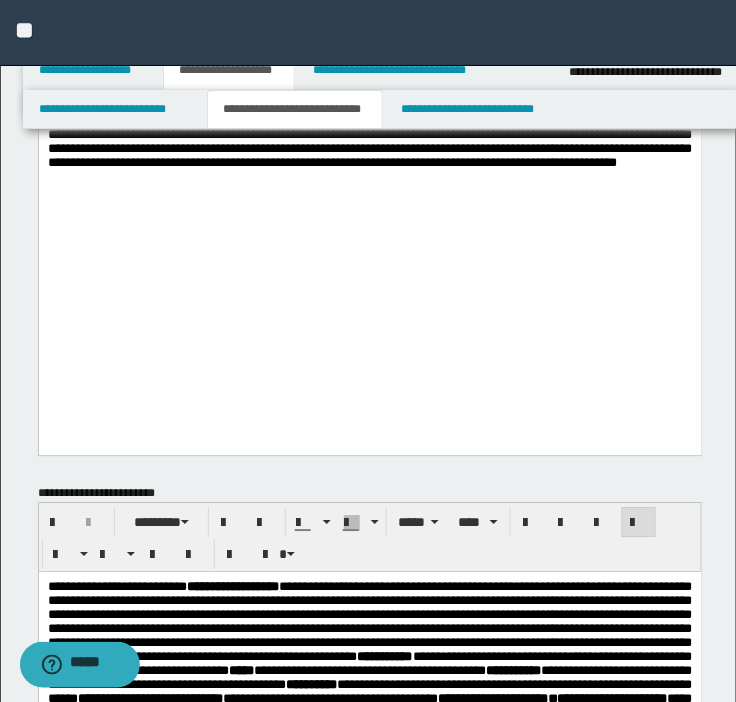 click on "**********" at bounding box center [369, 151] 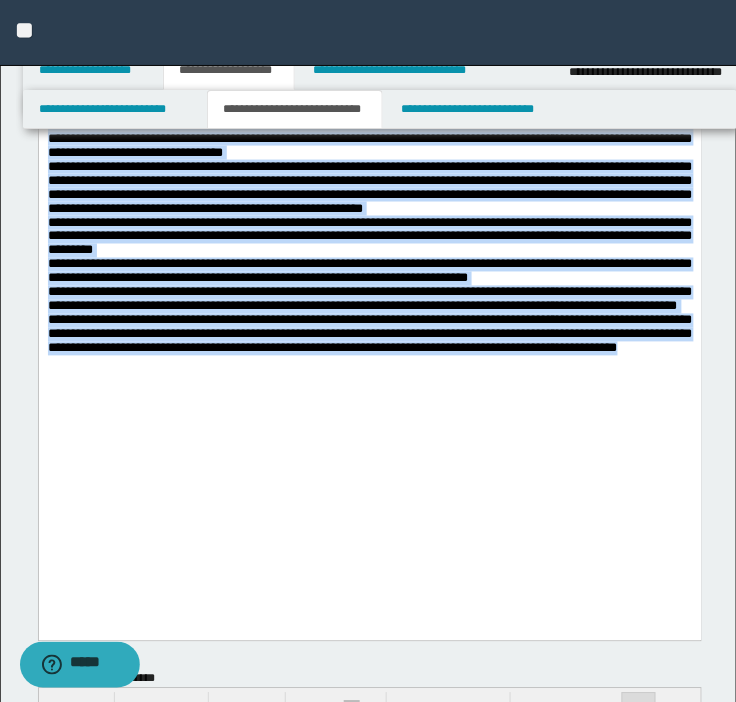 scroll, scrollTop: 256, scrollLeft: 0, axis: vertical 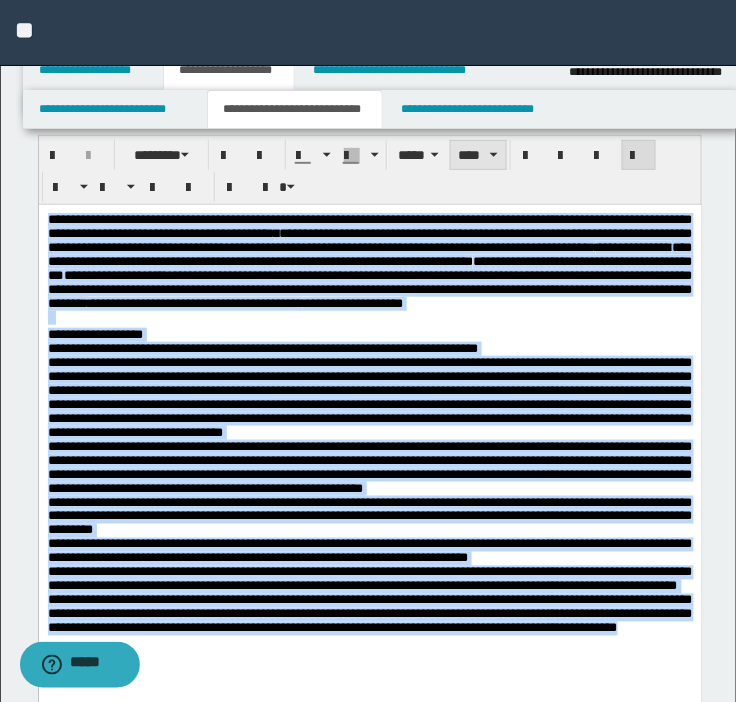 click on "****" at bounding box center [478, 155] 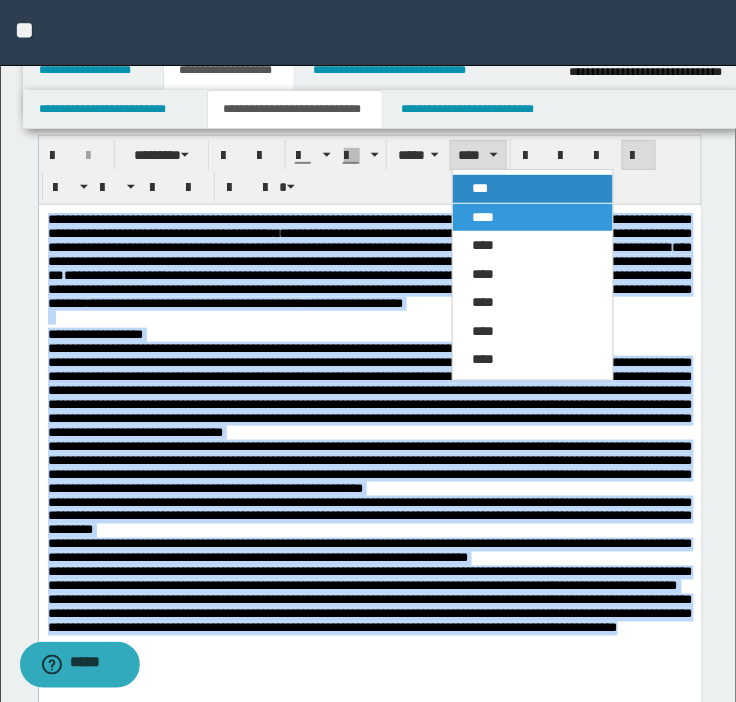 click on "***" at bounding box center (481, 188) 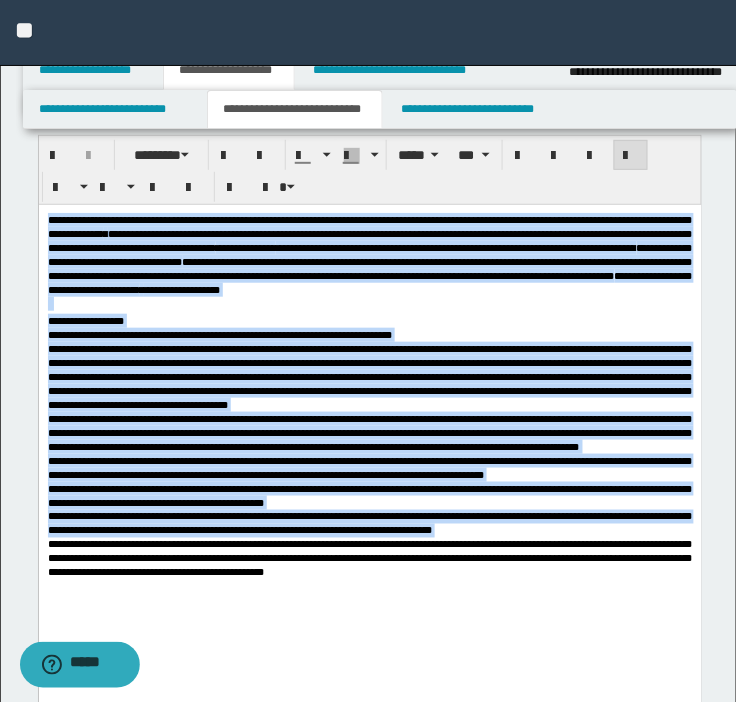 click on "**********" at bounding box center (369, 376) 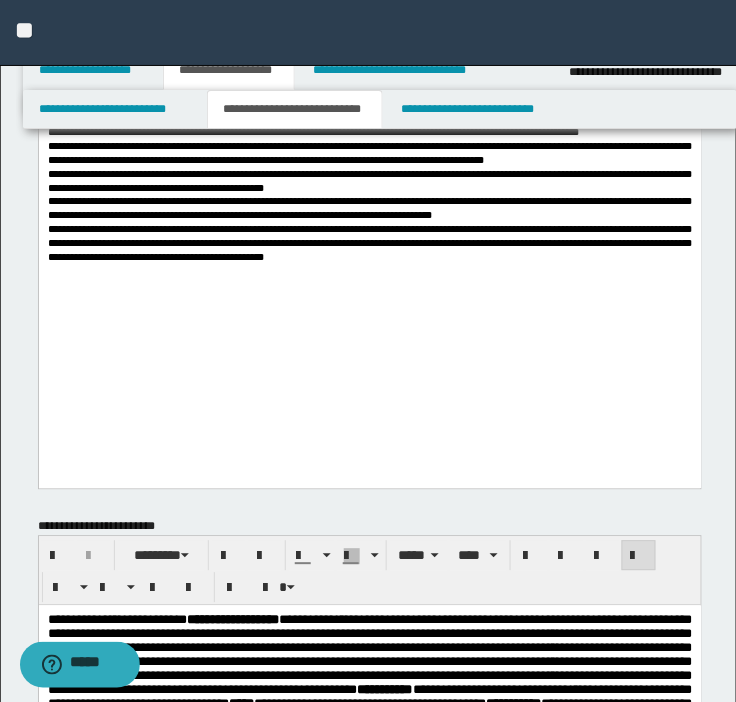 scroll, scrollTop: 384, scrollLeft: 0, axis: vertical 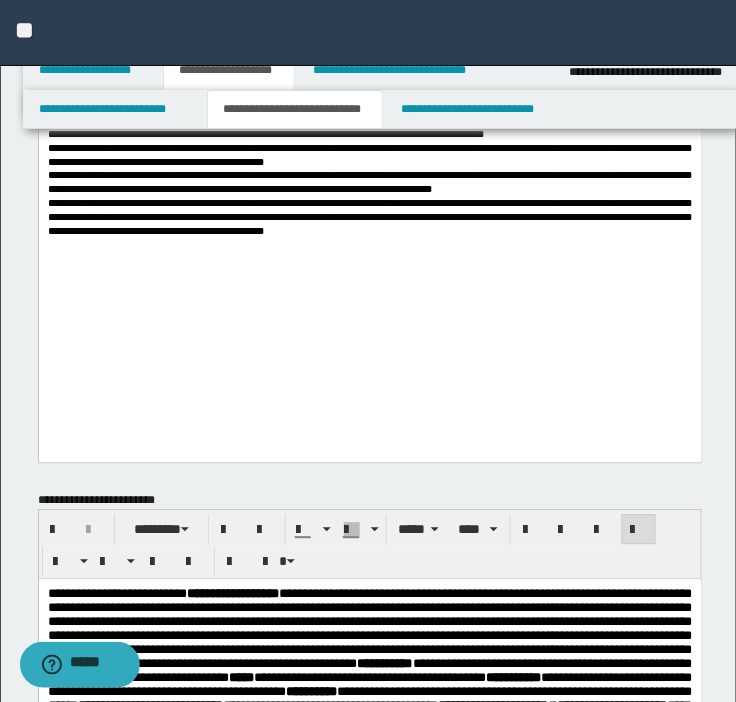 click on "**********" at bounding box center [369, 218] 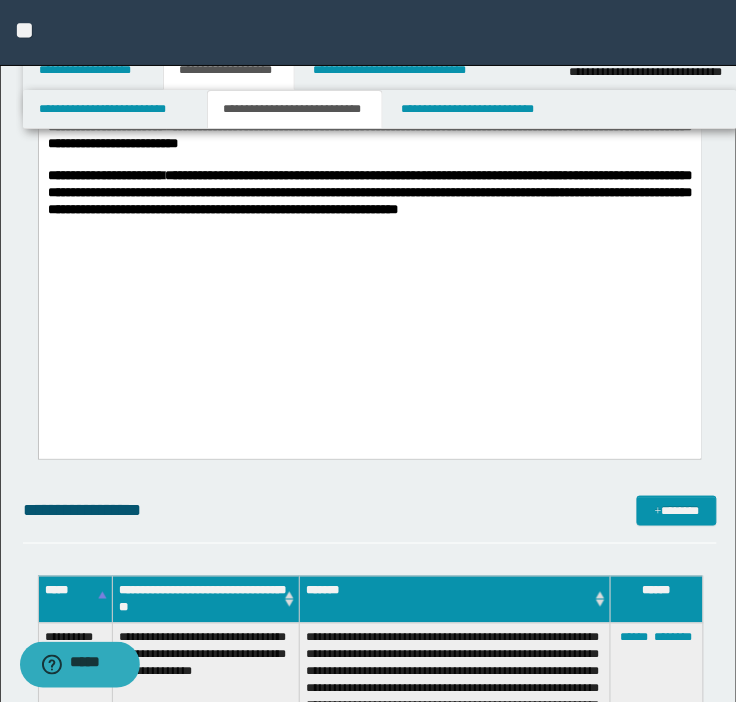 scroll, scrollTop: 1120, scrollLeft: 0, axis: vertical 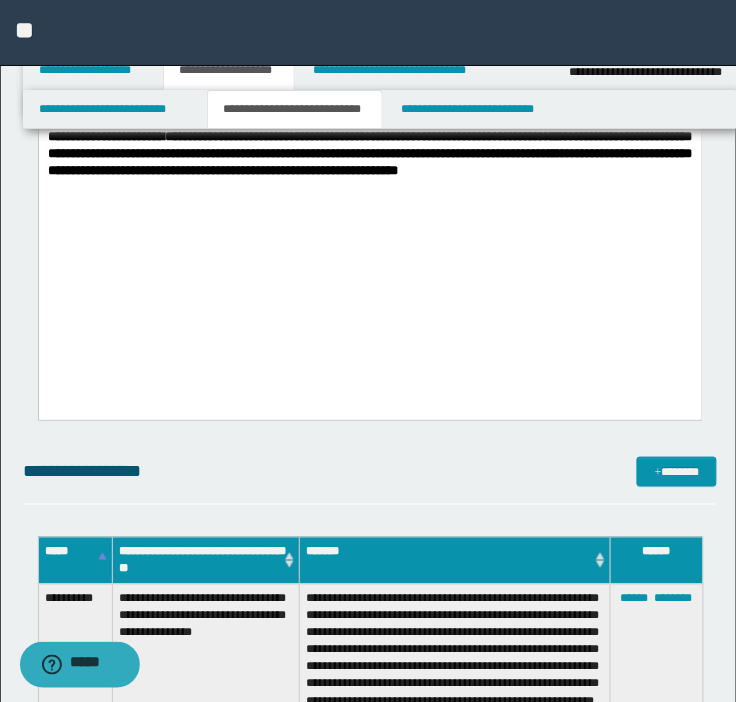 click on "**********" at bounding box center [369, 153] 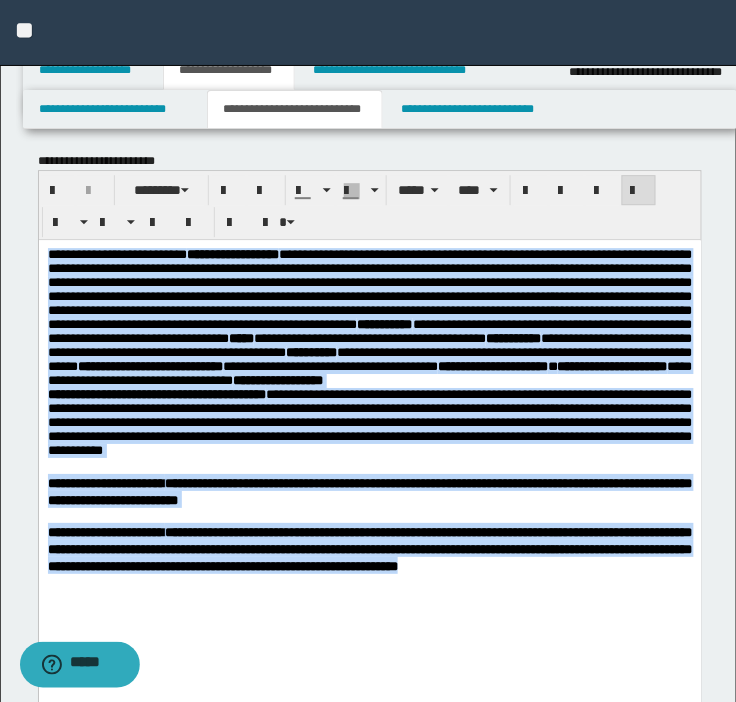 scroll, scrollTop: 697, scrollLeft: 0, axis: vertical 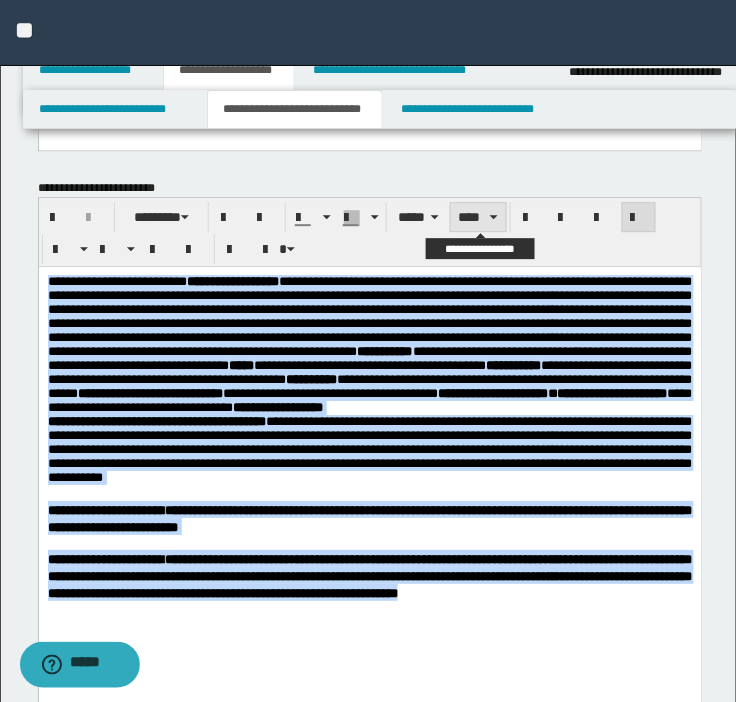 click at bounding box center (494, 217) 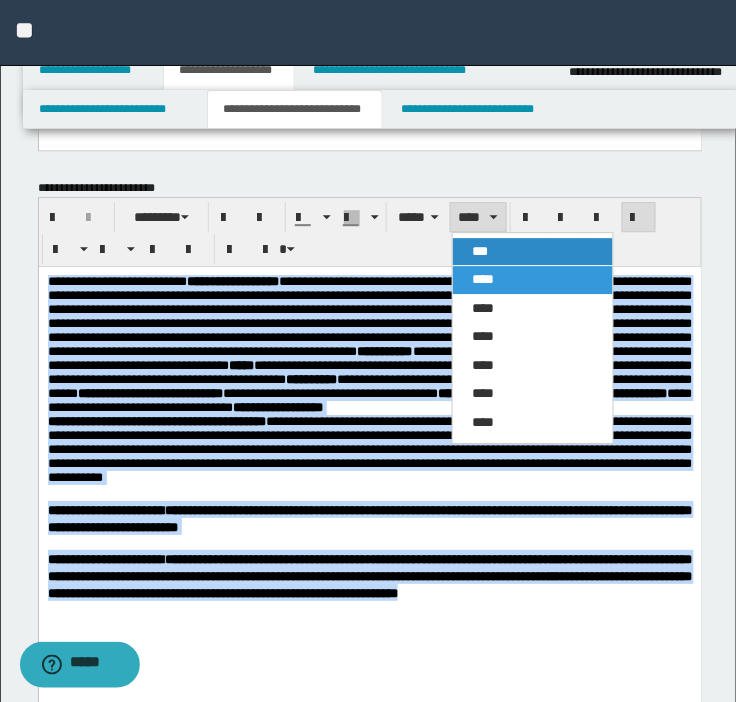 click on "***" at bounding box center (533, 252) 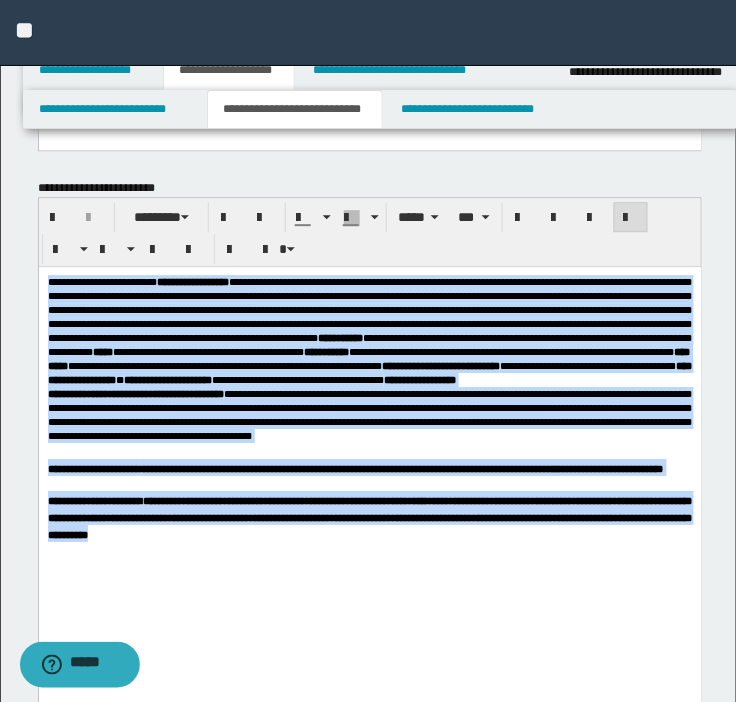 click on "**********" at bounding box center (369, 373) 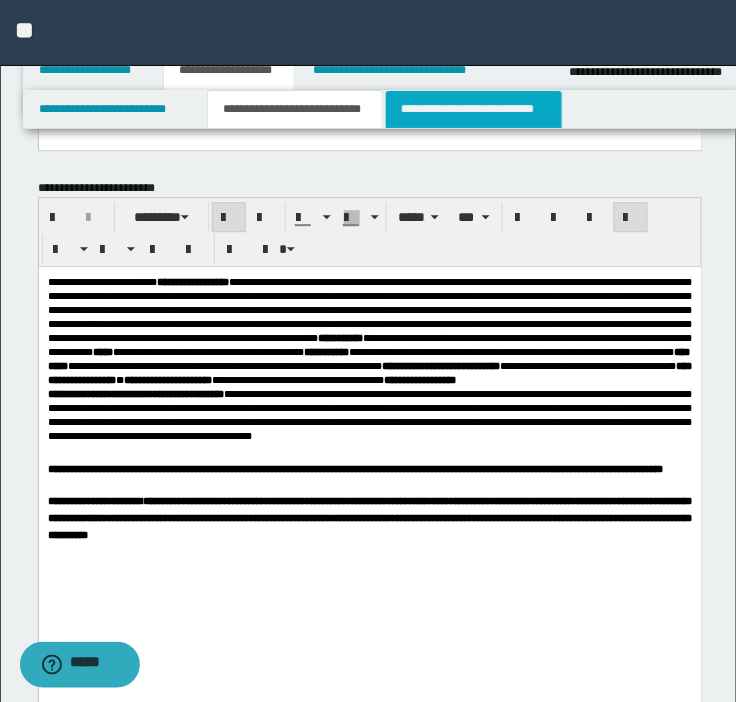 click on "**********" at bounding box center [474, 109] 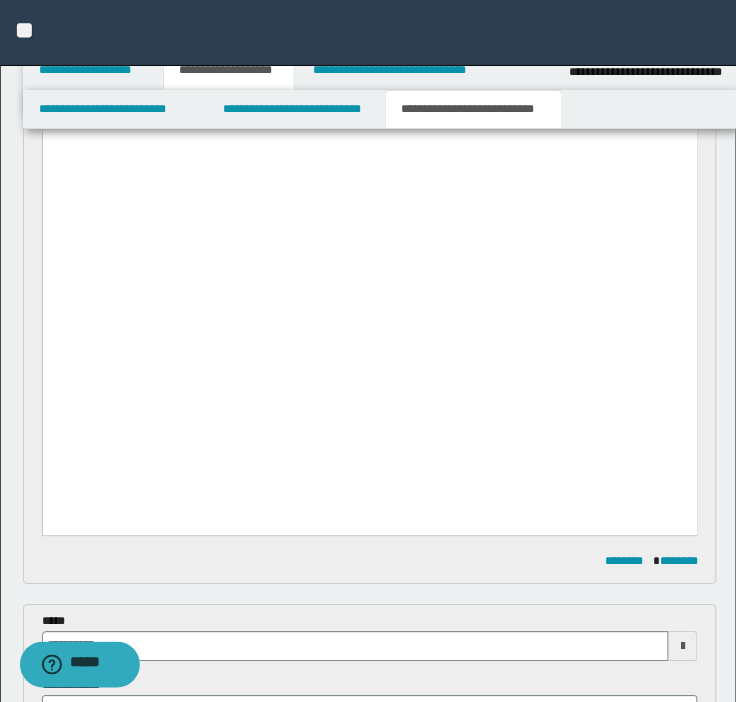 scroll, scrollTop: 1535, scrollLeft: 0, axis: vertical 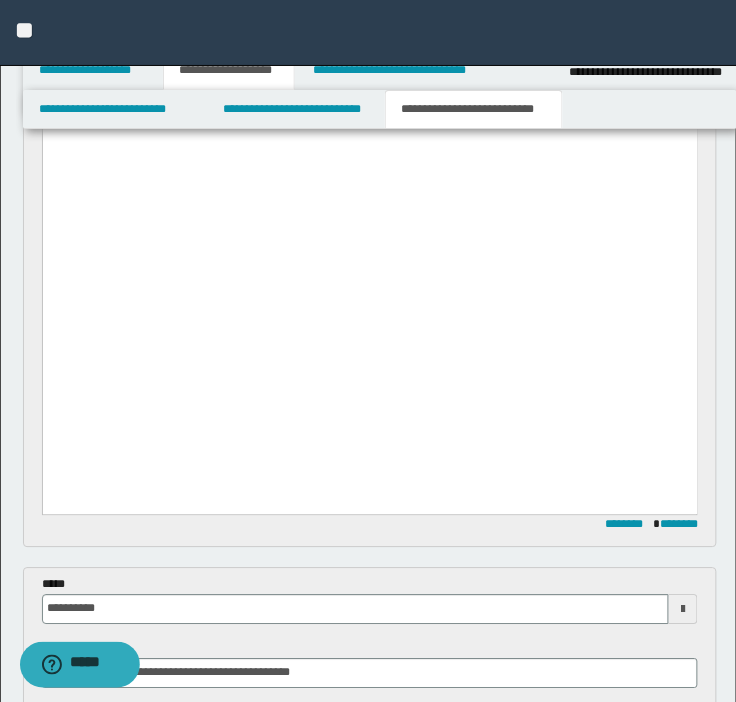 click on "**********" at bounding box center (369, -123) 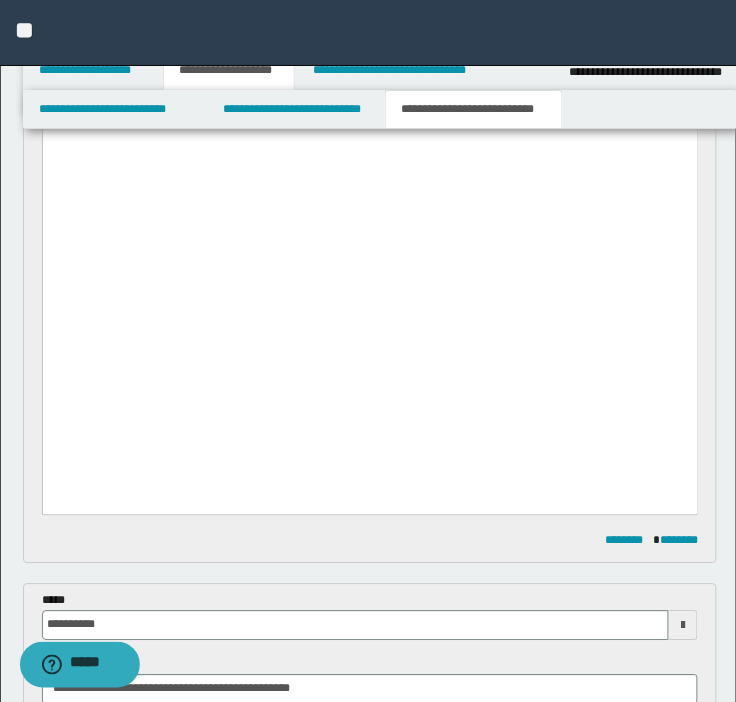 click on "**********" at bounding box center [369, -570] 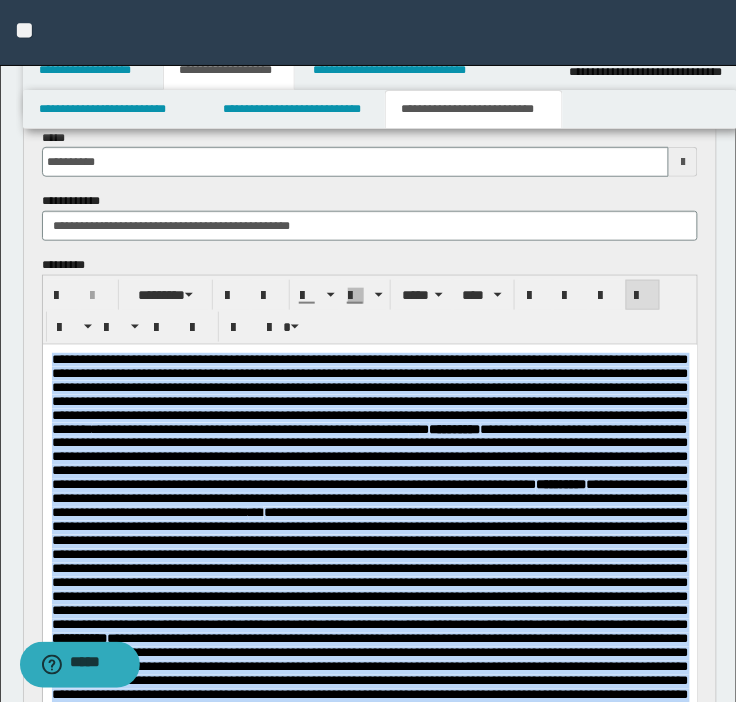 scroll, scrollTop: 100, scrollLeft: 0, axis: vertical 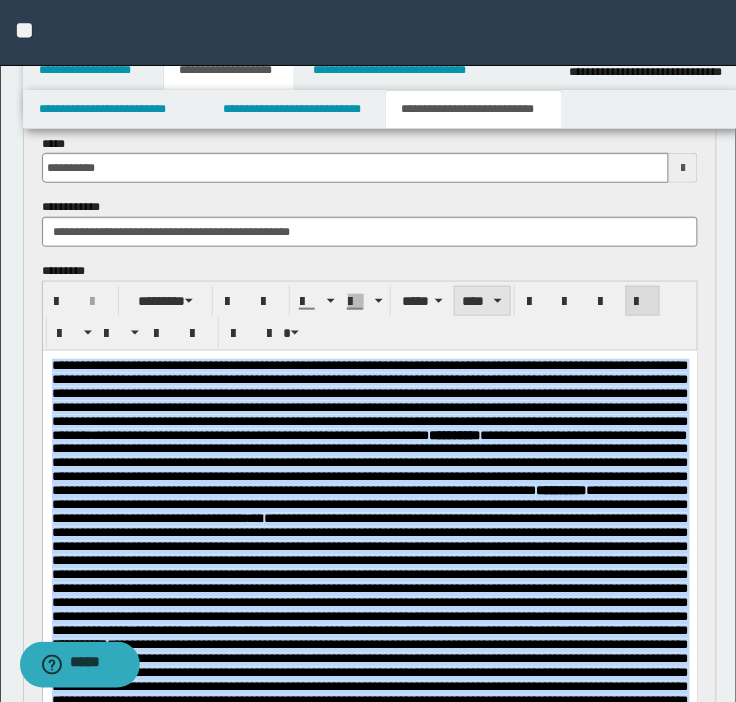 click on "****" at bounding box center [482, 301] 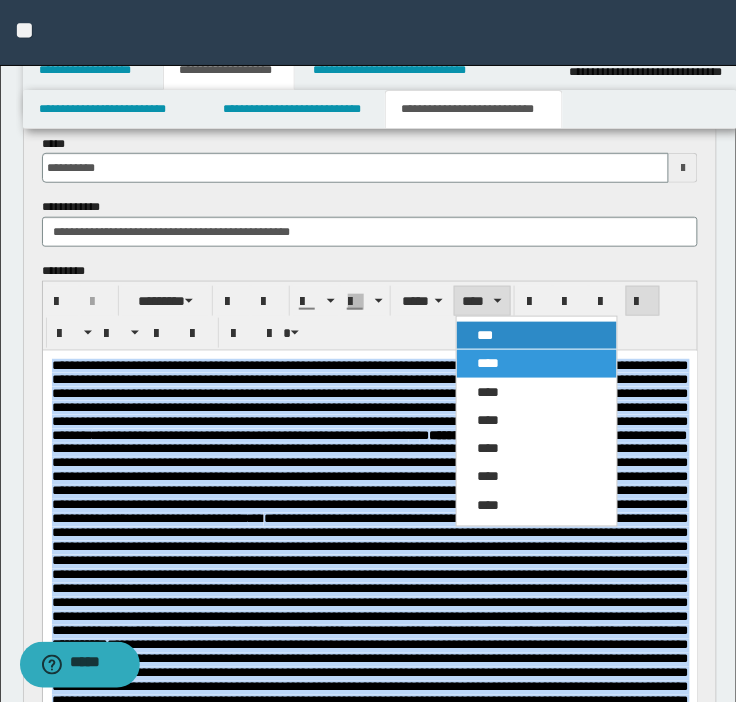 click on "***" at bounding box center [537, 336] 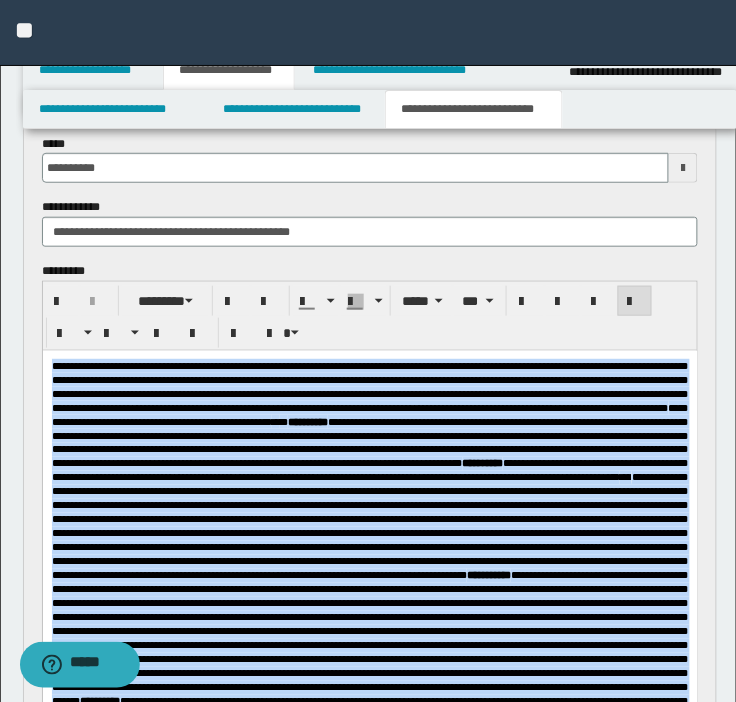 click on "**********" at bounding box center (369, 757) 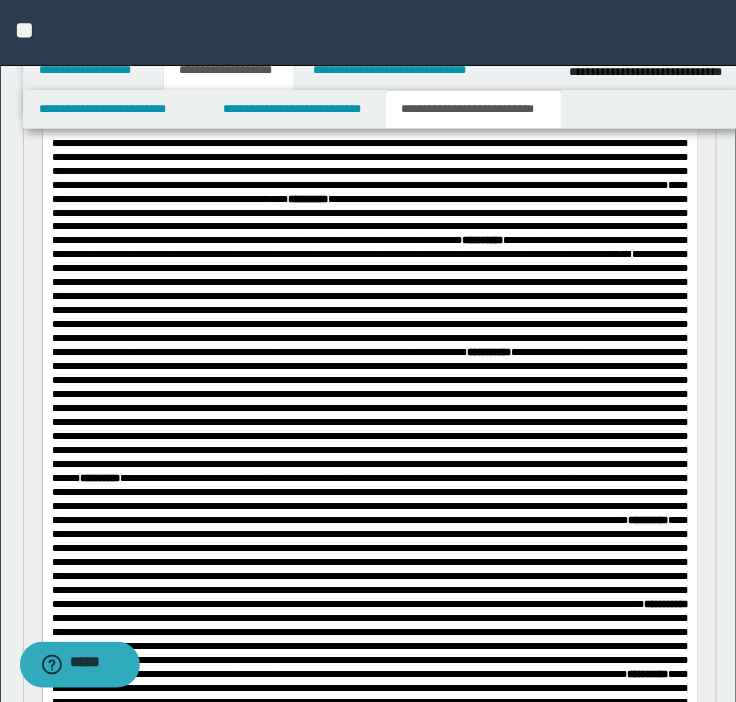 scroll, scrollTop: 344, scrollLeft: 0, axis: vertical 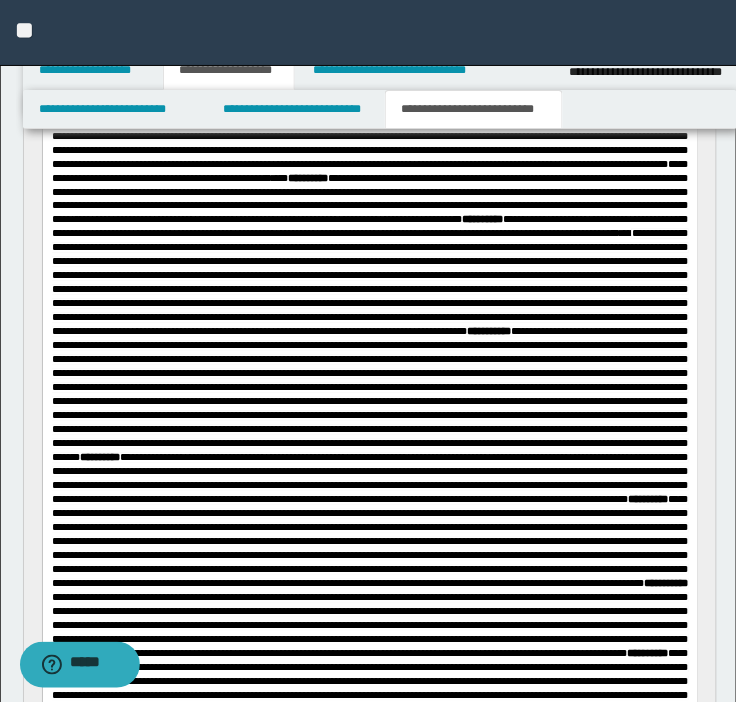 drag, startPoint x: 310, startPoint y: 390, endPoint x: 255, endPoint y: 205, distance: 193.0026 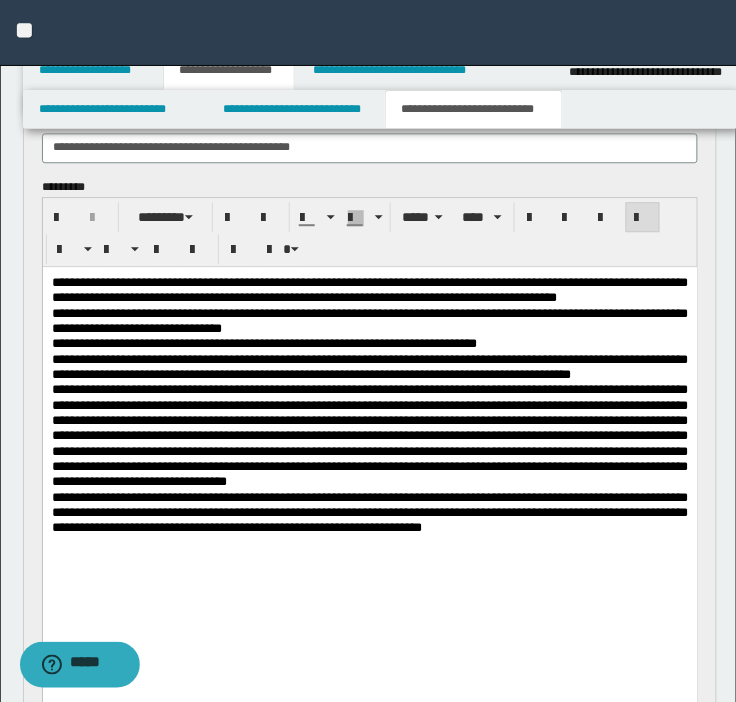 scroll, scrollTop: 1782, scrollLeft: 0, axis: vertical 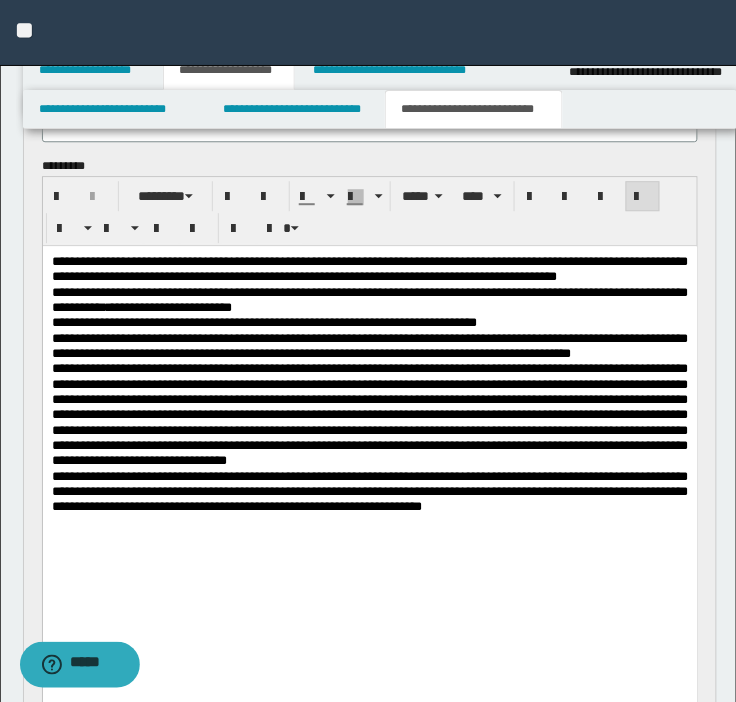 click on "**********" at bounding box center (369, 413) 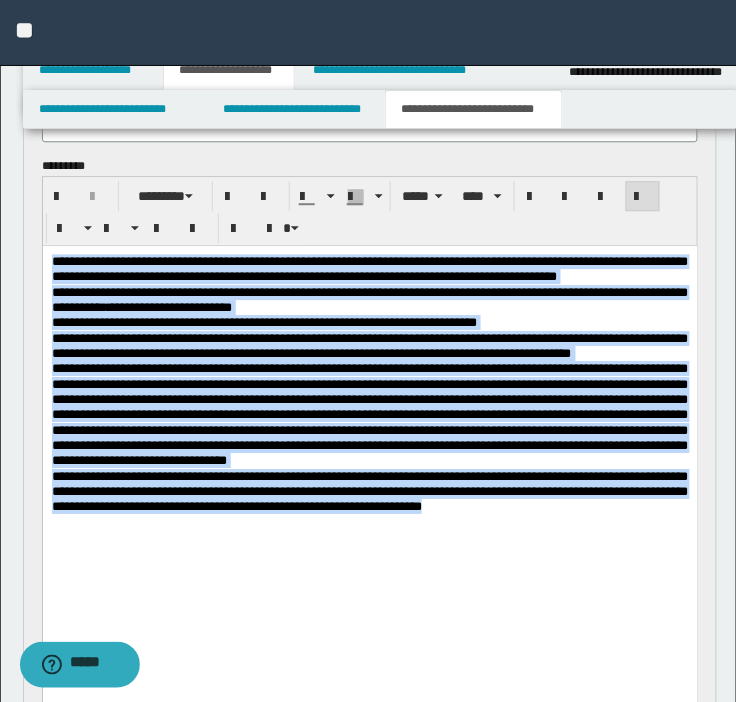 drag, startPoint x: 133, startPoint y: 598, endPoint x: 109, endPoint y: 432, distance: 167.72597 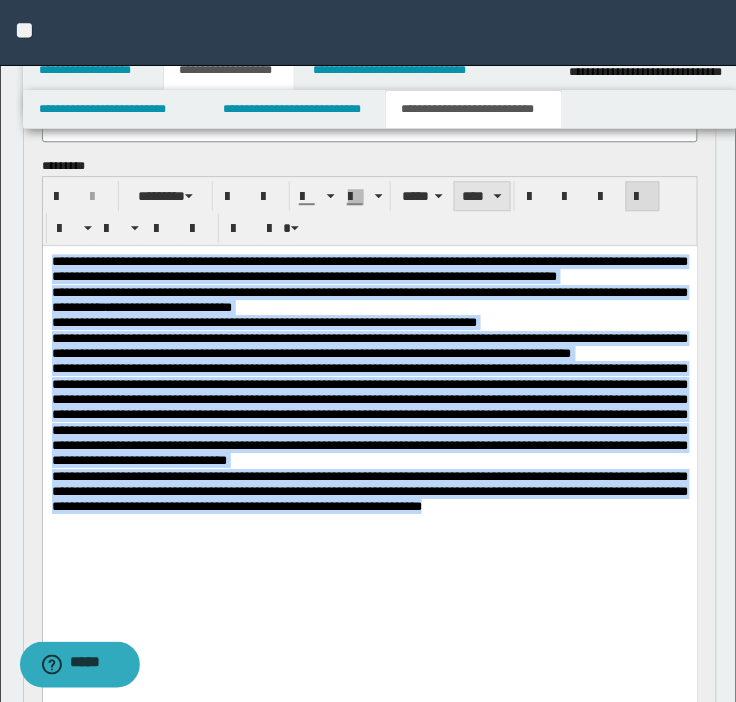 click on "****" at bounding box center [482, 196] 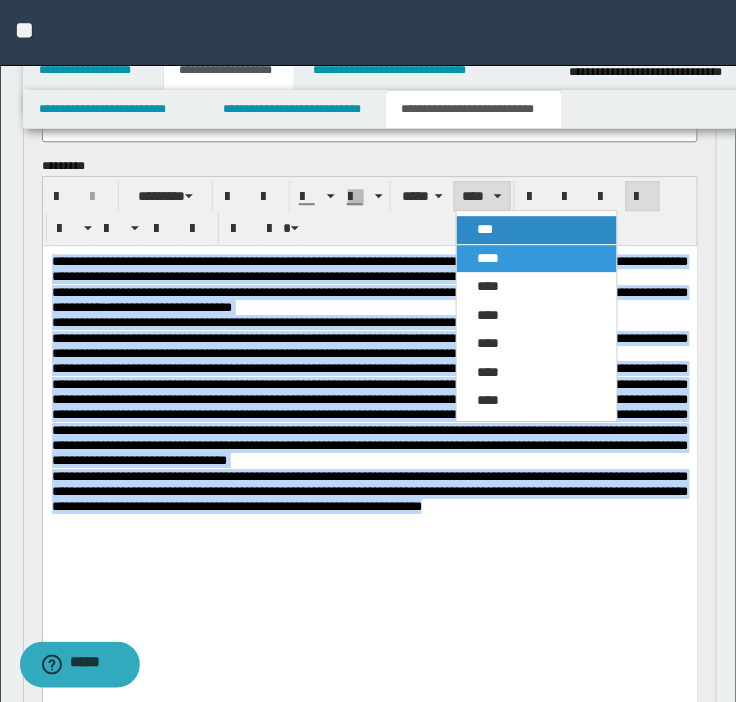 click on "***" at bounding box center (485, 229) 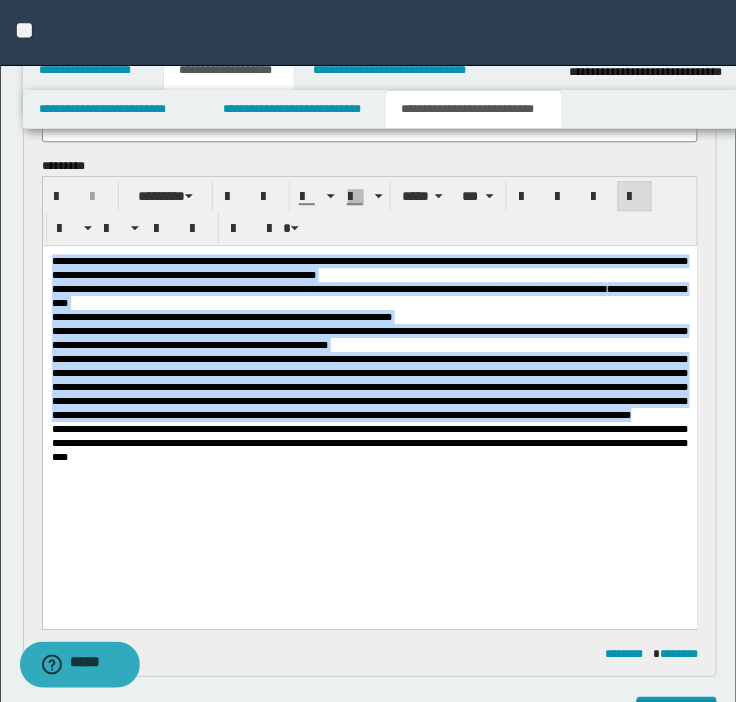 click on "**********" at bounding box center [369, 442] 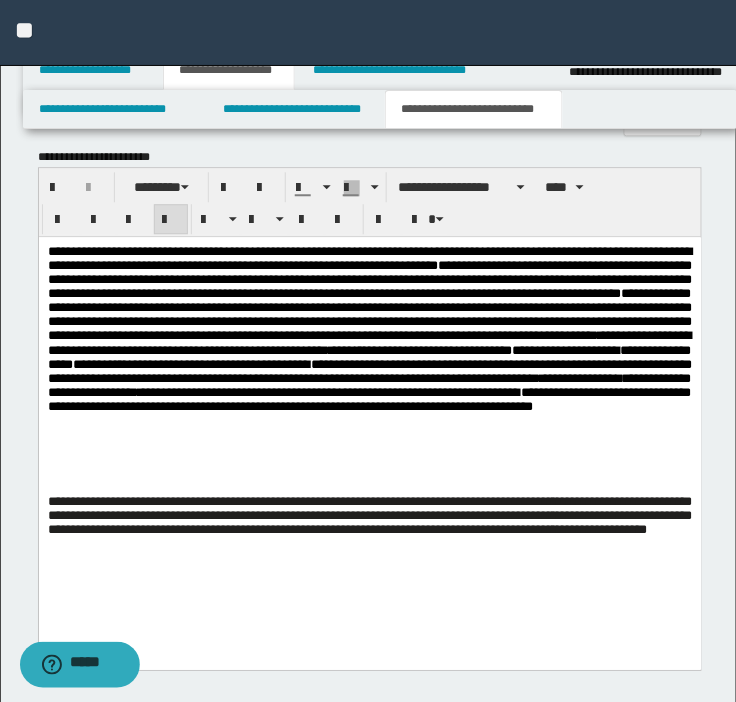 scroll, scrollTop: 2843, scrollLeft: 0, axis: vertical 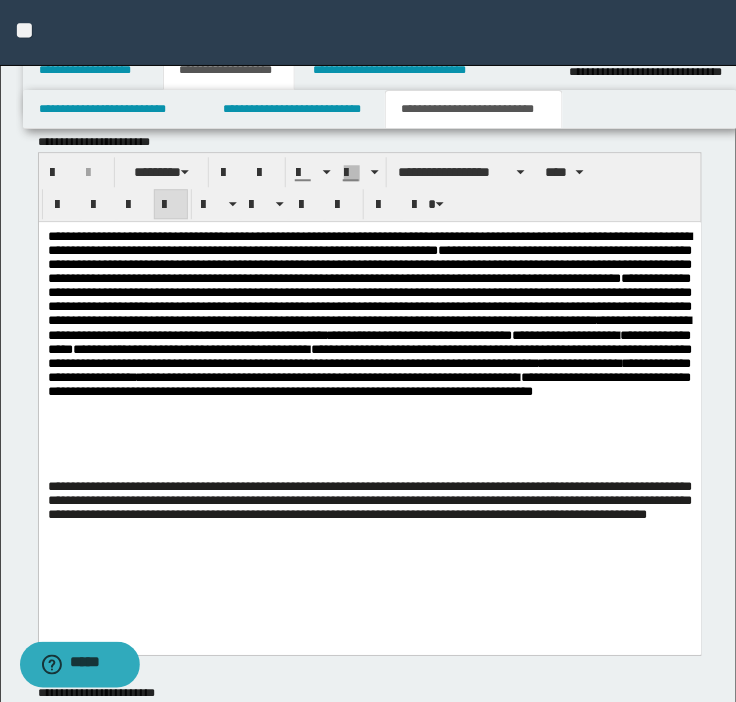 click on "**********" at bounding box center [369, 499] 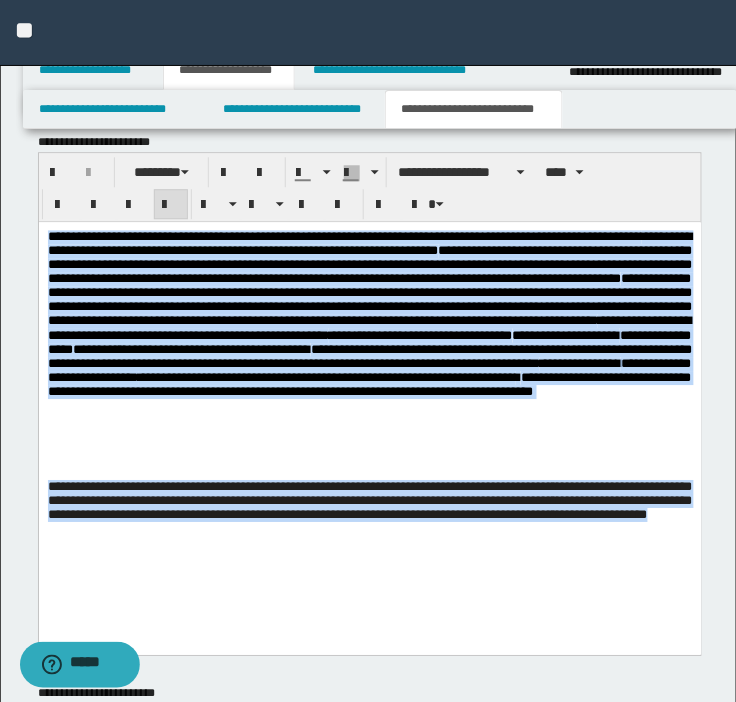 drag, startPoint x: 440, startPoint y: 550, endPoint x: -221, endPoint y: 39, distance: 835.4891 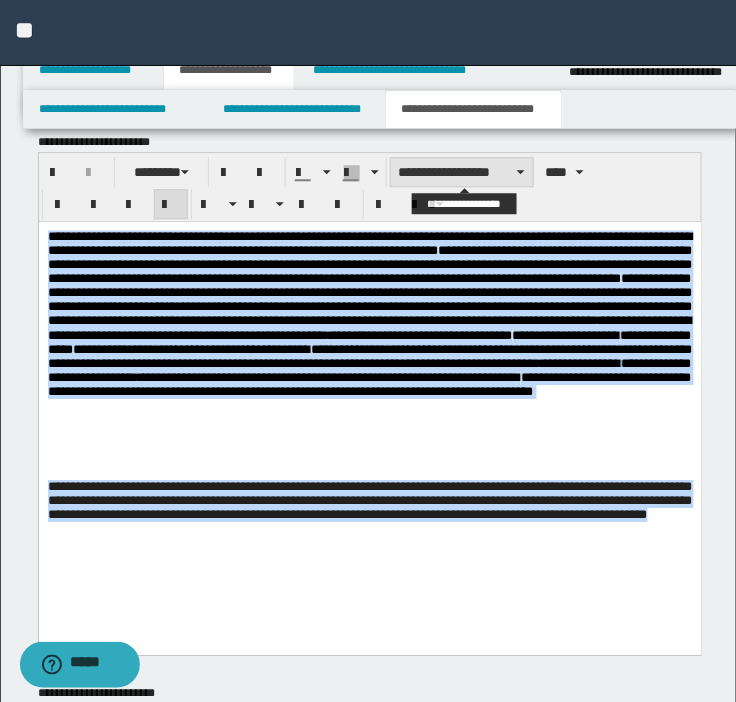 click on "**********" at bounding box center [462, 172] 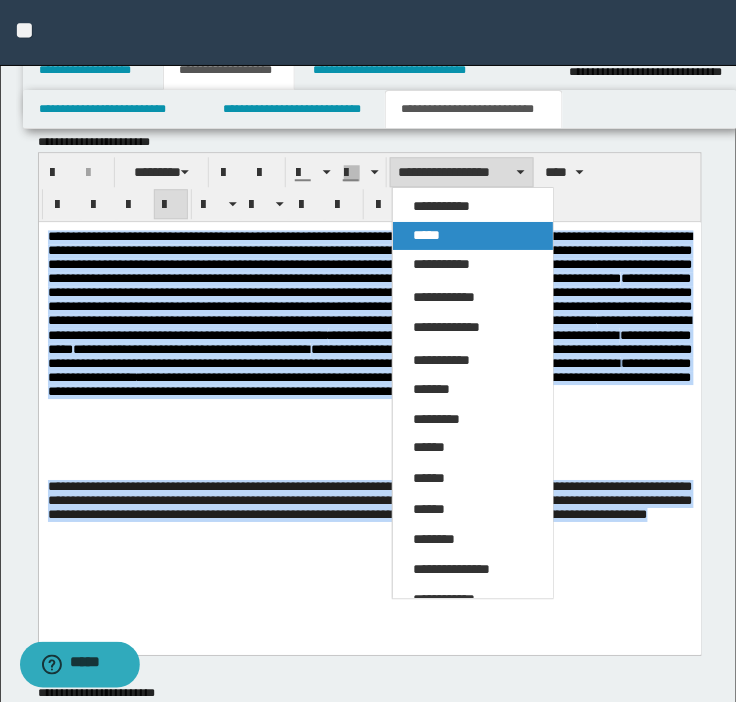 click on "*****" at bounding box center (426, 235) 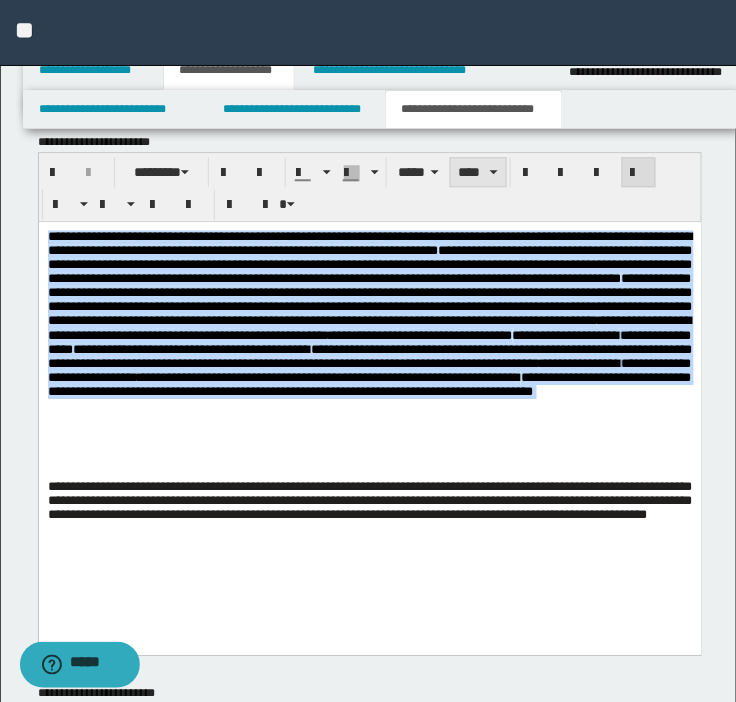 click on "****" at bounding box center (478, 172) 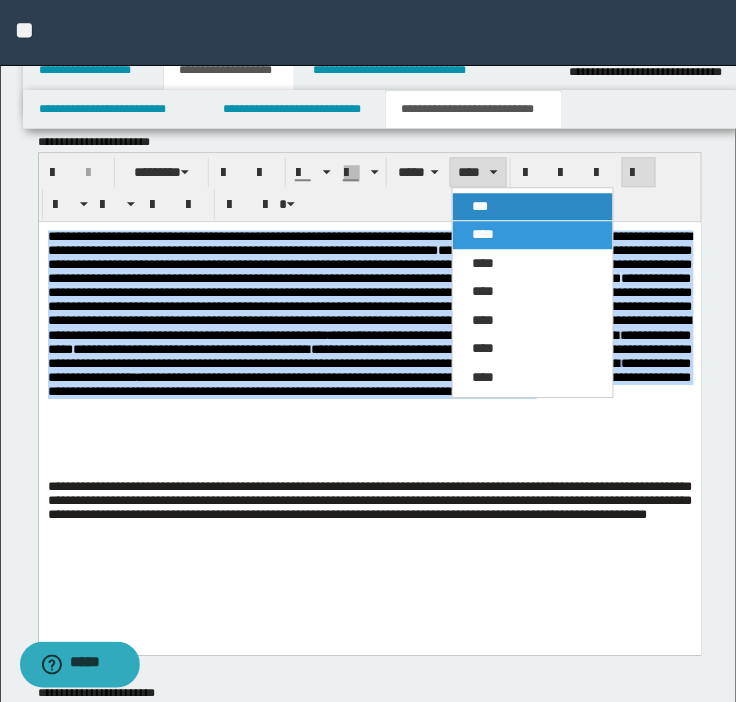 click on "***" at bounding box center [481, 206] 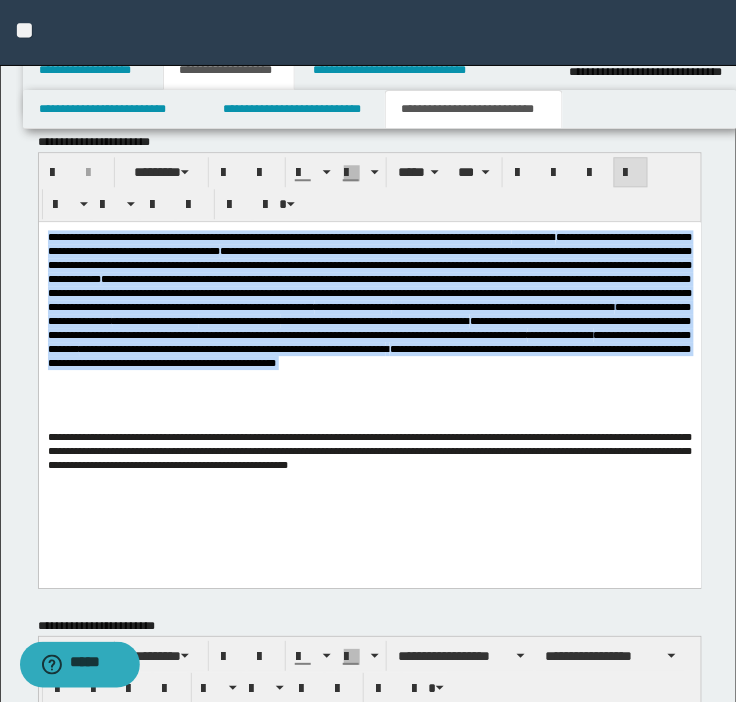 click on "**********" at bounding box center [369, 329] 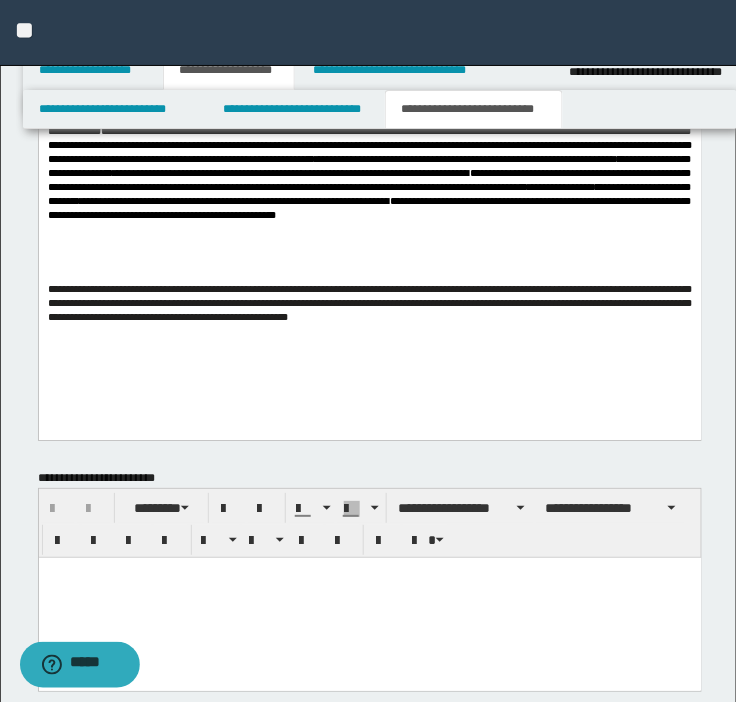 scroll, scrollTop: 3306, scrollLeft: 0, axis: vertical 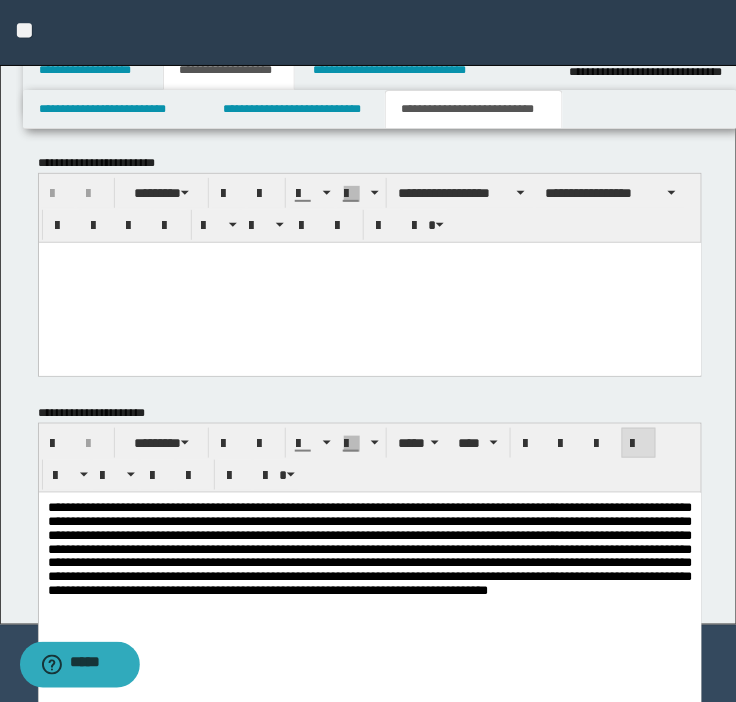 click on "**********" at bounding box center [369, 548] 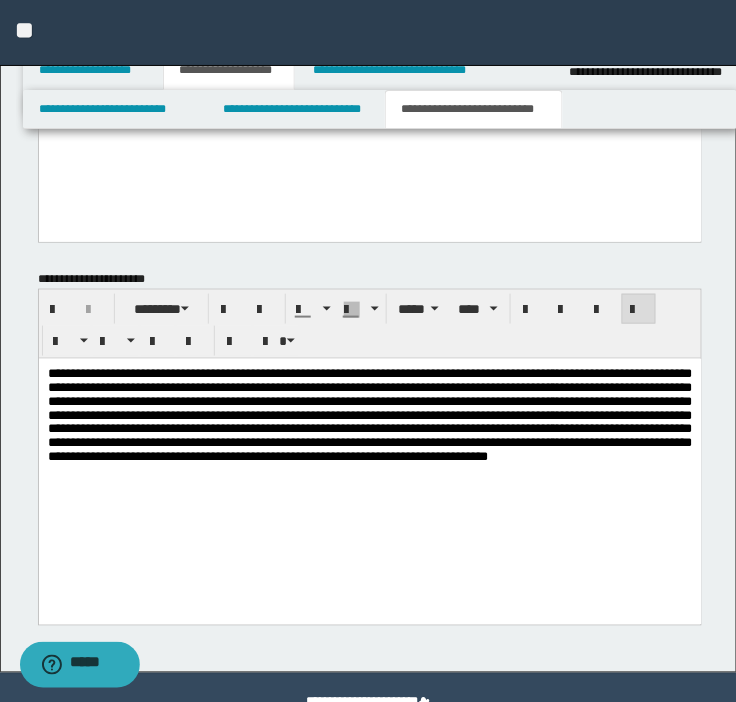 scroll, scrollTop: 3488, scrollLeft: 0, axis: vertical 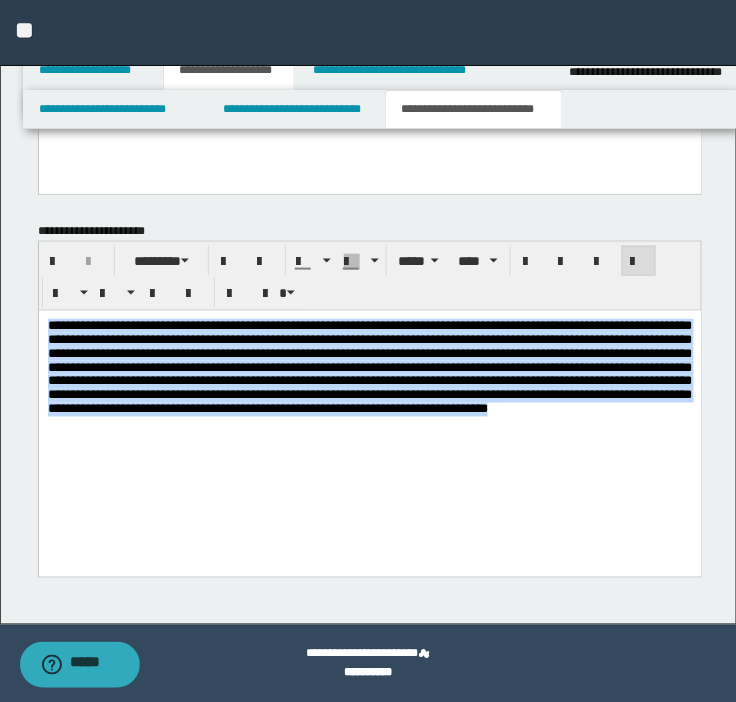 drag, startPoint x: 276, startPoint y: 480, endPoint x: -197, endPoint y: 180, distance: 560.1152 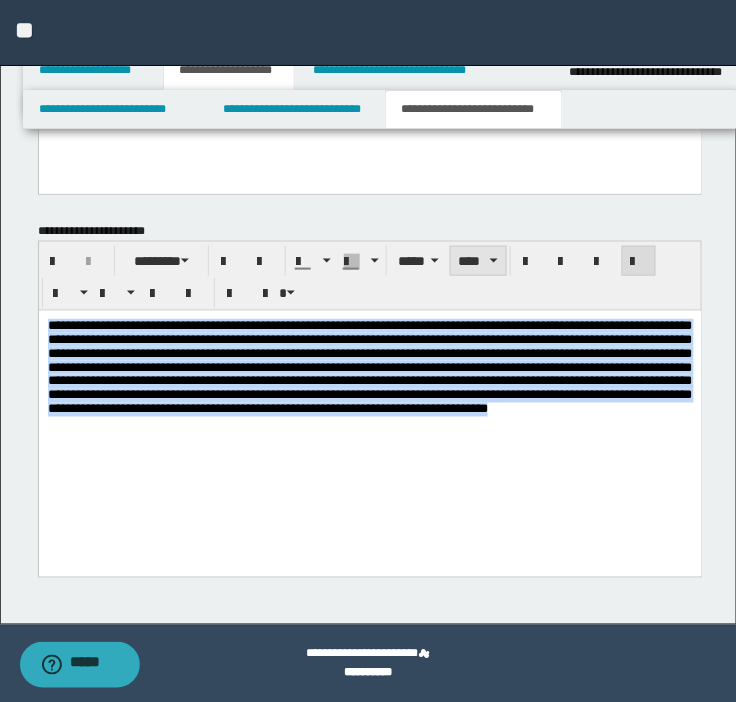 click on "****" at bounding box center [478, 261] 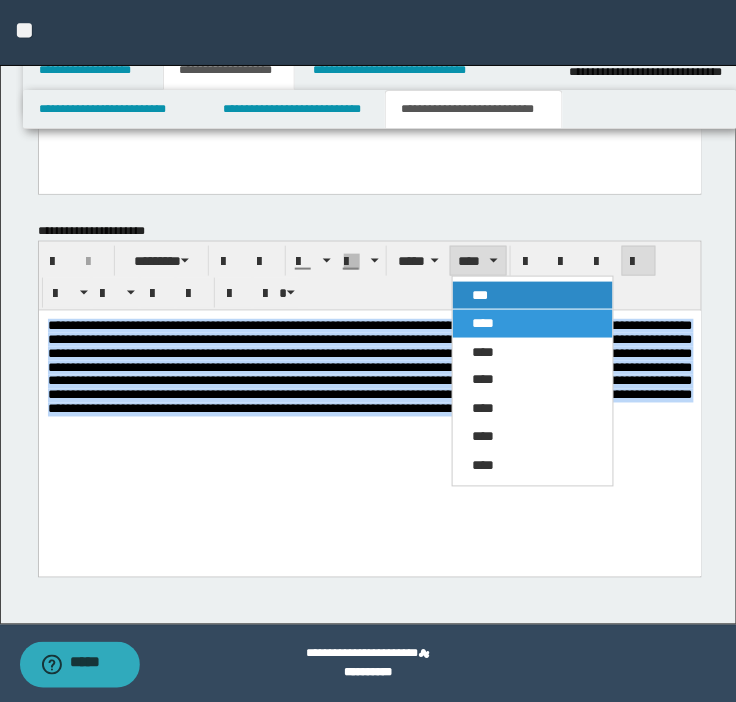 click on "***" at bounding box center (481, 295) 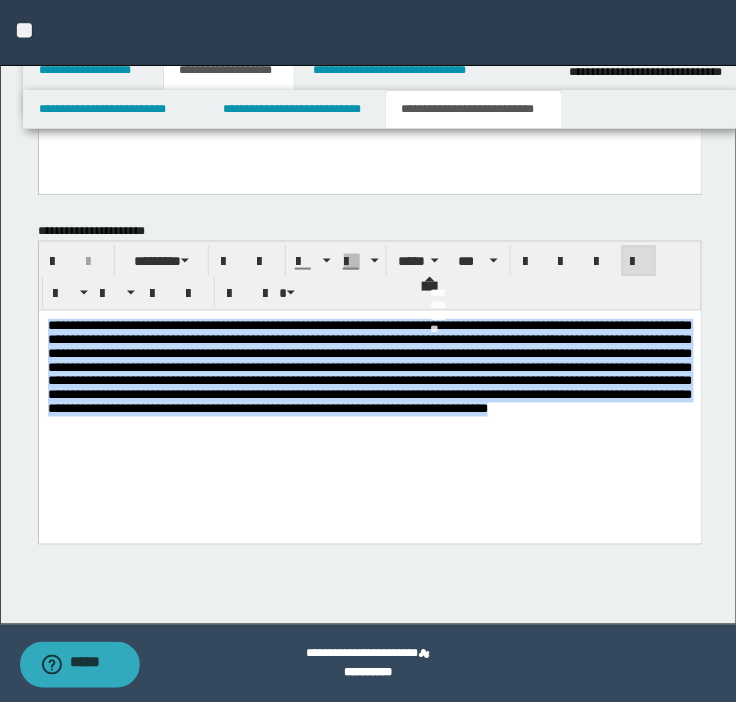 scroll, scrollTop: 3455, scrollLeft: 0, axis: vertical 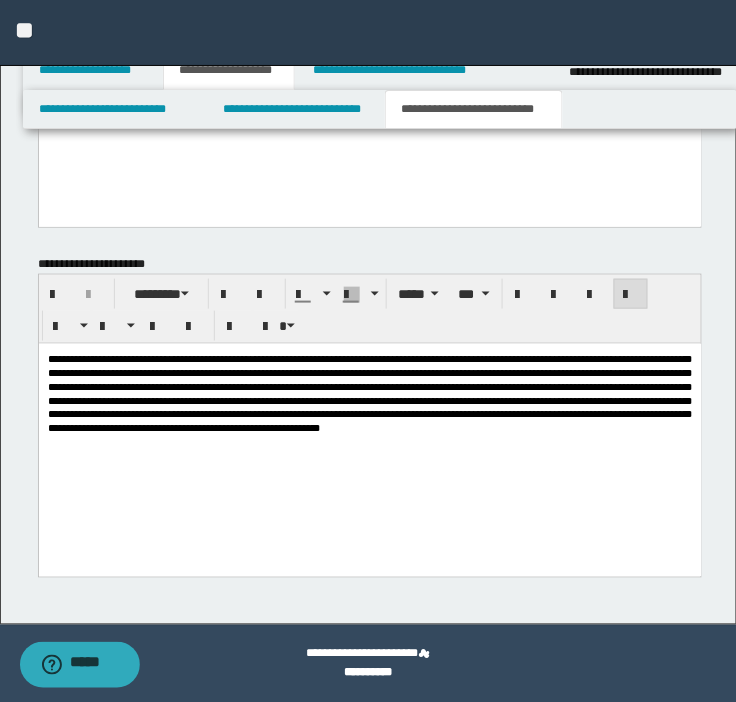 click on "**********" at bounding box center [369, 418] 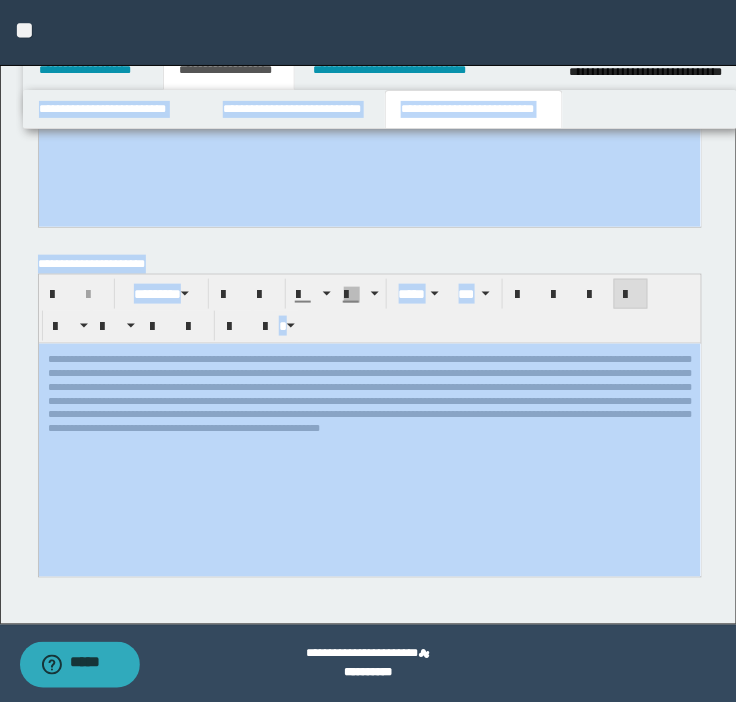 drag, startPoint x: 735, startPoint y: 618, endPoint x: 641, endPoint y: 88, distance: 538.2713 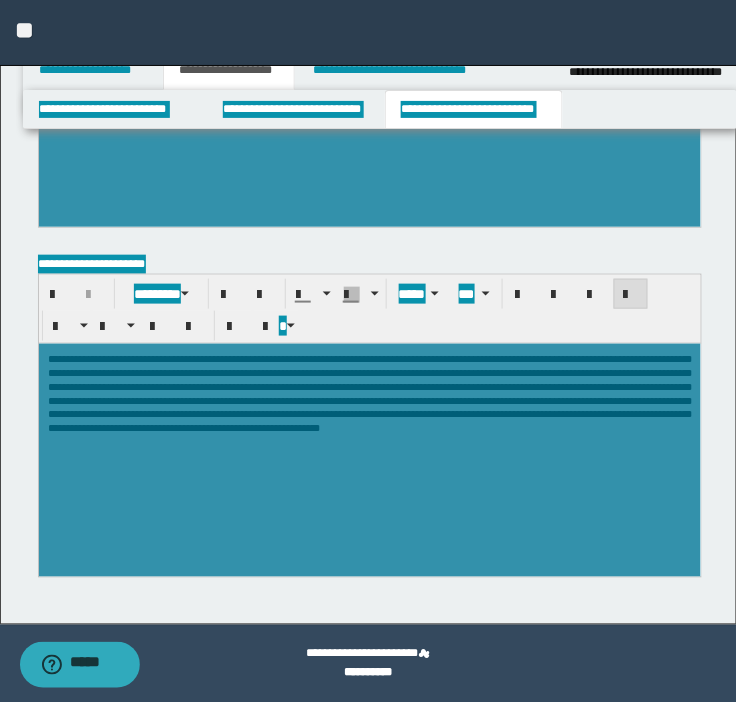 click on "**********" at bounding box center [369, 393] 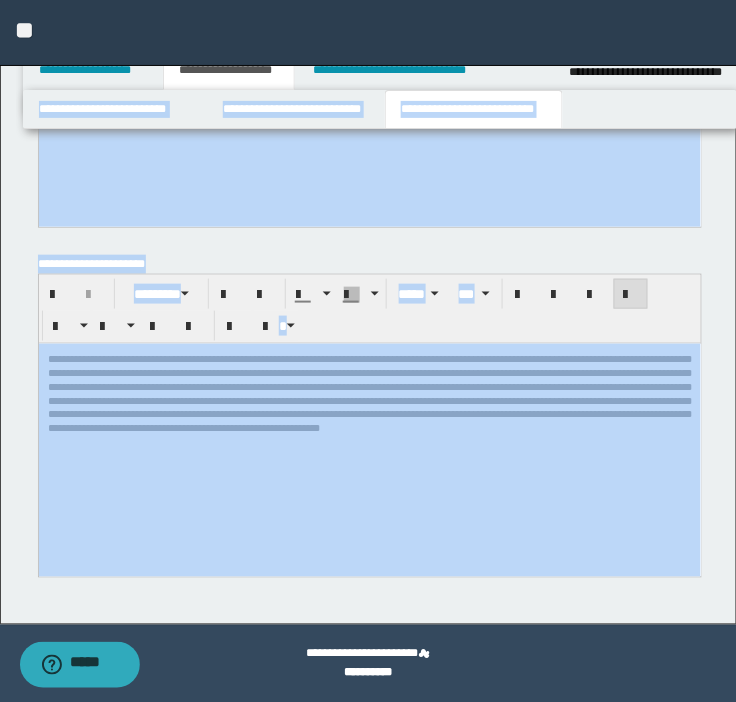 click on "**********" at bounding box center [370, -1351] 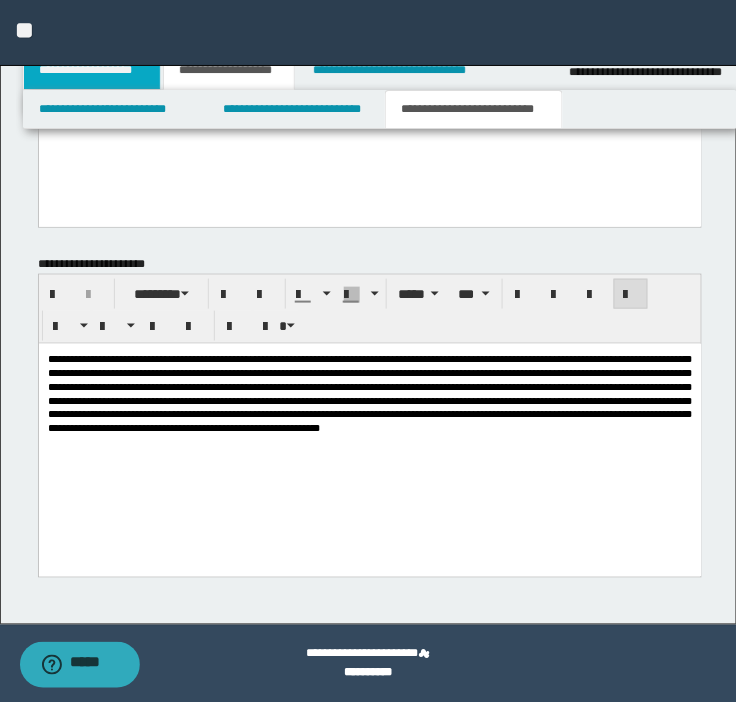 click on "**********" at bounding box center (92, 70) 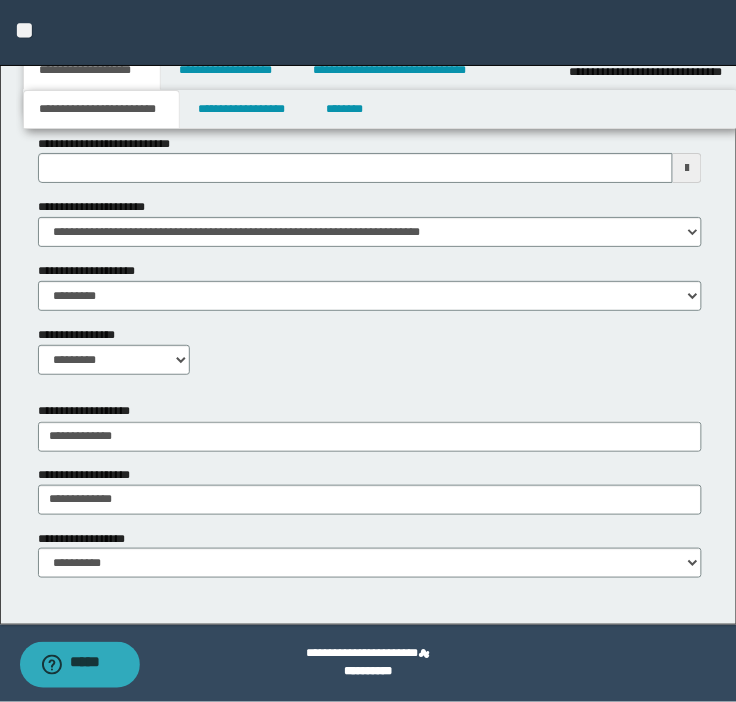 scroll, scrollTop: 1006, scrollLeft: 0, axis: vertical 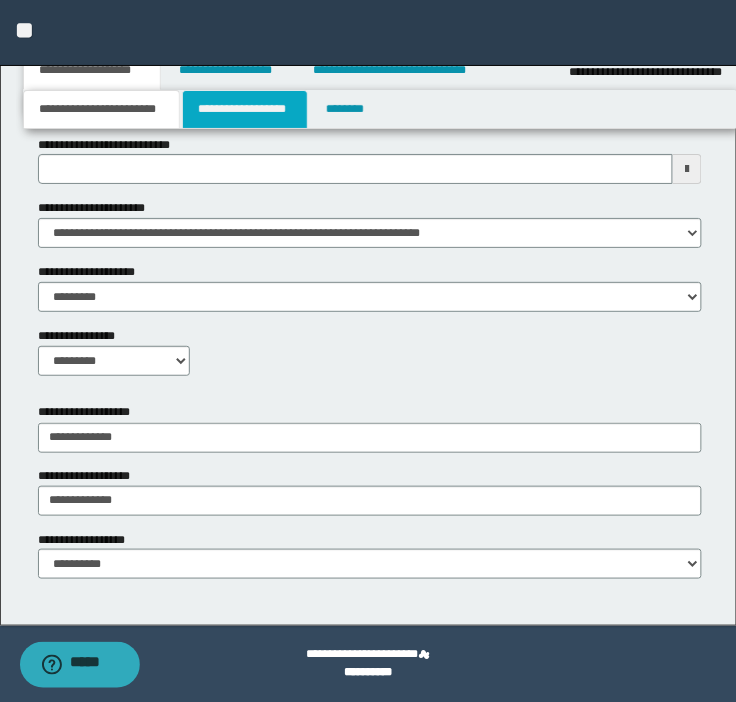 click on "**********" at bounding box center (245, 109) 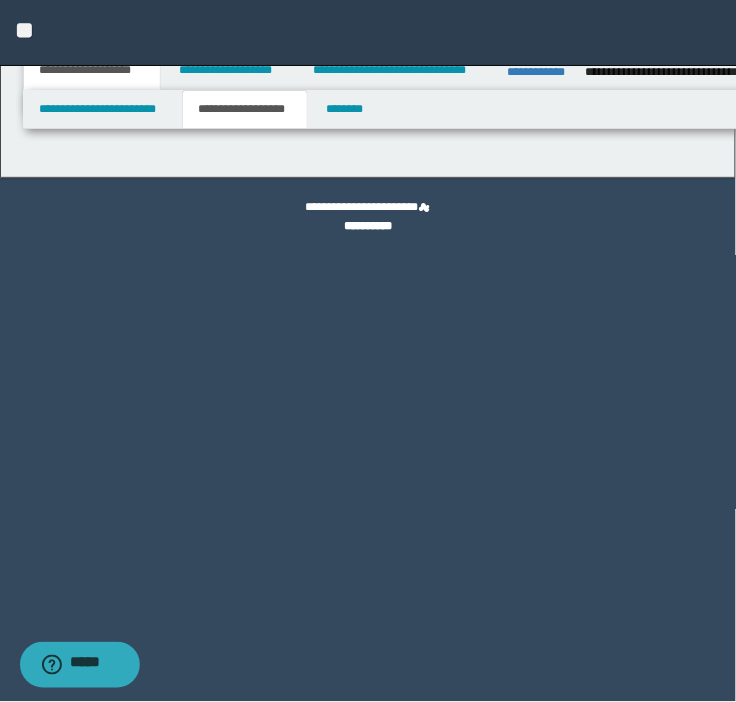 scroll, scrollTop: 0, scrollLeft: 0, axis: both 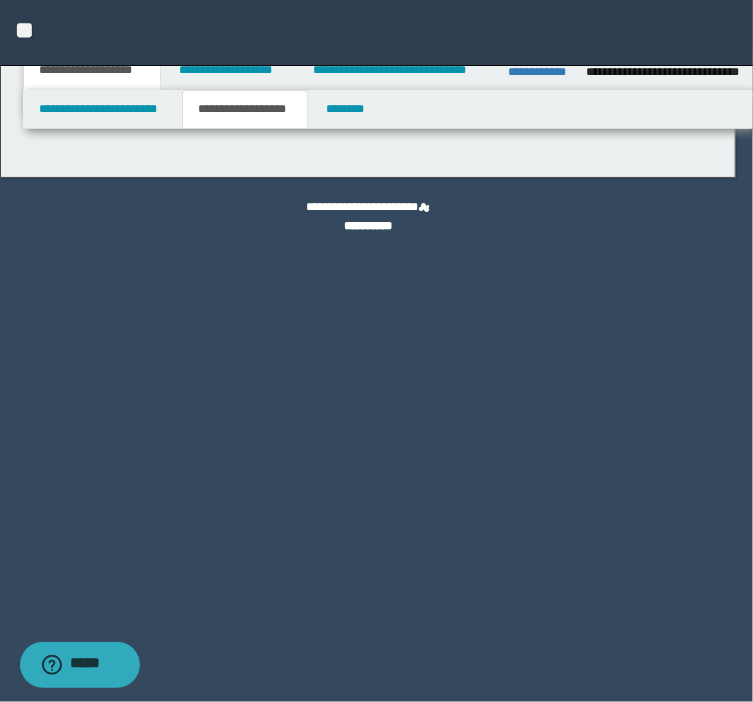 type on "*******" 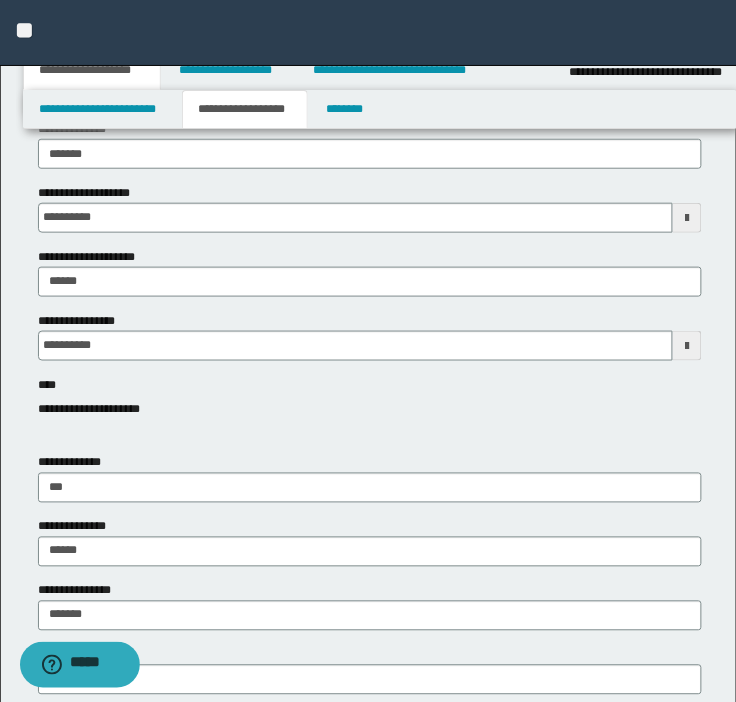 scroll, scrollTop: 163, scrollLeft: 0, axis: vertical 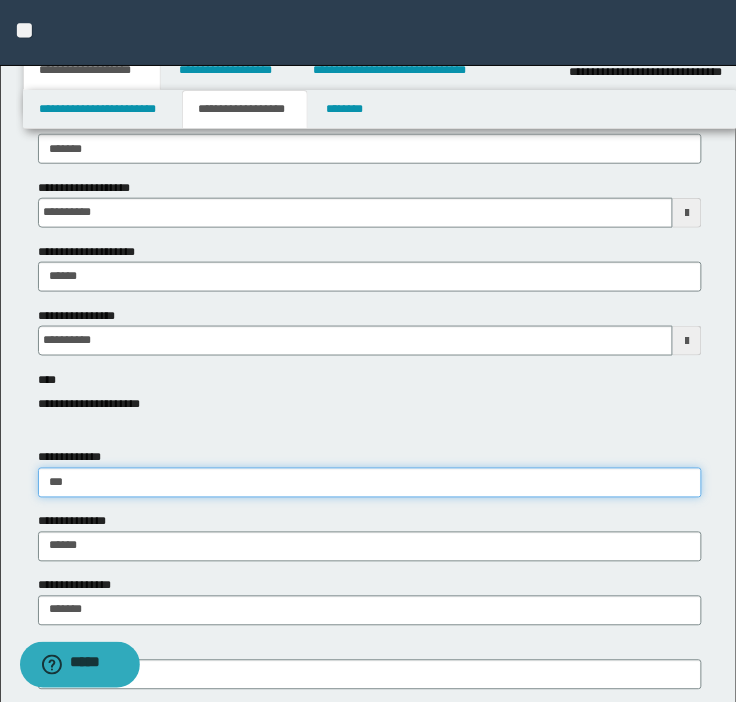 click on "***" at bounding box center (370, 483) 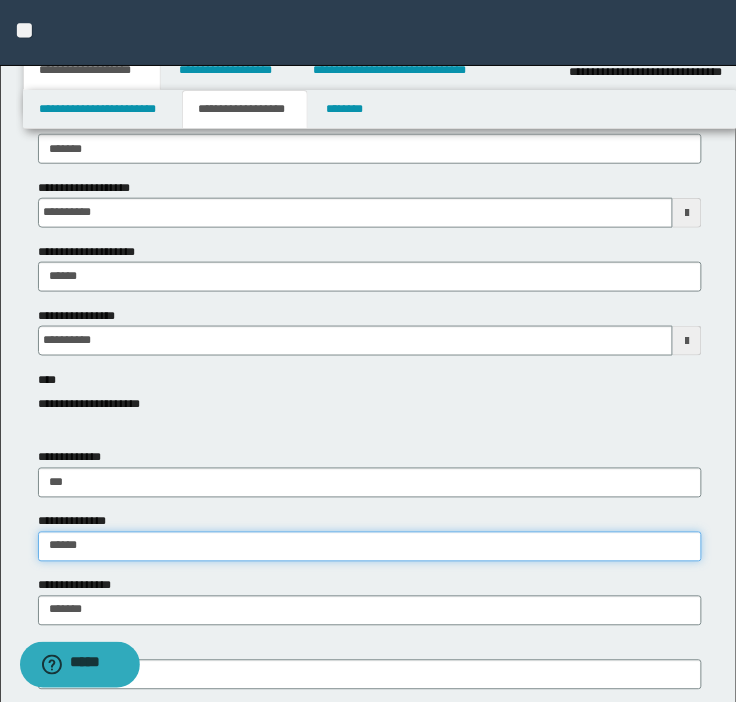 click on "******" at bounding box center (370, 547) 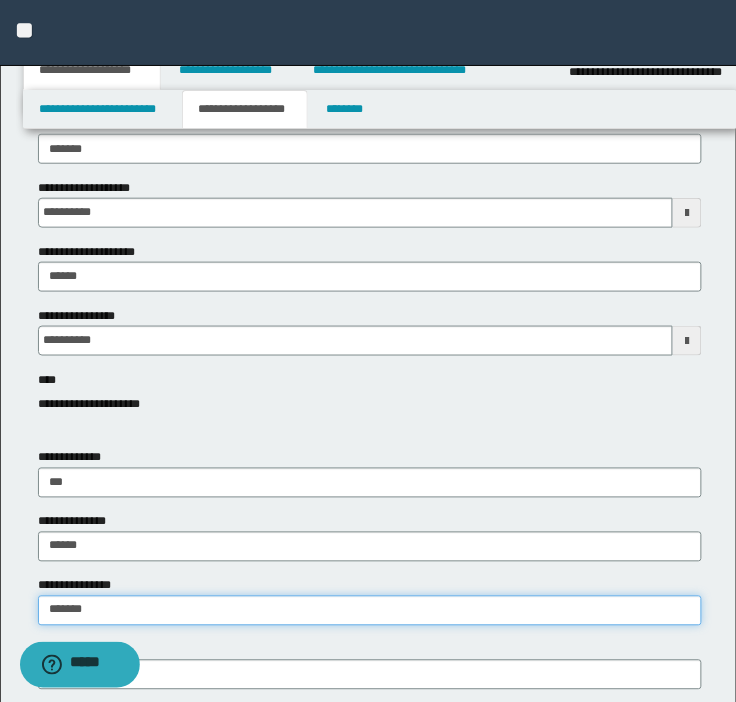 click on "*******" at bounding box center (370, 611) 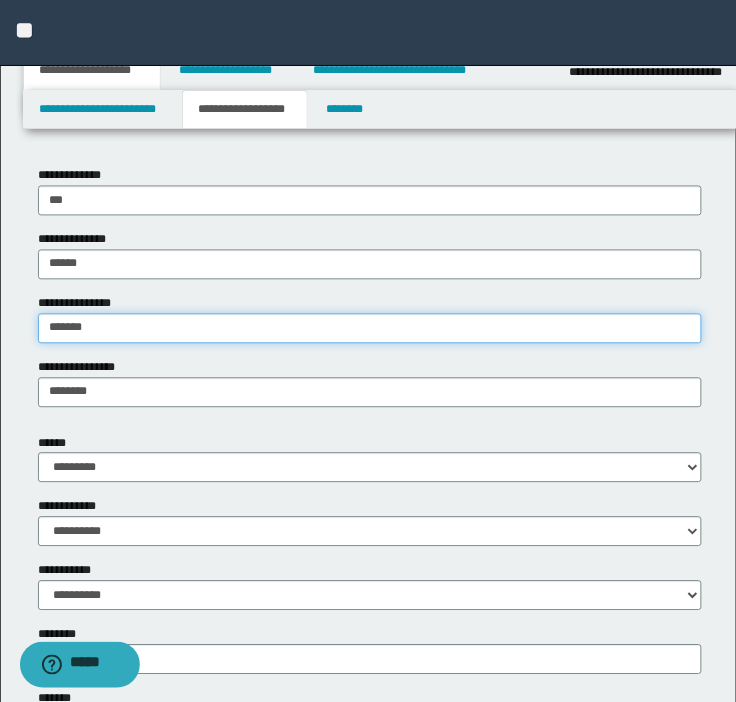 scroll, scrollTop: 473, scrollLeft: 0, axis: vertical 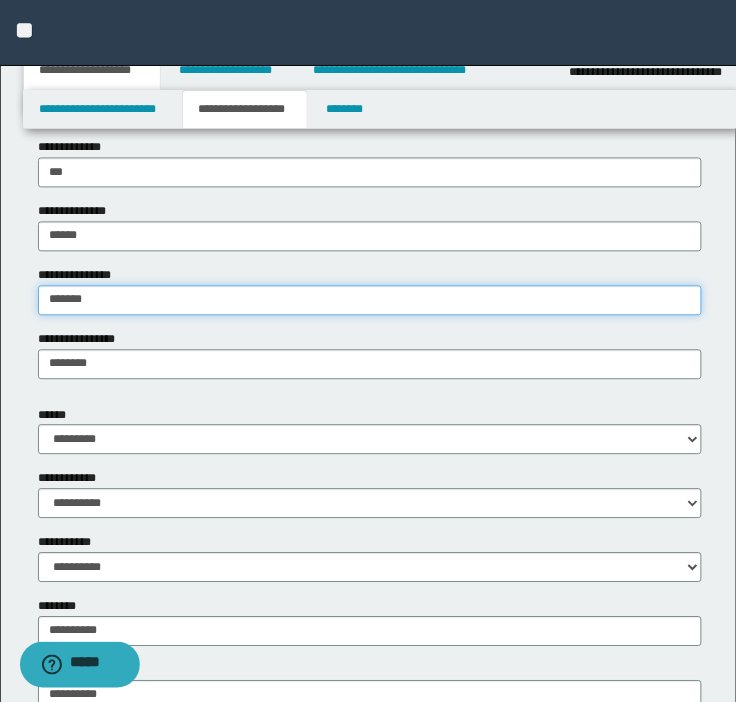 type on "*******" 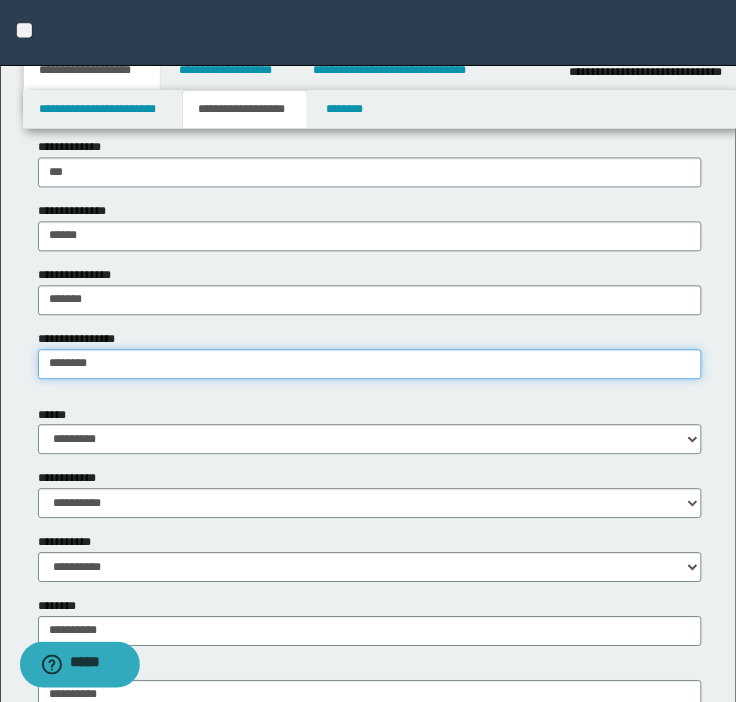 click on "********" at bounding box center (370, 365) 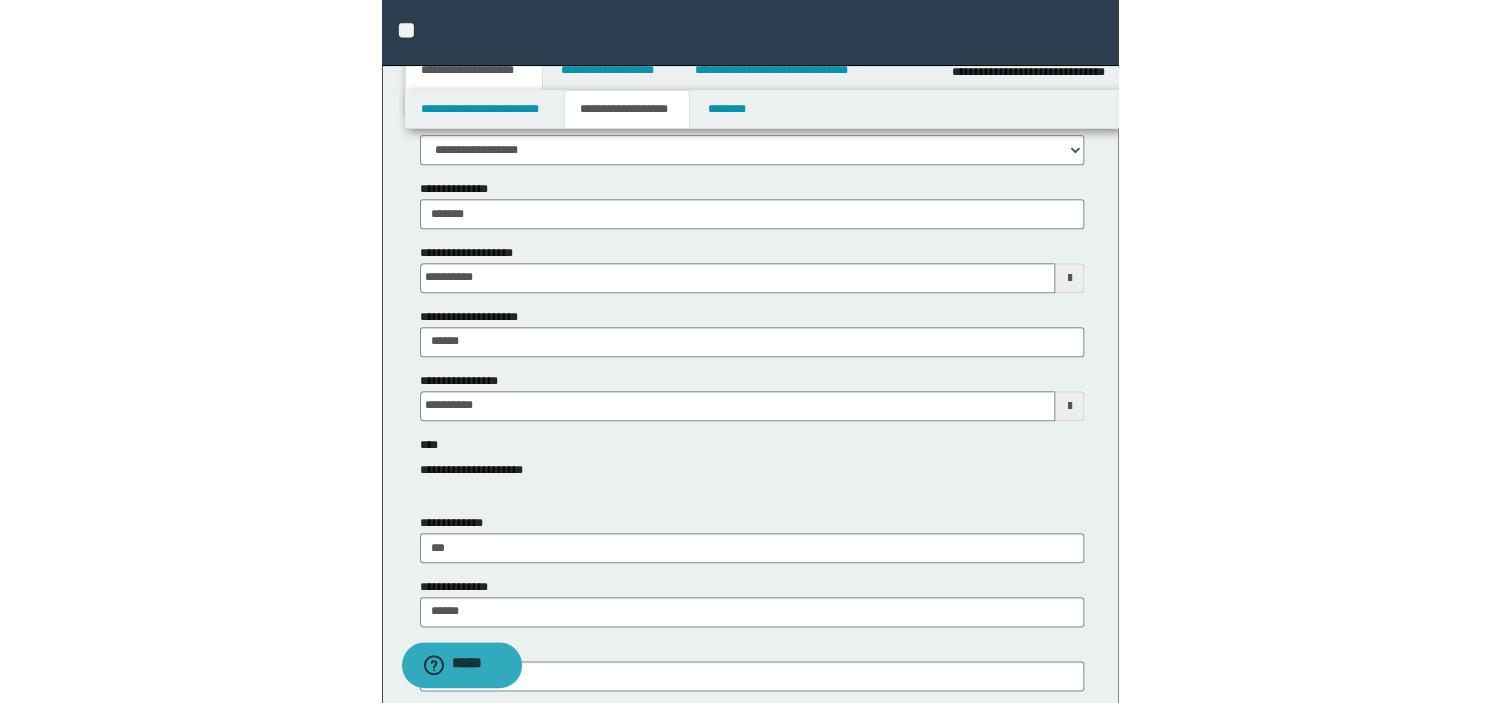 scroll, scrollTop: 143, scrollLeft: 0, axis: vertical 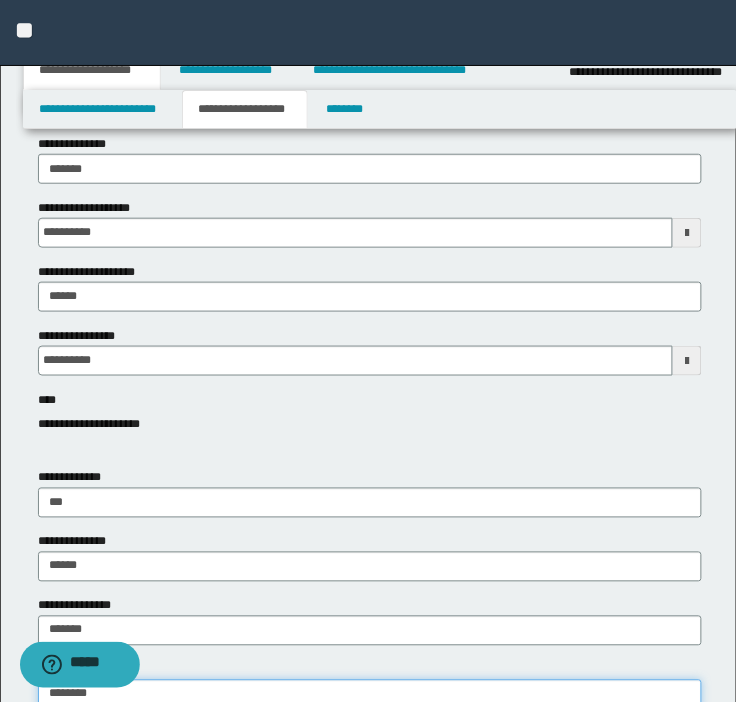 type on "********" 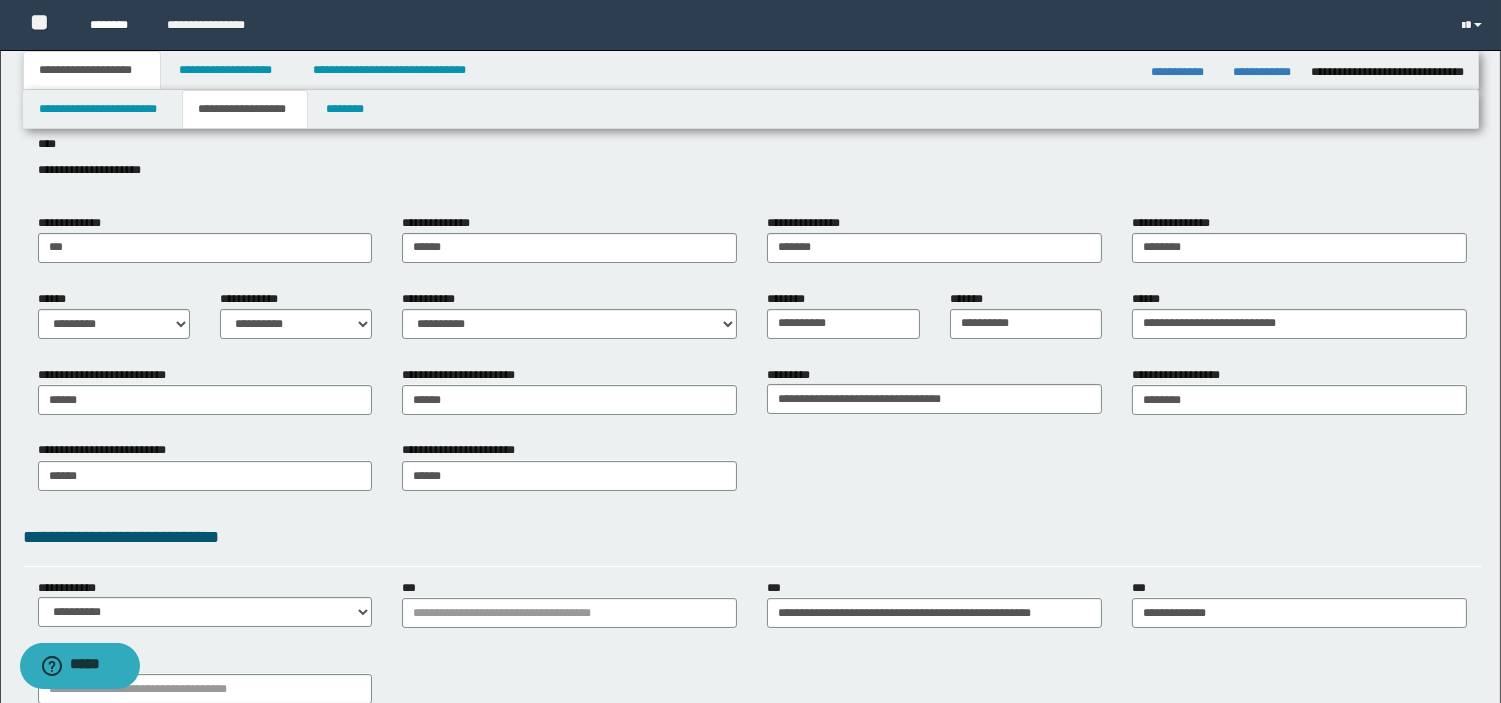 click on "********" at bounding box center [113, 25] 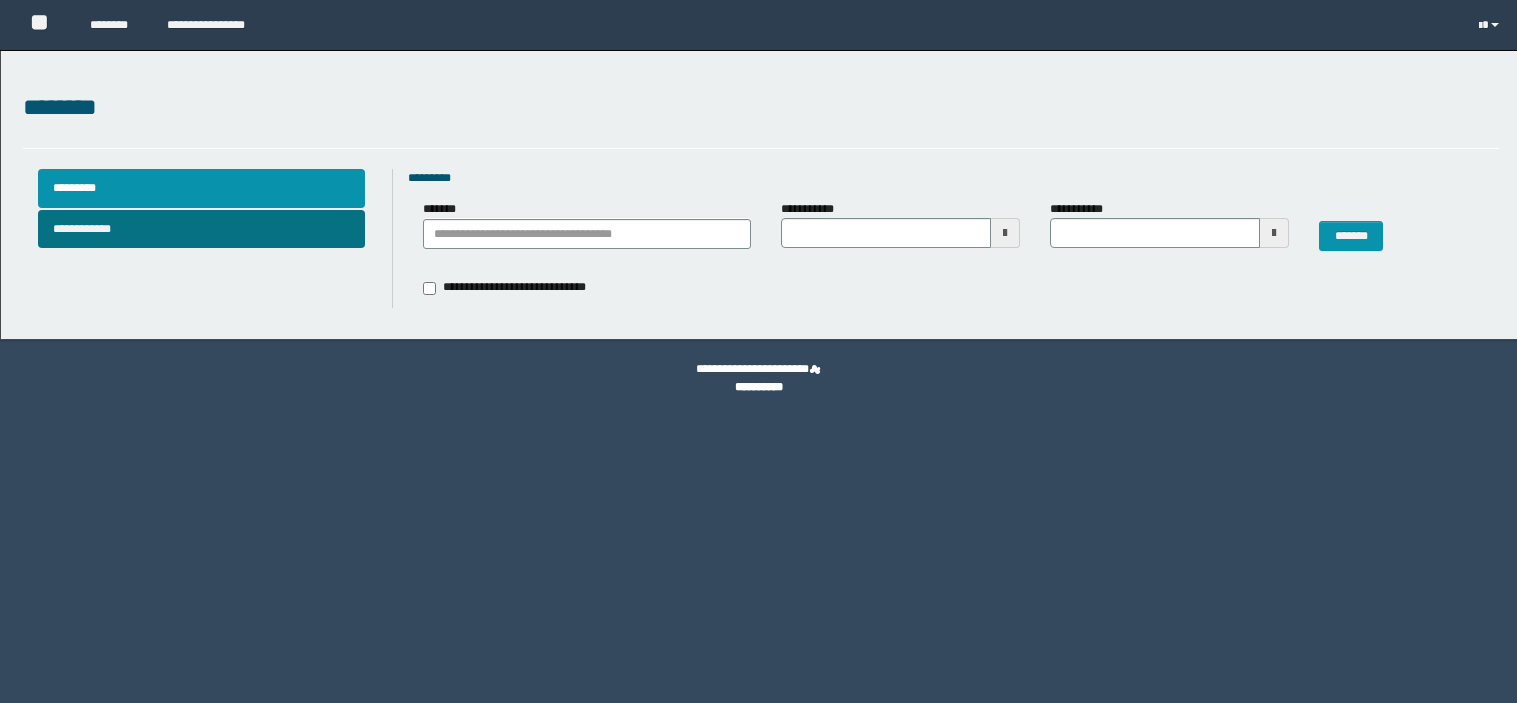scroll, scrollTop: 0, scrollLeft: 0, axis: both 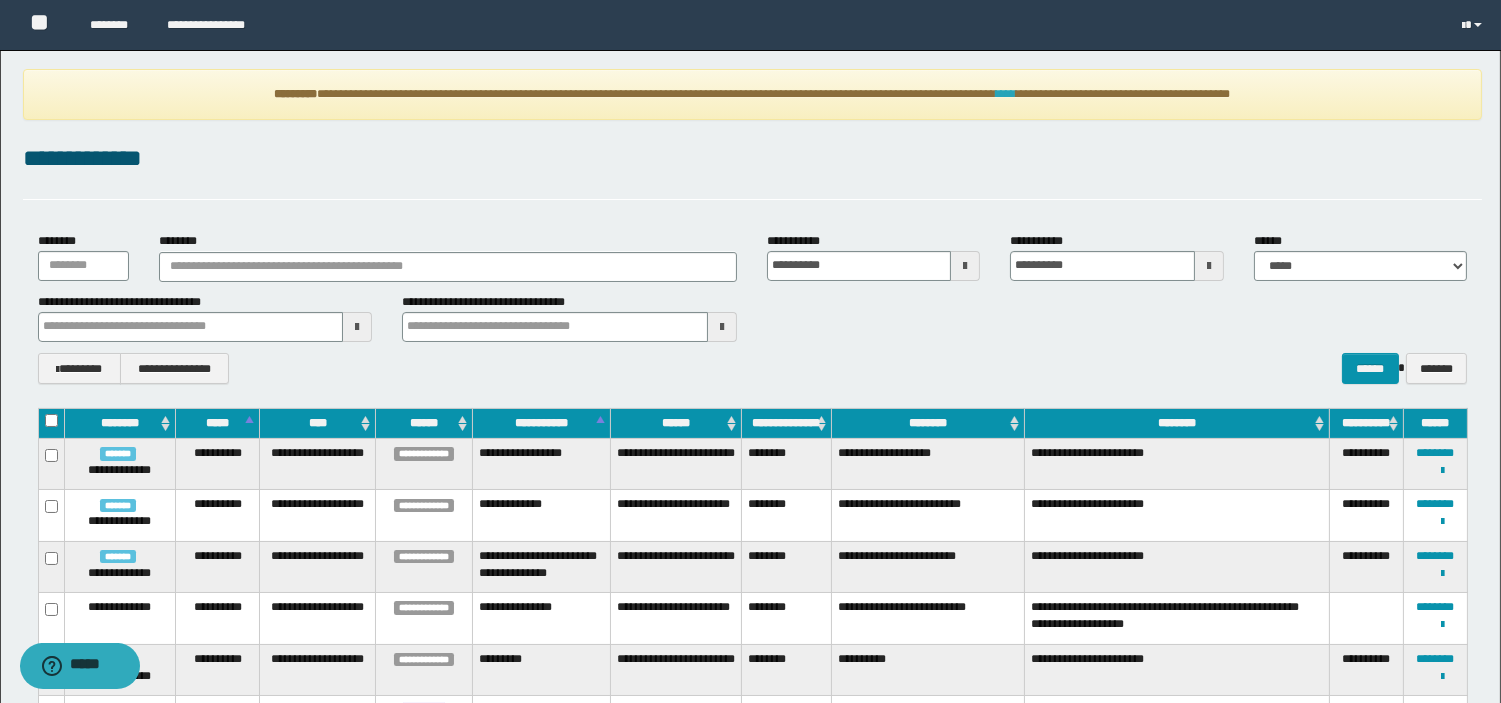 click on "****" at bounding box center (1006, 94) 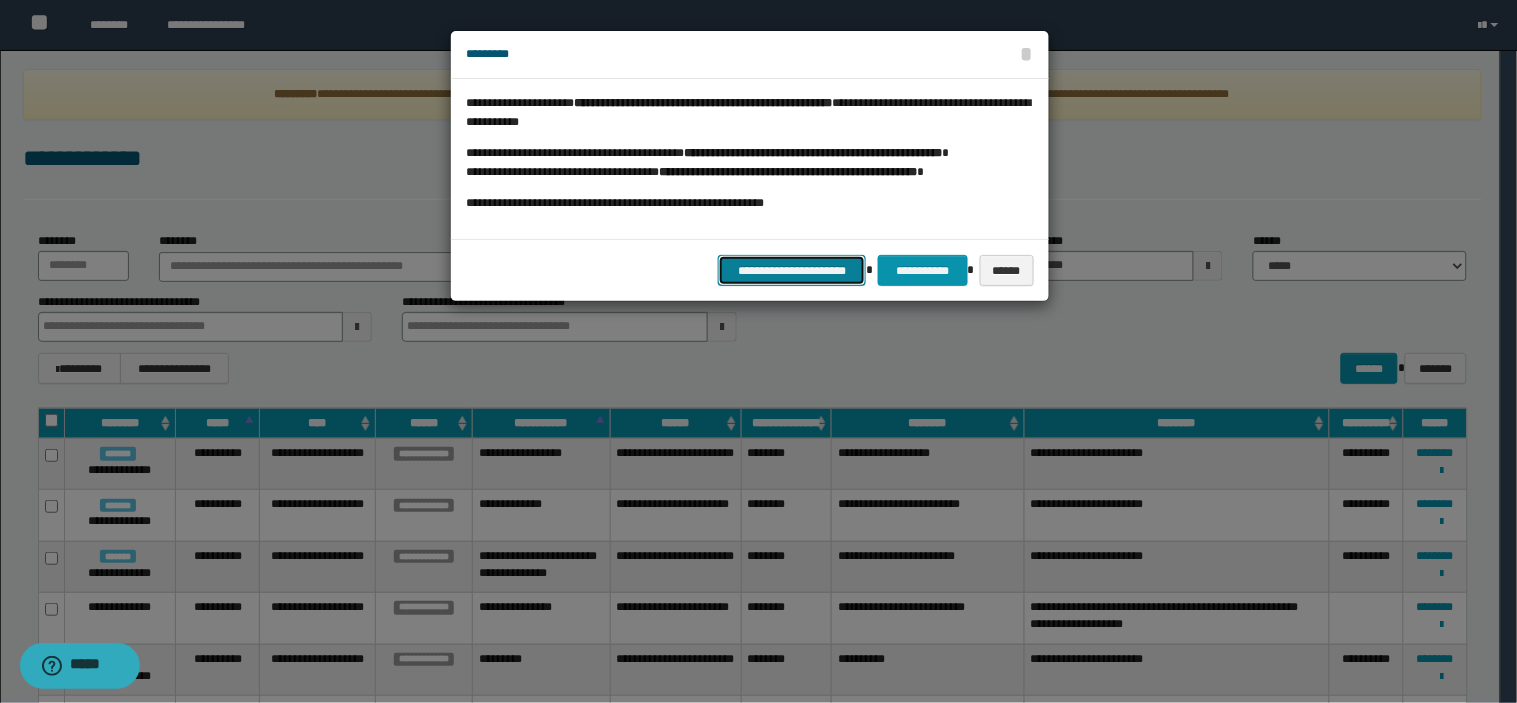 click on "**********" at bounding box center (792, 270) 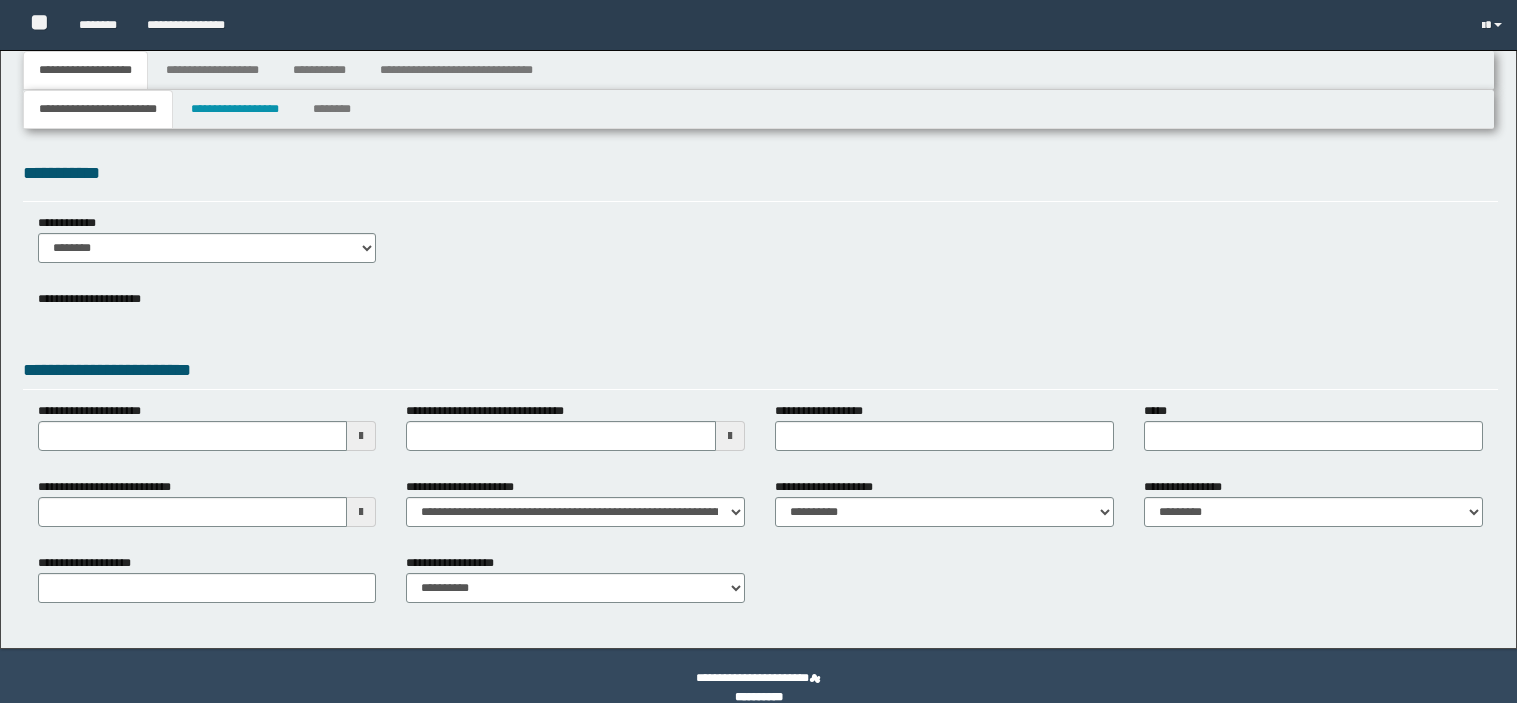 type 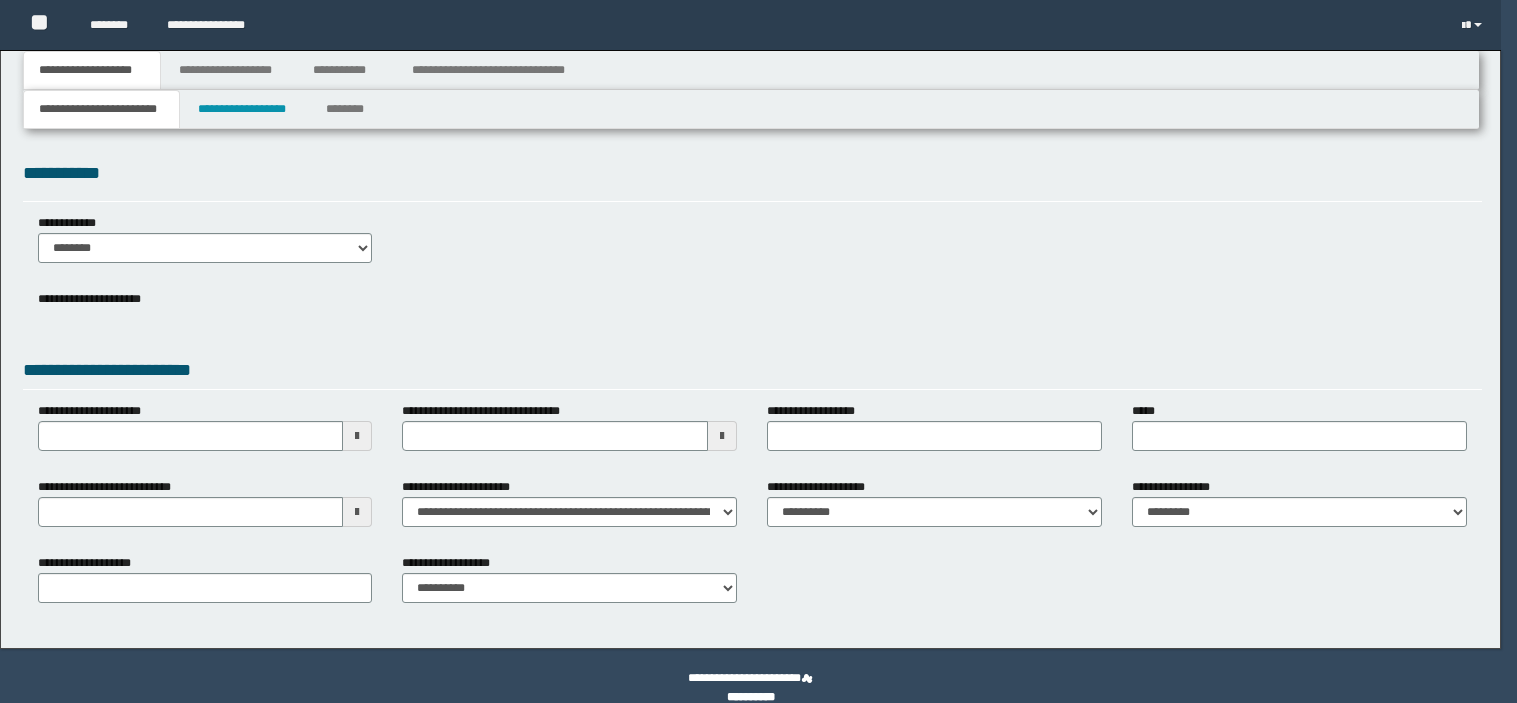 scroll, scrollTop: 0, scrollLeft: 0, axis: both 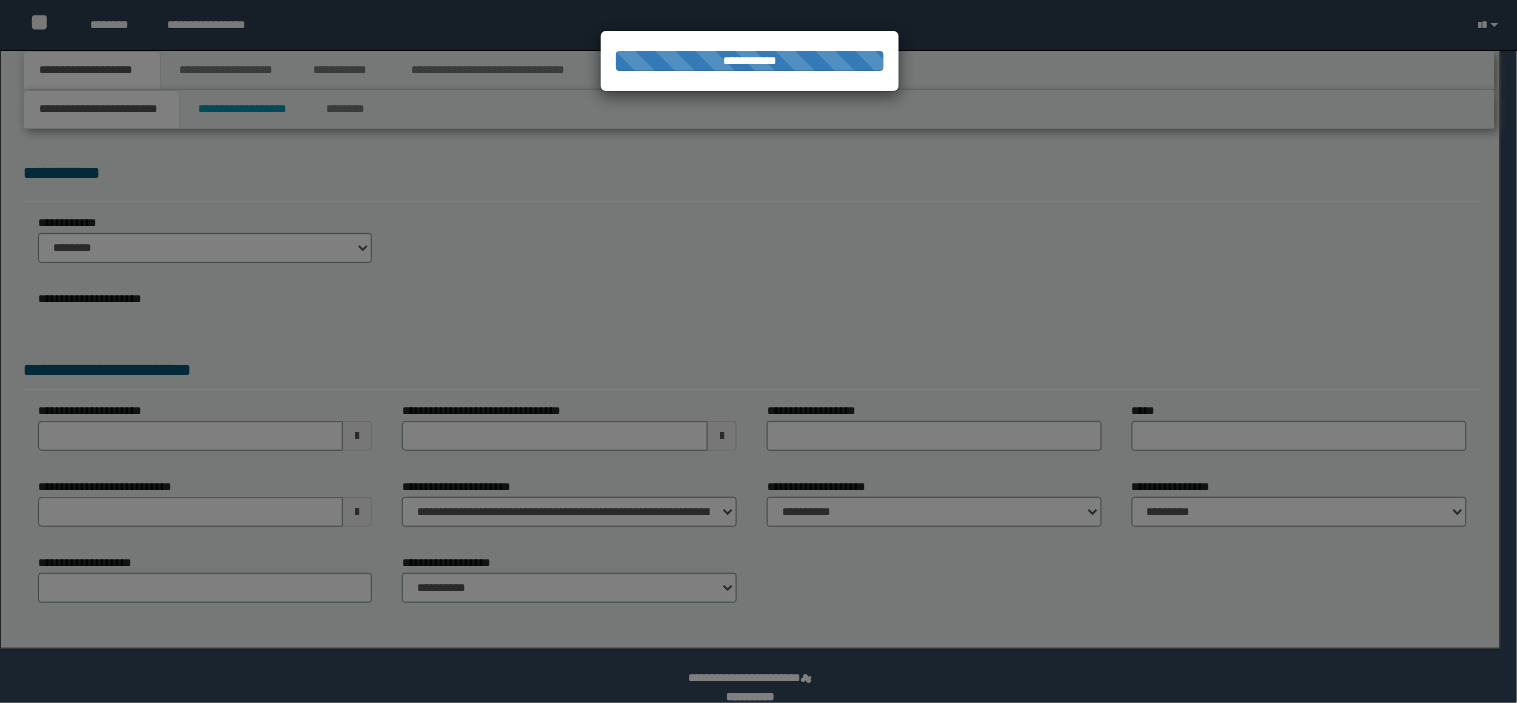 type on "**********" 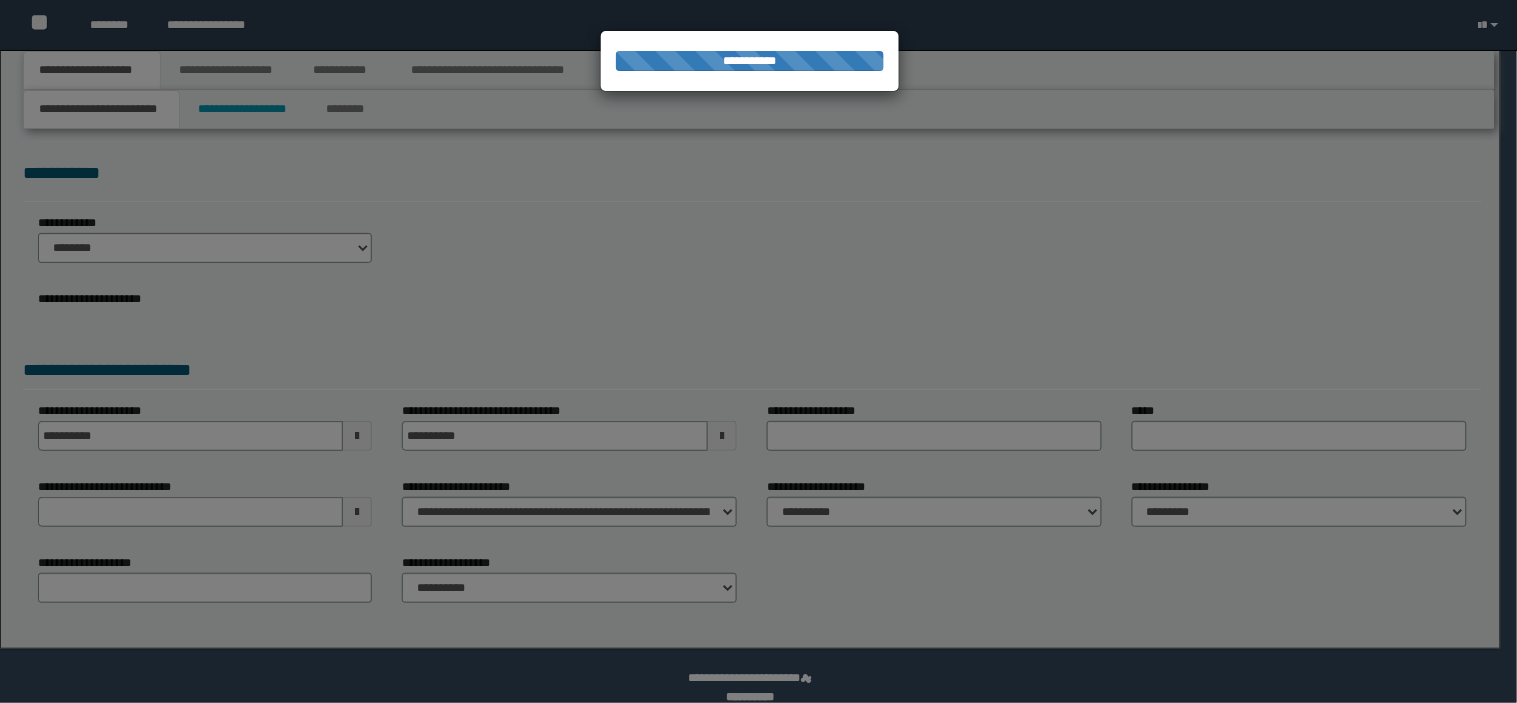 type on "**********" 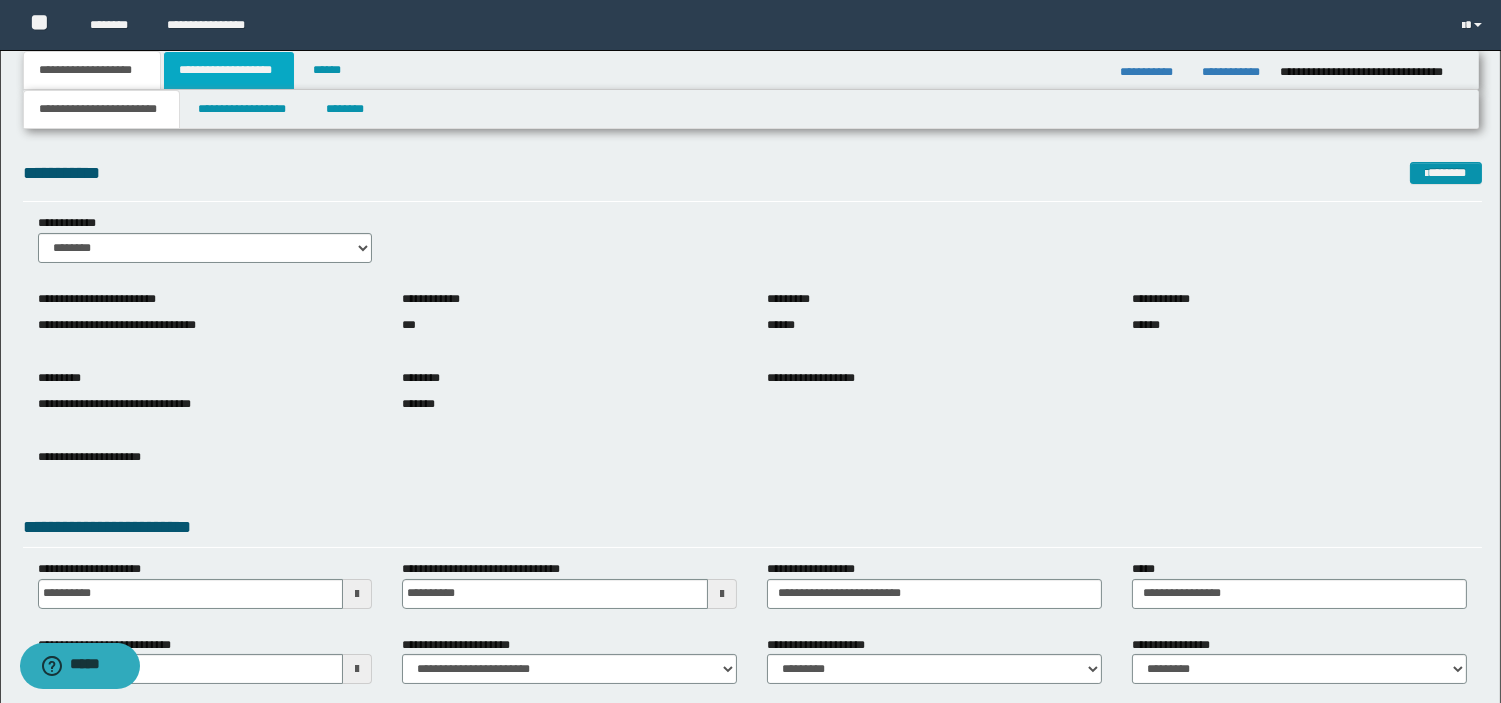 click on "**********" at bounding box center (229, 70) 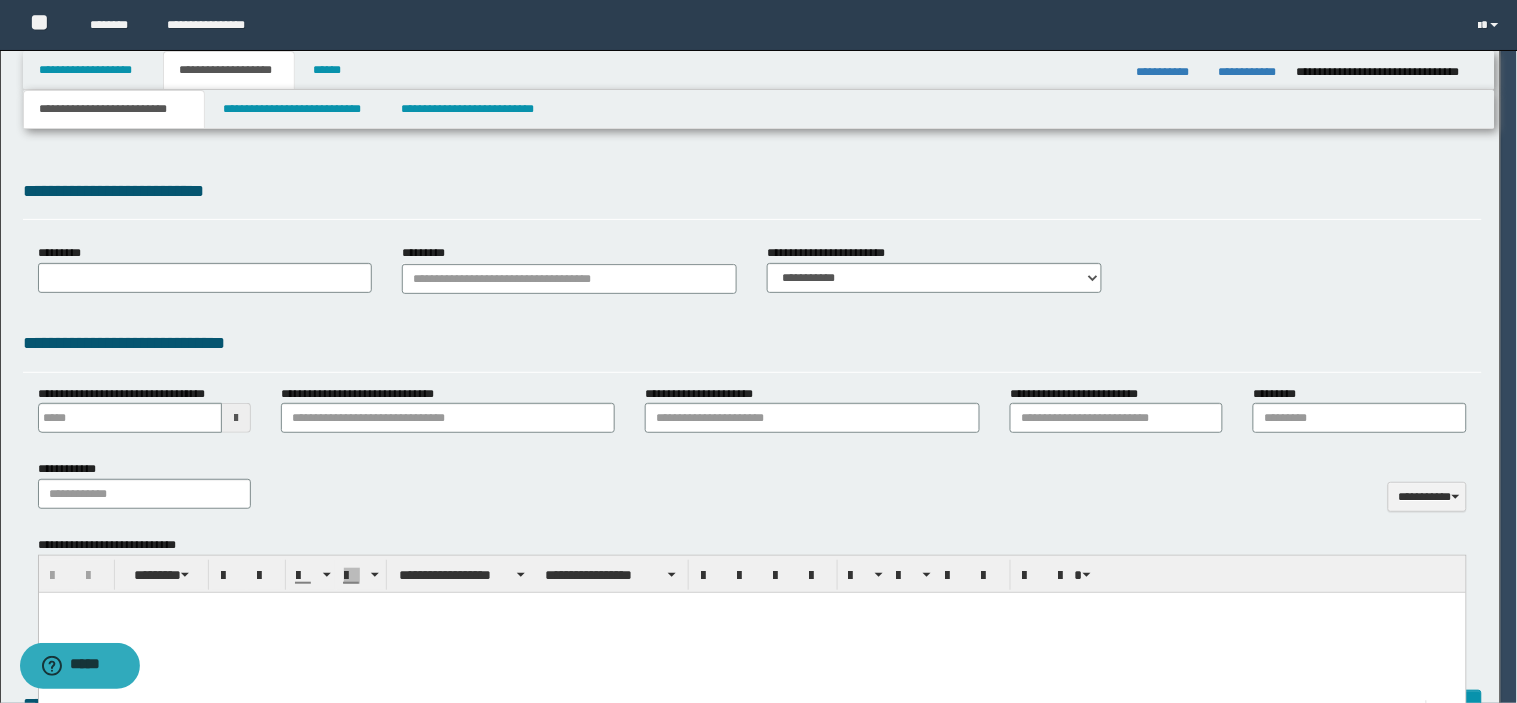 type 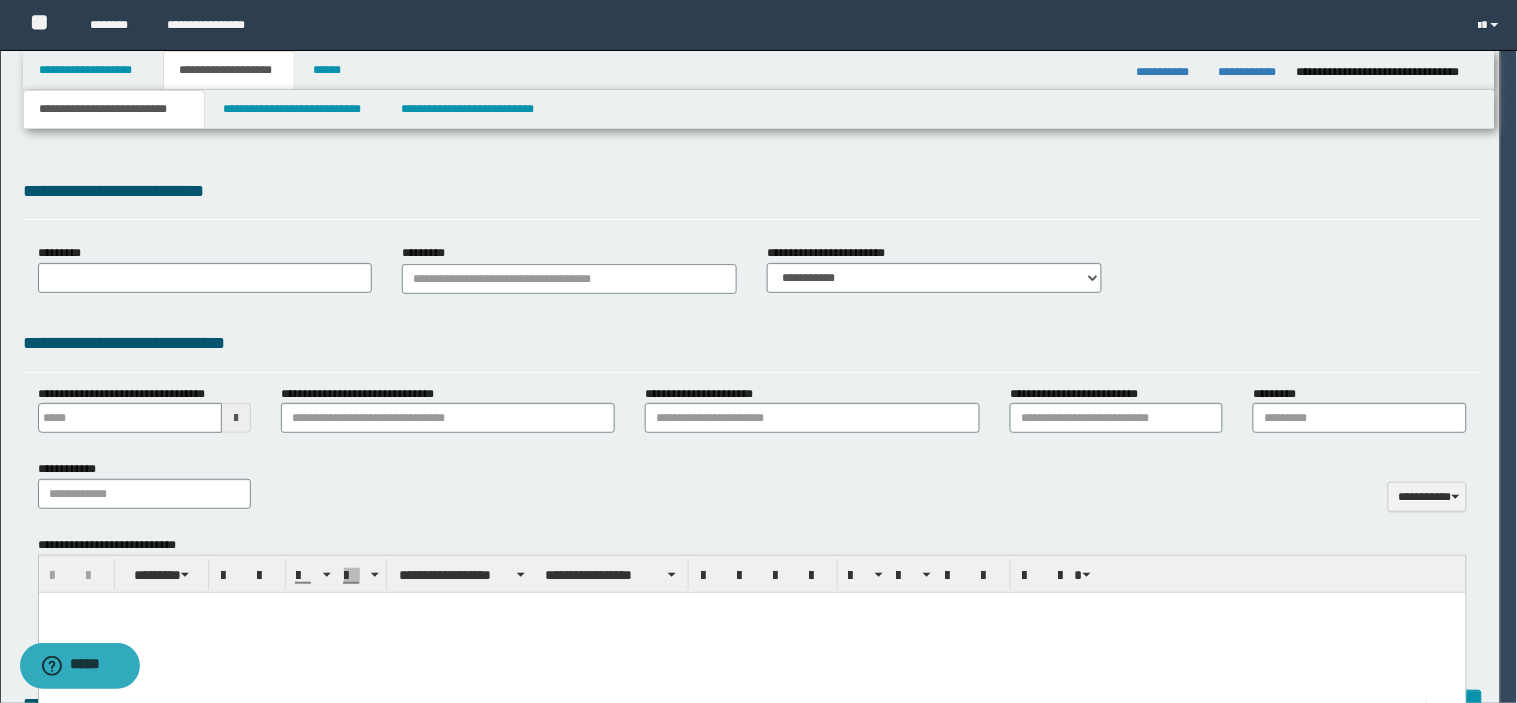 scroll, scrollTop: 0, scrollLeft: 0, axis: both 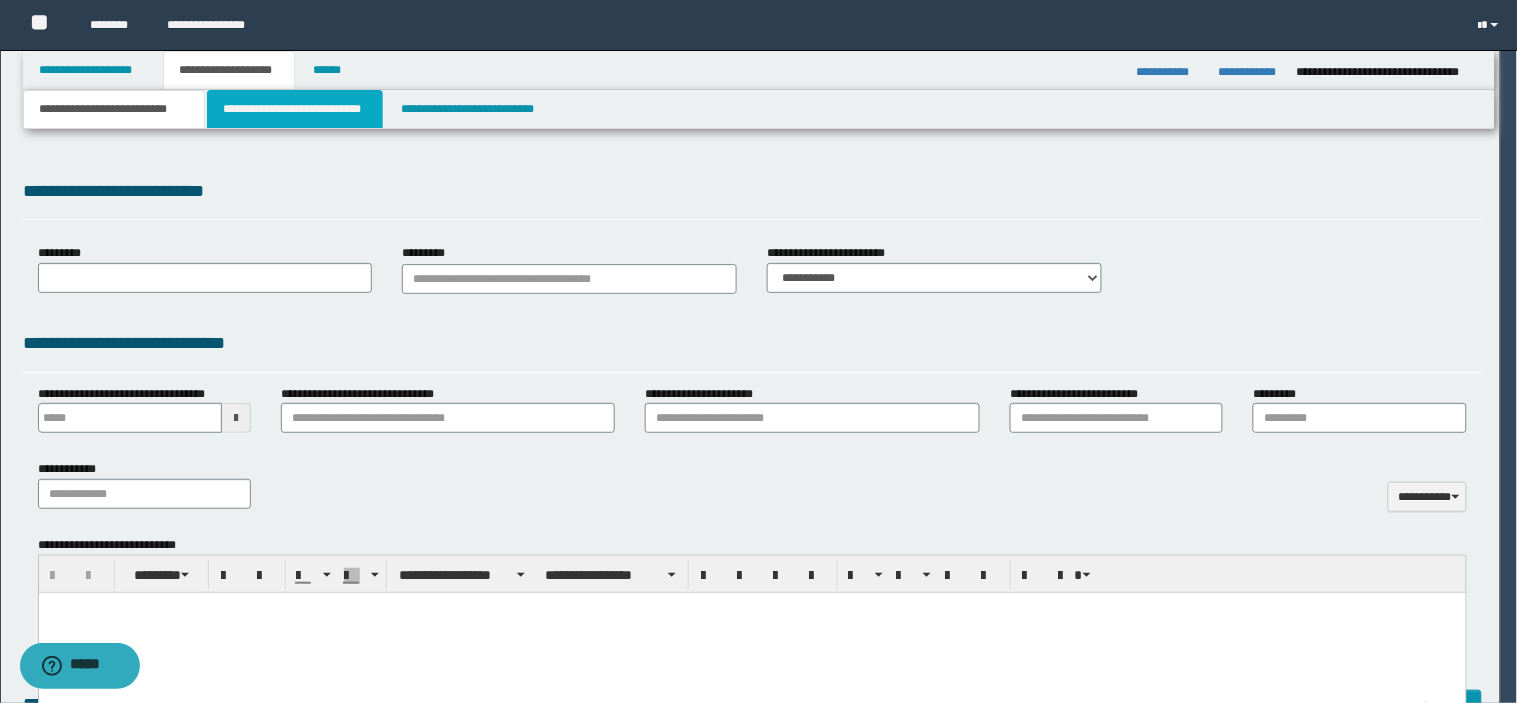 select on "*" 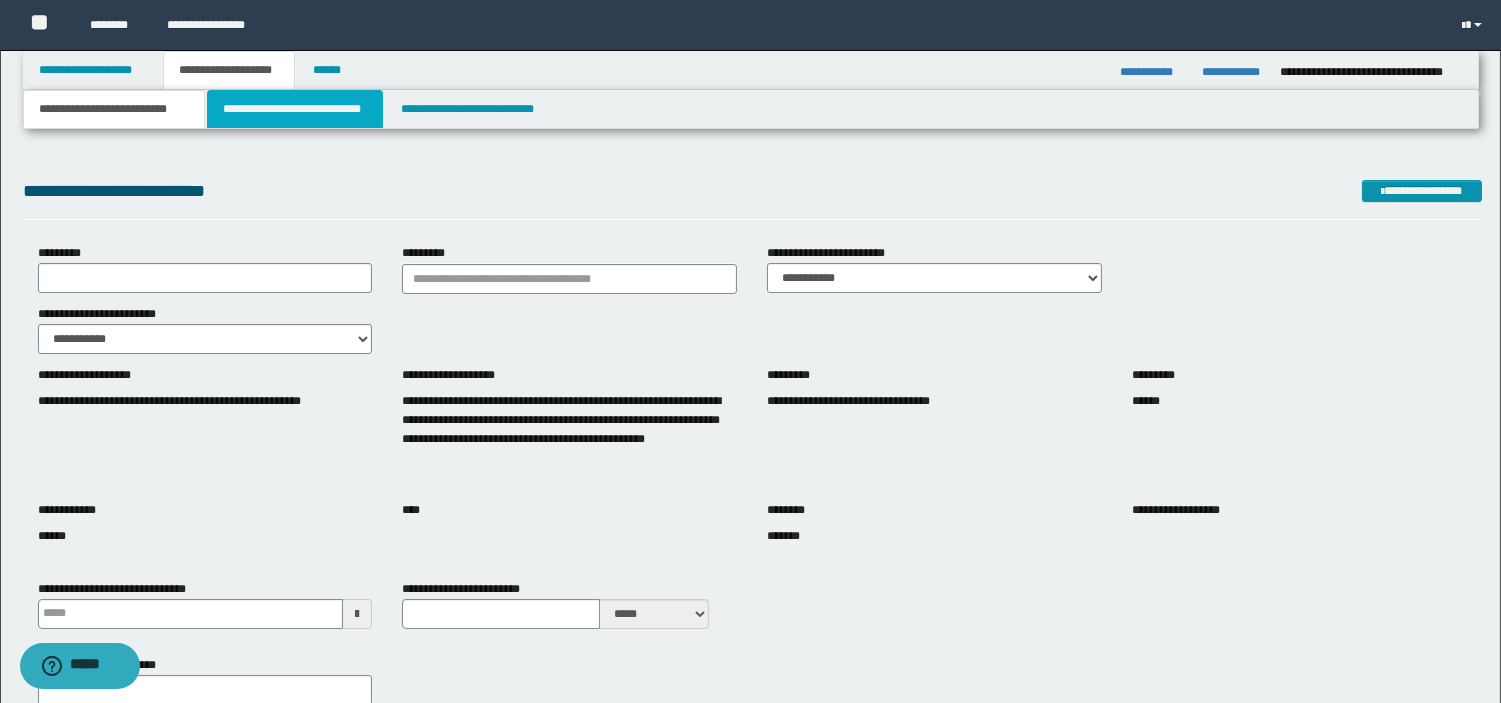 click on "**********" at bounding box center (295, 109) 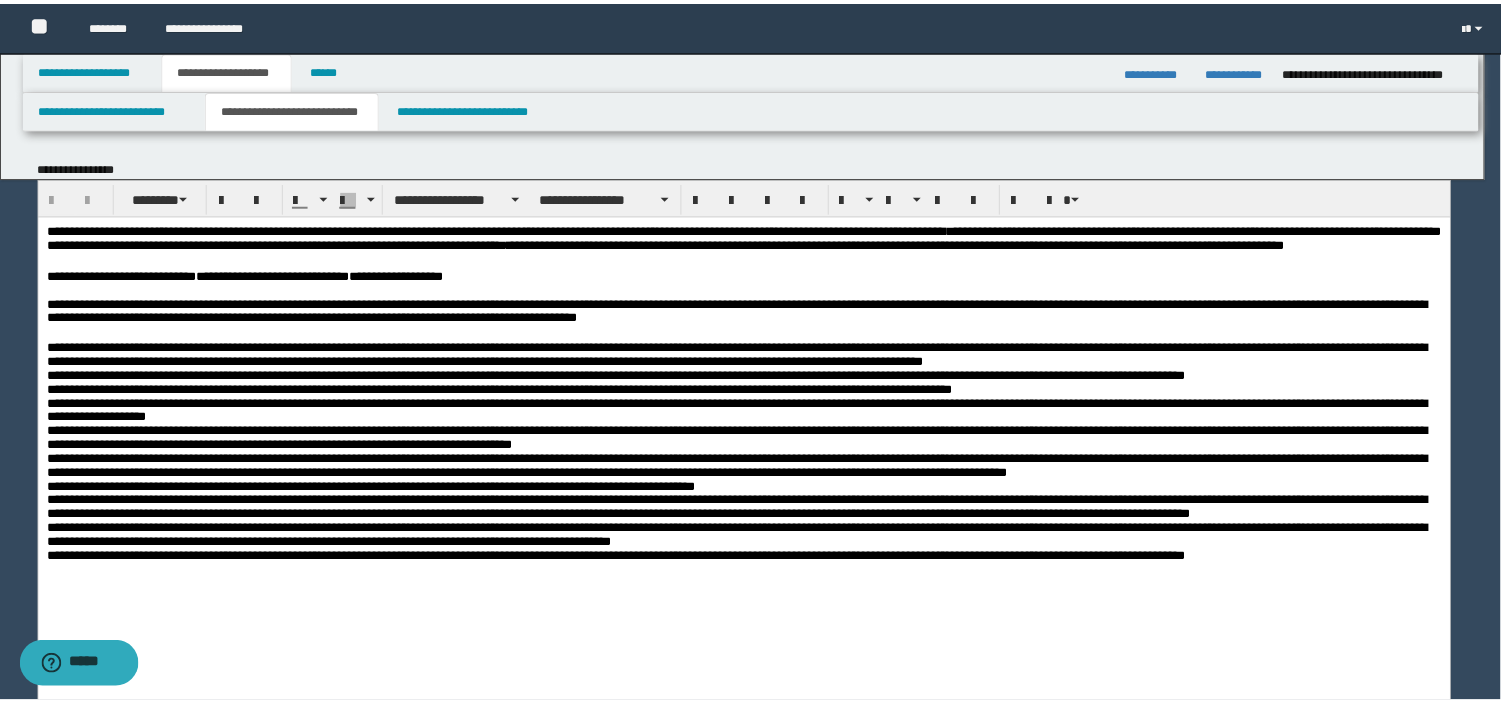 scroll, scrollTop: 0, scrollLeft: 0, axis: both 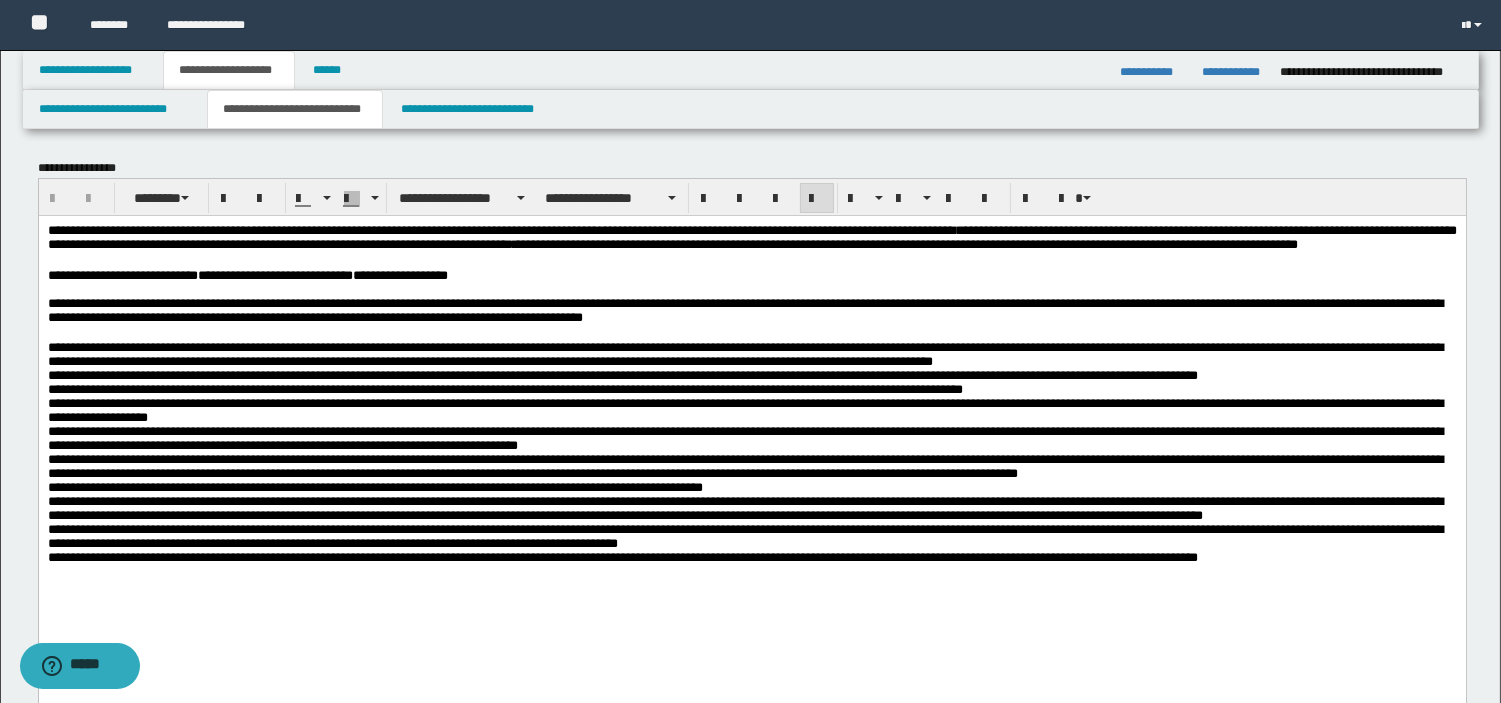 click at bounding box center (751, 289) 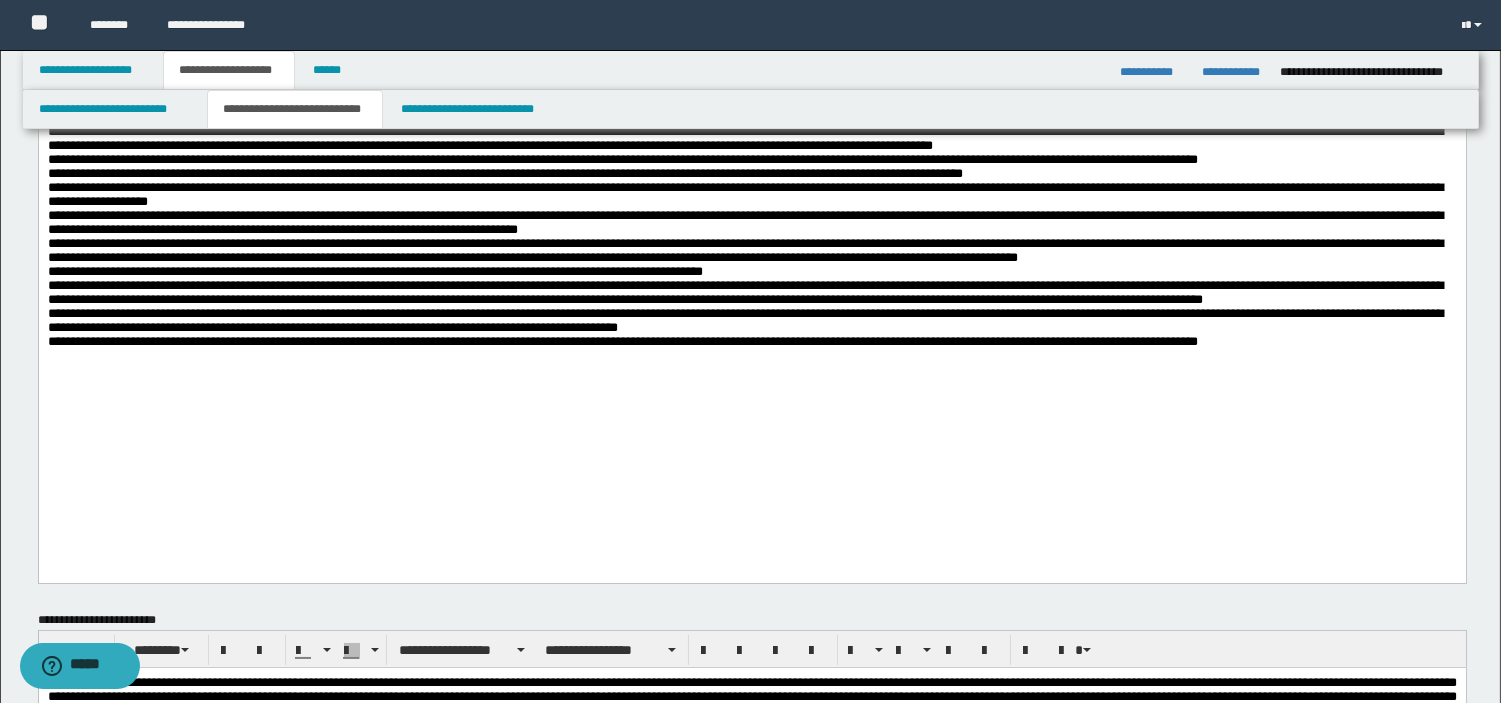 scroll, scrollTop: 221, scrollLeft: 0, axis: vertical 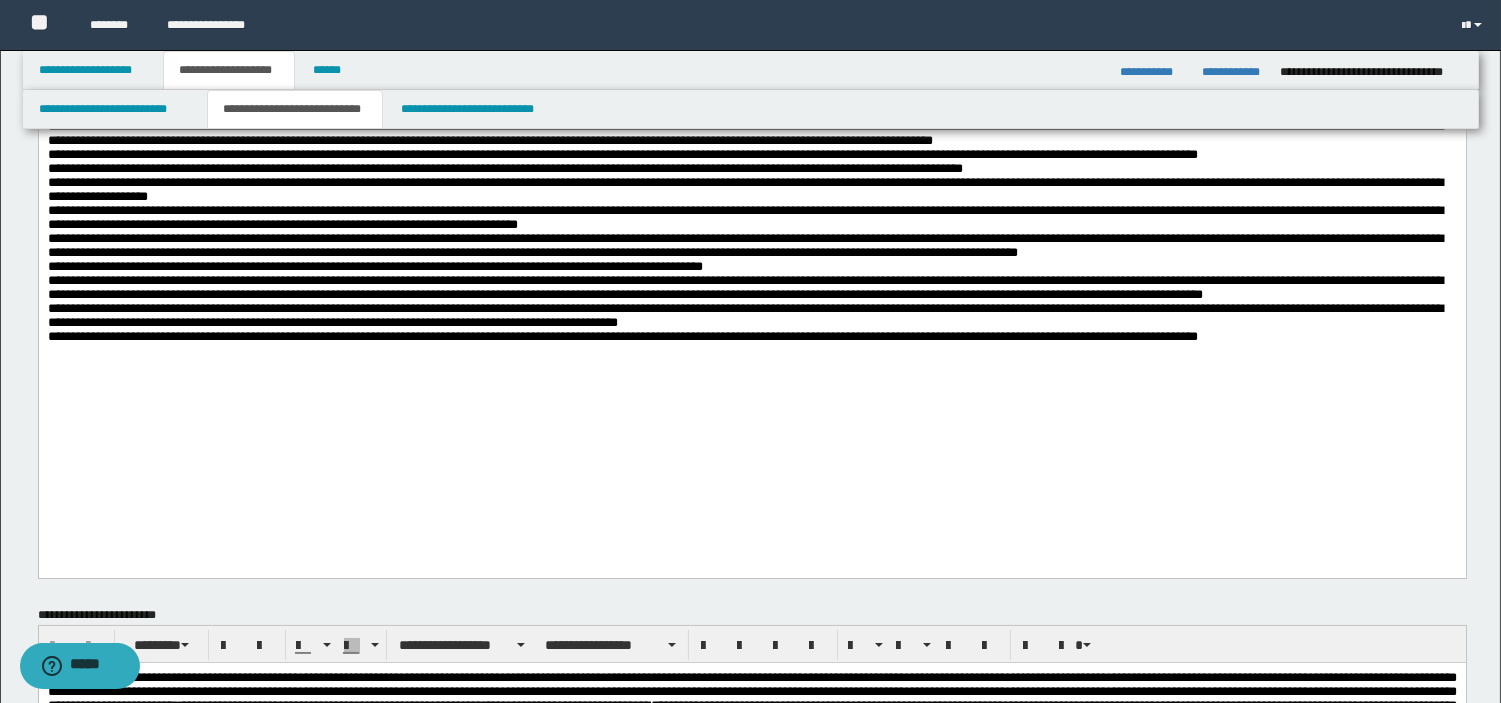 drag, startPoint x: 826, startPoint y: 419, endPoint x: 810, endPoint y: 417, distance: 16.124516 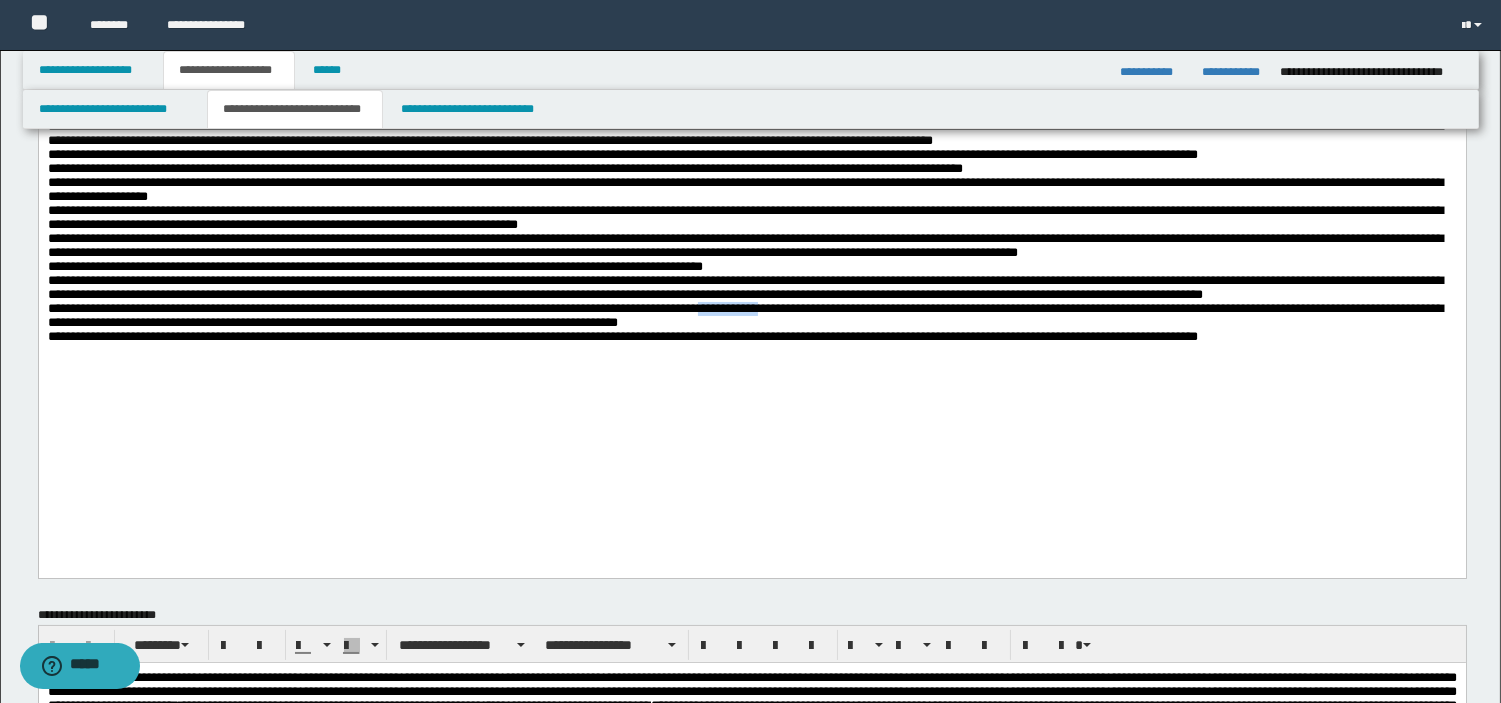 type 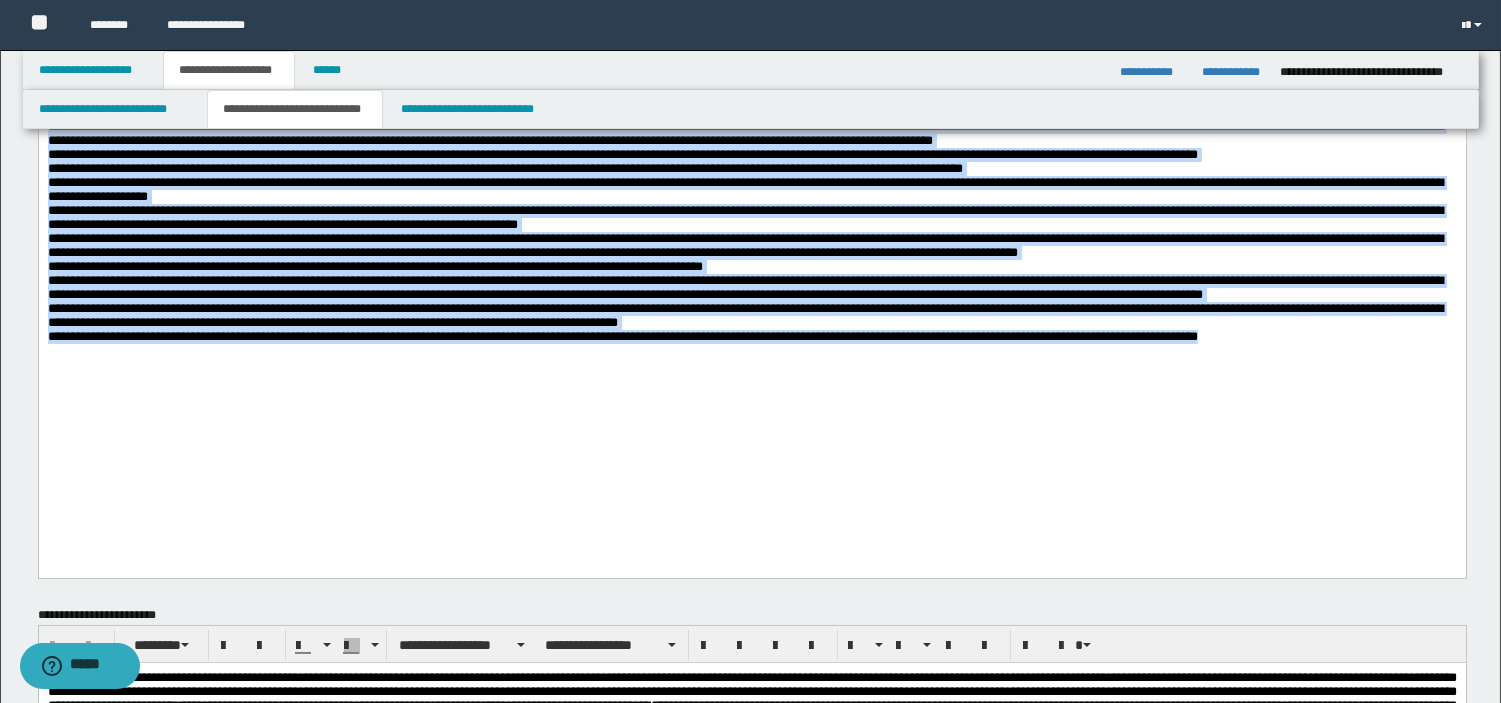 scroll, scrollTop: 0, scrollLeft: 0, axis: both 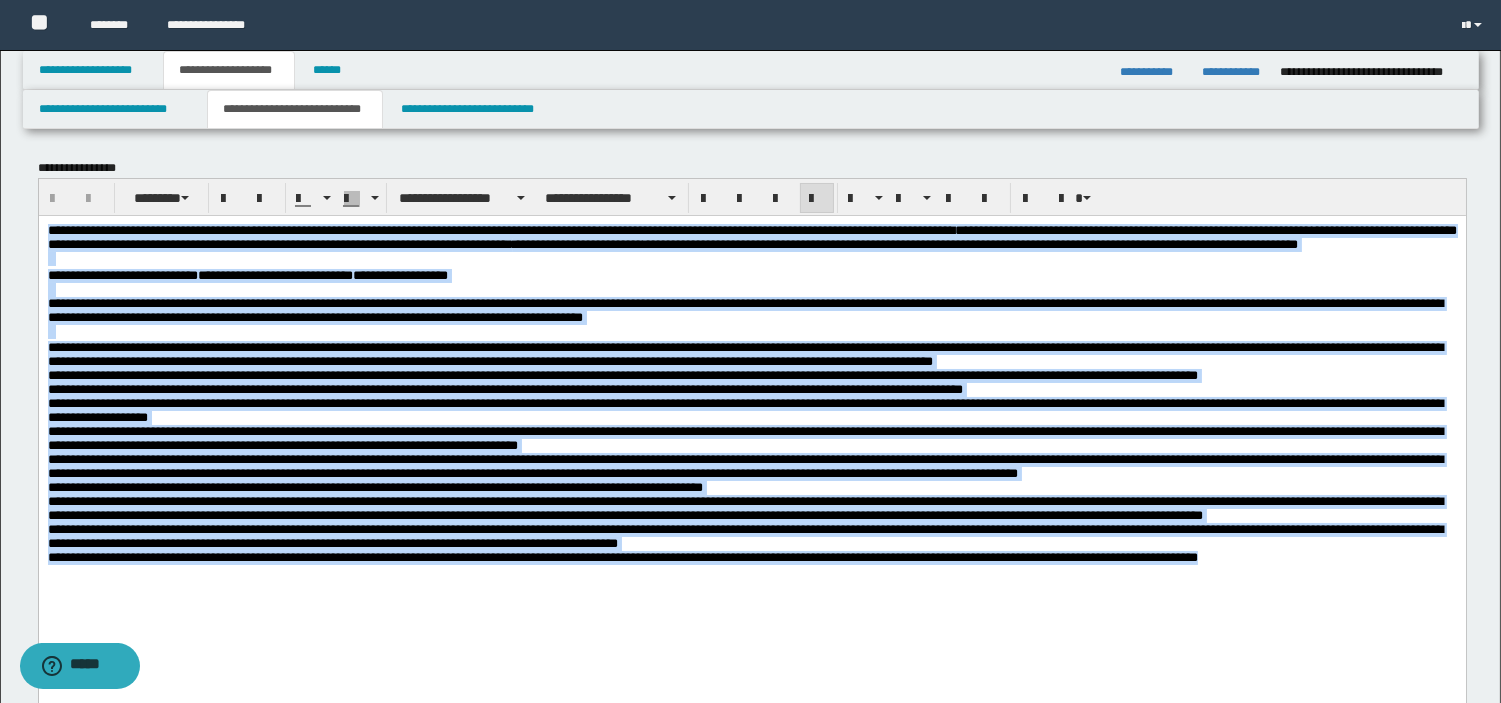 drag, startPoint x: 182, startPoint y: 689, endPoint x: 15, endPoint y: 215, distance: 502.55844 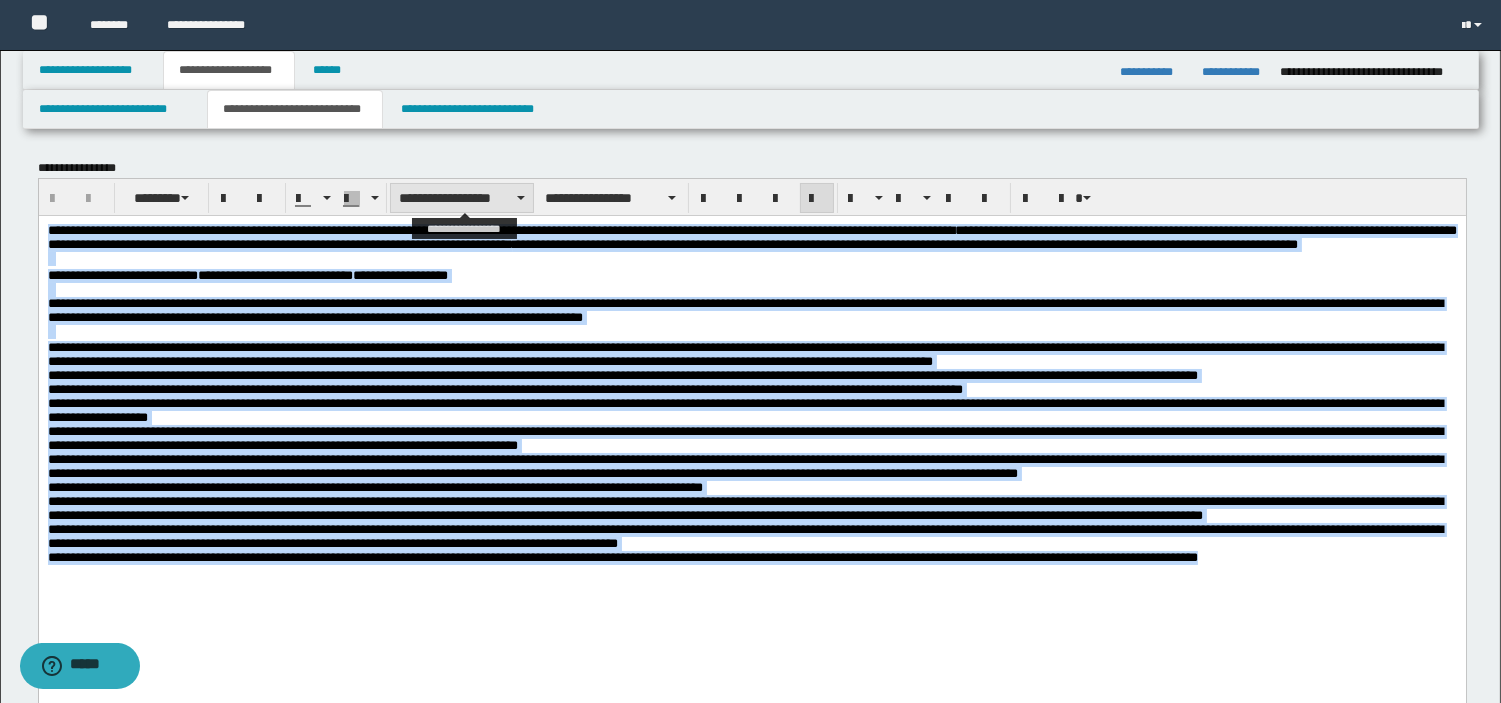click on "**********" at bounding box center (462, 198) 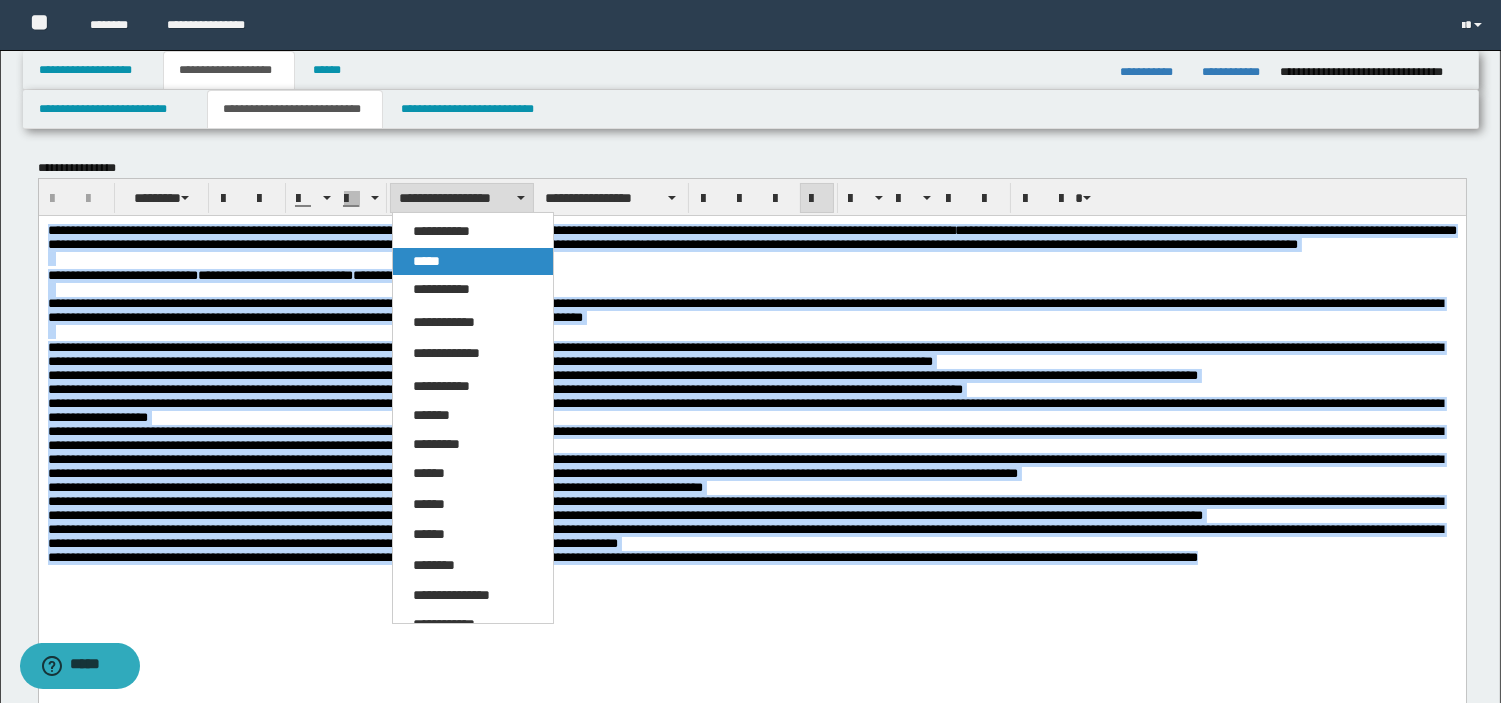 click on "*****" at bounding box center [473, 262] 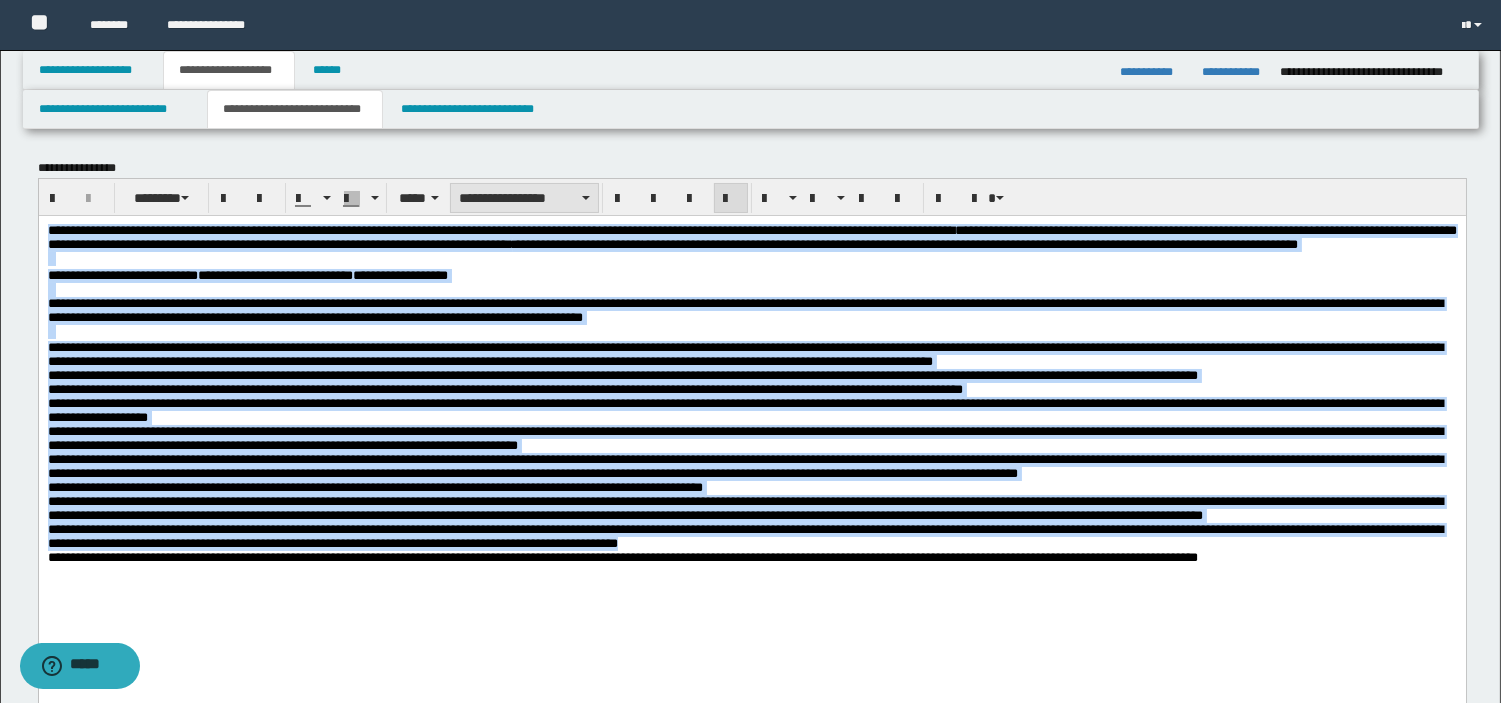 click on "**********" at bounding box center [524, 198] 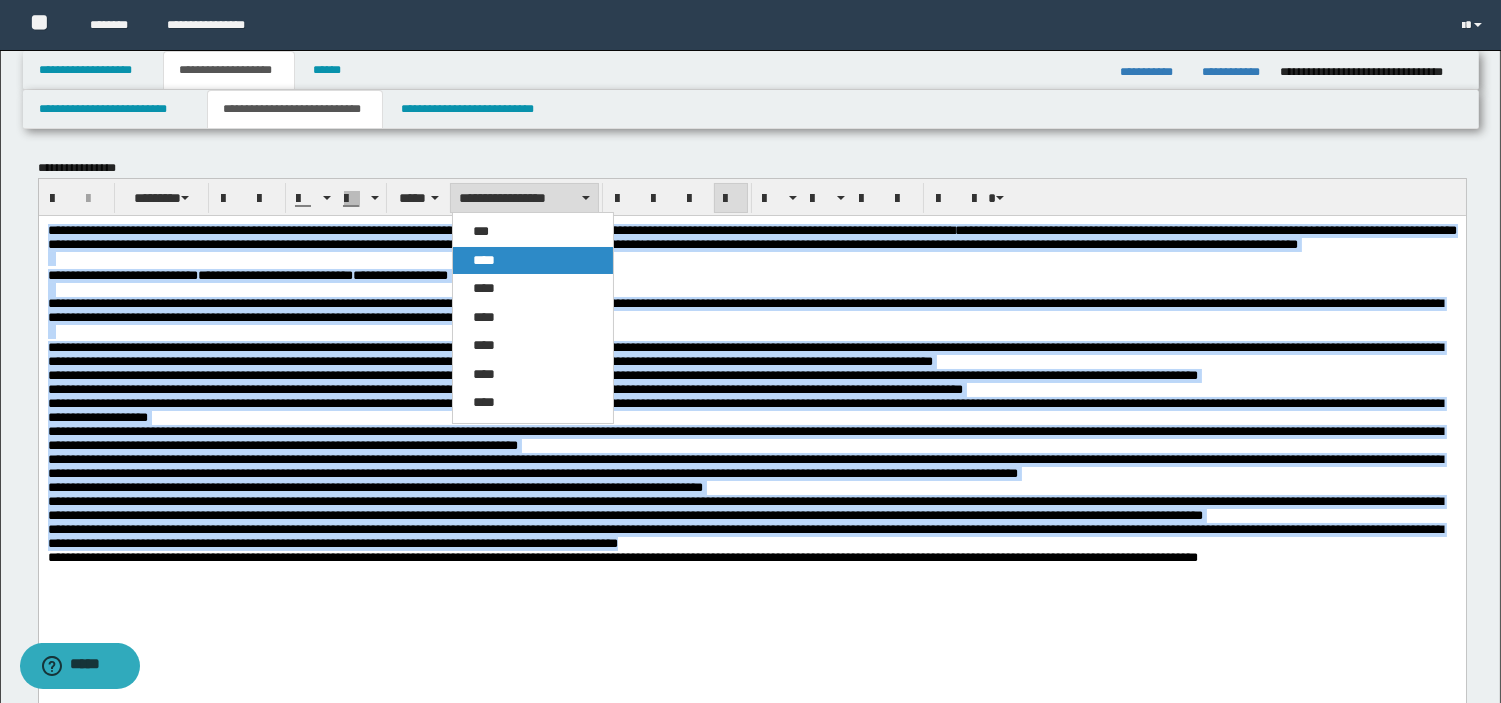 click on "****" at bounding box center [533, 261] 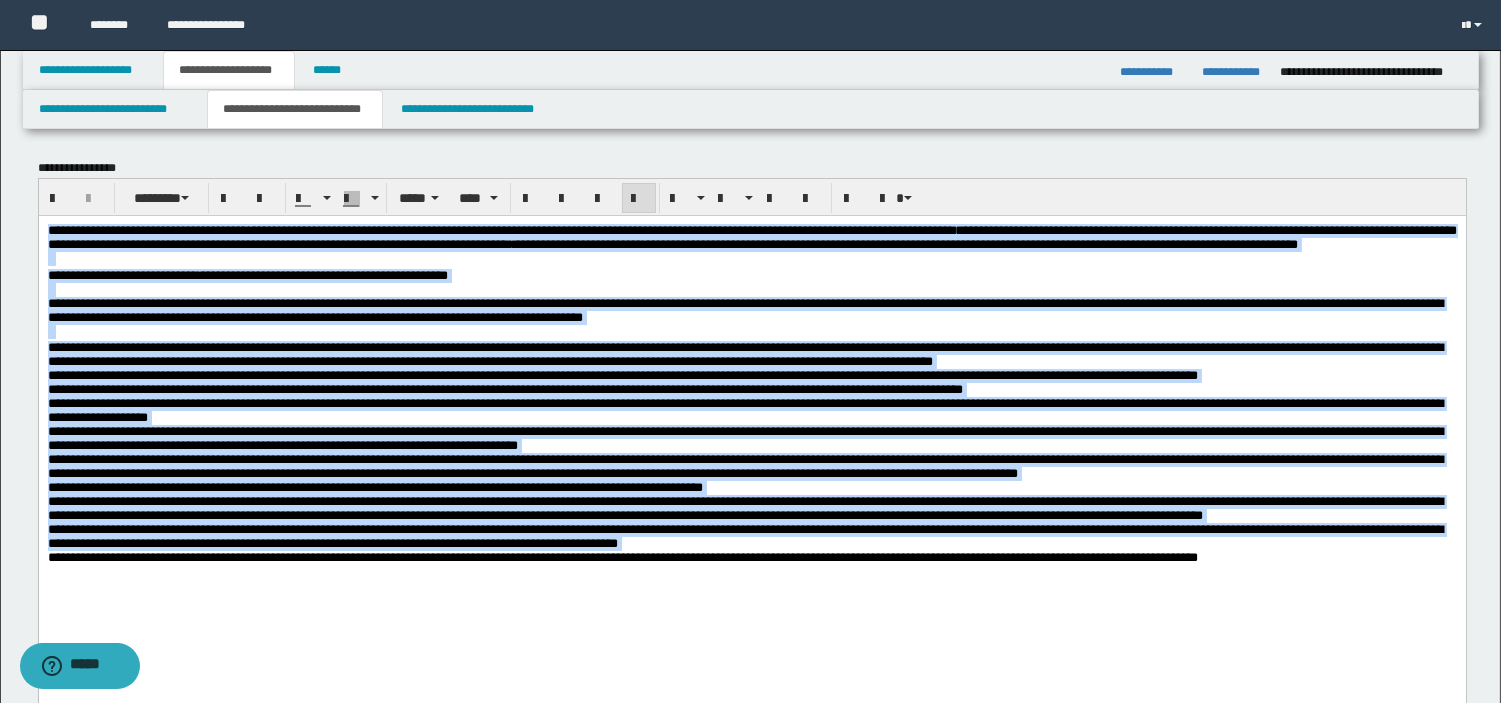 click on "**********" at bounding box center (744, 353) 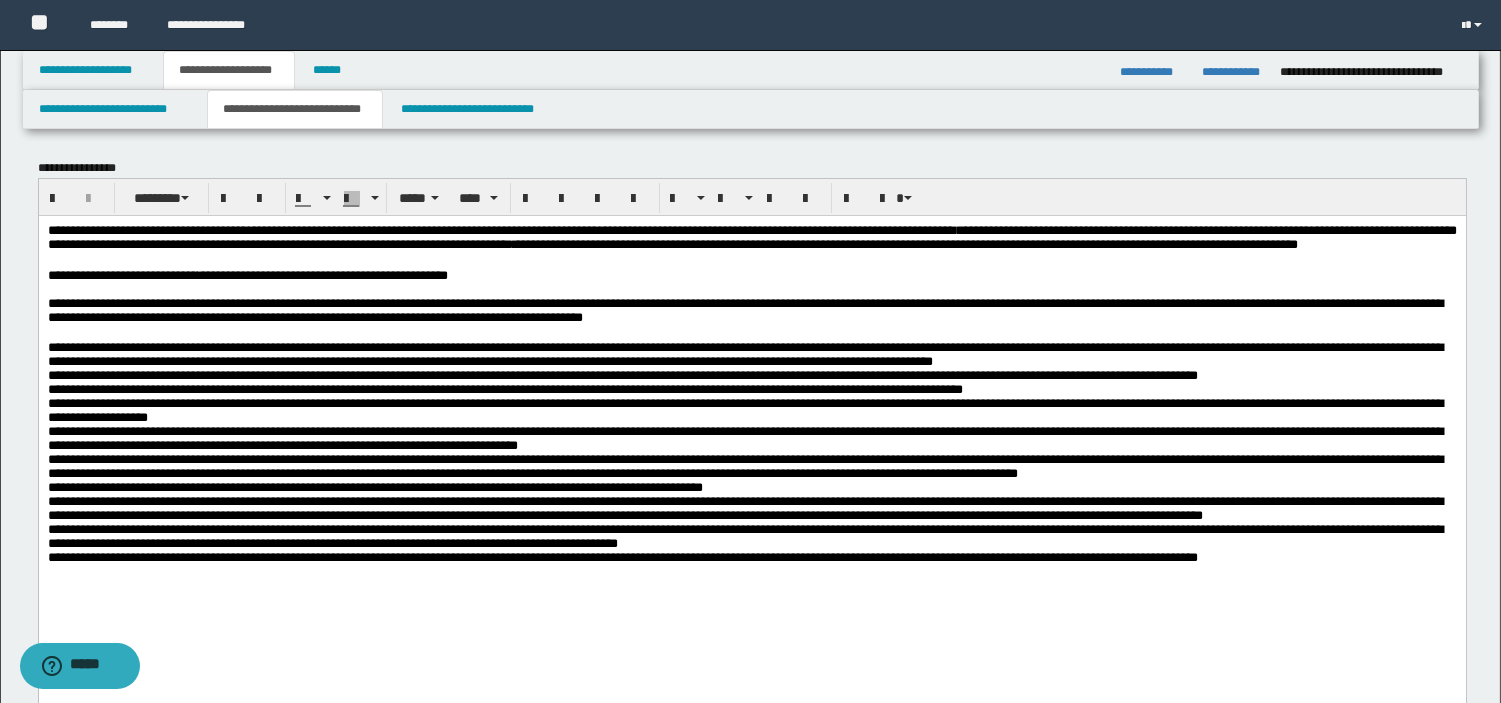 click on "**********" at bounding box center [744, 409] 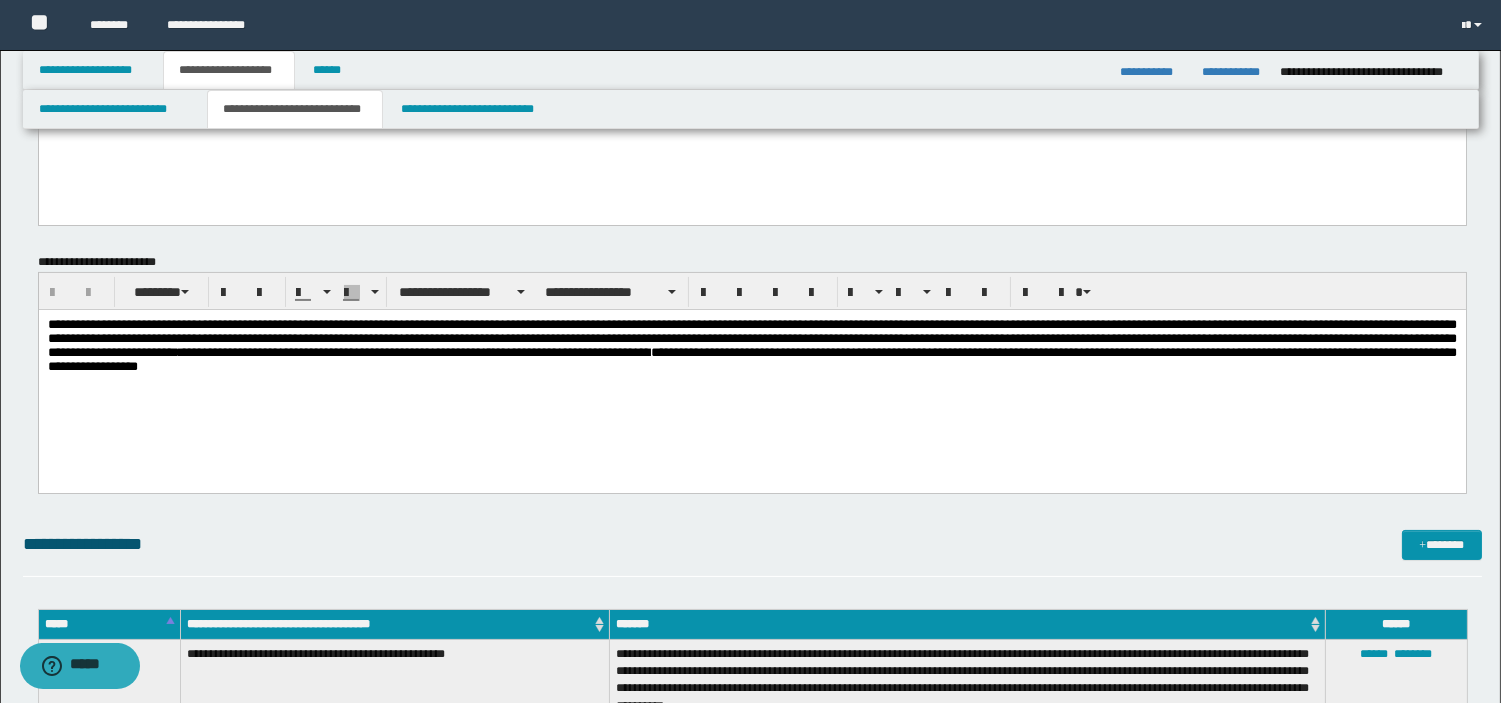 scroll, scrollTop: 586, scrollLeft: 0, axis: vertical 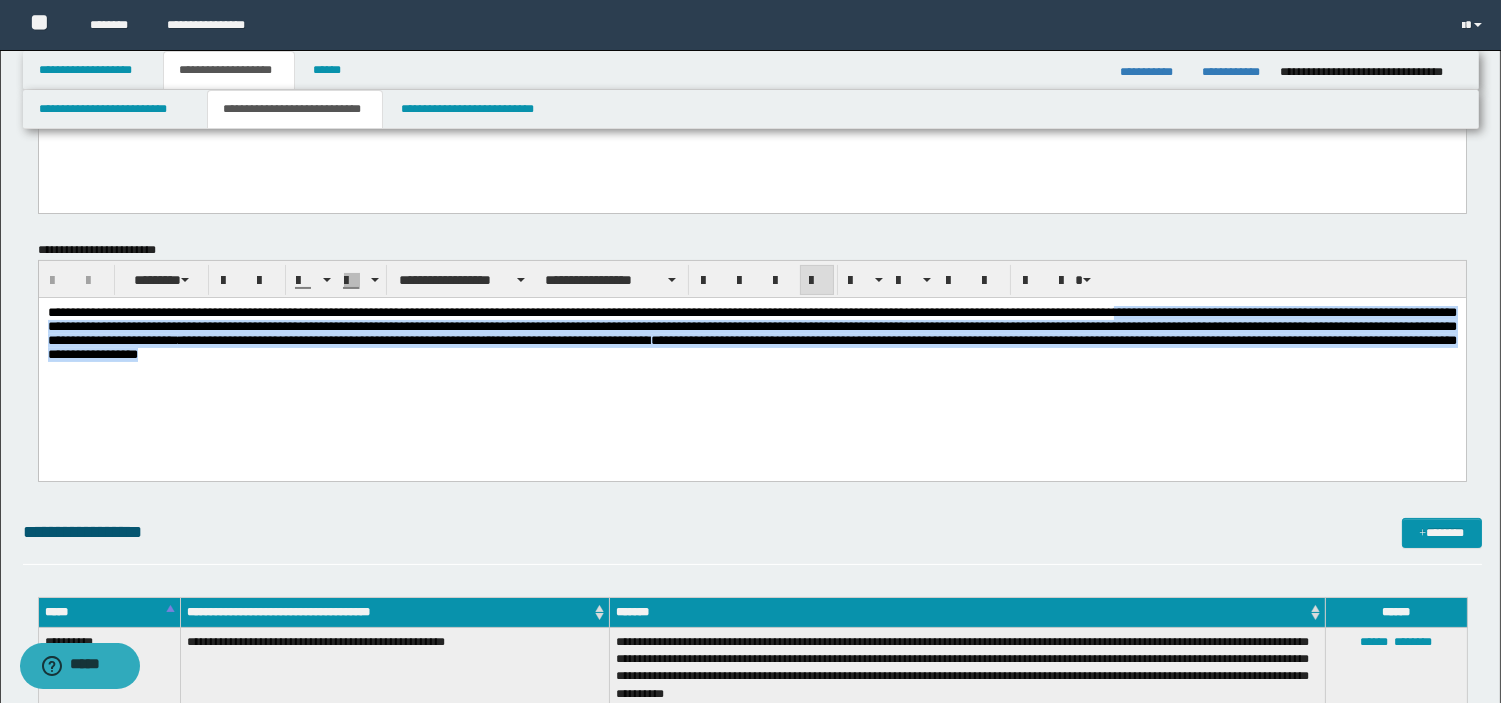 drag, startPoint x: 1209, startPoint y: 338, endPoint x: -1, endPoint y: 323, distance: 1210.093 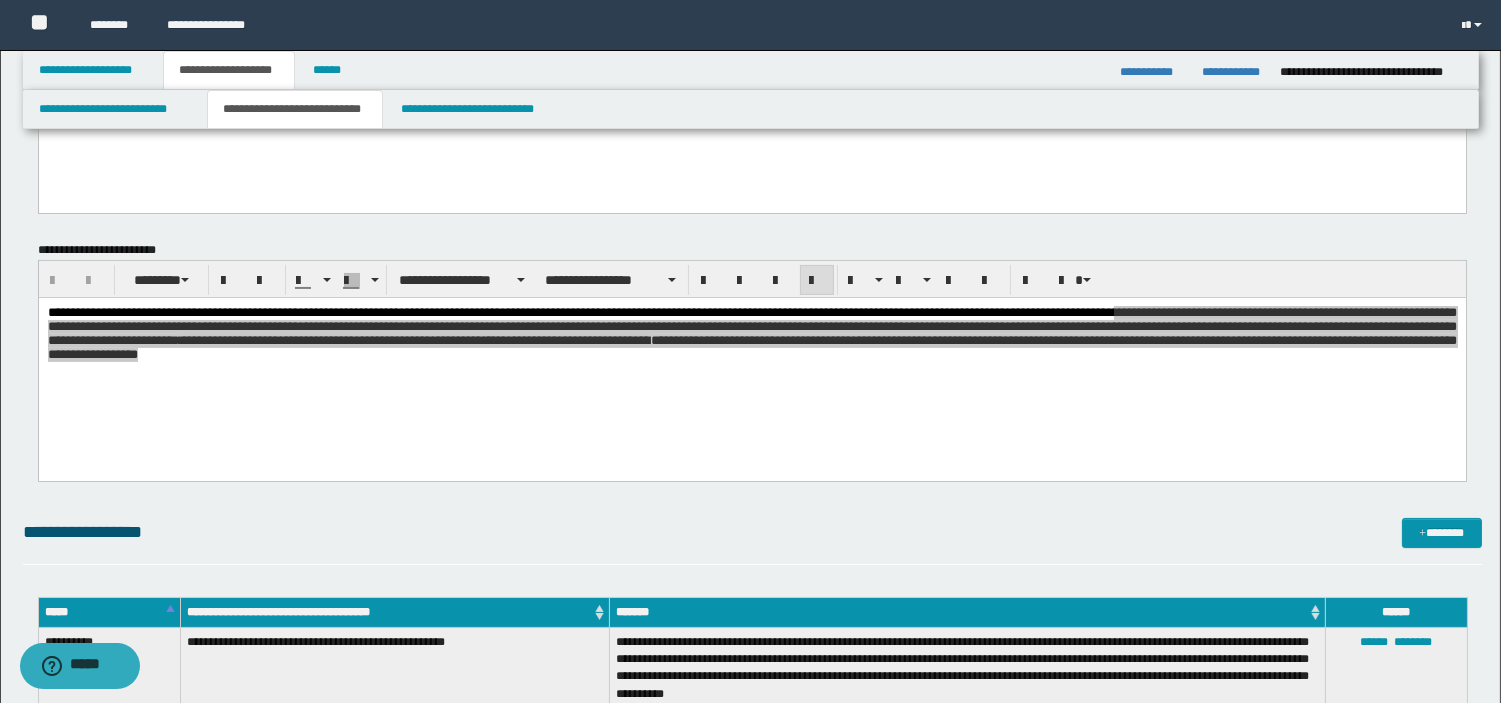 click on "**********" at bounding box center (750, 599) 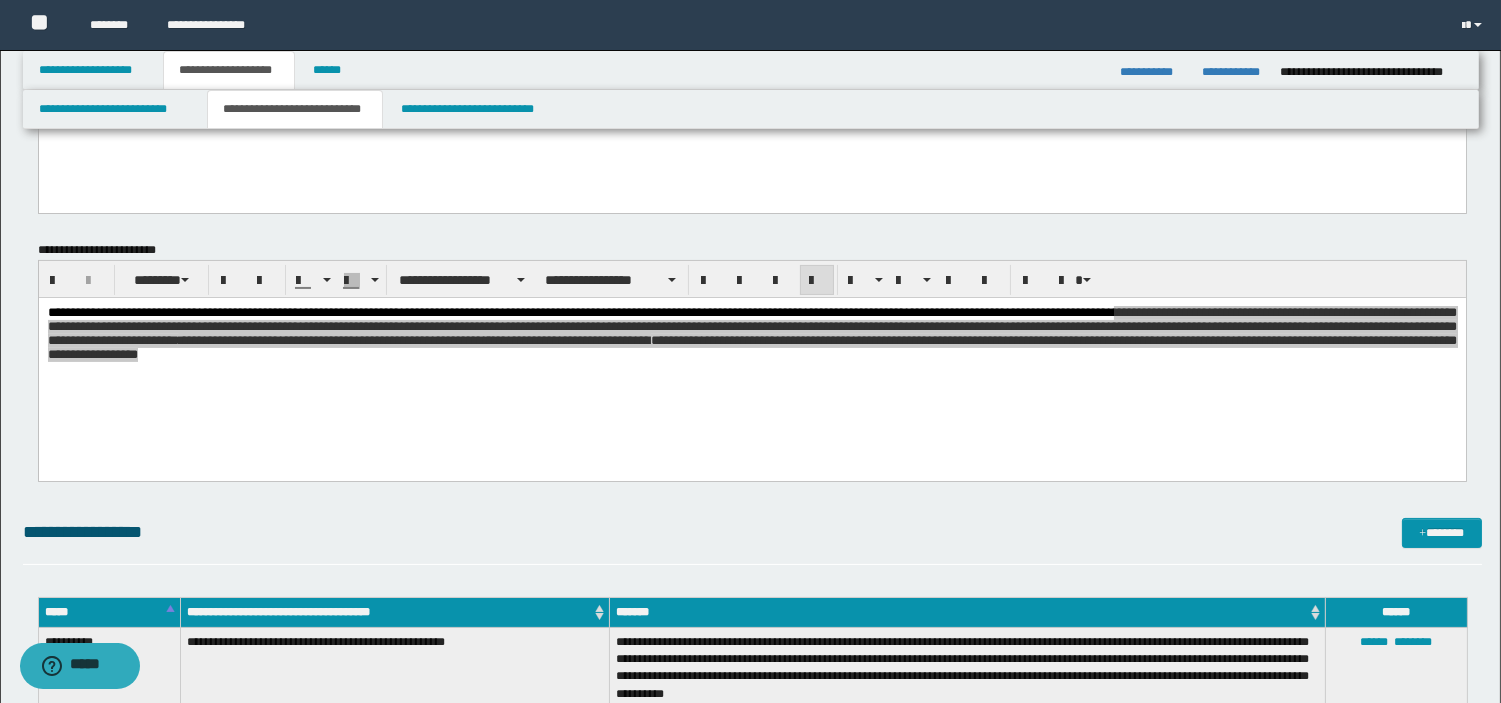click on "**********" at bounding box center (752, 638) 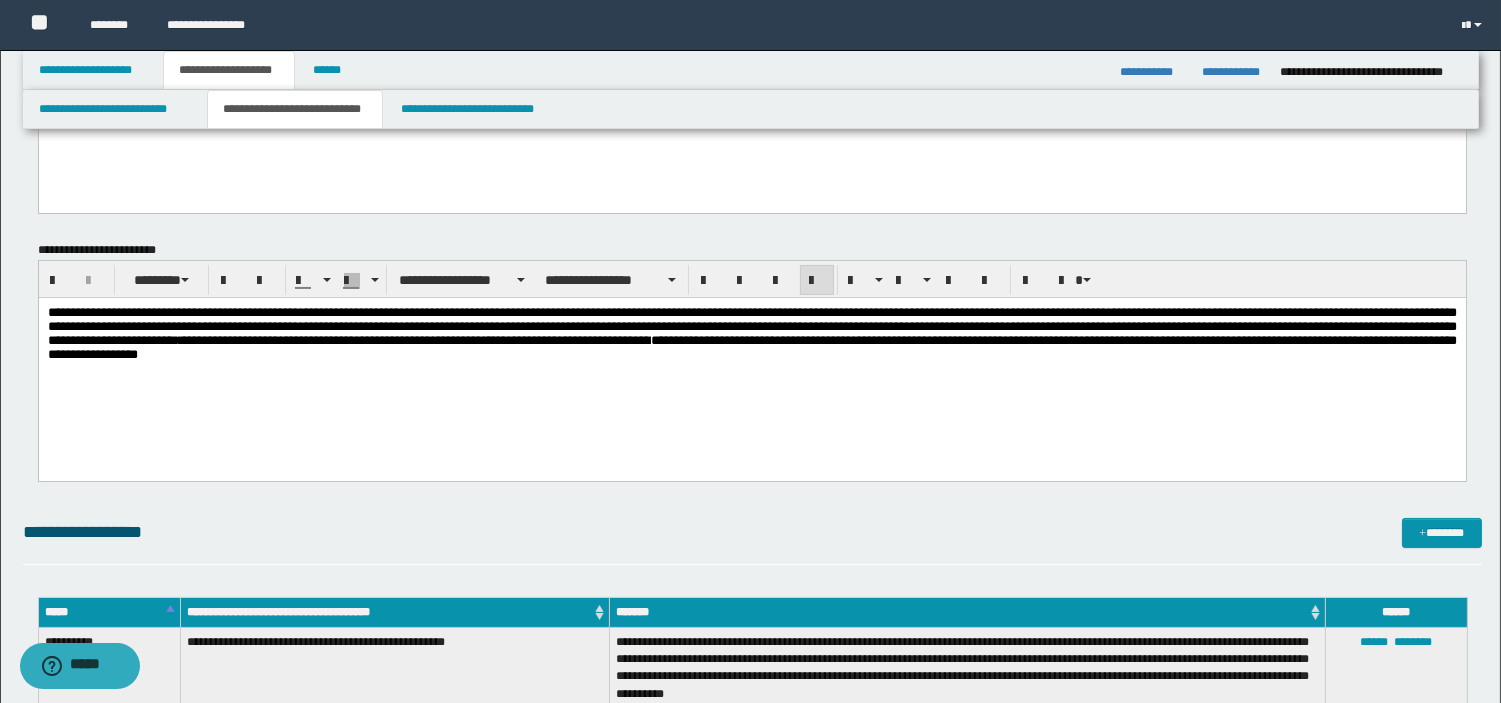 click on "**********" at bounding box center [751, 359] 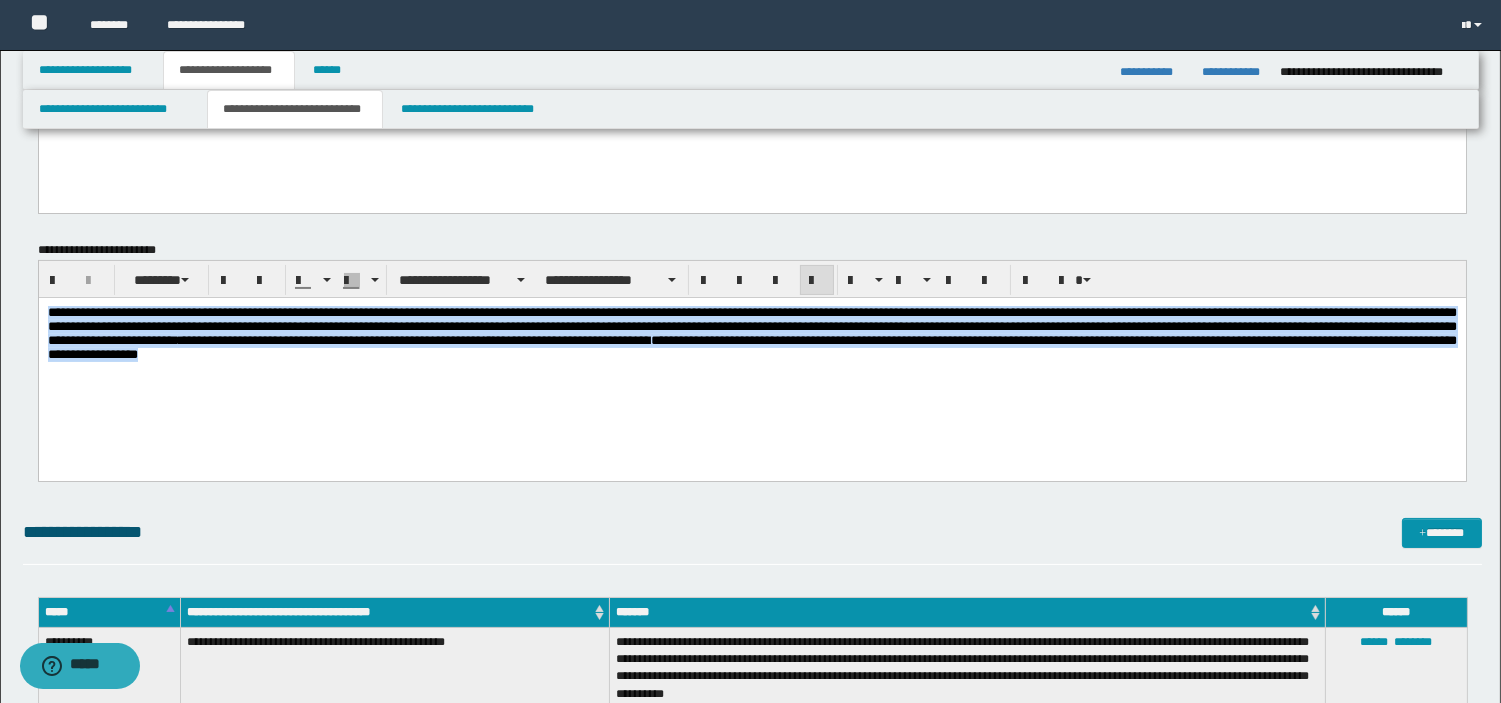 drag, startPoint x: 1400, startPoint y: 364, endPoint x: 38, endPoint y: 525, distance: 1371.4828 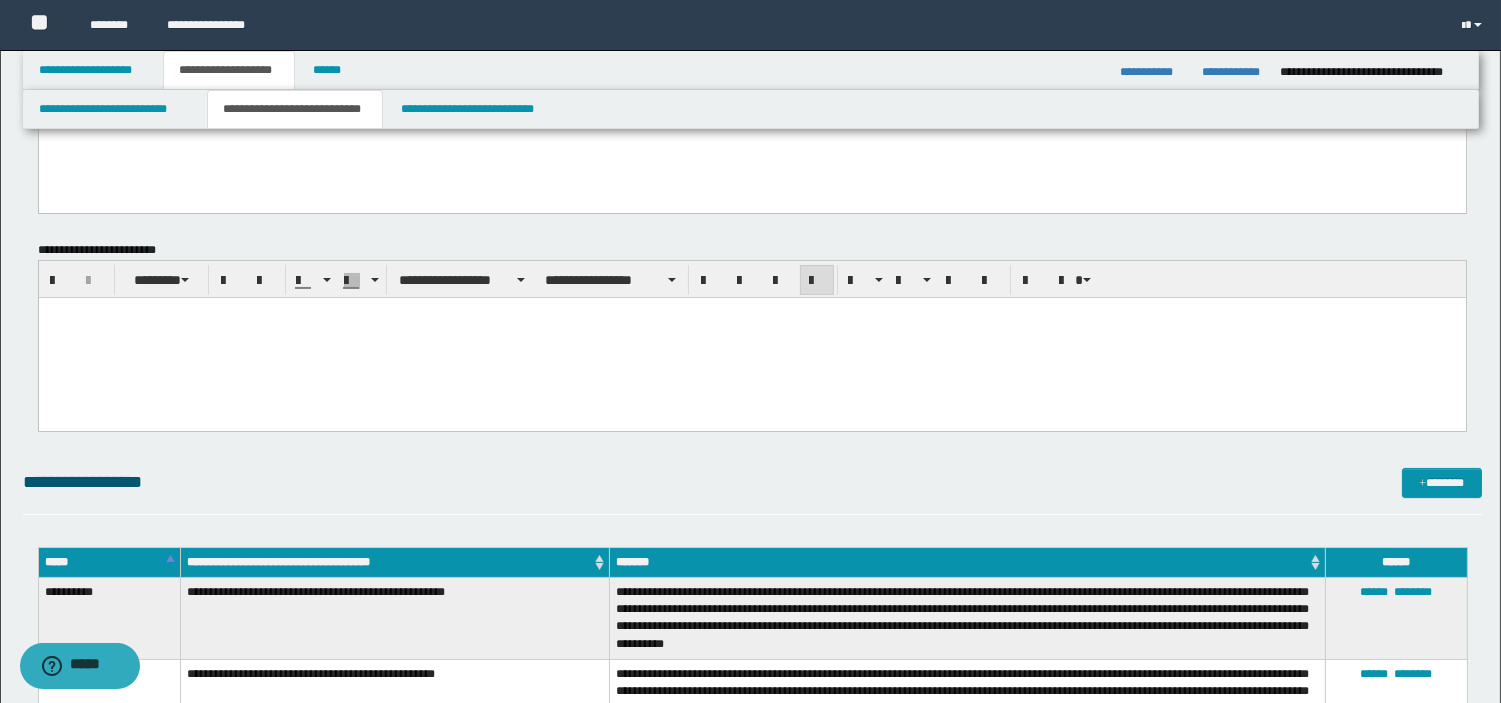 click at bounding box center (751, 338) 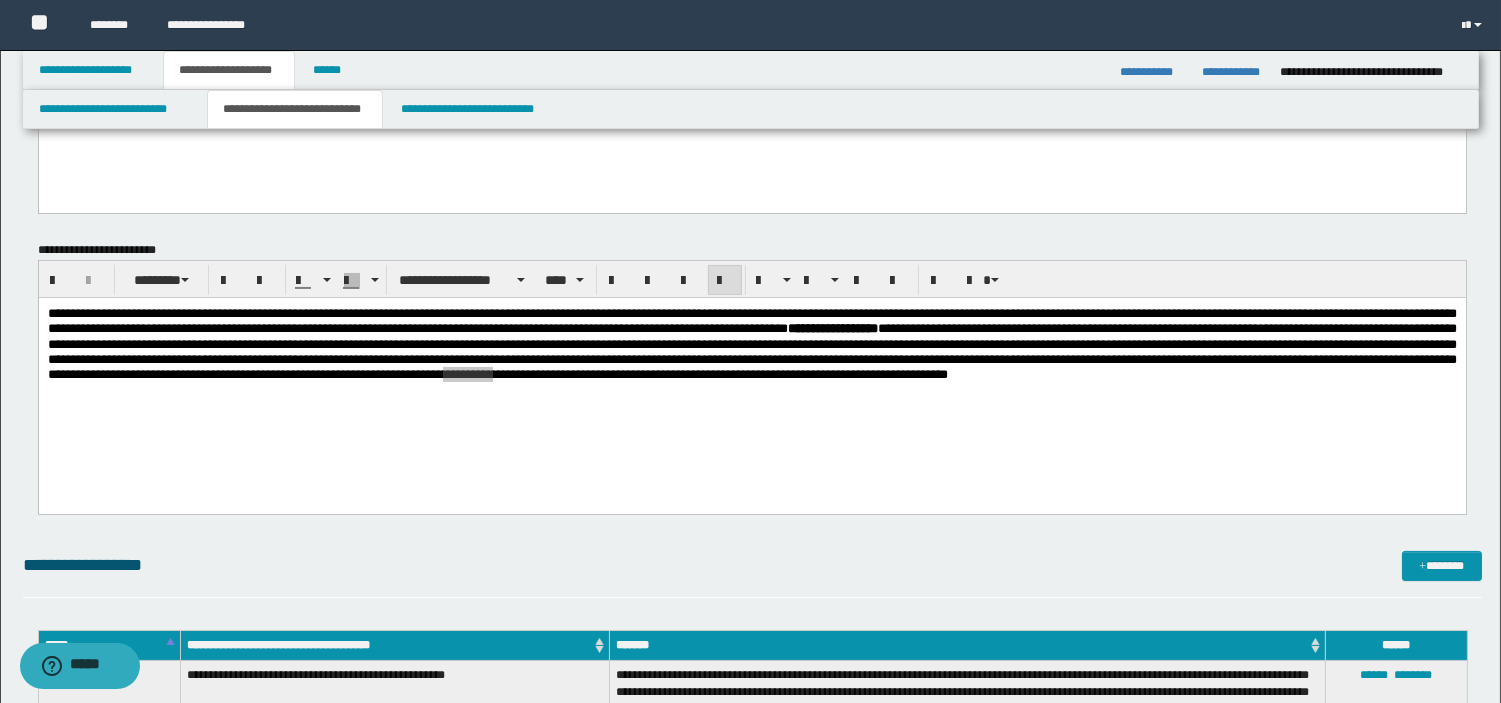 drag, startPoint x: 366, startPoint y: 111, endPoint x: 246, endPoint y: 295, distance: 219.67249 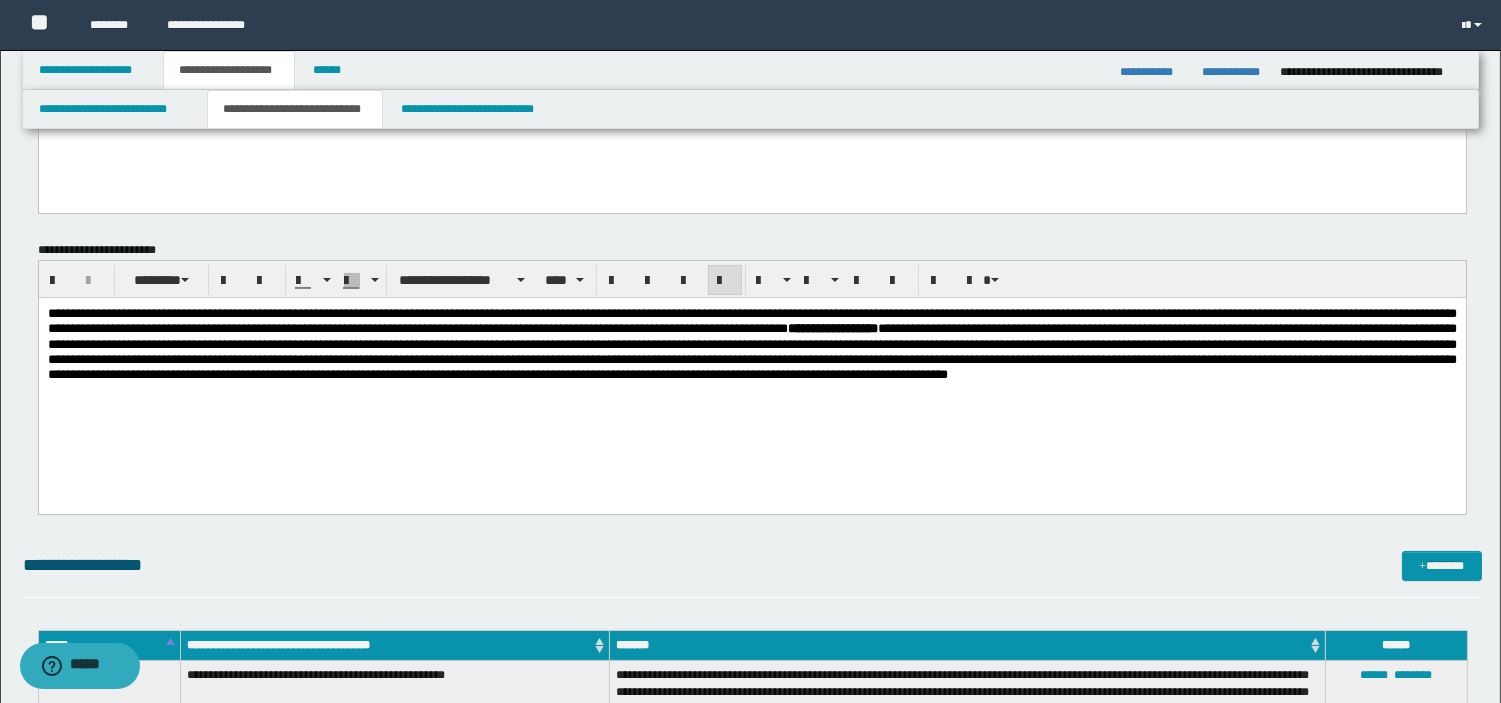 click on "**********" at bounding box center (751, 369) 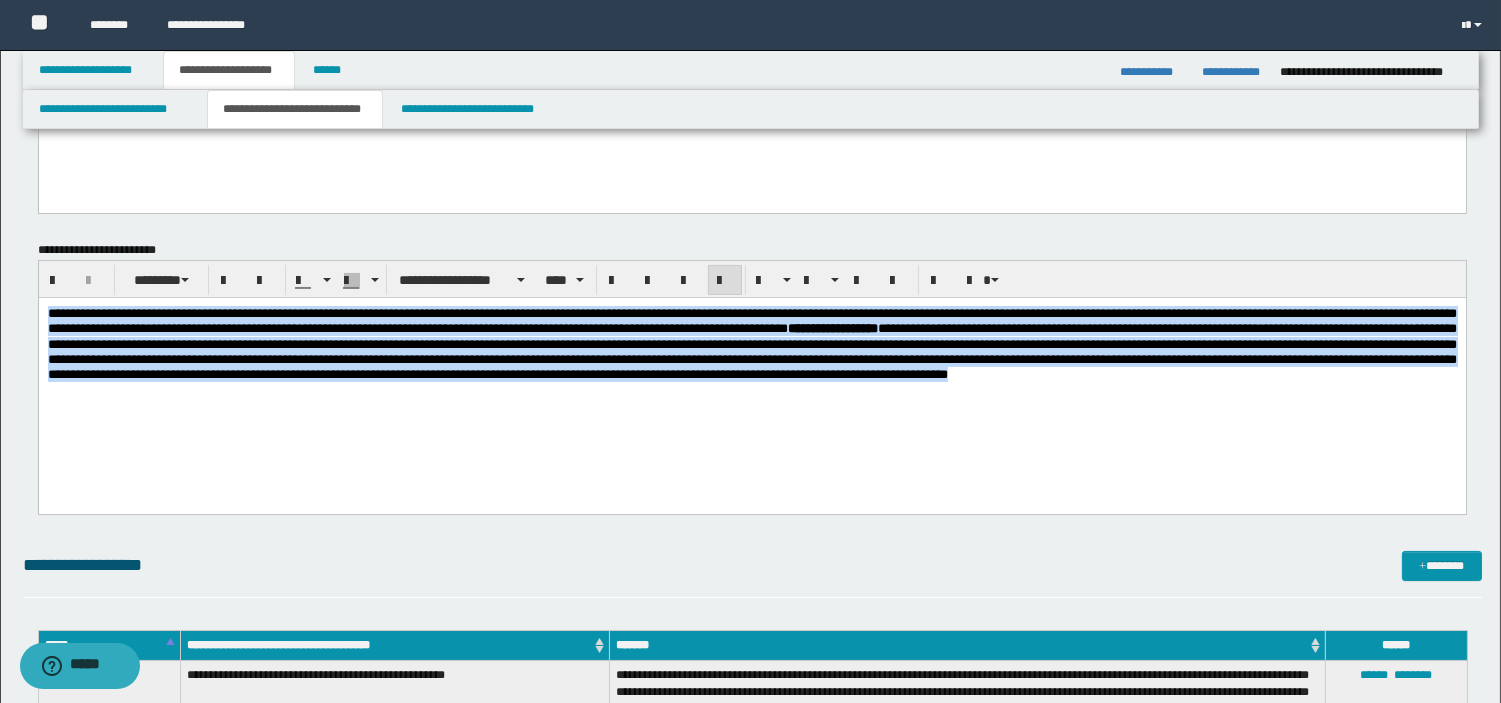 drag, startPoint x: 1045, startPoint y: 412, endPoint x: -1, endPoint y: 181, distance: 1071.2035 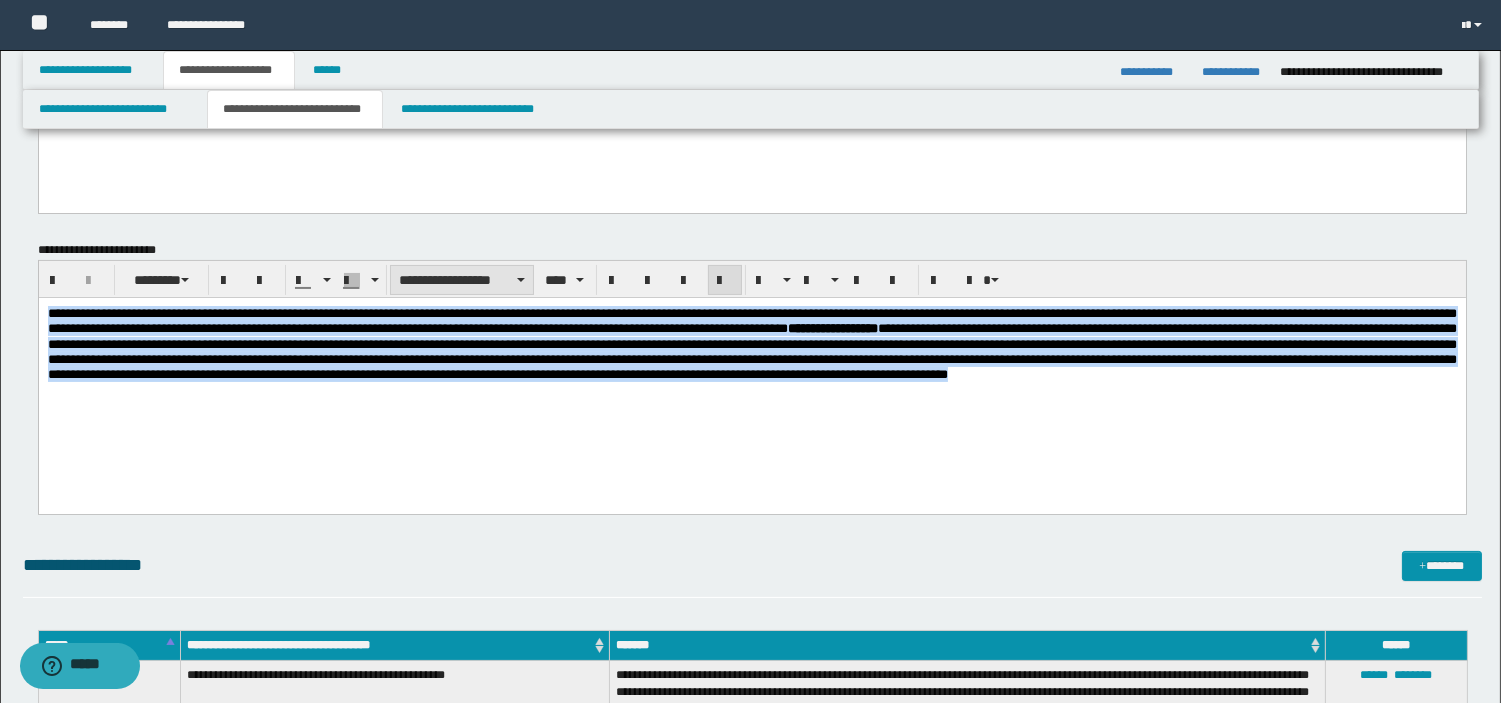 click on "**********" at bounding box center [462, 280] 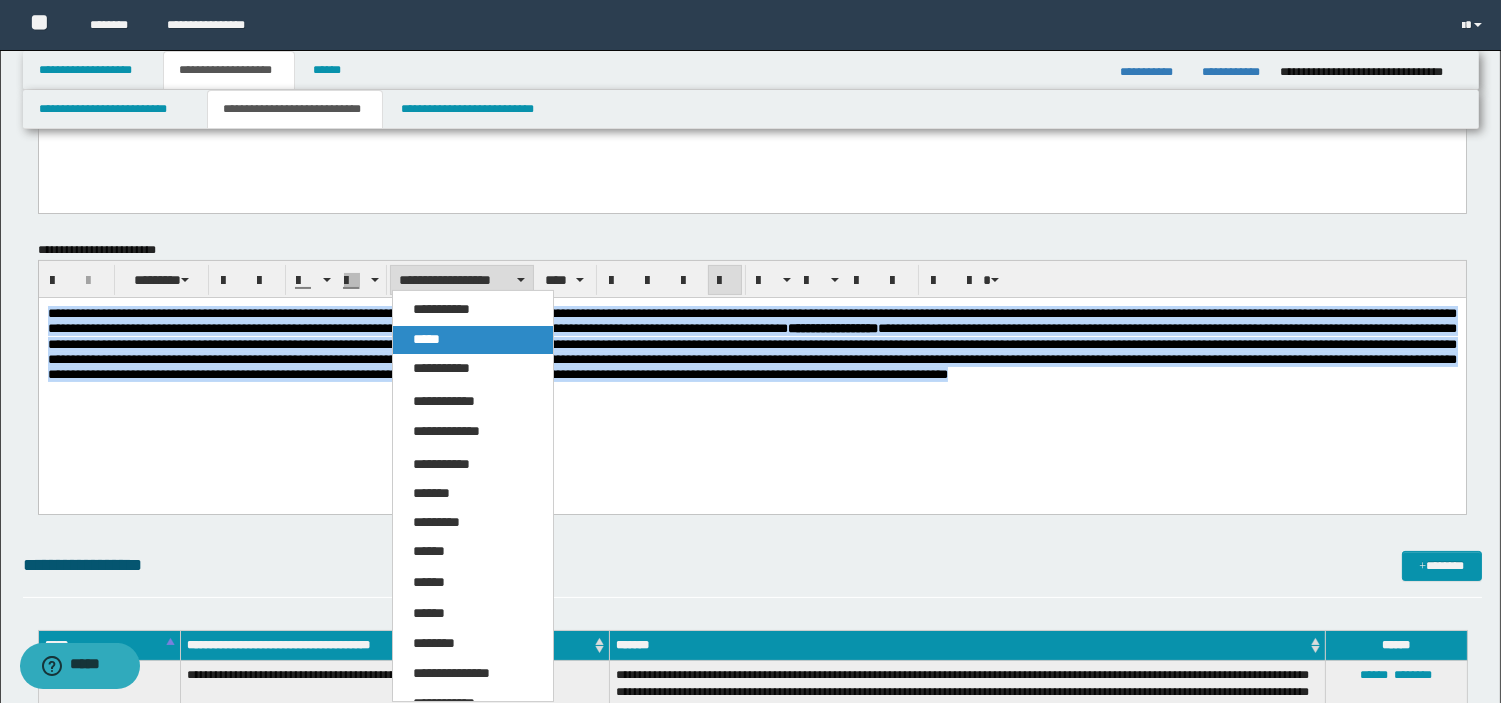 click on "*****" at bounding box center [473, 340] 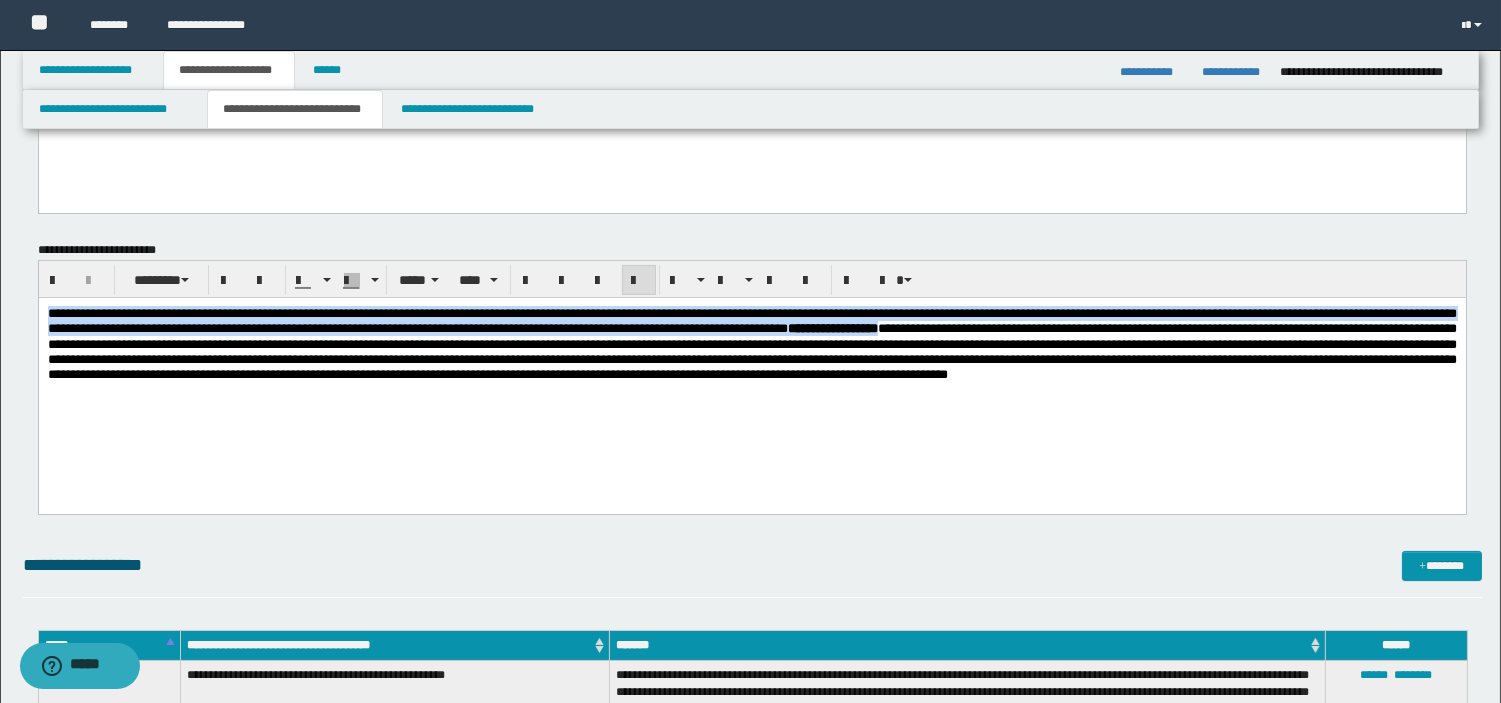 click on "**********" at bounding box center [751, 344] 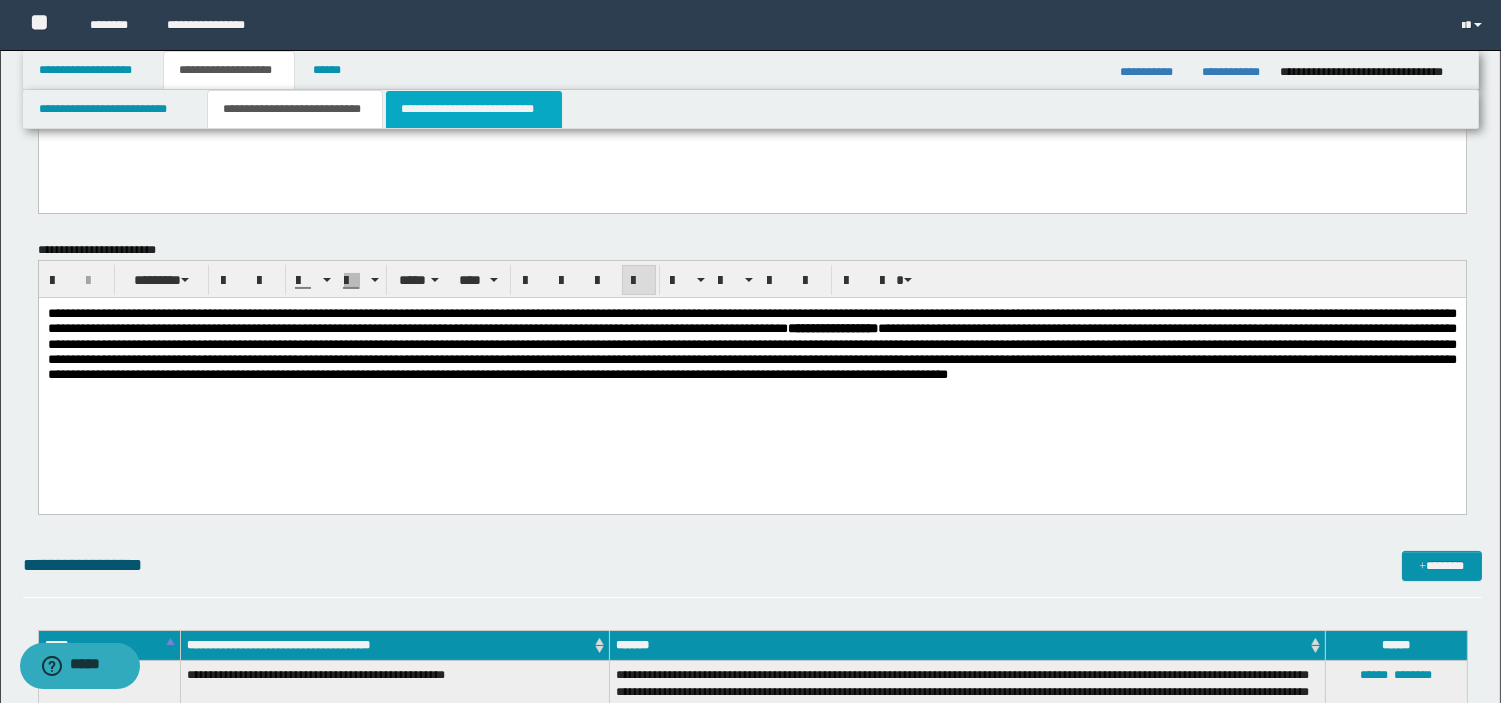 click on "**********" at bounding box center (474, 109) 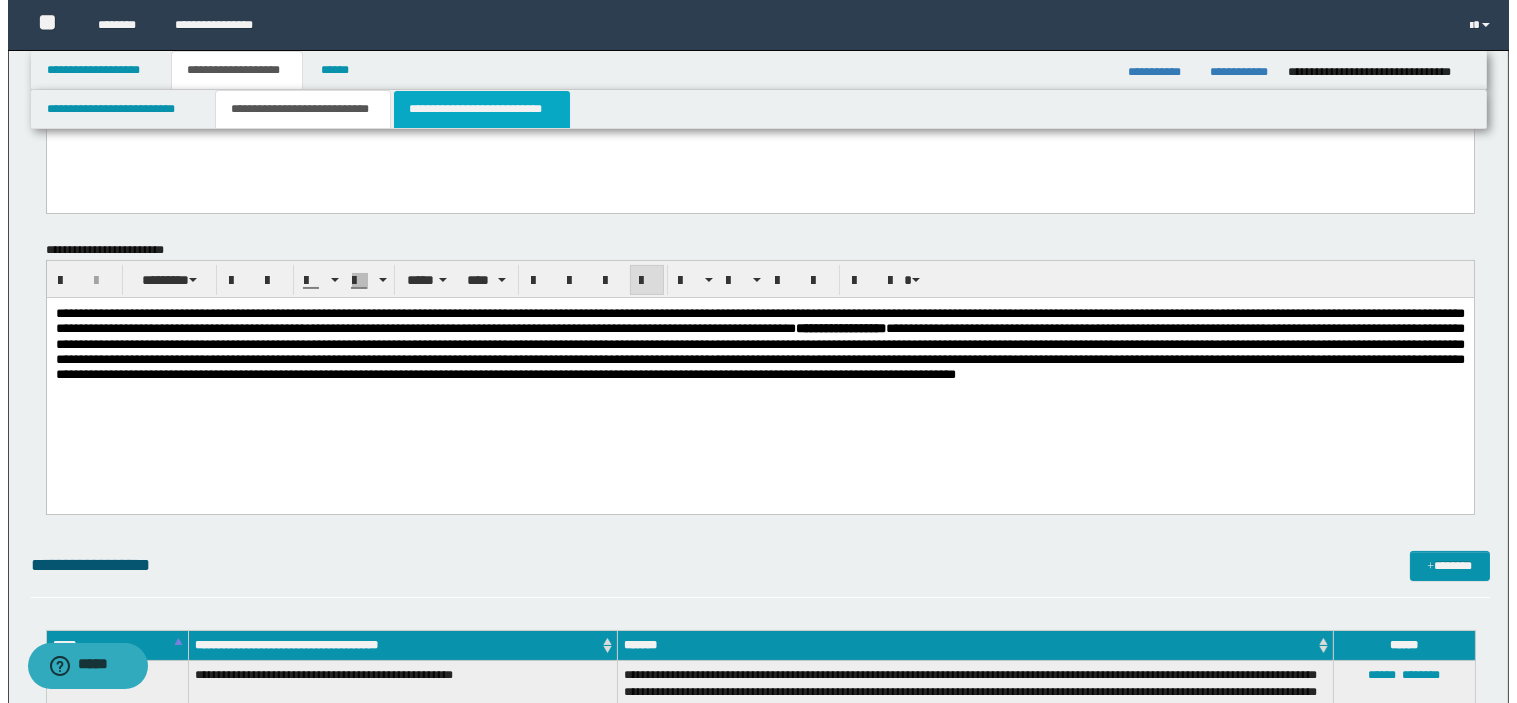 scroll, scrollTop: 0, scrollLeft: 0, axis: both 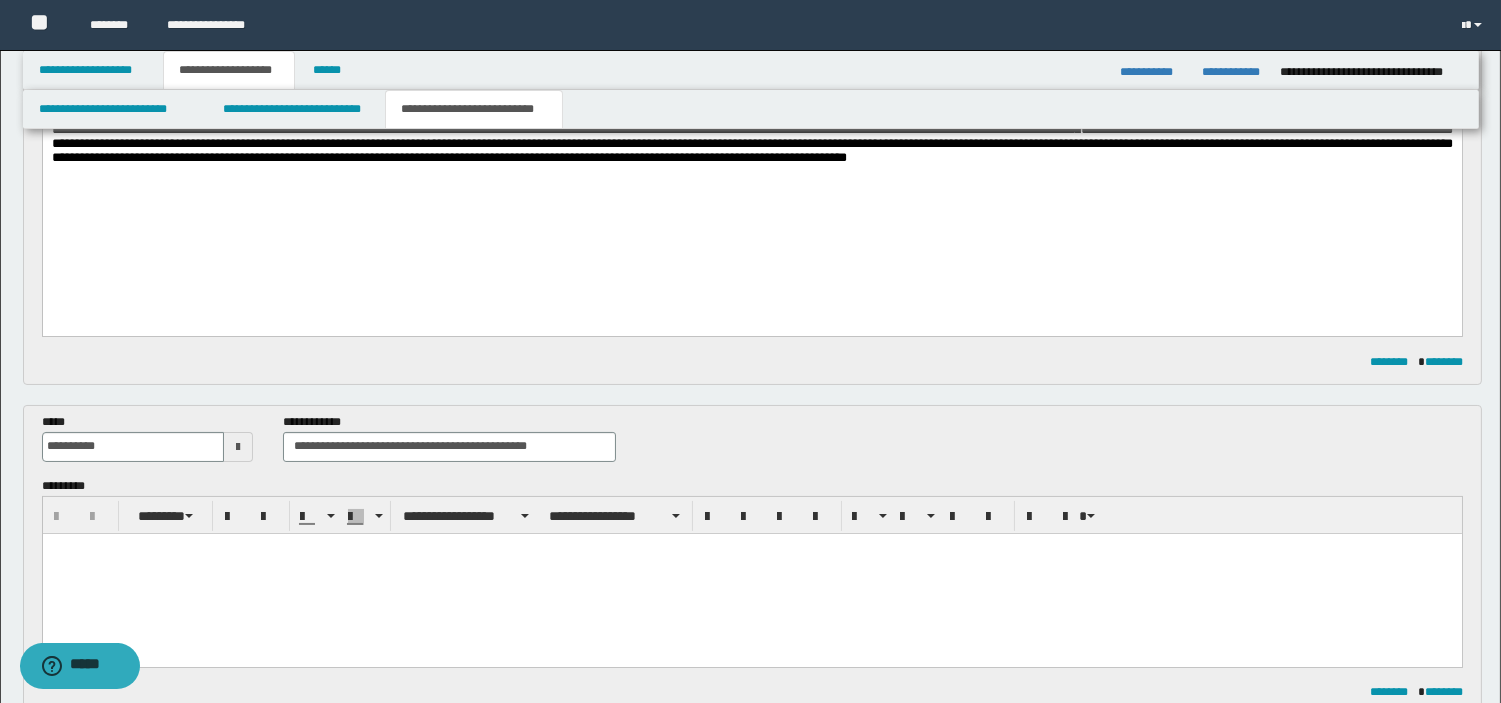 click at bounding box center (751, 573) 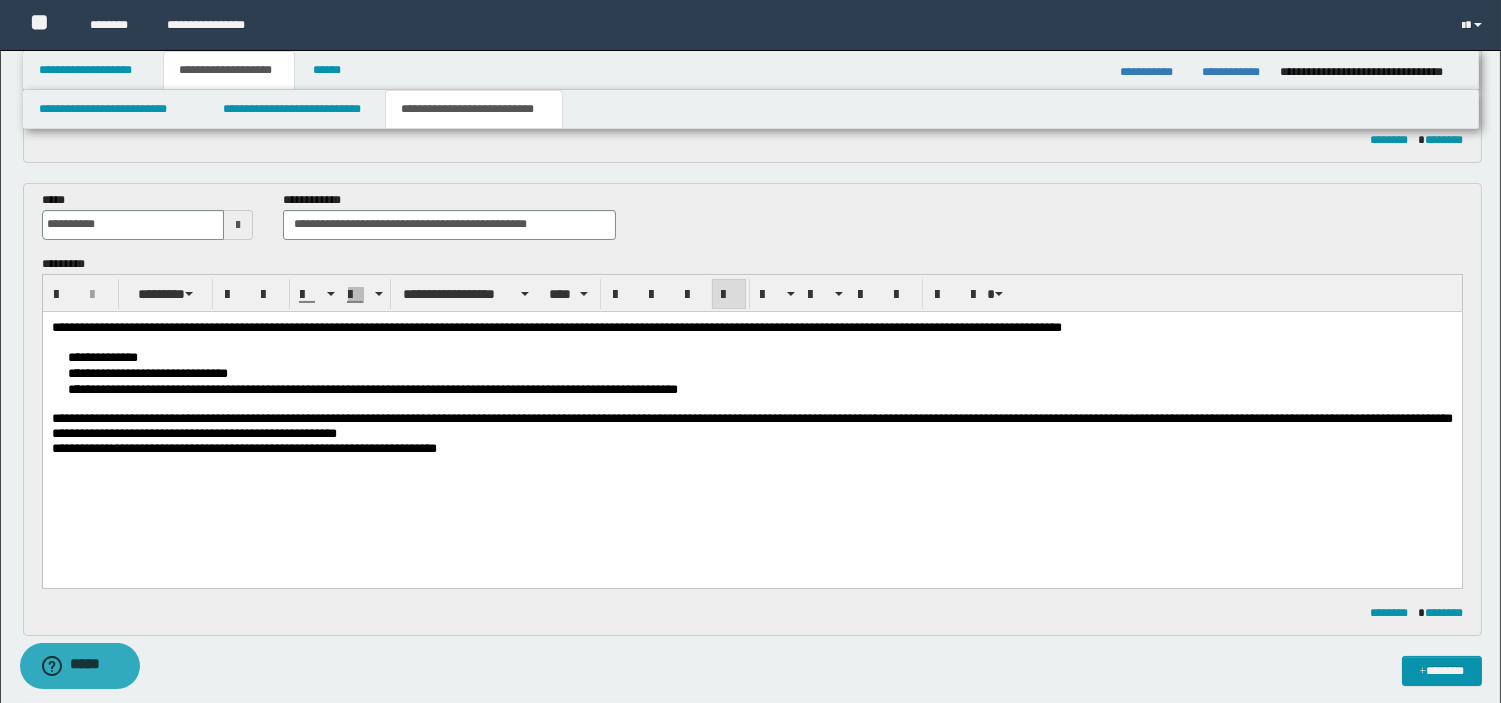 scroll, scrollTop: 582, scrollLeft: 0, axis: vertical 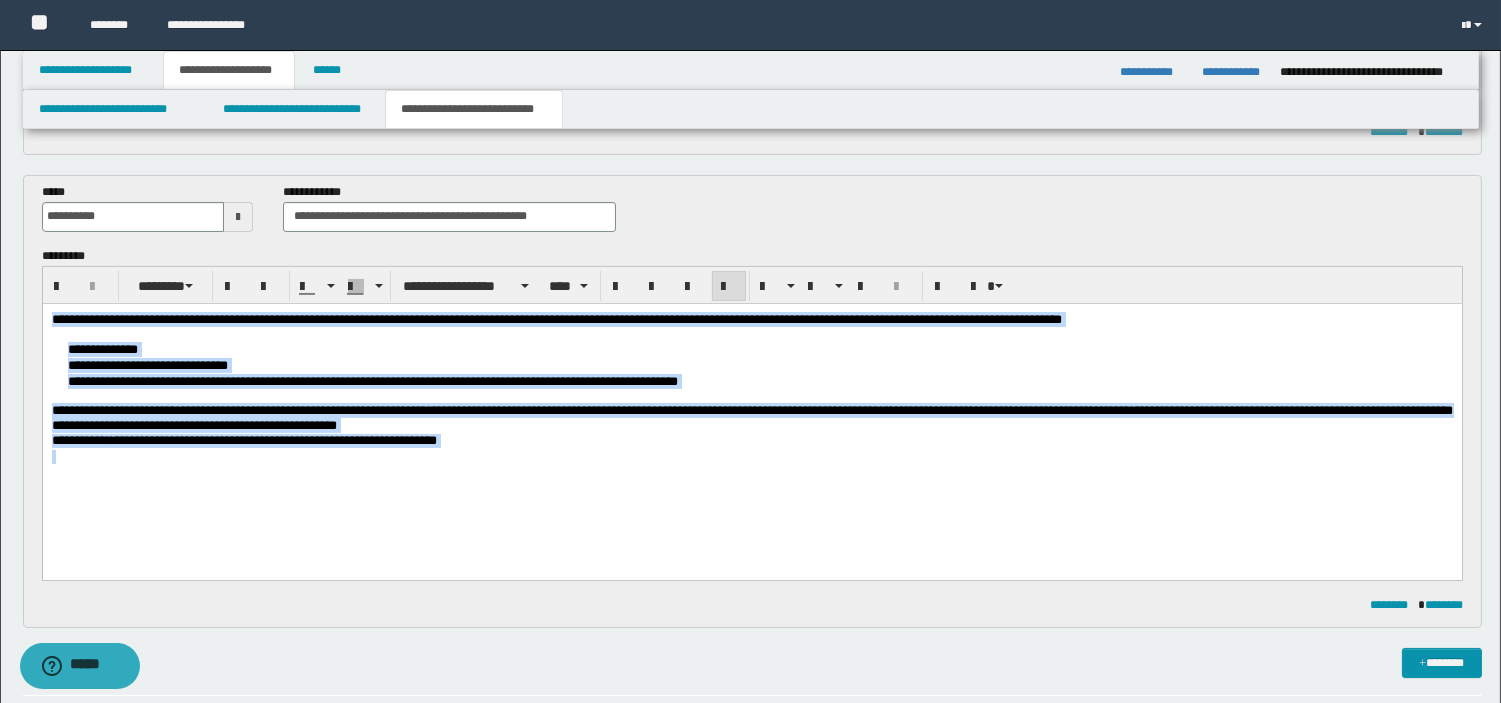 drag, startPoint x: 520, startPoint y: 454, endPoint x: 0, endPoint y: 201, distance: 578.28107 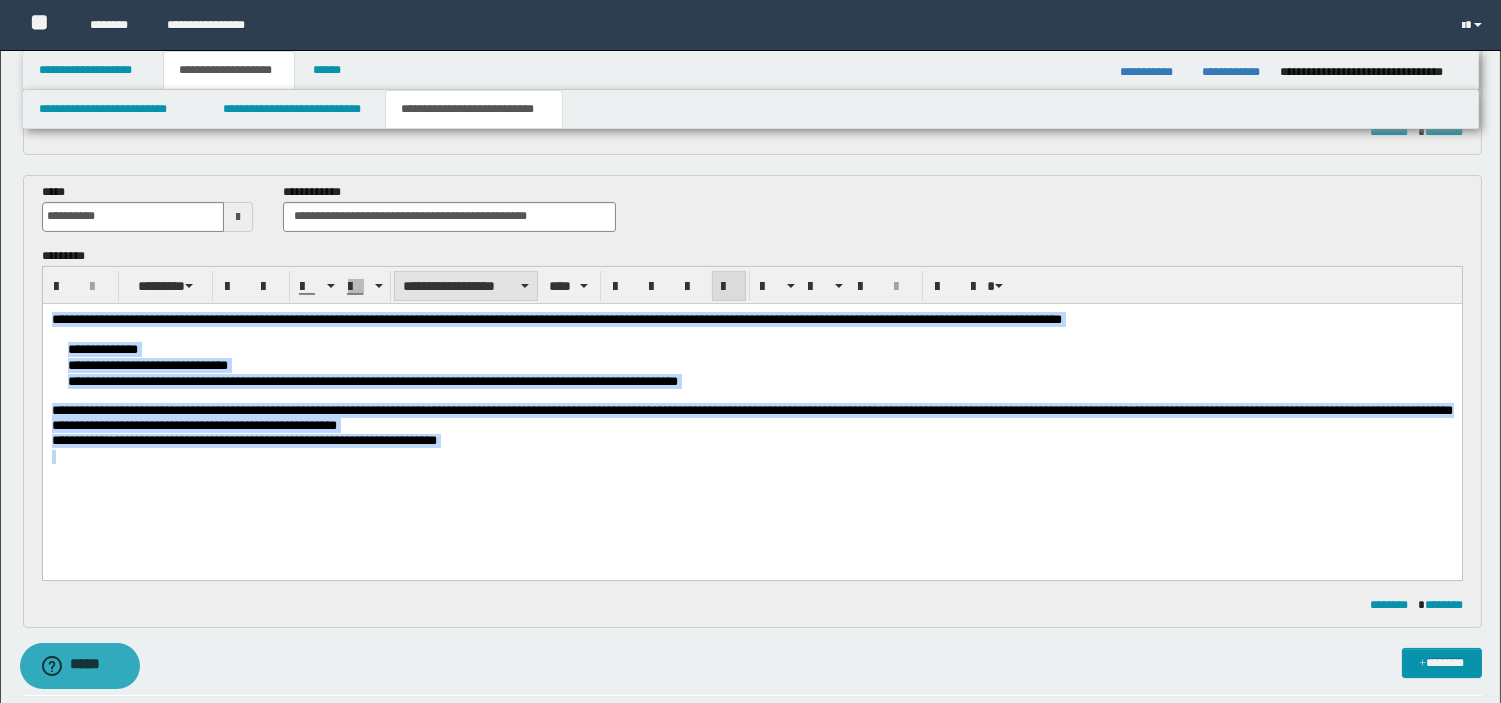 click on "**********" at bounding box center (466, 286) 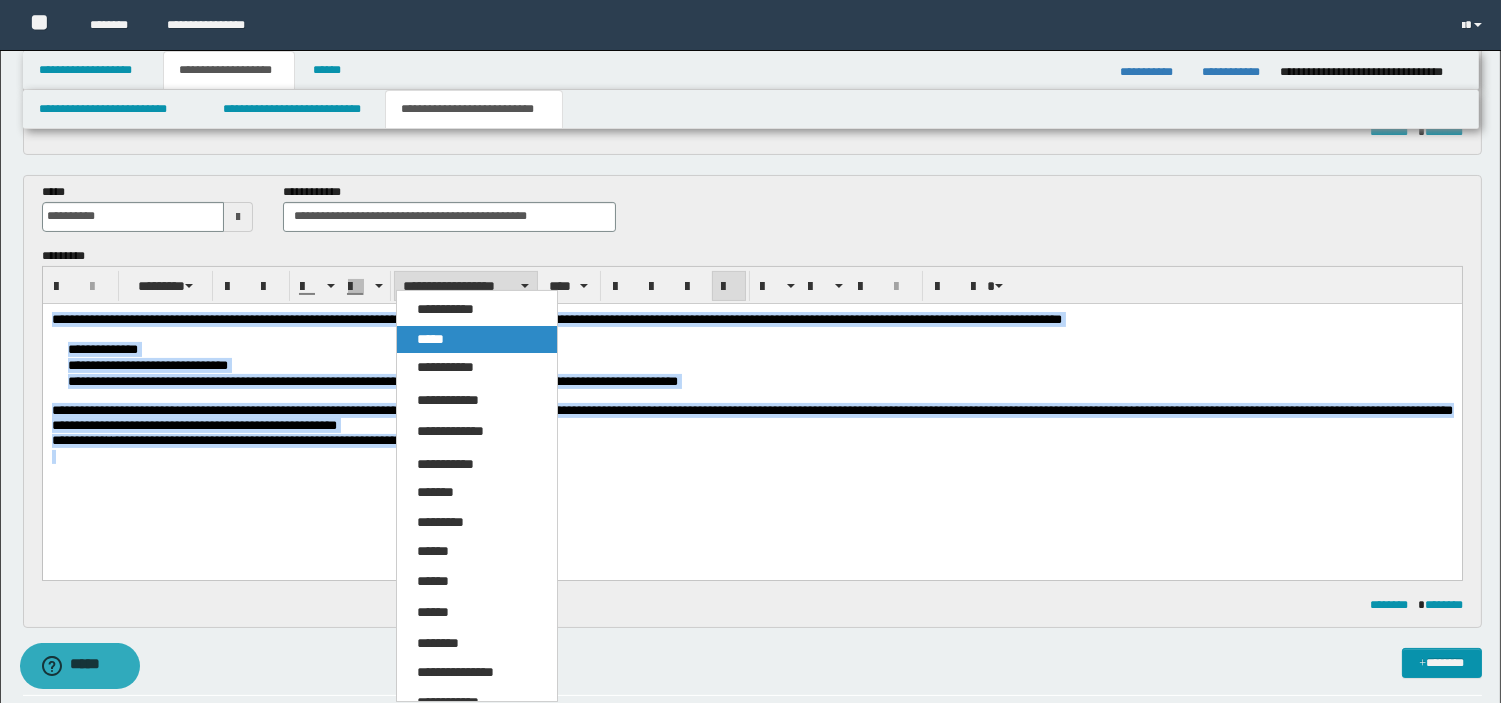 click on "*****" at bounding box center (477, 340) 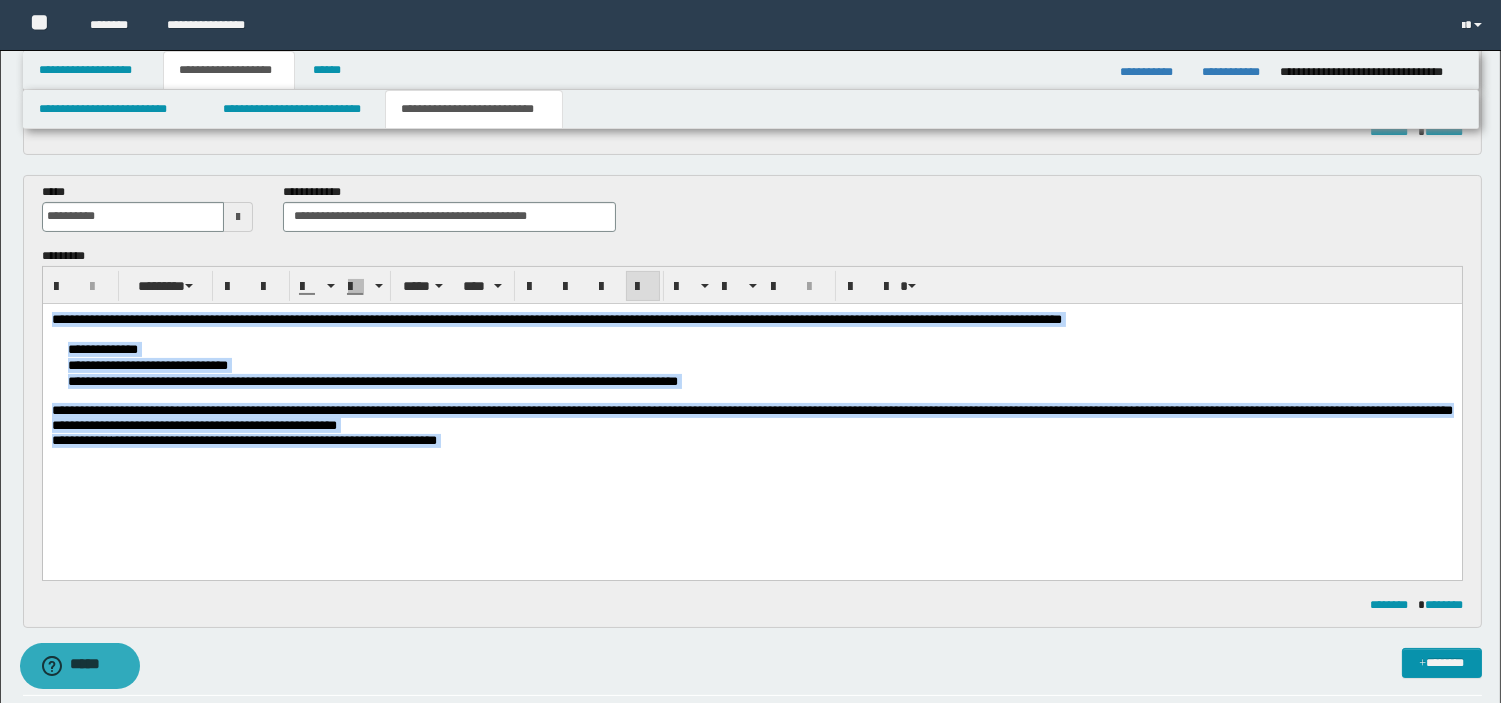 click on "**********" at bounding box center [751, 412] 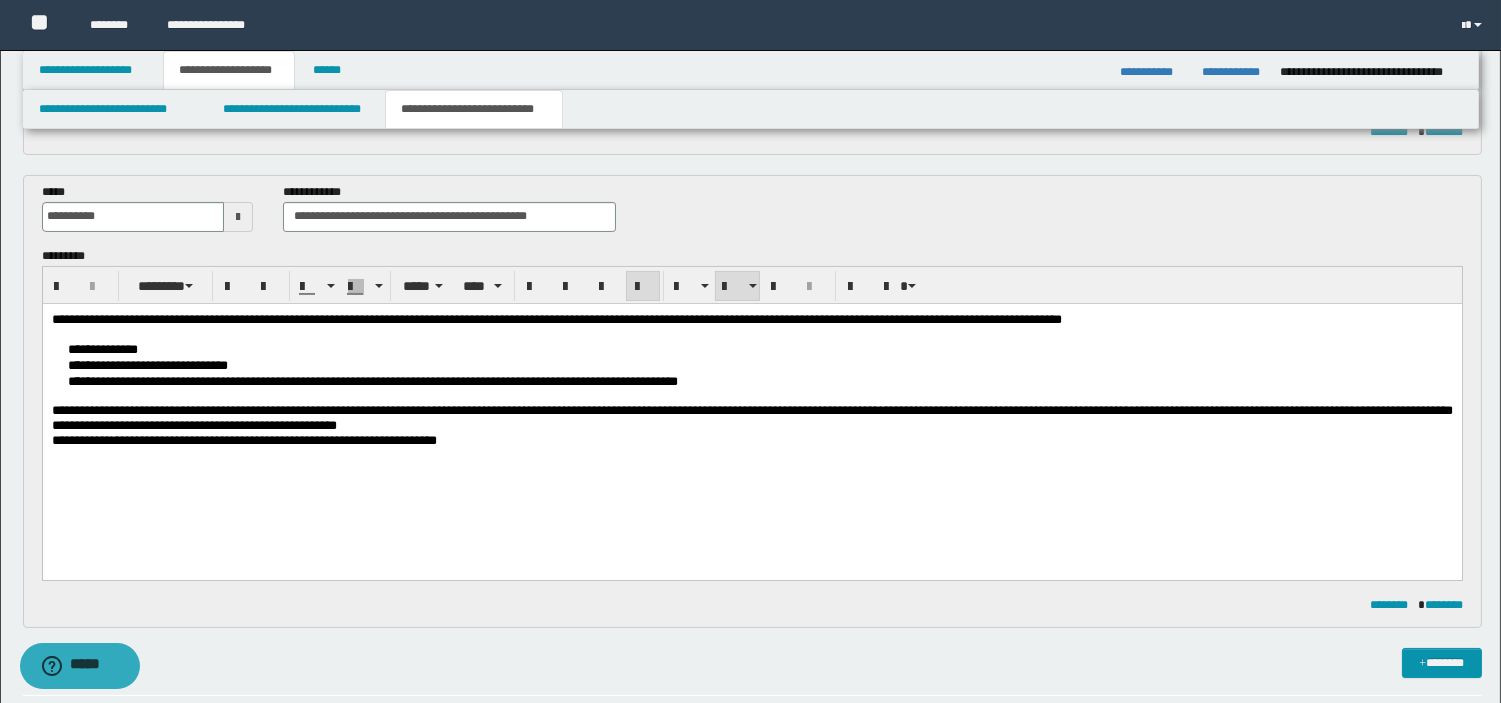 click at bounding box center [751, 456] 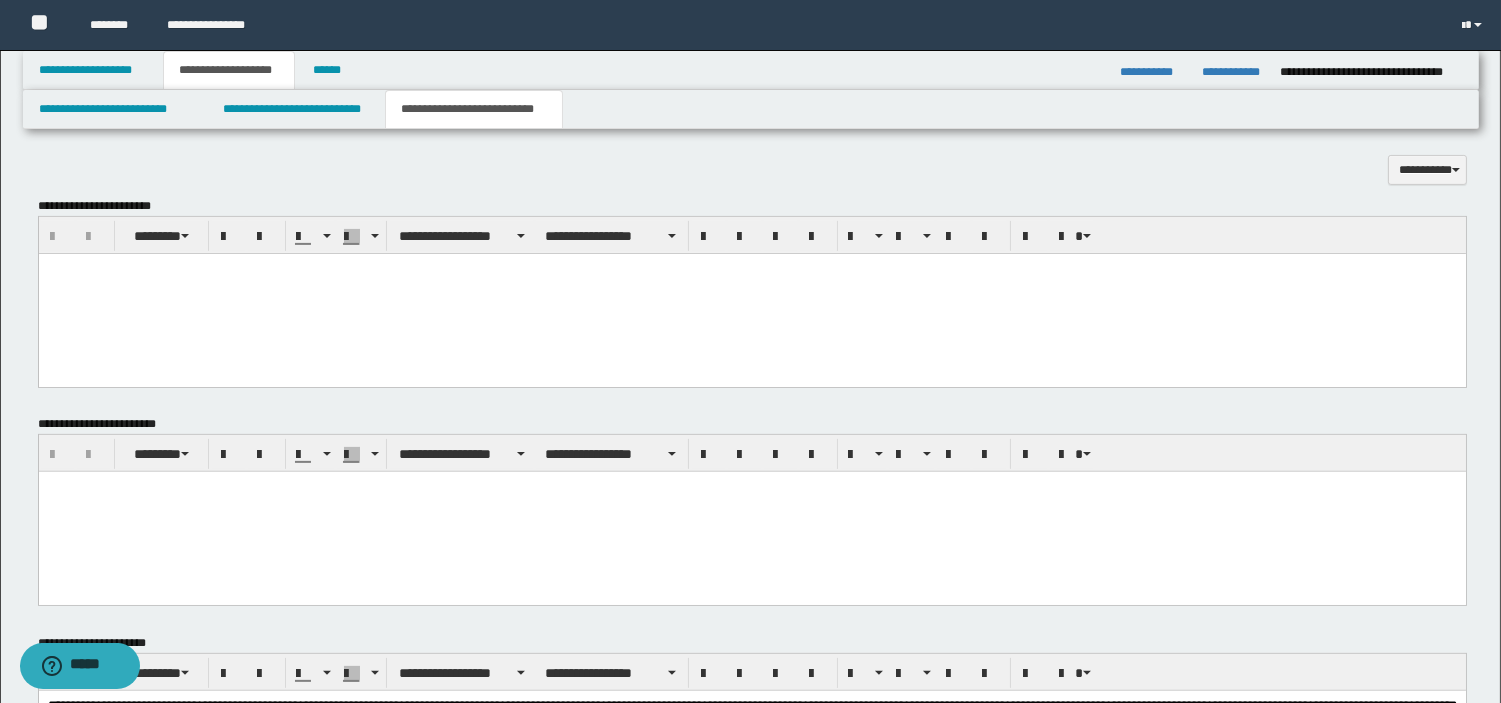 scroll, scrollTop: 1244, scrollLeft: 0, axis: vertical 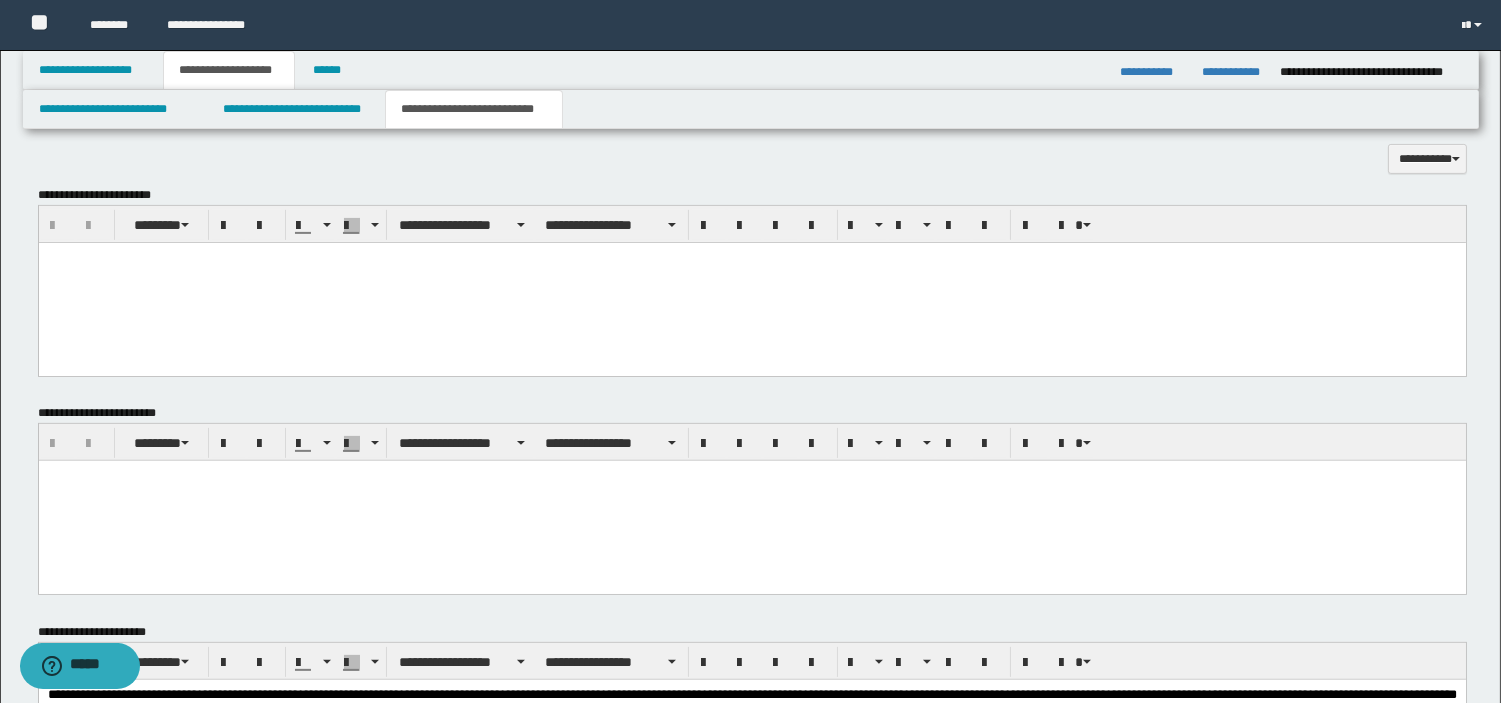 click at bounding box center [751, 282] 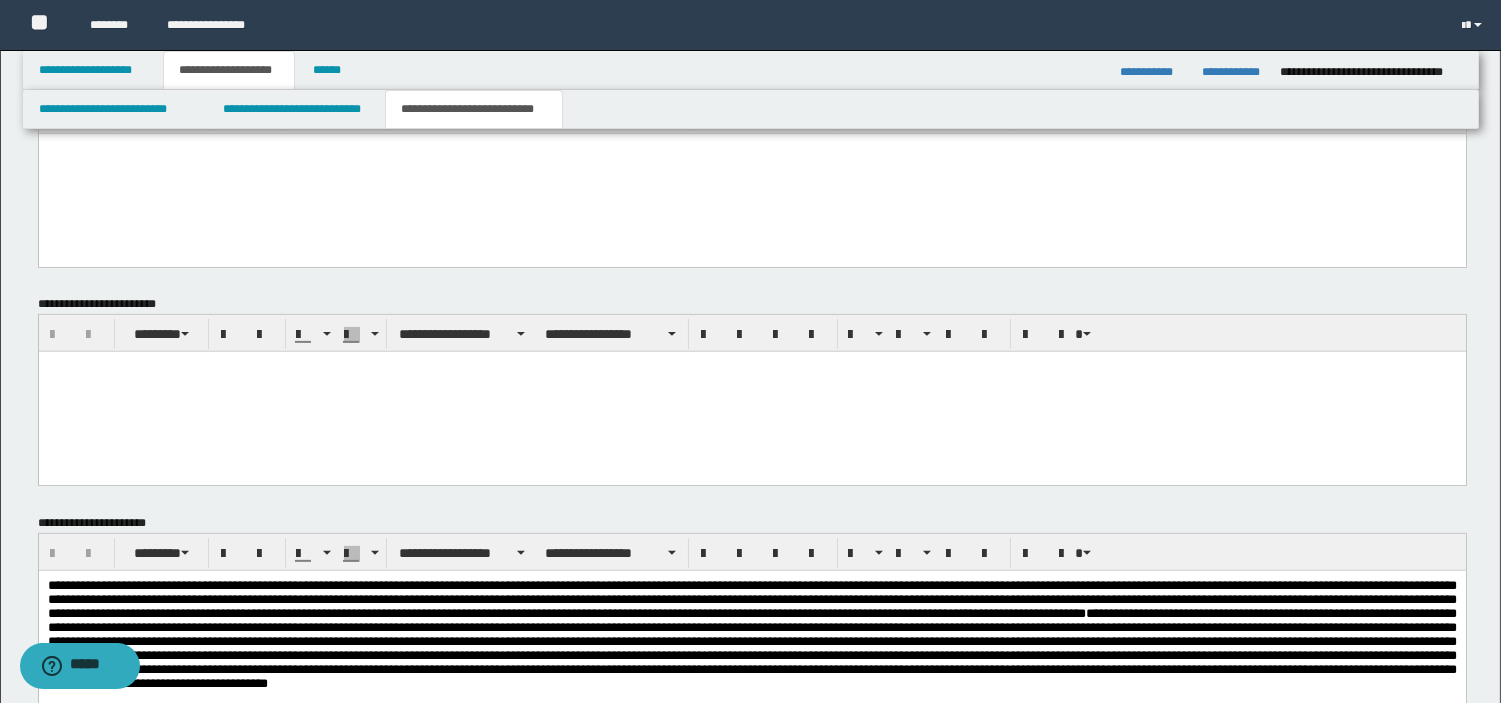 scroll, scrollTop: 1611, scrollLeft: 0, axis: vertical 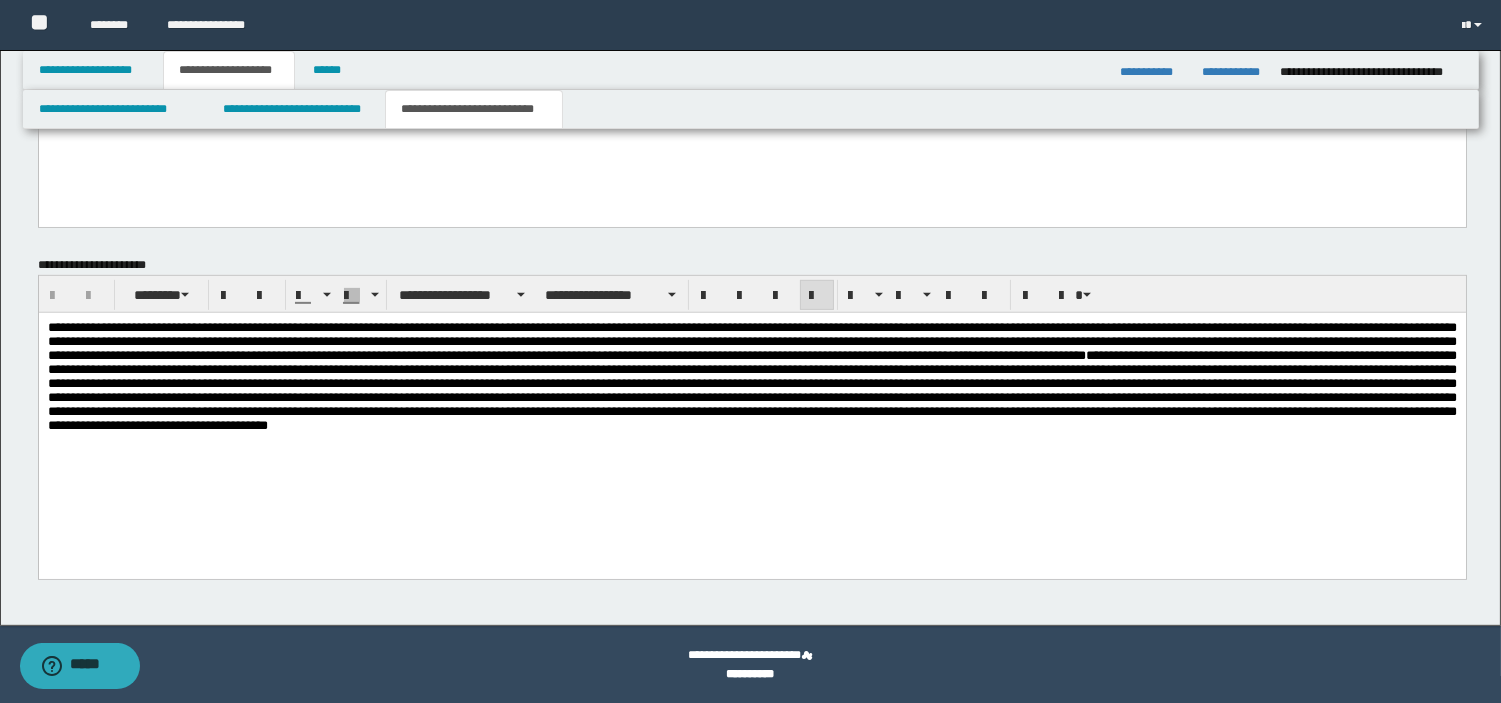click on "**********" at bounding box center (751, 401) 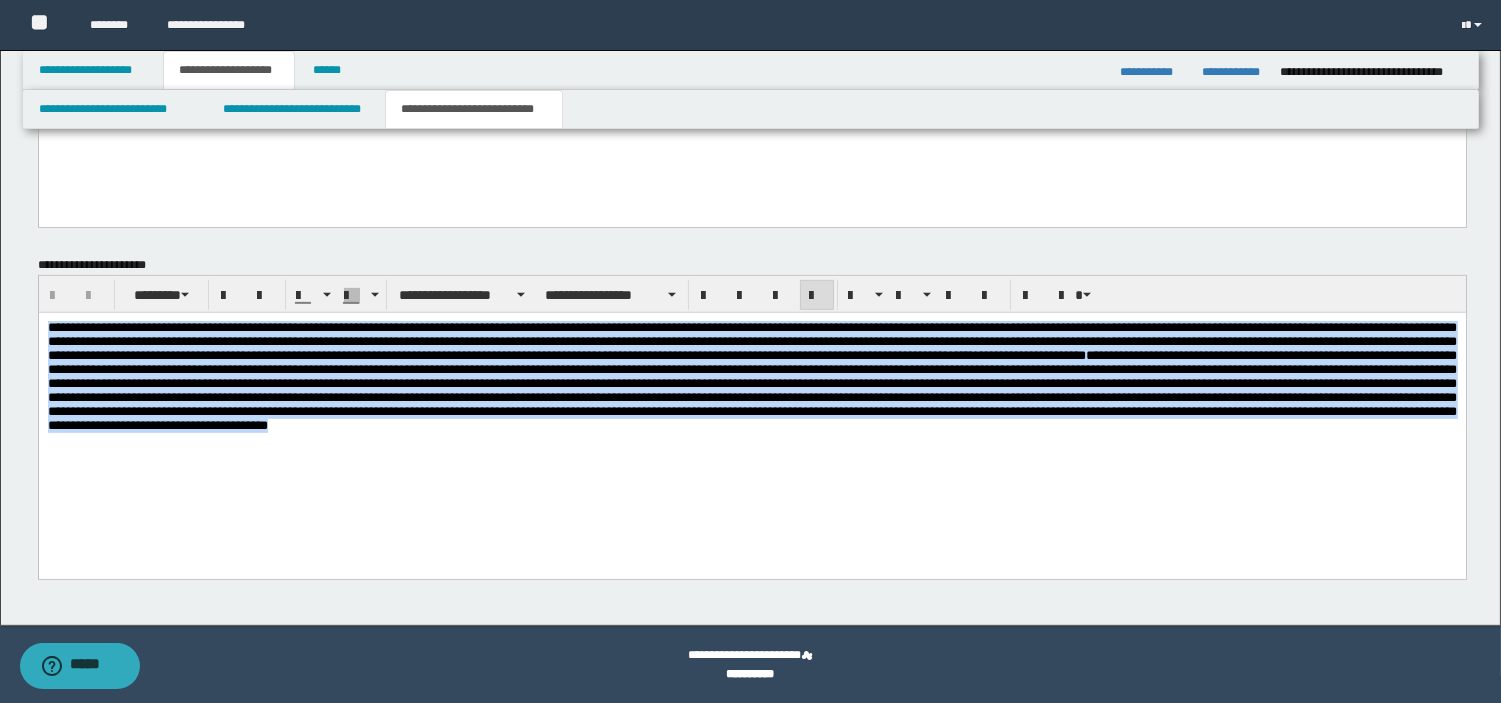 drag, startPoint x: 933, startPoint y: 472, endPoint x: -1, endPoint y: 202, distance: 972.2428 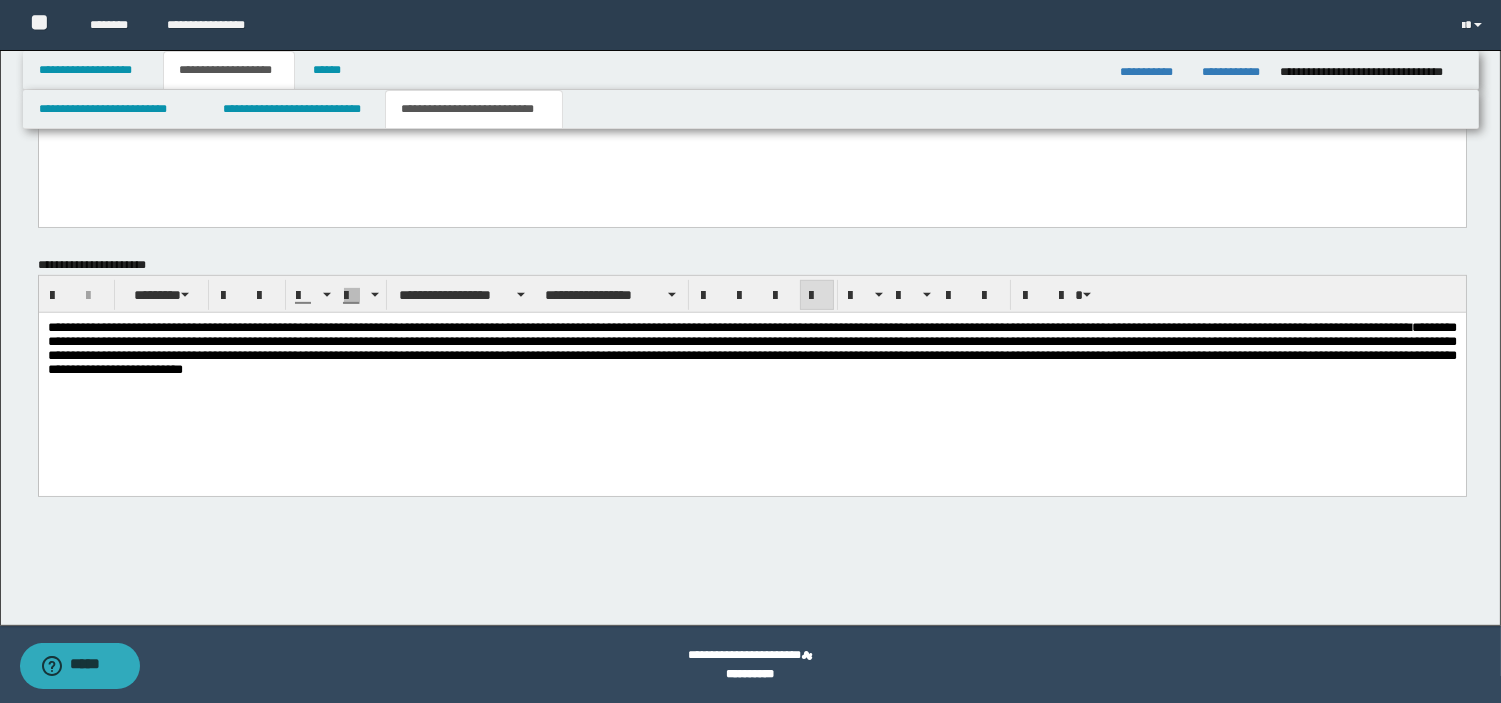 scroll, scrollTop: 1528, scrollLeft: 0, axis: vertical 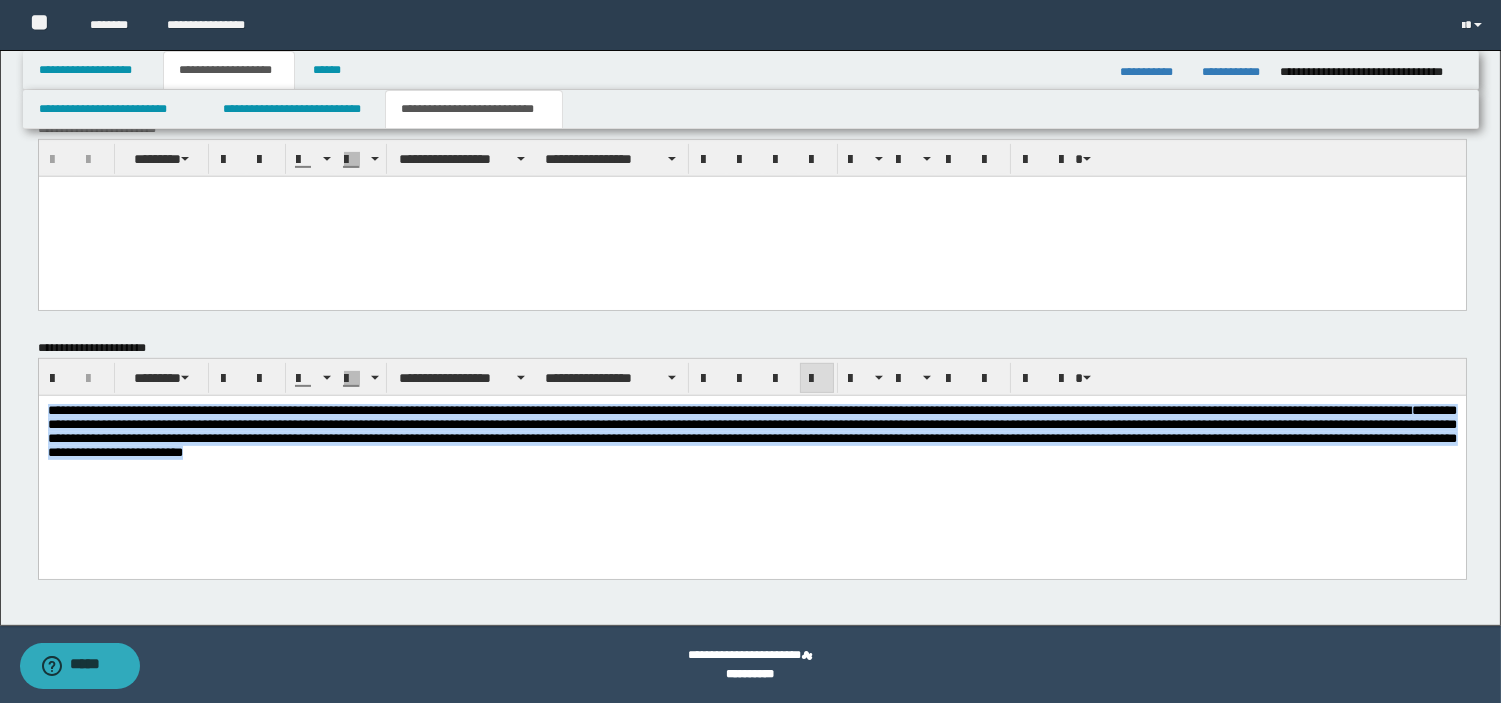 drag, startPoint x: 1090, startPoint y: 468, endPoint x: 4, endPoint y: 216, distance: 1114.8542 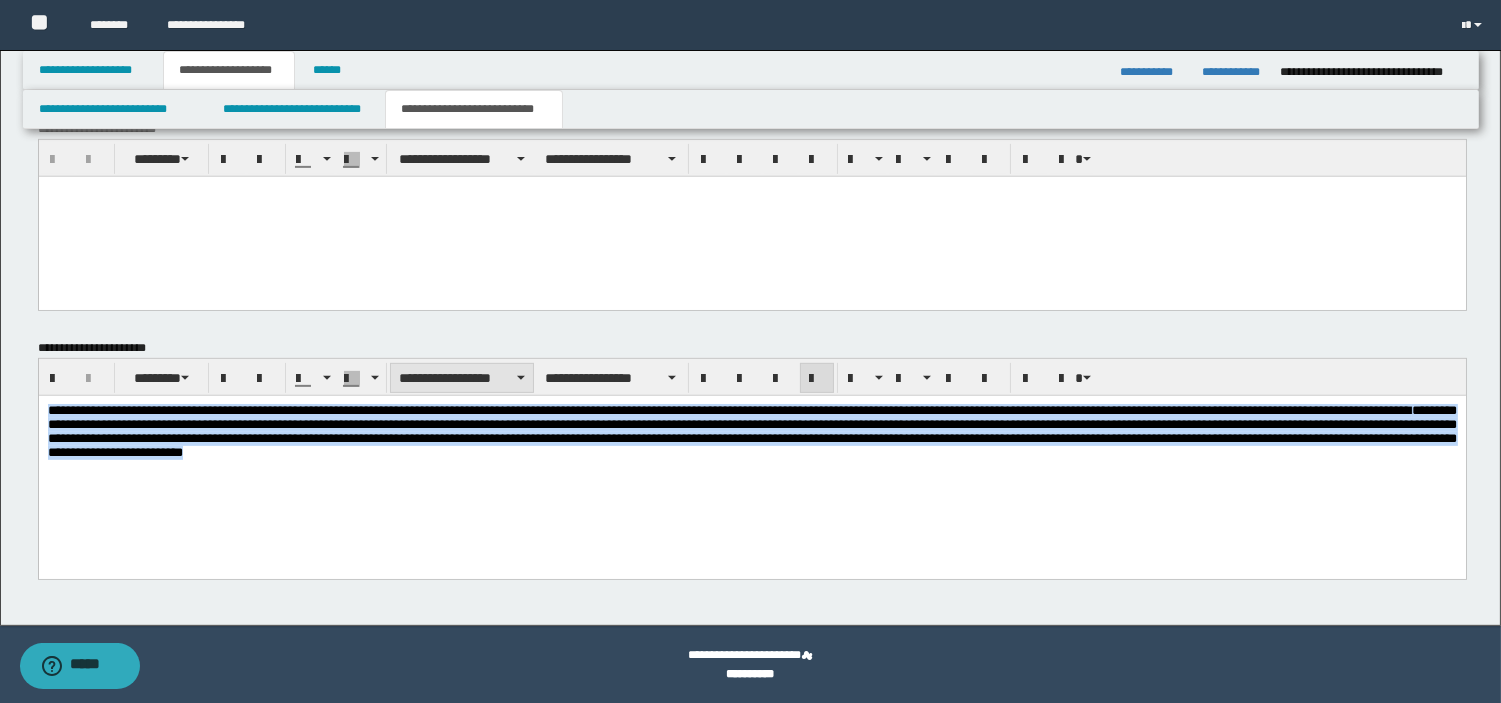 click on "**********" at bounding box center (462, 378) 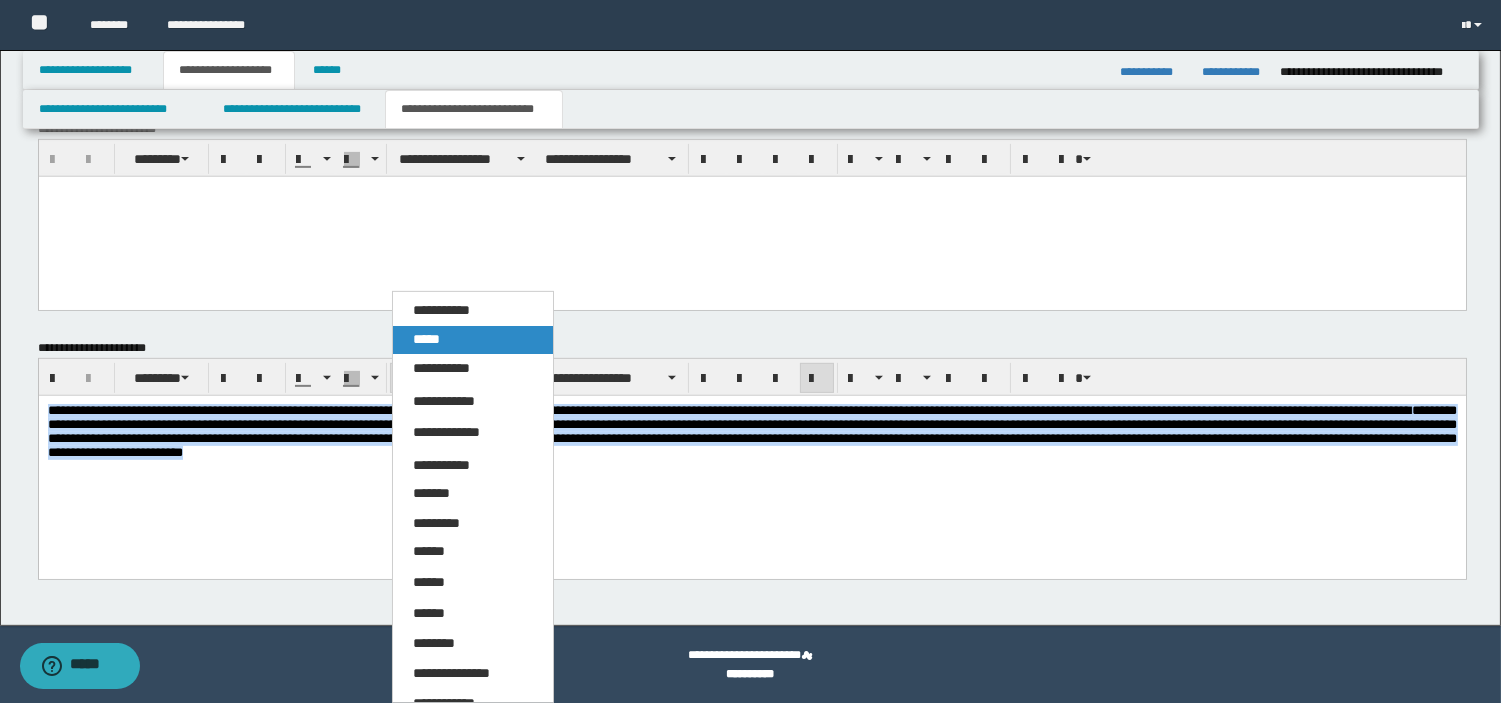 click on "*****" at bounding box center [473, 340] 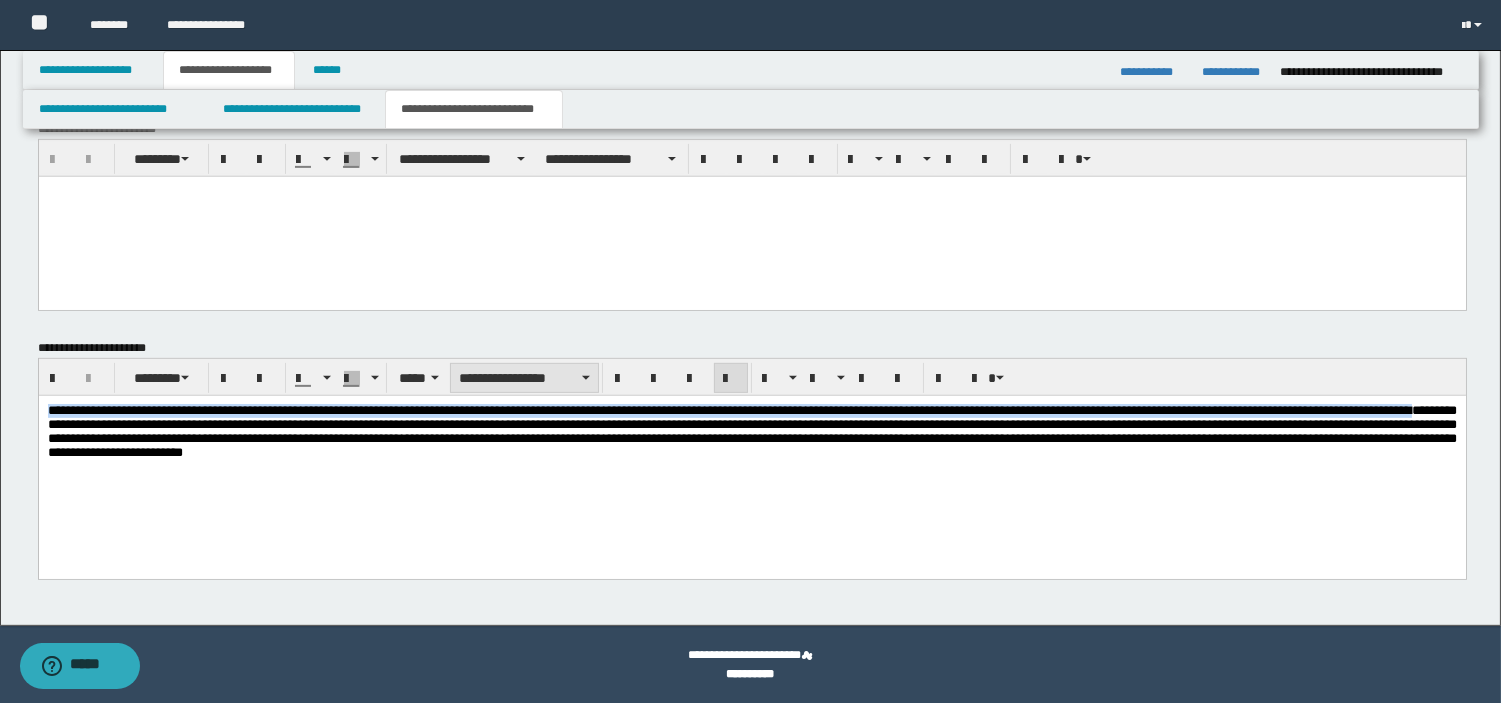 click on "**********" at bounding box center (524, 378) 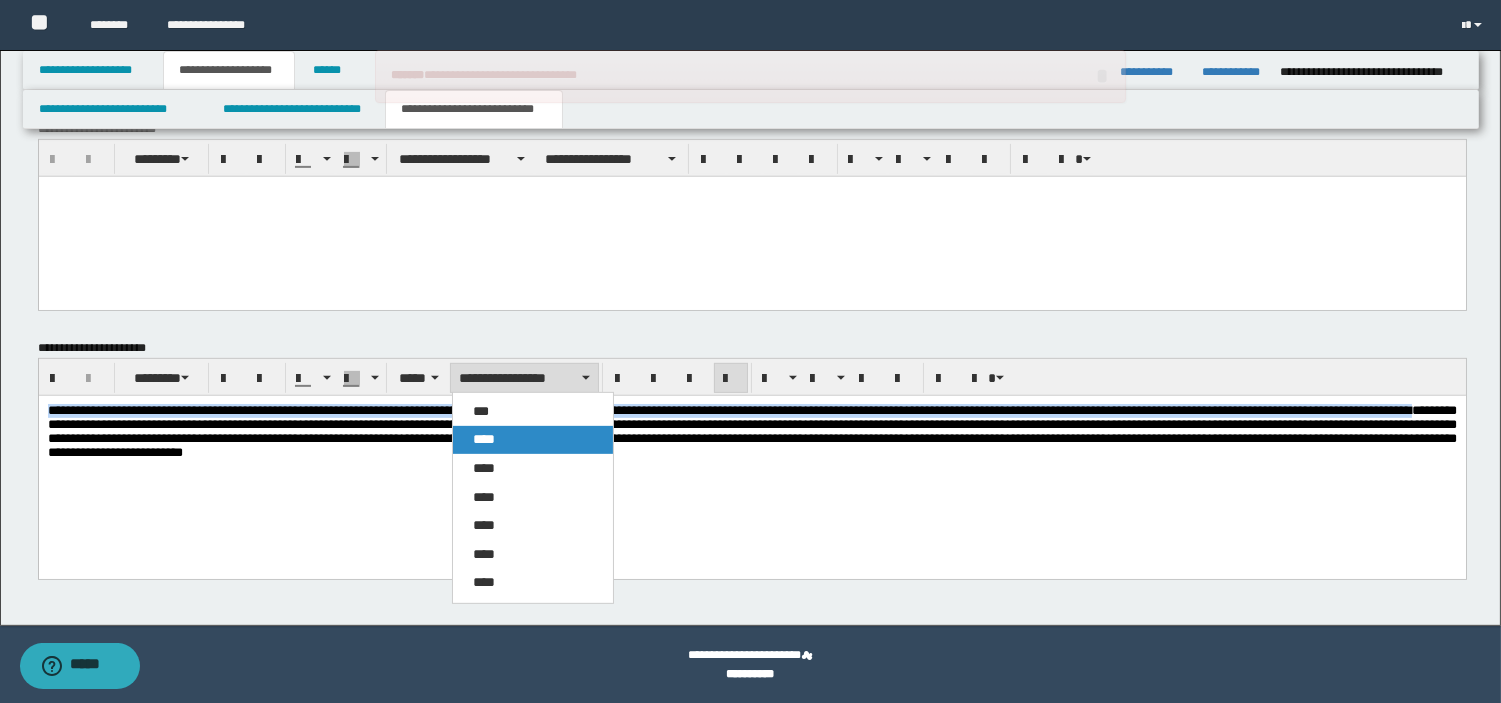 click on "****" at bounding box center [533, 440] 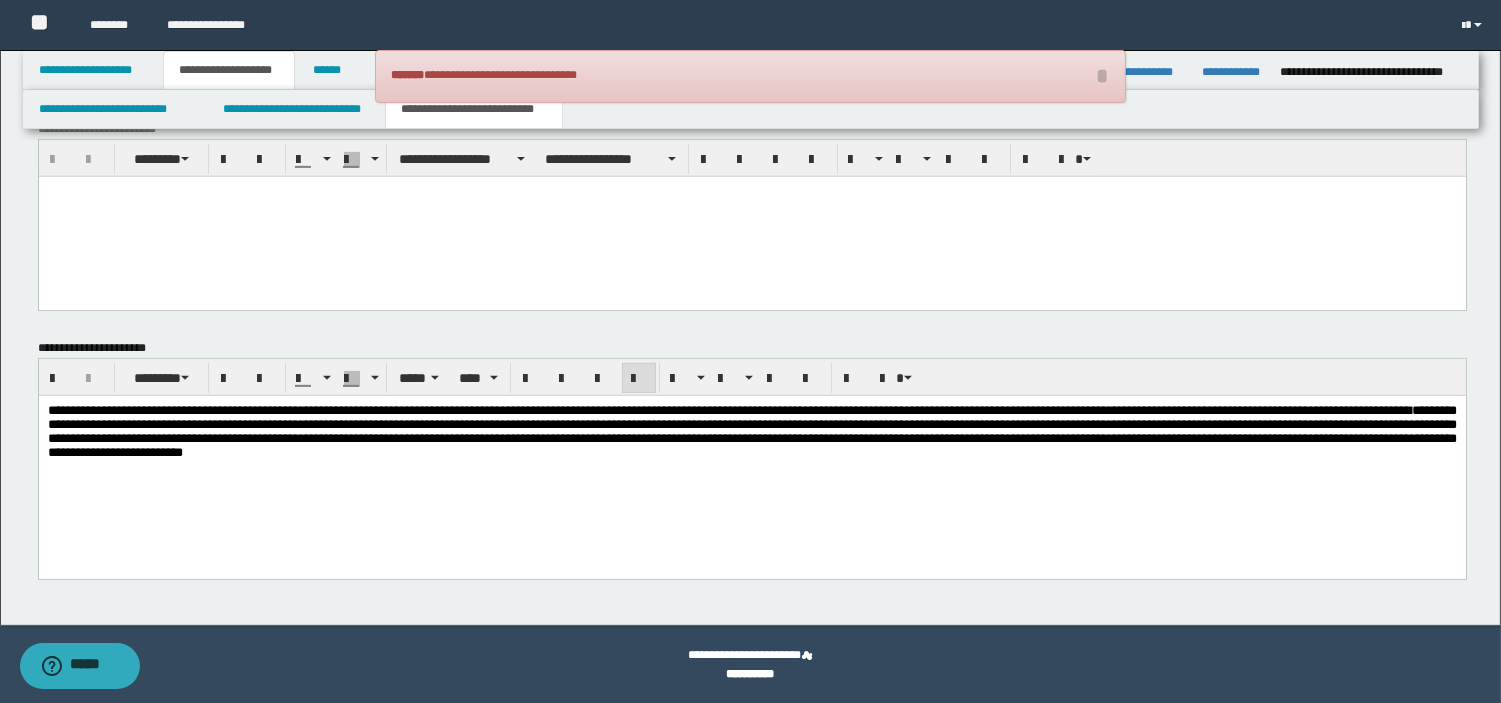 click on "**********" at bounding box center [751, 430] 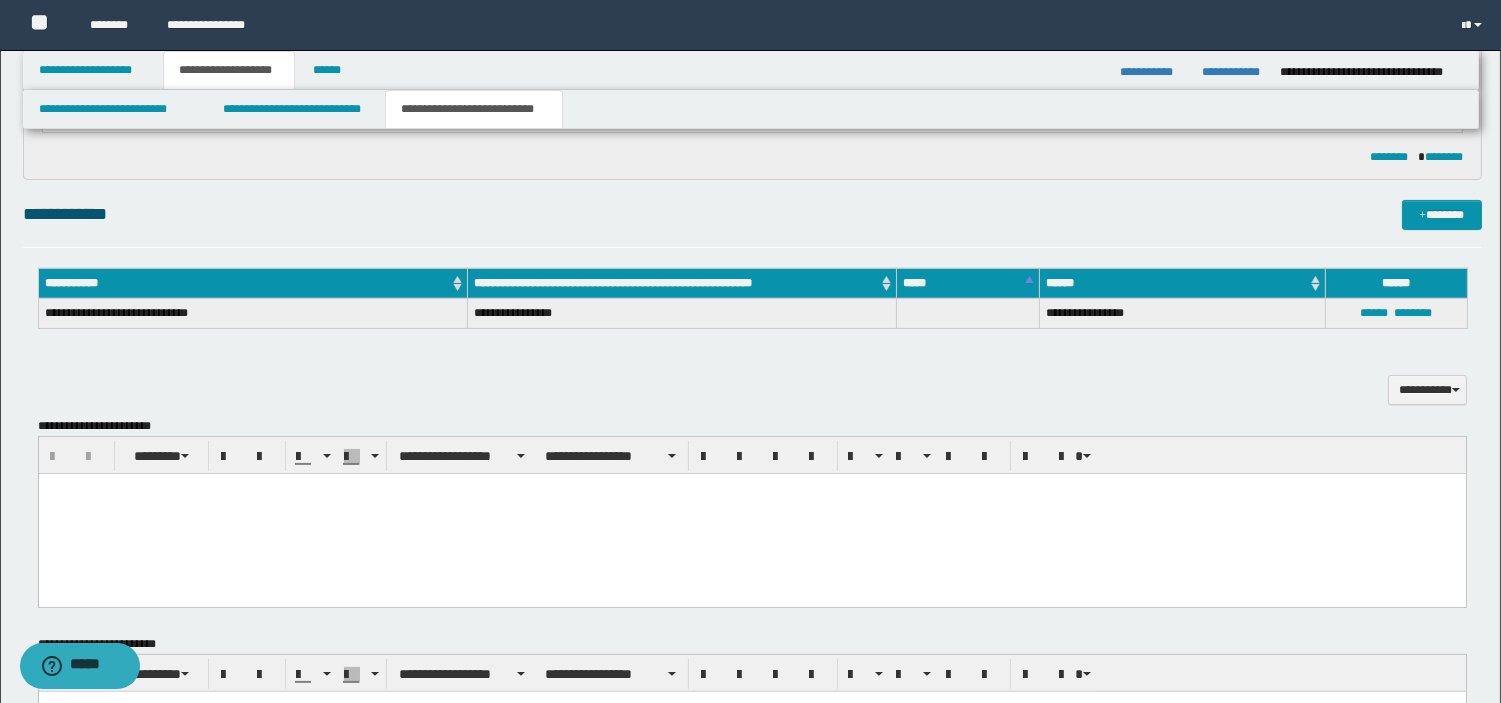 scroll, scrollTop: 1008, scrollLeft: 0, axis: vertical 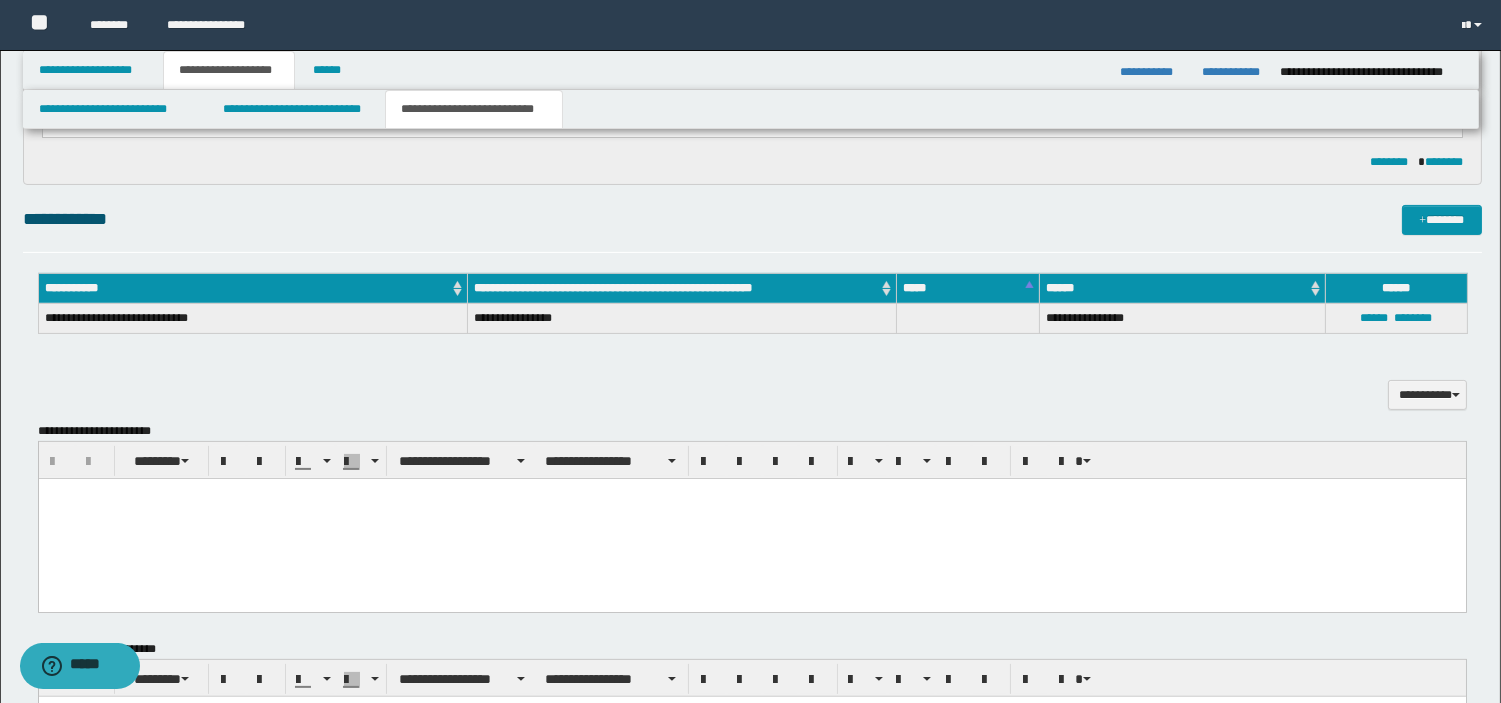 click at bounding box center (751, 518) 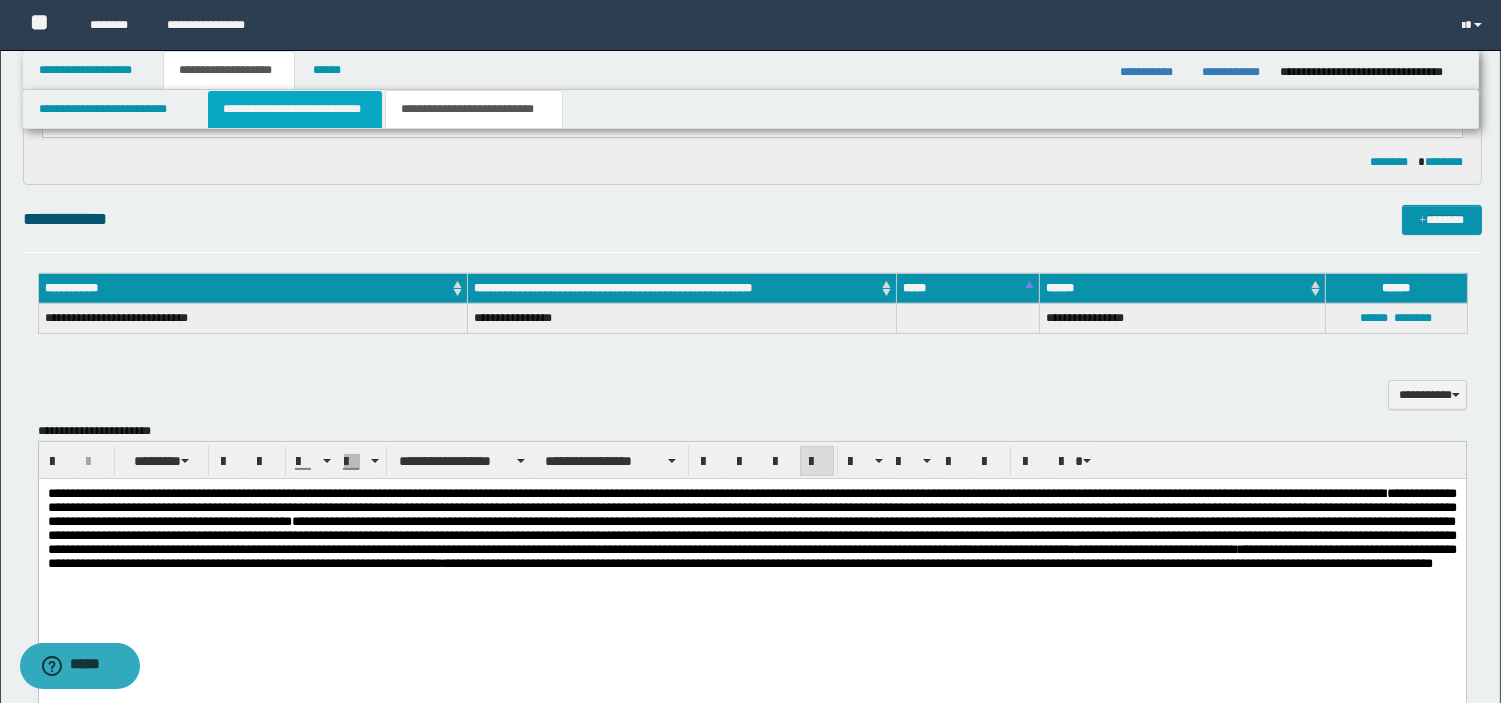 click on "**********" at bounding box center [295, 109] 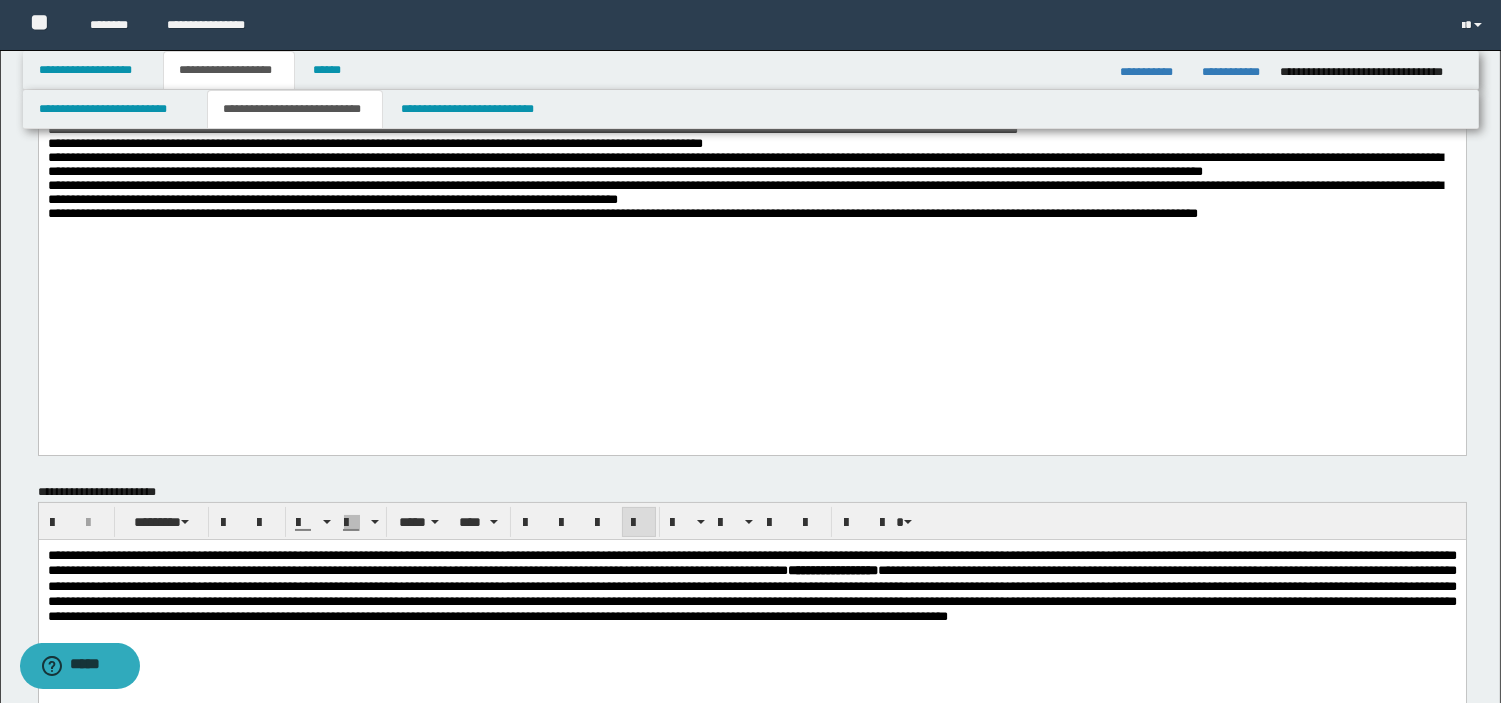 scroll, scrollTop: 0, scrollLeft: 0, axis: both 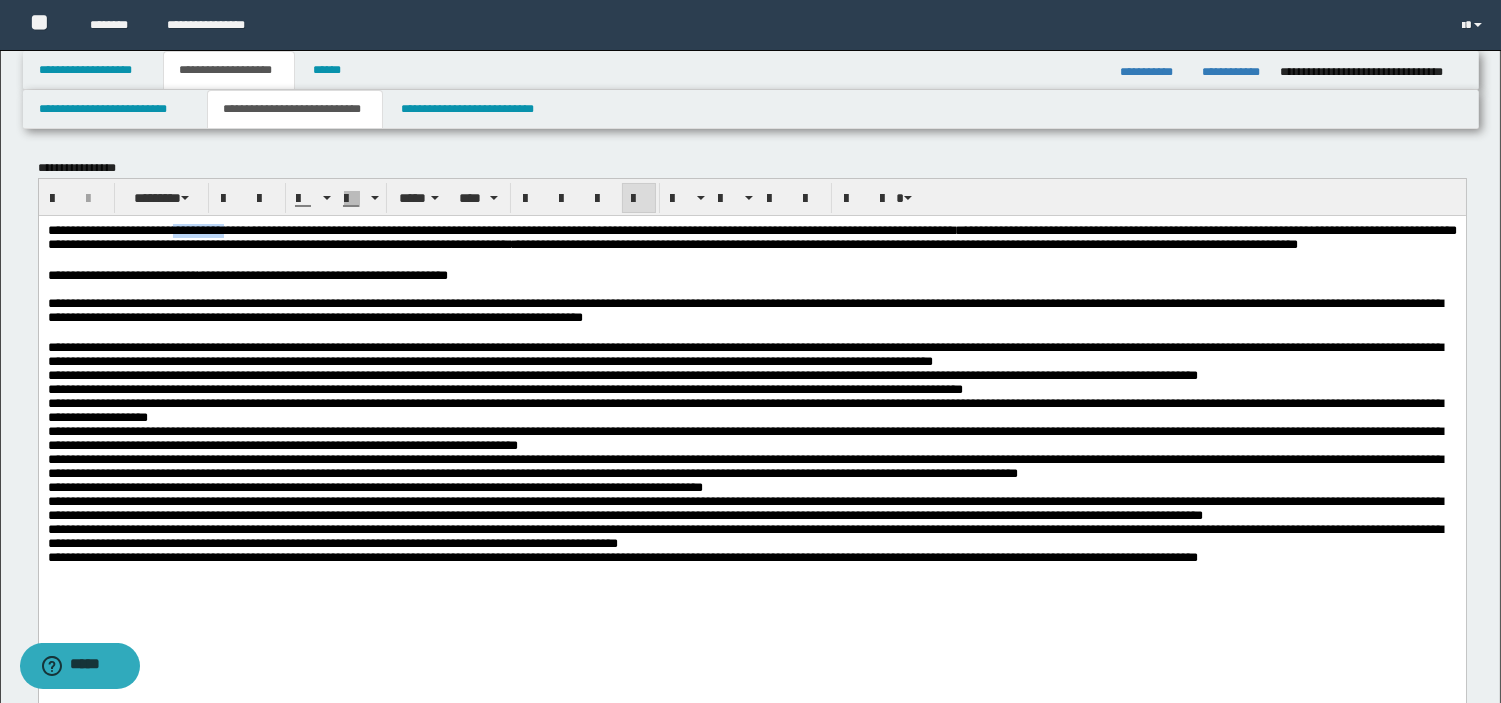 drag, startPoint x: 200, startPoint y: 228, endPoint x: 264, endPoint y: 233, distance: 64.195015 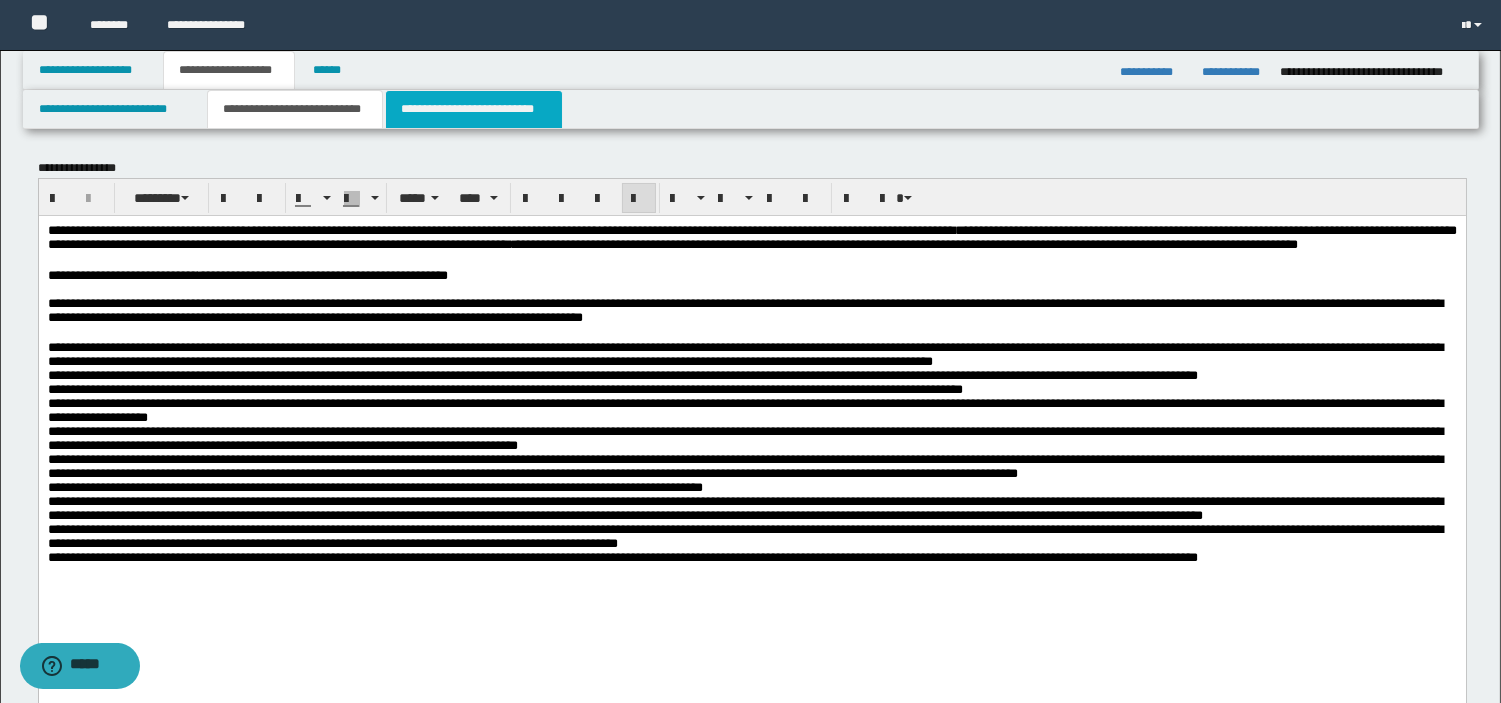 click on "**********" at bounding box center [474, 109] 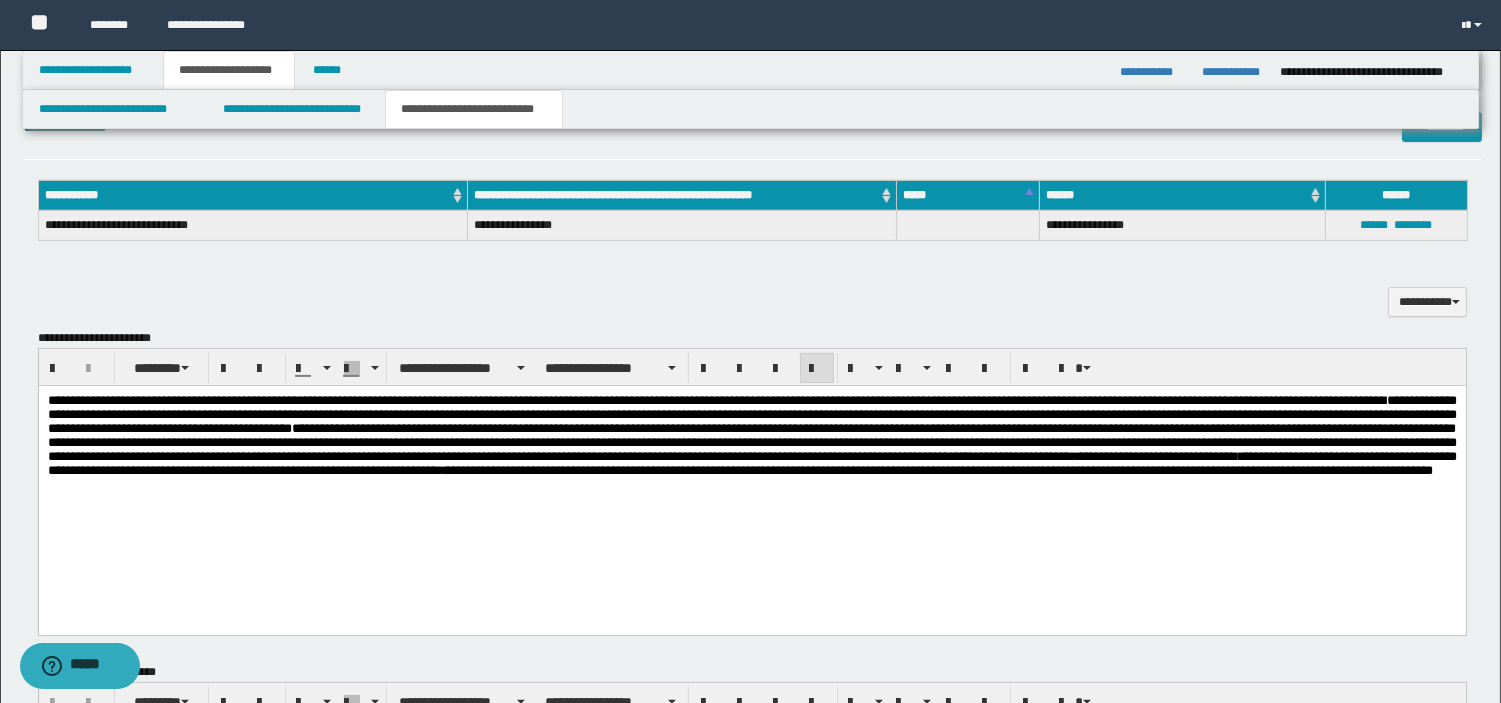scroll, scrollTop: 1131, scrollLeft: 0, axis: vertical 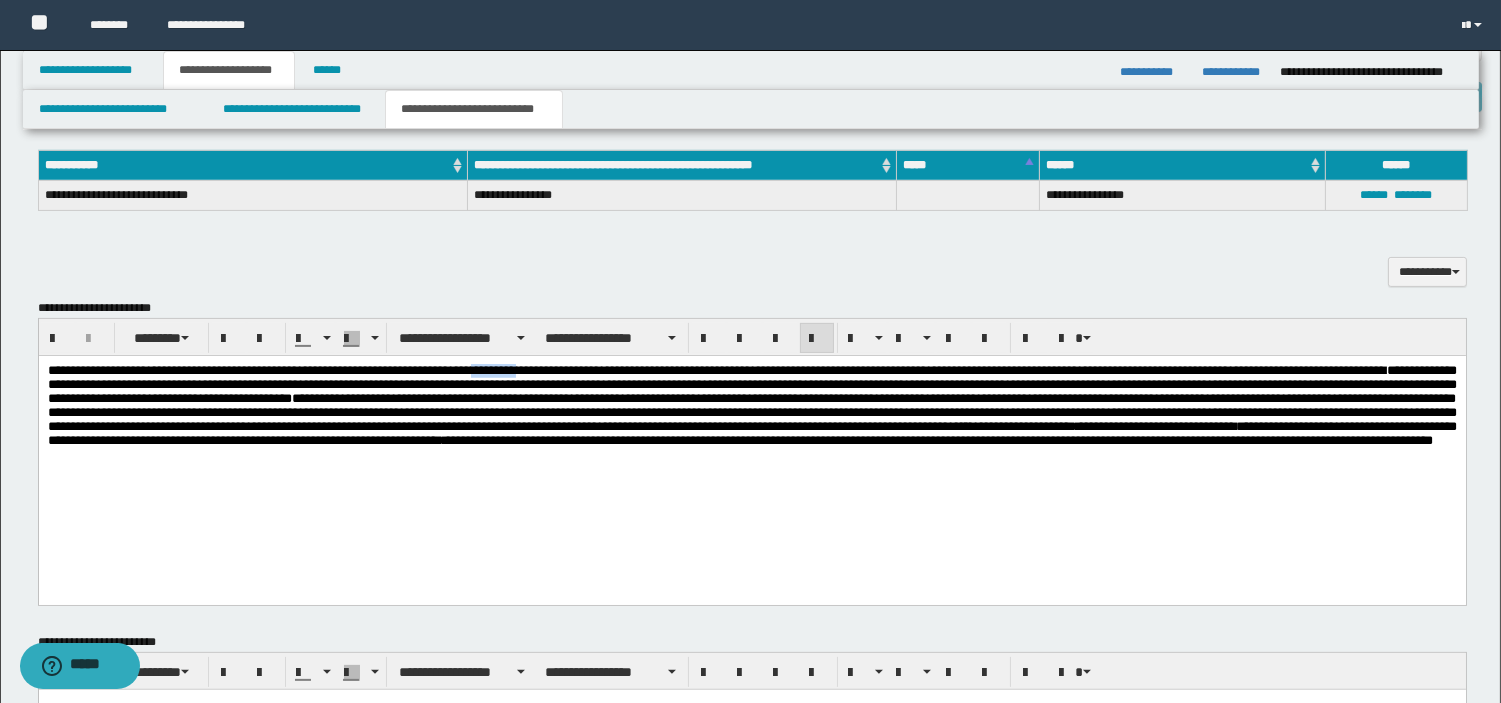 drag, startPoint x: 539, startPoint y: 372, endPoint x: 616, endPoint y: 373, distance: 77.00649 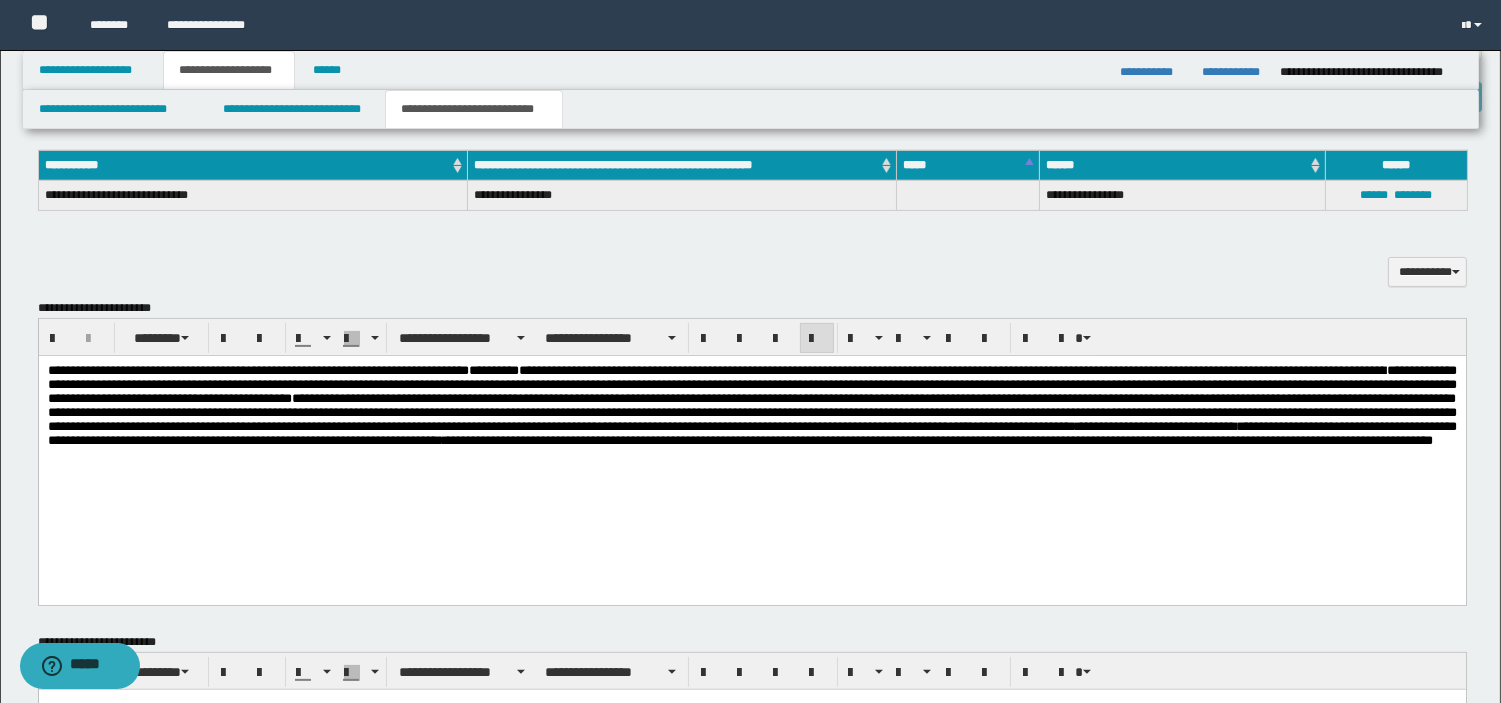 click on "**********" at bounding box center (937, 439) 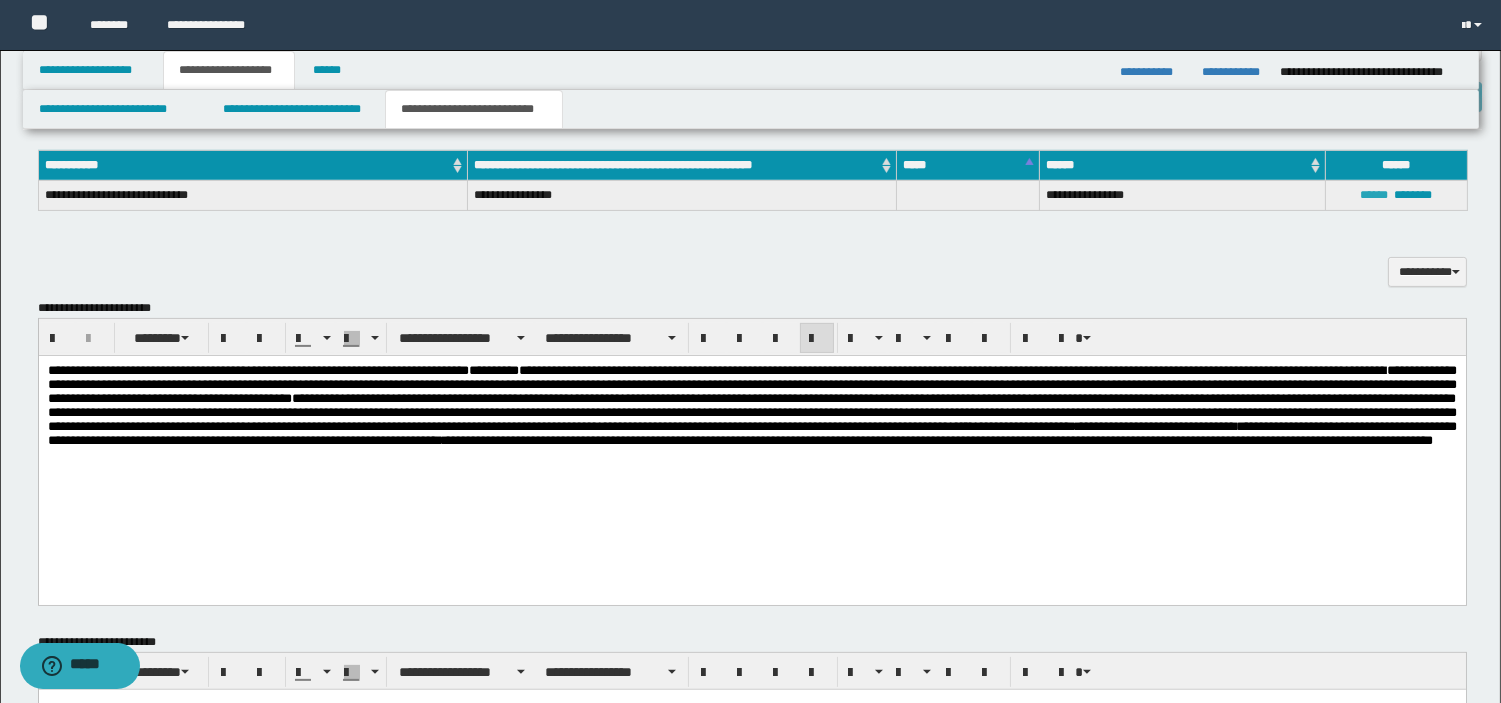 click on "******" at bounding box center [1374, 195] 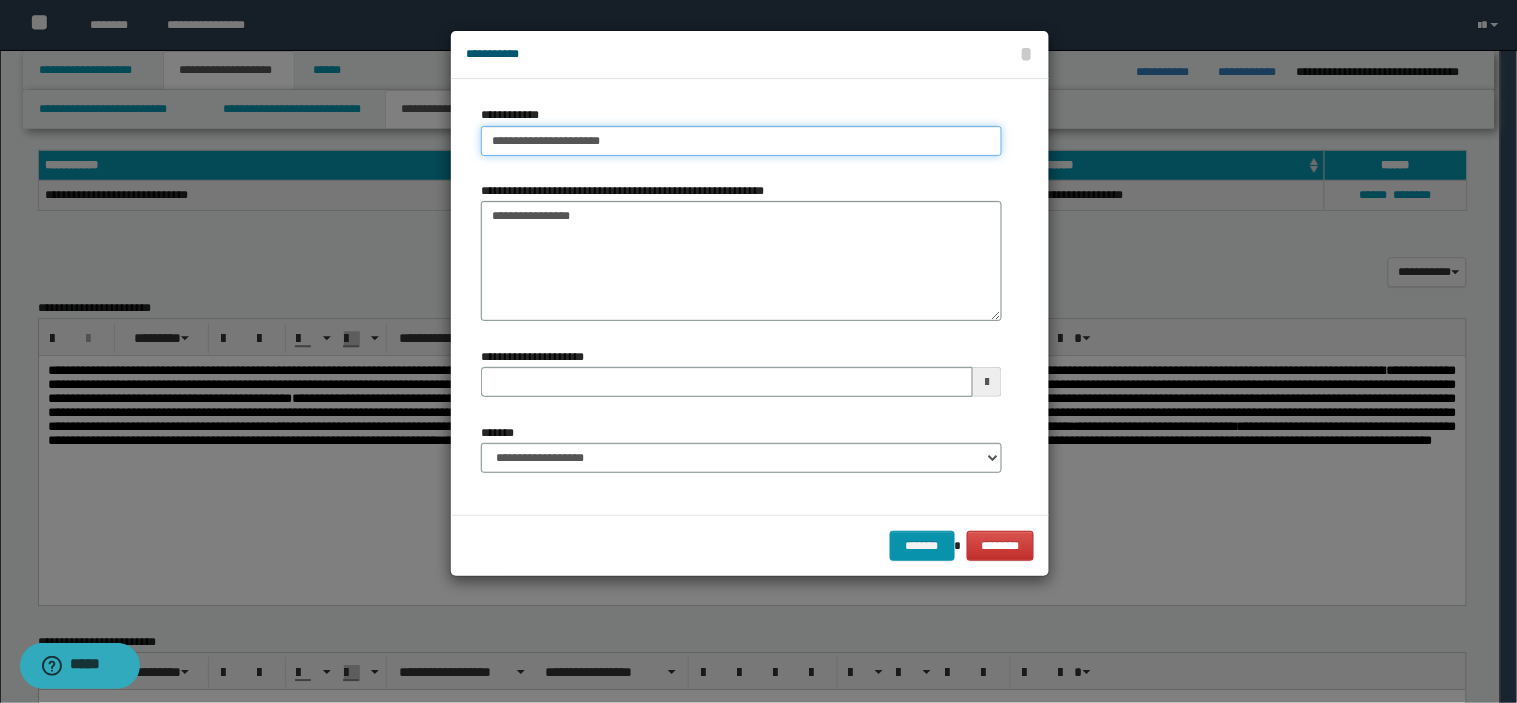 type on "**********" 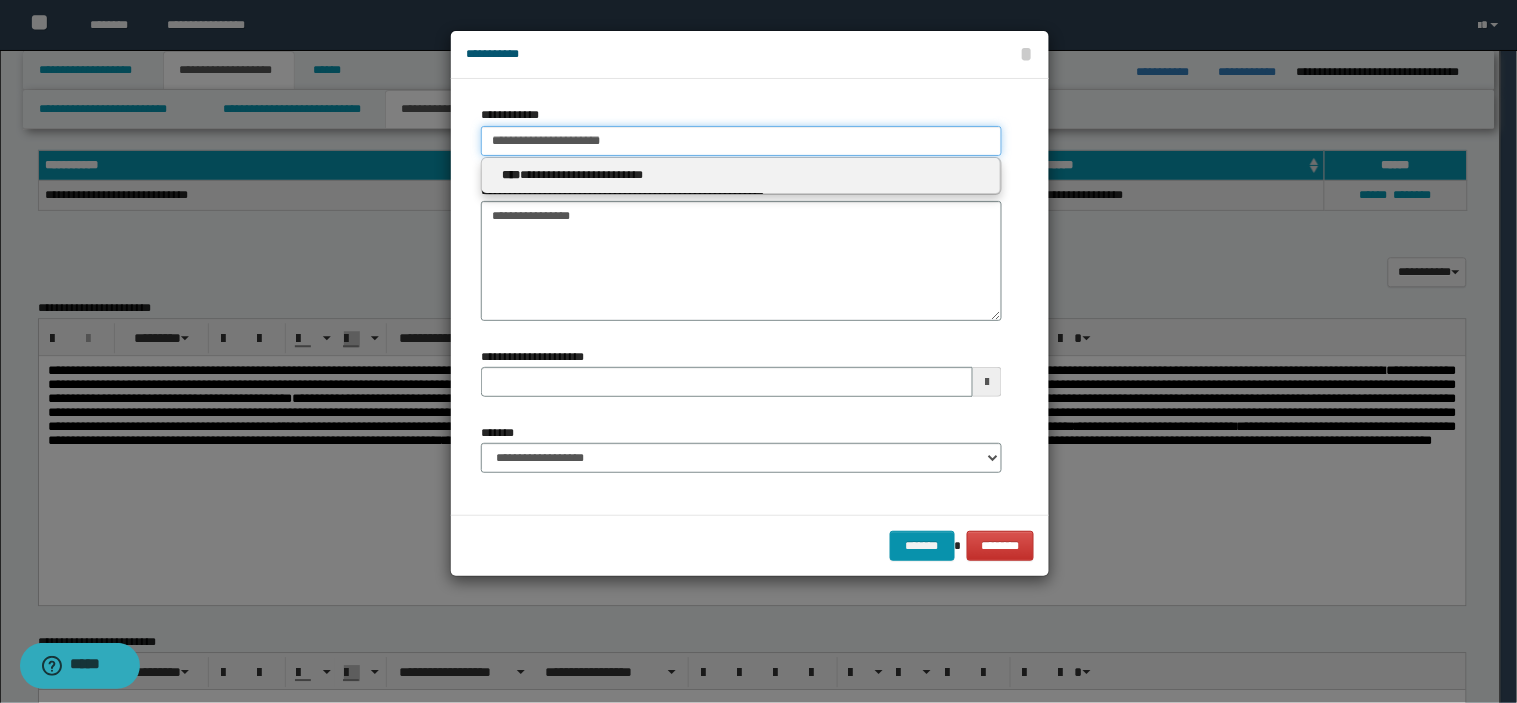 drag, startPoint x: 665, startPoint y: 150, endPoint x: 321, endPoint y: 145, distance: 344.03635 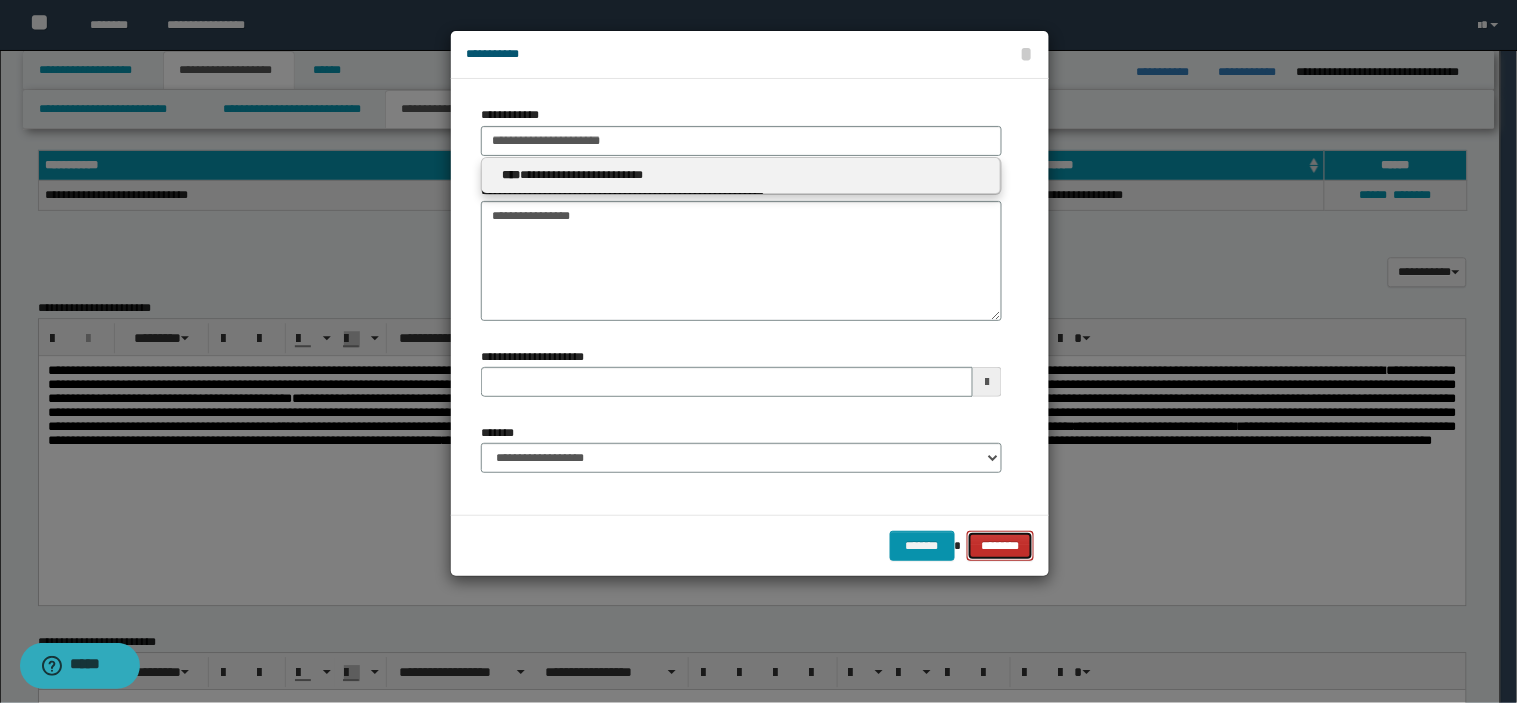 type 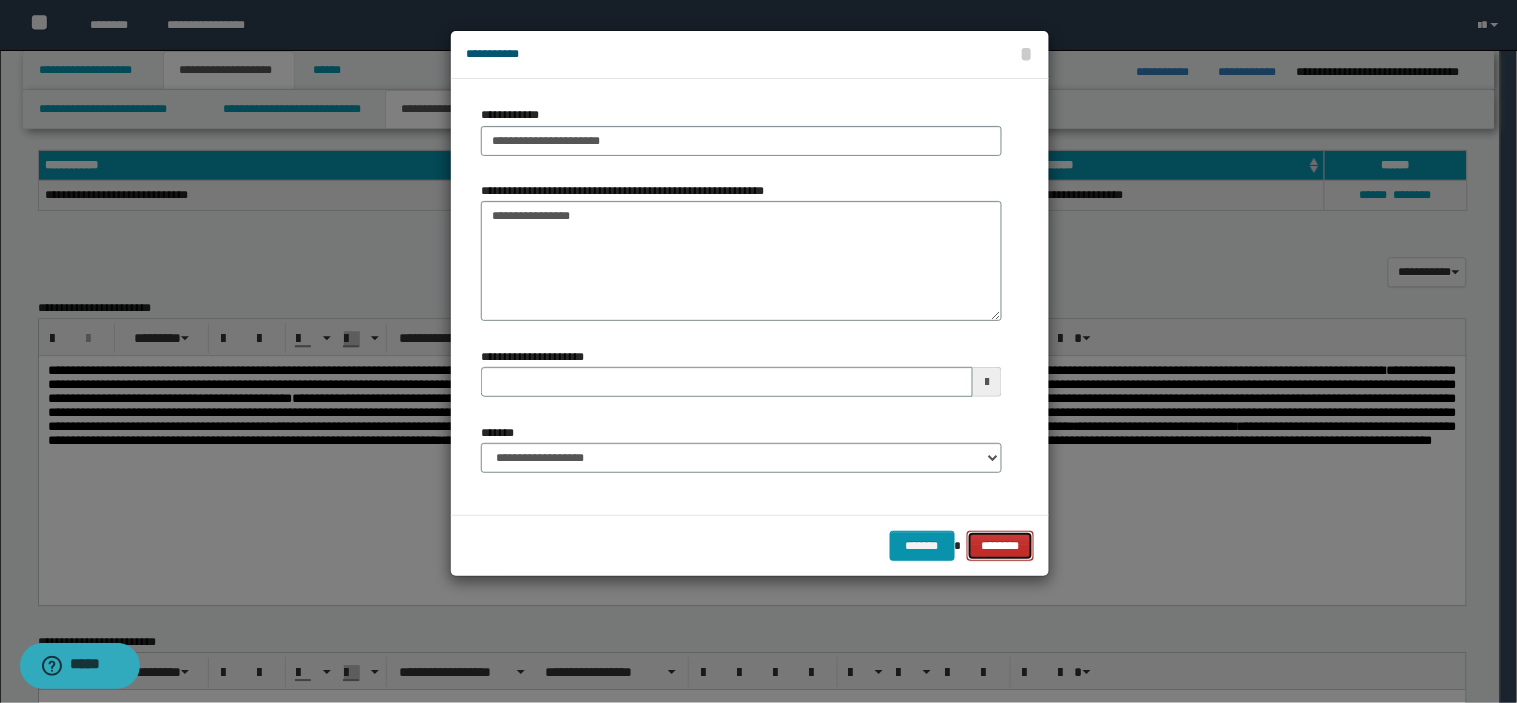 click on "********" at bounding box center [1001, 546] 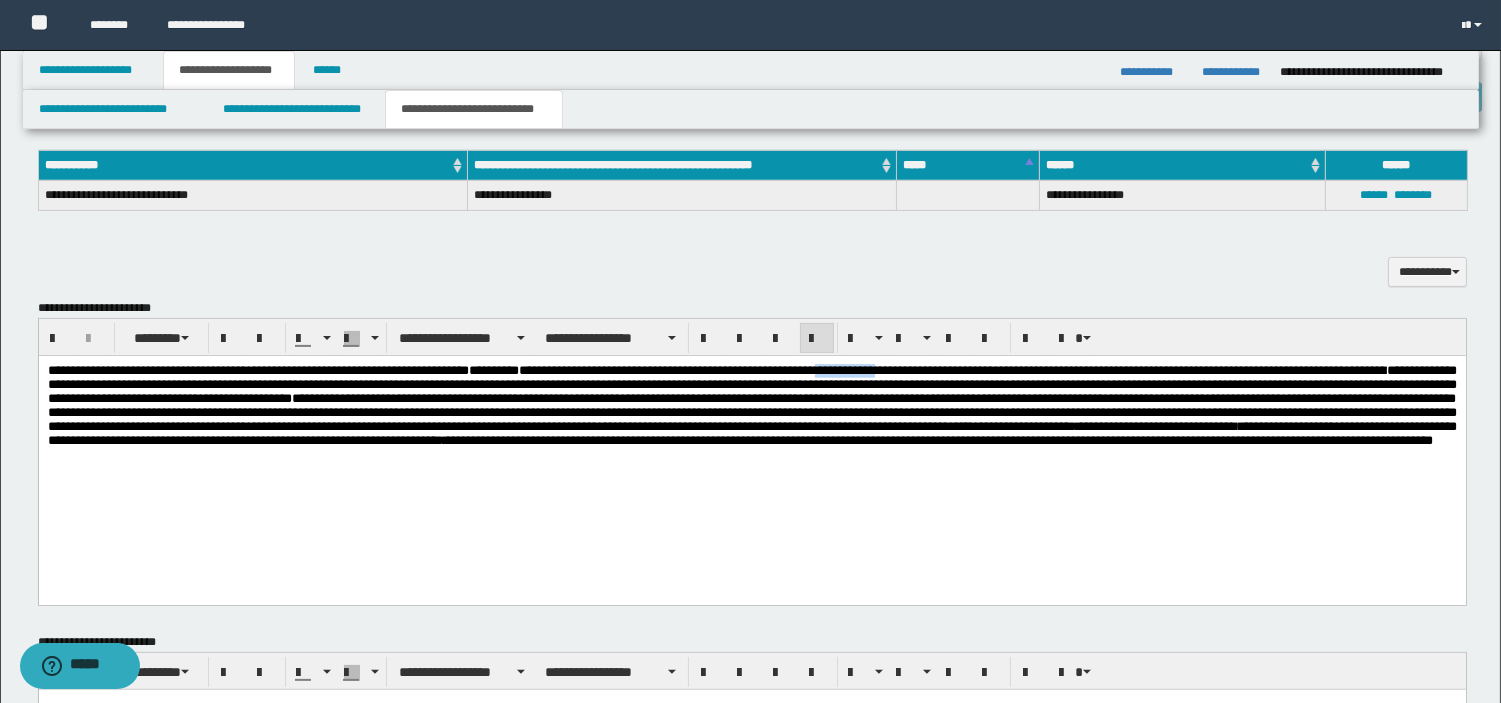 drag, startPoint x: 955, startPoint y: 369, endPoint x: 1058, endPoint y: 372, distance: 103.04368 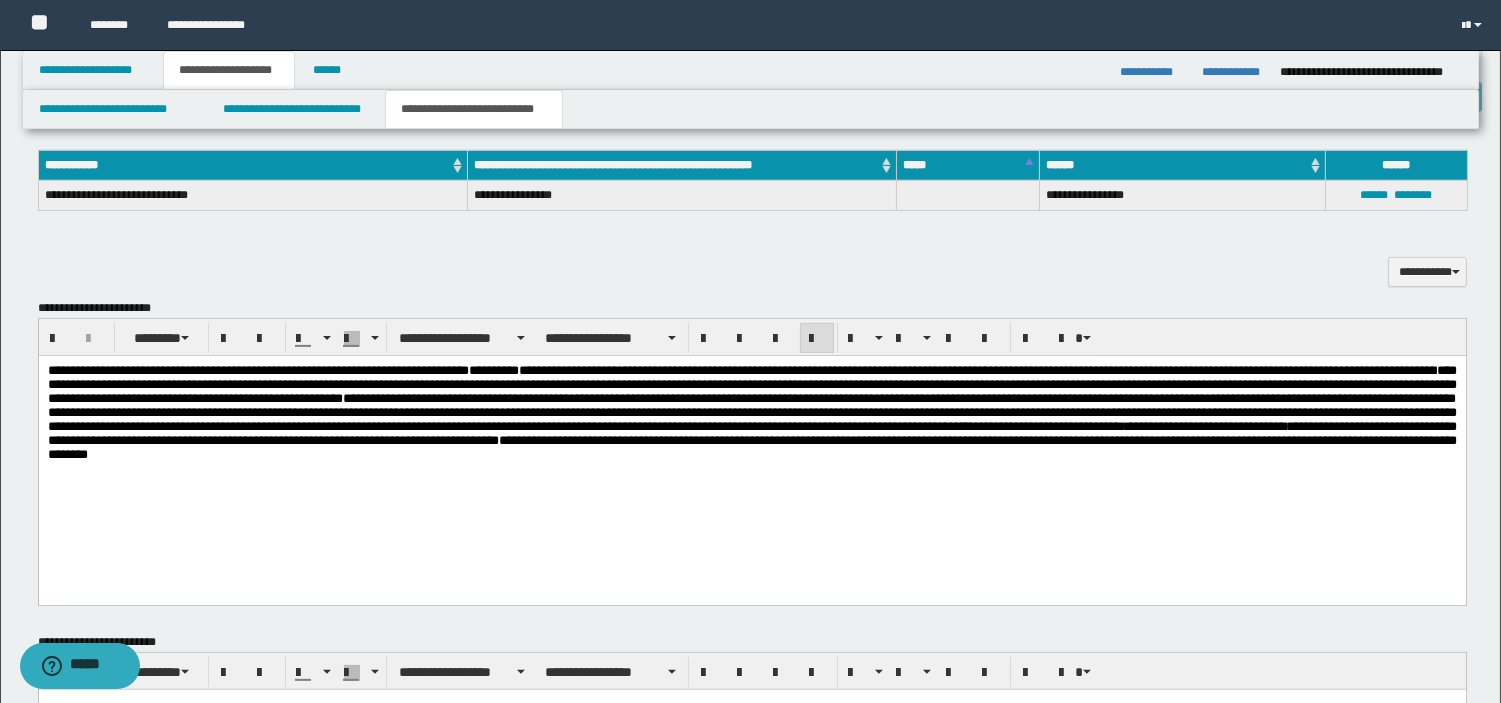click on "**********" at bounding box center [751, 397] 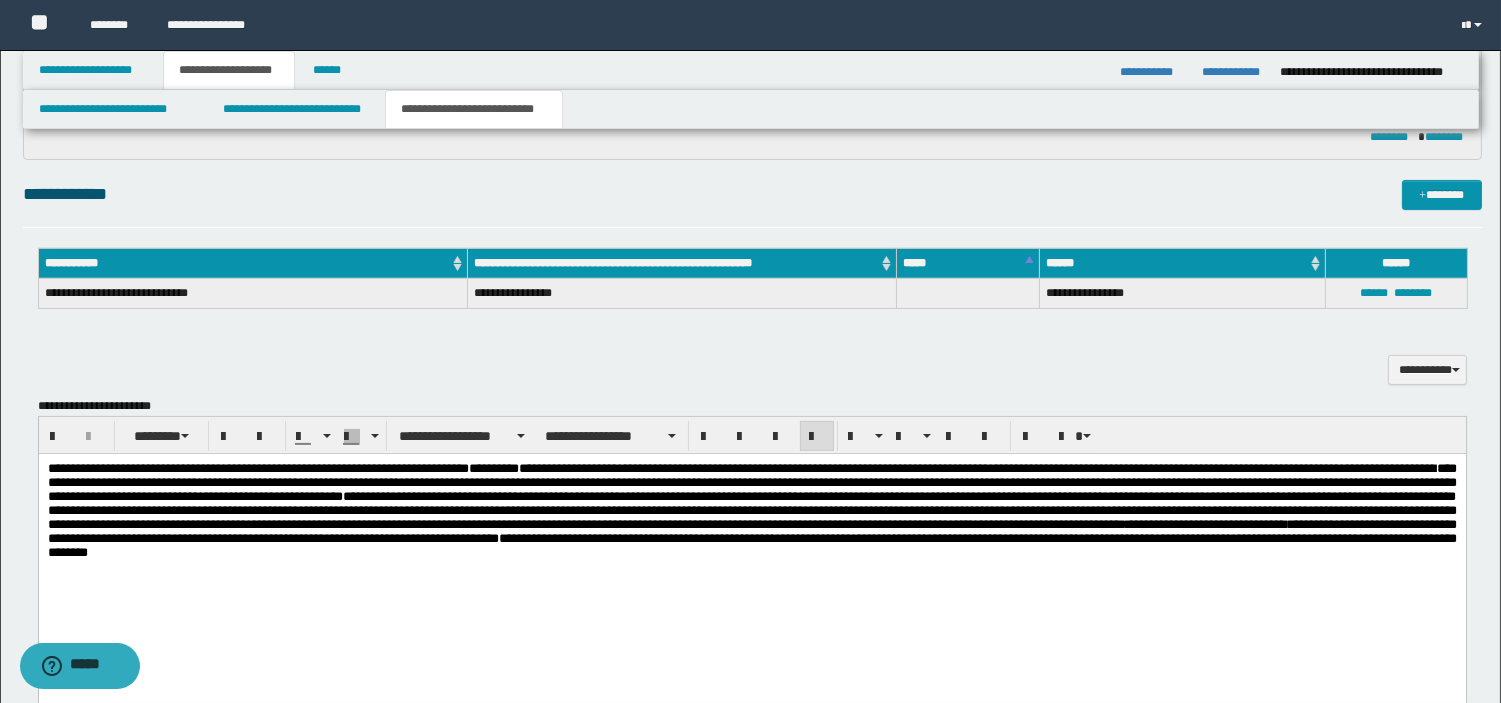 scroll, scrollTop: 1010, scrollLeft: 0, axis: vertical 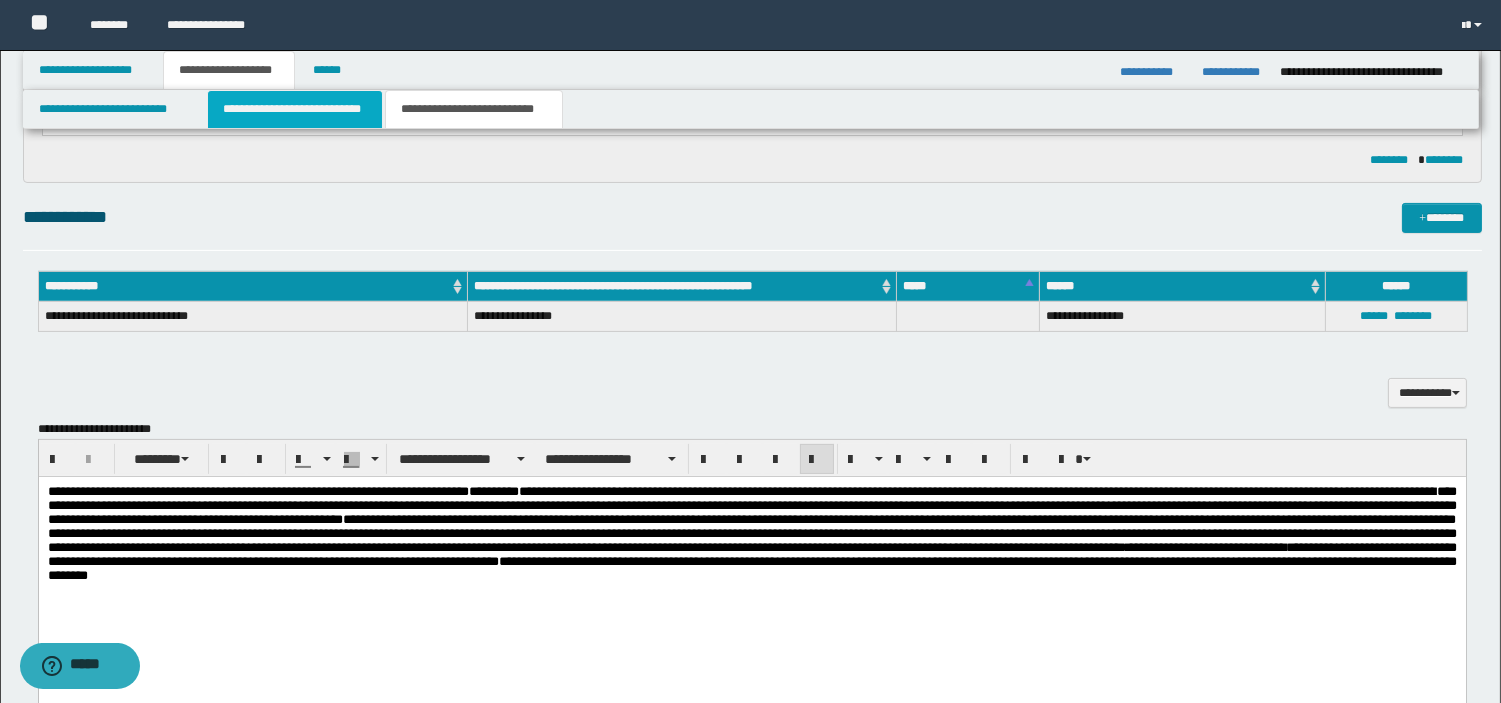 click on "**********" at bounding box center [295, 109] 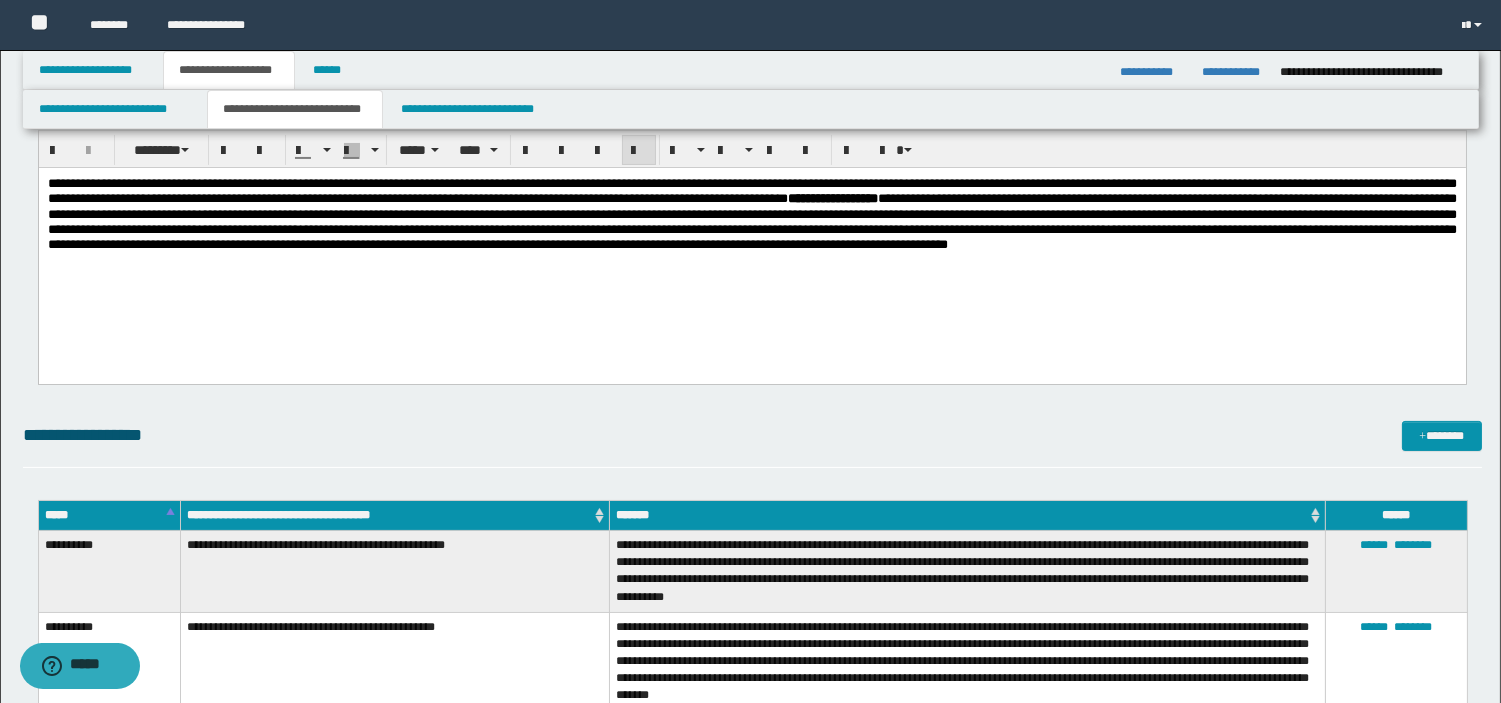 scroll, scrollTop: 0, scrollLeft: 0, axis: both 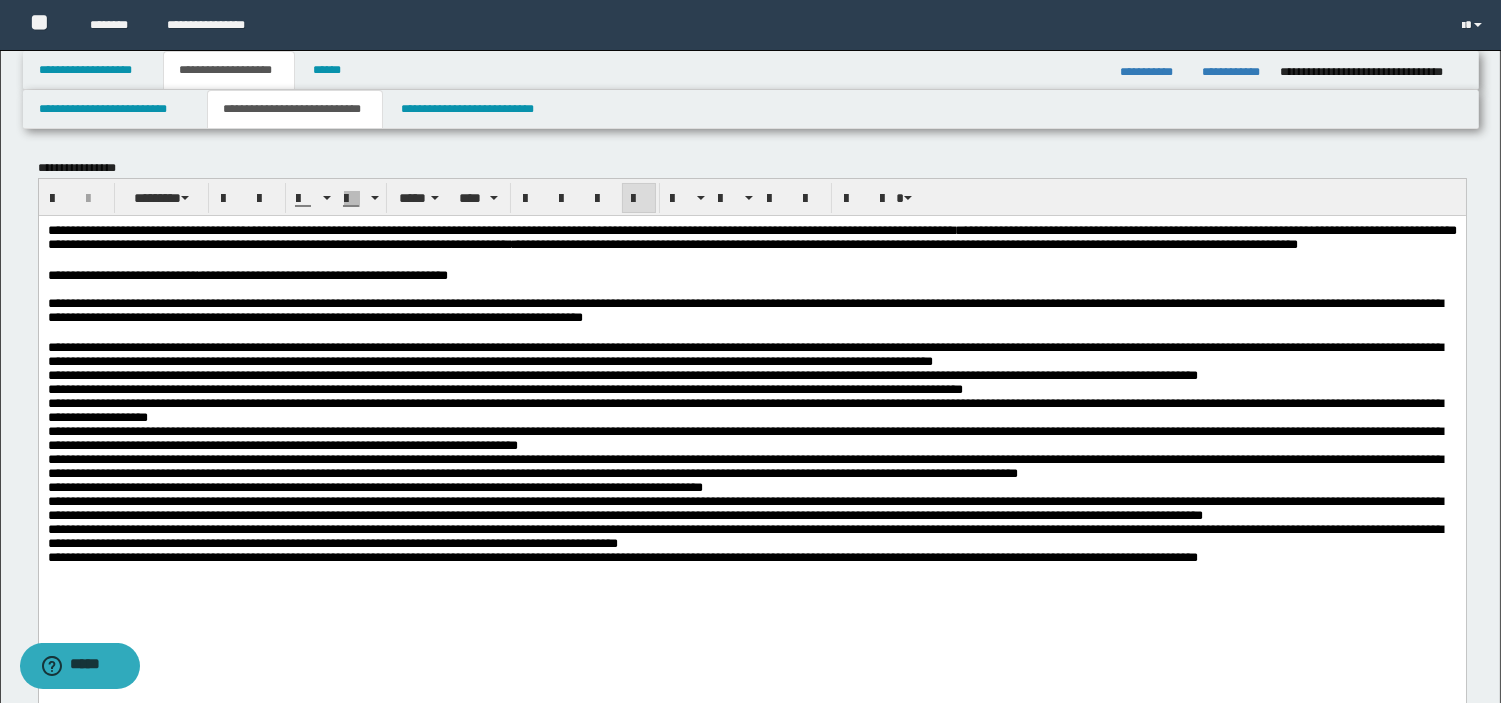 click on "**********" at bounding box center (751, 236) 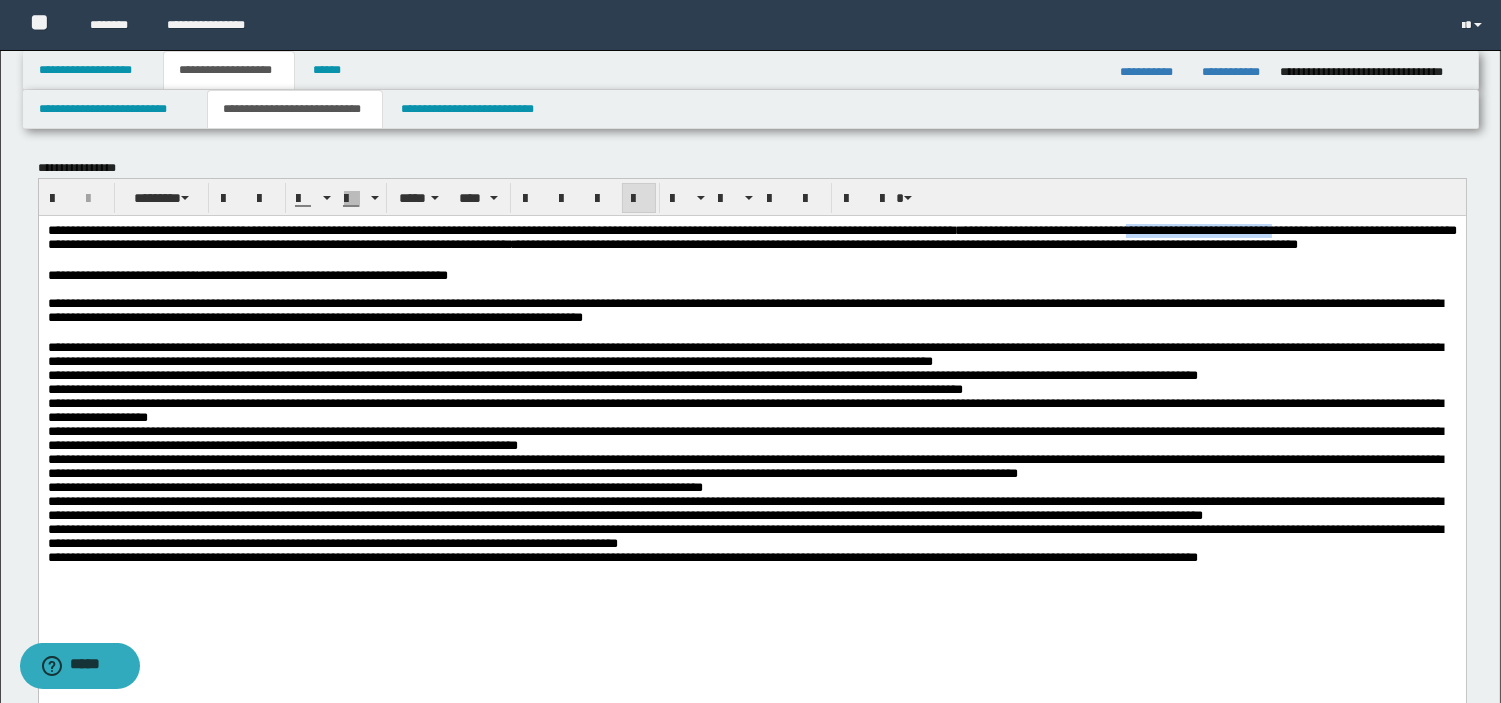 drag, startPoint x: 1359, startPoint y: 233, endPoint x: 140, endPoint y: 243, distance: 1219.041 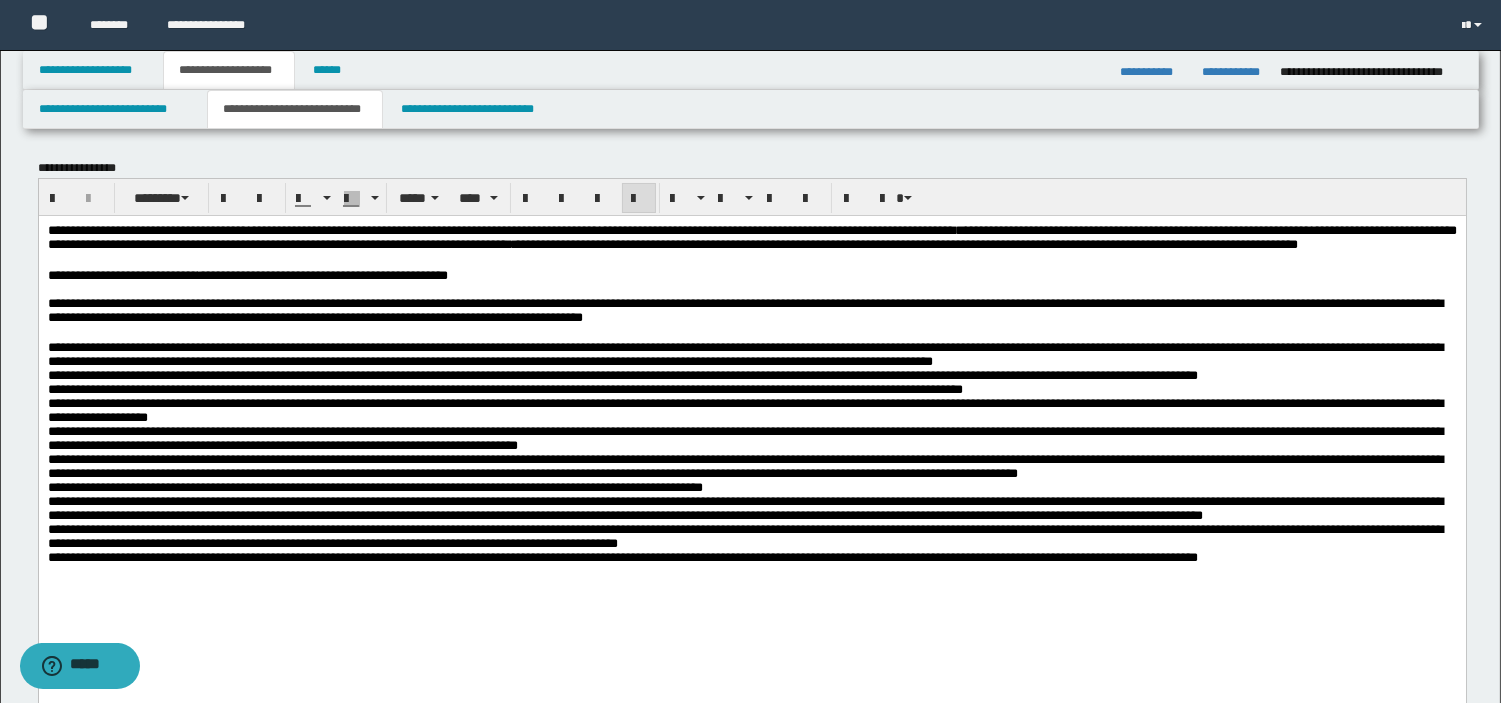 click on "**********" at bounding box center [751, 236] 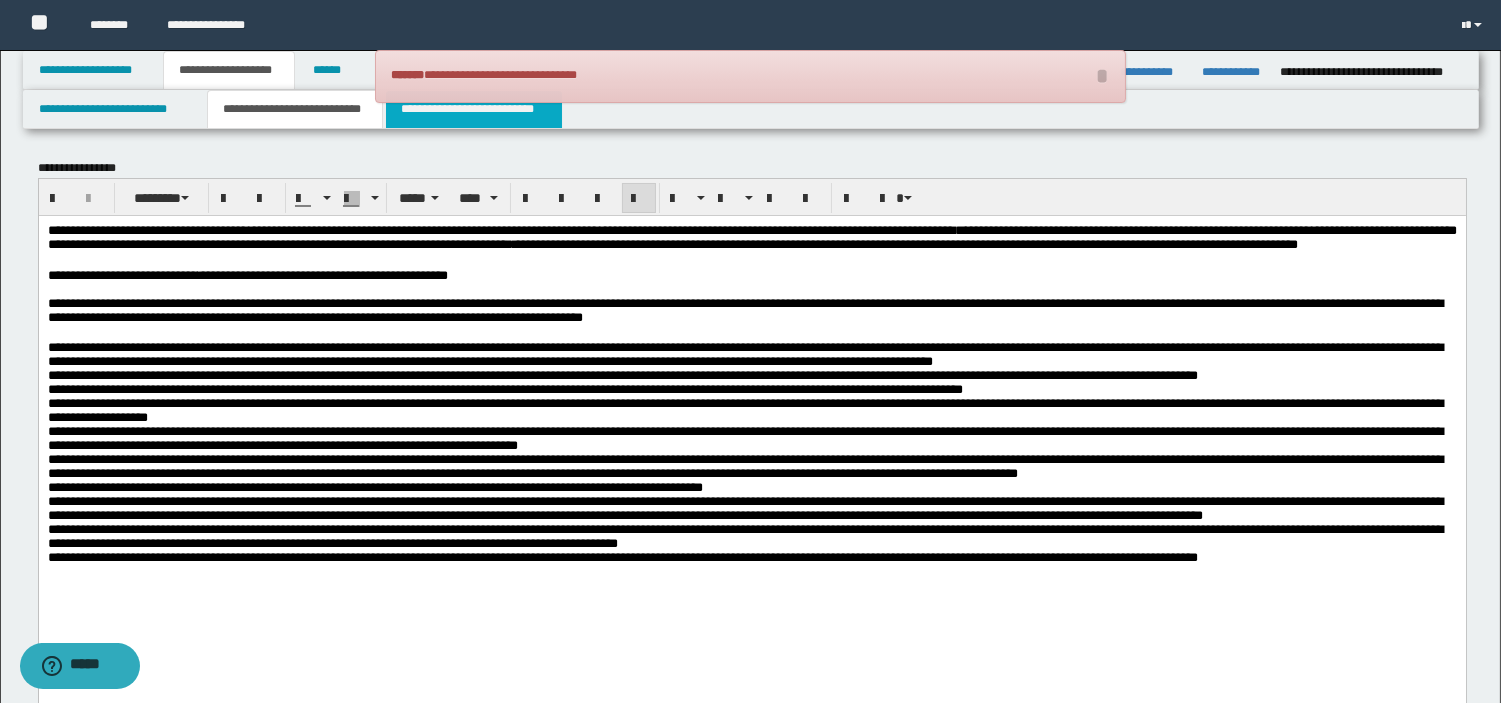 click on "**********" at bounding box center (474, 109) 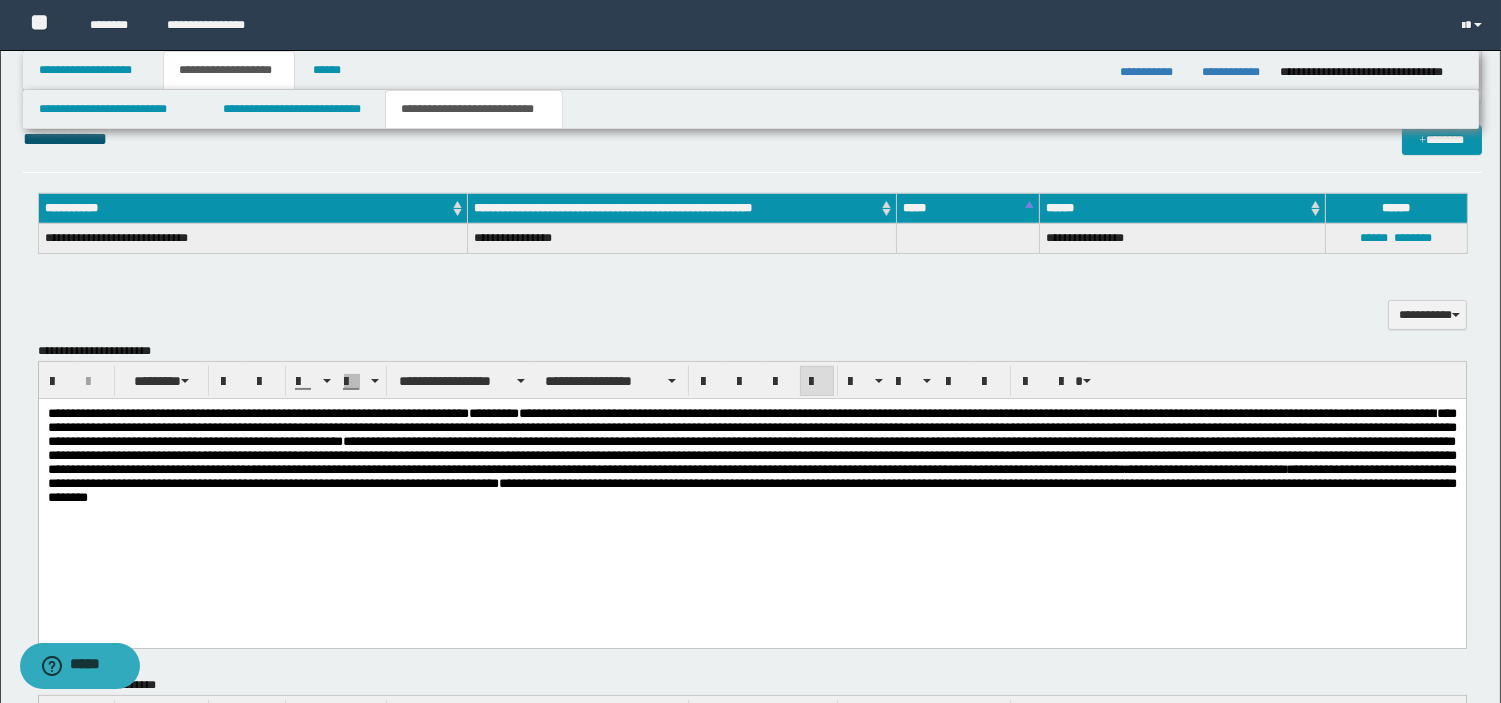 scroll, scrollTop: 1104, scrollLeft: 0, axis: vertical 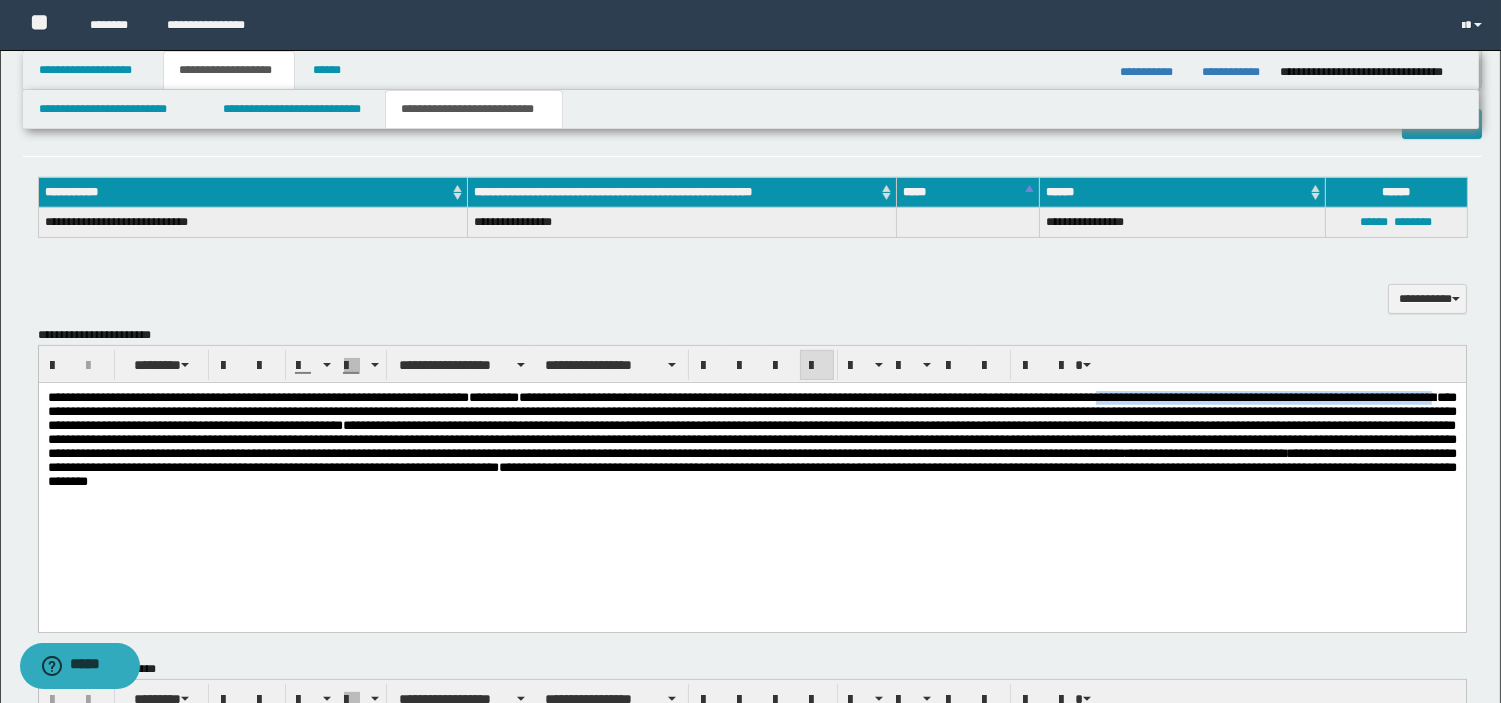 drag, startPoint x: 1255, startPoint y: 399, endPoint x: 310, endPoint y: 412, distance: 945.0894 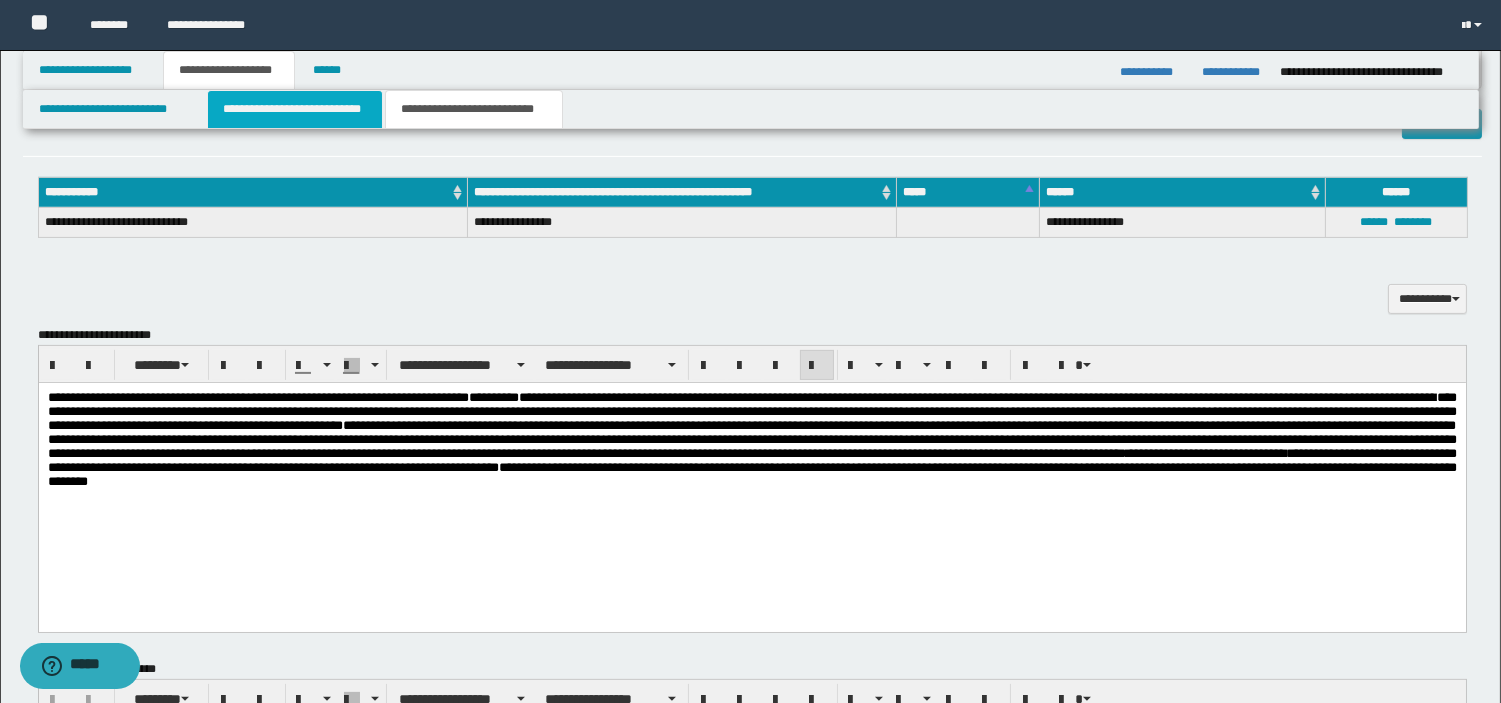click on "**********" at bounding box center (295, 109) 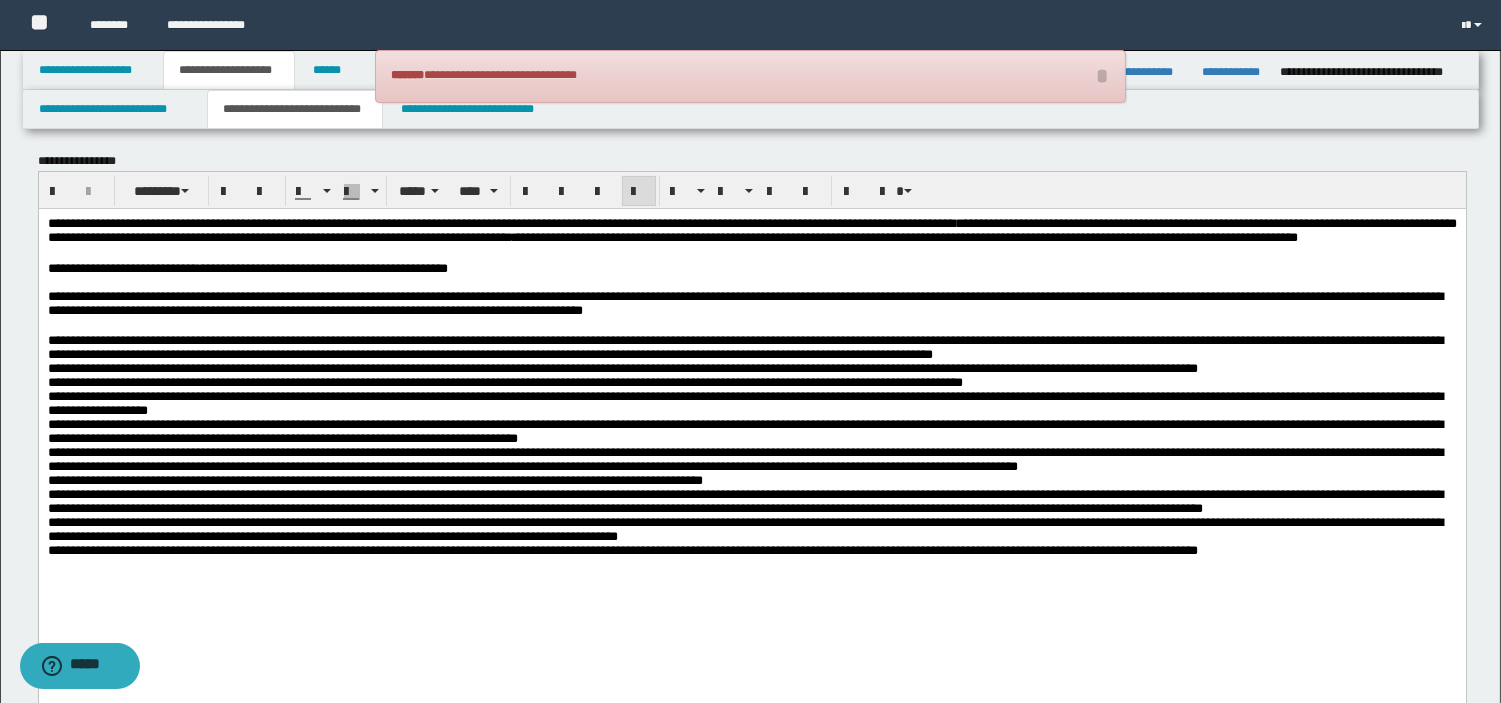 scroll, scrollTop: 0, scrollLeft: 0, axis: both 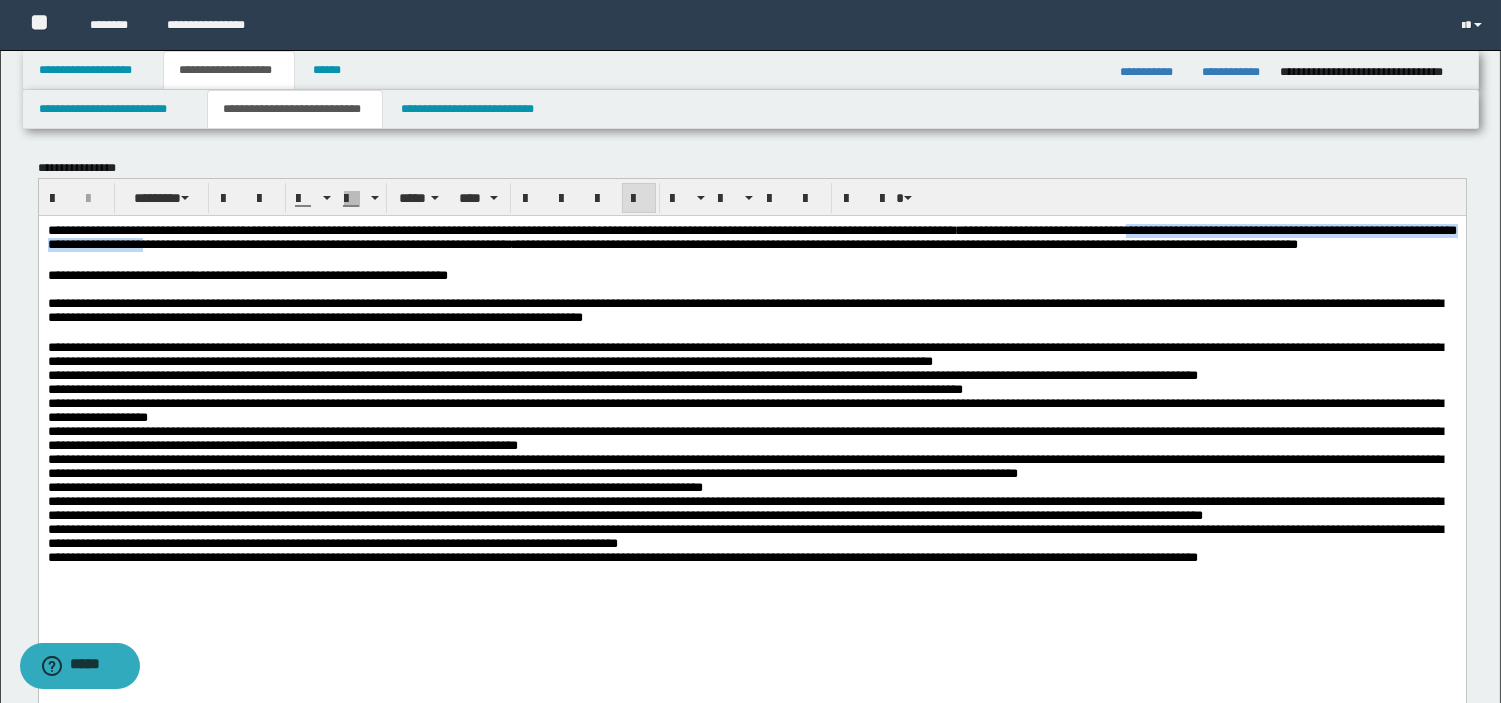 drag, startPoint x: 1360, startPoint y: 226, endPoint x: 504, endPoint y: 249, distance: 856.30896 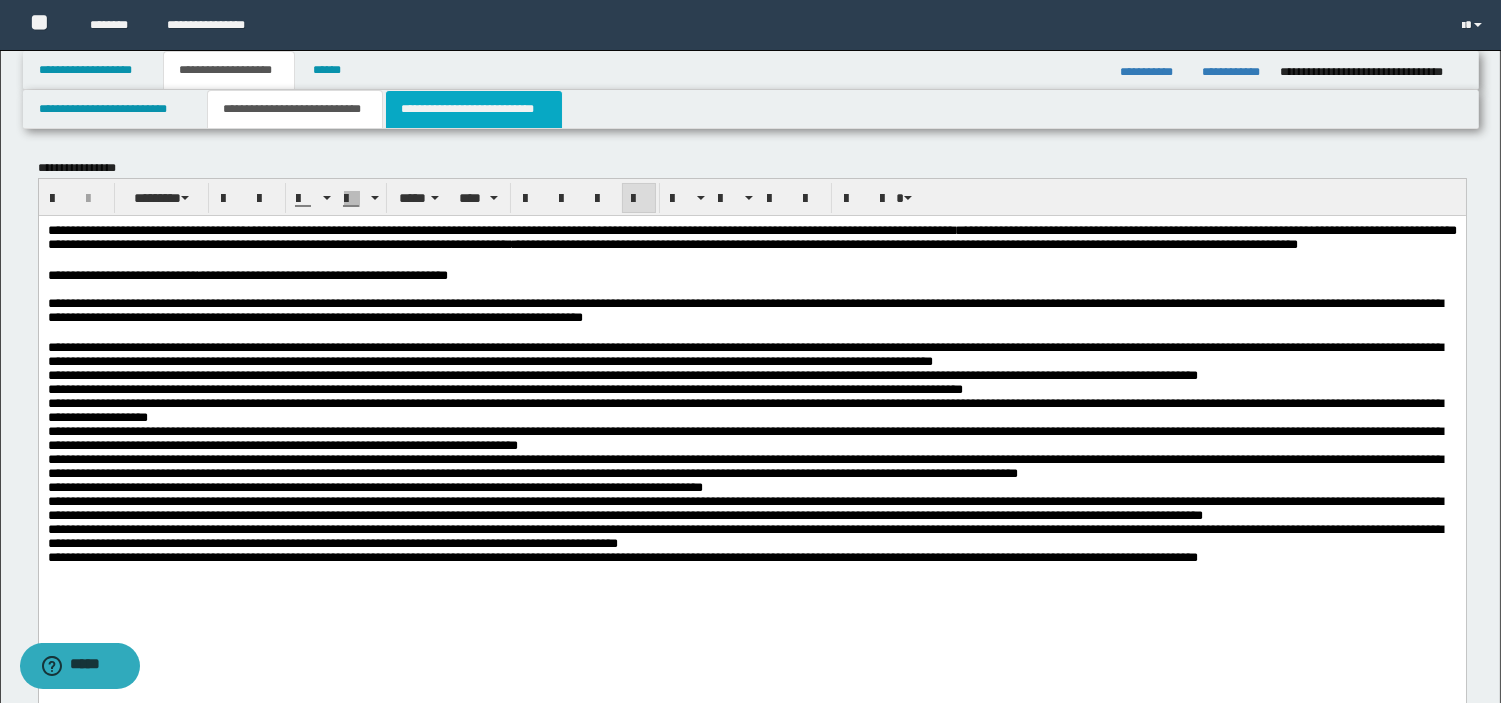 click on "**********" at bounding box center (474, 109) 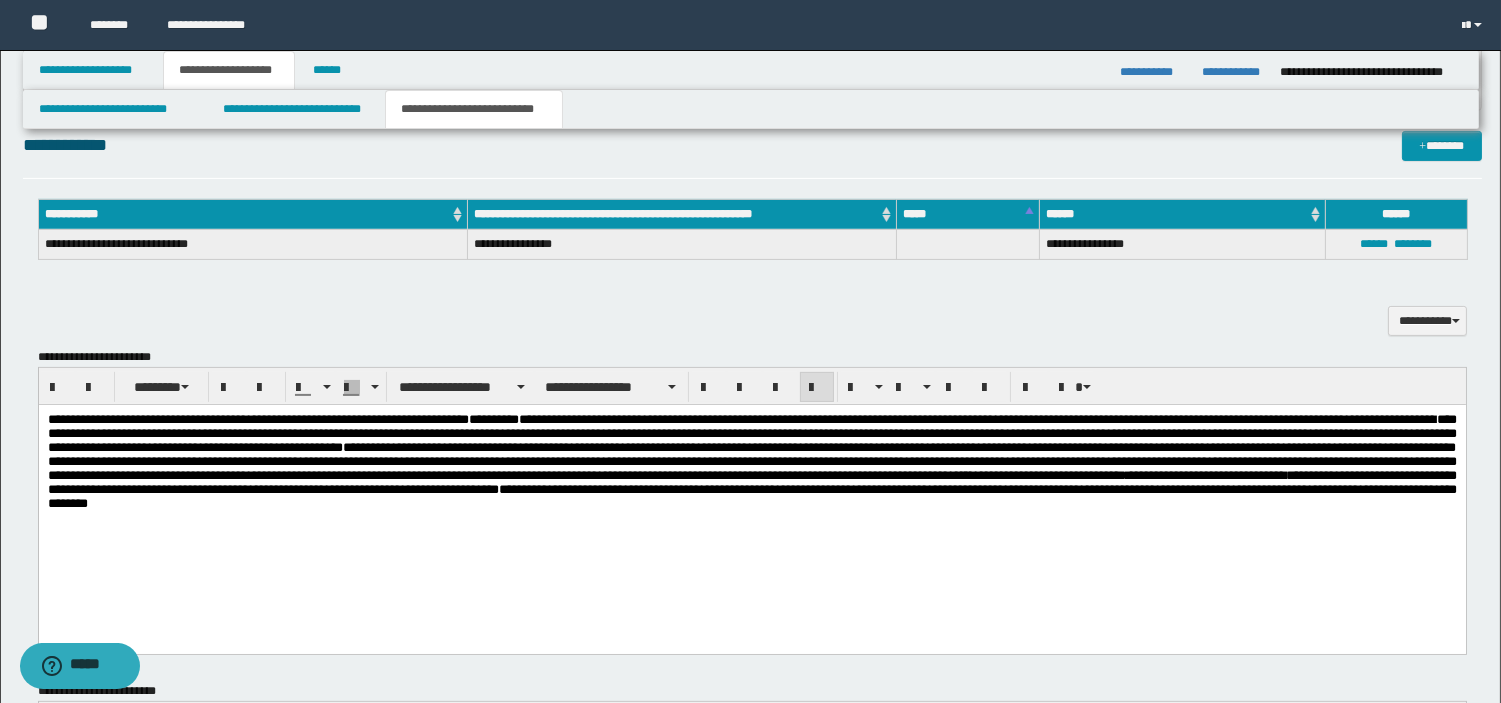 scroll, scrollTop: 1085, scrollLeft: 0, axis: vertical 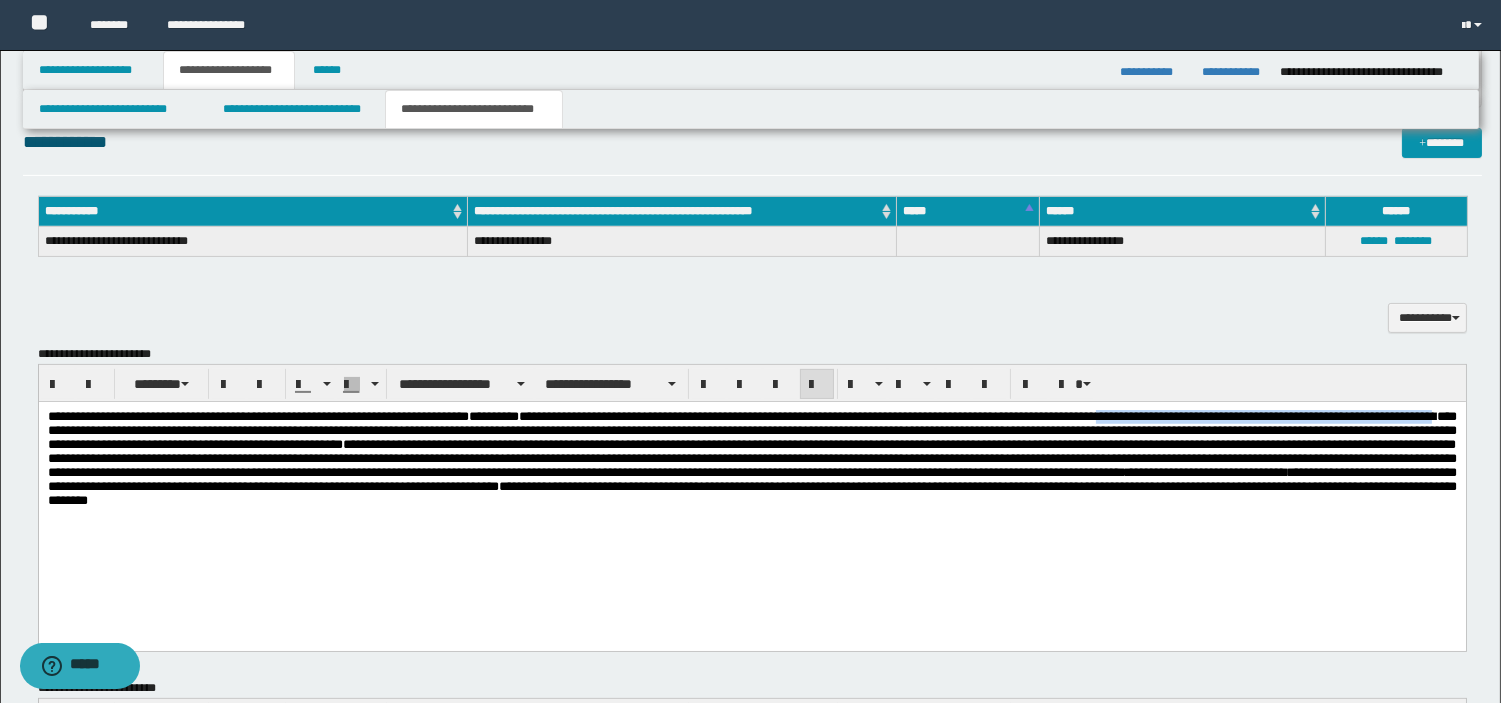 click on "**********" at bounding box center (751, 429) 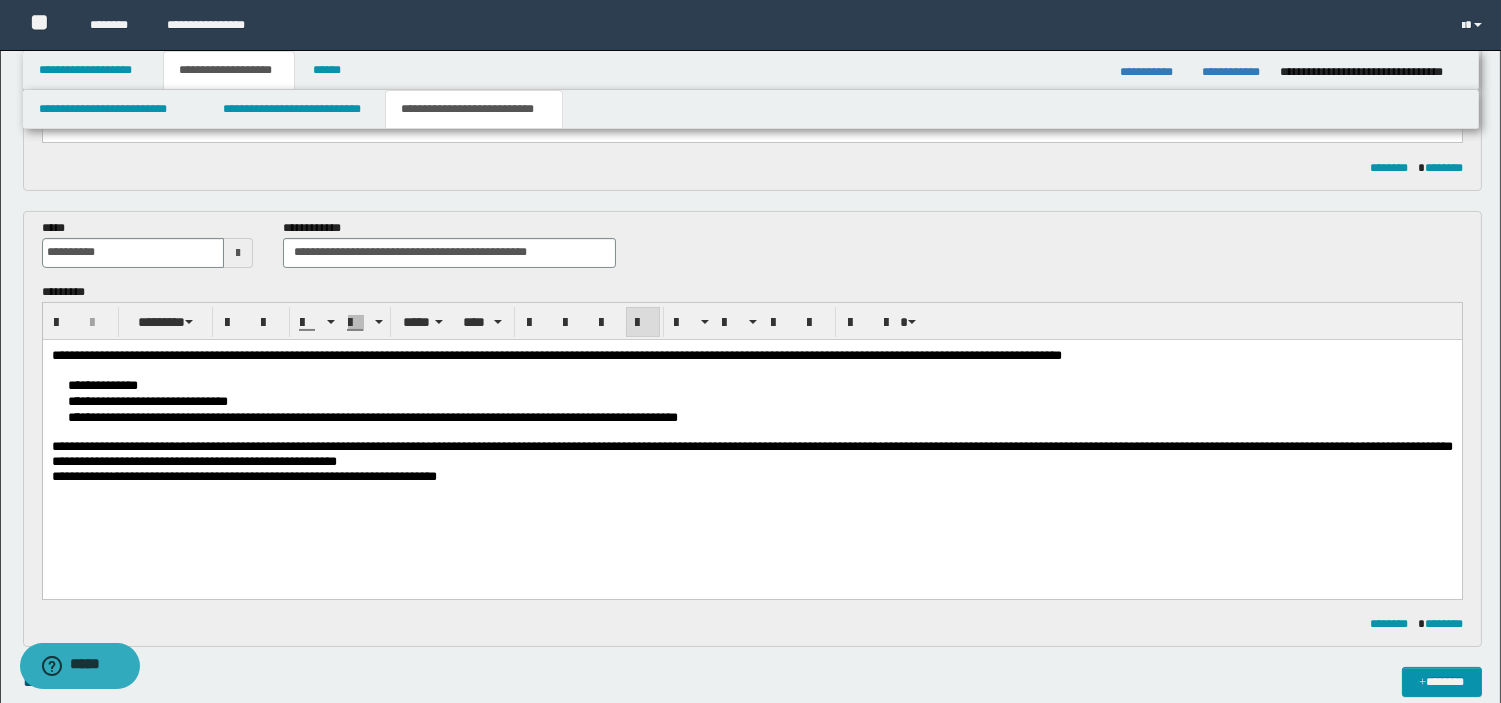 scroll, scrollTop: 543, scrollLeft: 0, axis: vertical 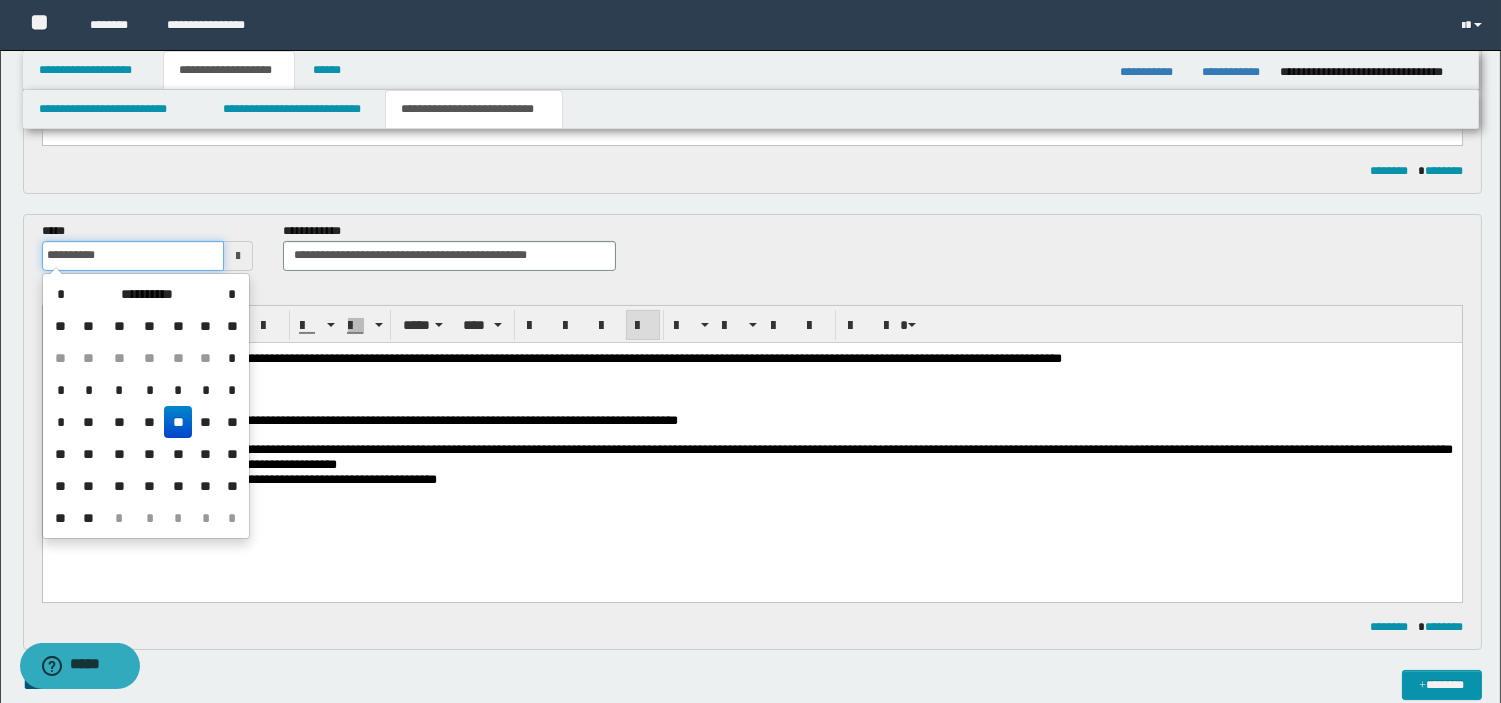 drag, startPoint x: 153, startPoint y: 258, endPoint x: 0, endPoint y: 248, distance: 153.32645 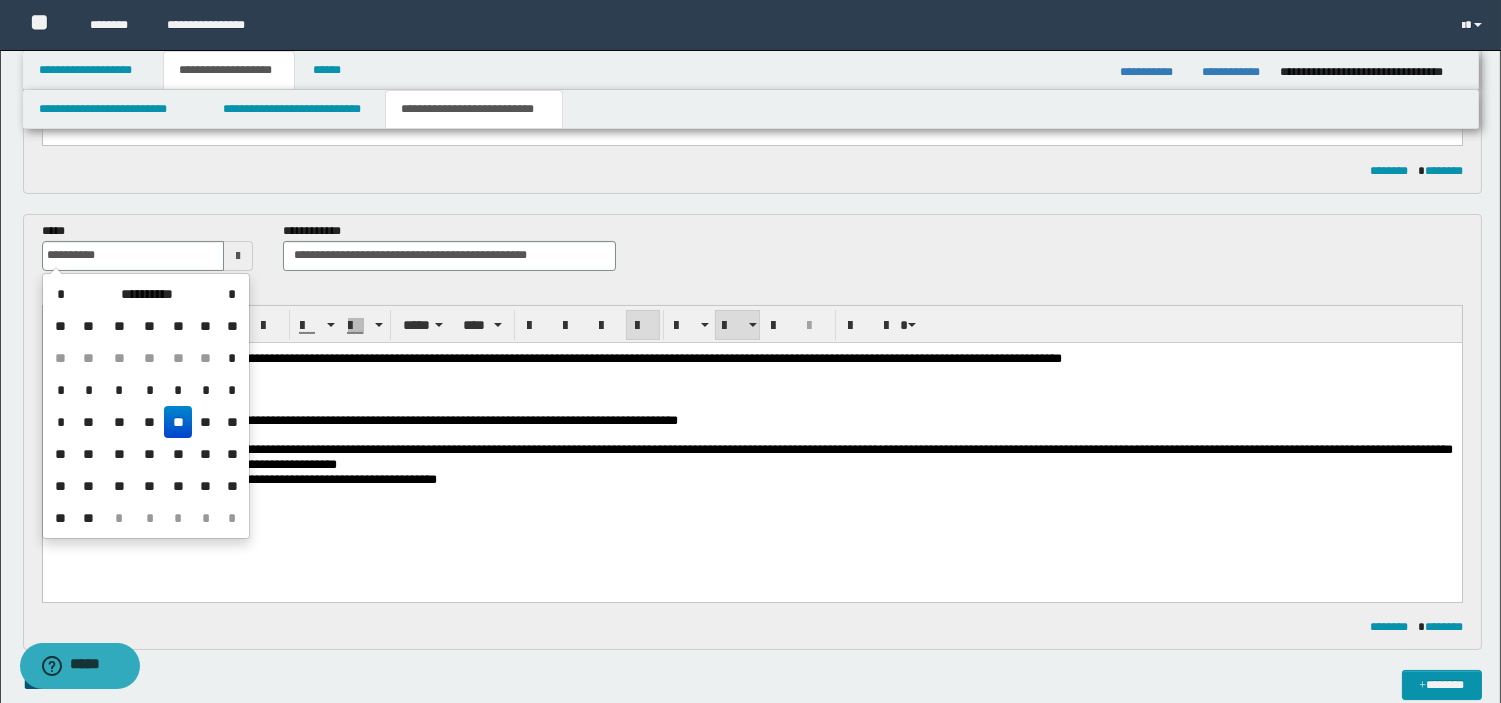 click on "**********" at bounding box center (751, 444) 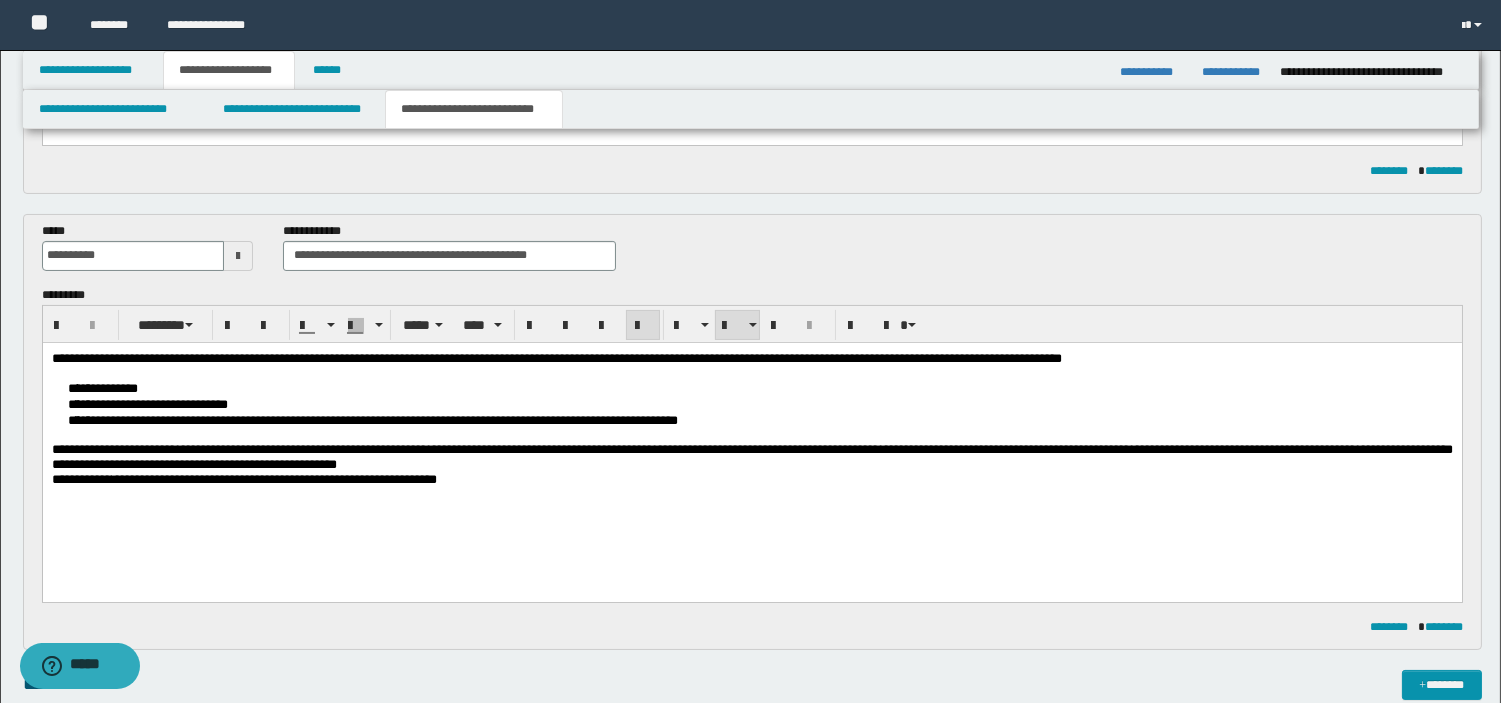 click on "**********" at bounding box center (752, 254) 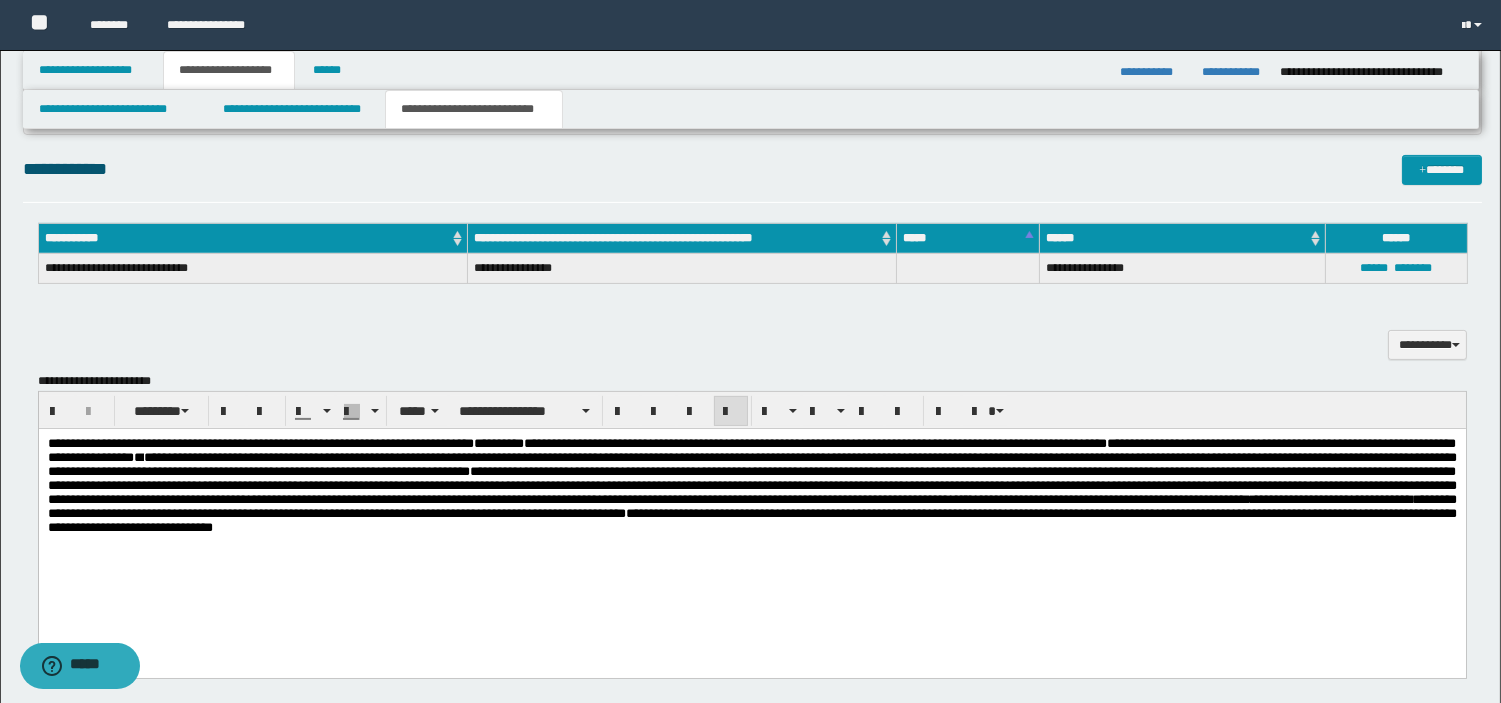 scroll, scrollTop: 1071, scrollLeft: 0, axis: vertical 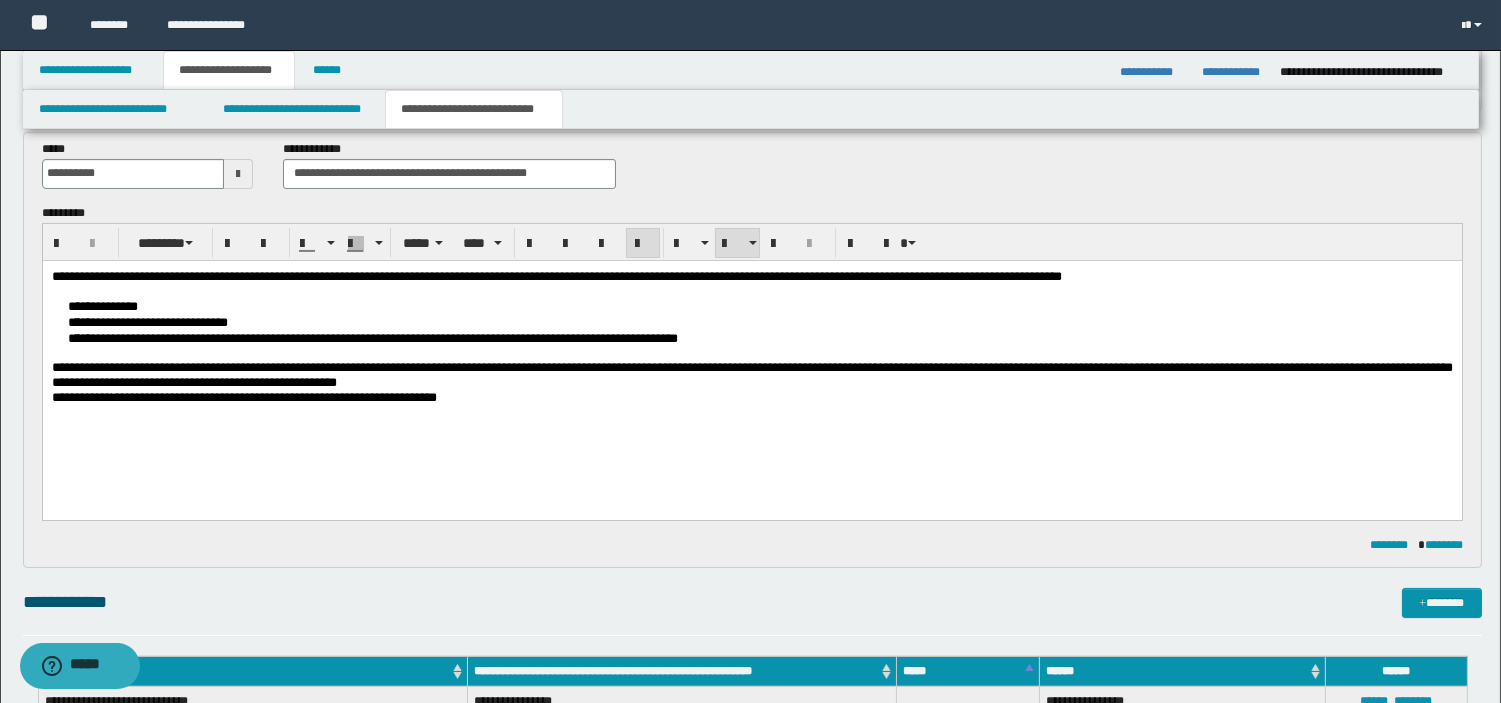 click on "**********" at bounding box center [751, 321] 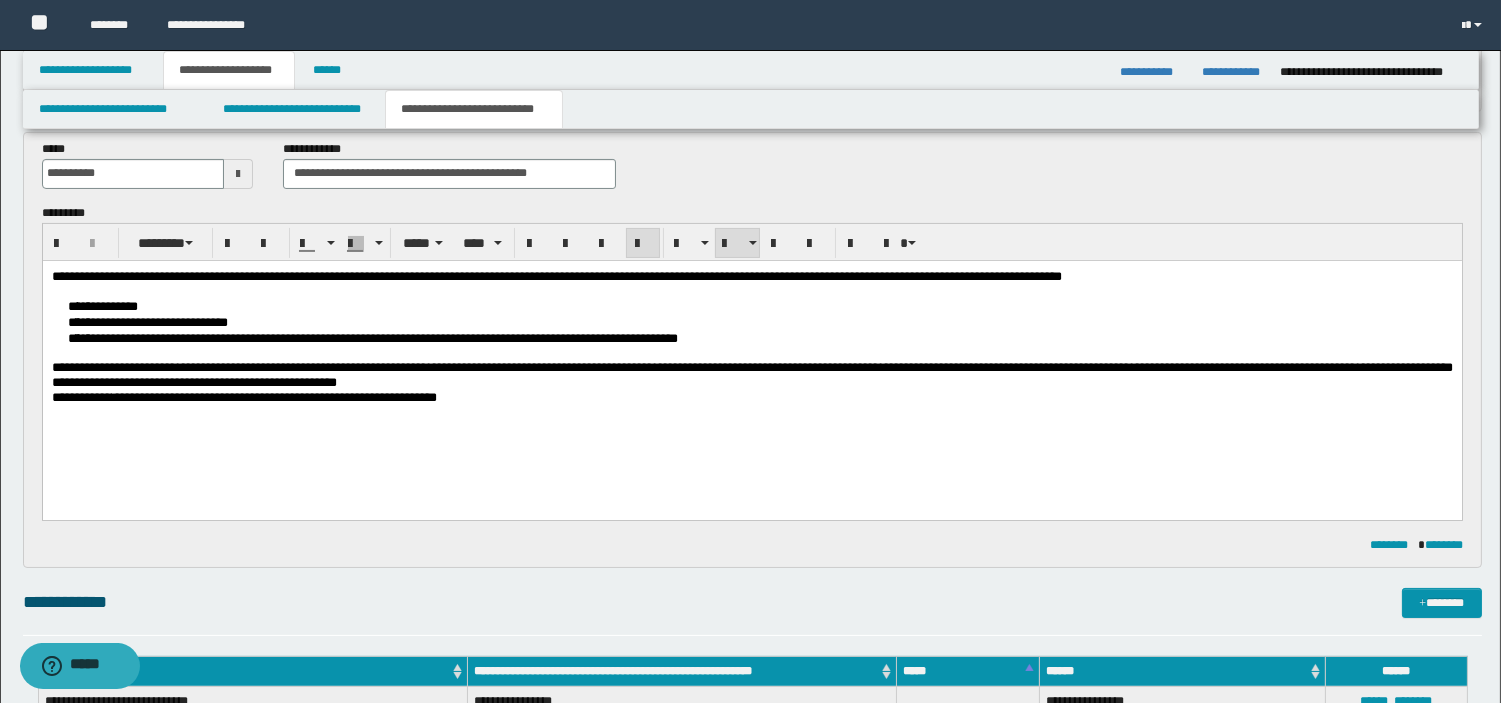 click on "**********" at bounding box center [751, 321] 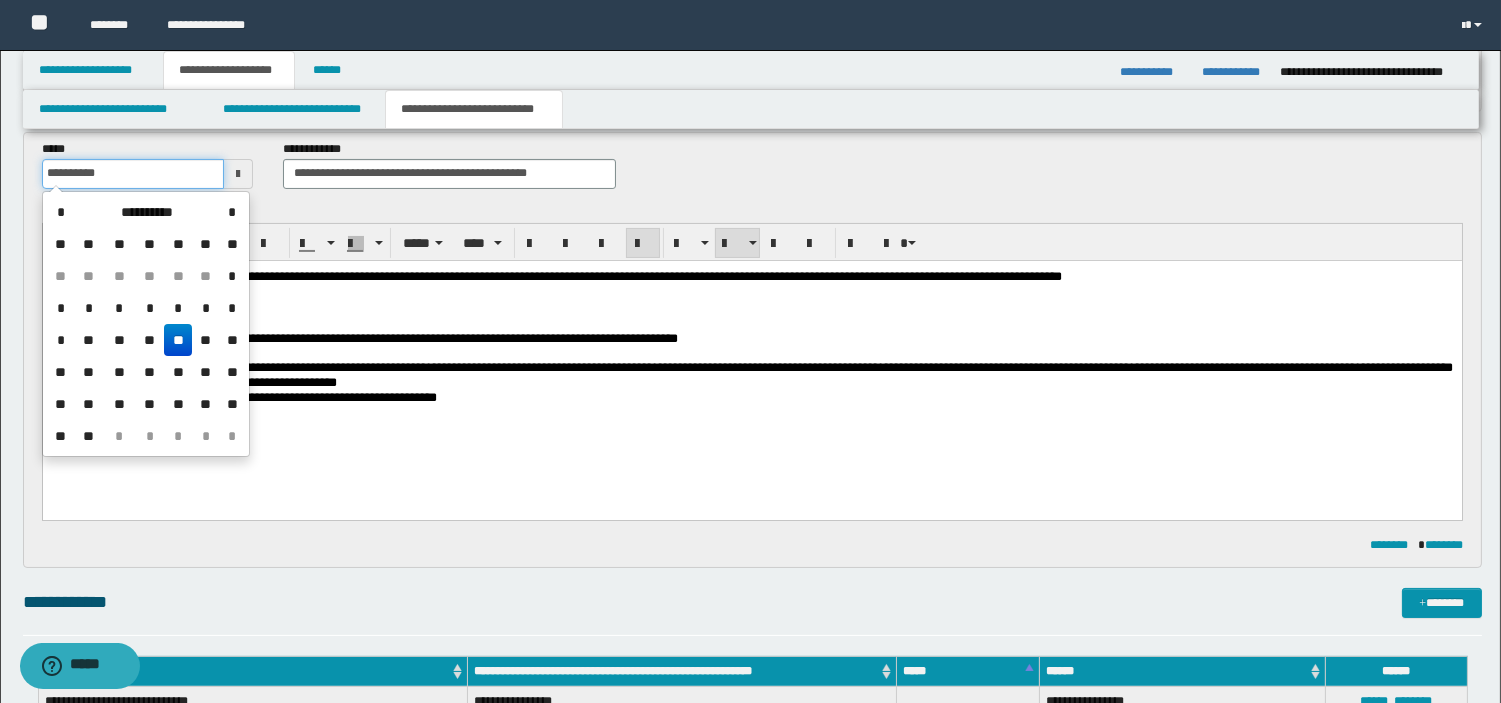 drag, startPoint x: 183, startPoint y: 168, endPoint x: 0, endPoint y: 174, distance: 183.09833 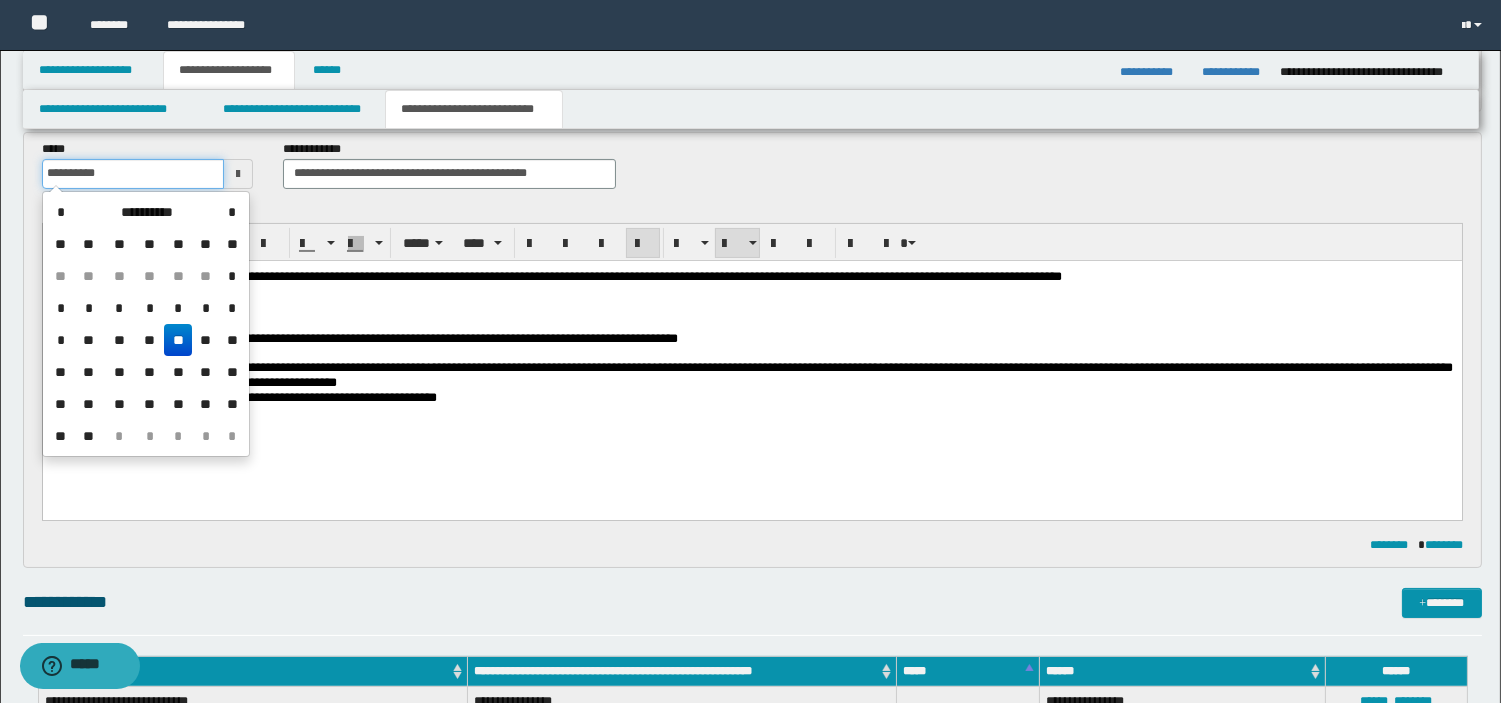click on "**********" at bounding box center [750, 485] 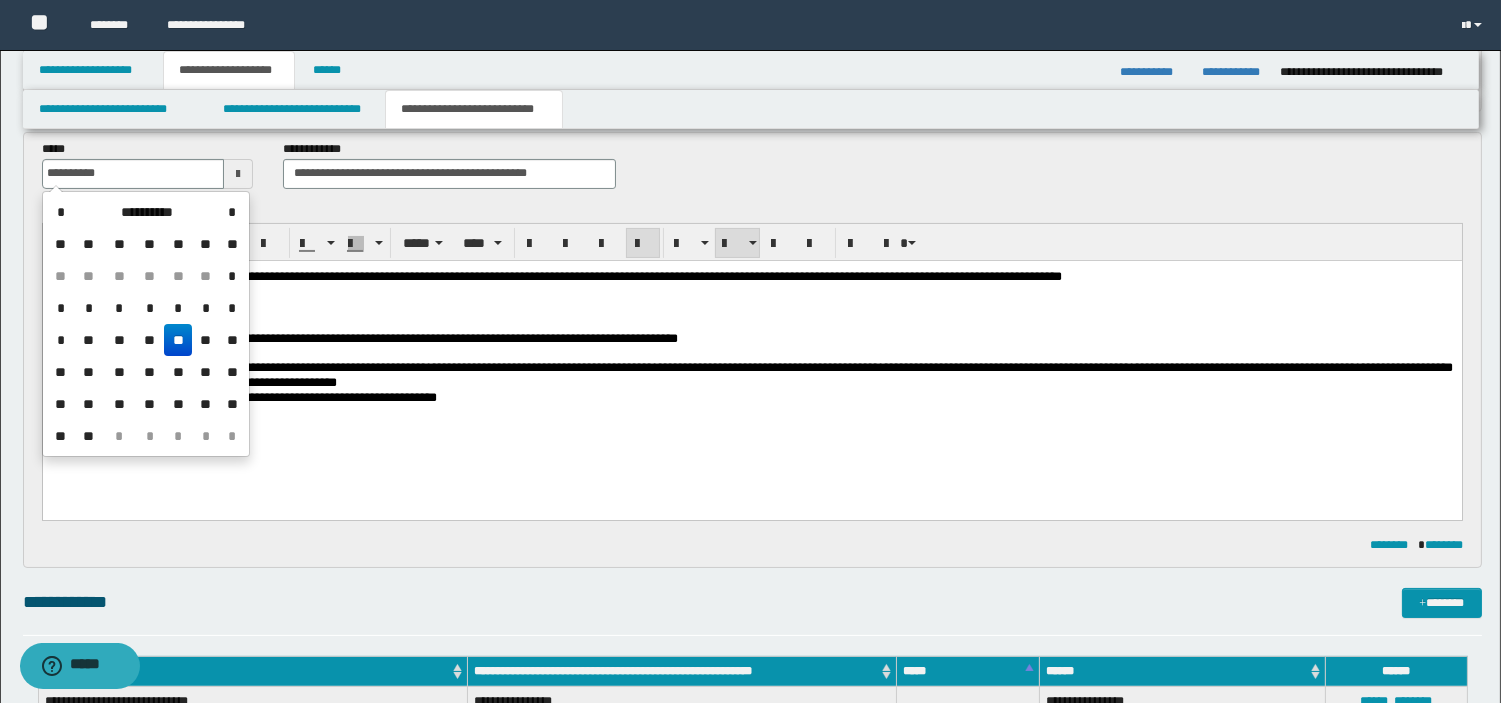 type on "**********" 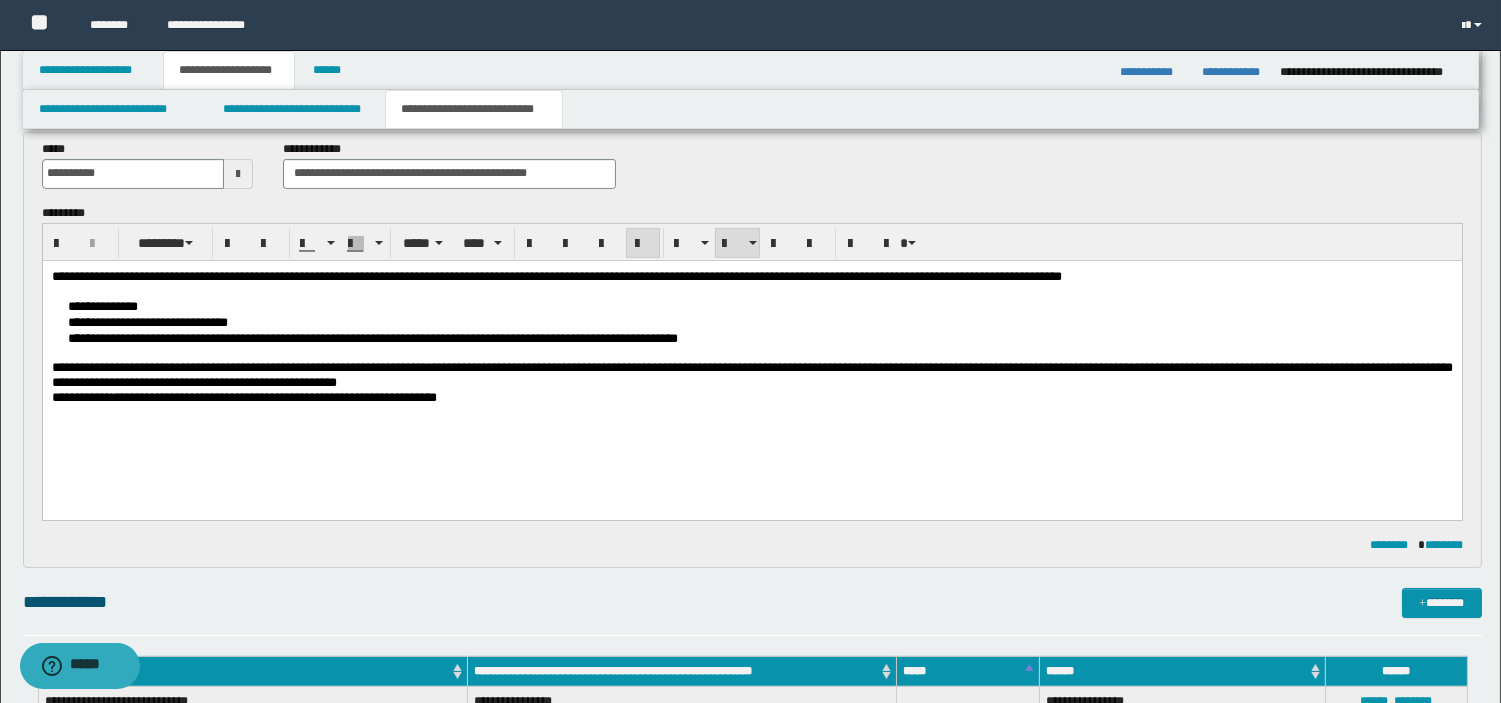 click on "**********" at bounding box center (752, 172) 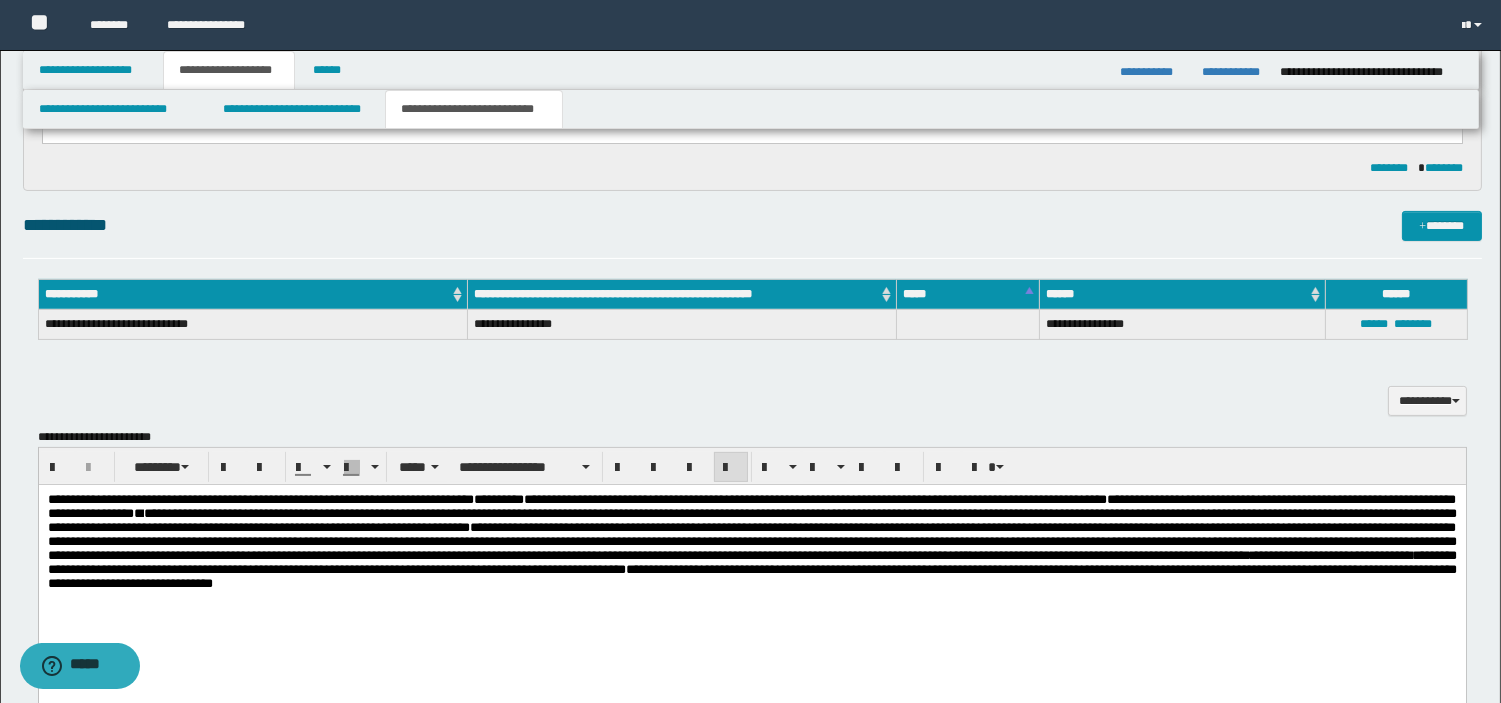 scroll, scrollTop: 1085, scrollLeft: 0, axis: vertical 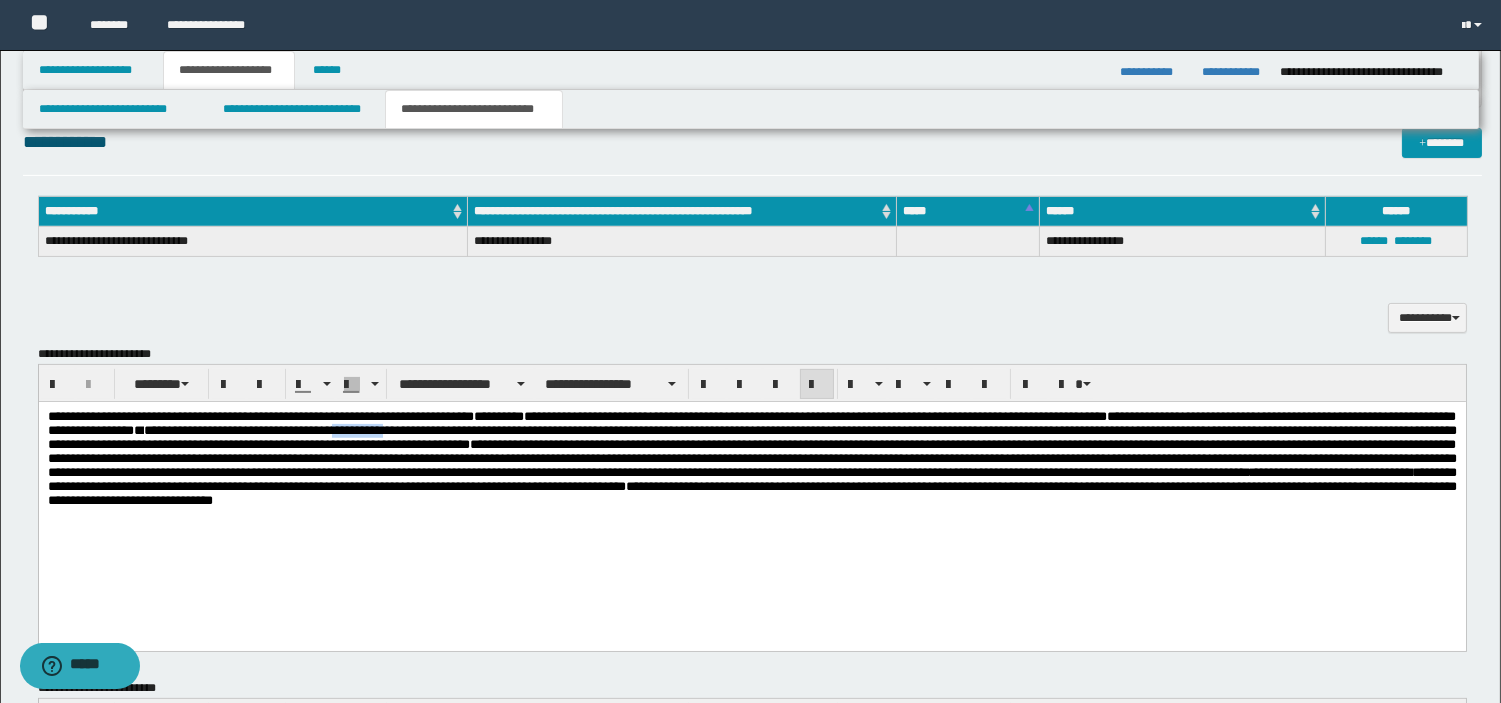 drag, startPoint x: 621, startPoint y: 434, endPoint x: 692, endPoint y: 438, distance: 71.11259 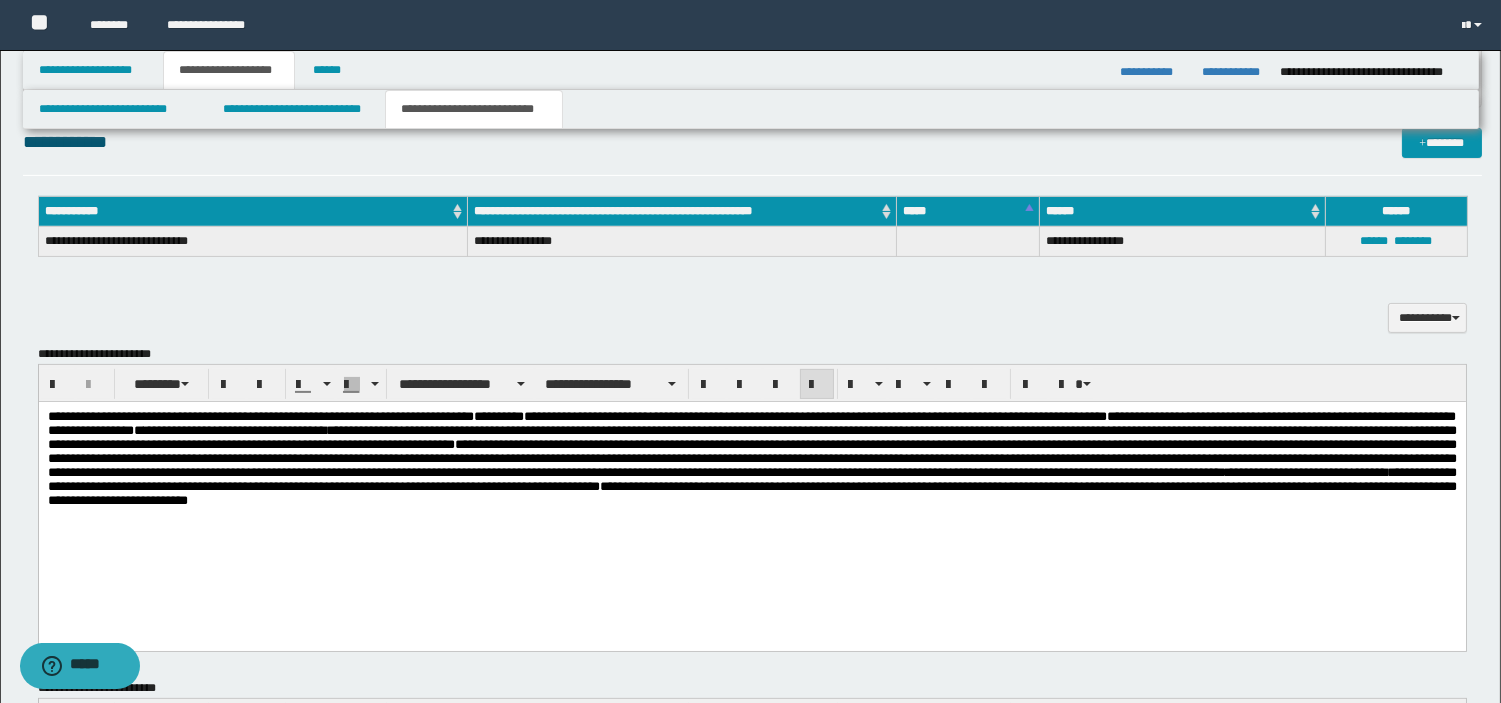 click on "**********" 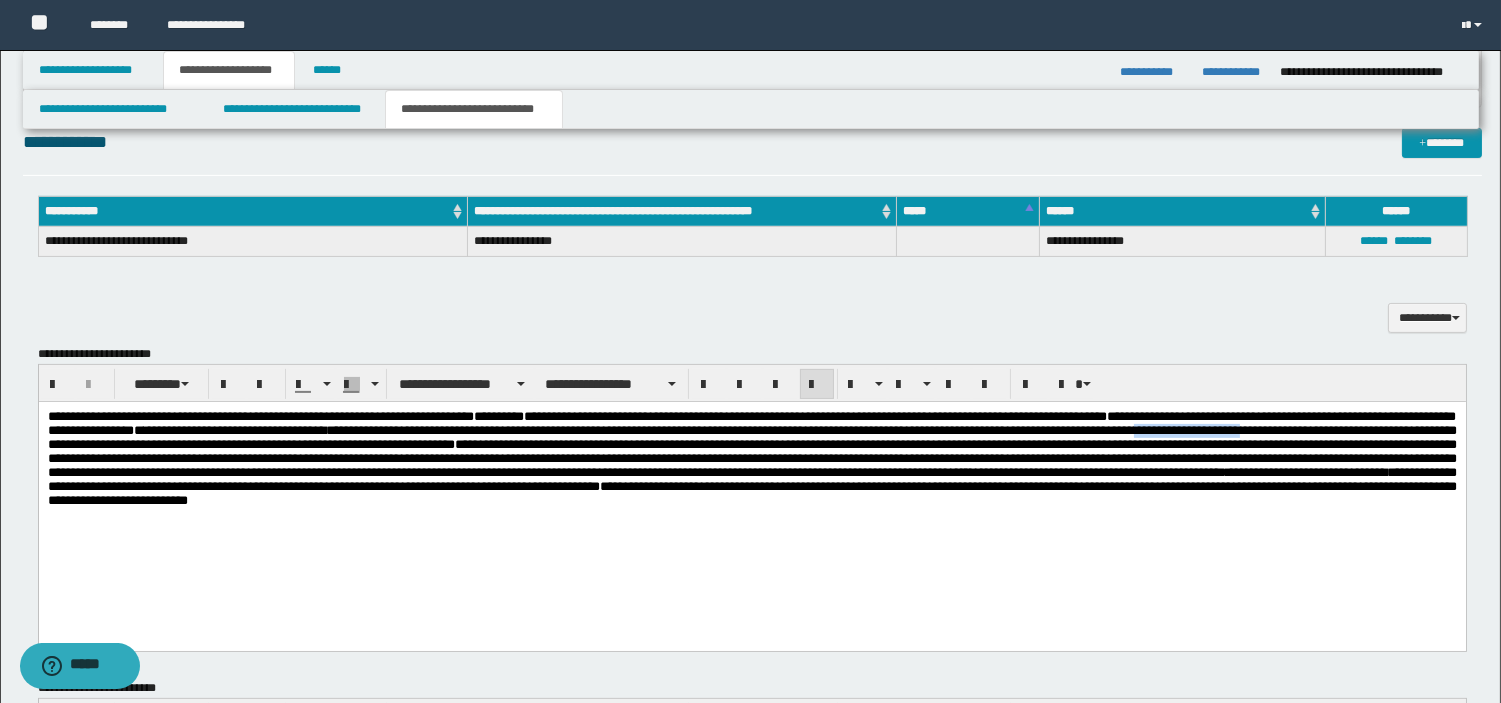 drag, startPoint x: 333, startPoint y: 450, endPoint x: 199, endPoint y: 448, distance: 134.01492 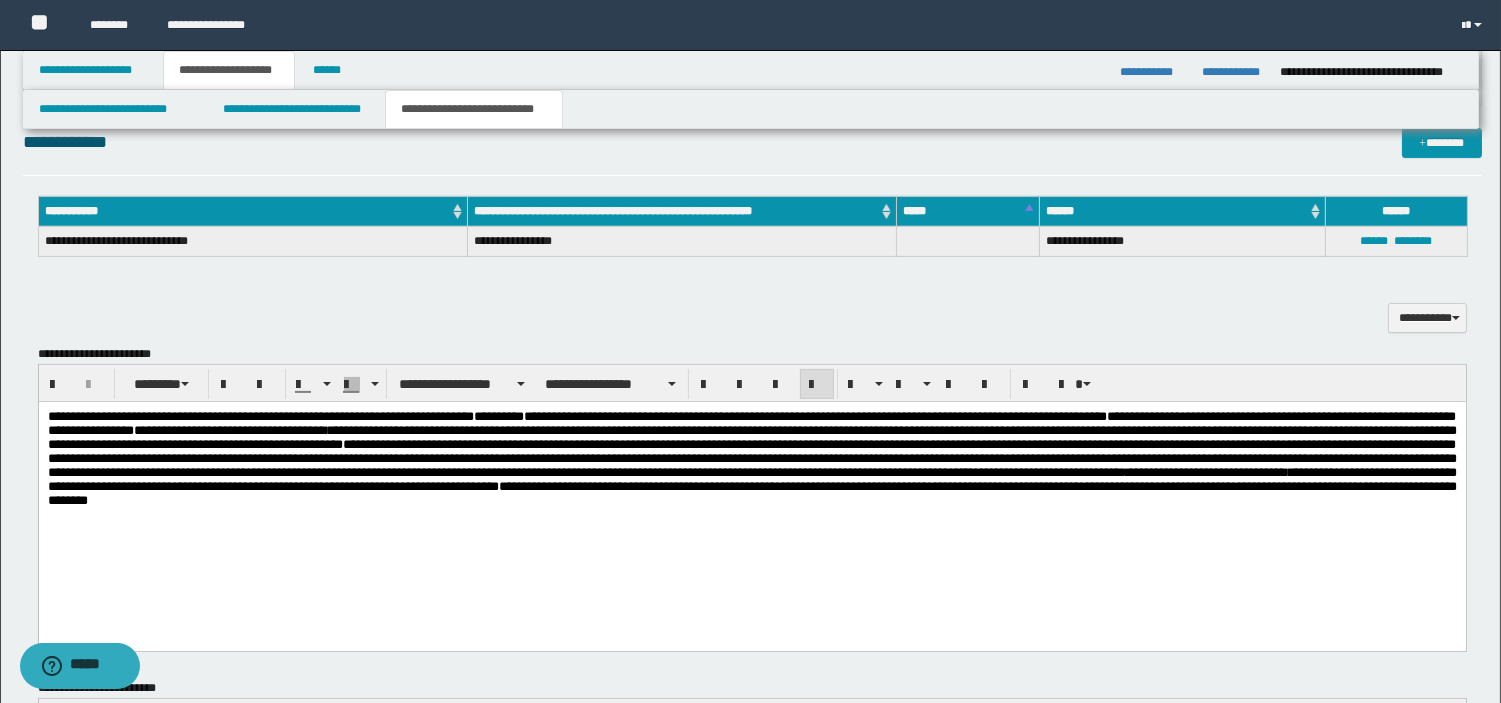 click on "**********" 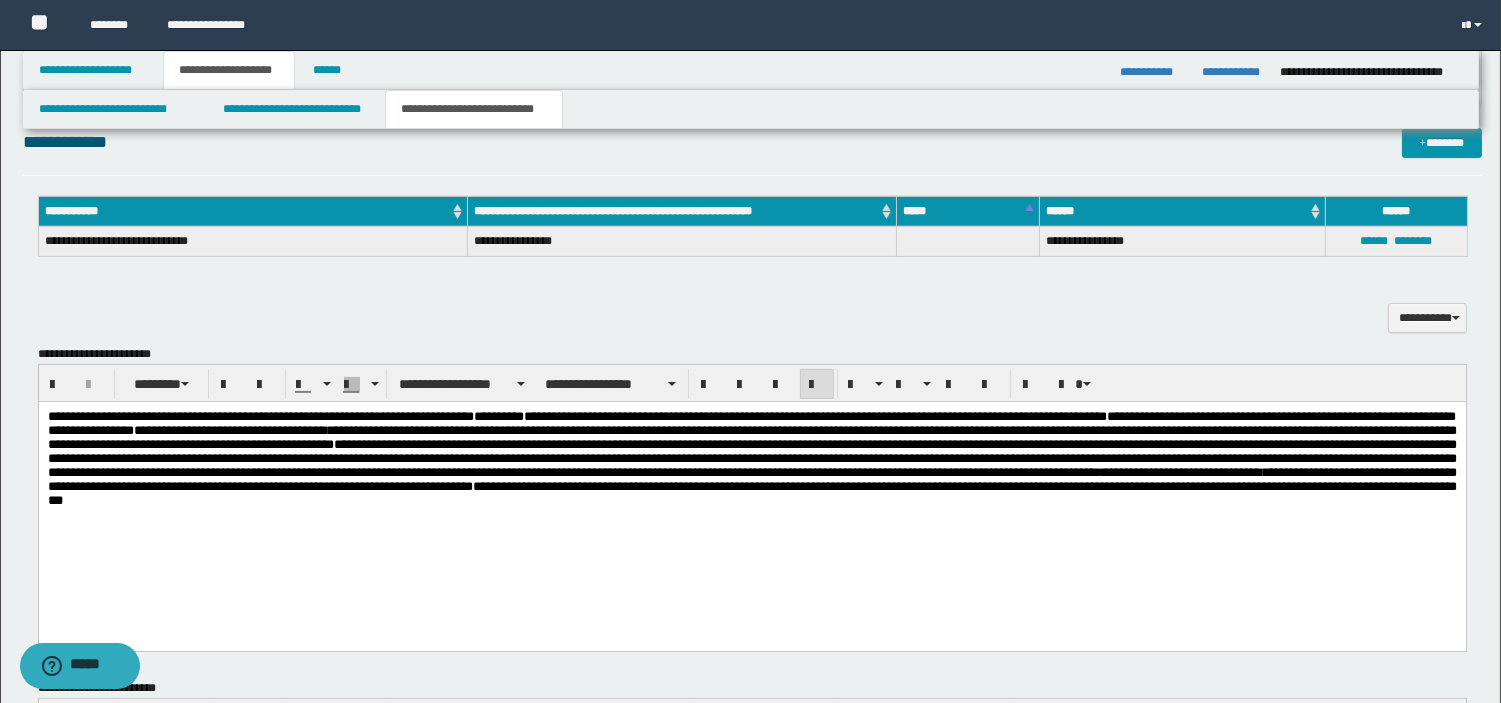 click on "**********" 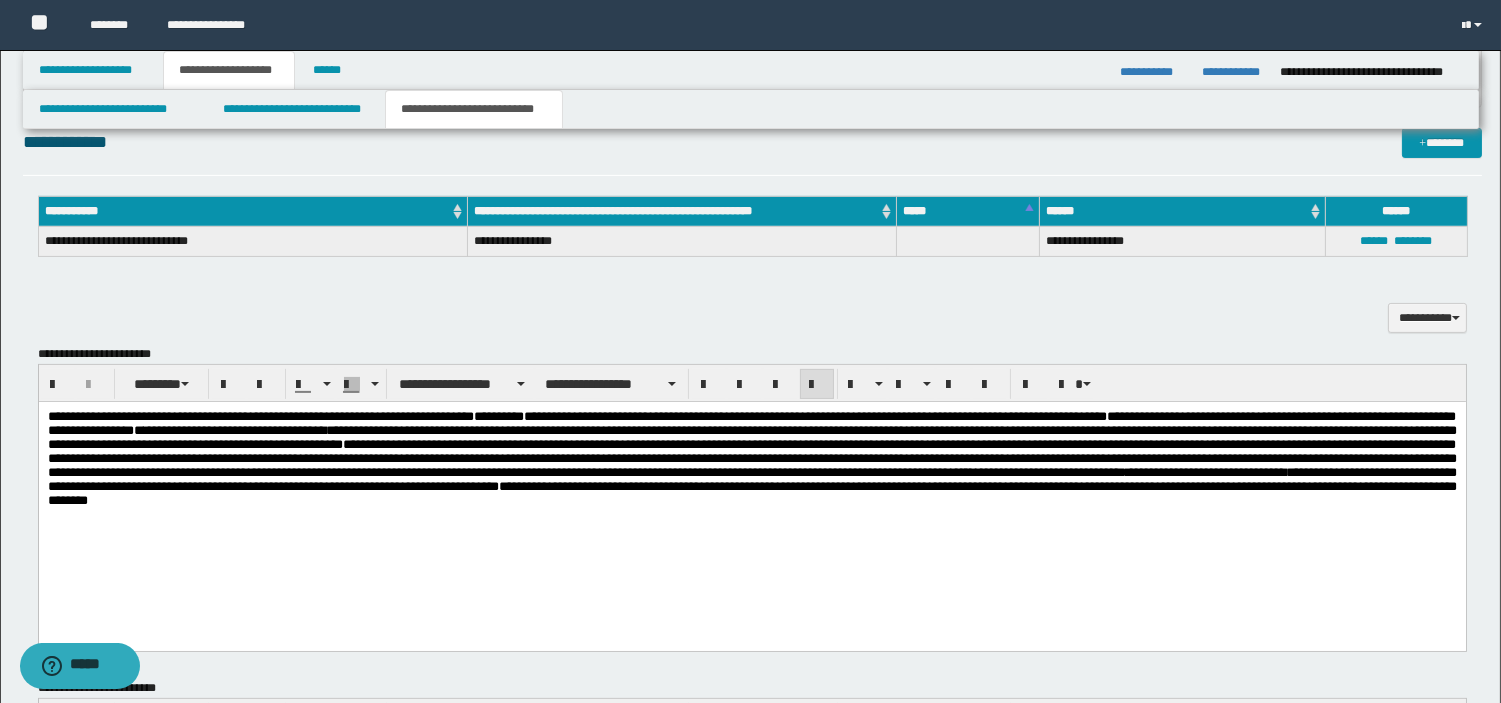 click on "**********" at bounding box center (751, 458) 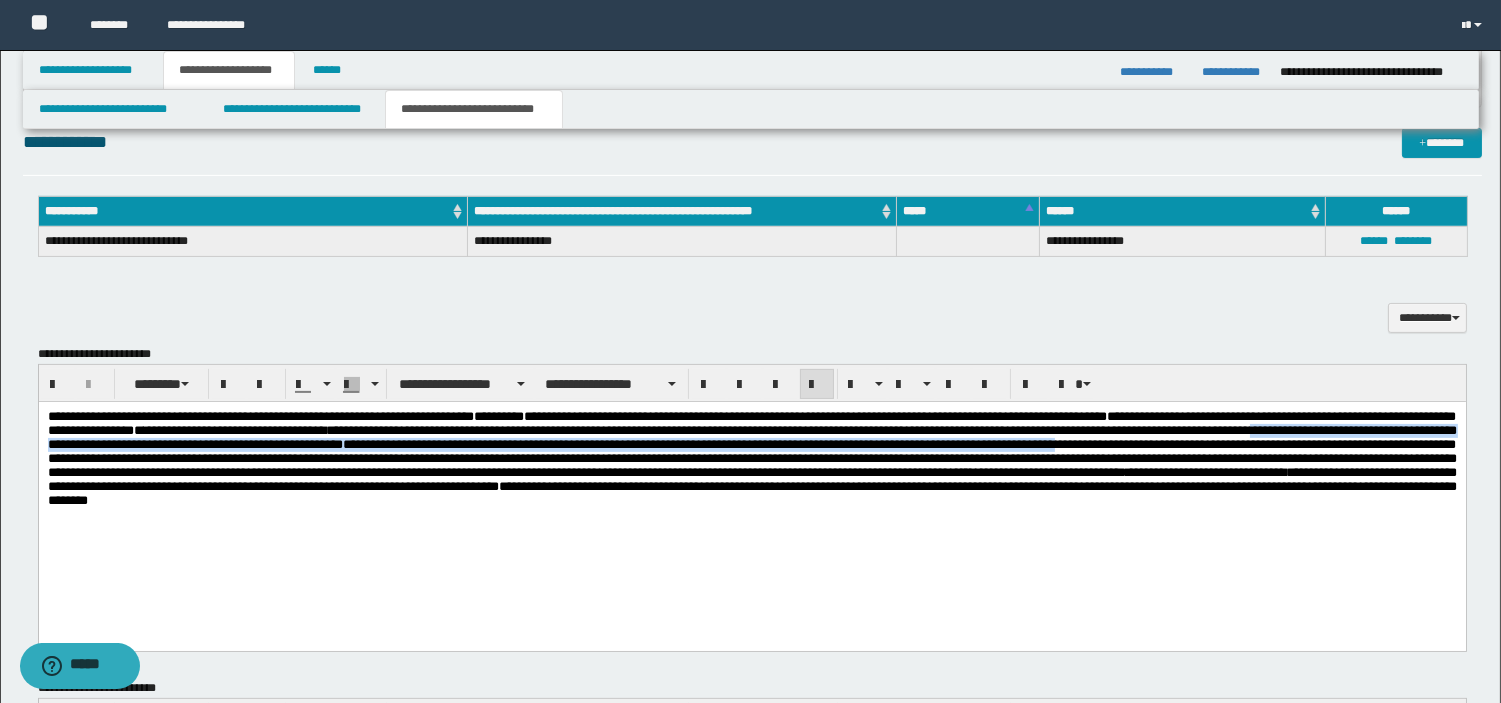 drag, startPoint x: 386, startPoint y: 468, endPoint x: 322, endPoint y: 454, distance: 65.51336 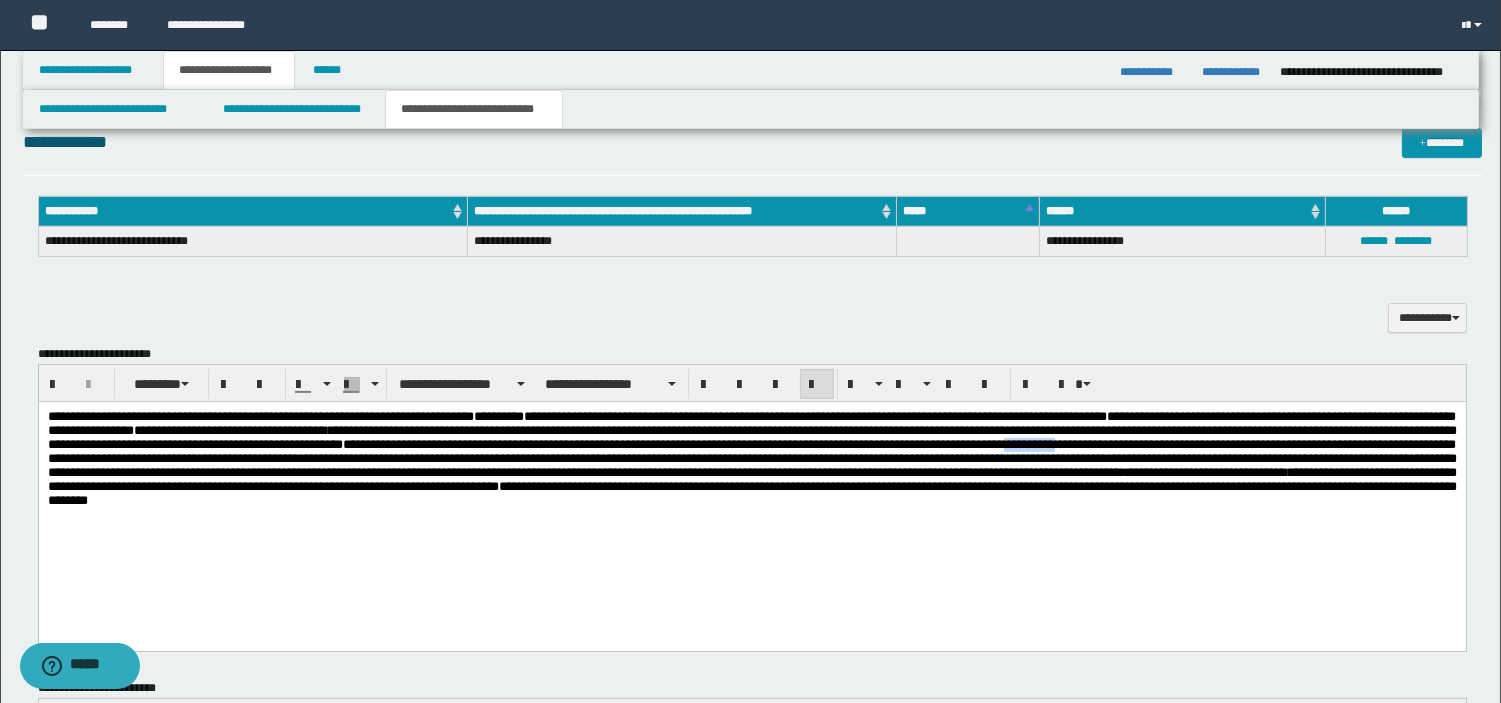 drag, startPoint x: 389, startPoint y: 469, endPoint x: 301, endPoint y: 473, distance: 88.09086 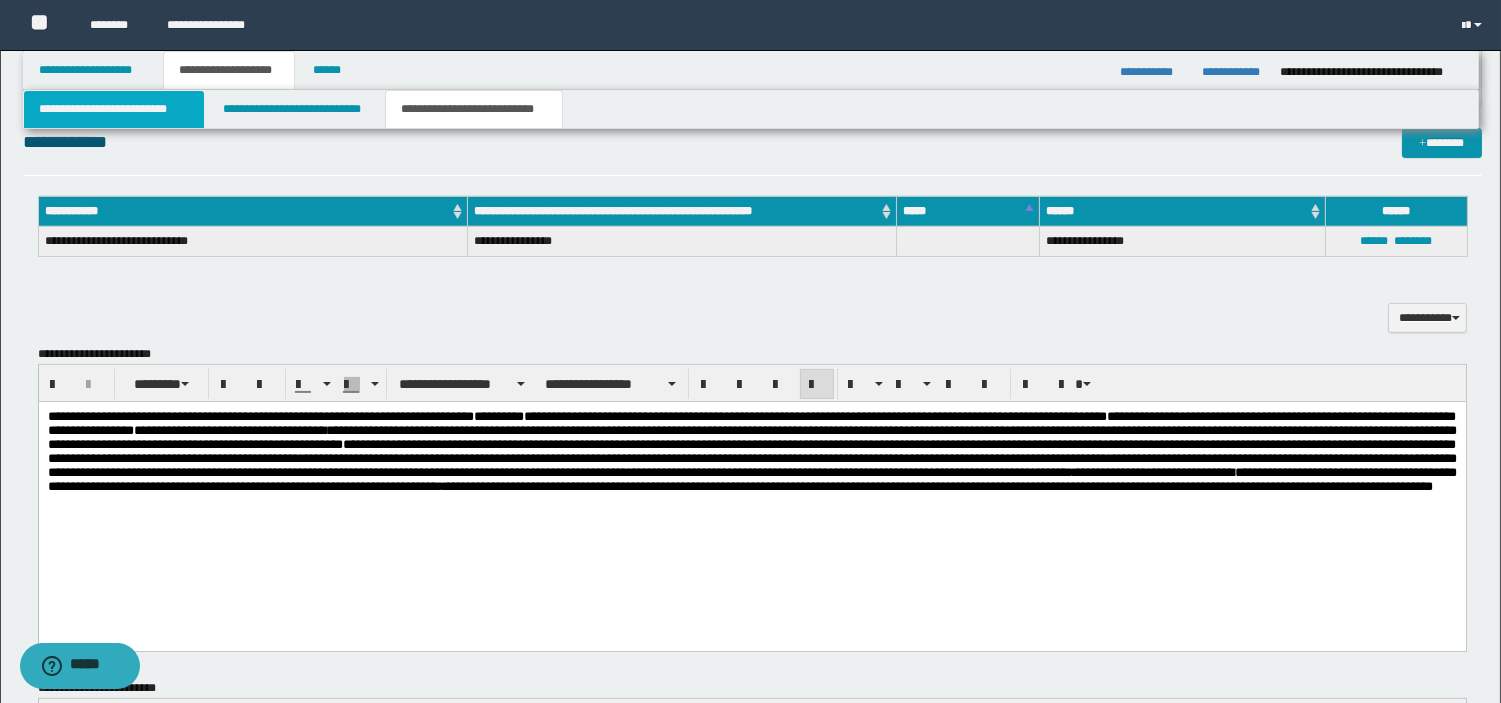 click on "**********" at bounding box center [114, 109] 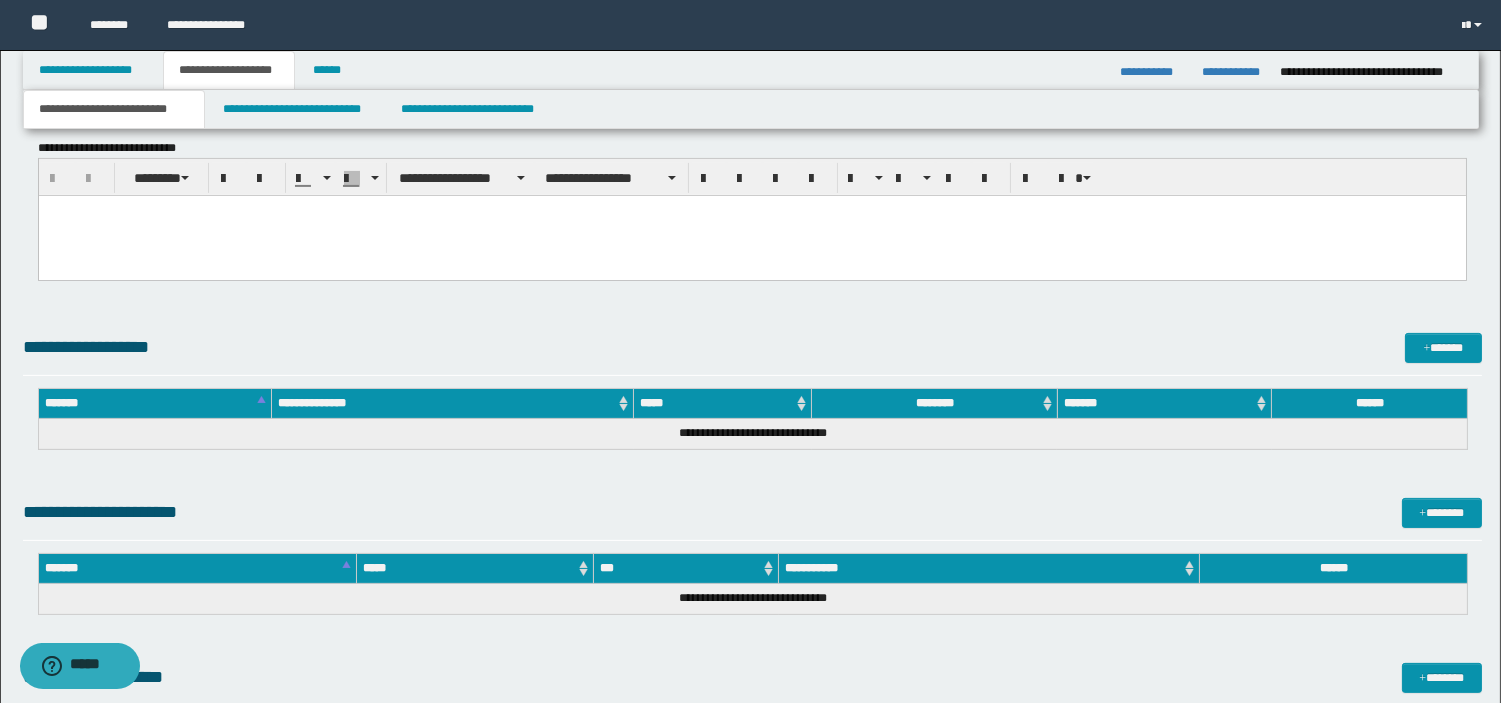 drag, startPoint x: 1497, startPoint y: 454, endPoint x: 1511, endPoint y: 422, distance: 34.928497 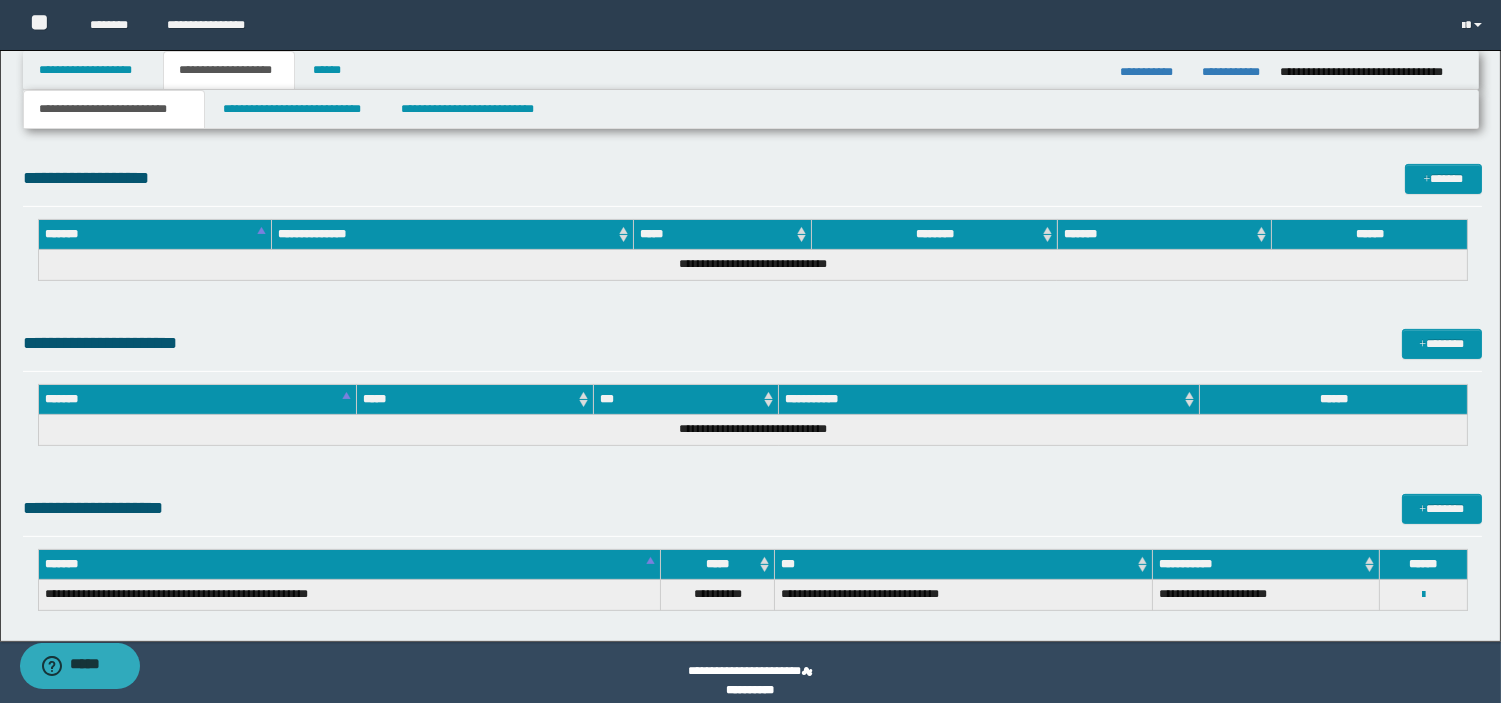 scroll, scrollTop: 1270, scrollLeft: 0, axis: vertical 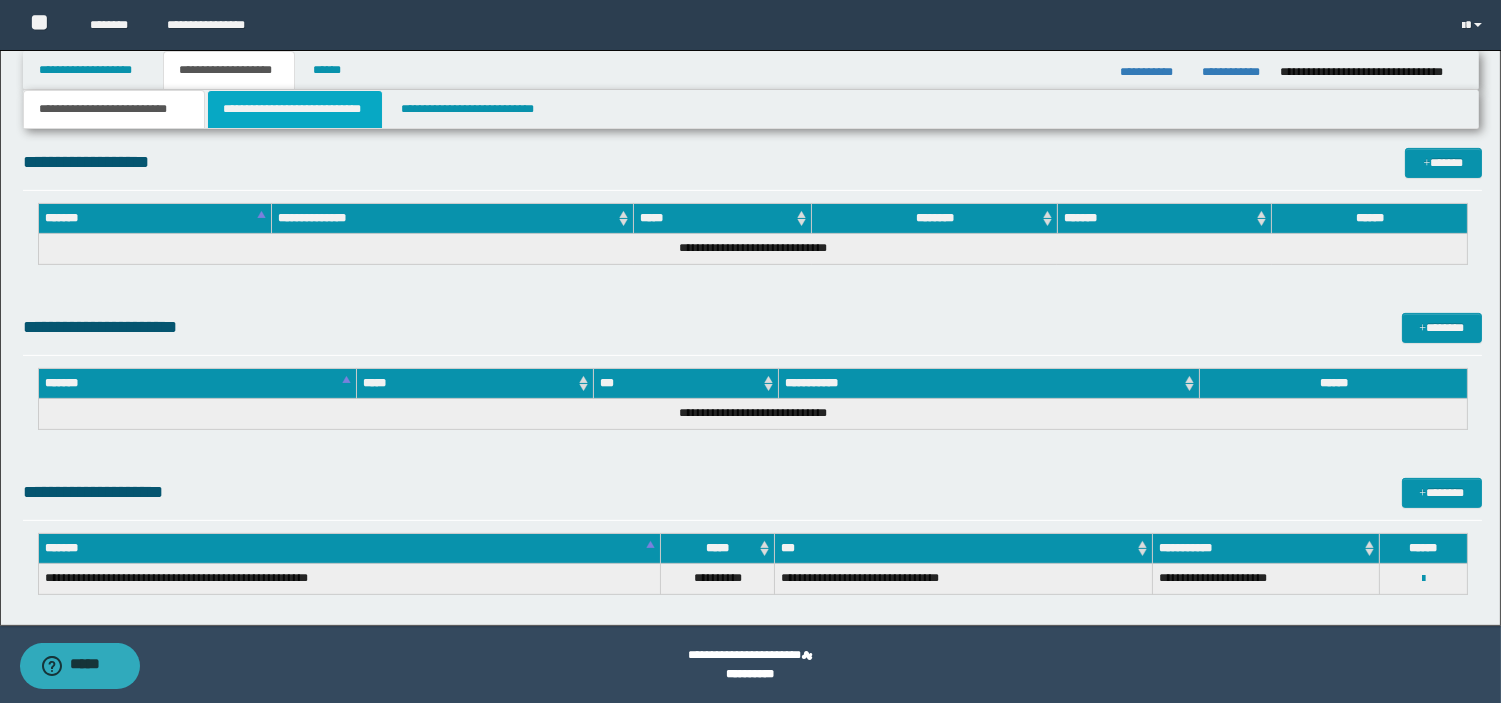click on "**********" at bounding box center [295, 109] 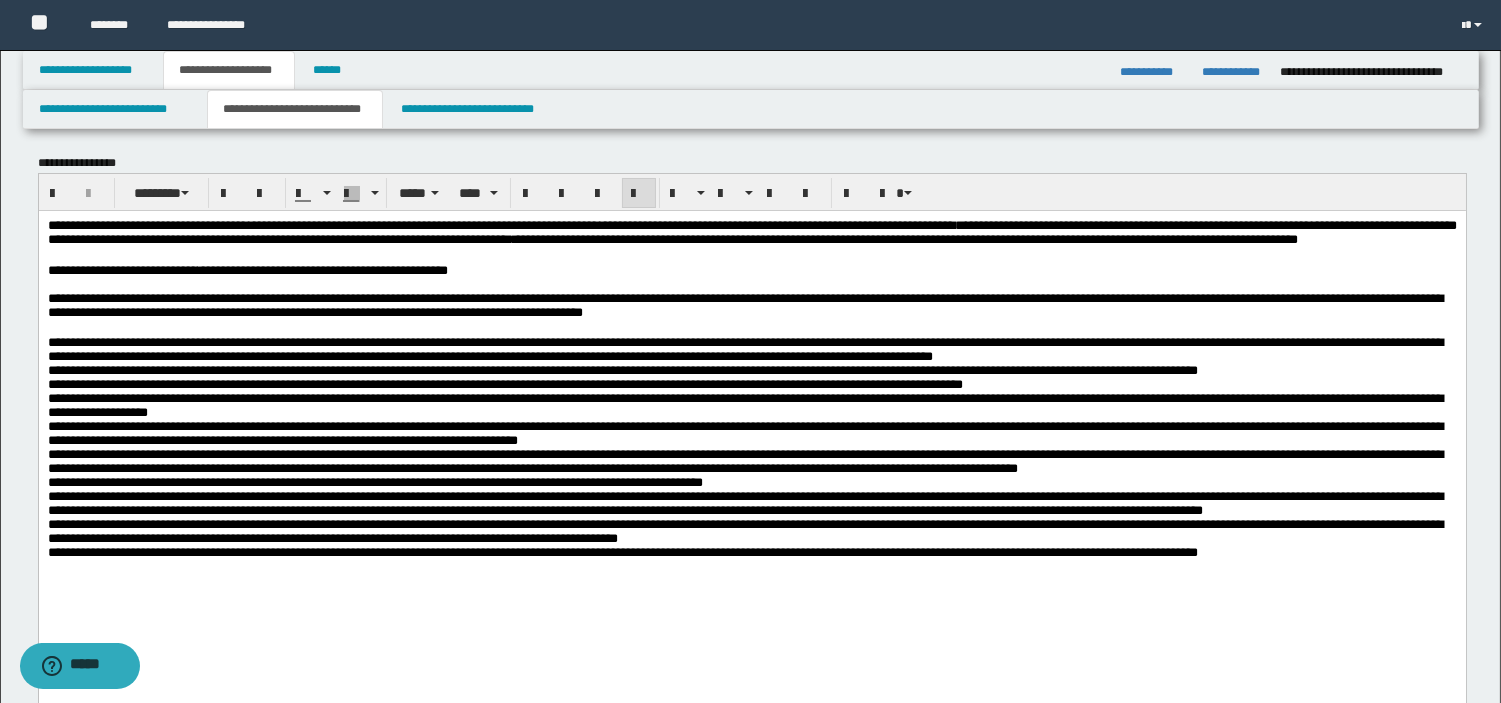 scroll, scrollTop: 0, scrollLeft: 0, axis: both 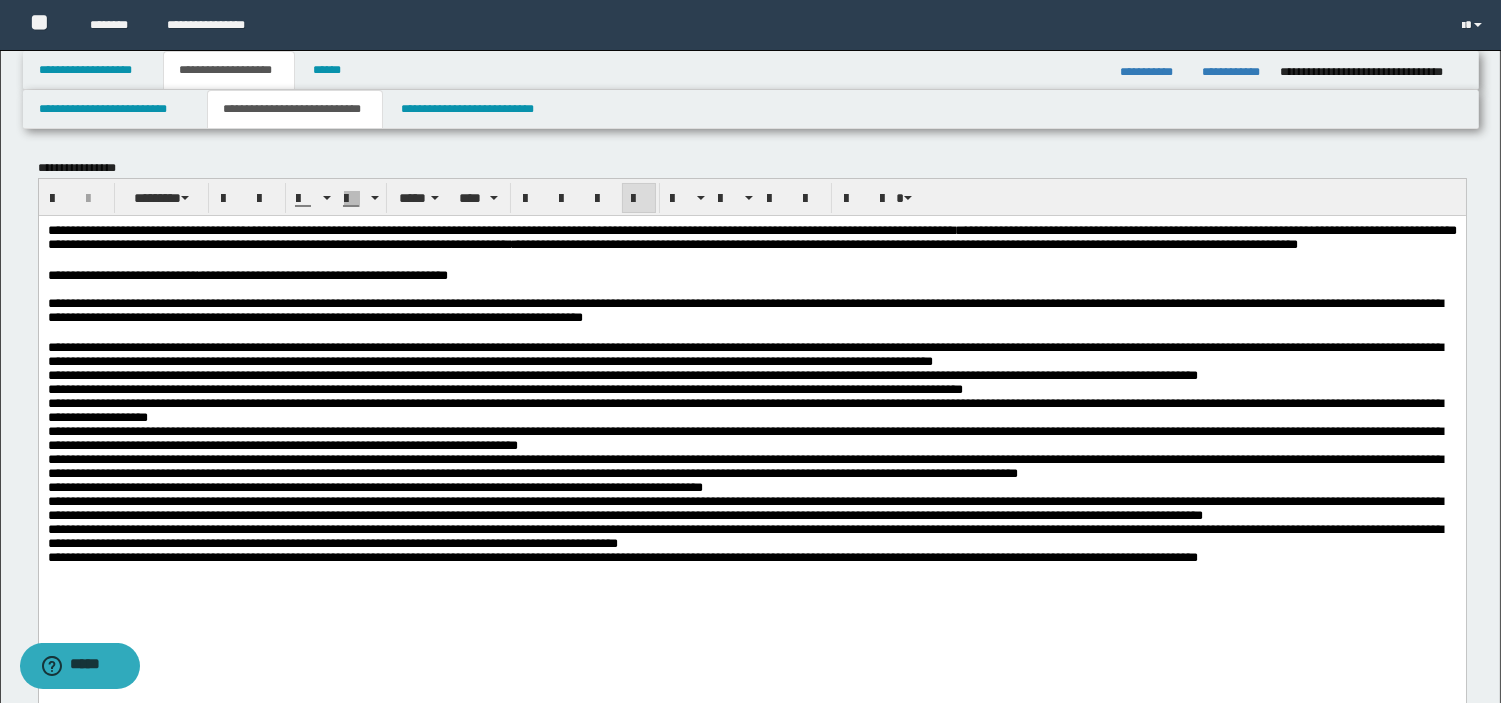 drag, startPoint x: 1514, startPoint y: 480, endPoint x: 1353, endPoint y: 310, distance: 234.13885 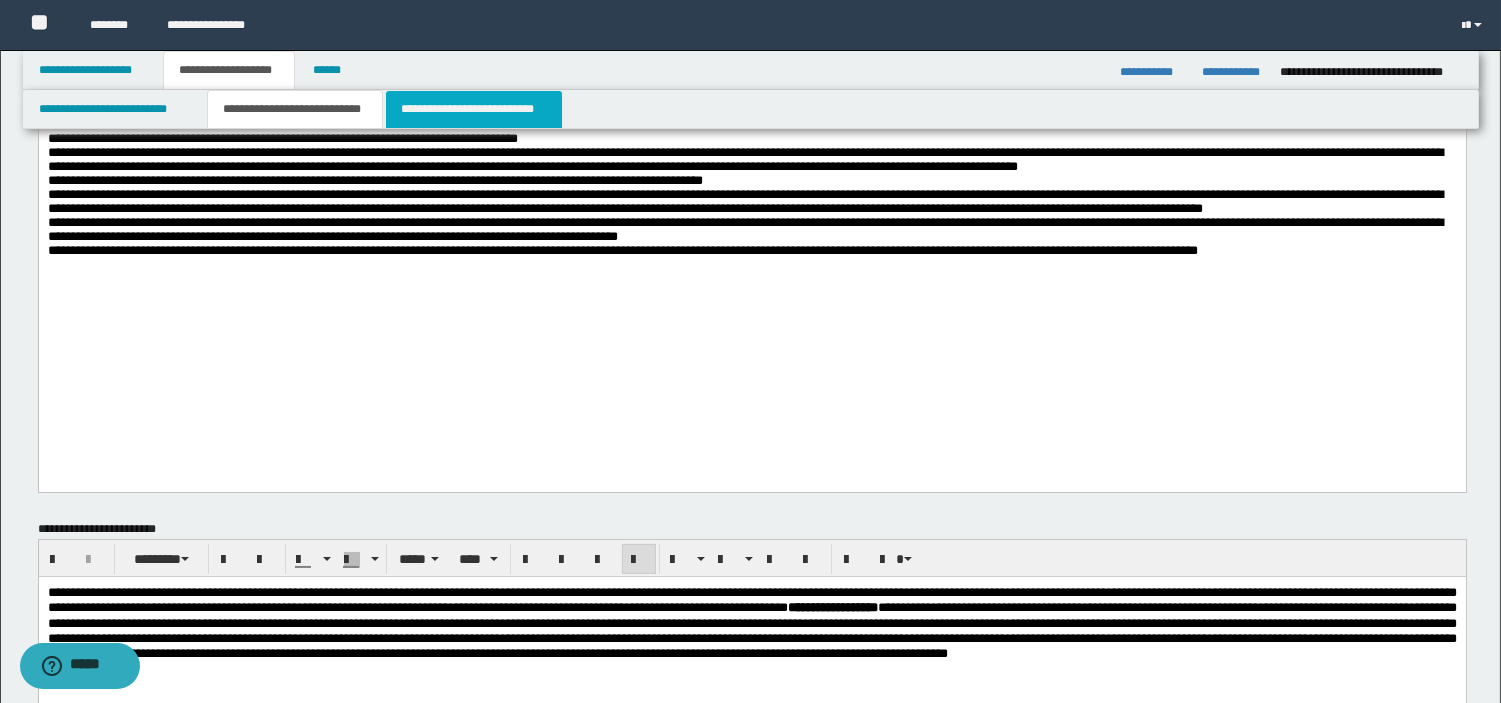 click on "**********" at bounding box center [474, 109] 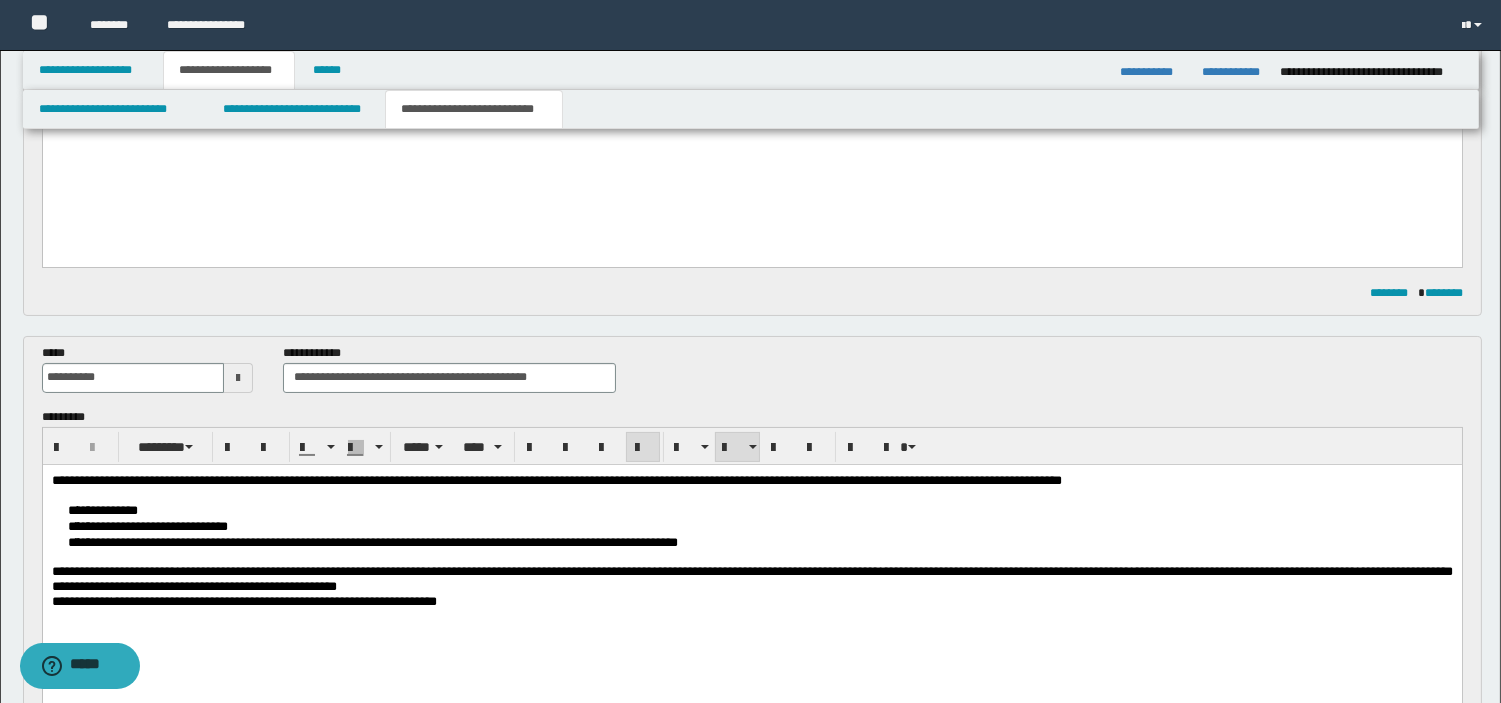 scroll, scrollTop: 413, scrollLeft: 0, axis: vertical 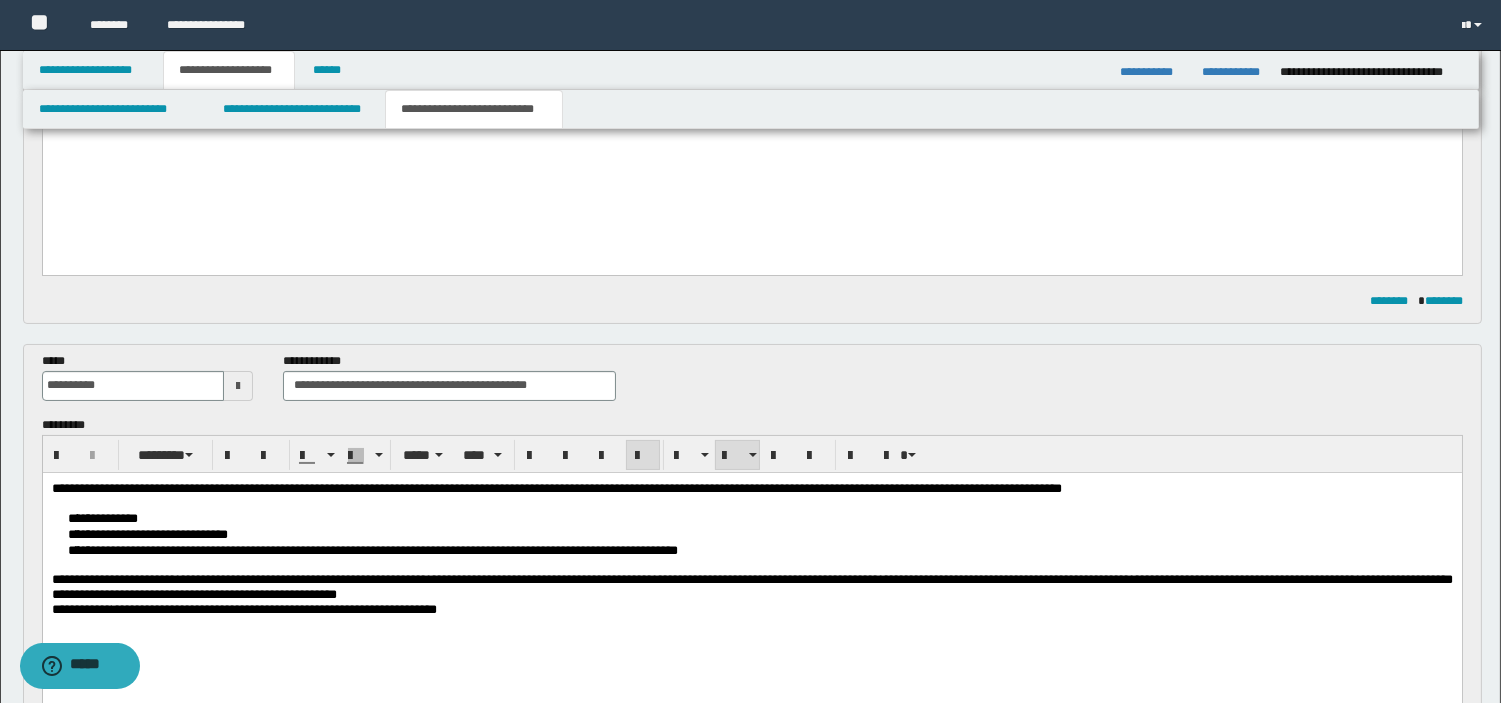 click on "**********" at bounding box center [751, 83] 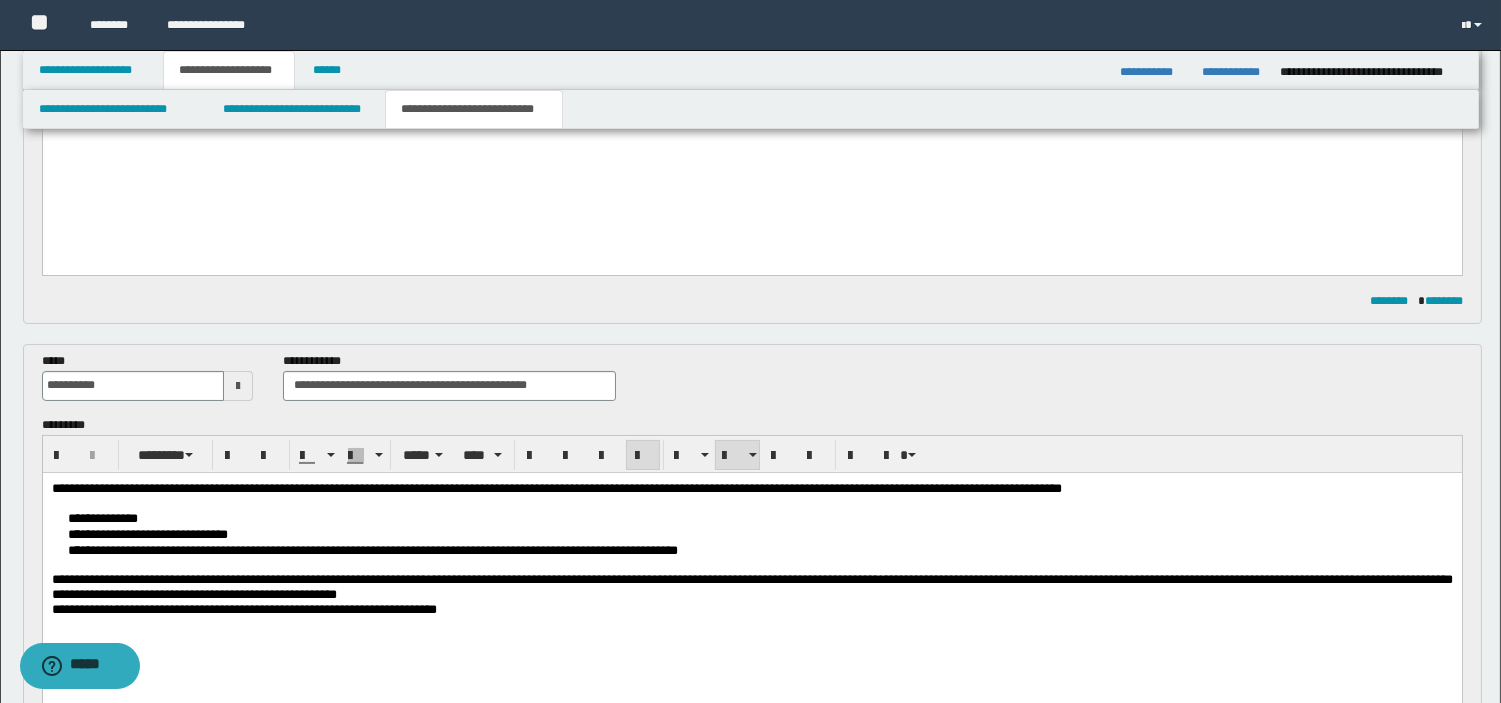click on "**********" at bounding box center (751, 83) 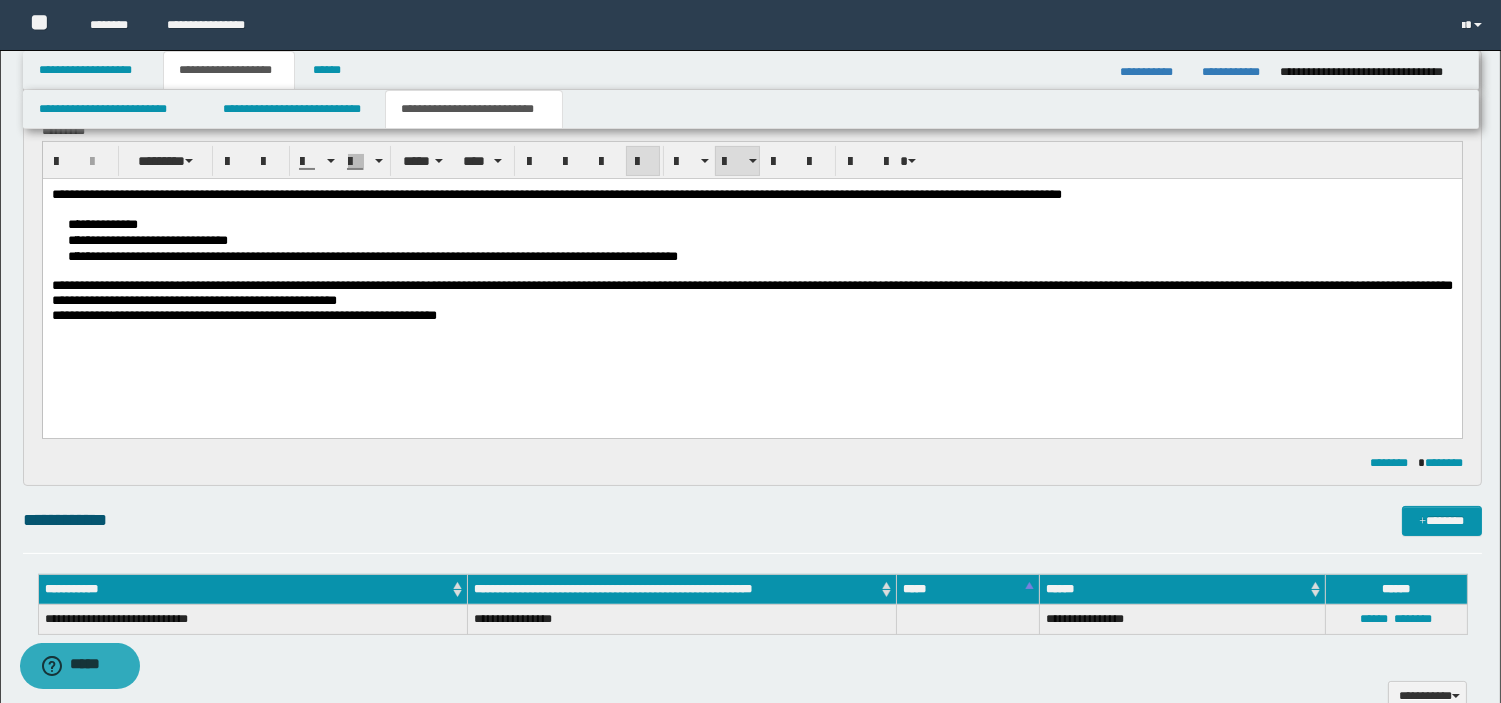 scroll, scrollTop: 767, scrollLeft: 0, axis: vertical 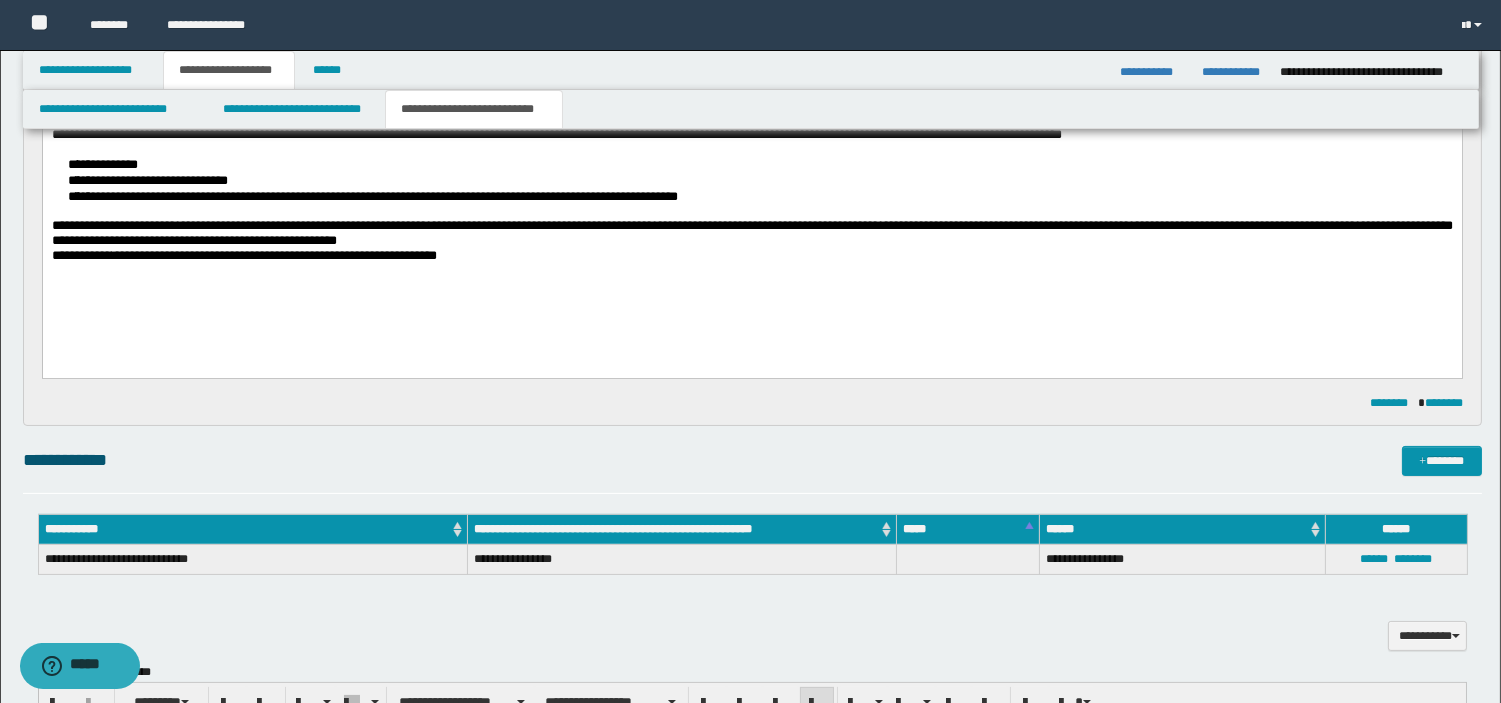 click on "**********" at bounding box center (751, 220) 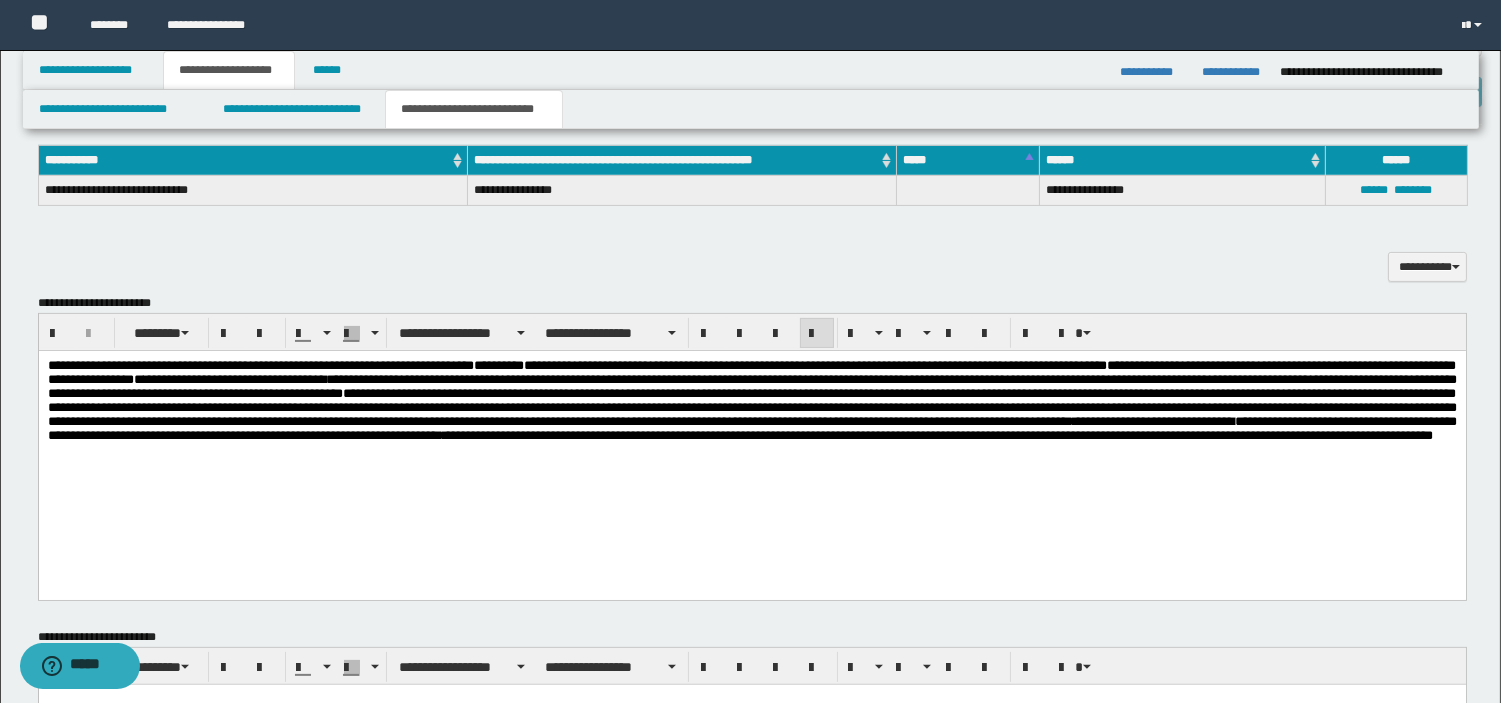 scroll, scrollTop: 1268, scrollLeft: 0, axis: vertical 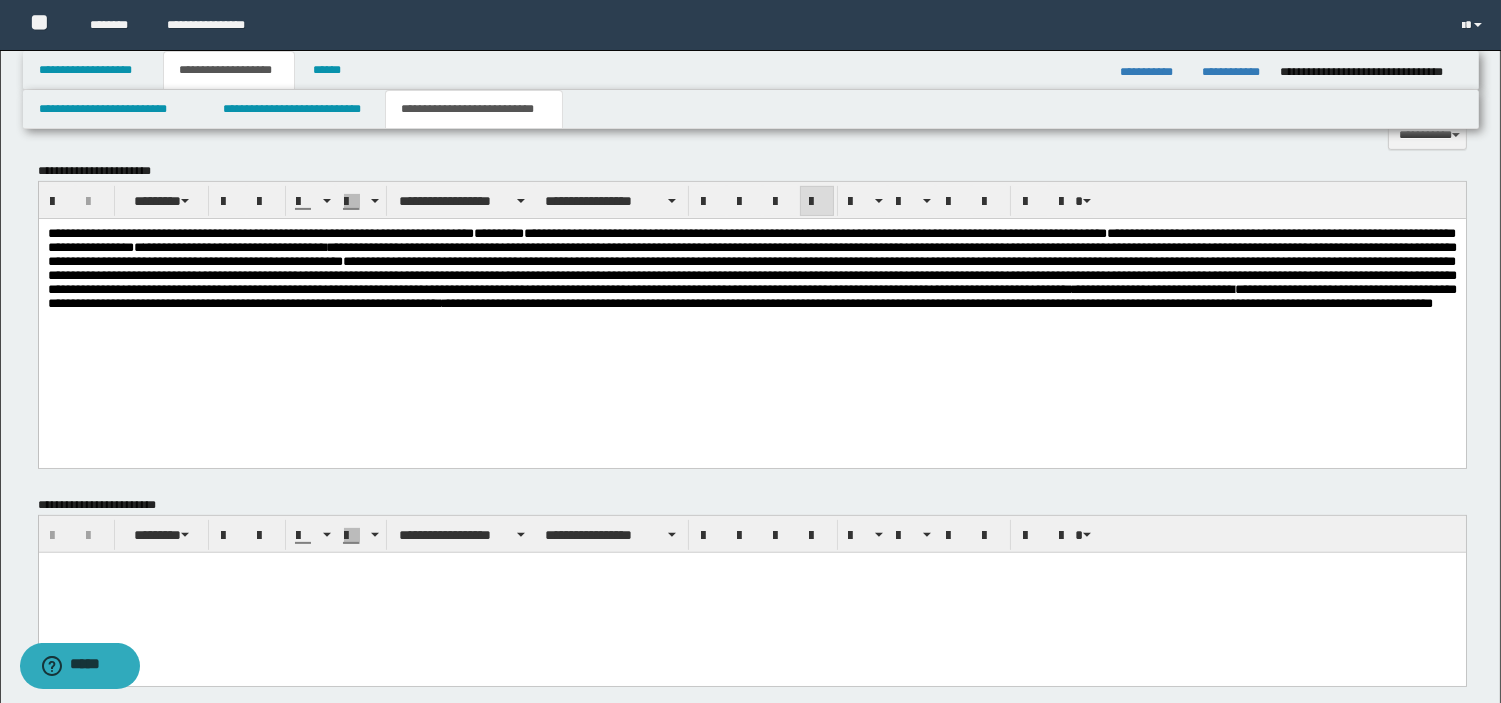 click on "**********" at bounding box center (751, 293) 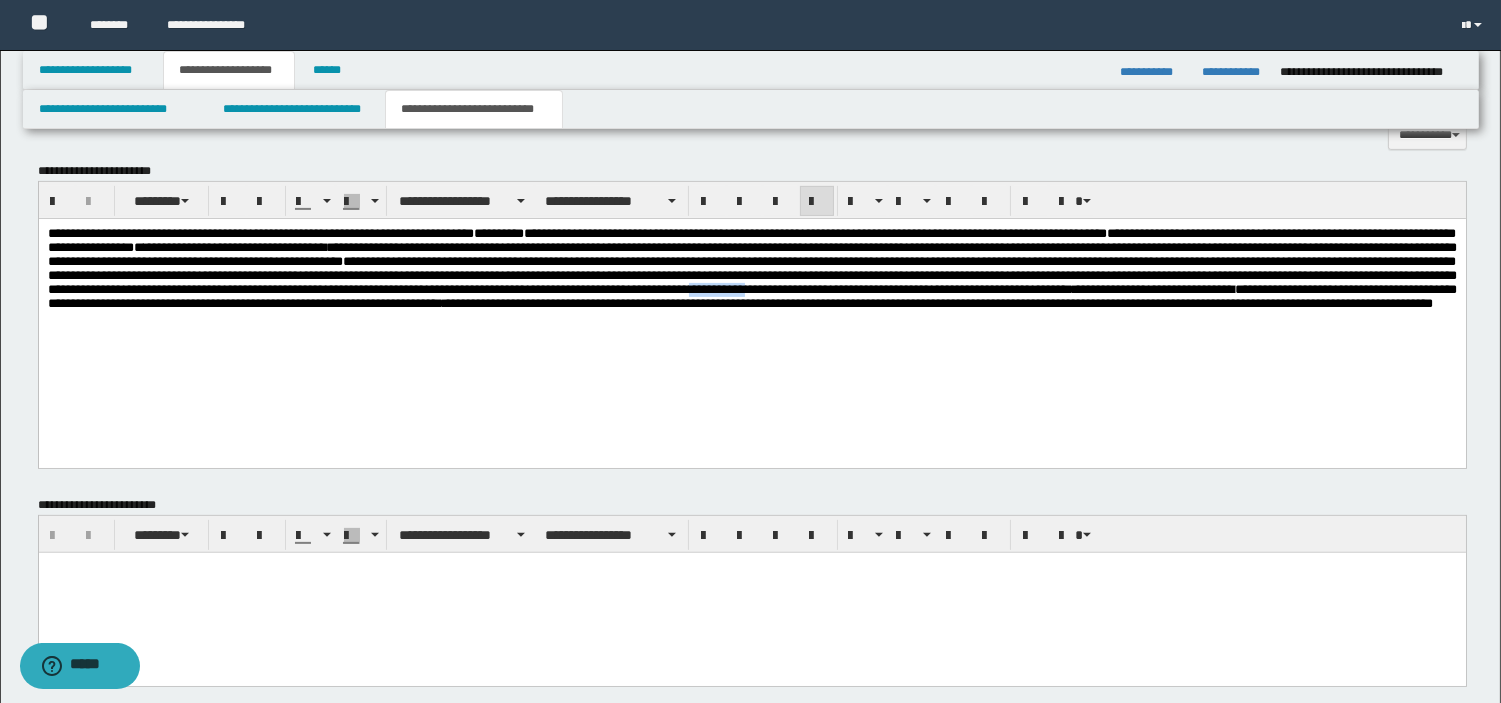 drag, startPoint x: 515, startPoint y: 317, endPoint x: 423, endPoint y: 320, distance: 92.0489 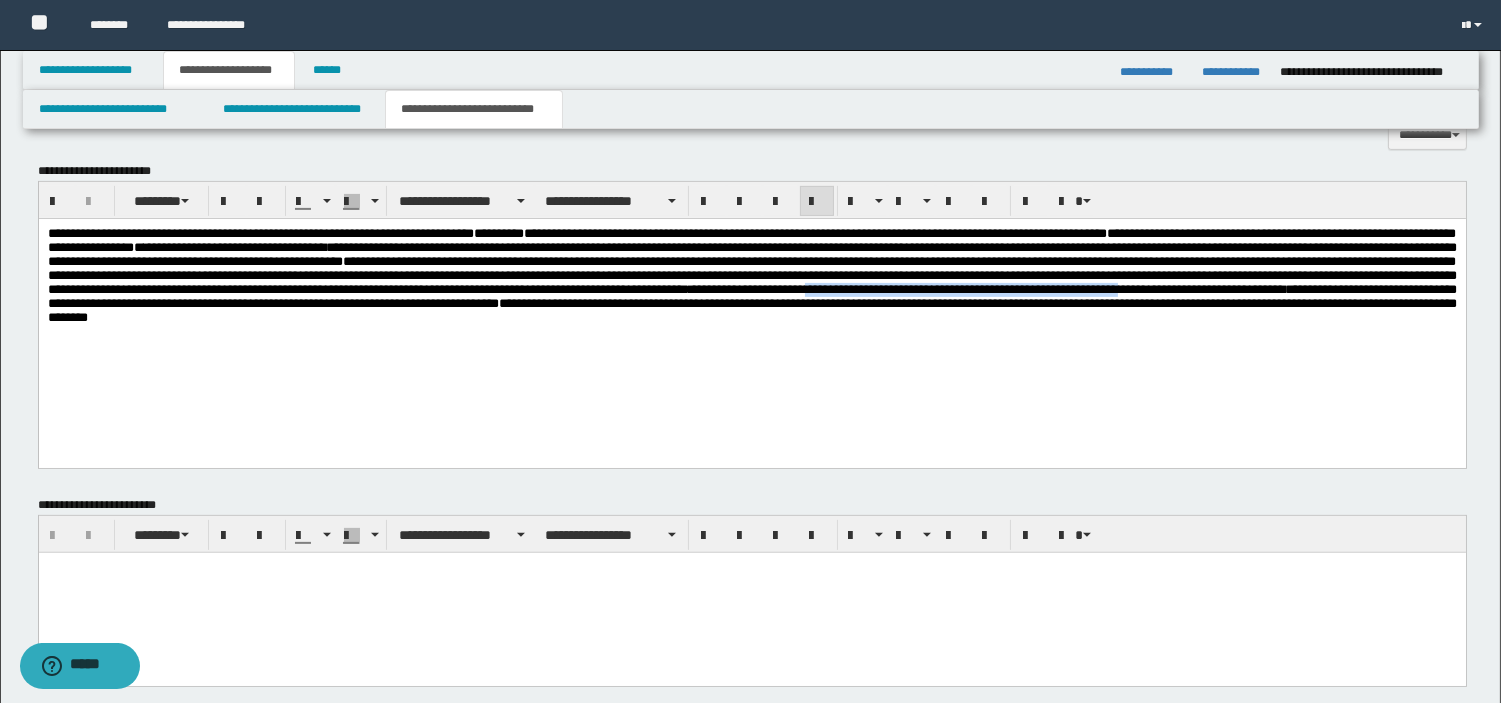 drag, startPoint x: 560, startPoint y: 318, endPoint x: 1008, endPoint y: 320, distance: 448.00446 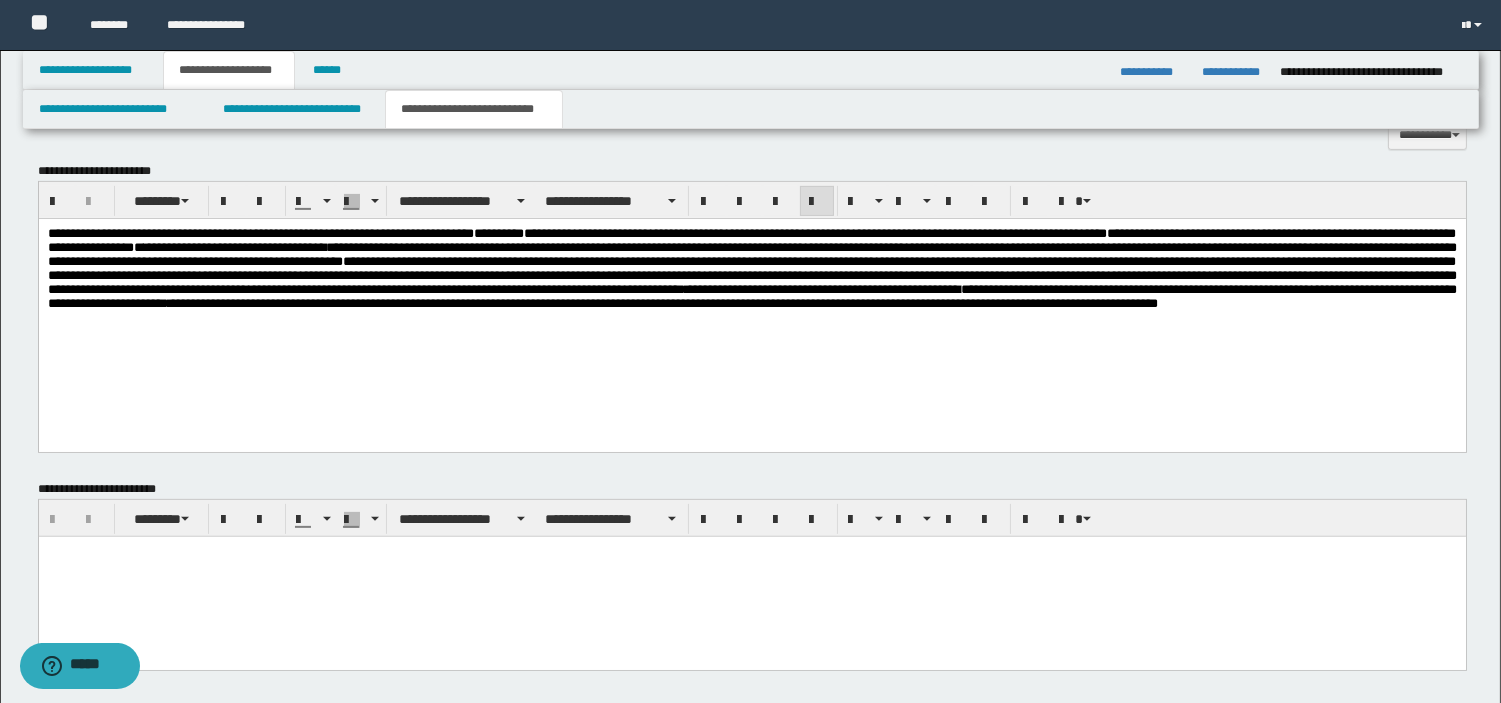 drag, startPoint x: 44, startPoint y: 332, endPoint x: 101, endPoint y: 336, distance: 57.14018 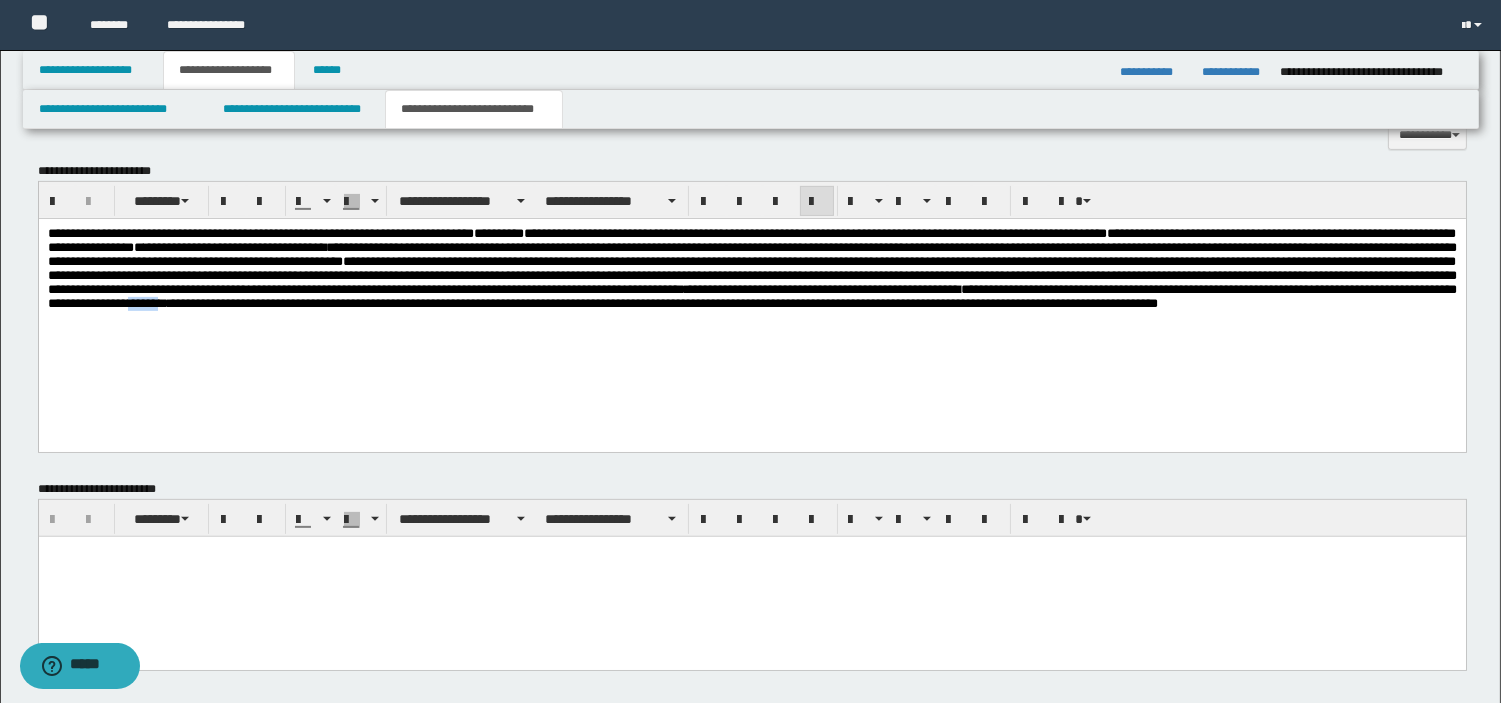 drag, startPoint x: 101, startPoint y: 336, endPoint x: 45, endPoint y: 337, distance: 56.008926 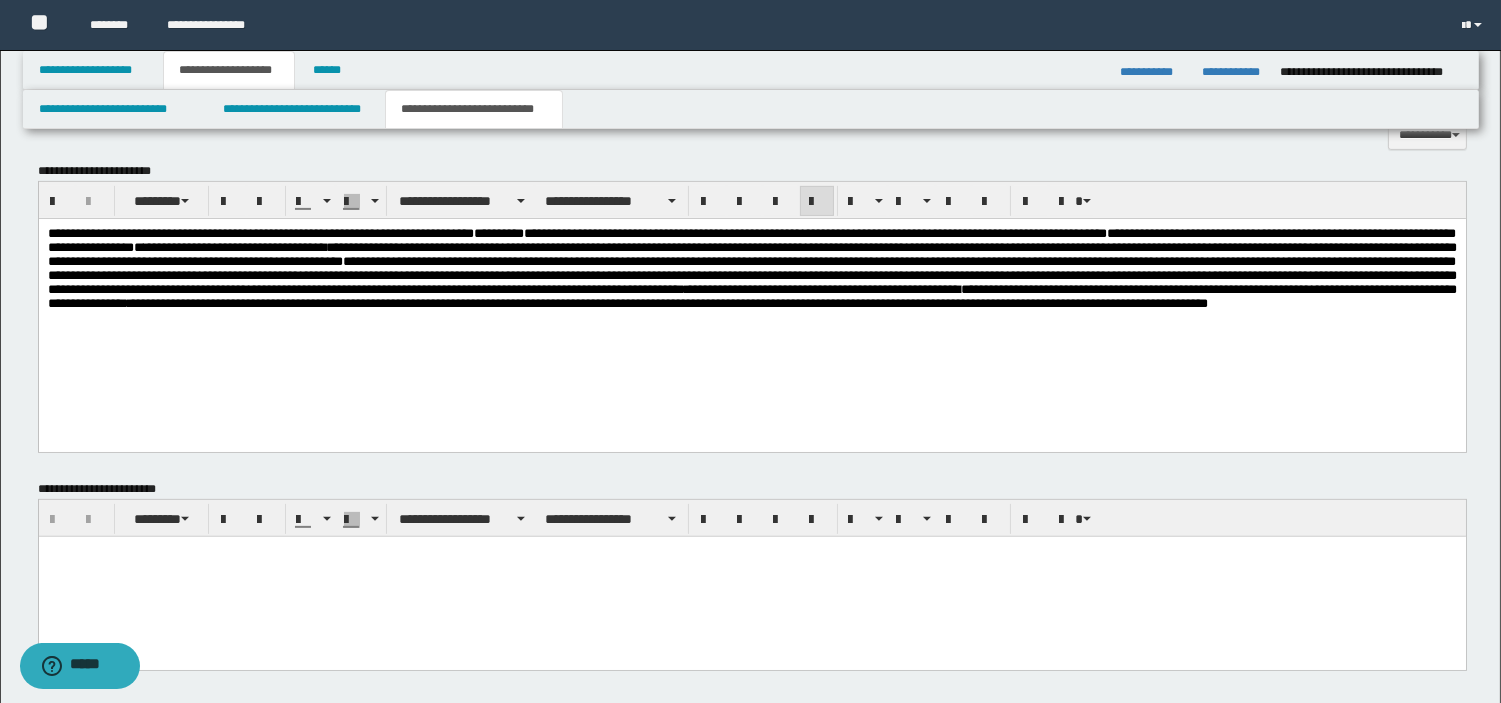 click on "**********" at bounding box center (751, 295) 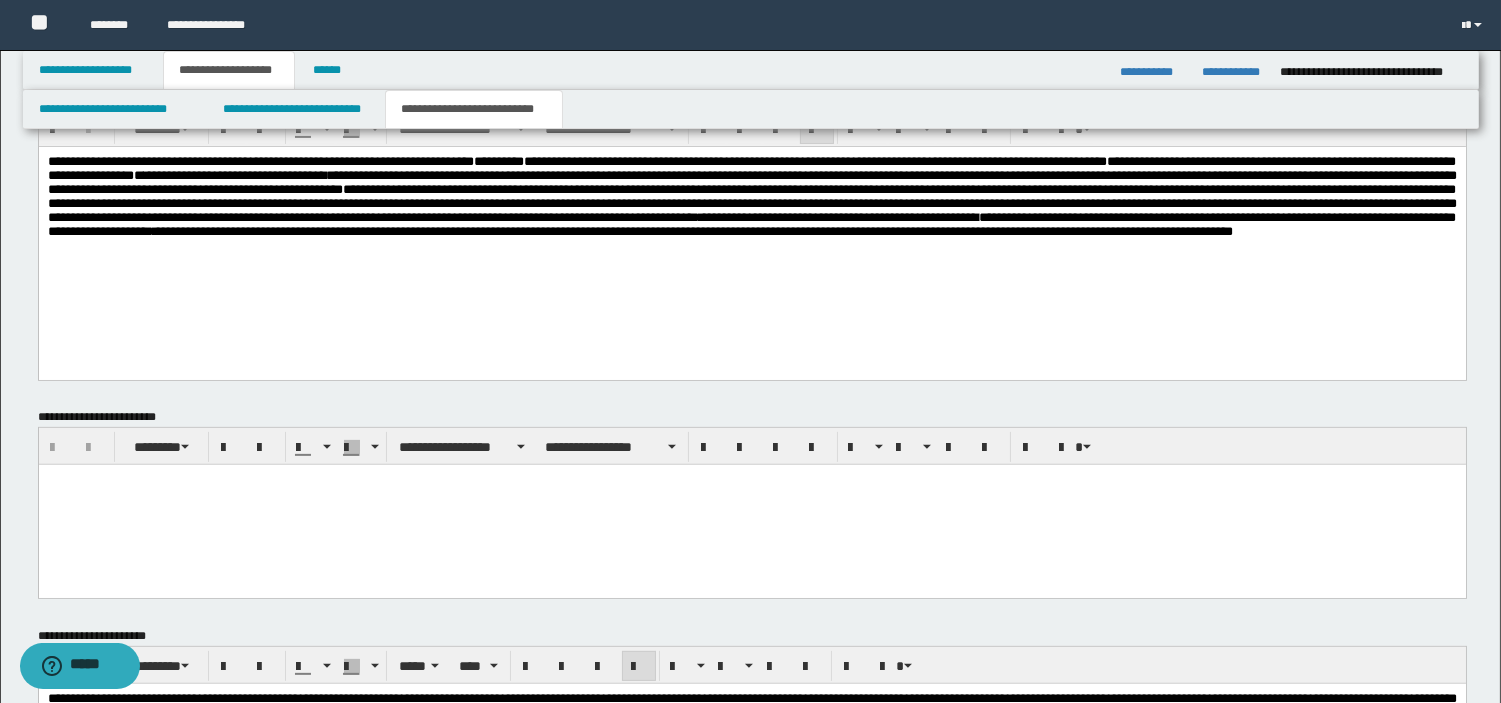 scroll, scrollTop: 1530, scrollLeft: 0, axis: vertical 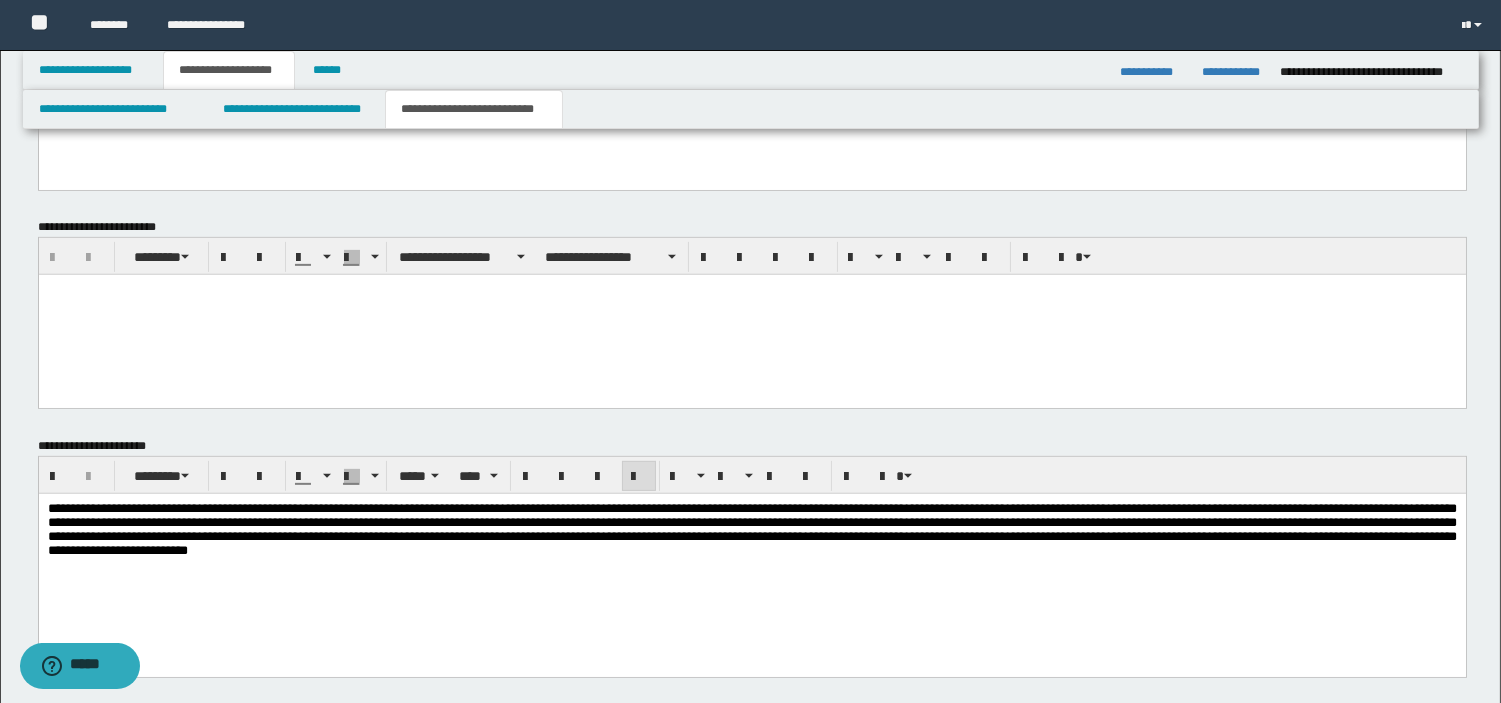 click on "**********" at bounding box center [751, 528] 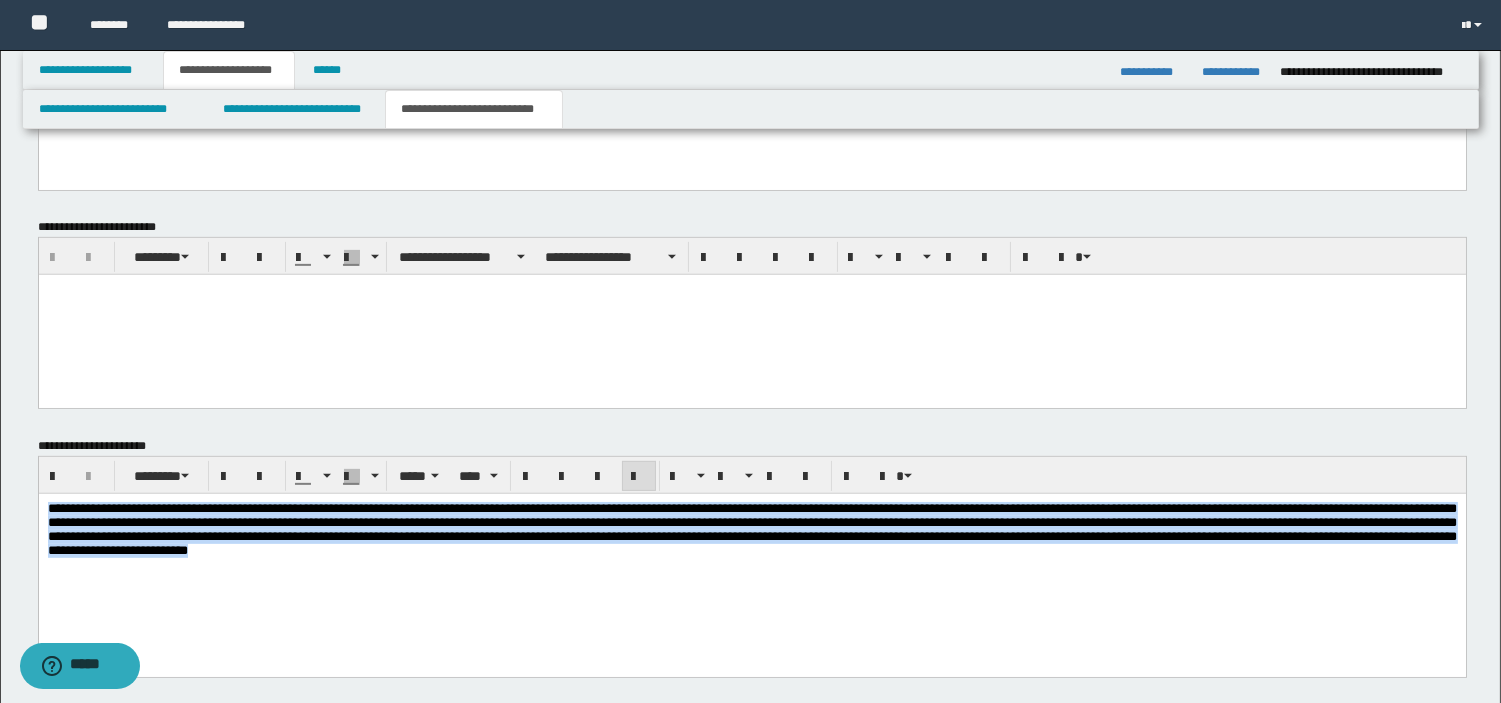drag, startPoint x: 1159, startPoint y: 564, endPoint x: 38, endPoint y: 881, distance: 1164.9592 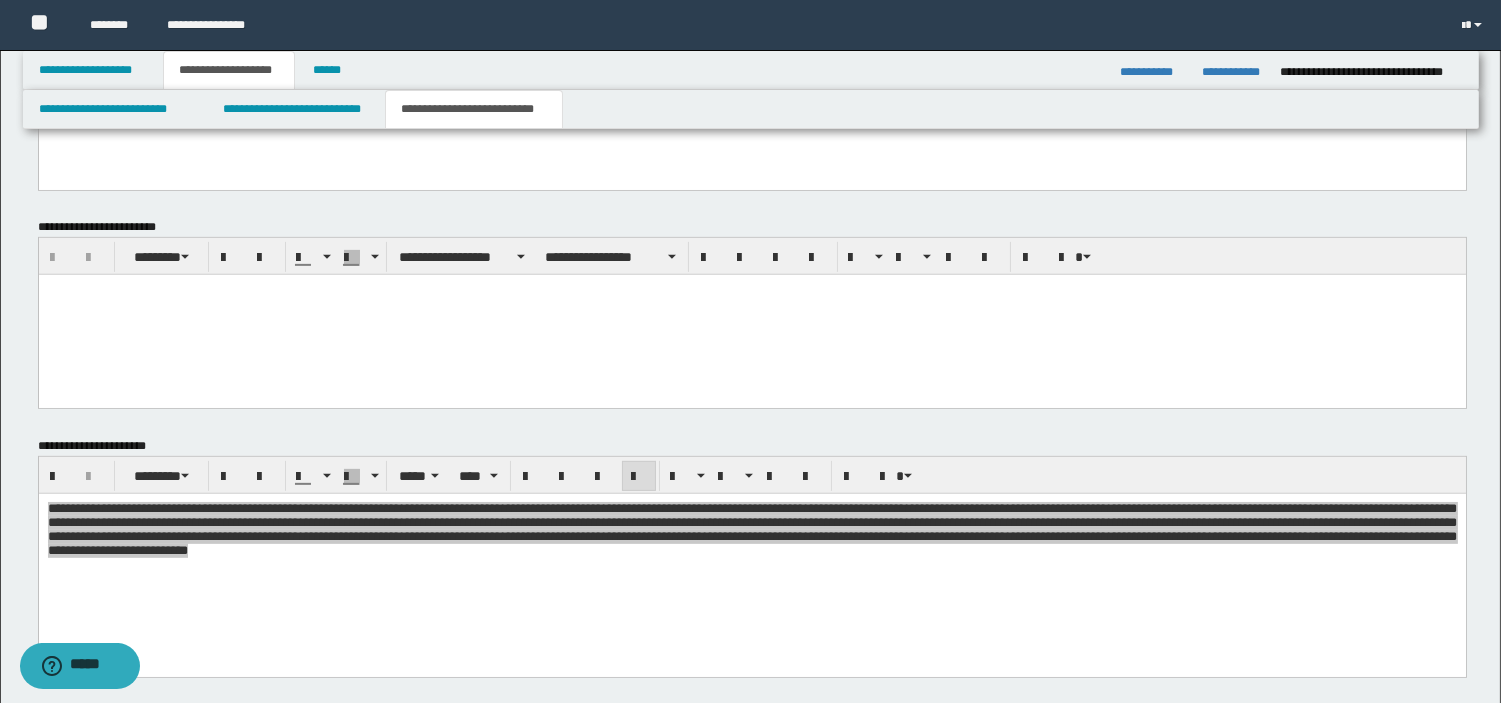click at bounding box center (751, 315) 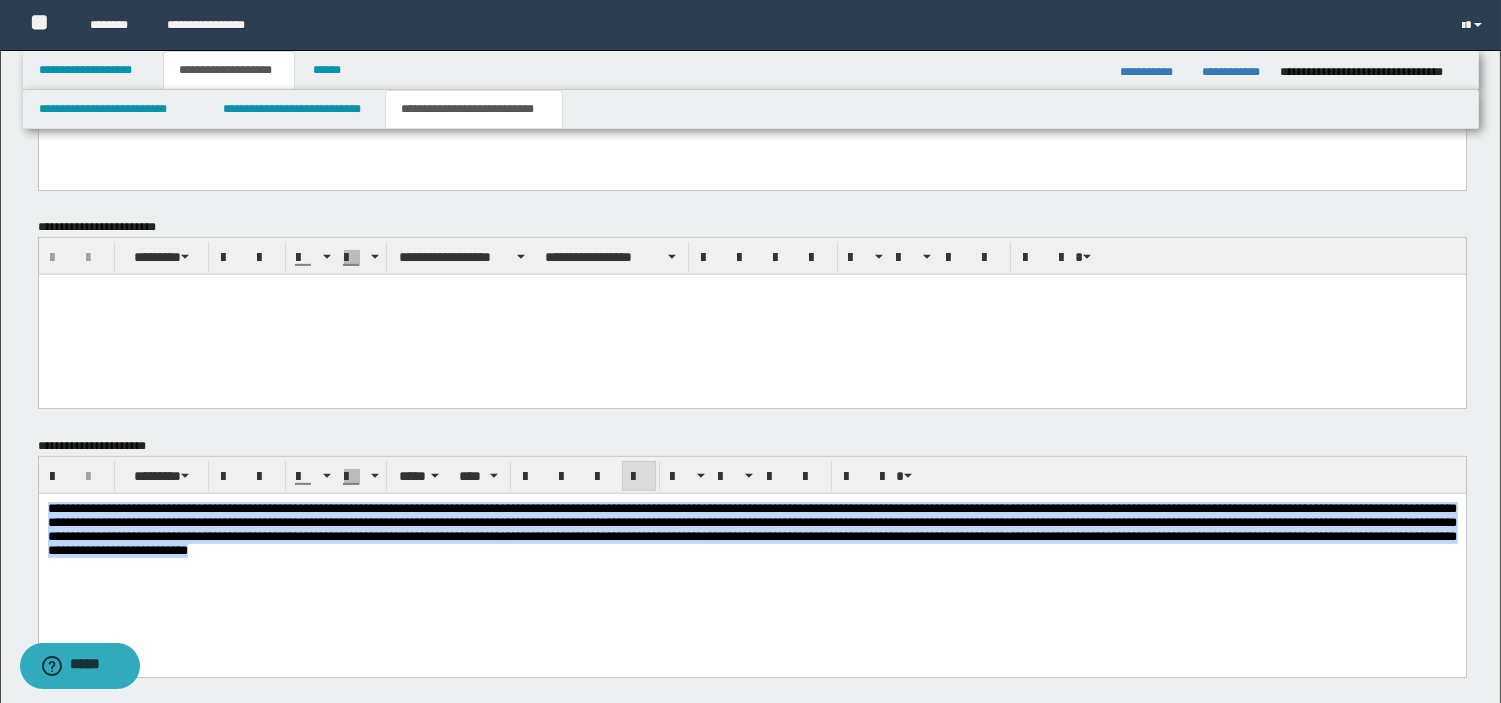 click on "**********" at bounding box center [751, 528] 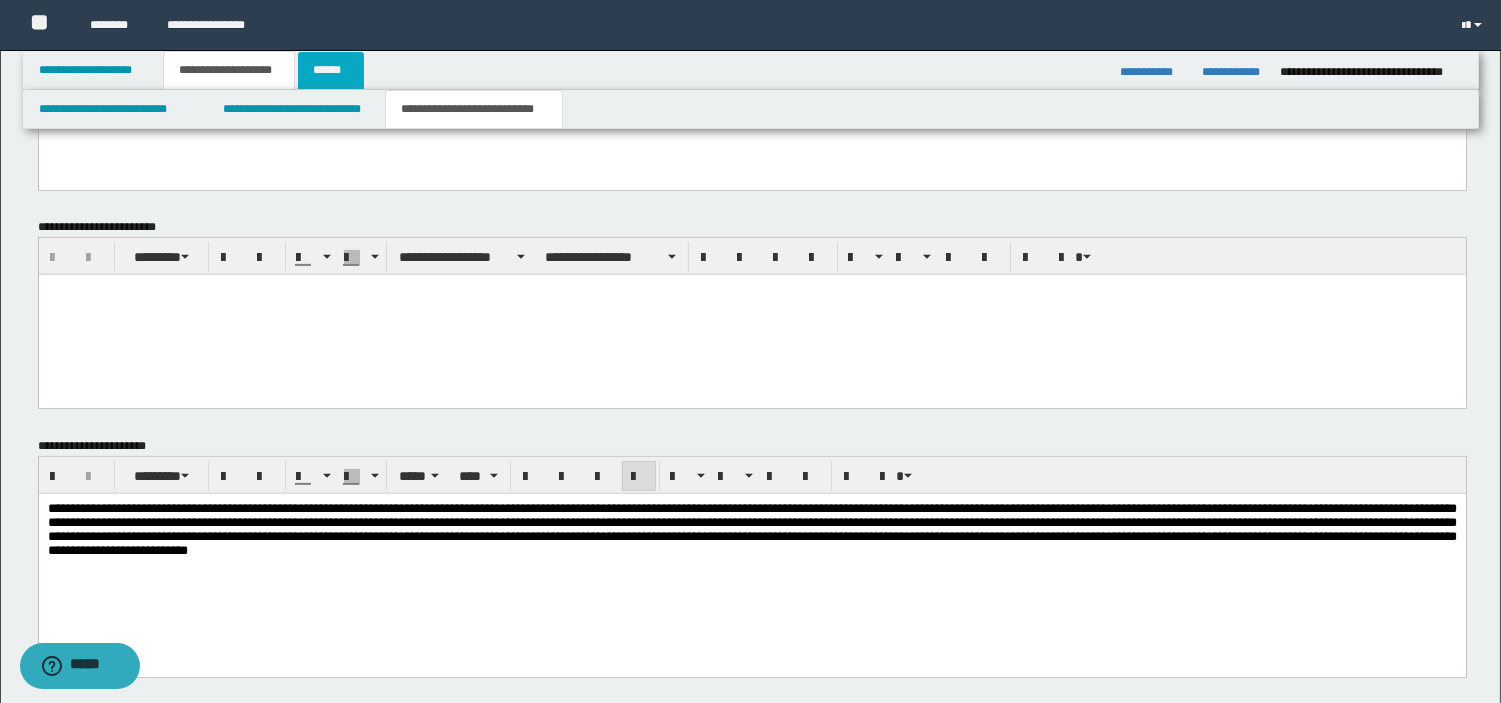 click on "******" at bounding box center (331, 70) 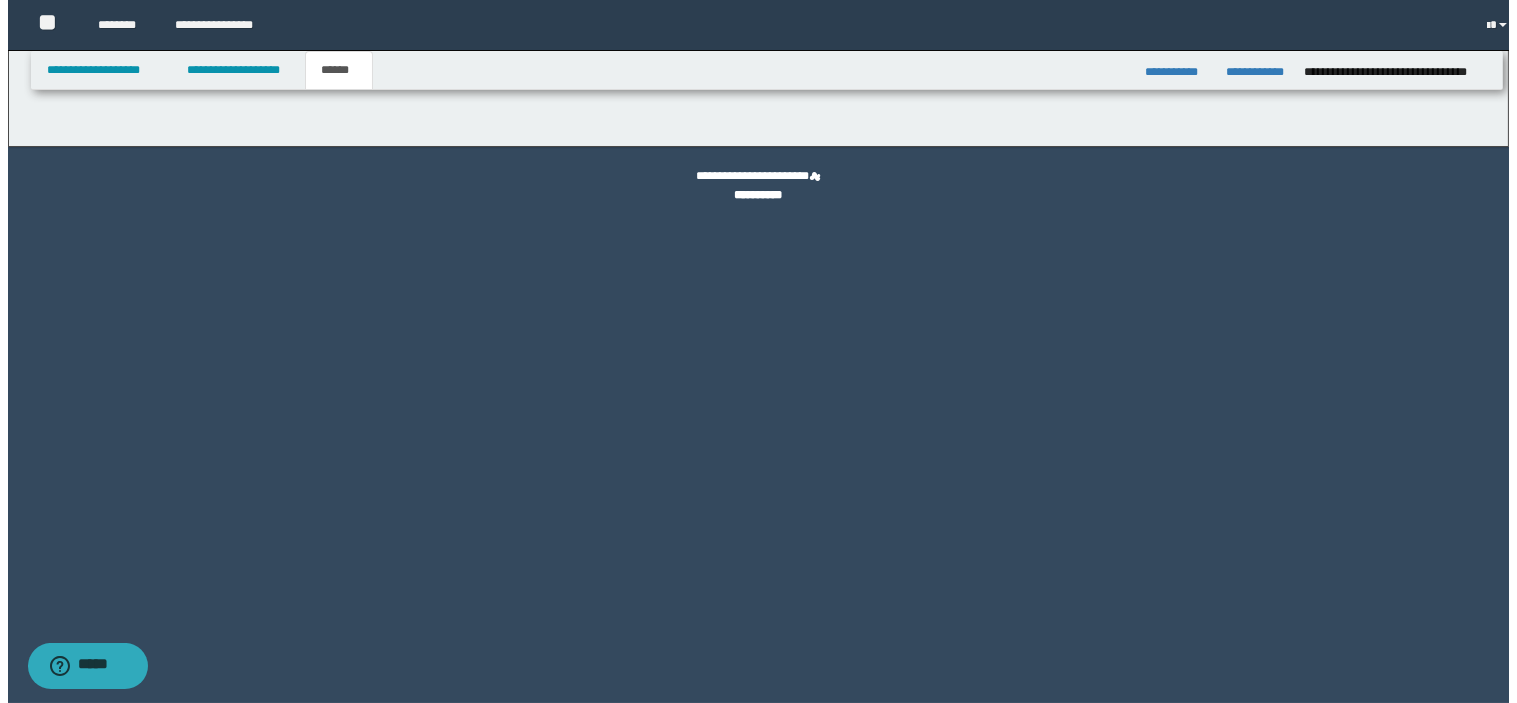 scroll, scrollTop: 0, scrollLeft: 0, axis: both 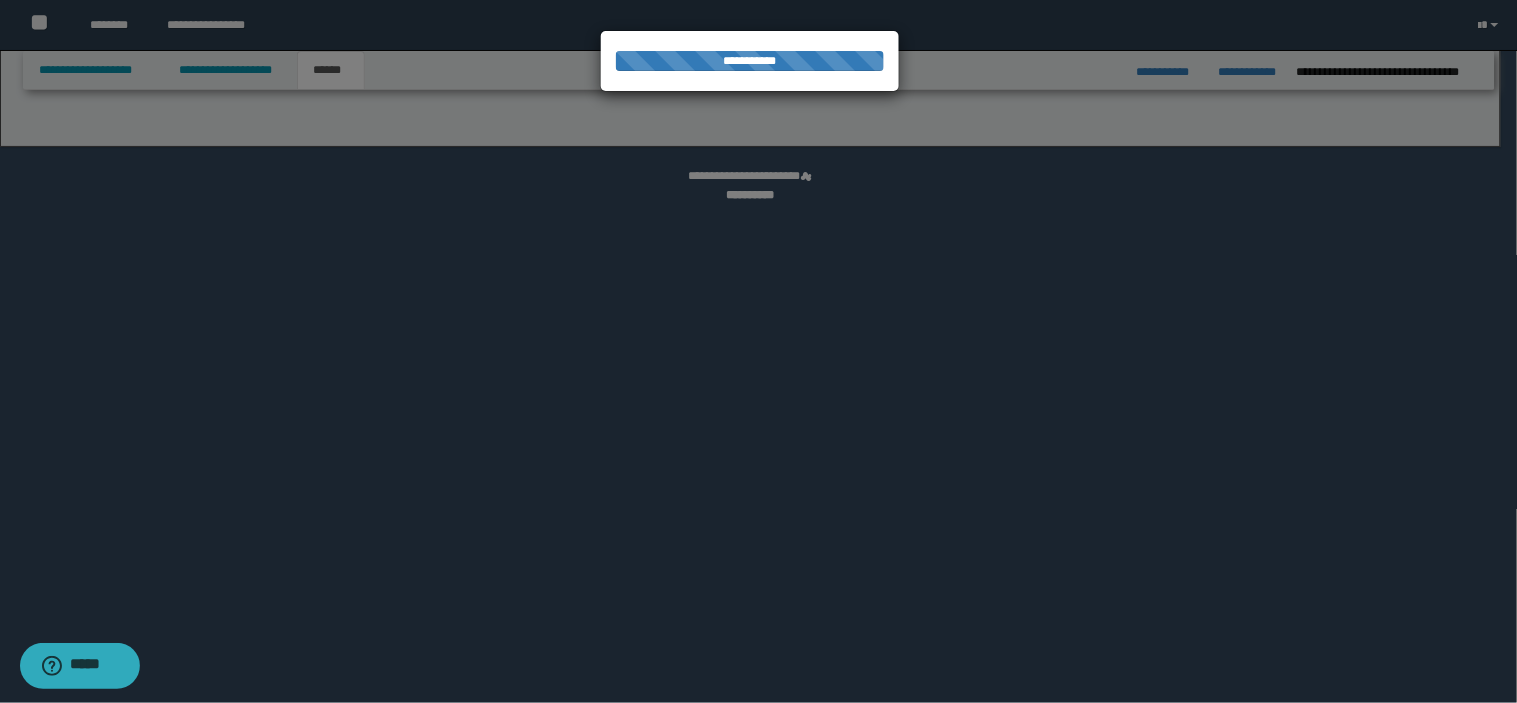 select on "*" 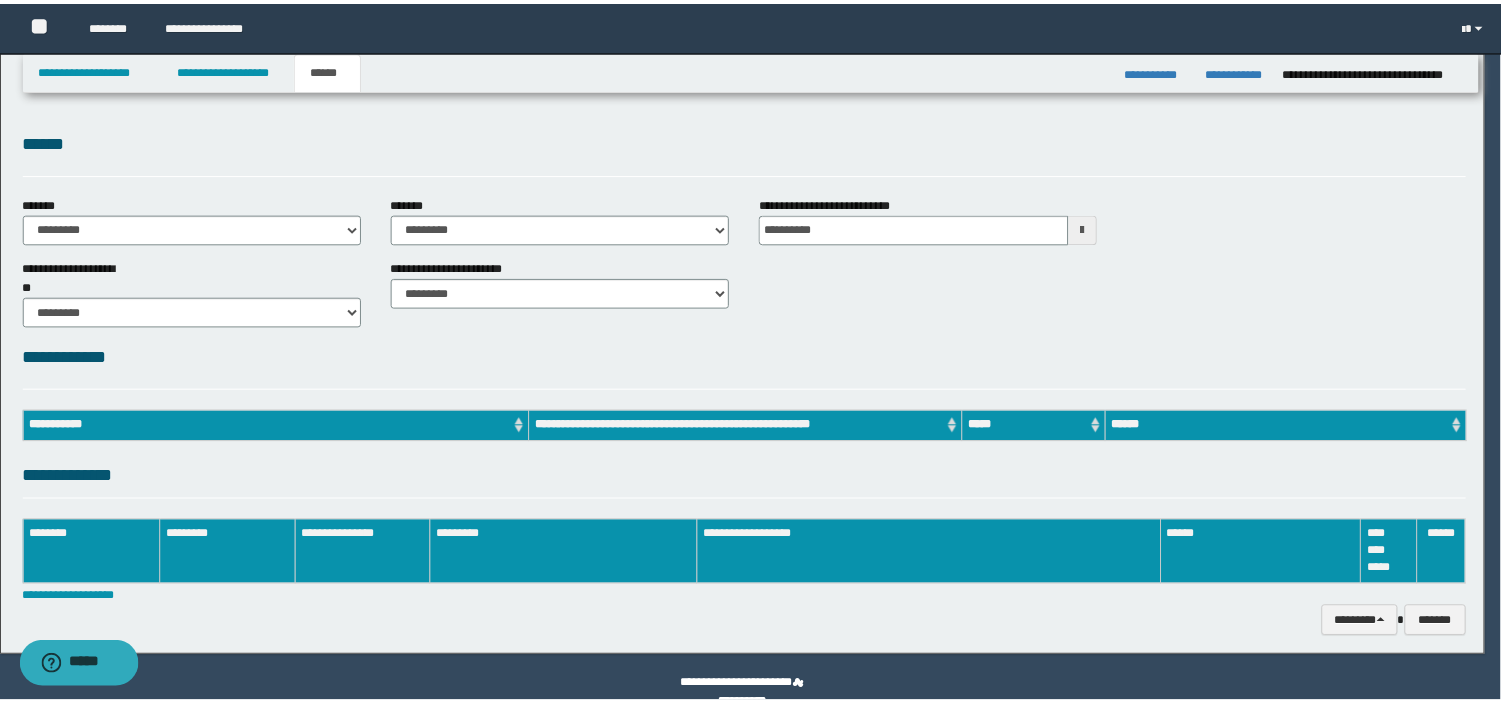 scroll, scrollTop: 0, scrollLeft: 0, axis: both 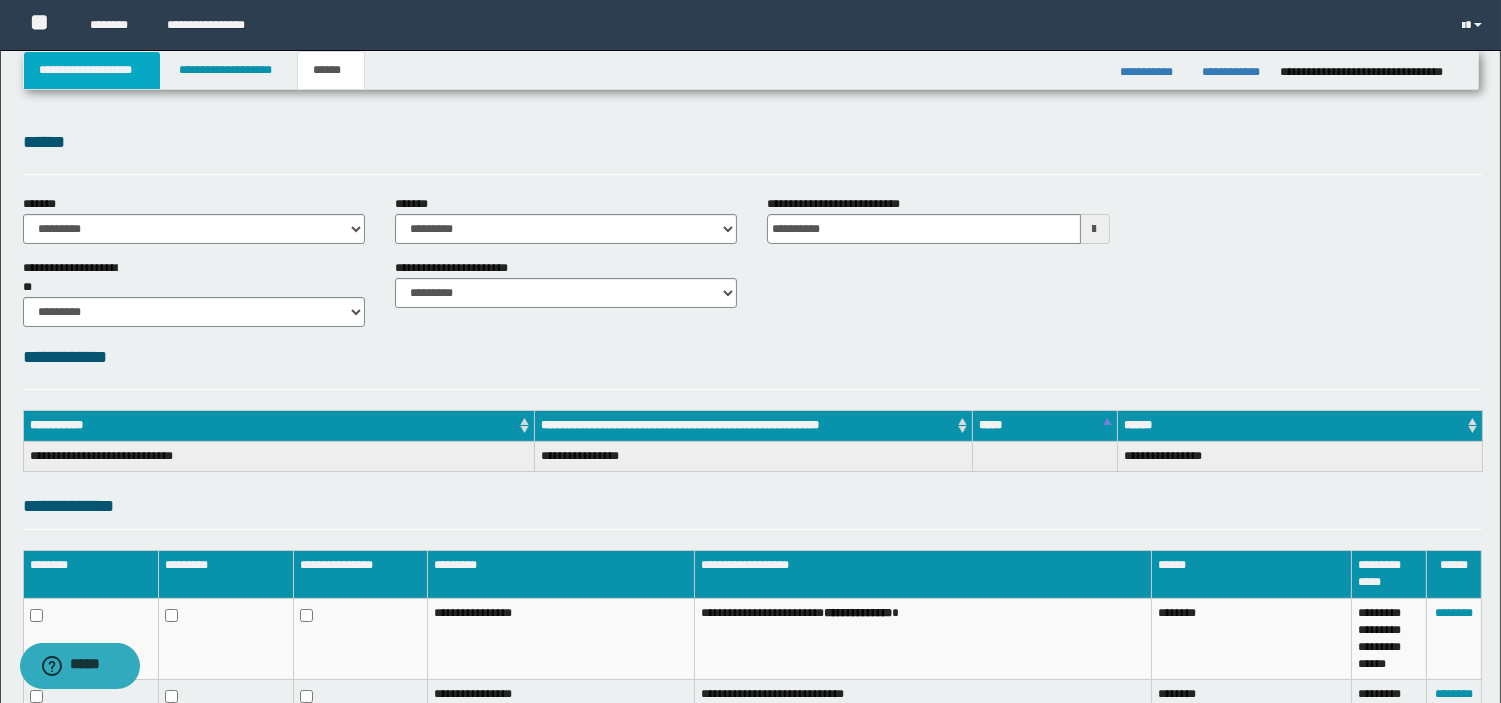 click on "**********" at bounding box center [92, 70] 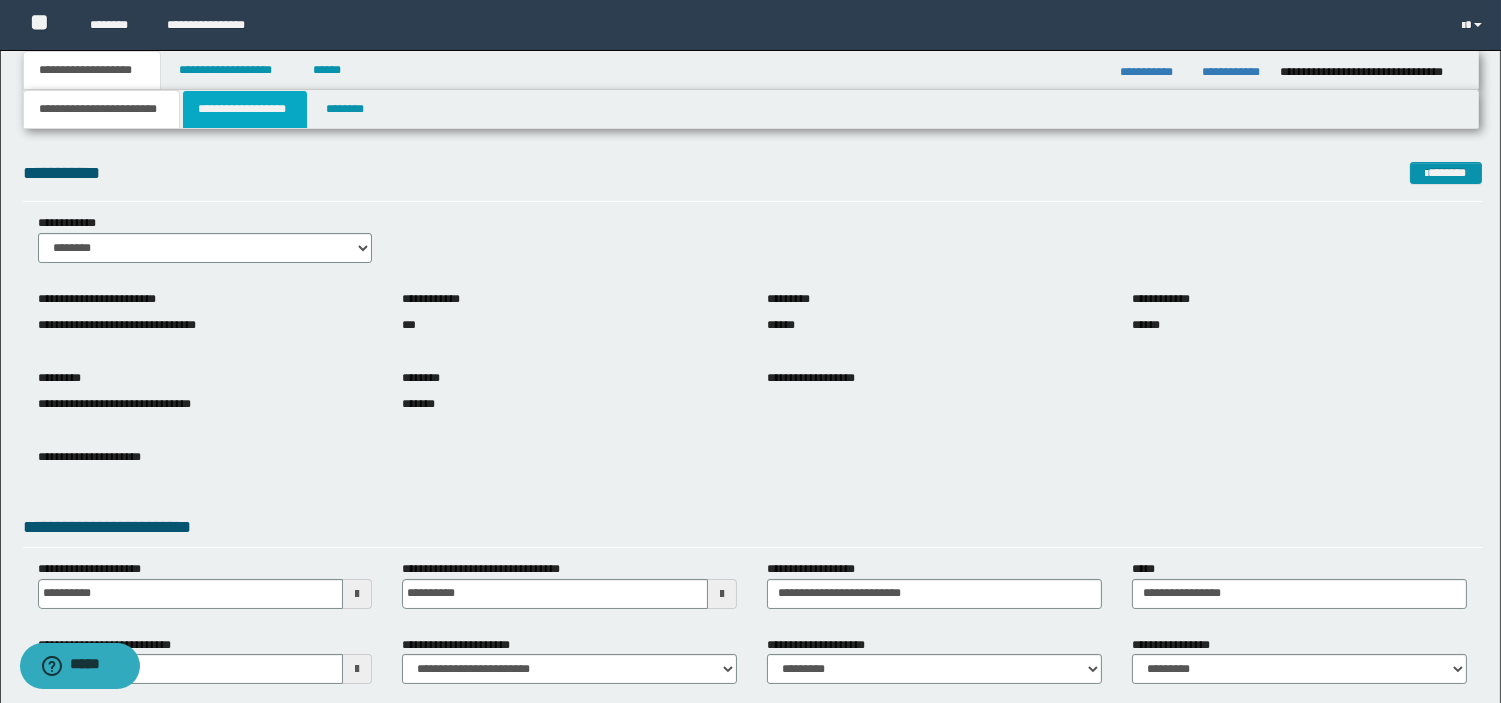 click on "**********" at bounding box center (245, 109) 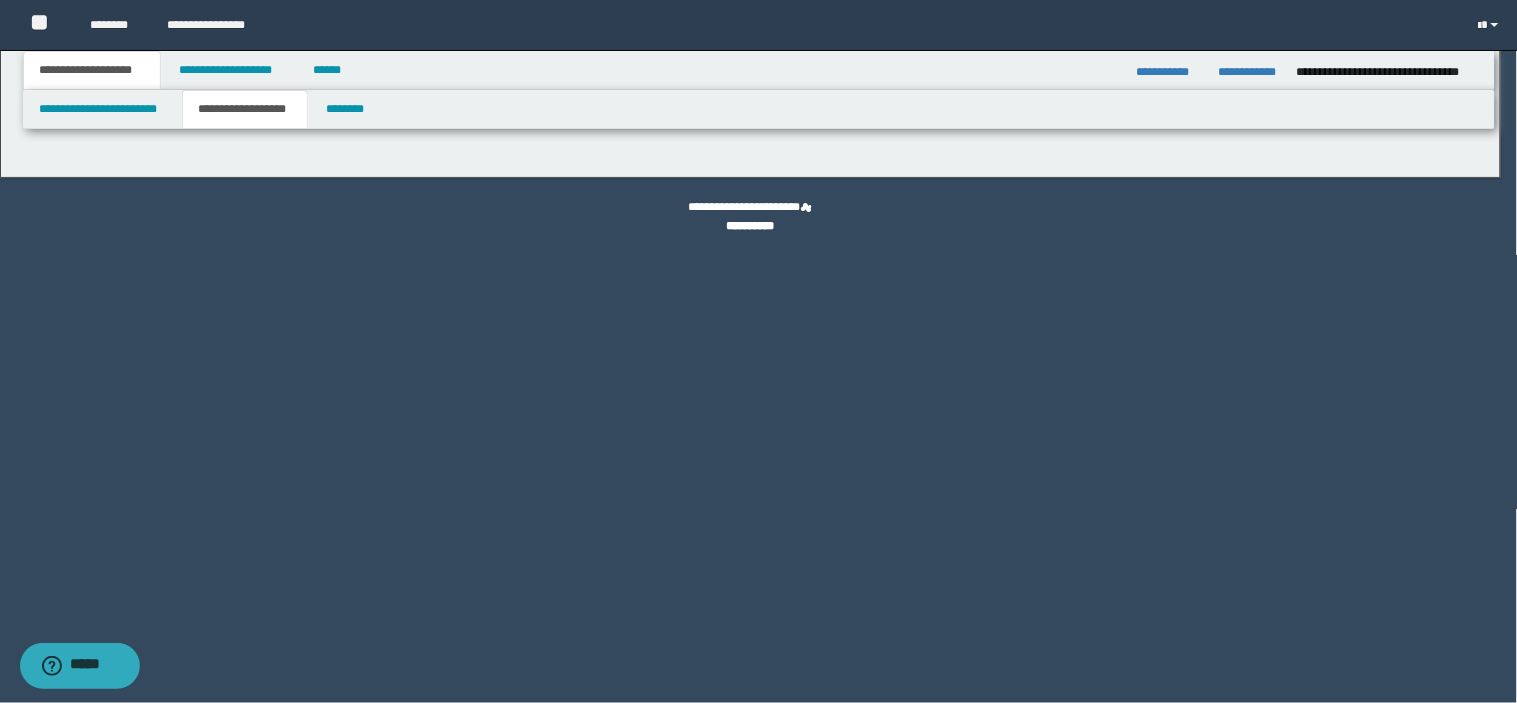 type on "**********" 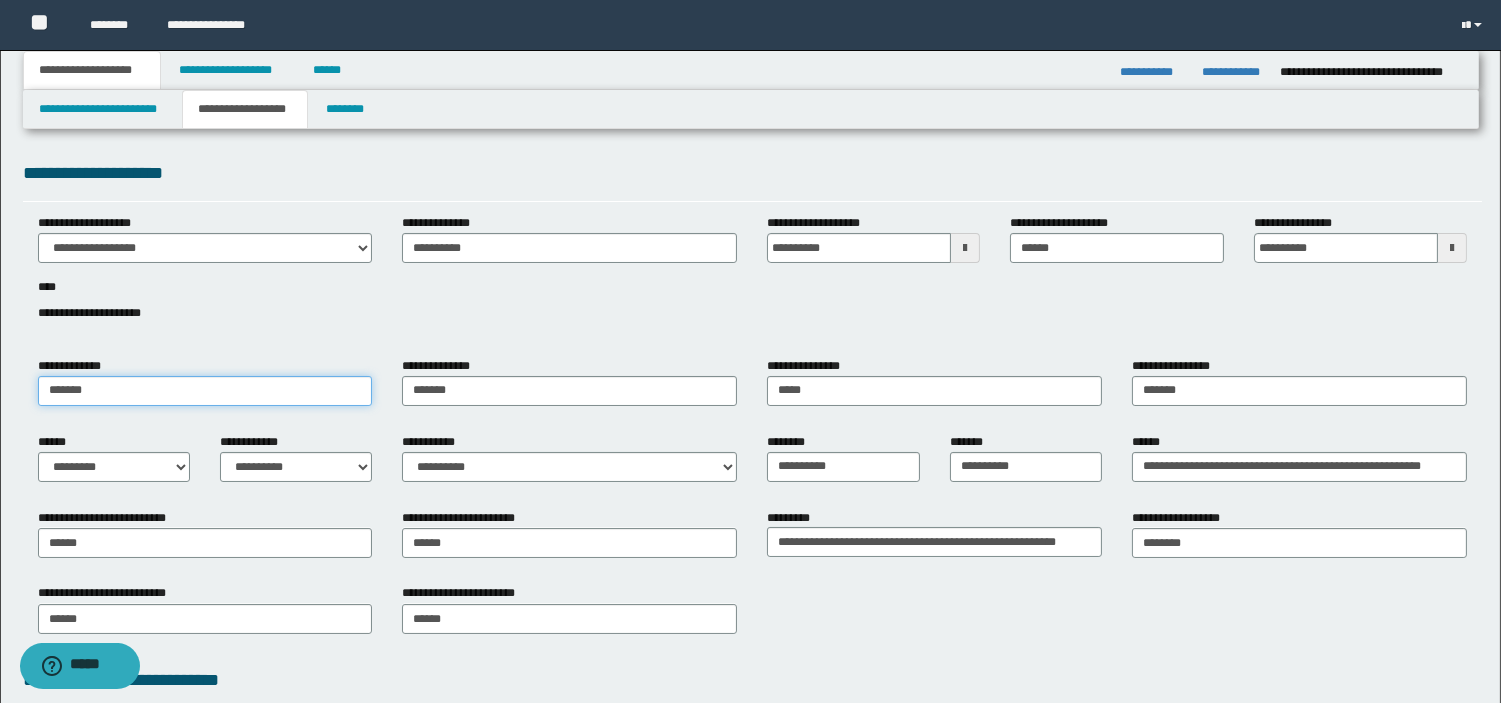 click on "*******" at bounding box center (205, 391) 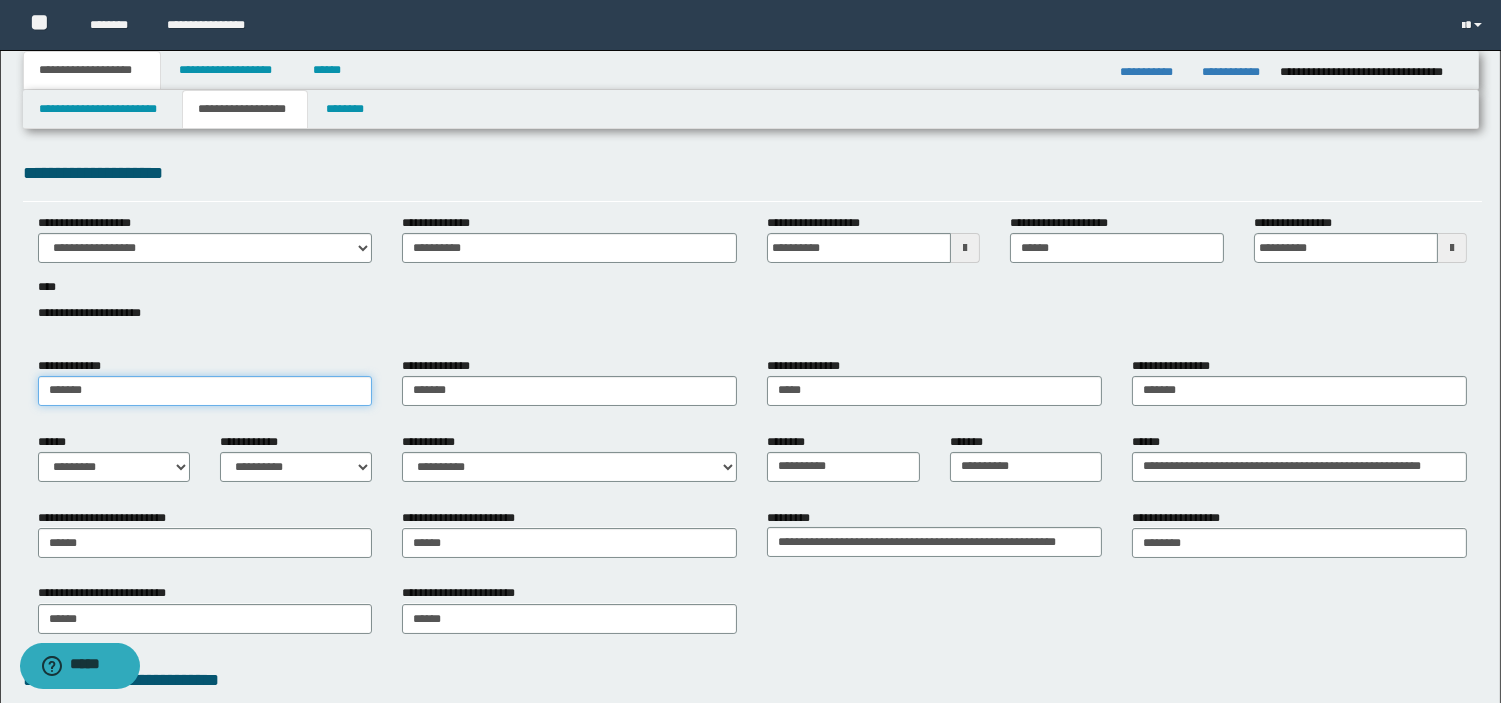 type on "*******" 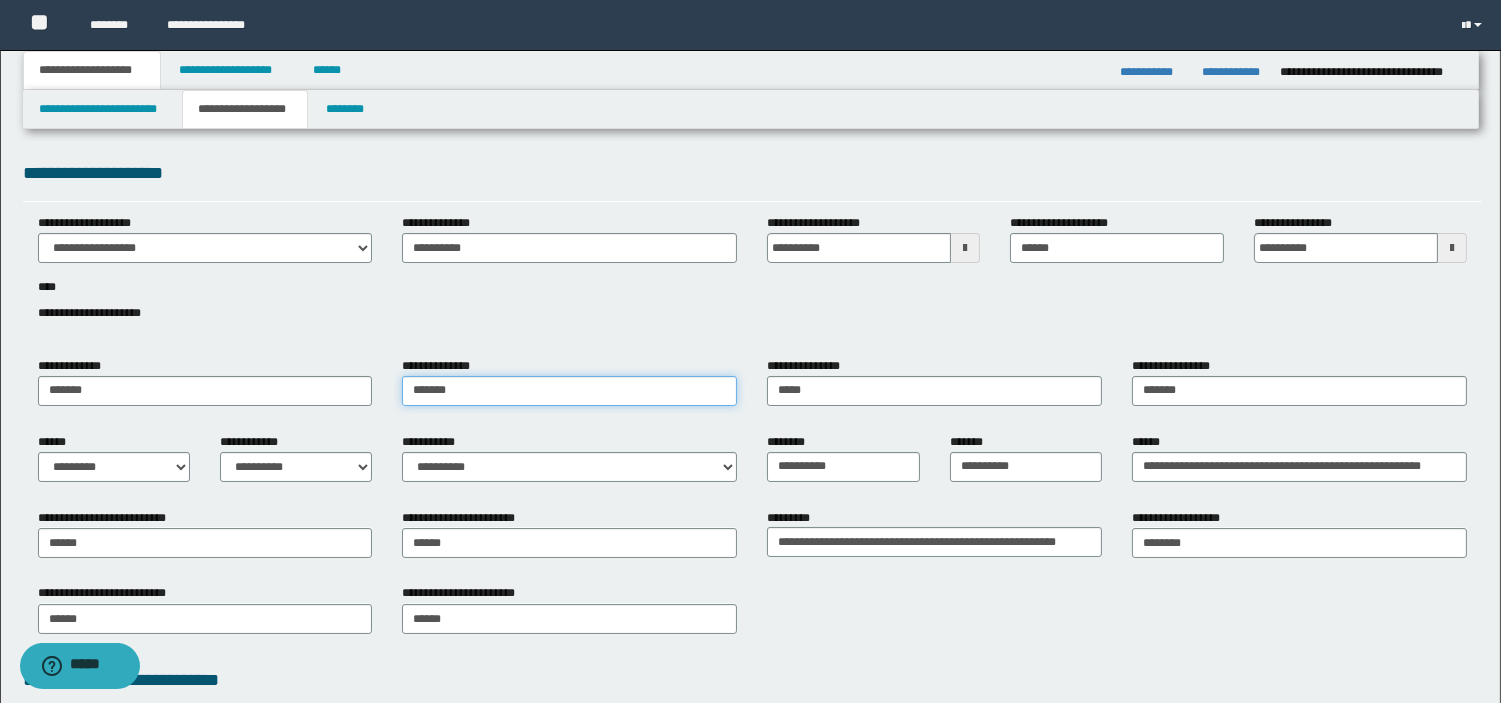 type on "*******" 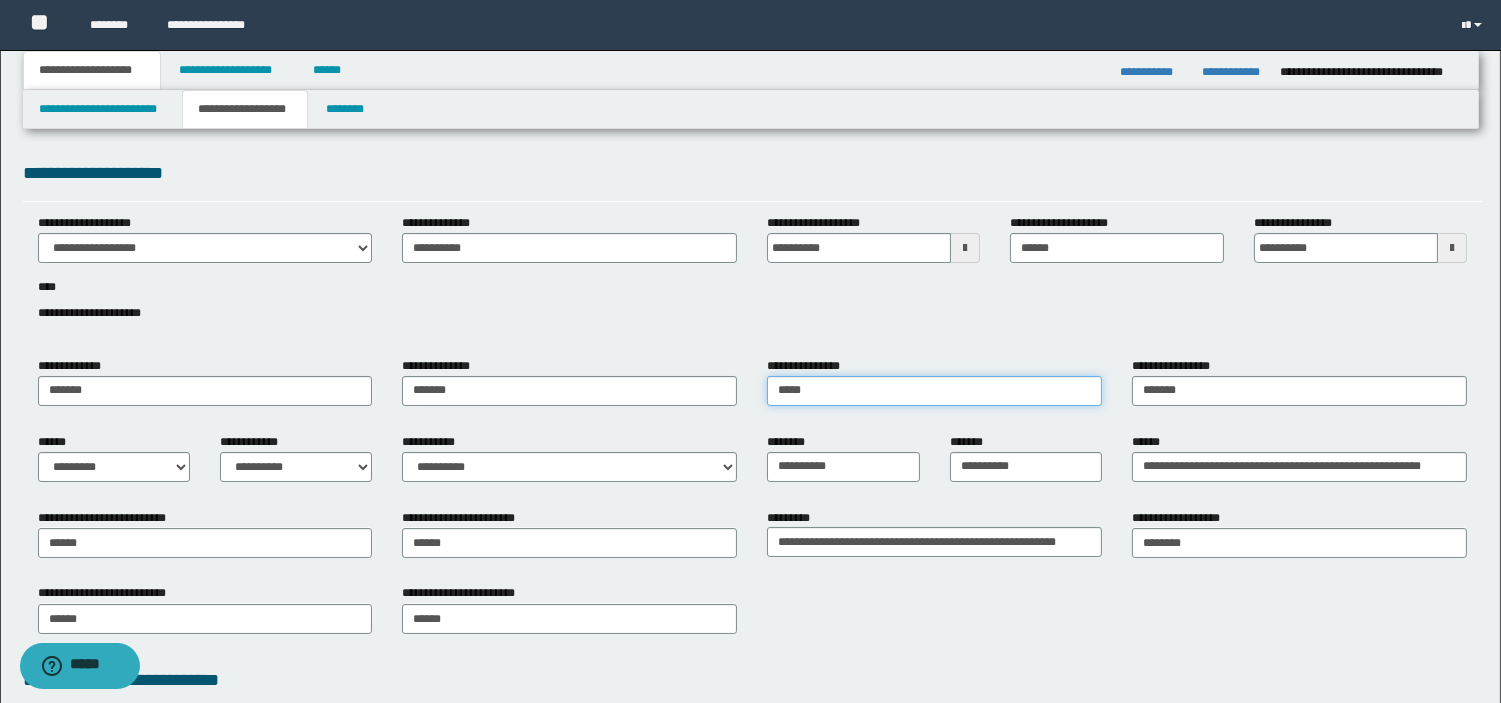 type on "*****" 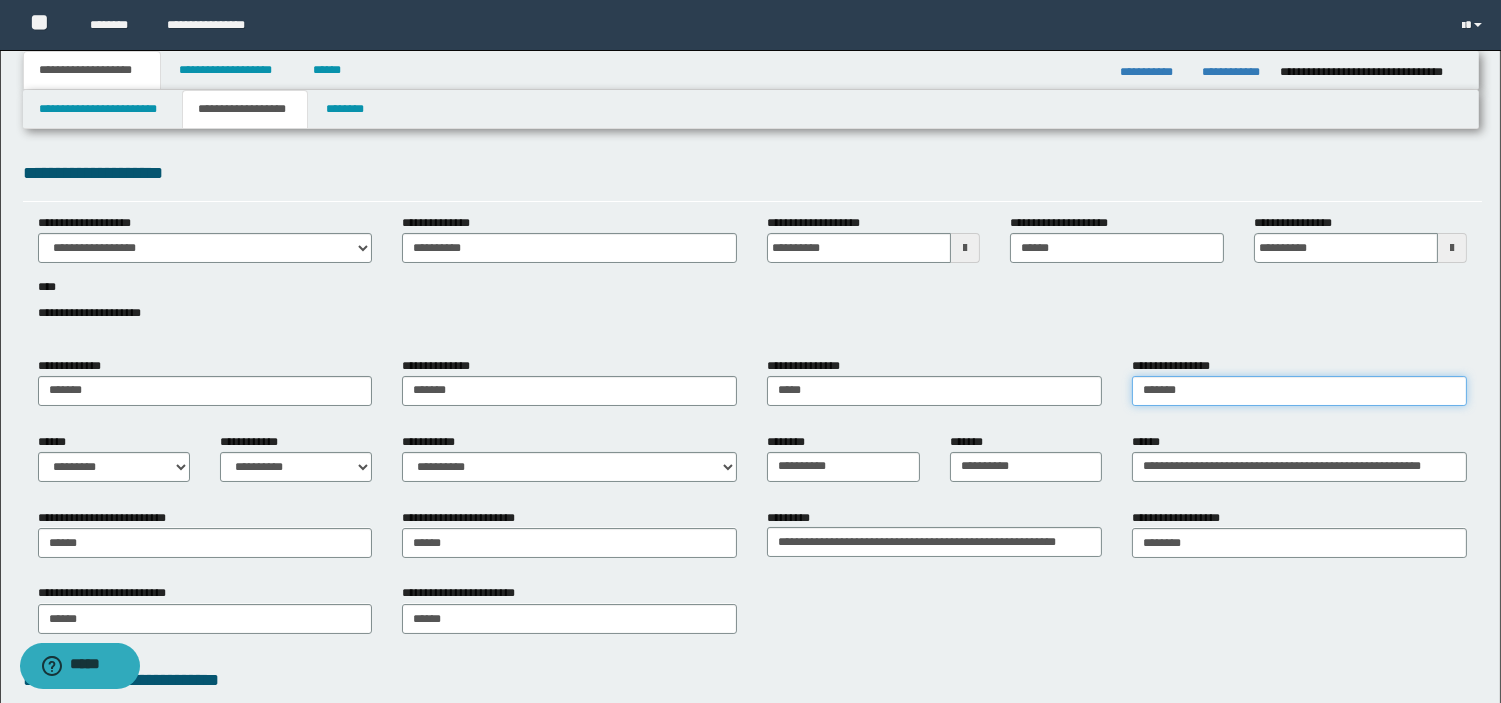 type on "*******" 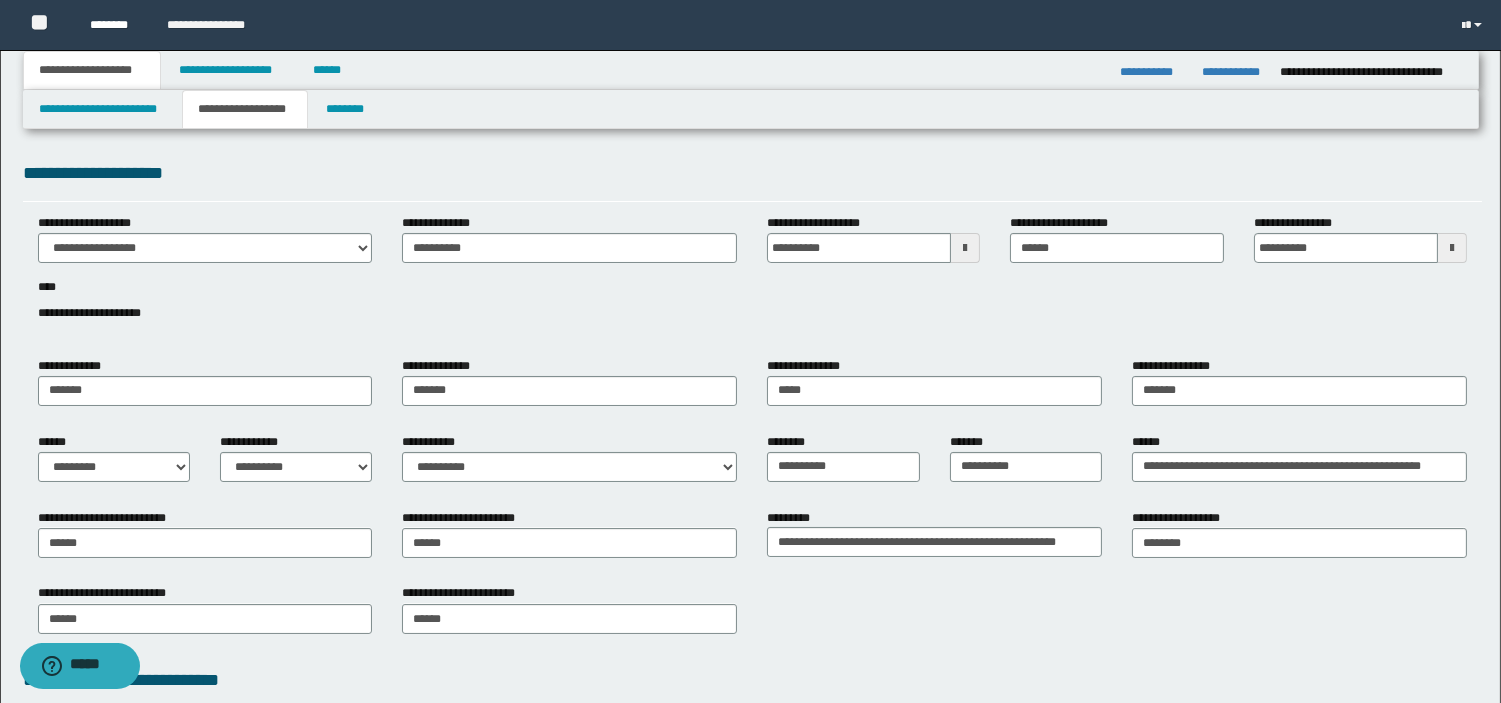 click on "********" at bounding box center [113, 25] 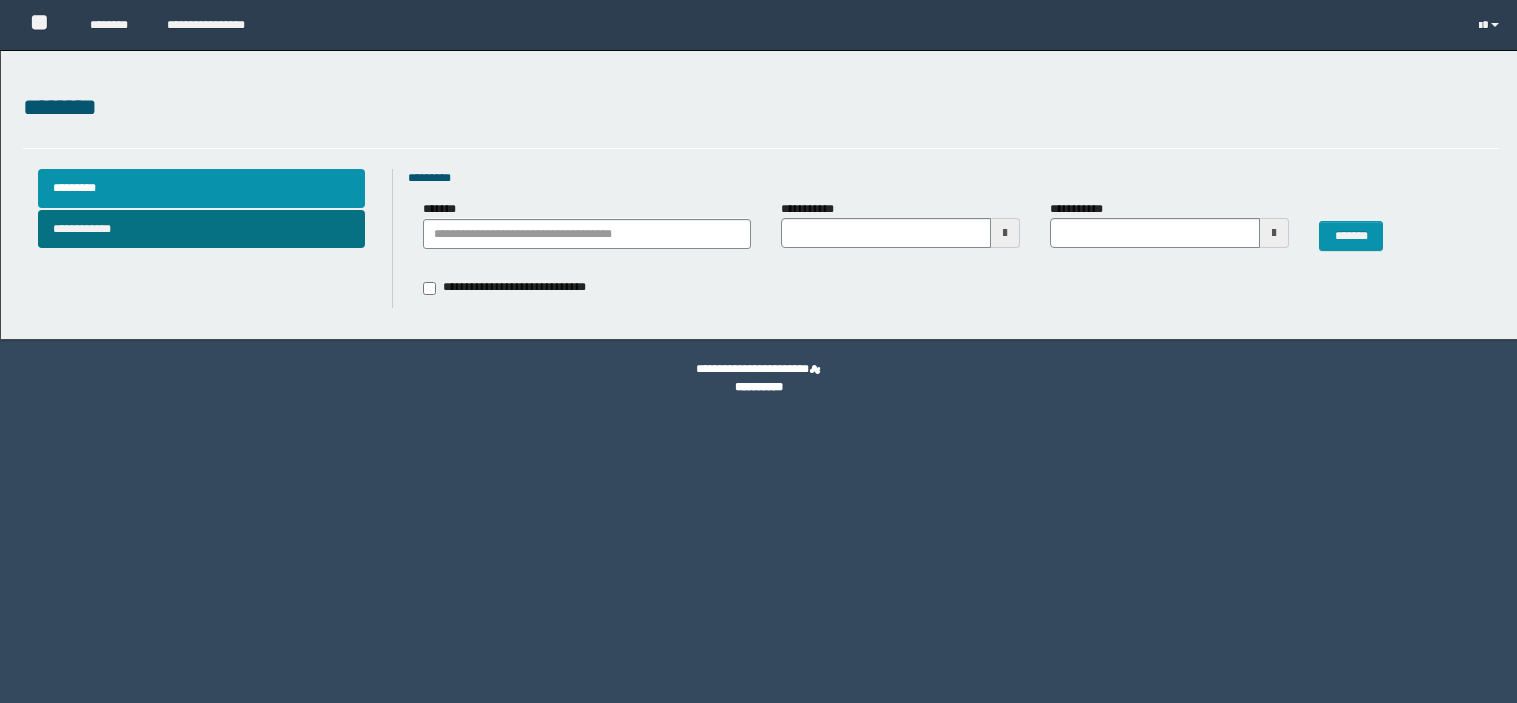 scroll, scrollTop: 0, scrollLeft: 0, axis: both 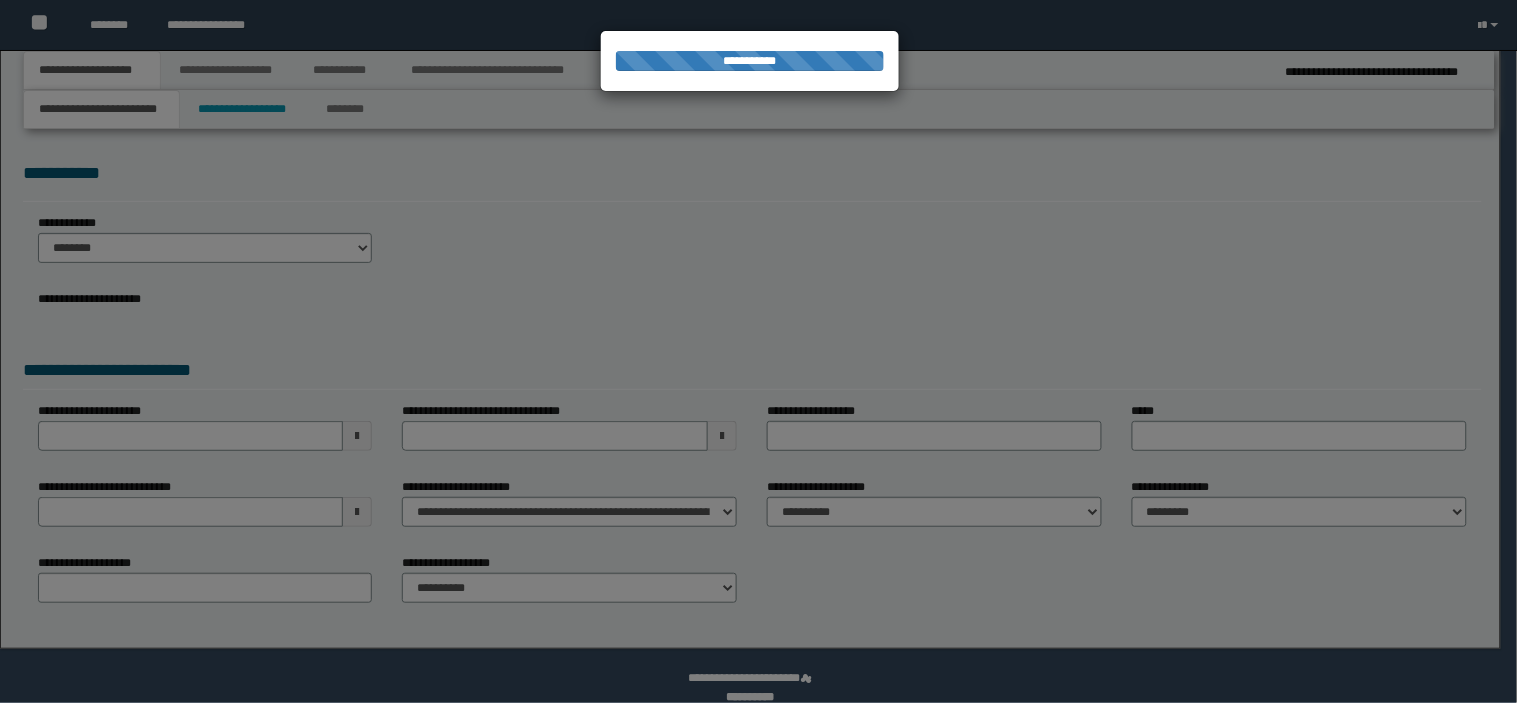 type on "**********" 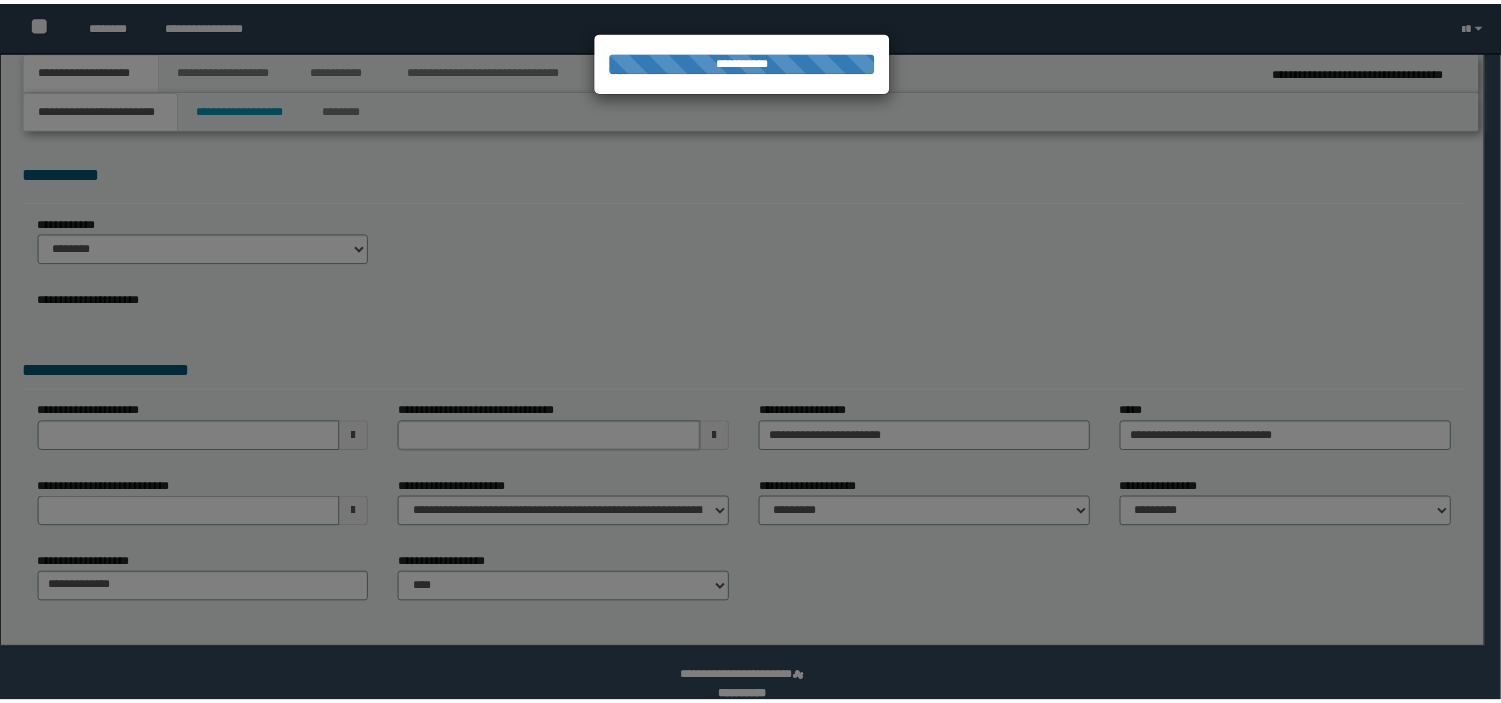 scroll, scrollTop: 0, scrollLeft: 0, axis: both 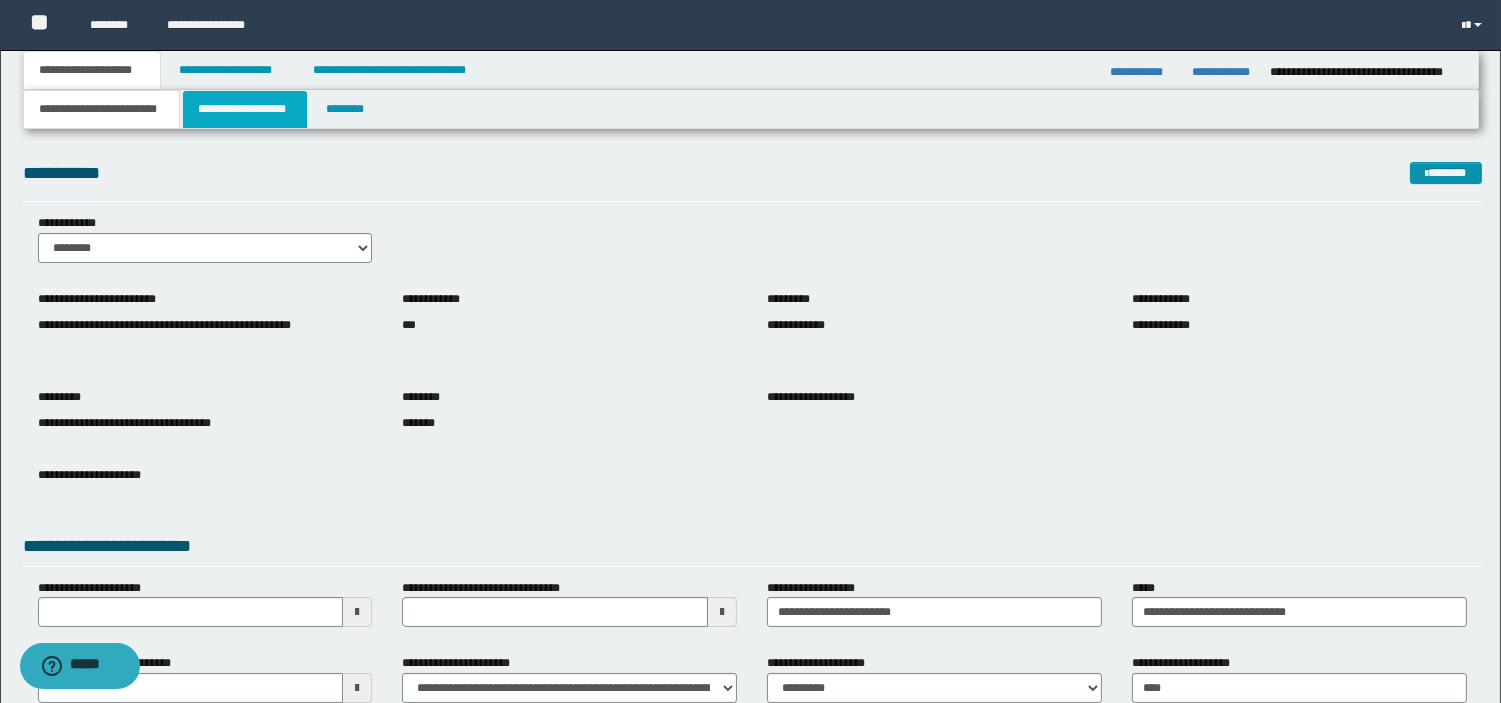 click on "**********" at bounding box center [245, 109] 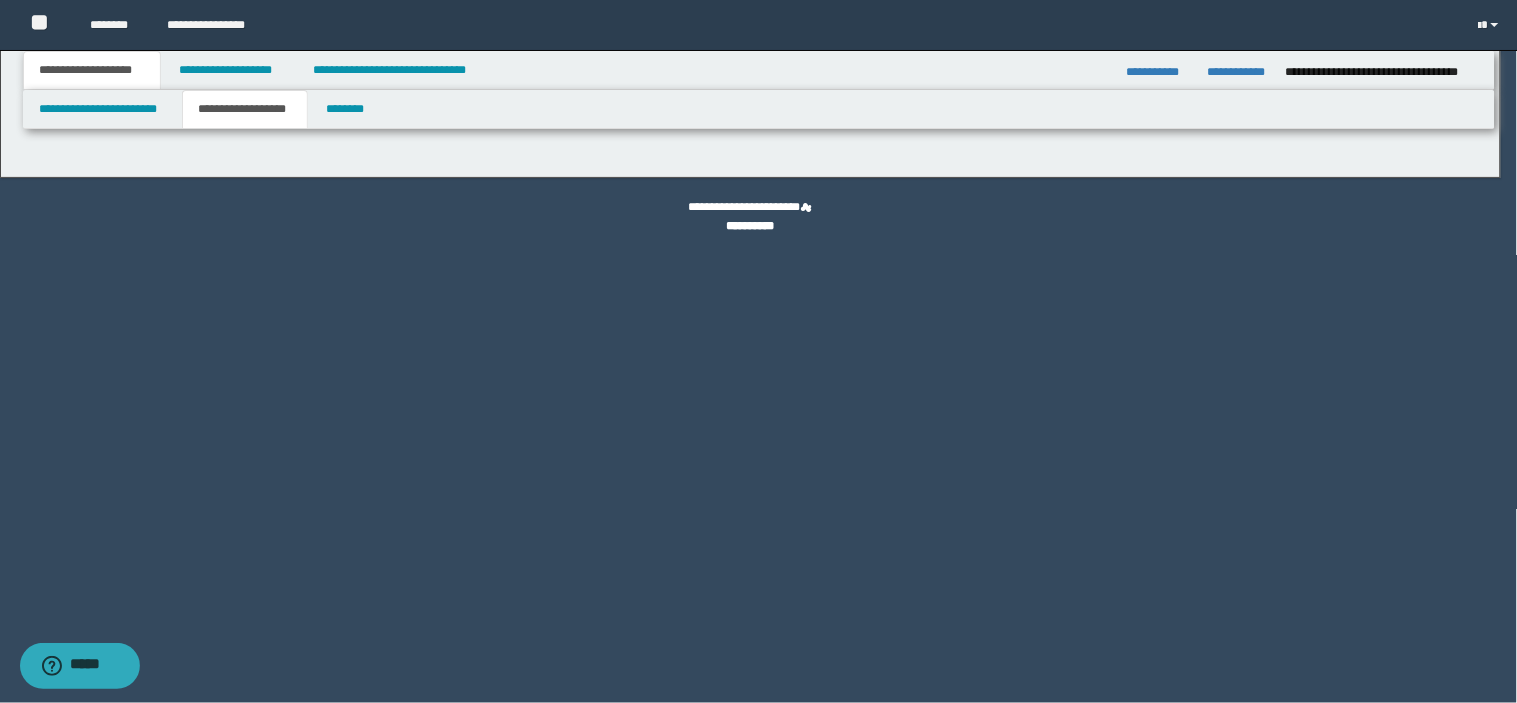 type on "**********" 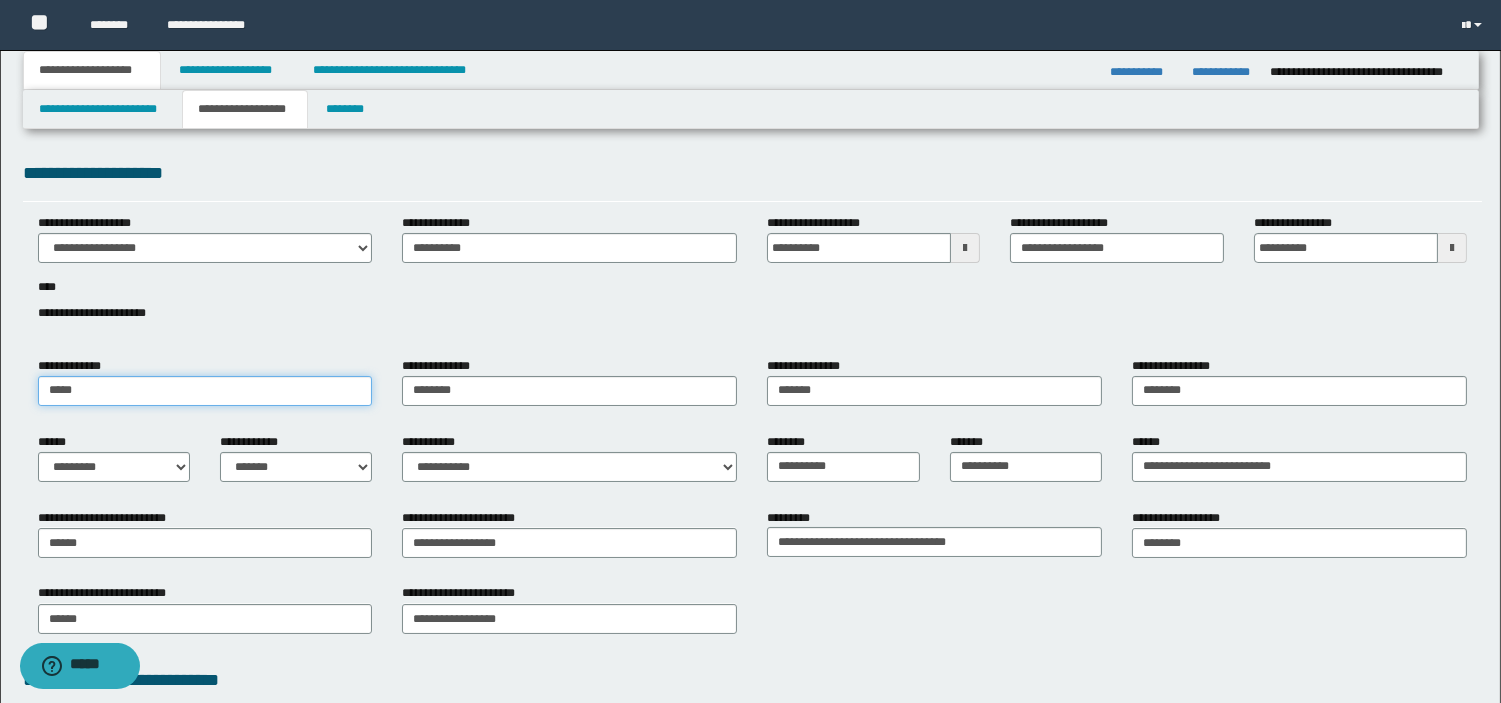 click on "*****" at bounding box center [205, 391] 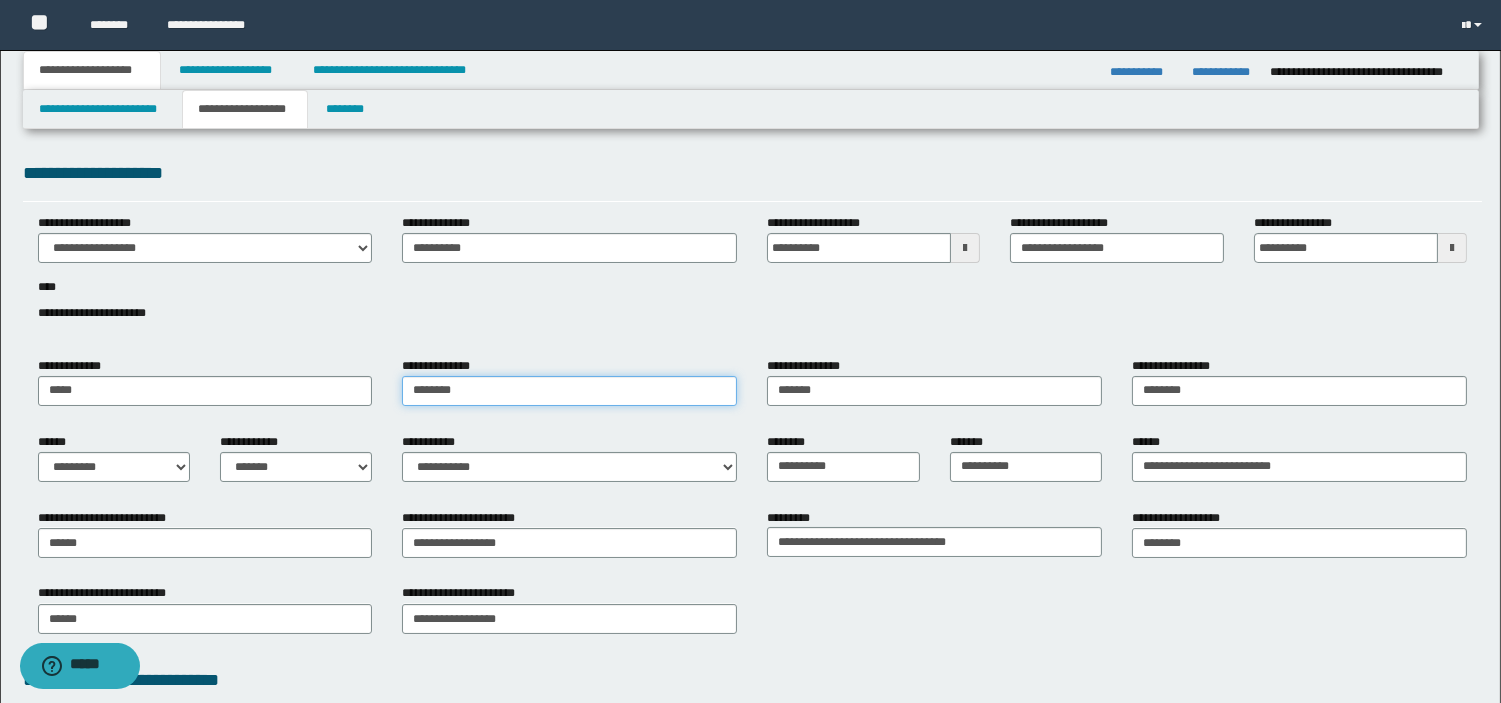 type on "********" 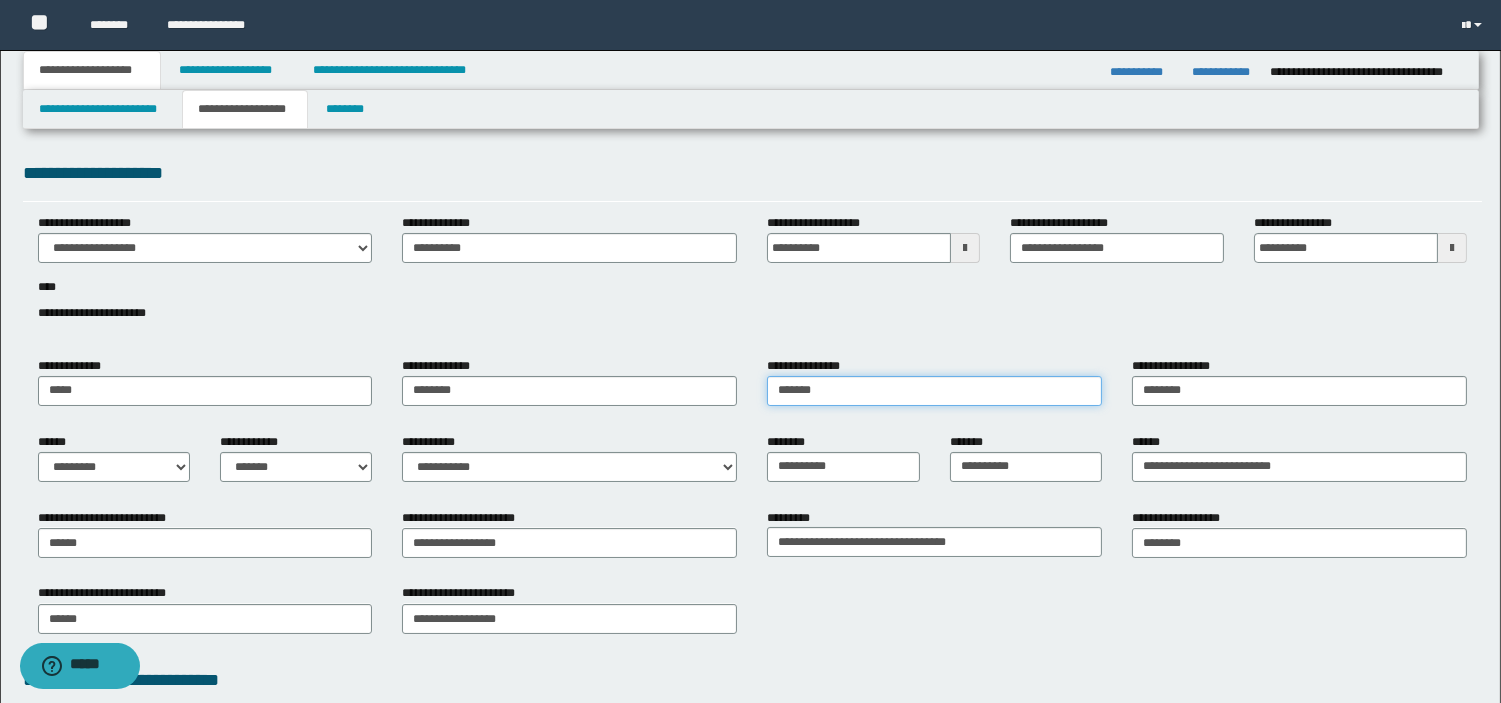 type on "*******" 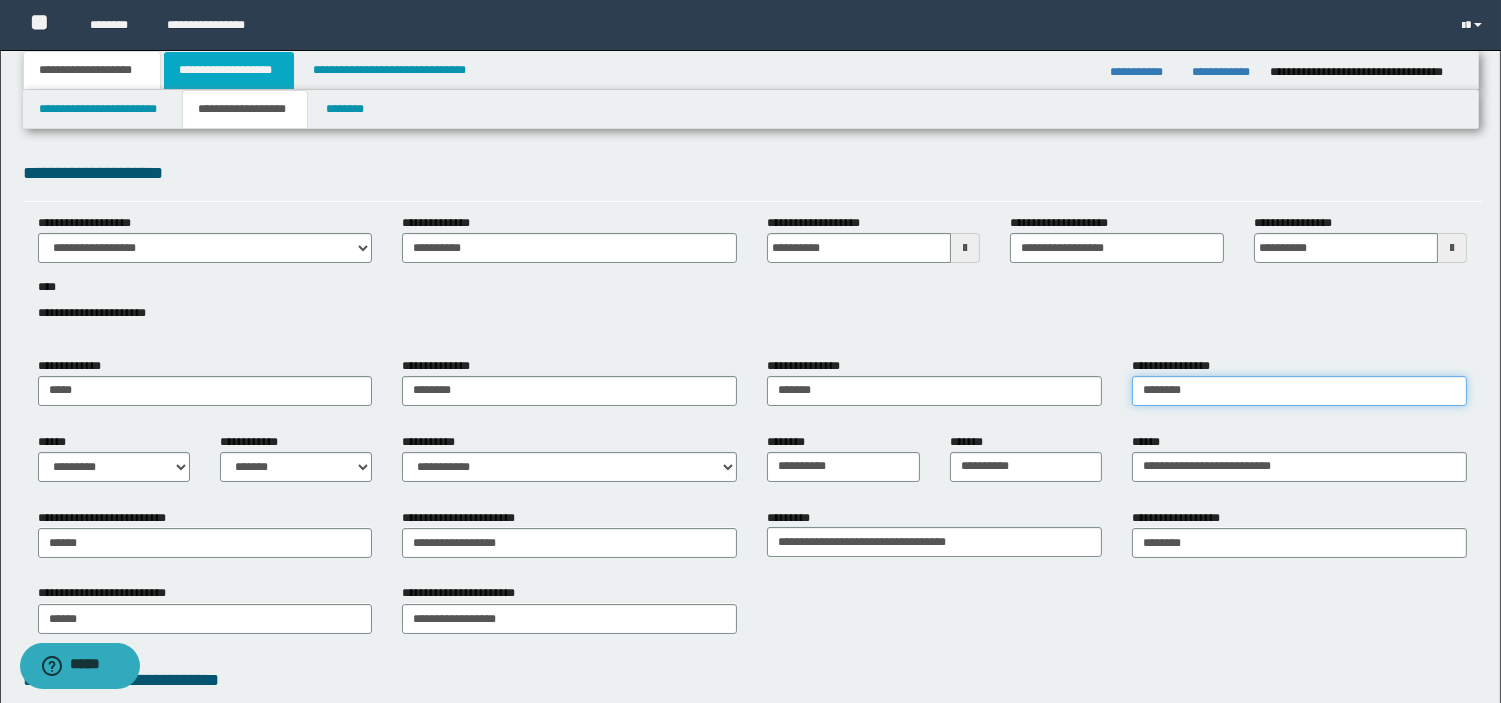 type on "********" 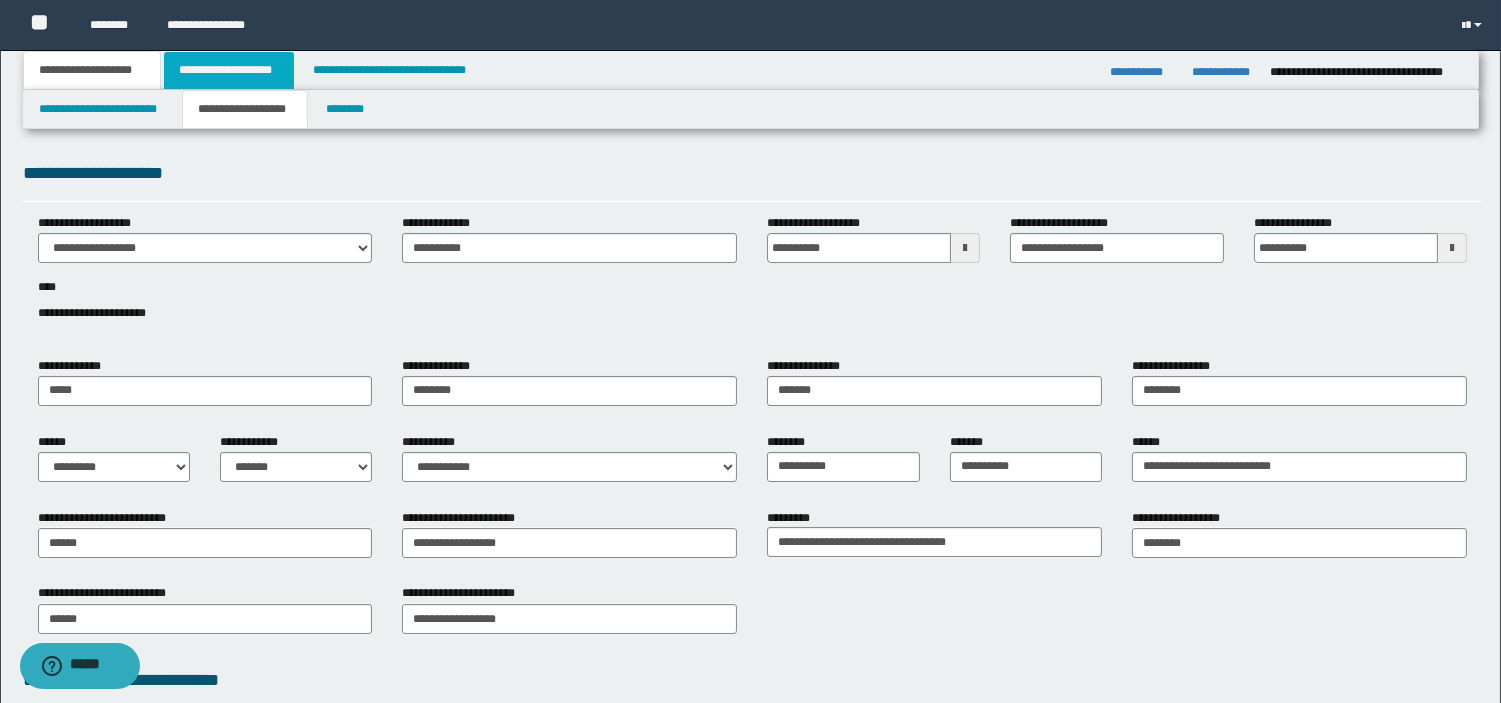 click on "**********" at bounding box center [229, 70] 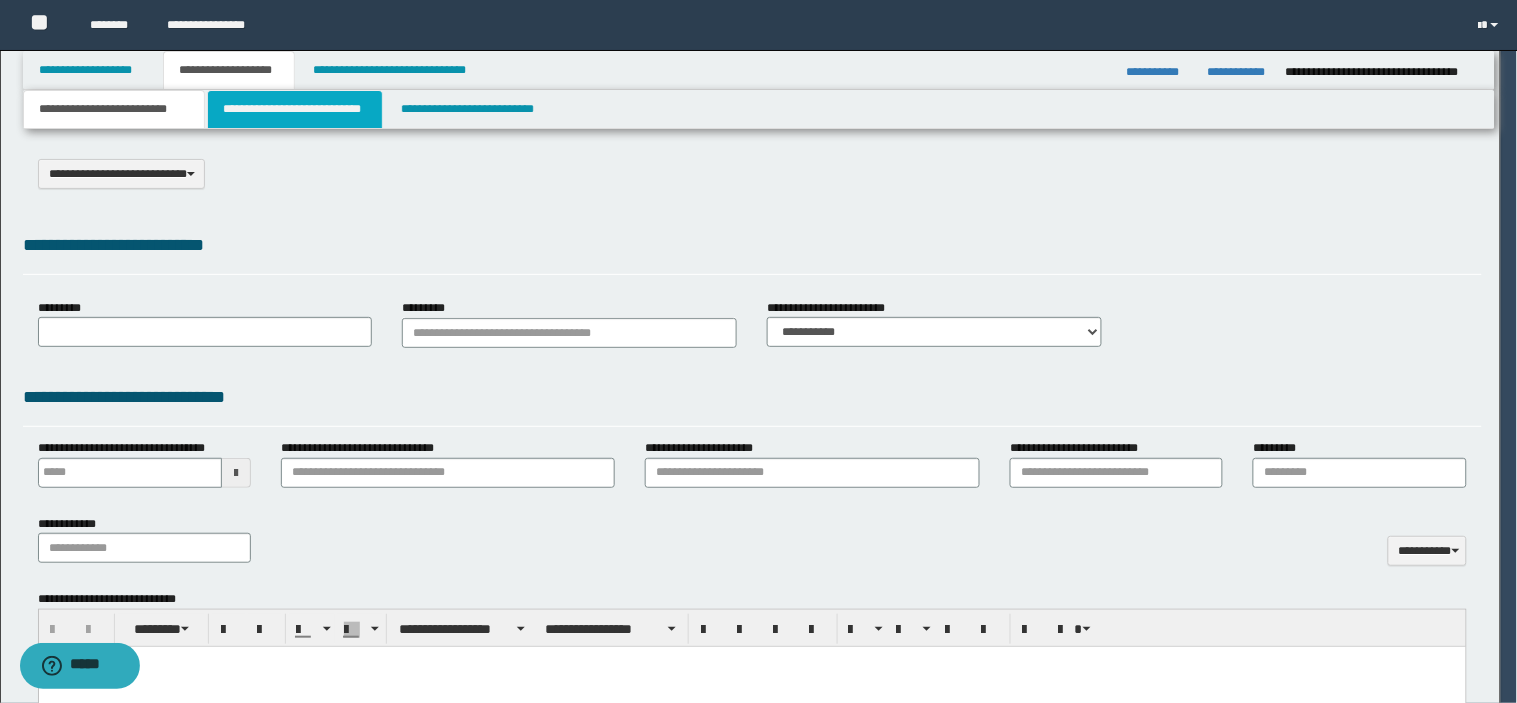 select on "*" 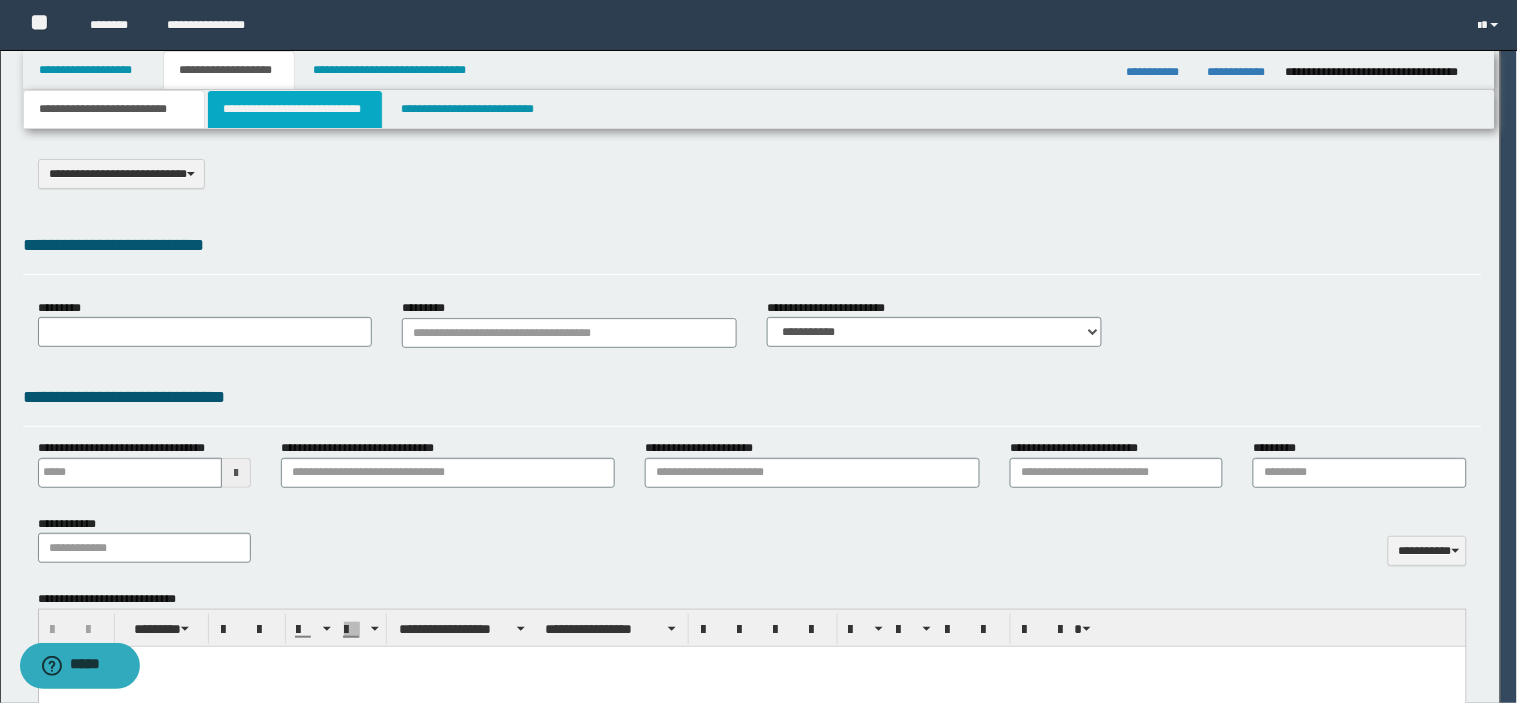 scroll, scrollTop: 0, scrollLeft: 0, axis: both 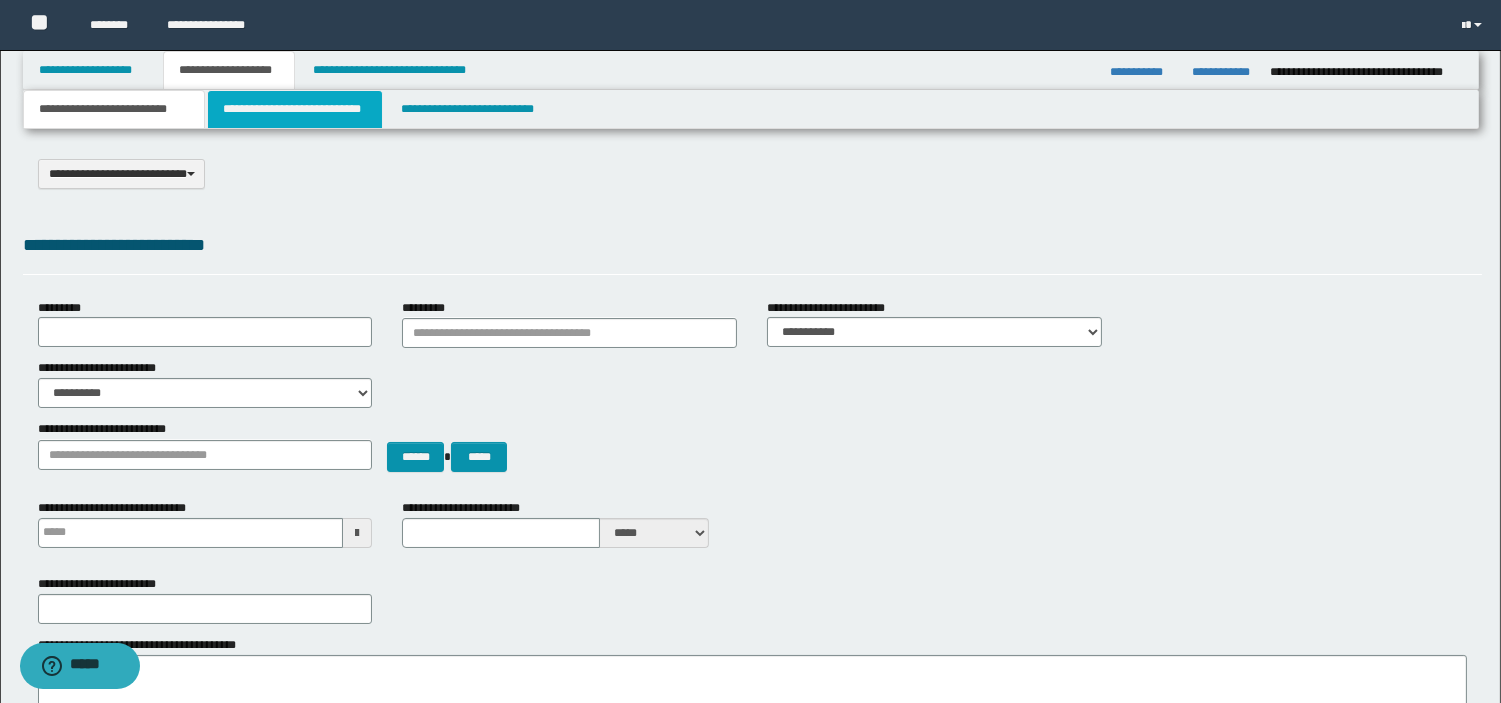 click on "**********" at bounding box center [295, 109] 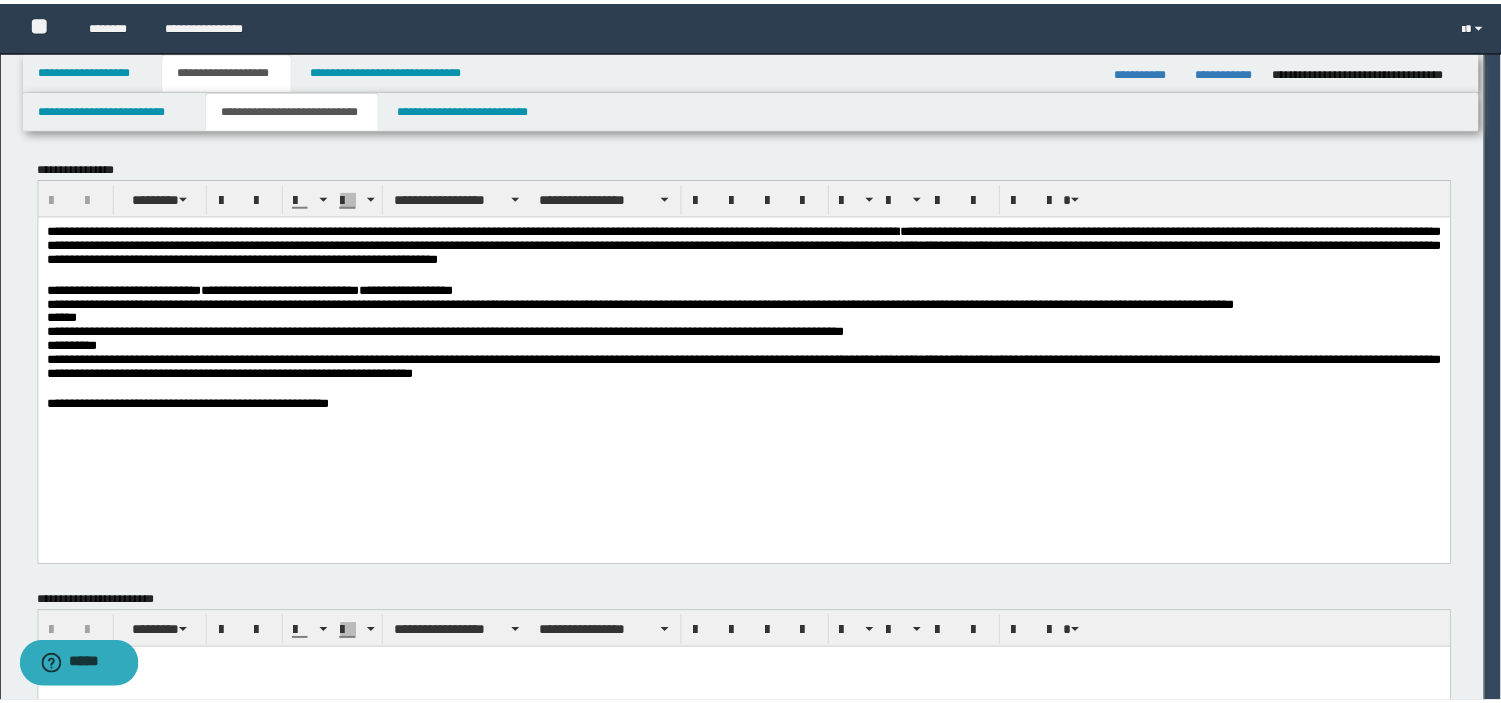 scroll, scrollTop: 0, scrollLeft: 0, axis: both 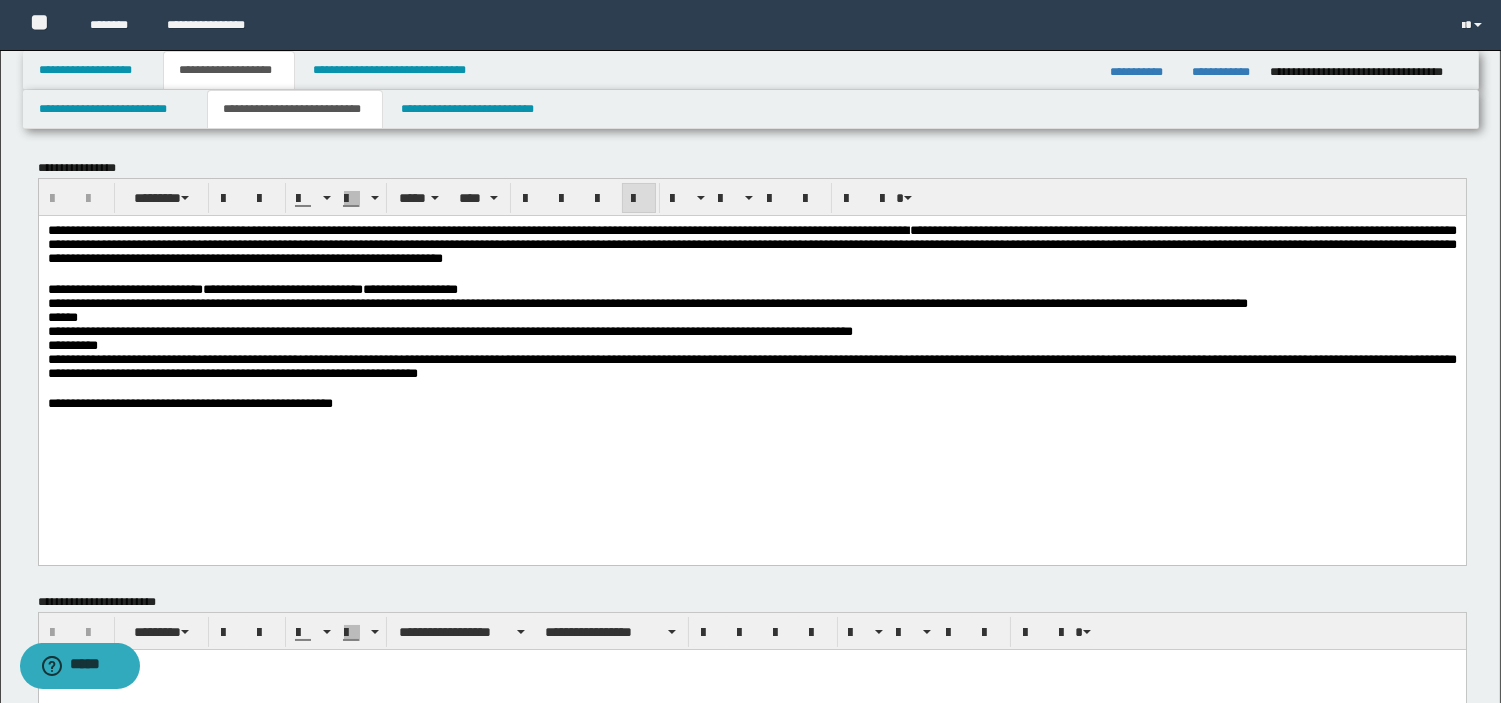 click on "**********" at bounding box center [282, 288] 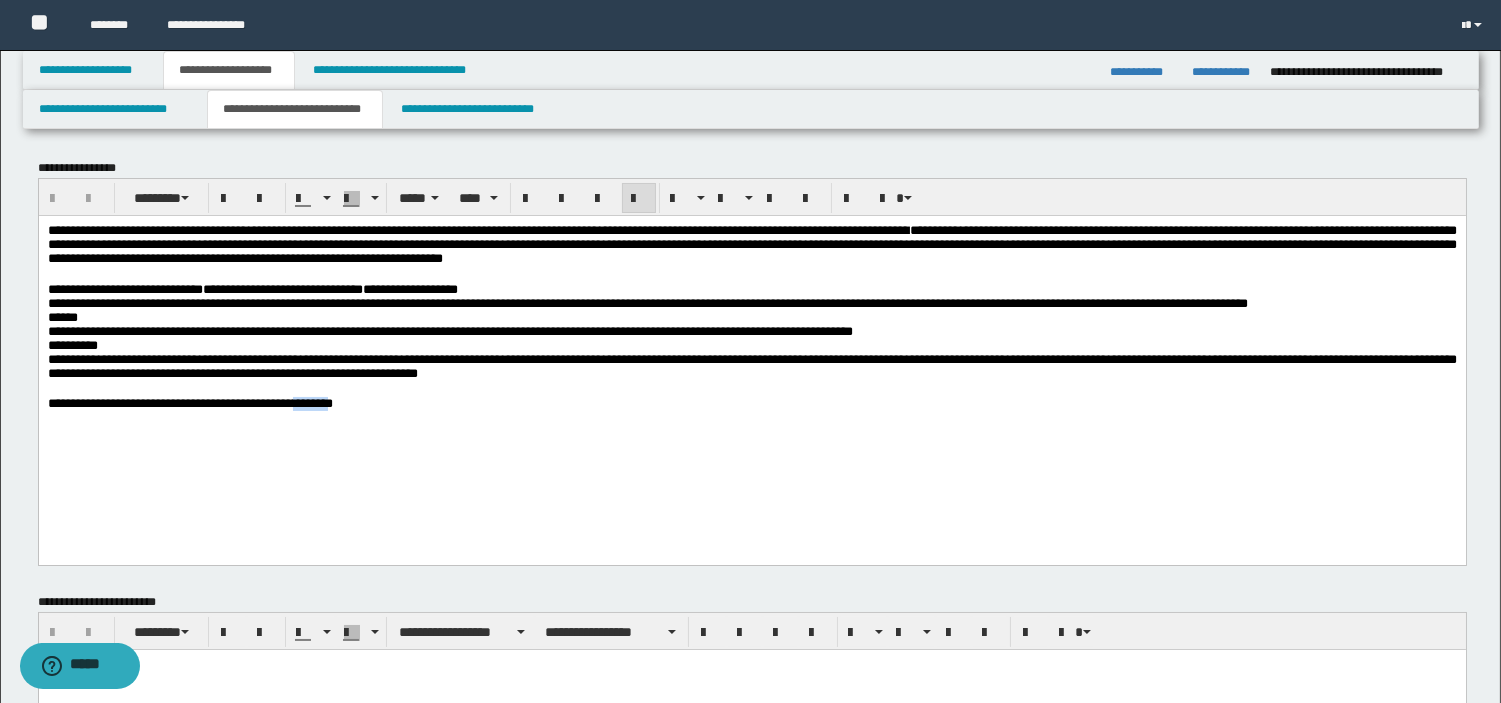 type 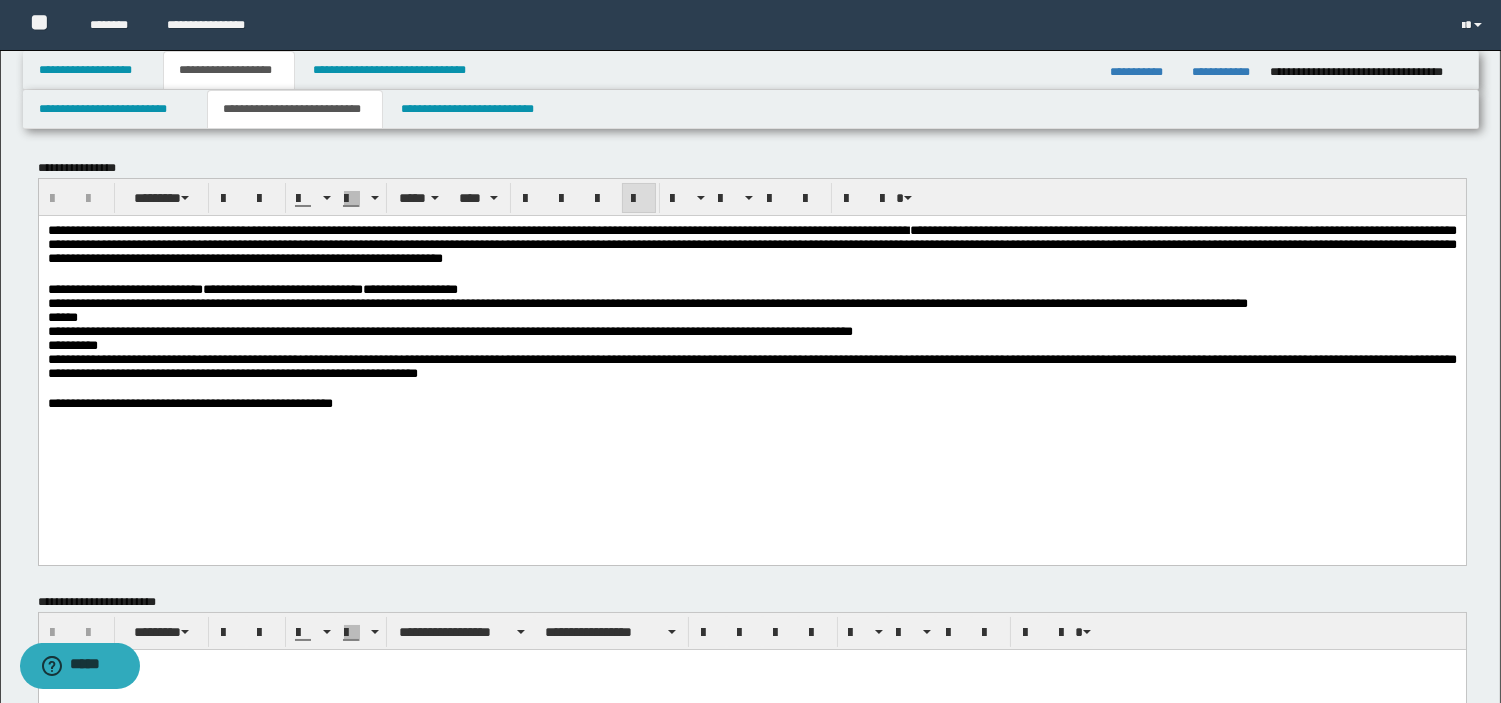scroll, scrollTop: 44, scrollLeft: 0, axis: vertical 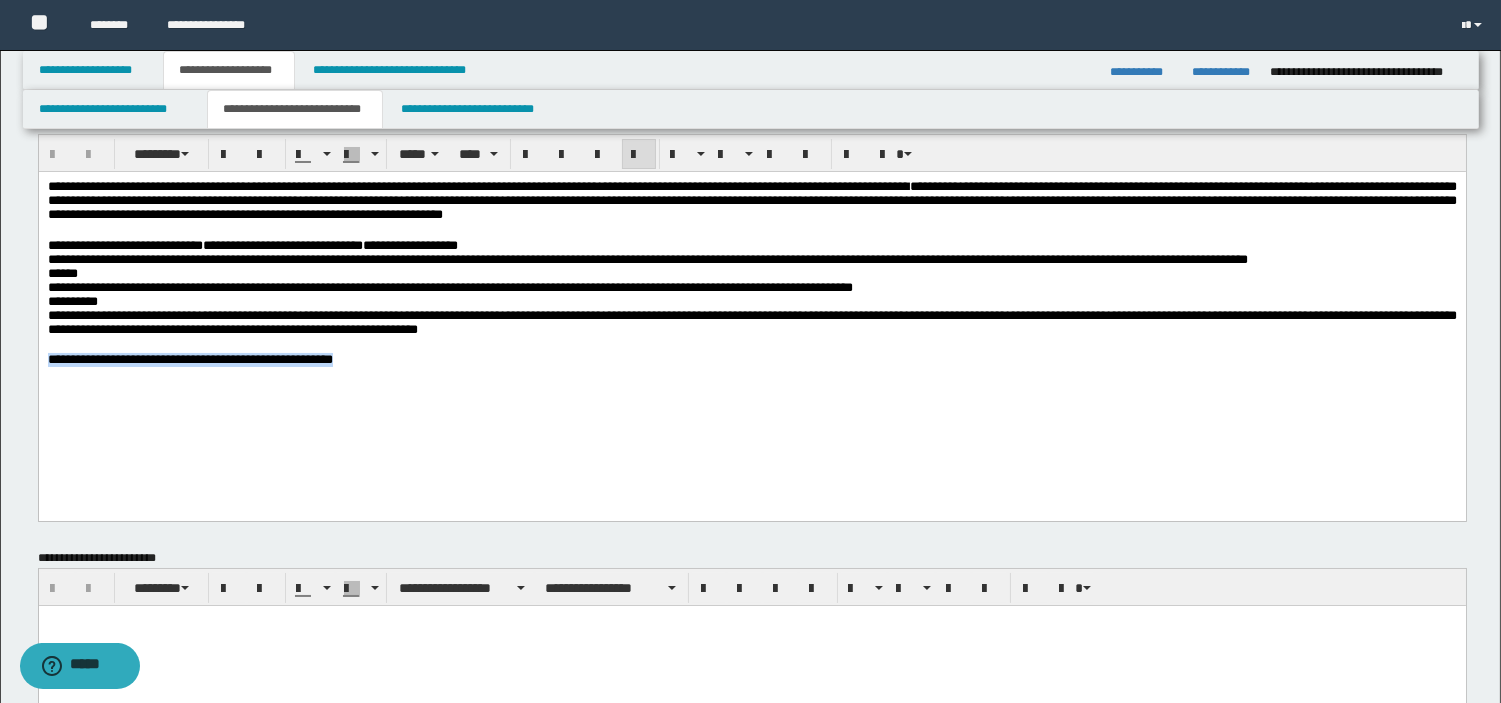 drag, startPoint x: 514, startPoint y: 414, endPoint x: 25, endPoint y: 397, distance: 489.2954 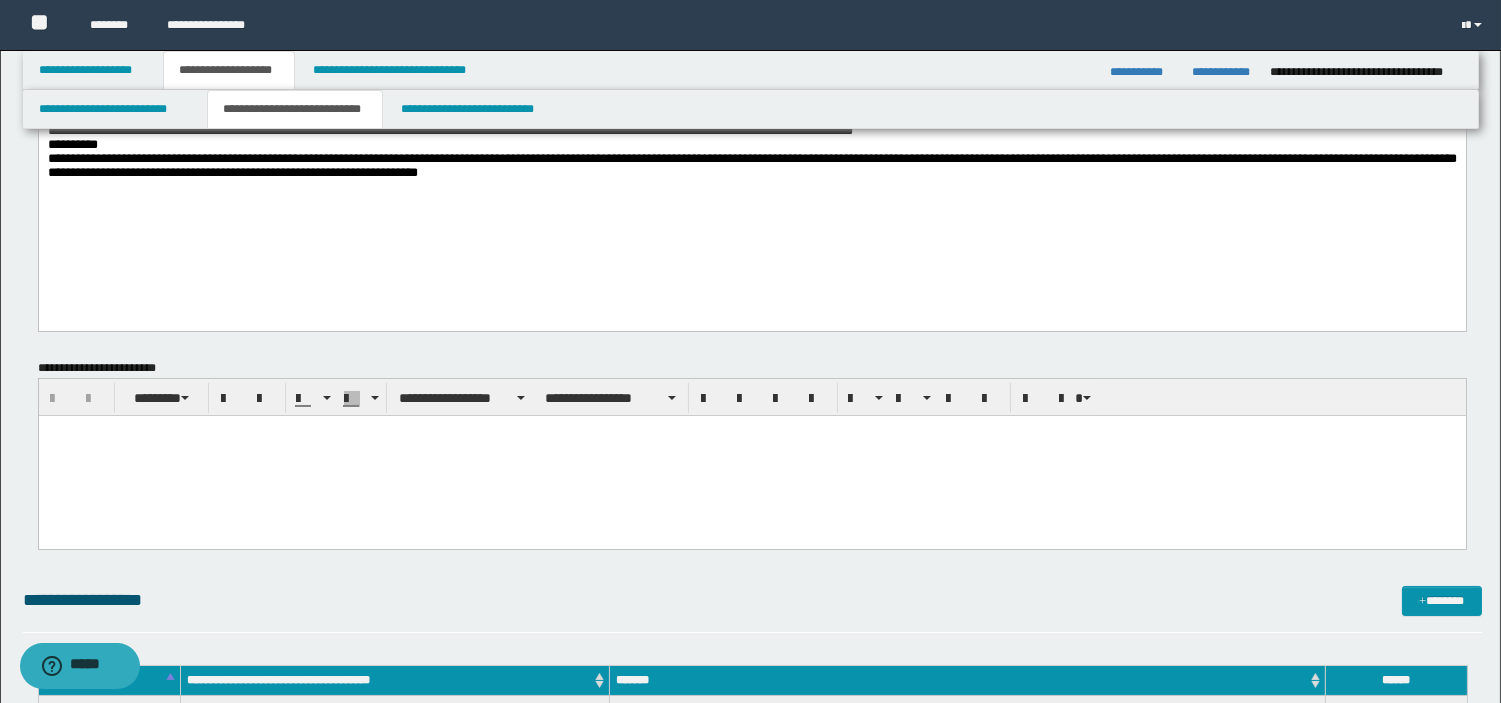 scroll, scrollTop: 250, scrollLeft: 0, axis: vertical 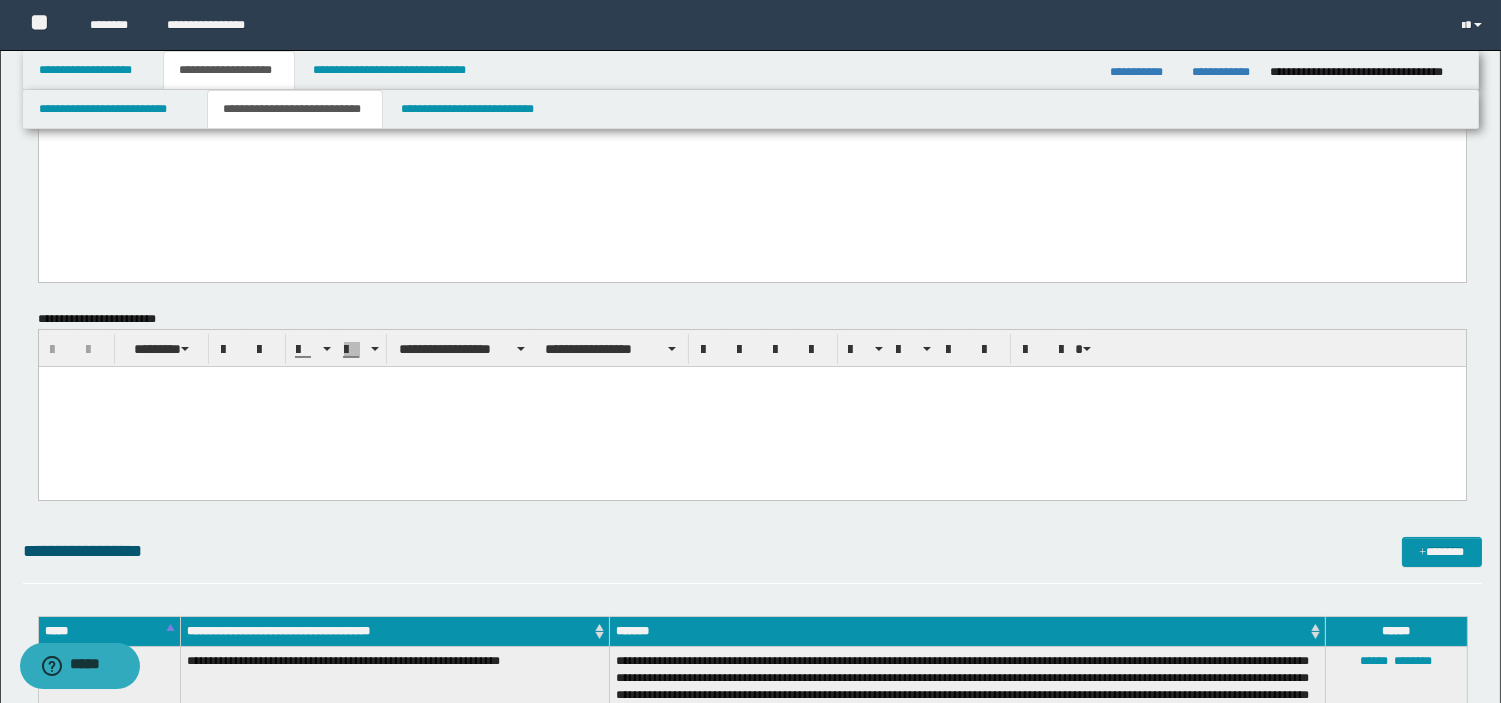 click at bounding box center (751, 407) 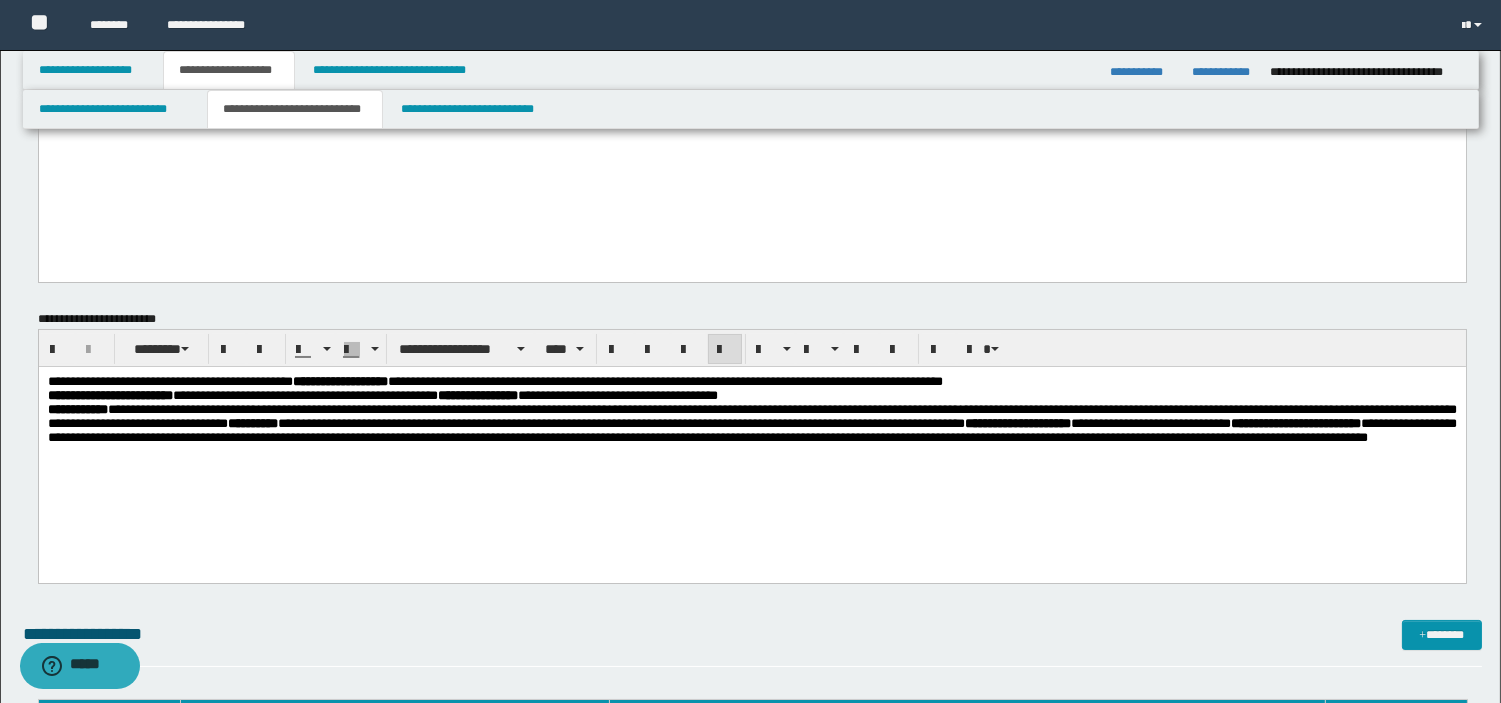 click on "**********" at bounding box center (751, 423) 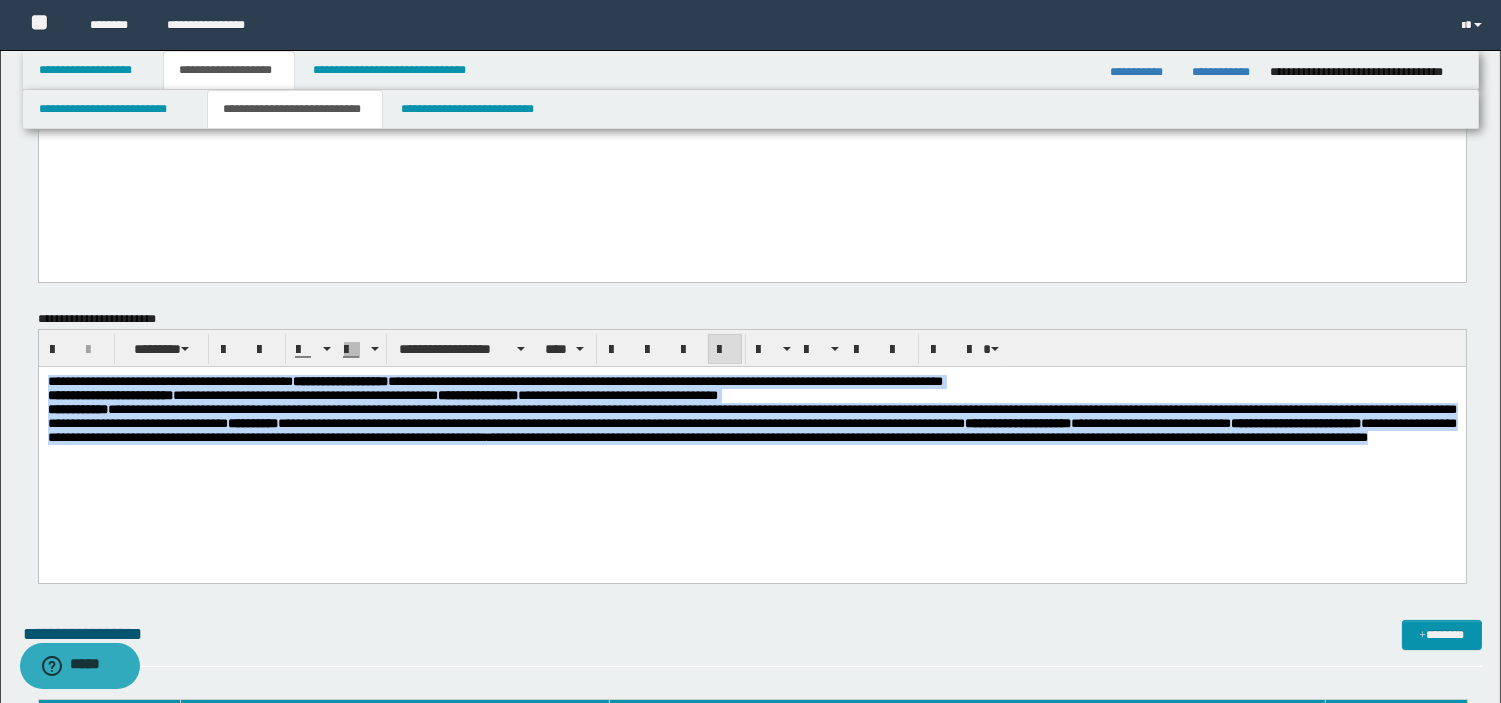 drag, startPoint x: 636, startPoint y: 399, endPoint x: -1, endPoint y: 279, distance: 648.20447 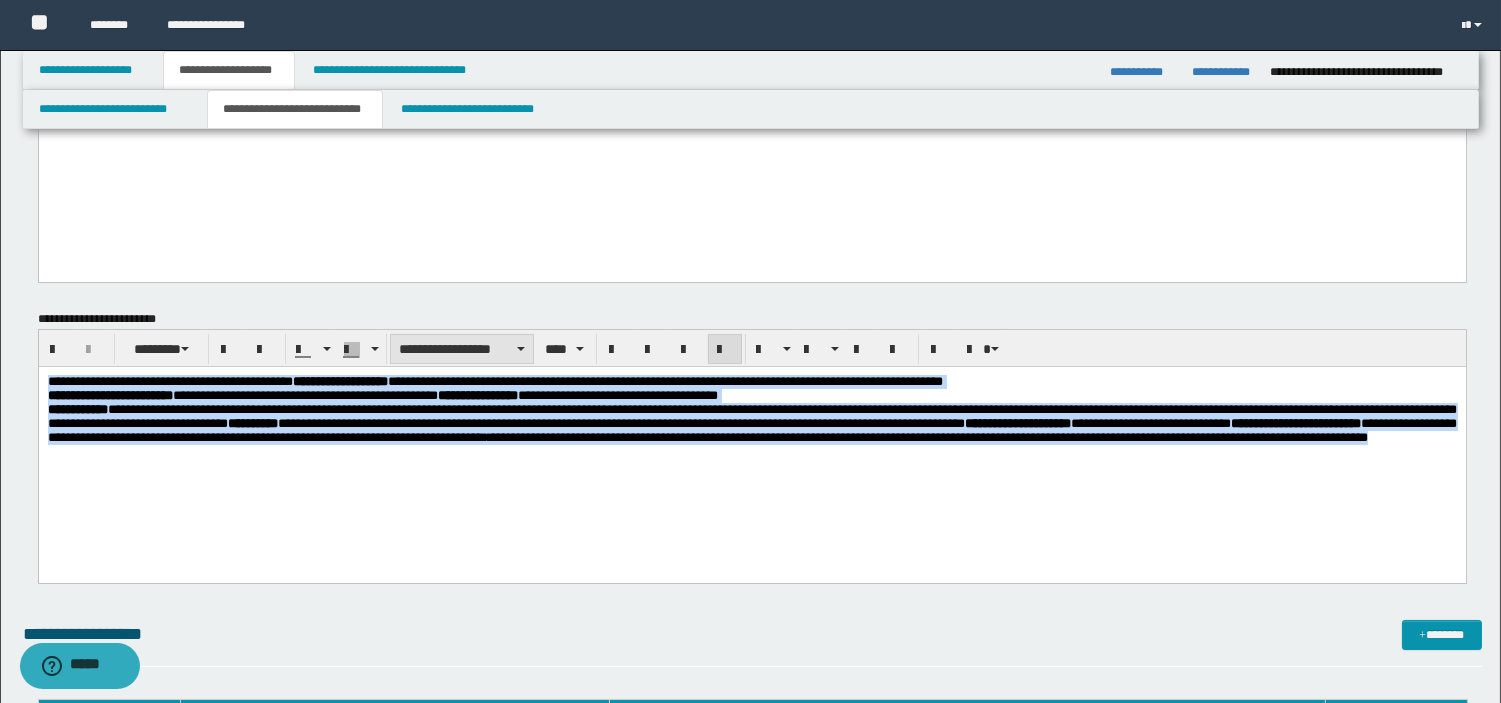 click on "**********" at bounding box center (462, 349) 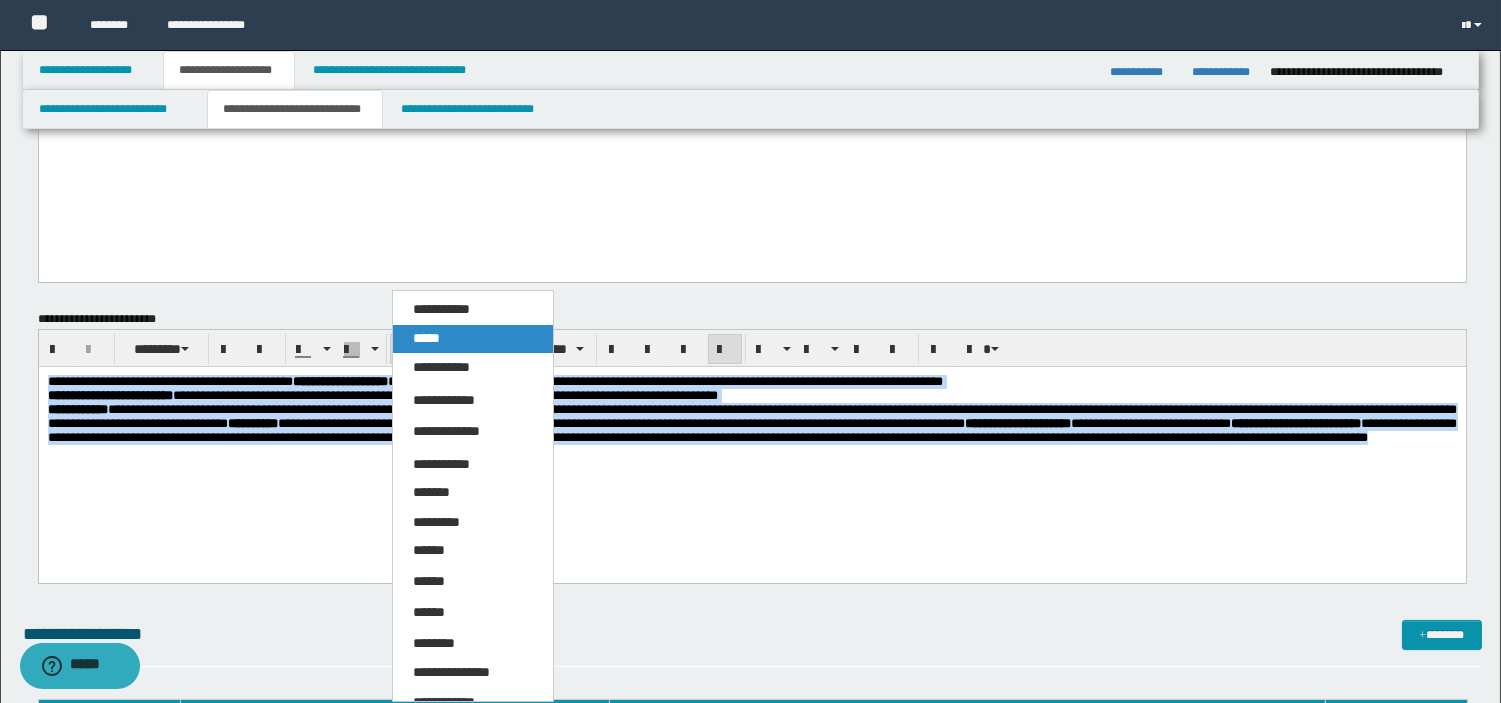 click on "*****" at bounding box center [473, 339] 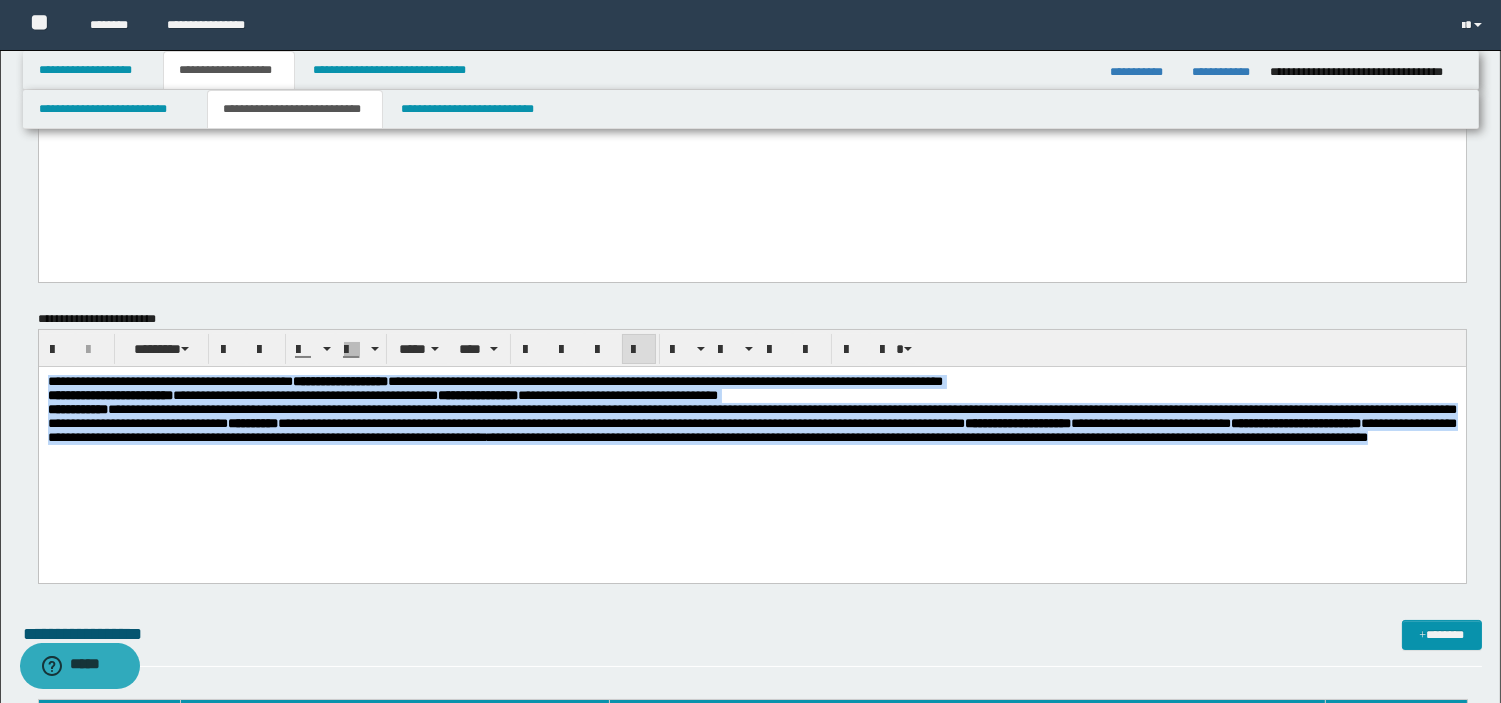 click on "**********" at bounding box center [751, 435] 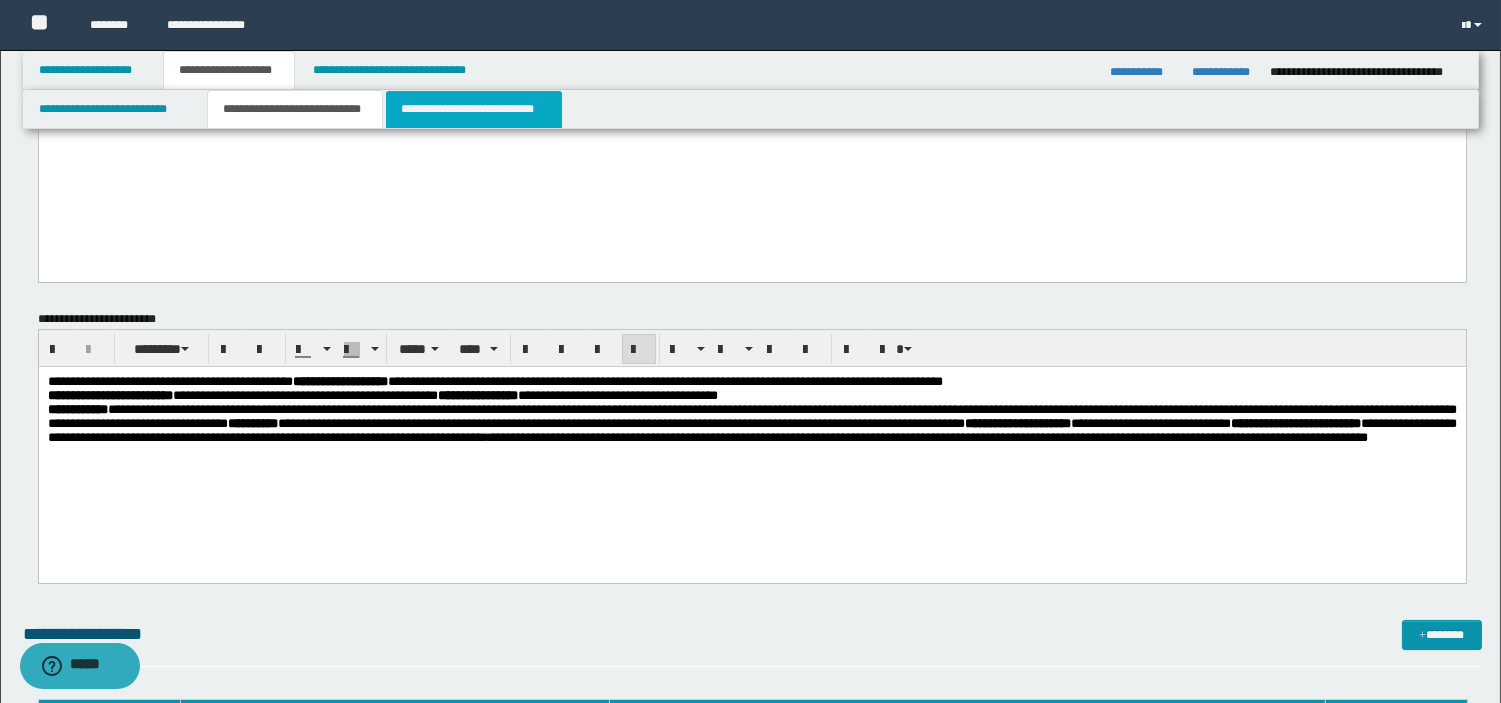 click on "**********" at bounding box center [474, 109] 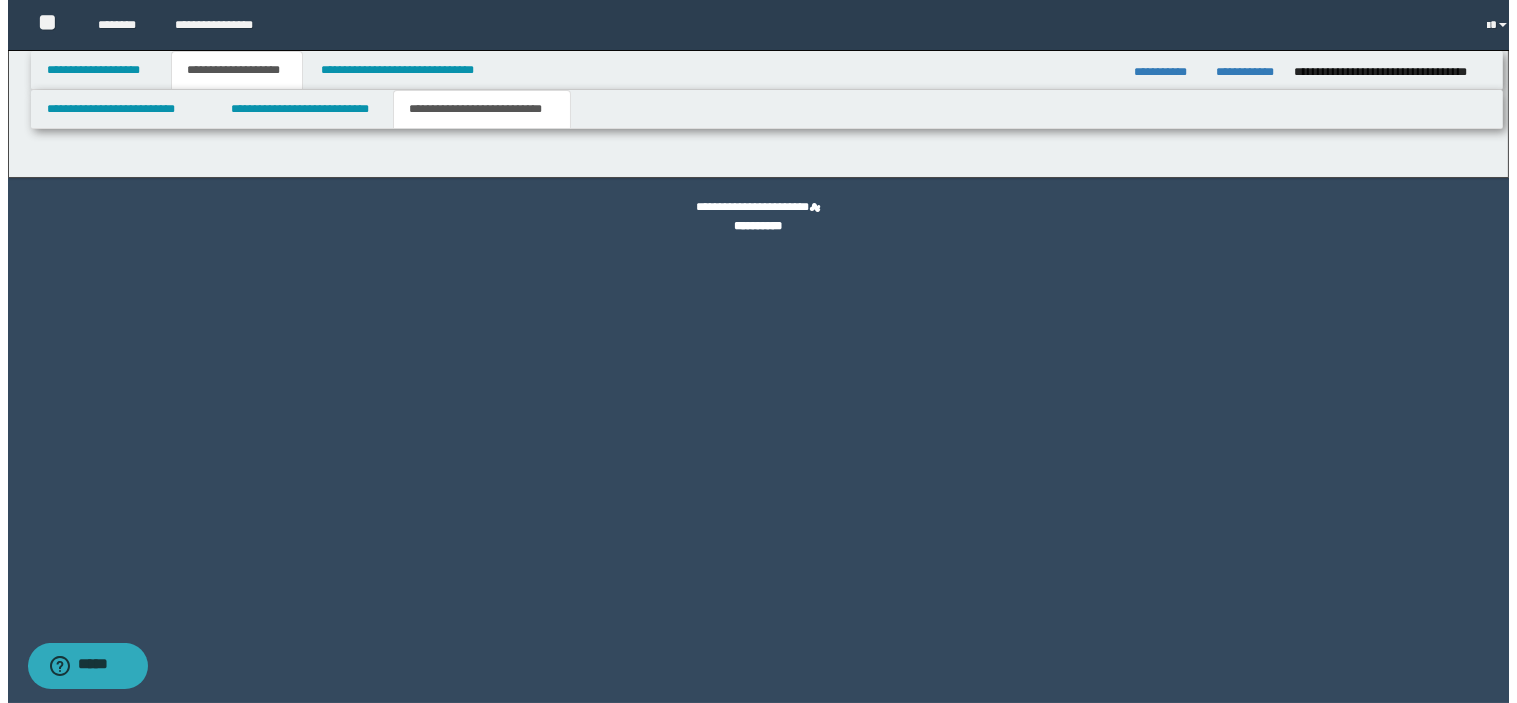 scroll, scrollTop: 0, scrollLeft: 0, axis: both 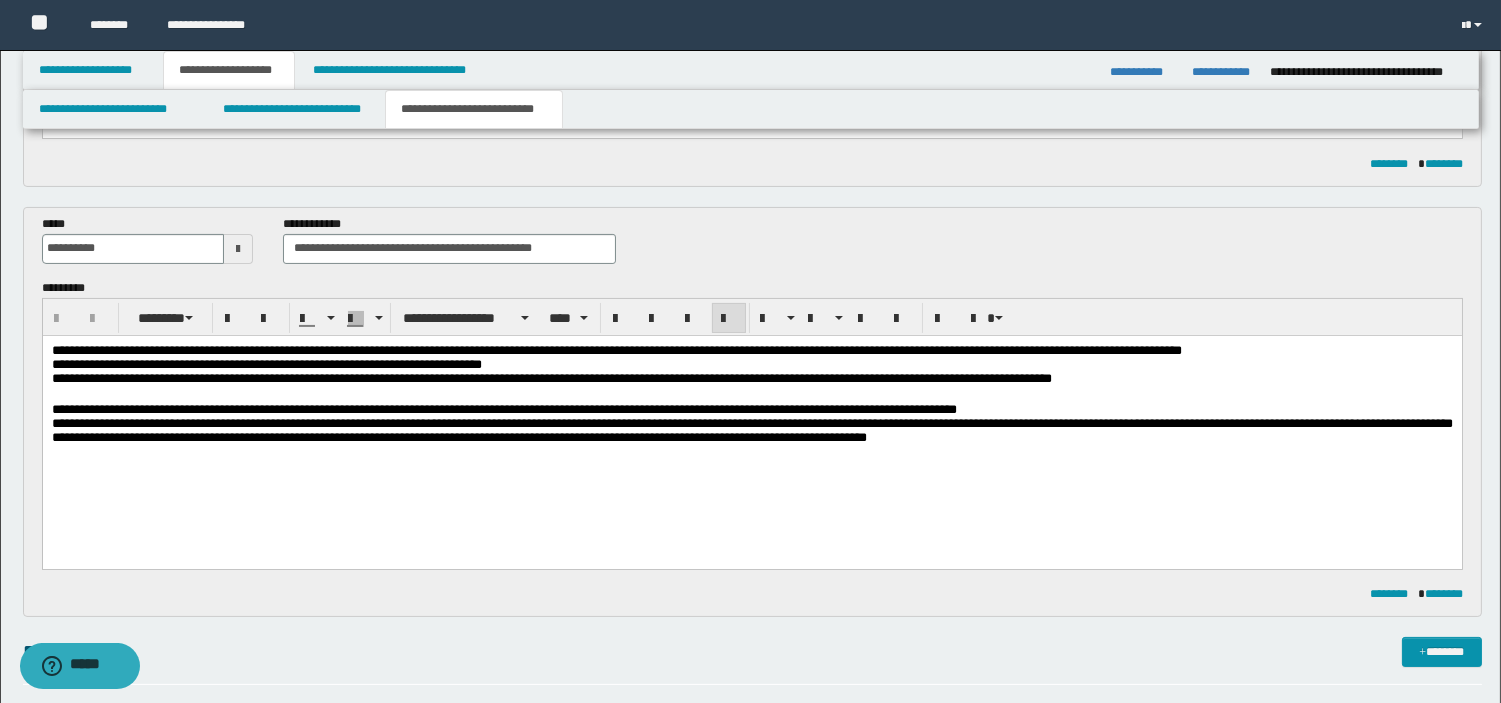 click on "**********" at bounding box center [751, 429] 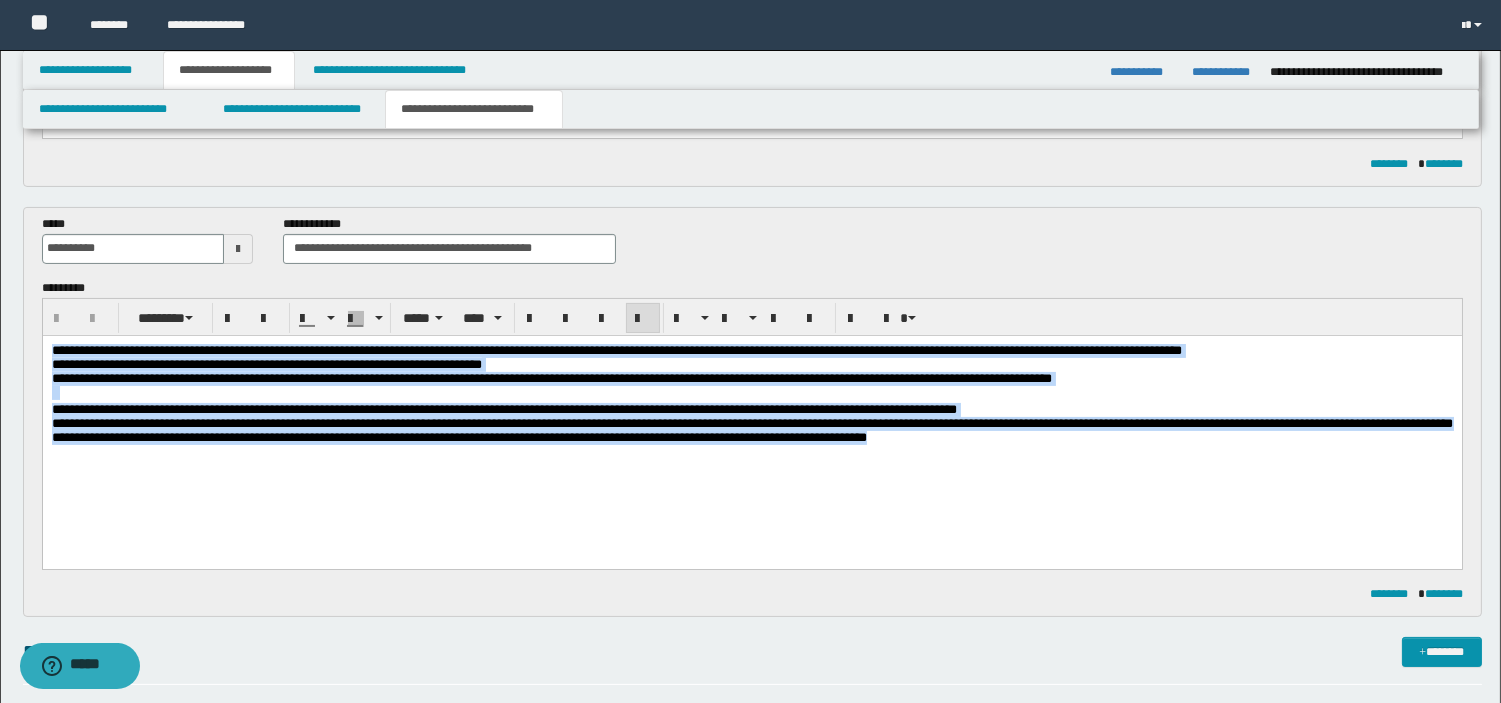 drag, startPoint x: 1220, startPoint y: 434, endPoint x: 42, endPoint y: 648, distance: 1197.2803 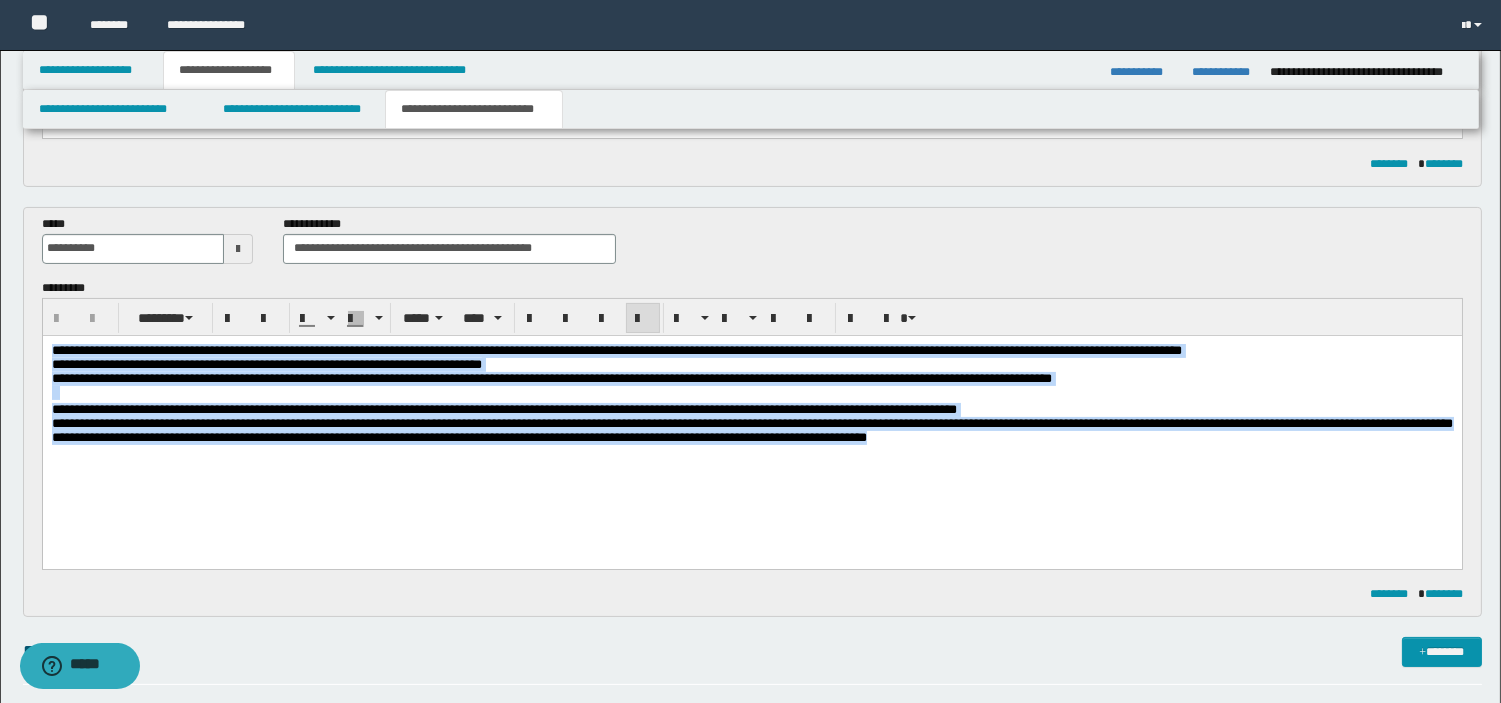 click on "**********" at bounding box center [751, 418] 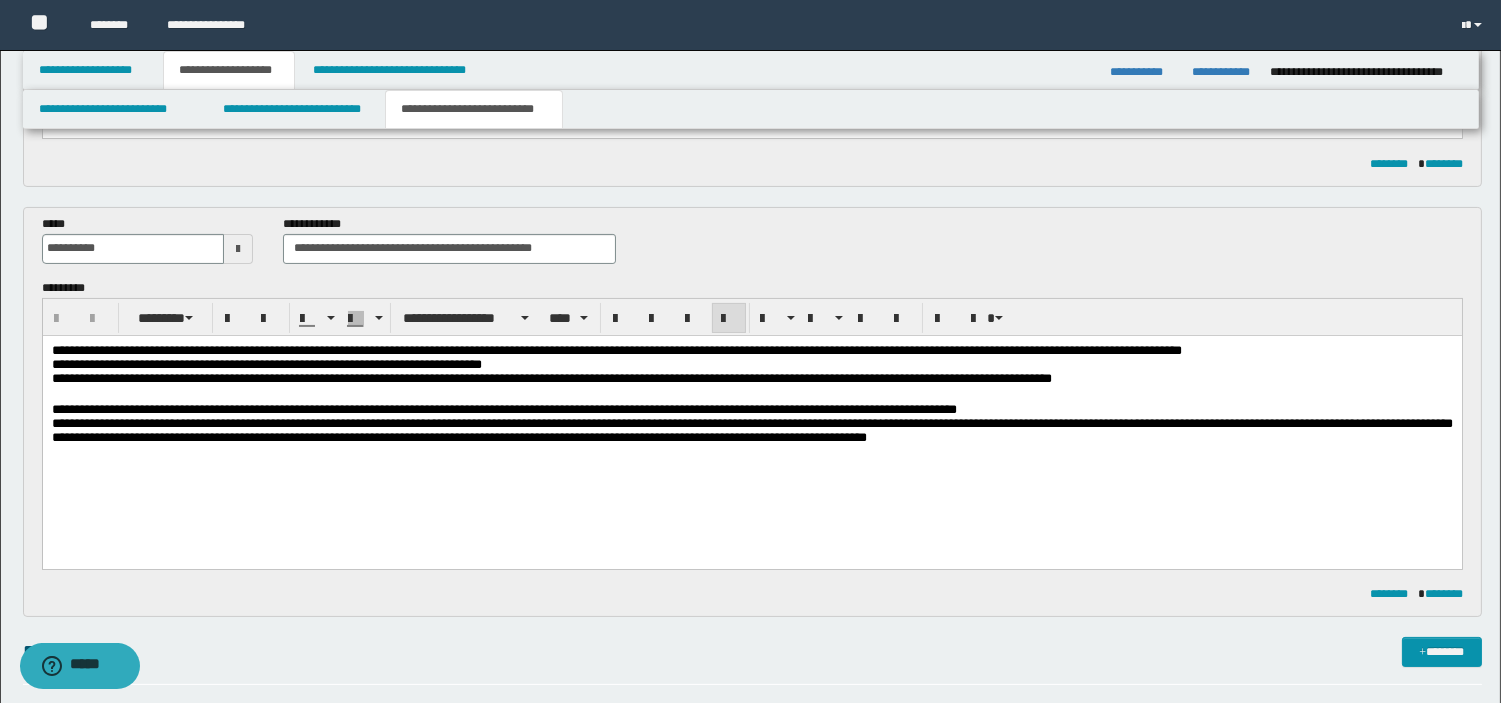 click on "**********" at bounding box center [751, 430] 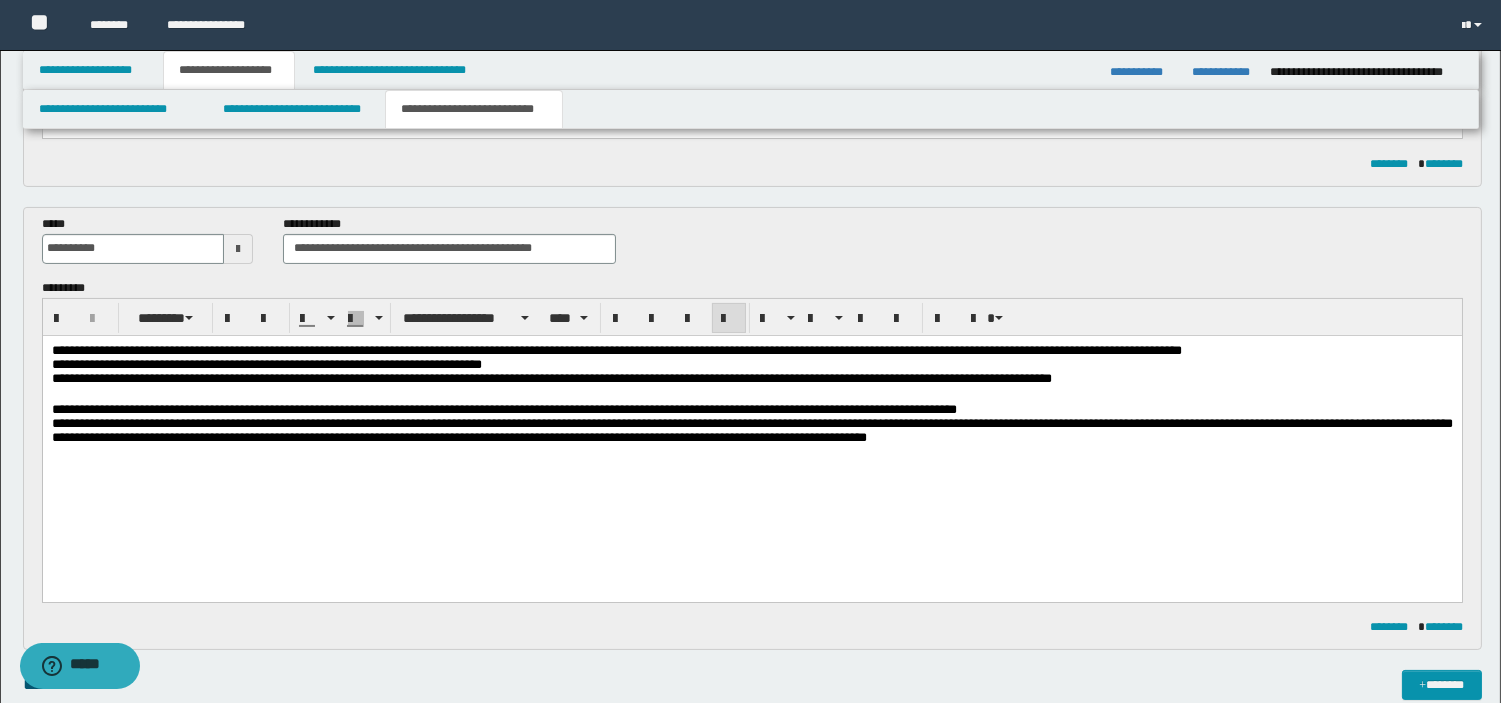 paste 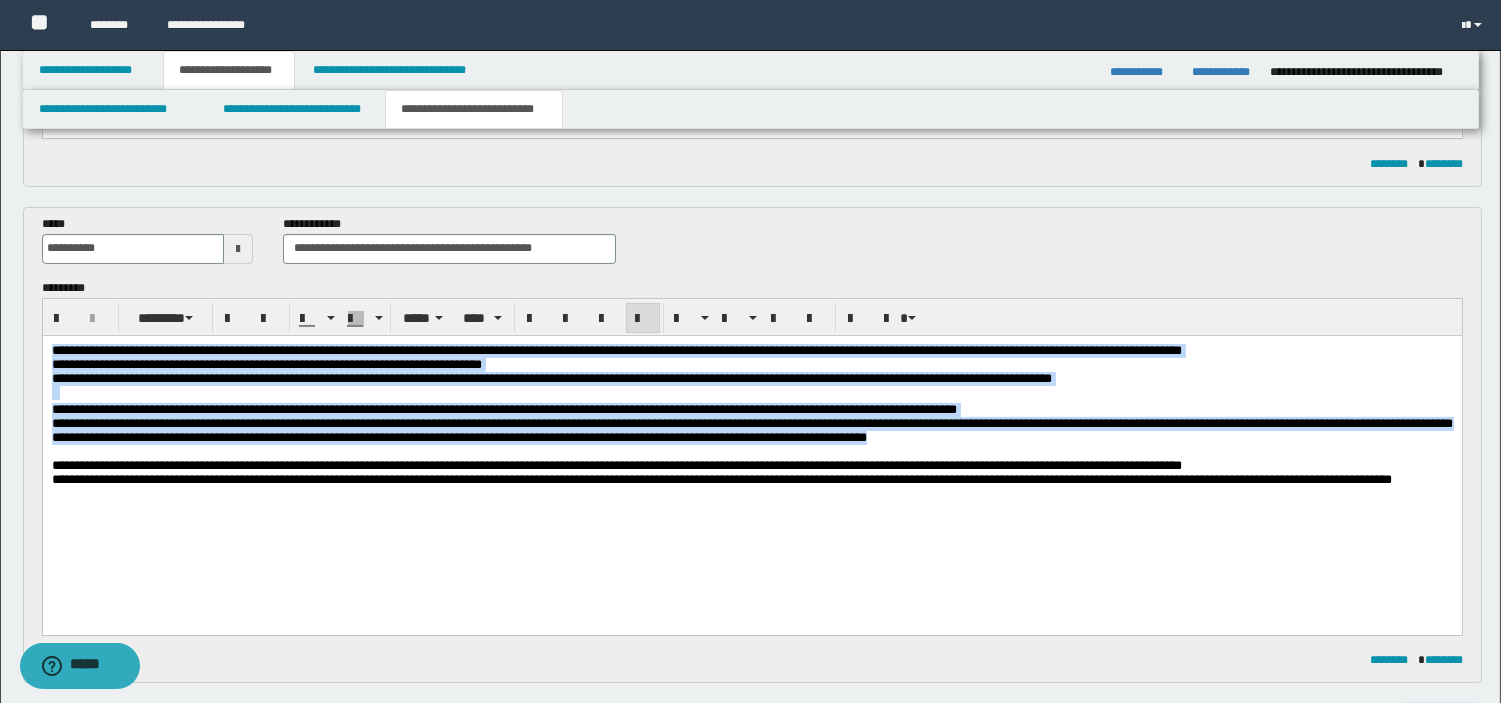 drag, startPoint x: 1386, startPoint y: 452, endPoint x: -1, endPoint y: 299, distance: 1395.4132 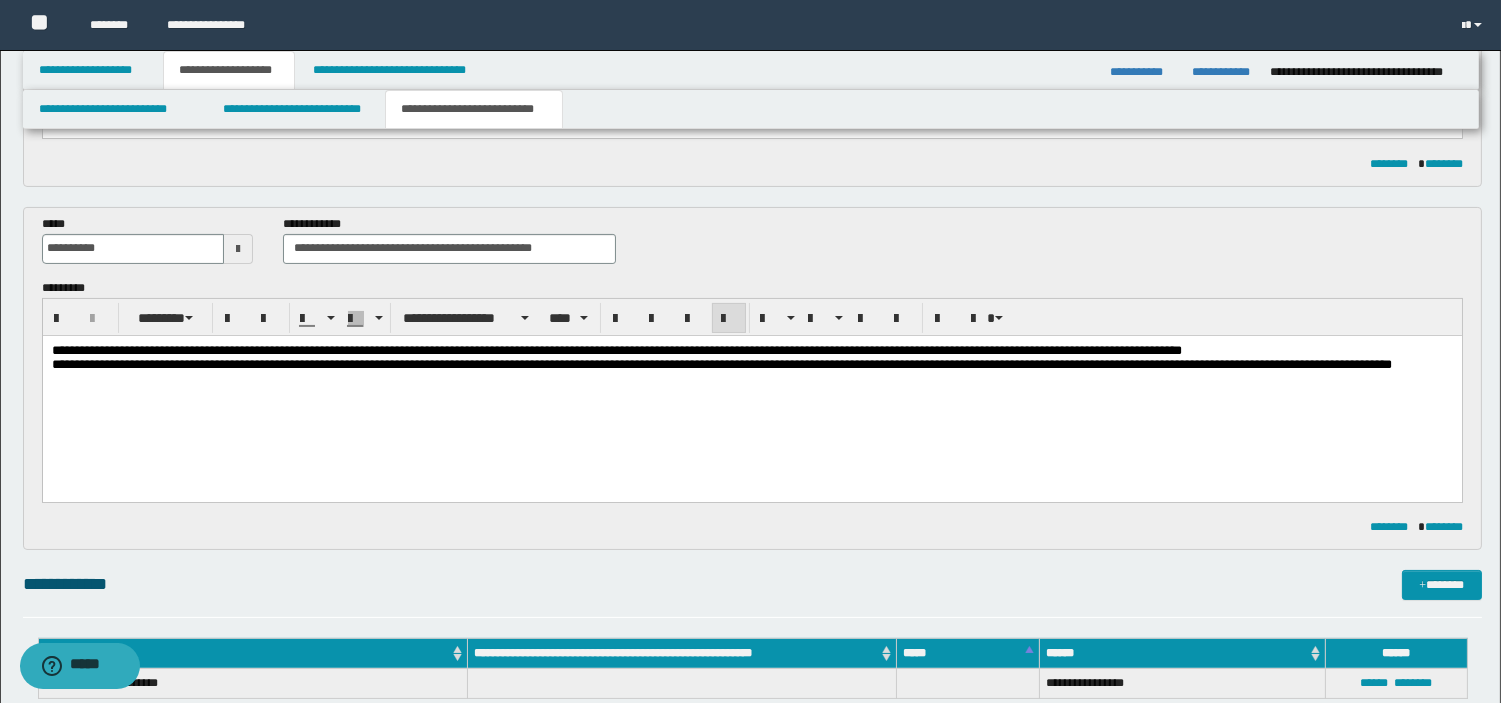 click on "**********" at bounding box center (751, 382) 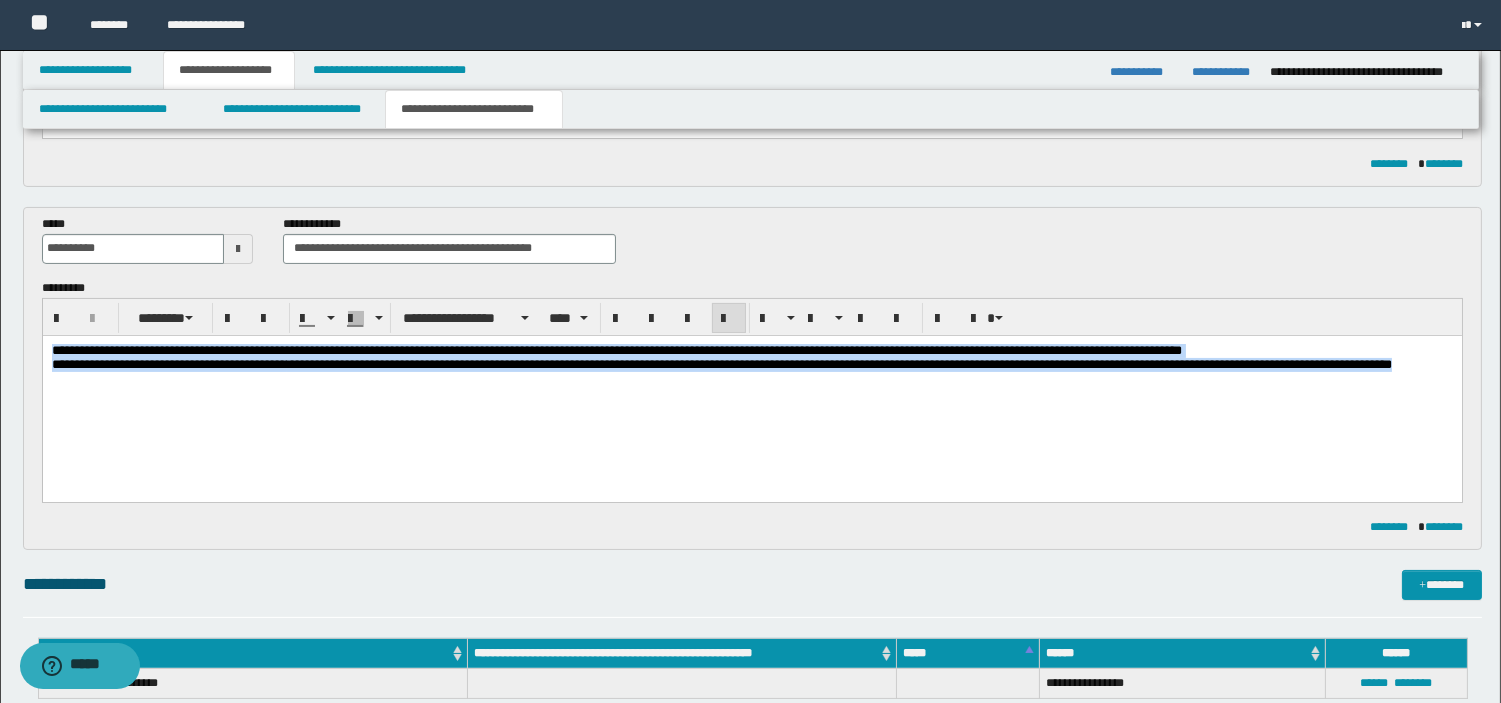 drag, startPoint x: 353, startPoint y: 403, endPoint x: 42, endPoint y: 601, distance: 368.68008 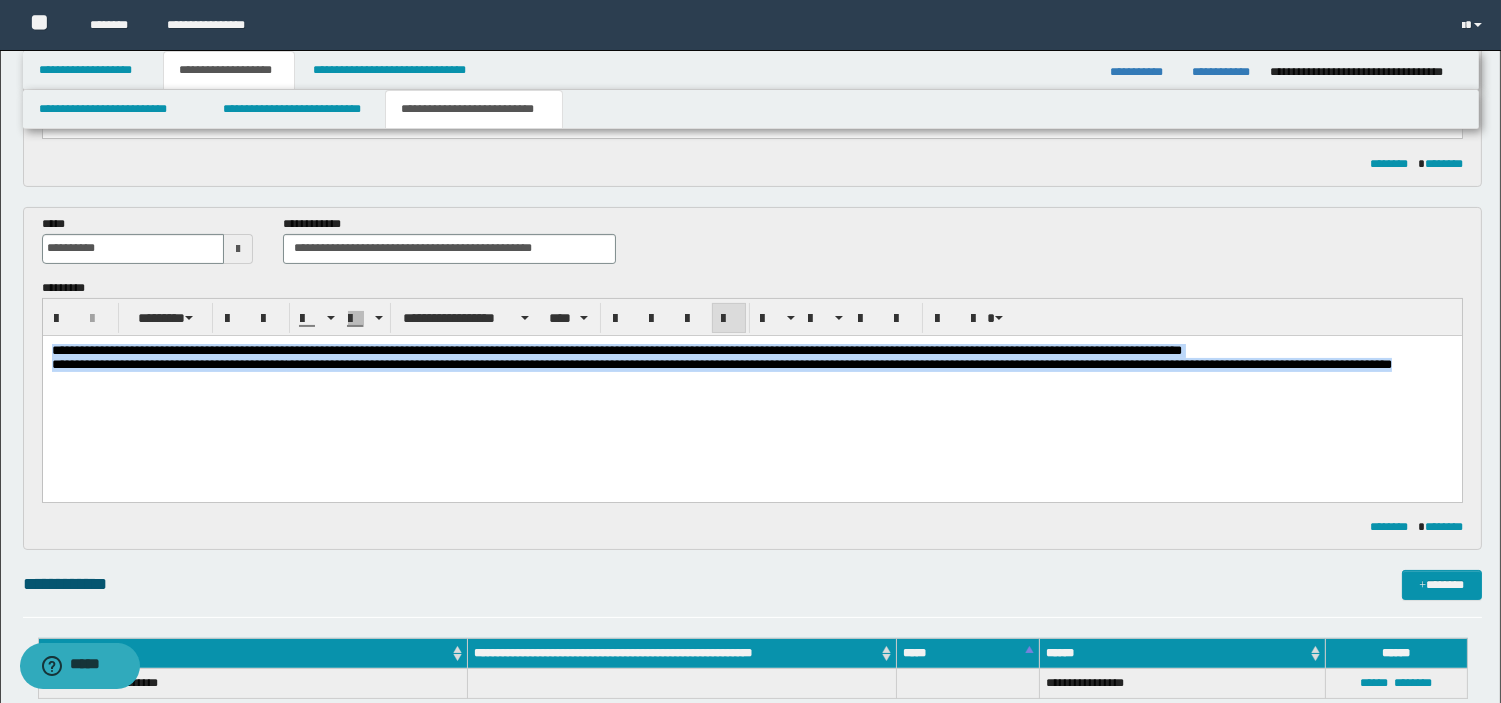 click on "**********" at bounding box center (751, 382) 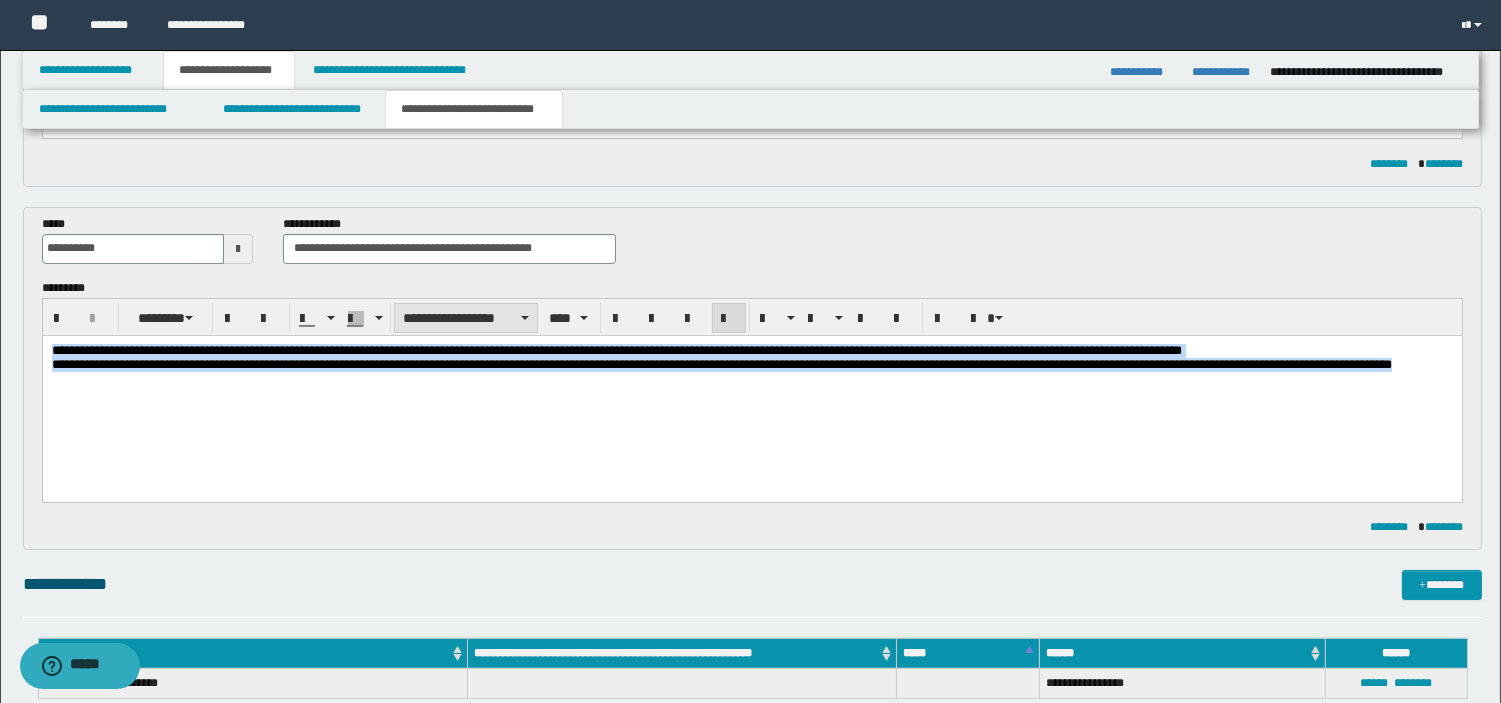click on "**********" at bounding box center [466, 318] 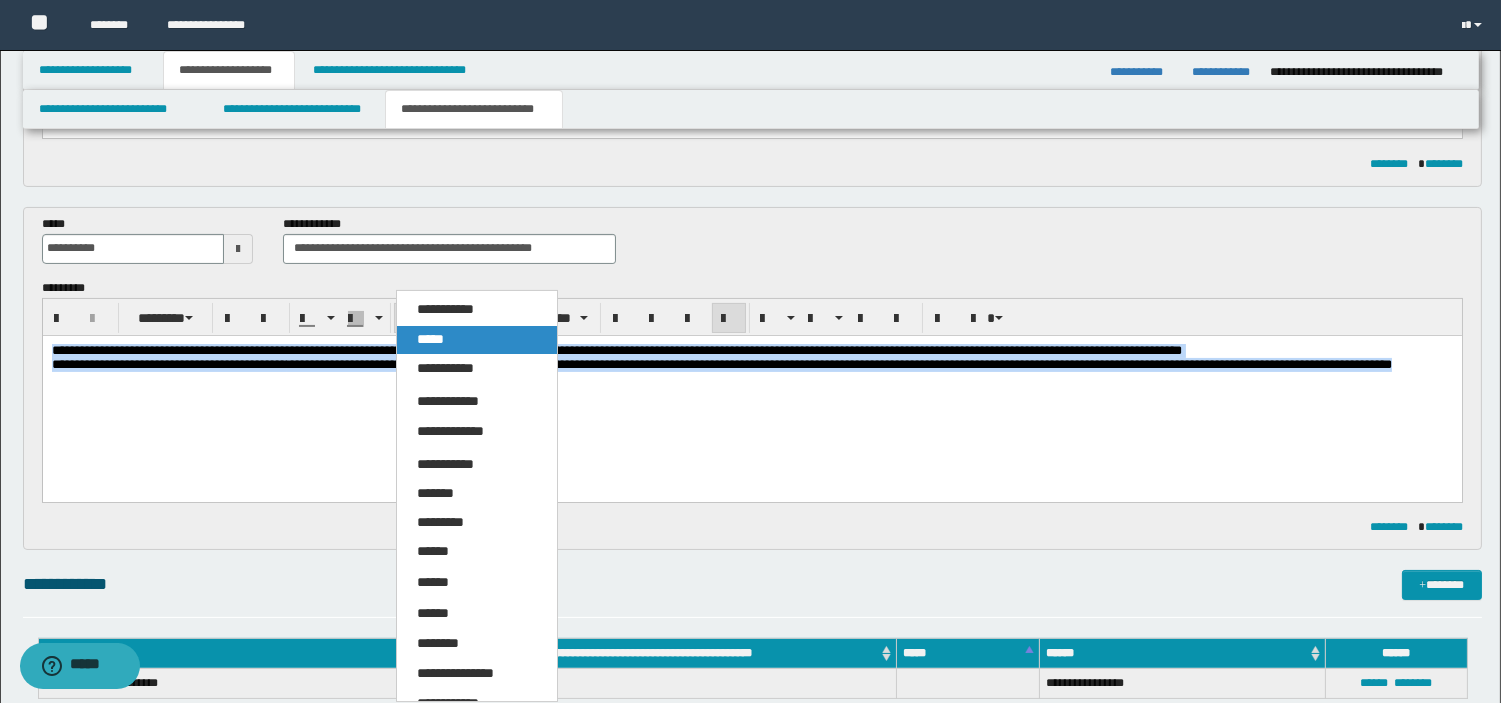 click on "*****" at bounding box center [477, 340] 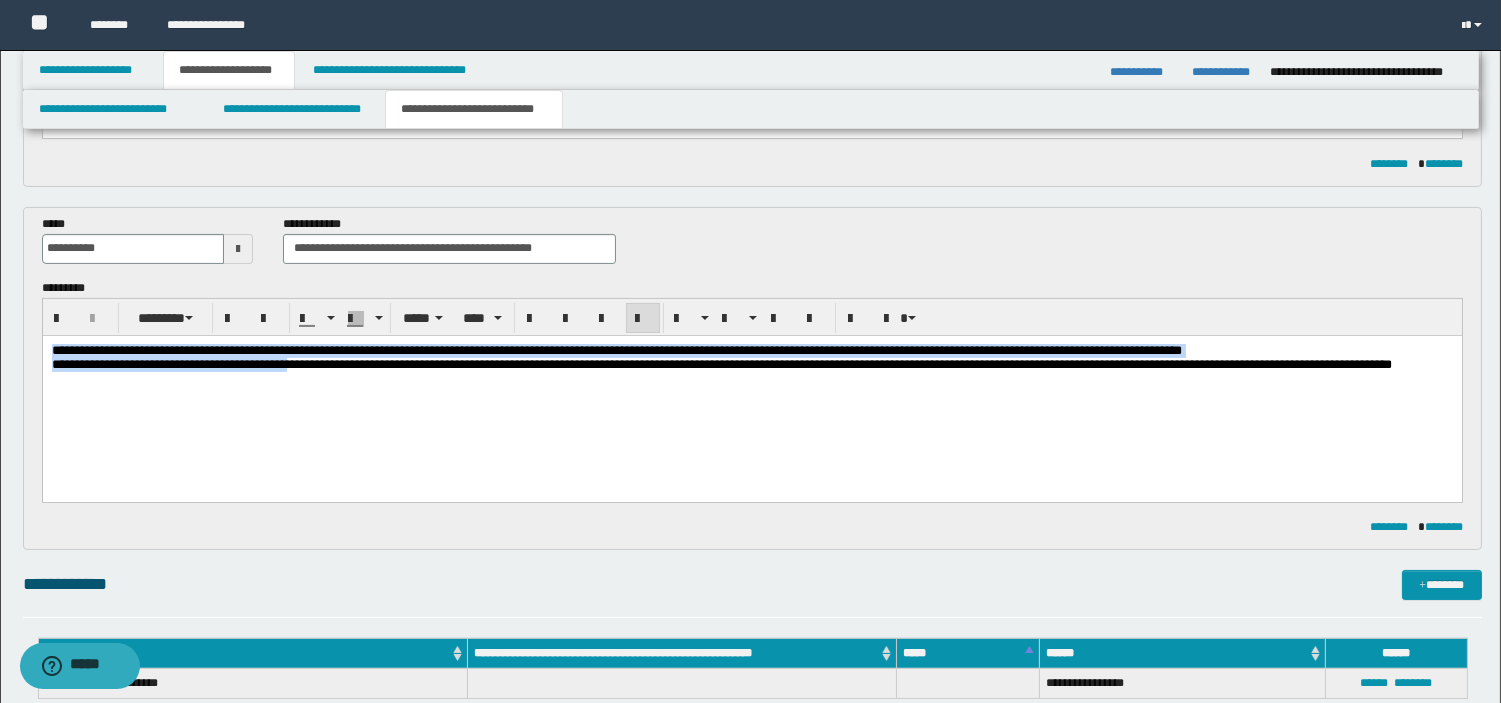 click on "**********" at bounding box center [751, 382] 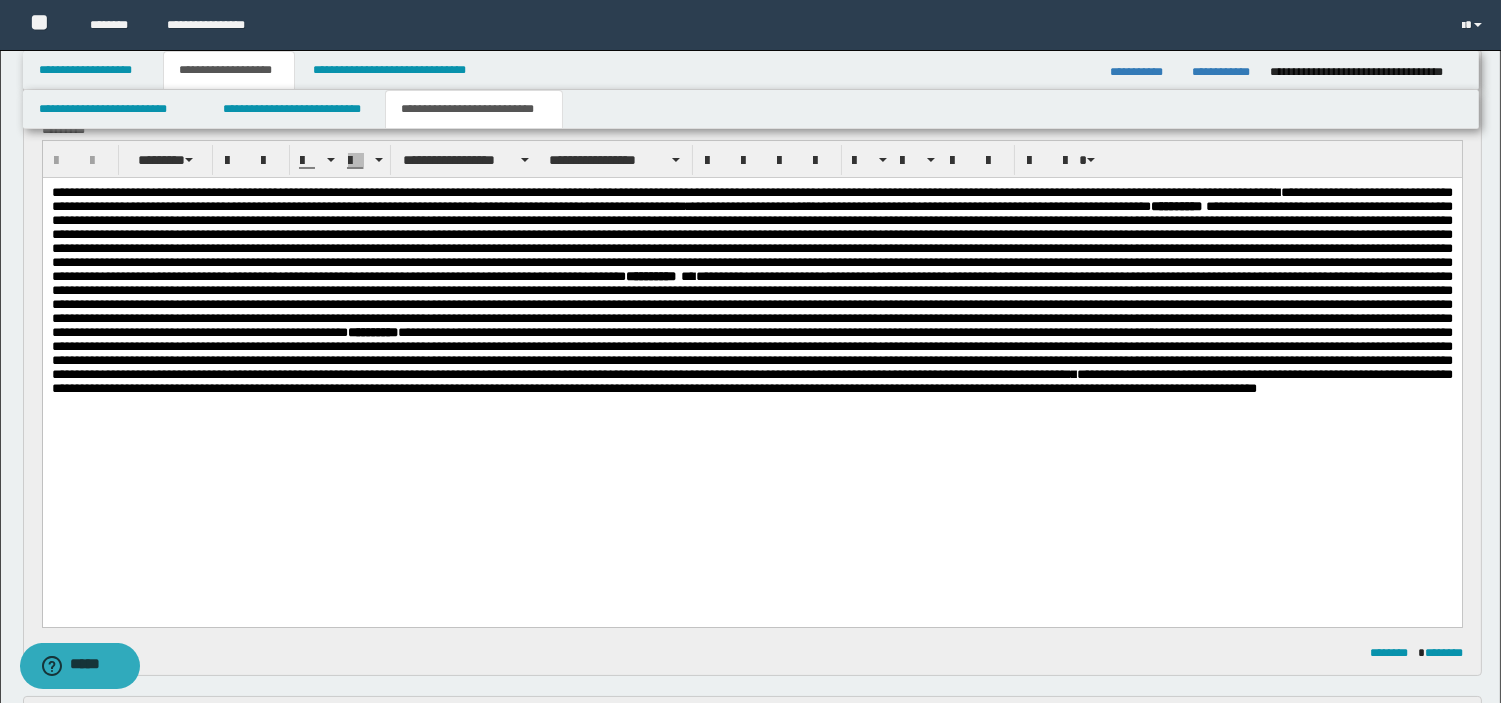 scroll, scrollTop: 130, scrollLeft: 0, axis: vertical 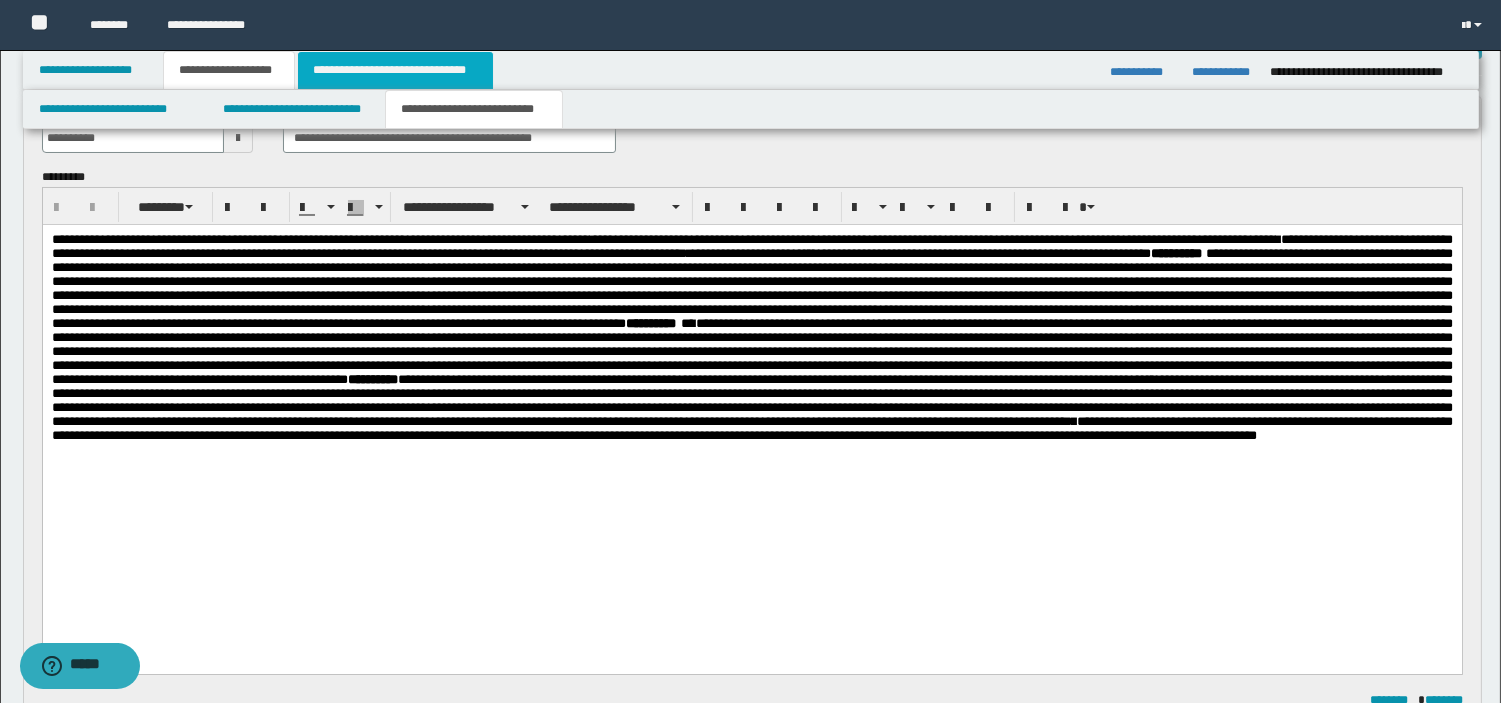 click on "**********" at bounding box center (395, 70) 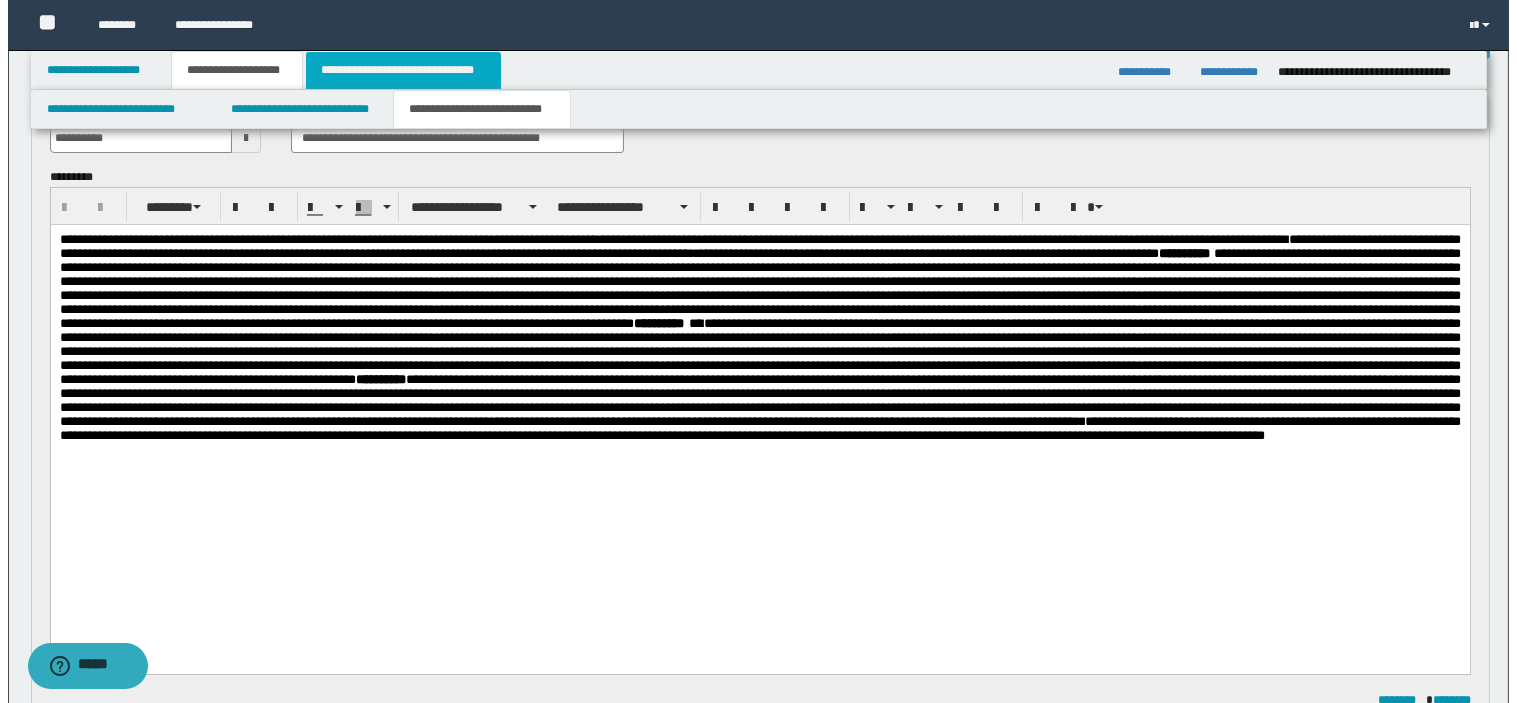 scroll, scrollTop: 0, scrollLeft: 0, axis: both 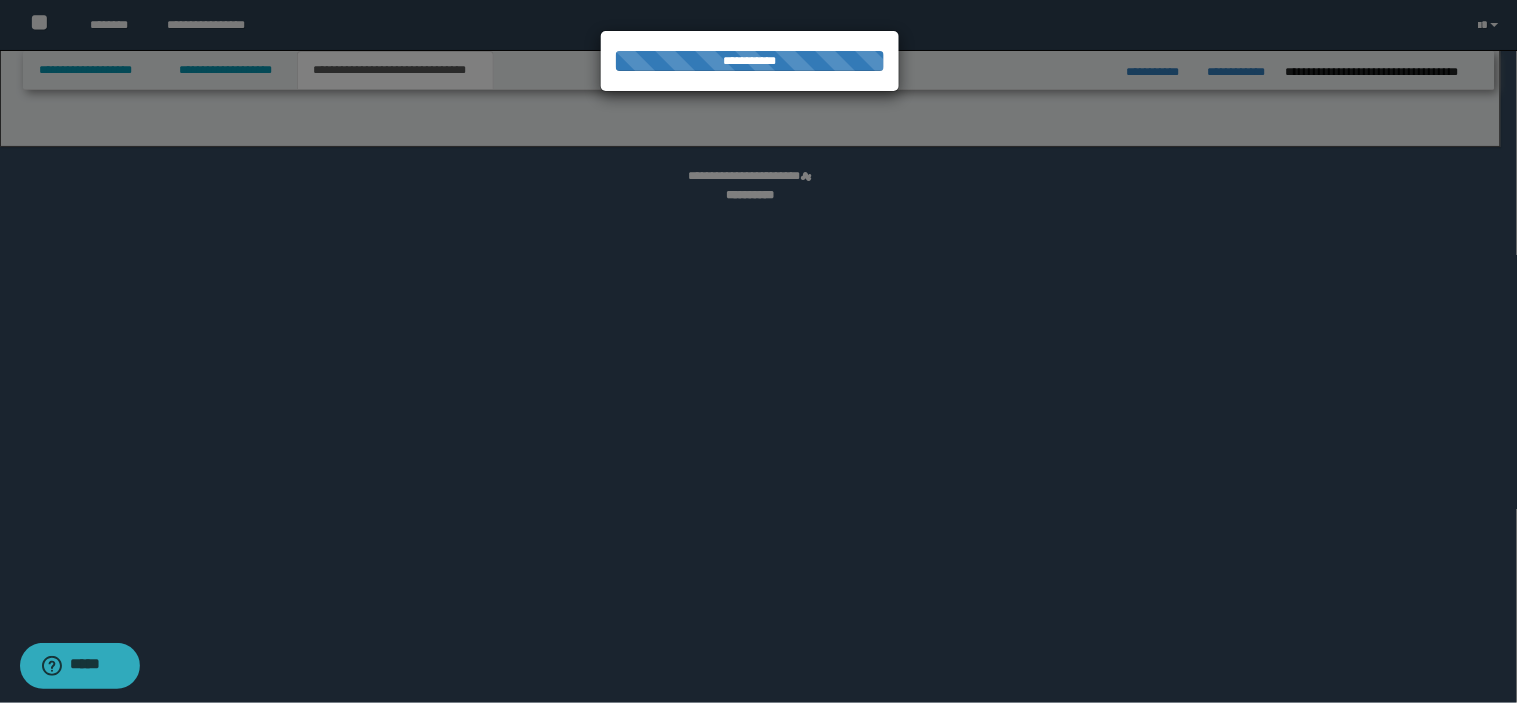 select on "*" 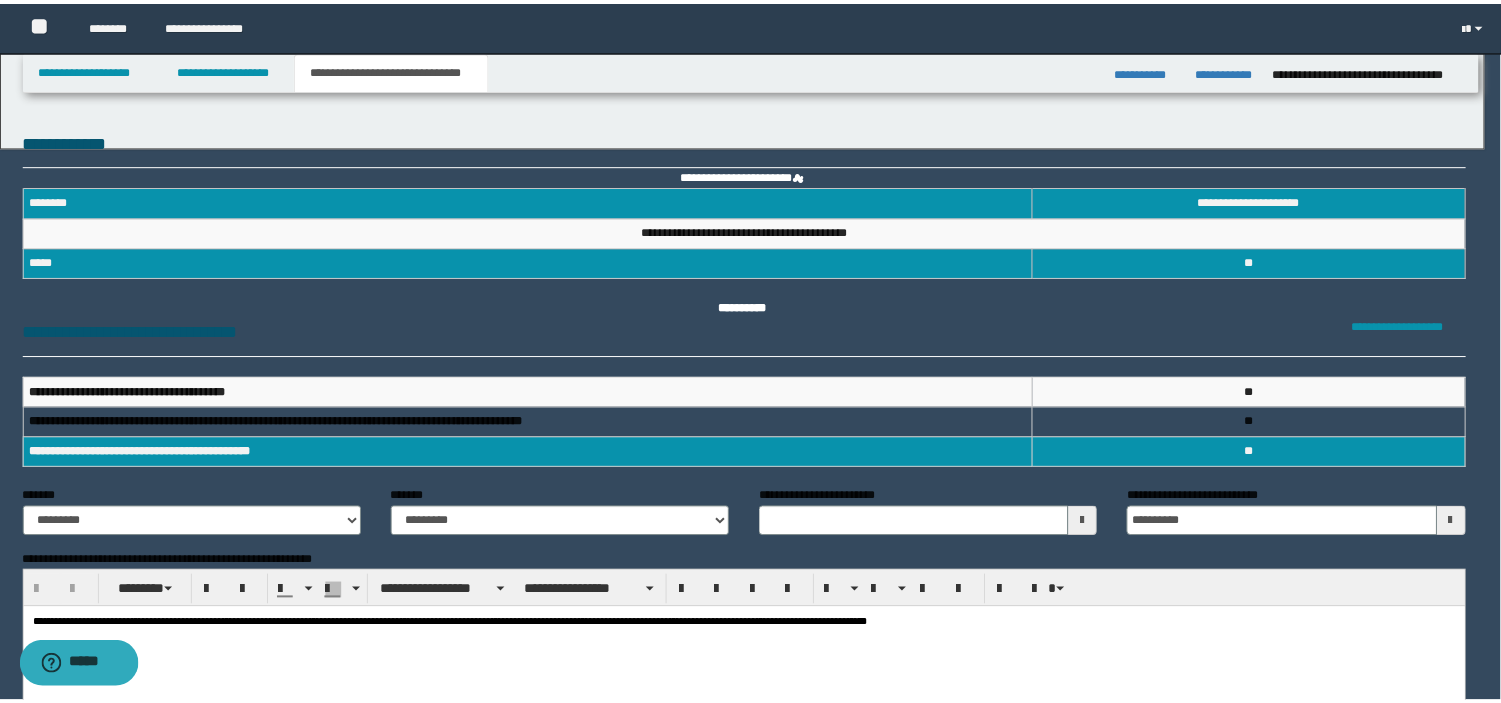 scroll, scrollTop: 0, scrollLeft: 0, axis: both 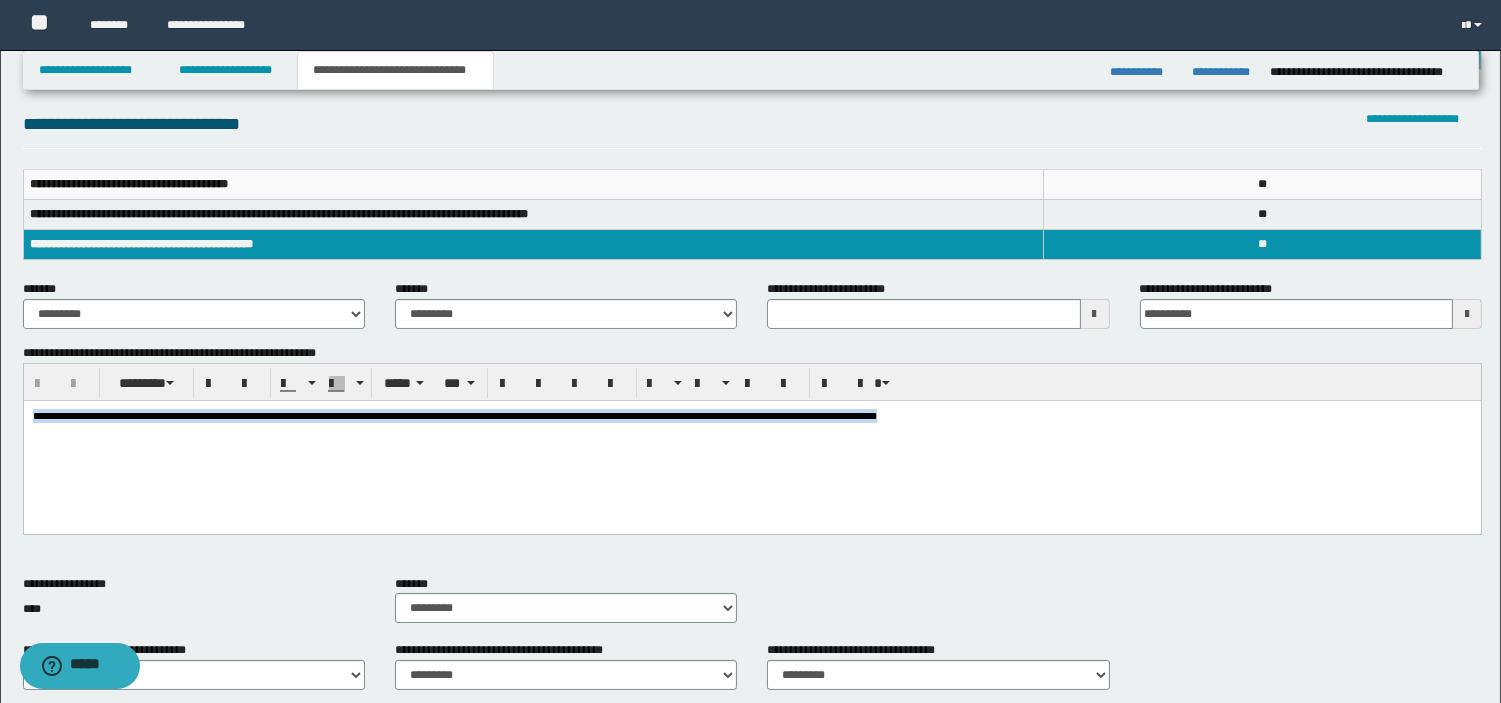 drag, startPoint x: 811, startPoint y: 409, endPoint x: -1, endPoint y: 400, distance: 812.04987 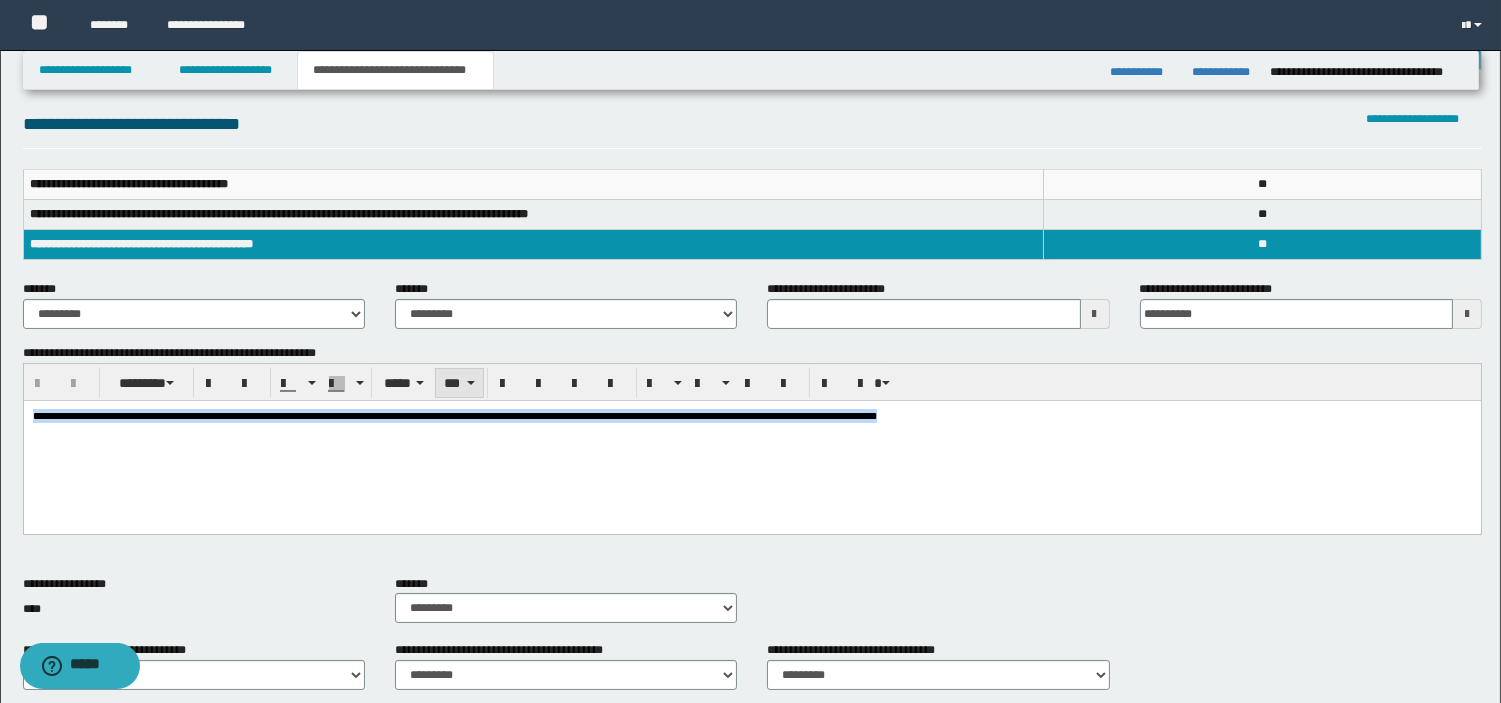 click on "***" at bounding box center [459, 383] 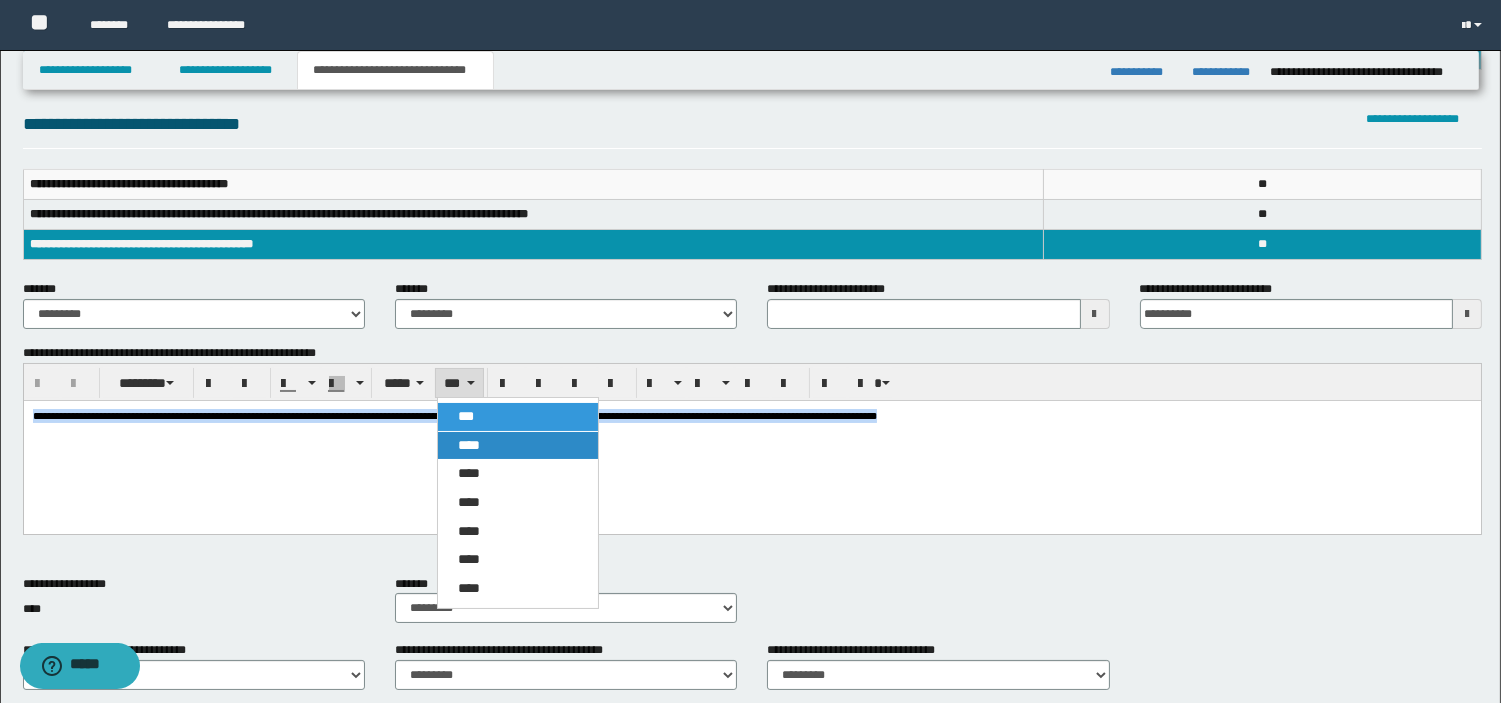 click on "****" at bounding box center (469, 445) 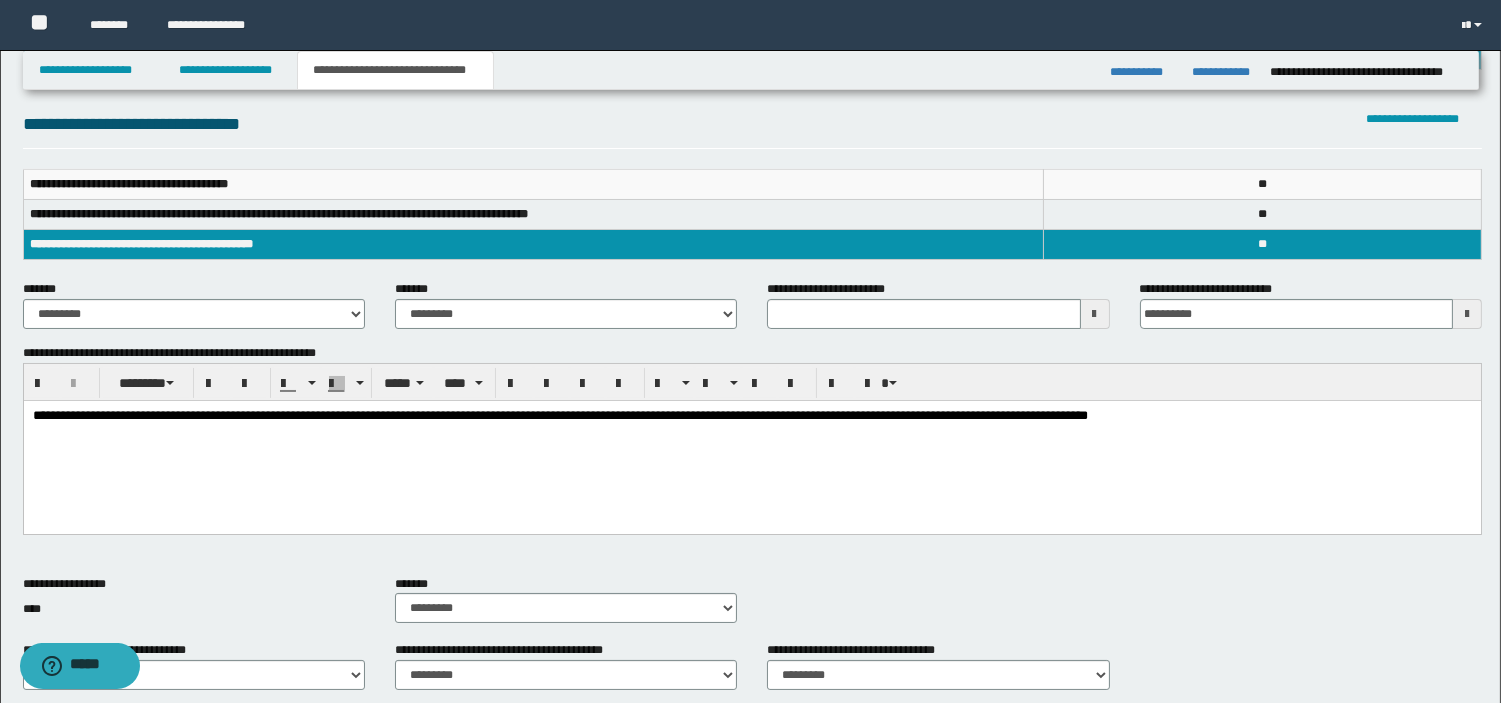 click on "**********" at bounding box center (751, 440) 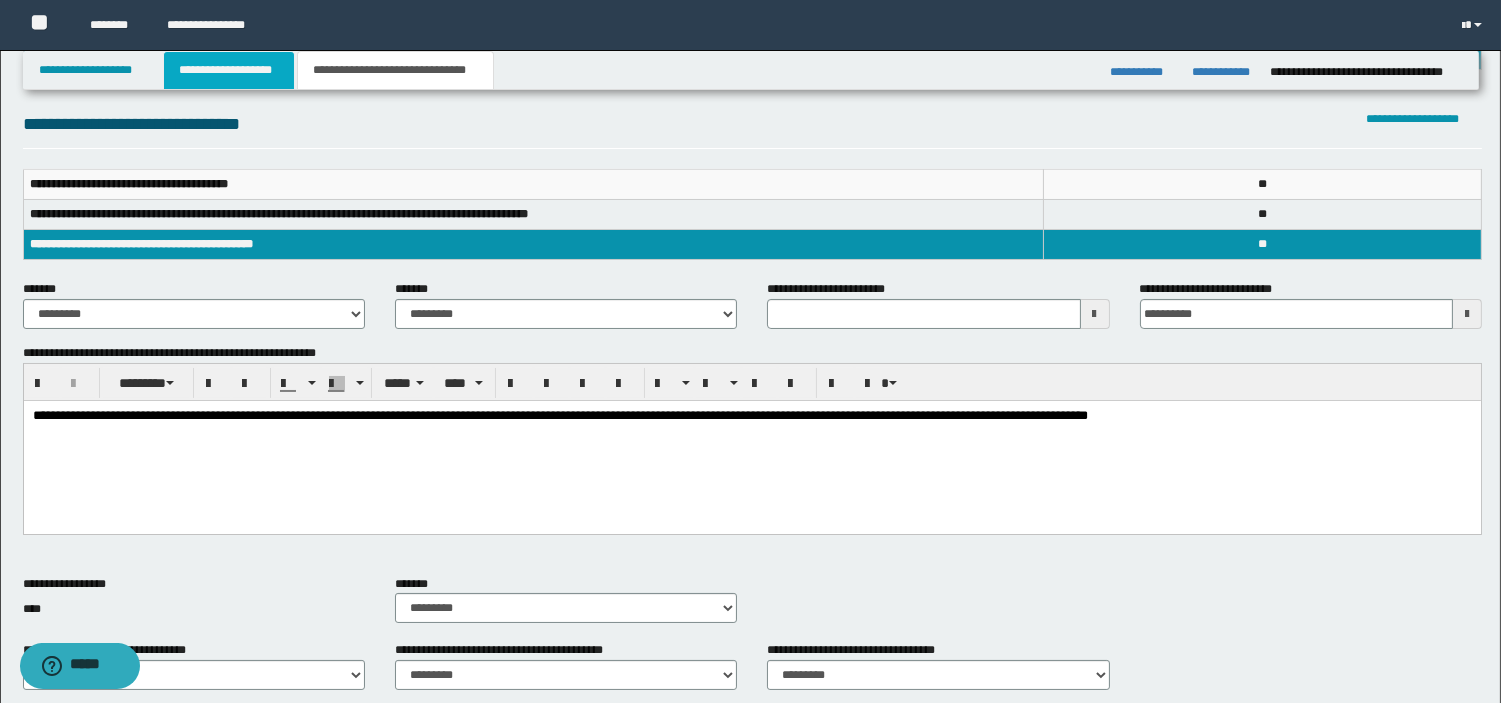 click on "**********" at bounding box center (229, 70) 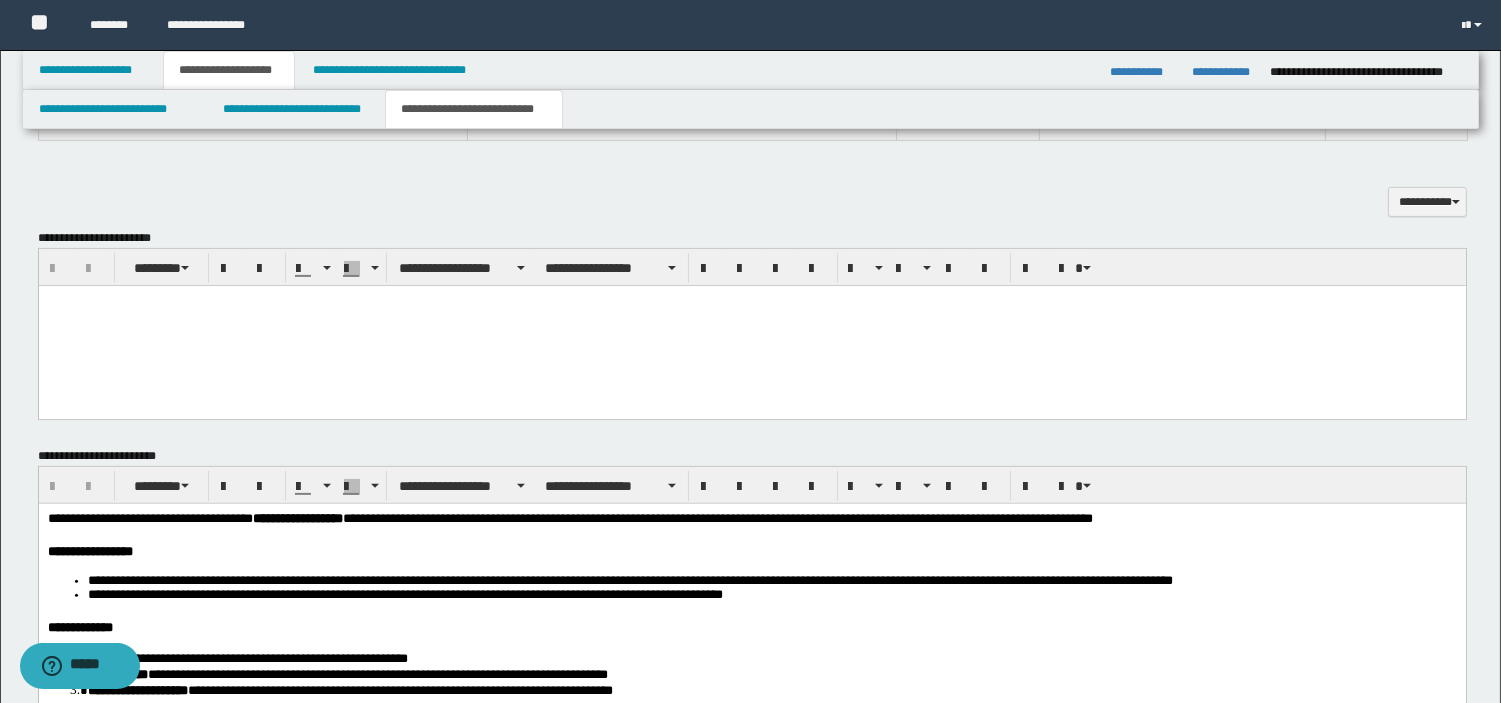 scroll, scrollTop: 1200, scrollLeft: 0, axis: vertical 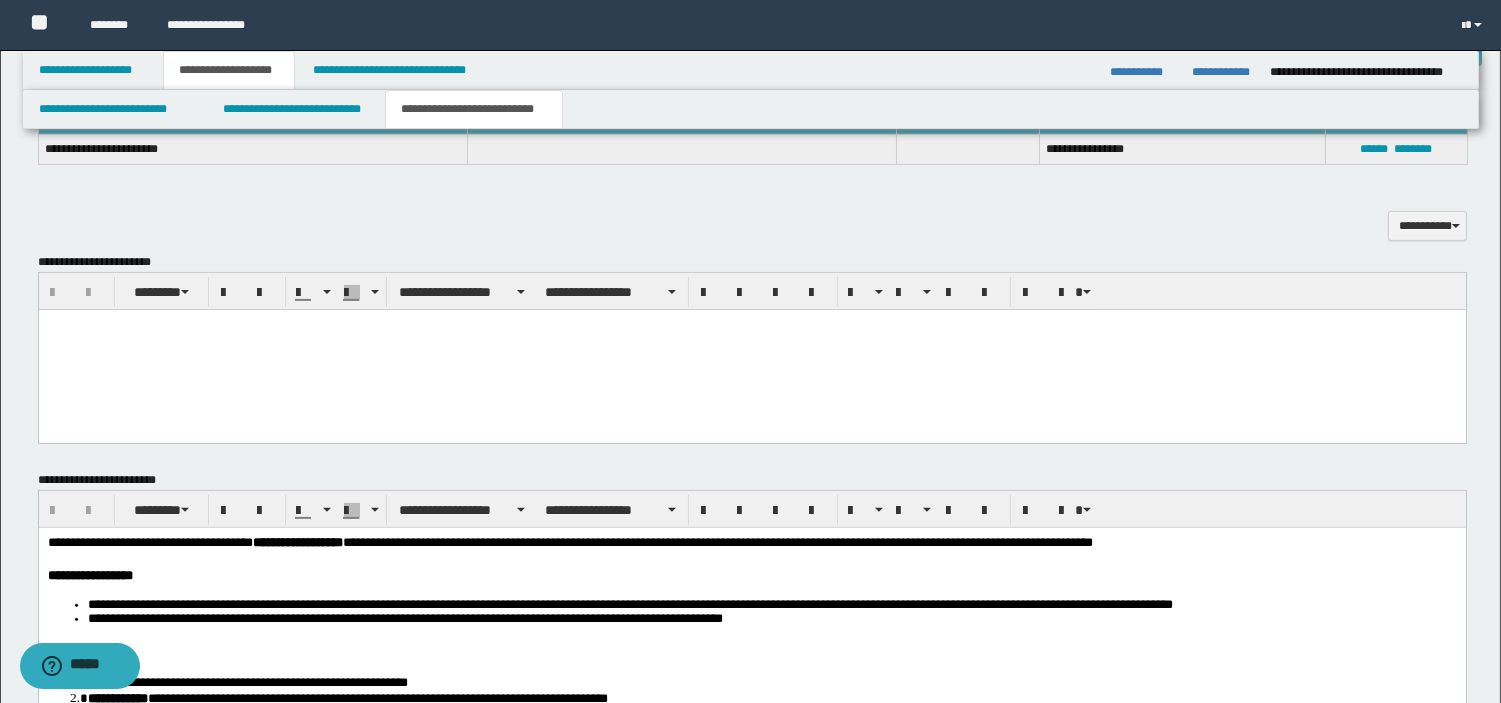 click at bounding box center [751, 349] 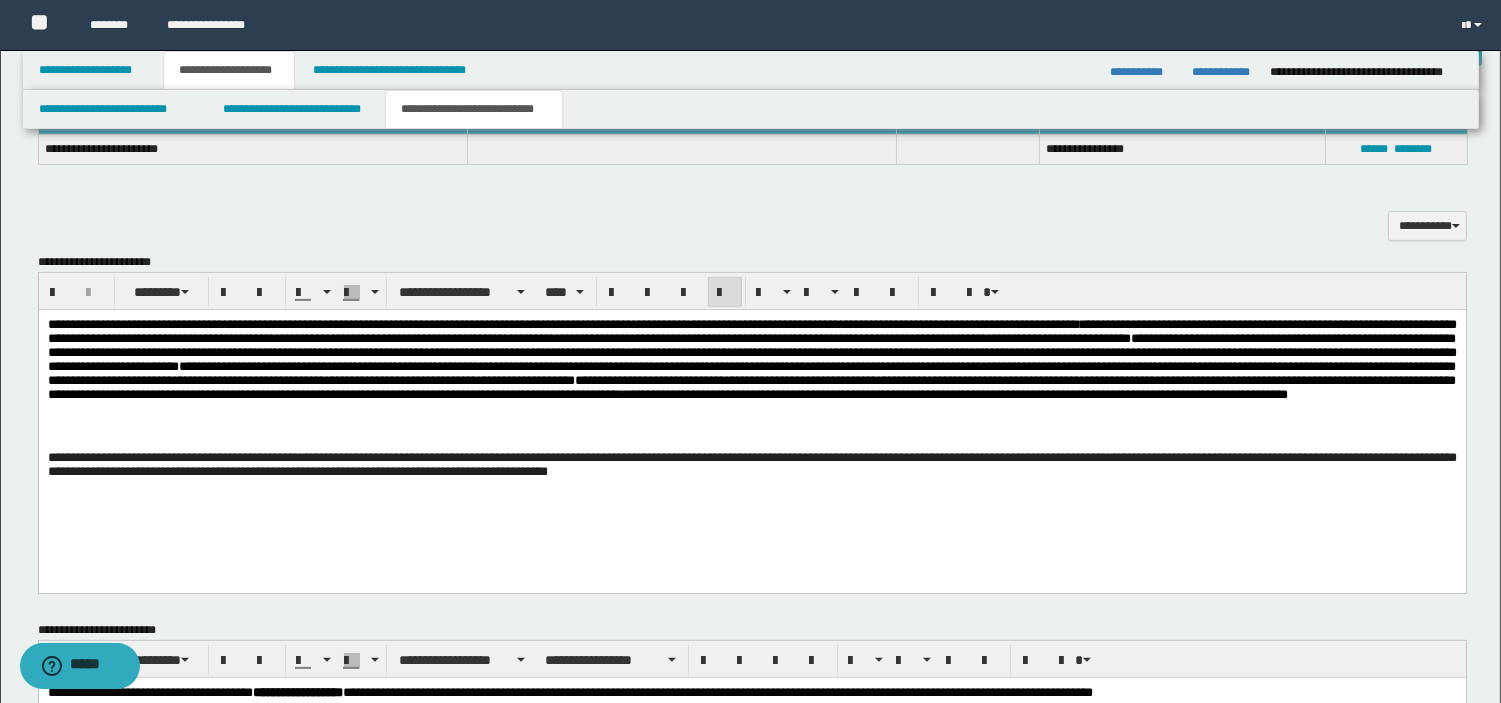 click on "**********" at bounding box center [751, 463] 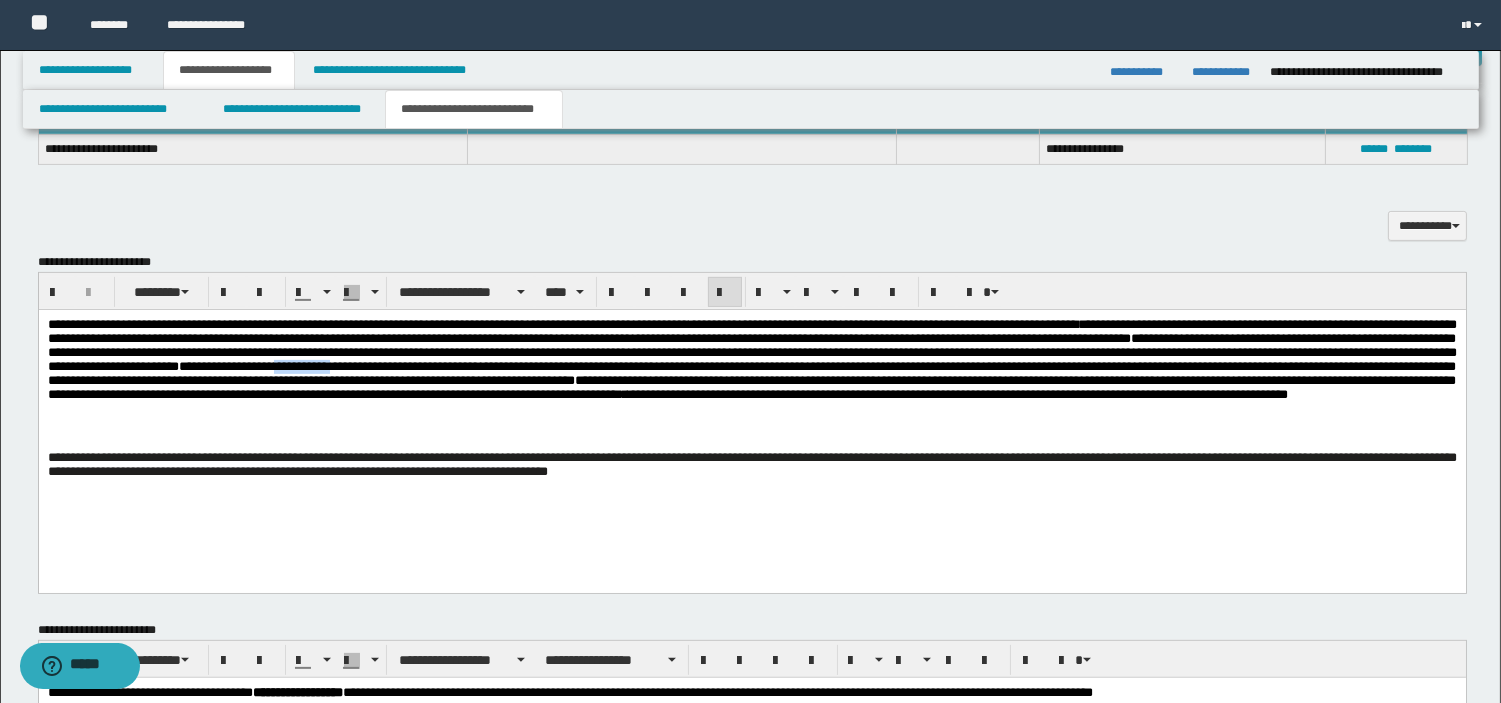 drag, startPoint x: 1124, startPoint y: 369, endPoint x: 1219, endPoint y: 375, distance: 95.189285 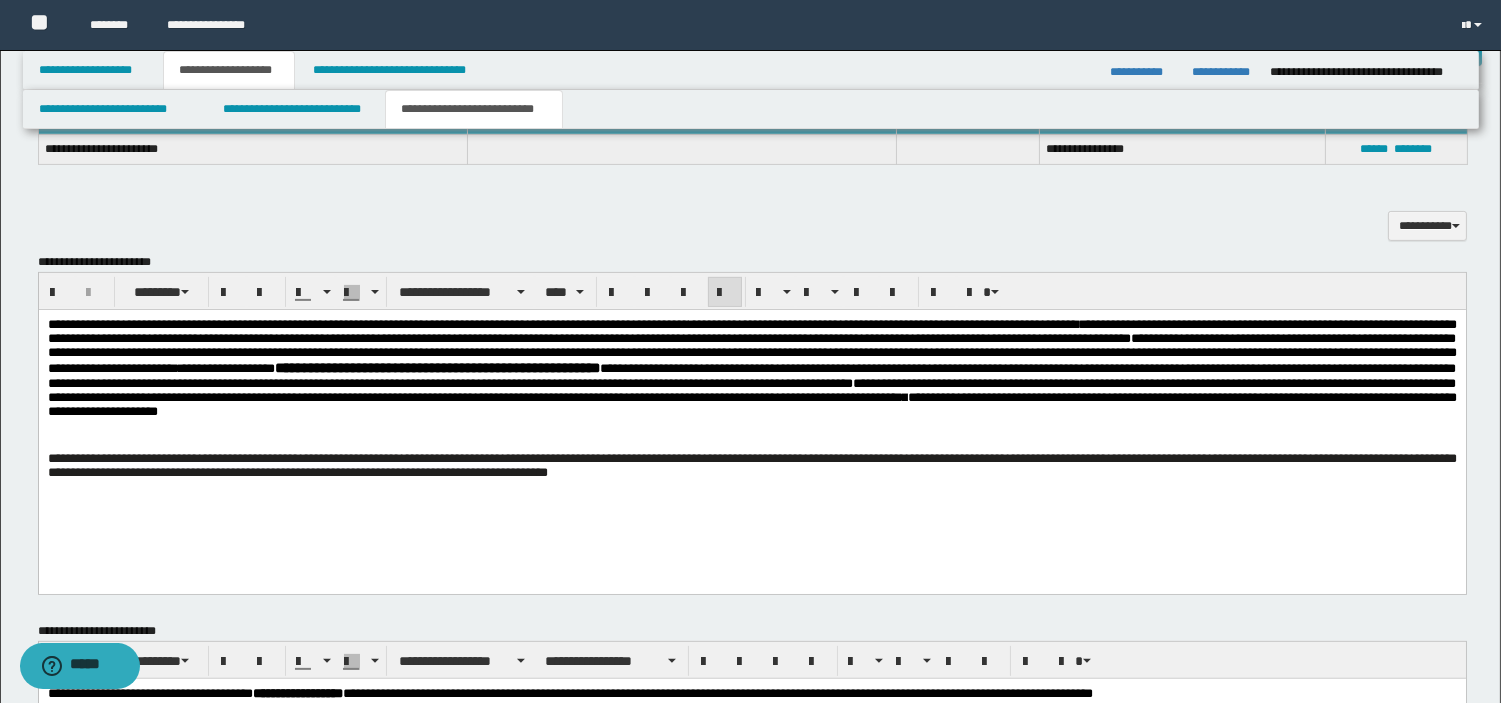 click on "**********" at bounding box center [751, 360] 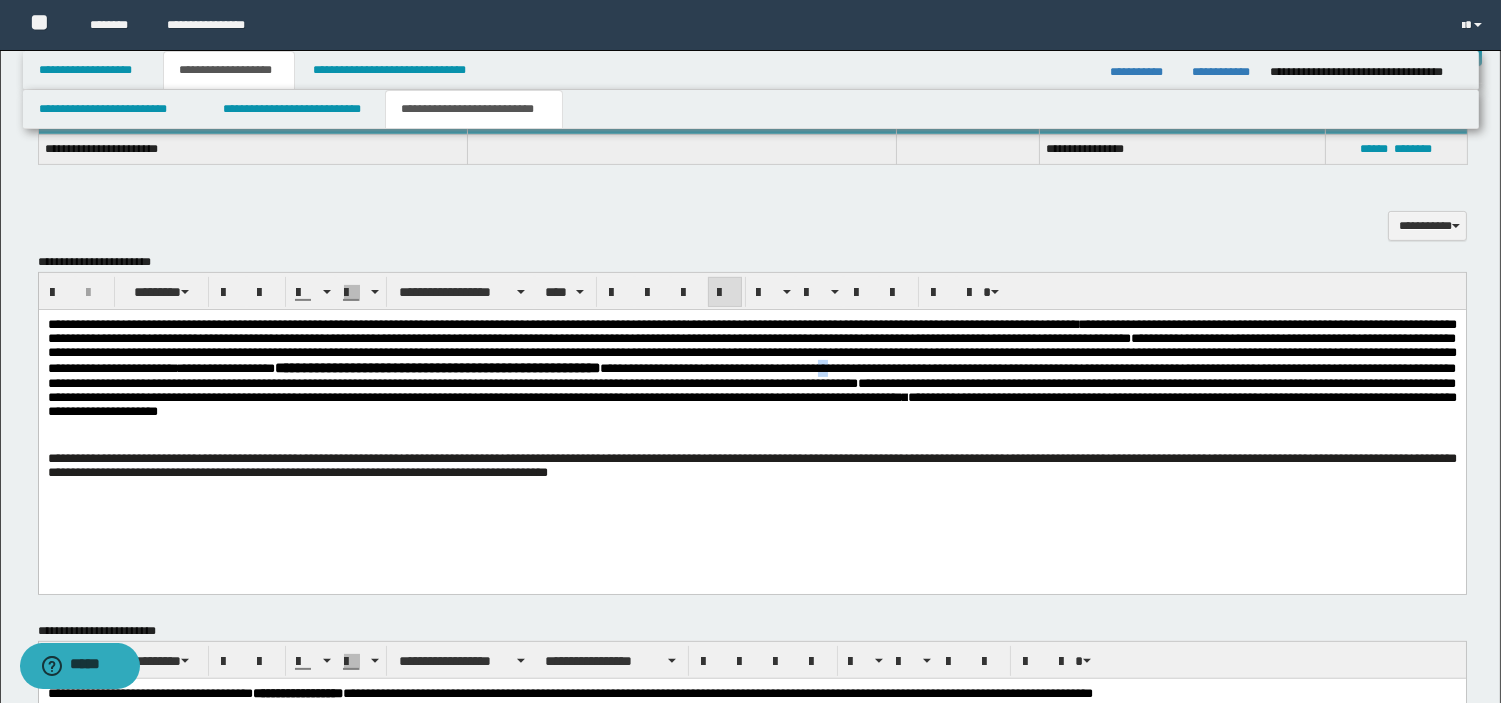 drag, startPoint x: 299, startPoint y: 393, endPoint x: 314, endPoint y: 393, distance: 15 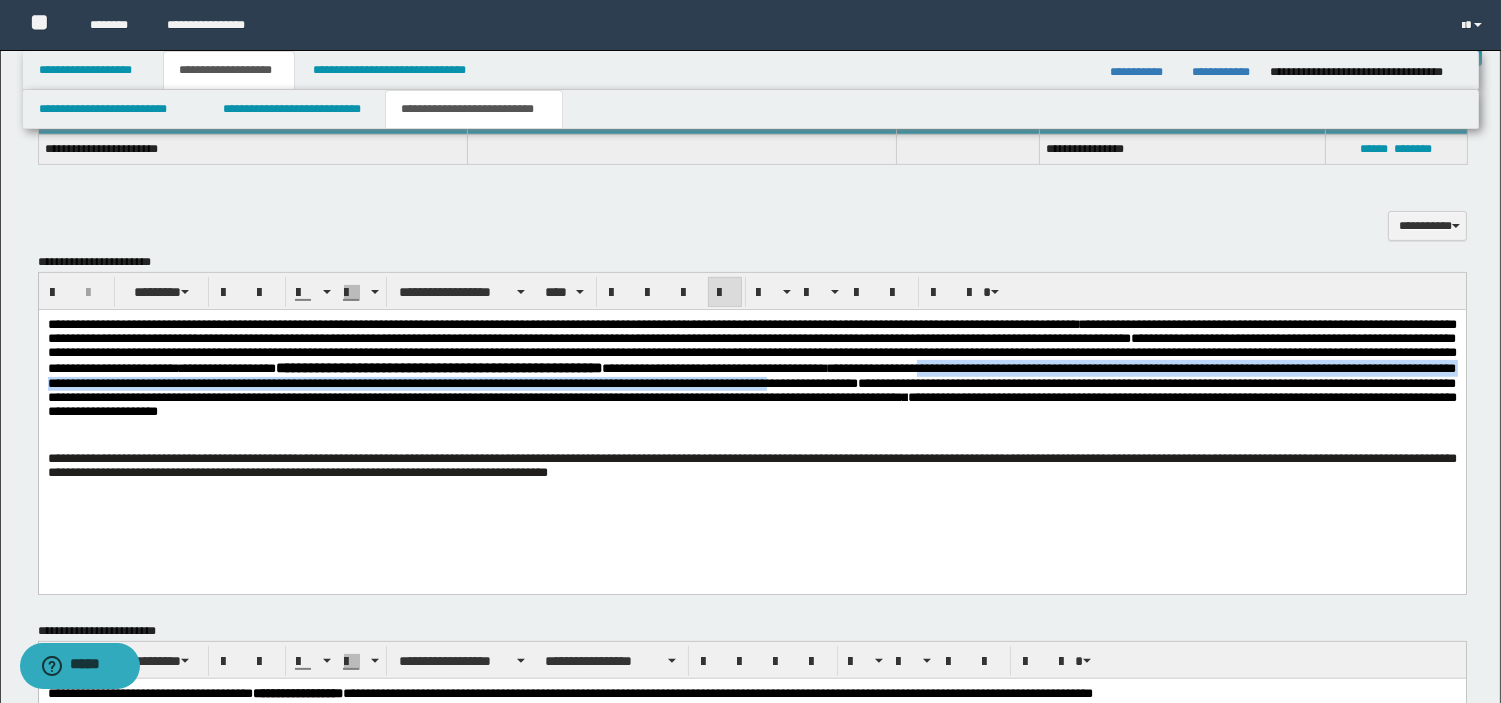 drag, startPoint x: 430, startPoint y: 389, endPoint x: 672, endPoint y: 407, distance: 242.6685 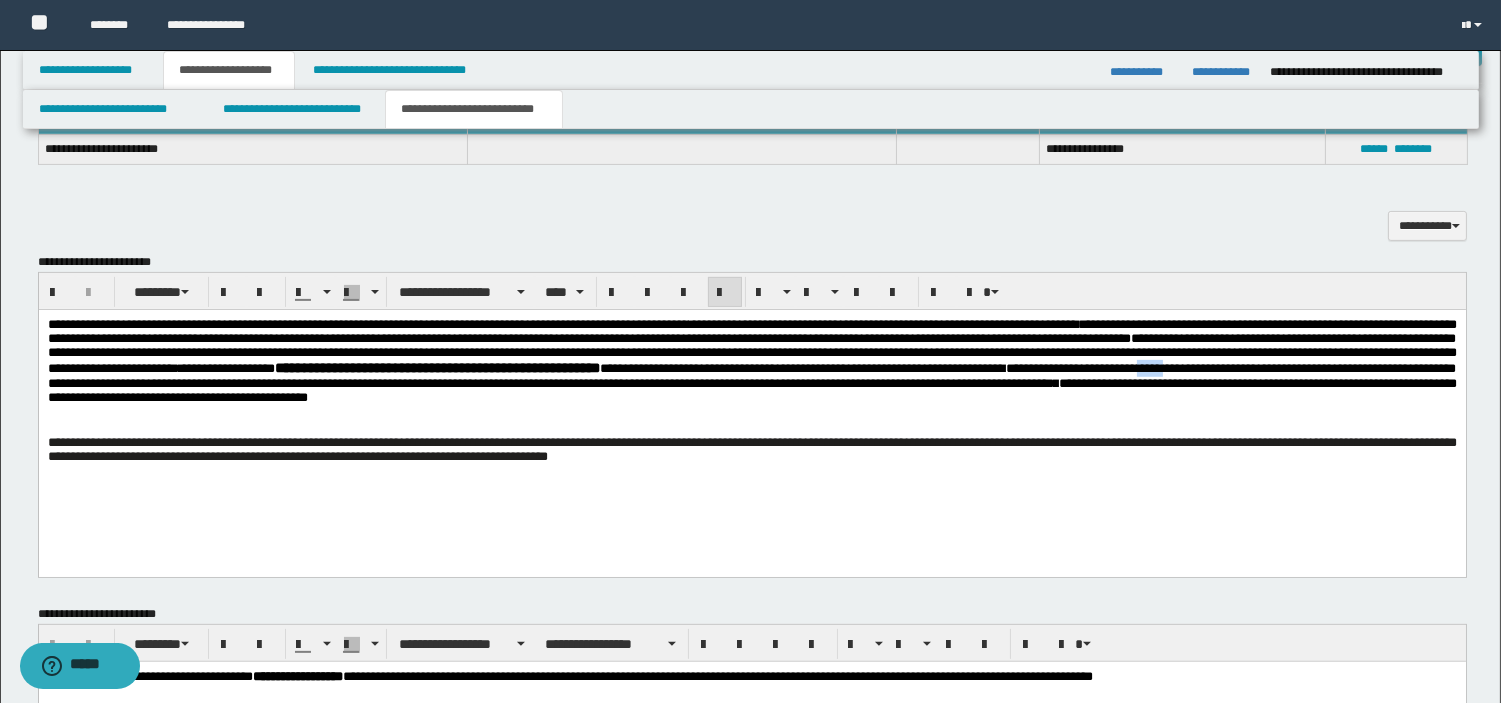 drag, startPoint x: 651, startPoint y: 387, endPoint x: 692, endPoint y: 395, distance: 41.773197 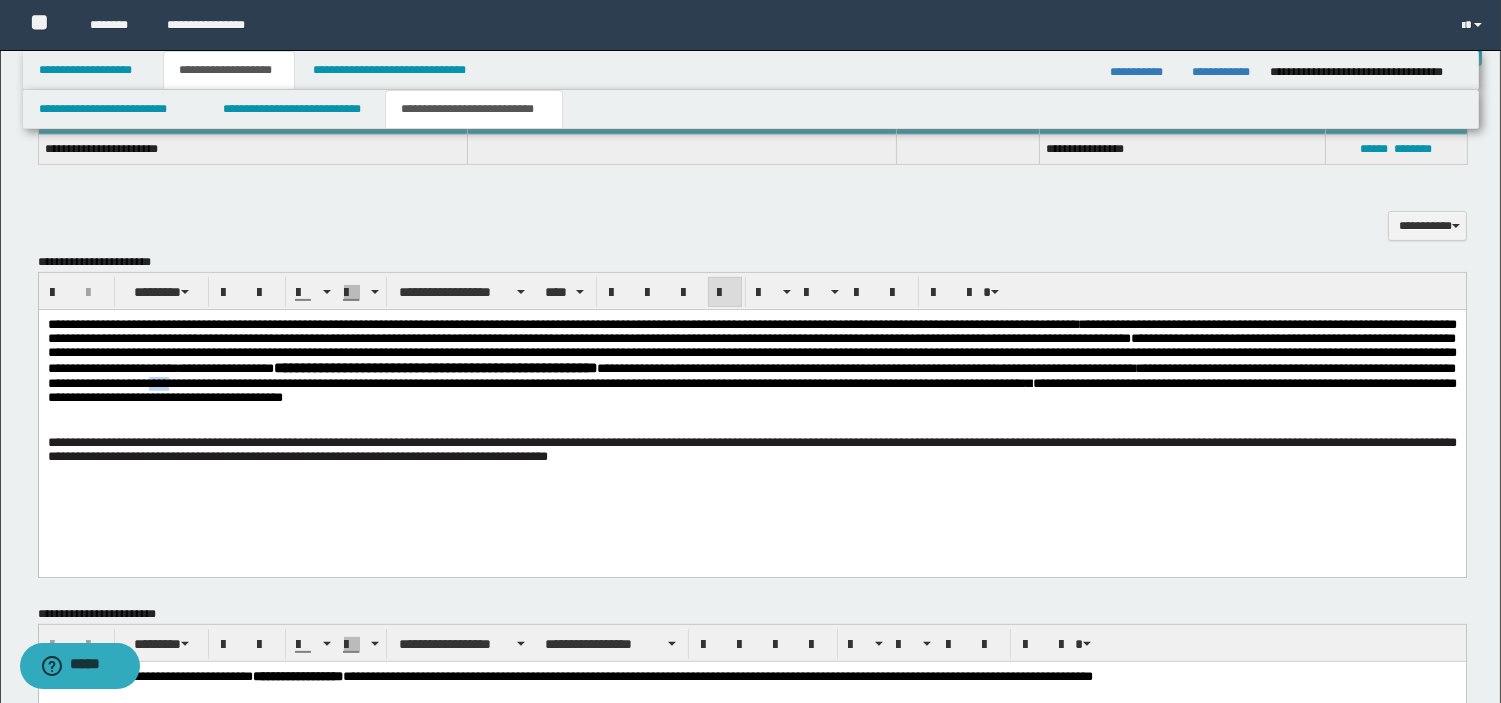 drag, startPoint x: 1191, startPoint y: 388, endPoint x: 1225, endPoint y: 388, distance: 34 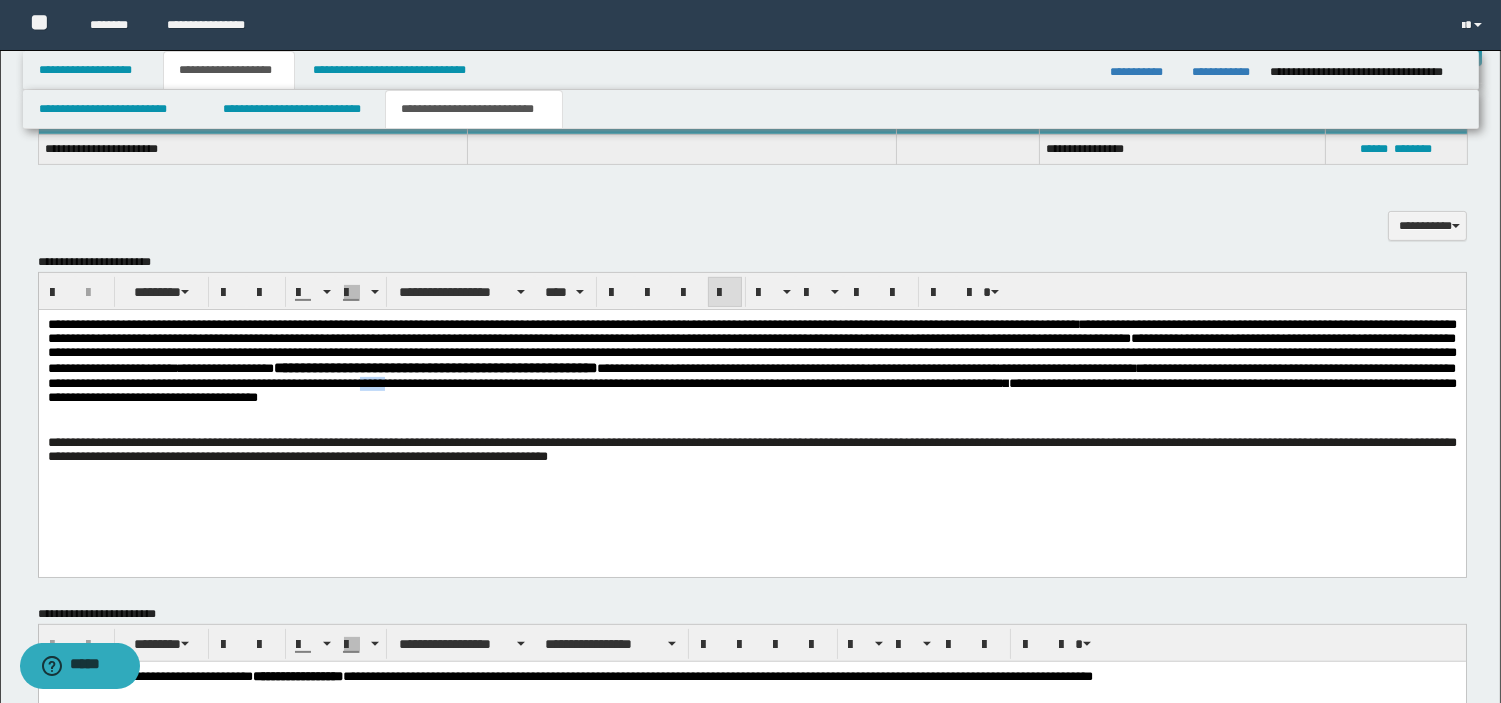 drag, startPoint x: 1403, startPoint y: 393, endPoint x: 1439, endPoint y: 397, distance: 36.221542 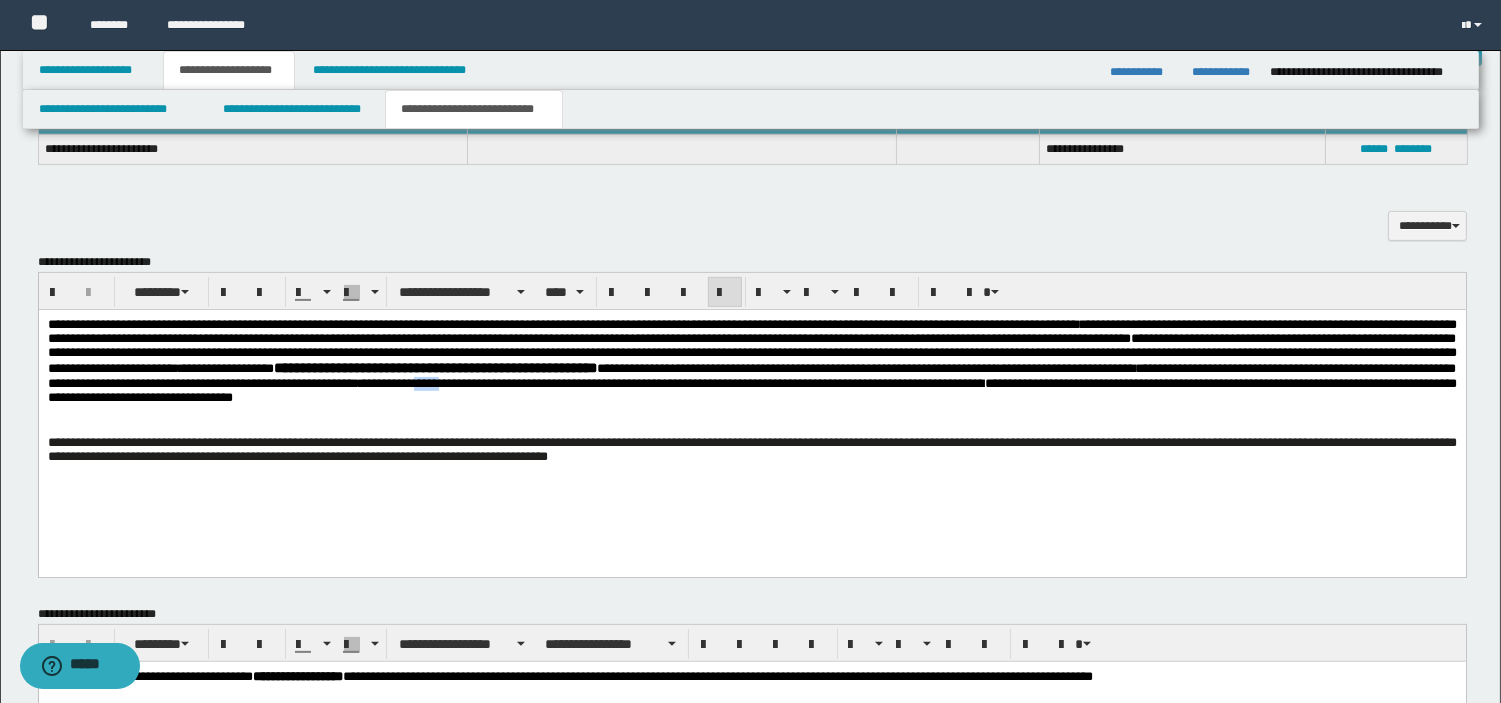 drag, startPoint x: 49, startPoint y: 406, endPoint x: 91, endPoint y: 410, distance: 42.190044 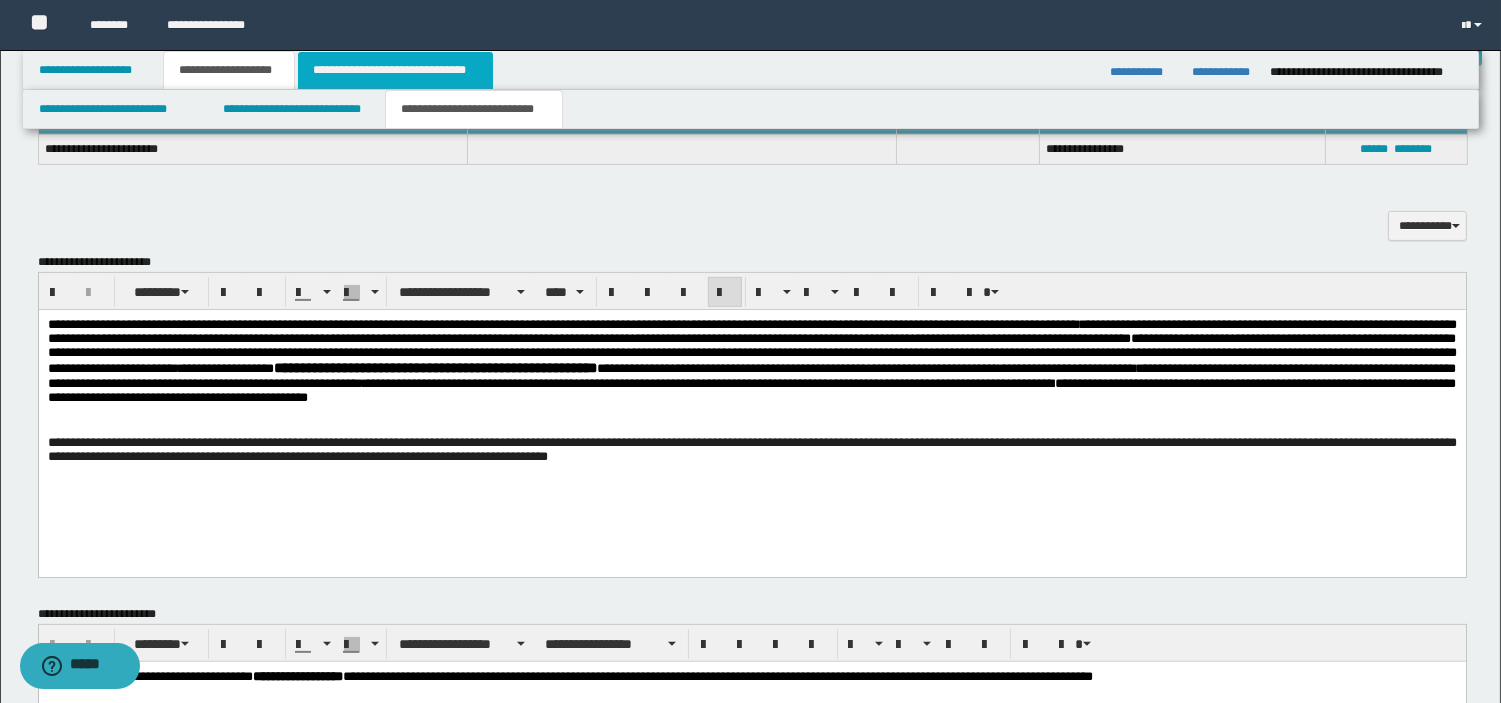 click on "**********" at bounding box center (395, 70) 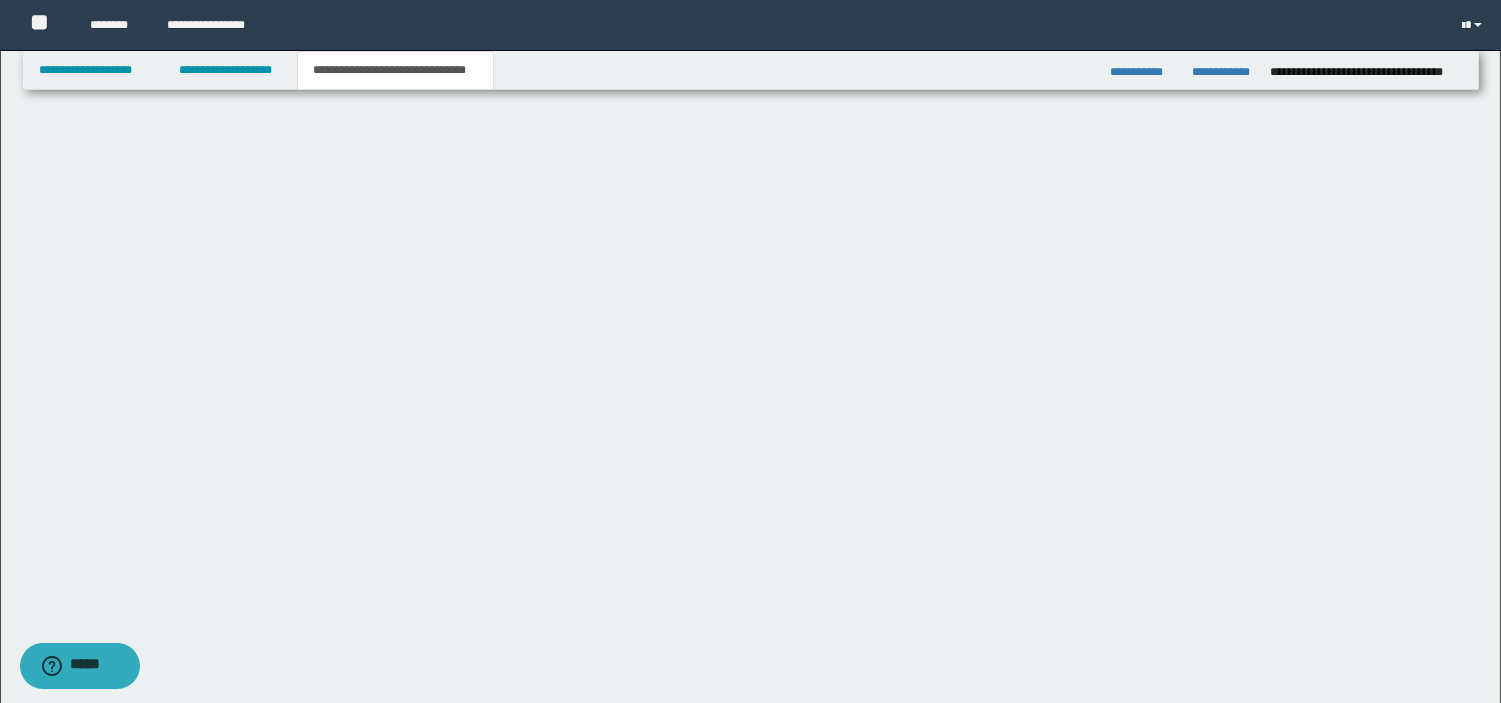scroll, scrollTop: 875, scrollLeft: 0, axis: vertical 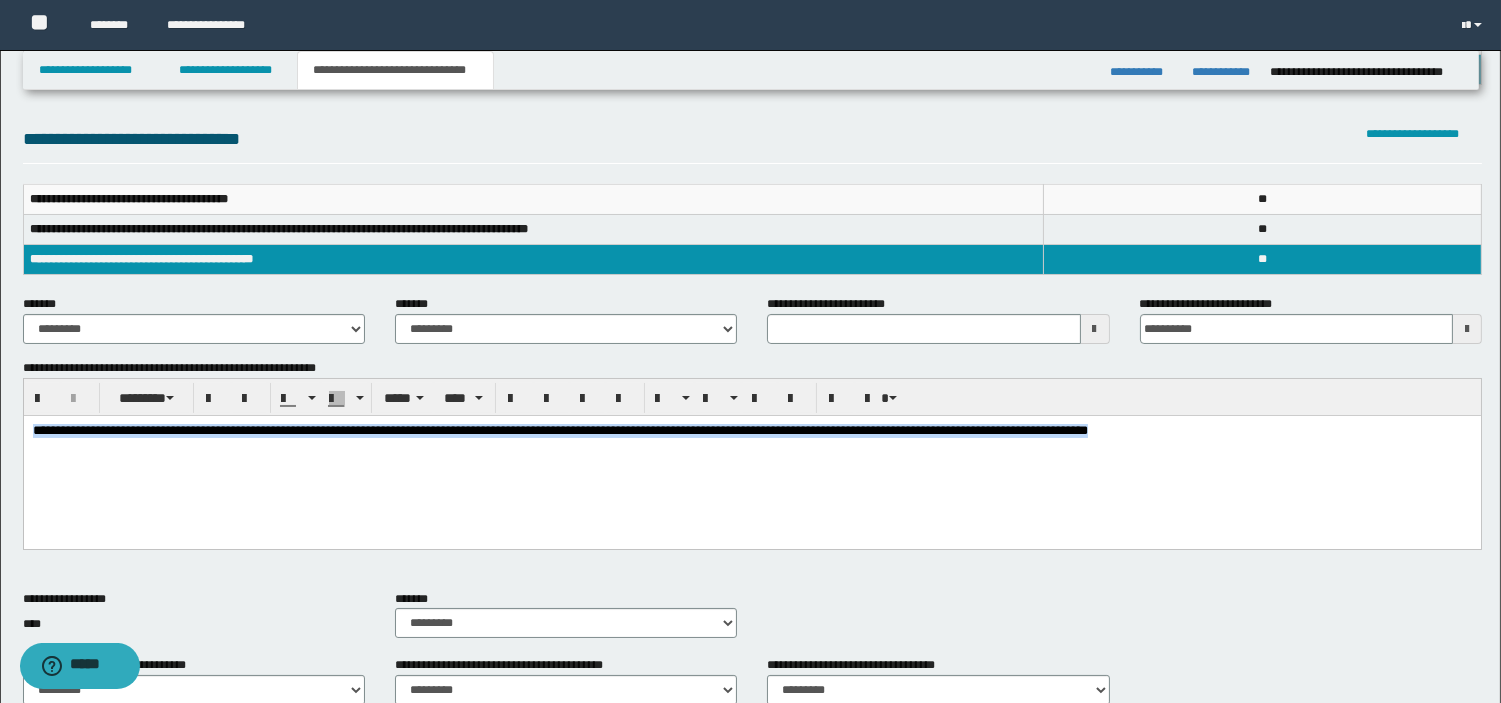 drag, startPoint x: 1319, startPoint y: 432, endPoint x: -1, endPoint y: 443, distance: 1320.0458 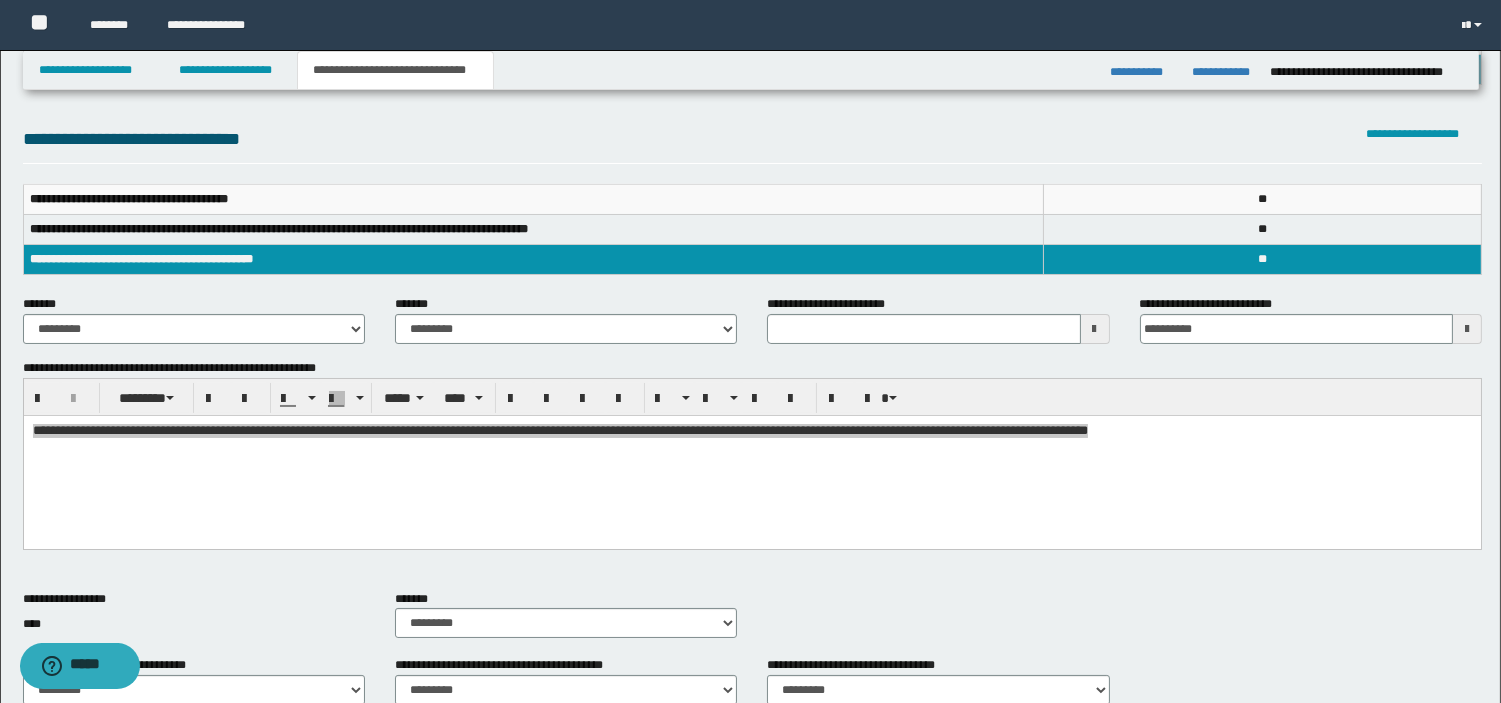 click on "**********" at bounding box center (752, 115) 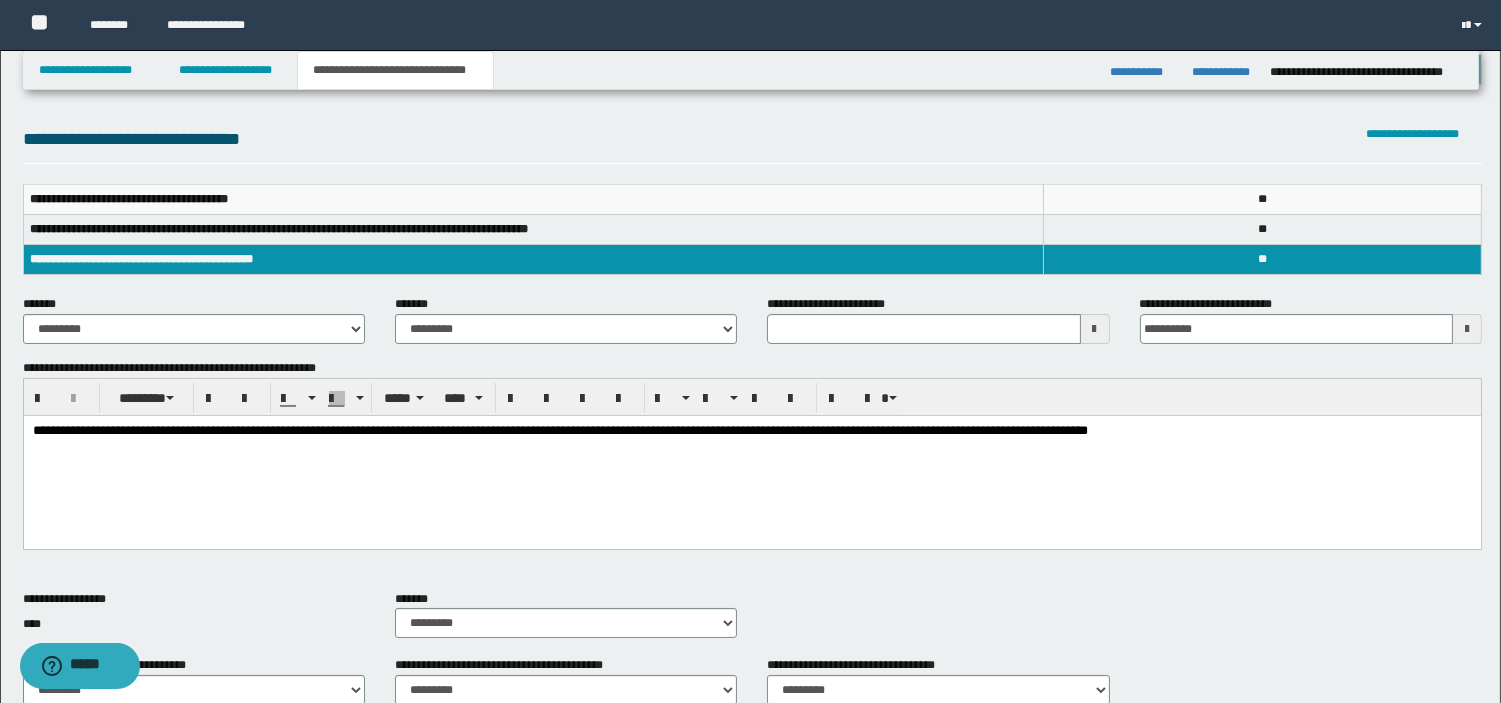 click on "**********" at bounding box center [751, 455] 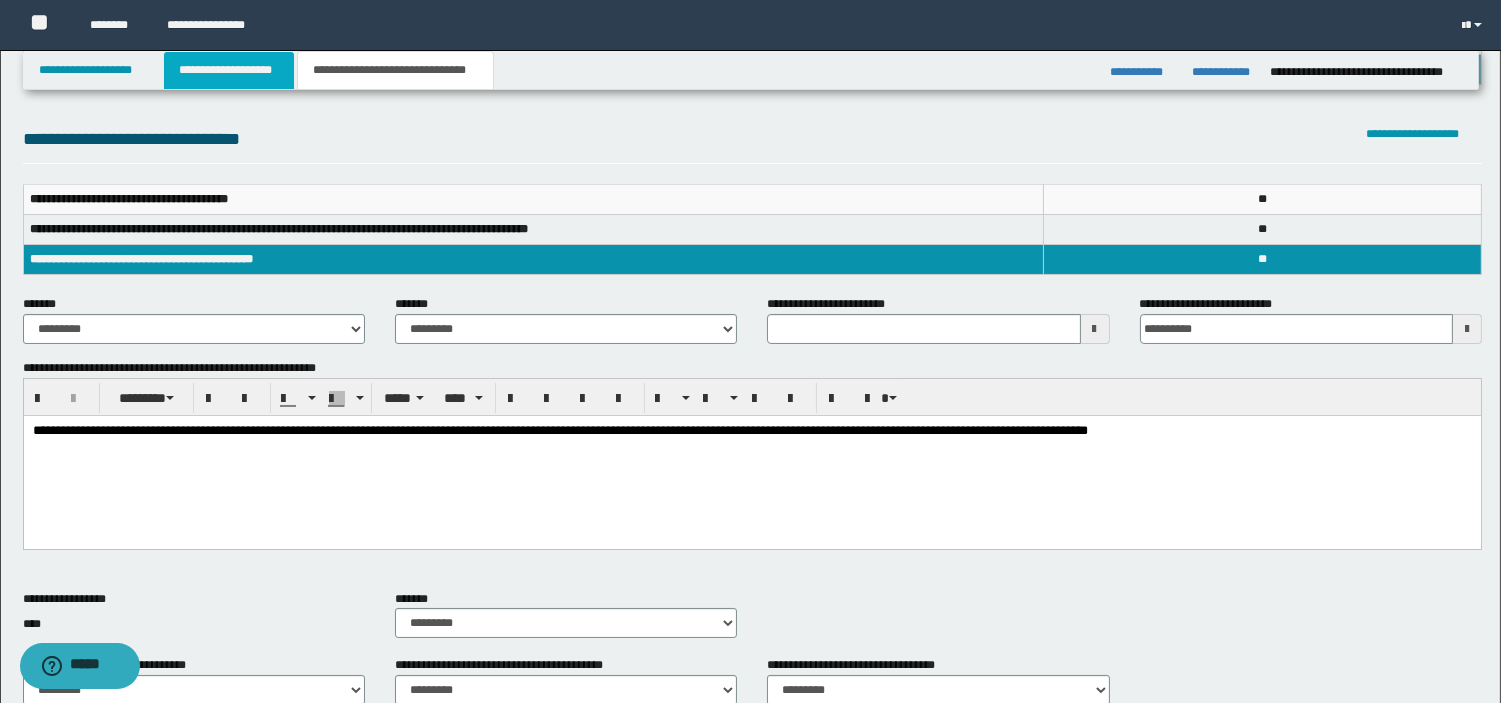 click on "**********" at bounding box center [229, 70] 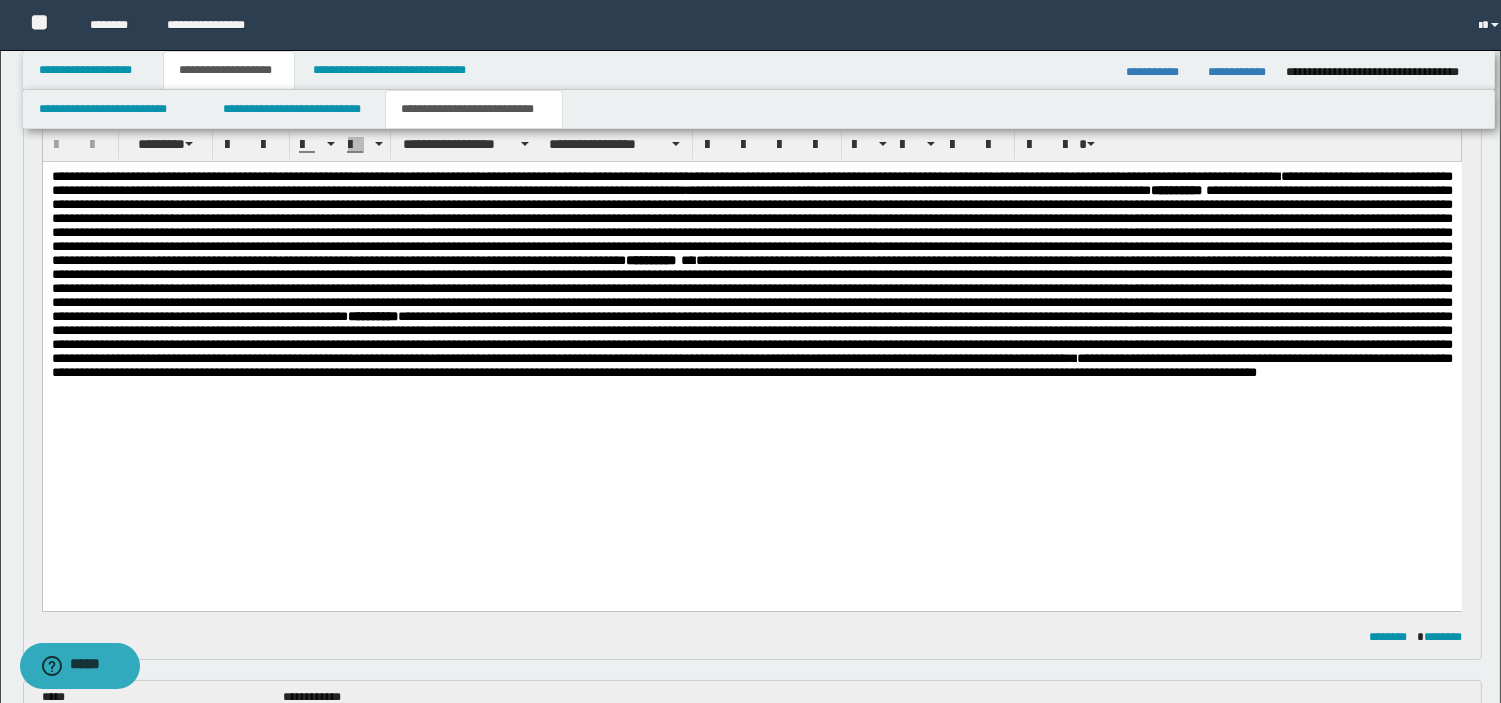scroll, scrollTop: 224, scrollLeft: 0, axis: vertical 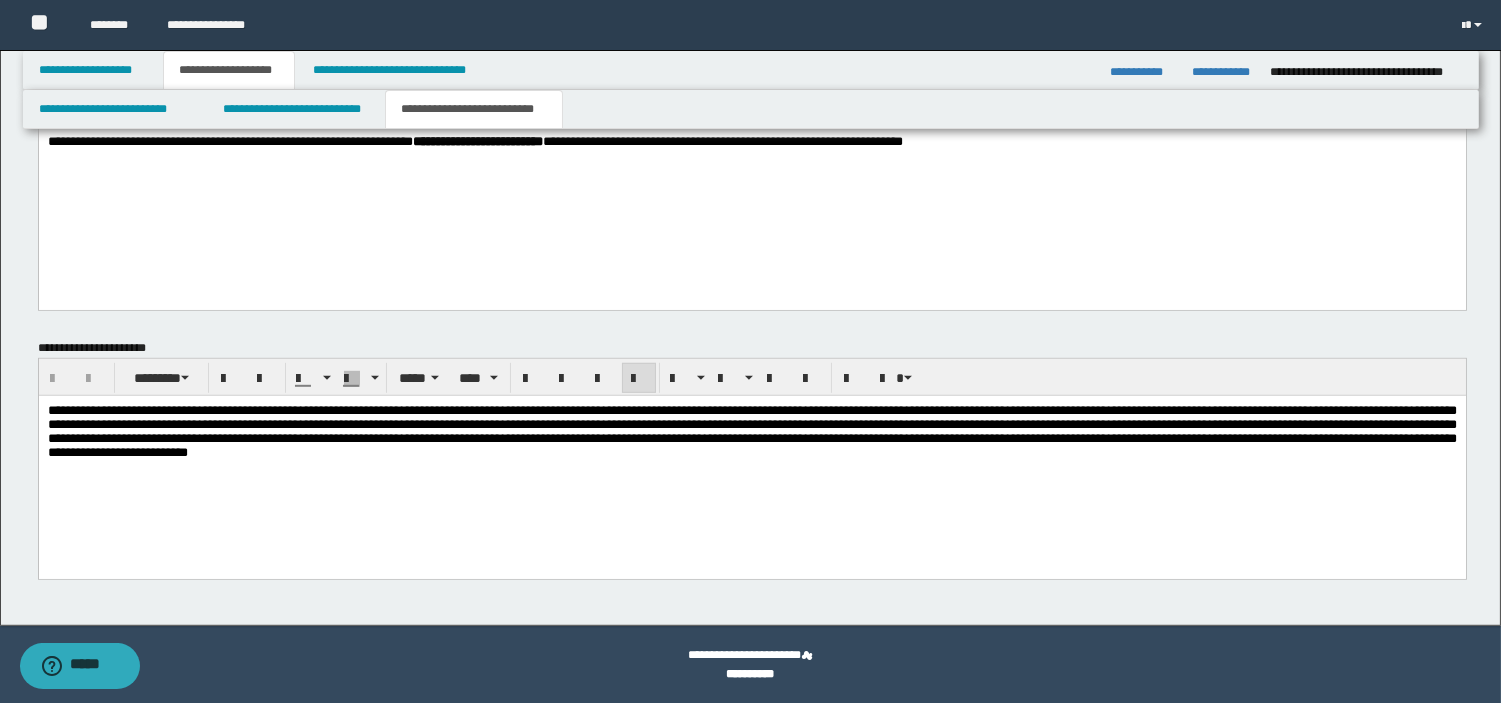 click on "**********" at bounding box center [751, 456] 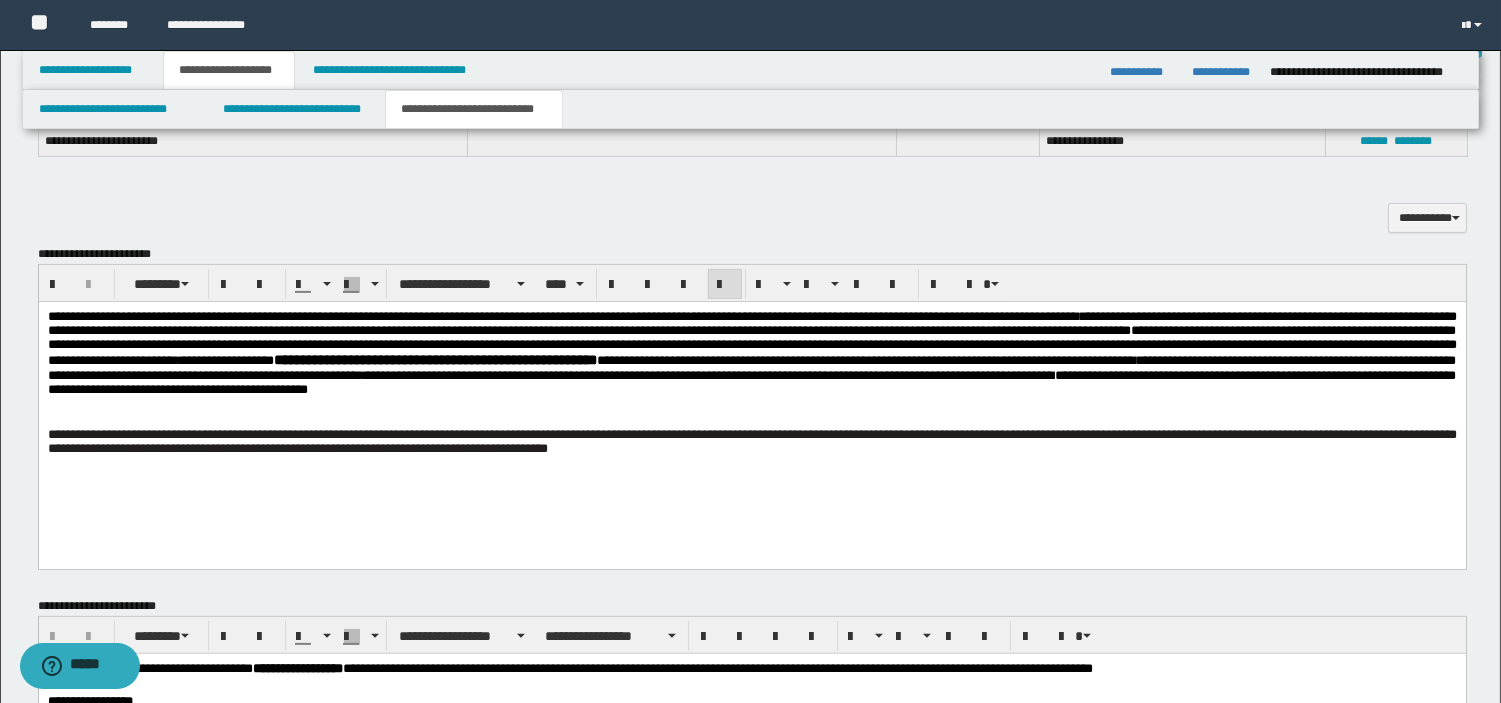 scroll, scrollTop: 1224, scrollLeft: 0, axis: vertical 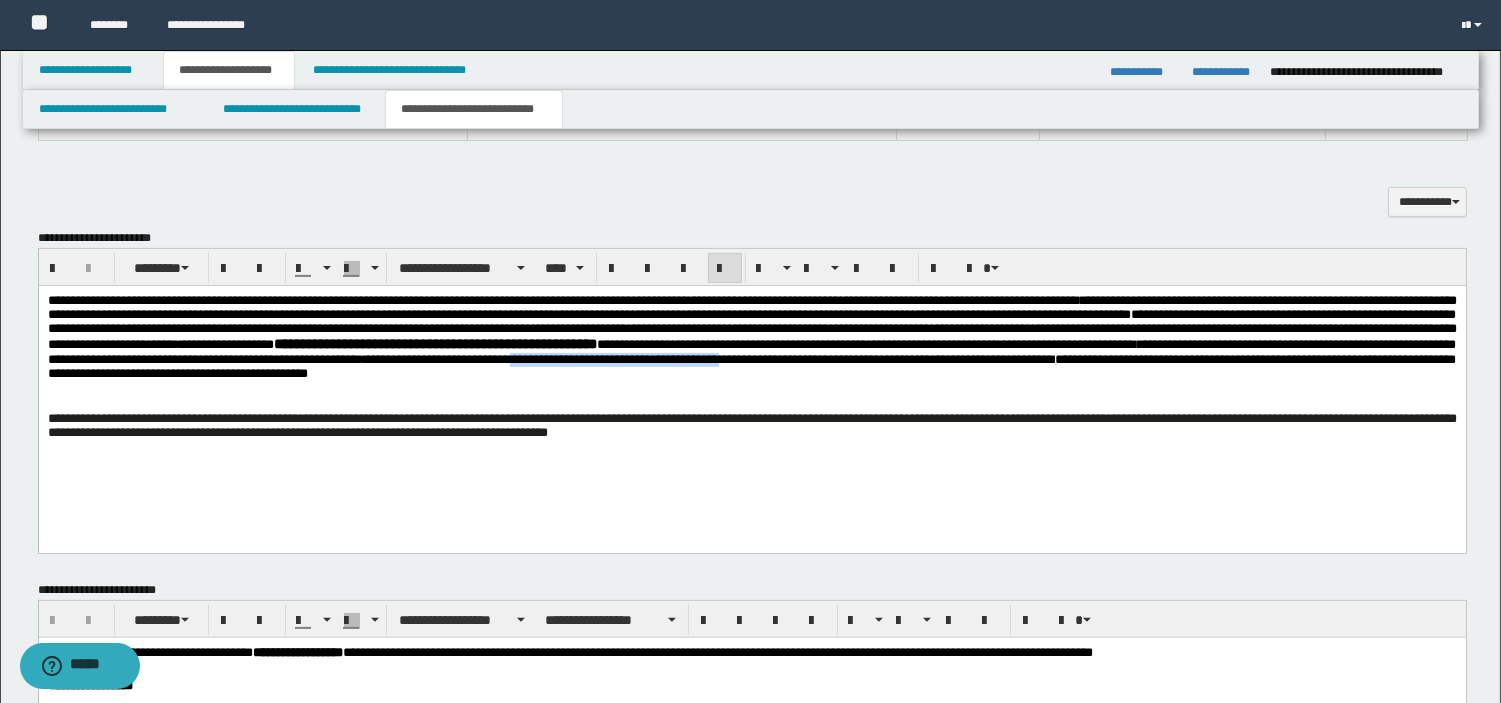 drag, startPoint x: 179, startPoint y: 383, endPoint x: 445, endPoint y: 390, distance: 266.0921 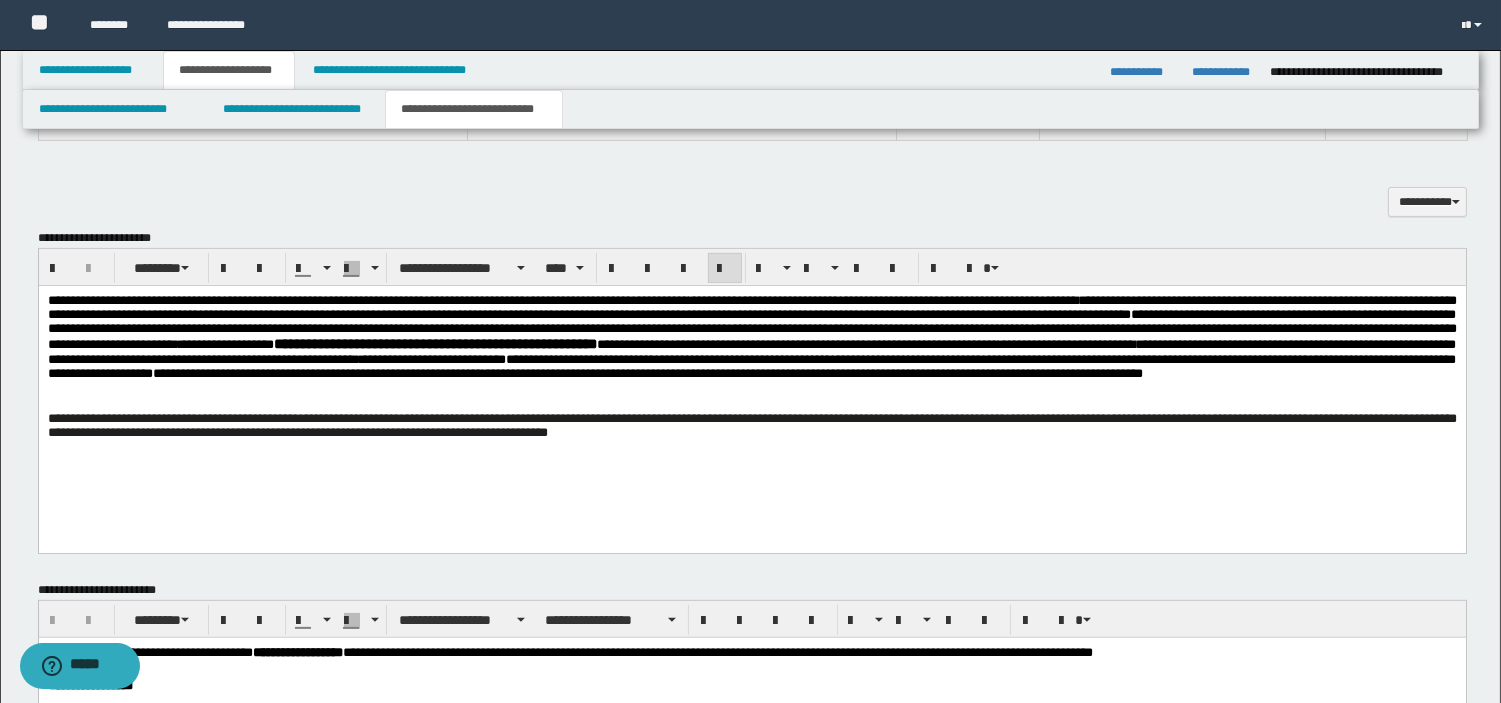 click on "**********" at bounding box center [751, 358] 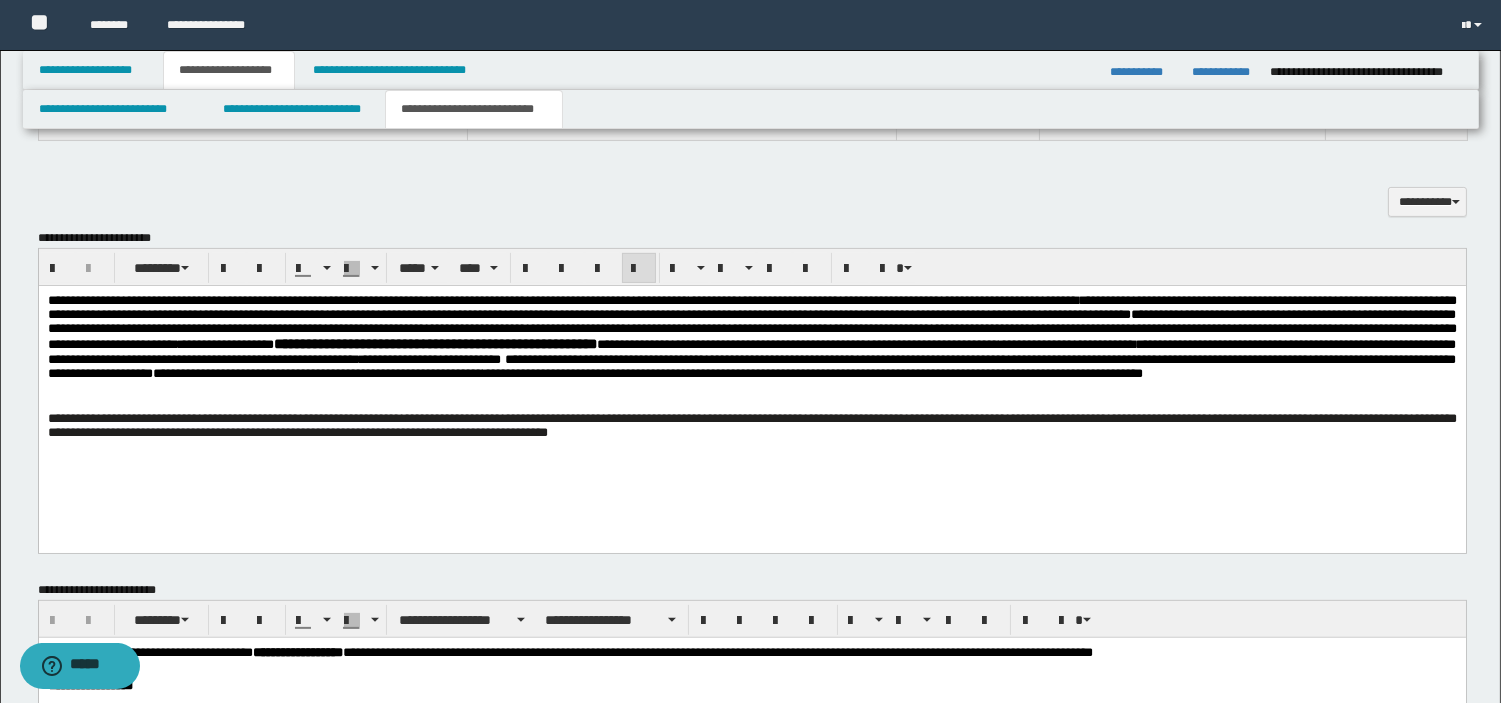 click on "**********" at bounding box center [751, 358] 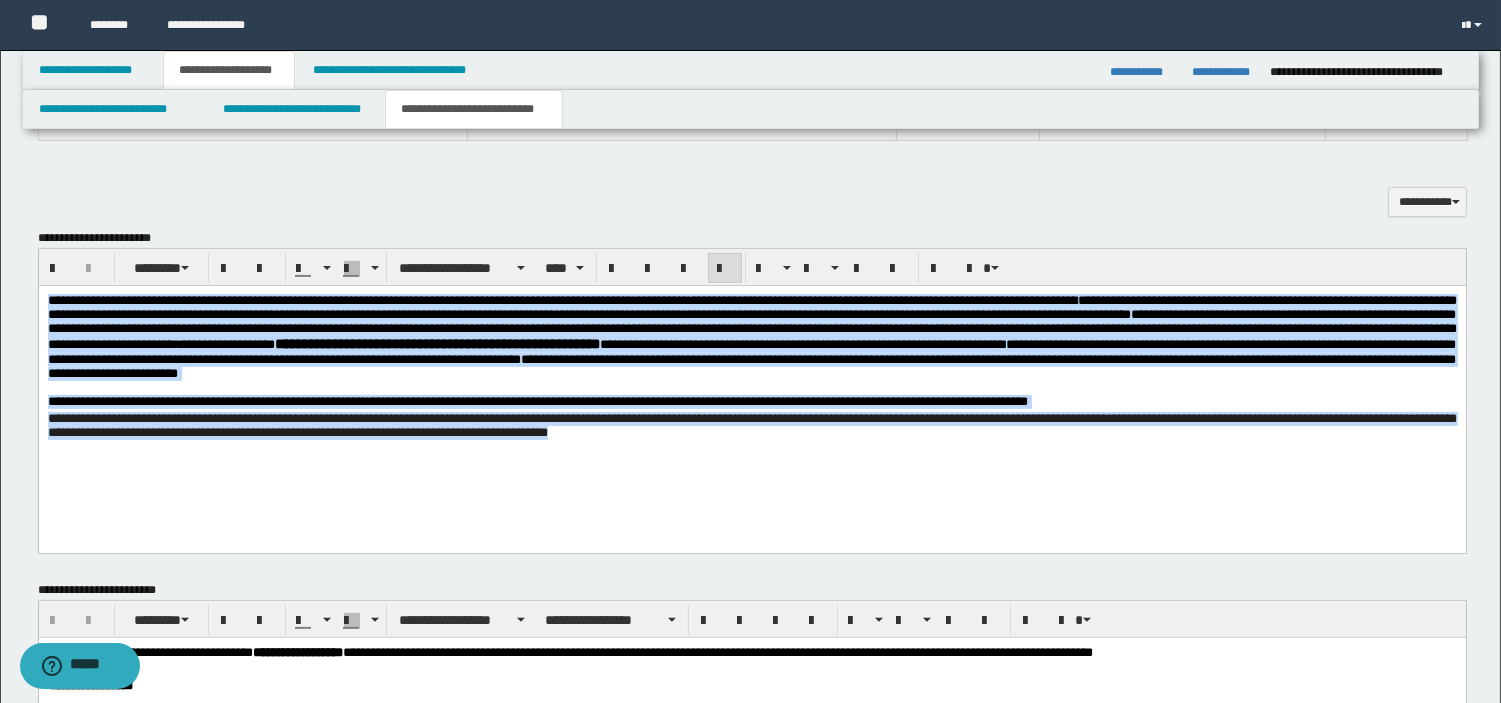 drag, startPoint x: 901, startPoint y: 445, endPoint x: -1, endPoint y: 196, distance: 935.7377 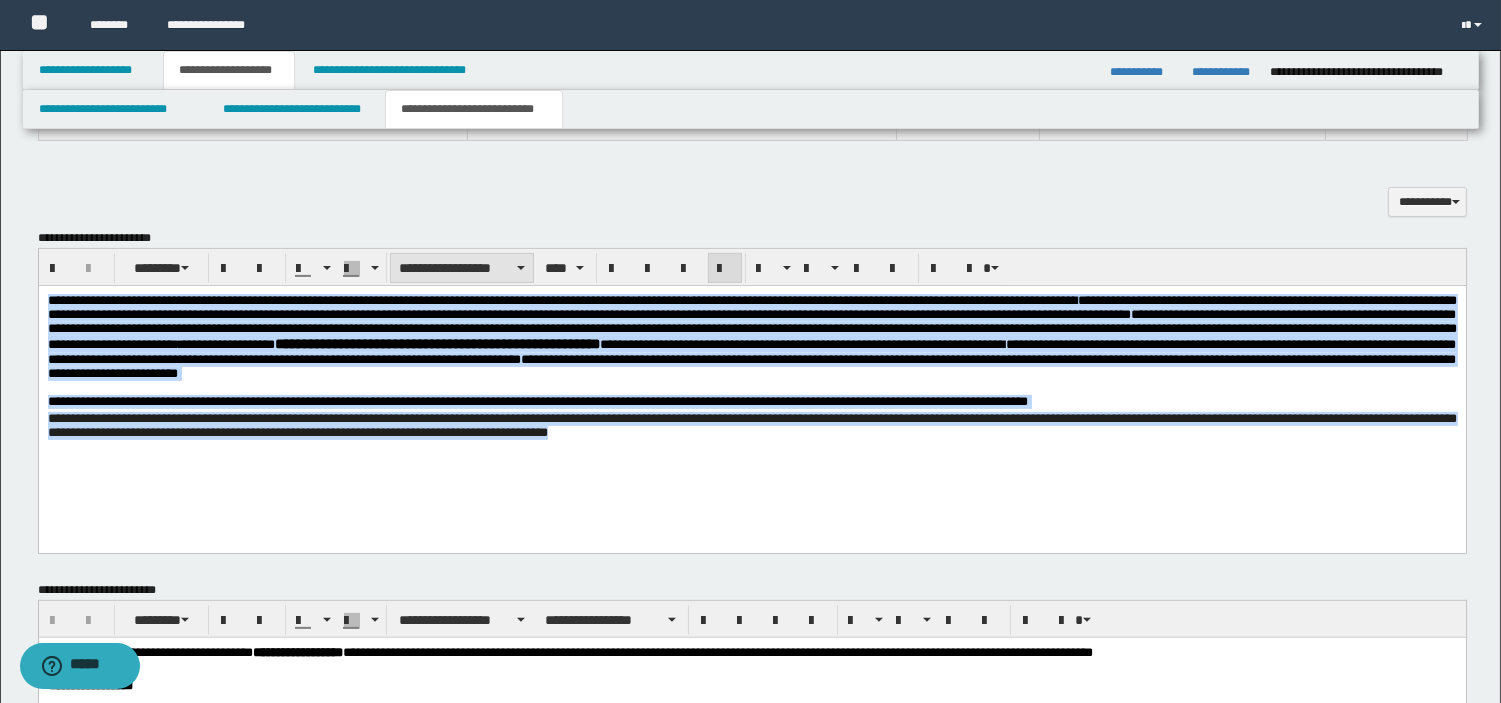 click on "**********" at bounding box center [462, 268] 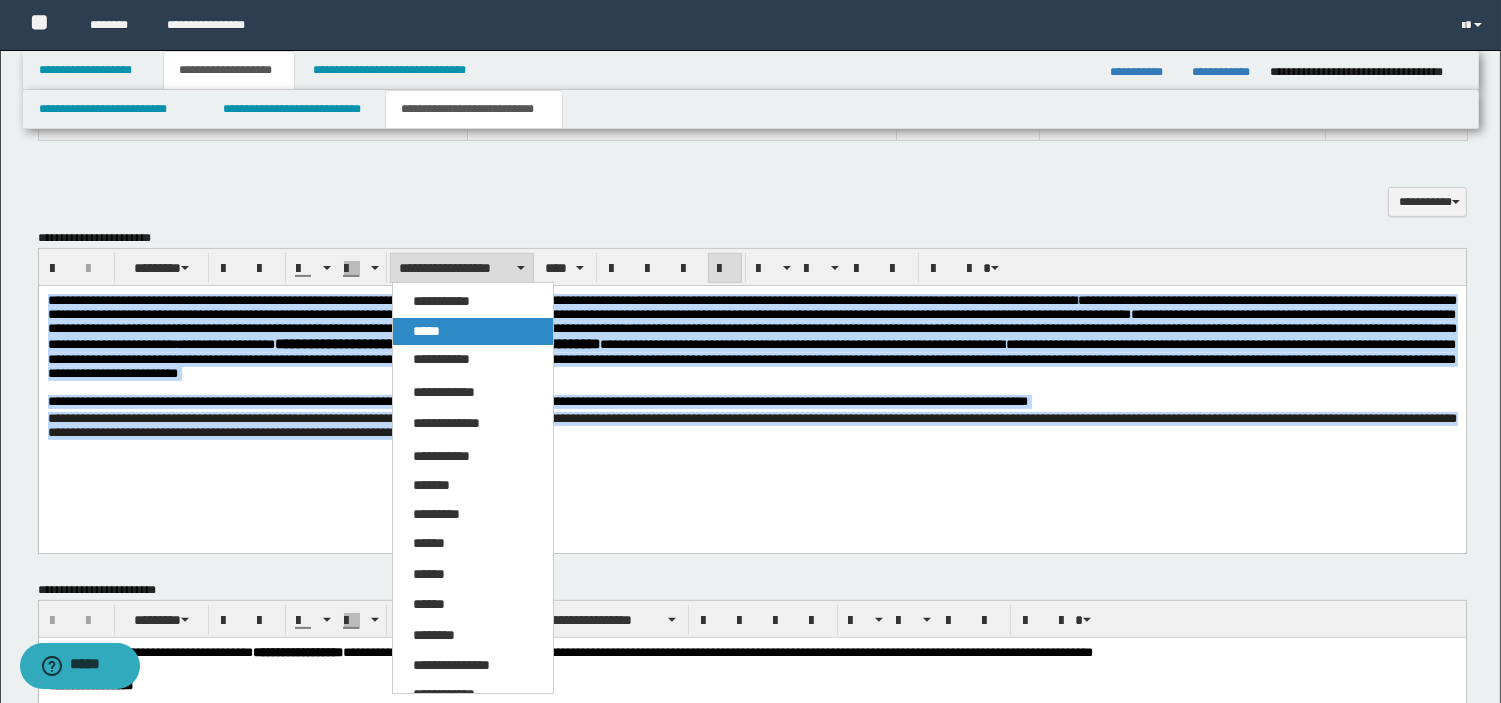 click on "*****" at bounding box center [473, 332] 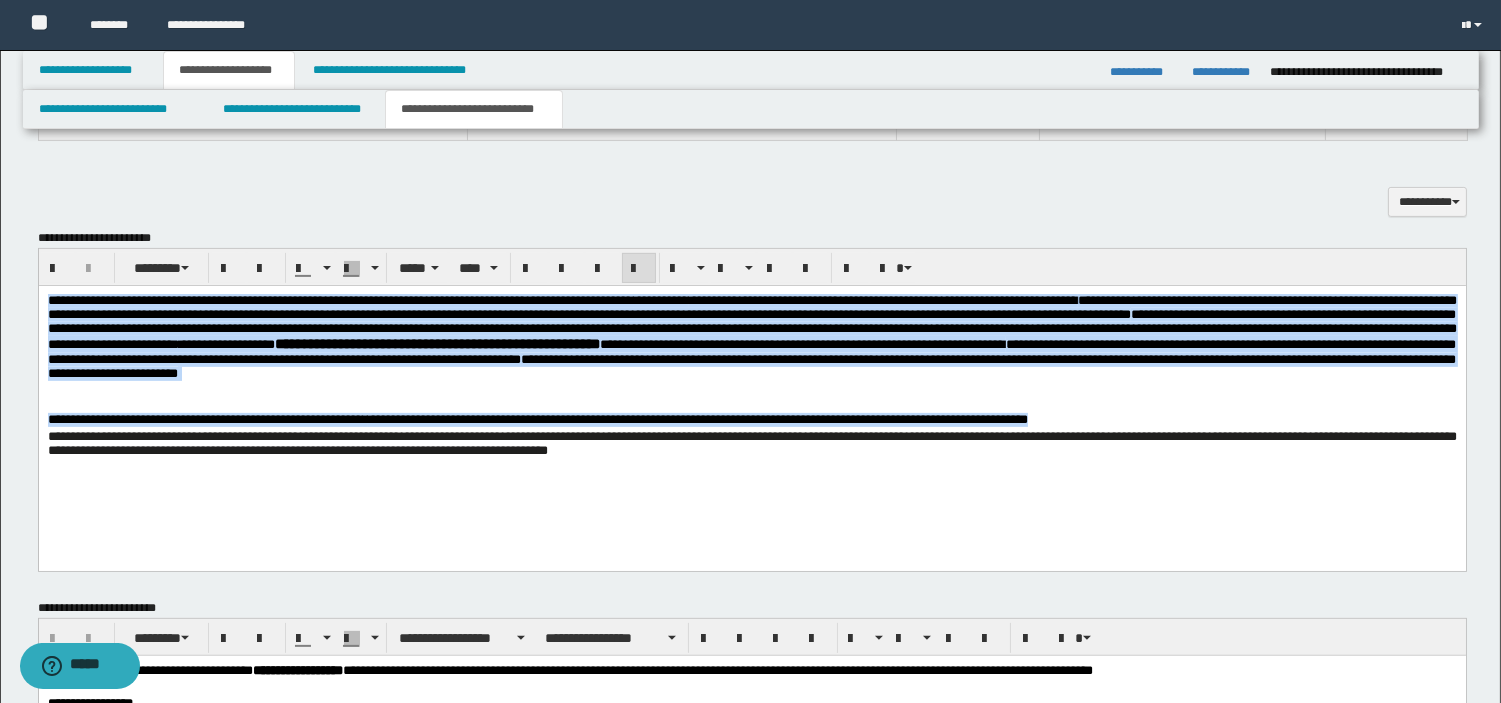 click on "**********" at bounding box center (697, 418) 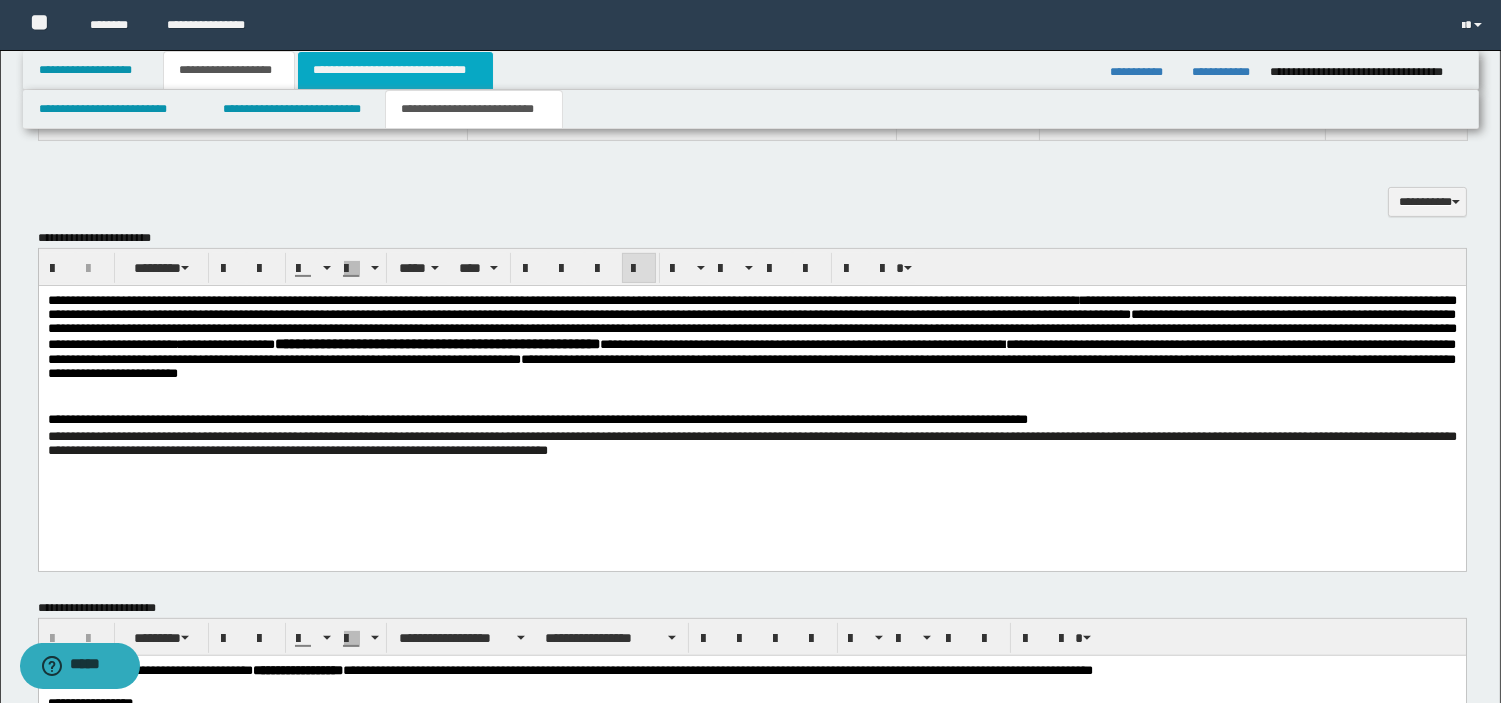 click on "**********" at bounding box center [395, 70] 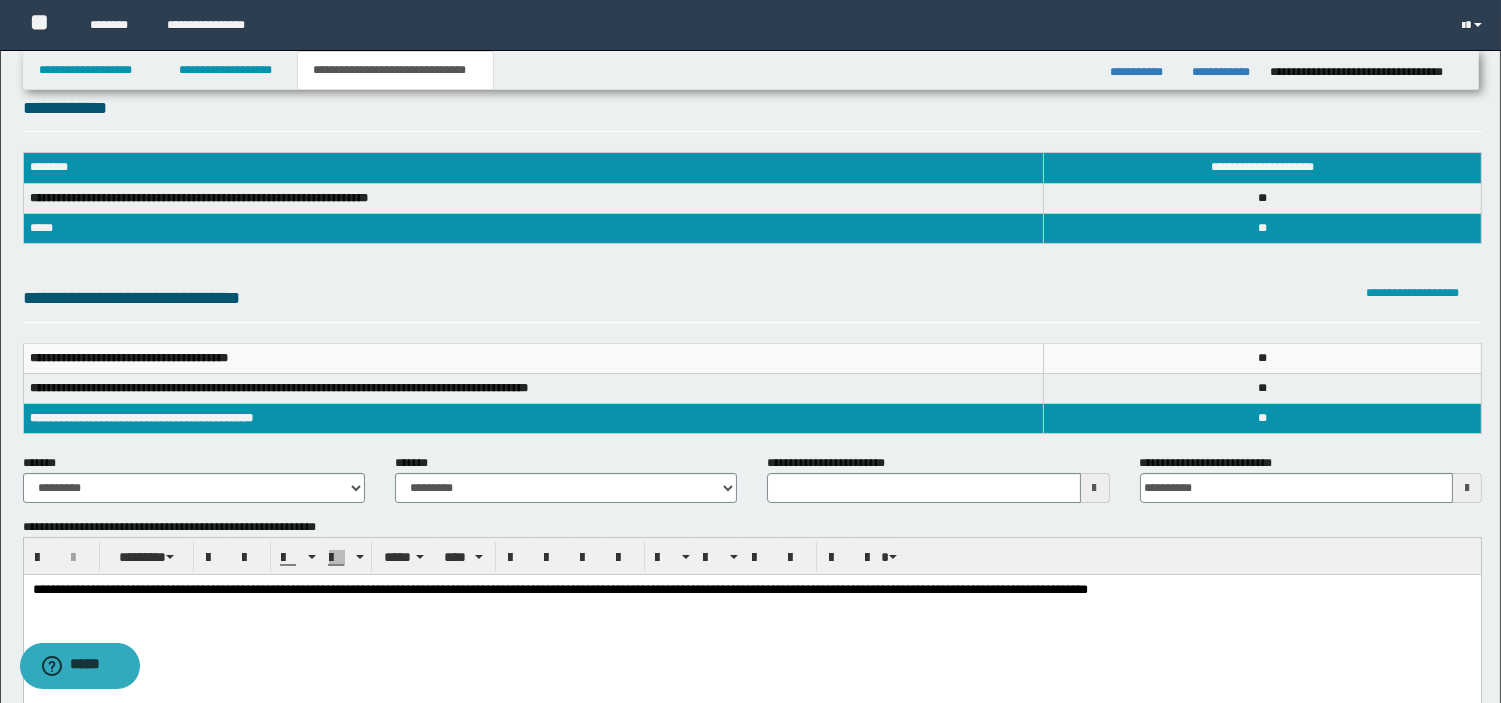 scroll, scrollTop: 0, scrollLeft: 0, axis: both 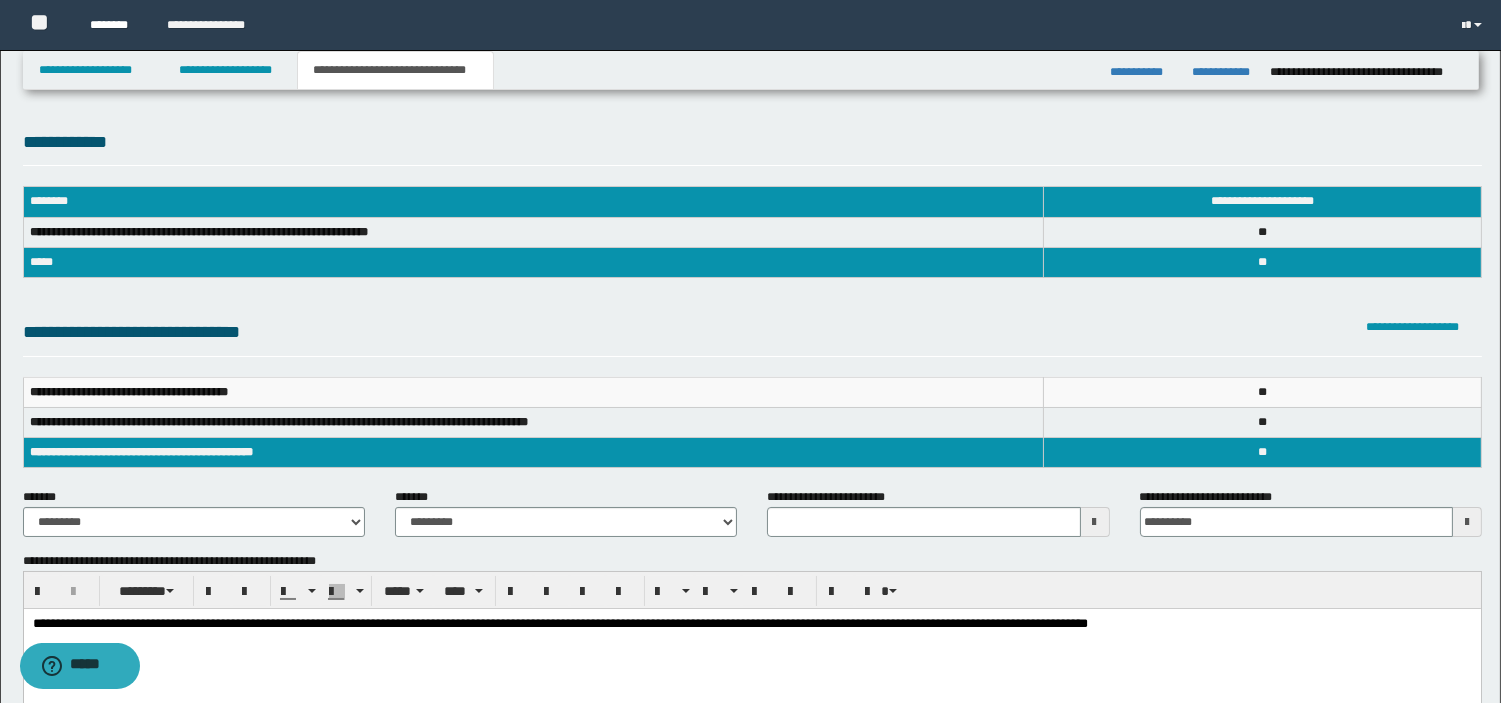 click on "********" at bounding box center (113, 25) 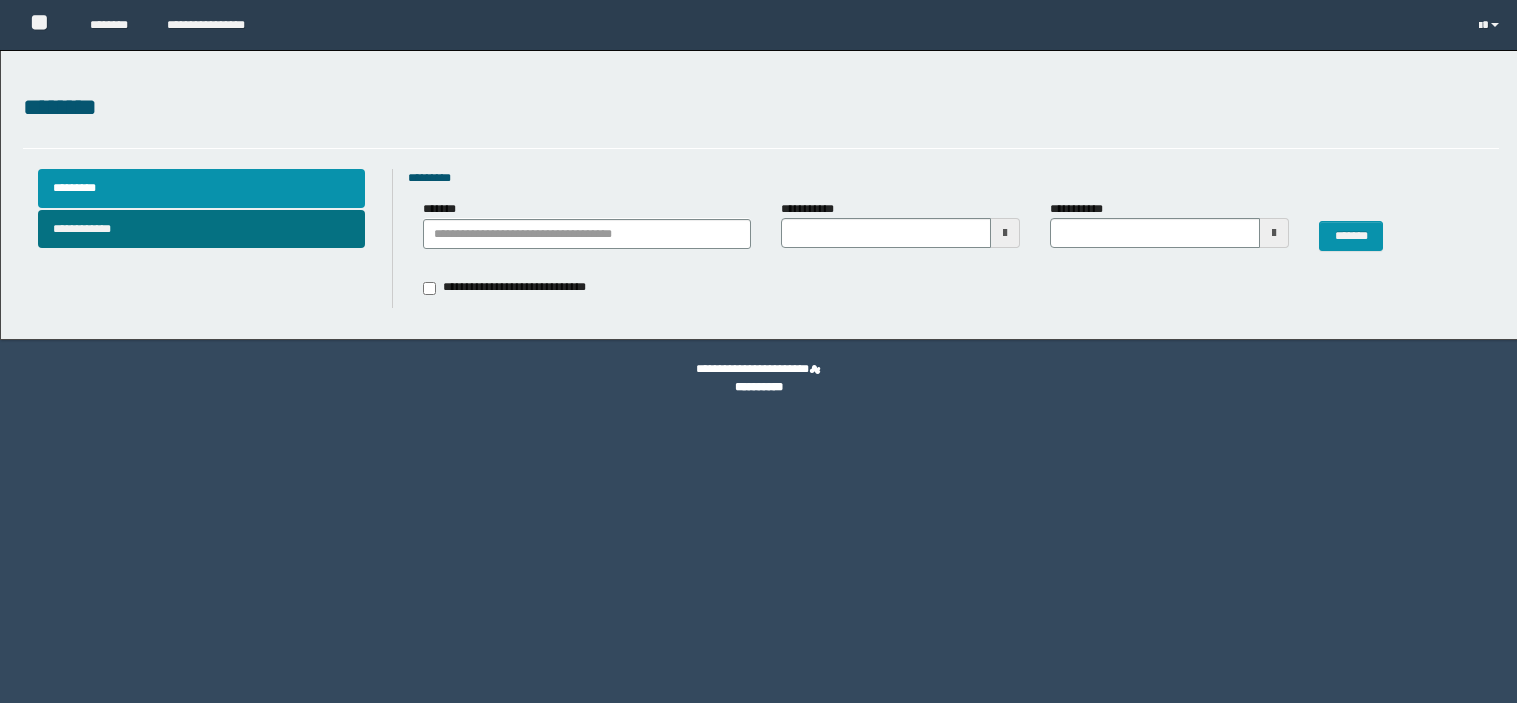 scroll, scrollTop: 0, scrollLeft: 0, axis: both 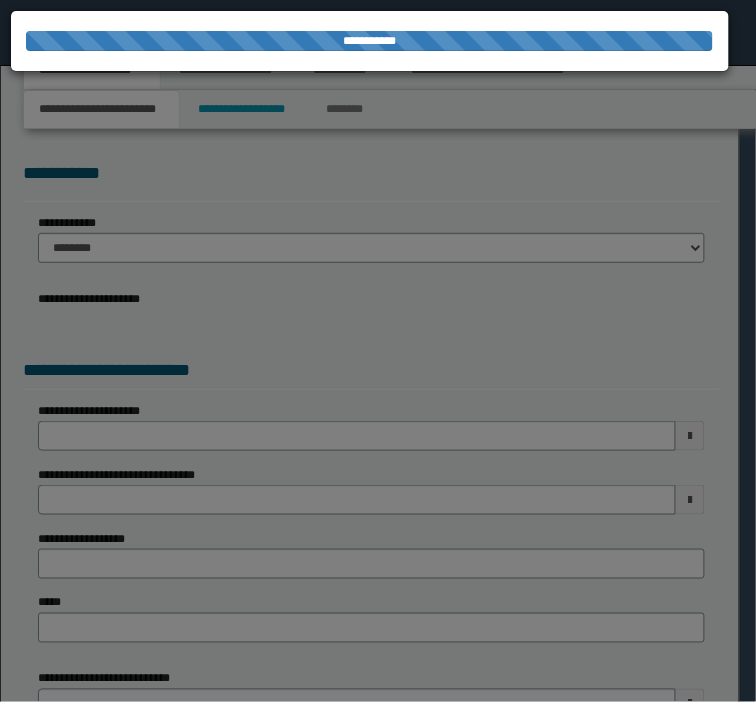type on "**********" 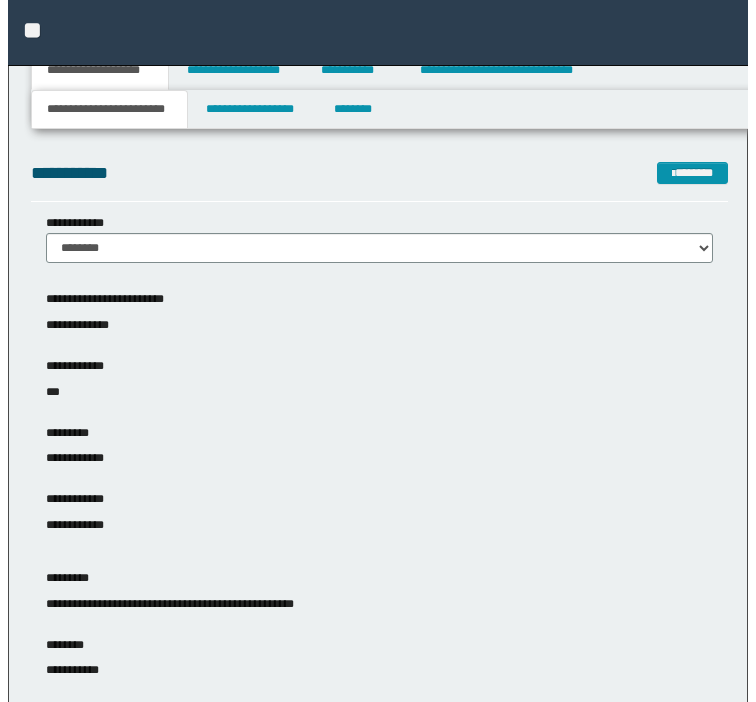 scroll, scrollTop: 0, scrollLeft: 0, axis: both 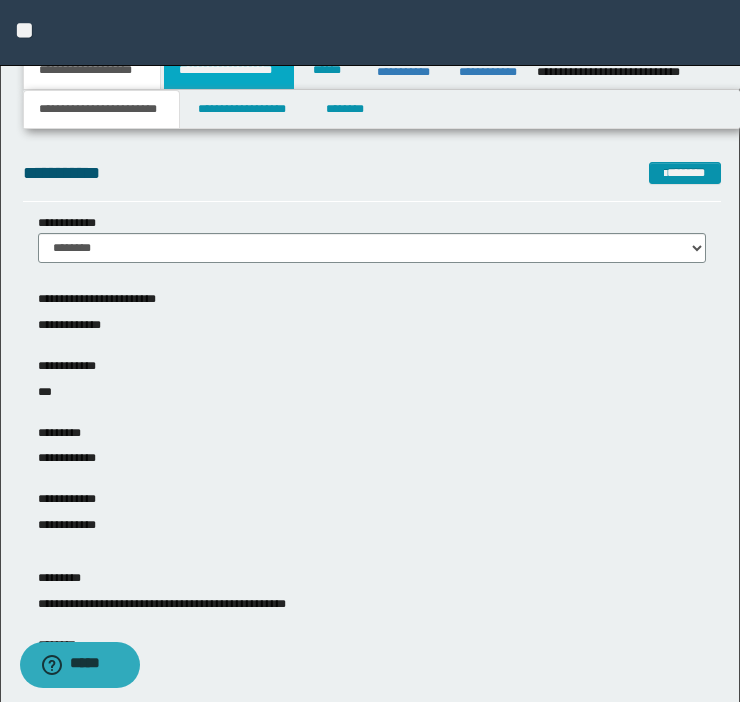 click on "**********" at bounding box center (229, 70) 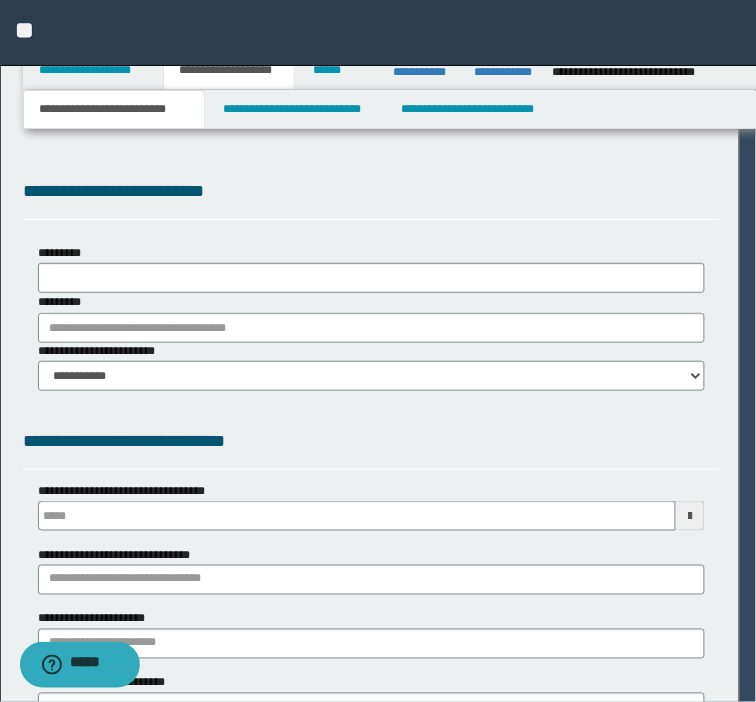 scroll, scrollTop: 0, scrollLeft: 0, axis: both 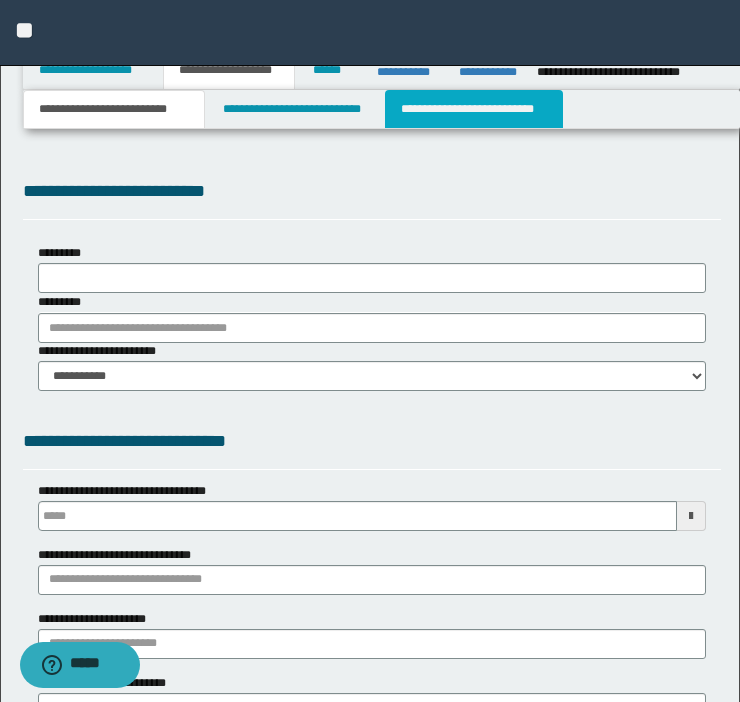 click on "**********" at bounding box center [474, 109] 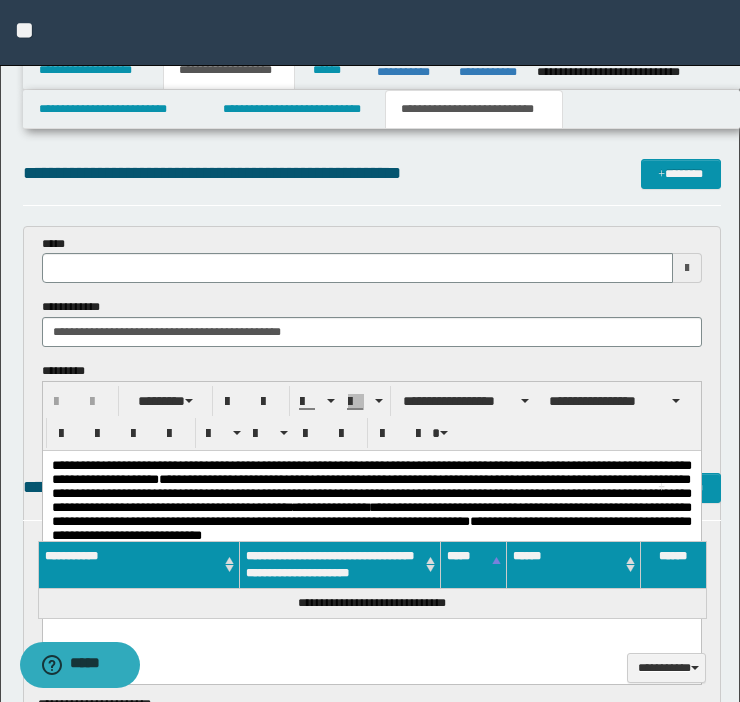 scroll, scrollTop: 0, scrollLeft: 0, axis: both 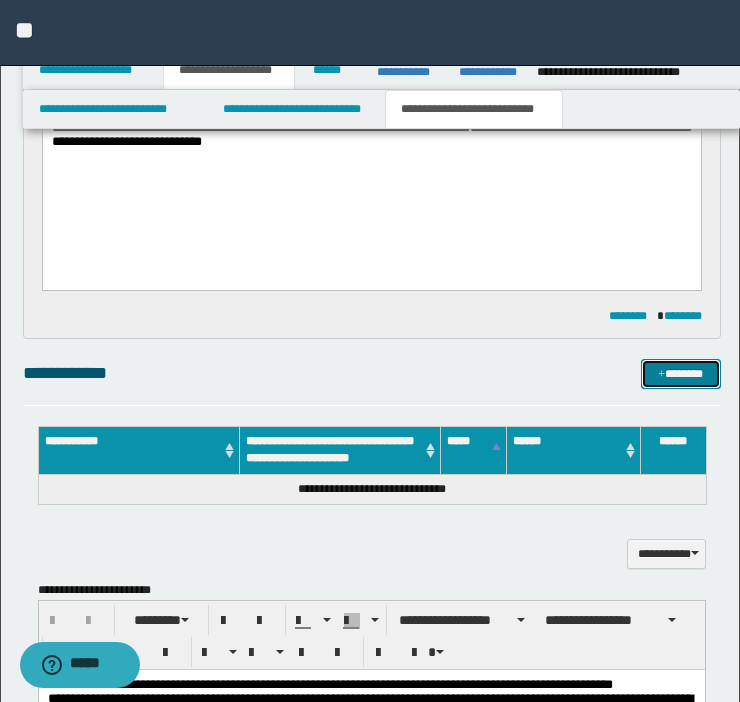 click on "*******" at bounding box center [681, 374] 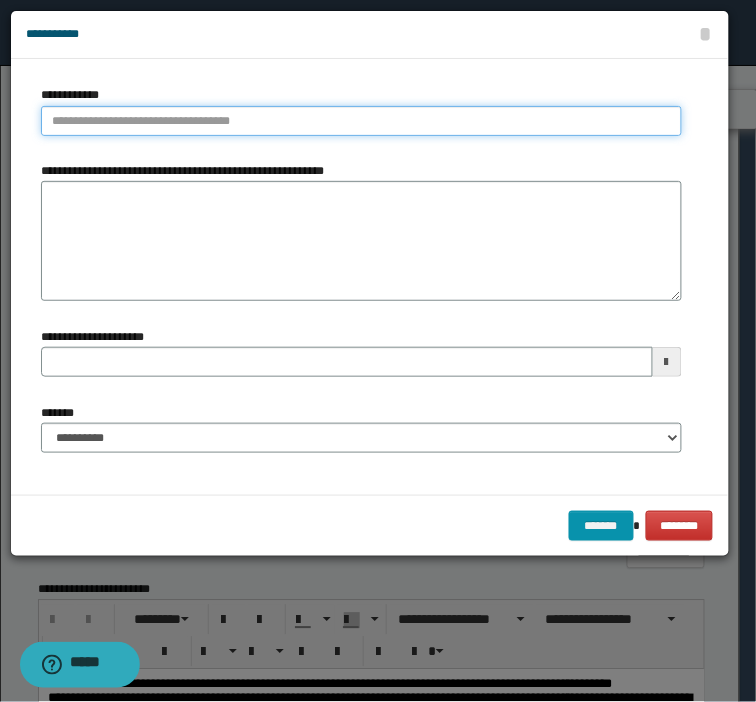 click on "**********" at bounding box center (361, 121) 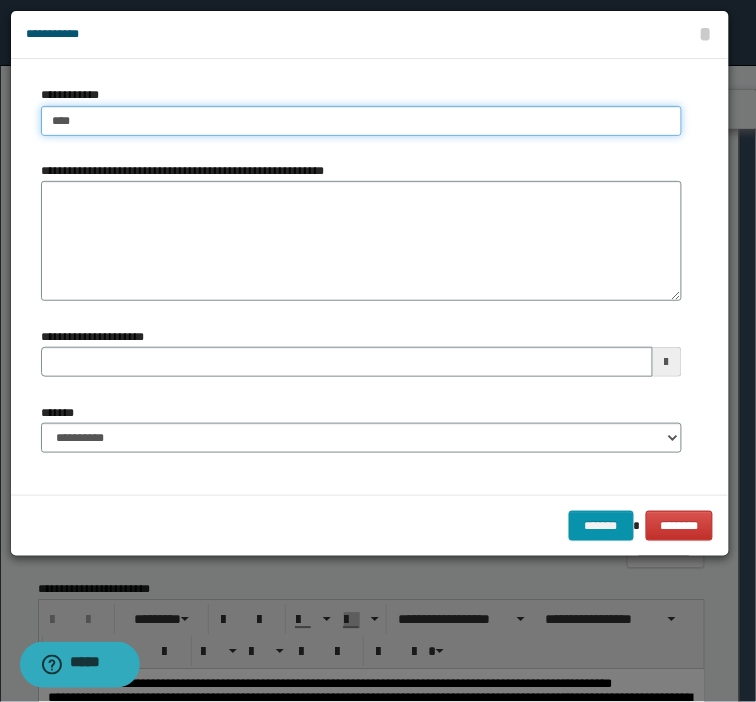 type on "***" 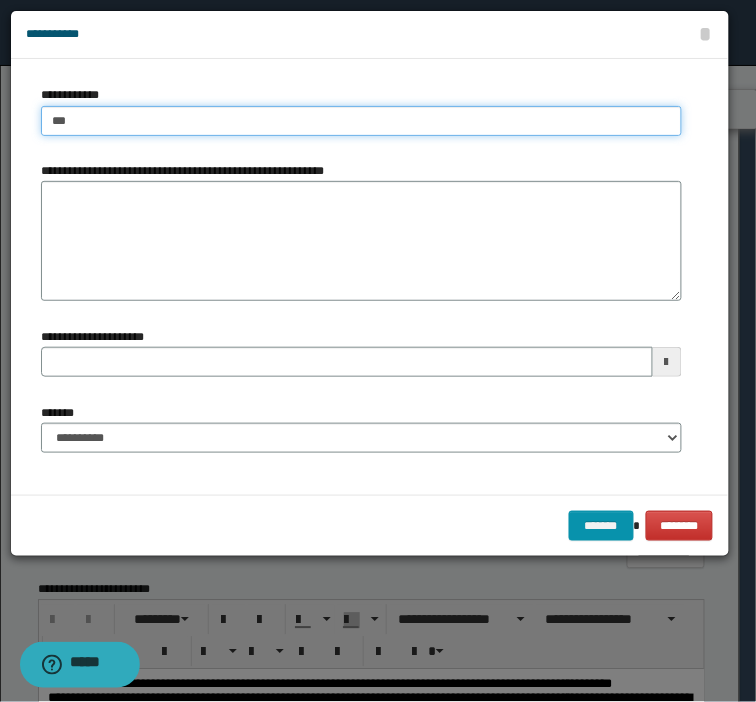 type on "***" 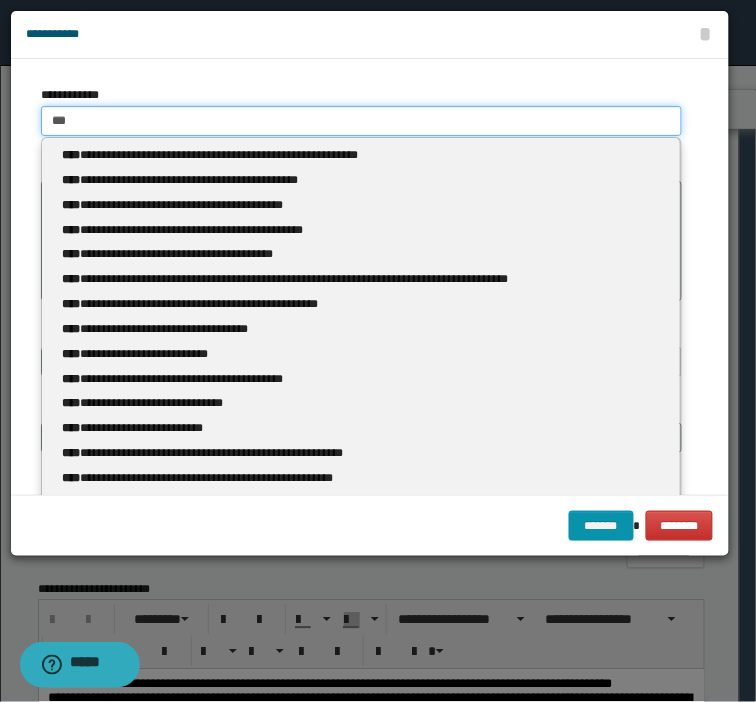 type 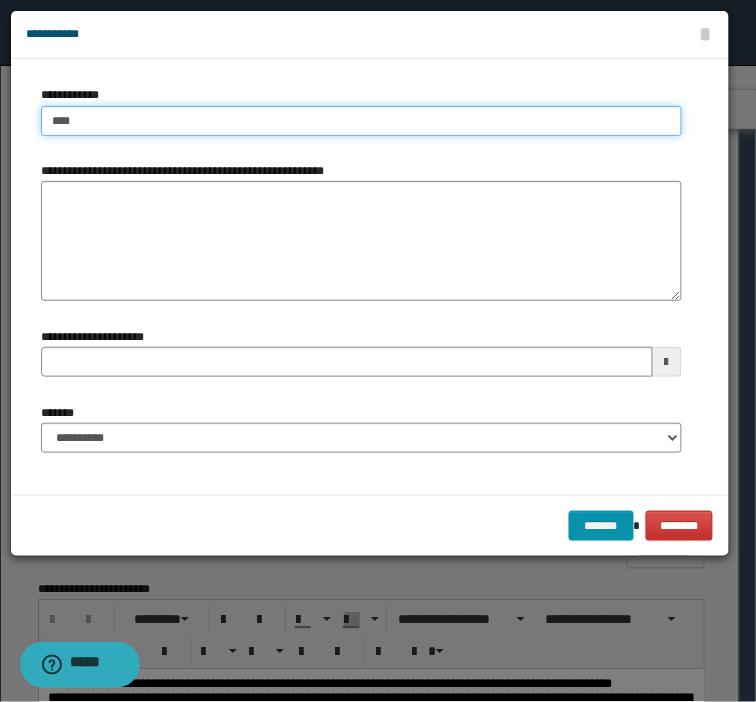 type on "****" 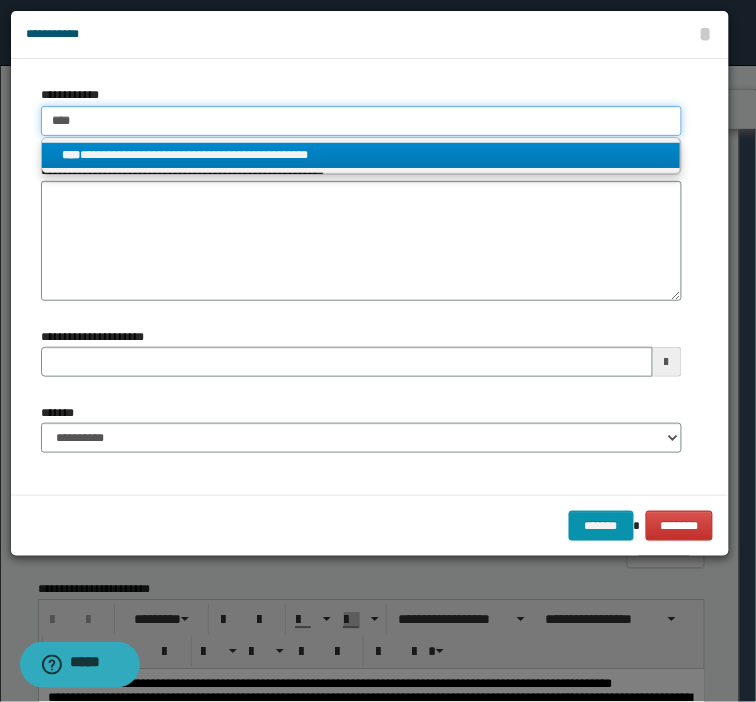 type on "****" 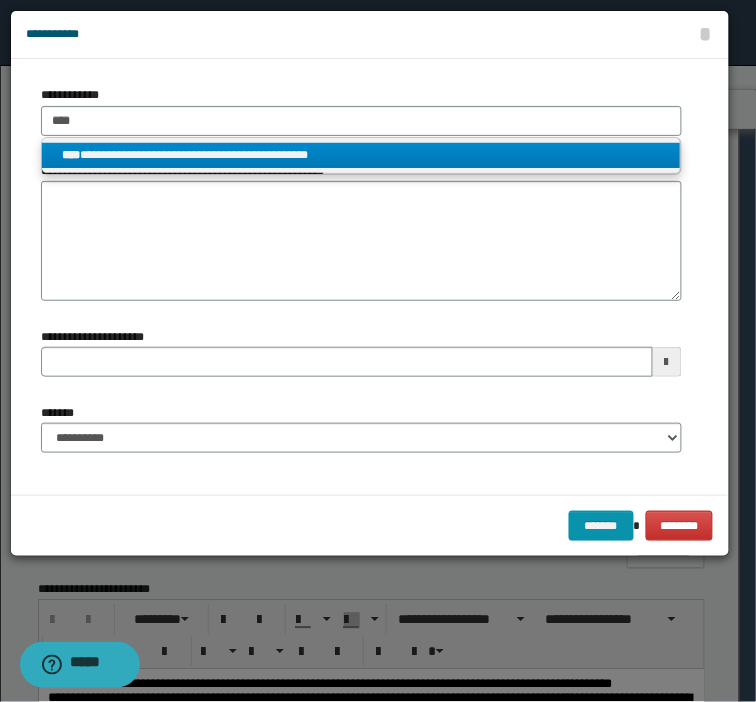 click on "**********" at bounding box center [361, 155] 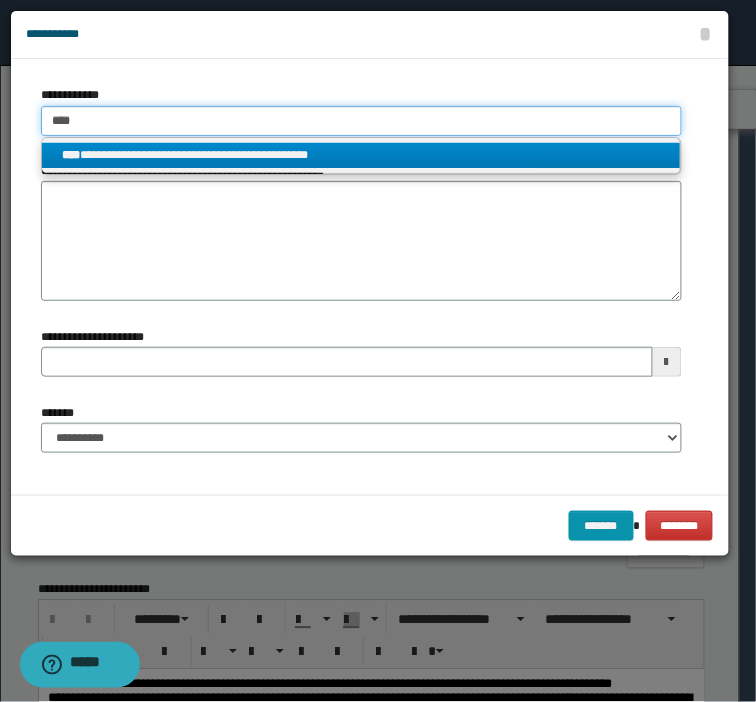 type 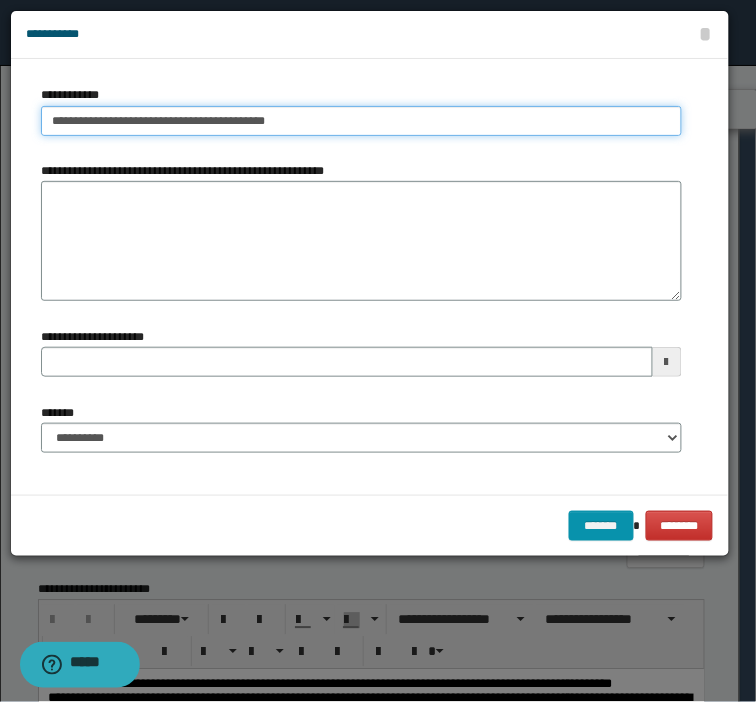 drag, startPoint x: 317, startPoint y: 134, endPoint x: -97, endPoint y: 95, distance: 415.8329 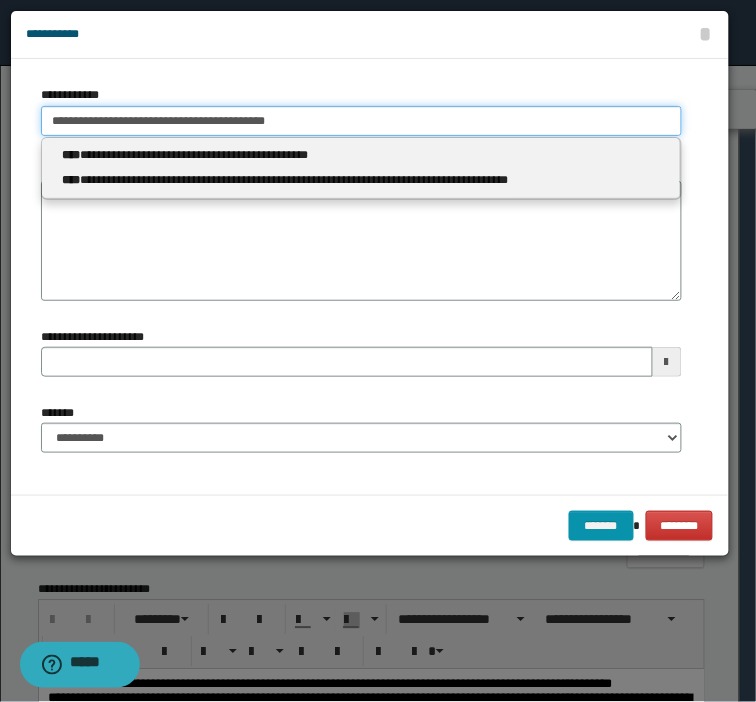 type on "**********" 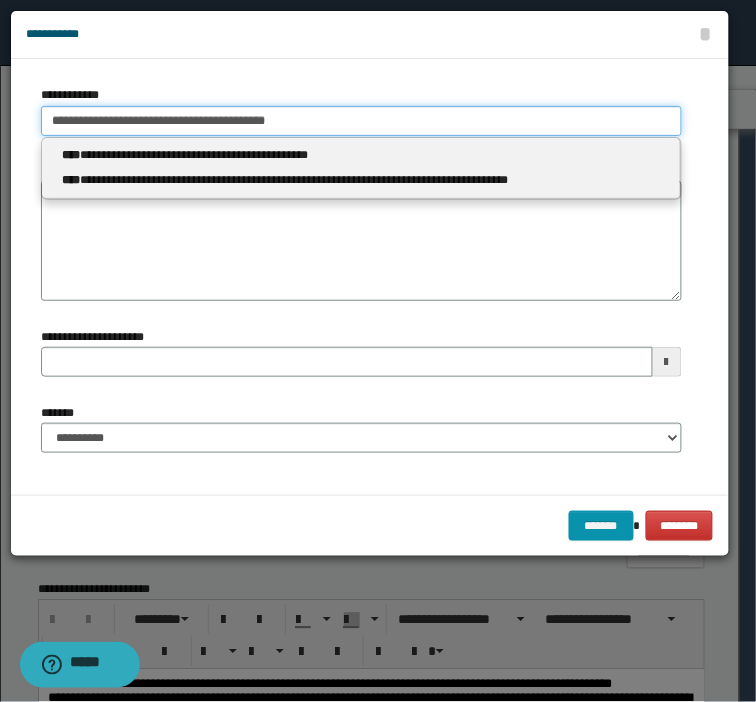 type 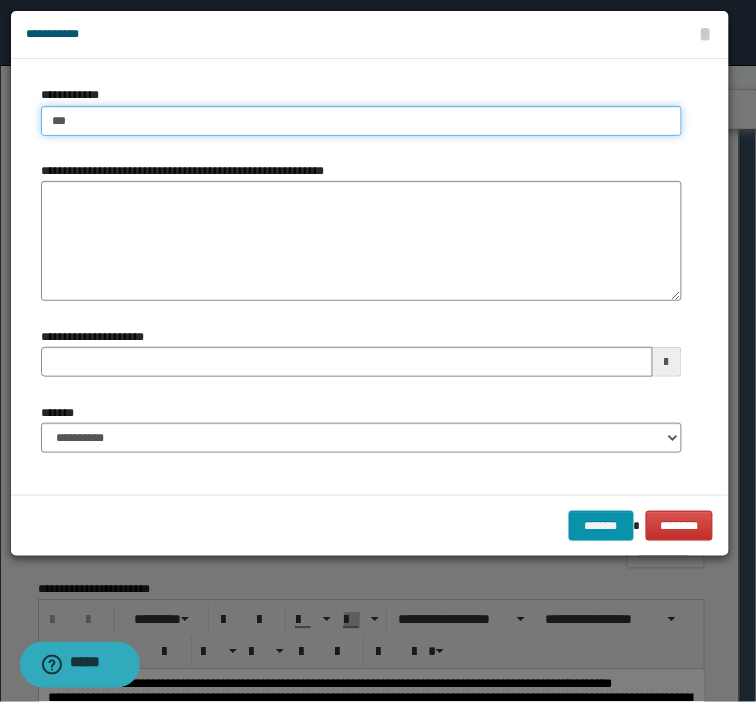type on "****" 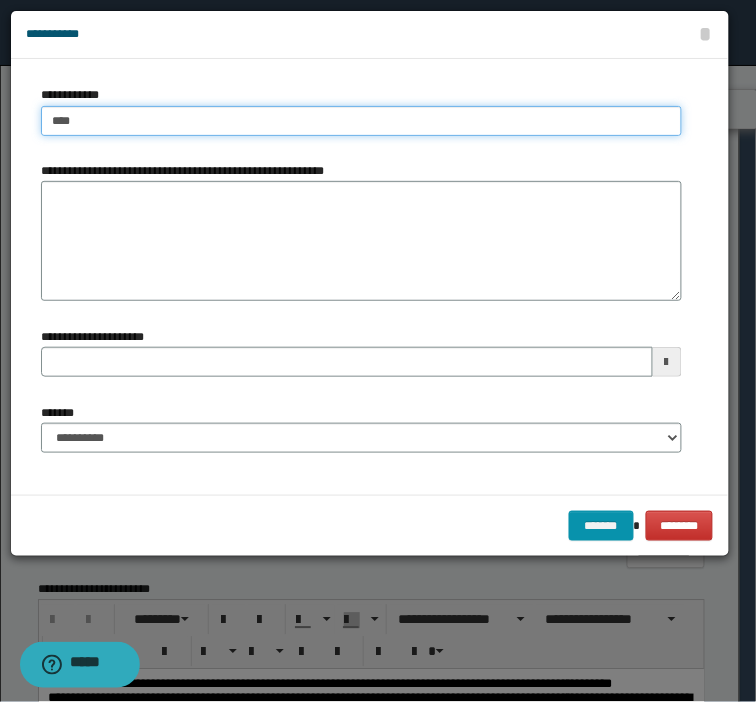 type on "****" 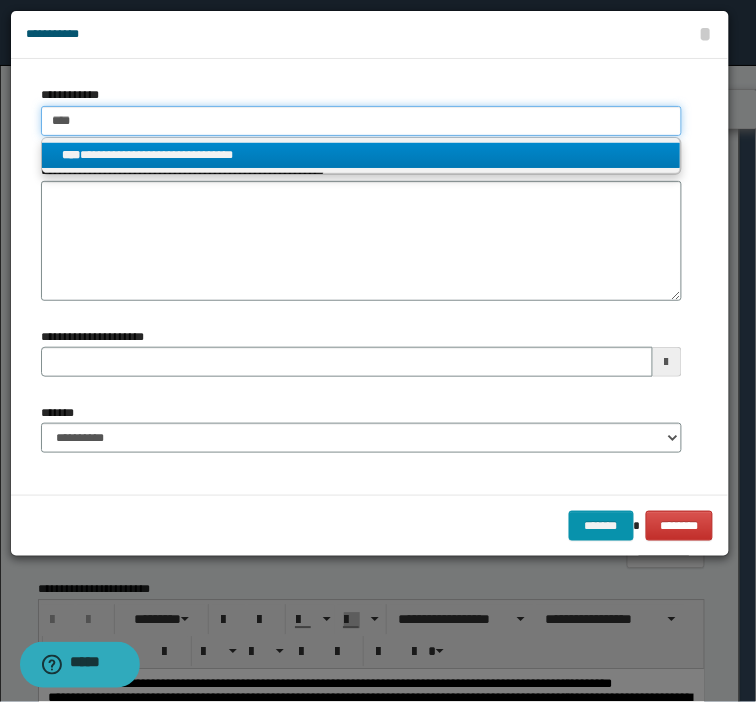 type on "****" 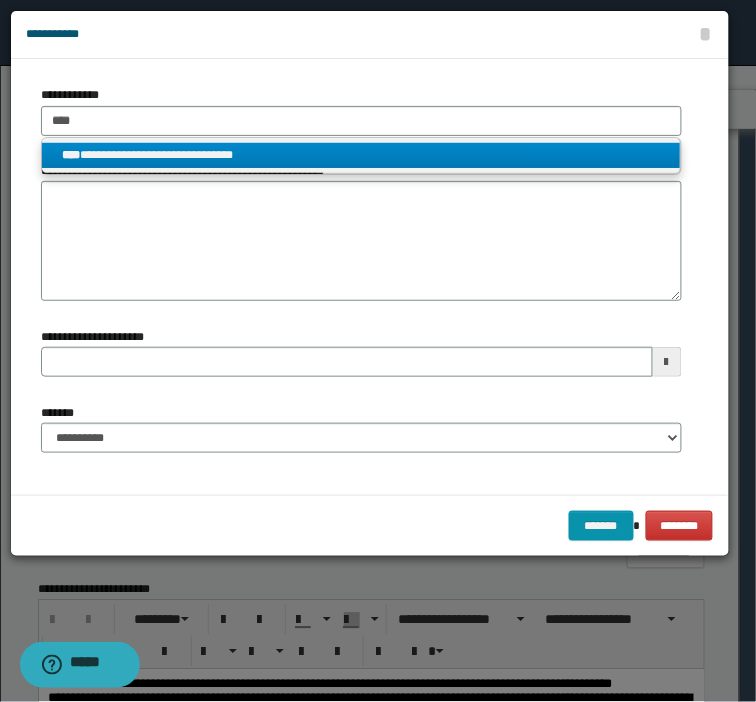 click on "**********" at bounding box center [361, 155] 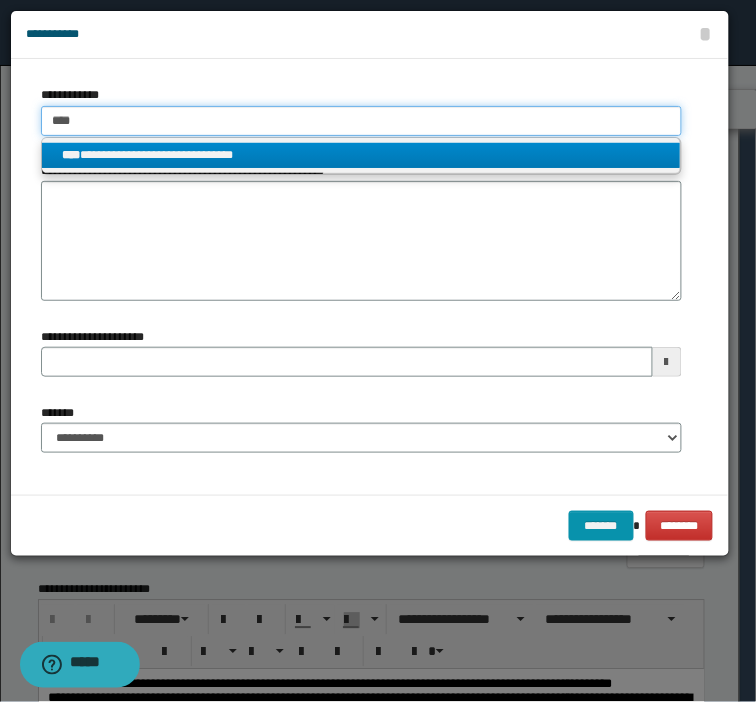 type 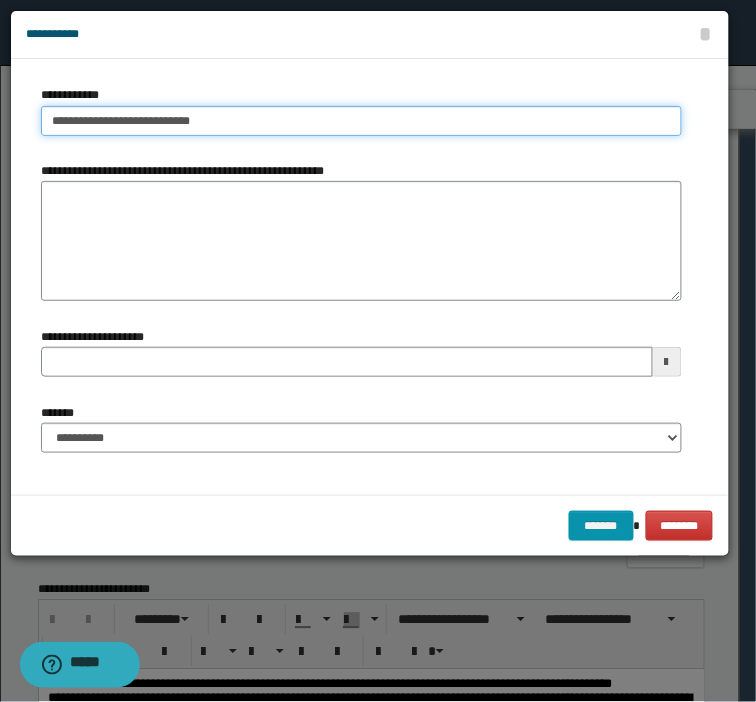drag, startPoint x: 226, startPoint y: 123, endPoint x: -56, endPoint y: 87, distance: 284.28857 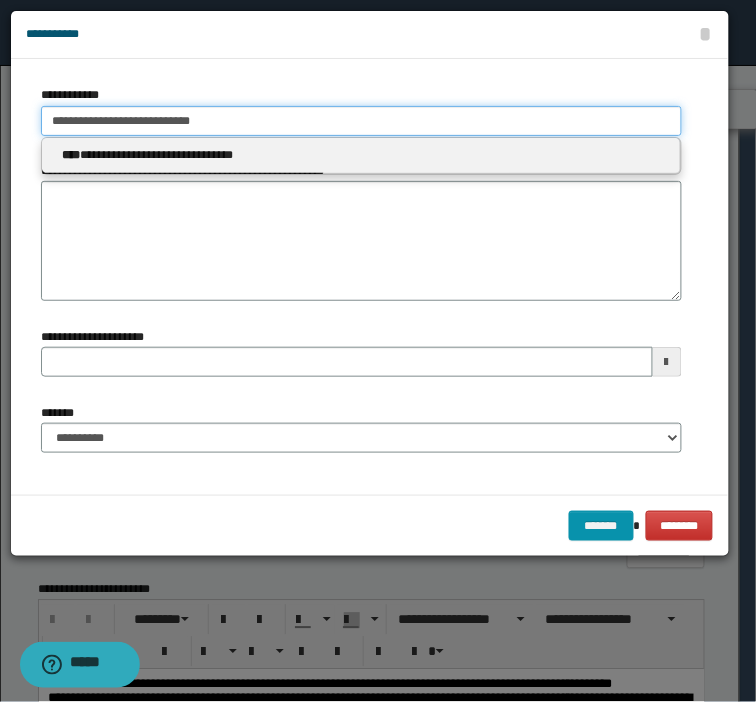 type on "**********" 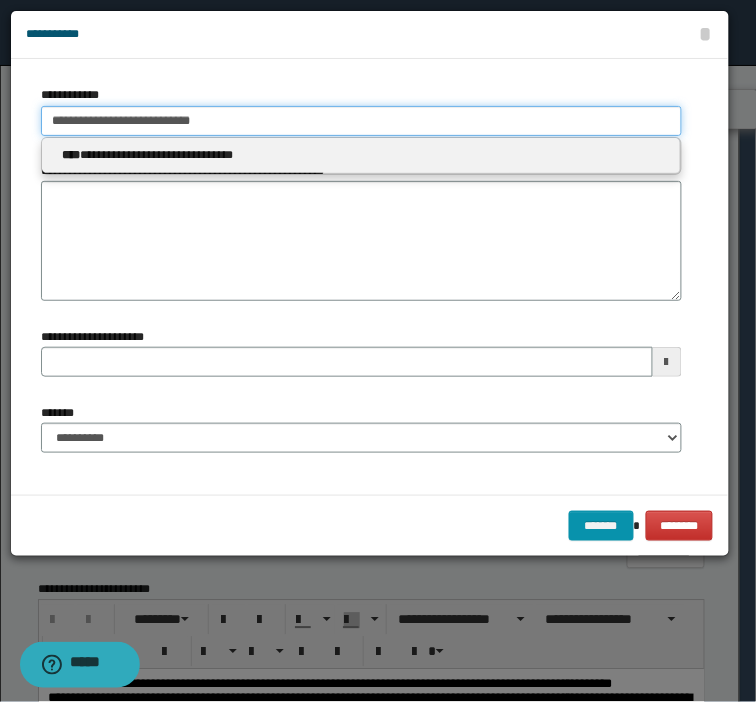 type 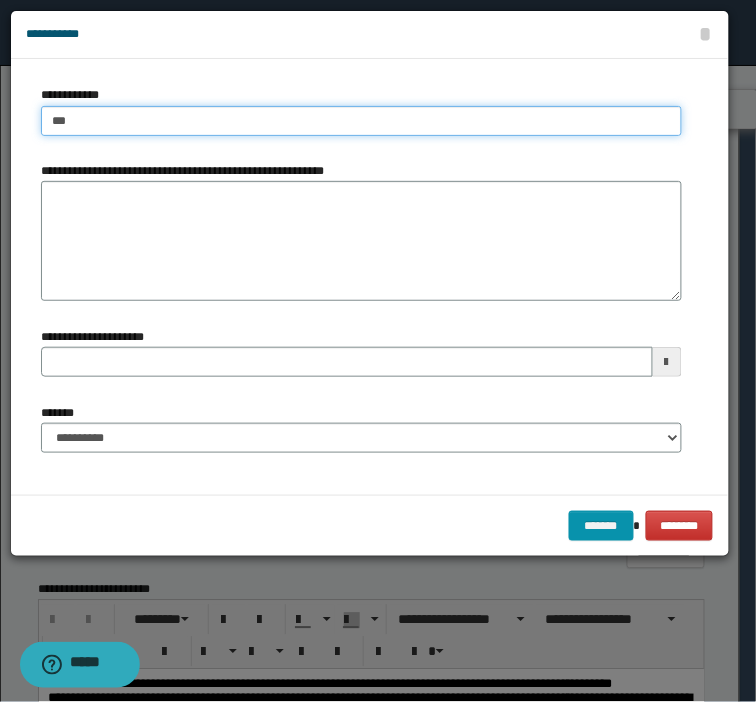 type on "****" 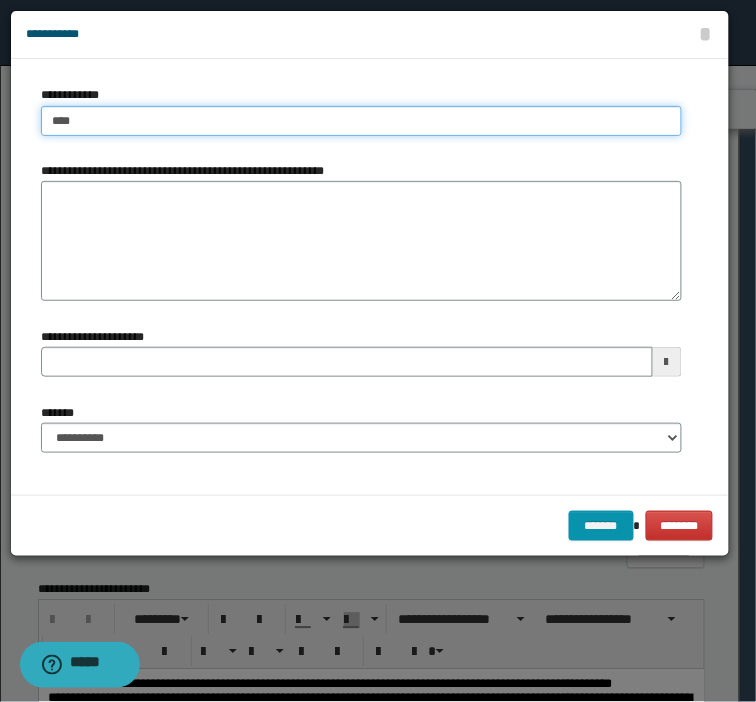 type on "****" 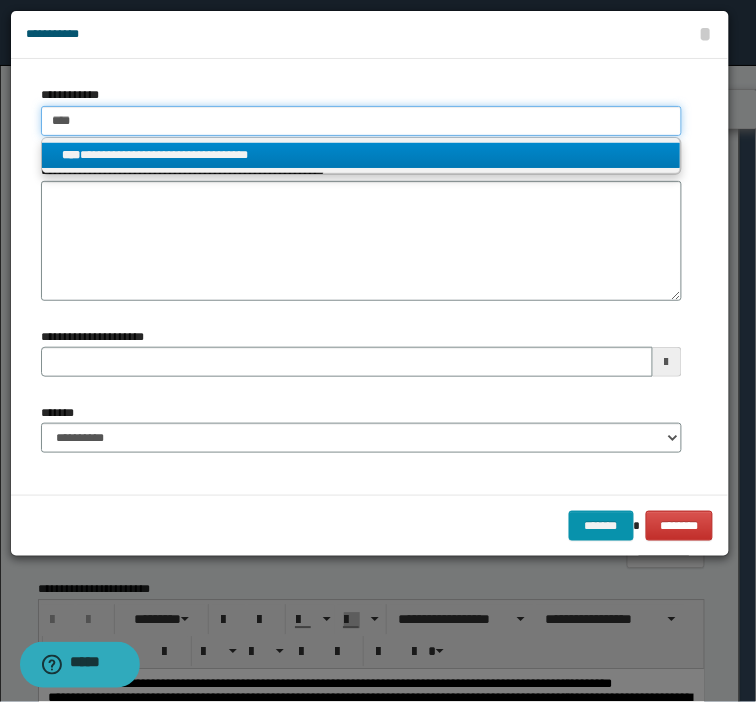 type on "****" 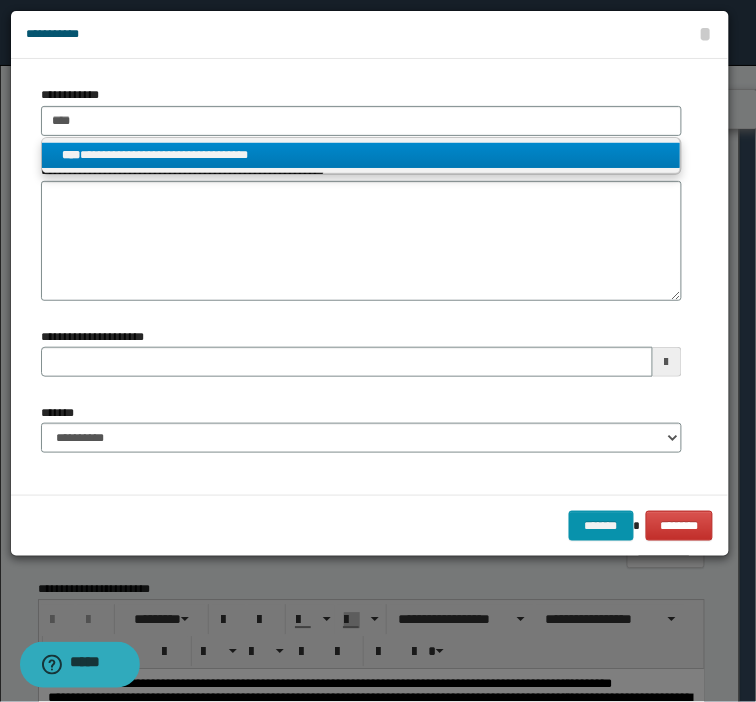 click on "**********" at bounding box center (361, 155) 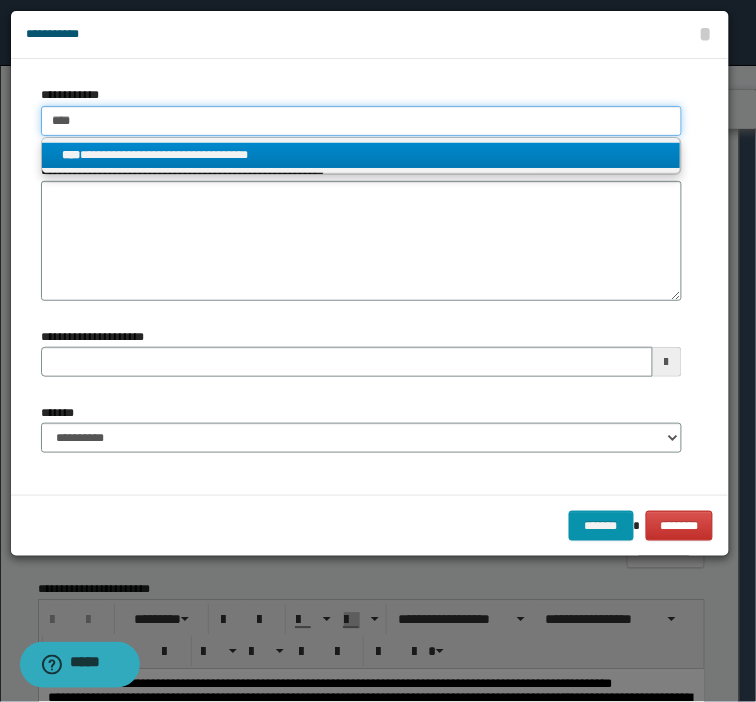 type 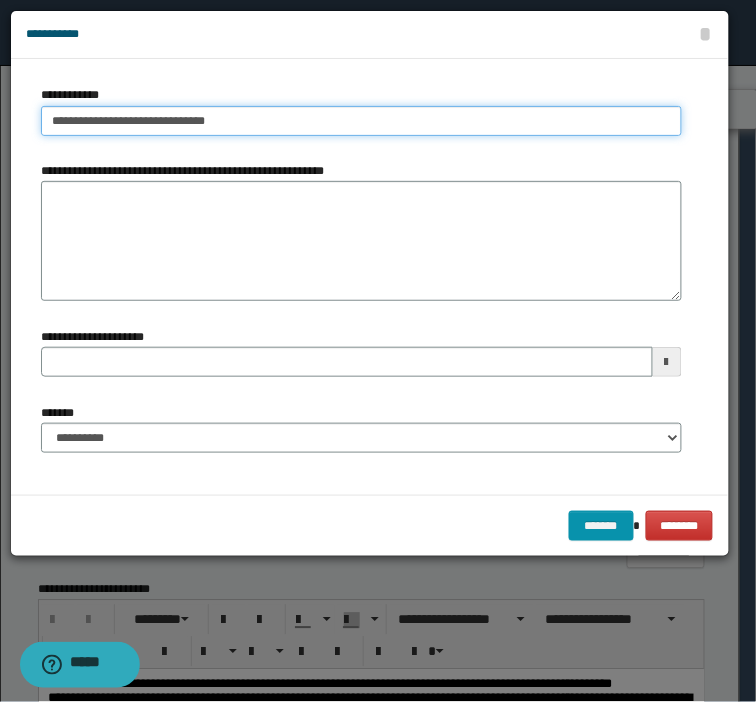 drag, startPoint x: 273, startPoint y: 122, endPoint x: -232, endPoint y: 86, distance: 506.28156 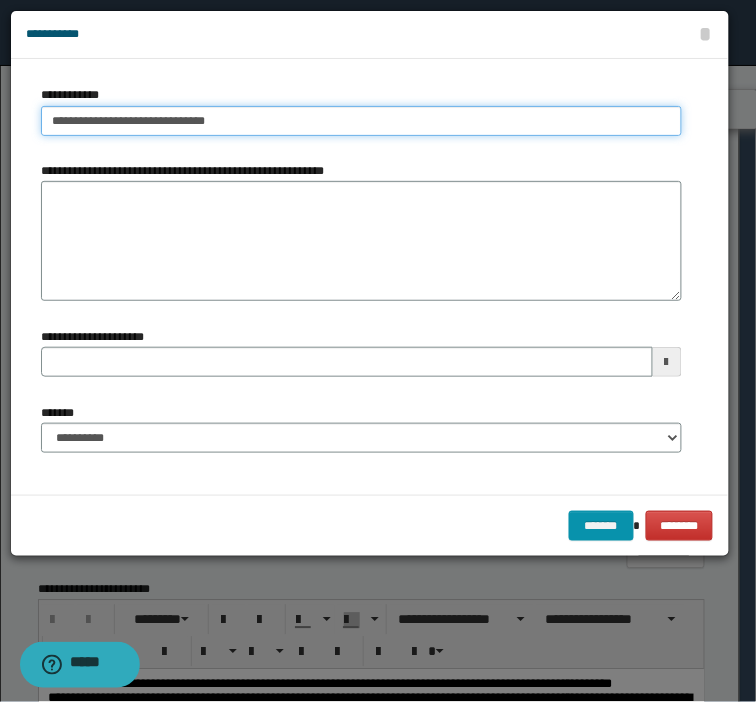 type on "**********" 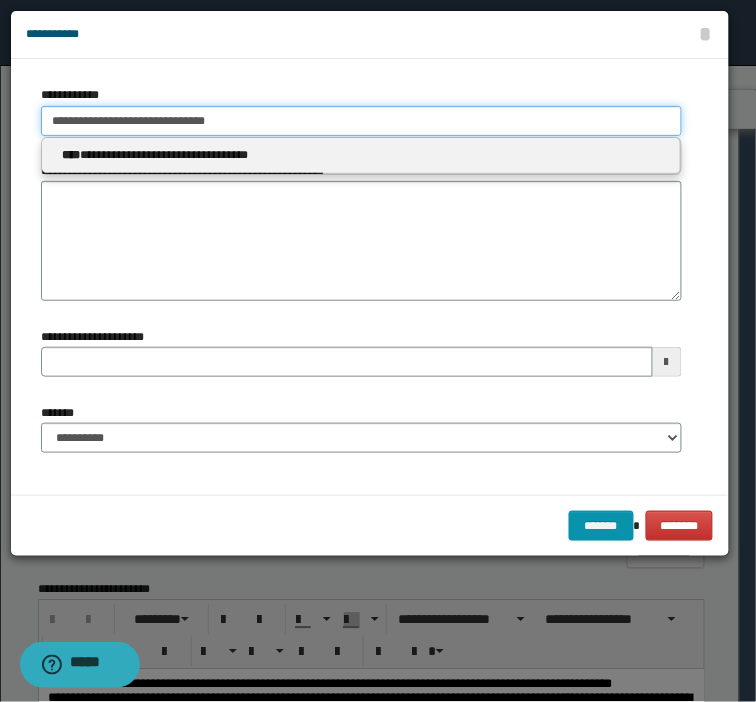 type on "**********" 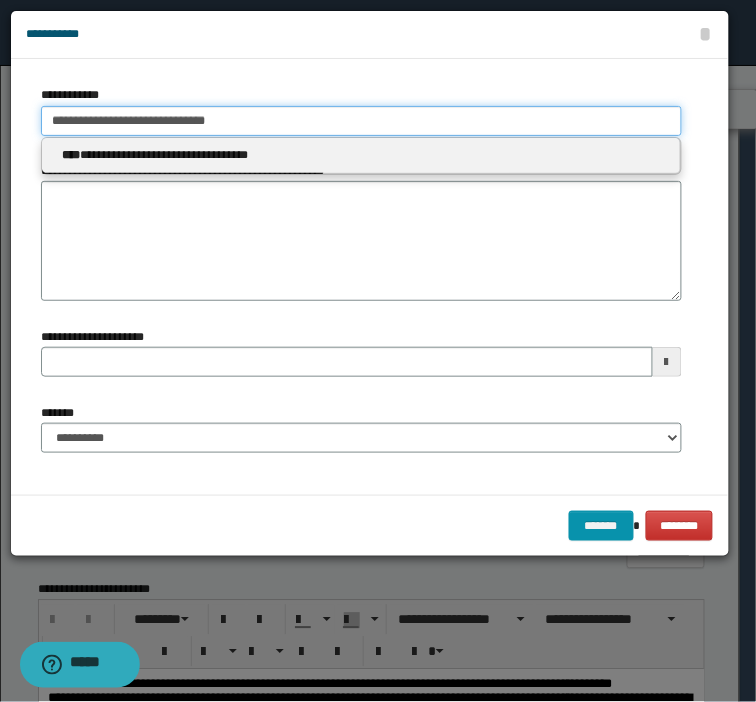 type 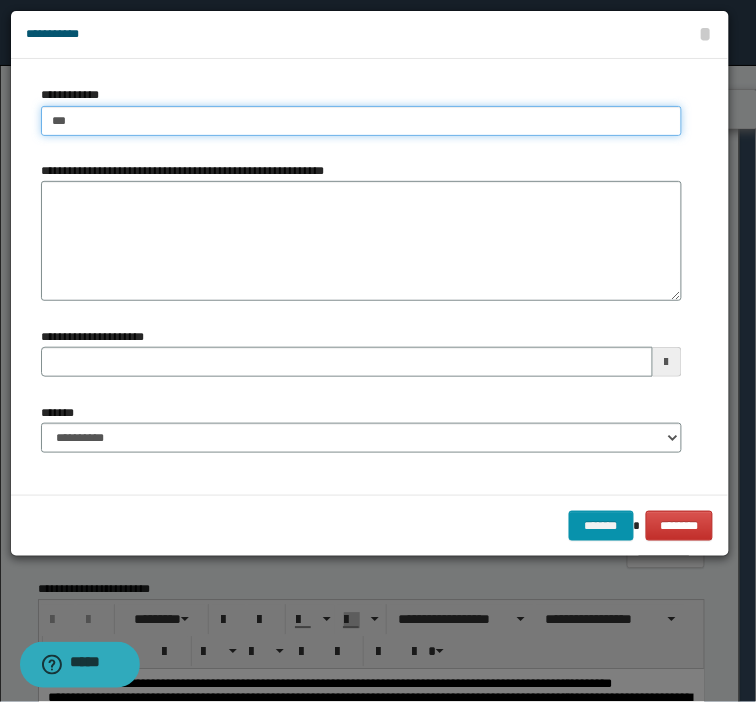 type on "****" 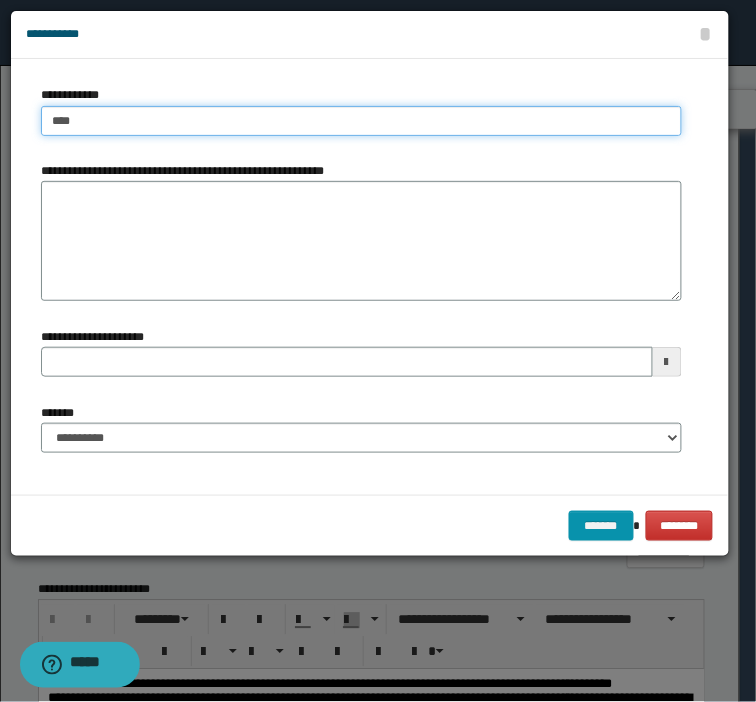 type on "****" 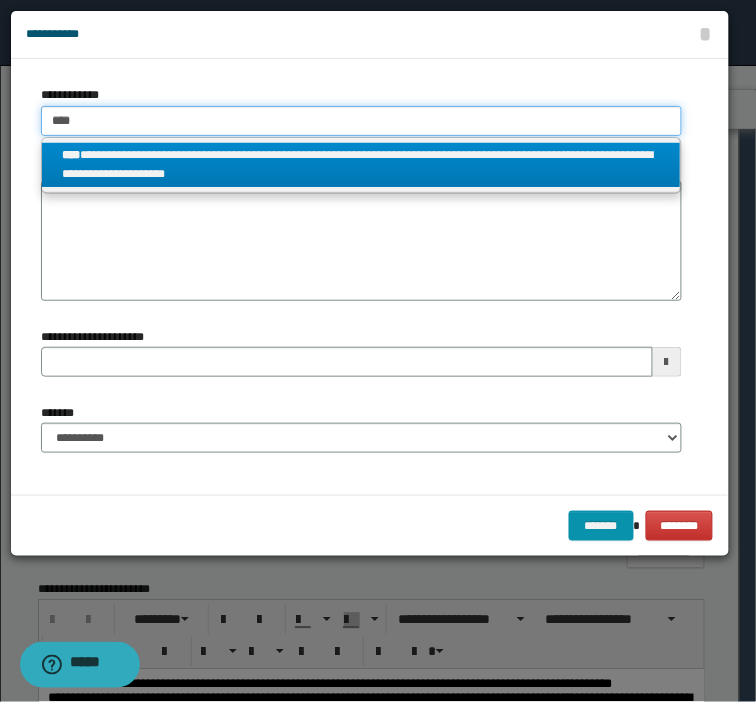 type on "****" 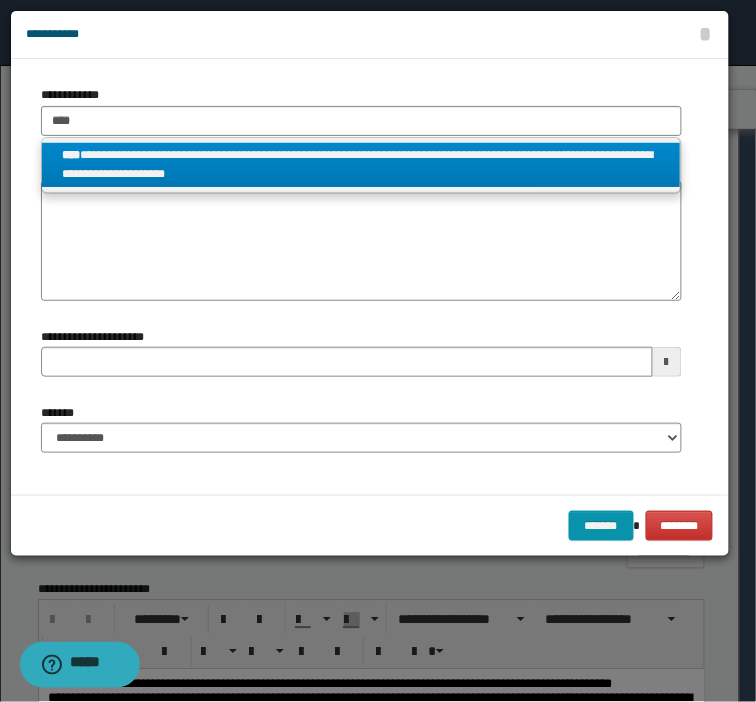 click on "**********" at bounding box center (361, 165) 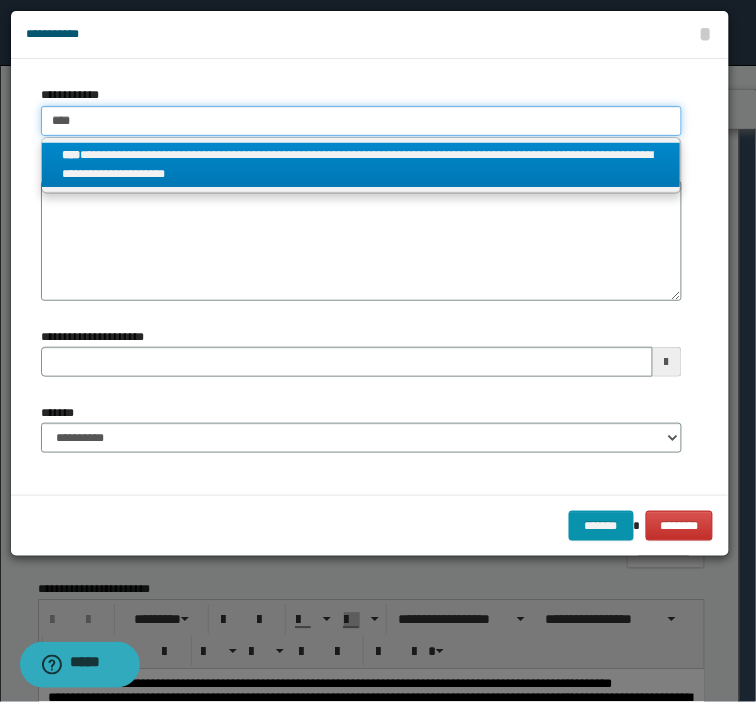 type 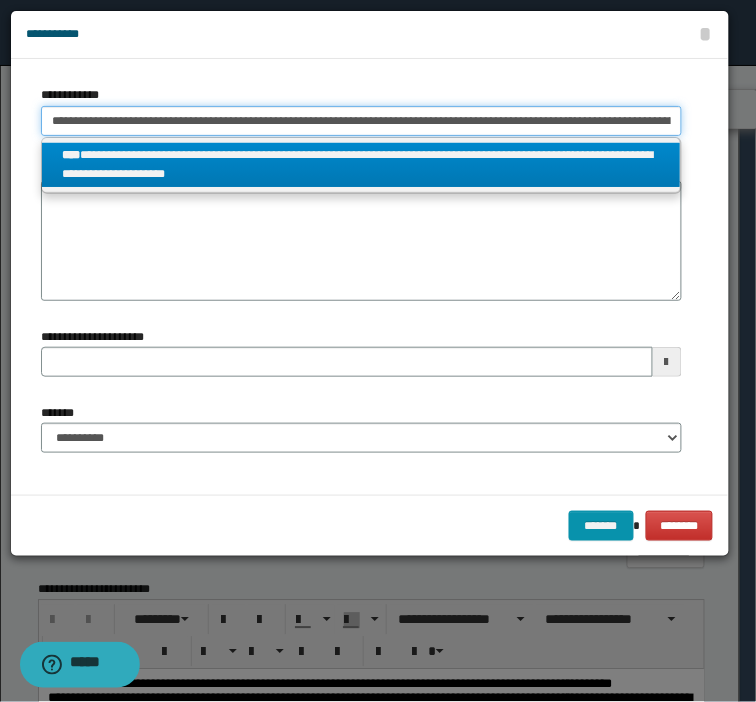 scroll, scrollTop: 0, scrollLeft: 81, axis: horizontal 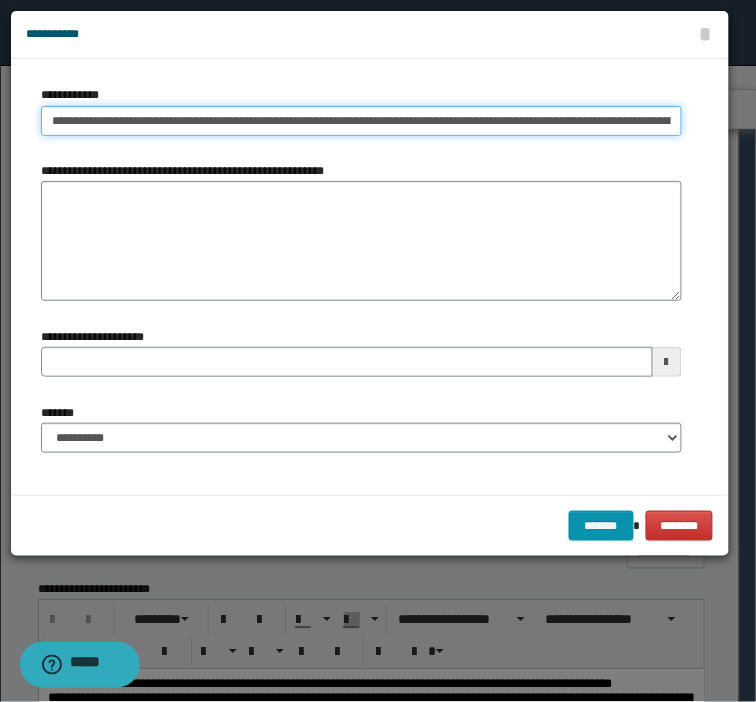 drag, startPoint x: 670, startPoint y: 126, endPoint x: -124, endPoint y: 120, distance: 794.02264 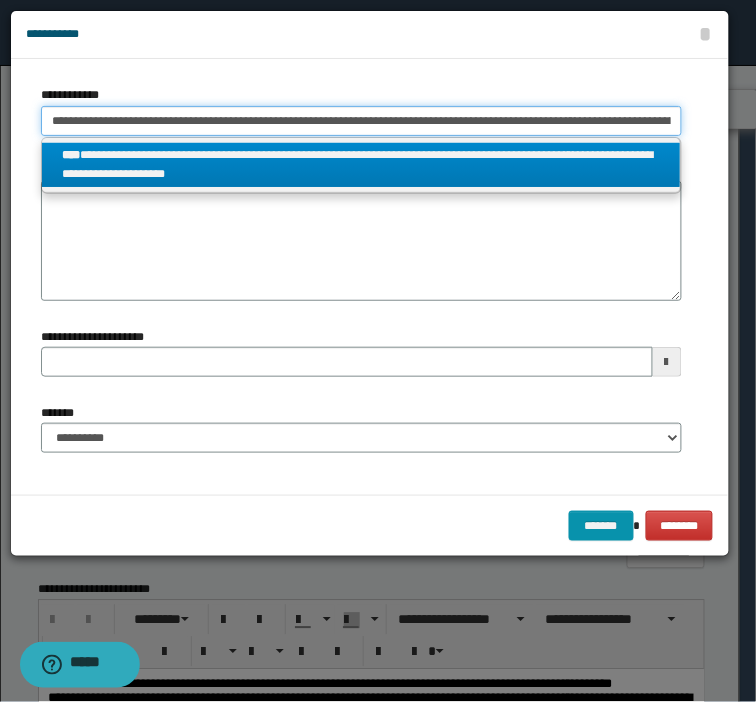 type on "*" 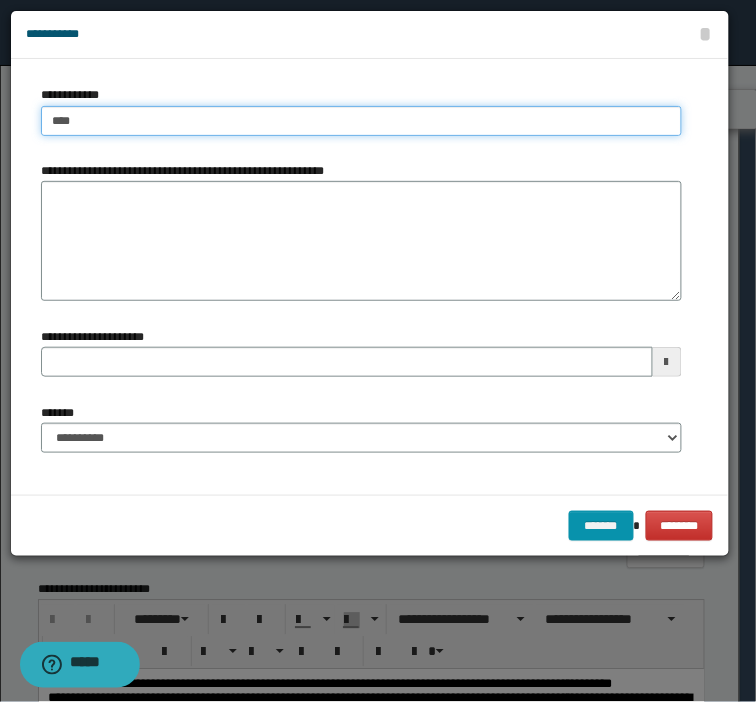 type on "***" 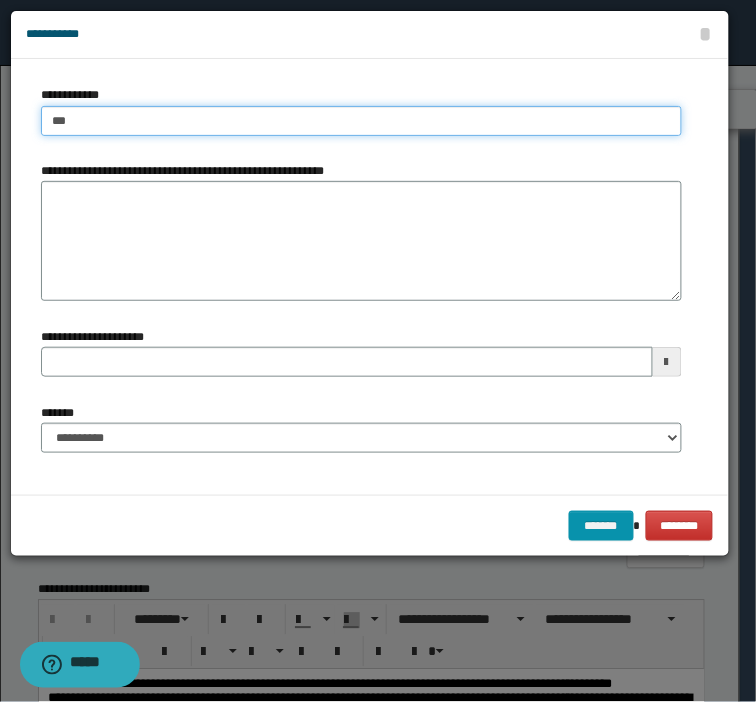 type on "***" 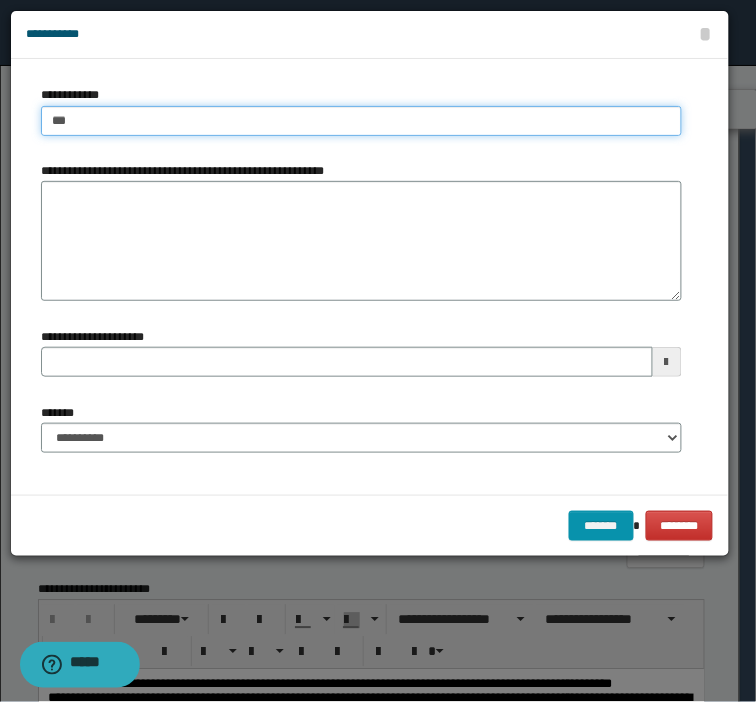 type 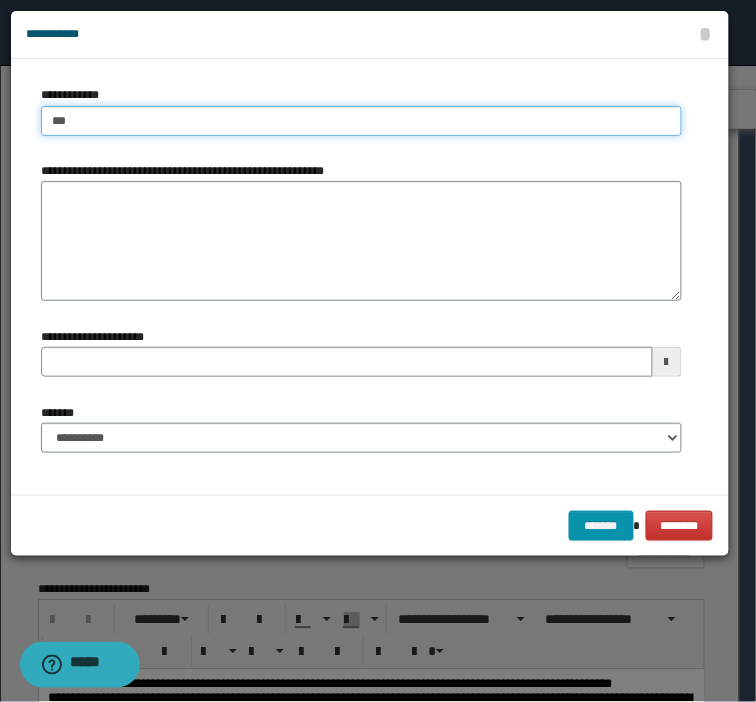 type on "****" 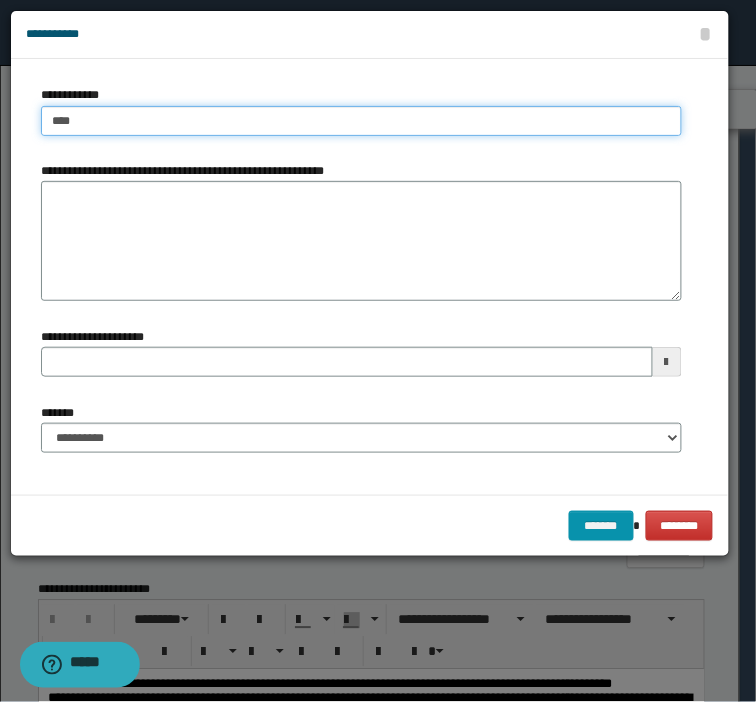 type on "****" 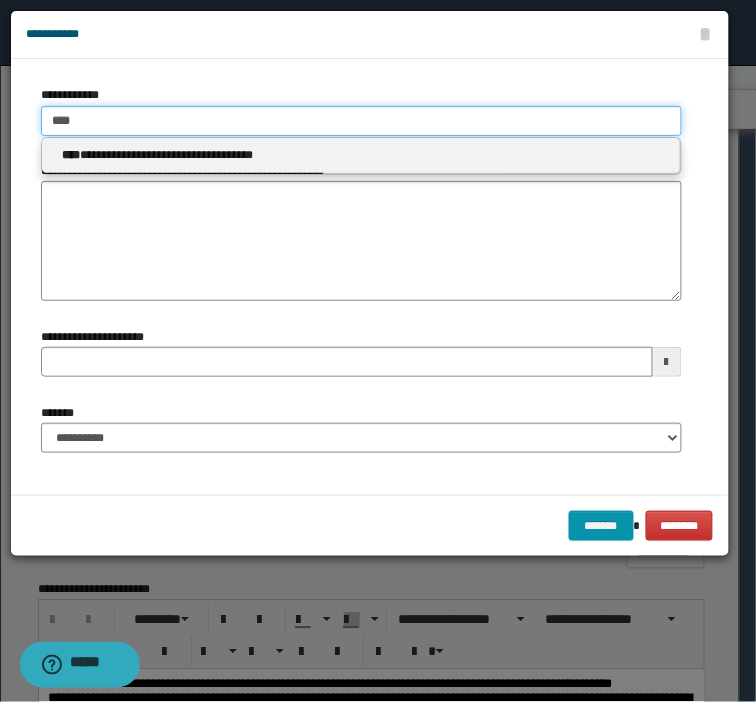 type on "****" 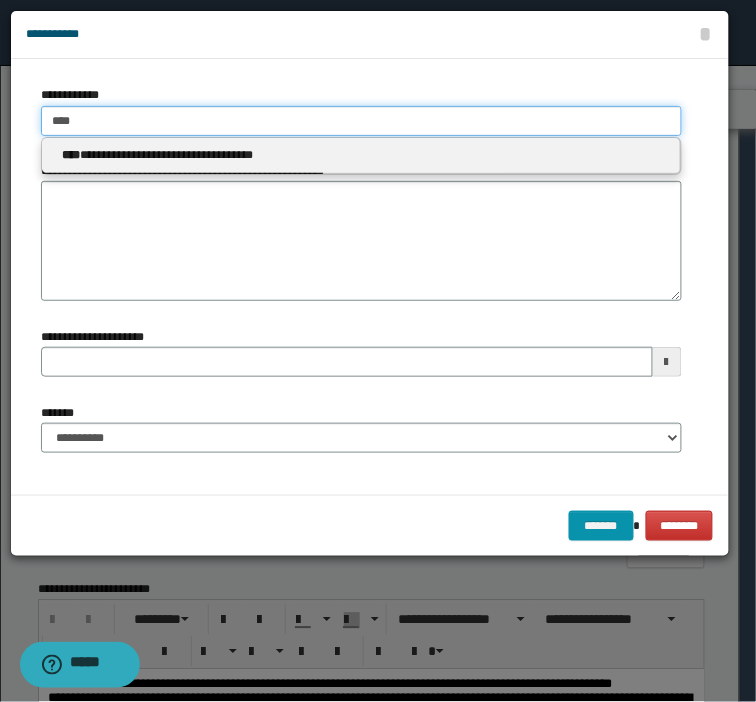 type on "****" 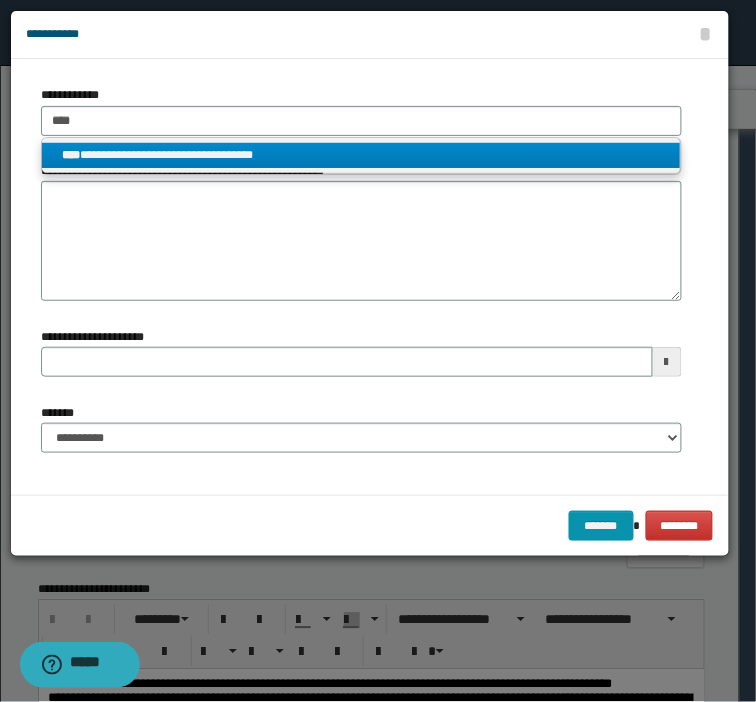 click on "**********" at bounding box center (361, 155) 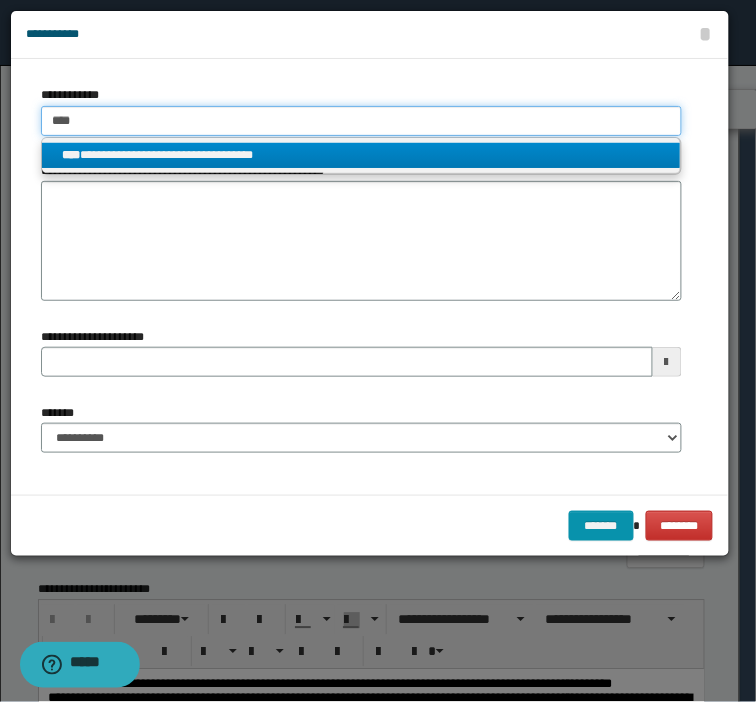 type 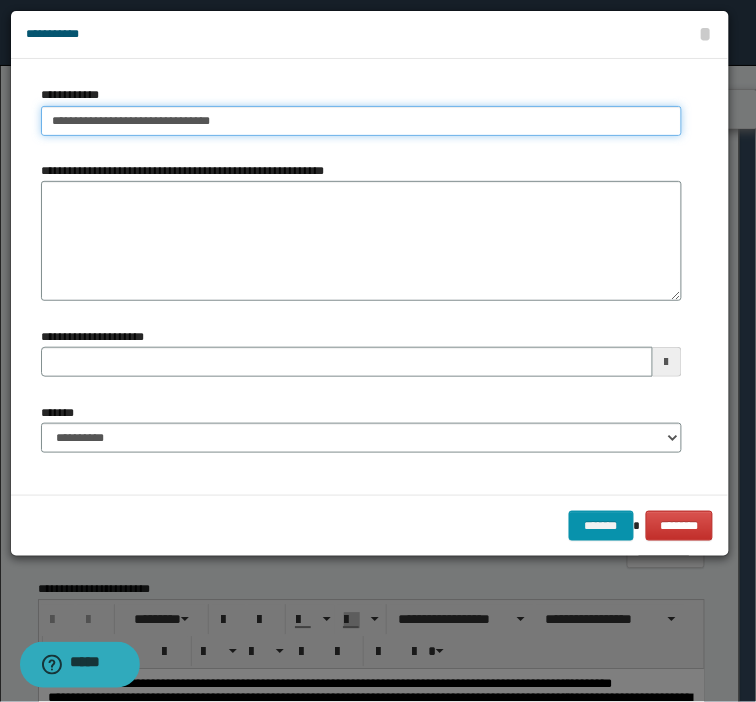 drag, startPoint x: 303, startPoint y: 112, endPoint x: -171, endPoint y: 85, distance: 474.76837 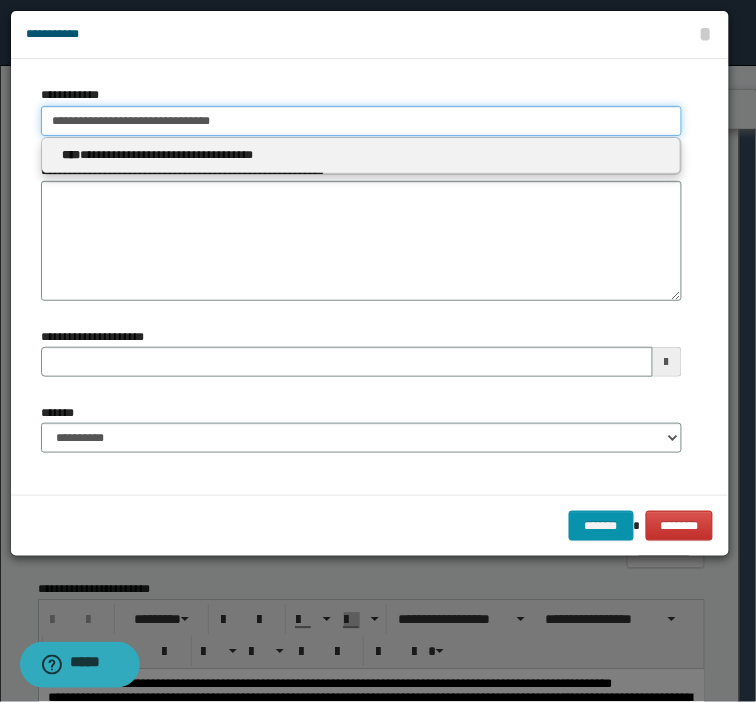 type on "**********" 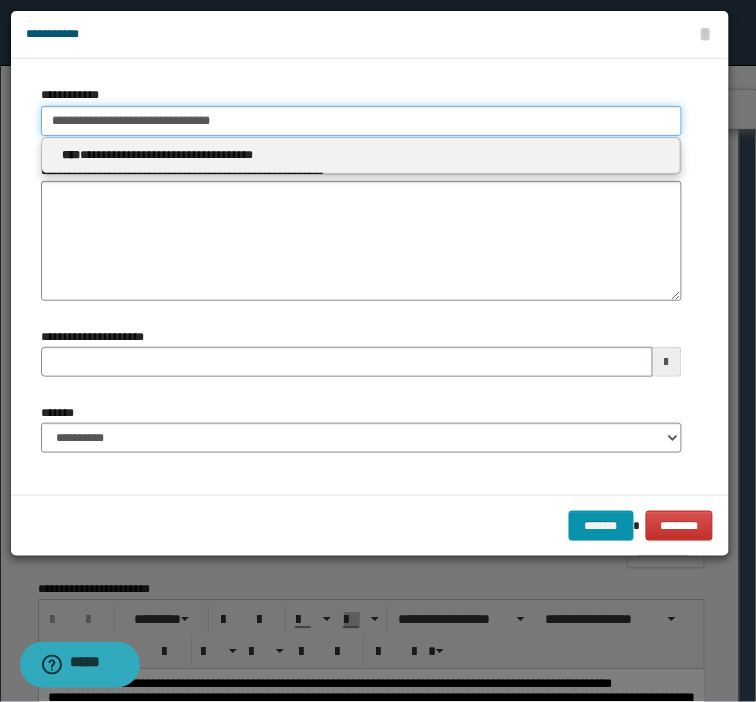 type 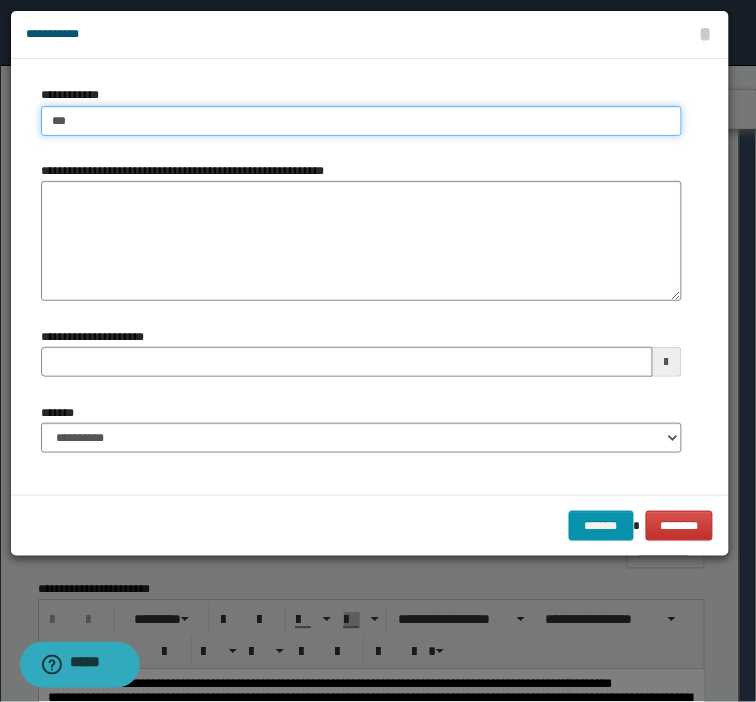 type on "****" 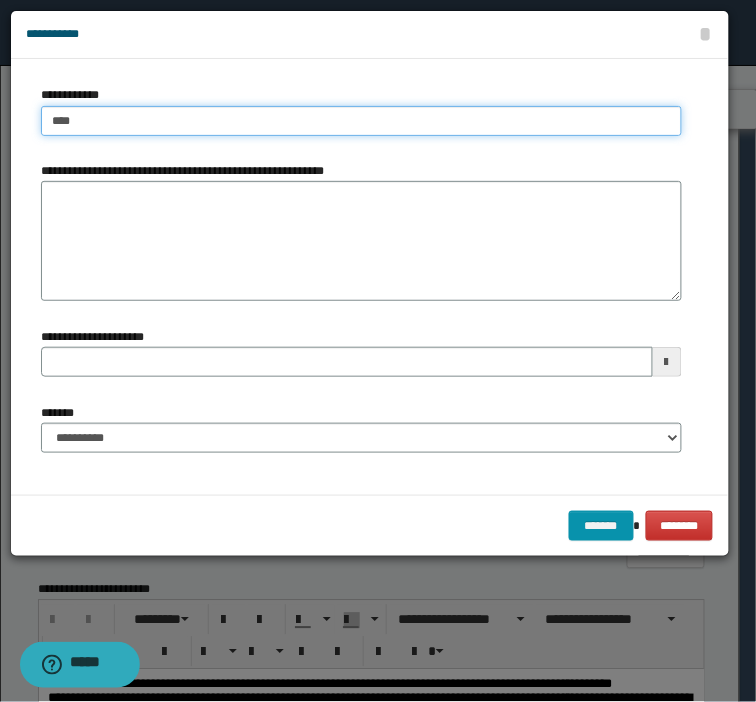 type on "****" 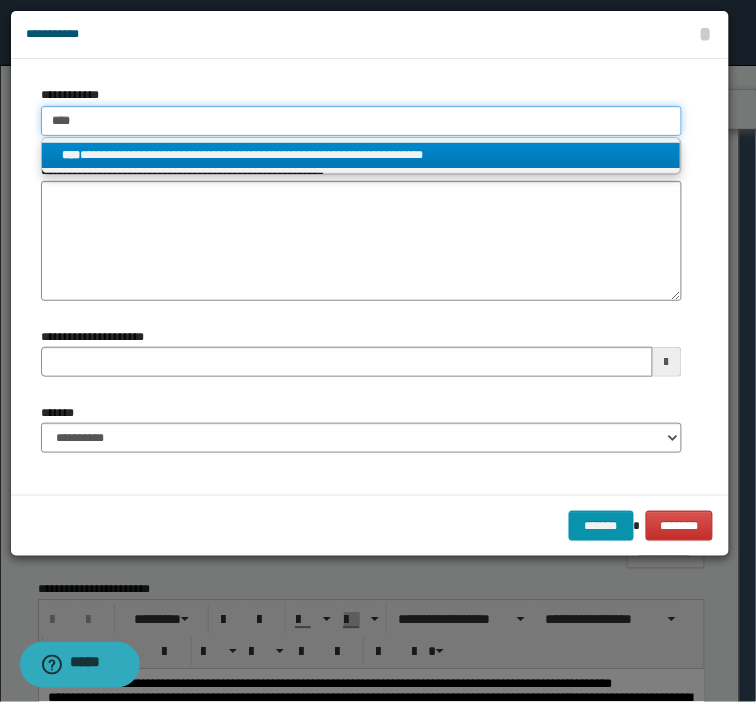 type on "****" 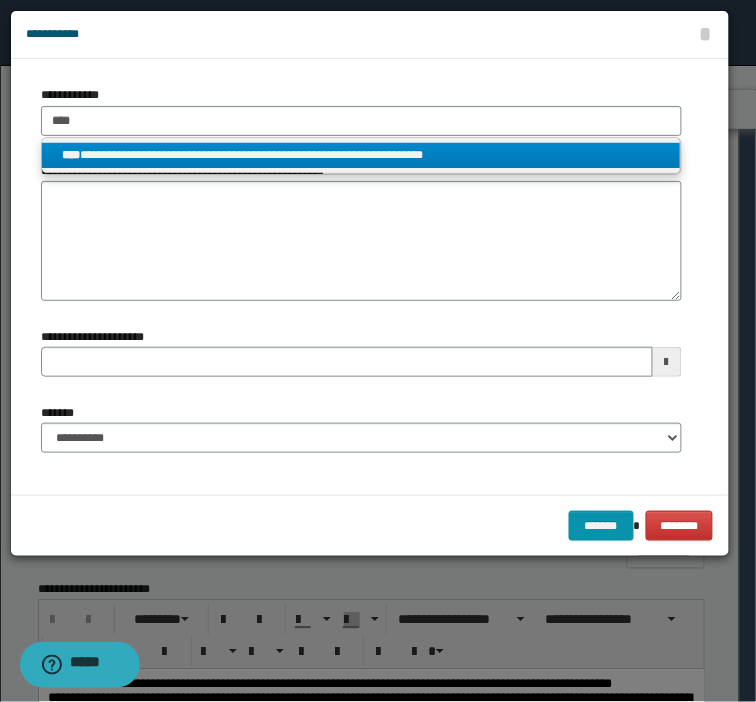 click on "**********" at bounding box center (361, 155) 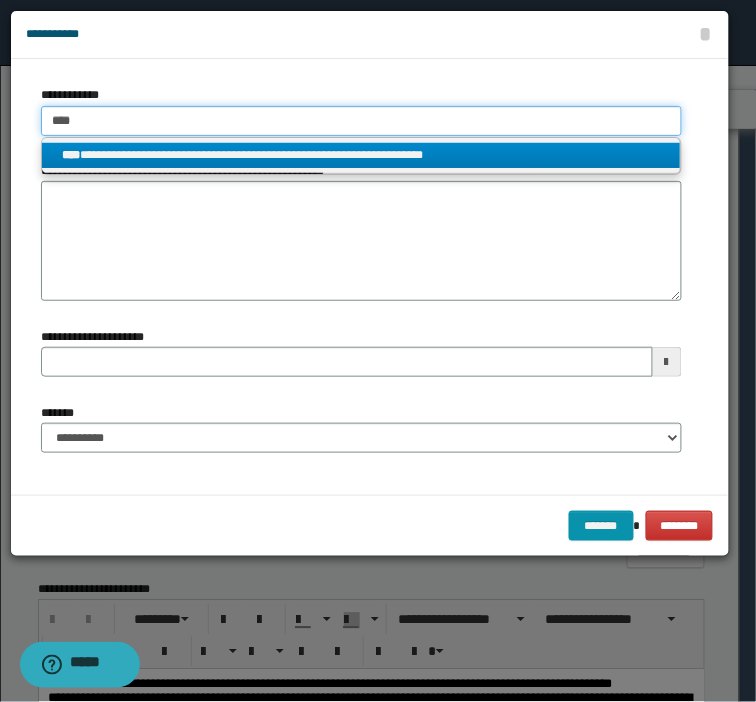 type 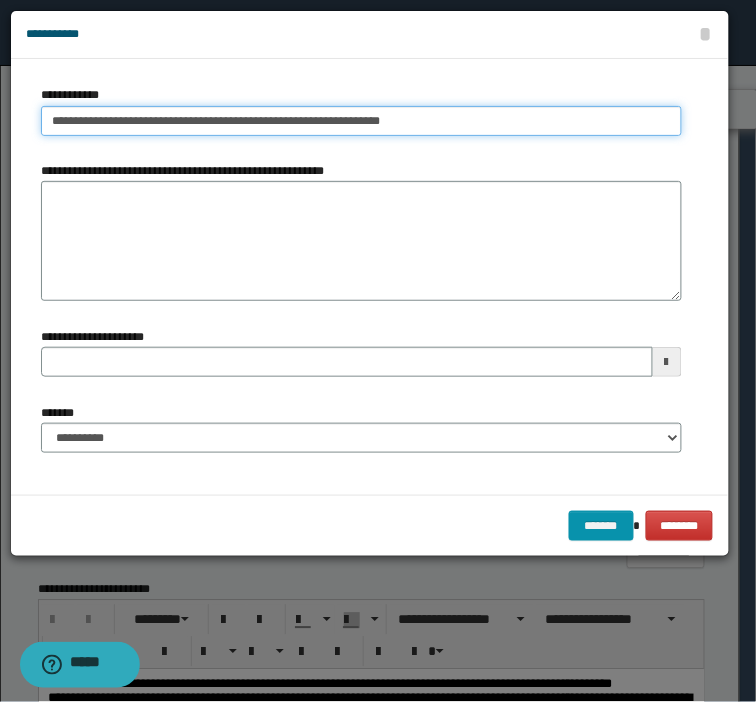 drag, startPoint x: 486, startPoint y: 117, endPoint x: -337, endPoint y: 186, distance: 825.8874 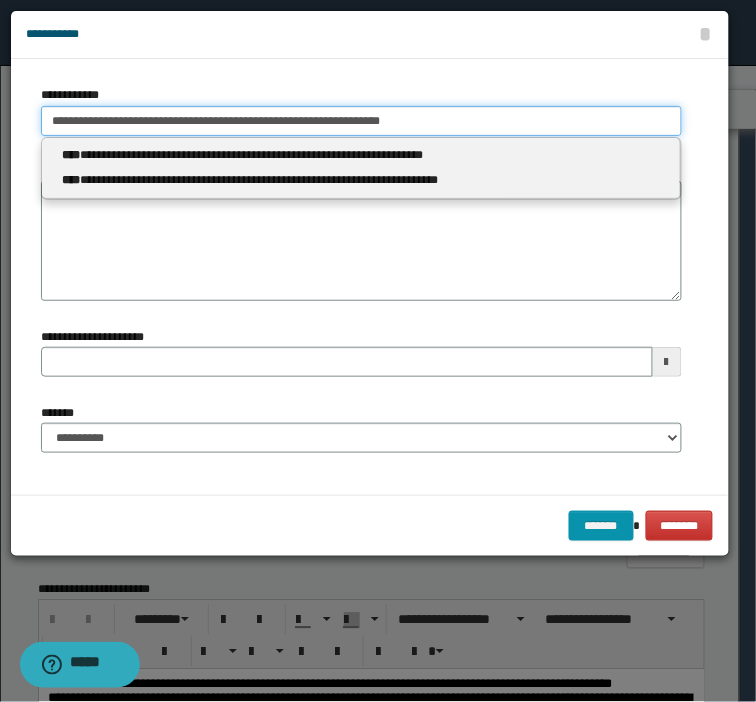 type on "**********" 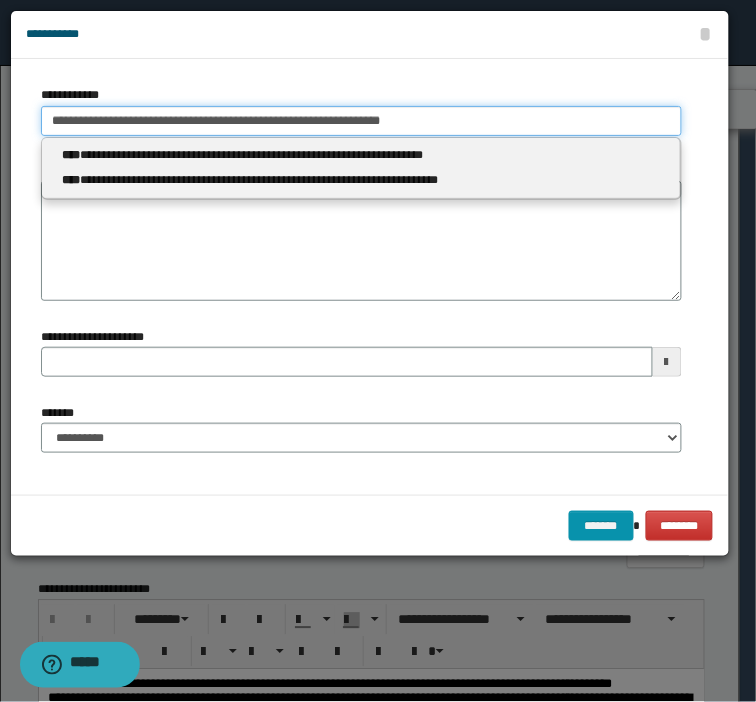 type 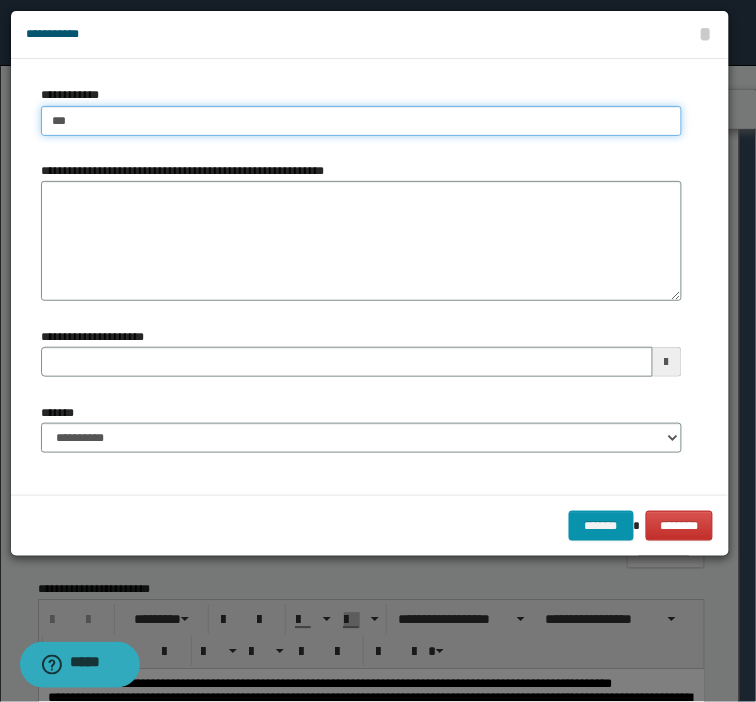 type on "****" 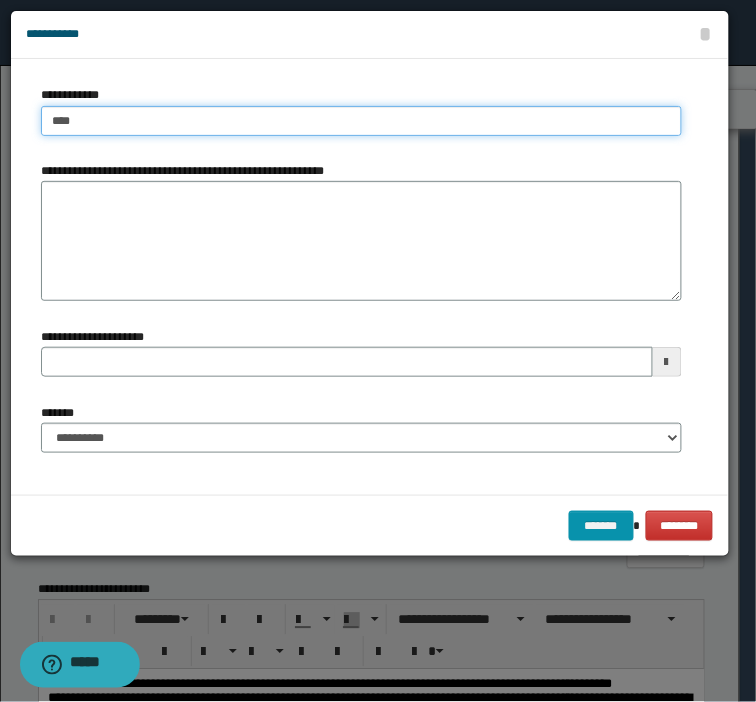 type on "****" 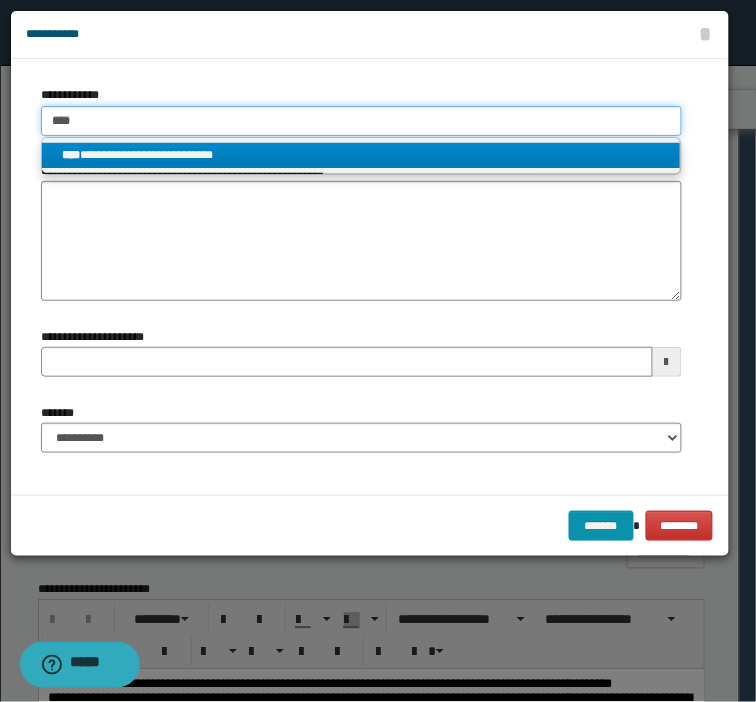 type on "****" 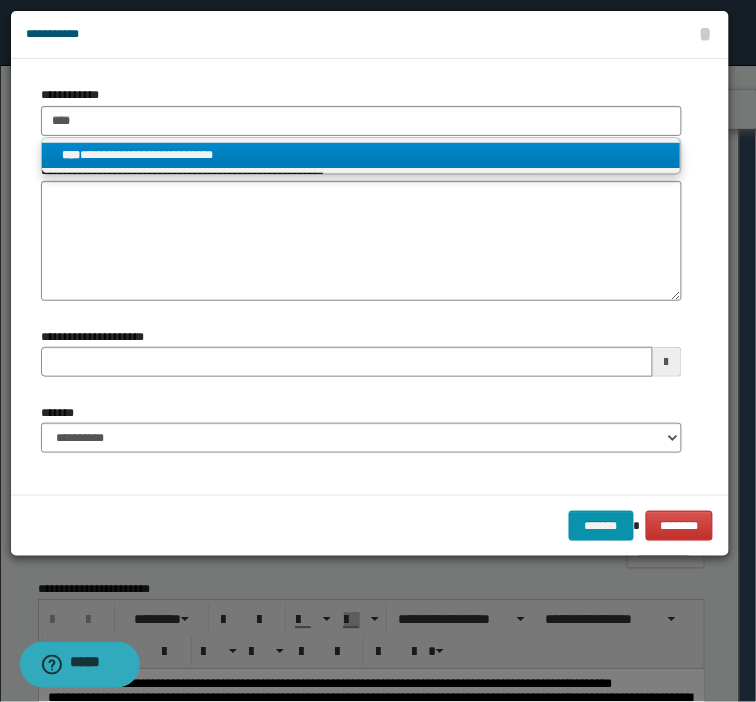 click on "**********" at bounding box center [361, 155] 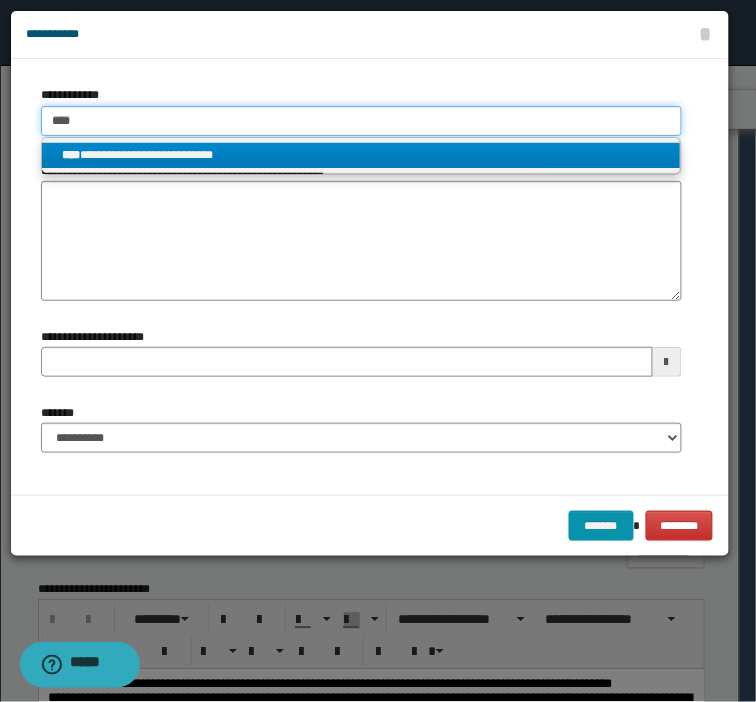 type 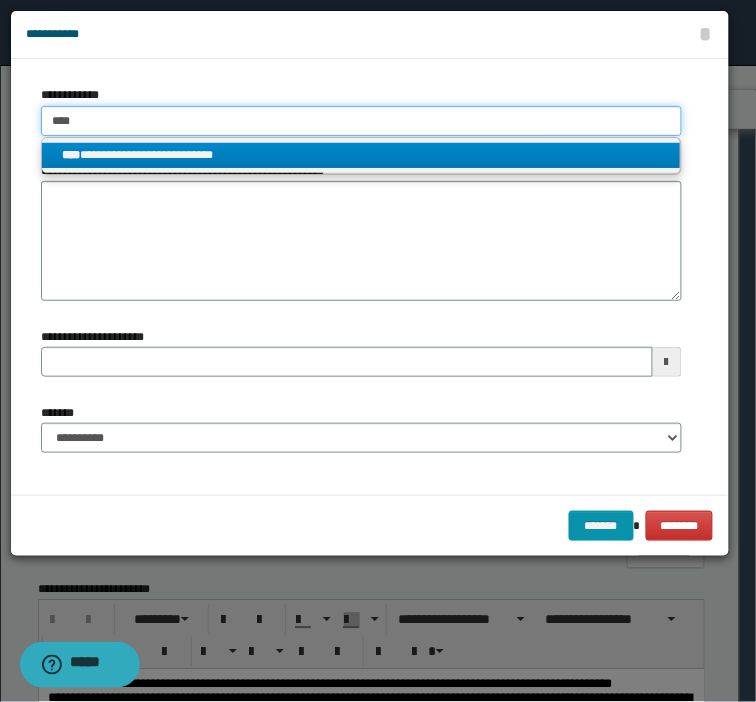 type on "**********" 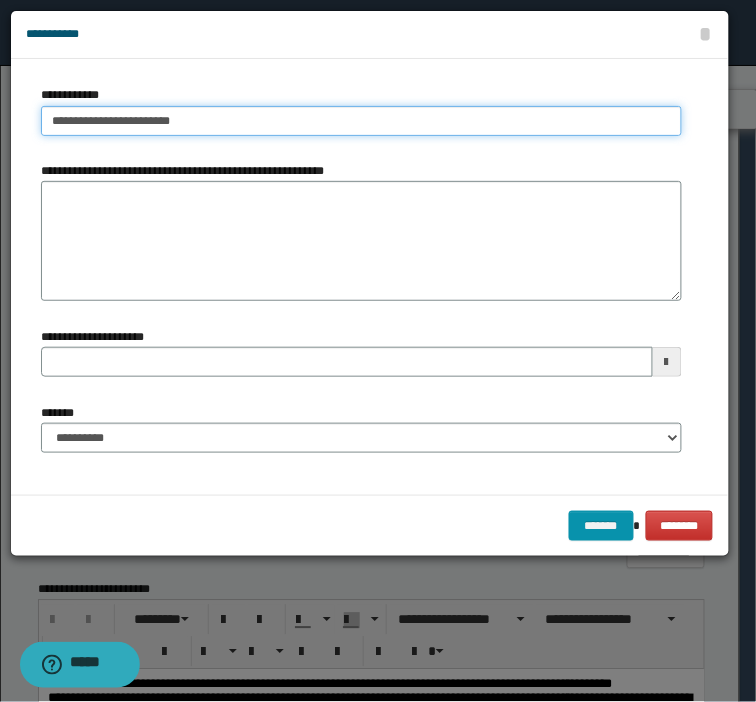 drag, startPoint x: 221, startPoint y: 115, endPoint x: -201, endPoint y: 106, distance: 422.09595 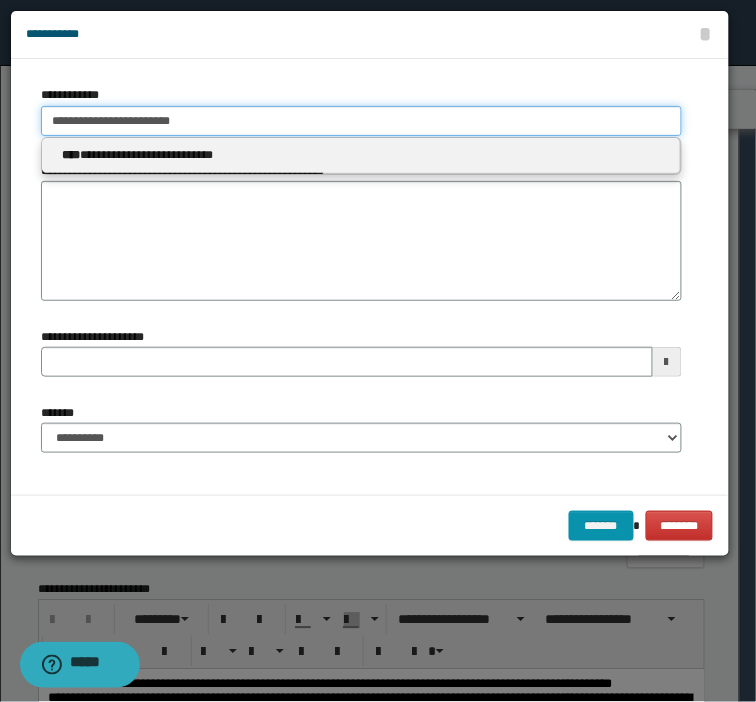 type on "**********" 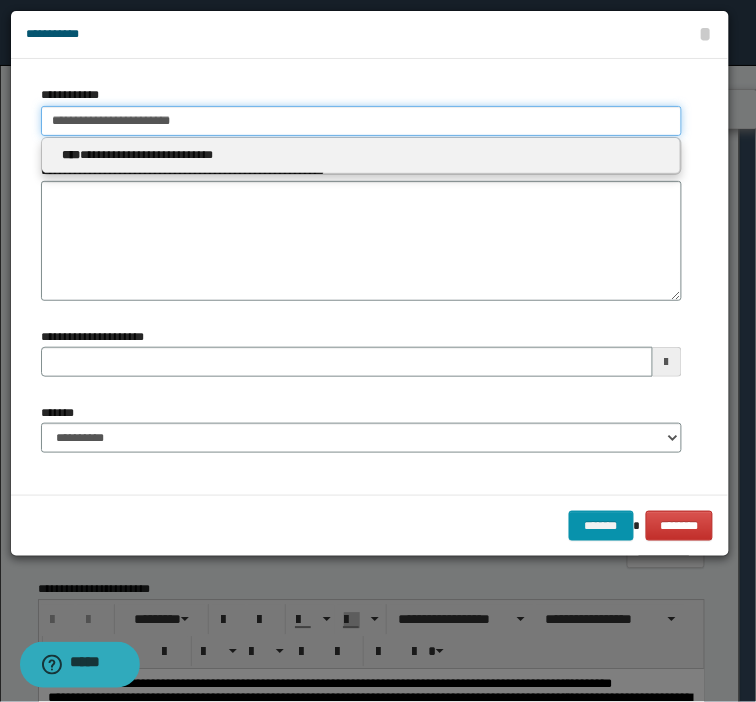 type 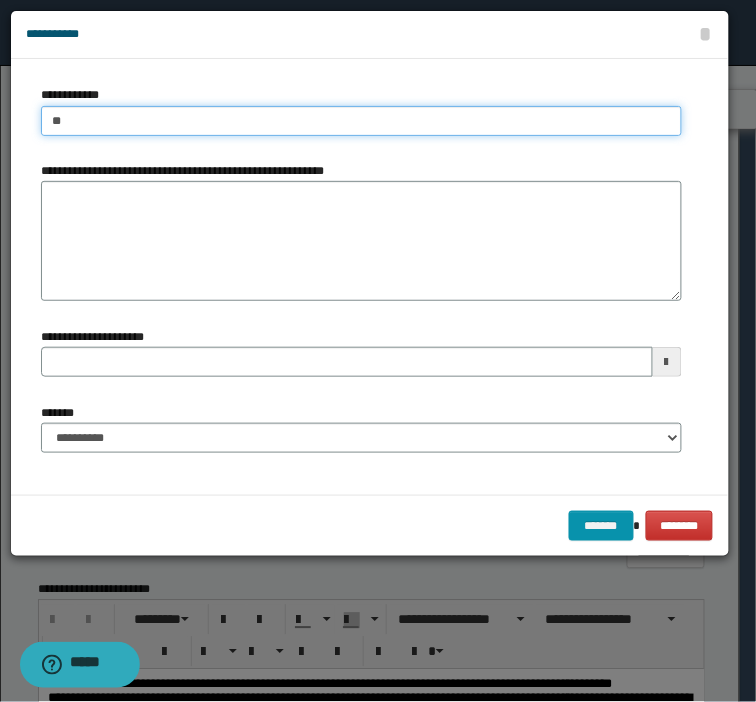 type on "***" 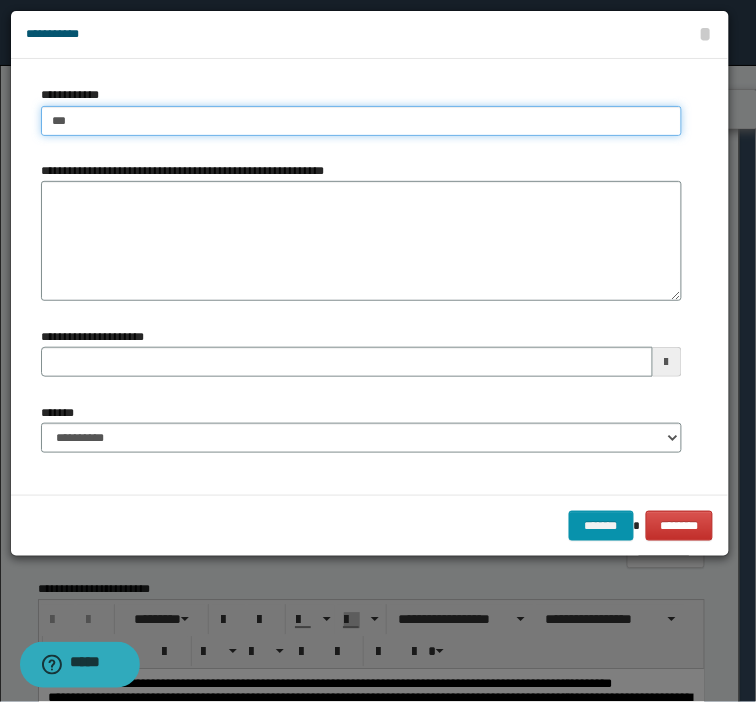 type on "***" 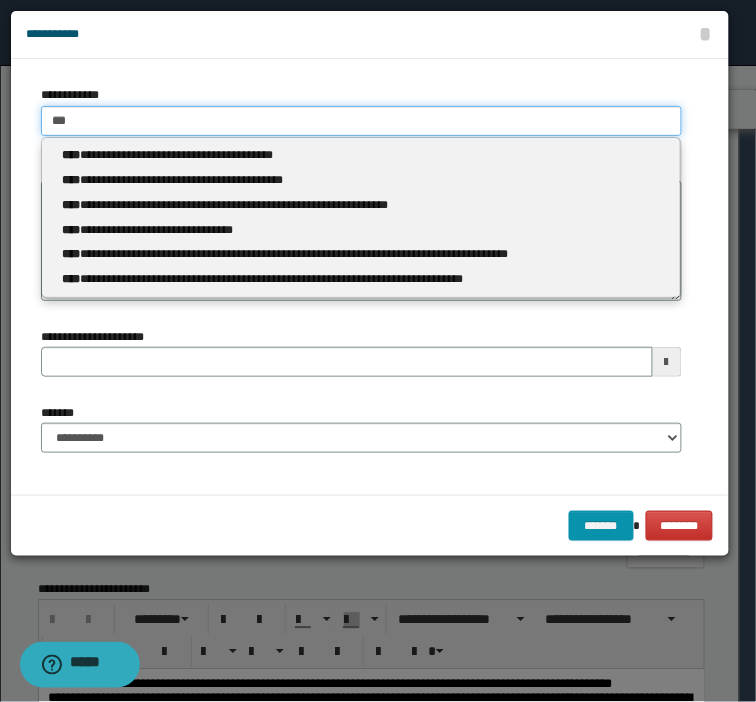 type 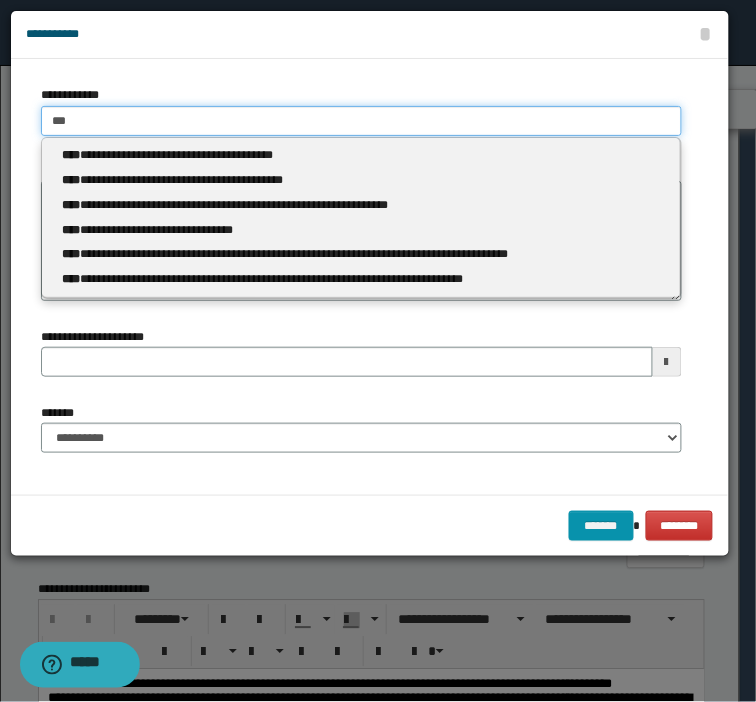type on "****" 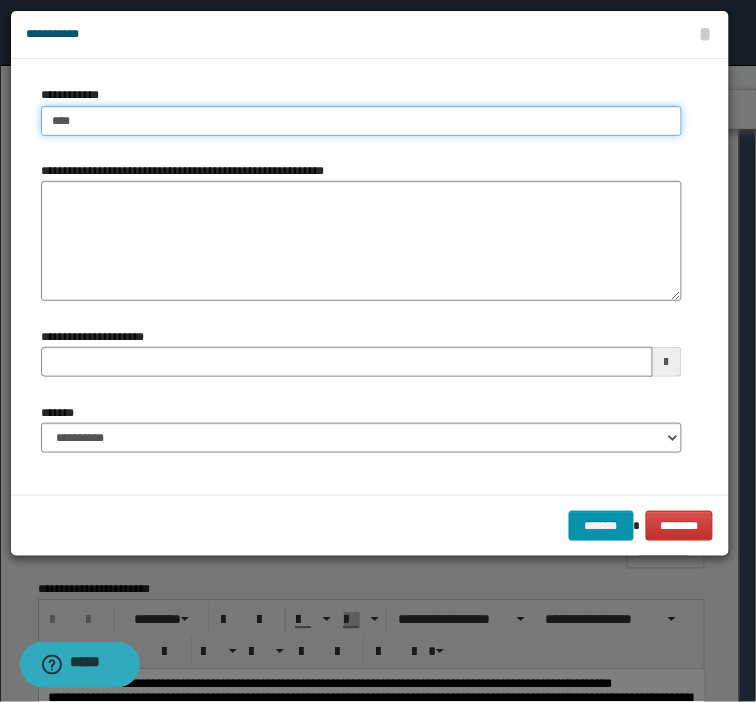 type on "****" 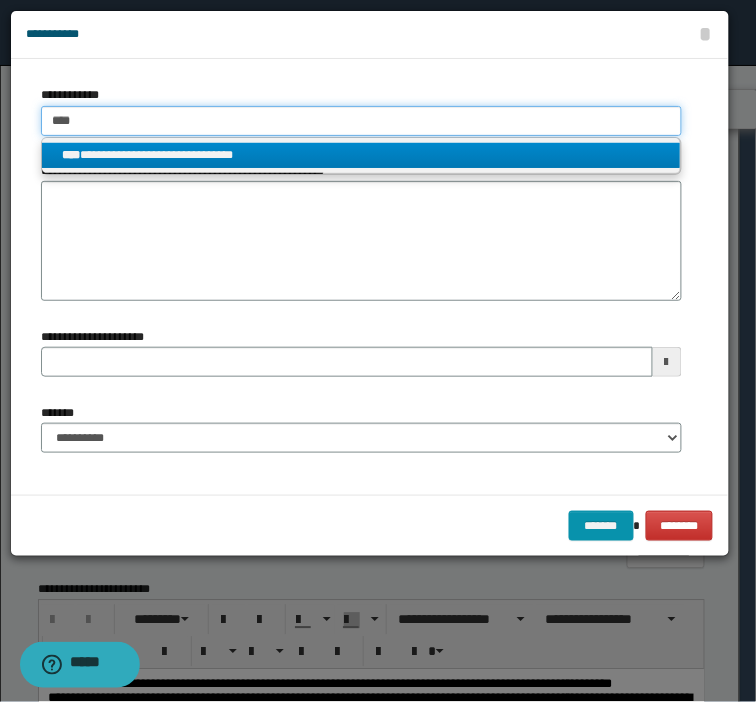 type on "****" 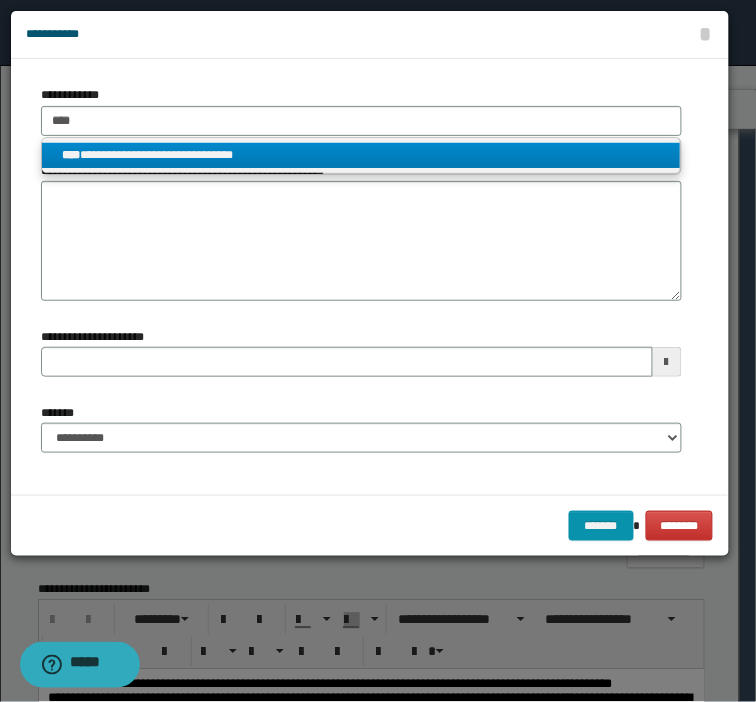 click on "**********" at bounding box center (361, 155) 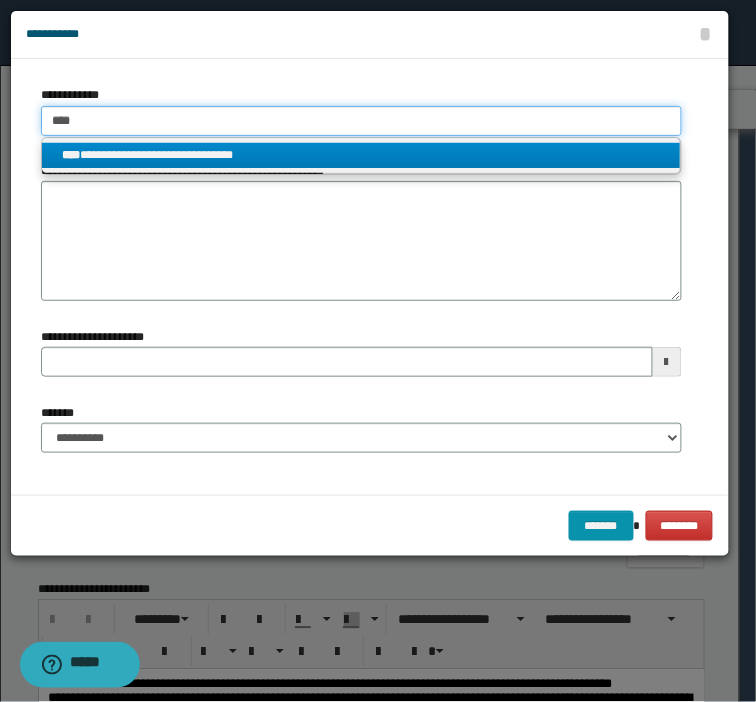 type 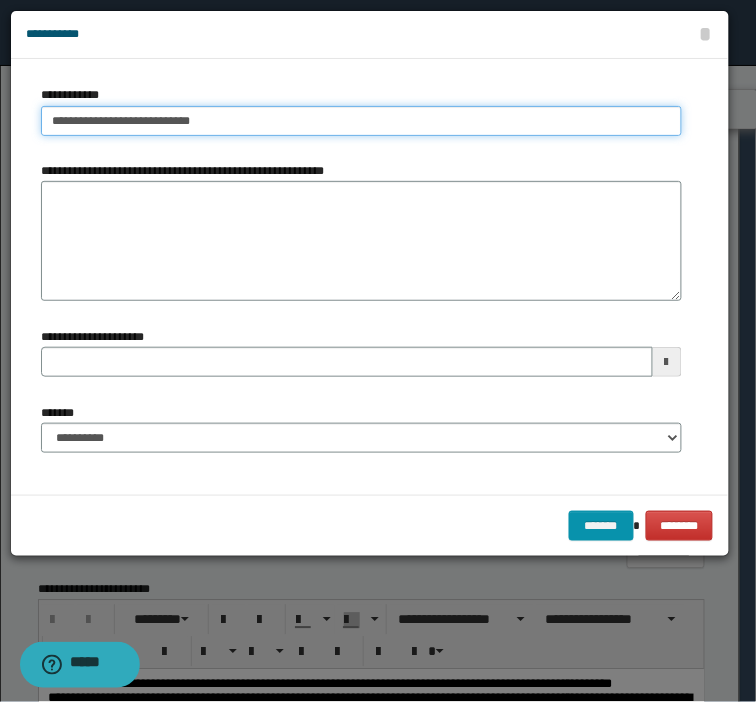 drag, startPoint x: 238, startPoint y: 123, endPoint x: -269, endPoint y: 118, distance: 507.02466 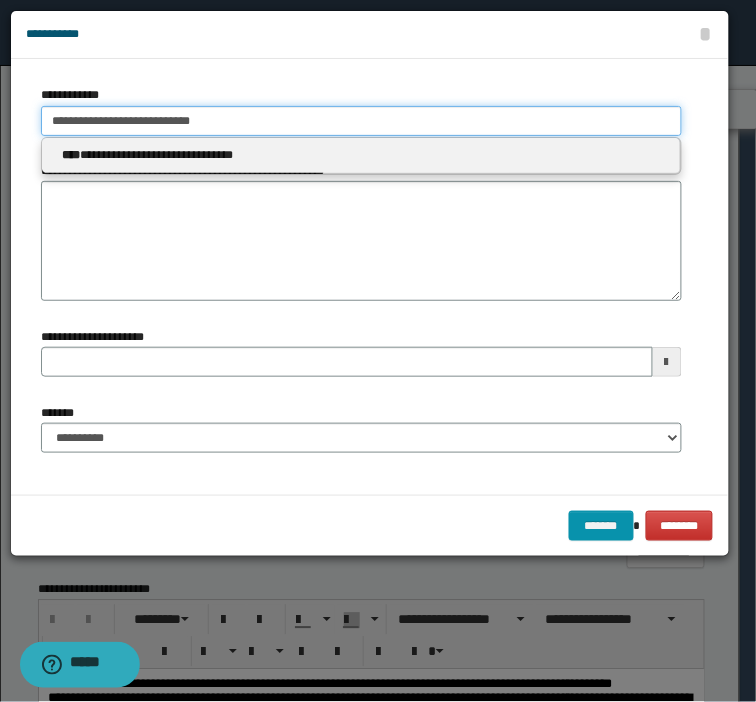 type on "**********" 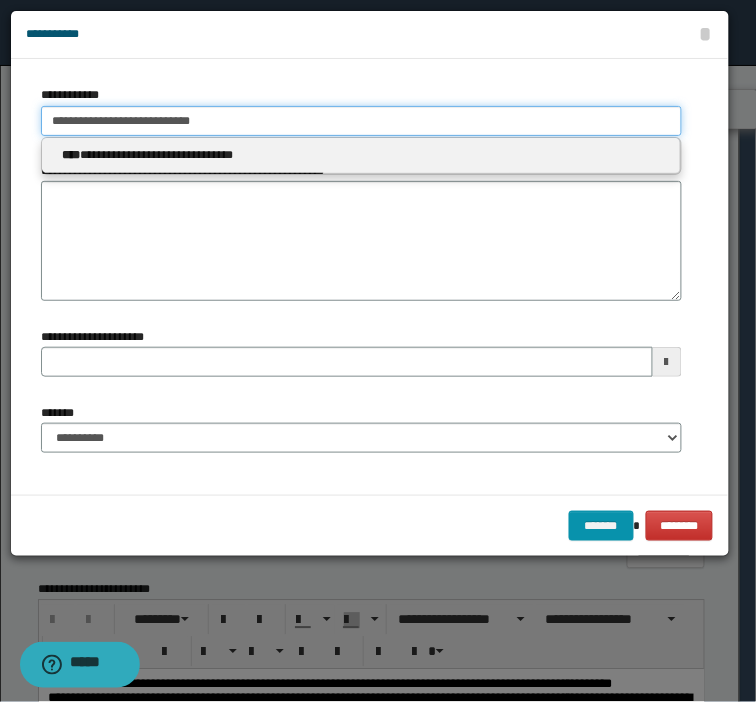 type on "**********" 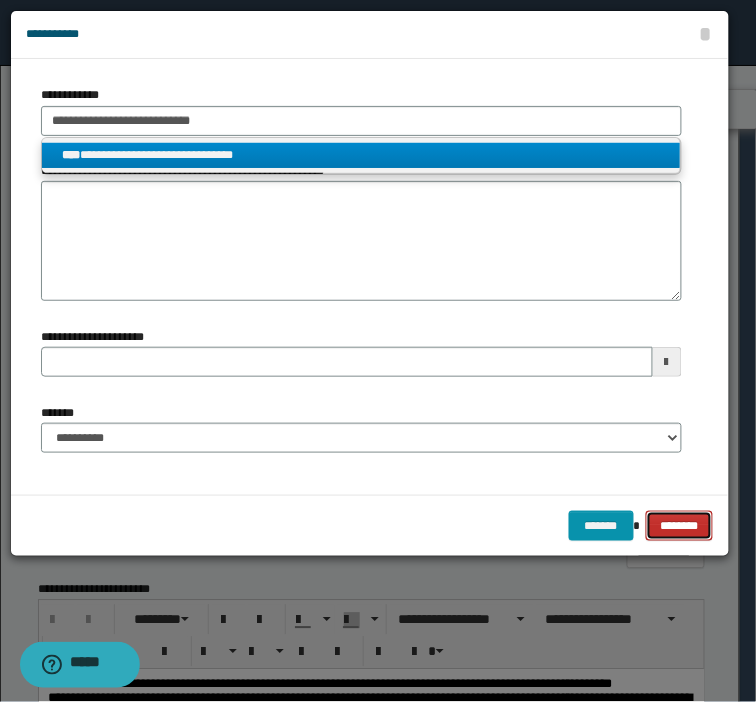 type 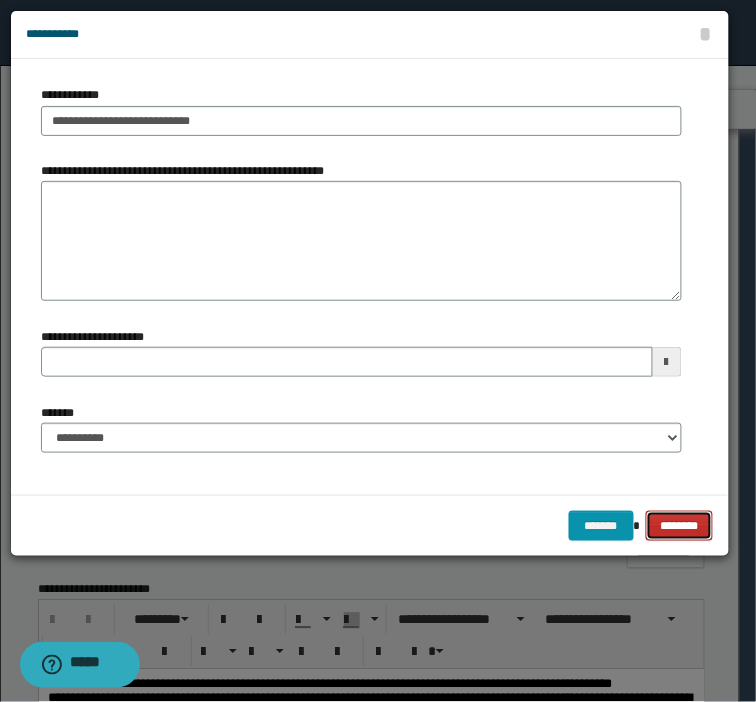 click on "********" at bounding box center [680, 526] 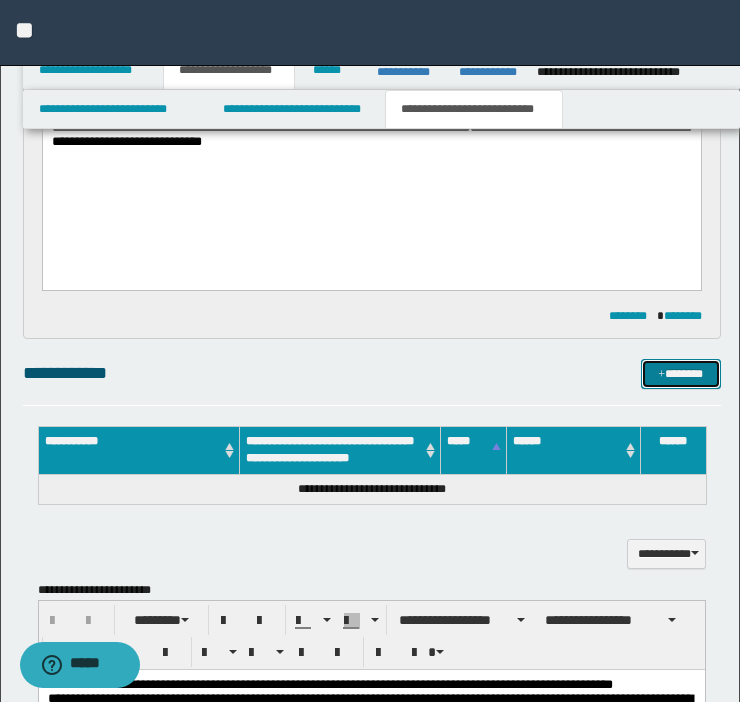 click on "*******" at bounding box center [681, 374] 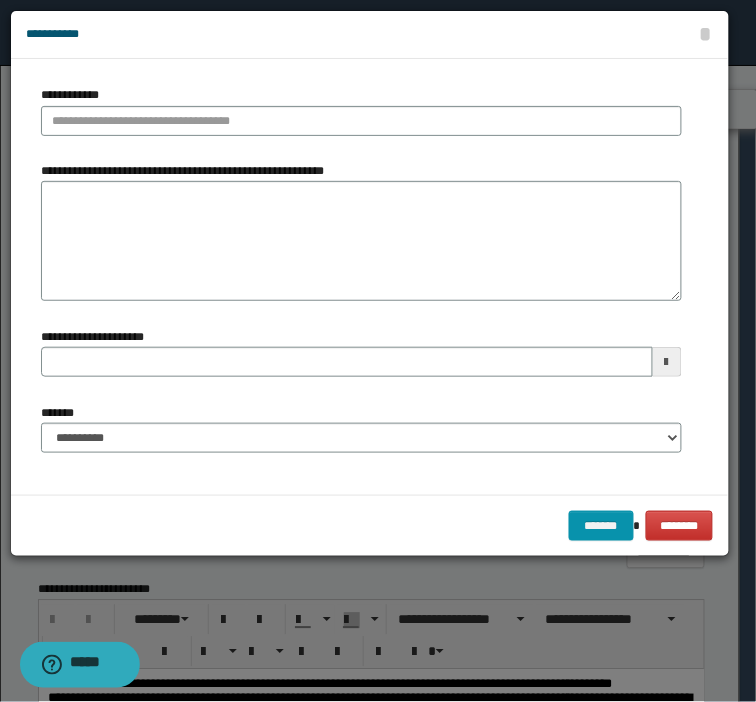 type 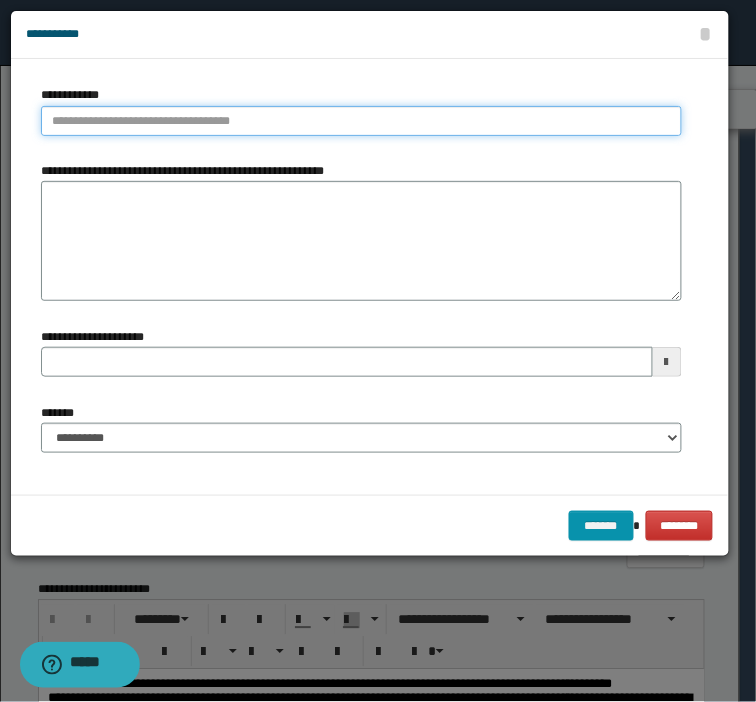 type on "**********" 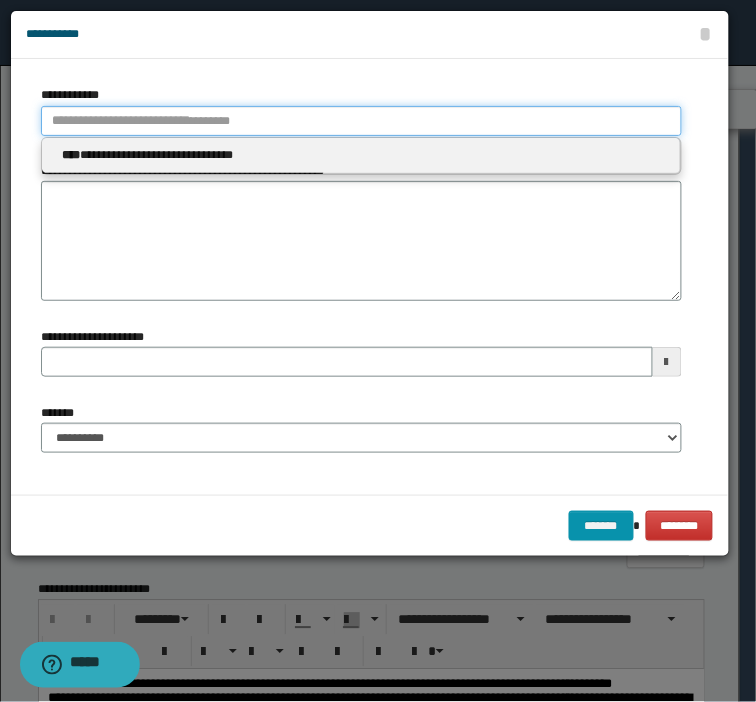 click on "**********" at bounding box center [361, 121] 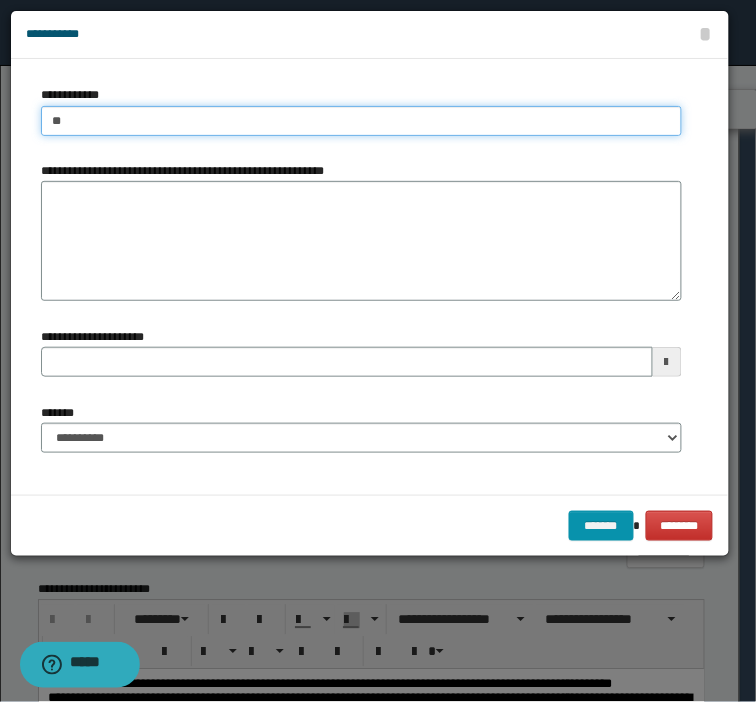 type on "***" 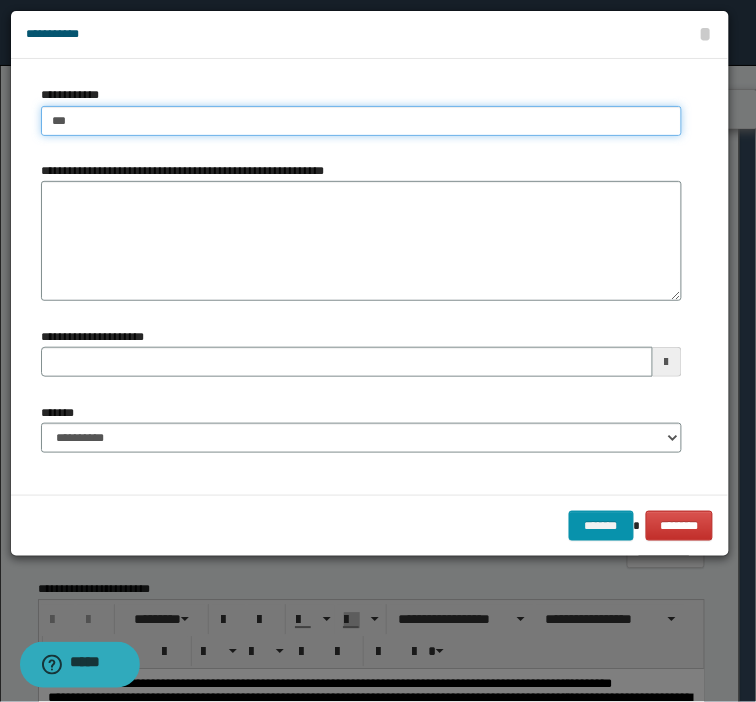 type on "***" 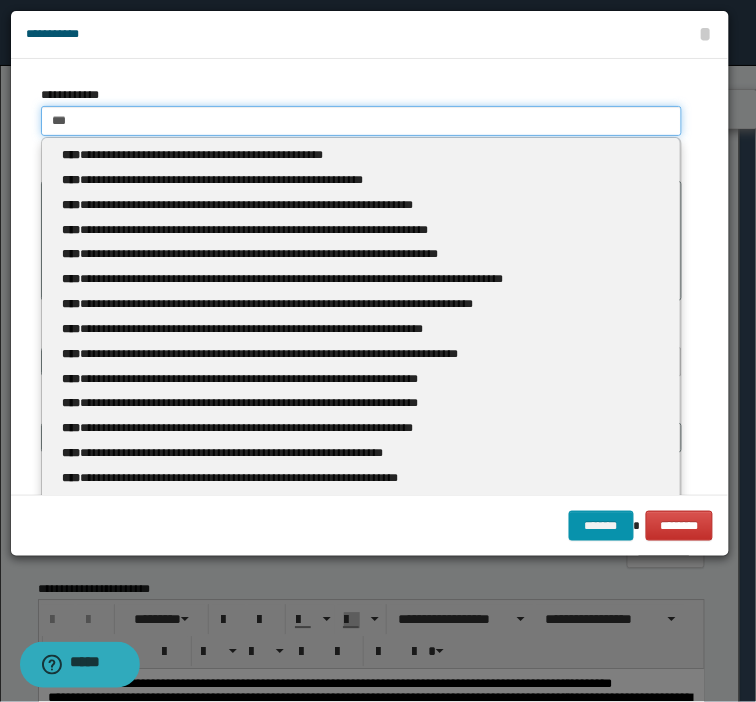 type 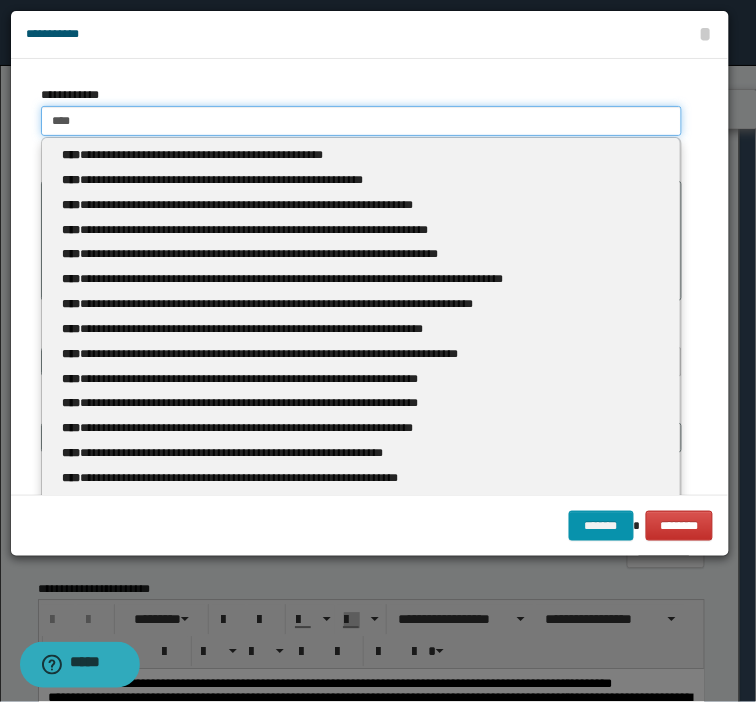 type on "****" 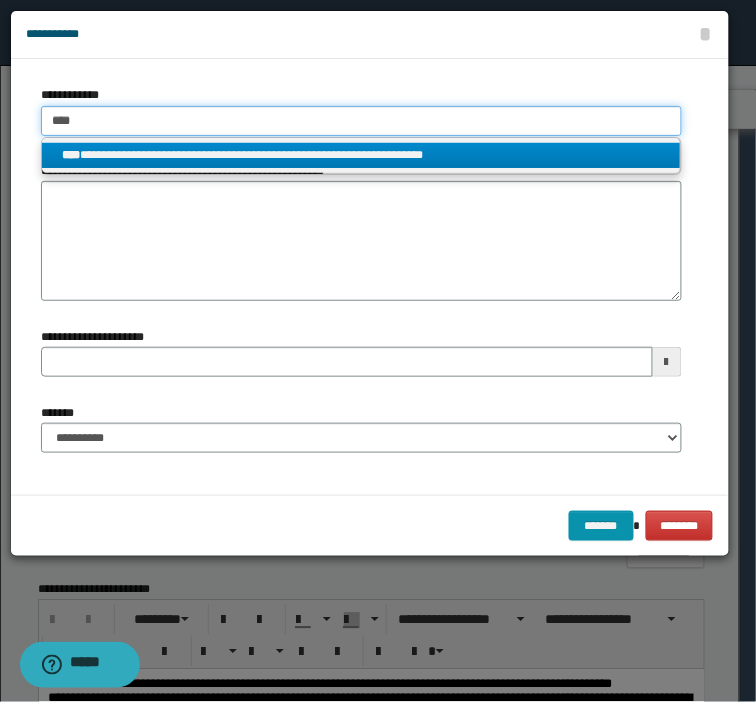 type on "****" 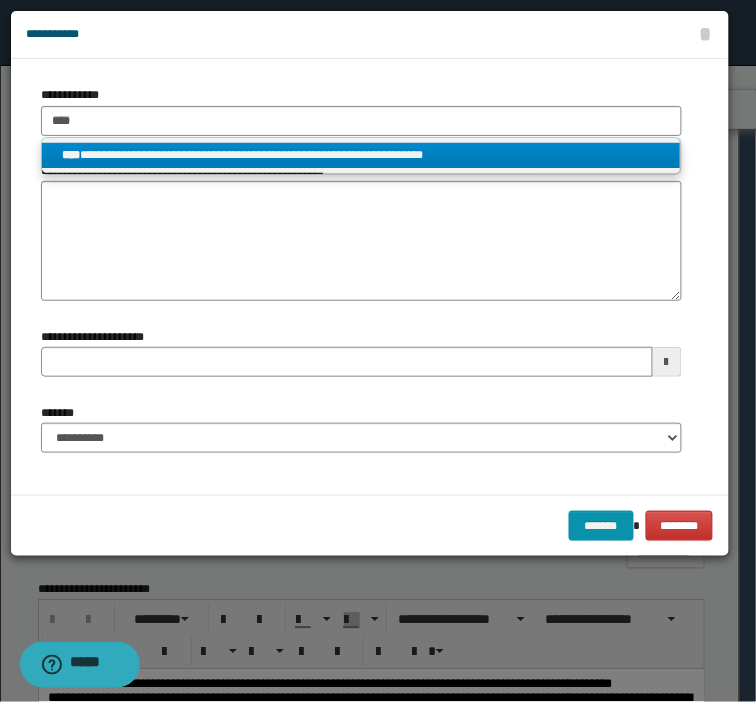 click on "**********" at bounding box center [361, 155] 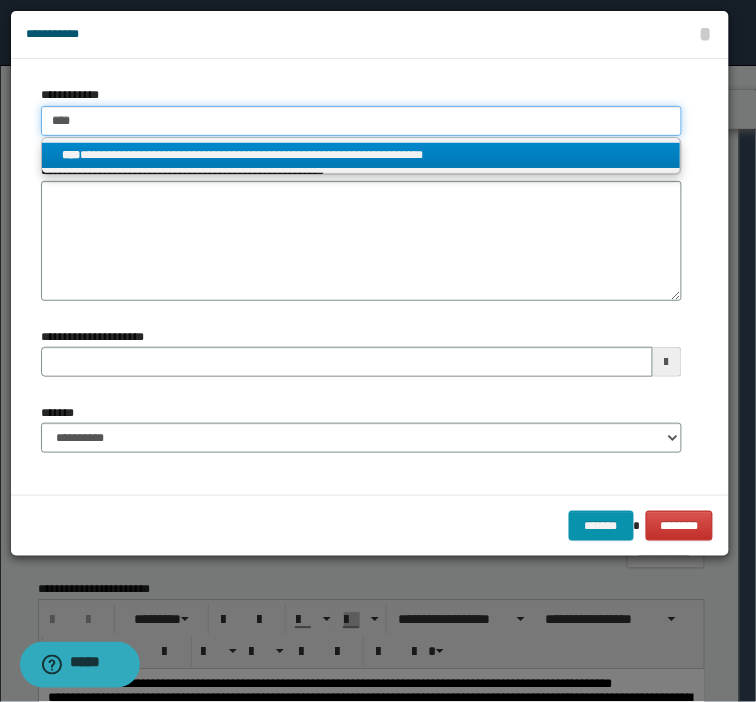type 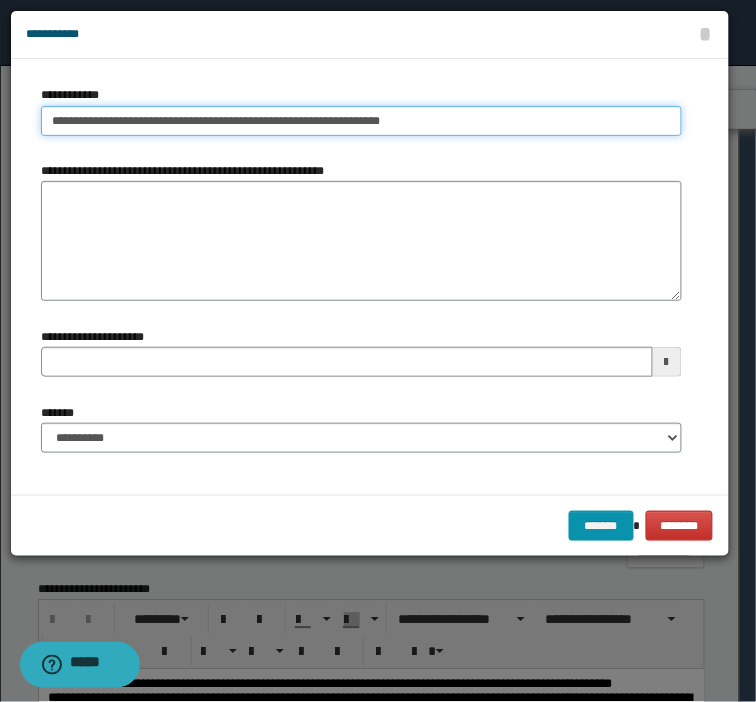 drag, startPoint x: 486, startPoint y: 122, endPoint x: -316, endPoint y: 162, distance: 802.9969 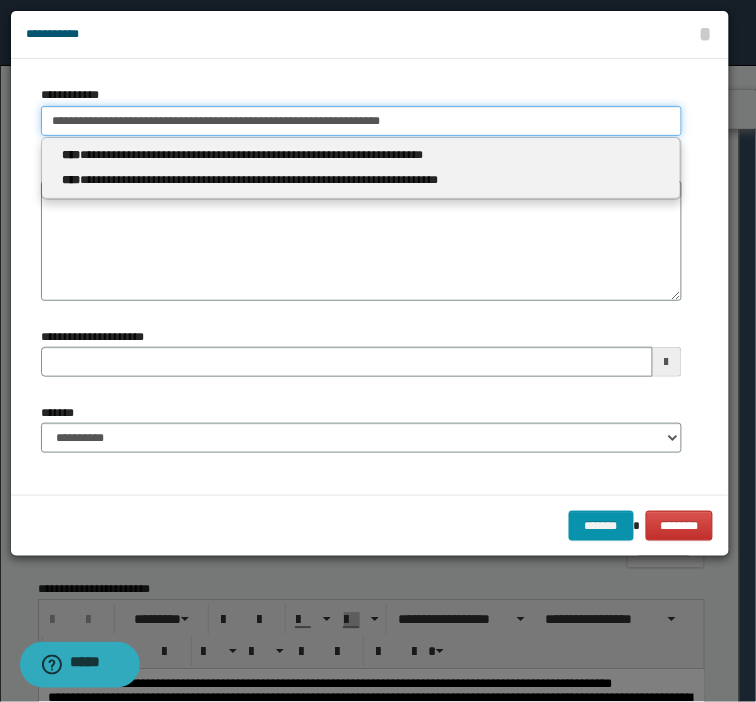 type on "**********" 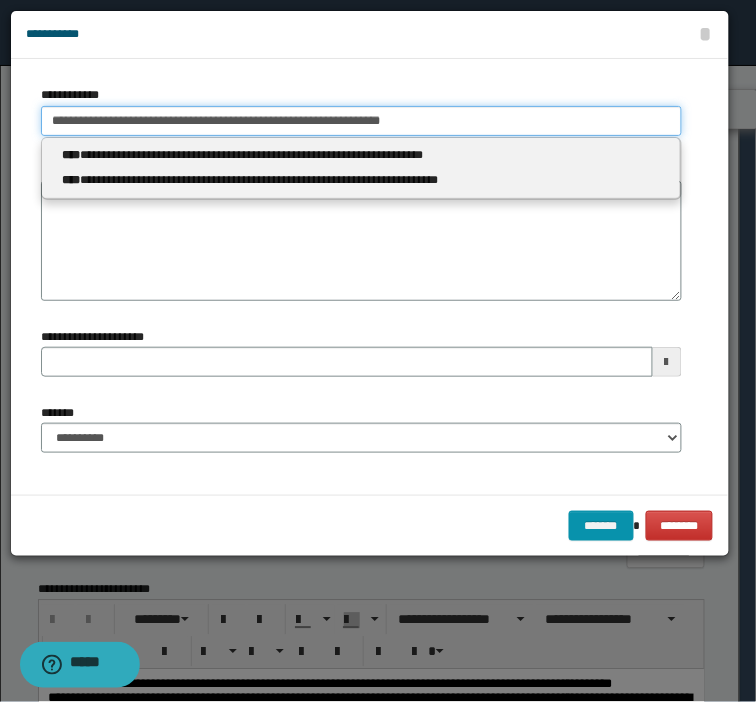 type 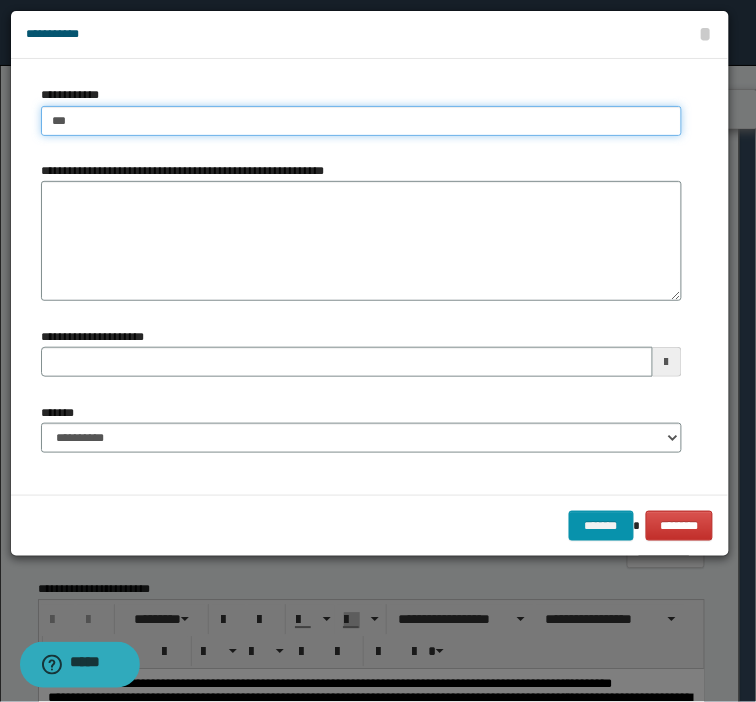 type on "****" 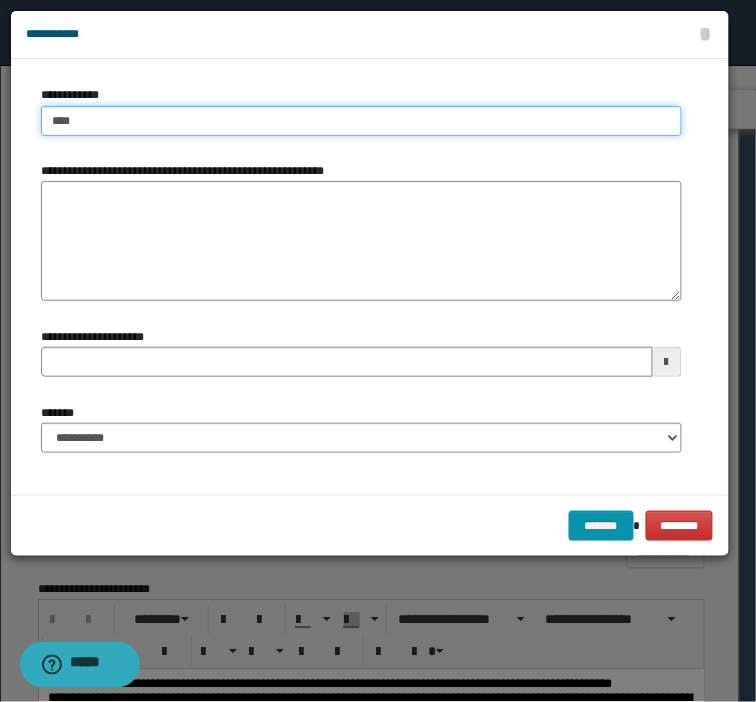 type on "****" 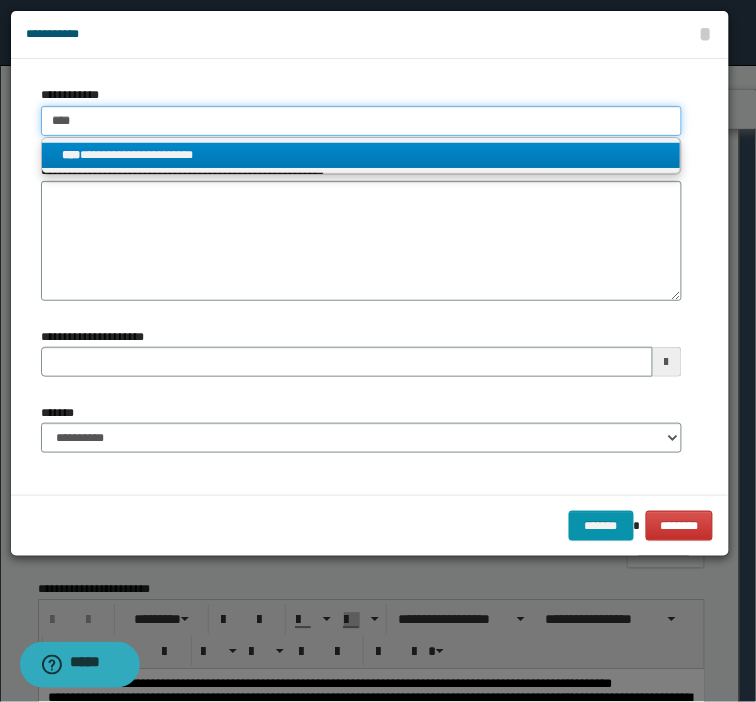 type on "****" 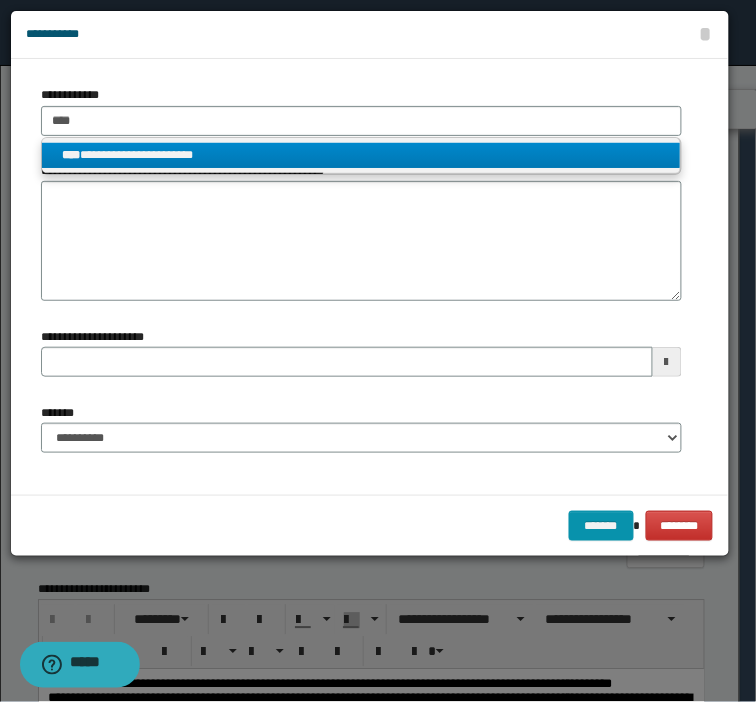 click on "**********" at bounding box center (361, 155) 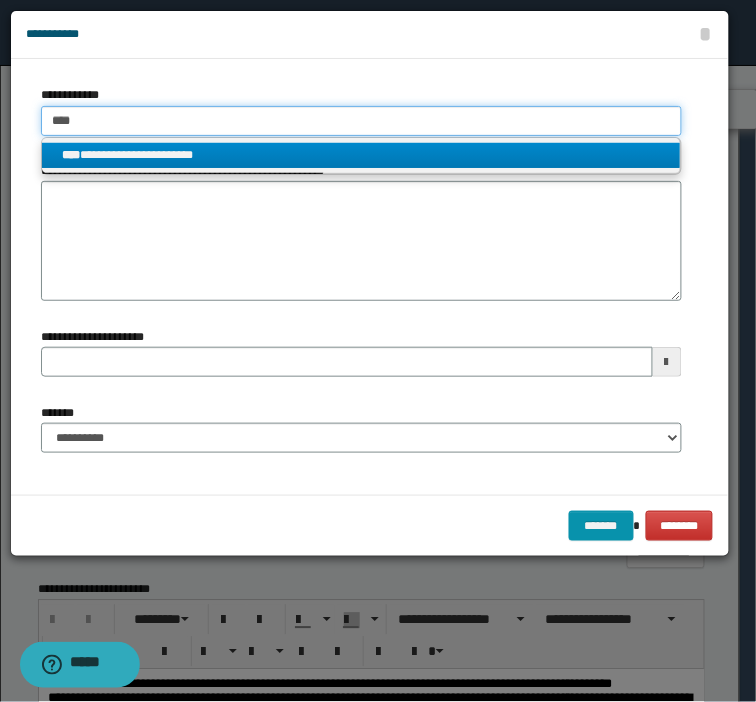 type 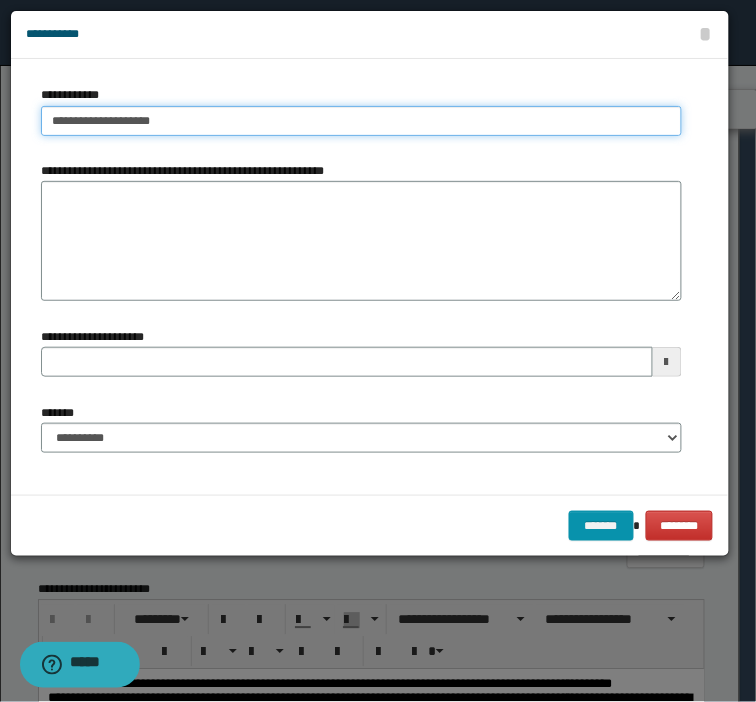 drag, startPoint x: 218, startPoint y: 122, endPoint x: -178, endPoint y: 41, distance: 404.19922 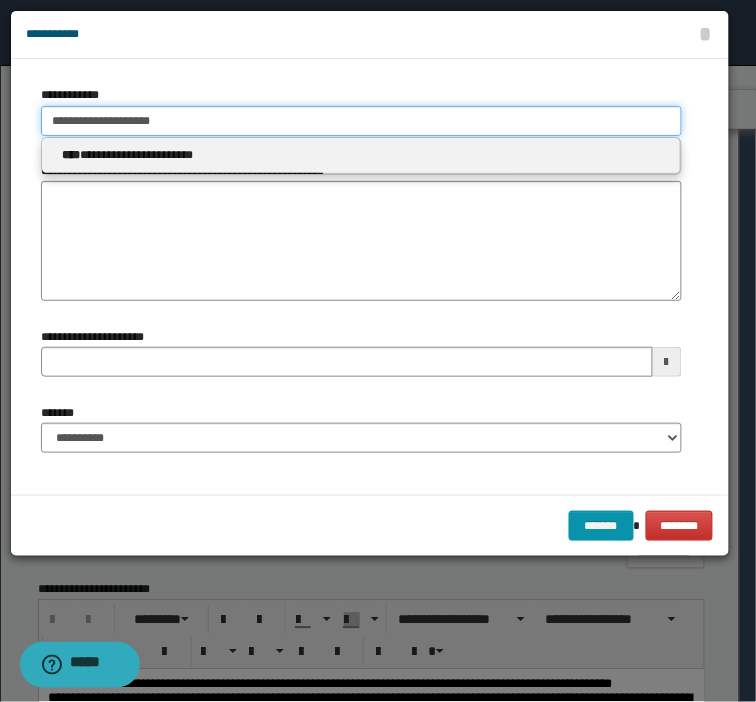 type on "**********" 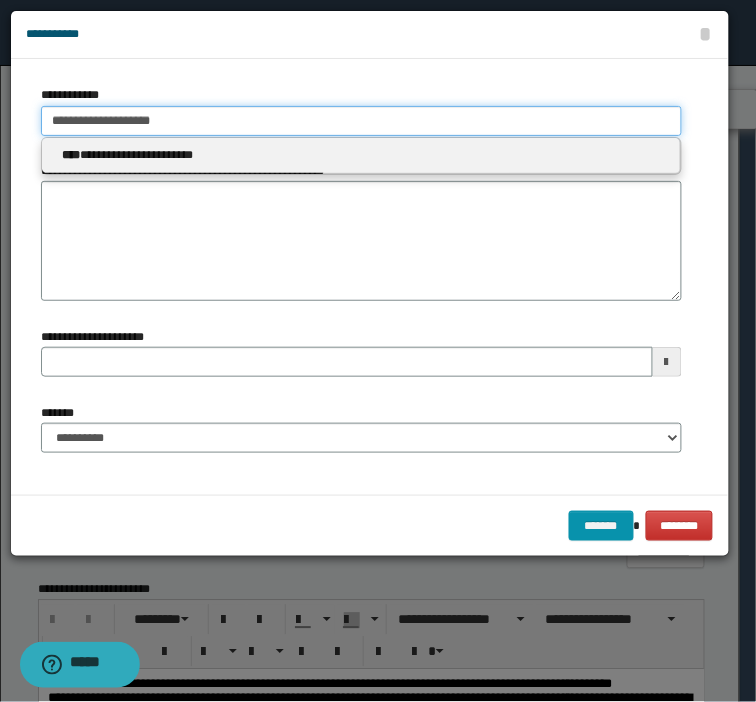type 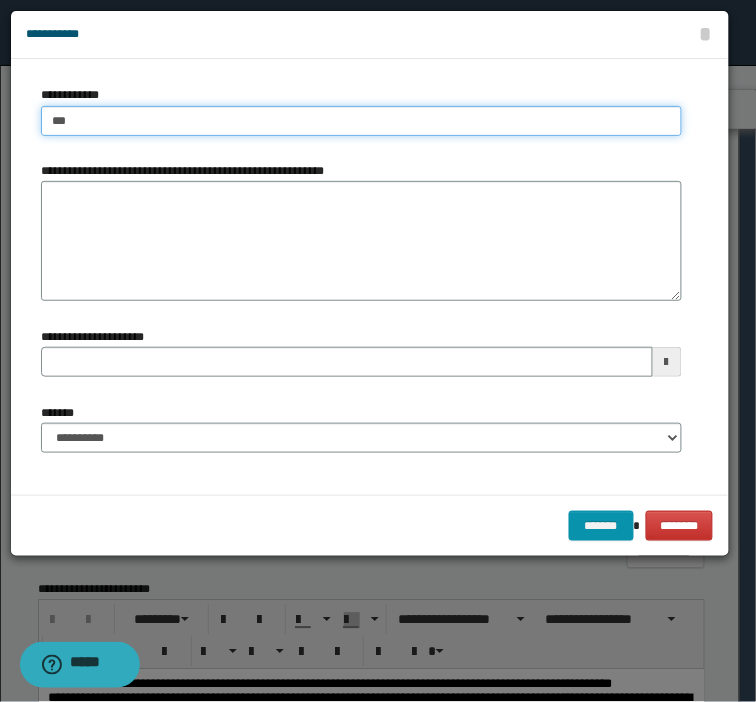 type on "****" 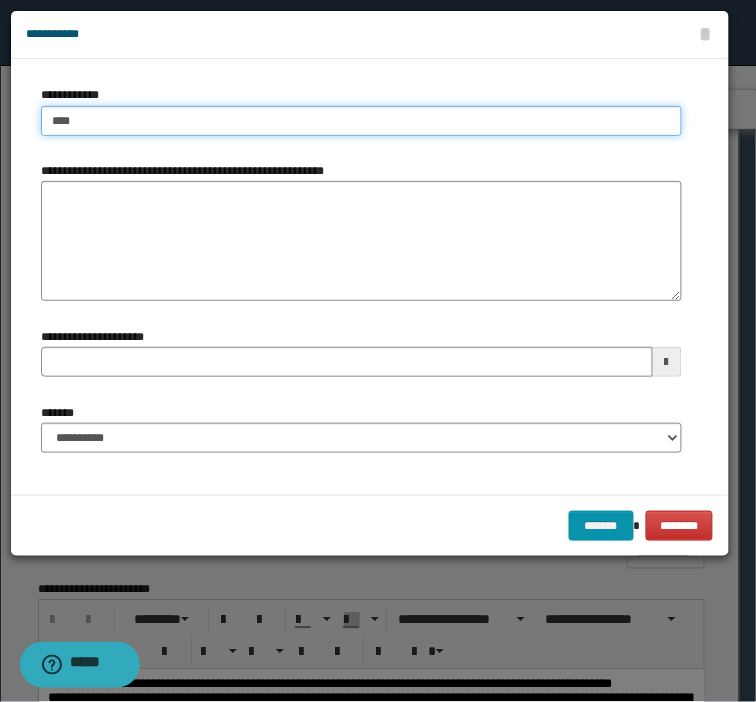 type on "****" 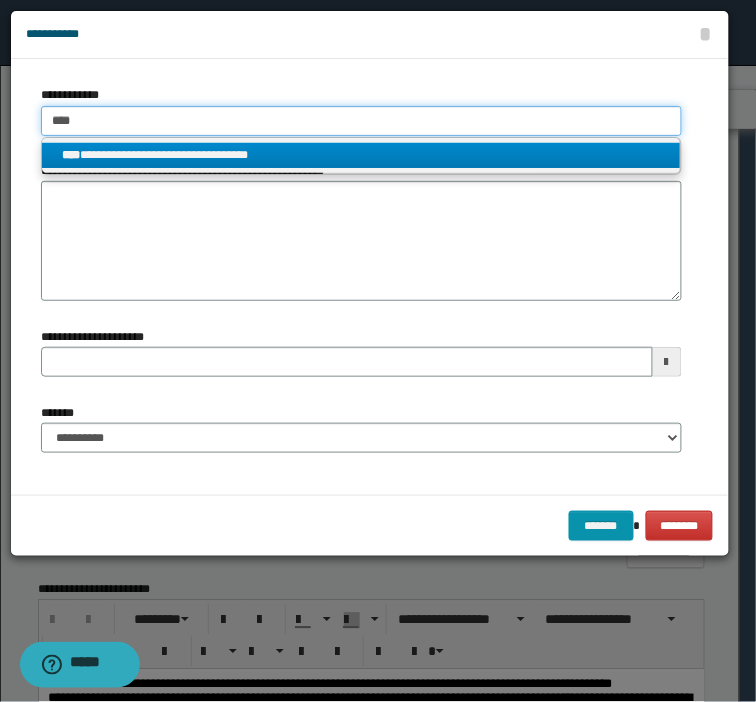 type on "****" 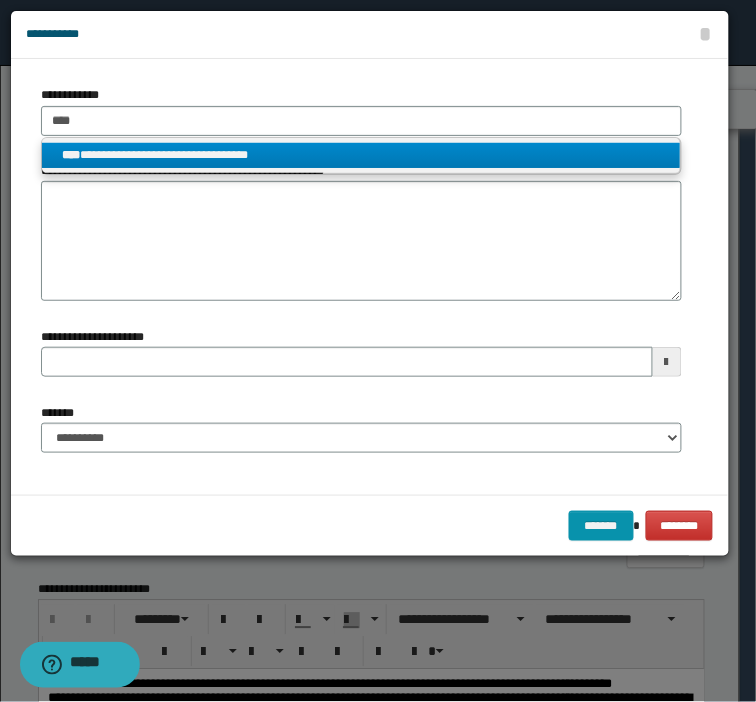 click on "**********" at bounding box center [361, 155] 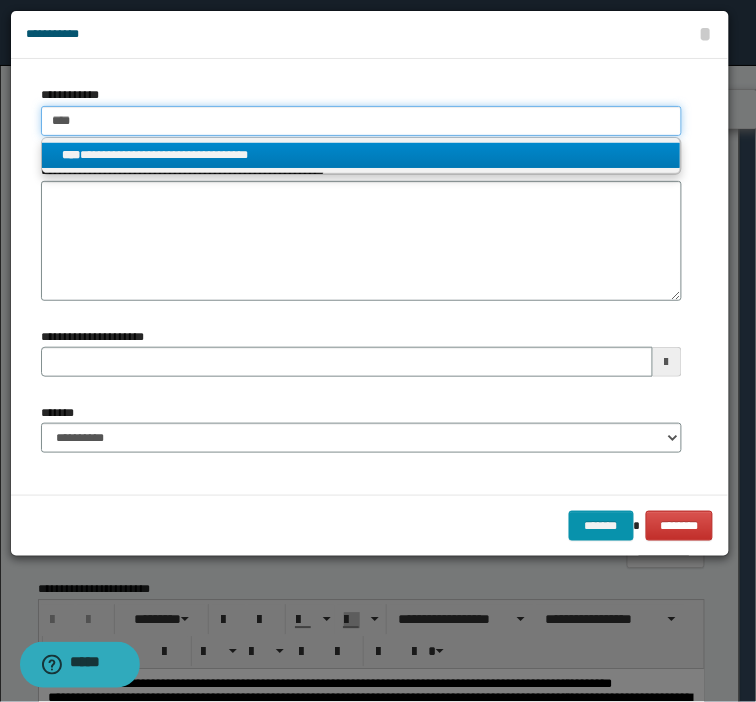 type 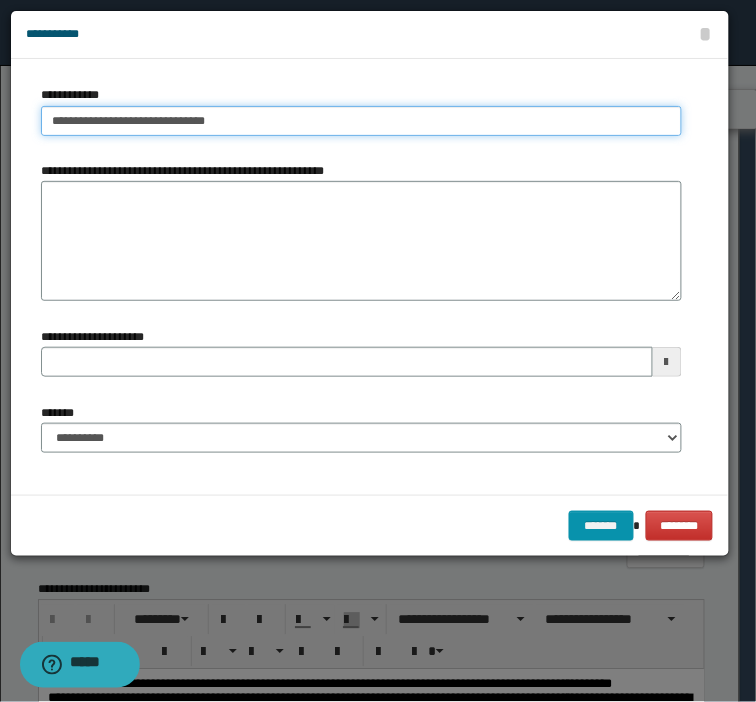 drag, startPoint x: 268, startPoint y: 123, endPoint x: -97, endPoint y: 145, distance: 365.6624 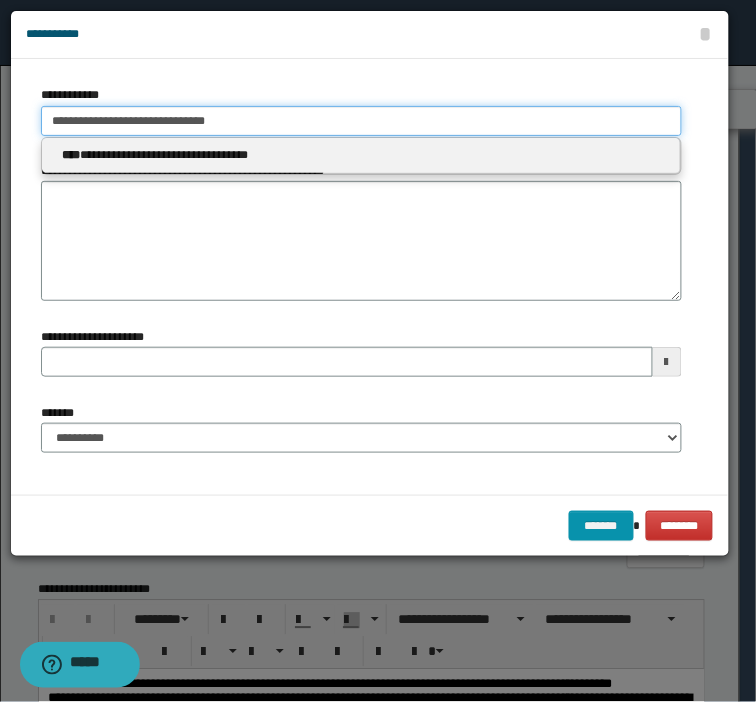type on "**********" 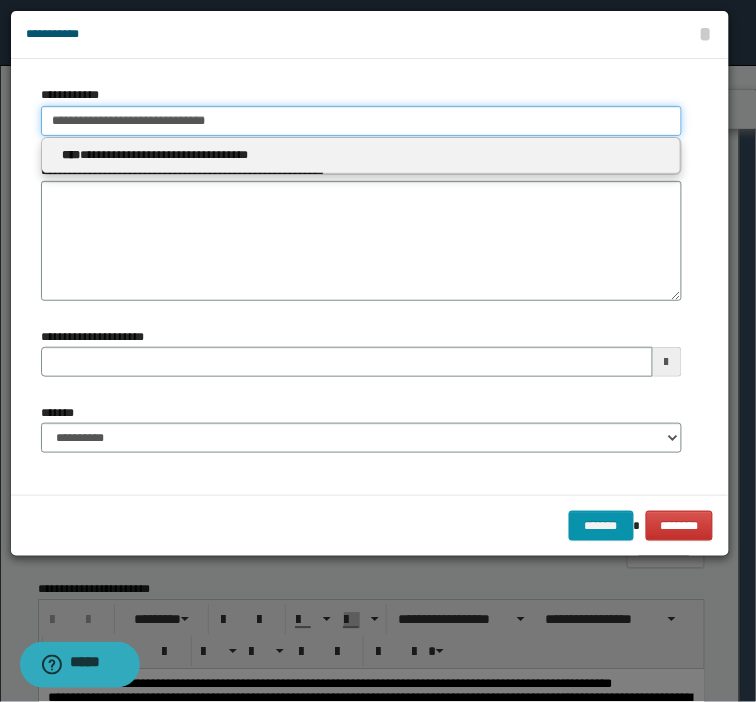type 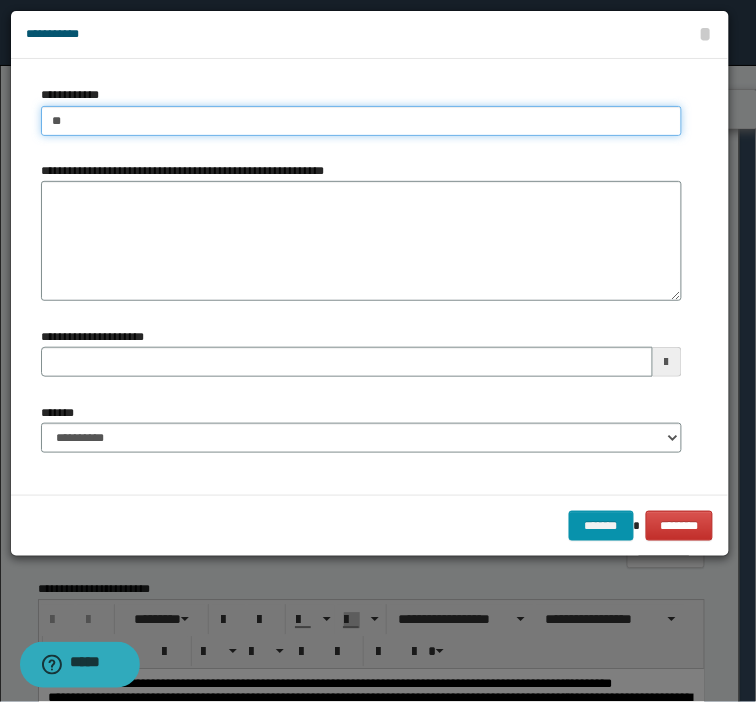 type on "***" 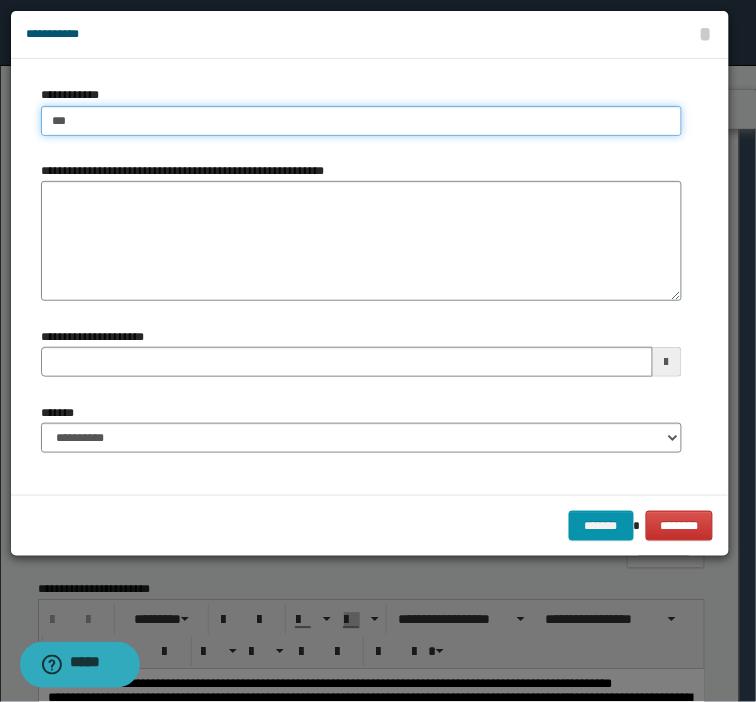 type on "***" 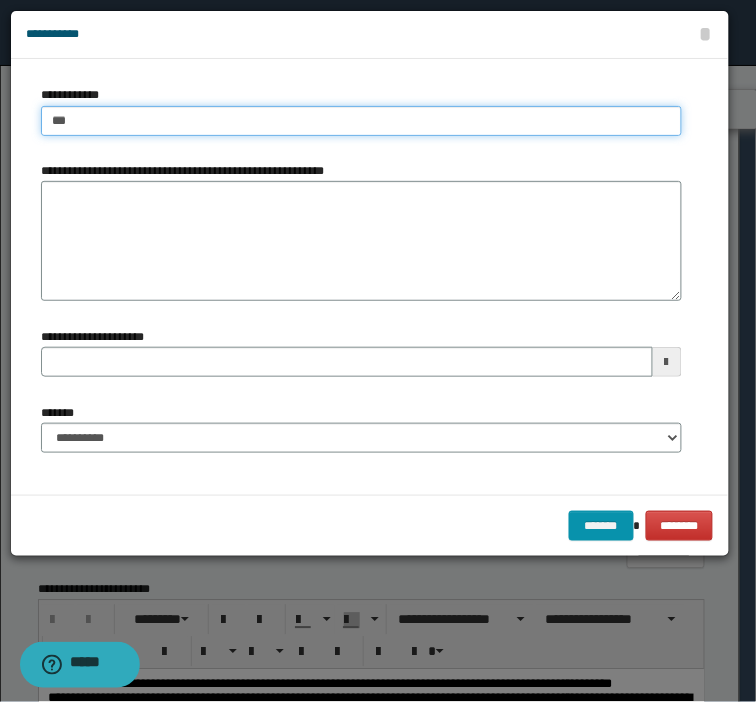 type 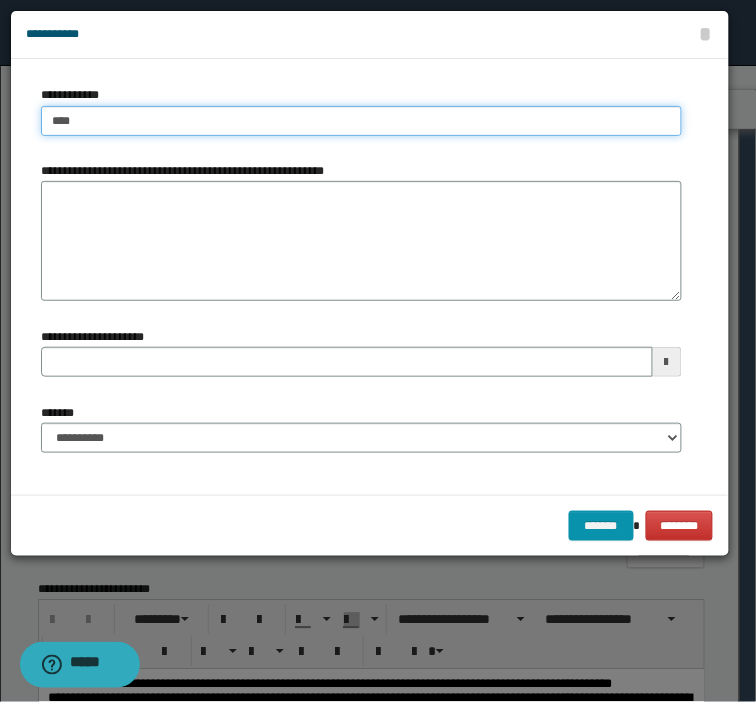 type on "****" 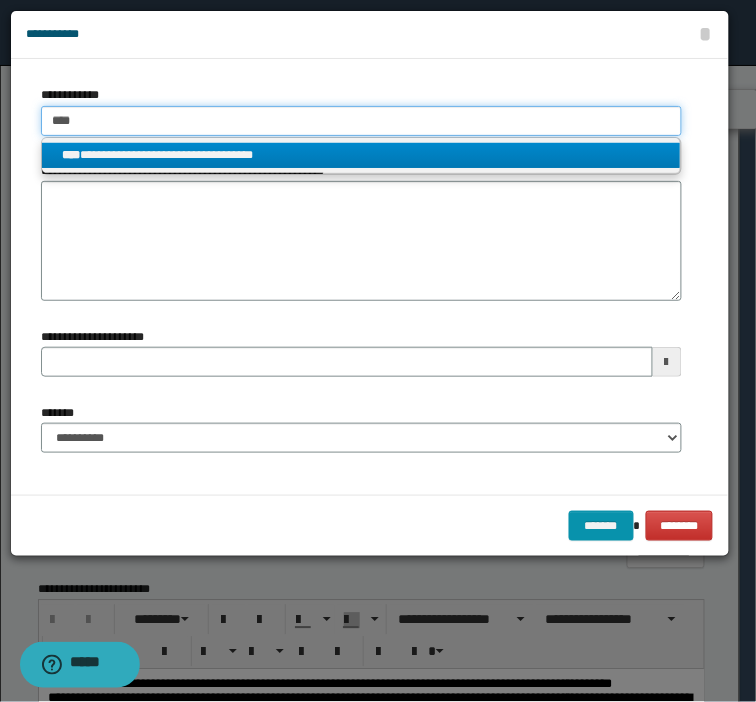 type on "****" 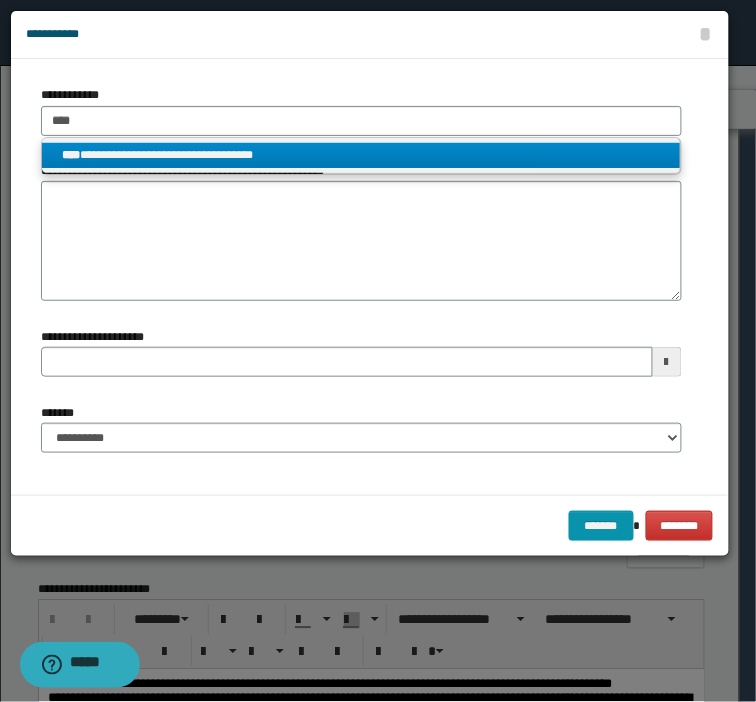 click on "**********" at bounding box center [361, 155] 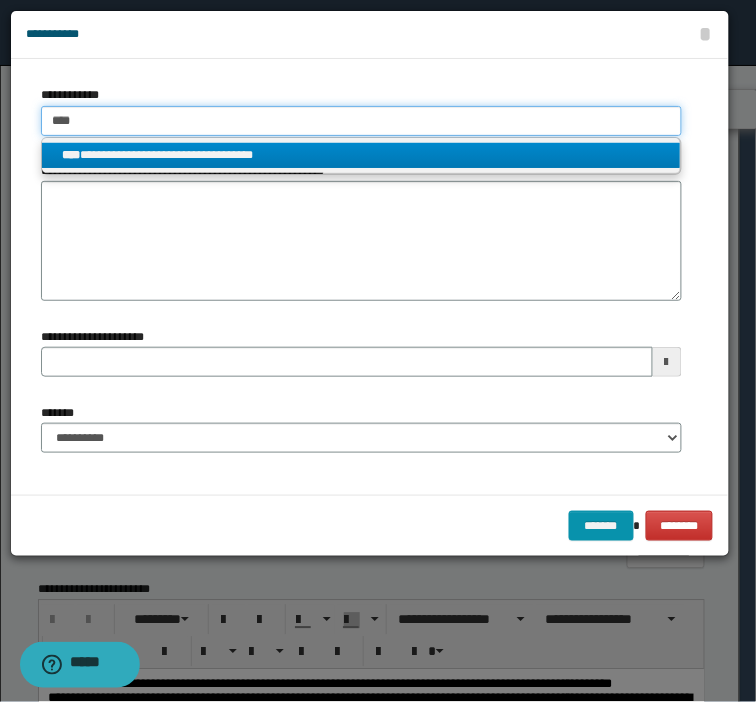 type 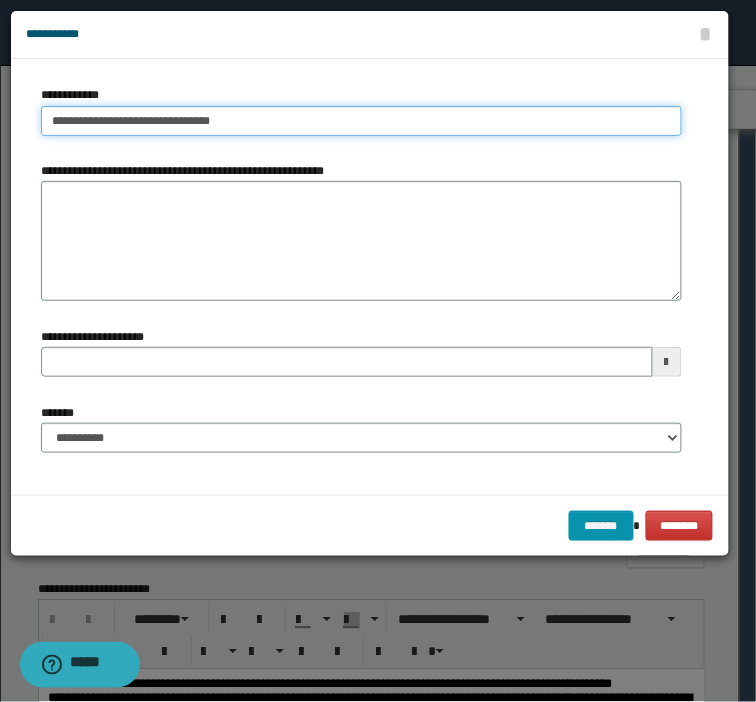 drag, startPoint x: 53, startPoint y: 98, endPoint x: -171, endPoint y: 88, distance: 224.2231 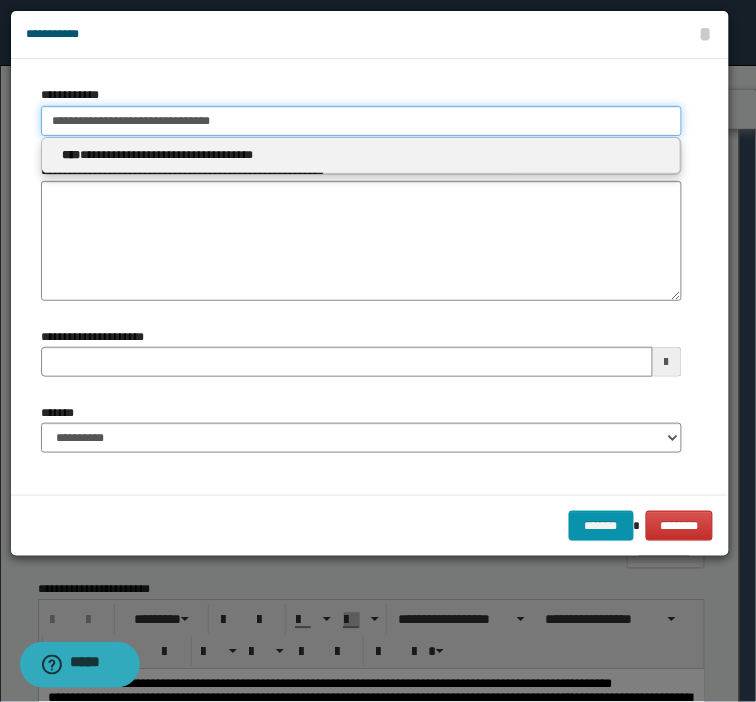 type on "**********" 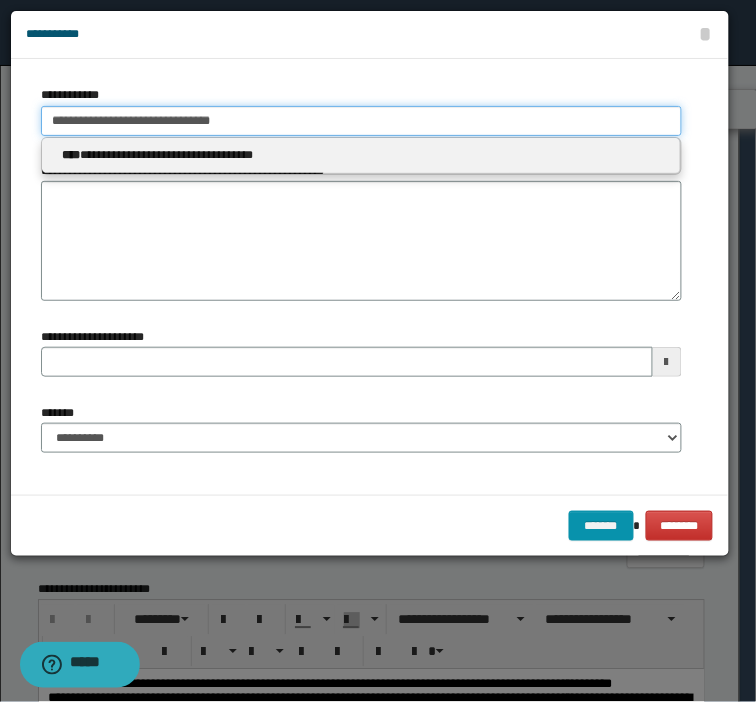 type 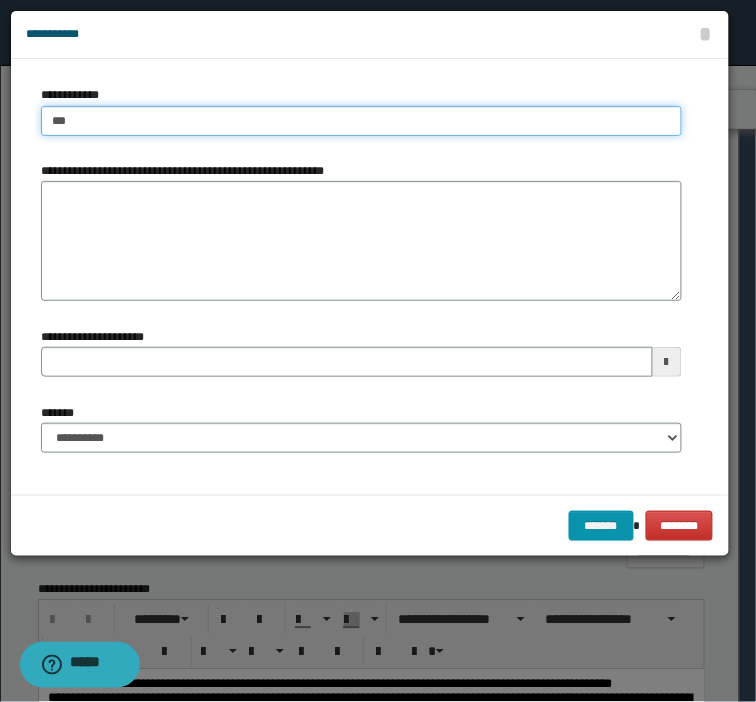 type on "****" 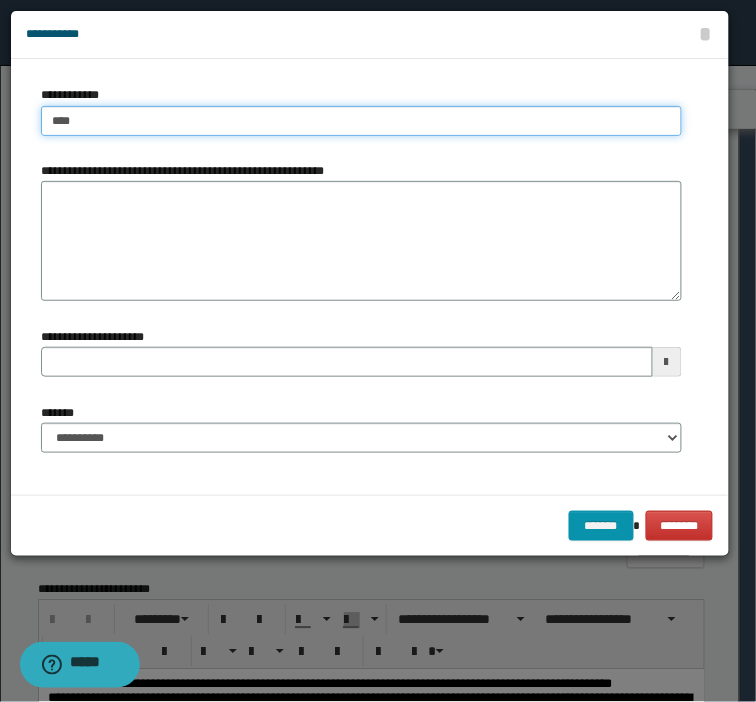 type on "****" 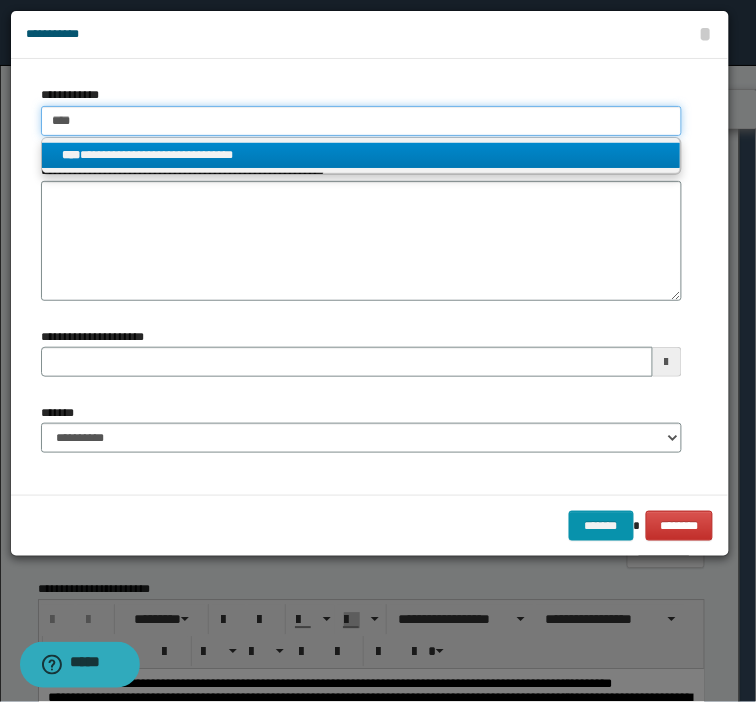 type on "****" 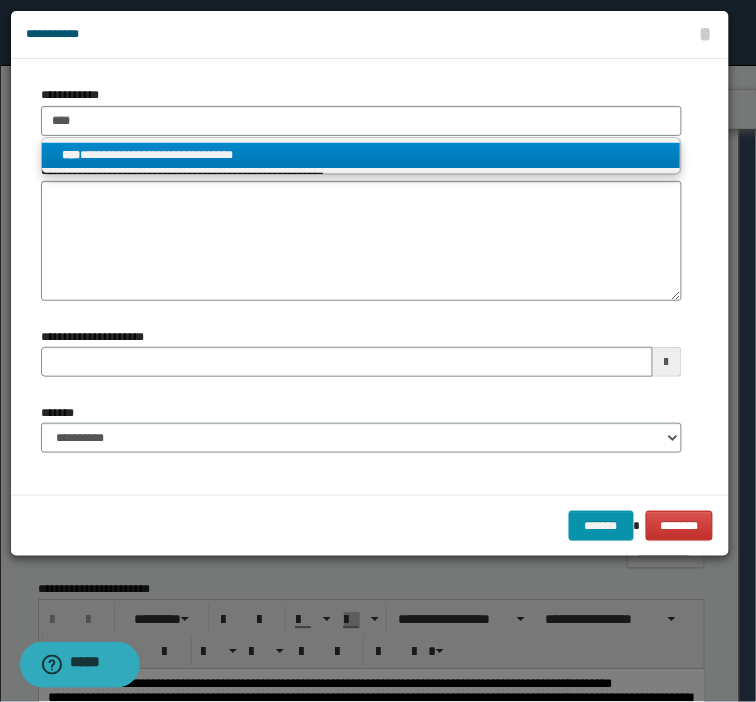 click on "**********" at bounding box center [361, 155] 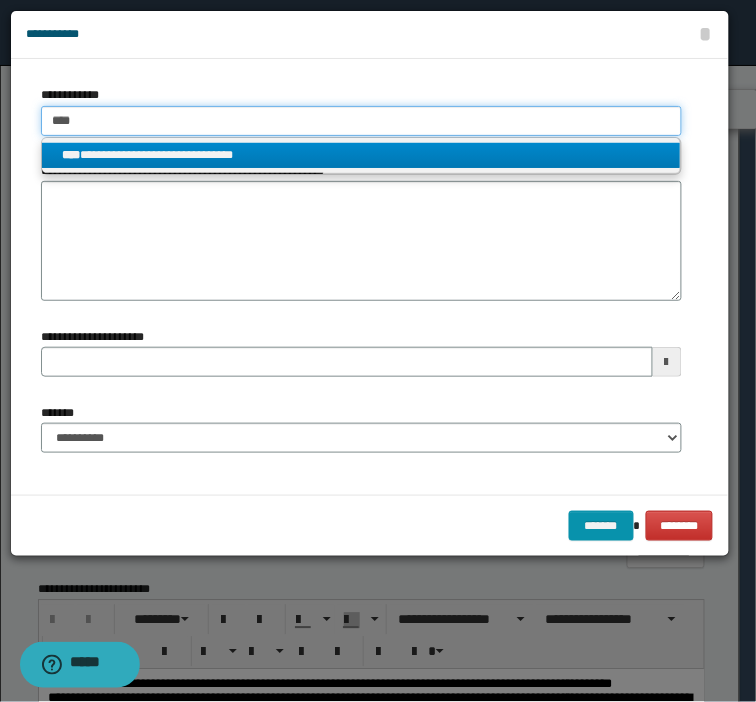 type 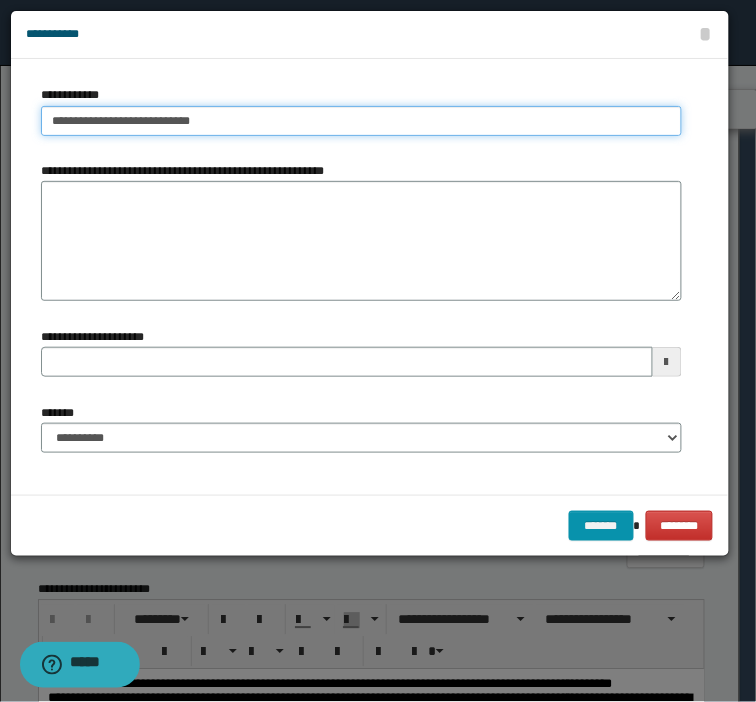 drag, startPoint x: 213, startPoint y: 111, endPoint x: -149, endPoint y: 115, distance: 362.0221 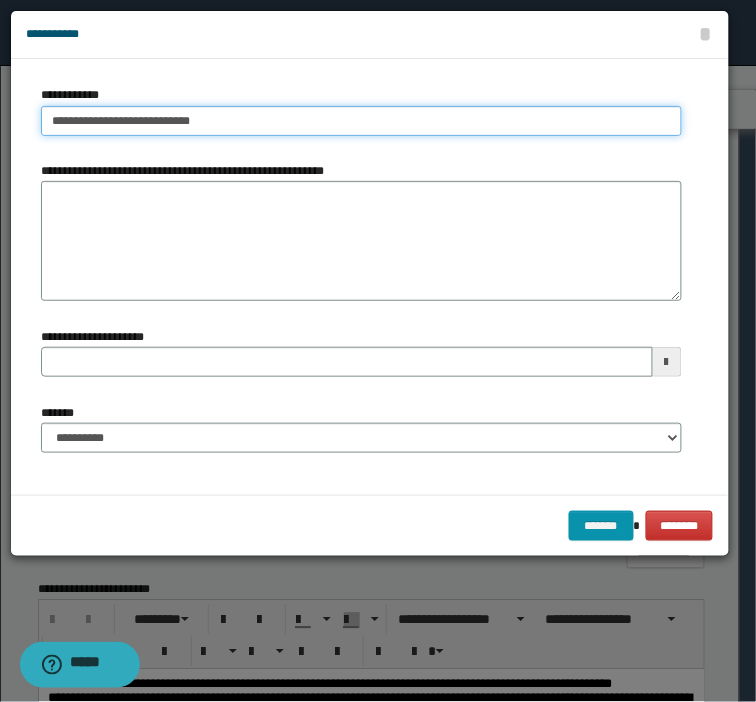 type on "**********" 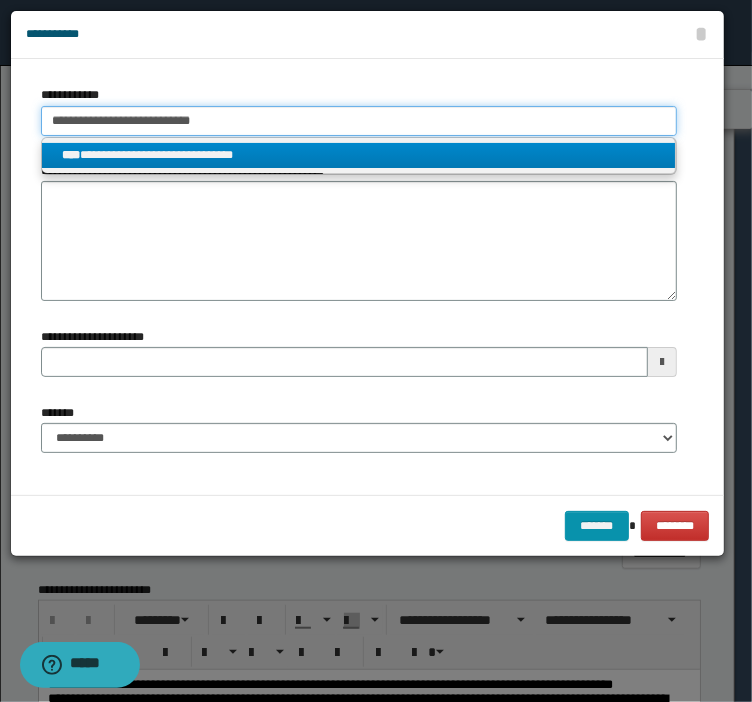type 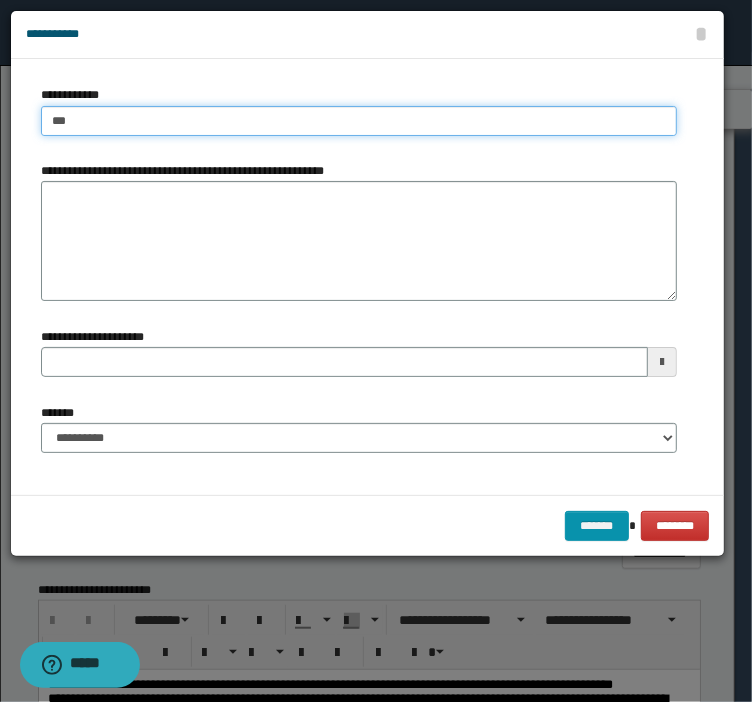 type on "****" 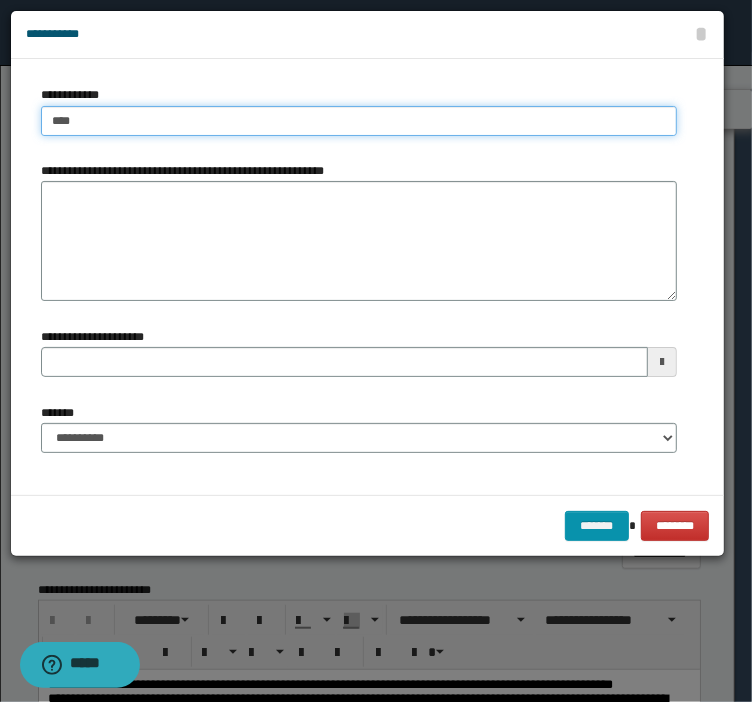 type on "****" 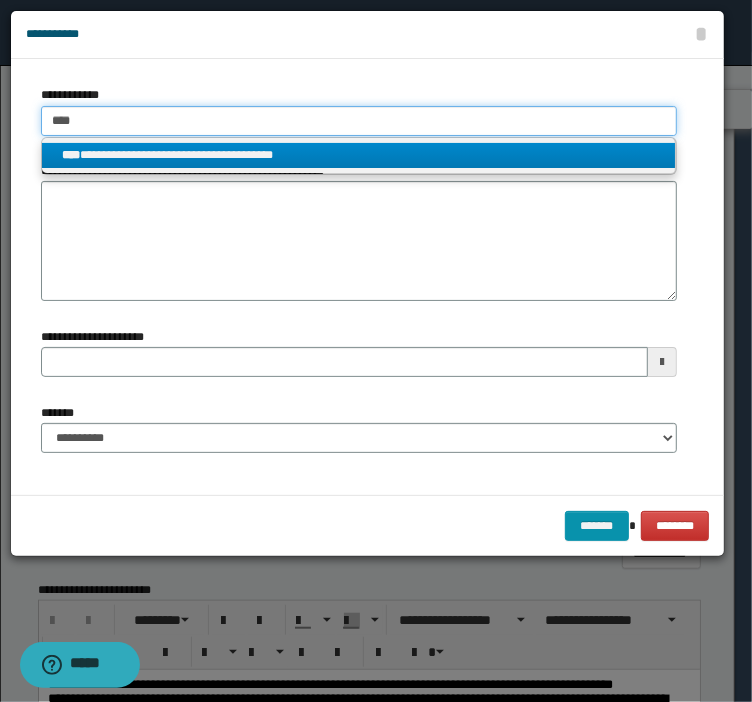 type on "****" 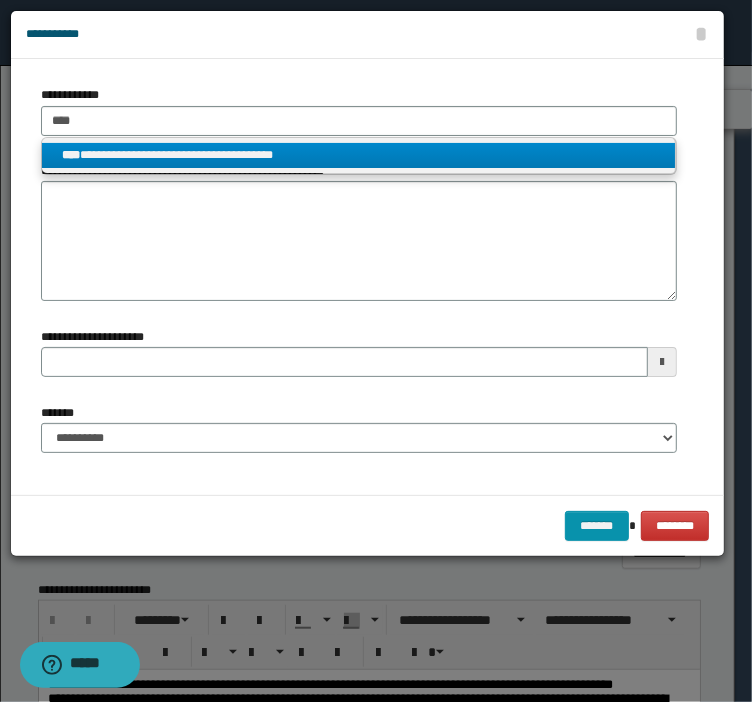 click on "**********" at bounding box center [359, 155] 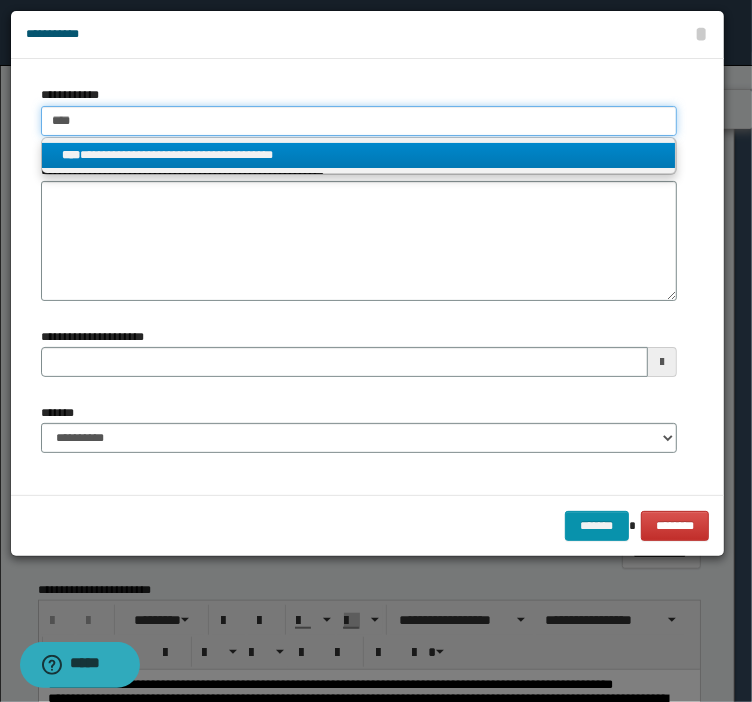 type 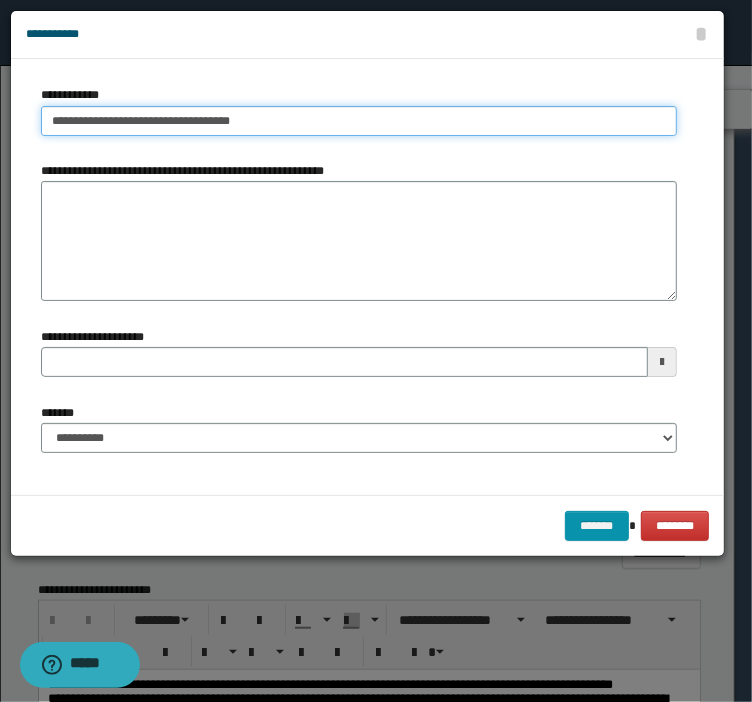 drag, startPoint x: 156, startPoint y: 116, endPoint x: -216, endPoint y: 126, distance: 372.1344 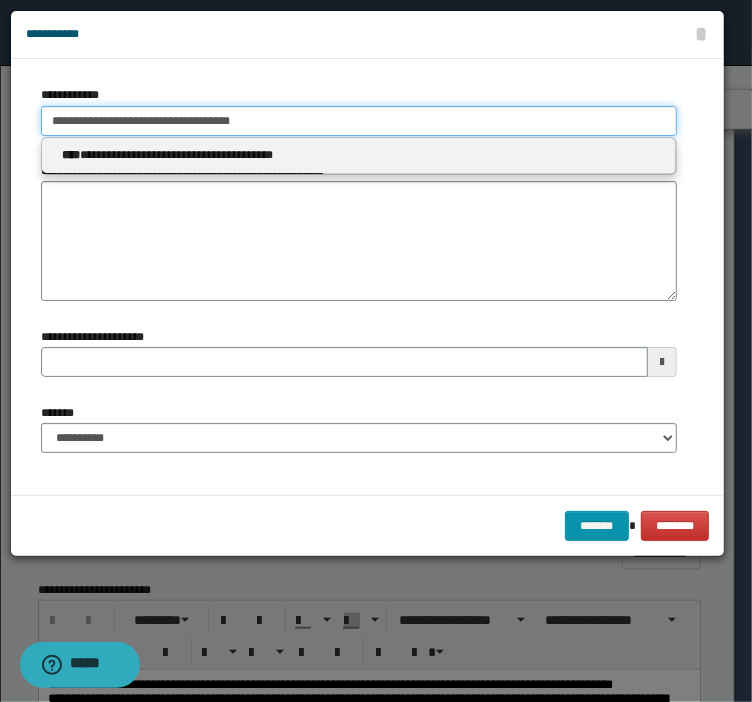 type on "**********" 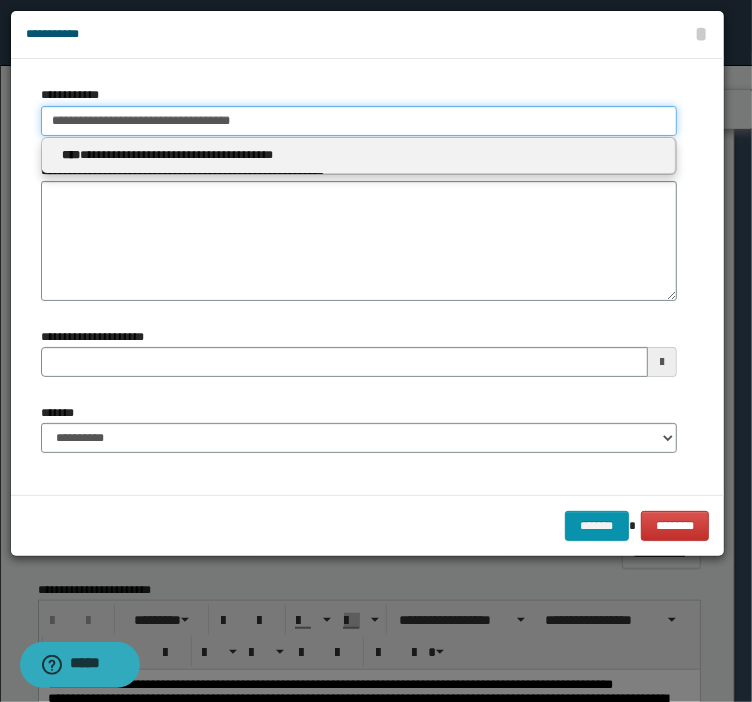 type 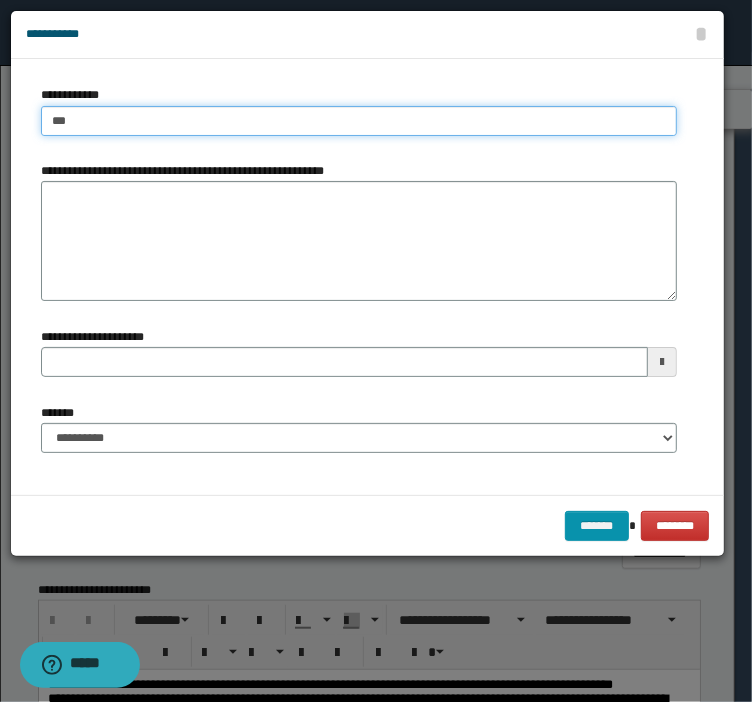 type on "****" 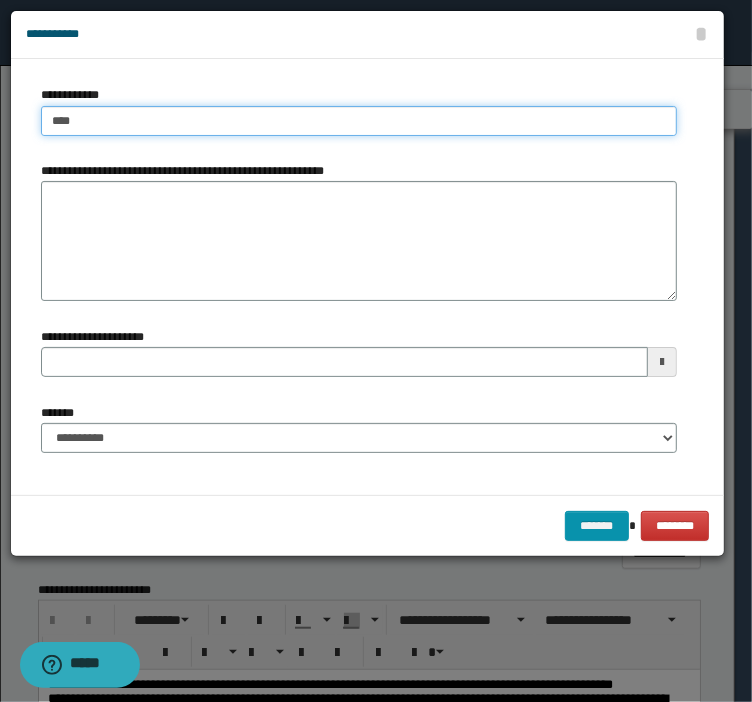 type on "****" 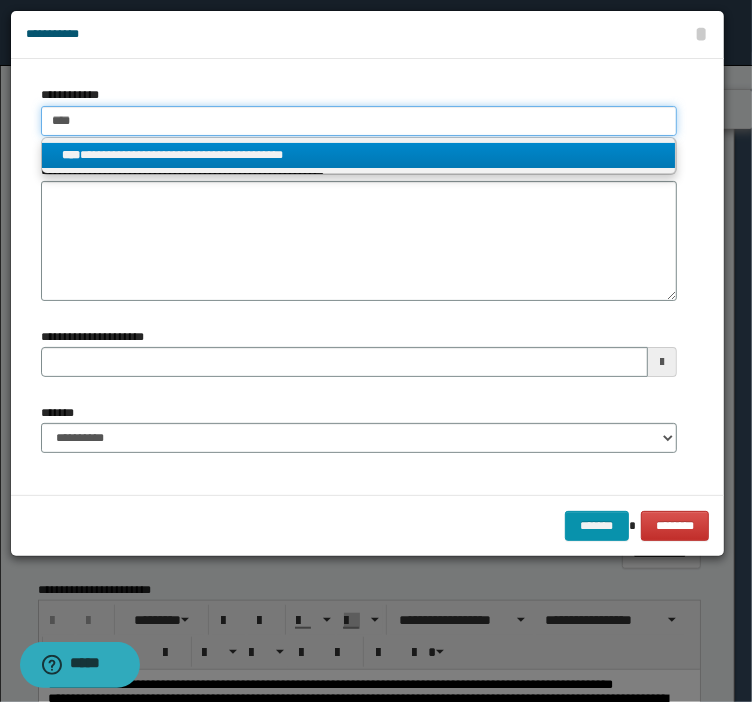 type on "****" 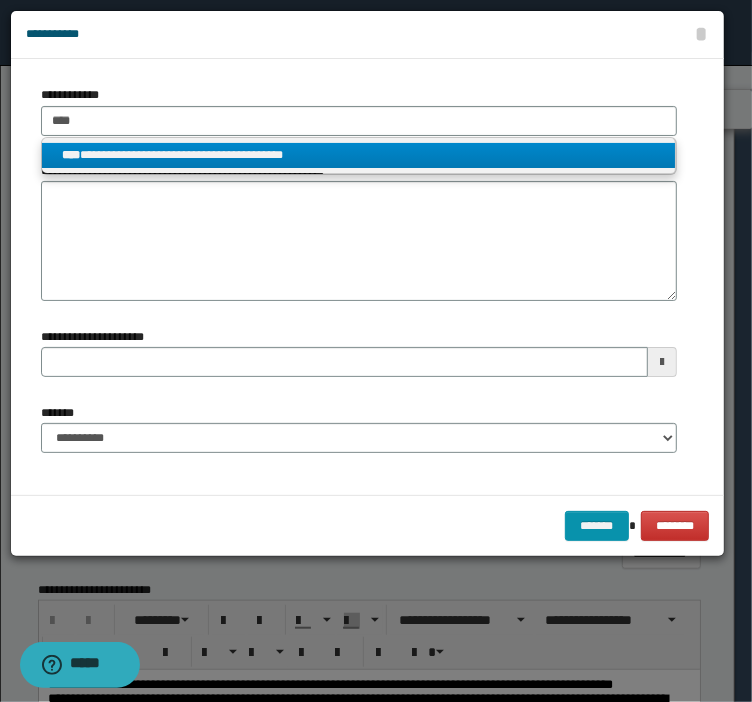click on "**********" at bounding box center [359, 155] 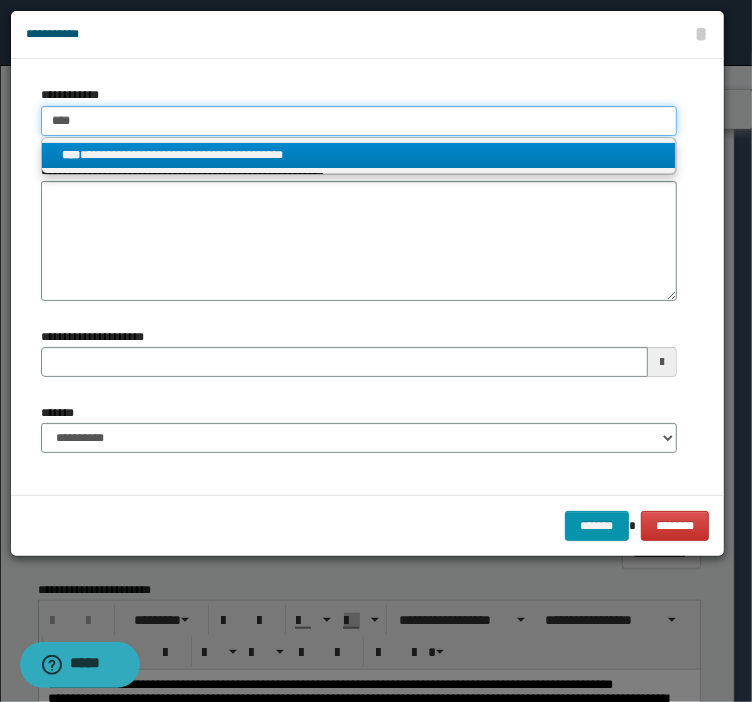 type 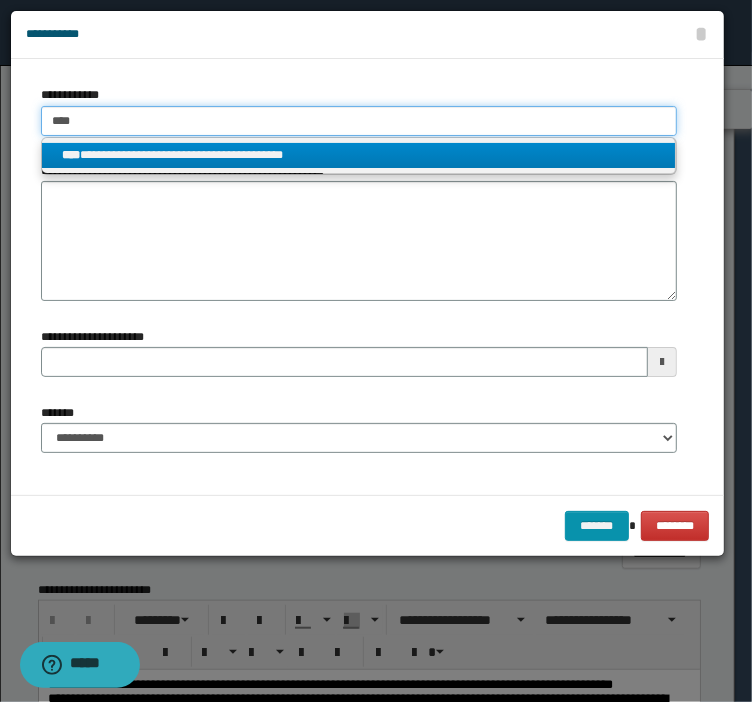 type on "**********" 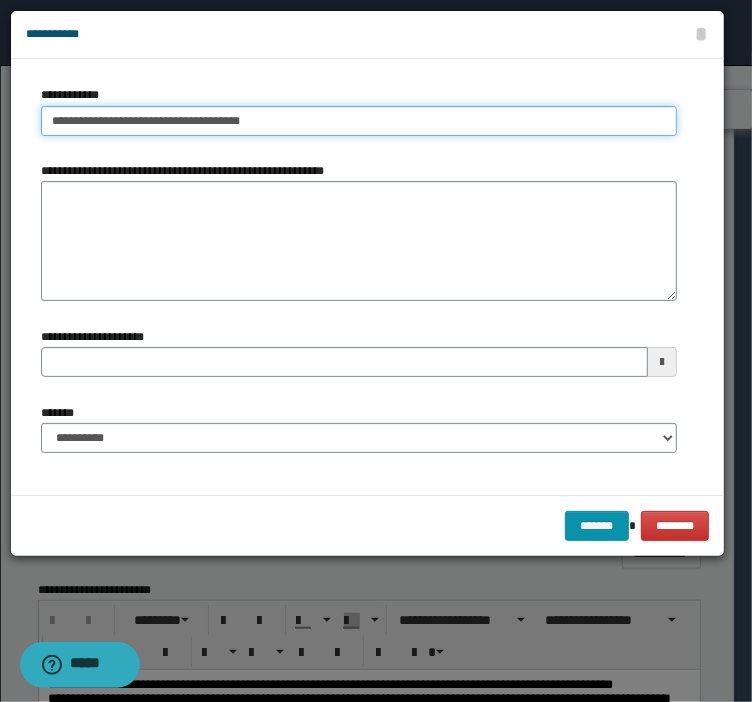 drag, startPoint x: 211, startPoint y: 134, endPoint x: -86, endPoint y: 156, distance: 297.8137 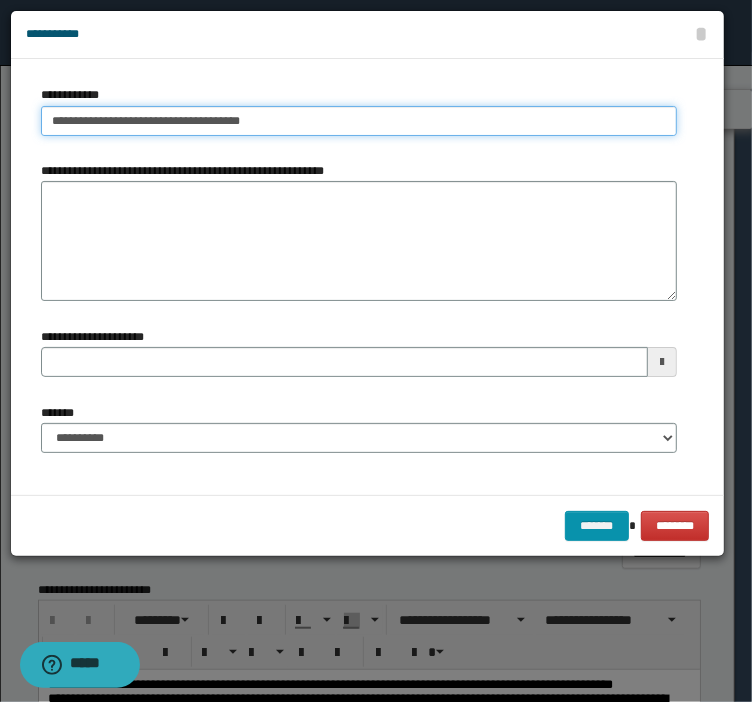 type on "**********" 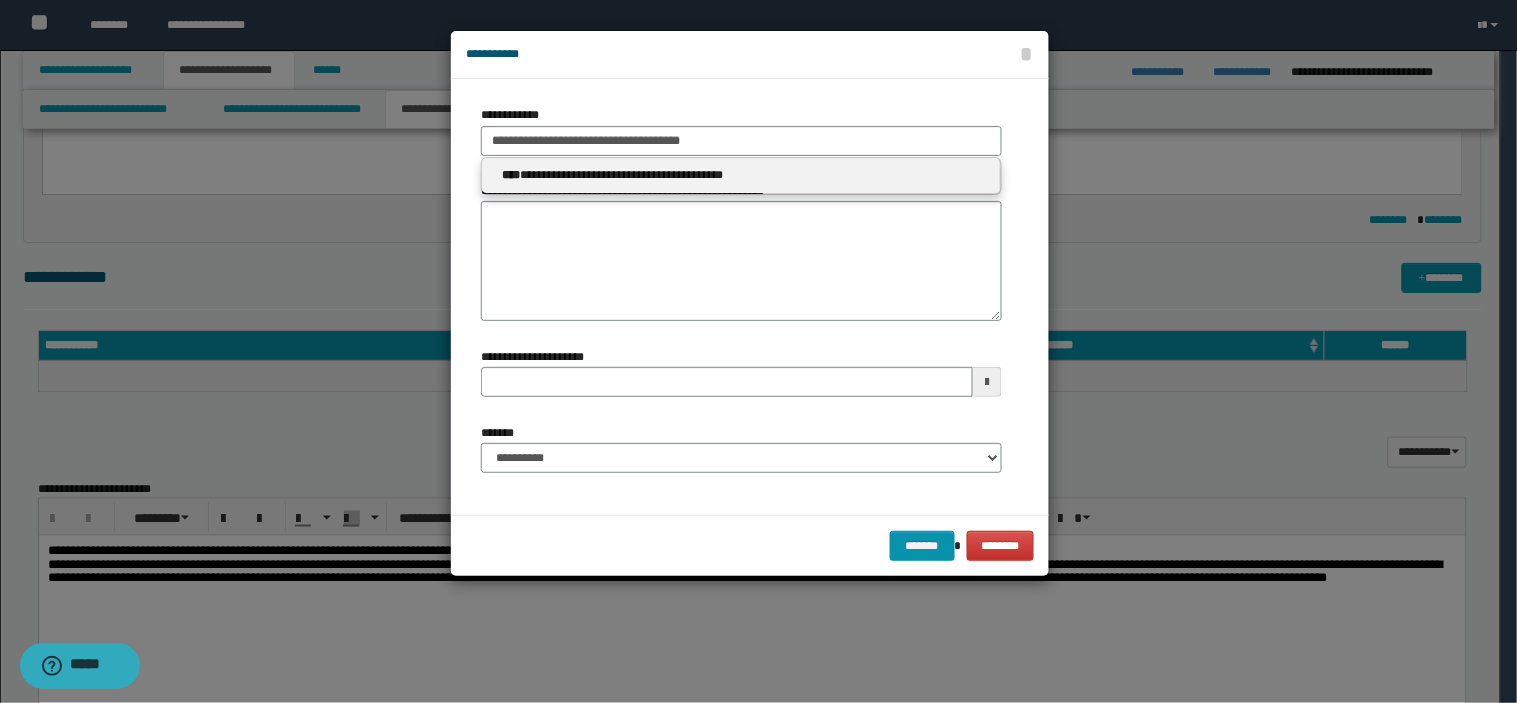 type 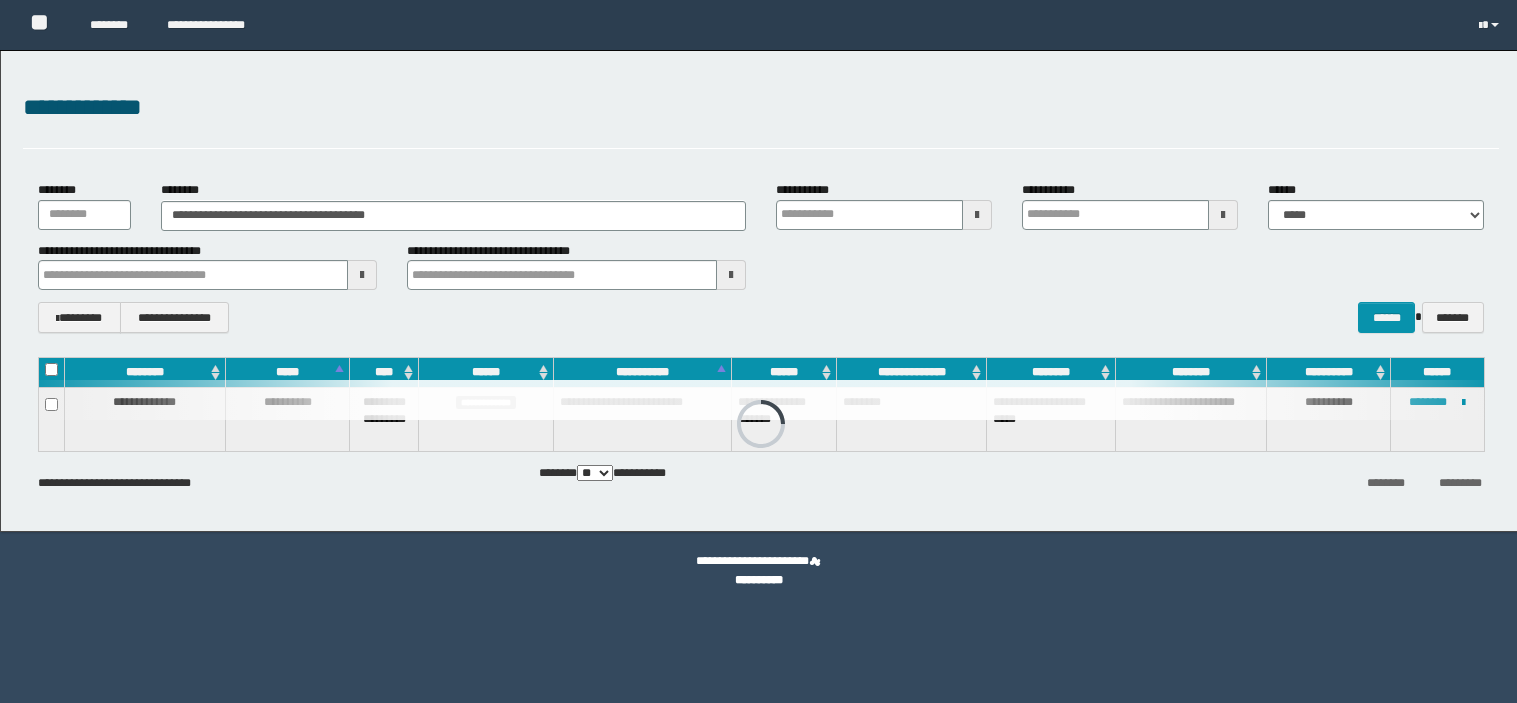 scroll, scrollTop: 0, scrollLeft: 0, axis: both 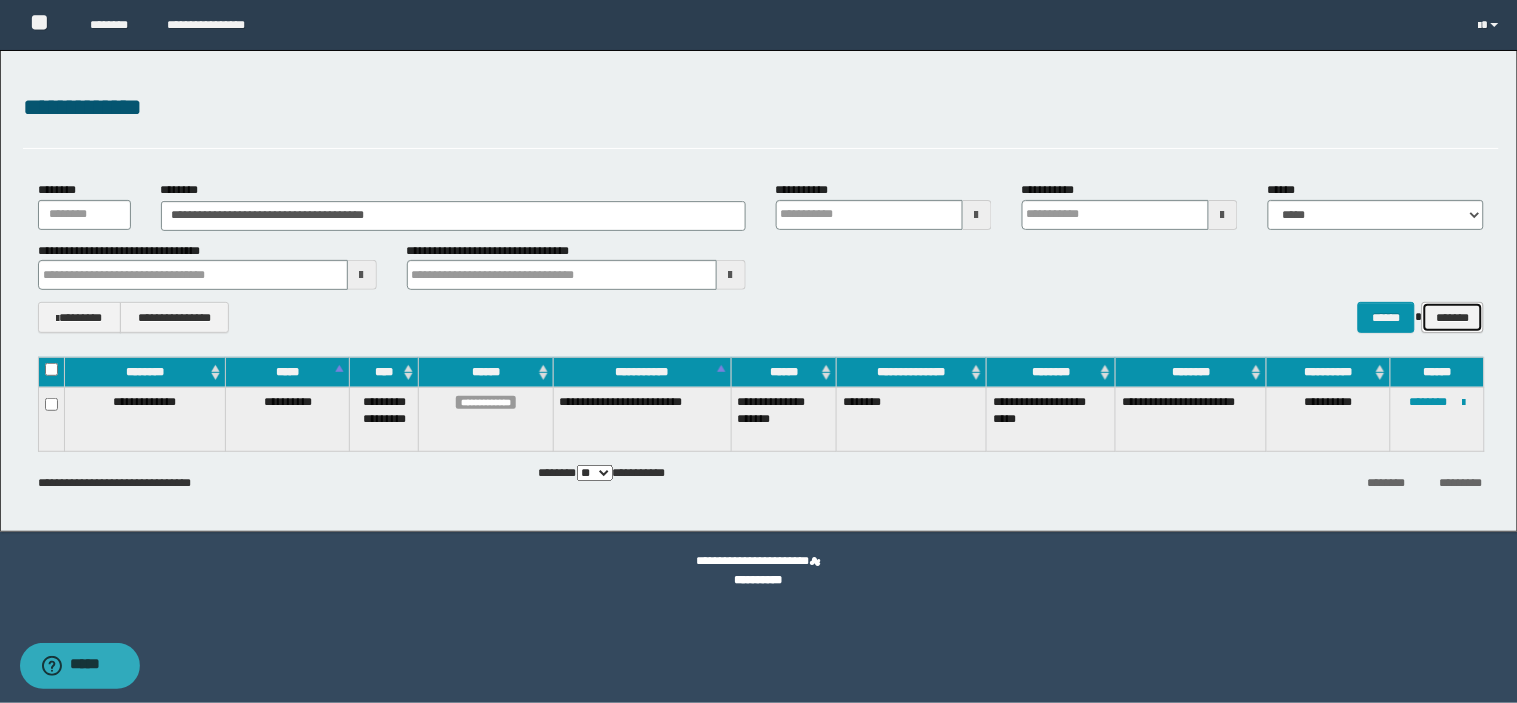 click on "*******" at bounding box center [1452, 317] 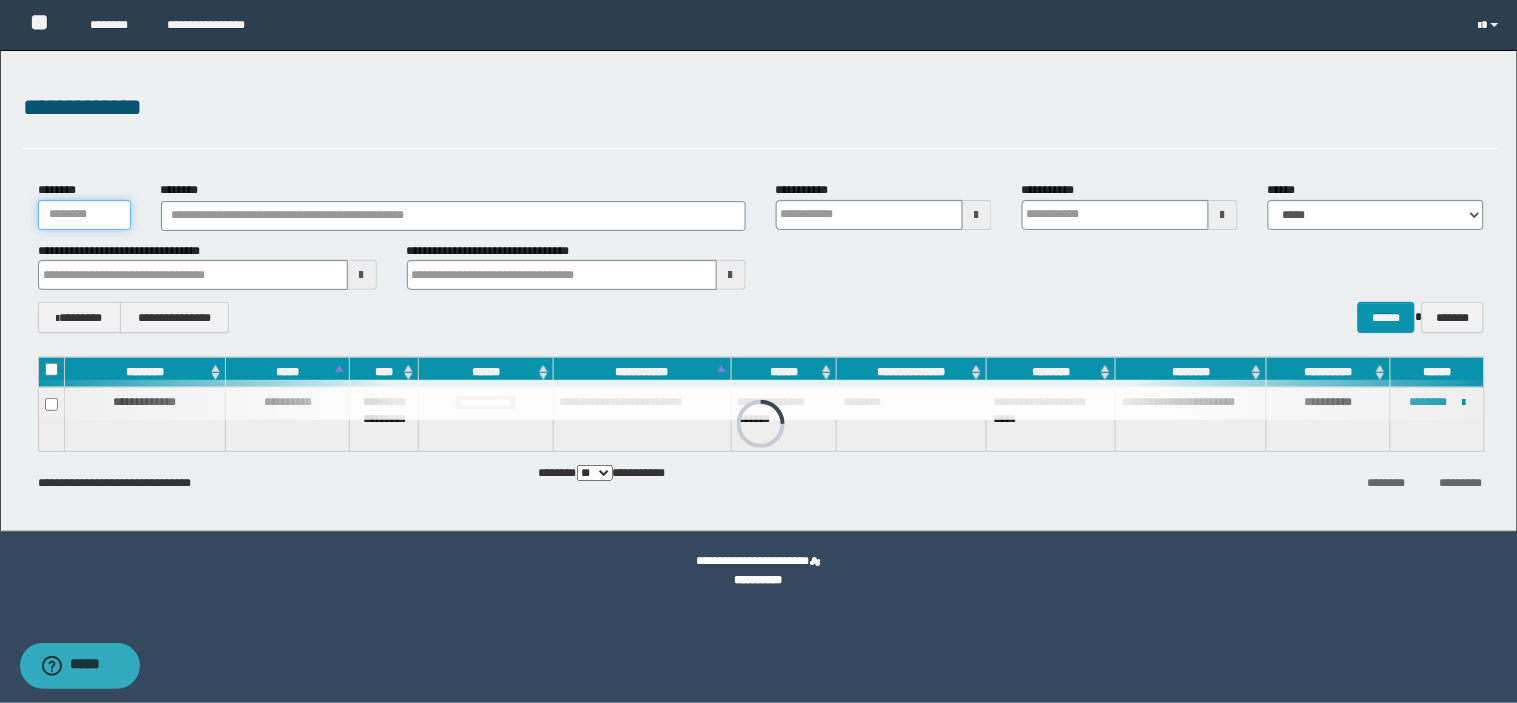 click on "********" at bounding box center [84, 215] 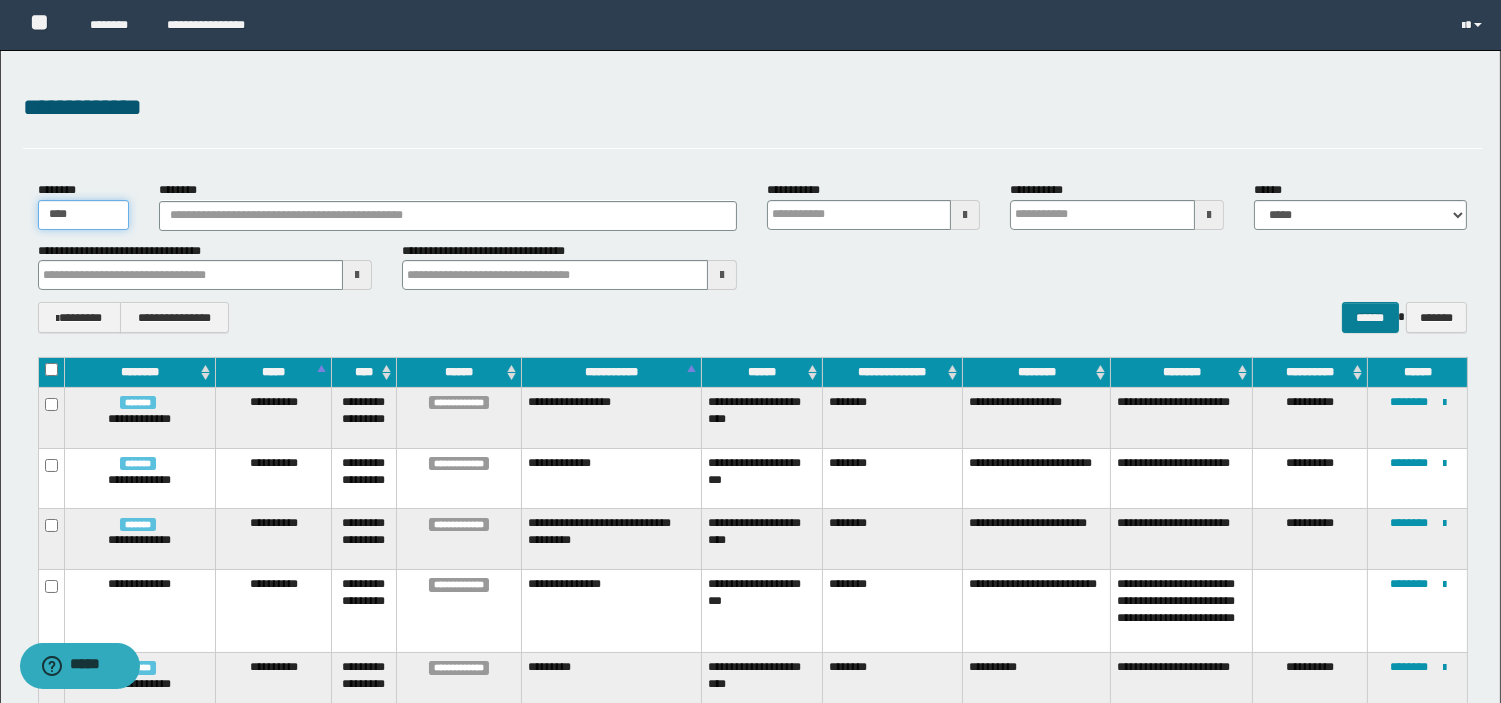 type on "****" 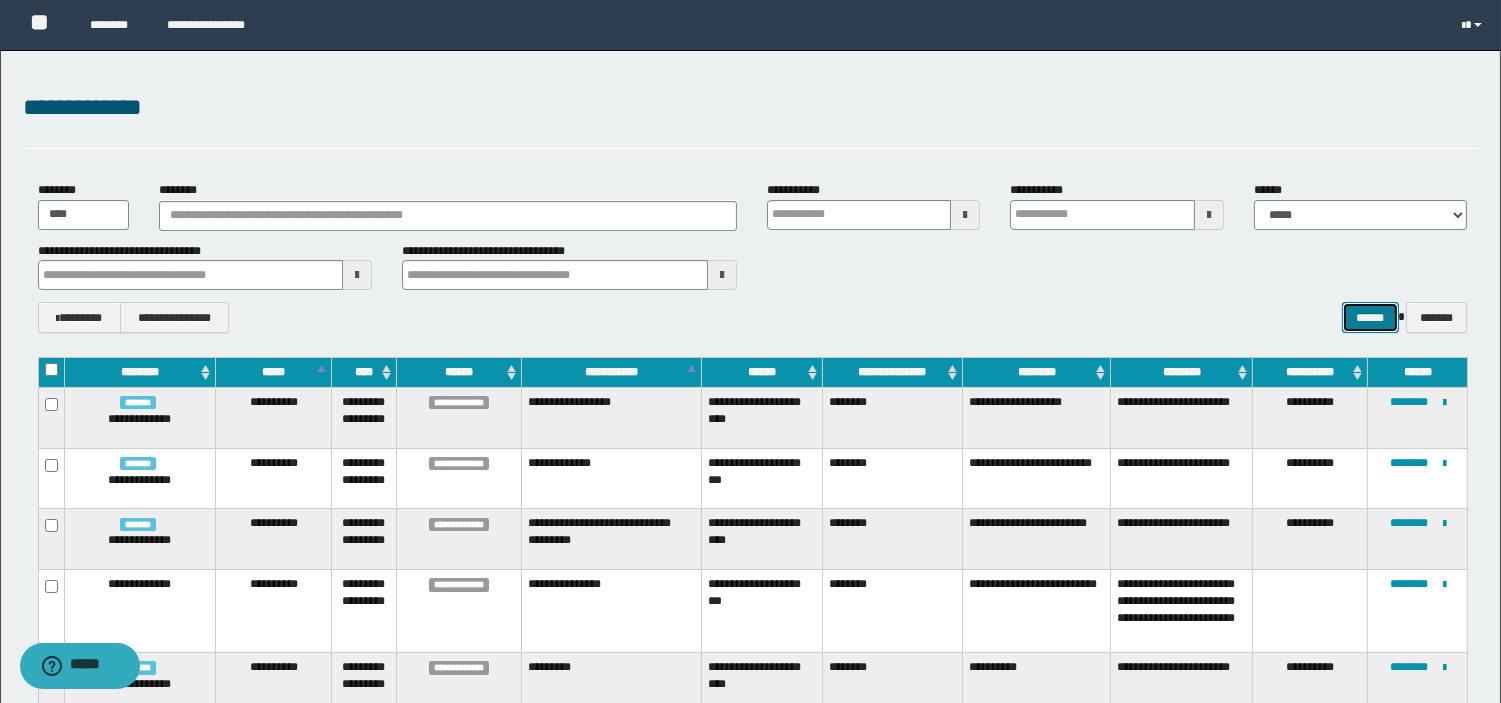 click on "******" at bounding box center [1370, 317] 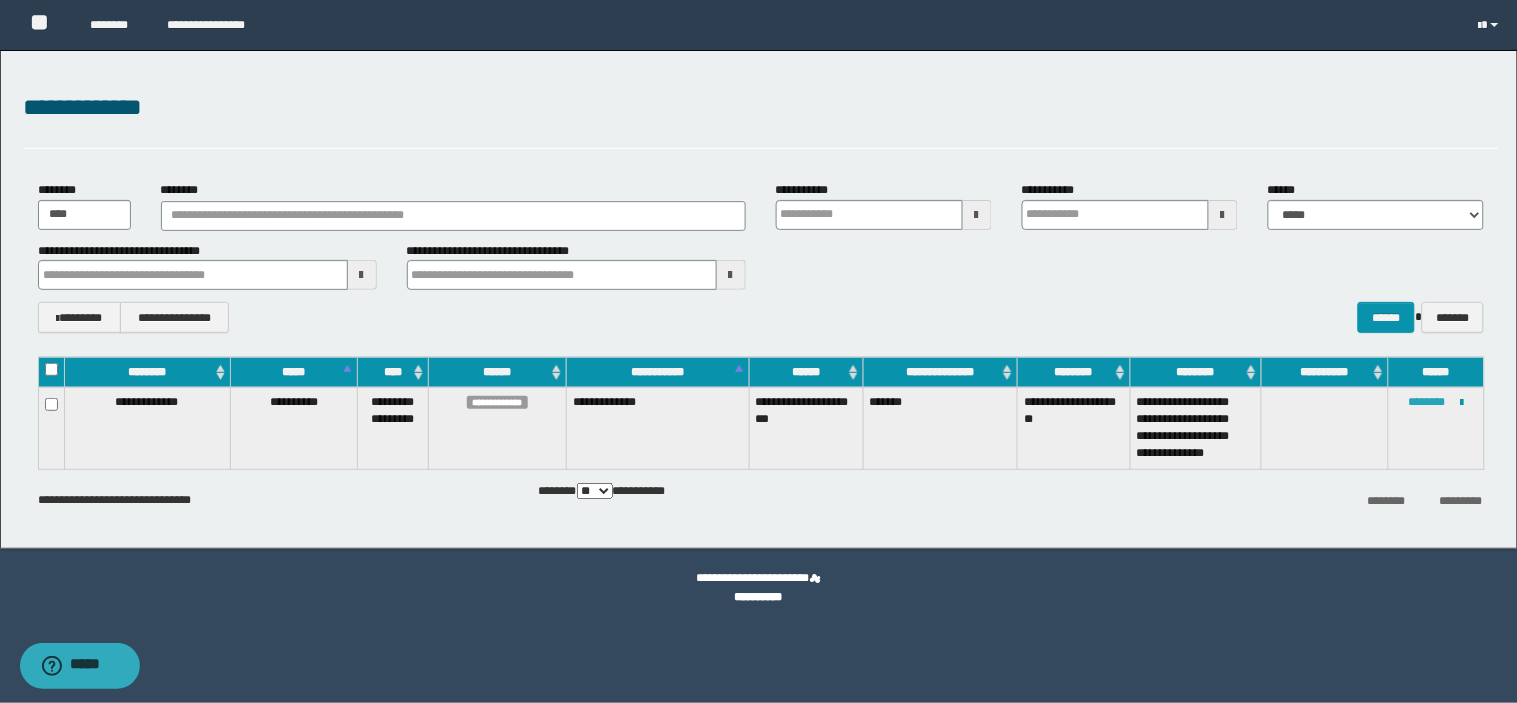 click on "********" at bounding box center [1427, 402] 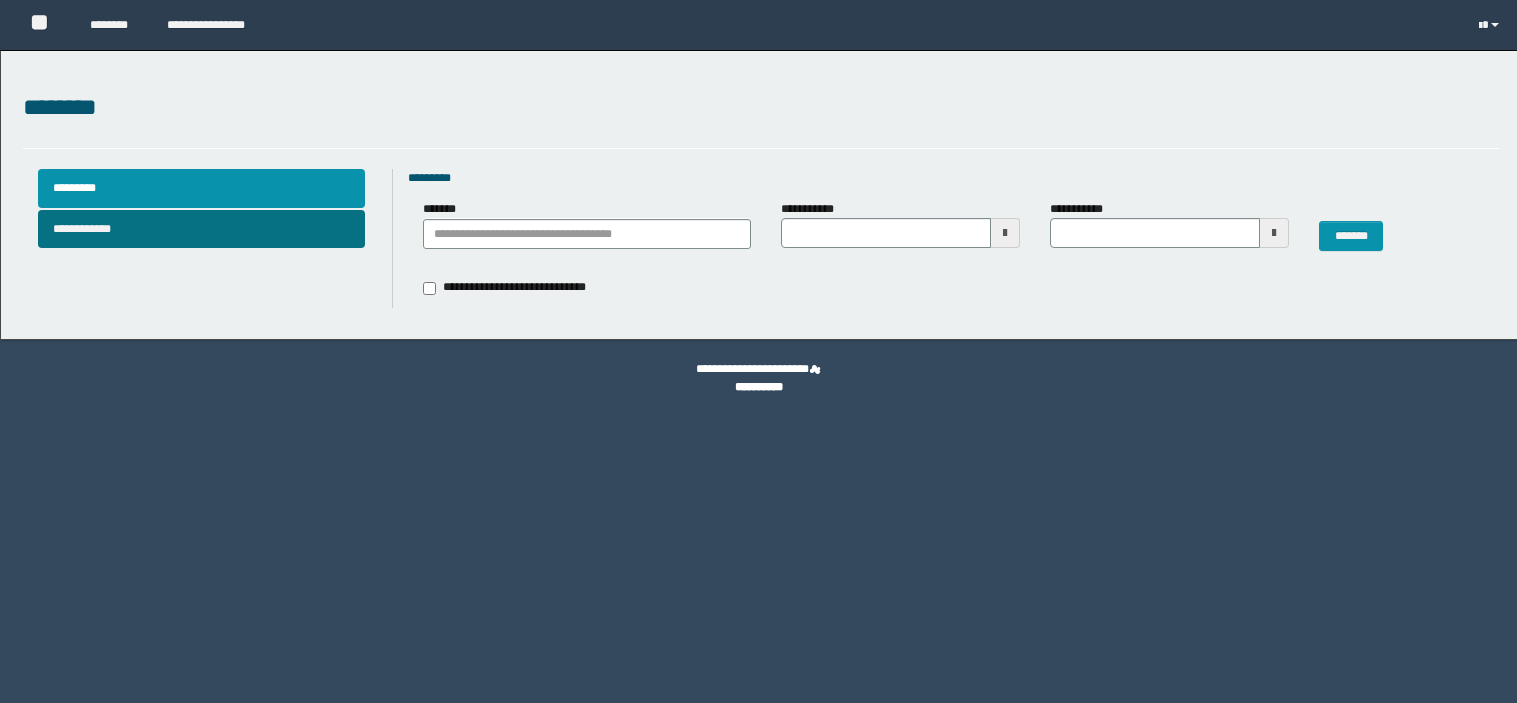 scroll, scrollTop: 0, scrollLeft: 0, axis: both 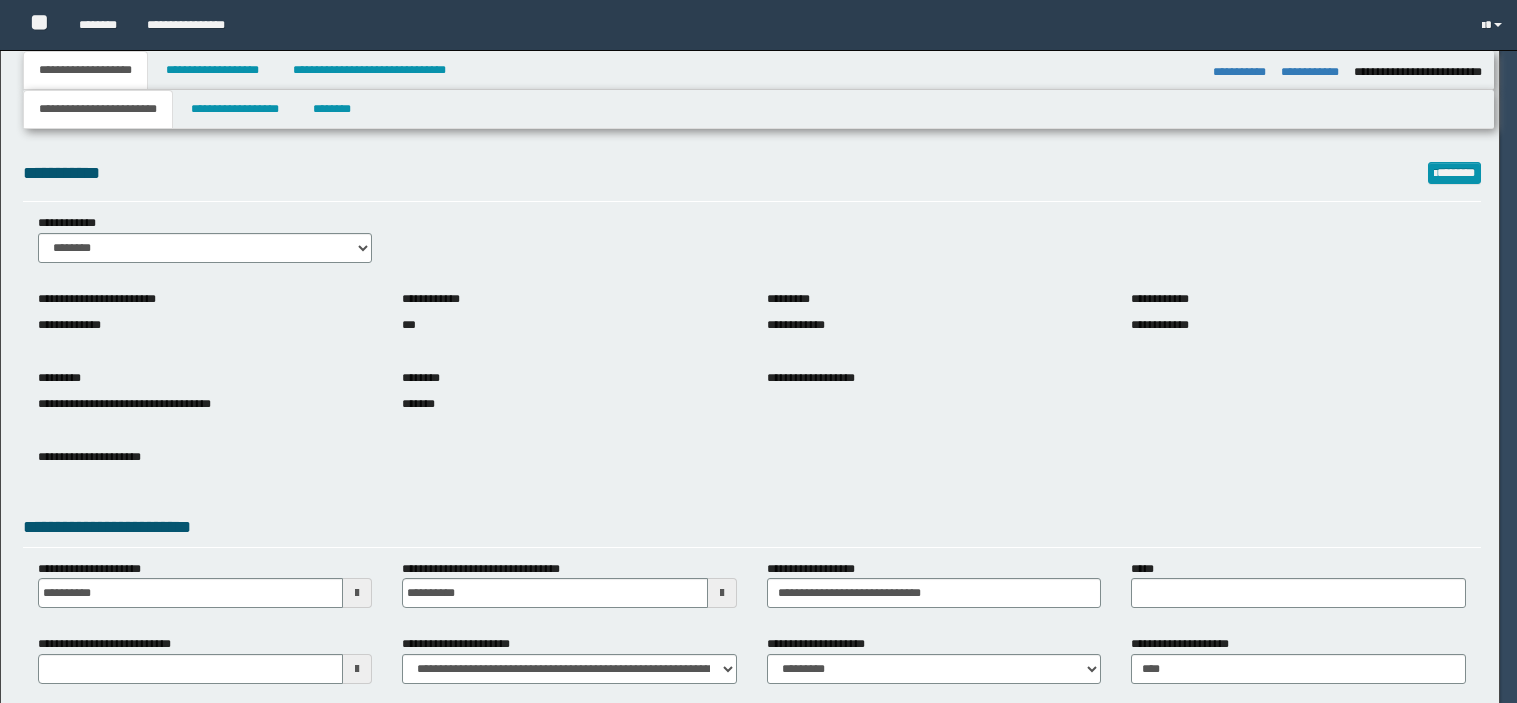 select on "*" 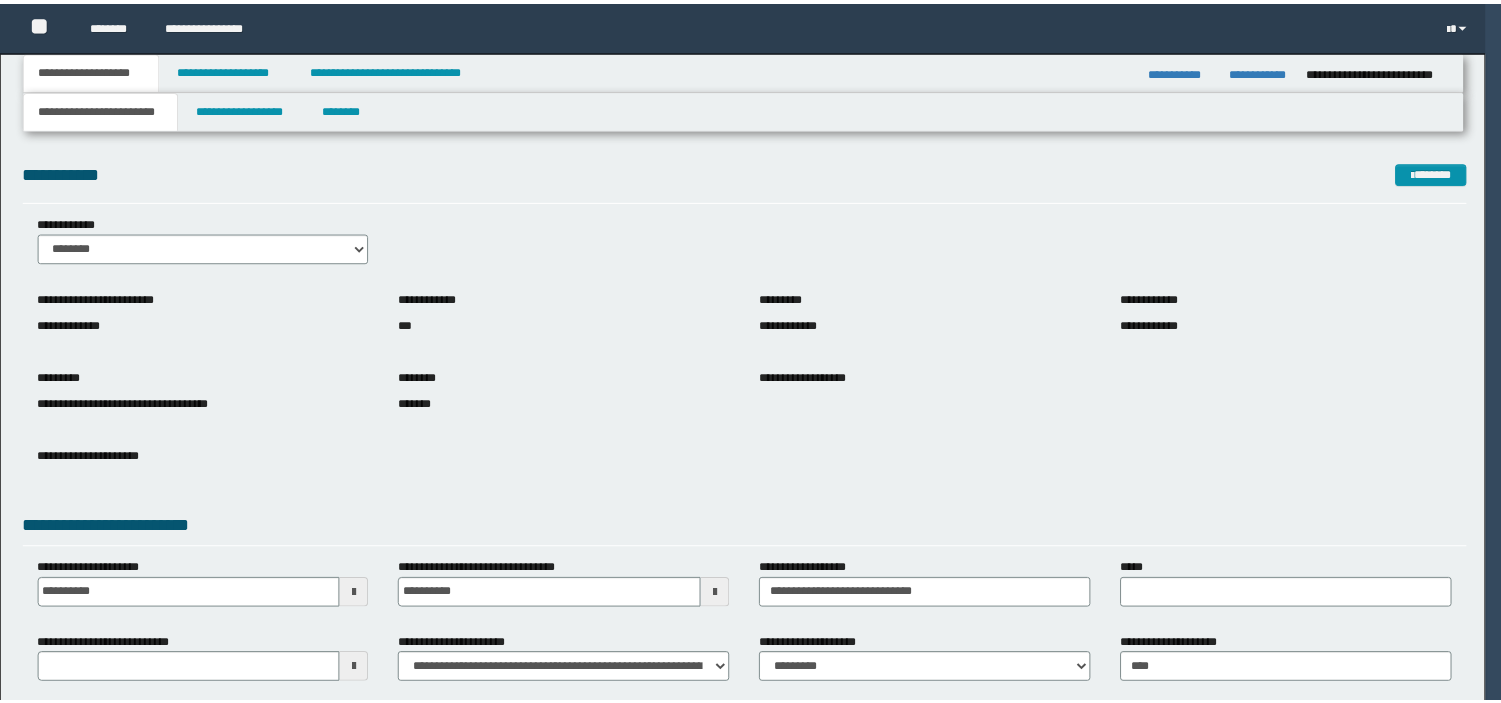 scroll, scrollTop: 0, scrollLeft: 0, axis: both 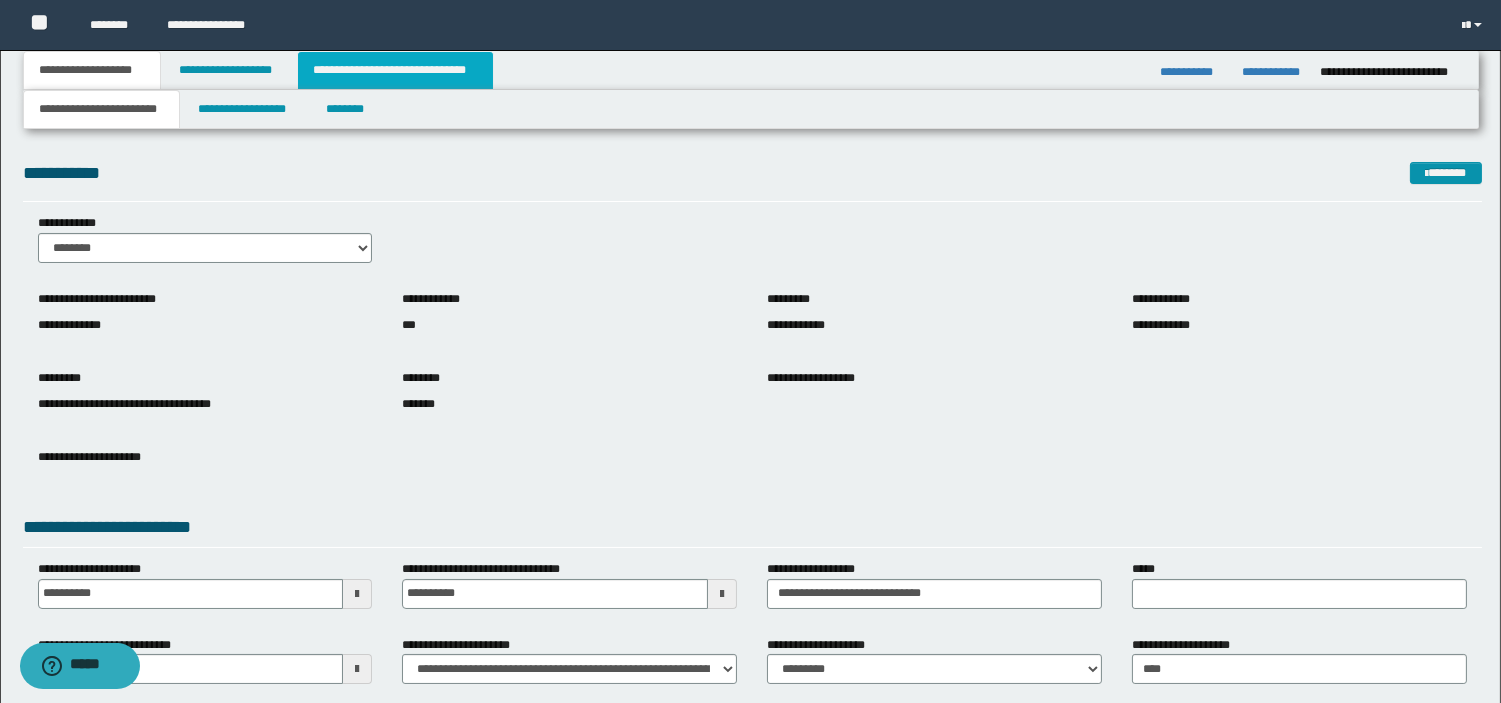 click on "**********" at bounding box center (395, 70) 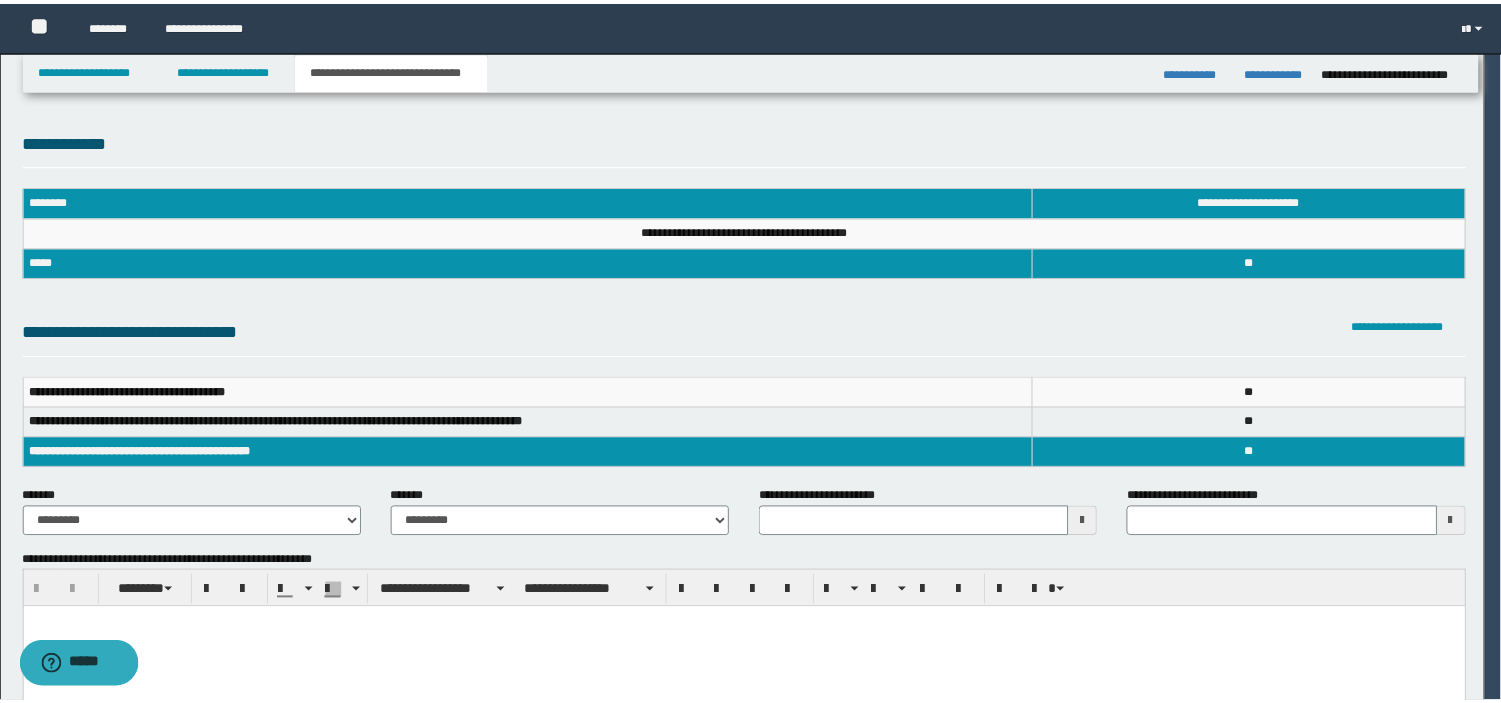 scroll, scrollTop: 0, scrollLeft: 0, axis: both 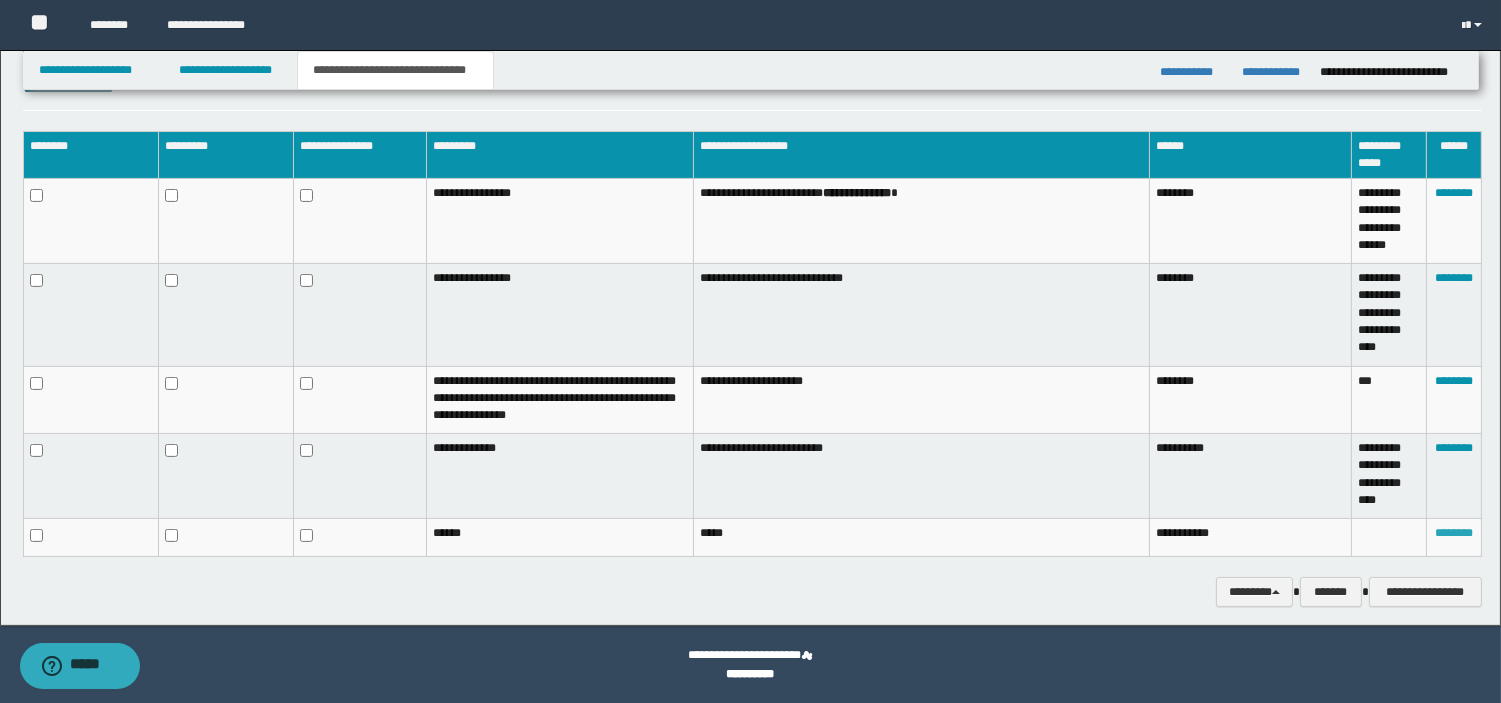 click on "********" at bounding box center [1454, 533] 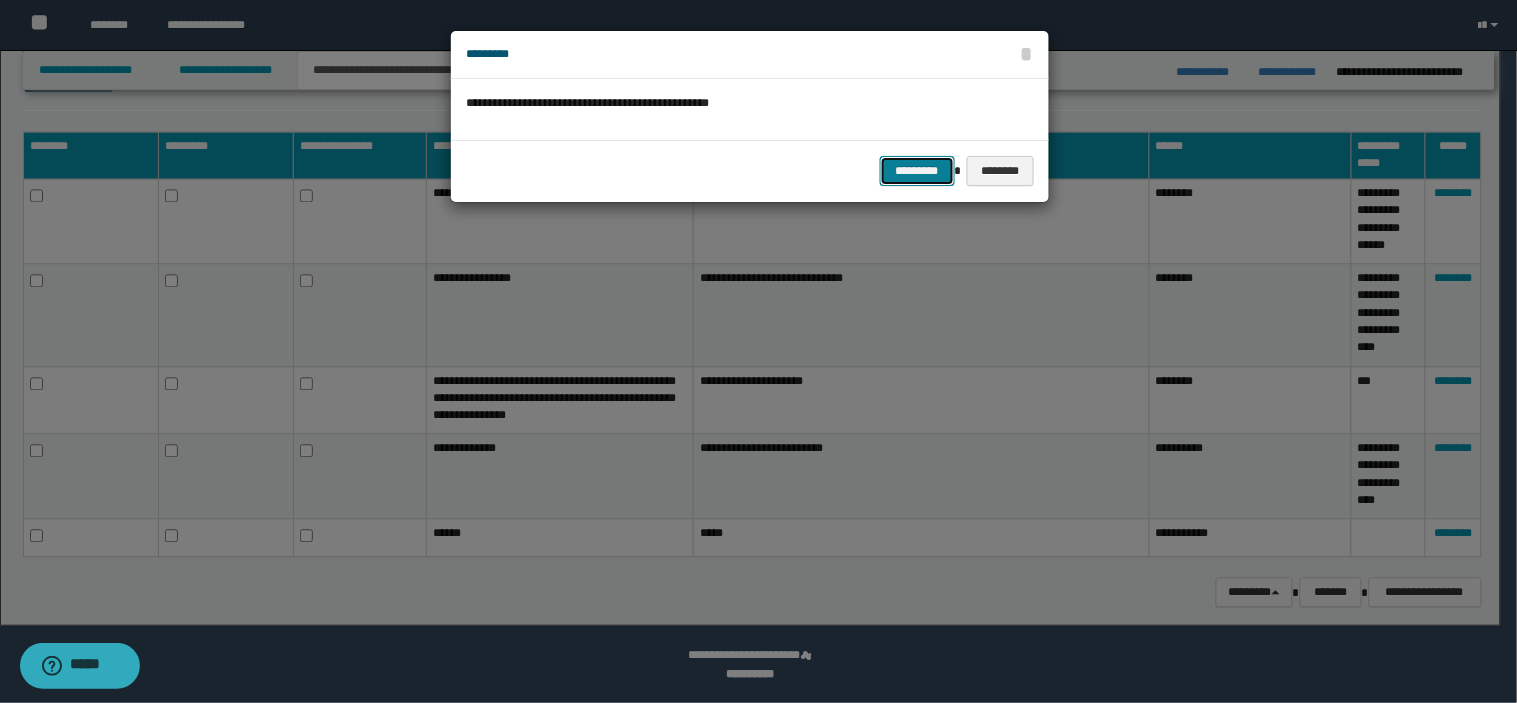 click on "*********" at bounding box center (917, 171) 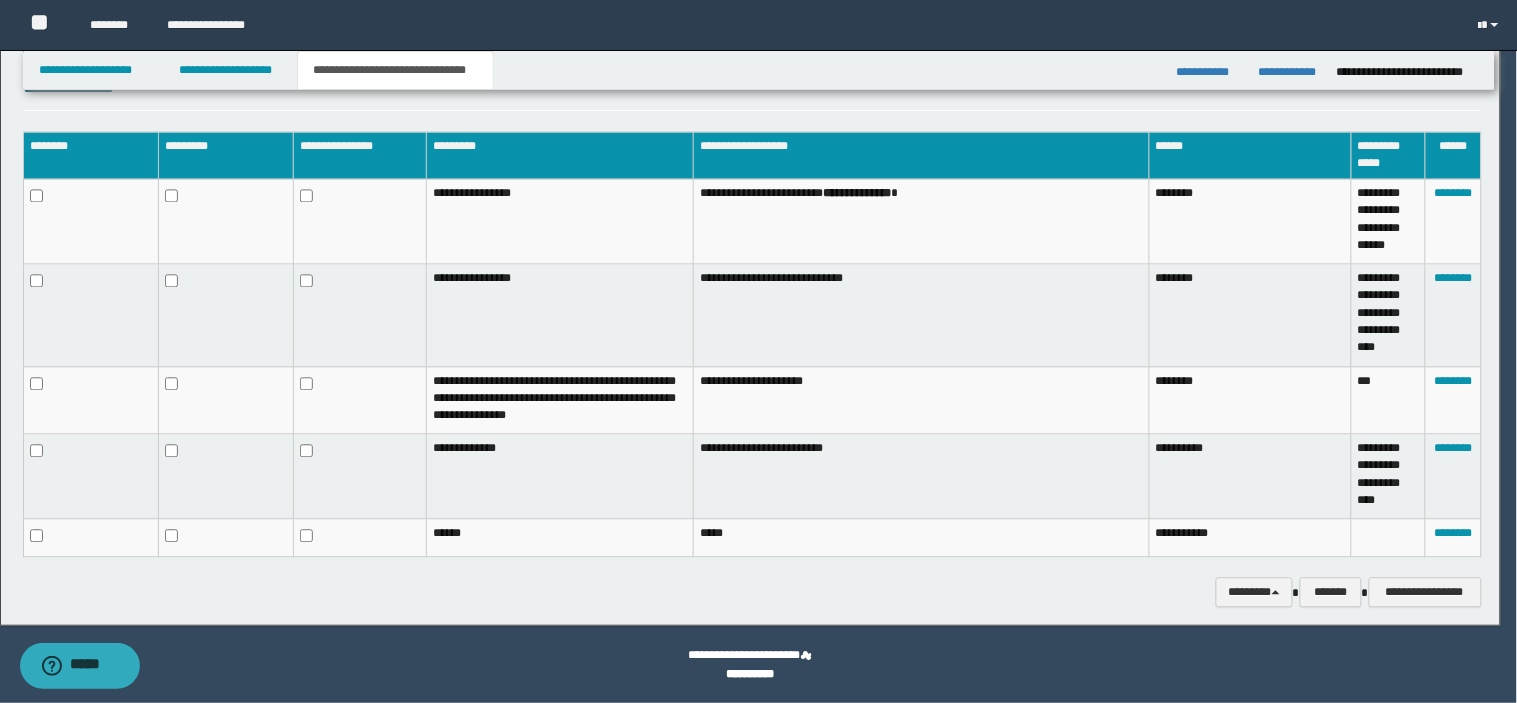 scroll, scrollTop: 973, scrollLeft: 0, axis: vertical 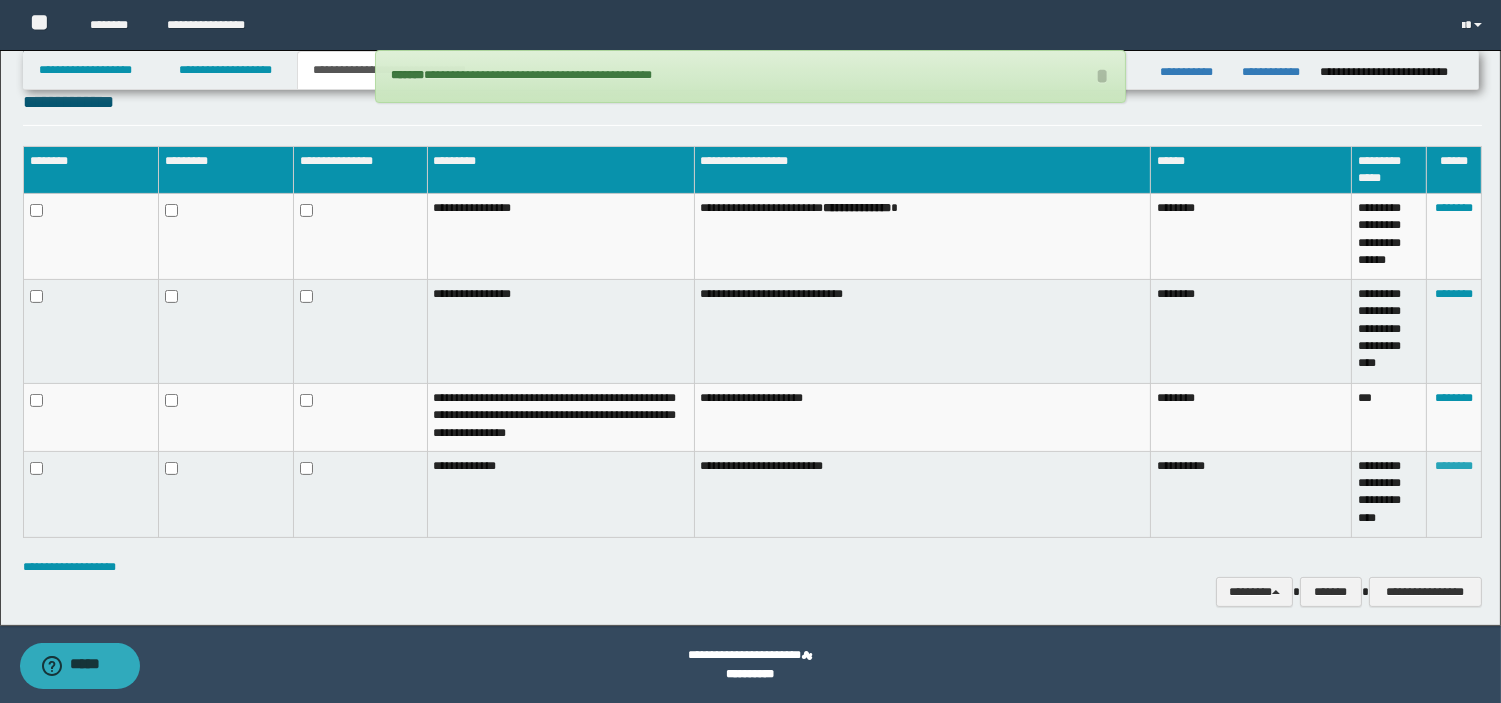 click on "********" at bounding box center [1454, 466] 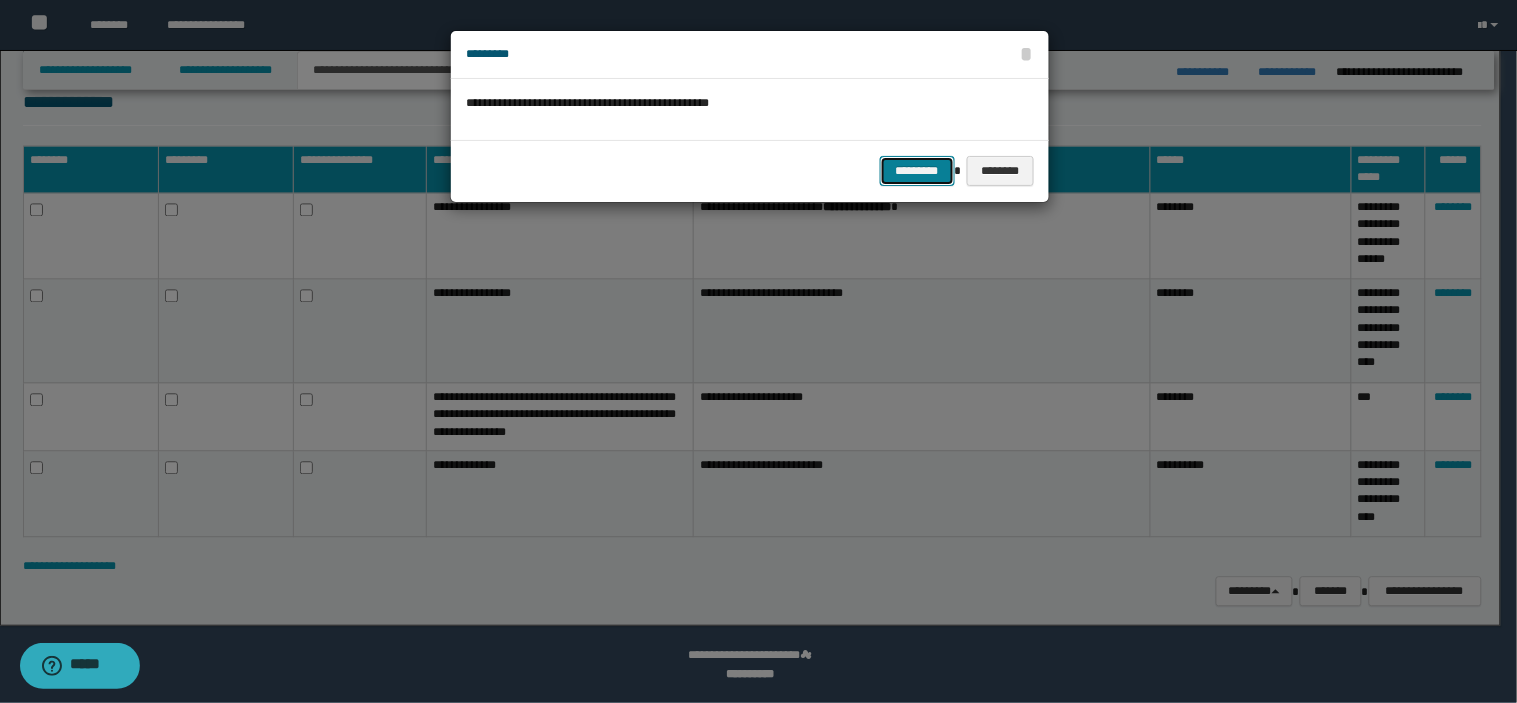 click on "*********" at bounding box center [917, 171] 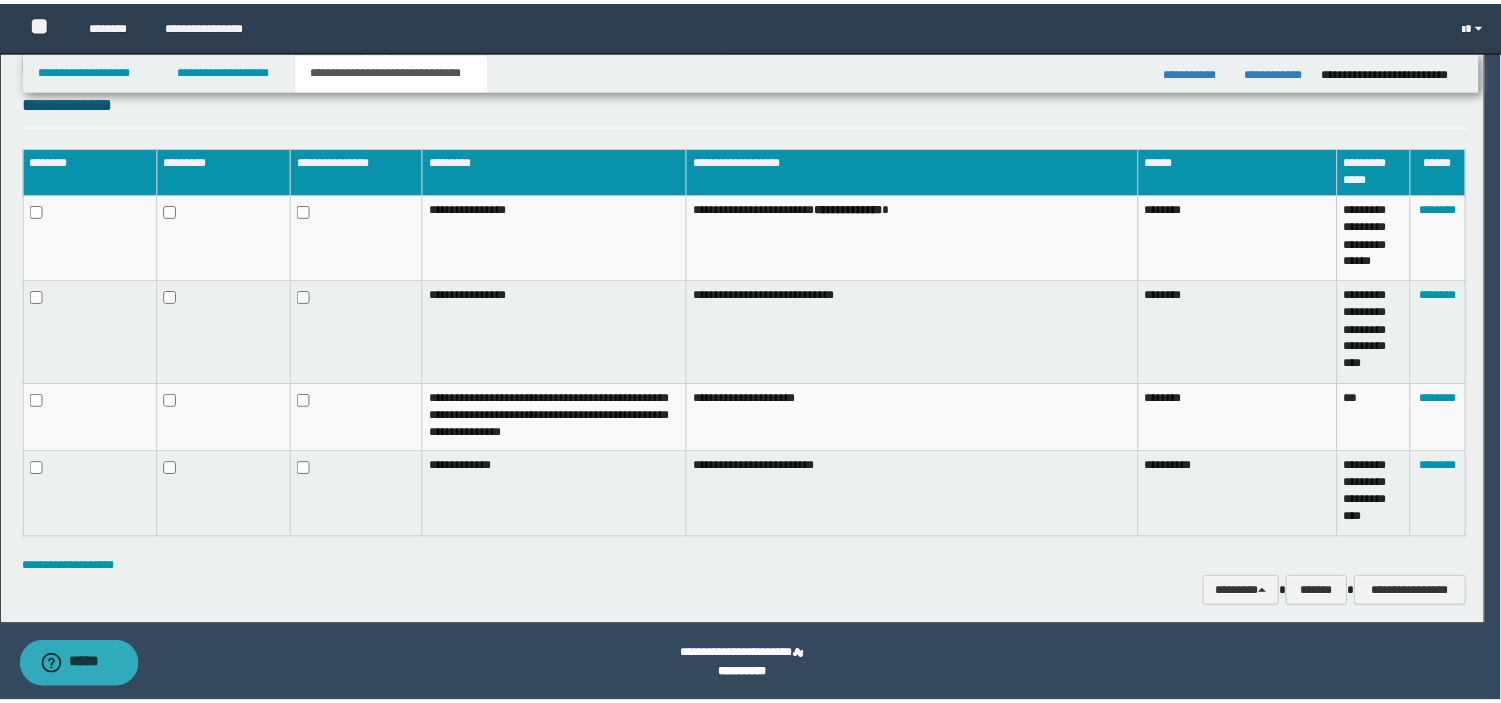 scroll, scrollTop: 875, scrollLeft: 0, axis: vertical 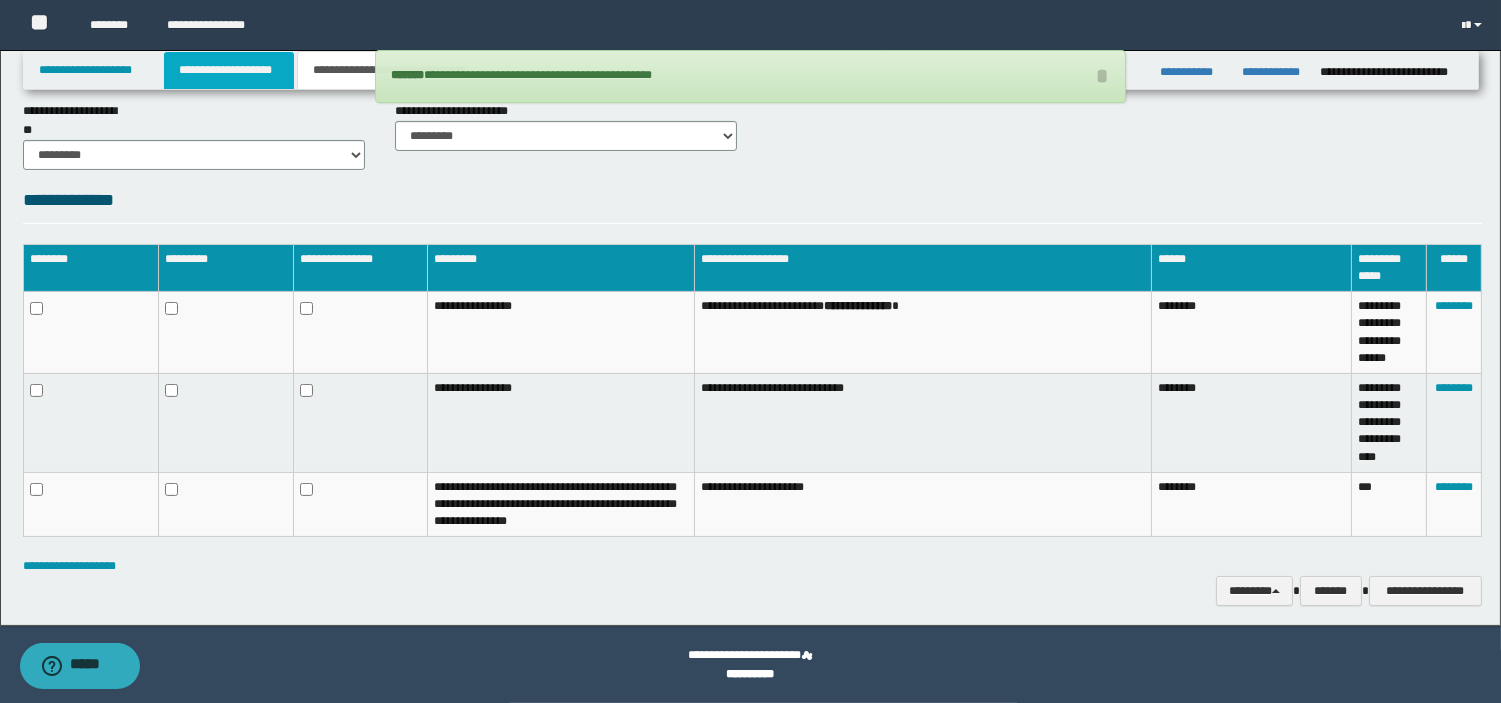 click on "**********" at bounding box center (229, 70) 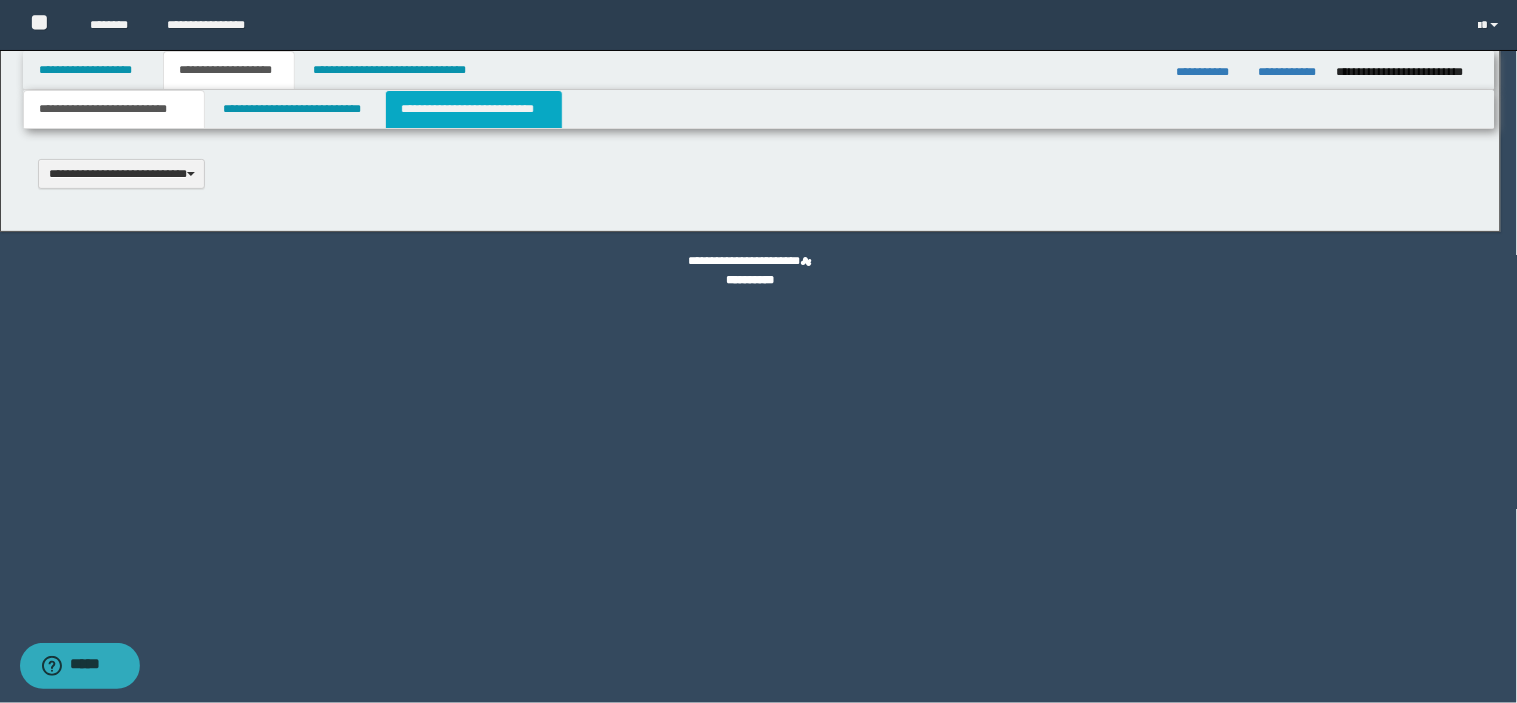 scroll, scrollTop: 0, scrollLeft: 0, axis: both 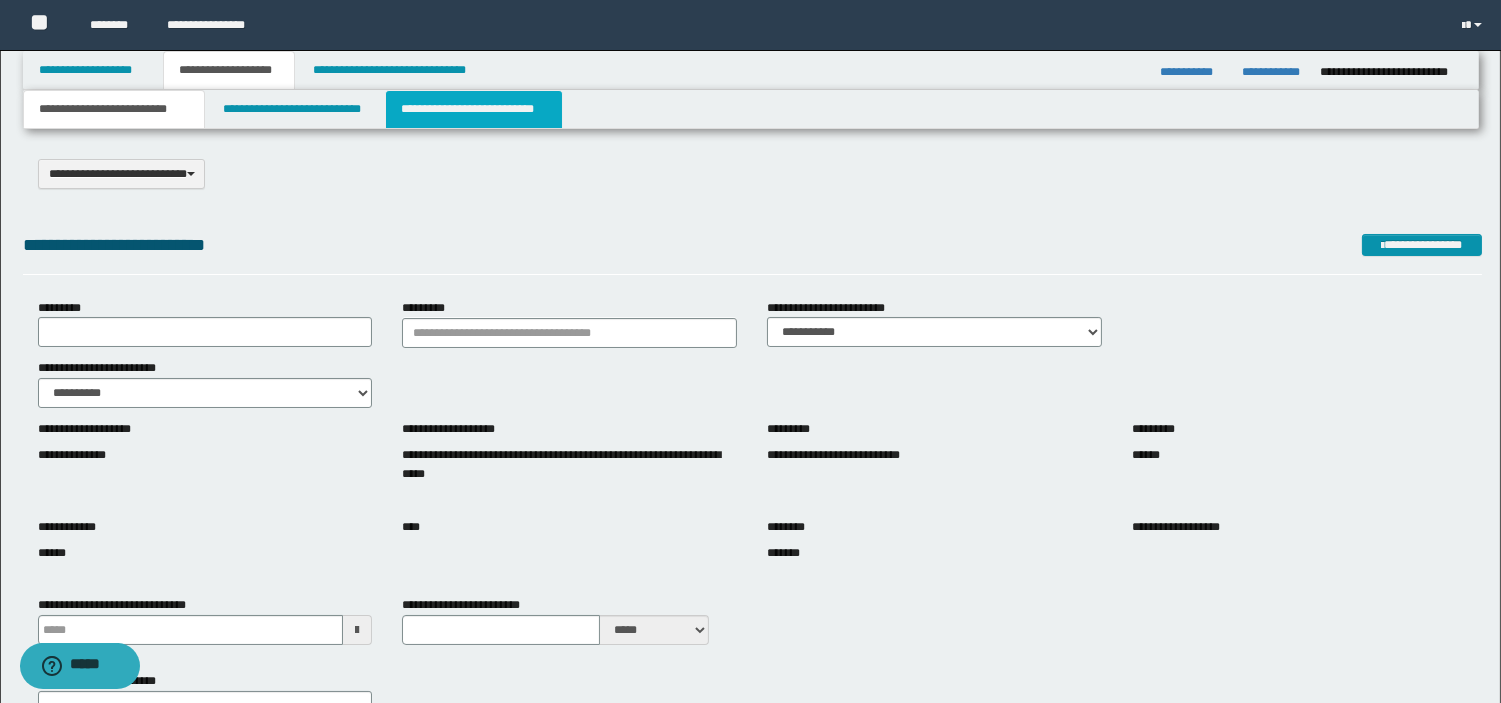 click on "**********" at bounding box center [474, 109] 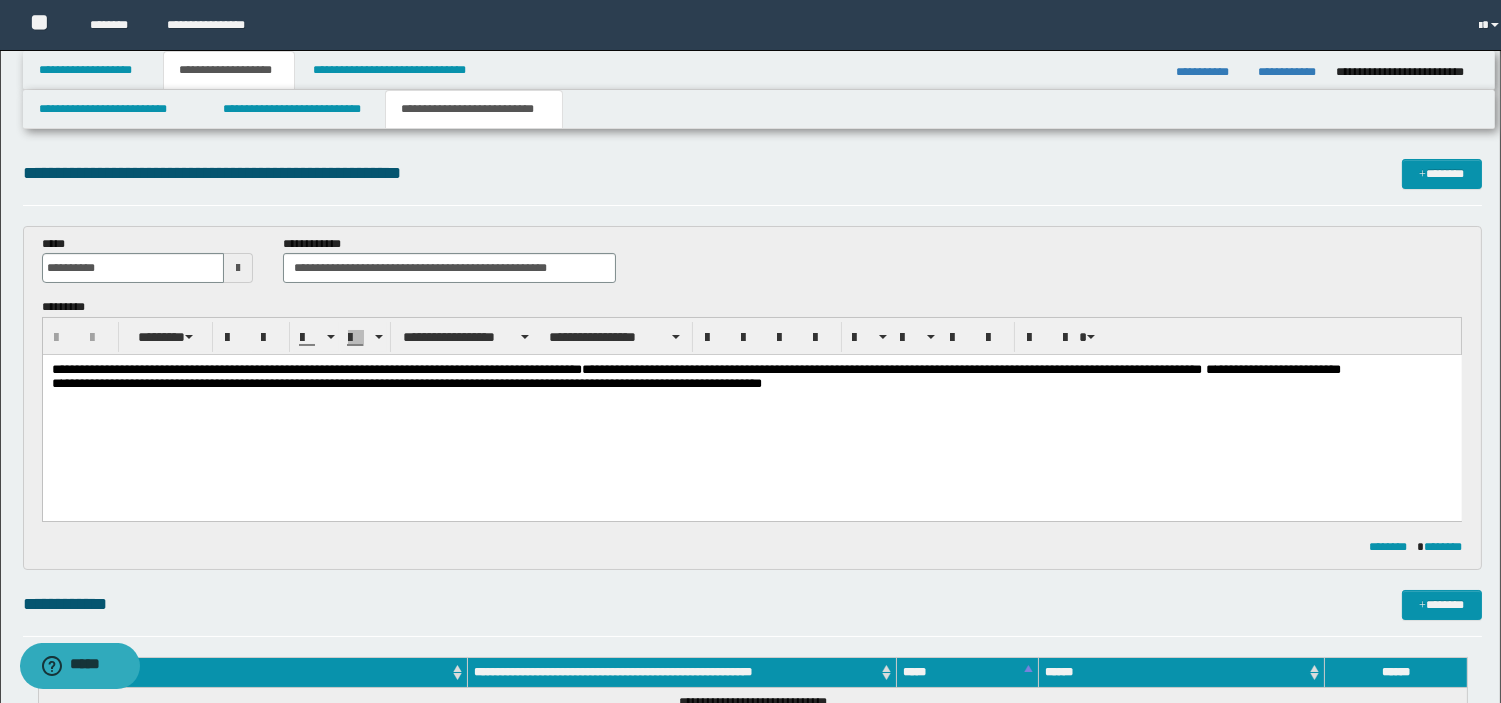 scroll, scrollTop: 0, scrollLeft: 0, axis: both 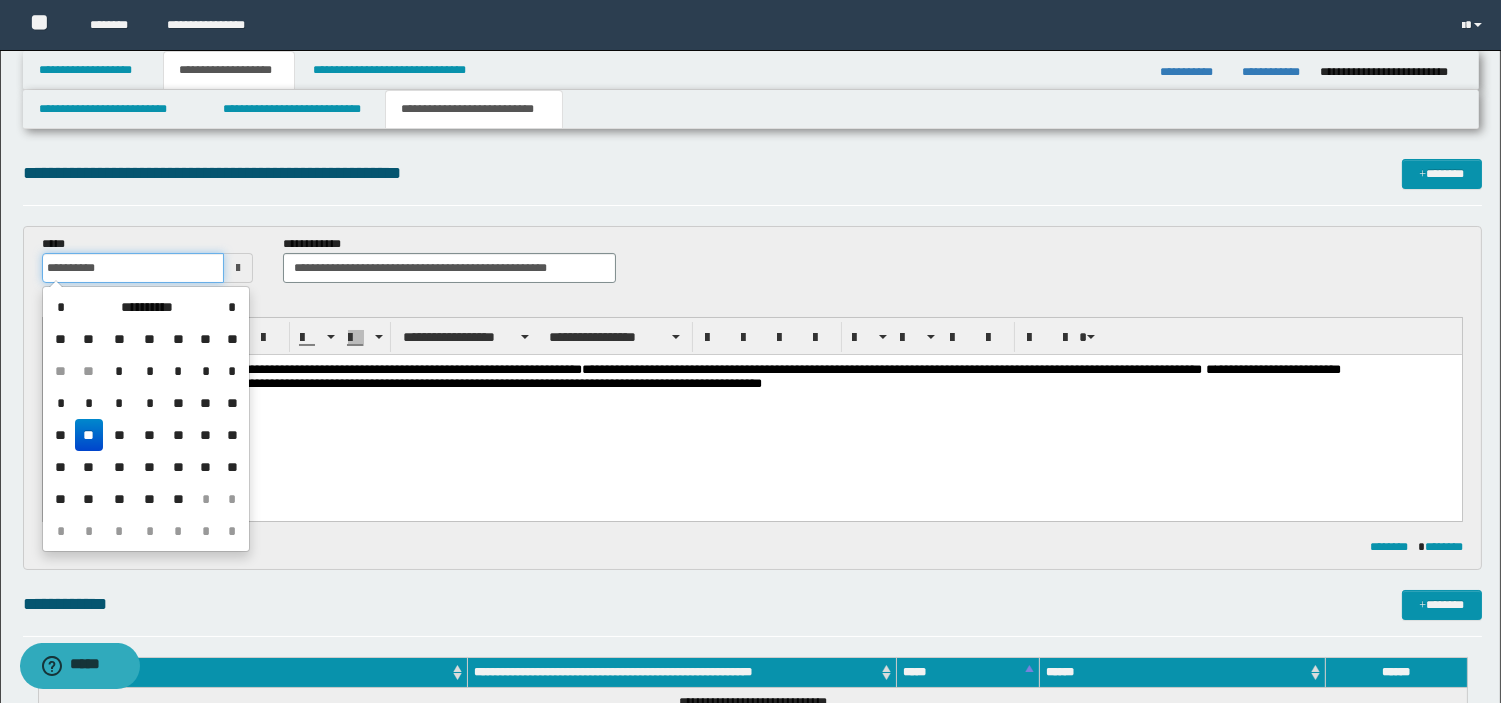 drag, startPoint x: 125, startPoint y: 271, endPoint x: 0, endPoint y: 276, distance: 125.09996 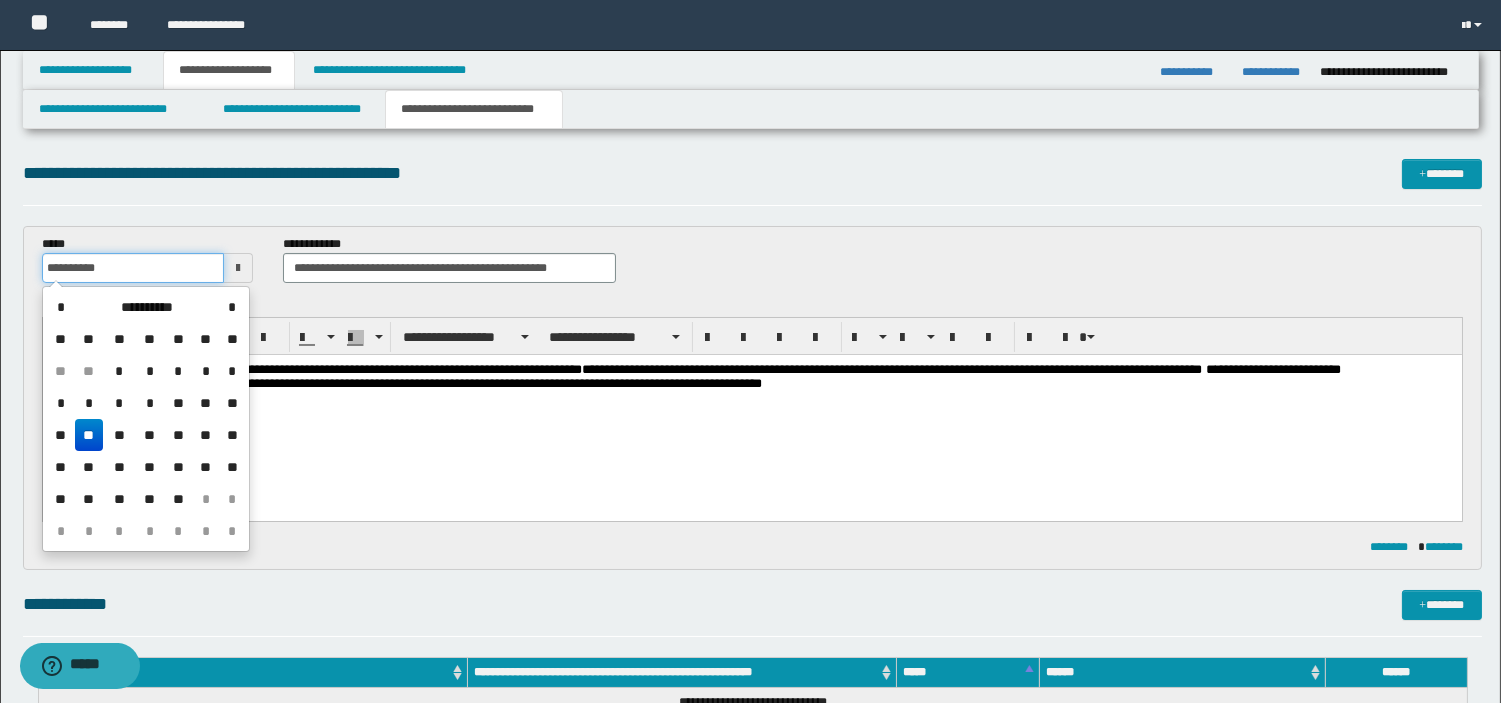 click on "**********" at bounding box center (750, 765) 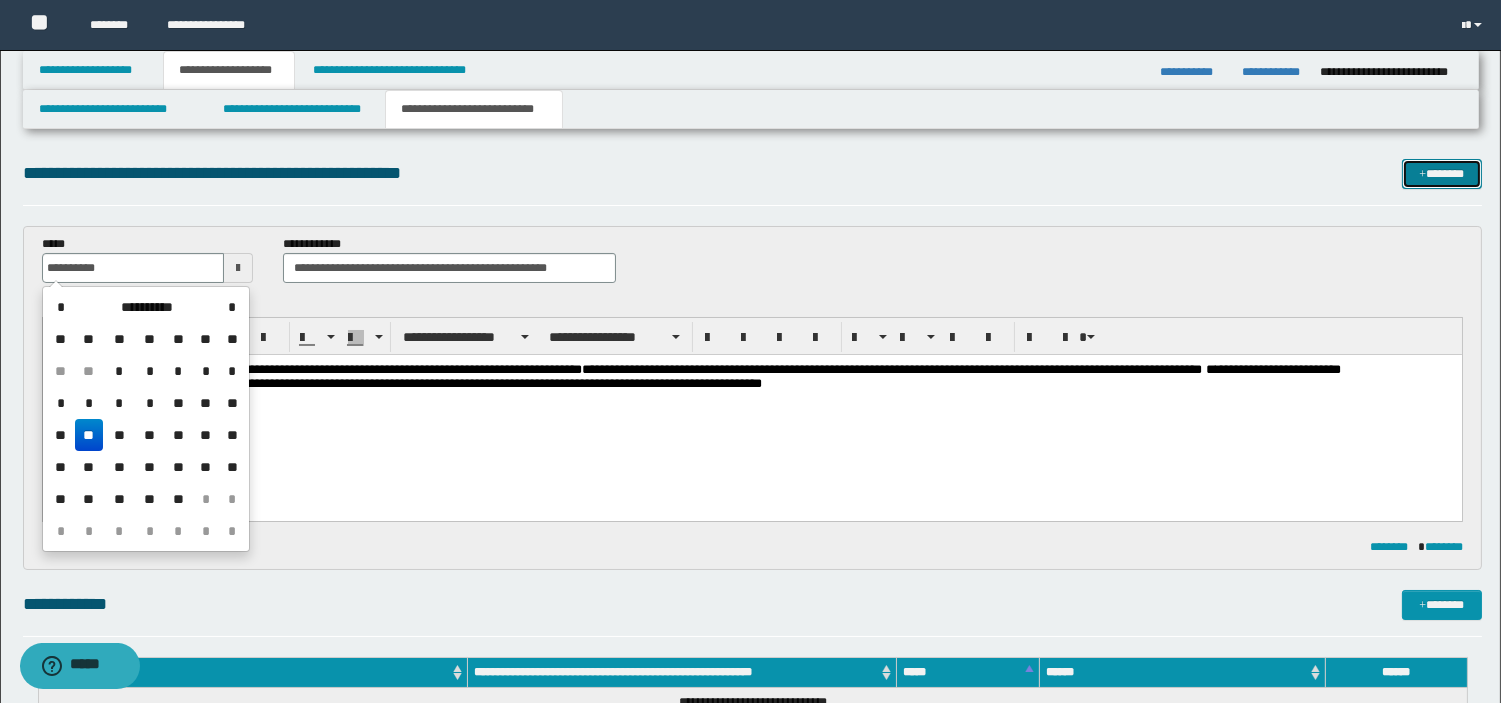 type on "**********" 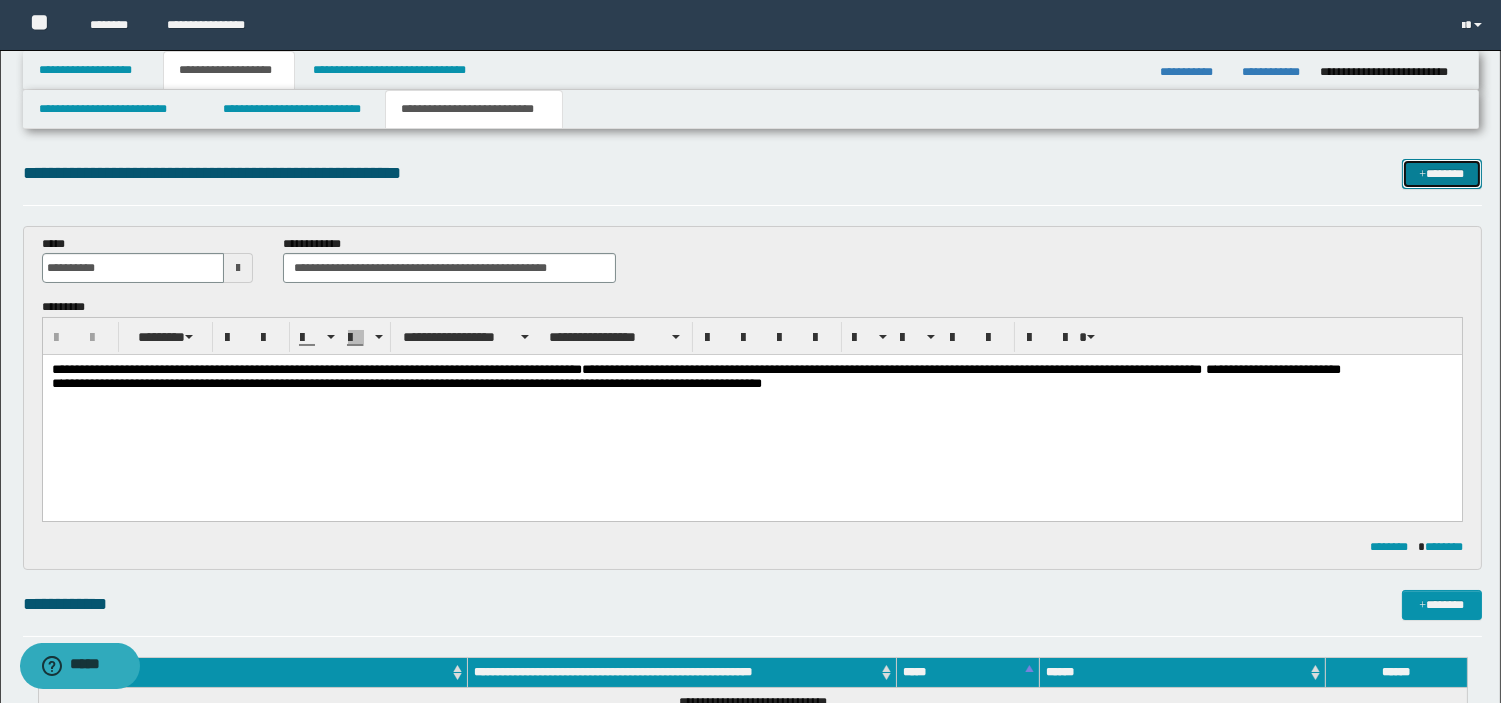click on "*******" at bounding box center [1442, 174] 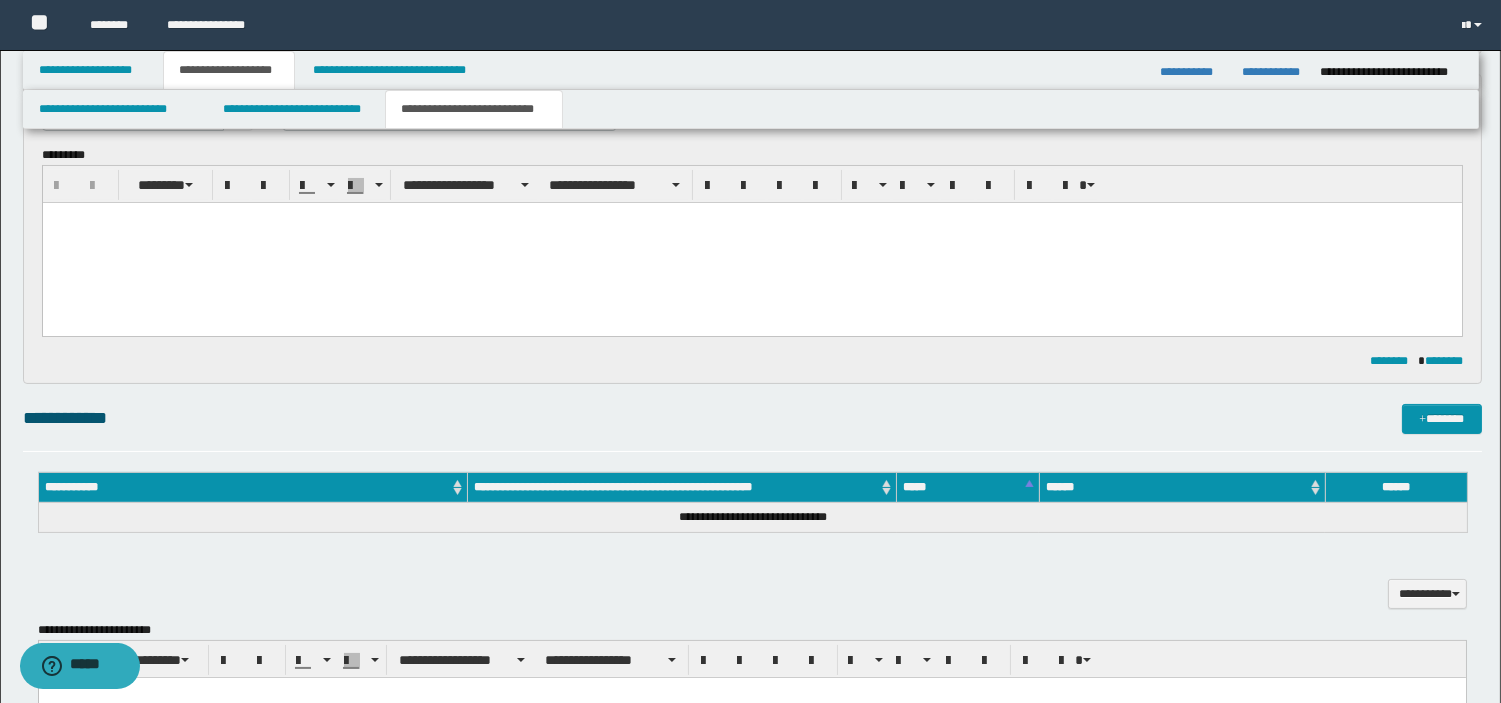 scroll, scrollTop: 0, scrollLeft: 0, axis: both 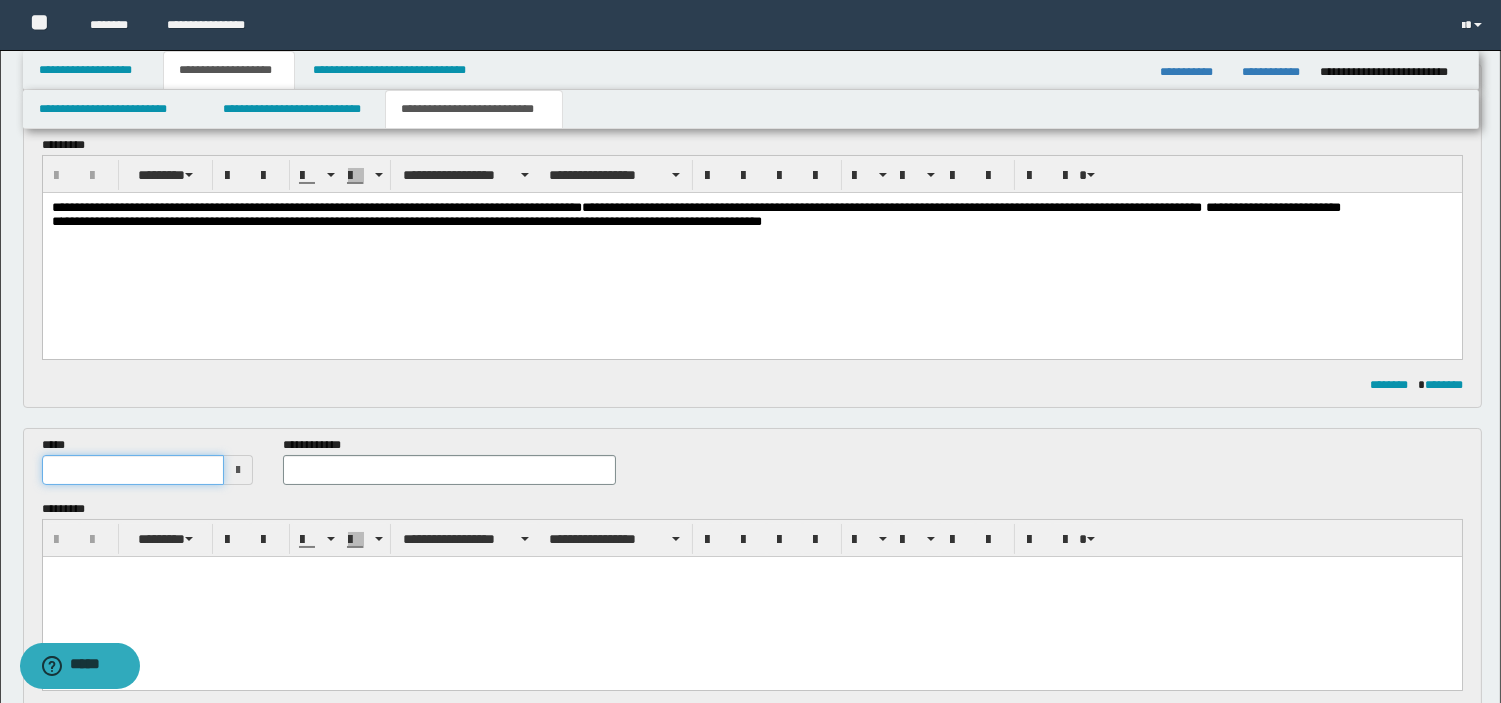 click at bounding box center [133, 470] 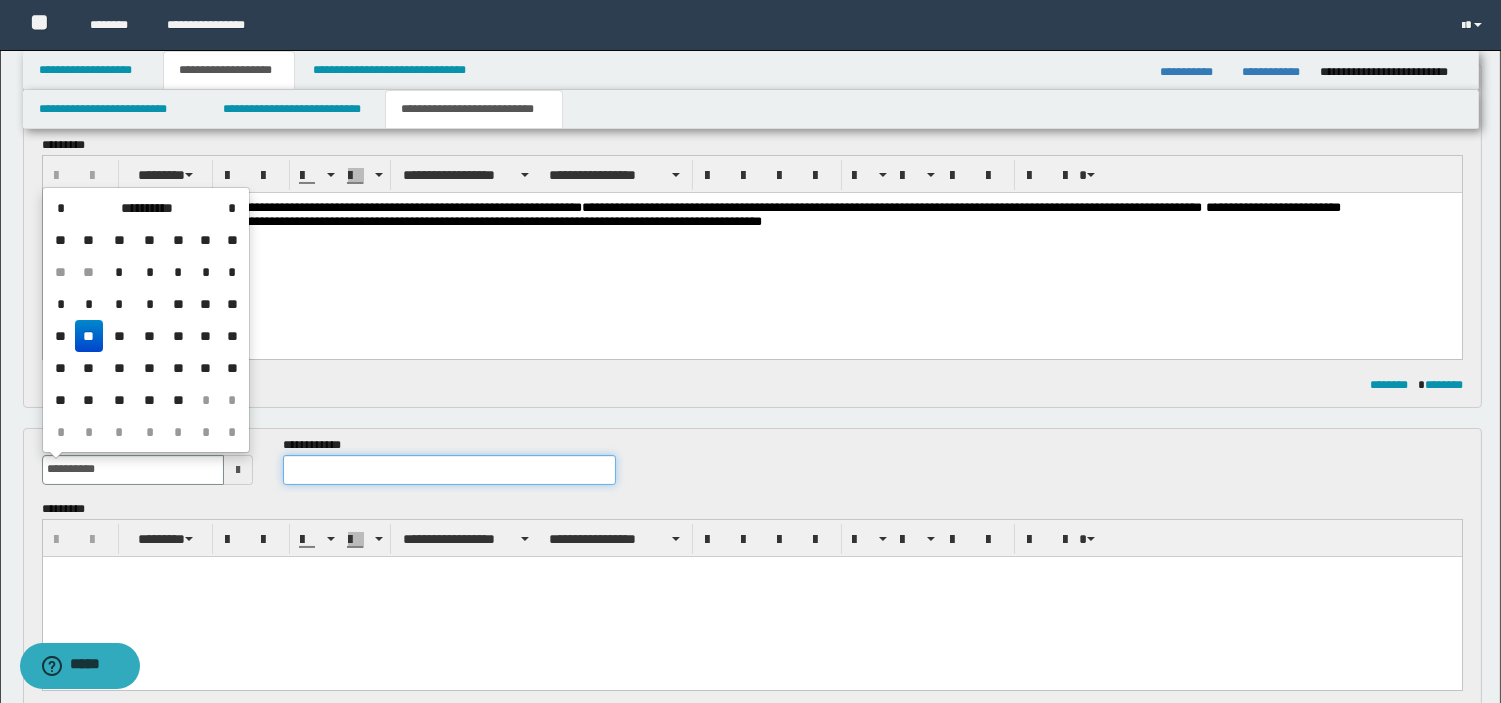 type on "**********" 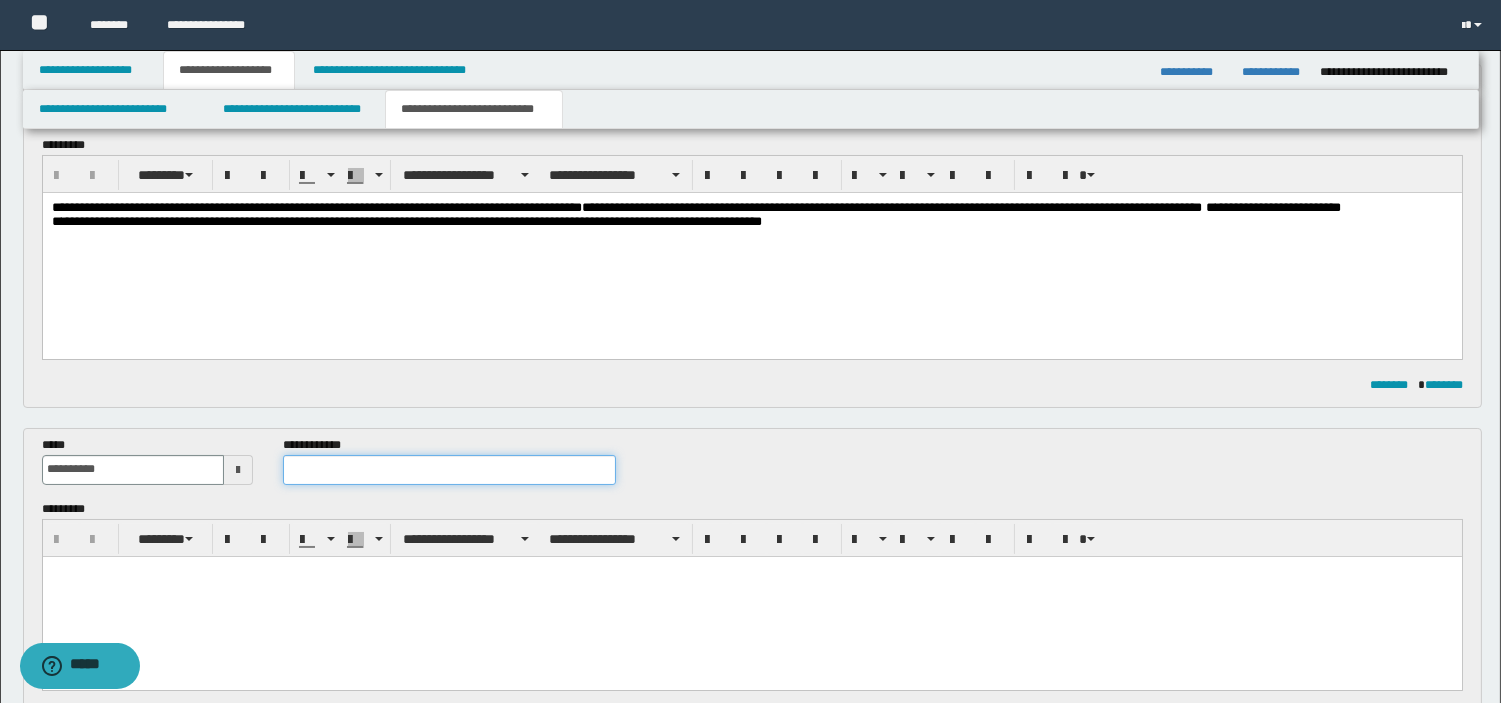 click at bounding box center [449, 470] 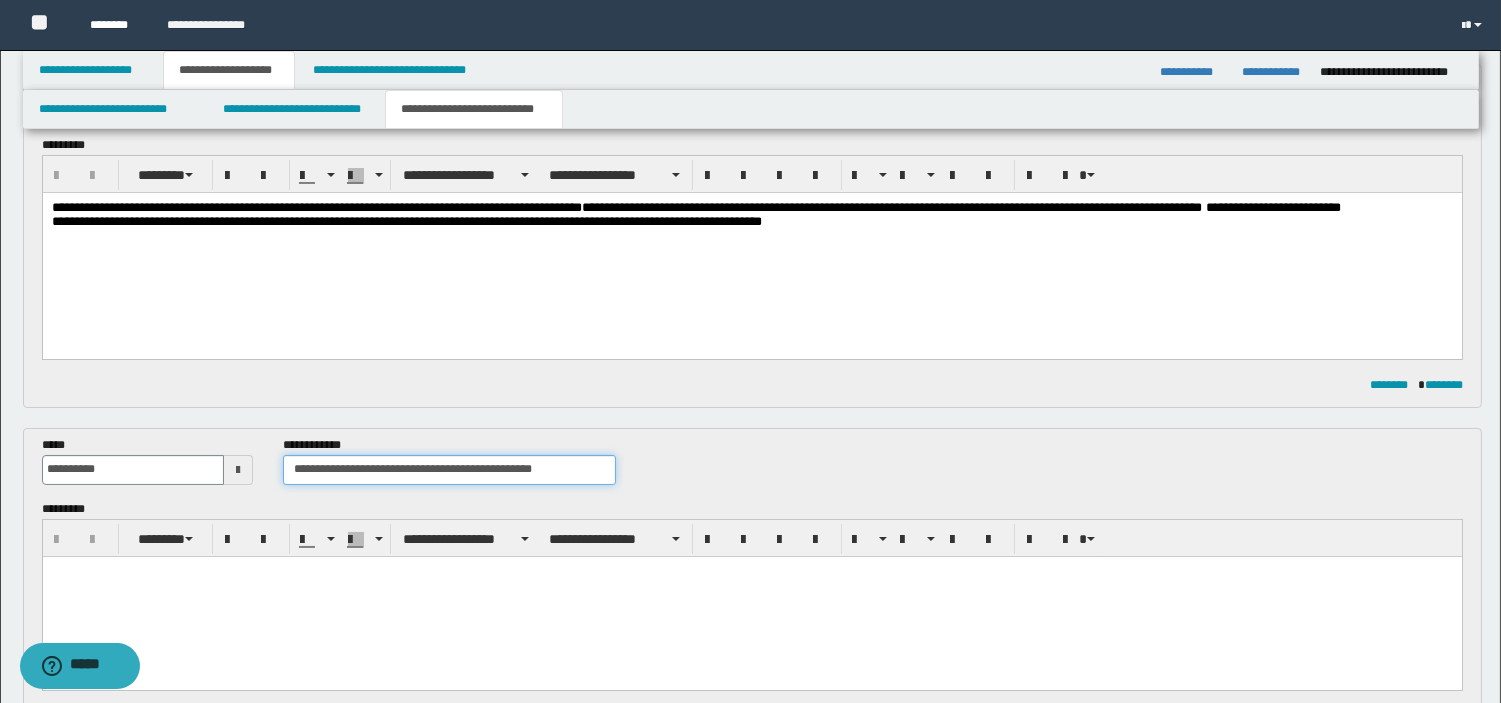 type on "**********" 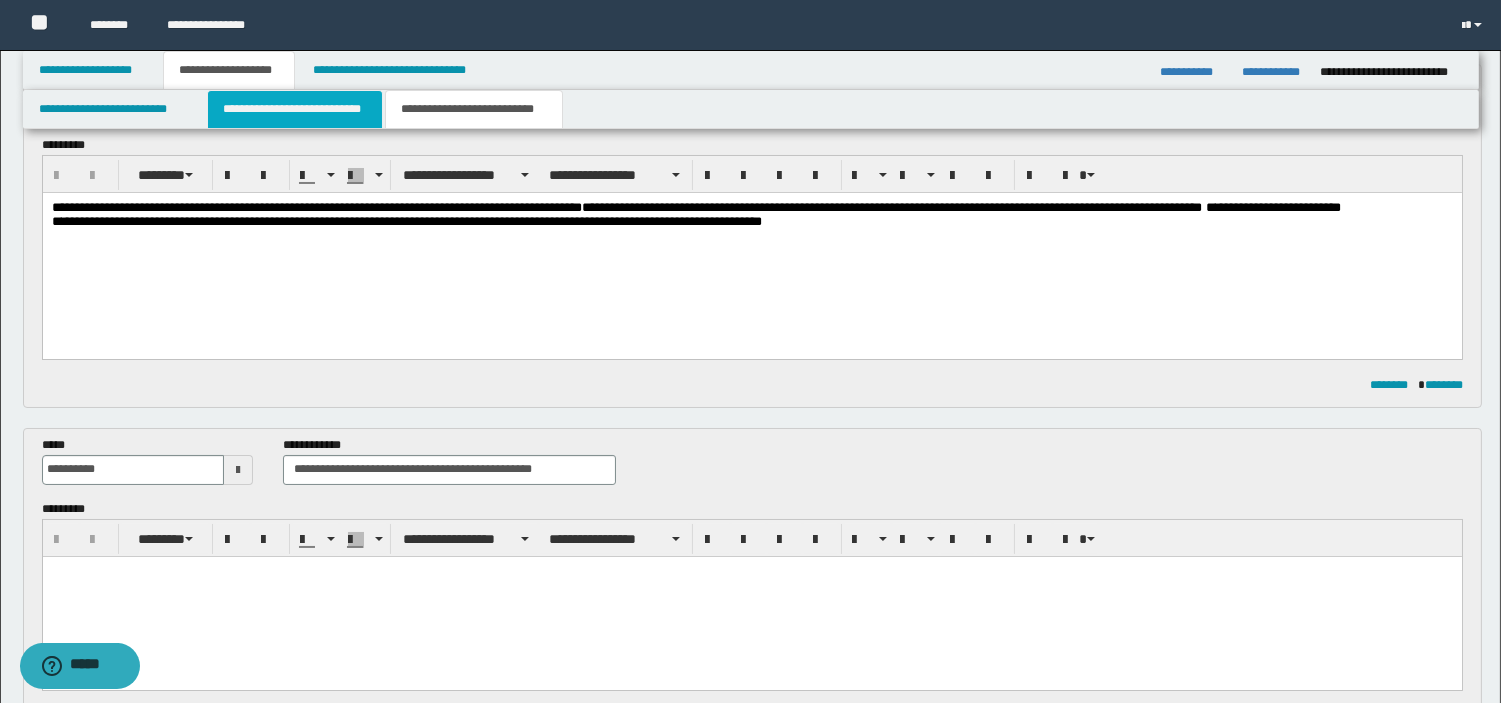 click on "**********" at bounding box center [295, 109] 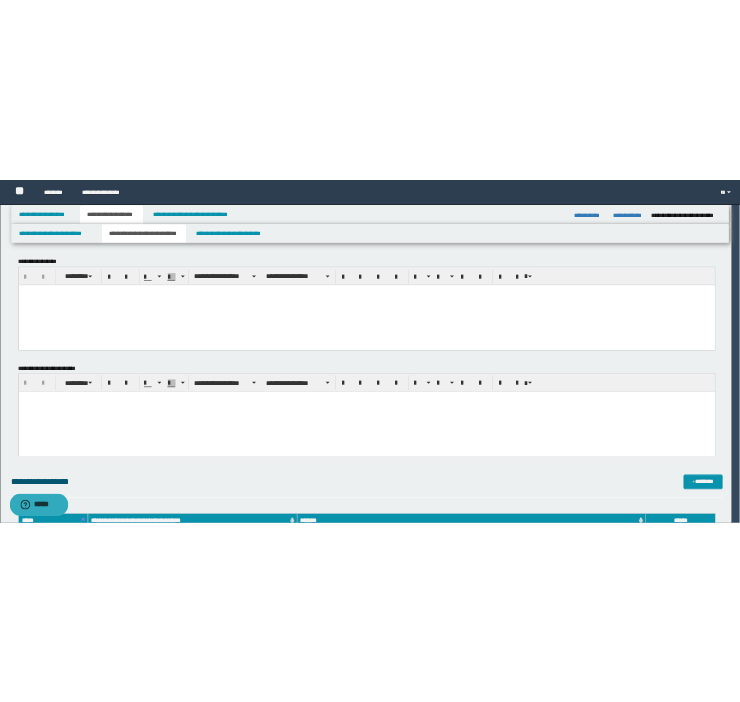 scroll, scrollTop: 0, scrollLeft: 0, axis: both 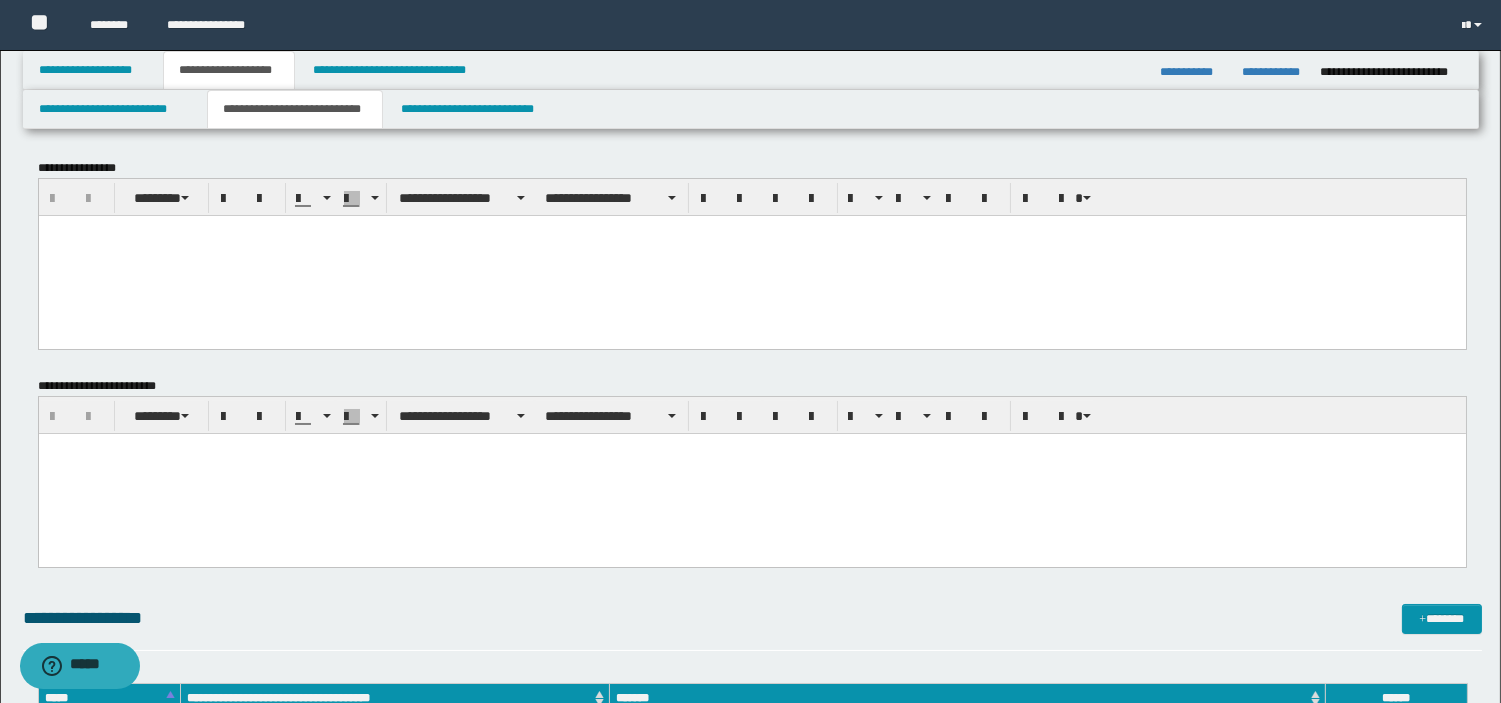 drag, startPoint x: 1045, startPoint y: 267, endPoint x: 1078, endPoint y: 591, distance: 325.6762 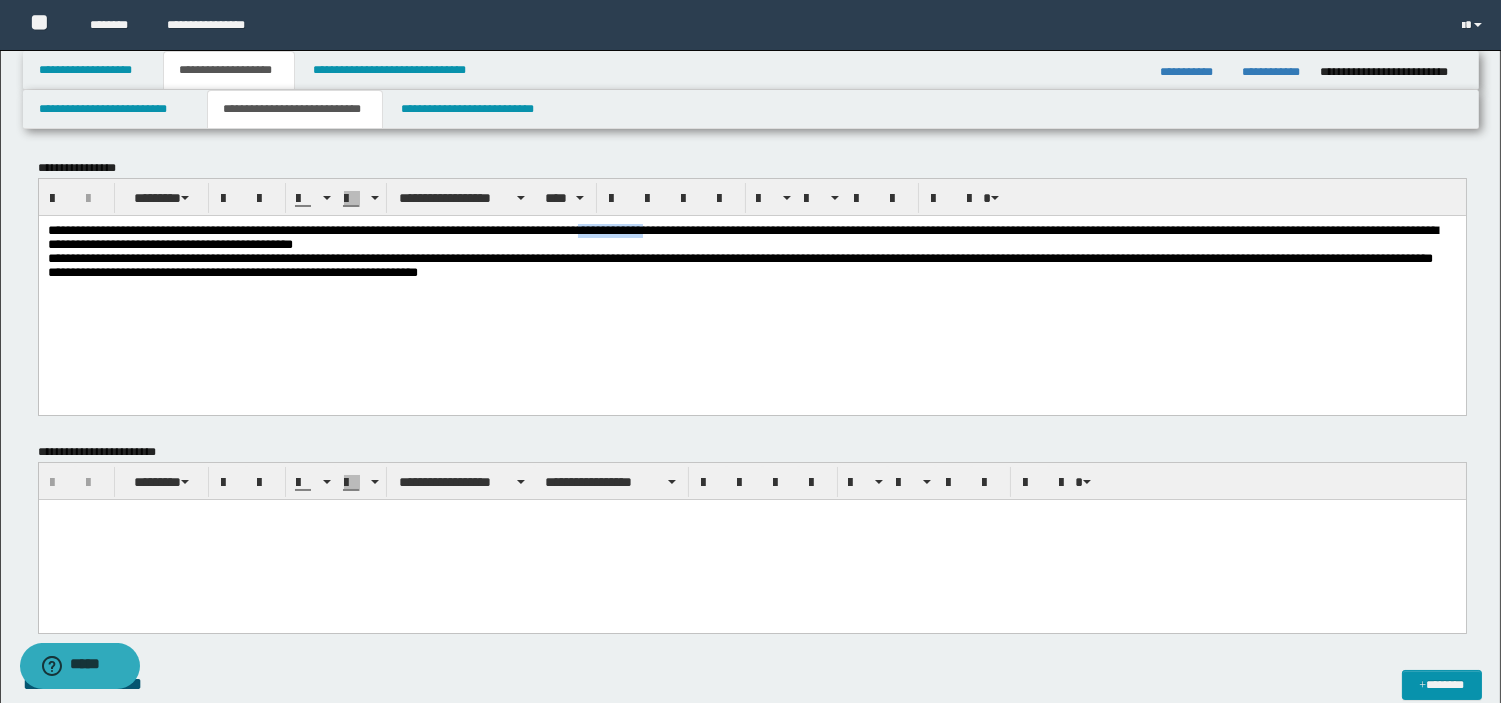 drag, startPoint x: 670, startPoint y: 229, endPoint x: 760, endPoint y: 230, distance: 90.005554 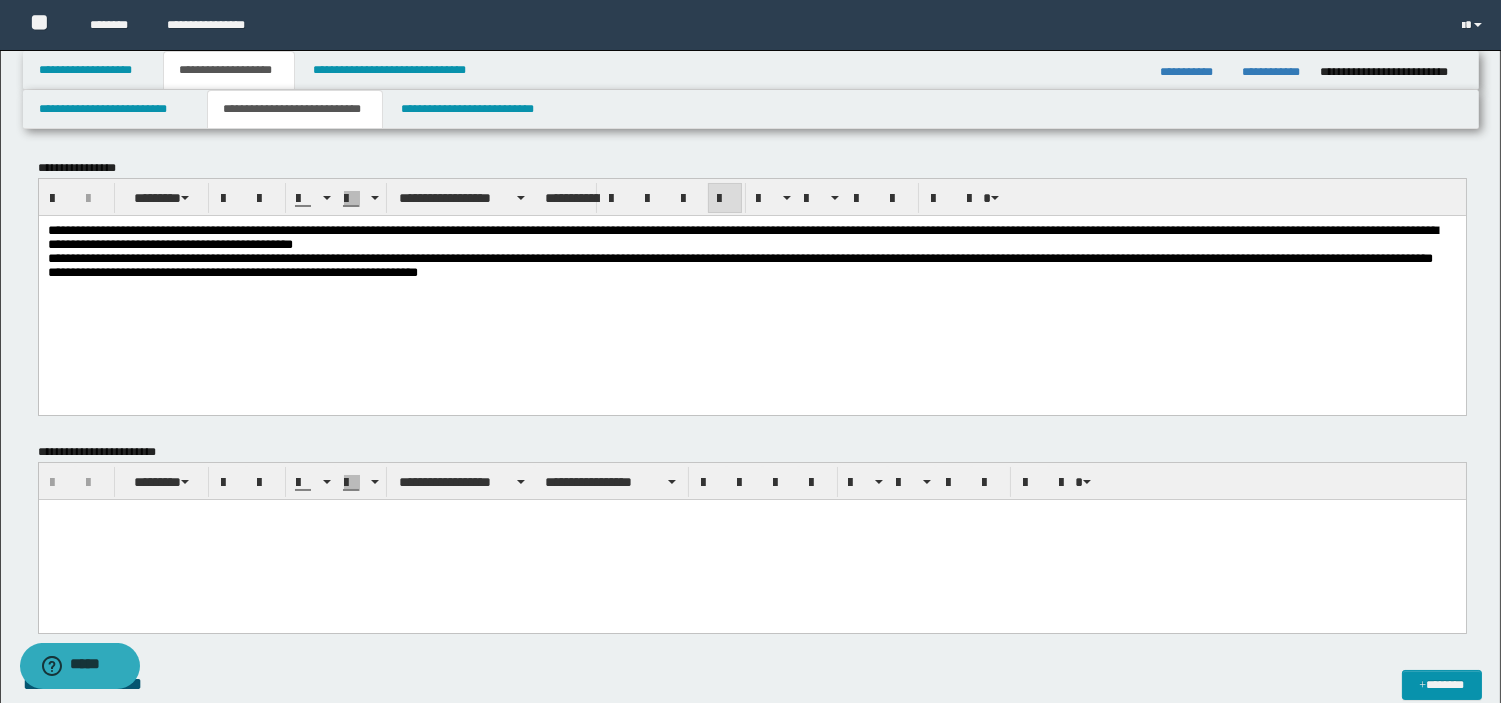 click on "**********" at bounding box center (751, 276) 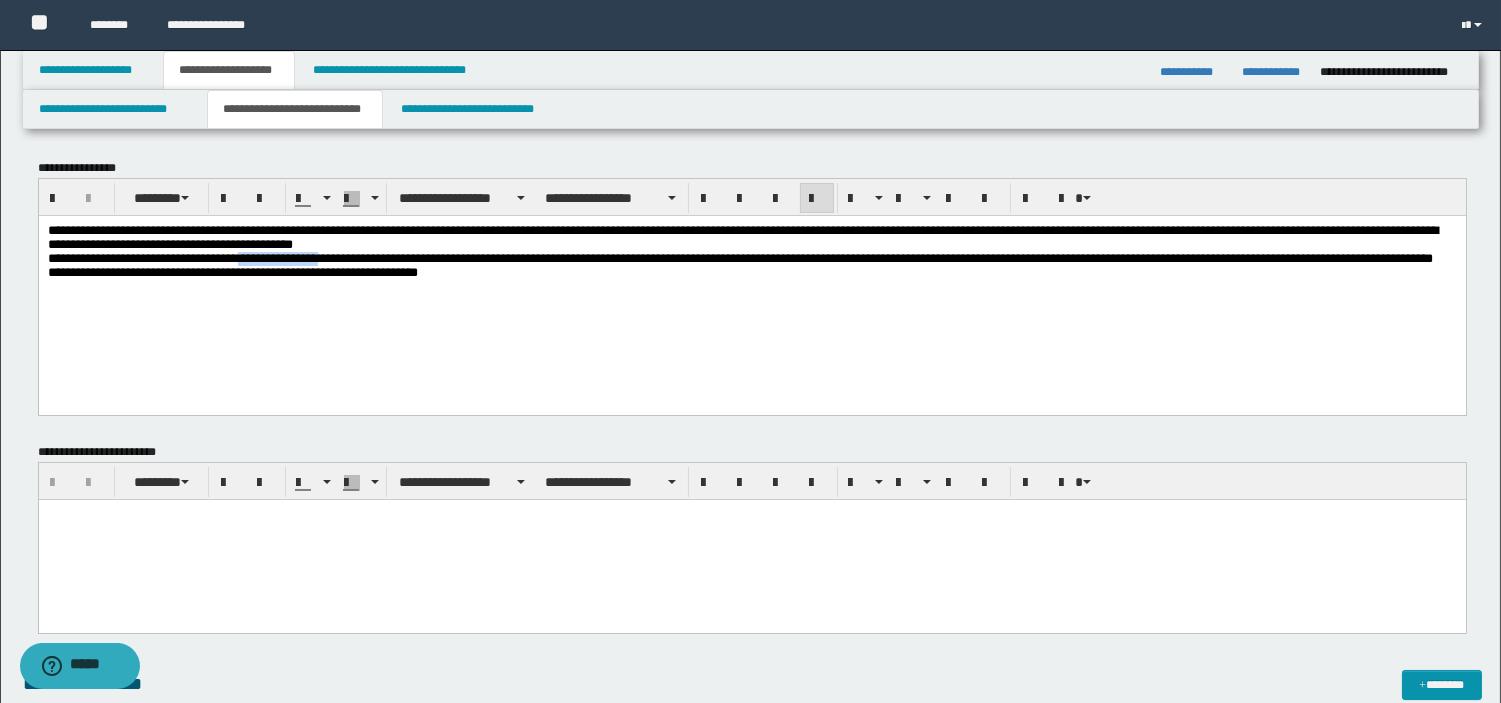 drag, startPoint x: 268, startPoint y: 261, endPoint x: 384, endPoint y: 259, distance: 116.01724 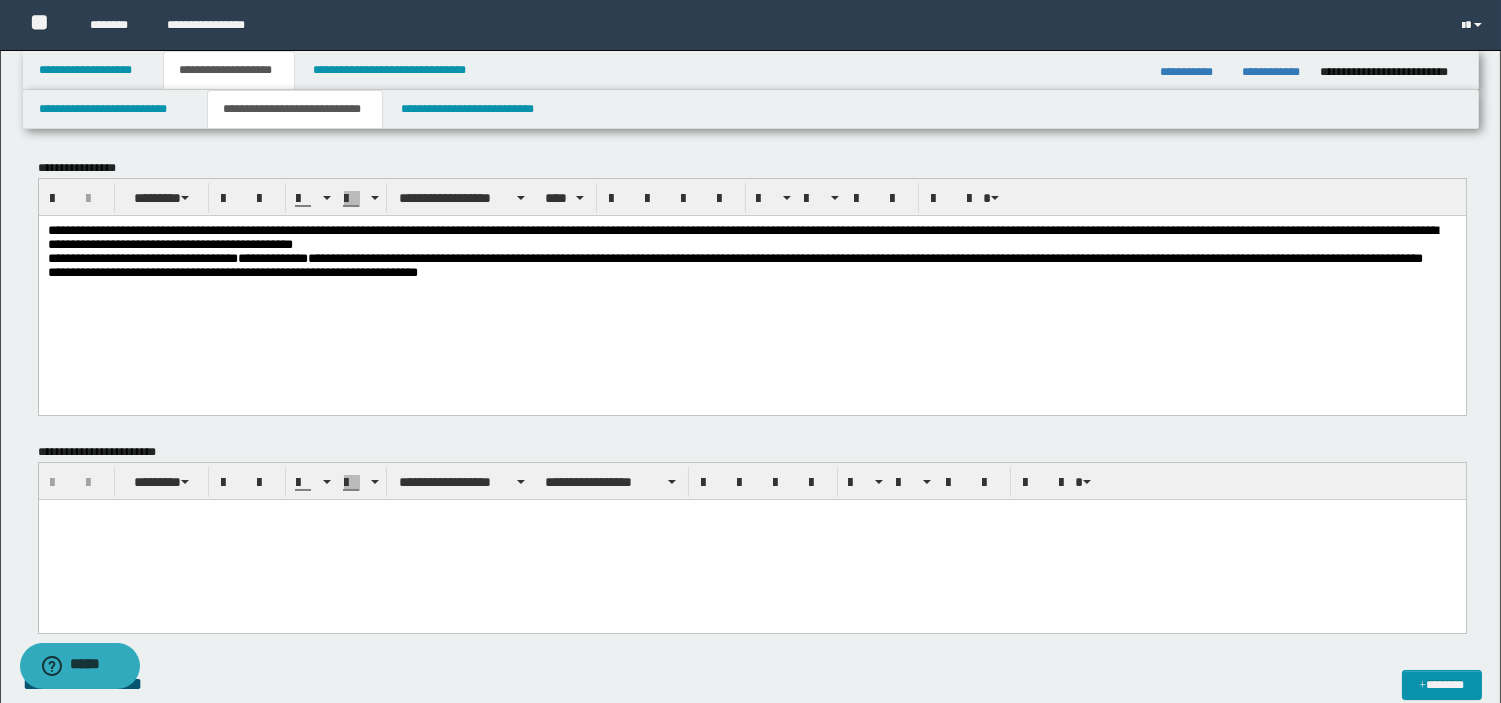 click on "**********" at bounding box center (751, 237) 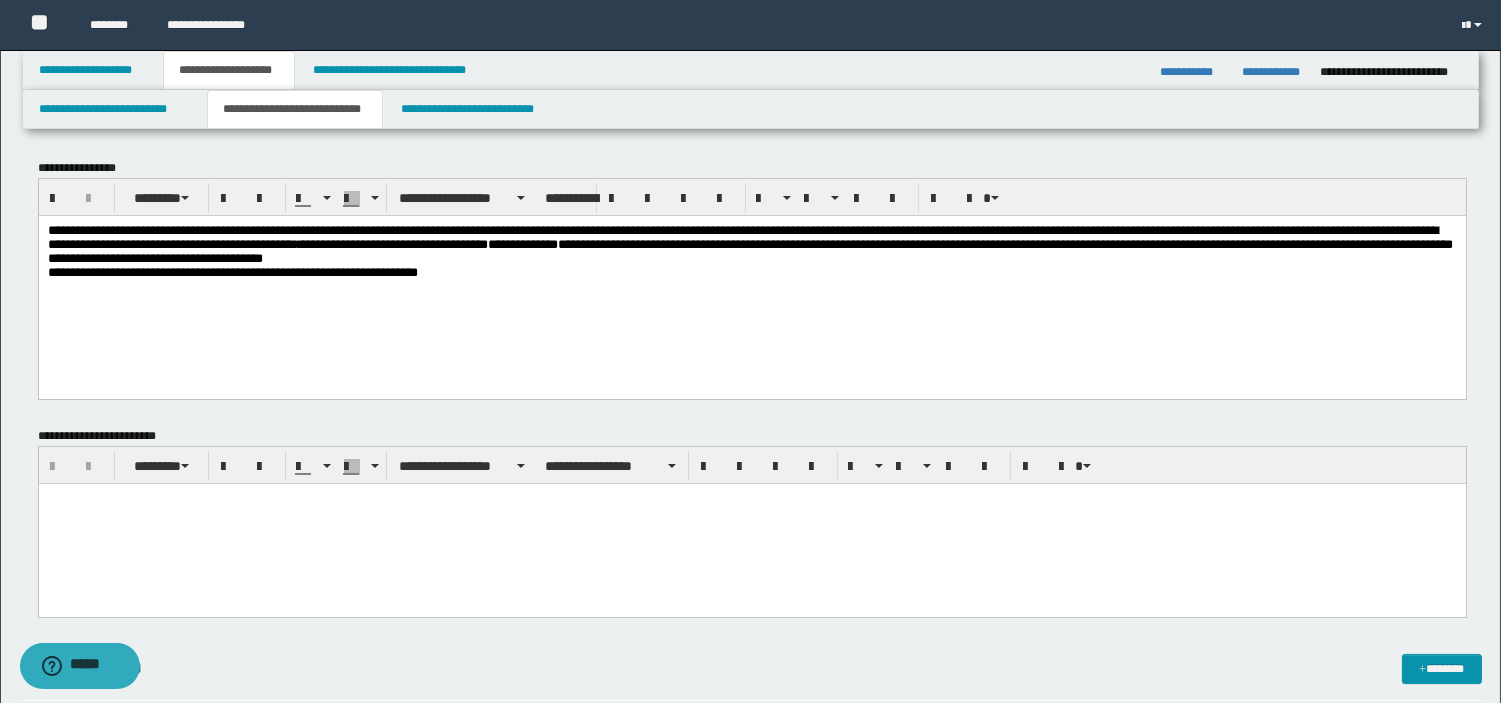 click on "**********" at bounding box center [749, 250] 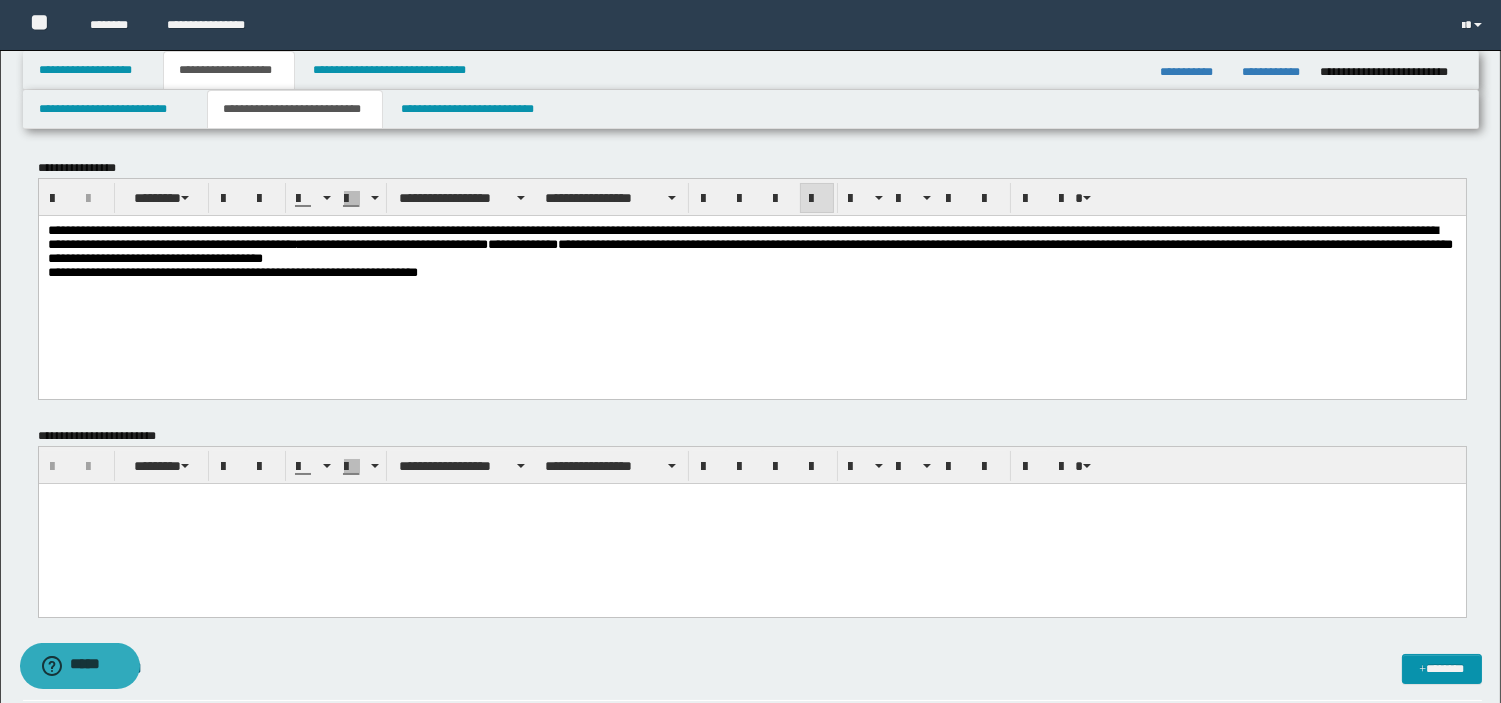 click on "**********" at bounding box center (751, 276) 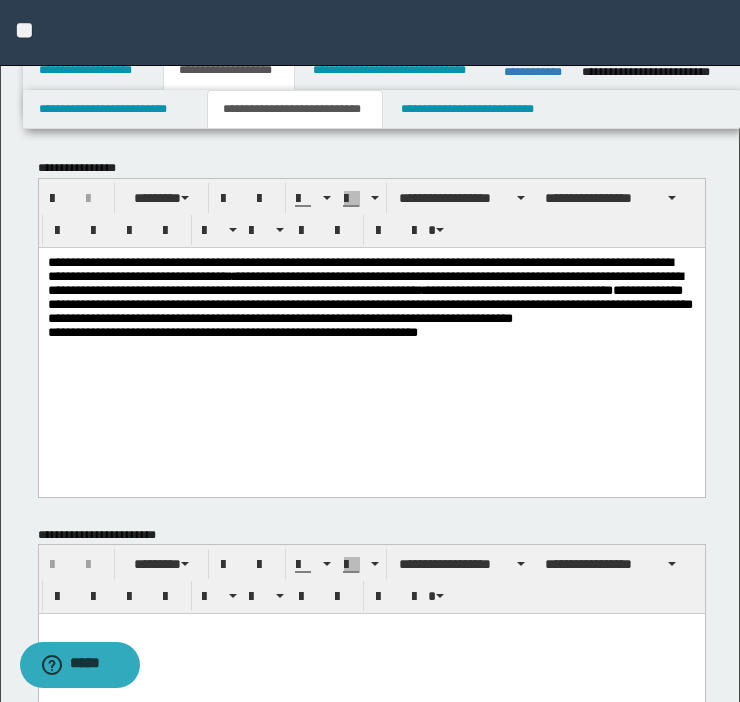 click on "**********" at bounding box center (369, 303) 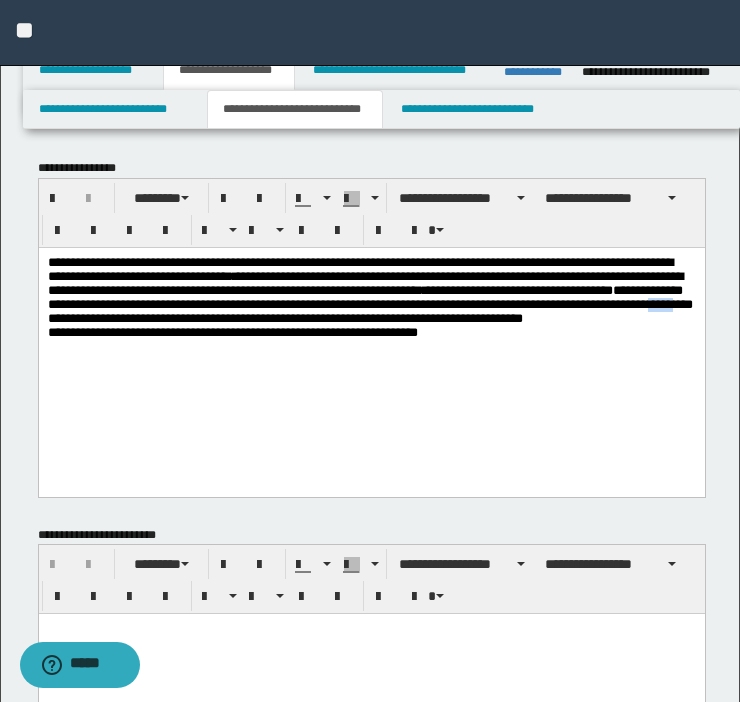 drag, startPoint x: 45, startPoint y: 347, endPoint x: 88, endPoint y: 349, distance: 43.046486 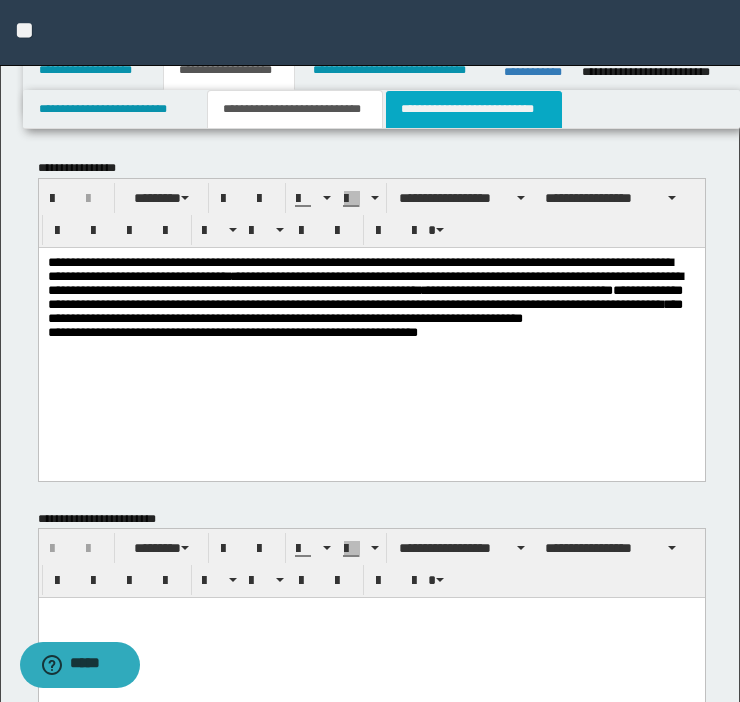 click on "**********" at bounding box center [474, 109] 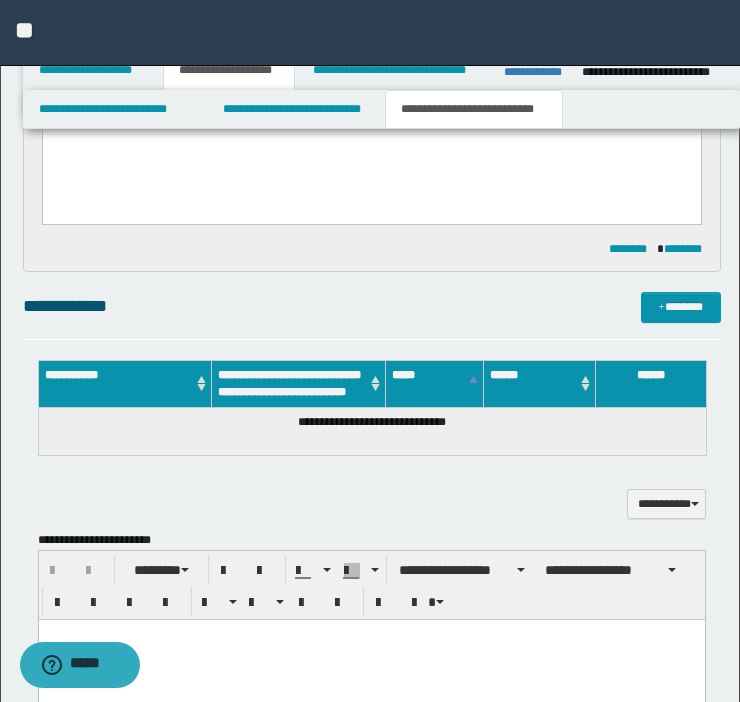 scroll, scrollTop: 798, scrollLeft: 0, axis: vertical 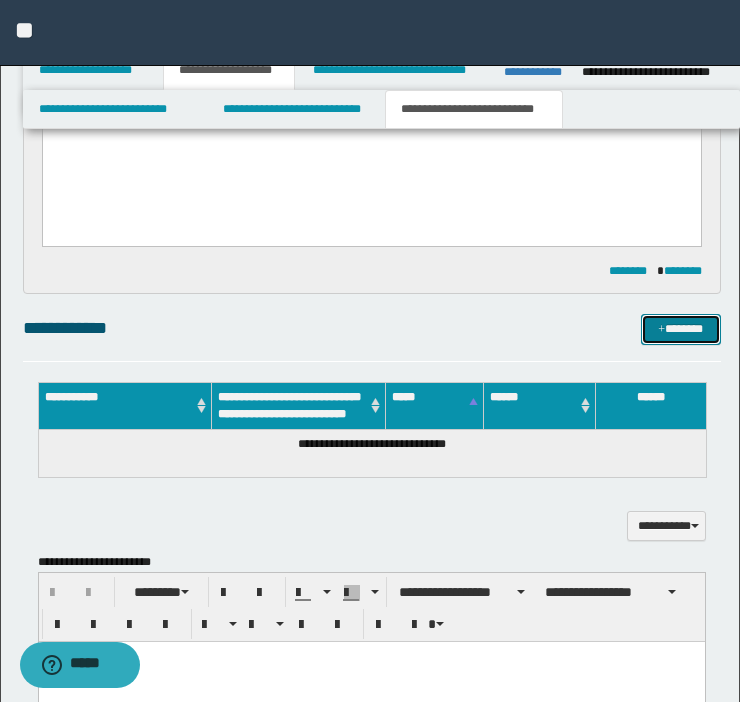 click on "*******" at bounding box center (681, 329) 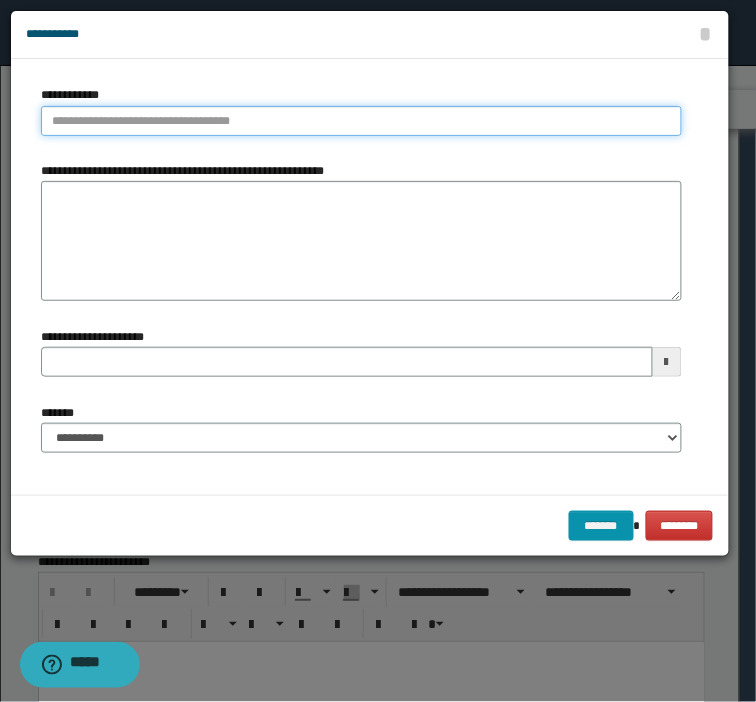 click on "**********" at bounding box center (361, 121) 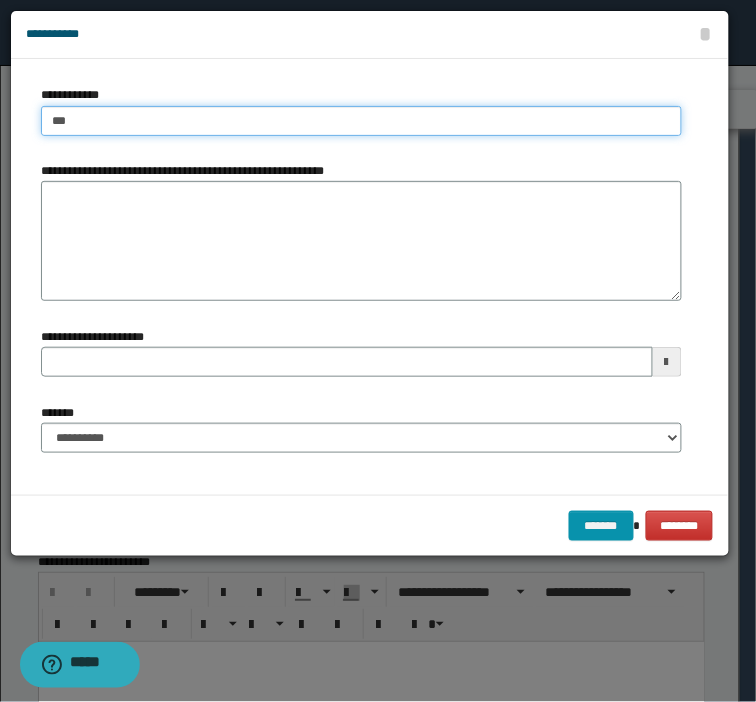 type on "****" 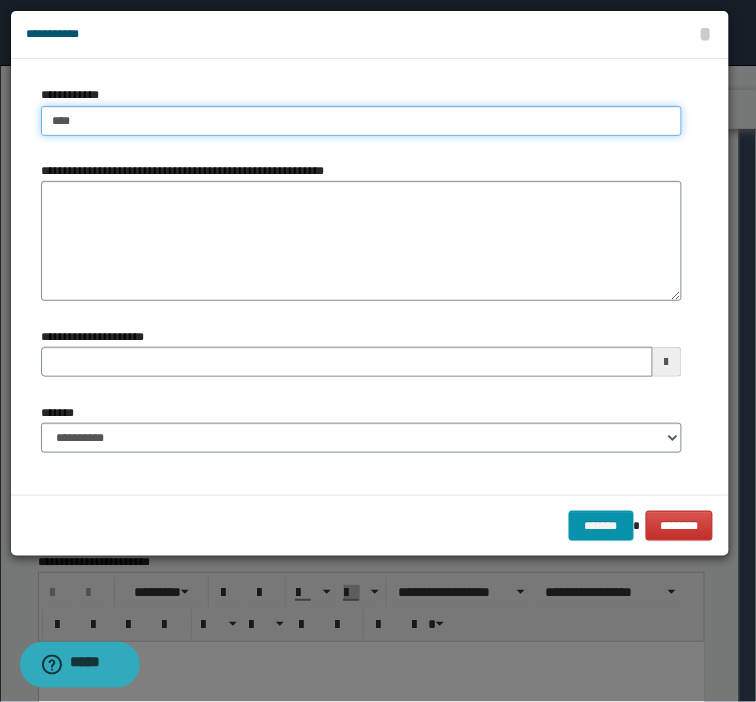 type on "****" 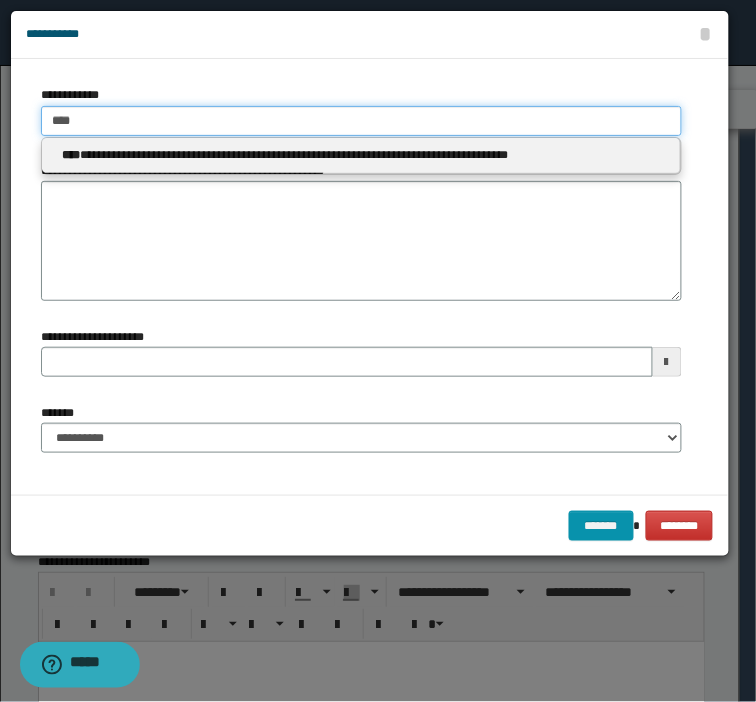 type 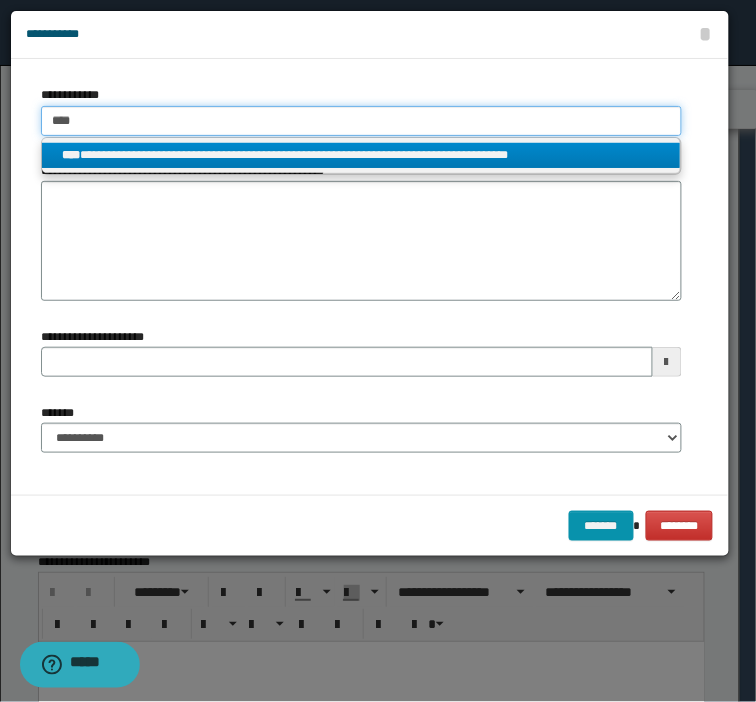 type on "****" 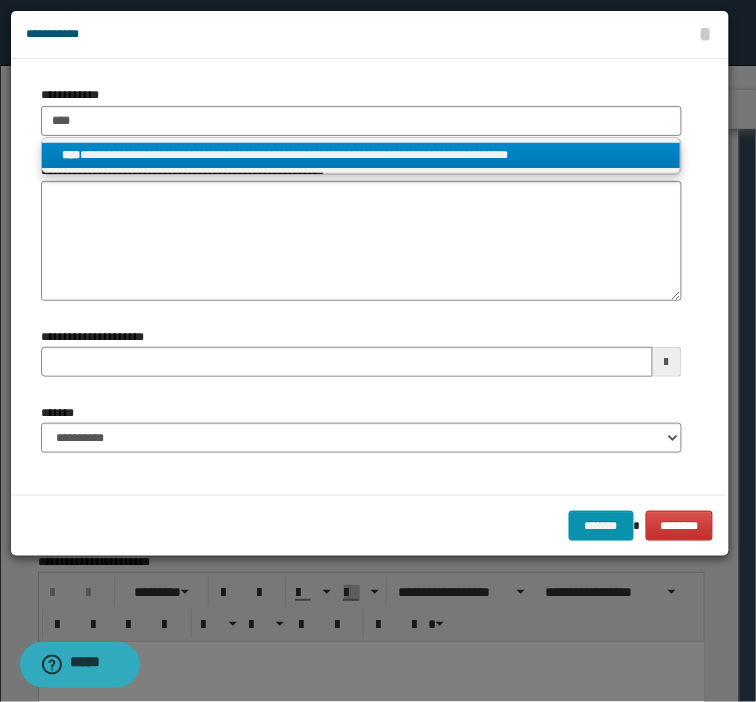 click on "**********" at bounding box center (361, 155) 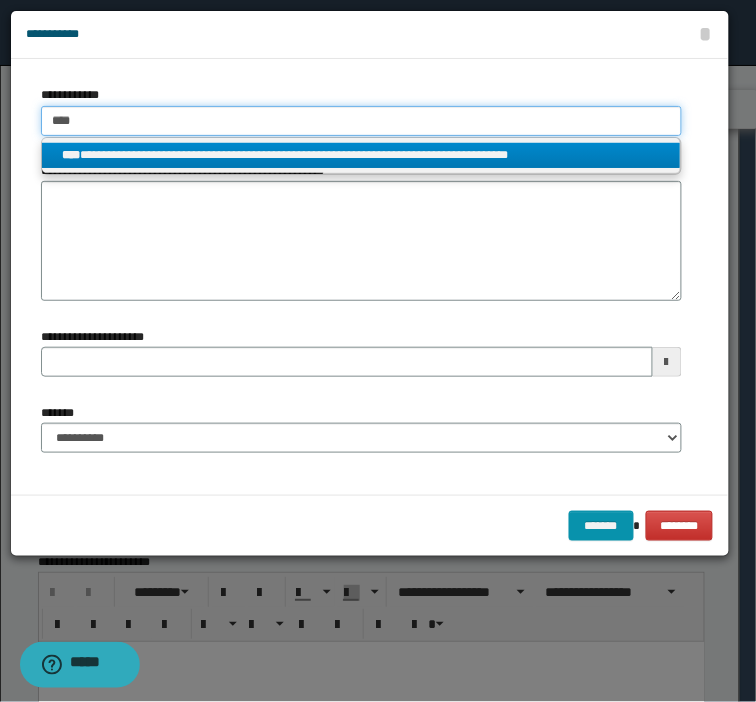 type 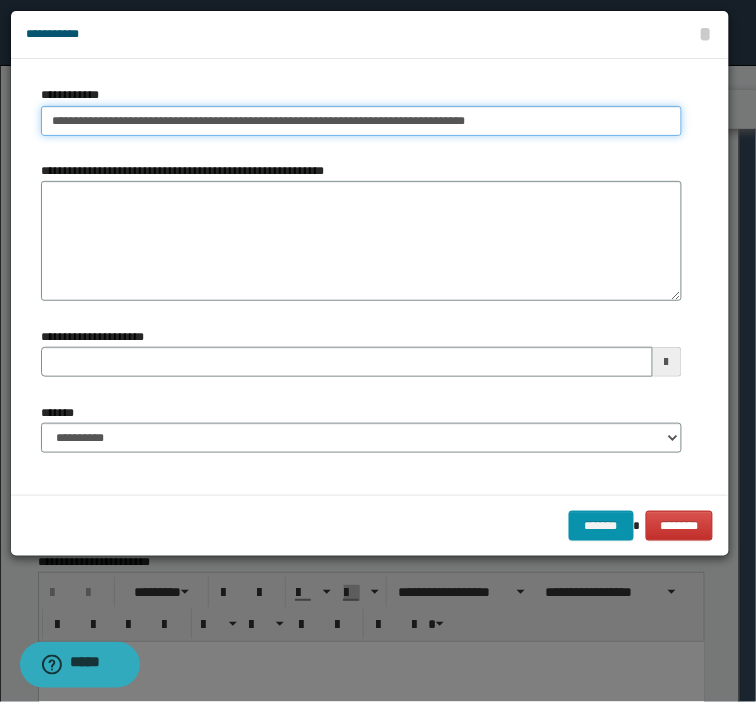 drag, startPoint x: 542, startPoint y: 120, endPoint x: -146, endPoint y: 106, distance: 688.14246 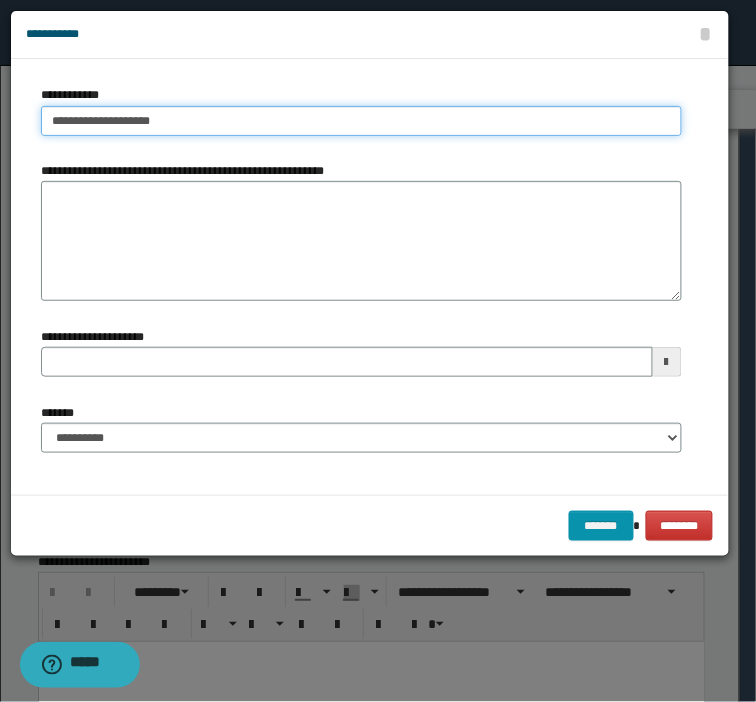 type on "**********" 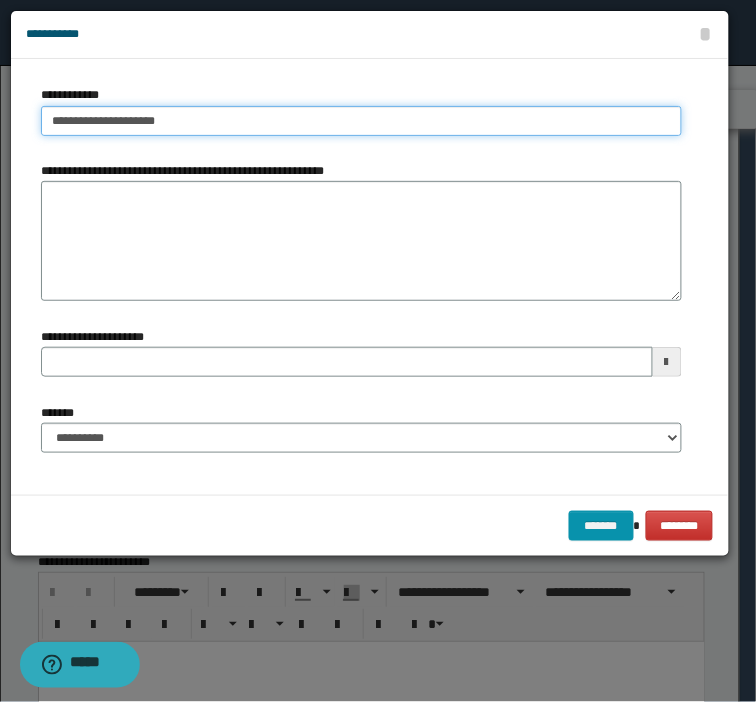 type on "**********" 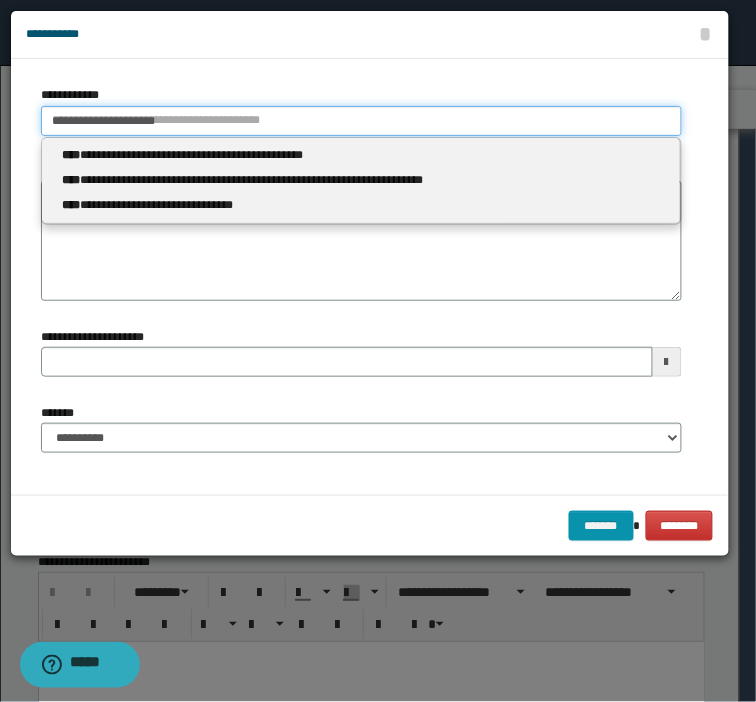 type 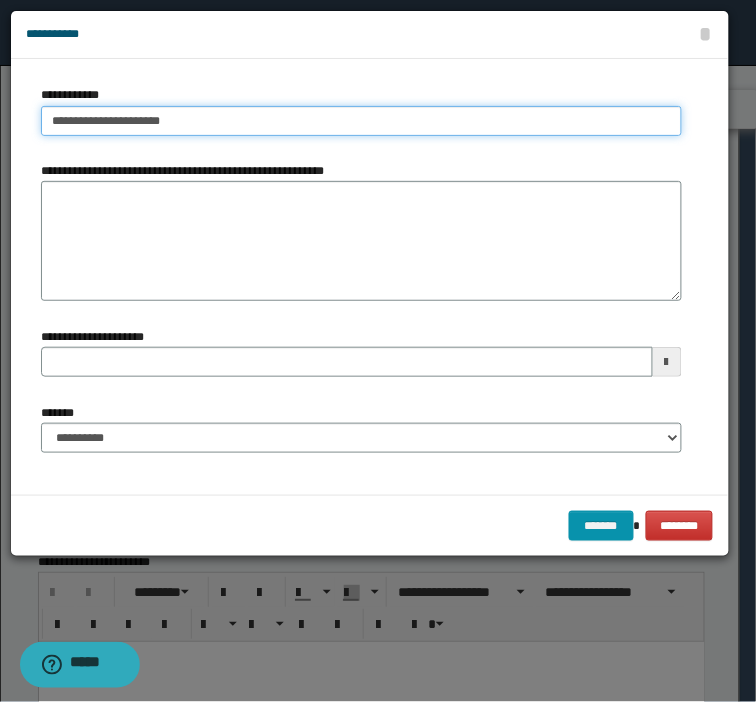 type on "**********" 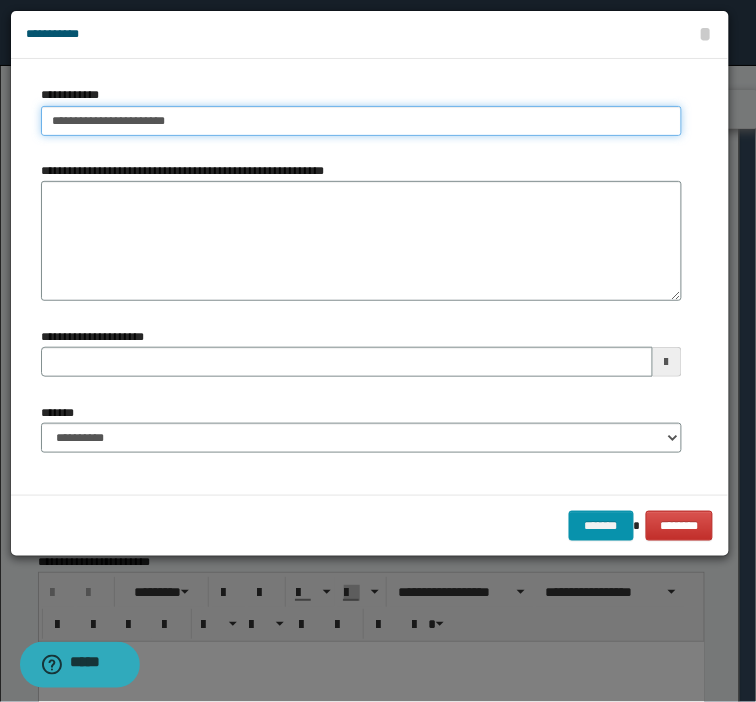 type on "**********" 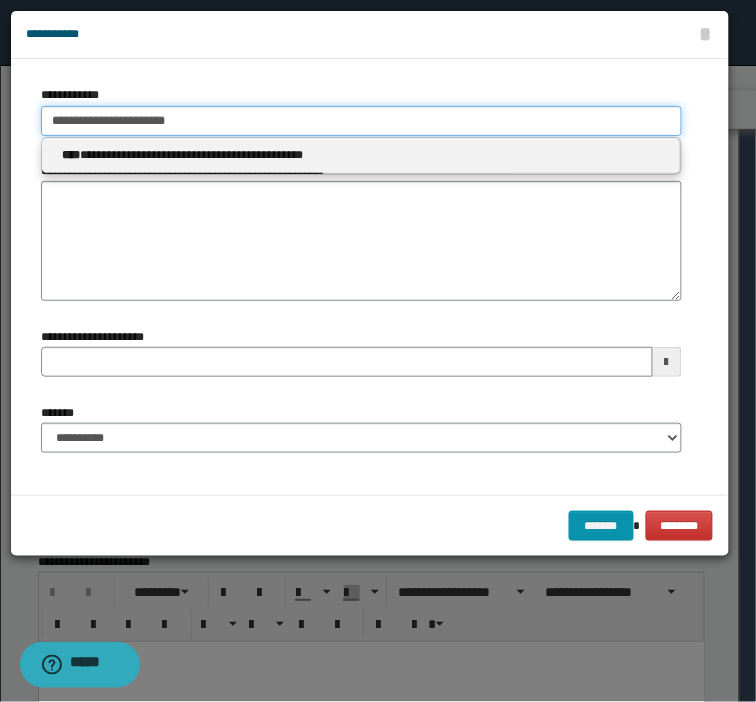 type 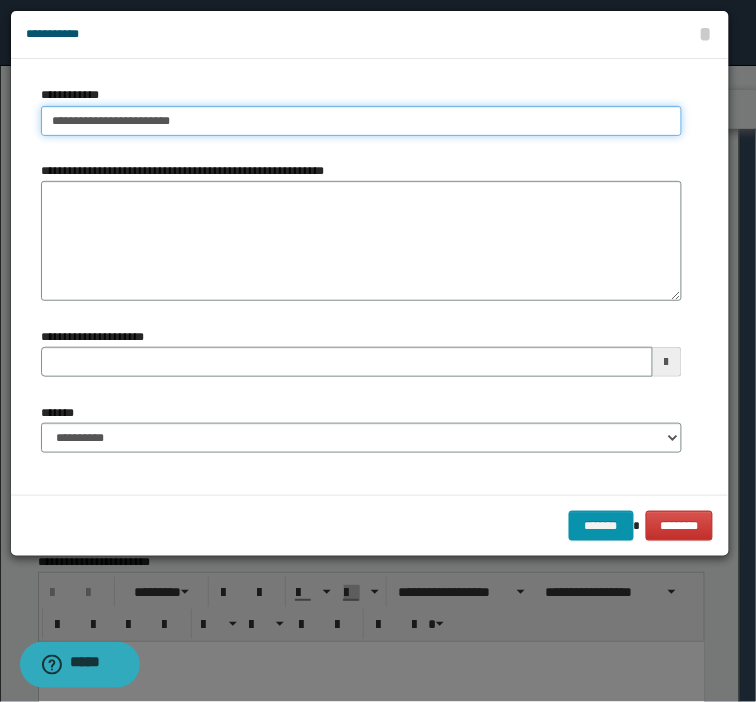 type on "**********" 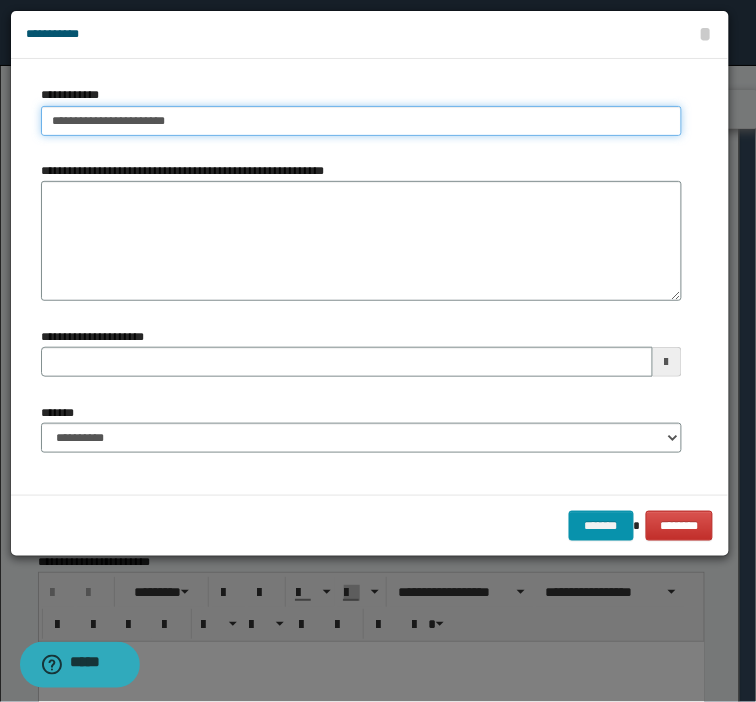 type on "**********" 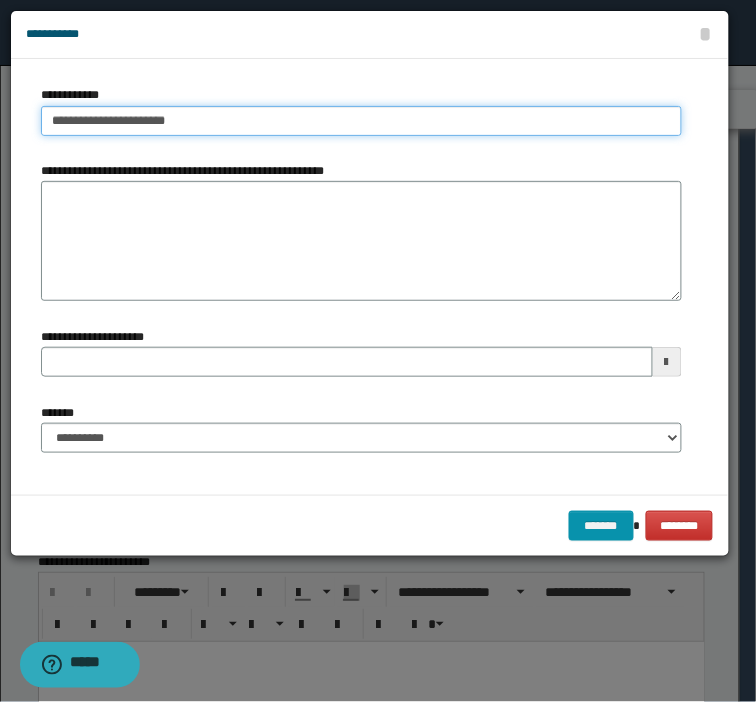 type 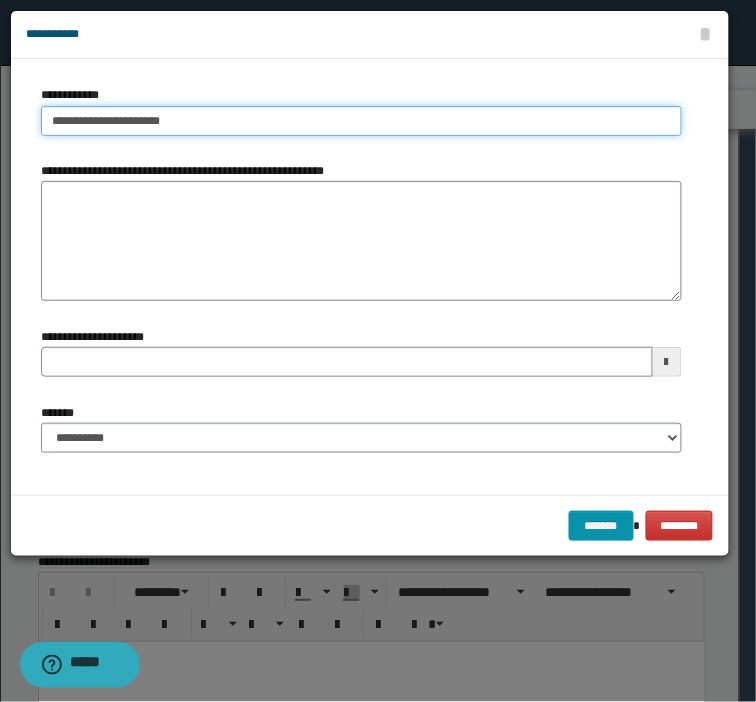 type on "**********" 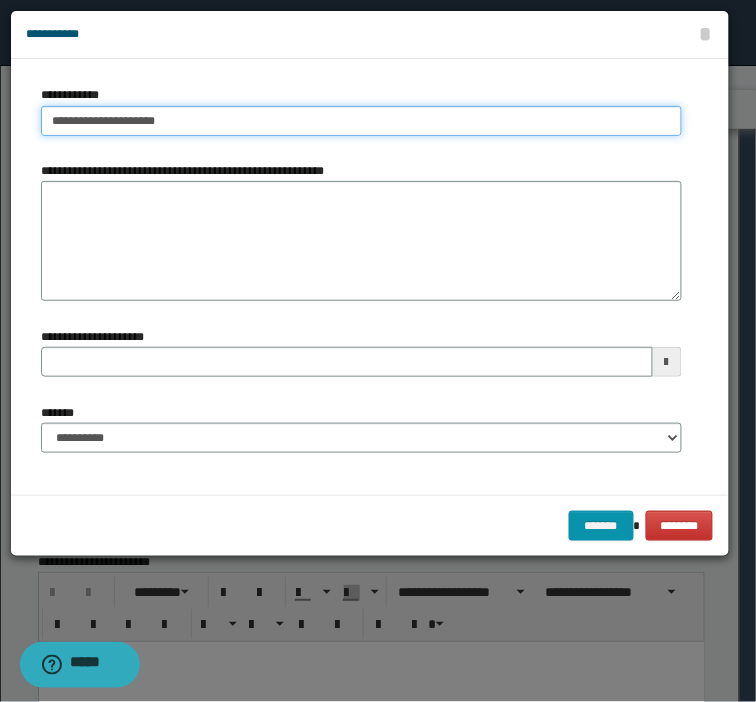 type on "**********" 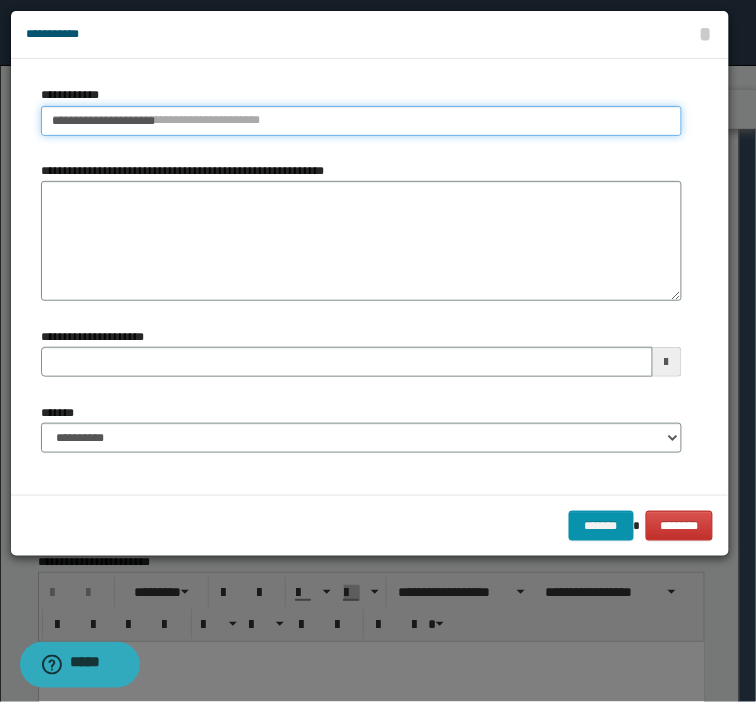 type 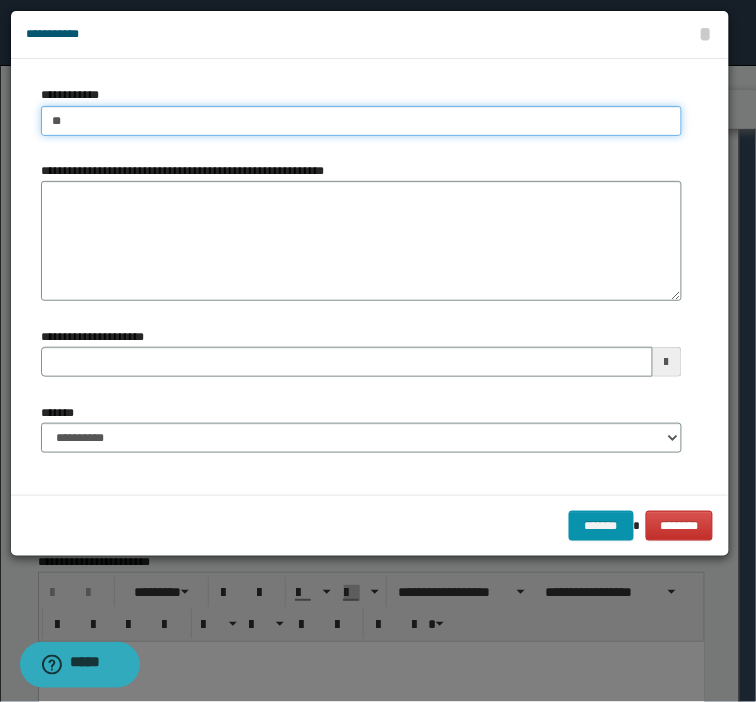 type on "*" 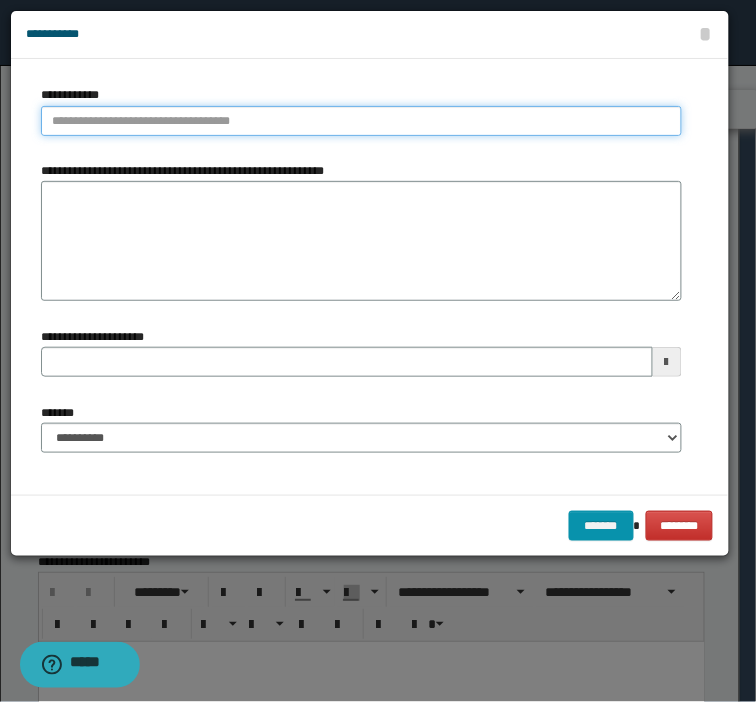 click on "**********" at bounding box center [361, 121] 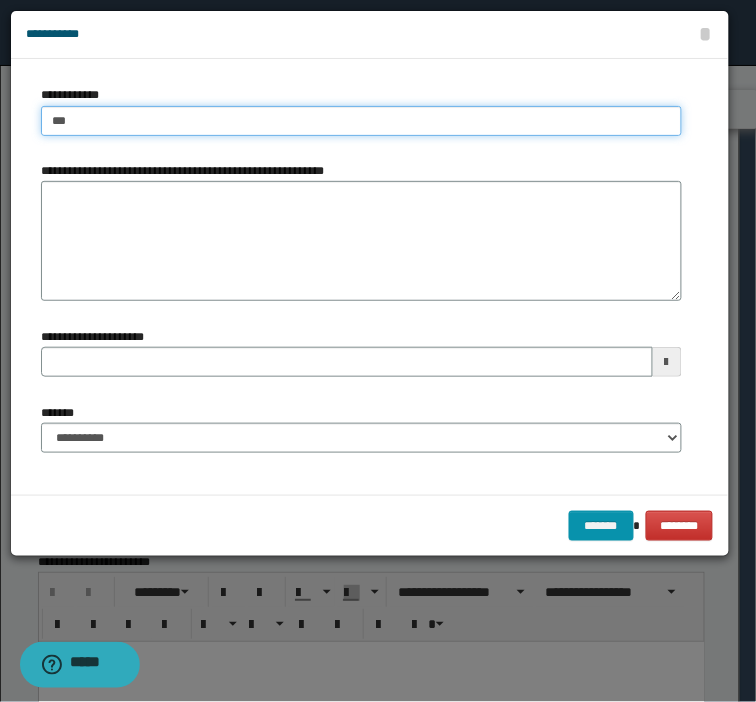type on "****" 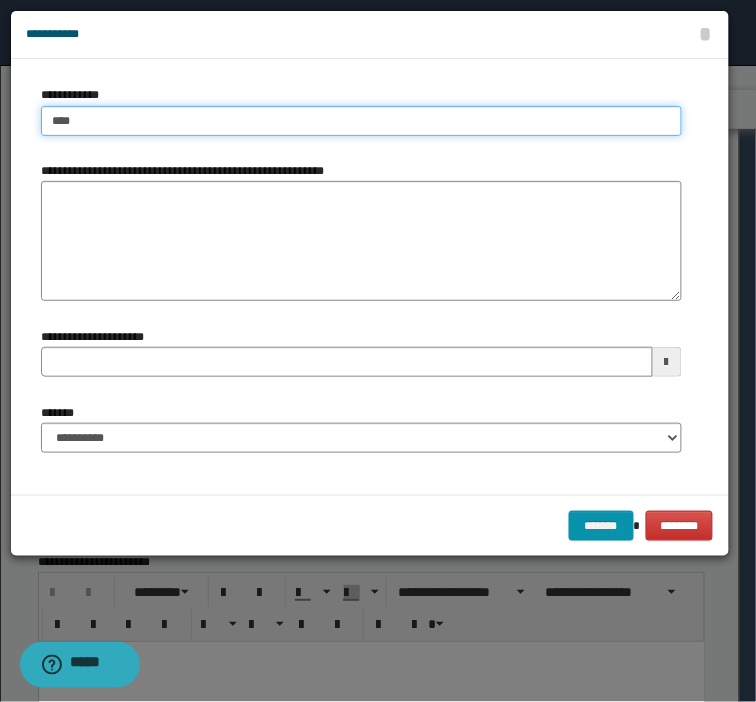 type on "****" 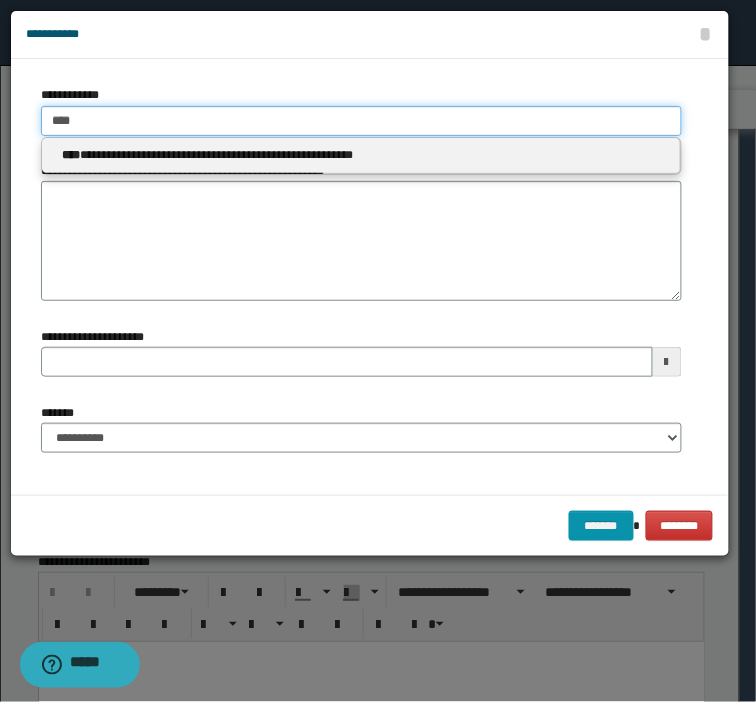click on "****" at bounding box center (361, 121) 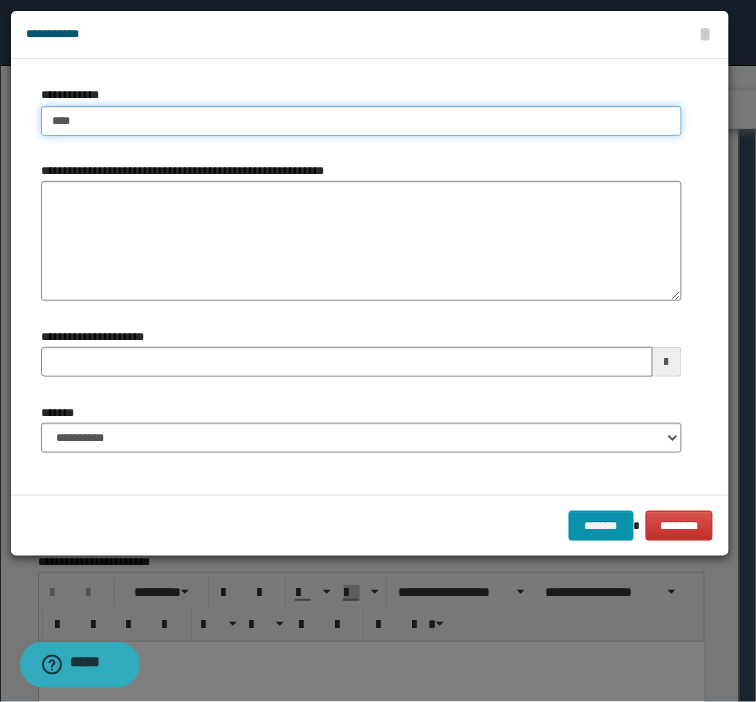 click on "****" at bounding box center (361, 121) 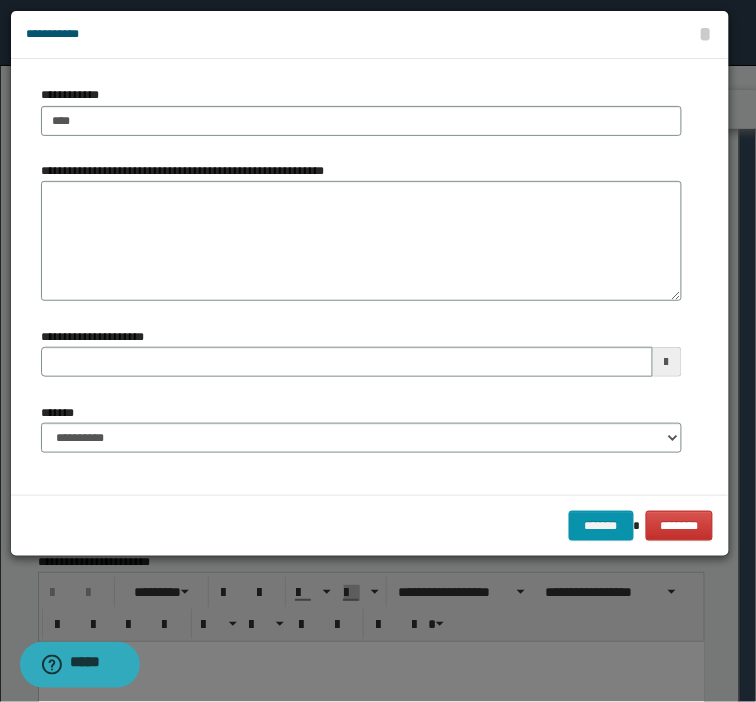 type 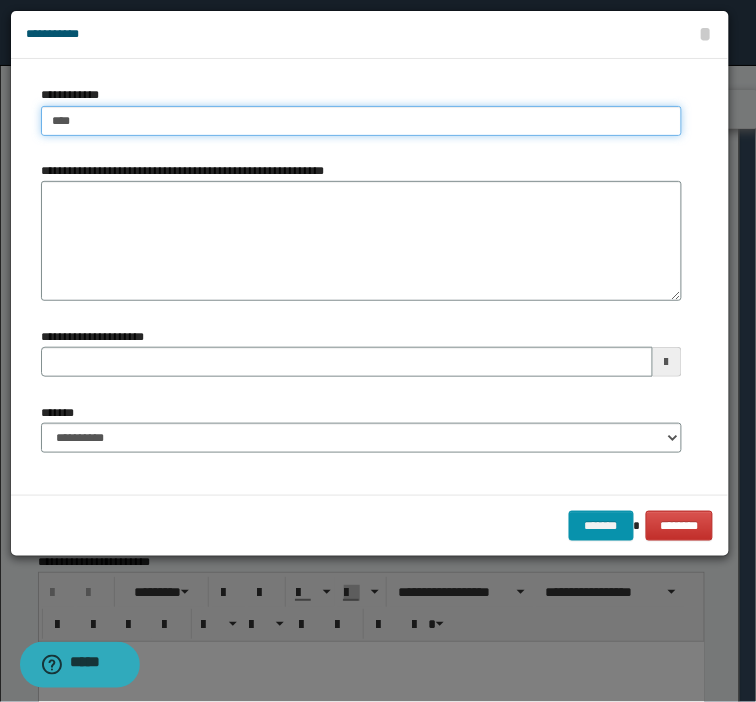 click on "****" at bounding box center [361, 121] 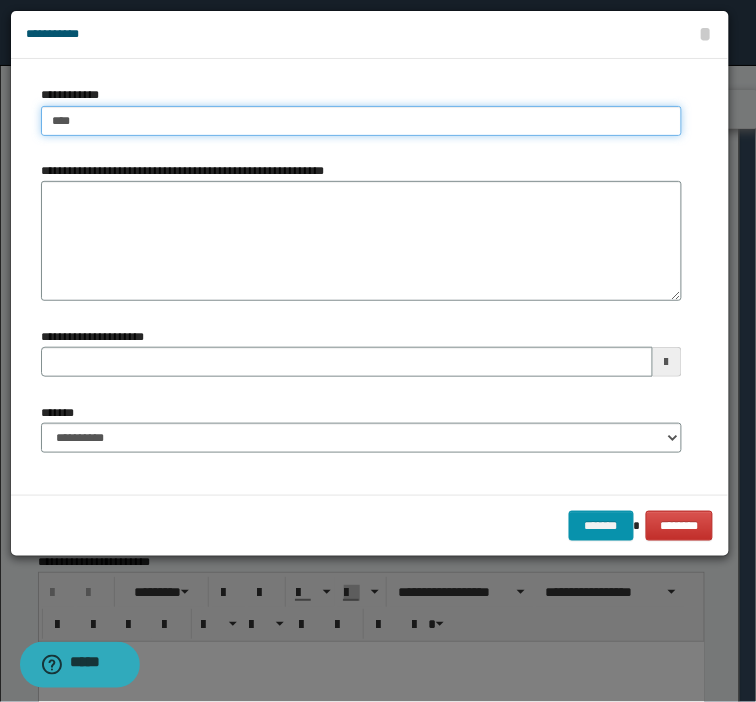 click on "****" at bounding box center [361, 121] 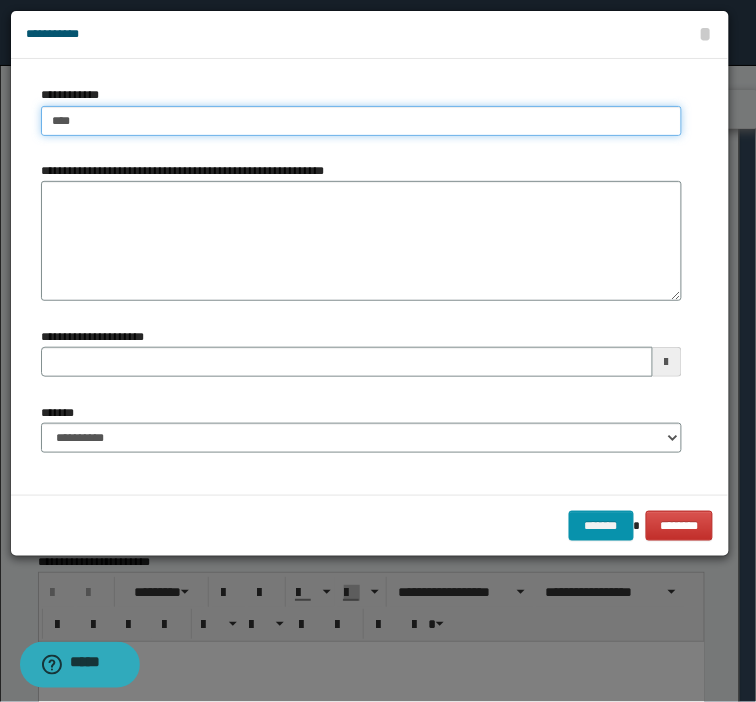 click on "****" at bounding box center (361, 121) 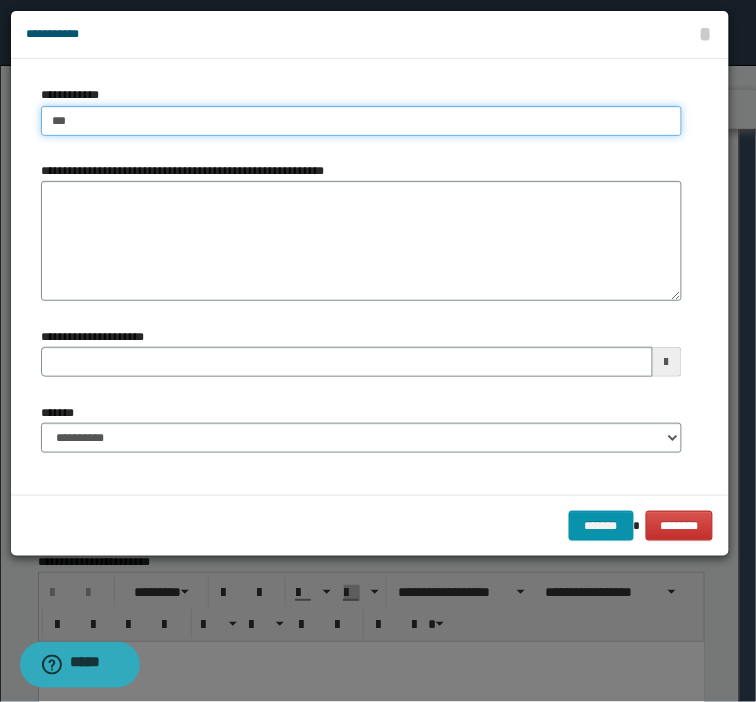 type on "***" 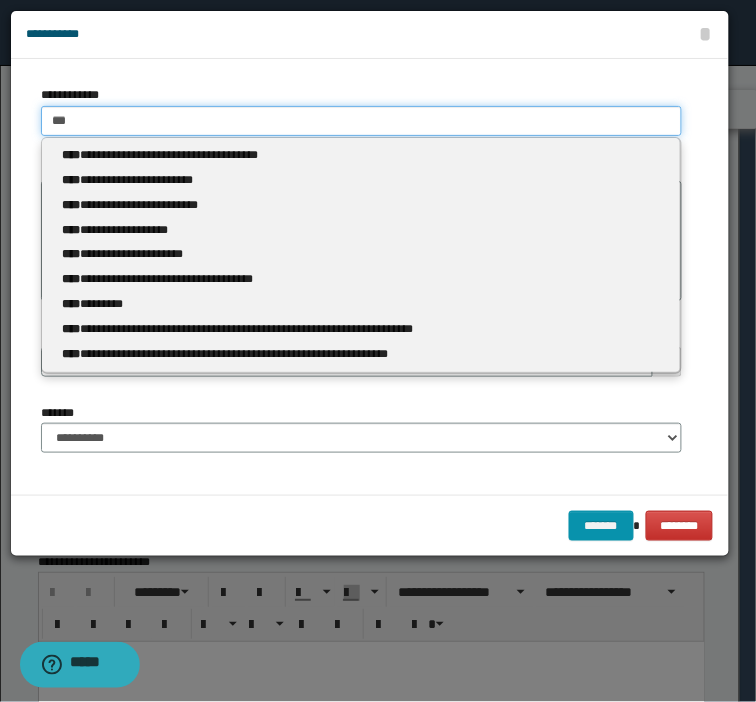 type 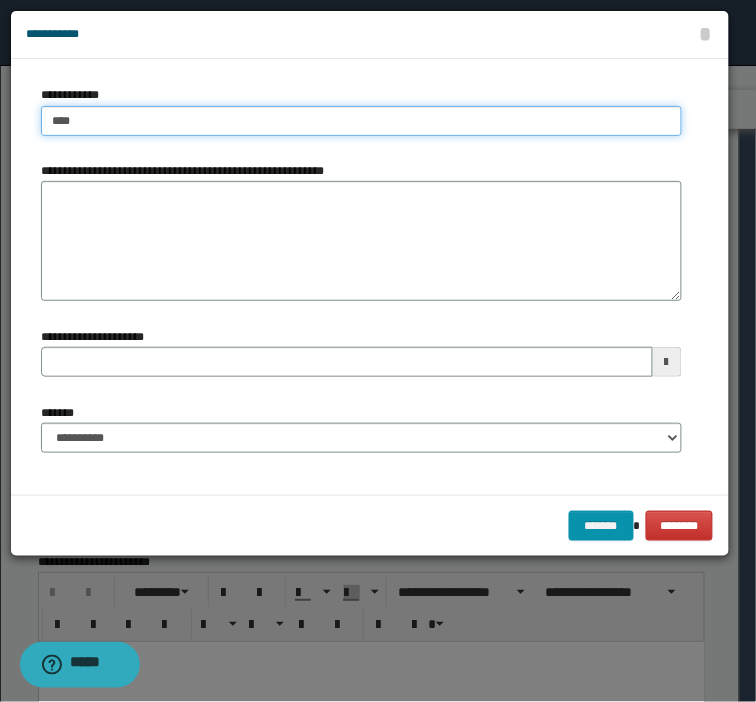type on "***" 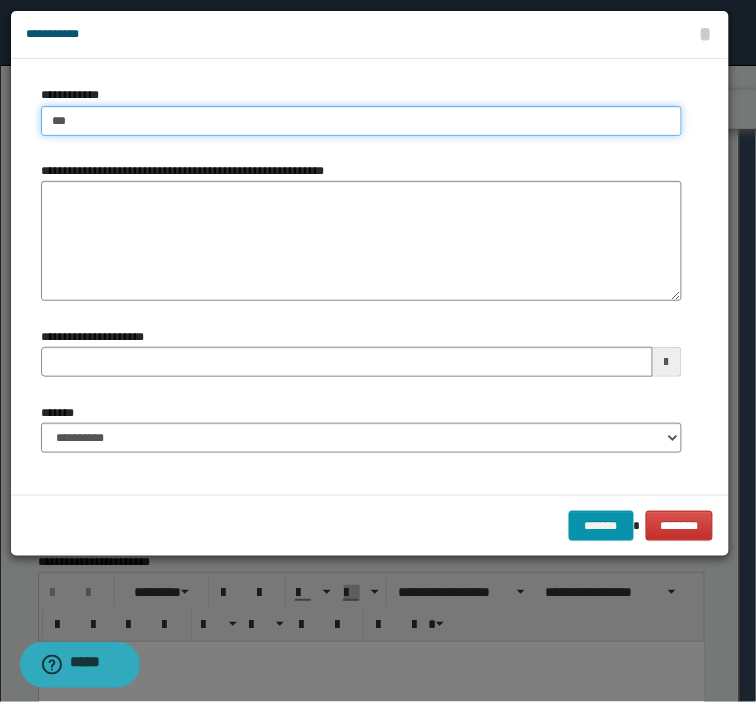 type on "***" 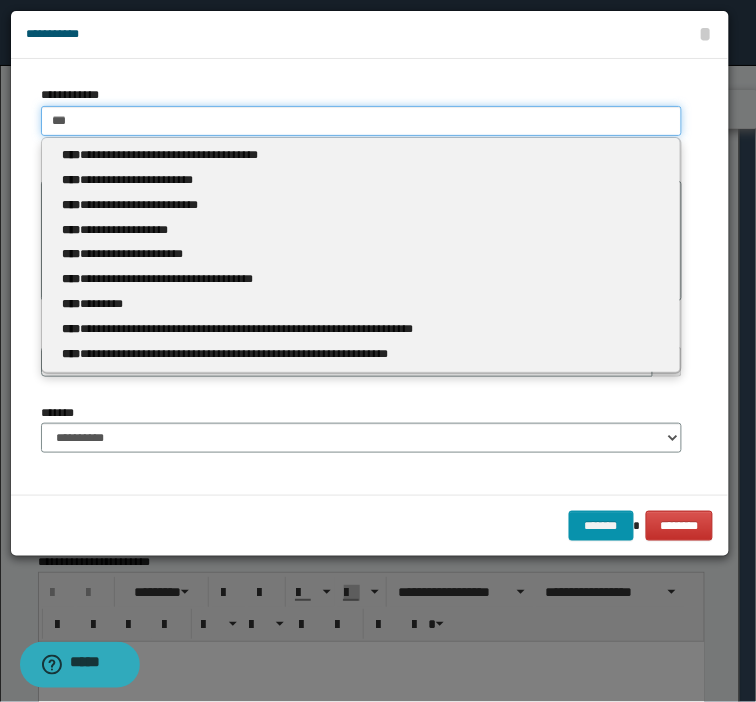 type 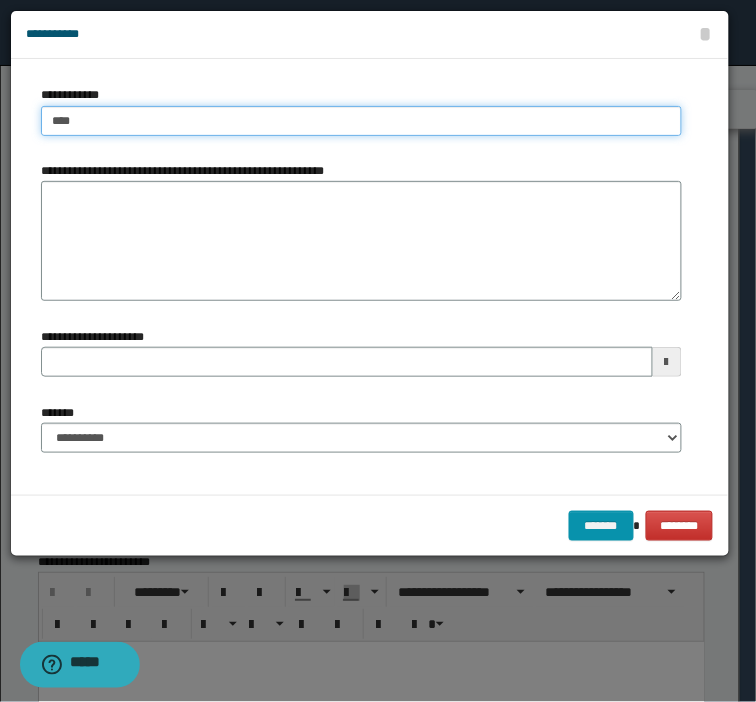 type on "***" 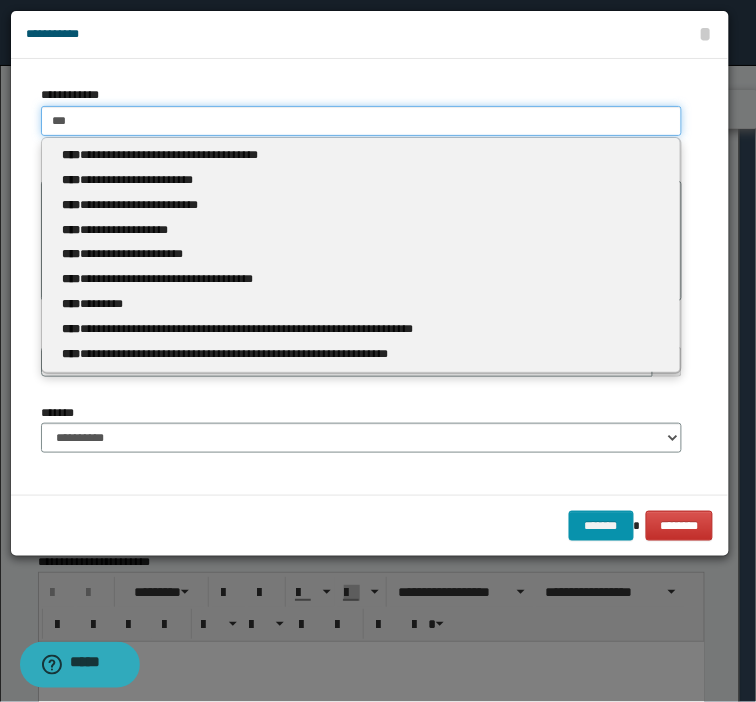 type on "***" 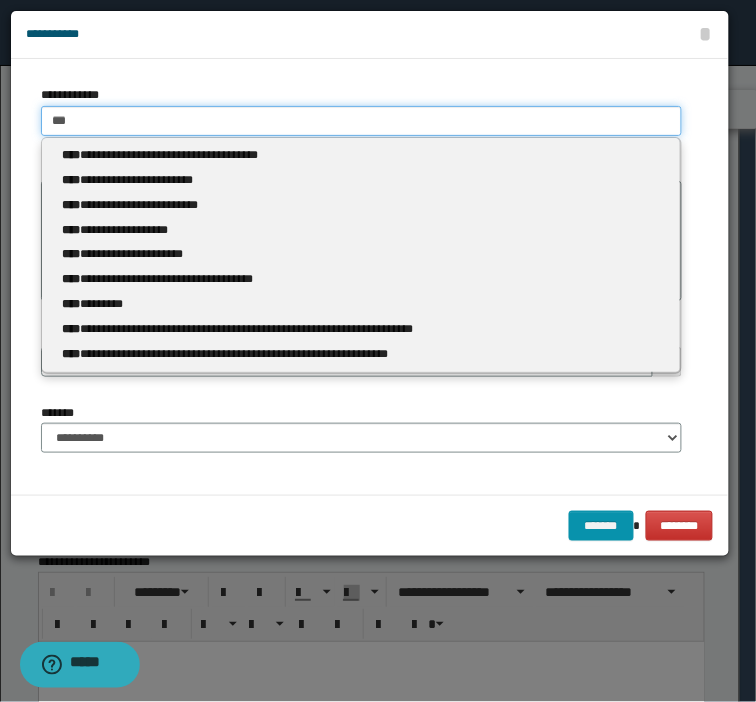 type 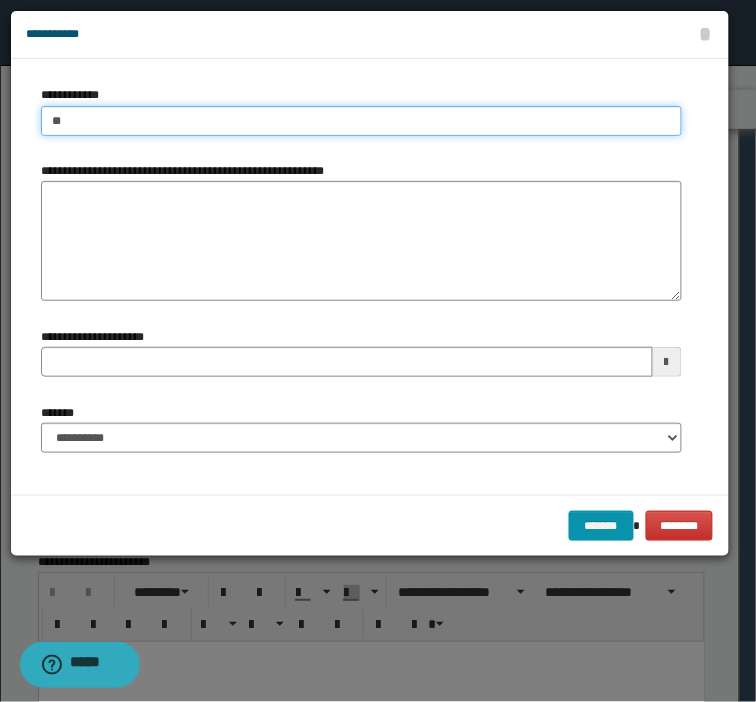type on "*" 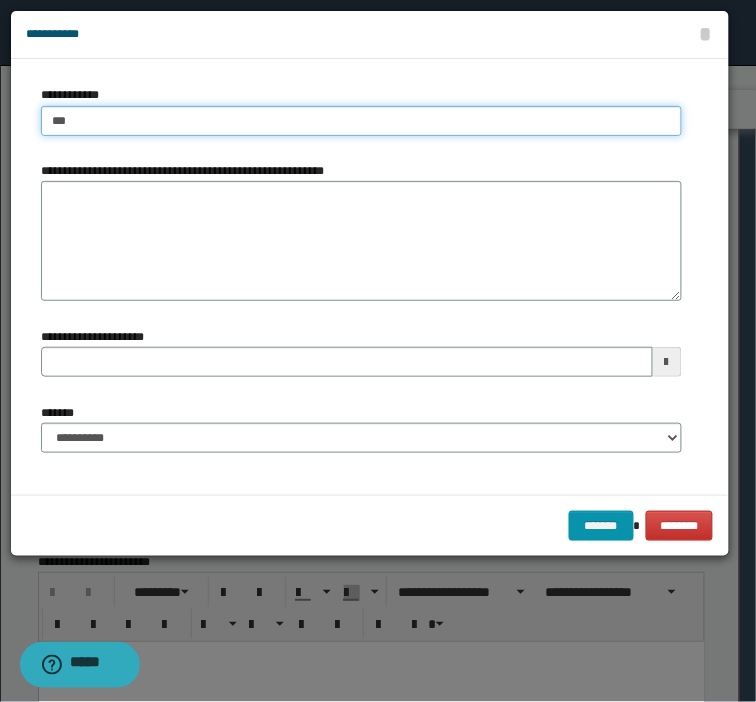 type on "****" 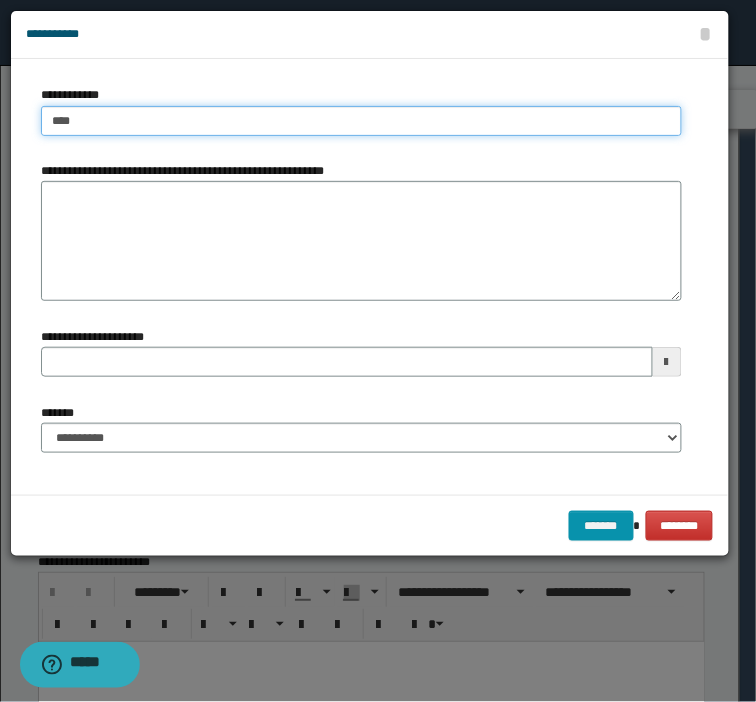 type on "****" 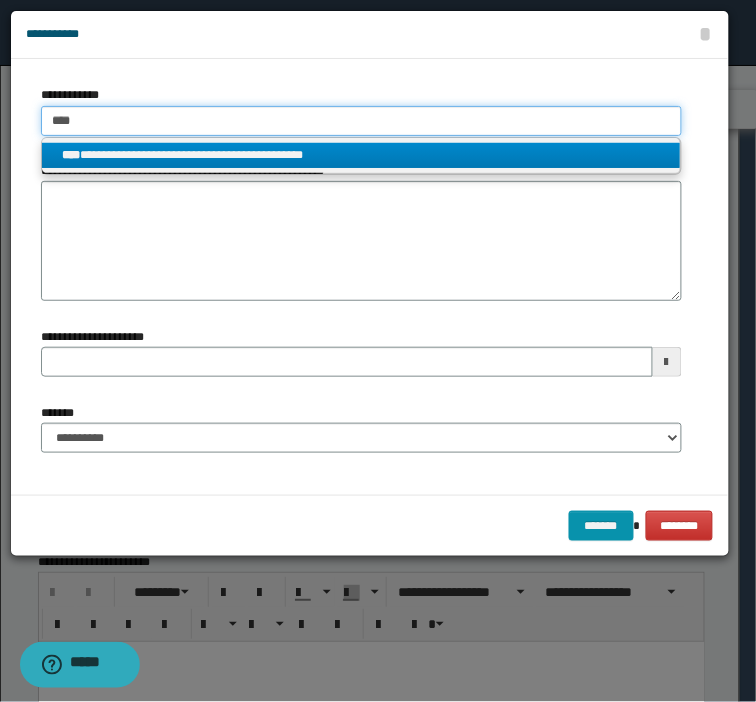 click on "****" at bounding box center (361, 121) 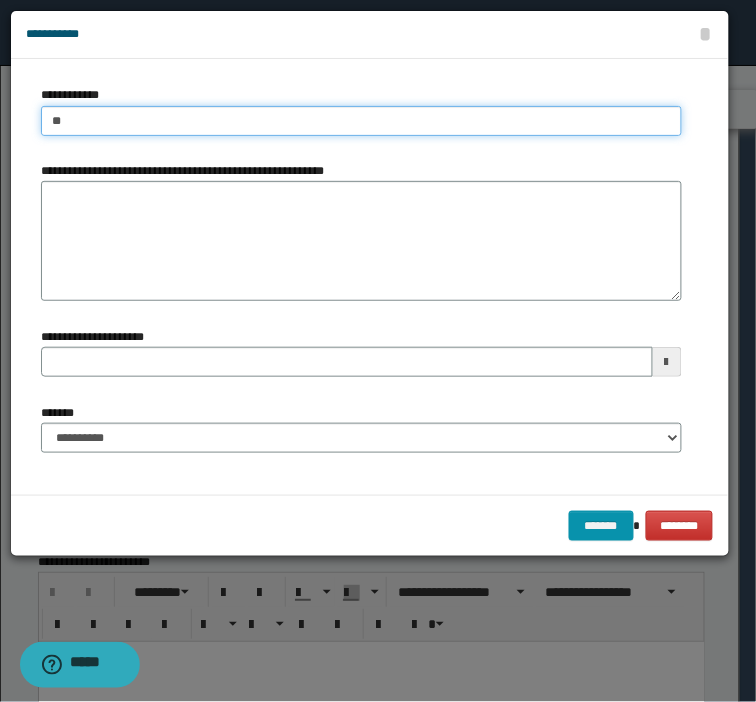 type on "*" 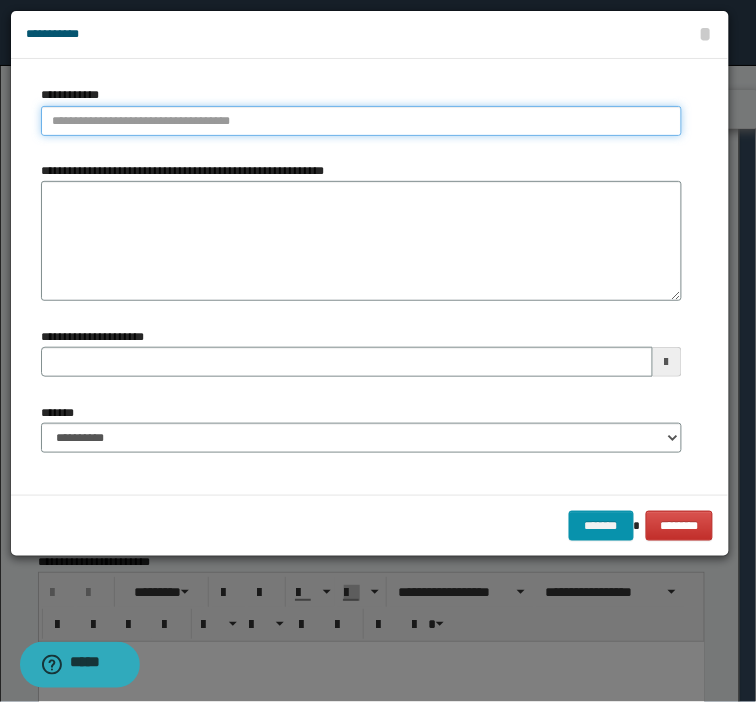 type 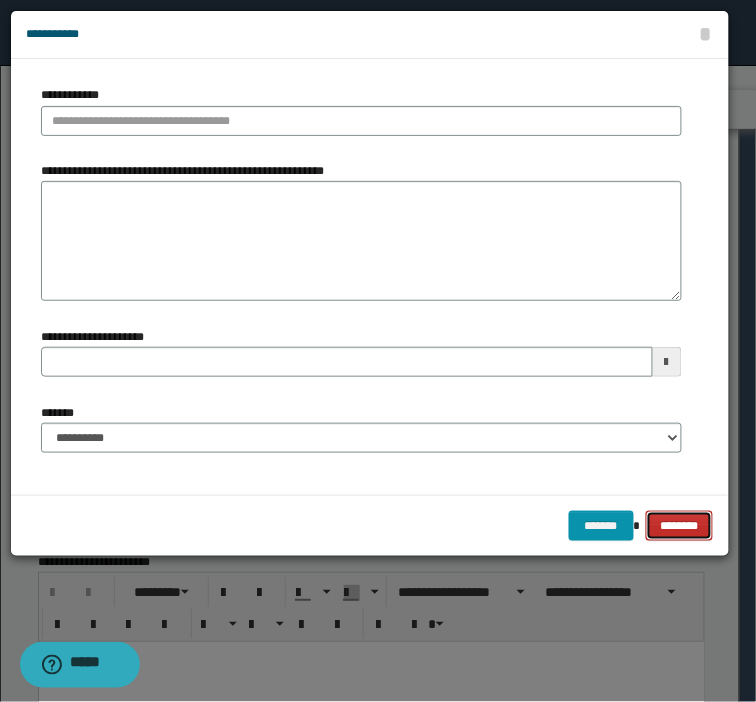click on "********" at bounding box center [680, 526] 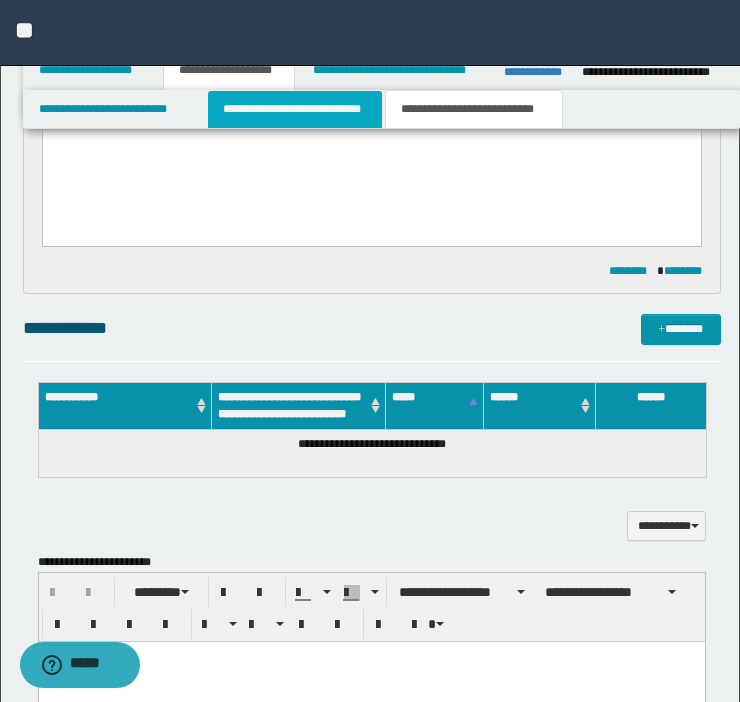 click on "**********" at bounding box center (295, 109) 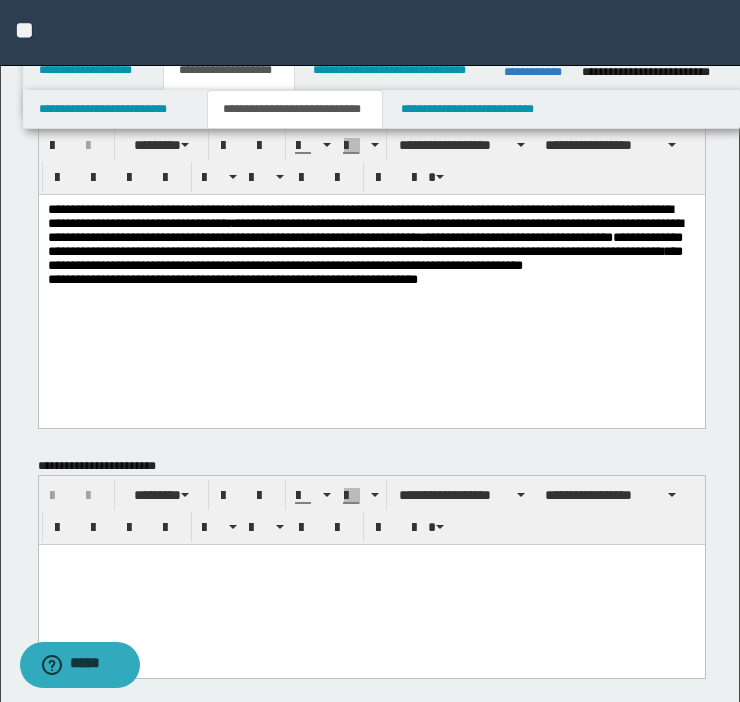 scroll, scrollTop: 1, scrollLeft: 0, axis: vertical 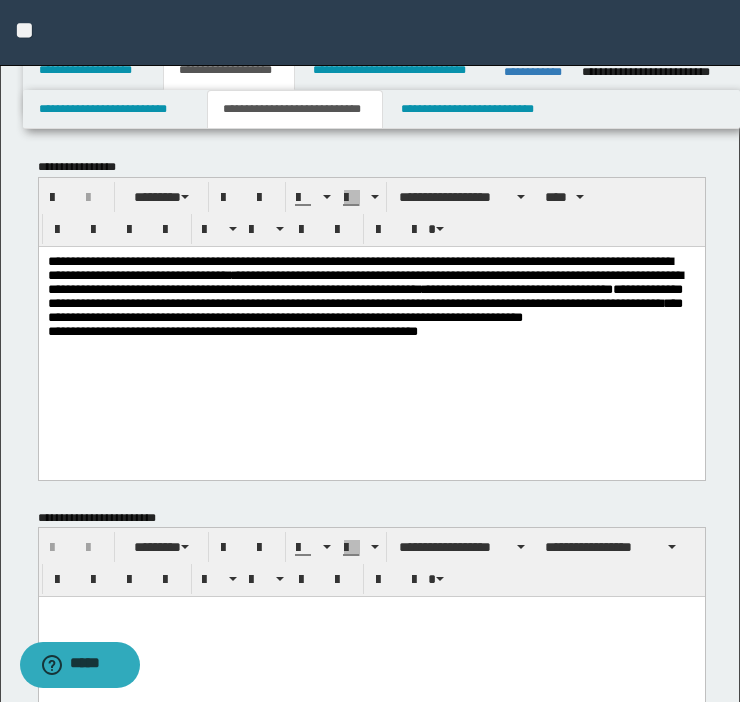 click on "**********" at bounding box center (364, 274) 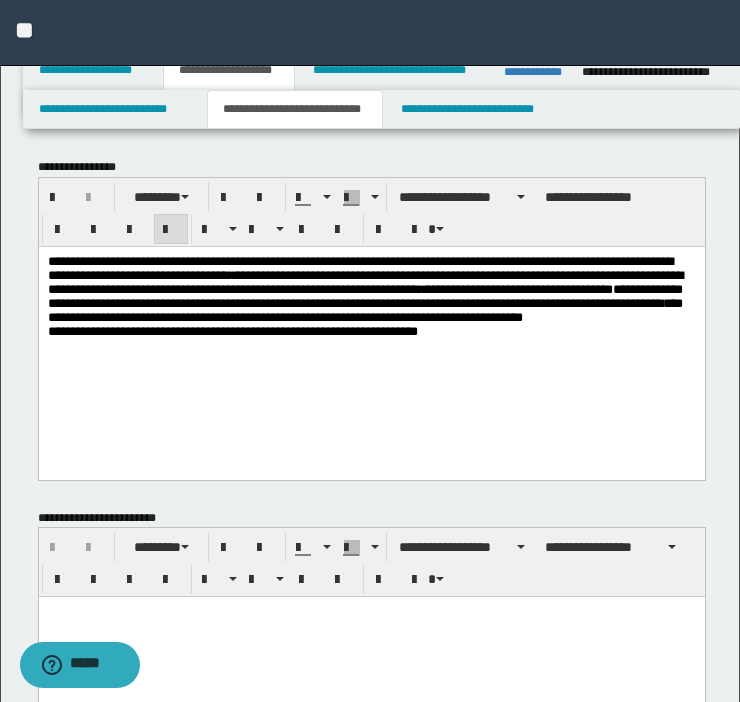 click on "**********" at bounding box center [371, 321] 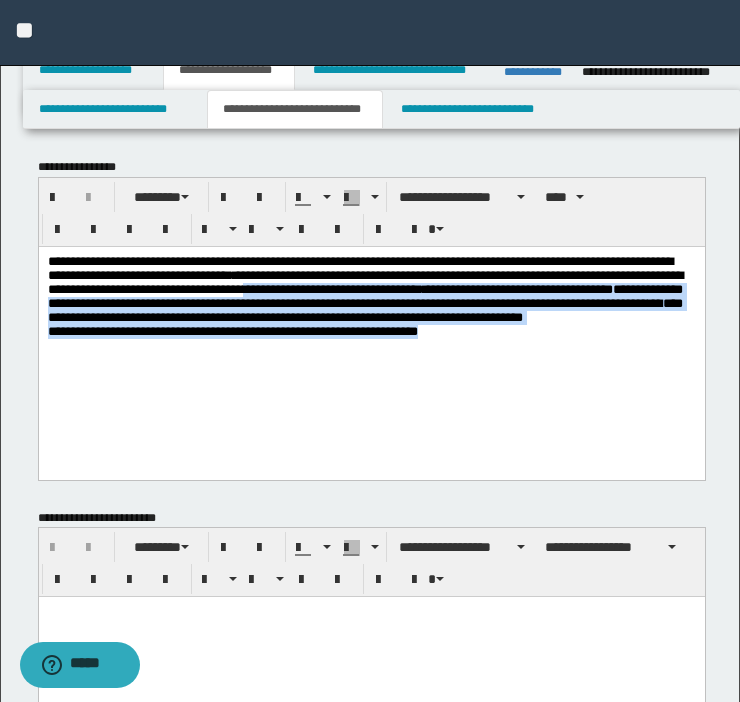 drag, startPoint x: 508, startPoint y: 387, endPoint x: -230, endPoint y: 306, distance: 742.4318 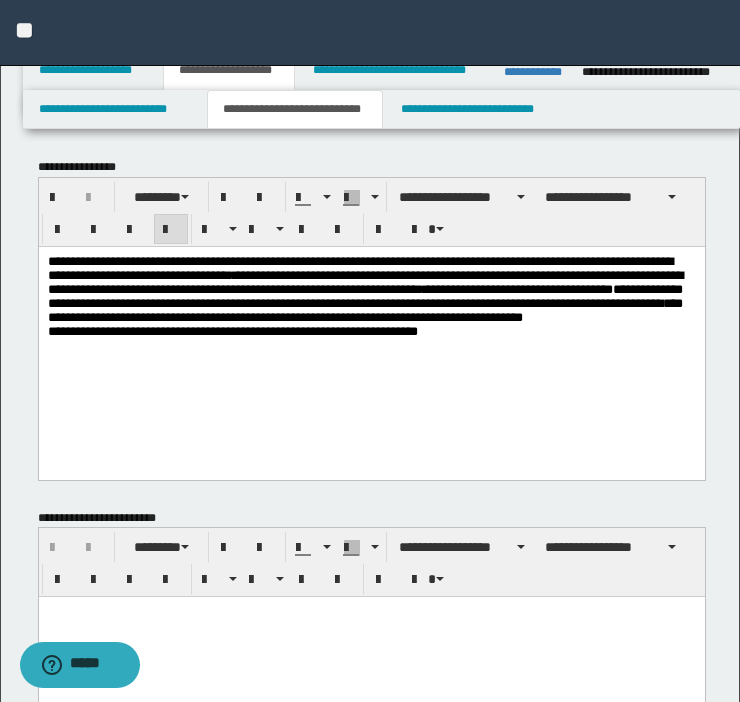 click on "**********" at bounding box center (371, 321) 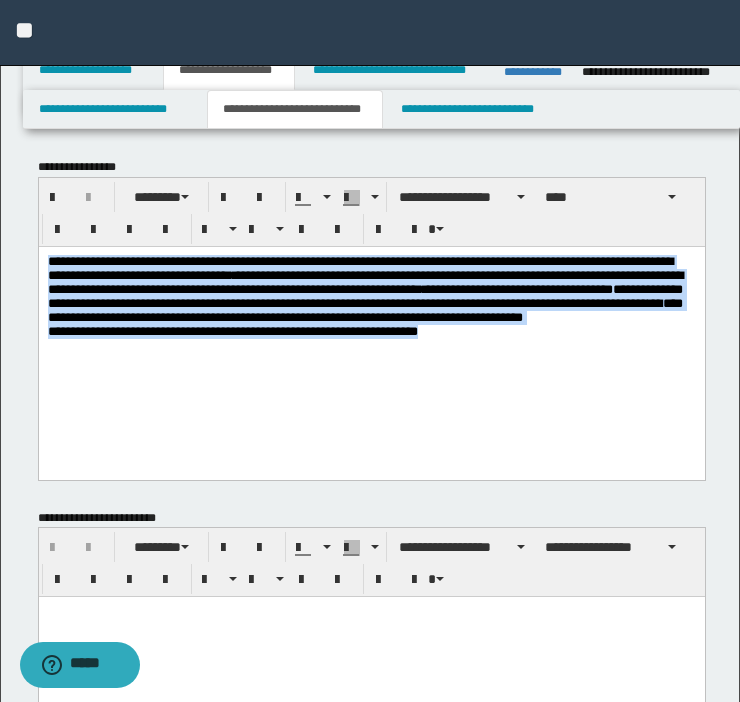 drag, startPoint x: 520, startPoint y: 366, endPoint x: -384, endPoint y: 211, distance: 917.1919 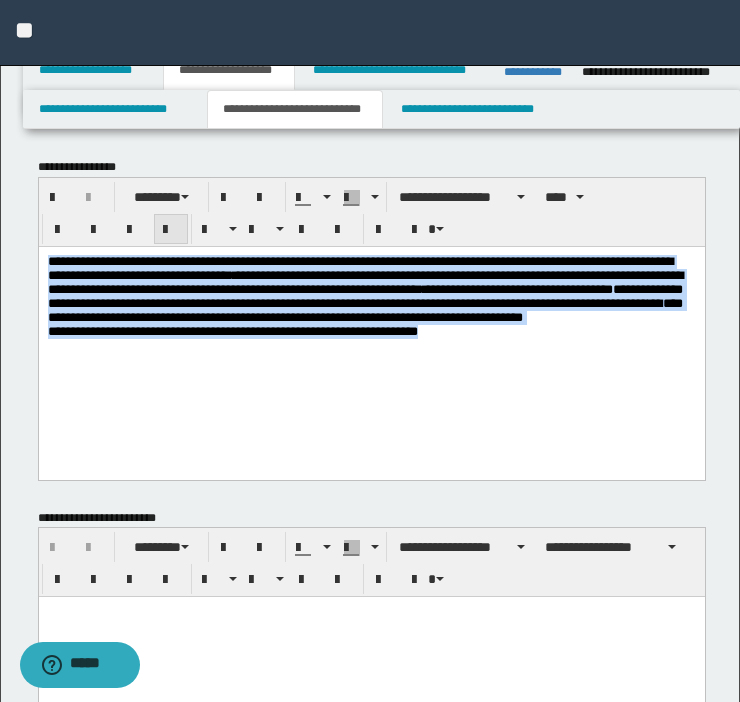 click at bounding box center [171, 230] 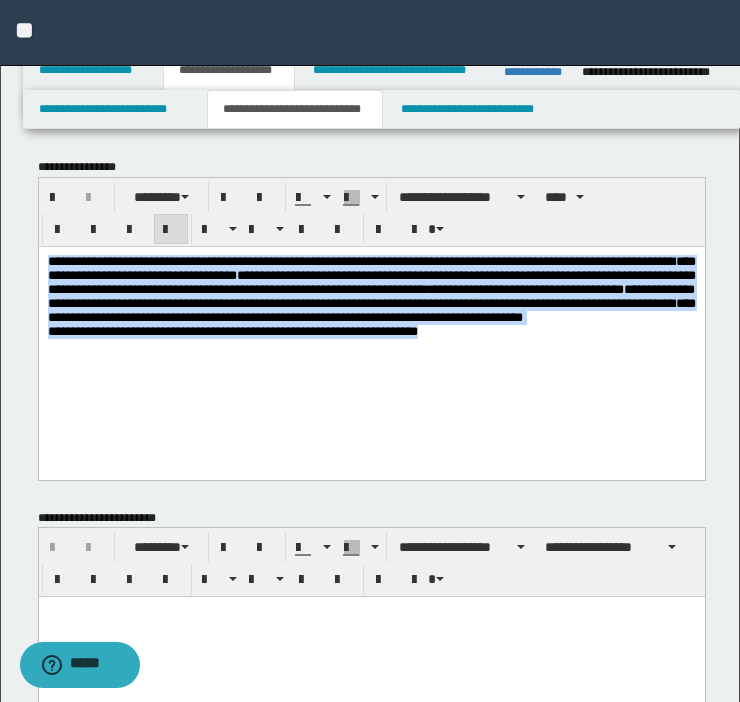 click on "**********" at bounding box center (371, 302) 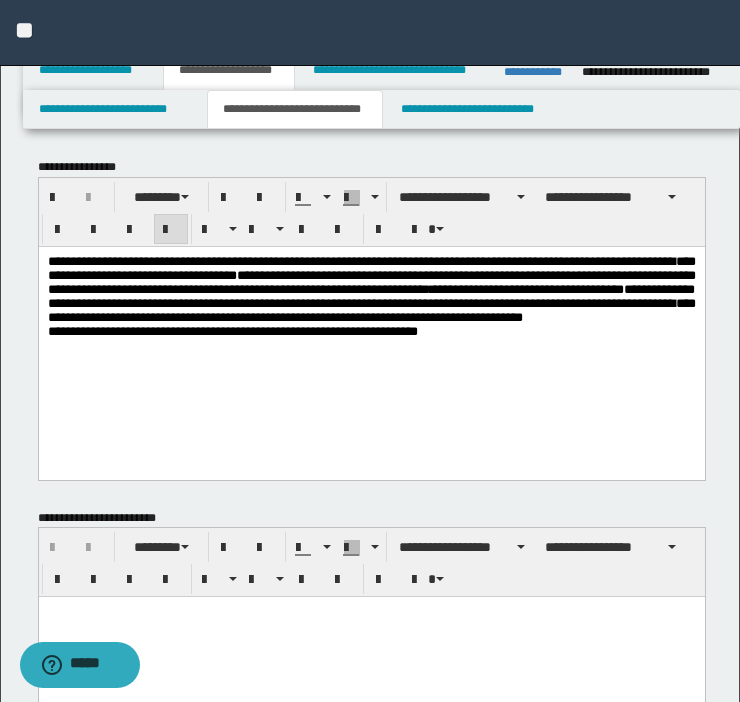 click on "**********" at bounding box center (371, 302) 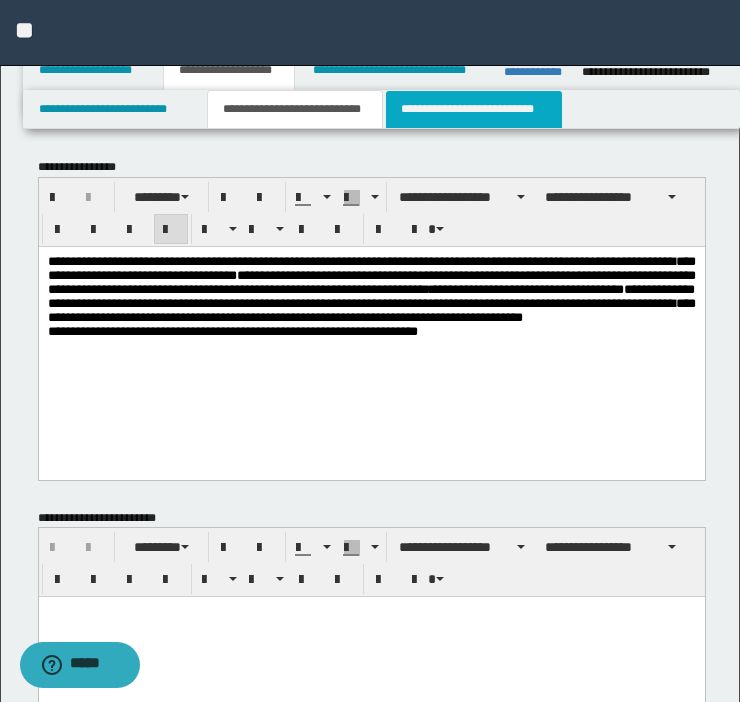click on "**********" at bounding box center [474, 109] 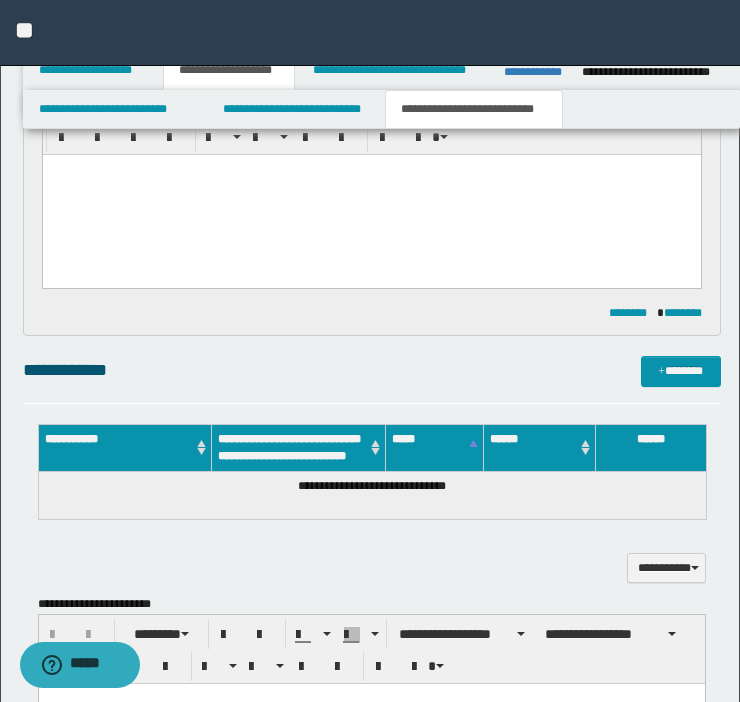 scroll, scrollTop: 843, scrollLeft: 0, axis: vertical 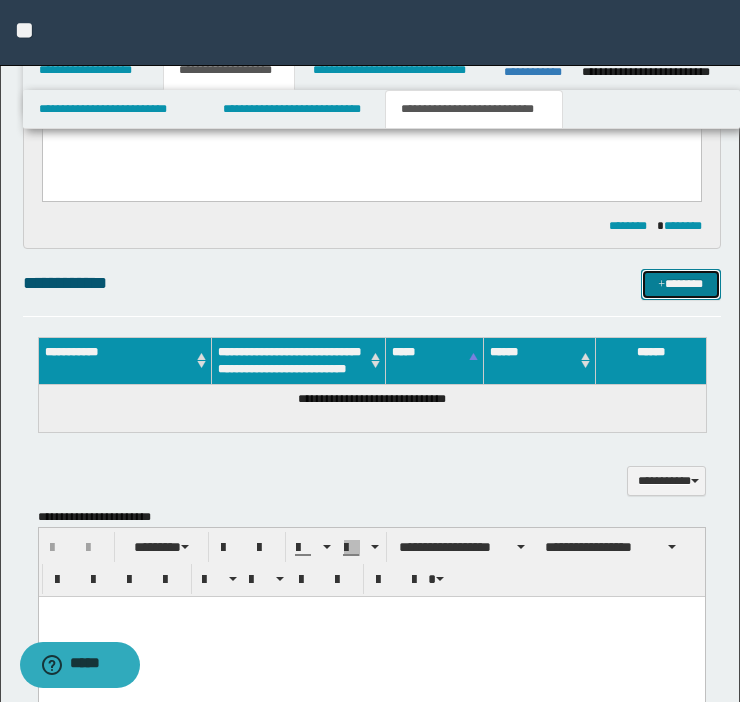click on "*******" at bounding box center [681, 284] 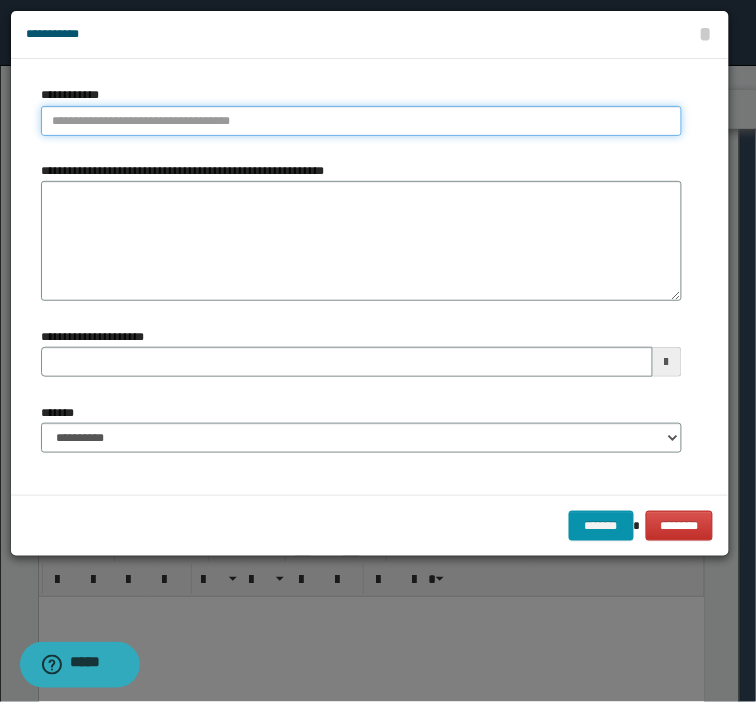 click on "**********" at bounding box center (361, 121) 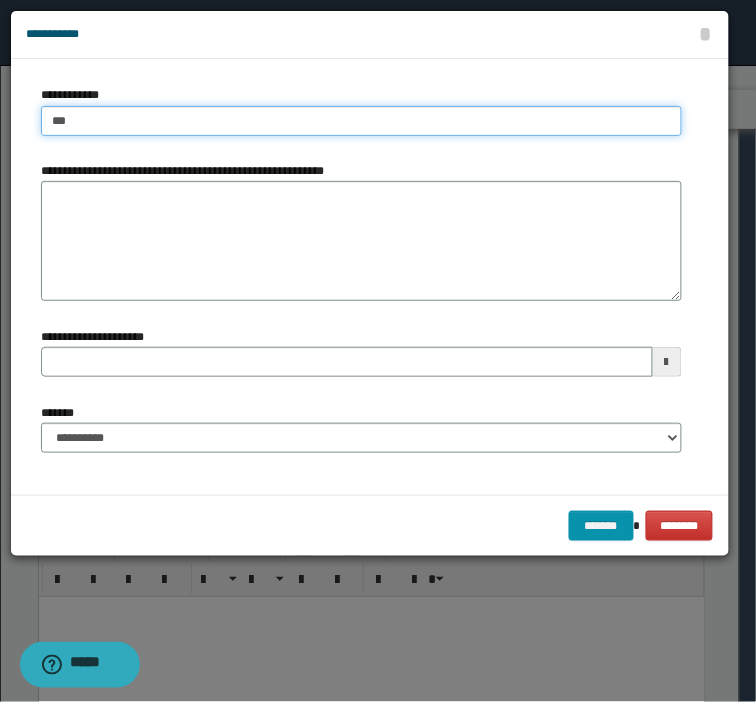 type on "****" 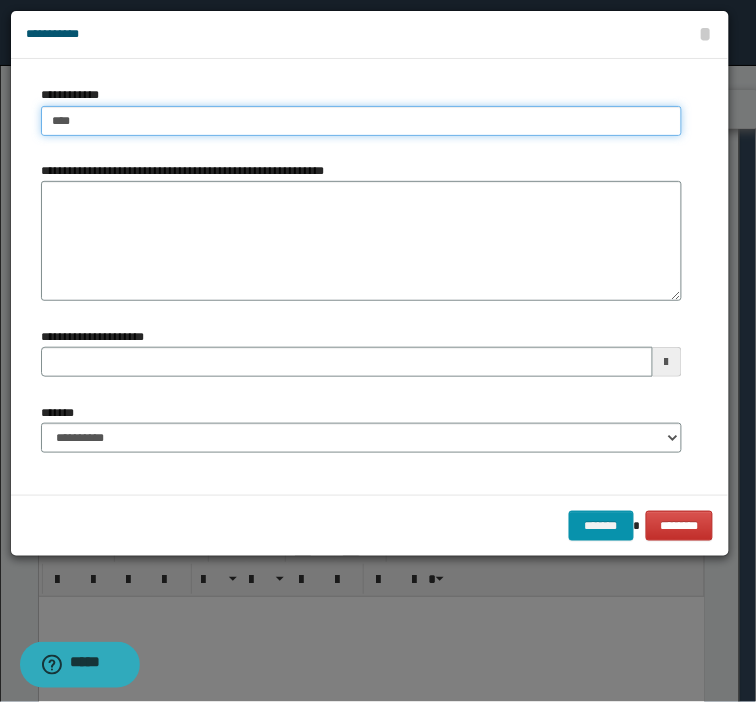 type on "****" 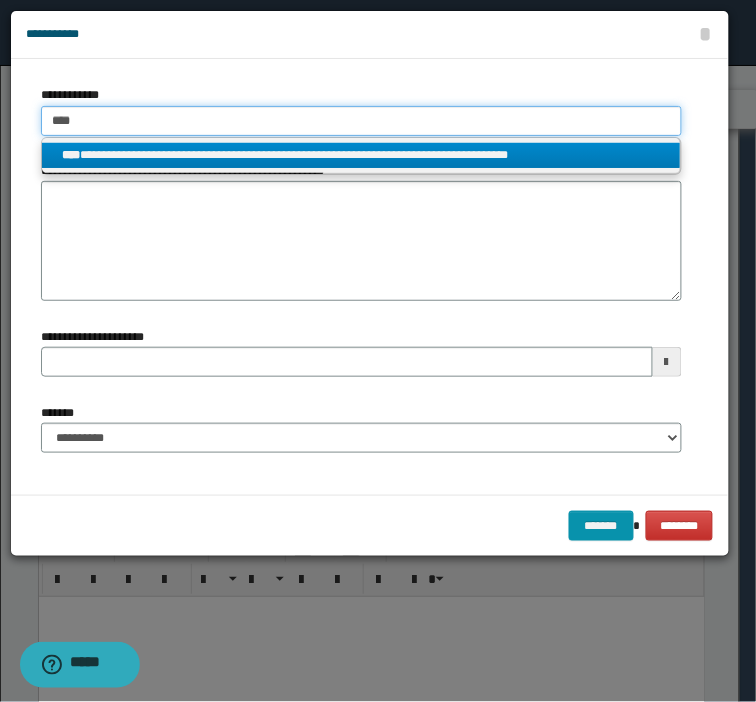 type on "****" 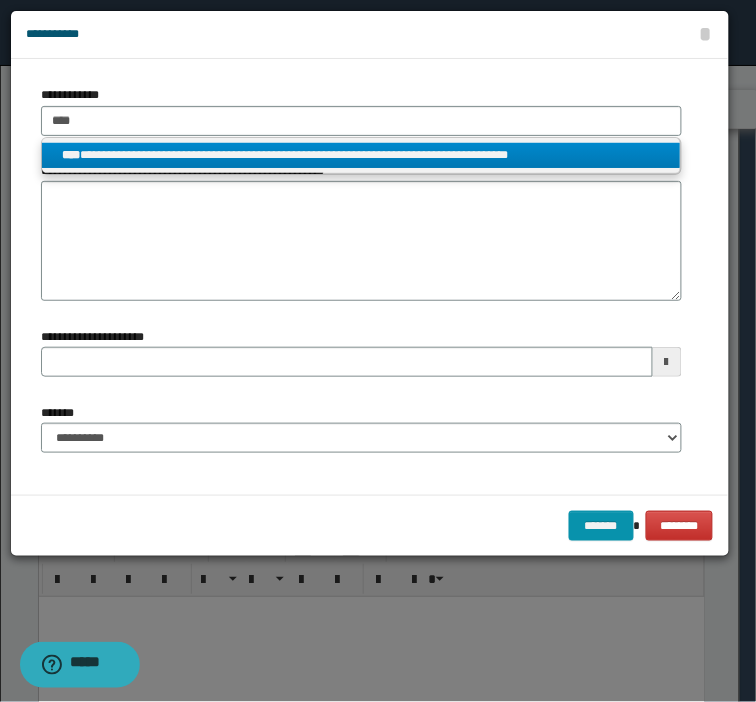 click on "**********" at bounding box center (361, 155) 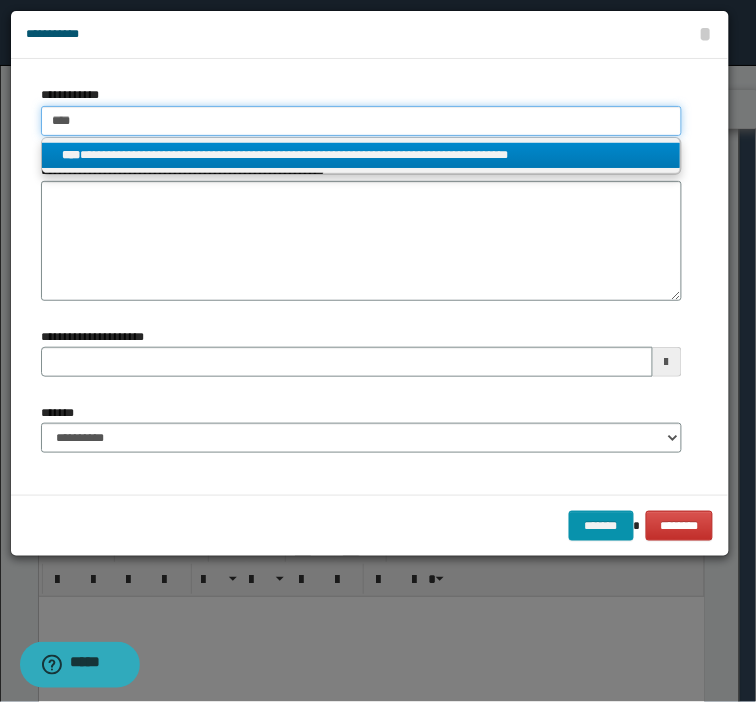 type 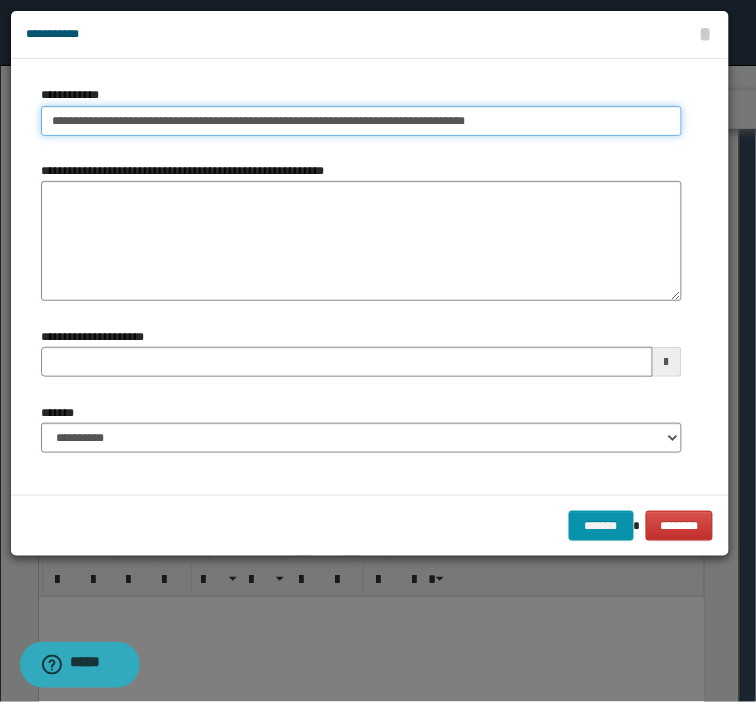 type 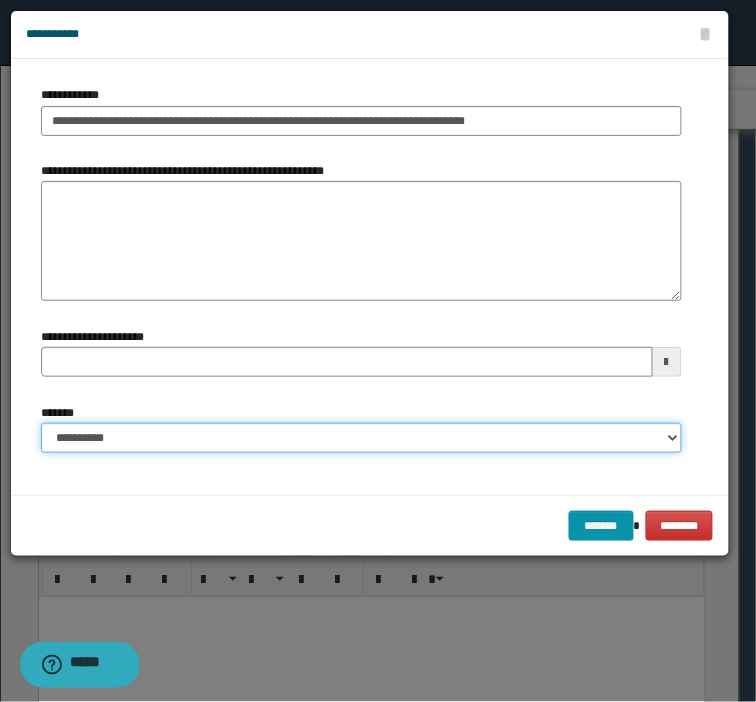 click on "**********" at bounding box center (361, 438) 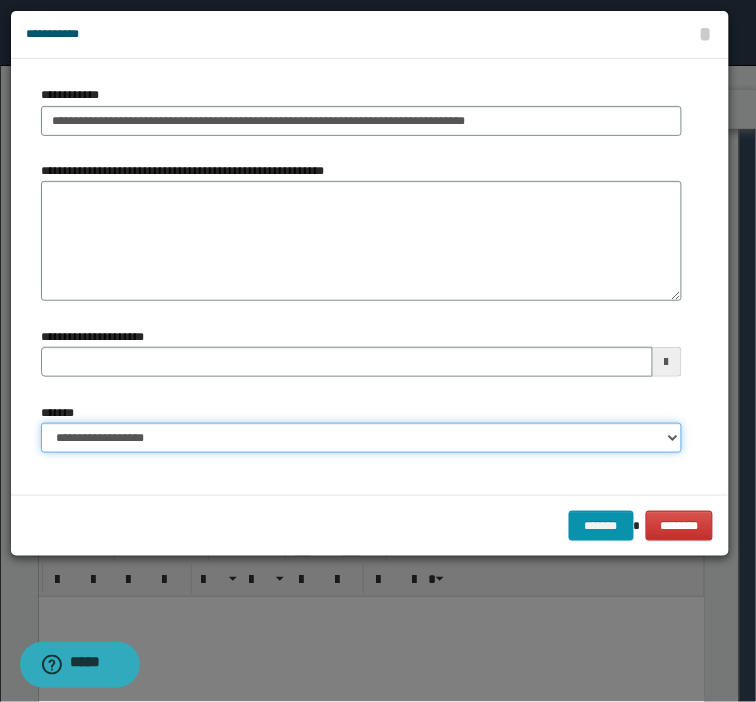 click on "**********" at bounding box center (361, 438) 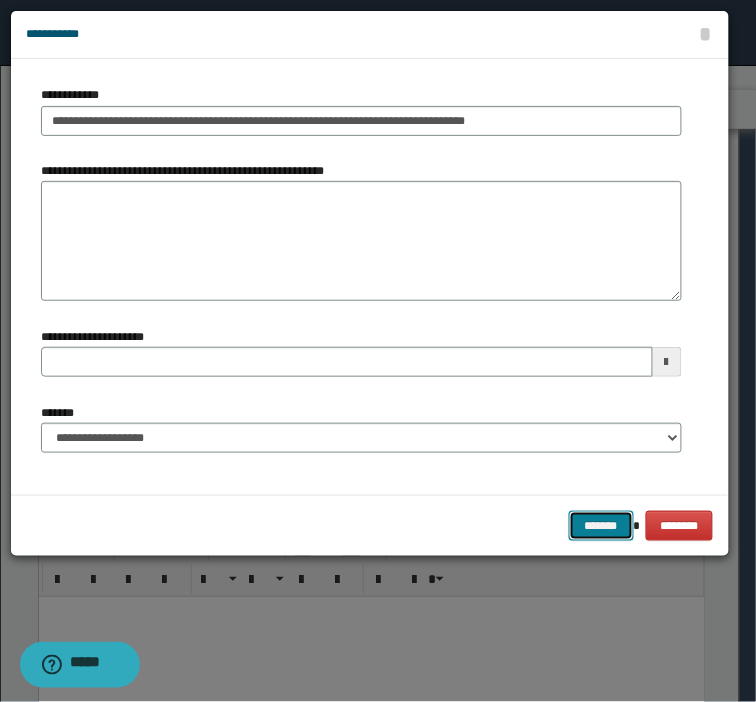 click on "*******" at bounding box center (601, 526) 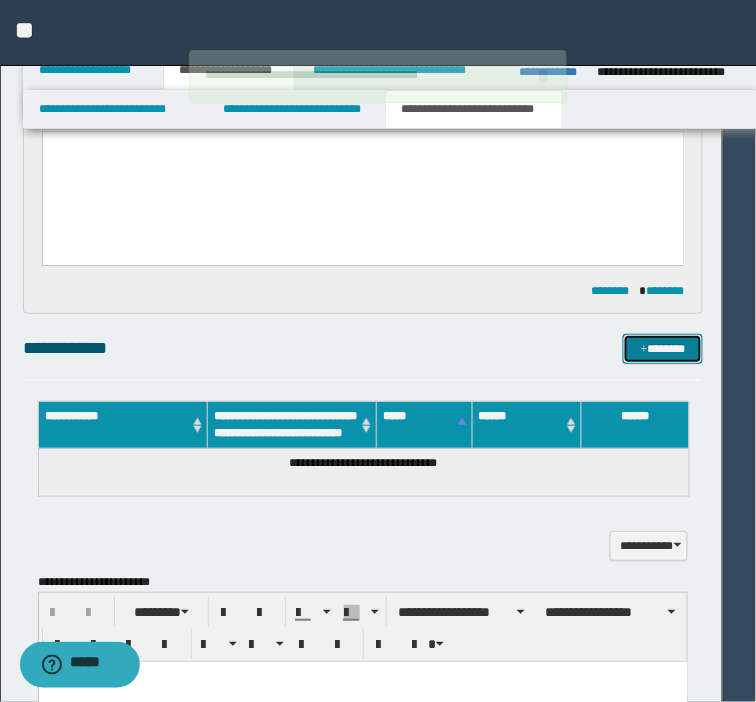 type 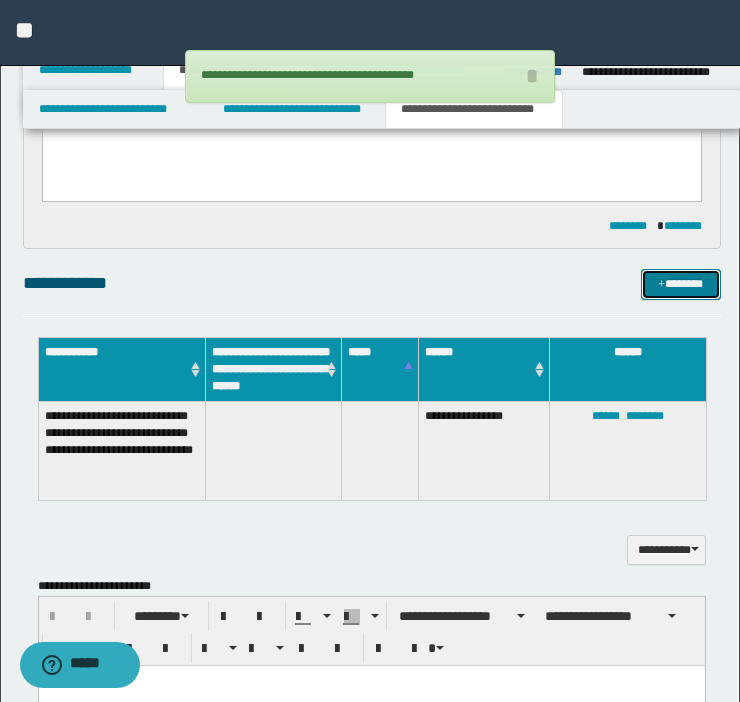 click on "*******" at bounding box center [681, 284] 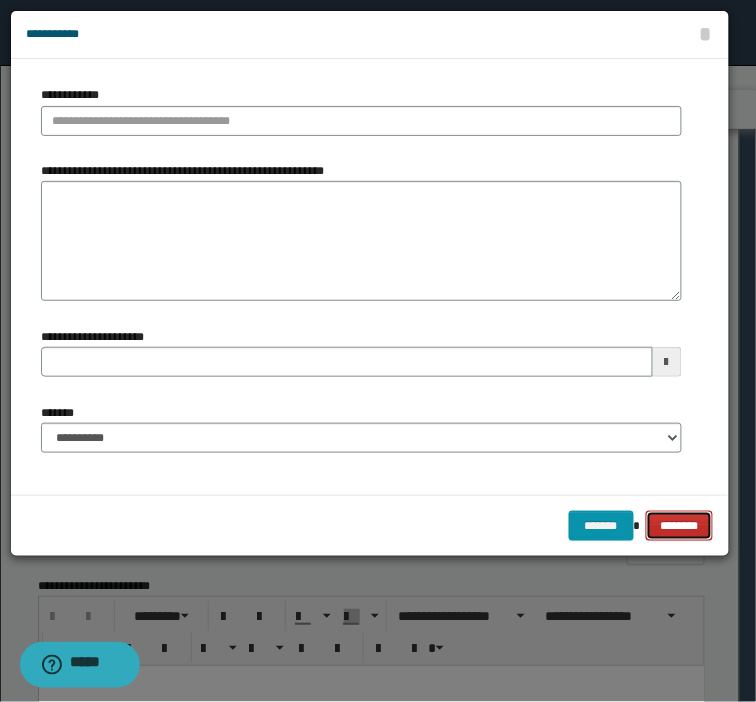 click on "********" at bounding box center (680, 526) 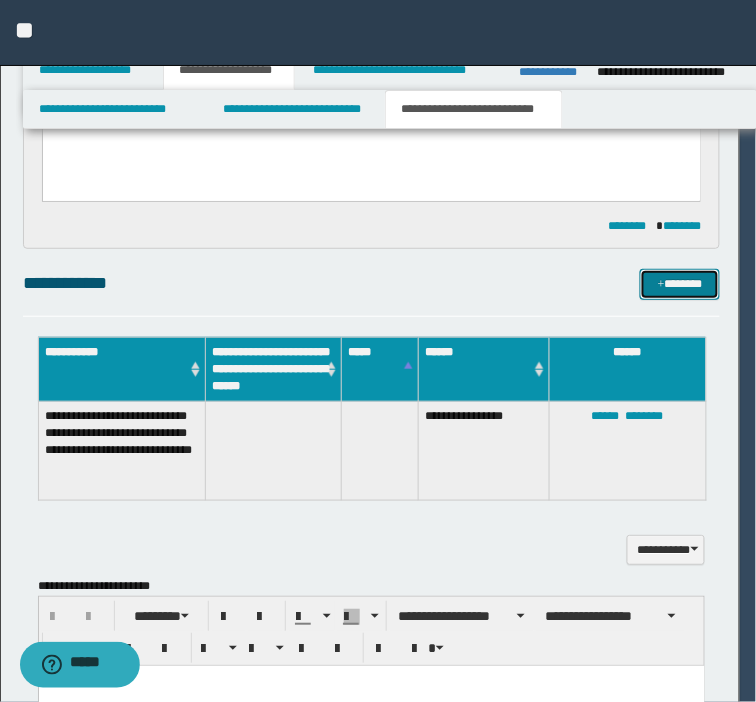 type 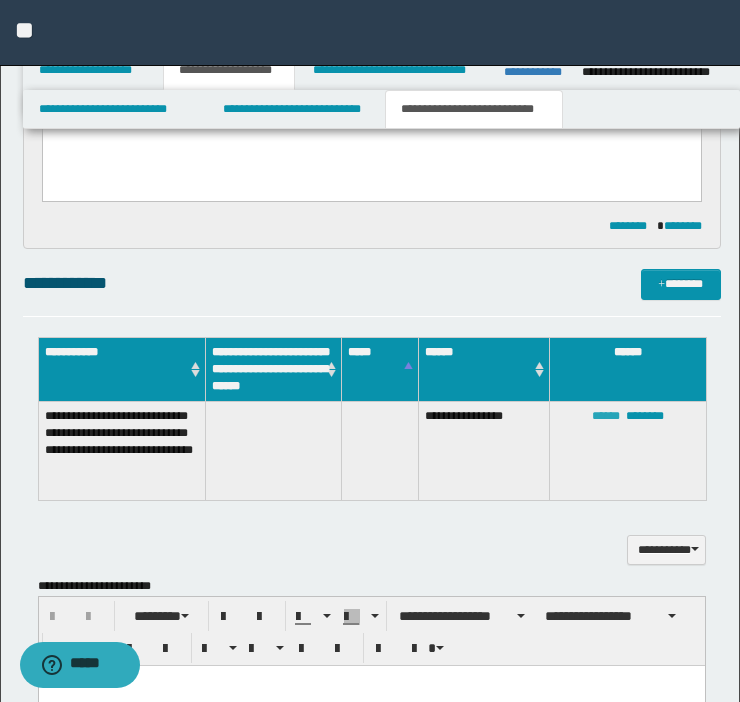 click on "******" at bounding box center [606, 416] 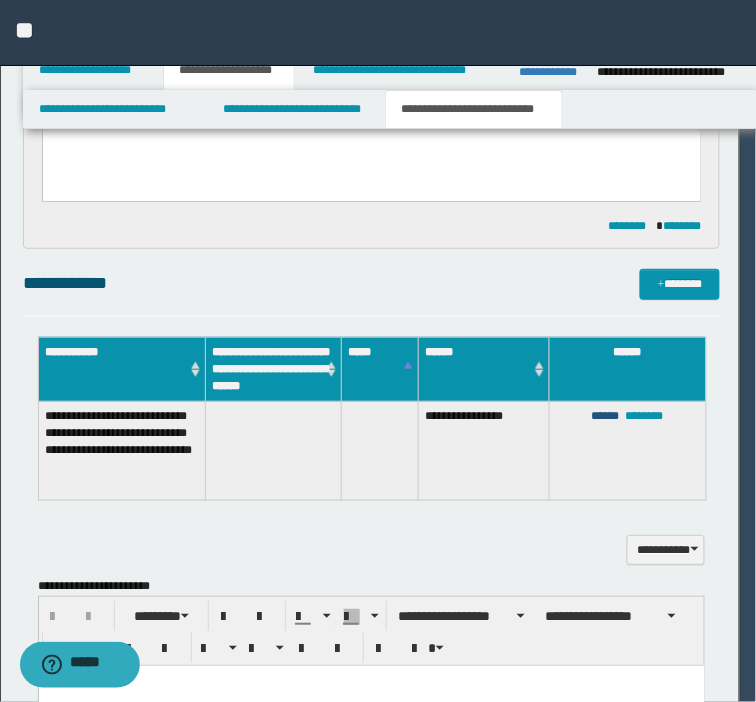 type 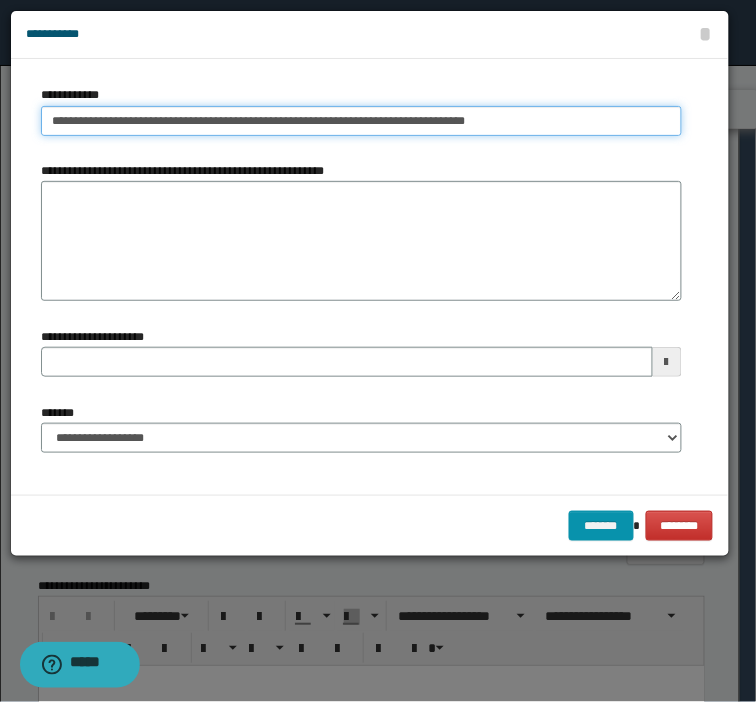 type on "**********" 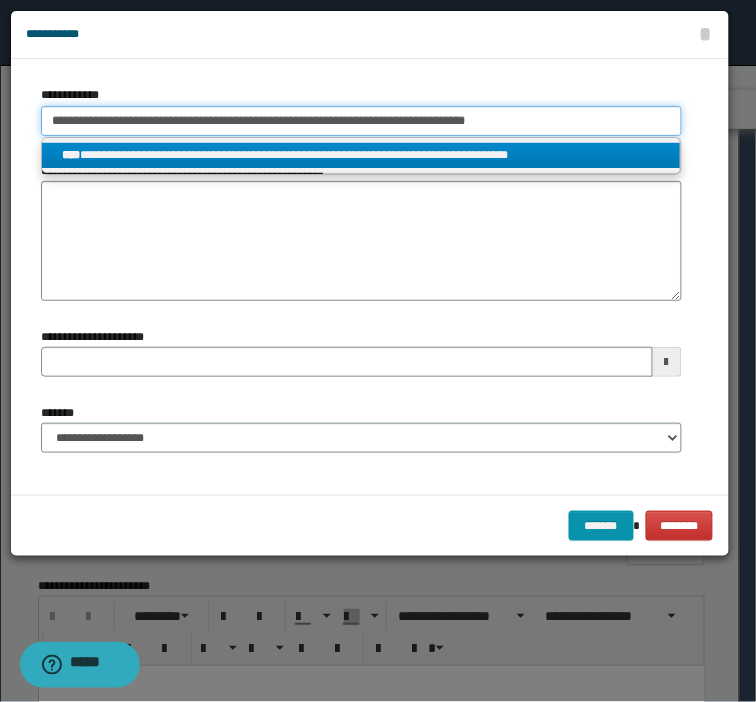 drag, startPoint x: 403, startPoint y: 126, endPoint x: -589, endPoint y: 205, distance: 995.1407 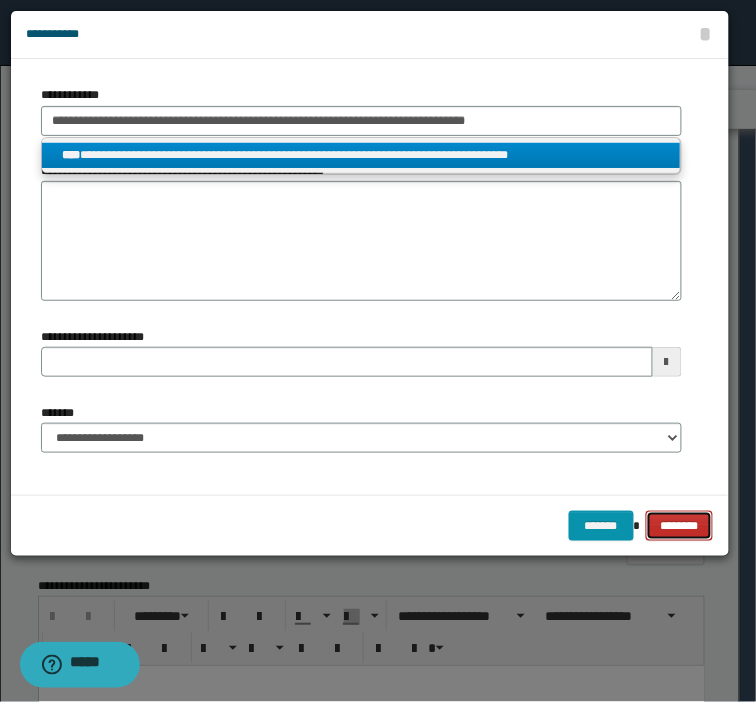 type 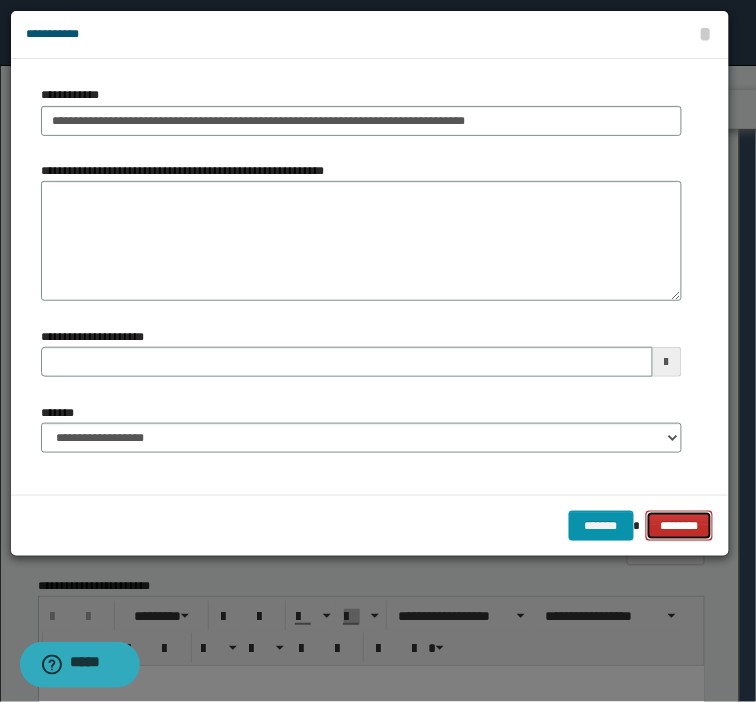 click on "********" at bounding box center [680, 526] 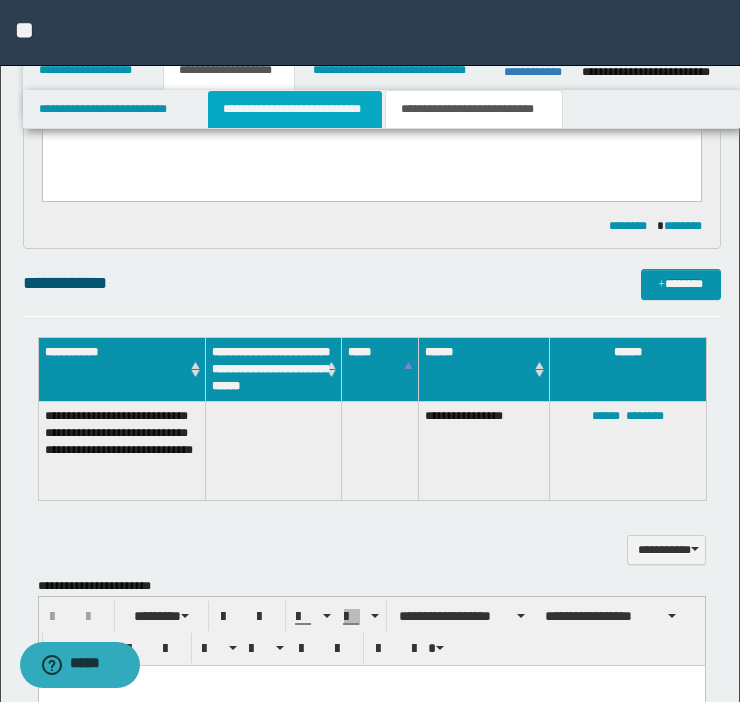 click on "**********" at bounding box center (295, 109) 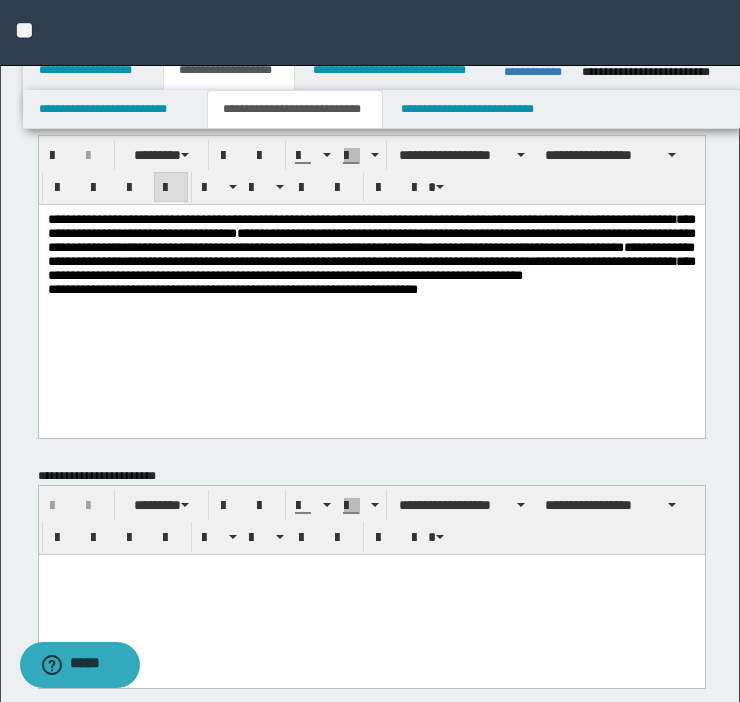 scroll, scrollTop: 0, scrollLeft: 0, axis: both 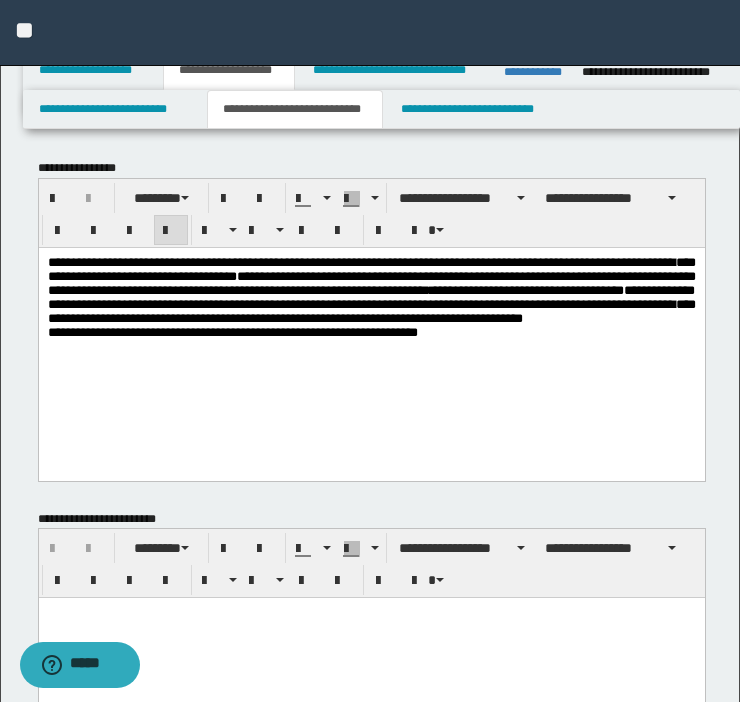click on "**********" at bounding box center (232, 331) 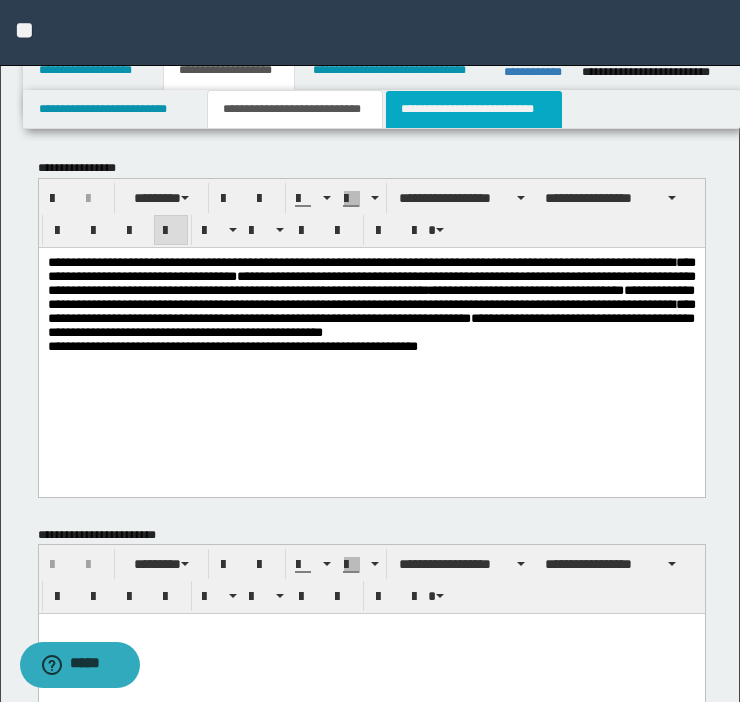 click on "**********" at bounding box center (474, 109) 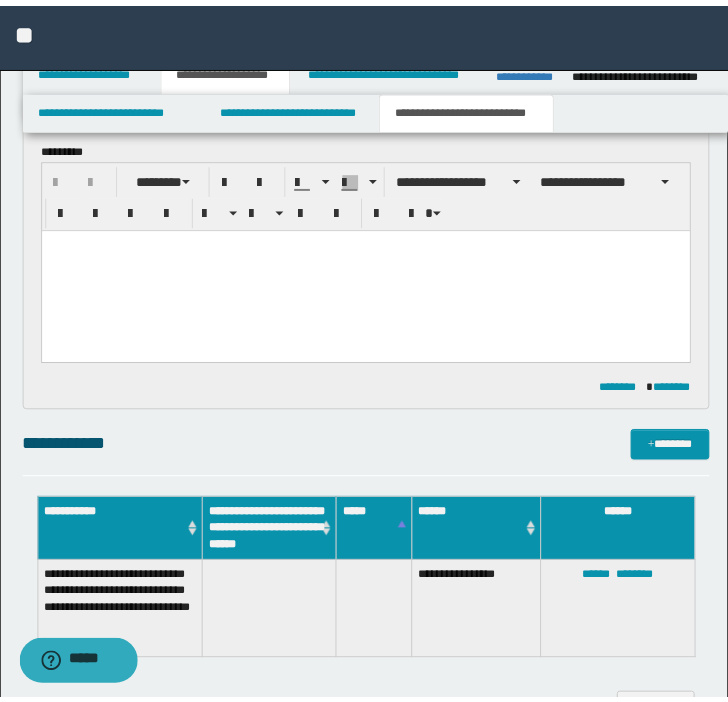 scroll, scrollTop: 786, scrollLeft: 0, axis: vertical 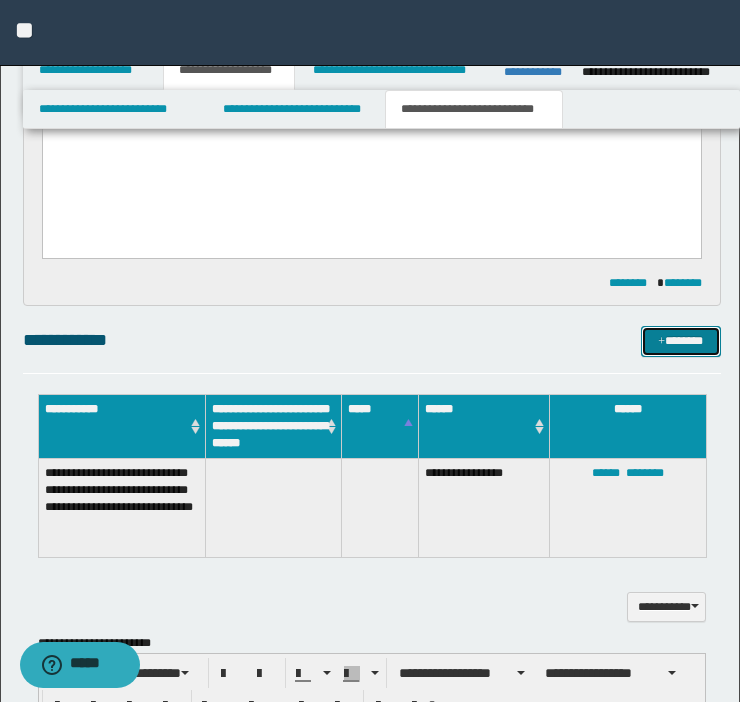 click on "*******" at bounding box center [681, 341] 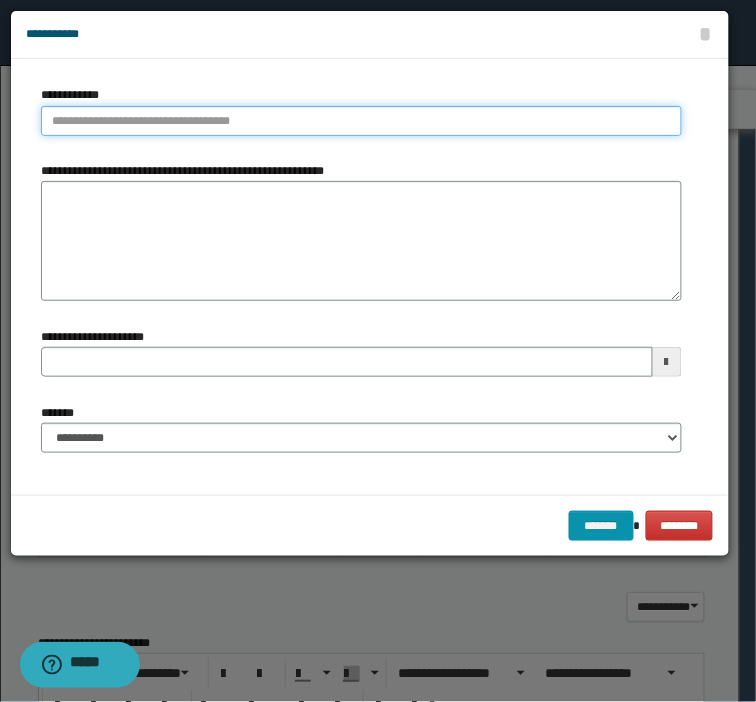 type on "**********" 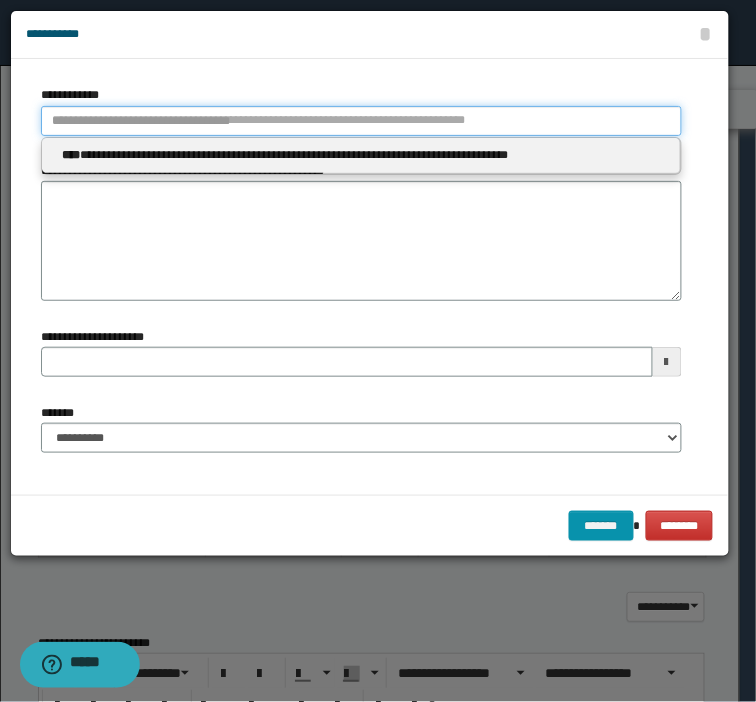 click on "**********" at bounding box center (361, 121) 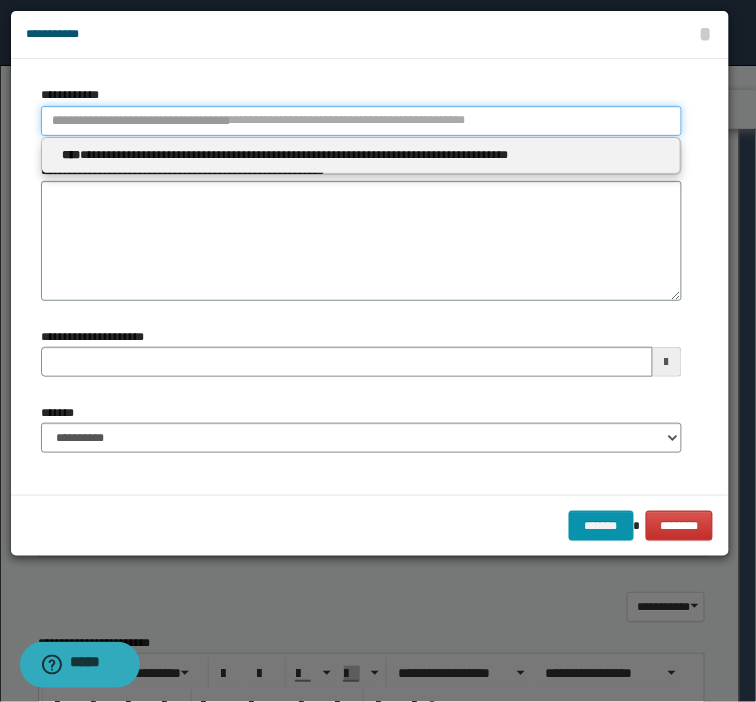 type 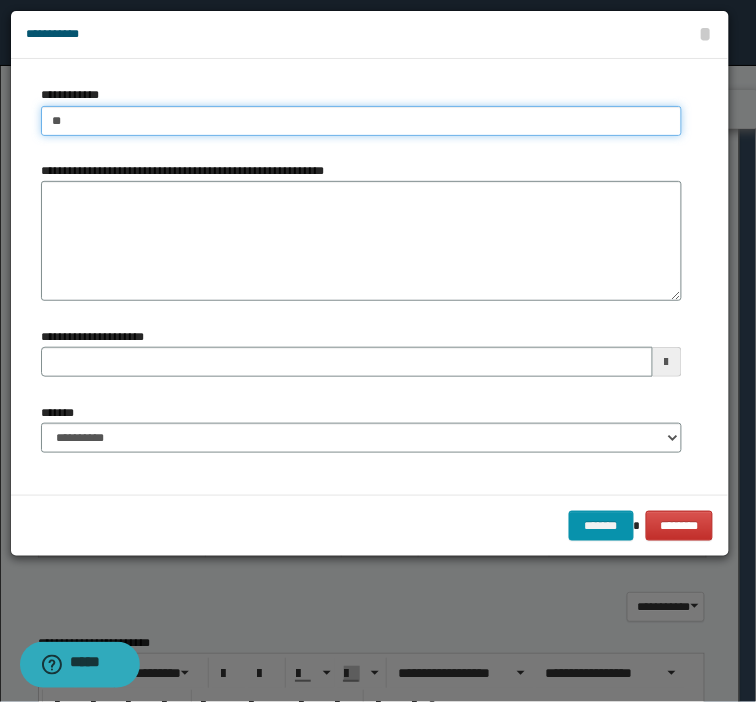 type on "***" 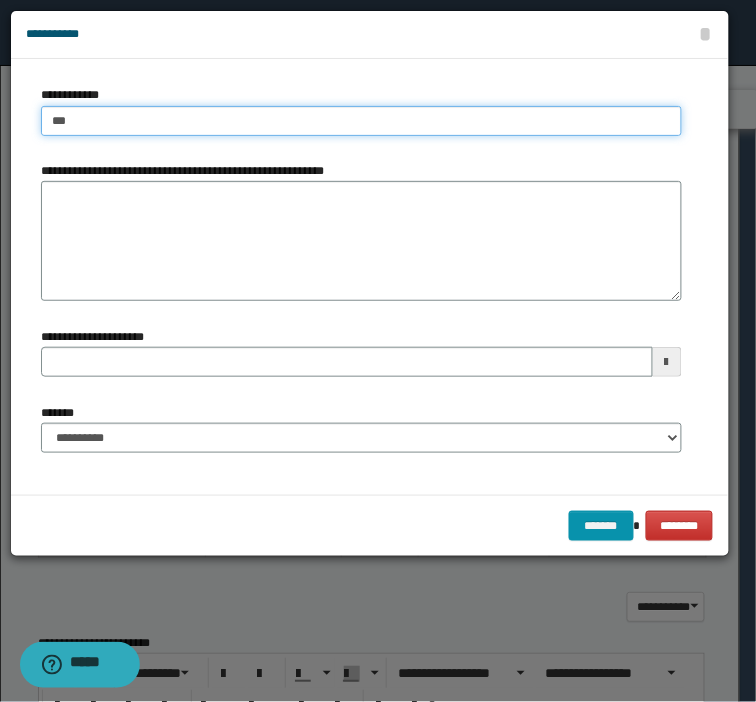 type on "***" 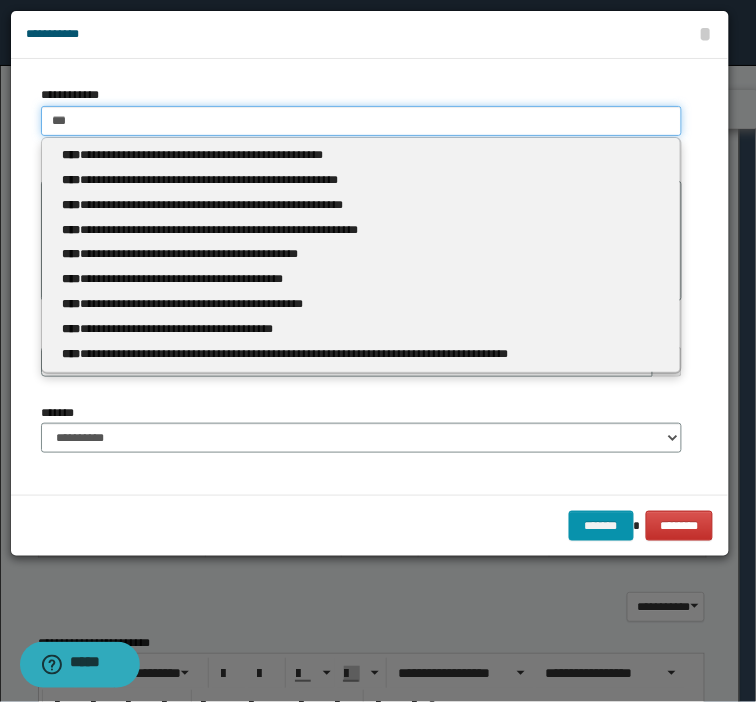 type 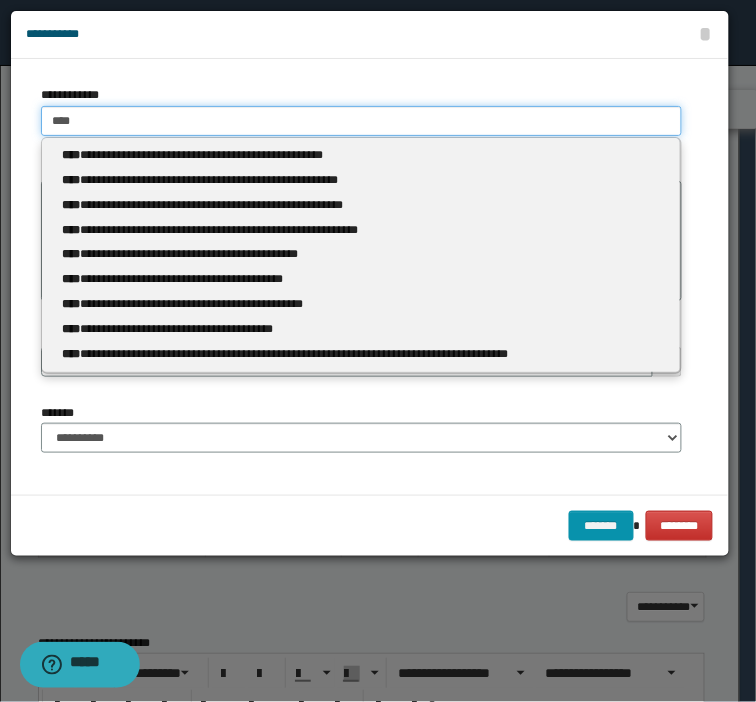 type on "****" 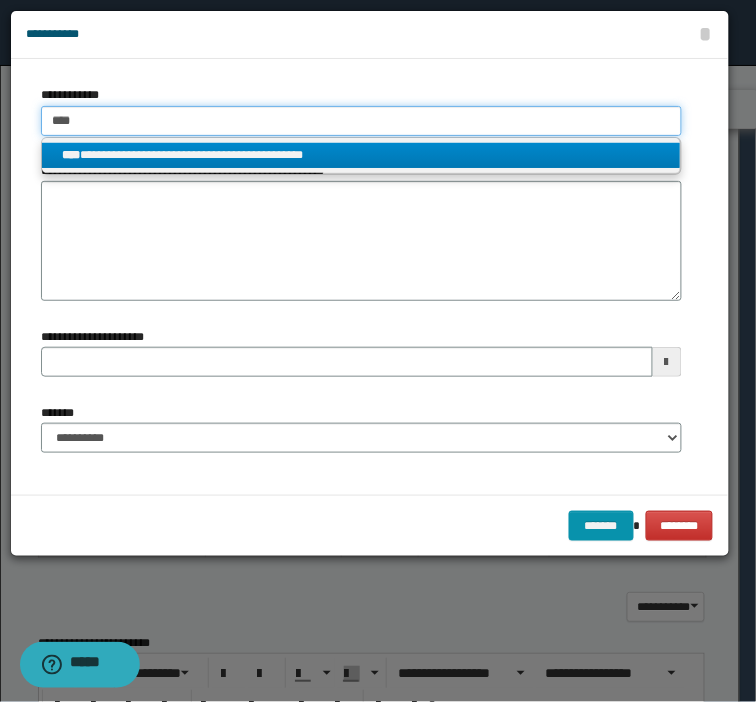 type on "****" 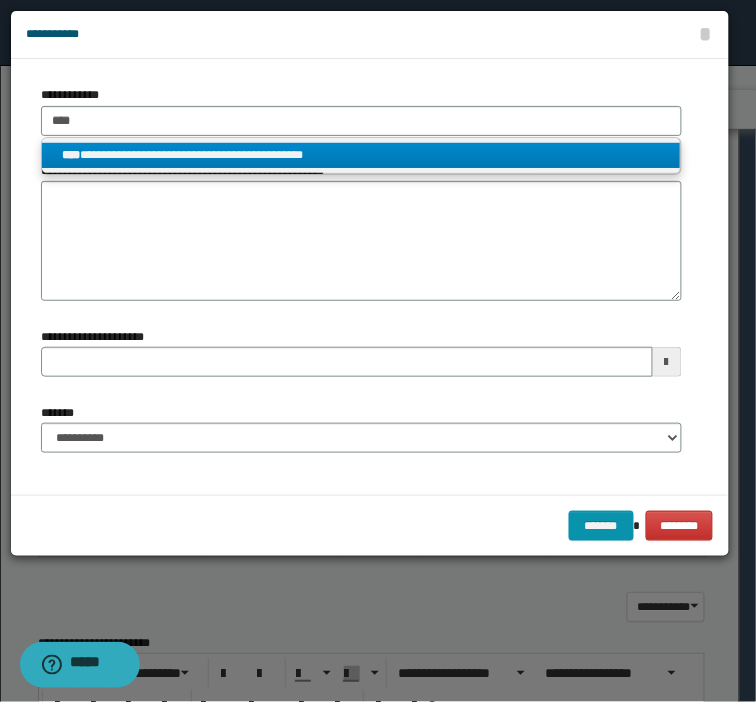 click on "**********" at bounding box center (361, 155) 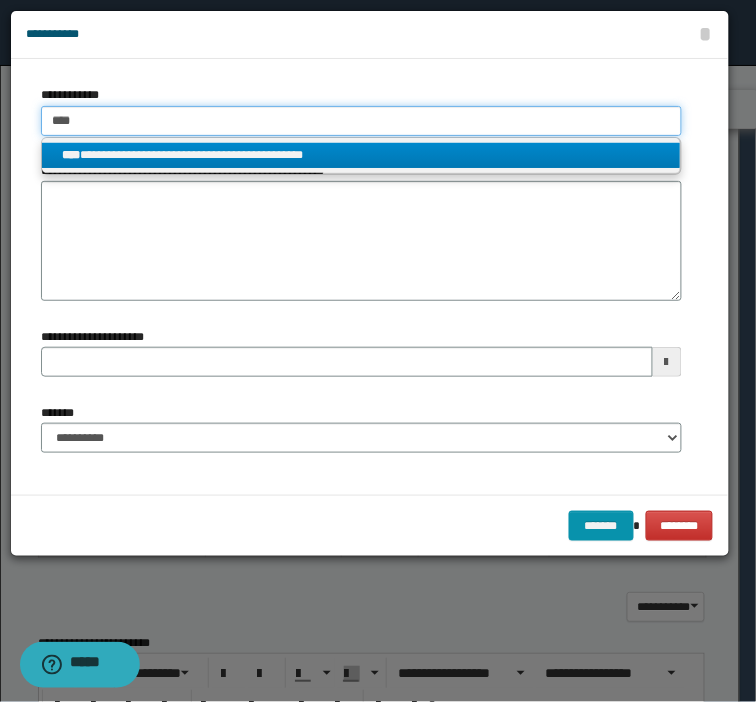 type 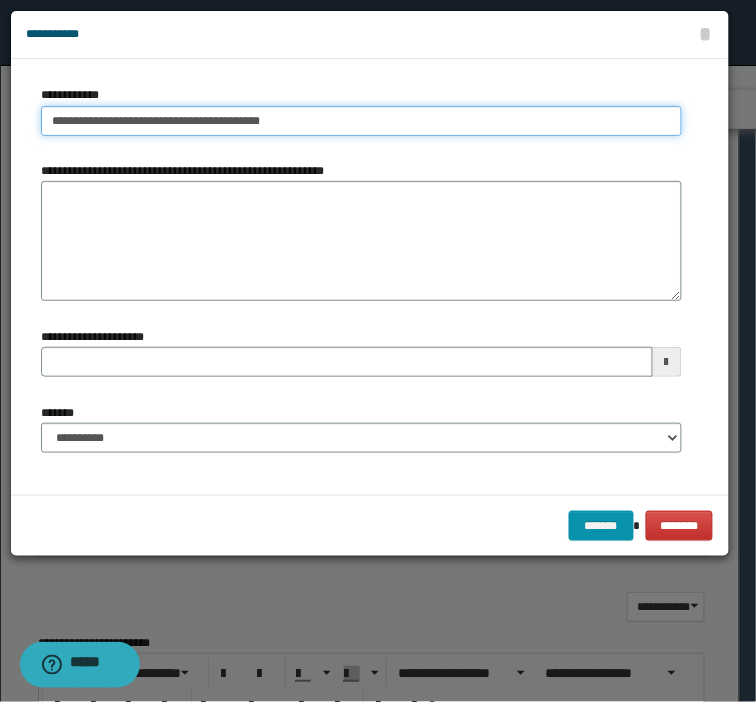 drag, startPoint x: 311, startPoint y: 128, endPoint x: -10, endPoint y: 131, distance: 321.014 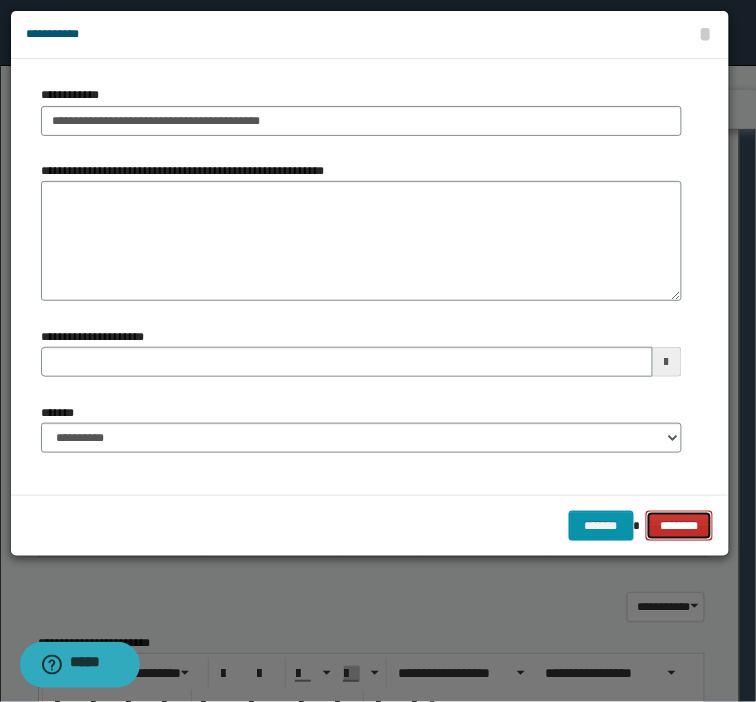 click on "********" at bounding box center [680, 526] 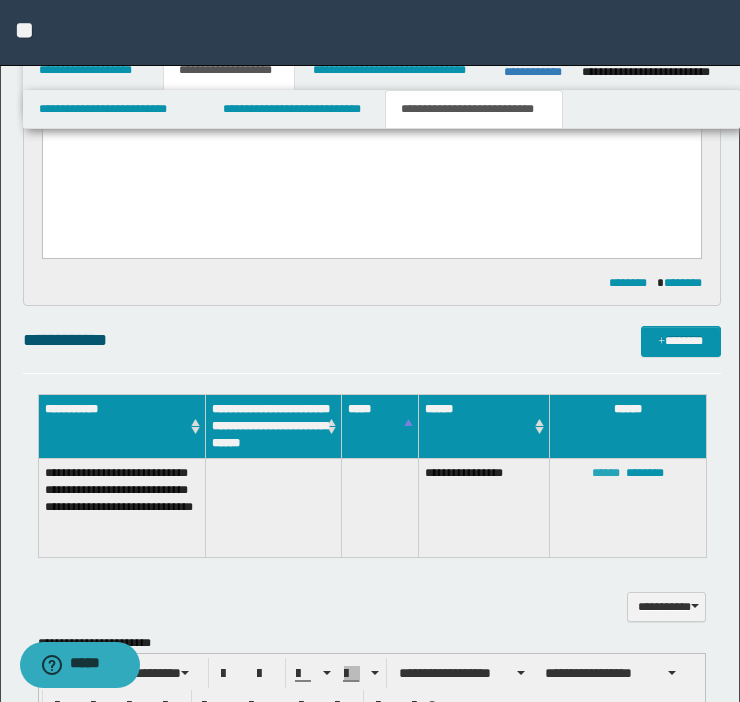 click on "******" at bounding box center [606, 473] 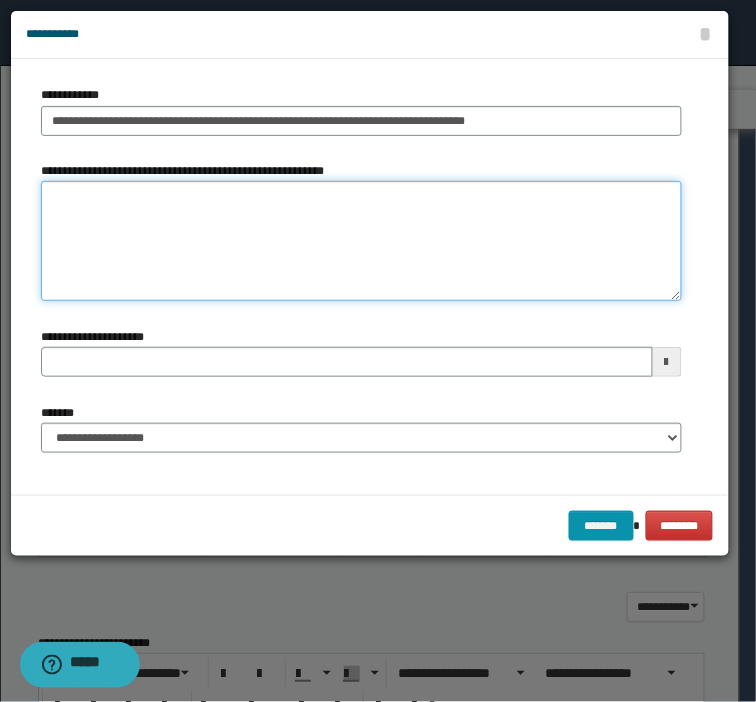 click on "**********" at bounding box center (361, 241) 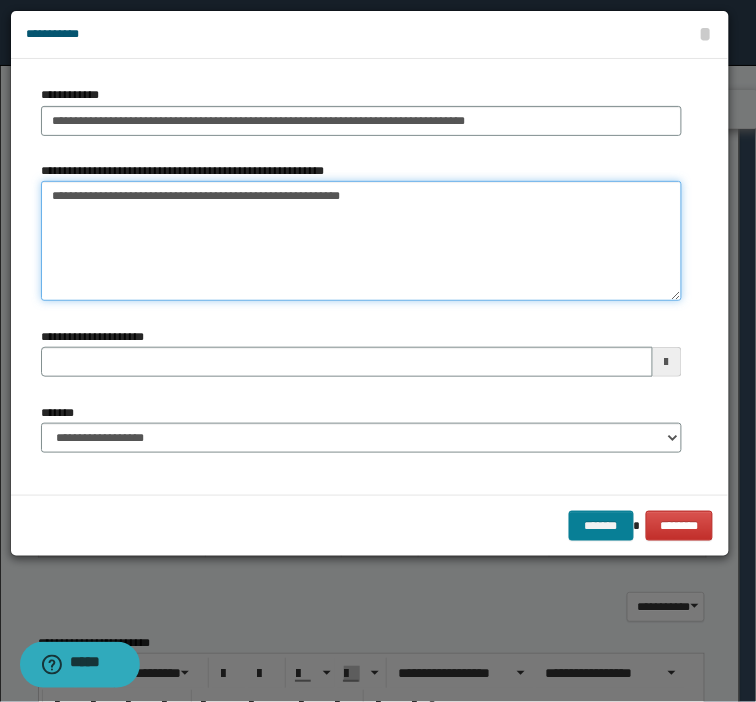 type on "**********" 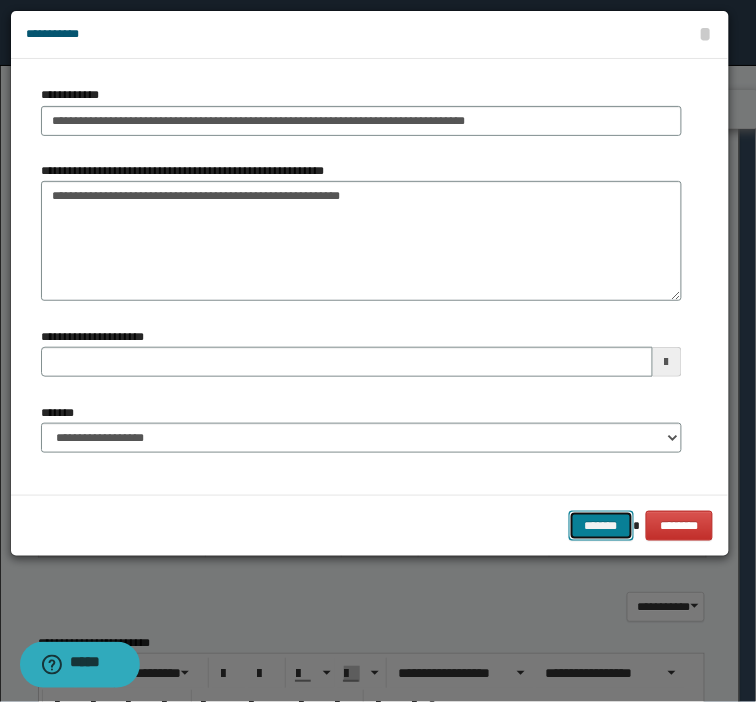 click on "*******" at bounding box center [601, 526] 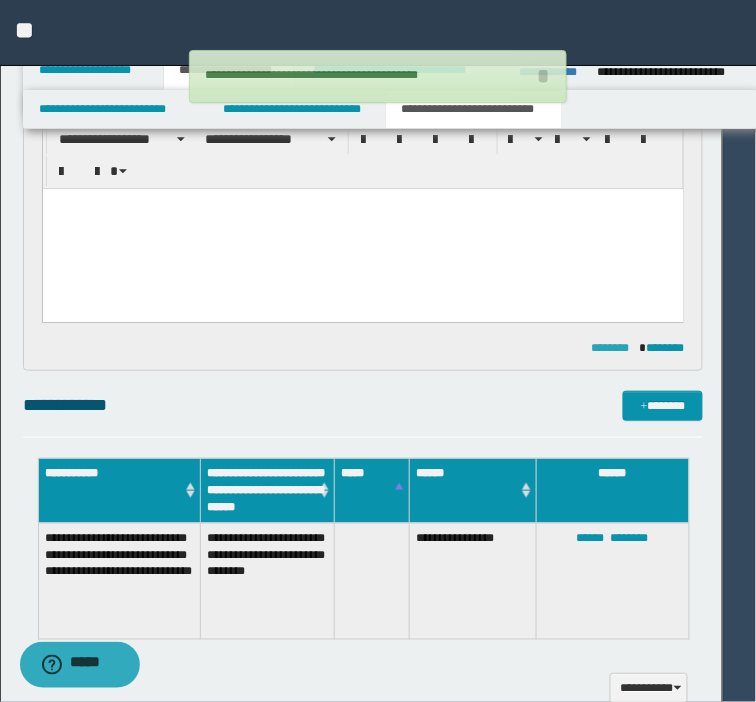 type 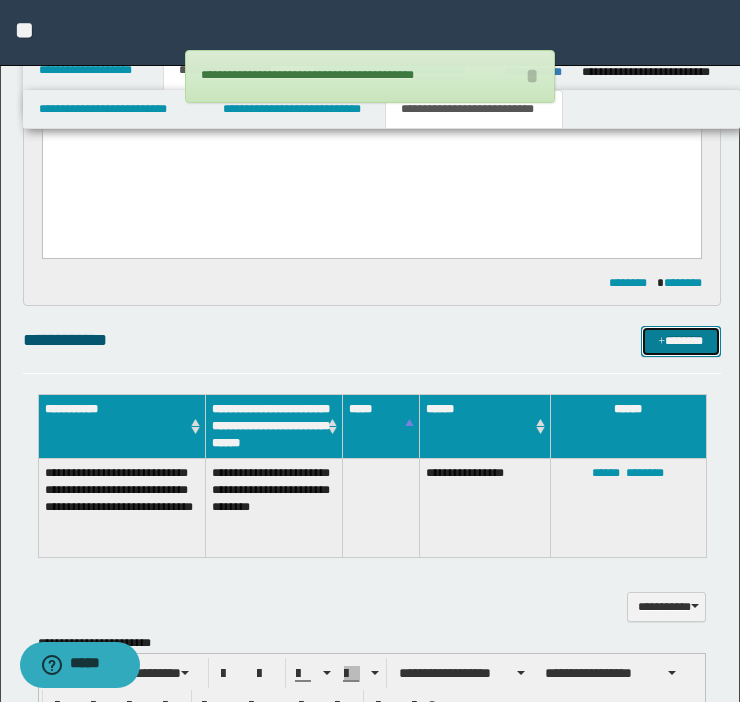 click on "*******" at bounding box center [681, 341] 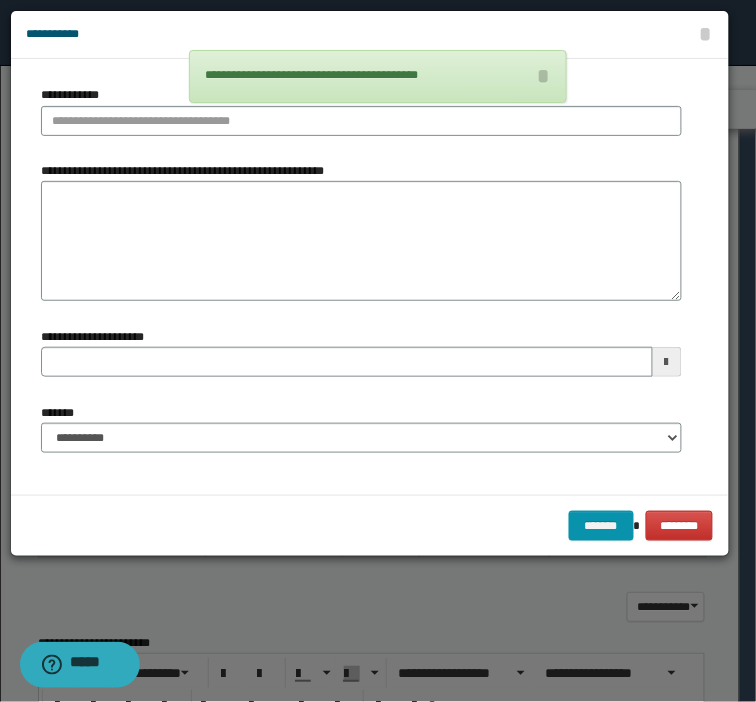 type 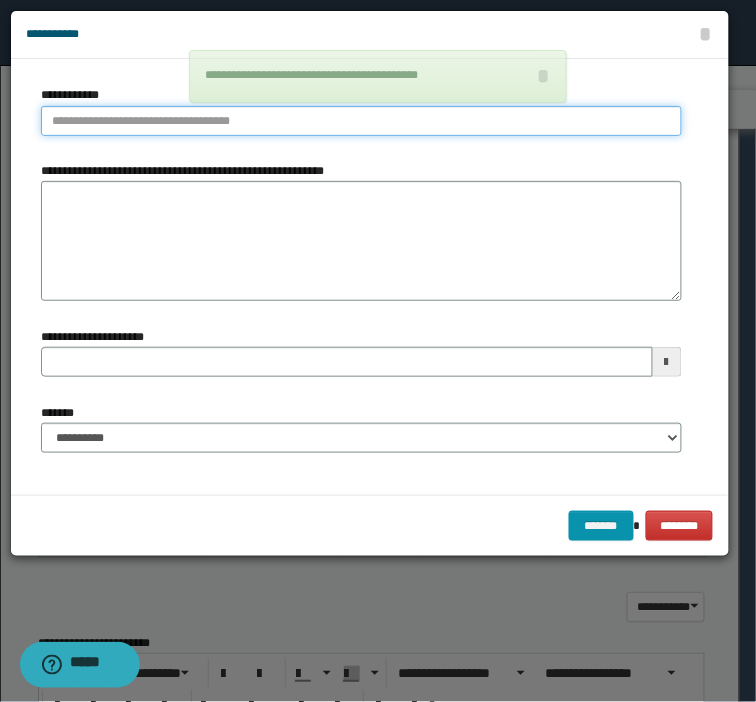 type on "**********" 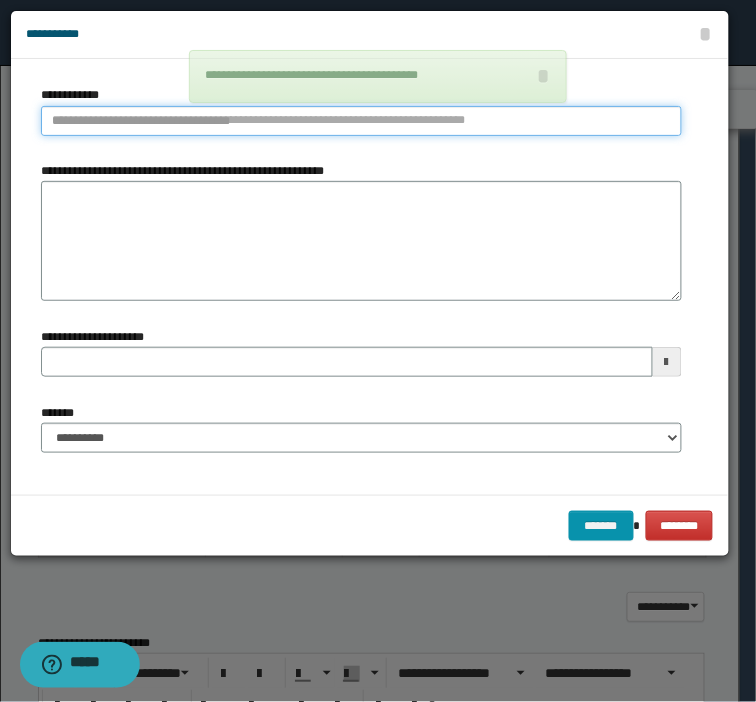 click on "**********" at bounding box center (361, 121) 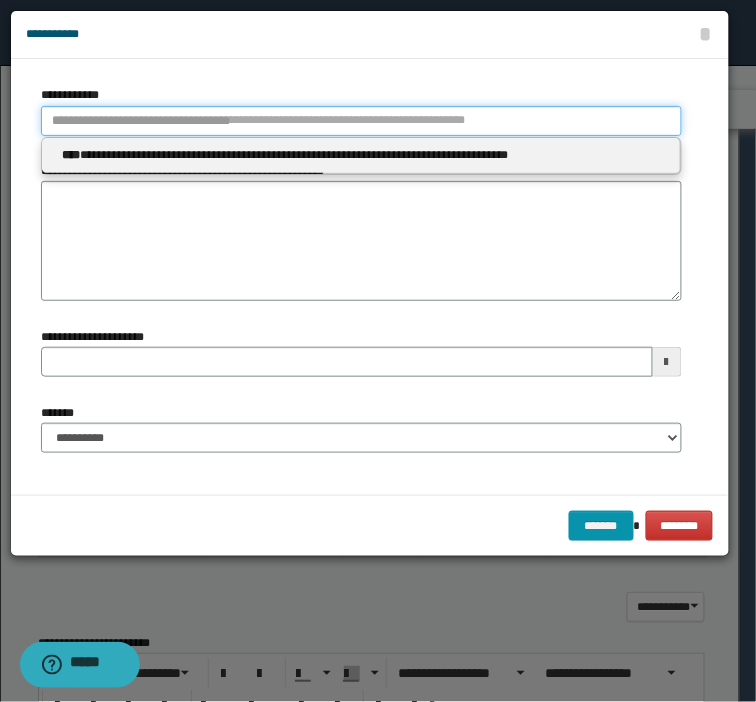 type 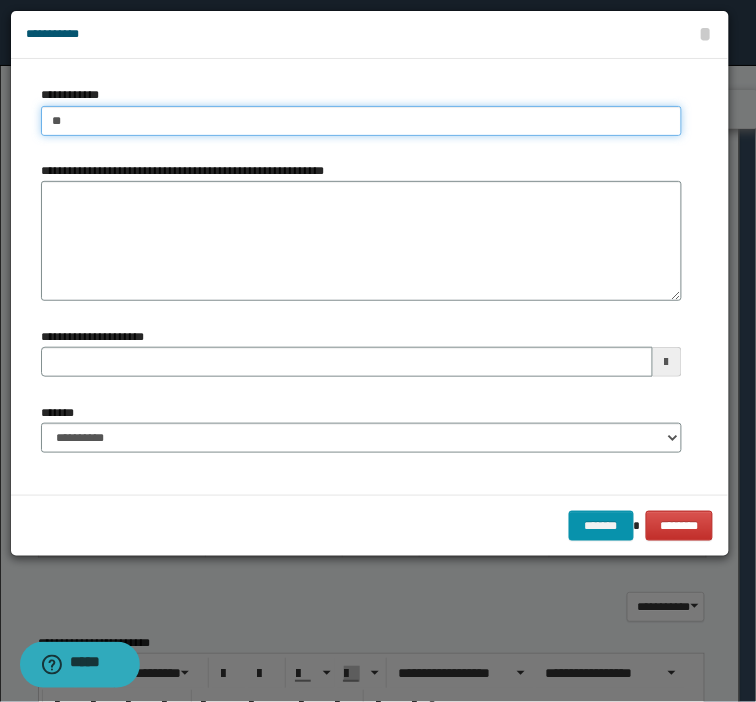 type on "***" 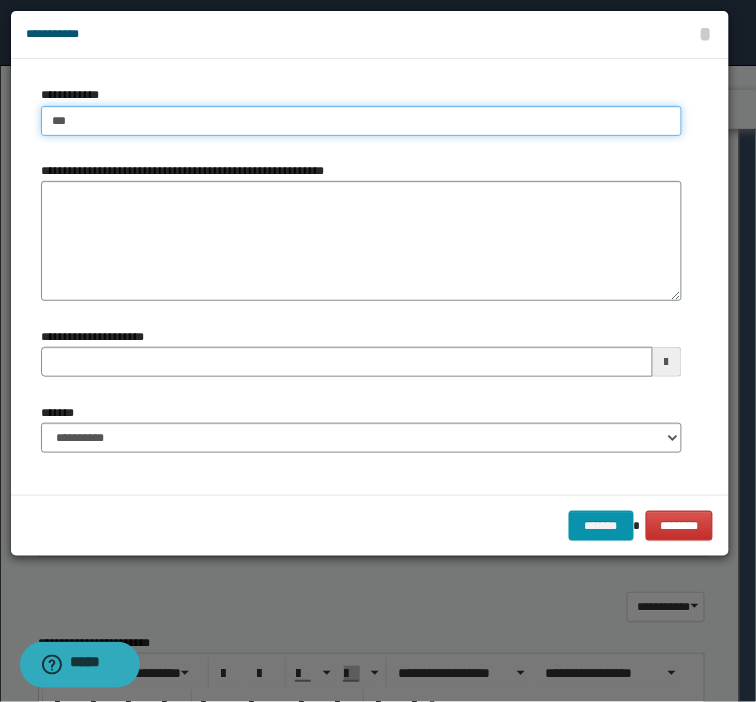 type on "***" 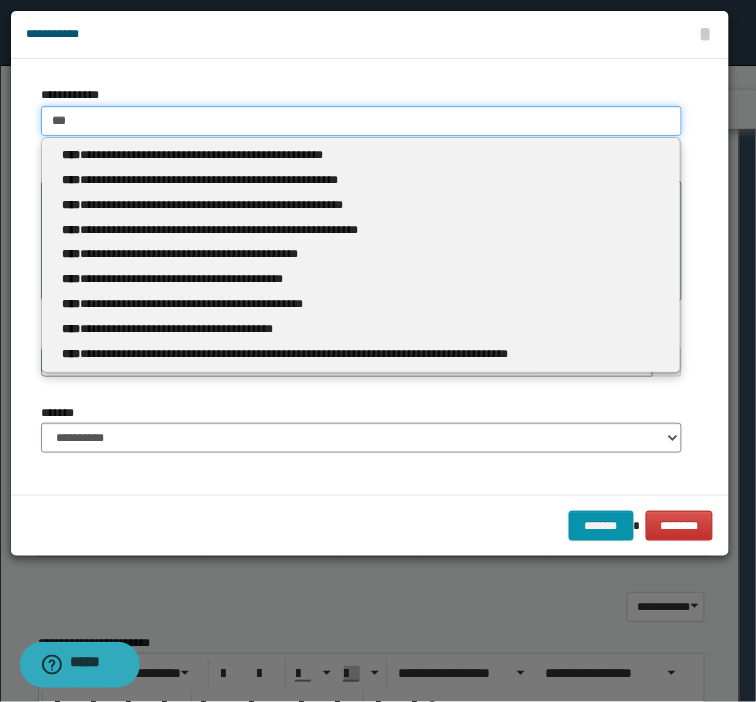 type 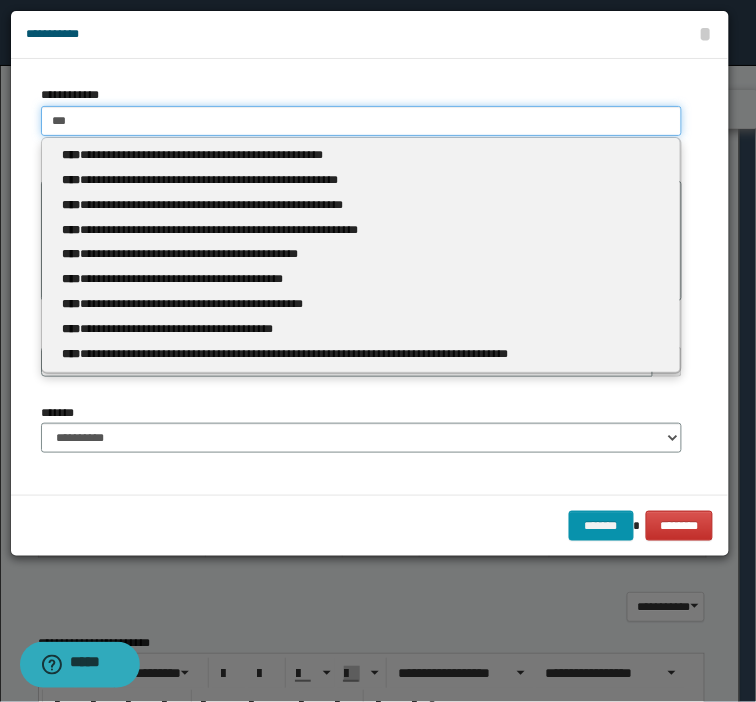 type on "****" 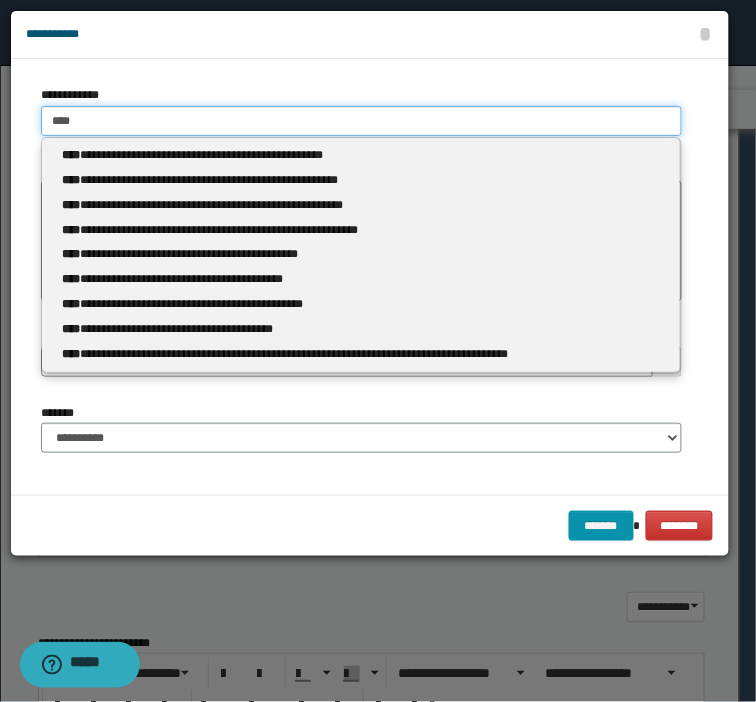 type on "****" 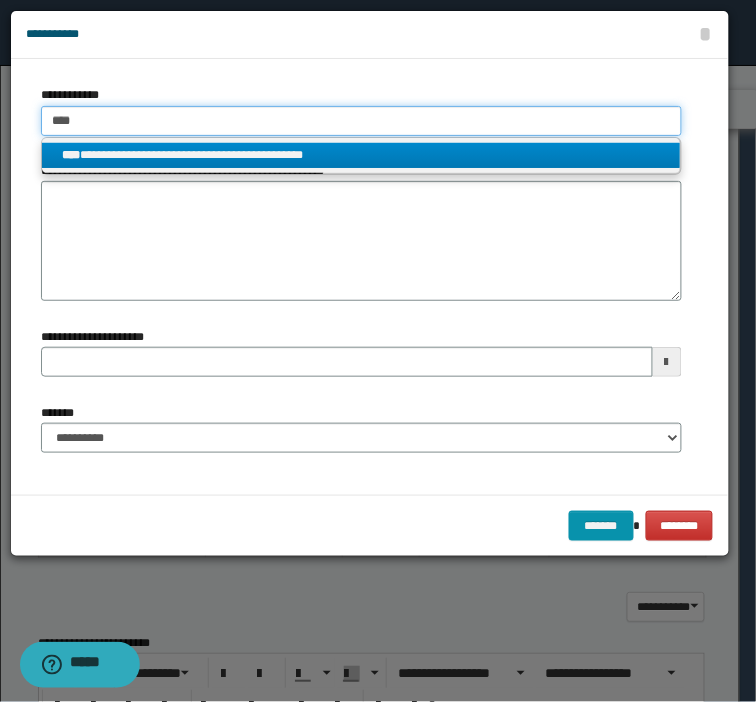 type on "****" 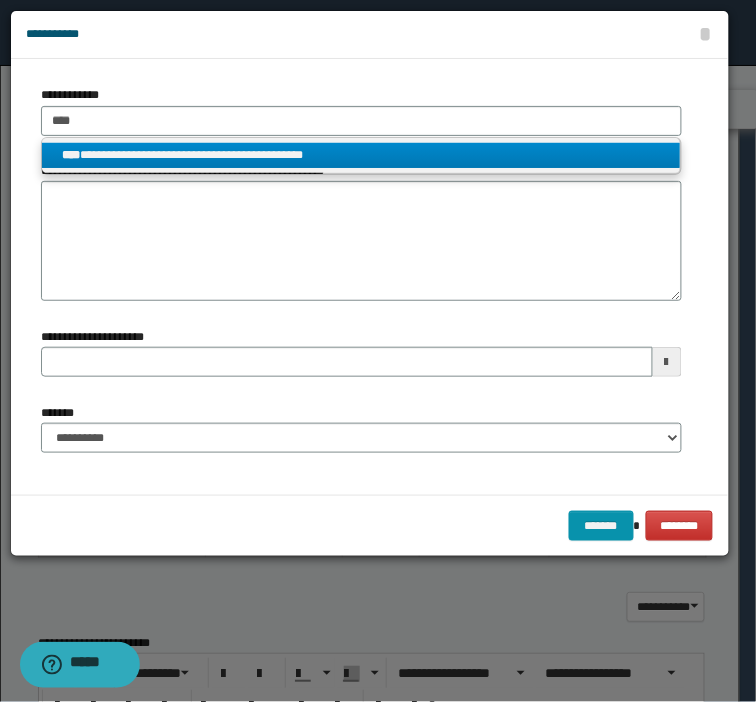 click on "**********" at bounding box center (361, 155) 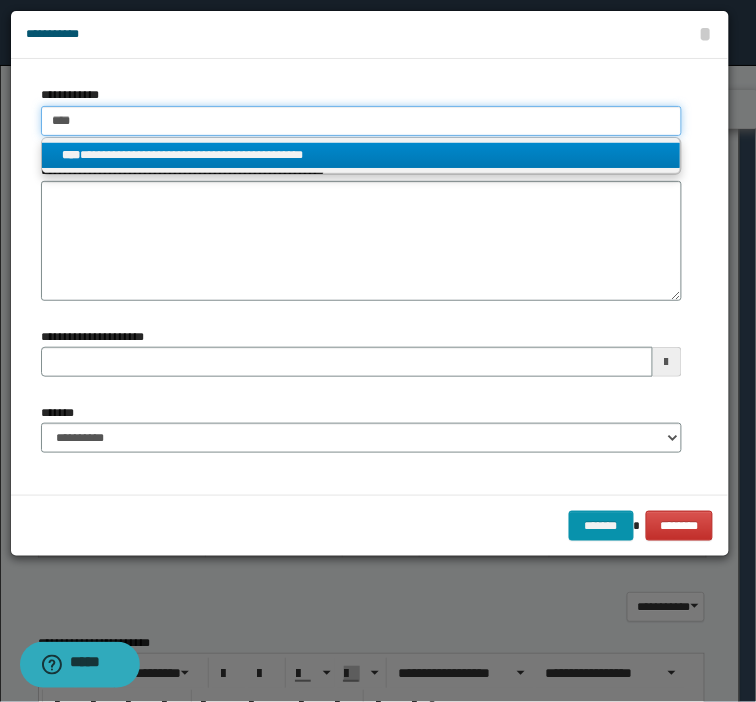 type 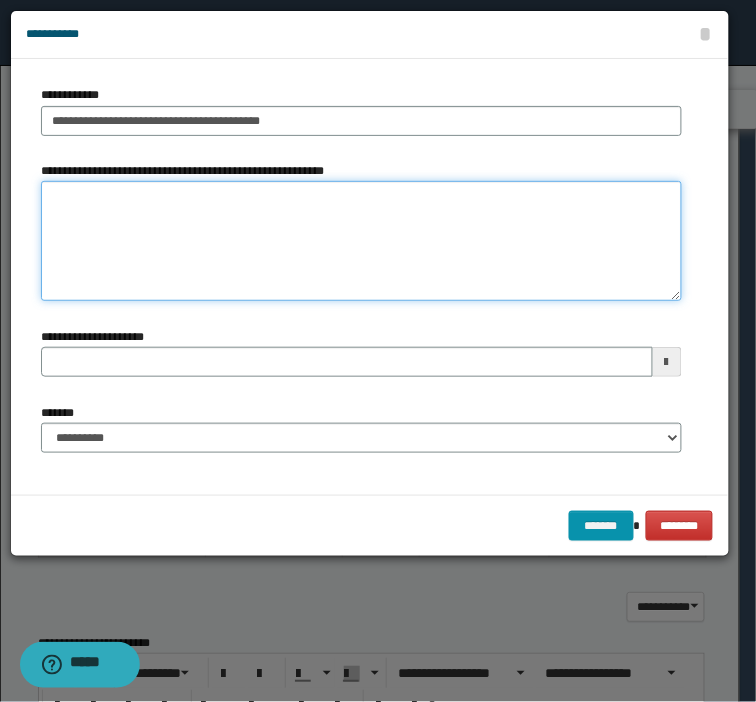 click on "**********" at bounding box center (361, 241) 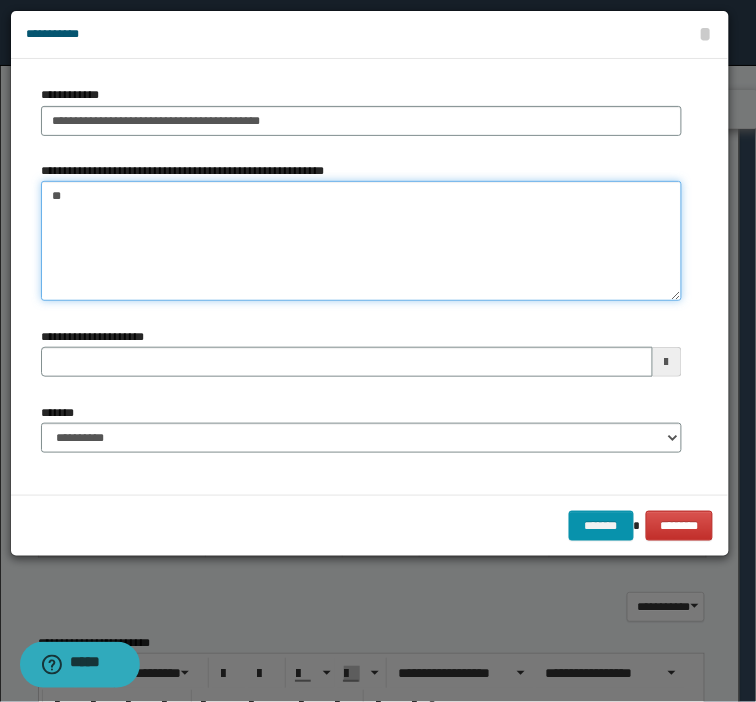 type on "*" 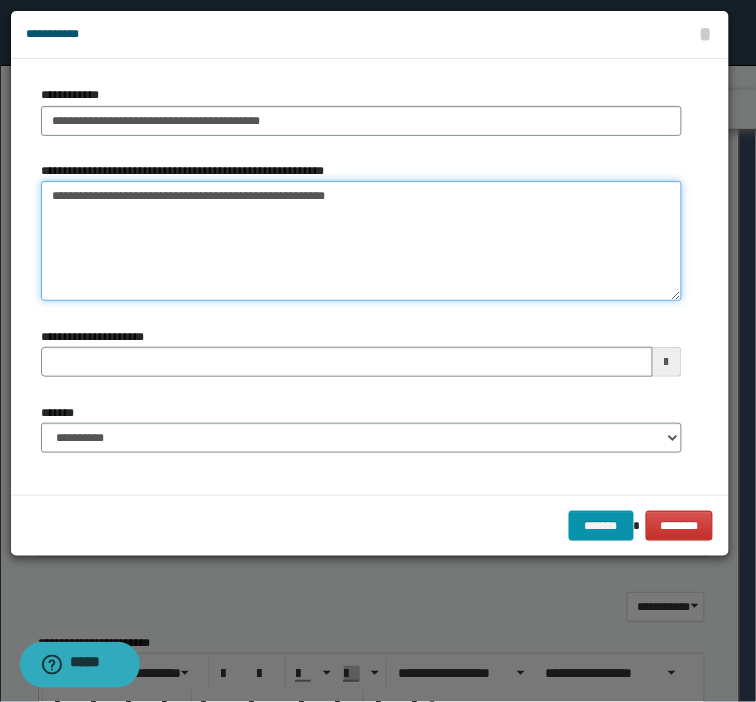type on "**********" 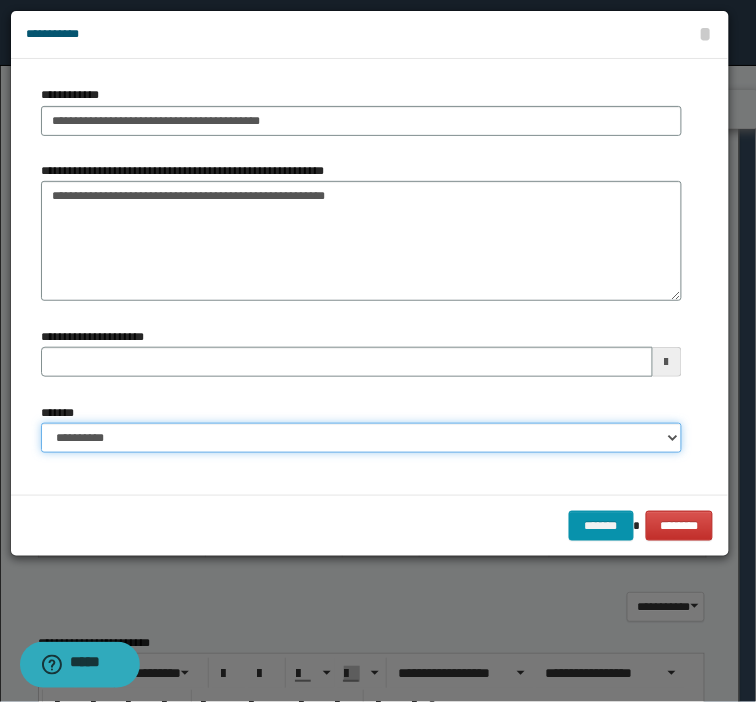 click on "**********" at bounding box center (361, 438) 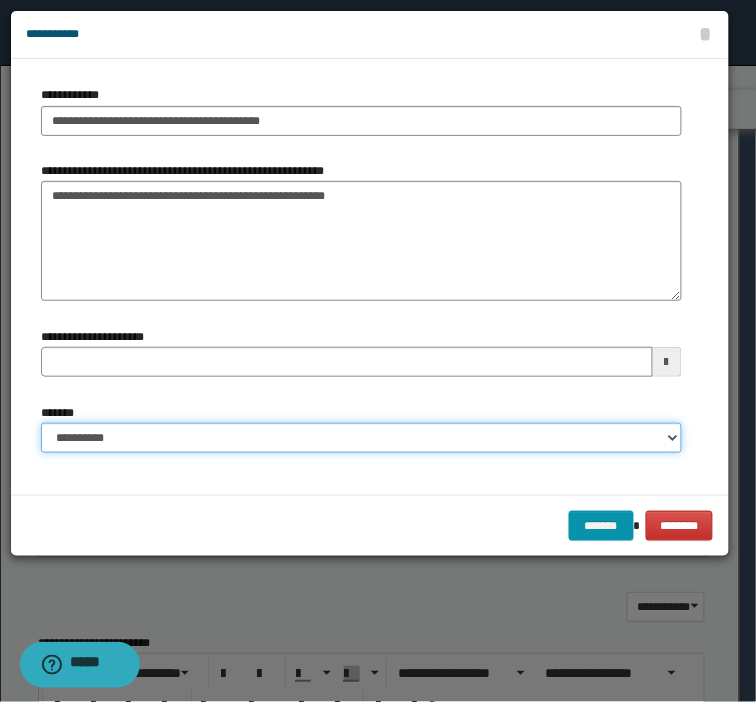 select on "*" 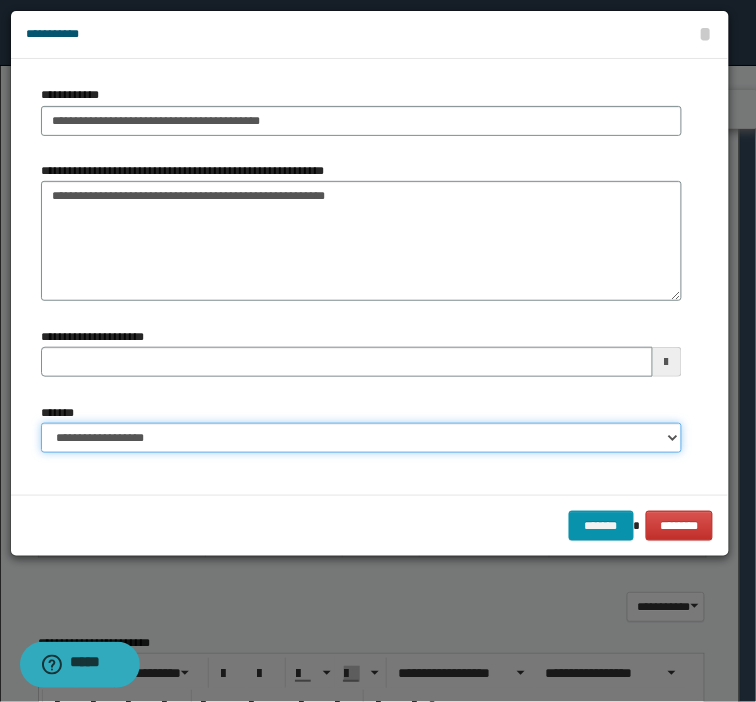 click on "**********" at bounding box center (361, 438) 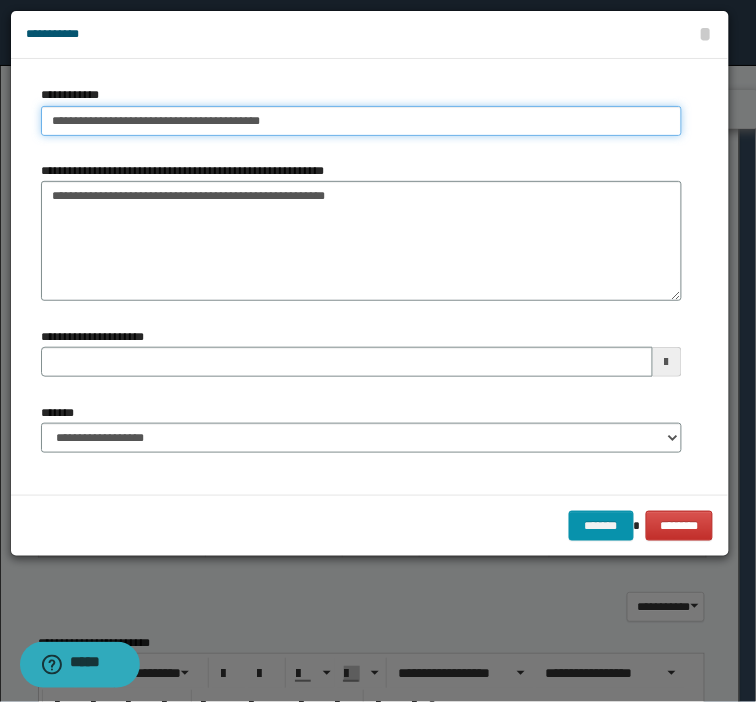 type on "**********" 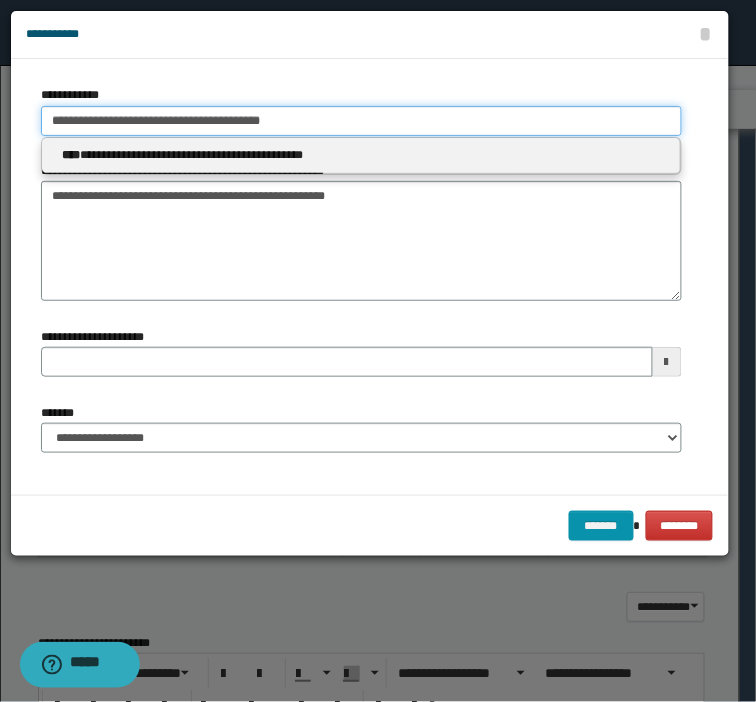 click on "**********" at bounding box center [361, 121] 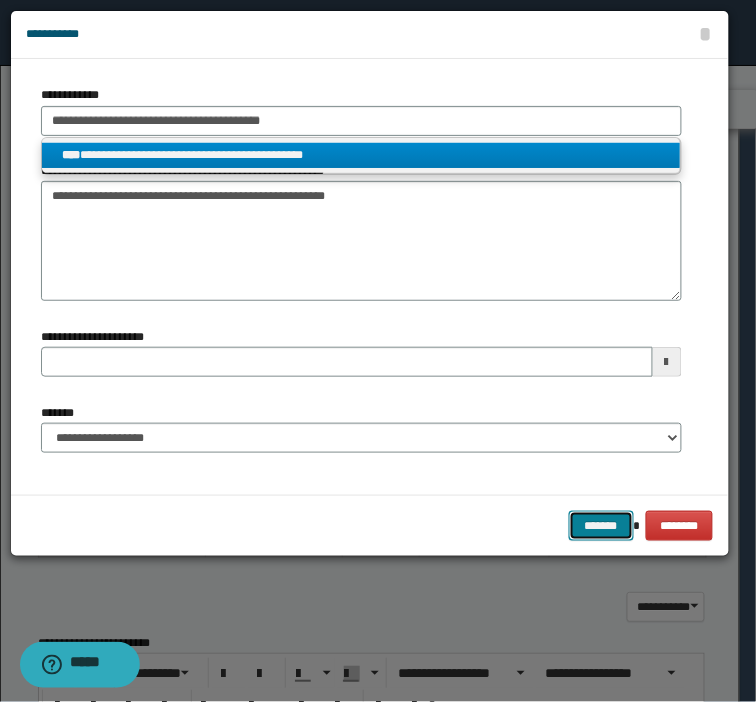 type 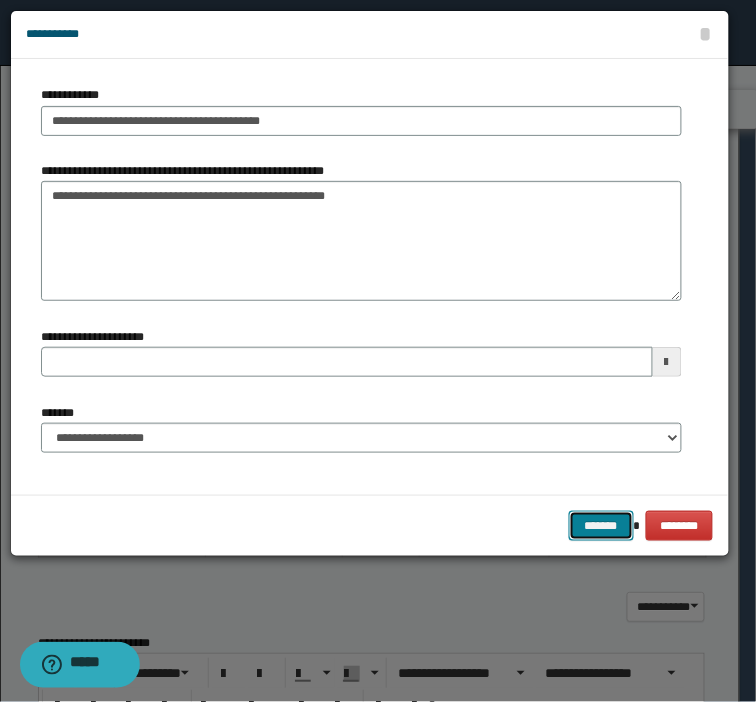 click on "*******" at bounding box center [601, 526] 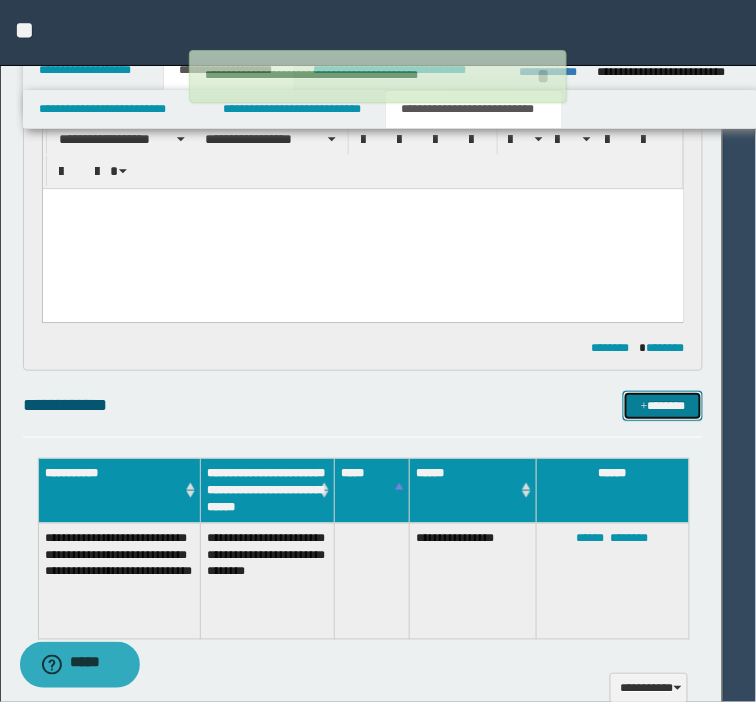 type 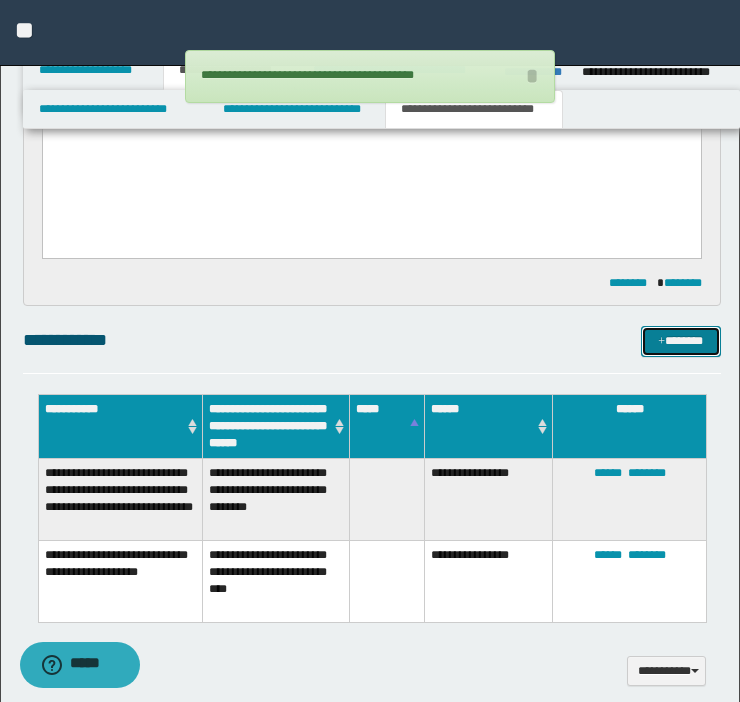 click on "*******" at bounding box center [681, 341] 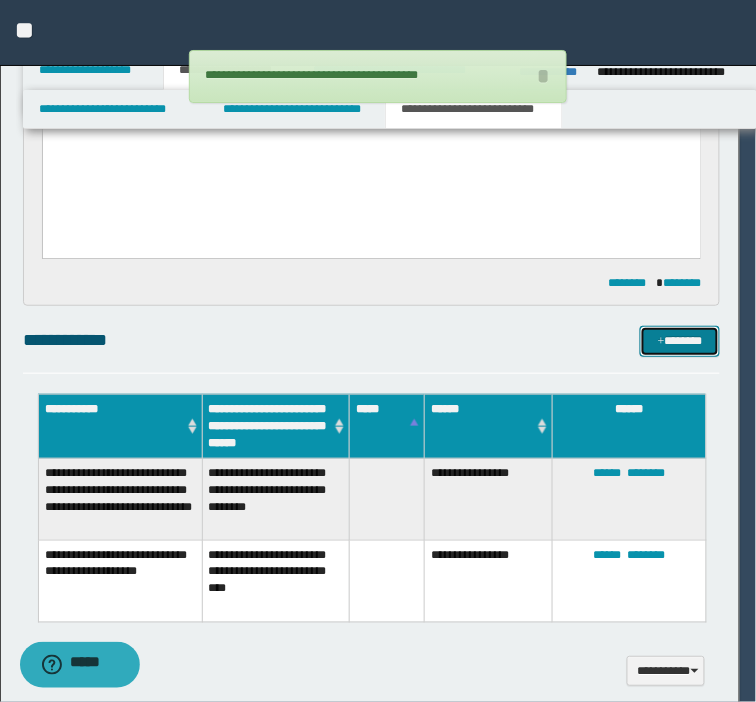 type 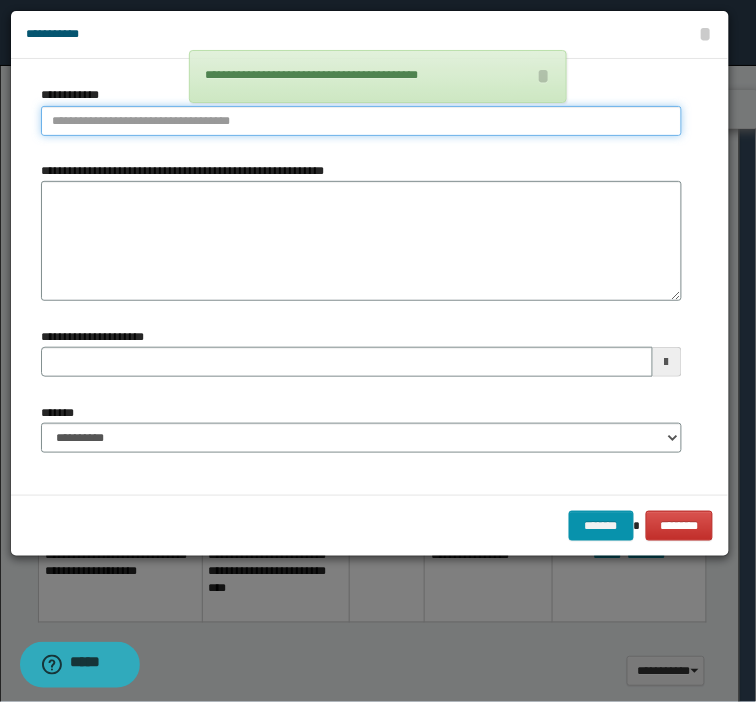 type on "**********" 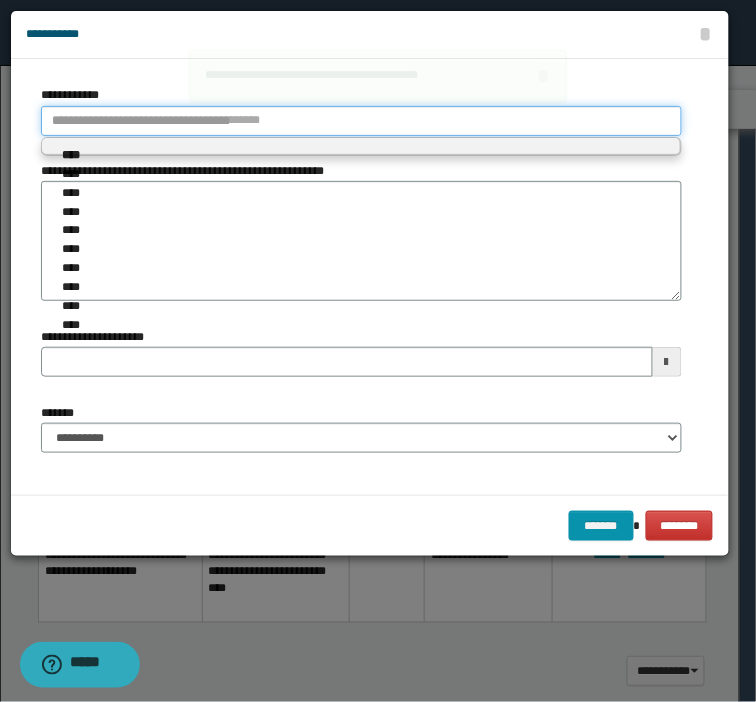 click on "**********" at bounding box center [361, 121] 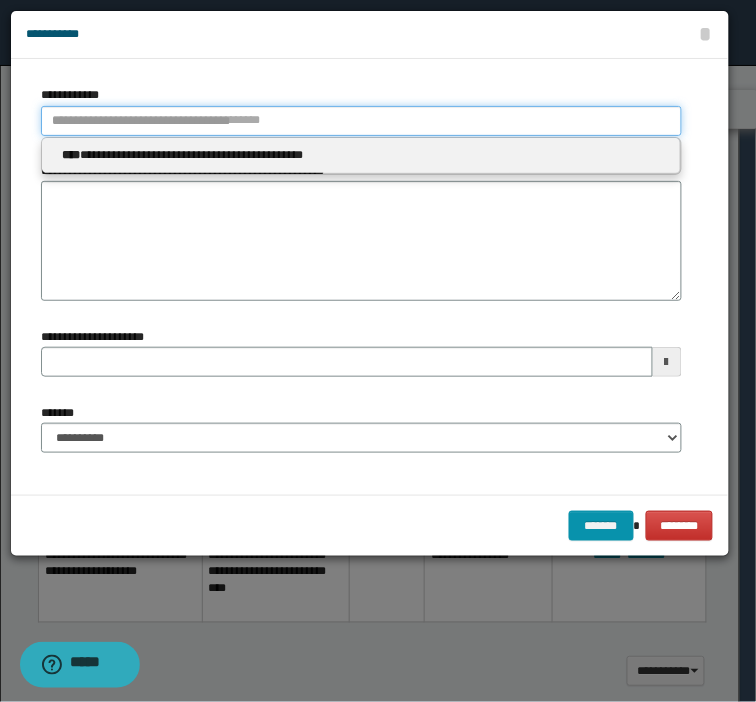 type 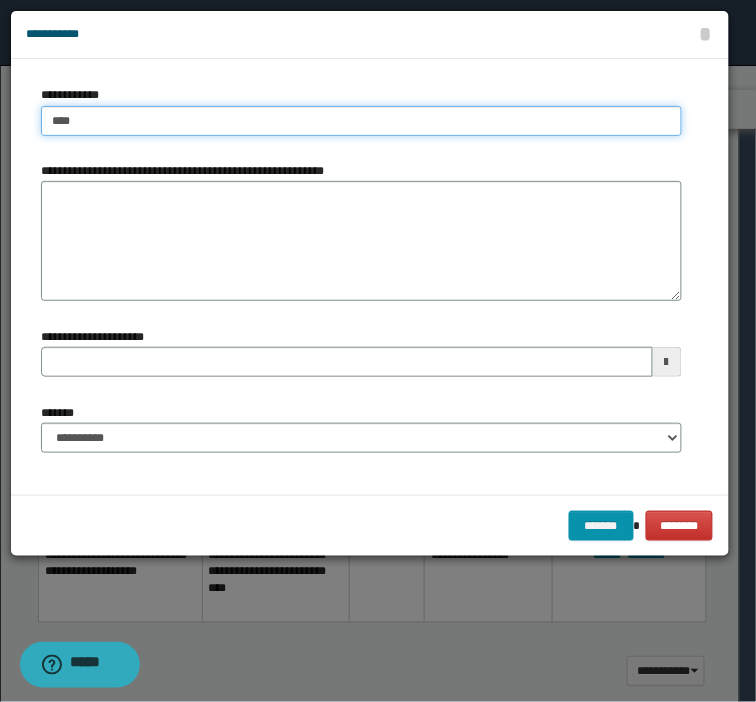 click on "****" at bounding box center (361, 121) 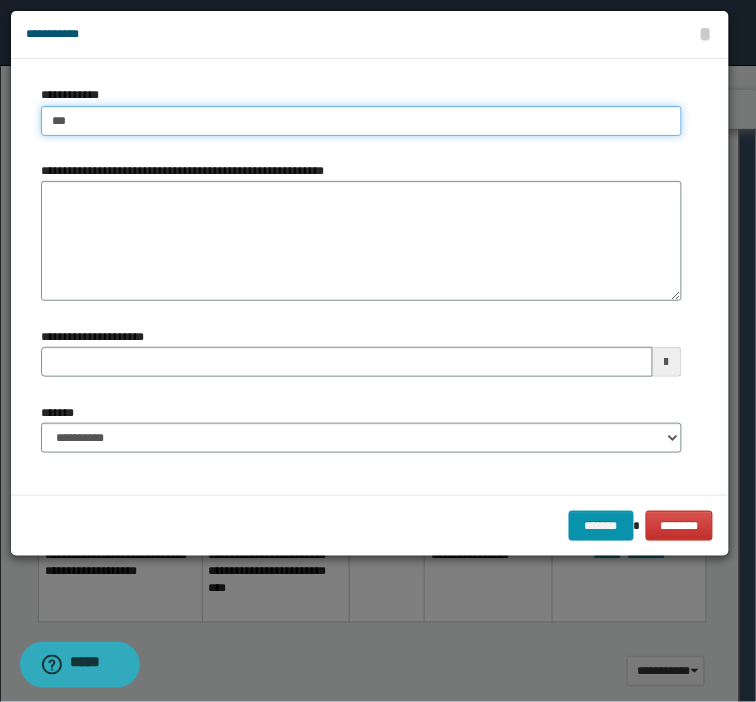 type on "***" 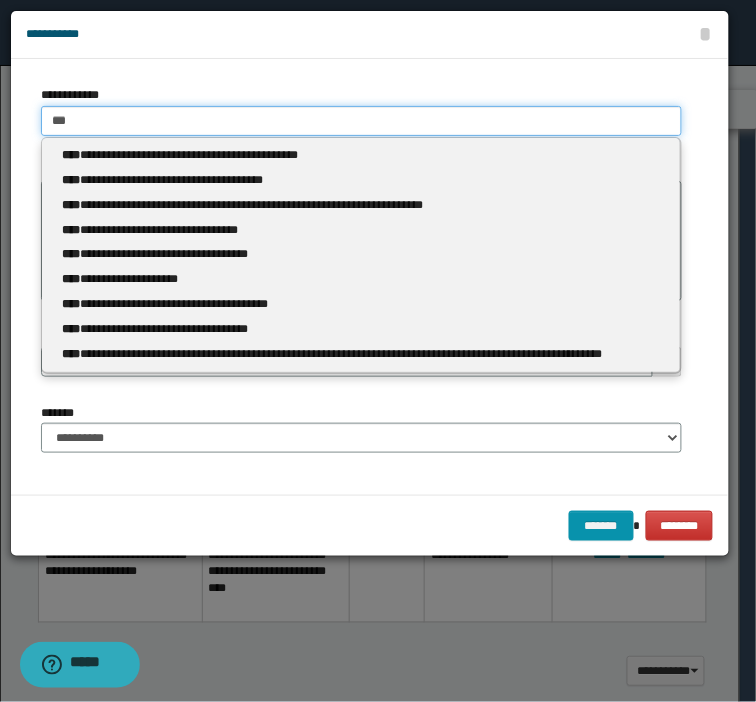 type 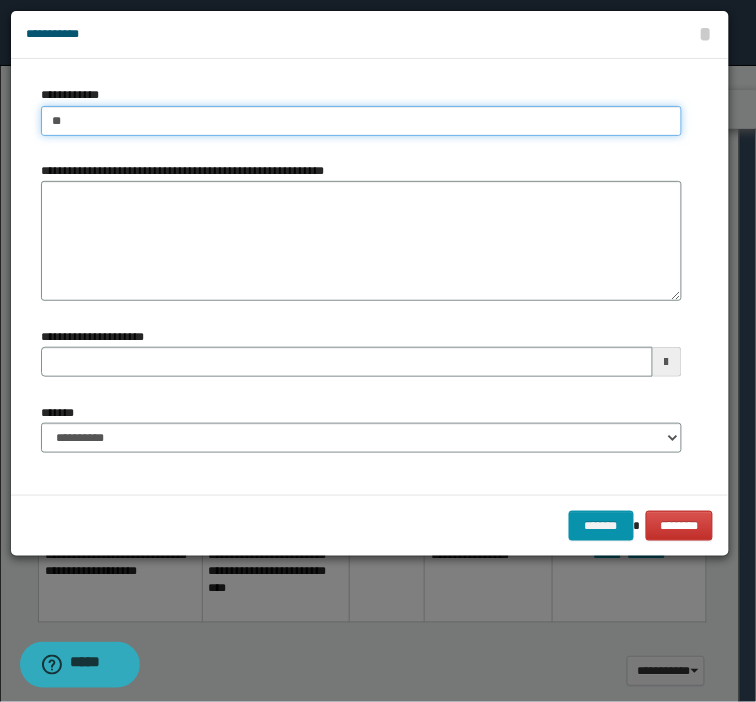 type on "*" 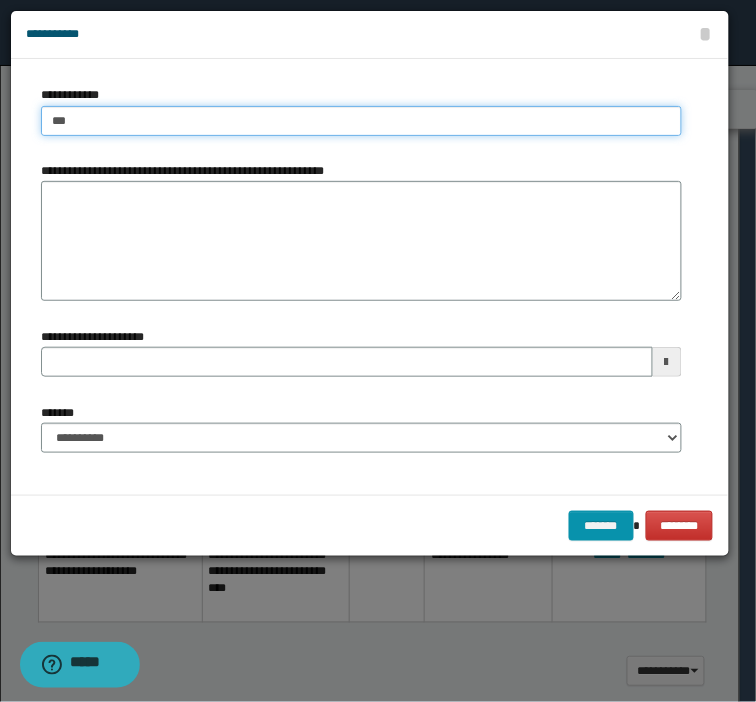 type on "***" 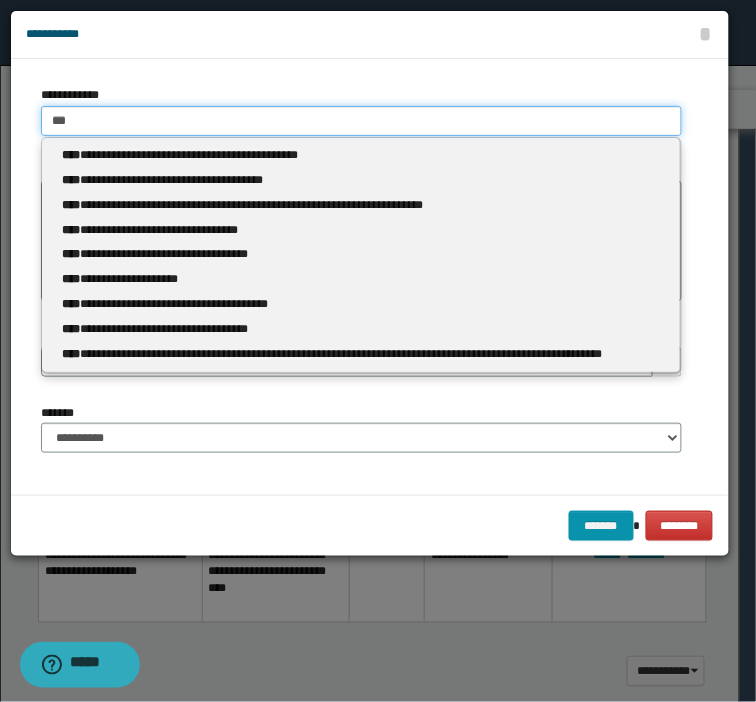 type 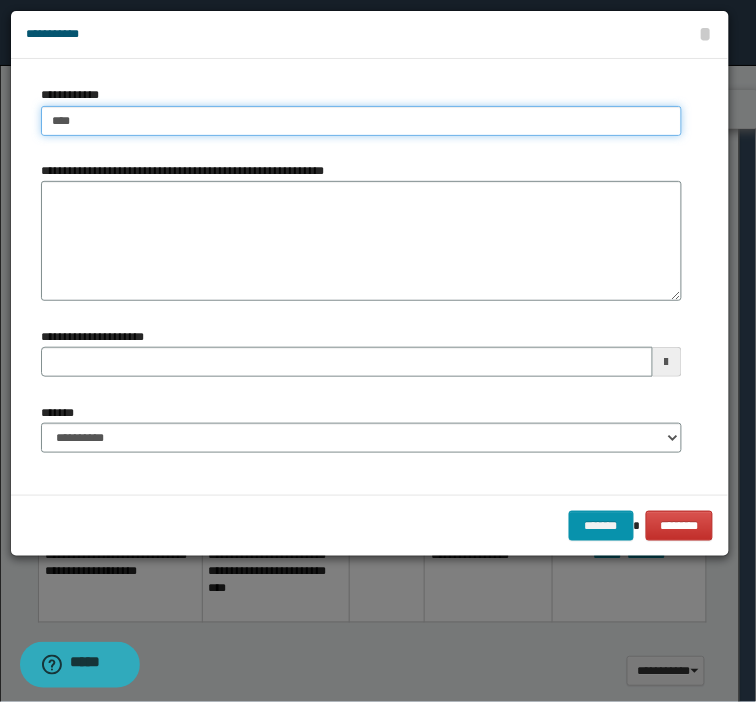 click on "****" at bounding box center (361, 121) 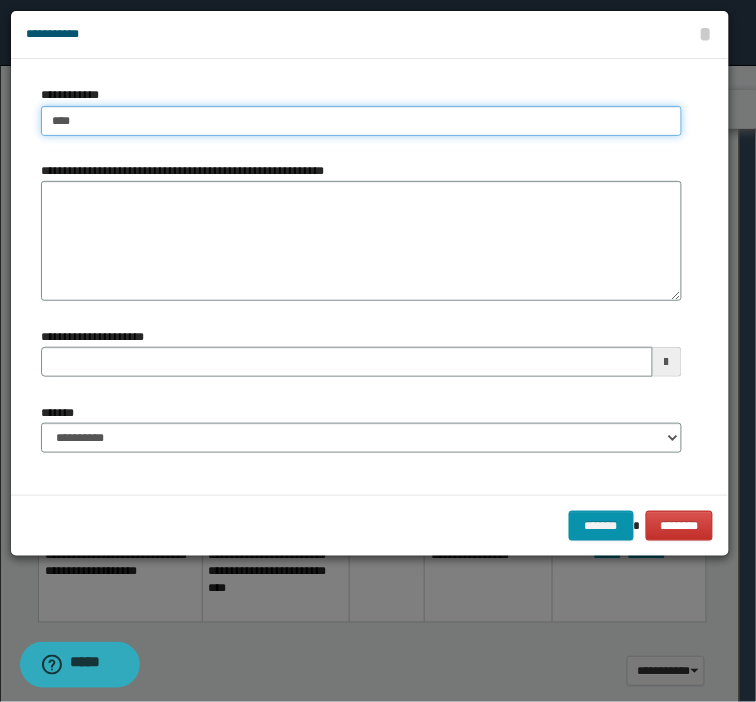 click on "****" at bounding box center (361, 121) 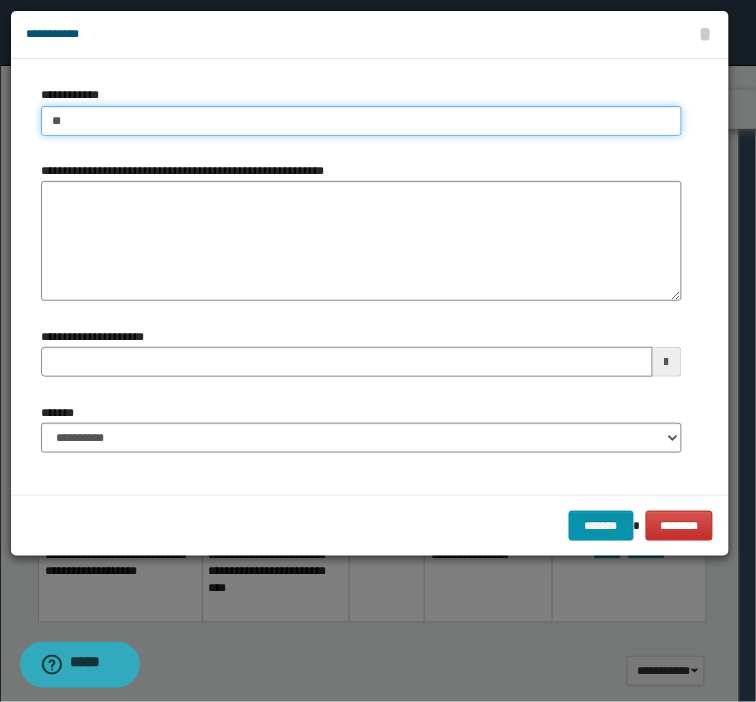 type on "*" 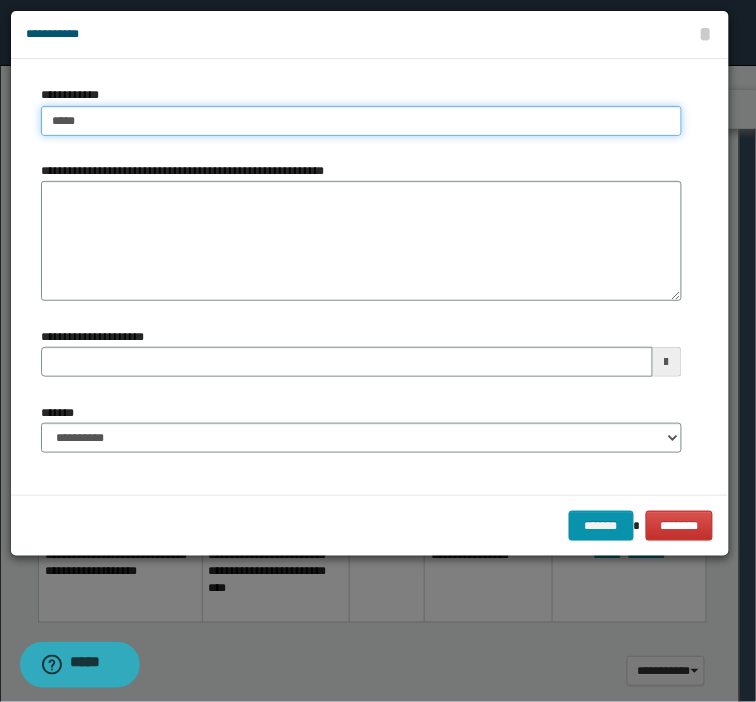type on "*****" 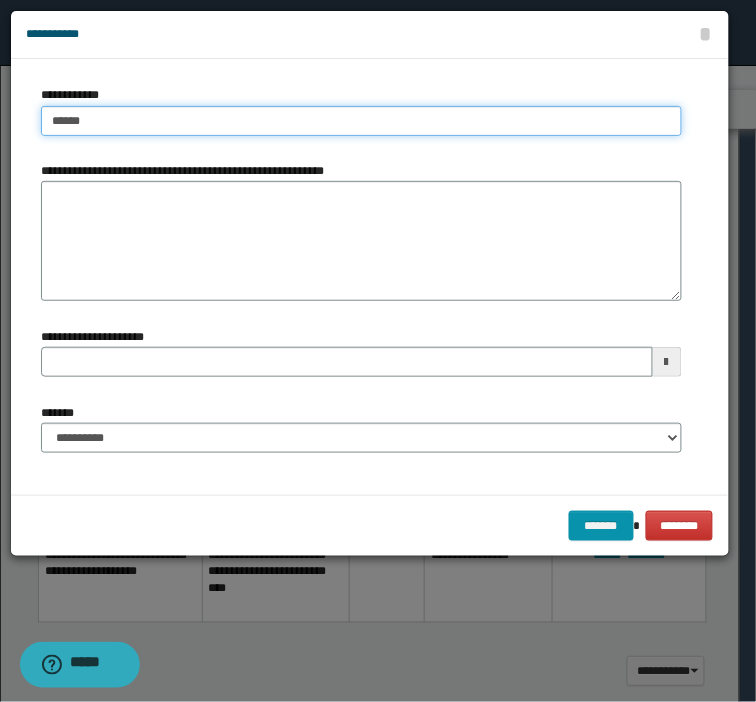 type on "*****" 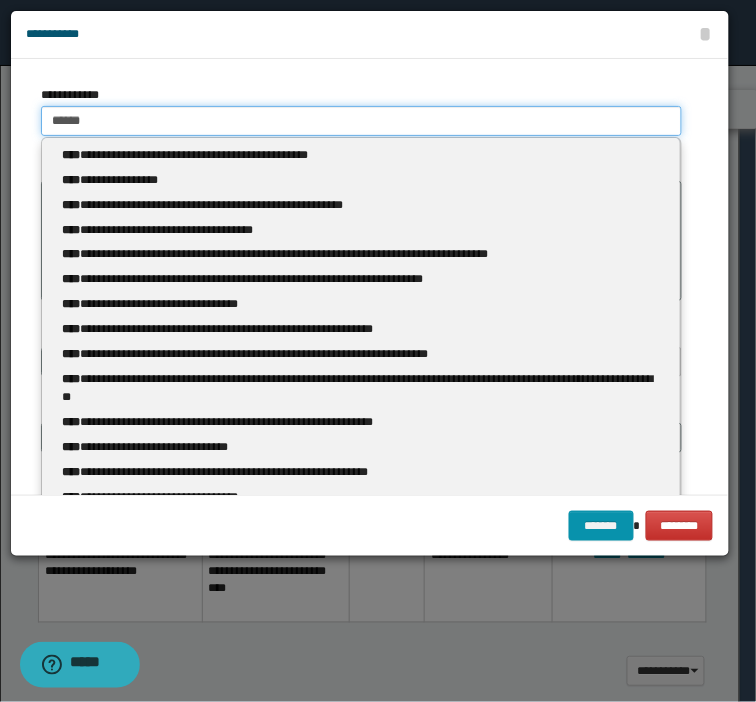 type 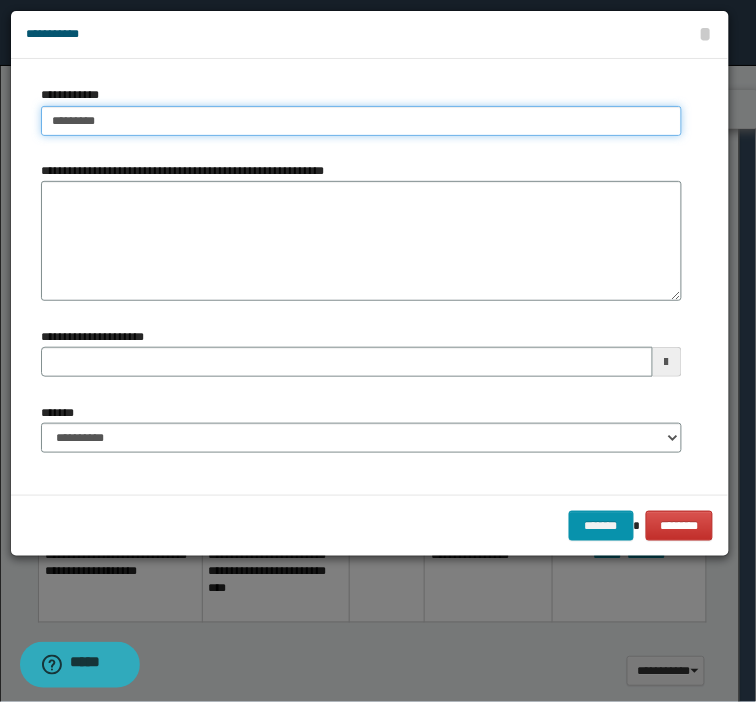 type on "**********" 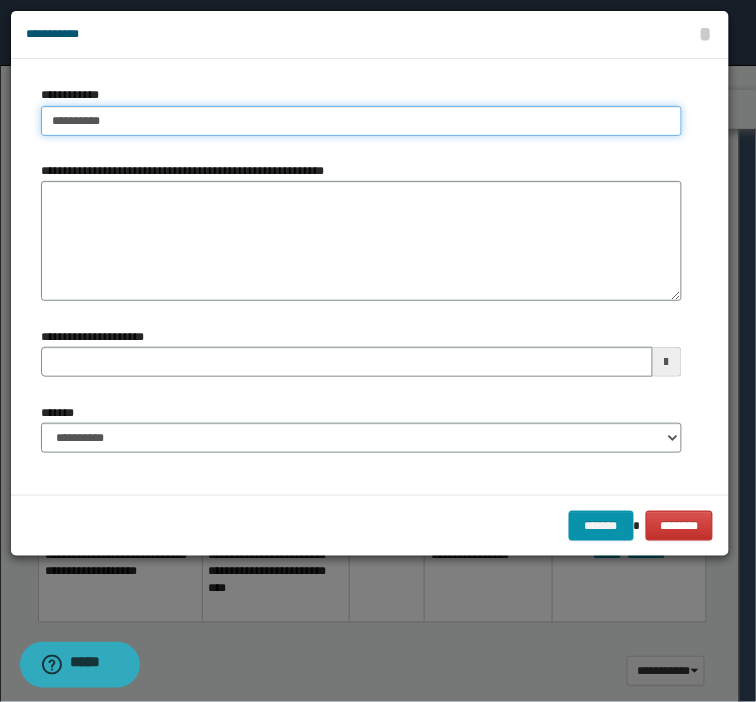type on "**********" 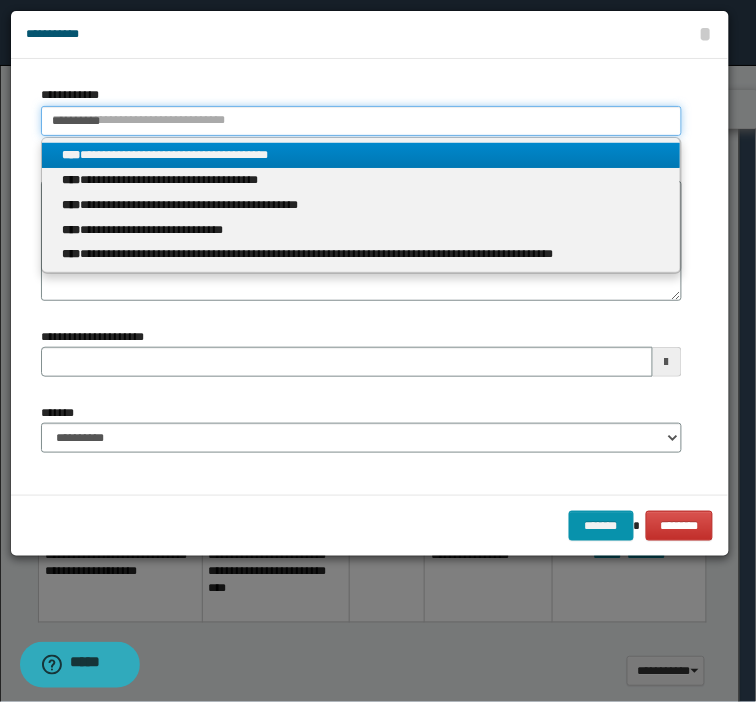 click on "**********" at bounding box center (361, 121) 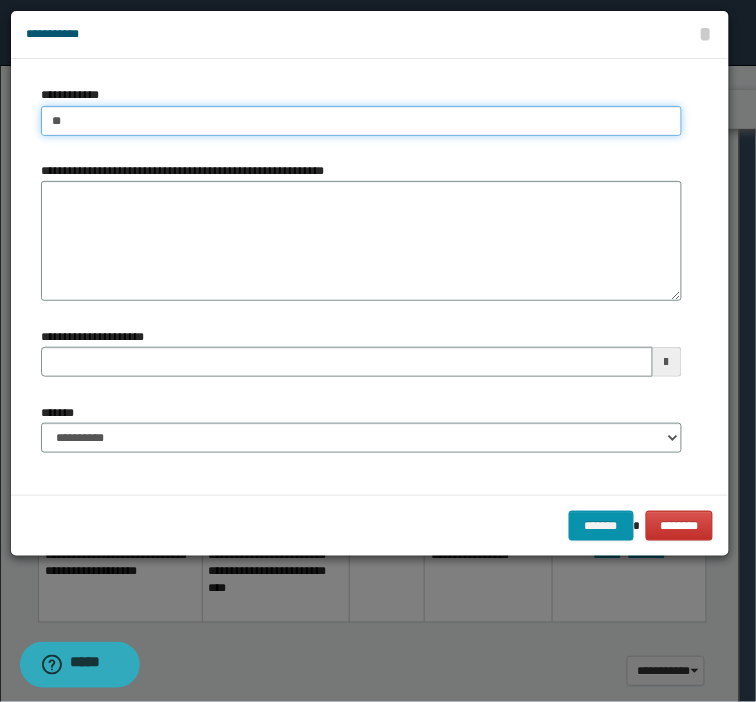 type on "***" 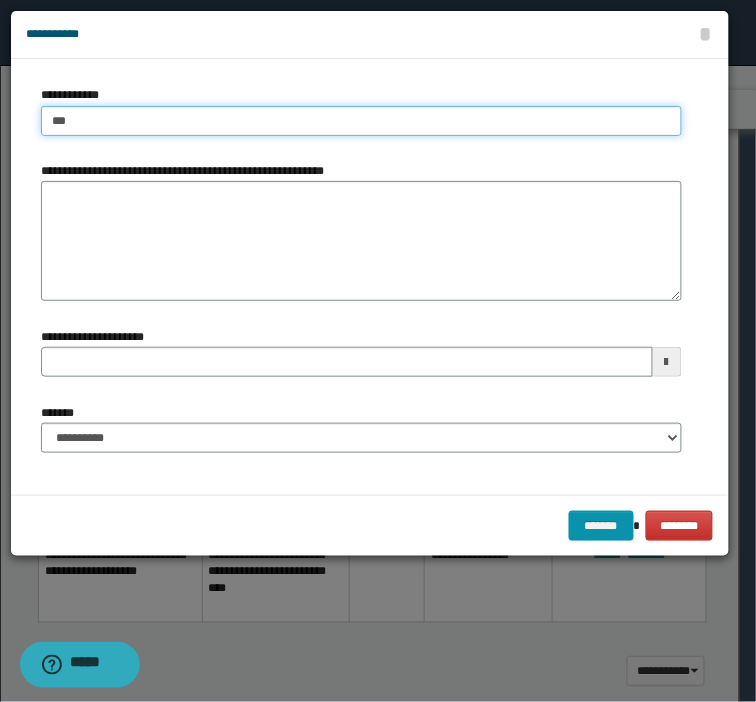type on "***" 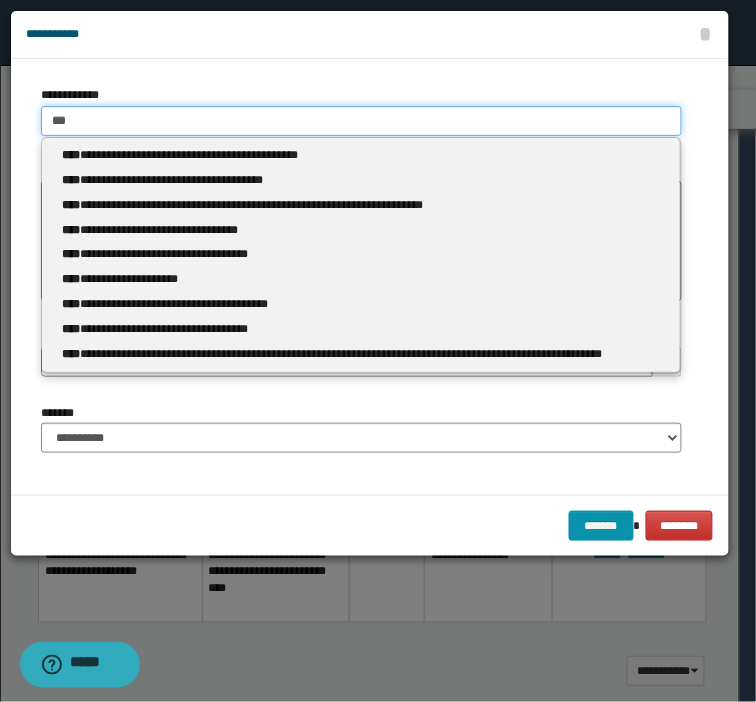 type 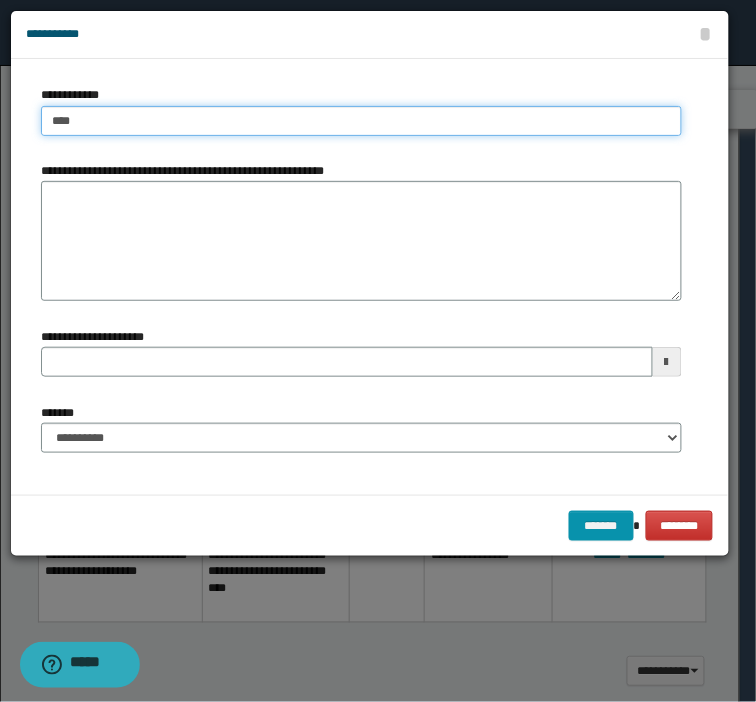 click on "*******" at bounding box center [601, 526] 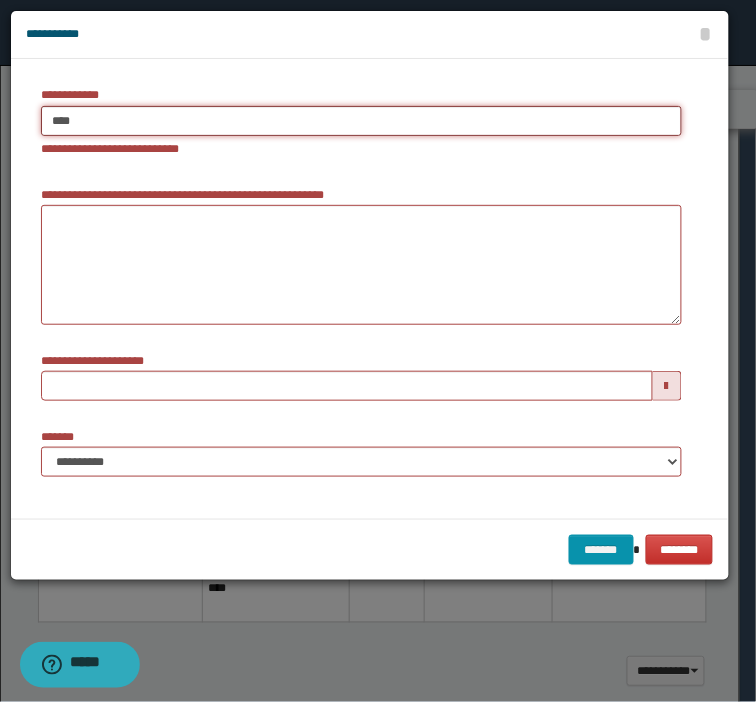 click on "****" at bounding box center (361, 121) 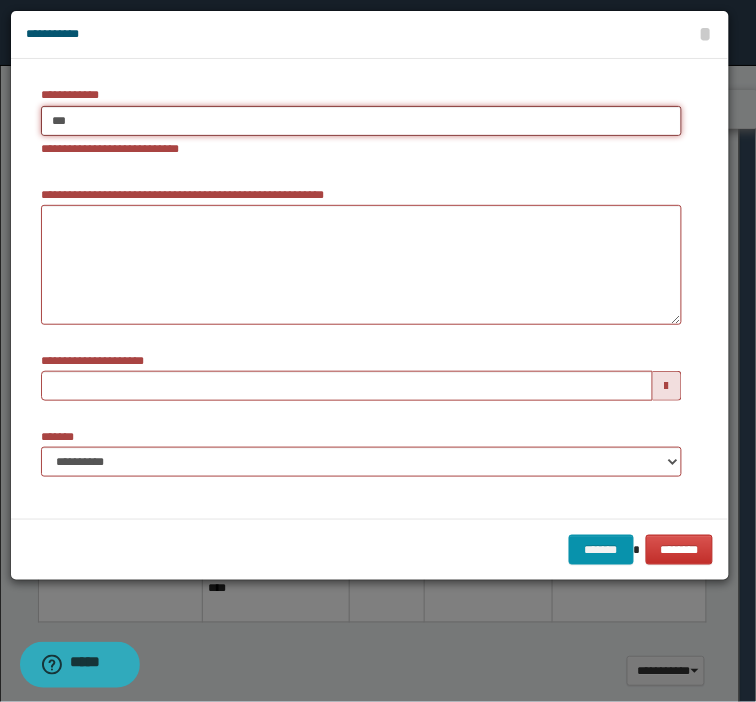 type on "***" 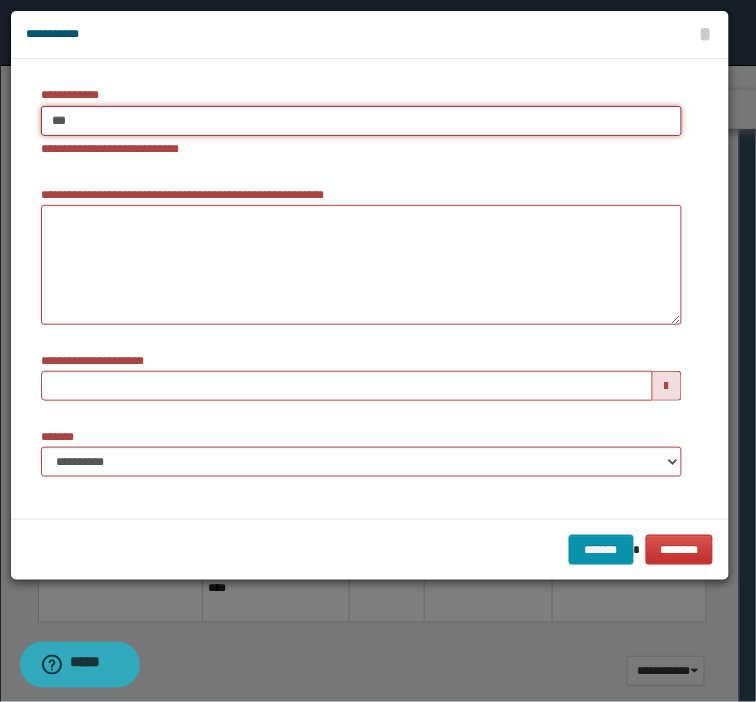 type 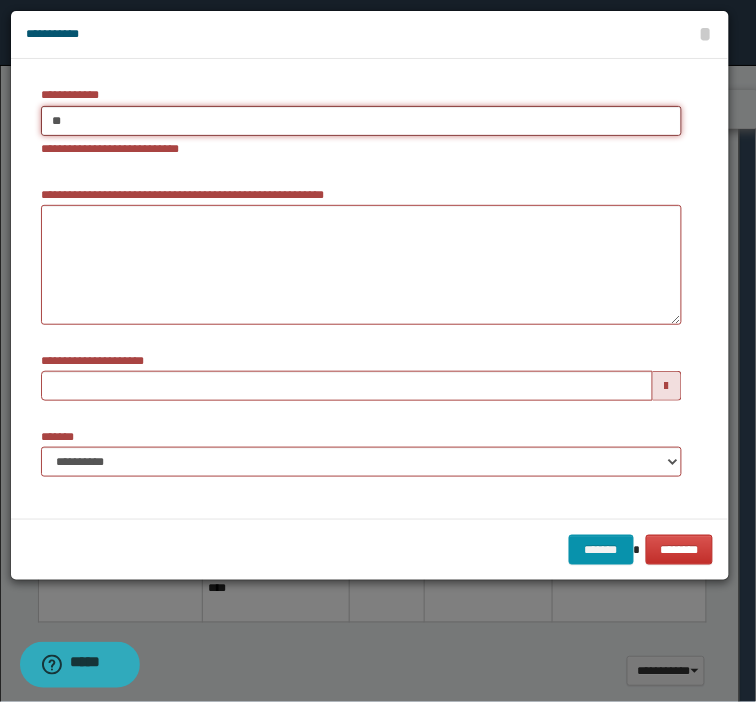 type on "*" 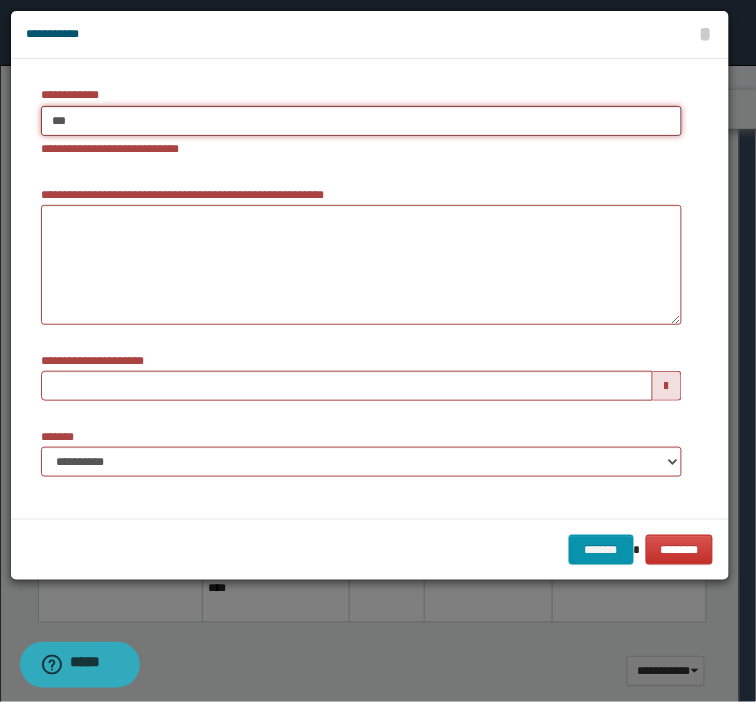 type on "****" 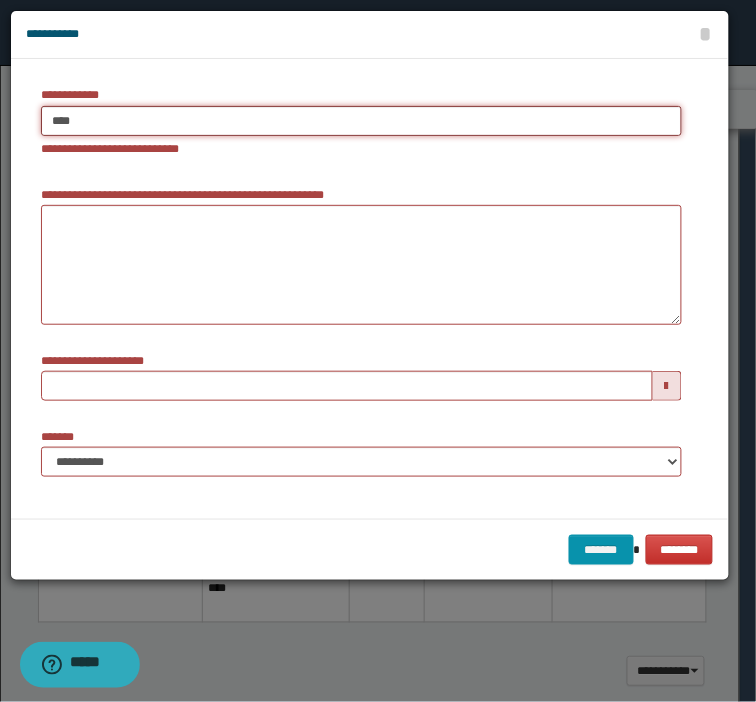 type on "****" 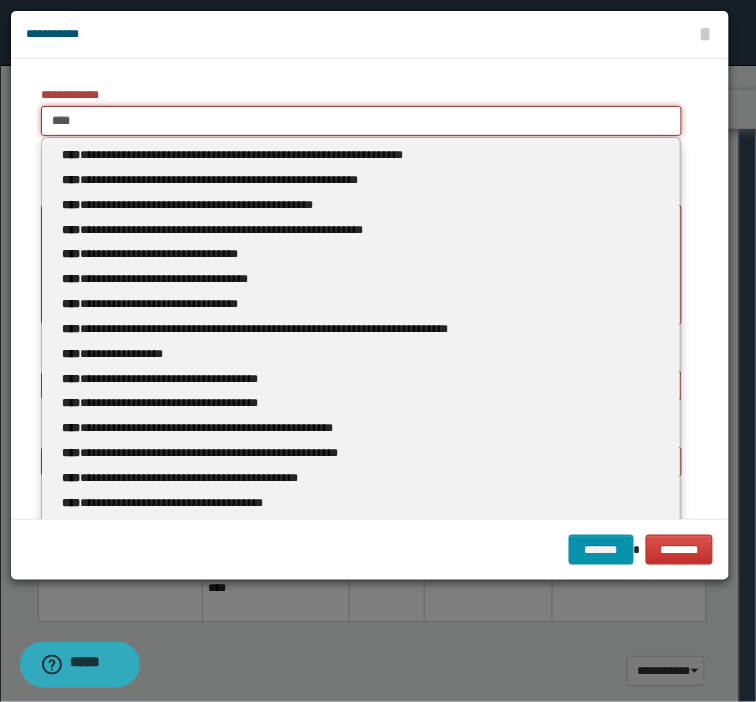 type 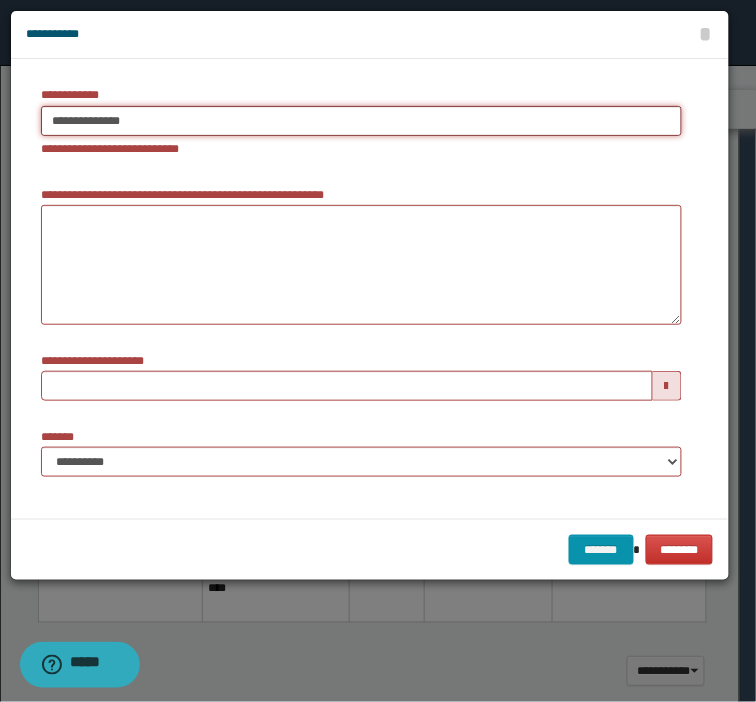 type on "**********" 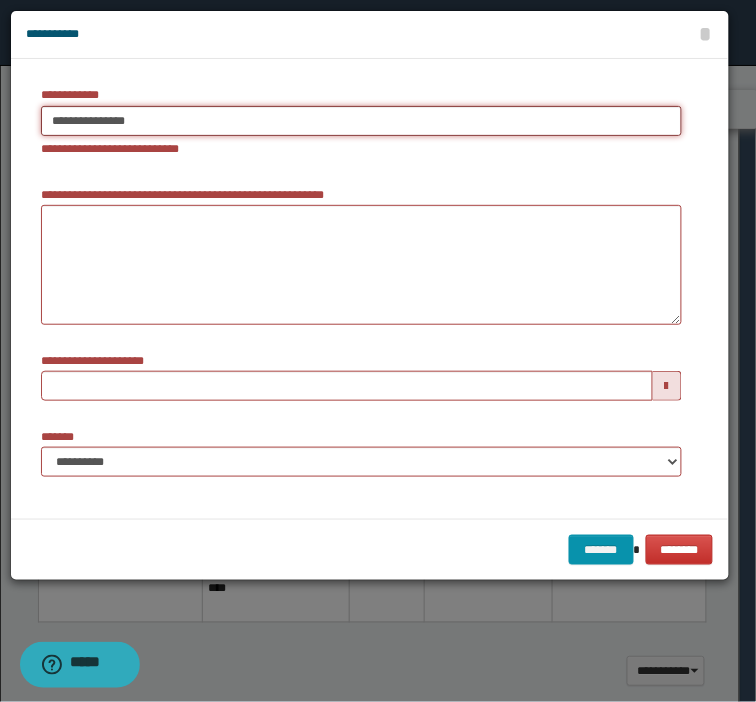 type on "**********" 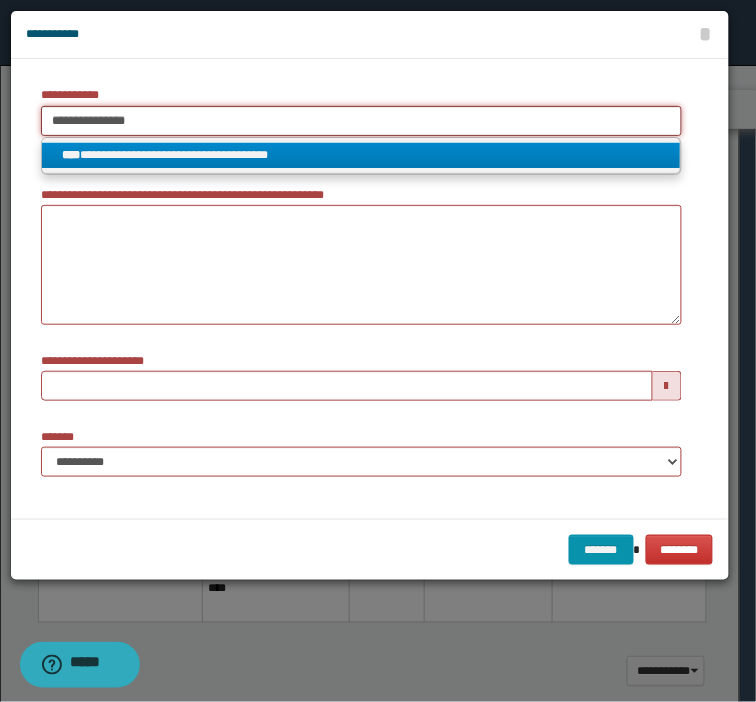 type on "**********" 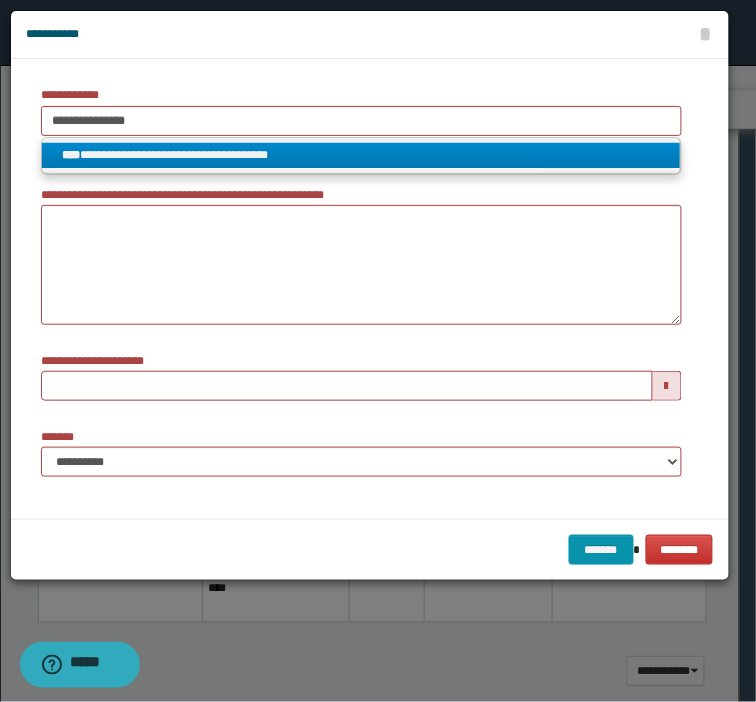click on "**********" at bounding box center [361, 155] 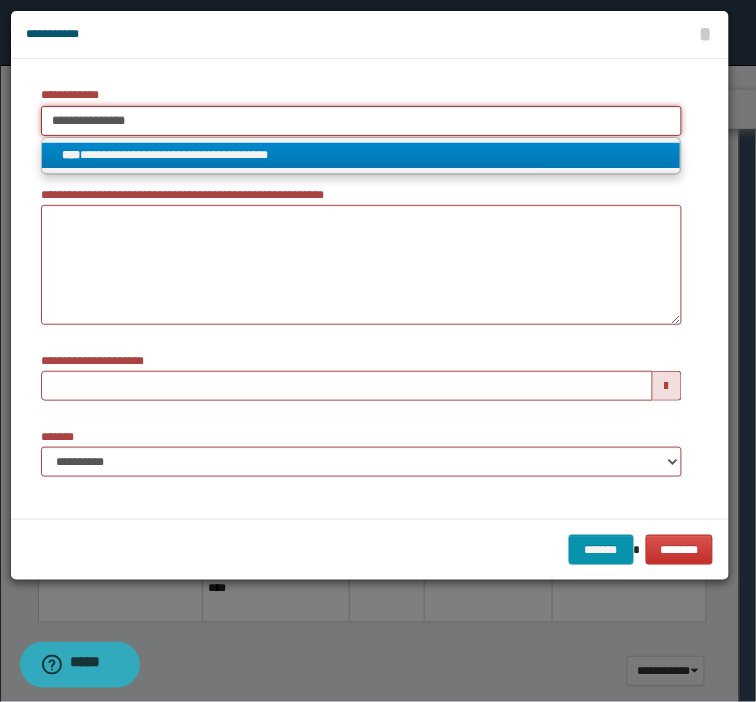type 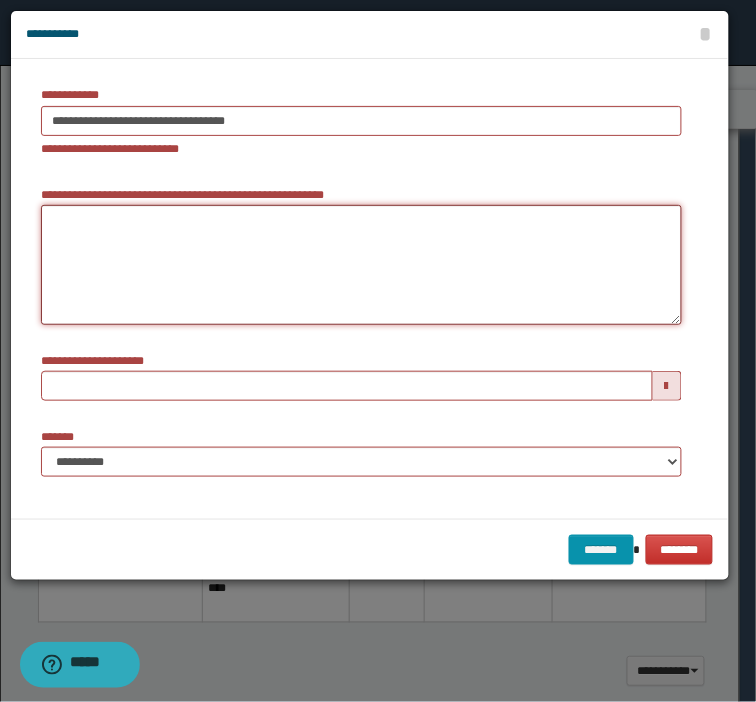 click on "**********" at bounding box center [361, 265] 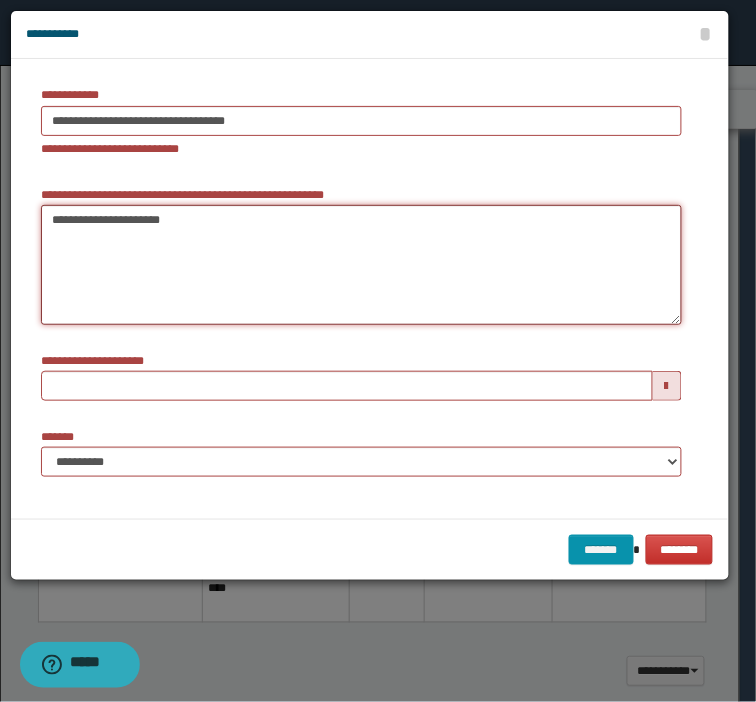 type on "**********" 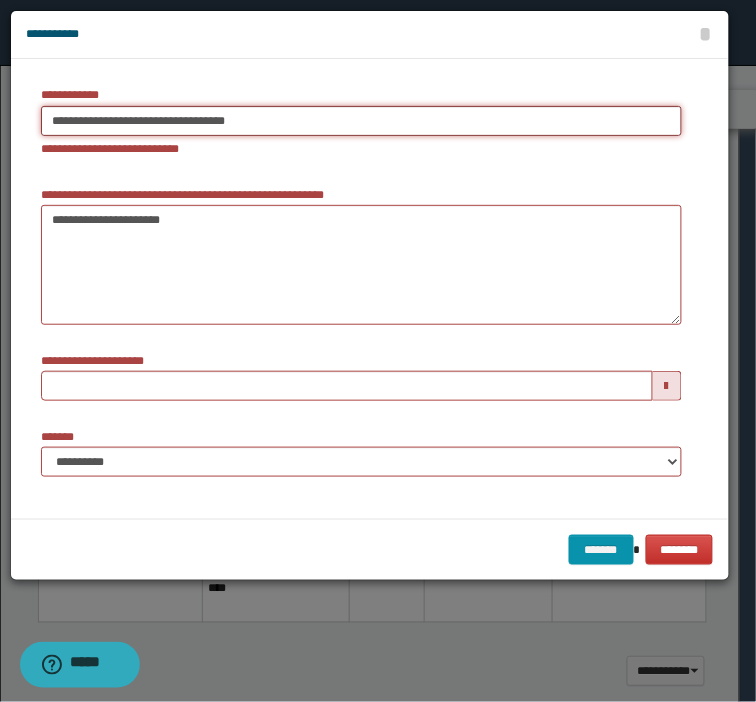 type on "**********" 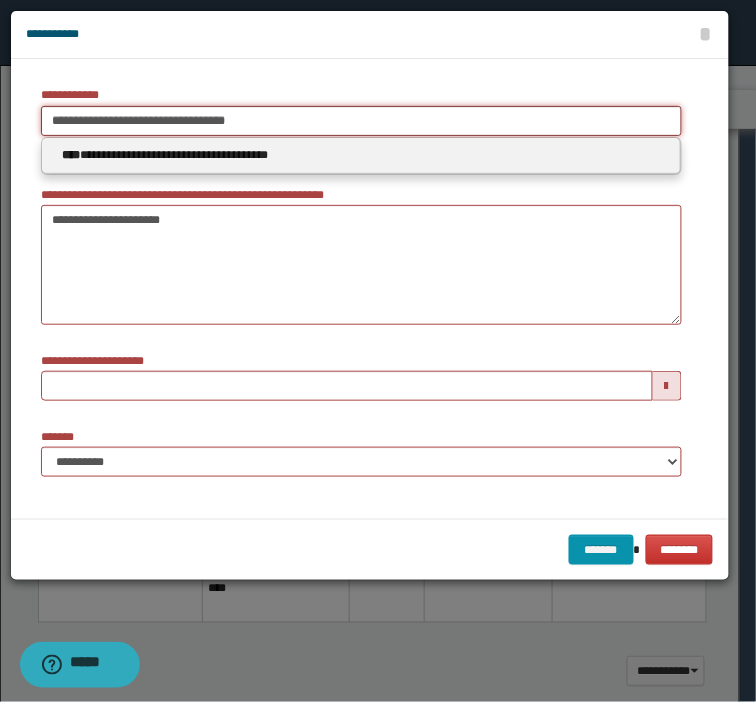 click on "**********" at bounding box center [361, 121] 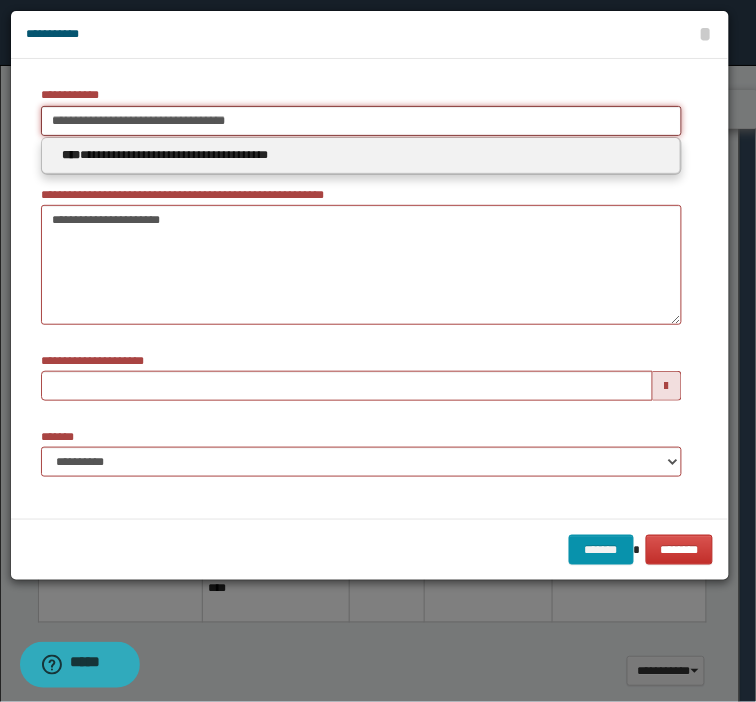 type 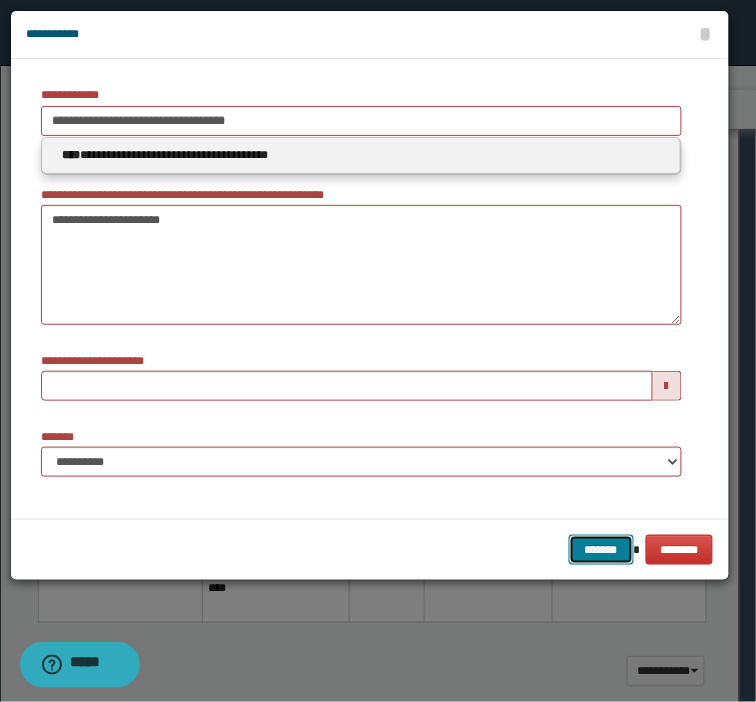 type 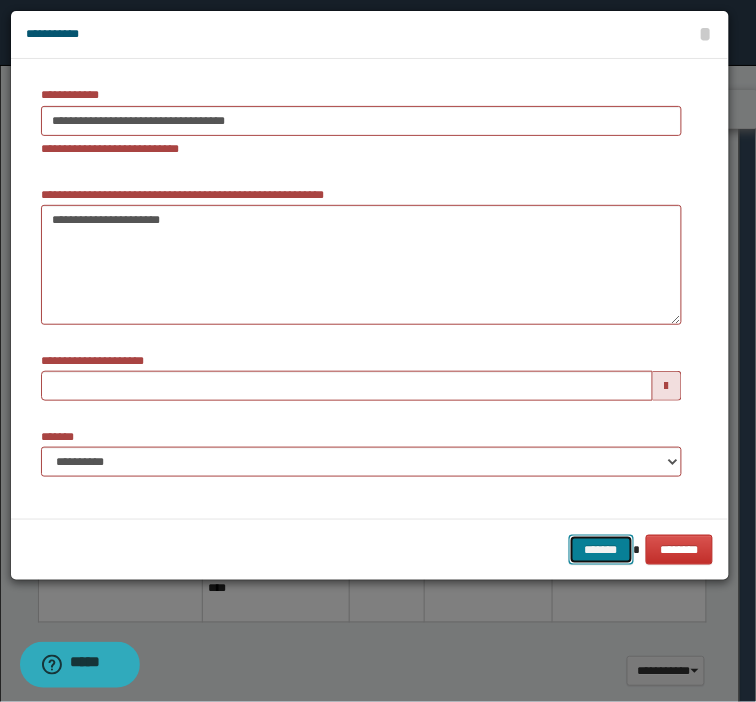 click on "*******" at bounding box center (601, 550) 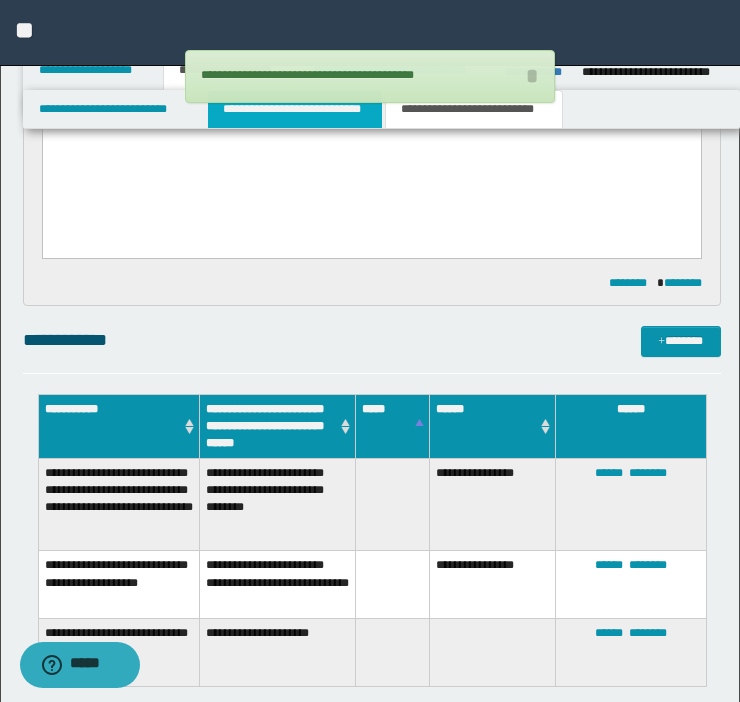 click on "**********" at bounding box center [295, 109] 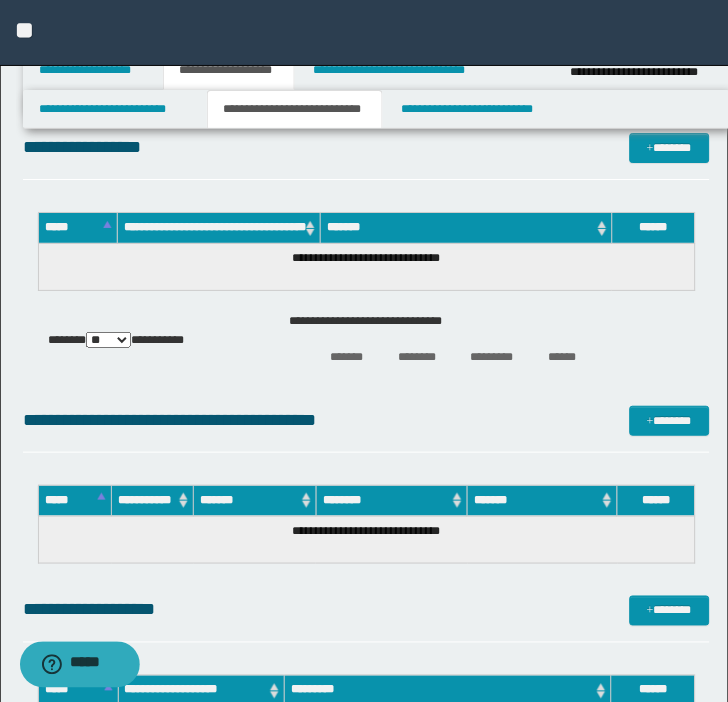 scroll, scrollTop: 0, scrollLeft: 0, axis: both 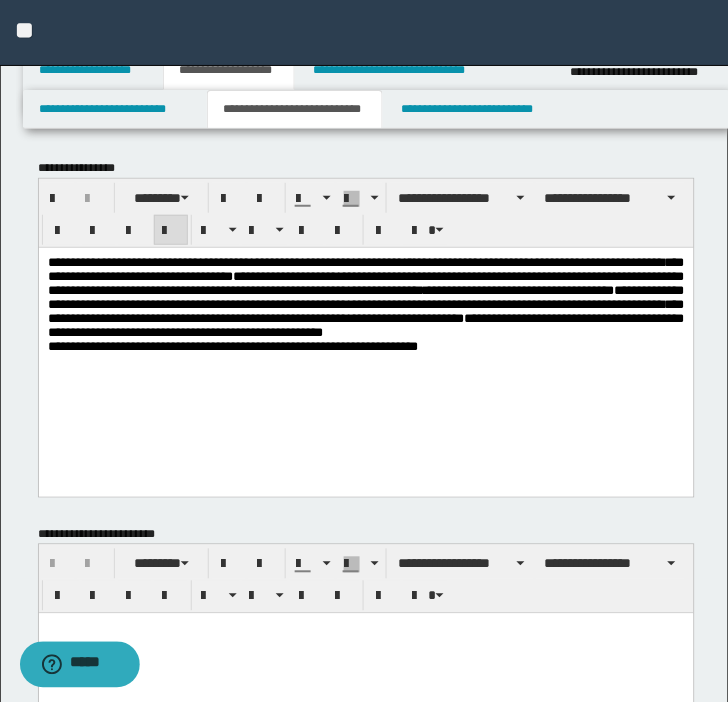 click on "**********" at bounding box center [365, 310] 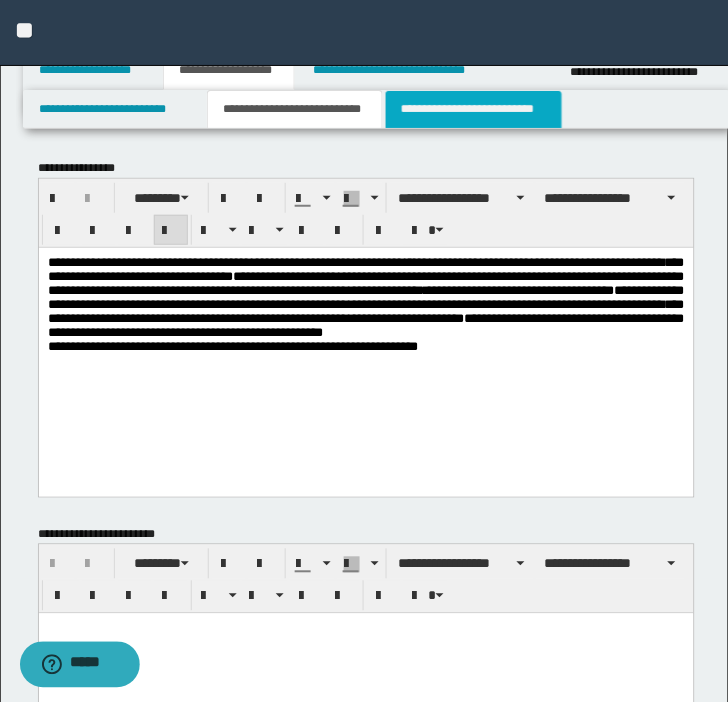 click on "**********" at bounding box center [474, 109] 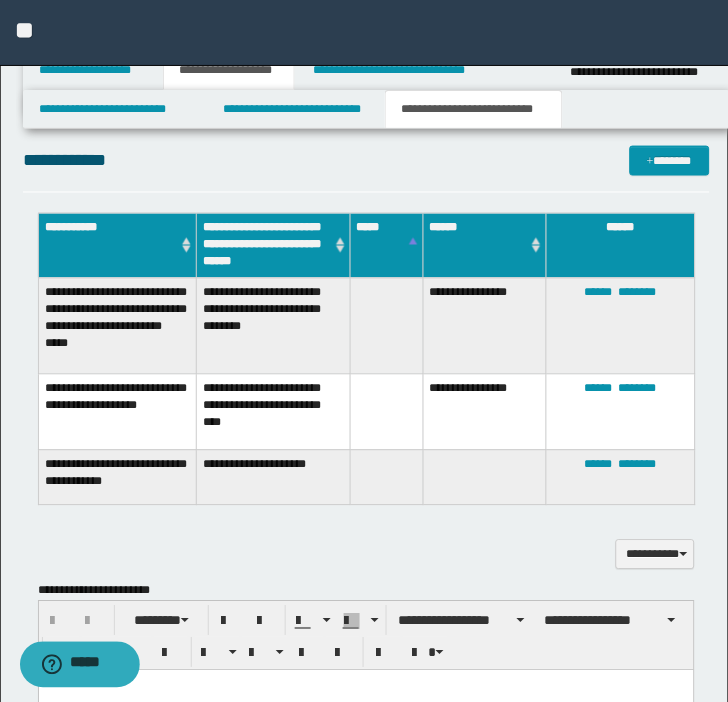 scroll, scrollTop: 1027, scrollLeft: 0, axis: vertical 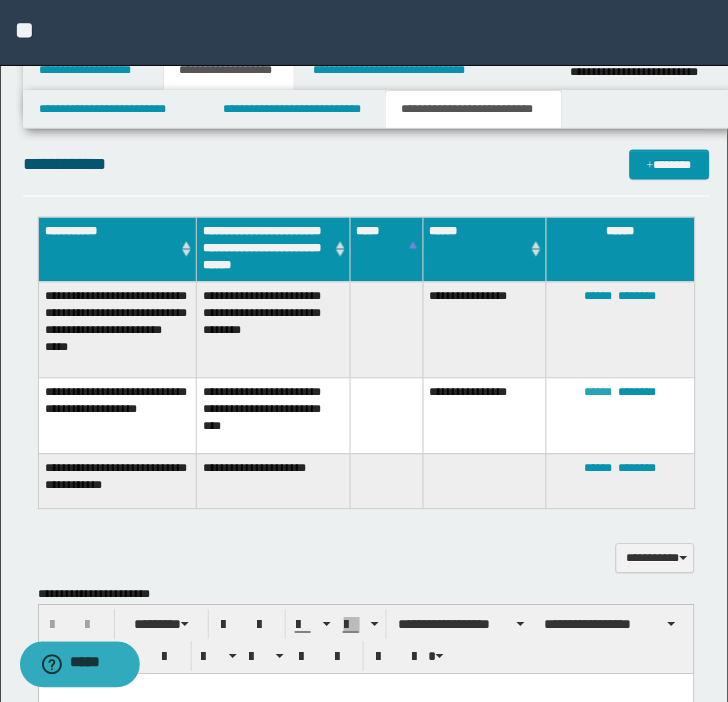 click on "******" at bounding box center (599, 393) 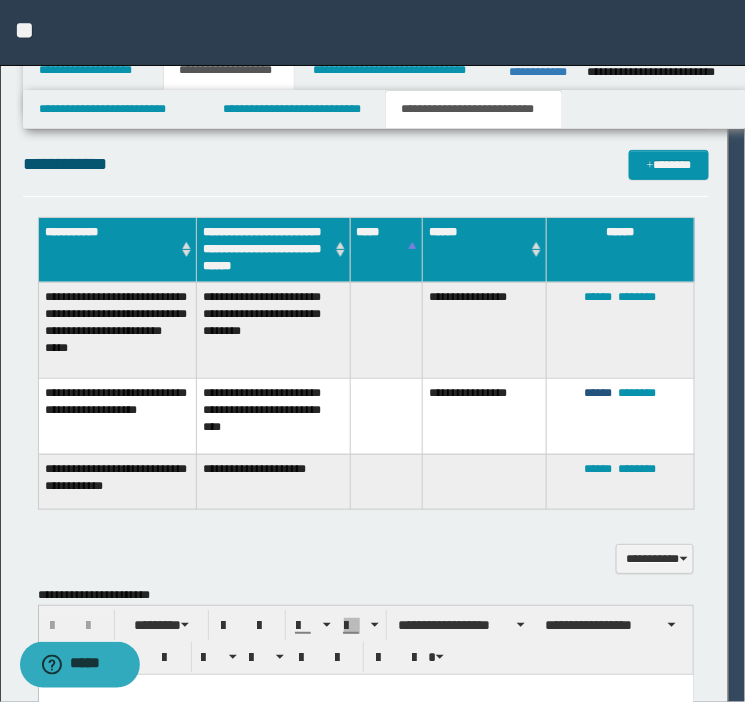 type 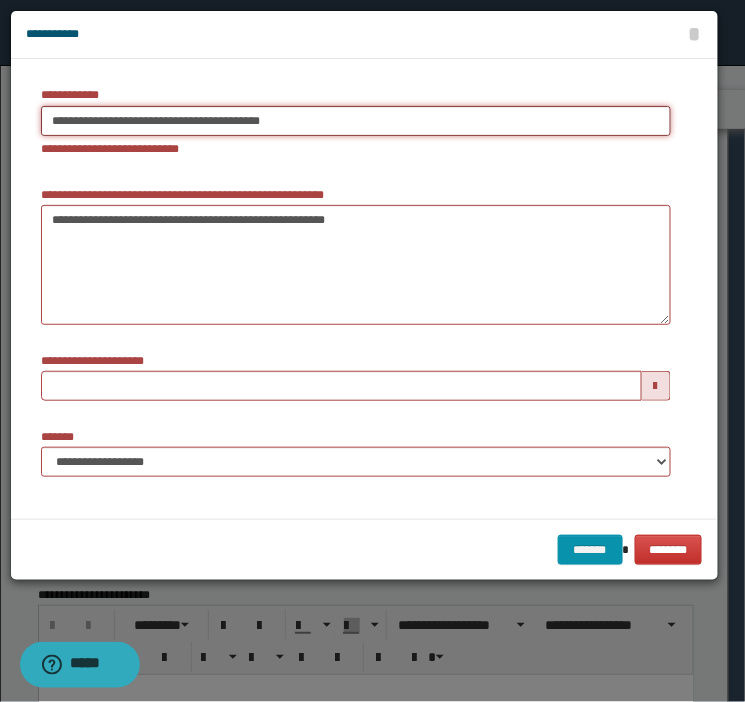 type on "**********" 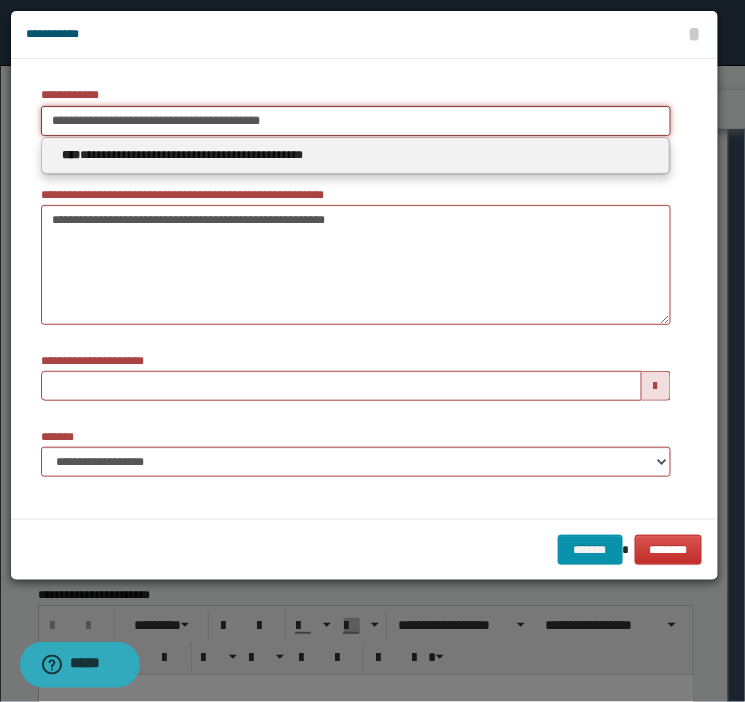 drag, startPoint x: 400, startPoint y: 115, endPoint x: -122, endPoint y: 142, distance: 522.6978 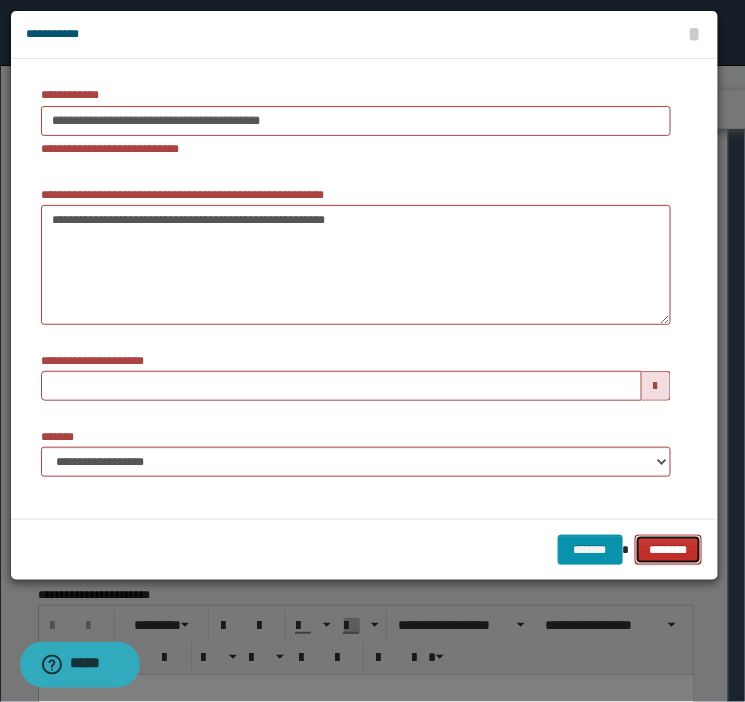 type 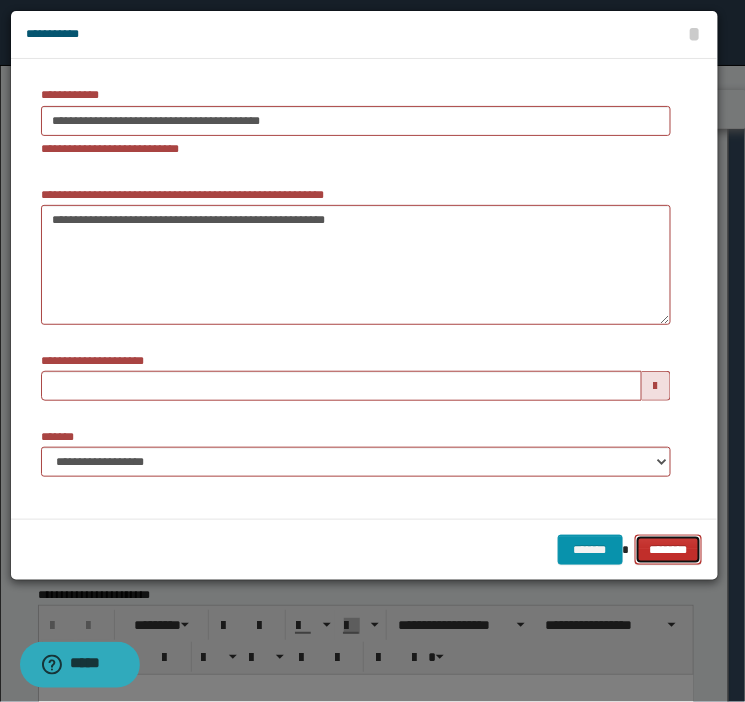 click on "********" at bounding box center (669, 550) 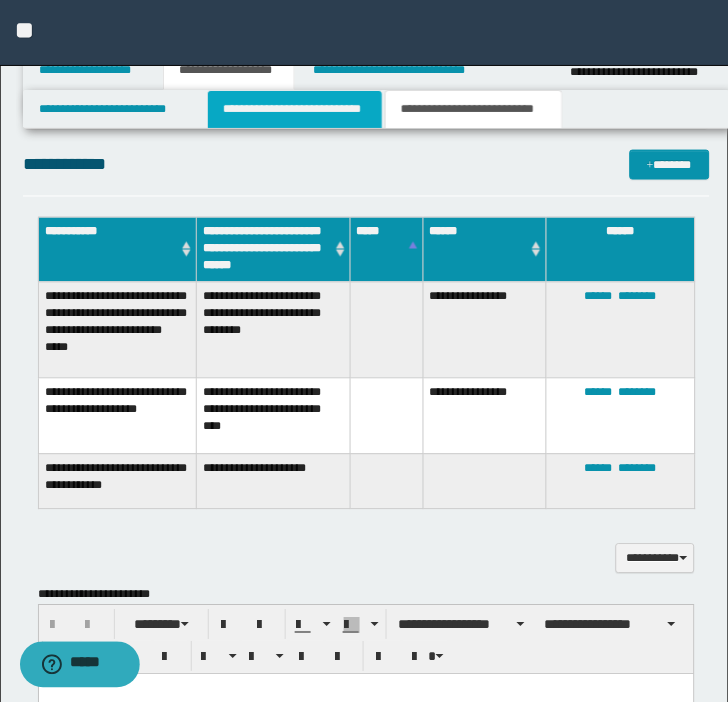 click on "**********" at bounding box center [295, 109] 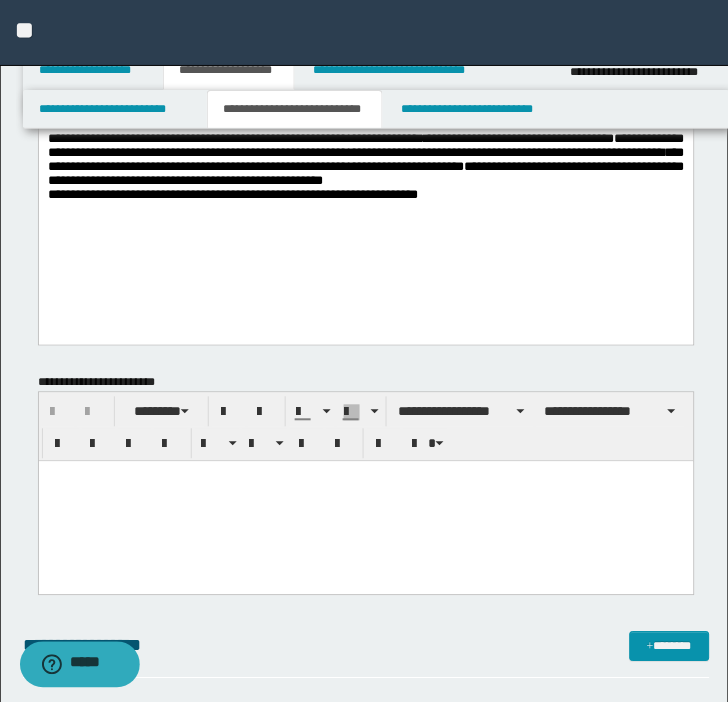 scroll, scrollTop: 0, scrollLeft: 0, axis: both 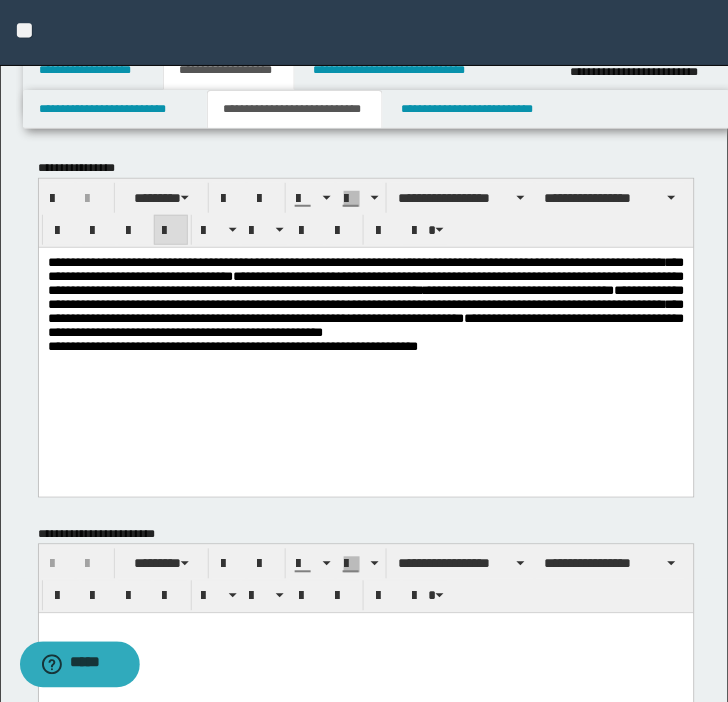 click on "**********" at bounding box center (365, 310) 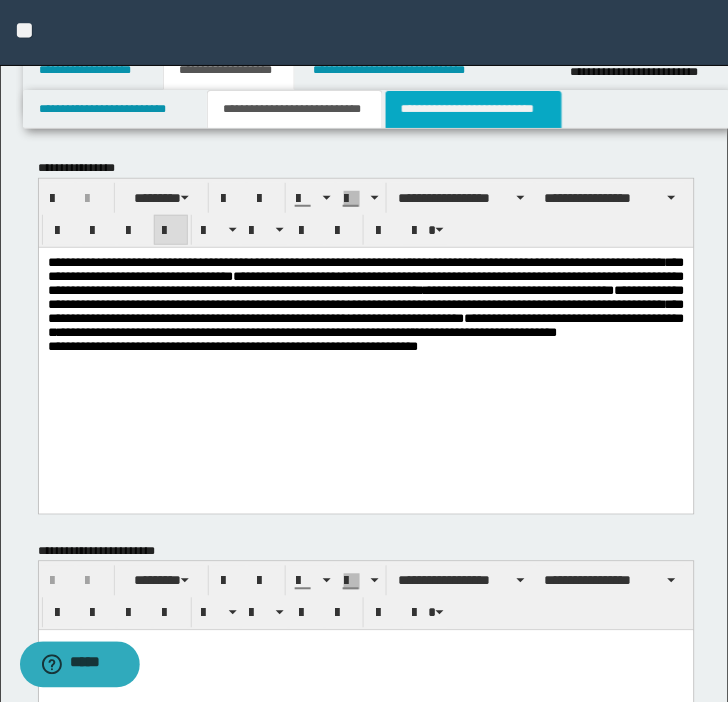 click on "**********" at bounding box center [474, 109] 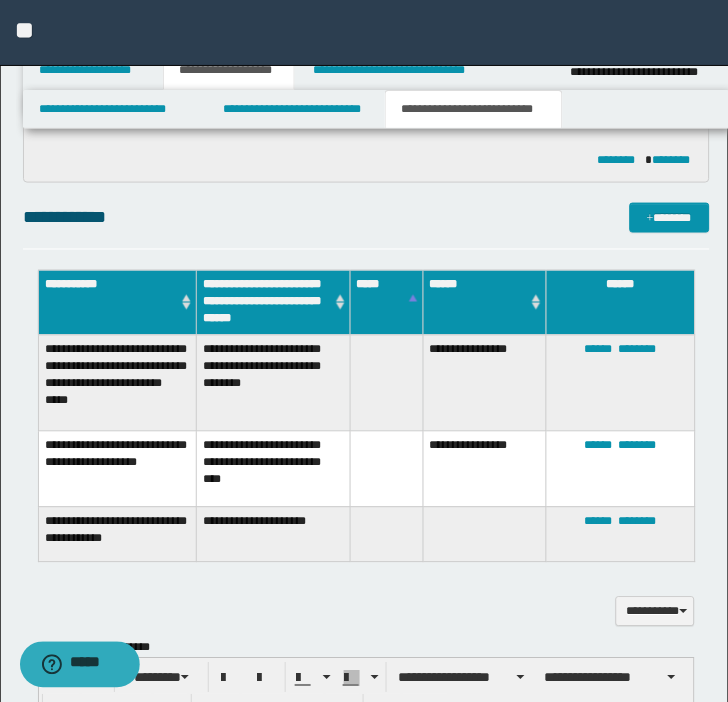 scroll, scrollTop: 991, scrollLeft: 0, axis: vertical 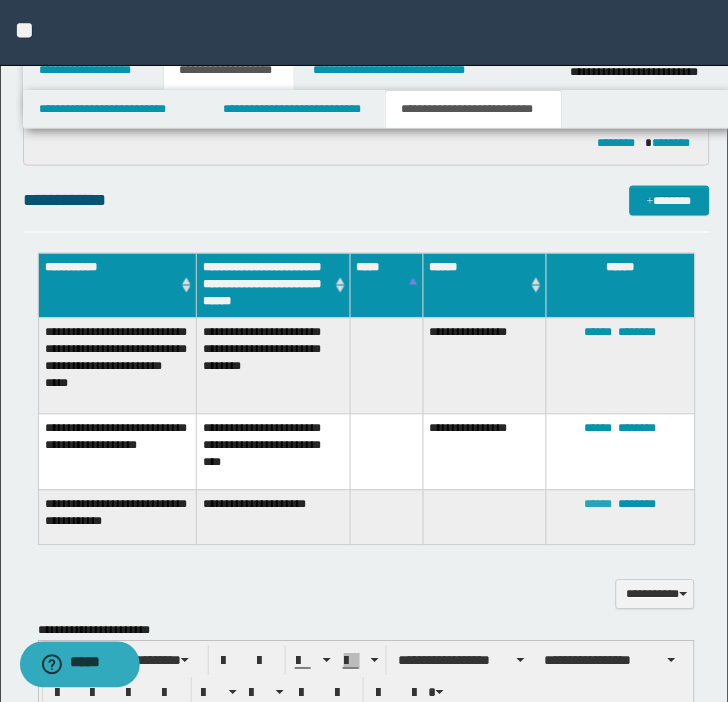 click on "******" at bounding box center [599, 505] 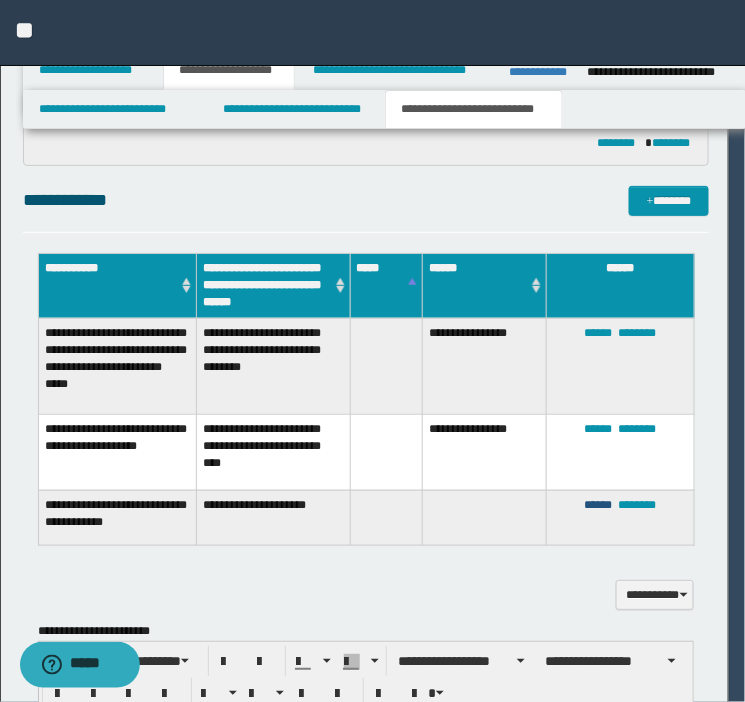 type 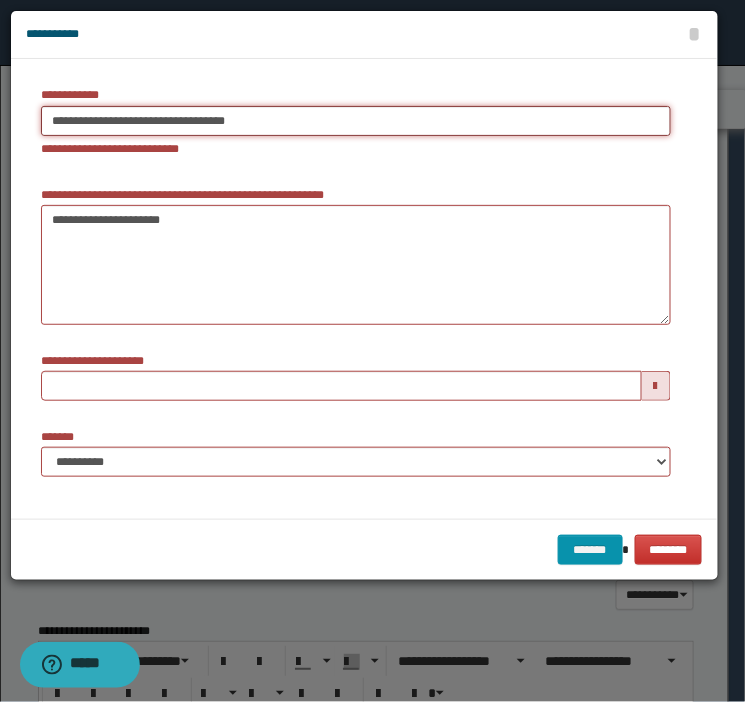 type on "**********" 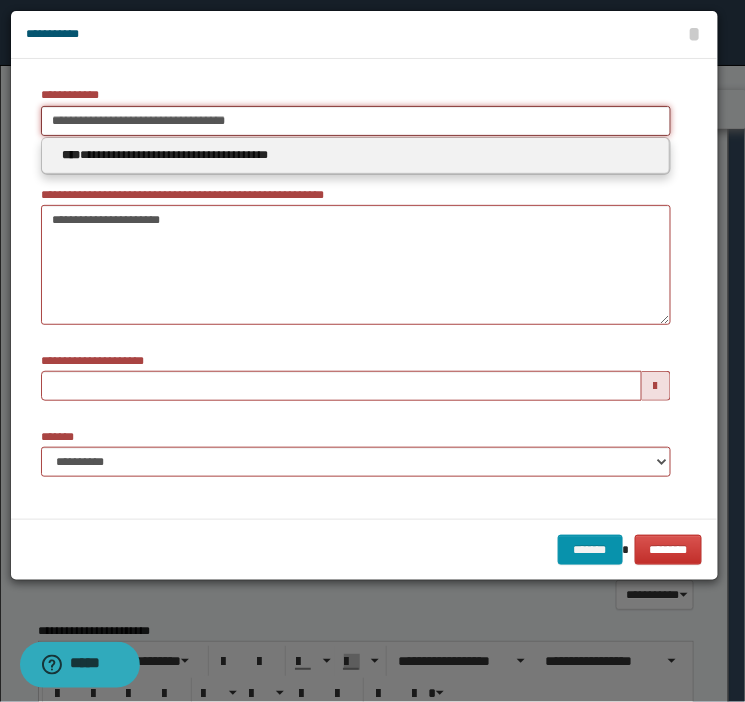 drag, startPoint x: 197, startPoint y: 121, endPoint x: -216, endPoint y: 117, distance: 413.01938 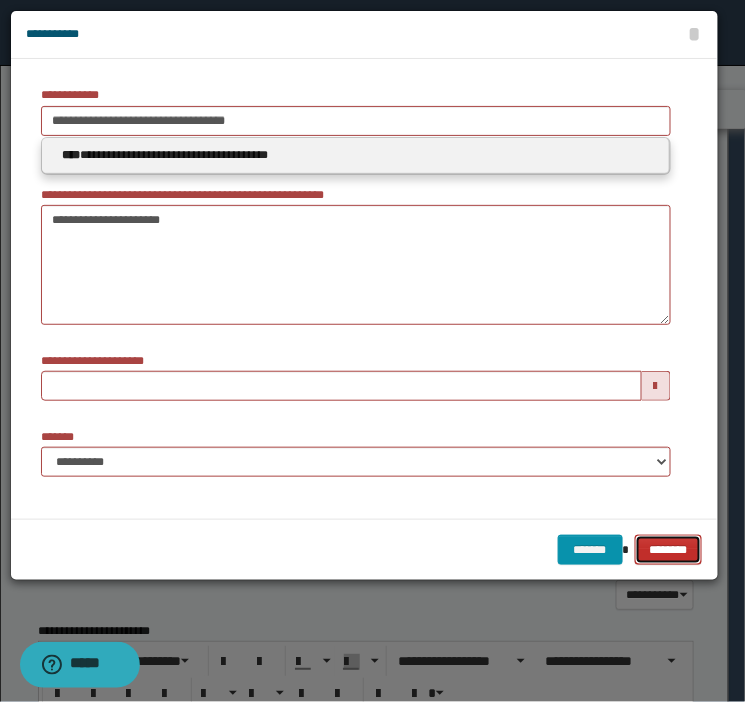 type 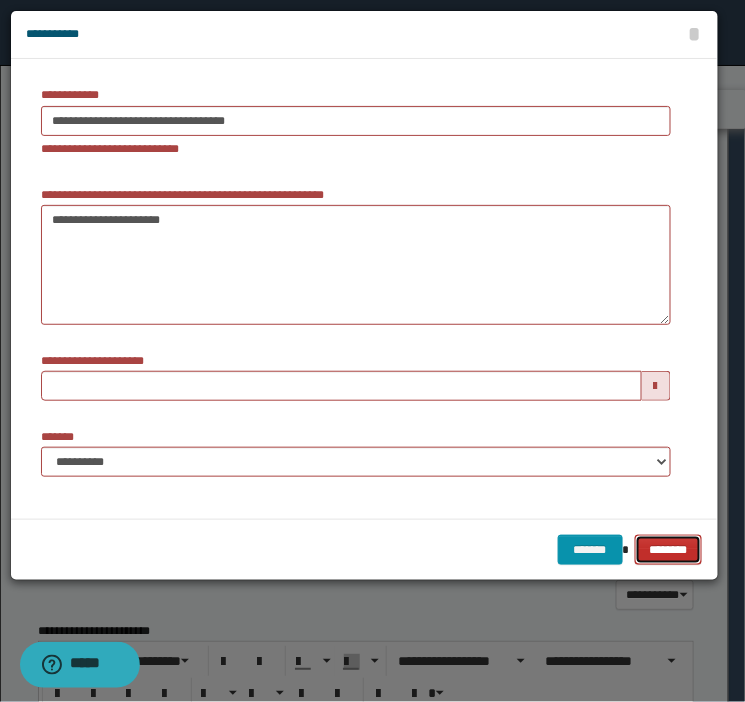 click on "********" at bounding box center [669, 550] 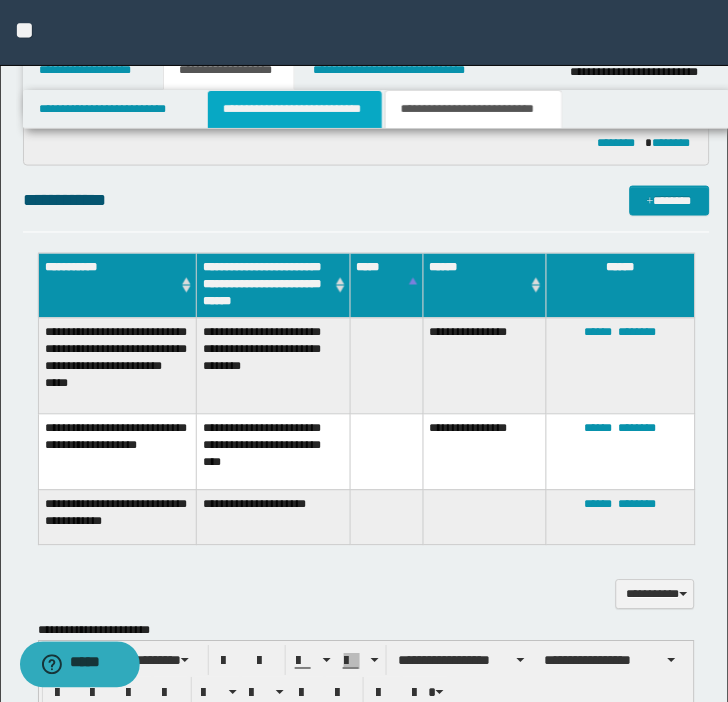 click on "**********" at bounding box center (295, 109) 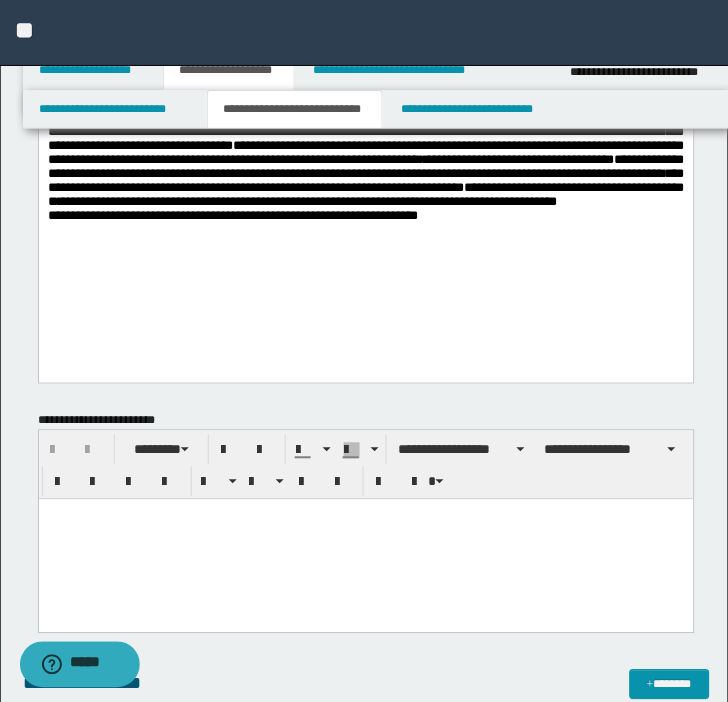 scroll, scrollTop: 78, scrollLeft: 0, axis: vertical 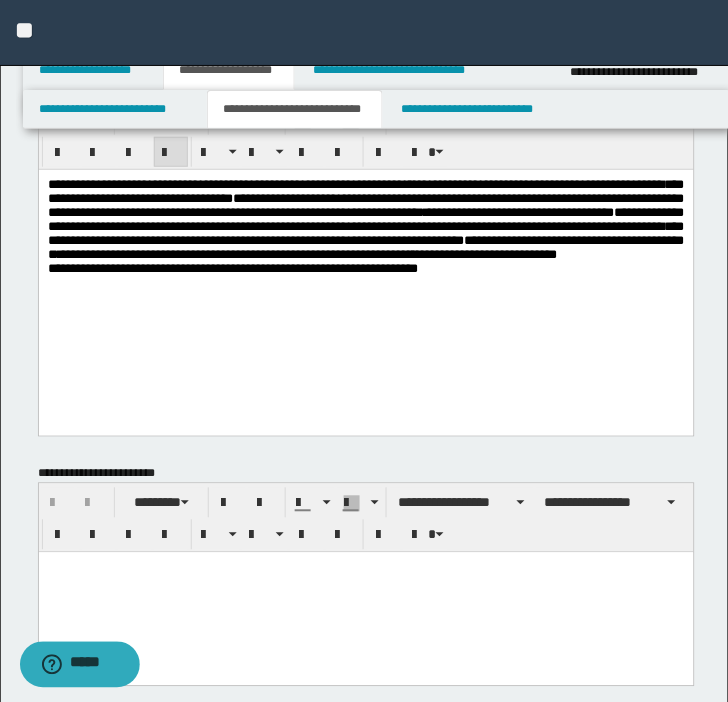 click on "**********" at bounding box center [365, 232] 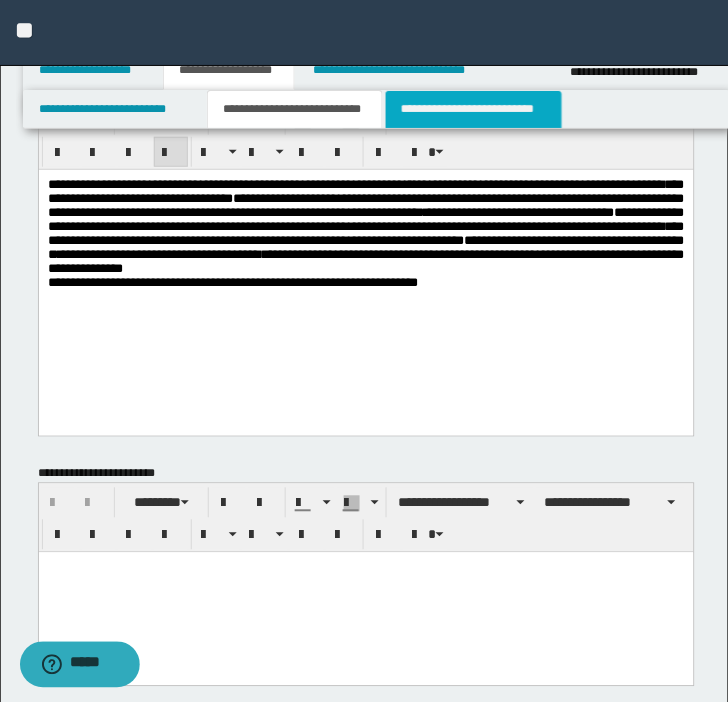 click on "**********" at bounding box center (474, 109) 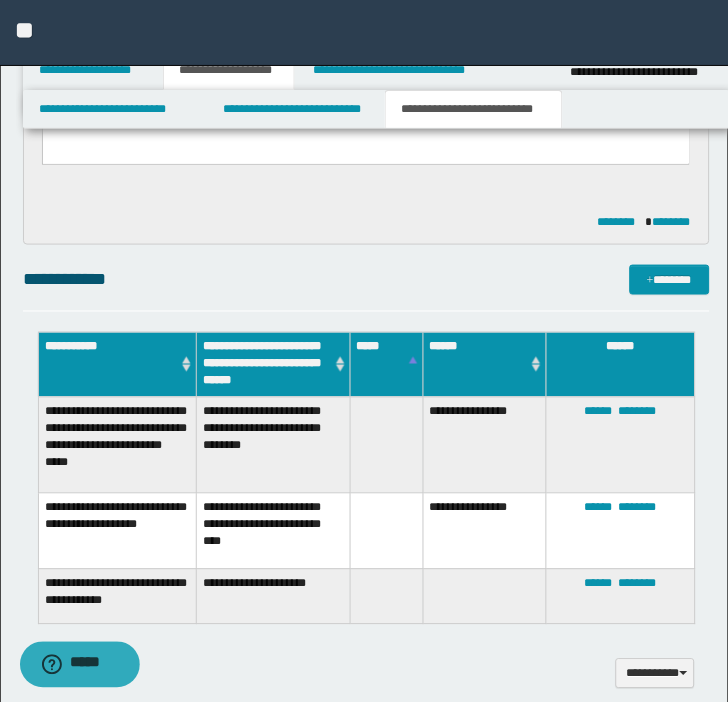 scroll, scrollTop: 924, scrollLeft: 0, axis: vertical 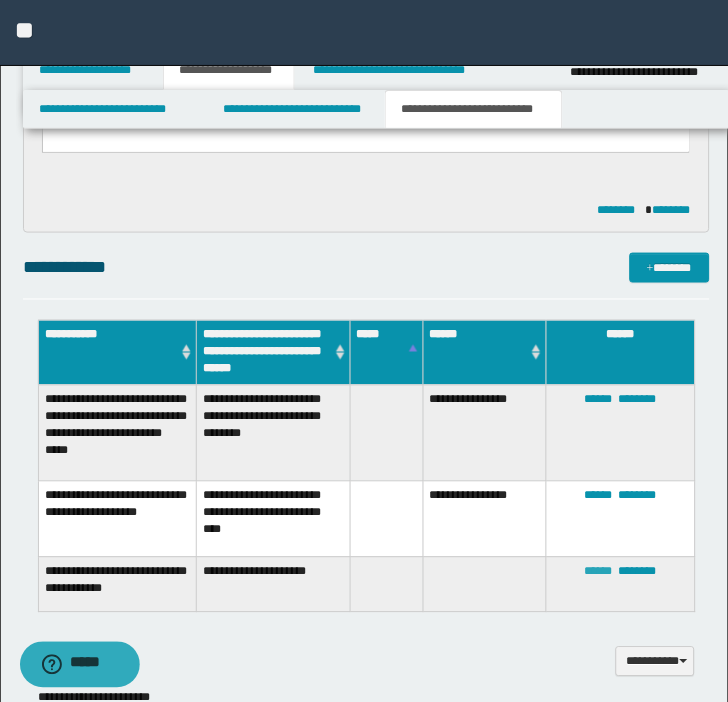 click on "******" at bounding box center [599, 572] 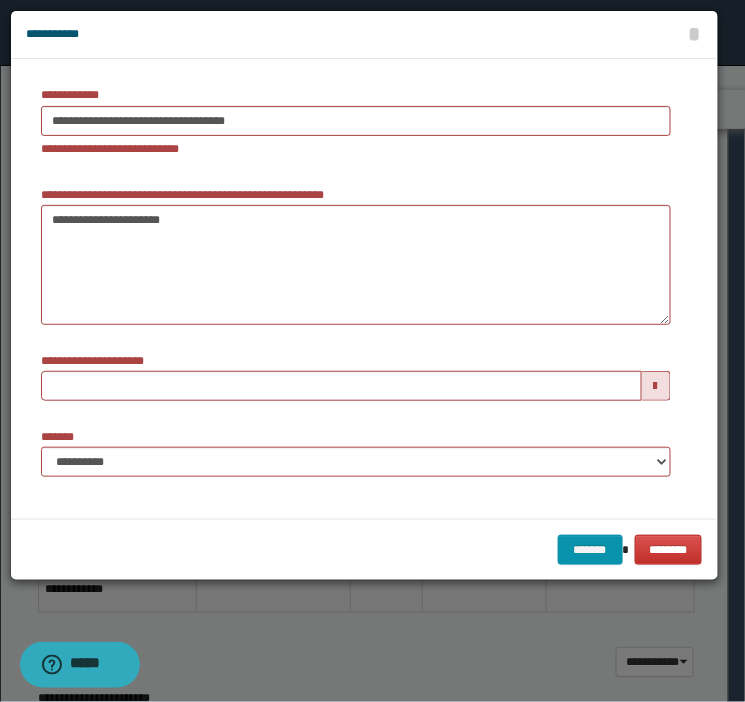 type 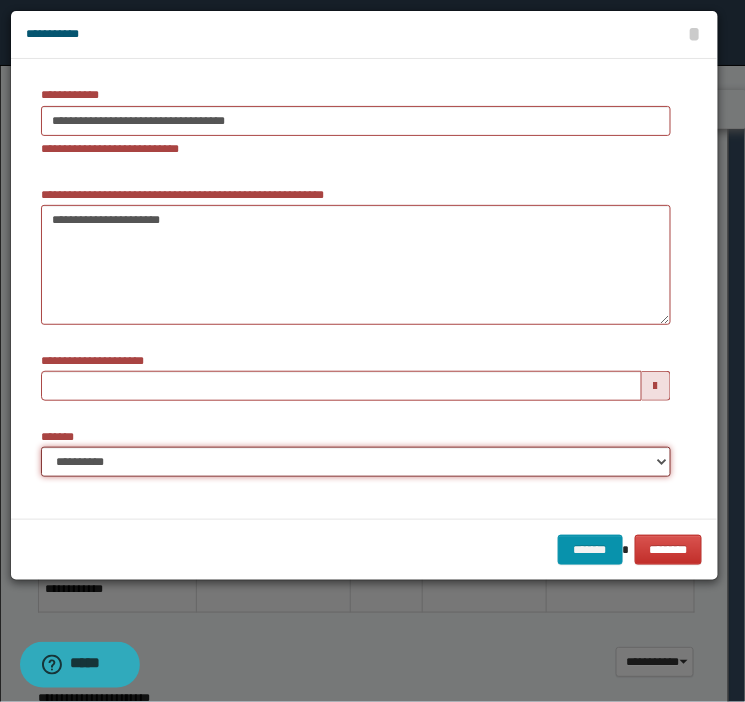 click on "**********" at bounding box center (356, 462) 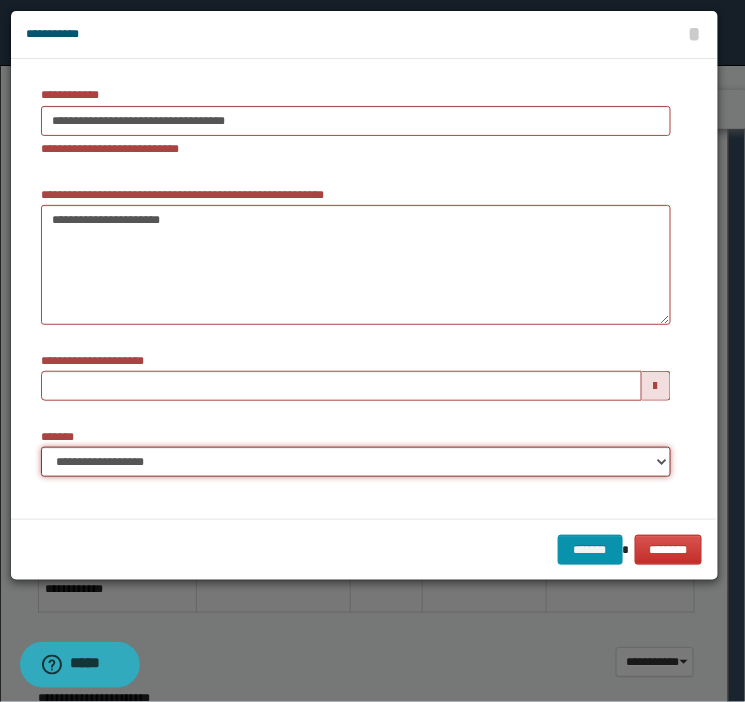click on "**********" at bounding box center [356, 462] 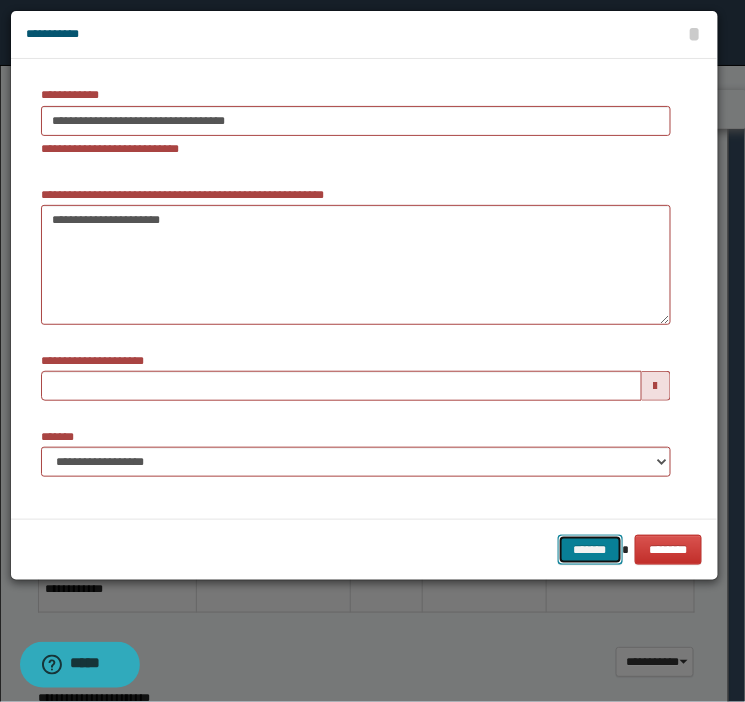 click on "*******" at bounding box center [590, 550] 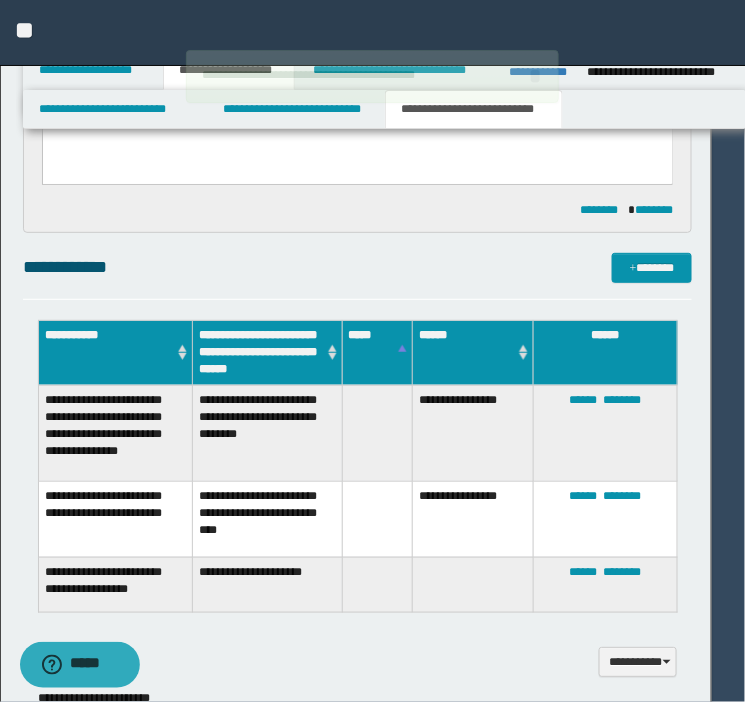 type 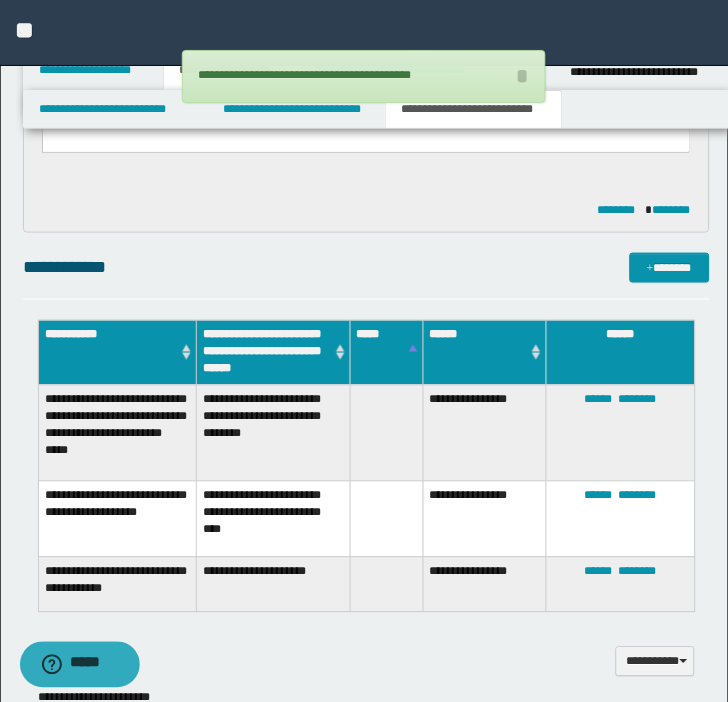 click on "**********" at bounding box center (366, 276) 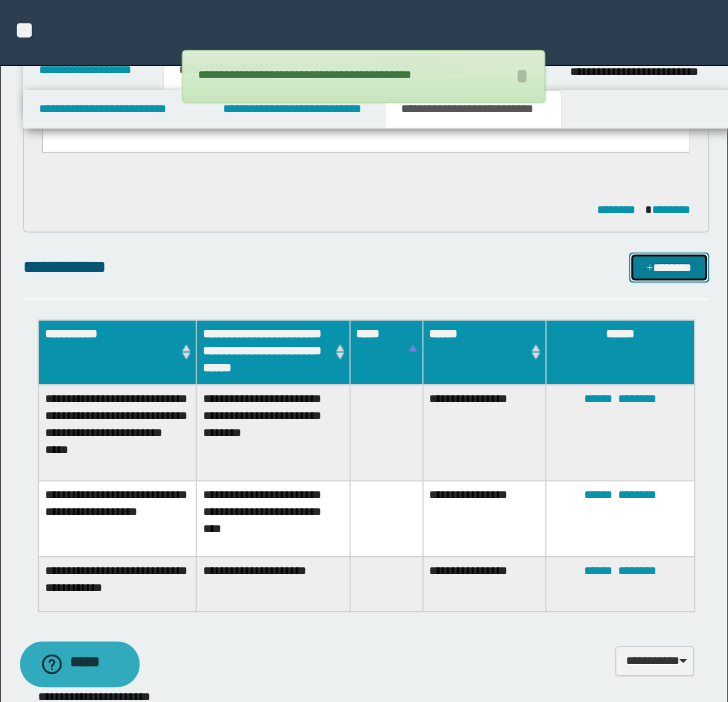 click at bounding box center (650, 269) 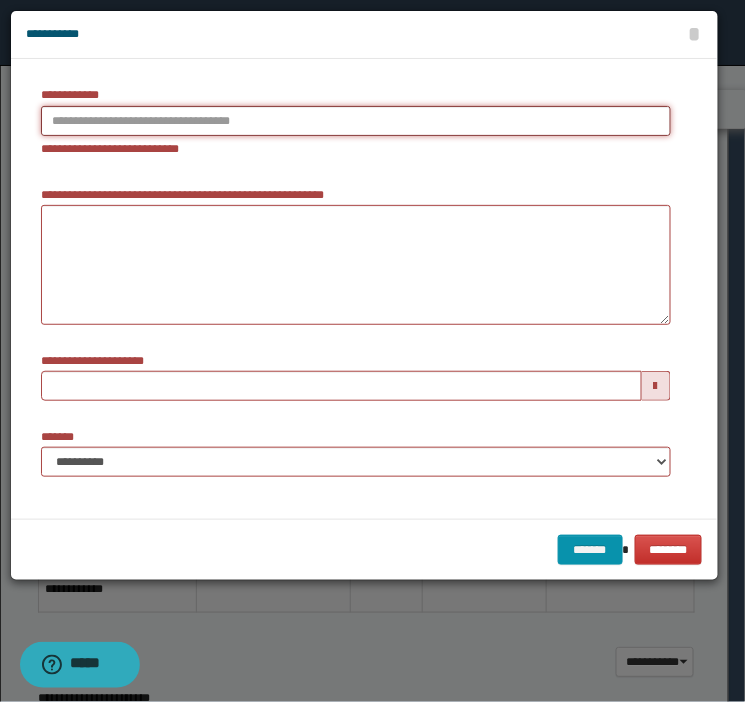 type on "**********" 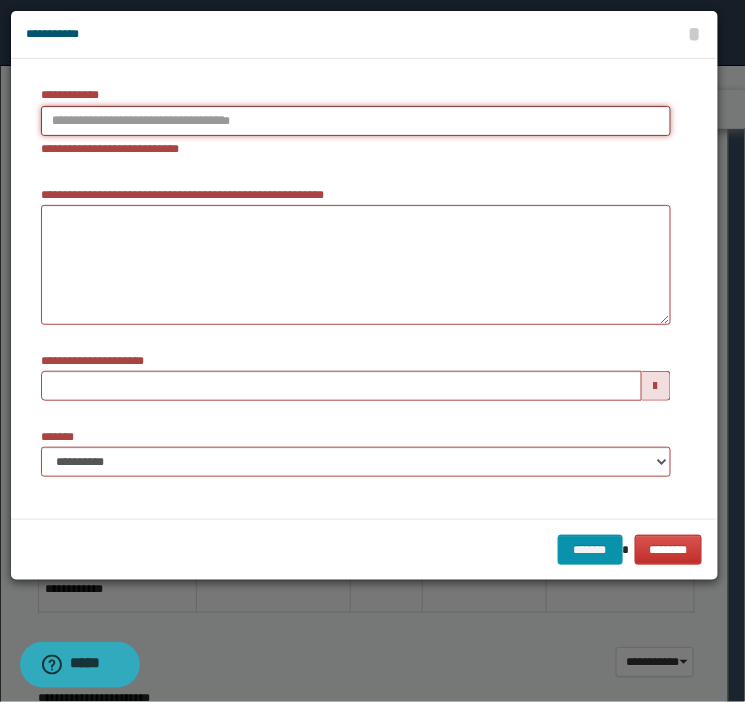 click on "**********" at bounding box center (356, 121) 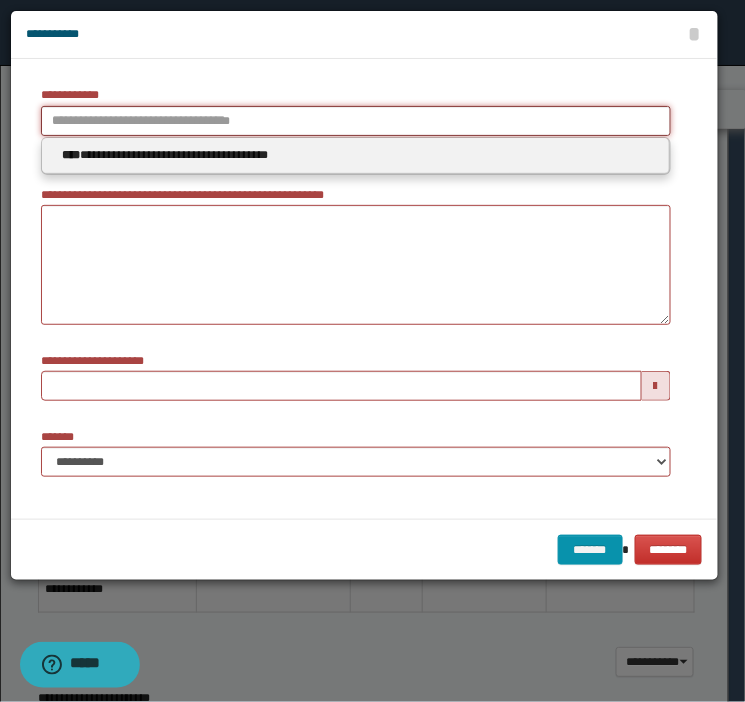 type 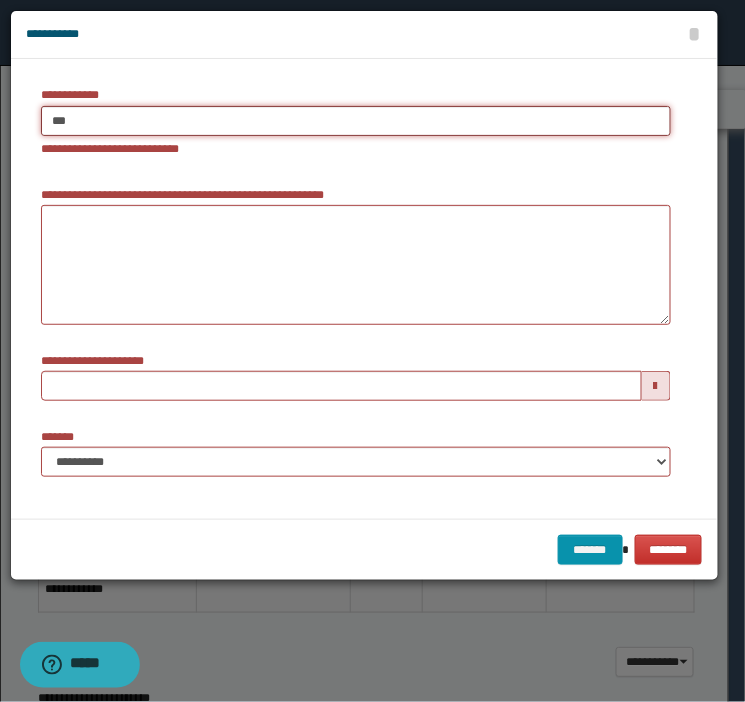 type on "****" 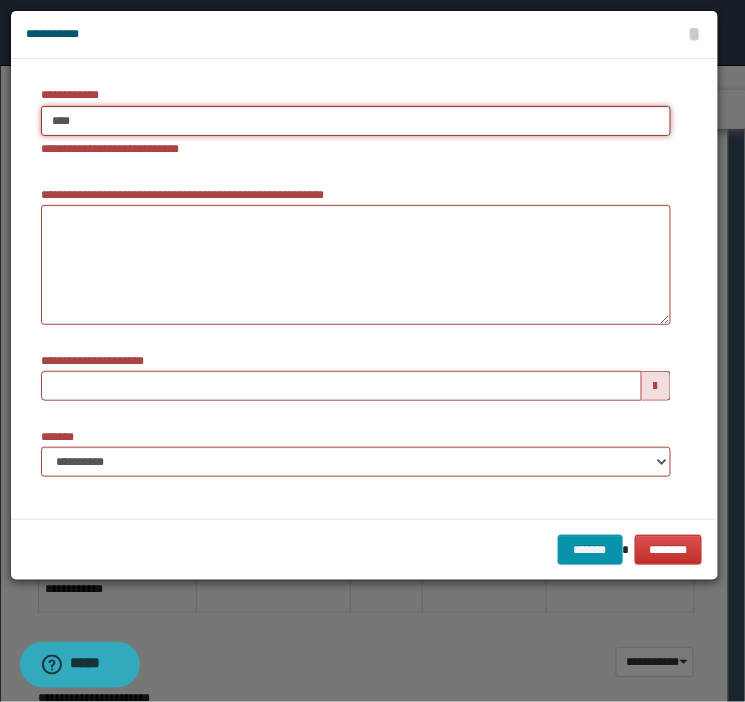 type on "****" 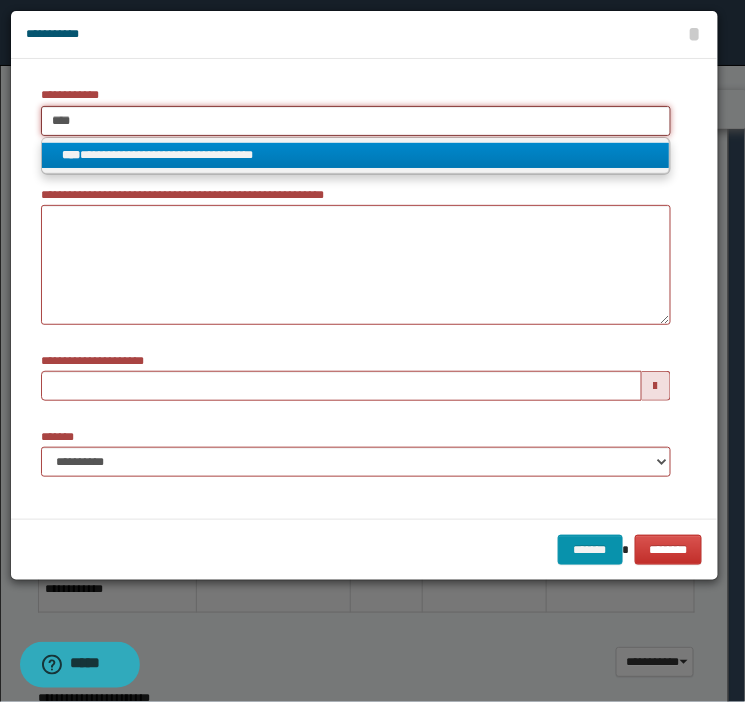 type on "****" 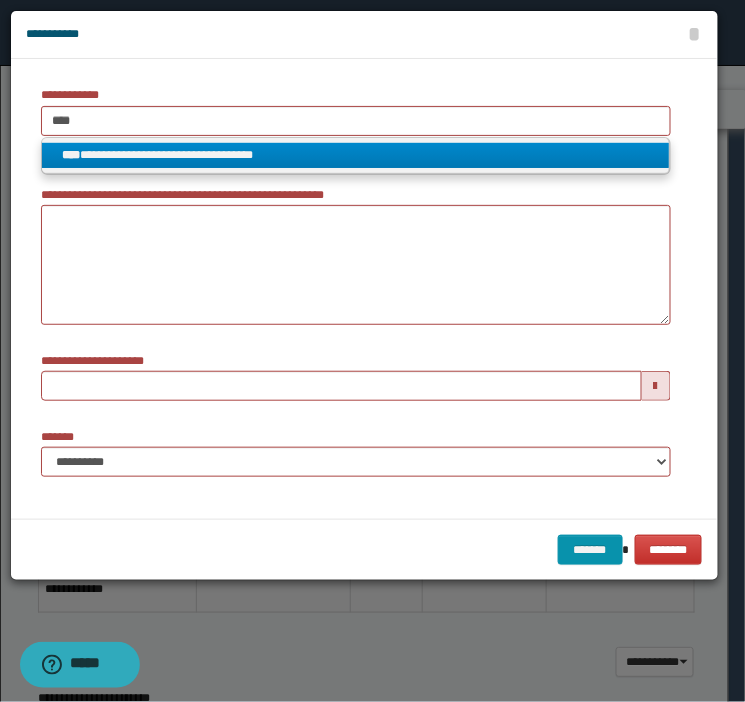 click on "**********" at bounding box center [355, 155] 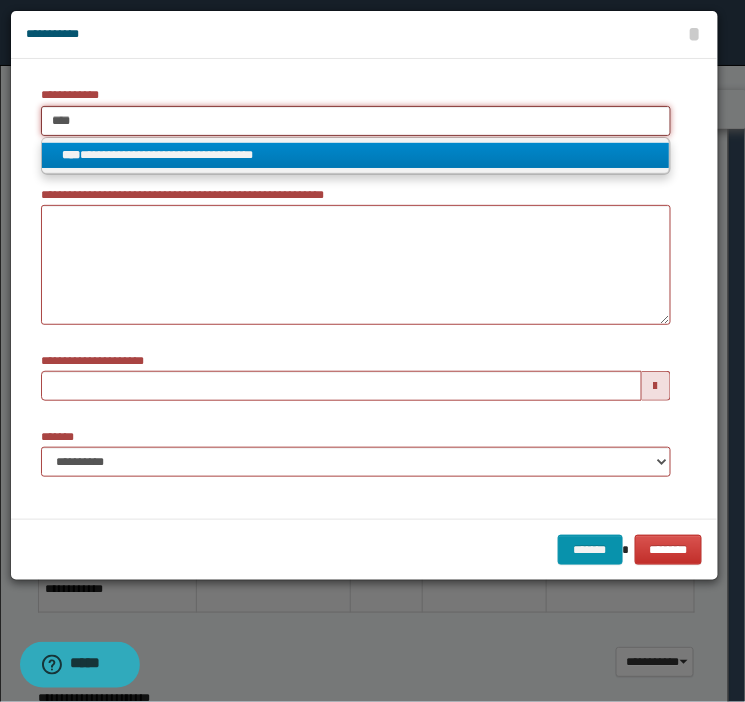 type 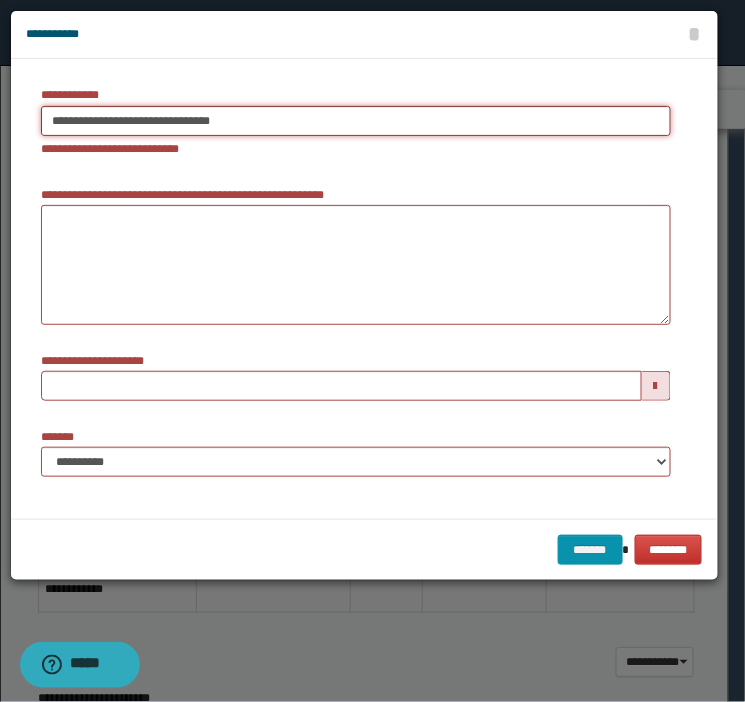 type 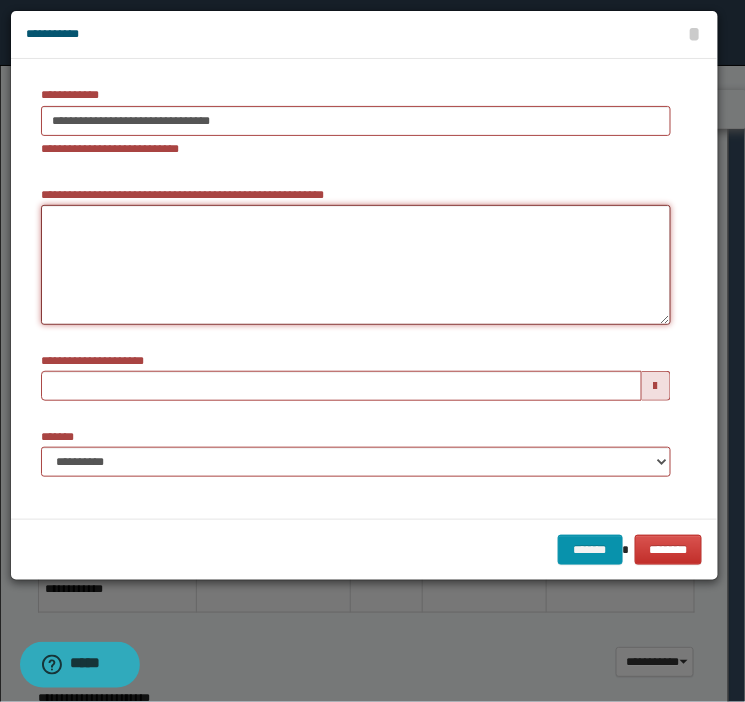 click on "**********" at bounding box center [356, 265] 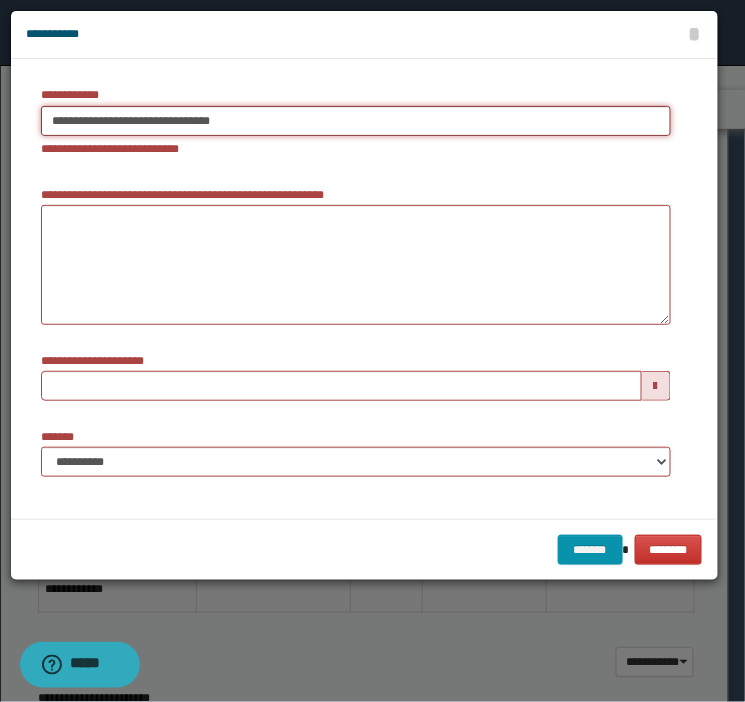 type on "**********" 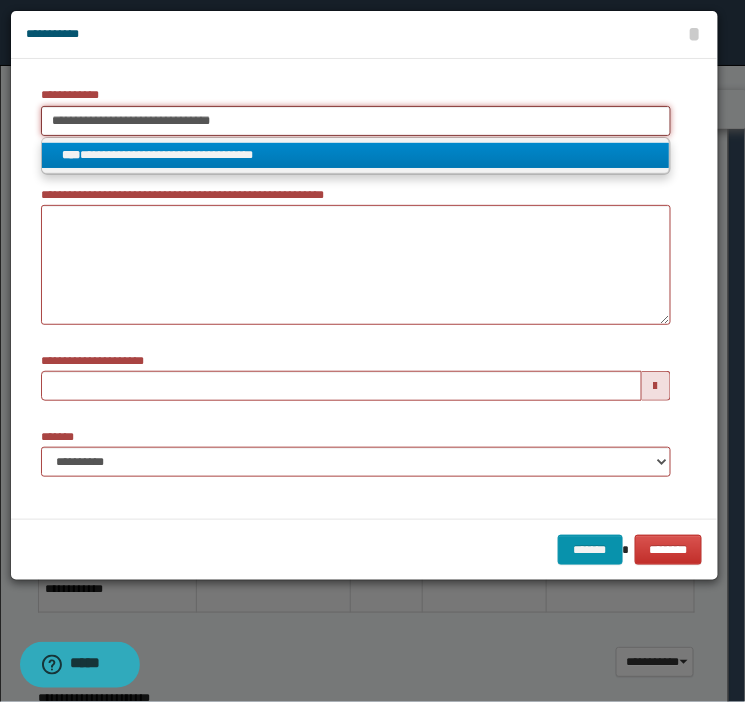 drag, startPoint x: 120, startPoint y: 146, endPoint x: -163, endPoint y: 142, distance: 283.02826 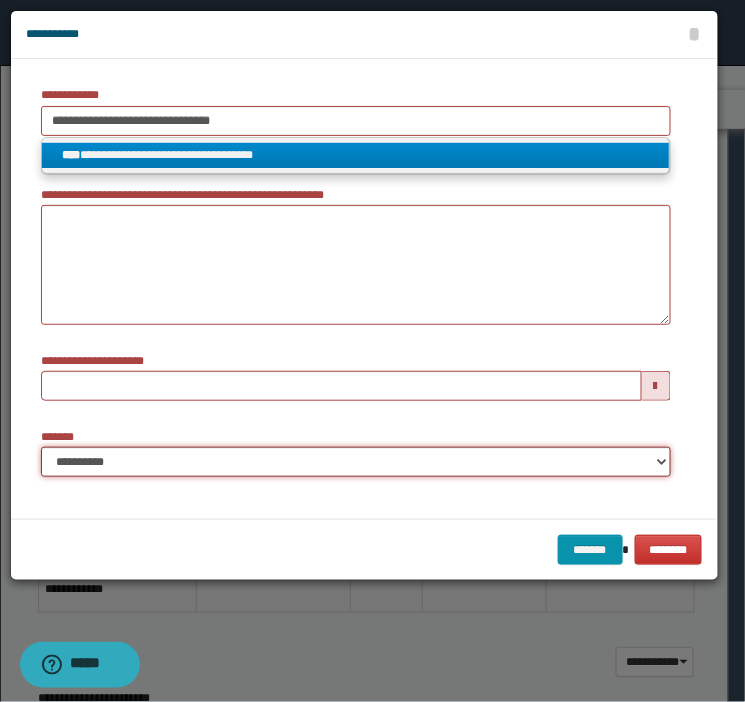 type 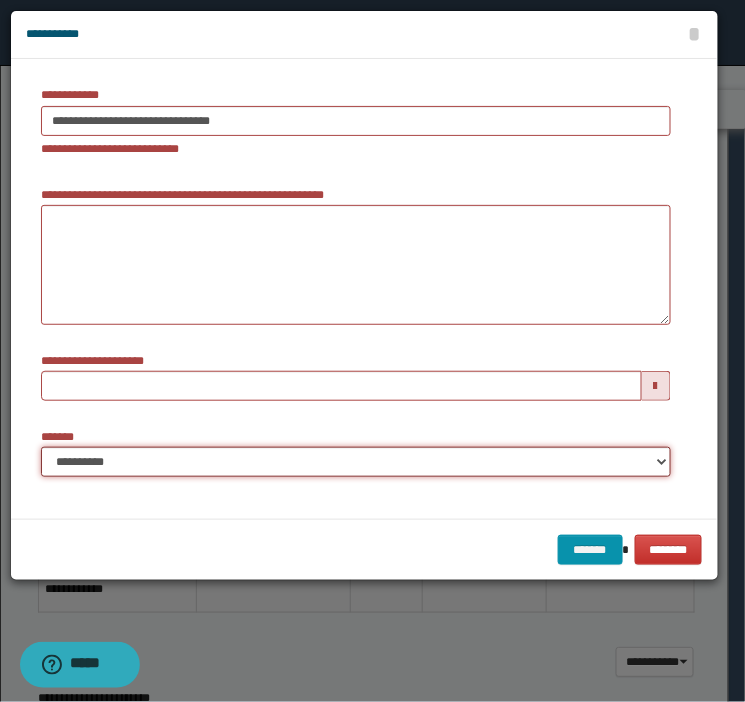 click on "**********" at bounding box center [356, 462] 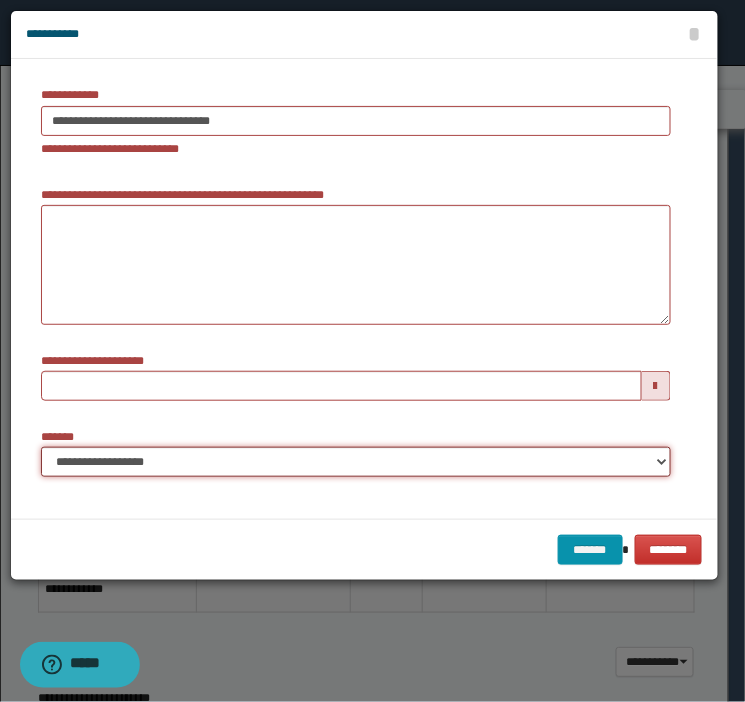 click on "**********" at bounding box center [356, 462] 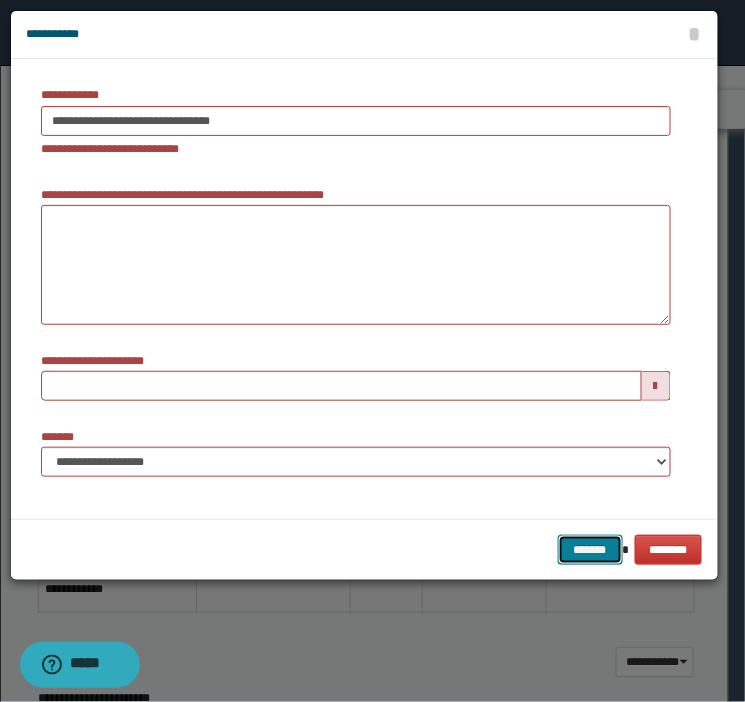 click on "*******" at bounding box center [590, 550] 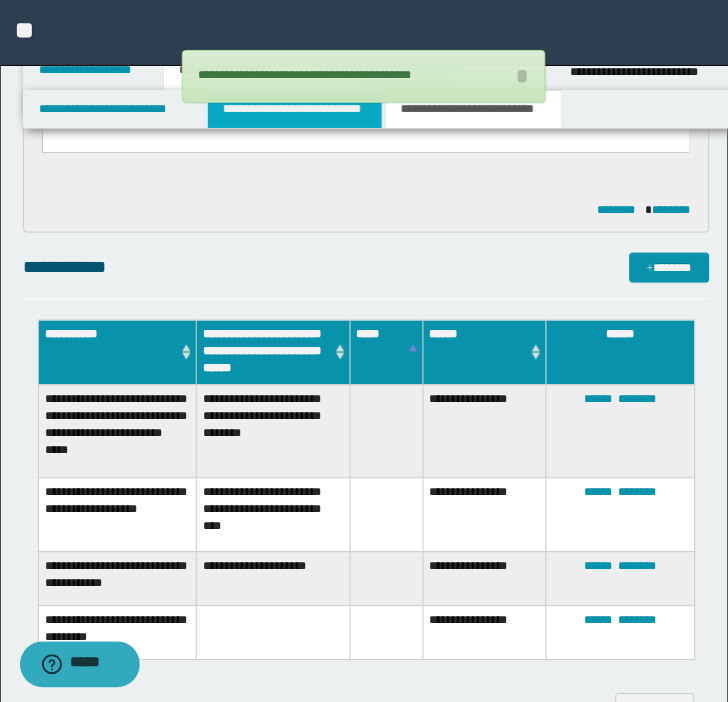 click on "**********" at bounding box center (295, 109) 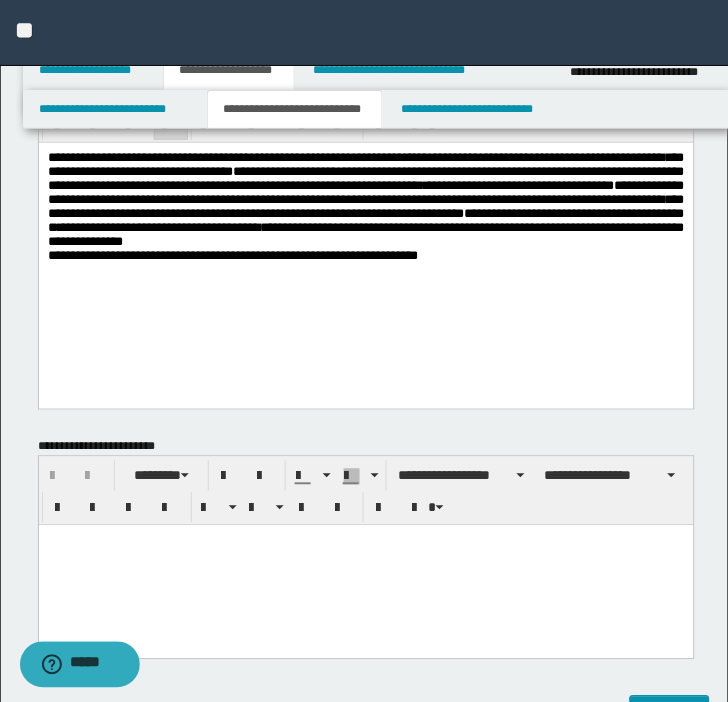 scroll, scrollTop: 102, scrollLeft: 0, axis: vertical 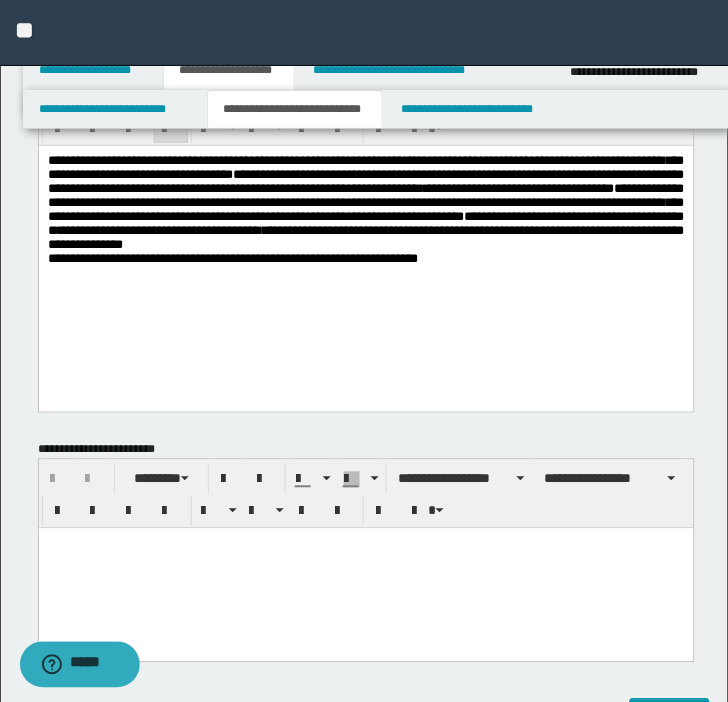 click on "**********" at bounding box center [365, 215] 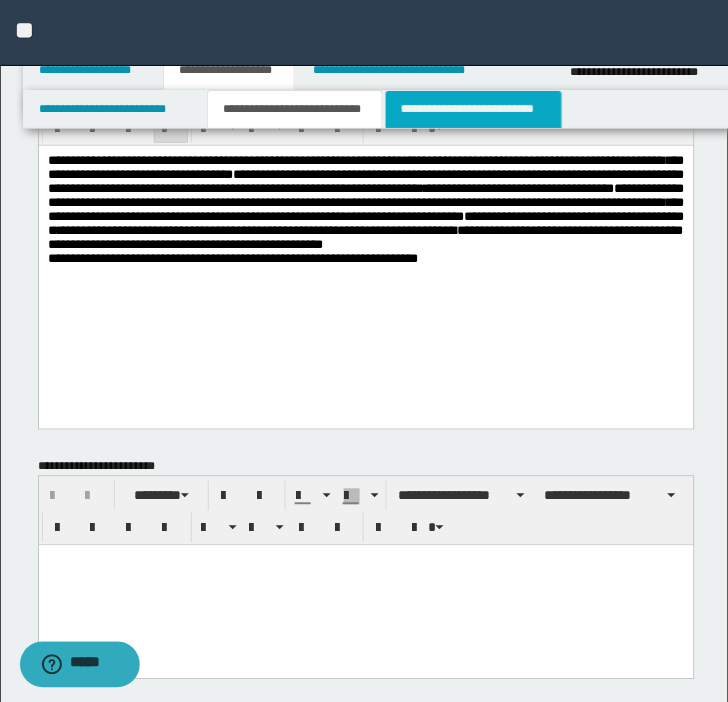 click on "**********" at bounding box center [474, 109] 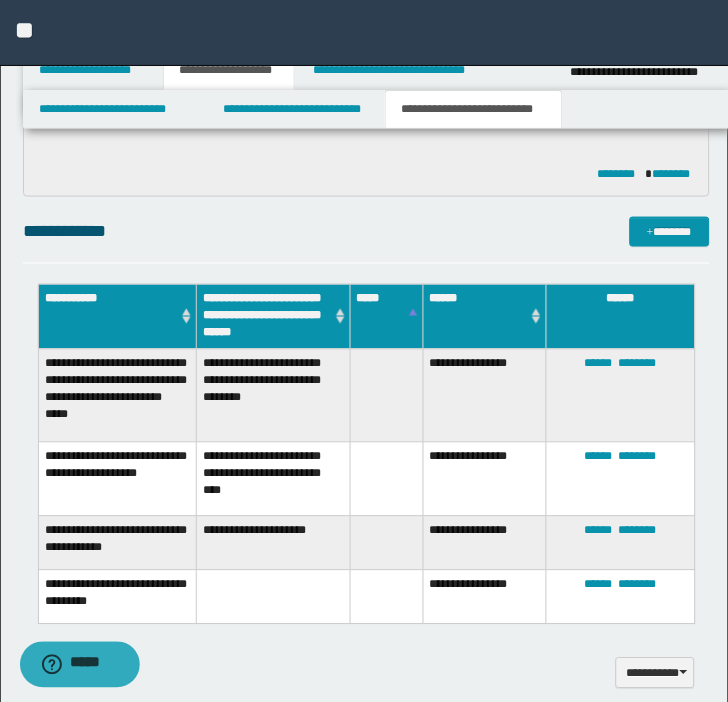 scroll, scrollTop: 931, scrollLeft: 0, axis: vertical 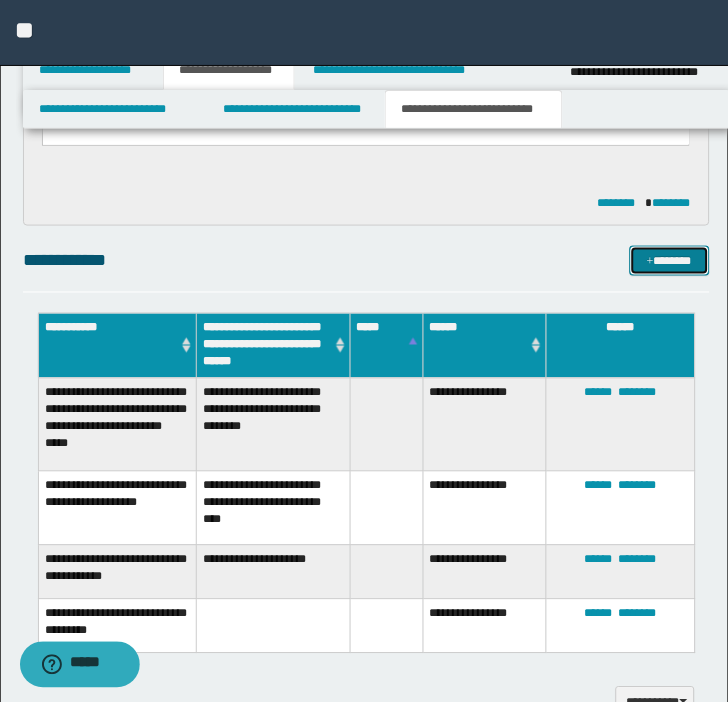 click on "*******" at bounding box center [670, 261] 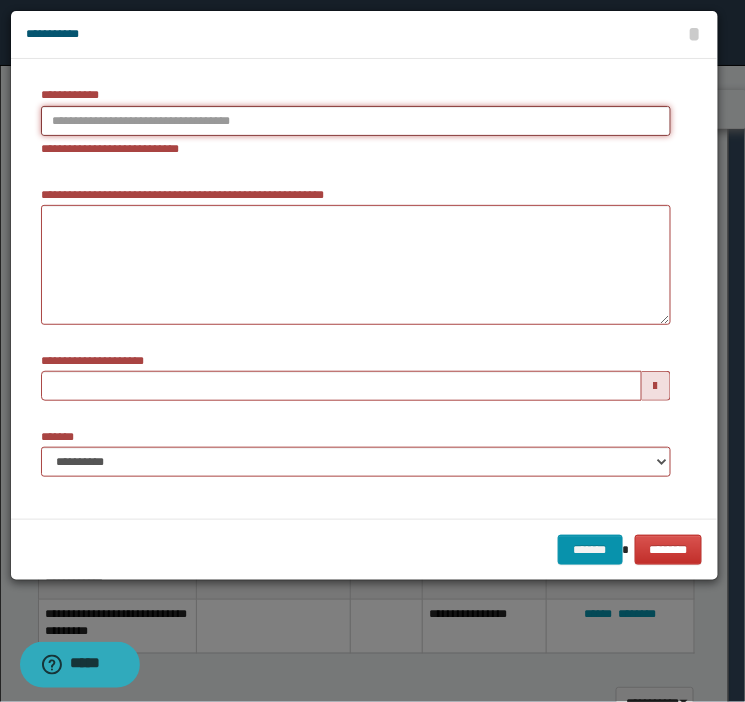 type on "**********" 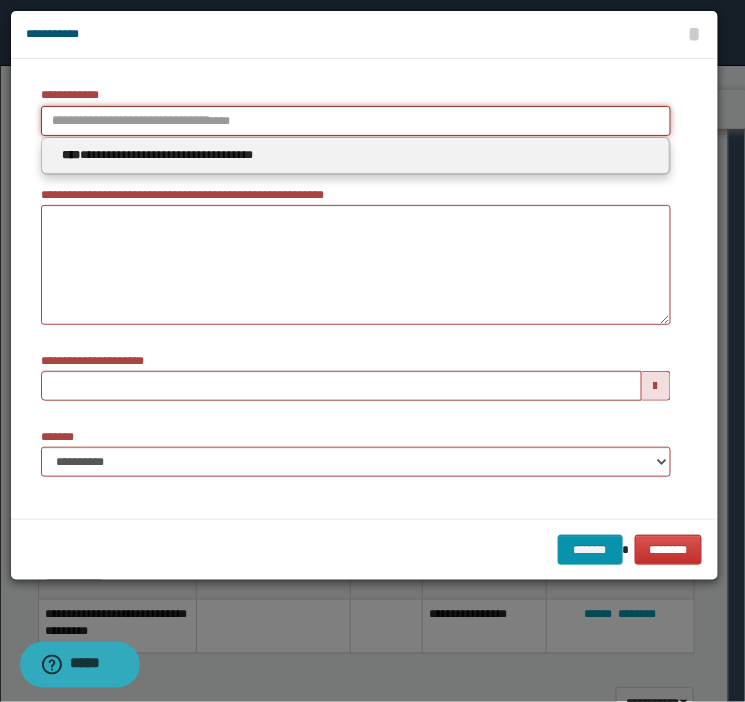 click on "**********" at bounding box center [356, 121] 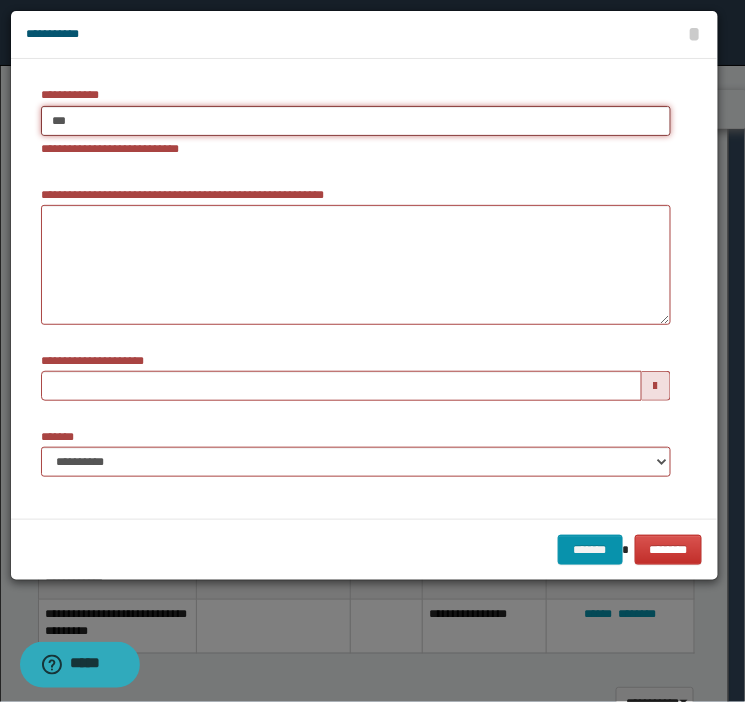 type on "****" 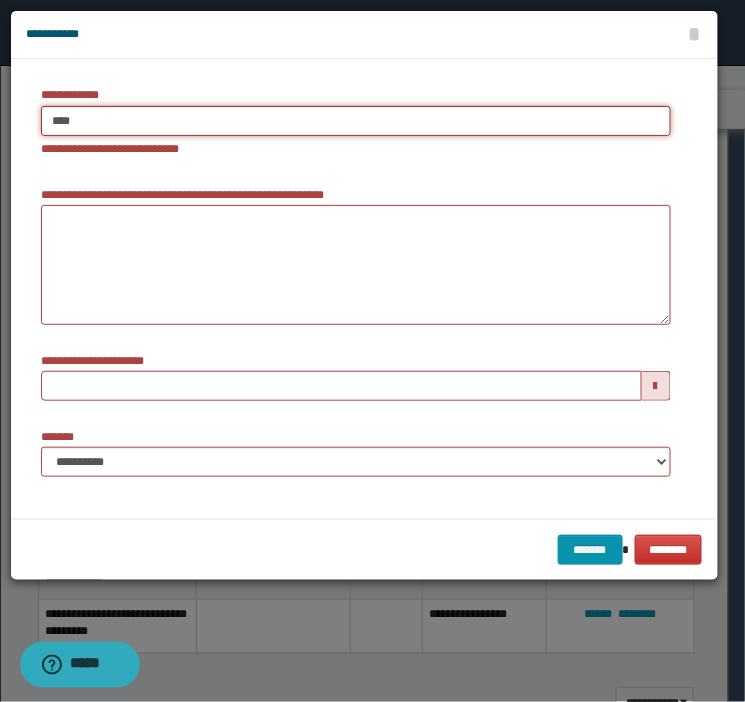 type on "****" 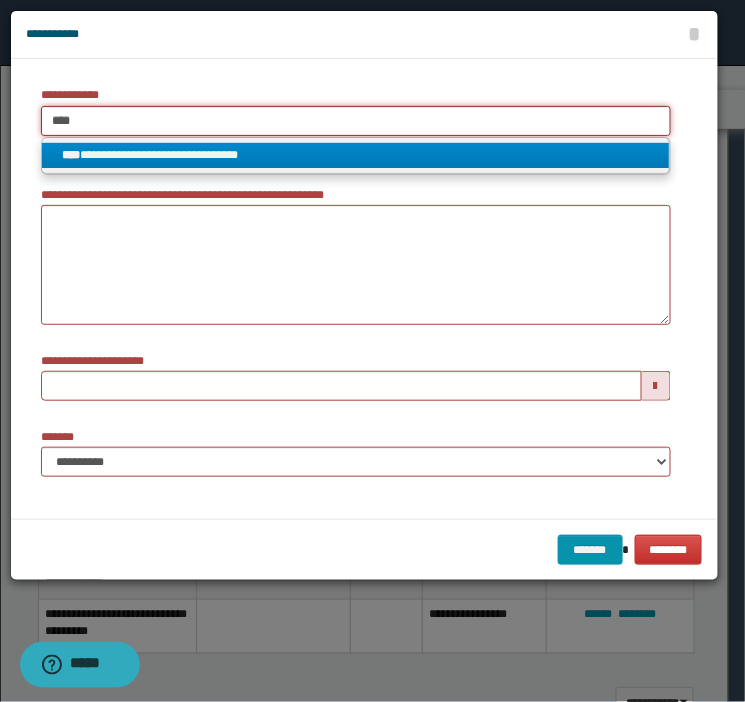 type on "****" 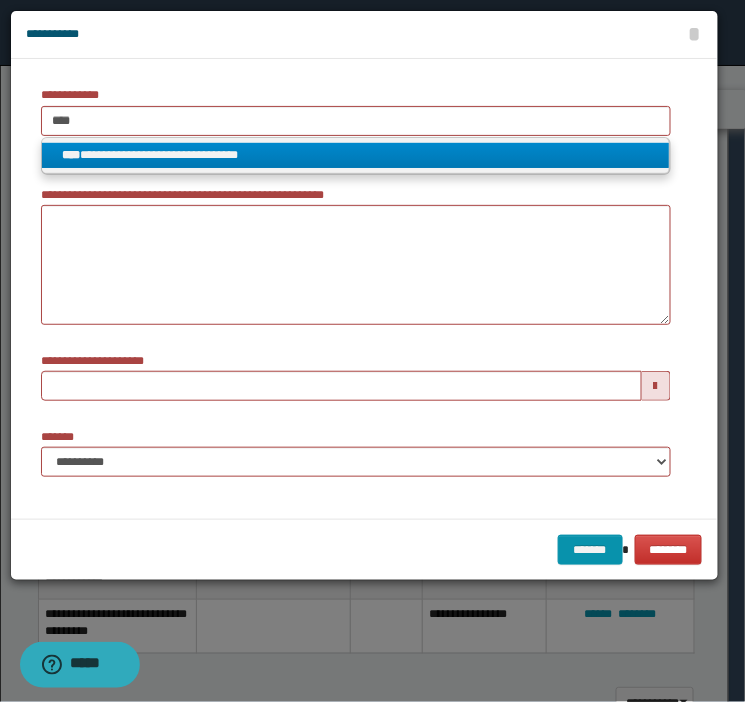 click on "**********" at bounding box center (355, 155) 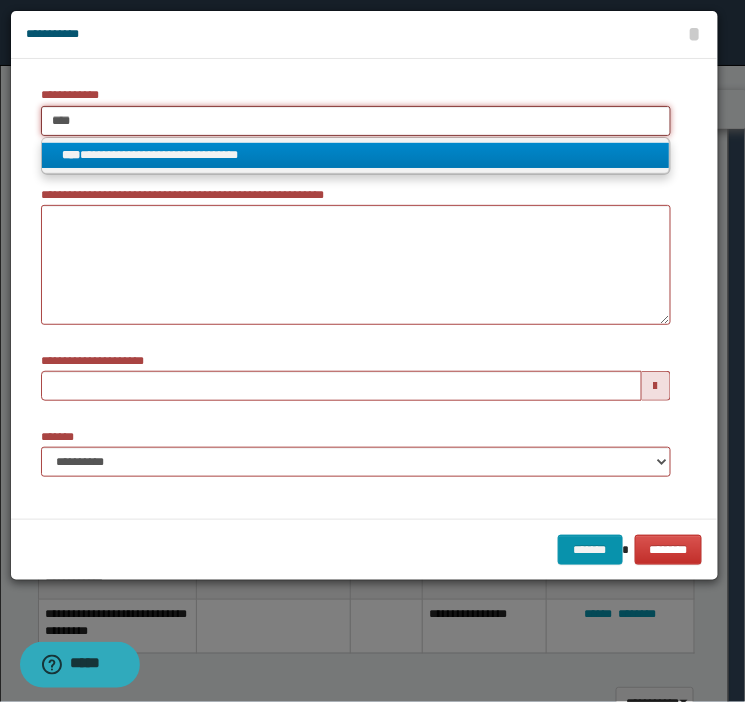 type 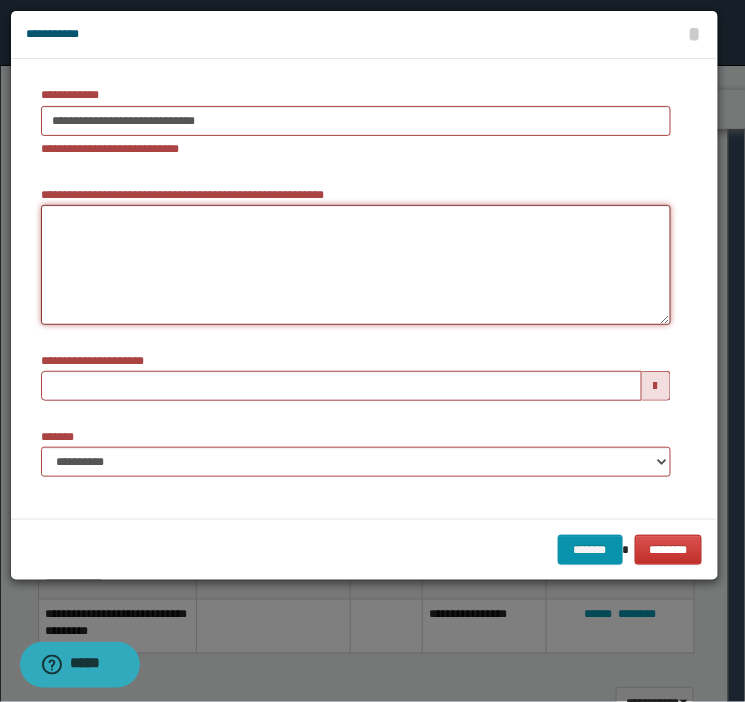 click on "**********" at bounding box center [356, 265] 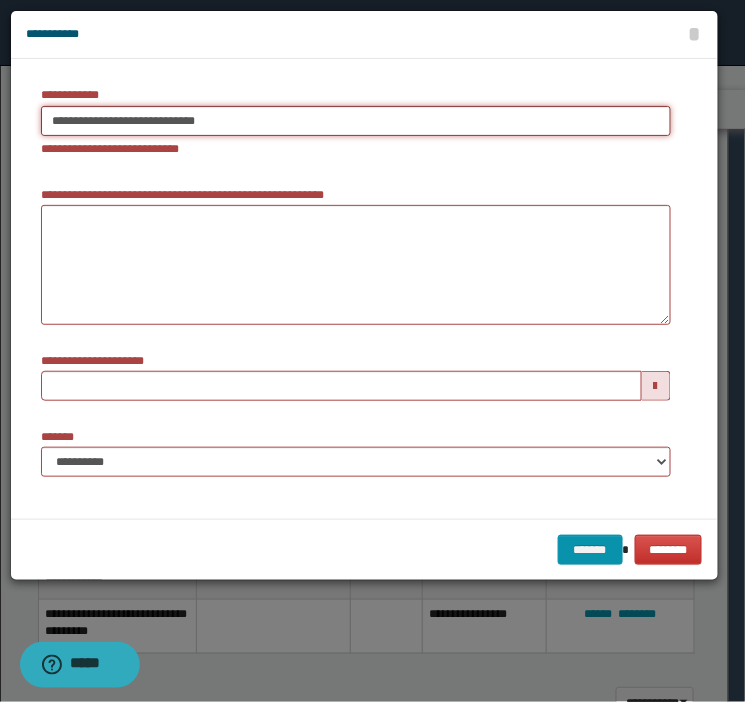 type on "**********" 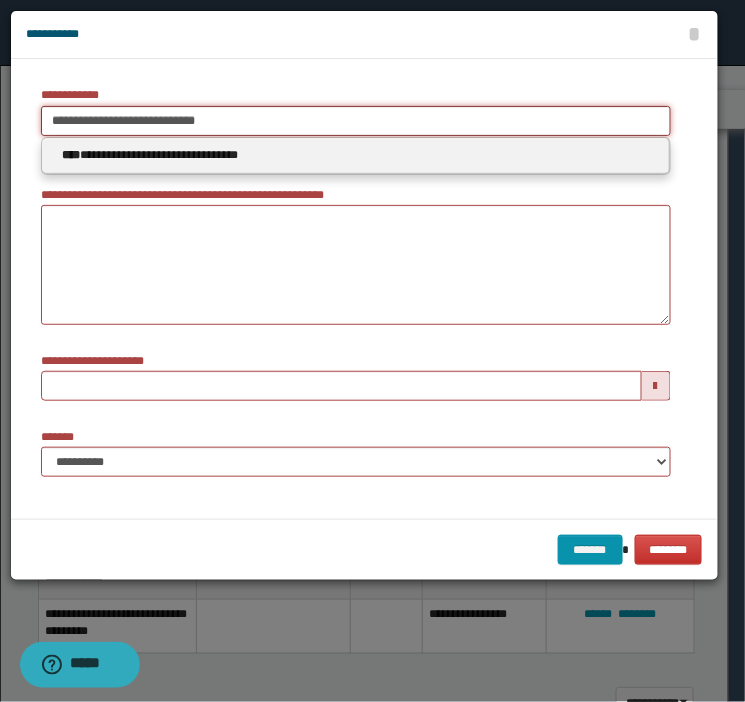 drag, startPoint x: 265, startPoint y: 128, endPoint x: -129, endPoint y: 124, distance: 394.0203 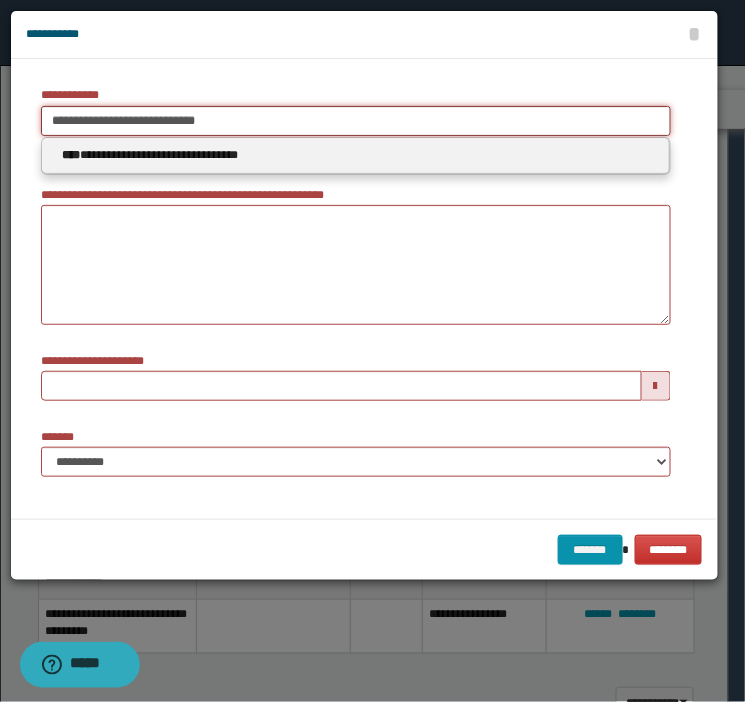 type 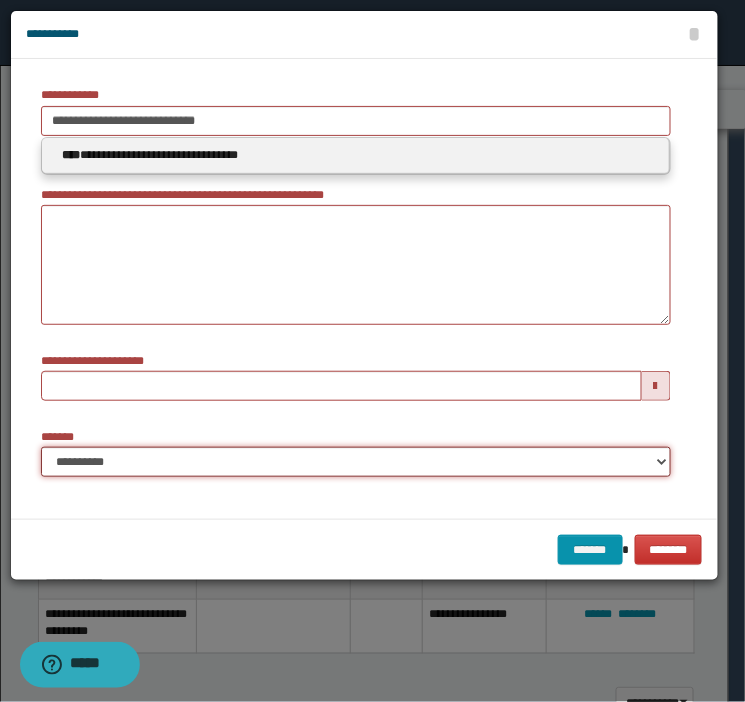 type 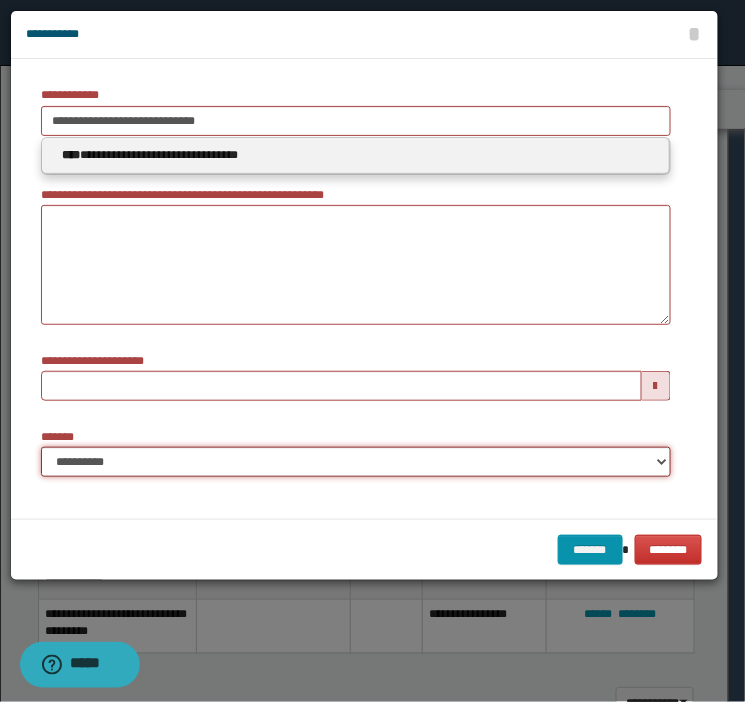 click on "**********" at bounding box center [356, 462] 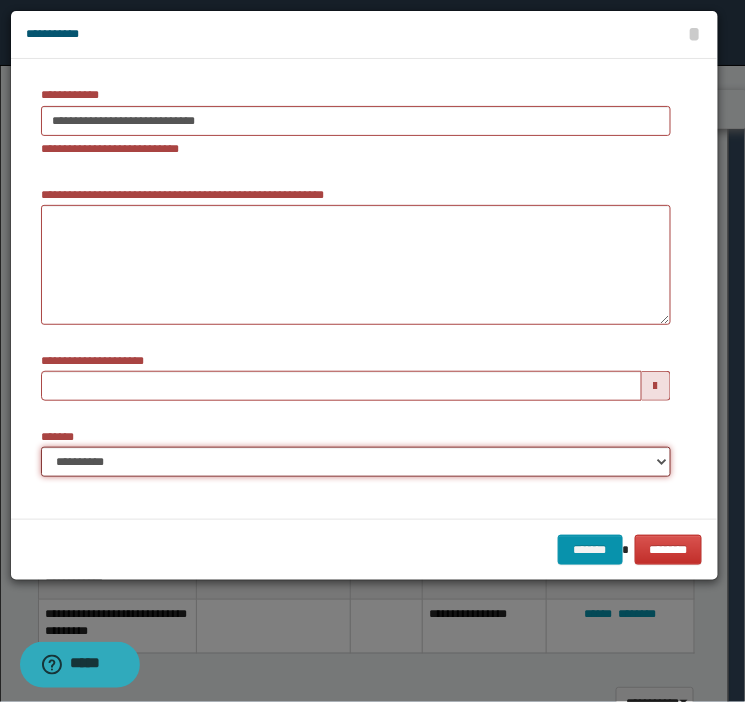 select on "*" 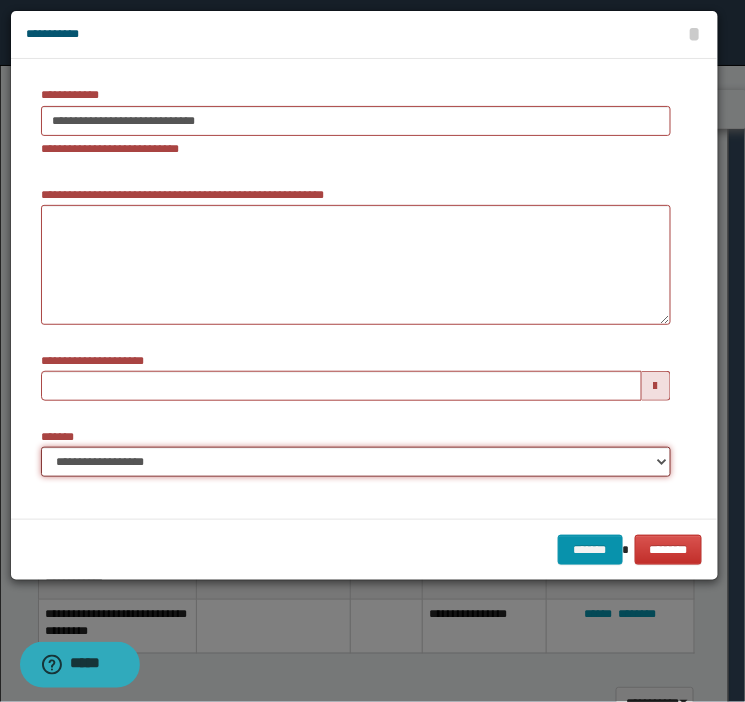 click on "**********" at bounding box center (356, 462) 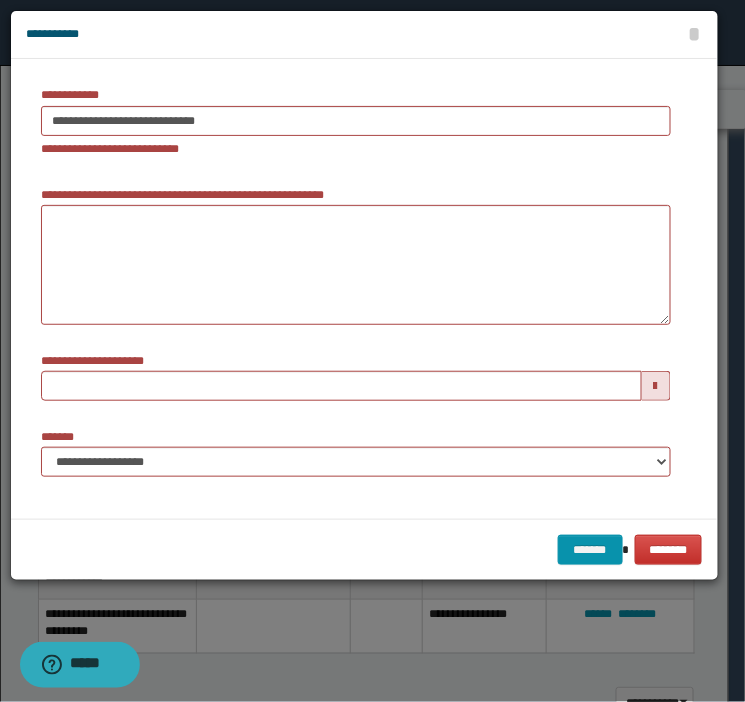 click on "*******
********" at bounding box center (364, 549) 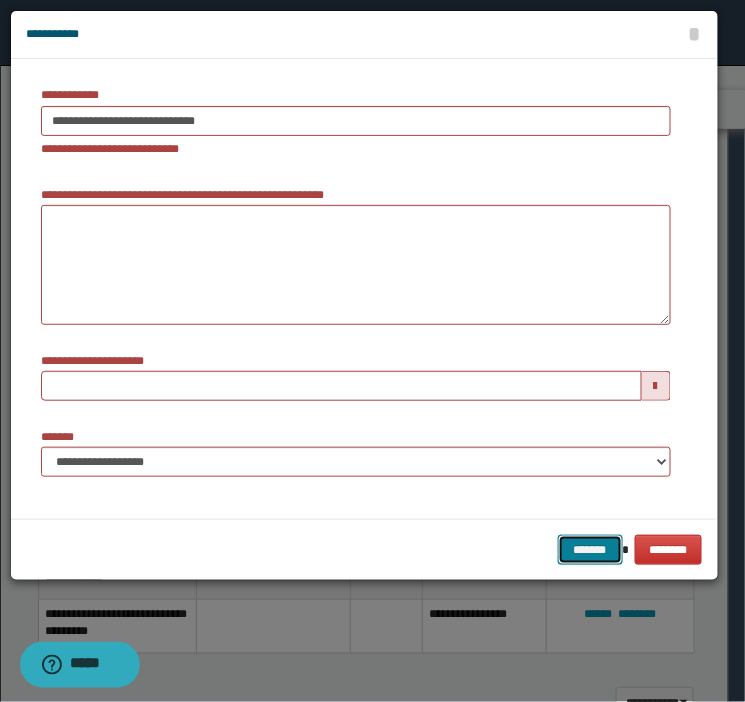 click on "*******" at bounding box center [590, 550] 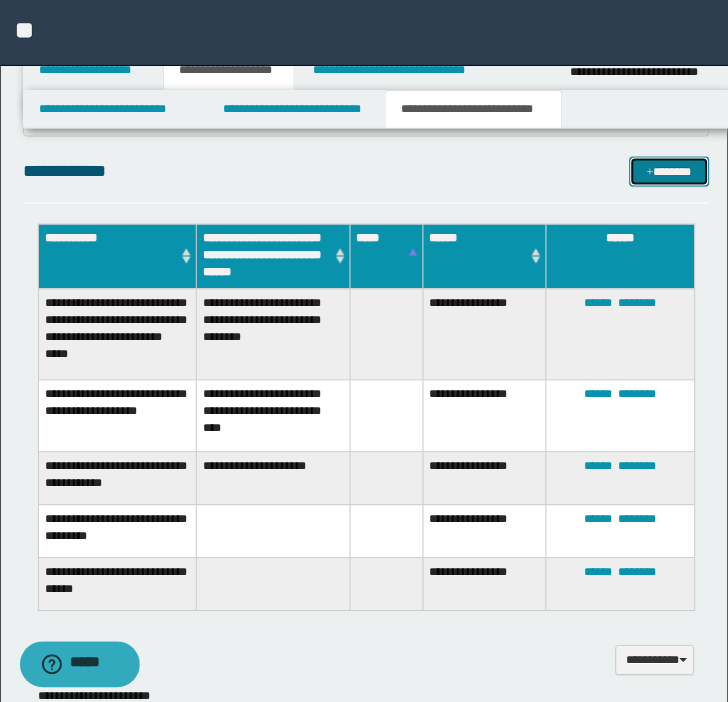 scroll, scrollTop: 1011, scrollLeft: 0, axis: vertical 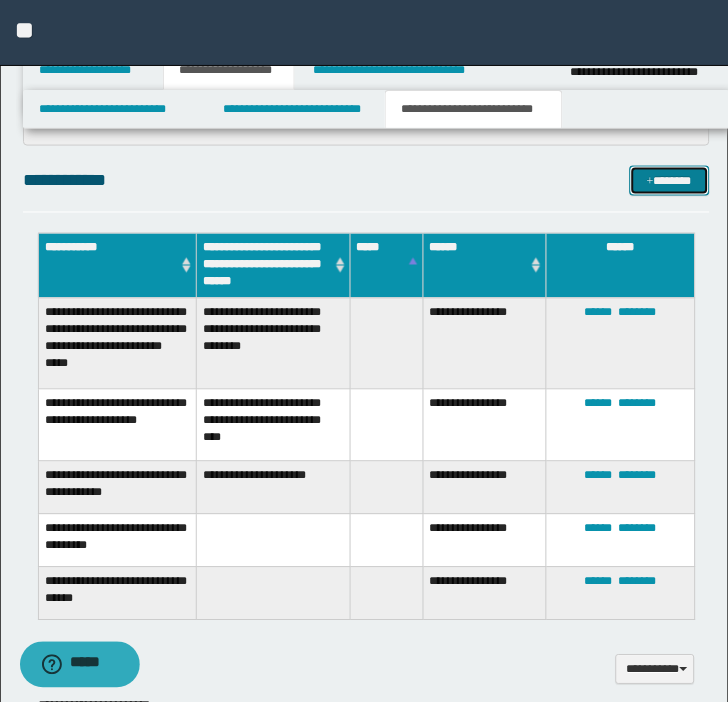 click on "*******" at bounding box center (670, 181) 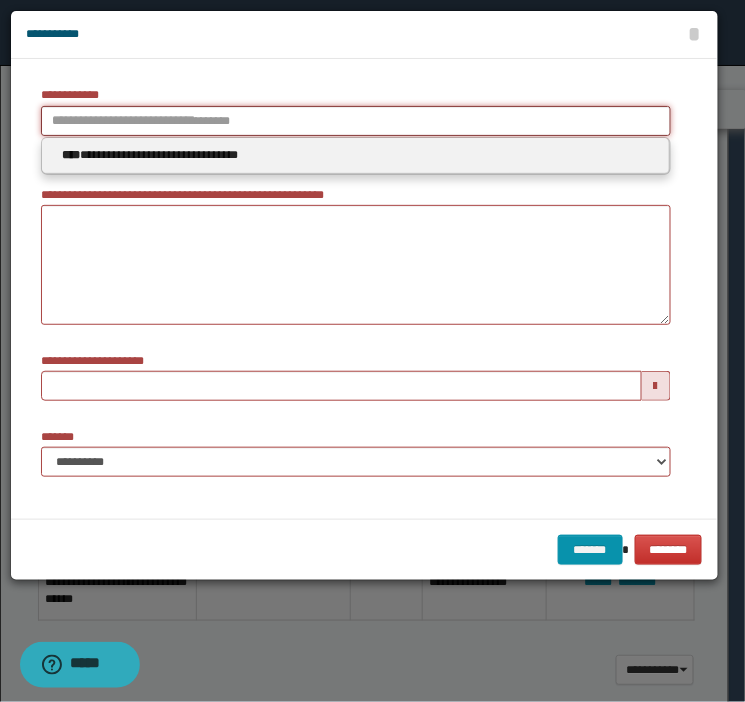 click on "**********" at bounding box center [356, 121] 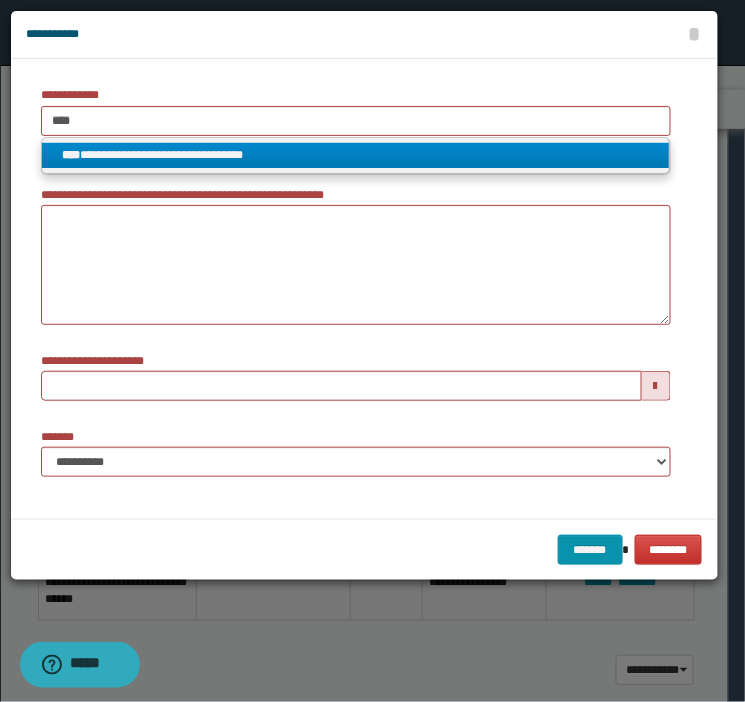 click on "**********" at bounding box center (355, 155) 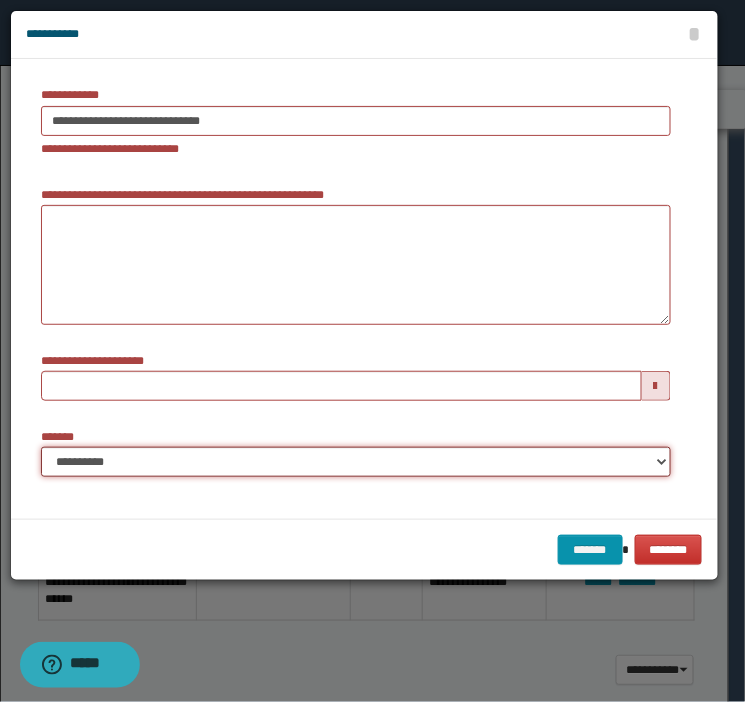 click on "**********" at bounding box center (356, 462) 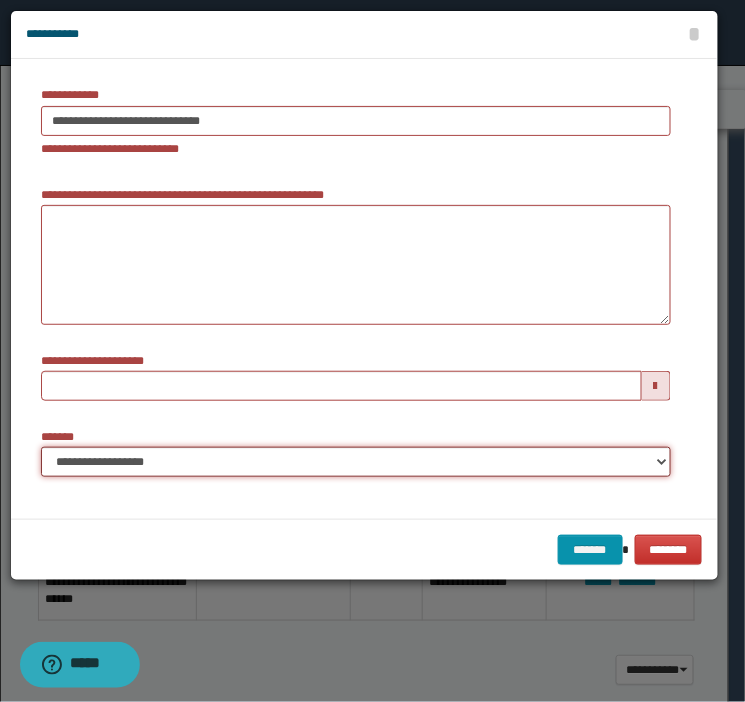 click on "**********" at bounding box center (356, 462) 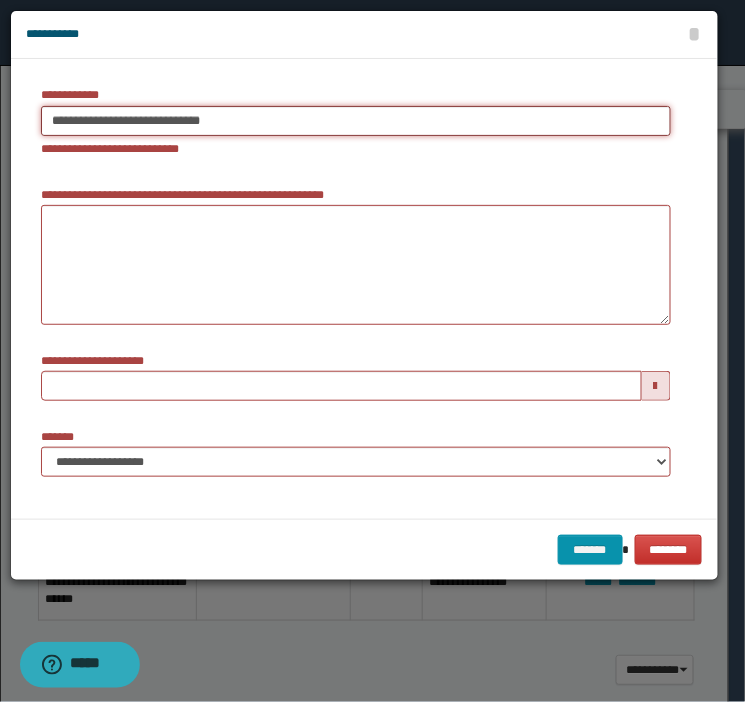 click on "**********" at bounding box center (356, 121) 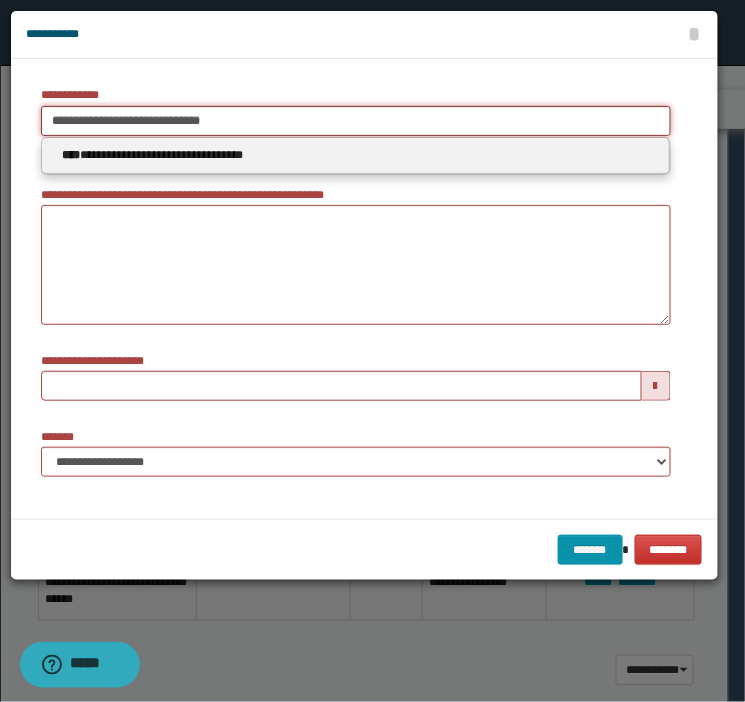 click on "**********" at bounding box center [356, 121] 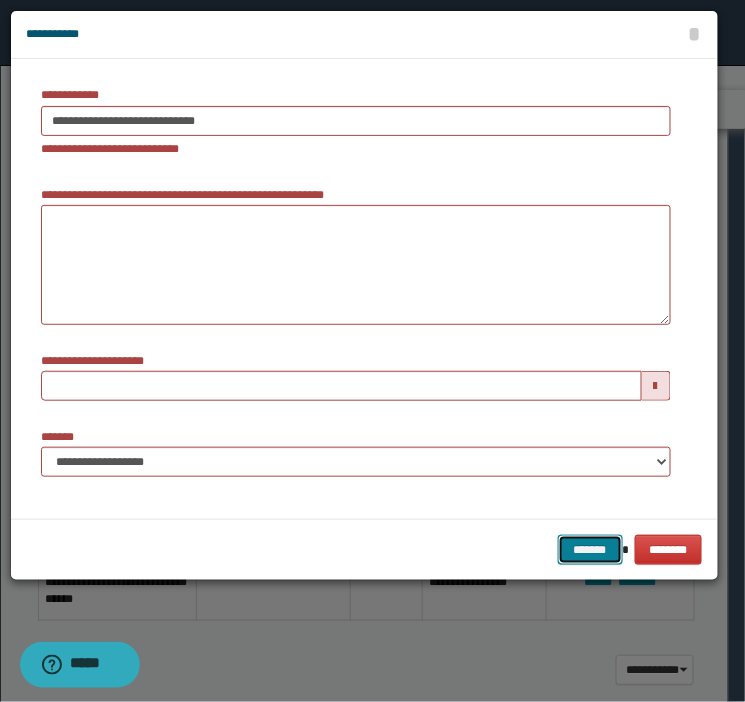 click on "*******" at bounding box center [590, 550] 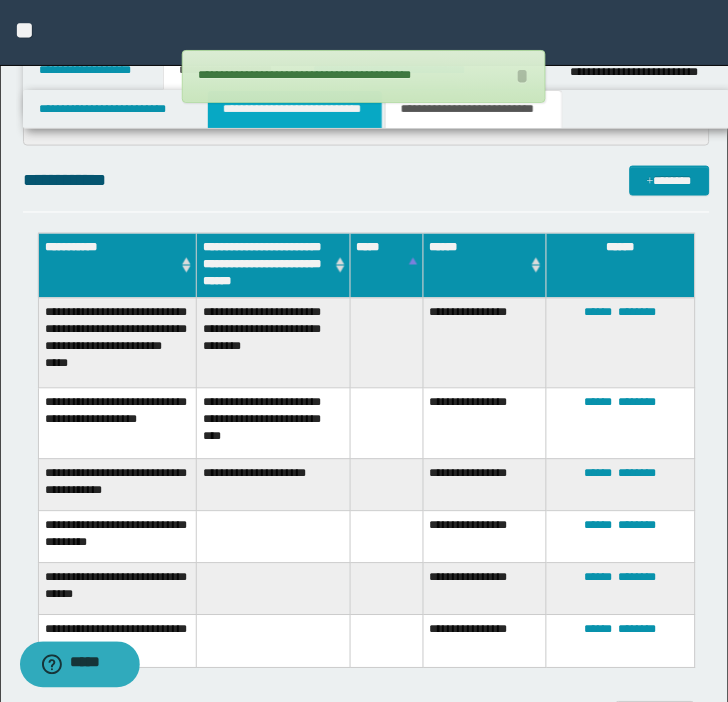 click on "**********" at bounding box center [295, 109] 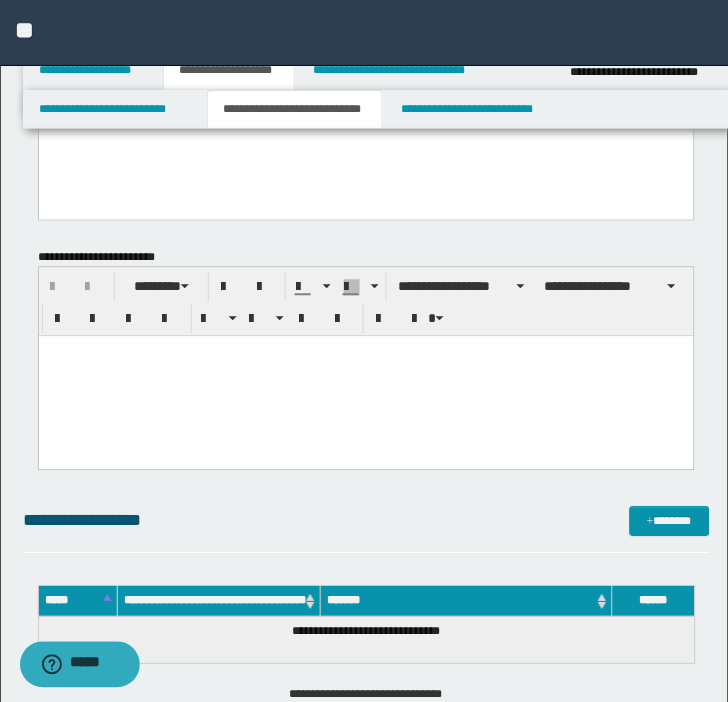 scroll, scrollTop: 0, scrollLeft: 0, axis: both 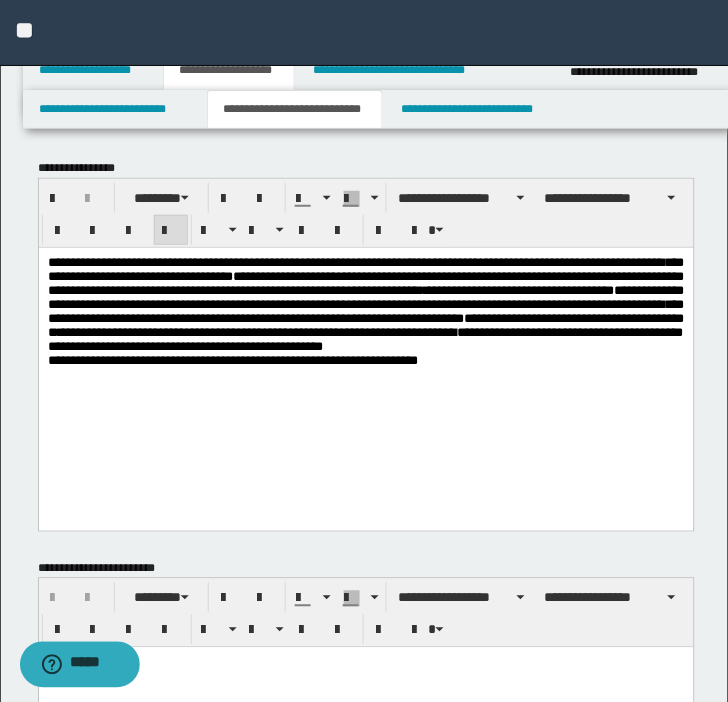 click on "**********" at bounding box center (365, 317) 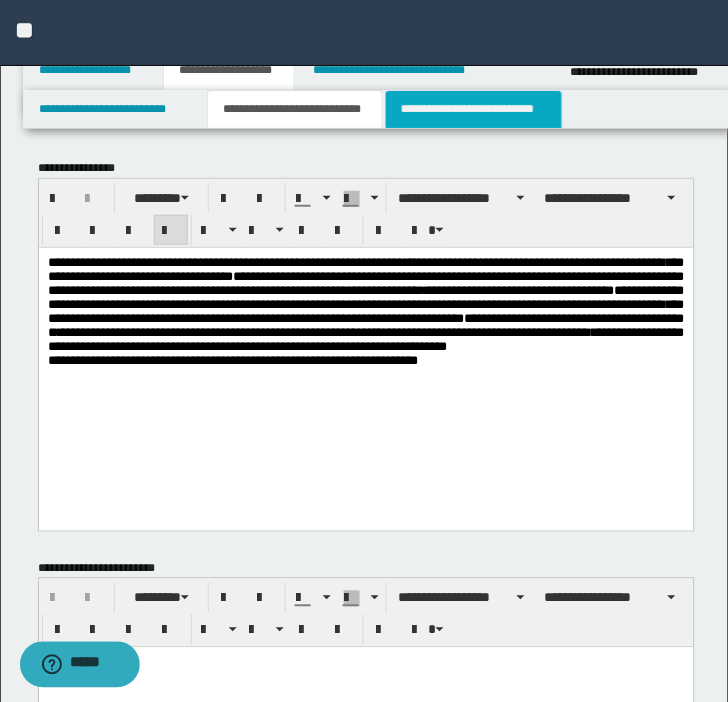 click on "**********" at bounding box center [474, 109] 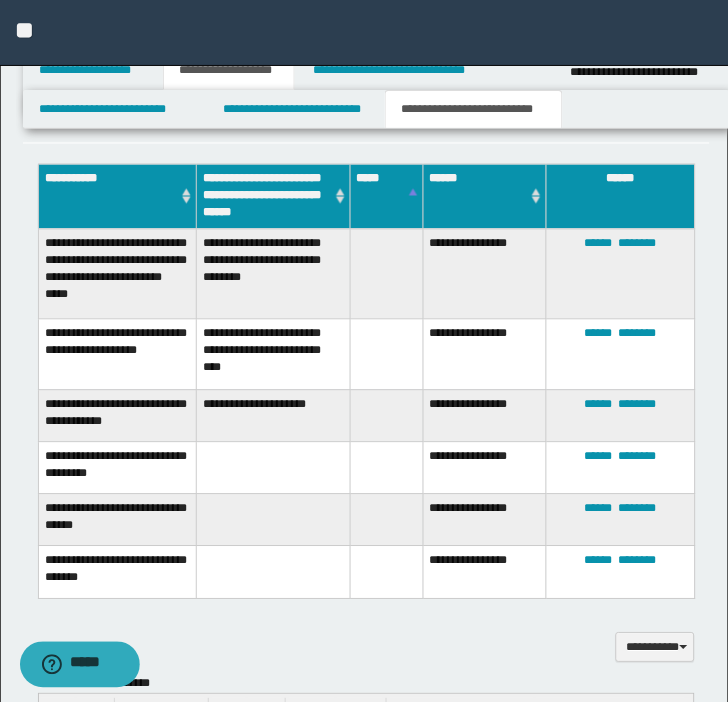 scroll, scrollTop: 1076, scrollLeft: 0, axis: vertical 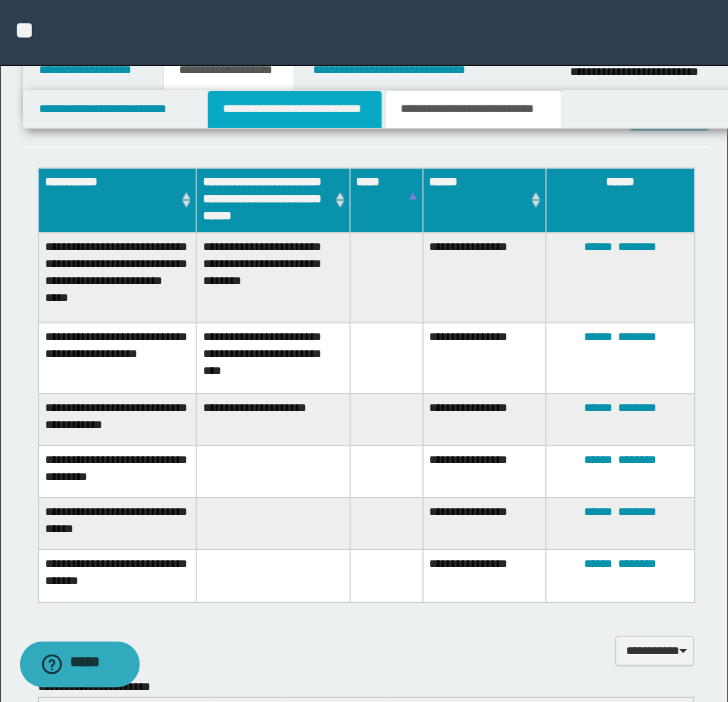 click on "**********" at bounding box center (295, 109) 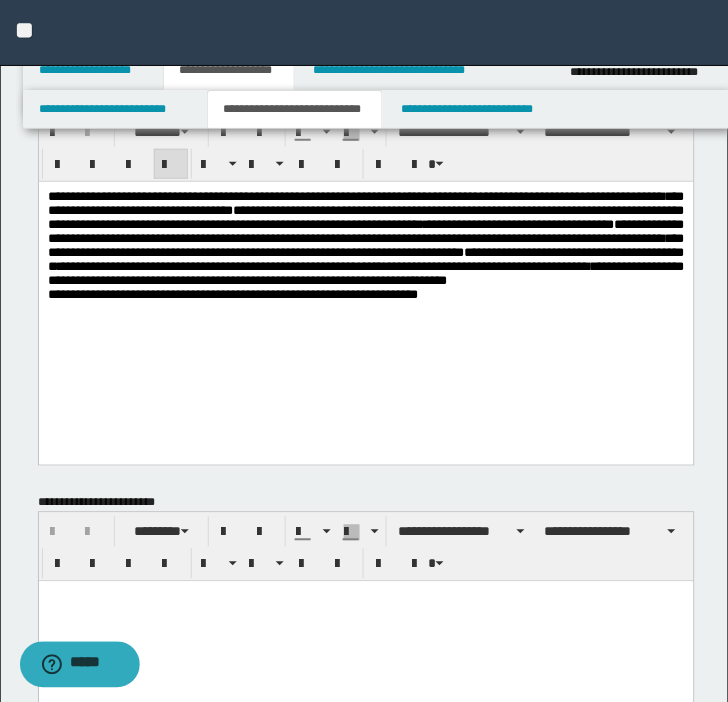 scroll, scrollTop: 0, scrollLeft: 0, axis: both 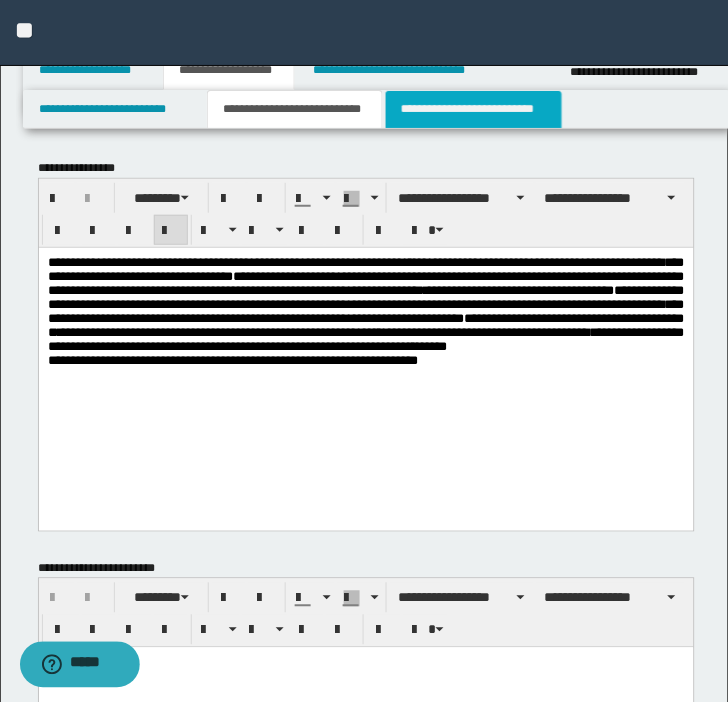 click on "**********" at bounding box center [474, 109] 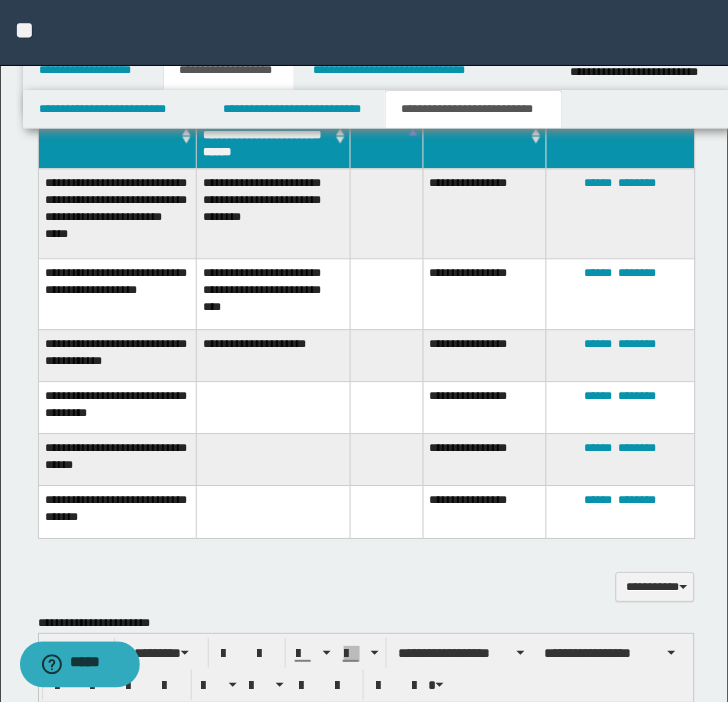 scroll, scrollTop: 1153, scrollLeft: 0, axis: vertical 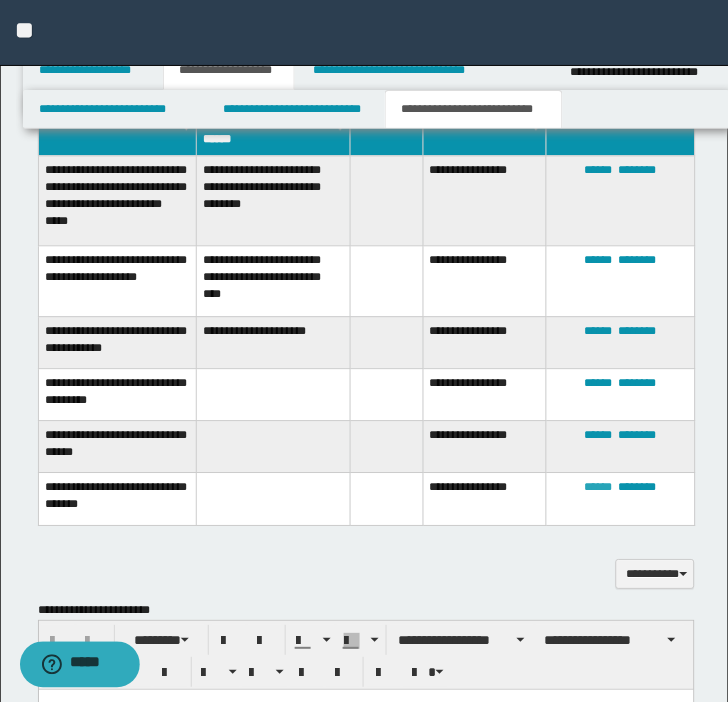 click on "******" at bounding box center [599, 488] 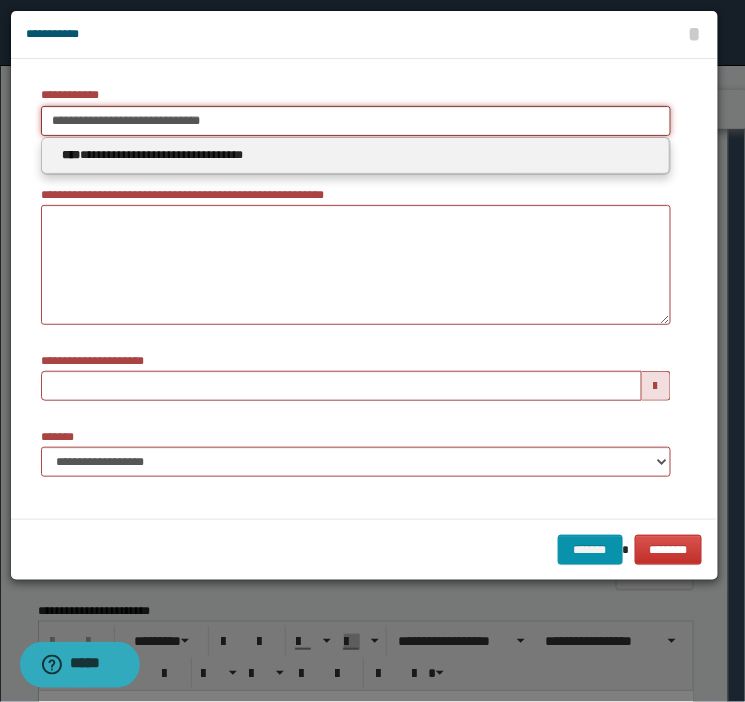 drag, startPoint x: 278, startPoint y: 120, endPoint x: -206, endPoint y: 148, distance: 484.80923 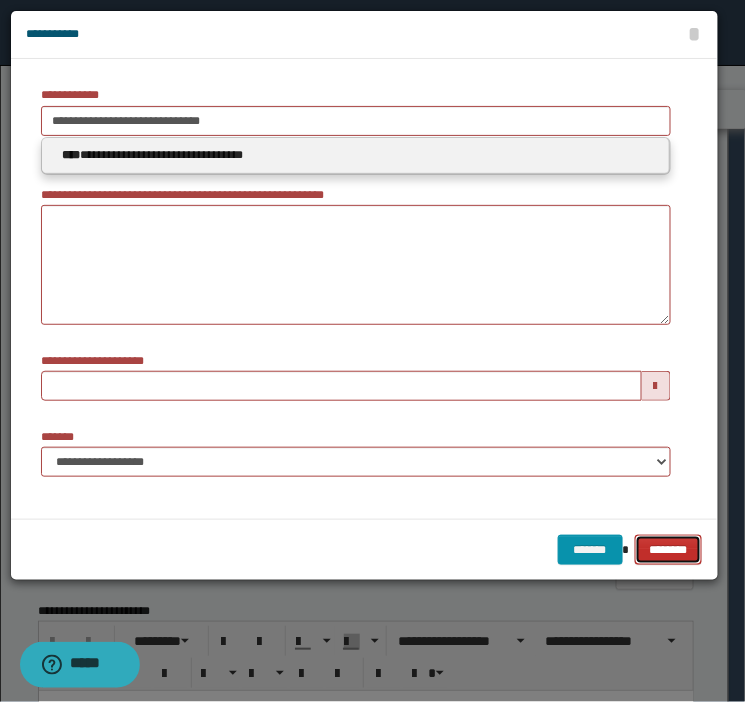 click on "********" at bounding box center [669, 550] 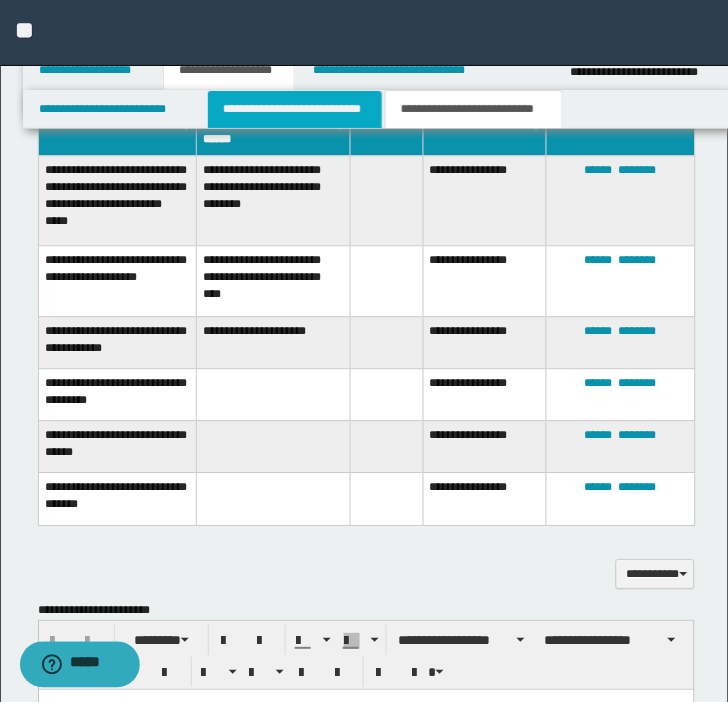 click on "**********" at bounding box center (295, 109) 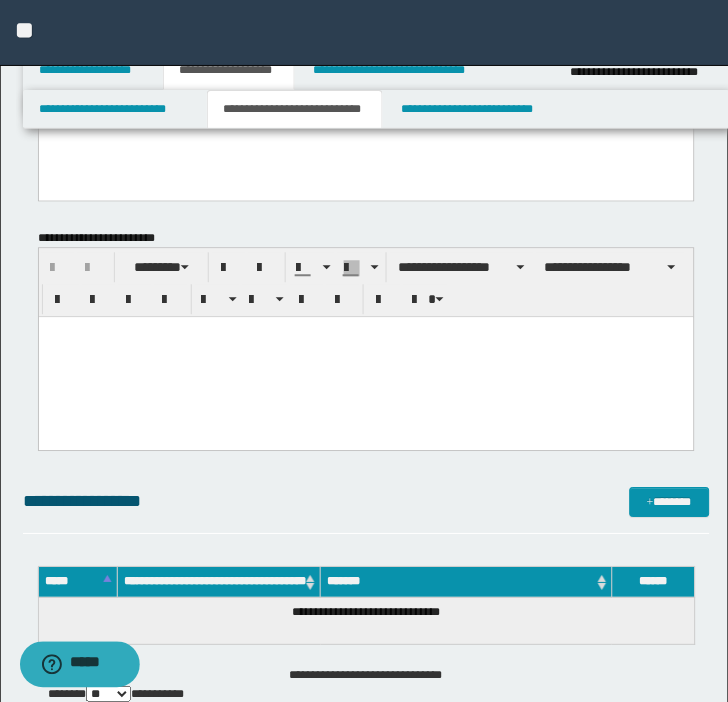 scroll, scrollTop: 0, scrollLeft: 0, axis: both 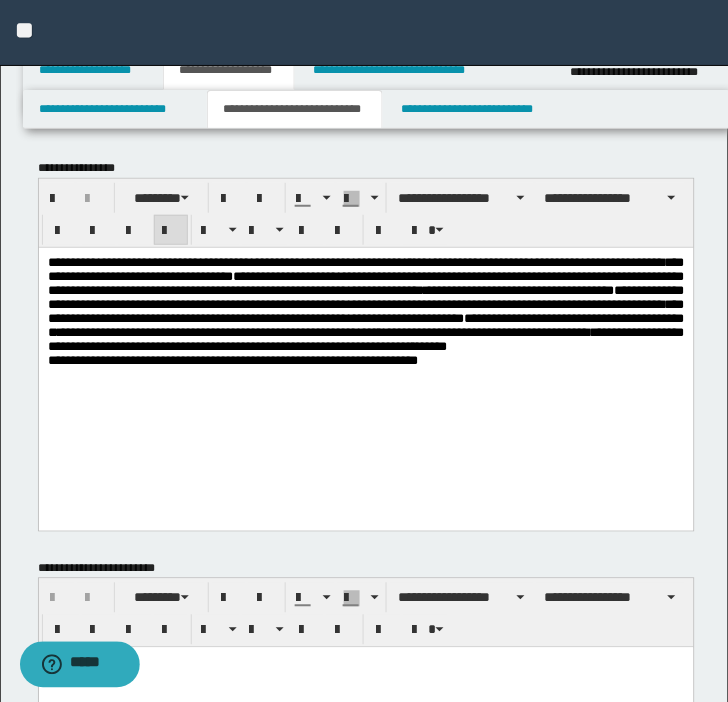 click on "**********" at bounding box center (365, 317) 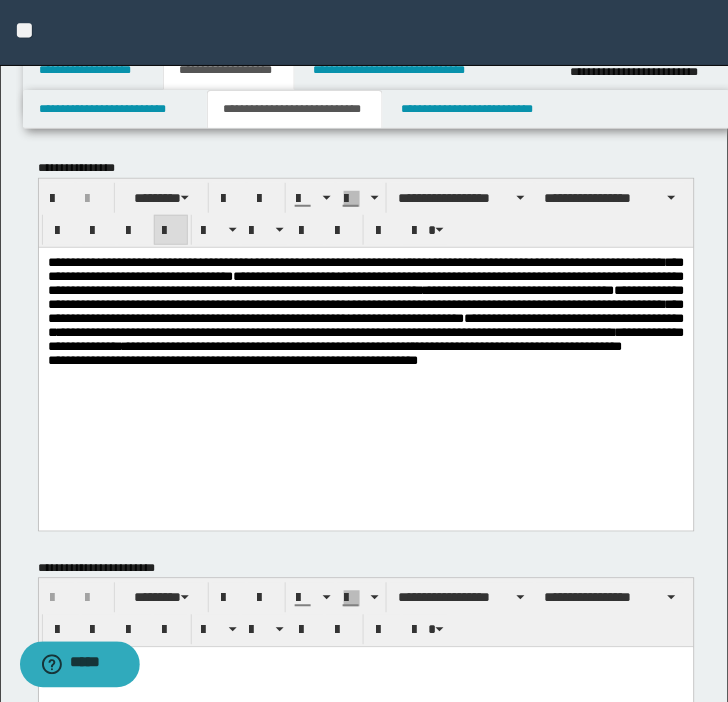 click on "**********" at bounding box center [365, 360] 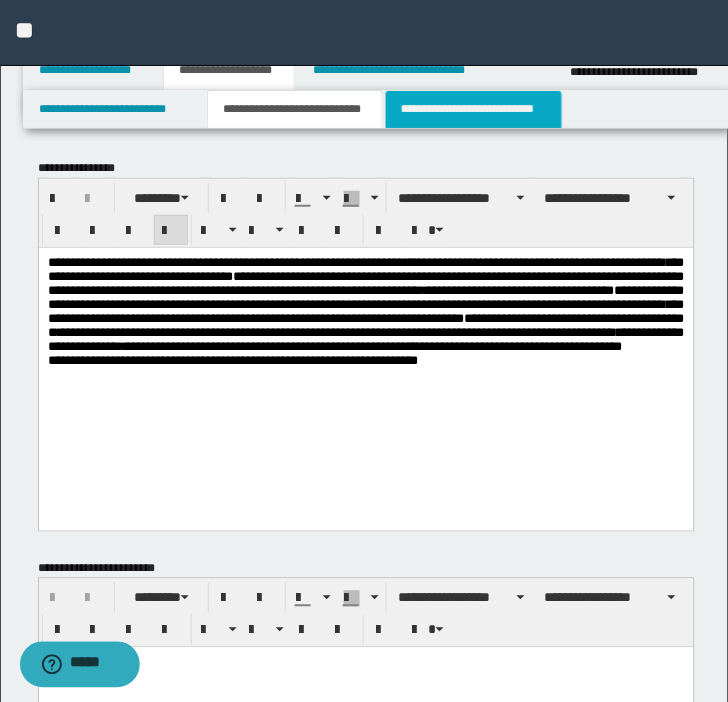 click on "**********" at bounding box center [474, 109] 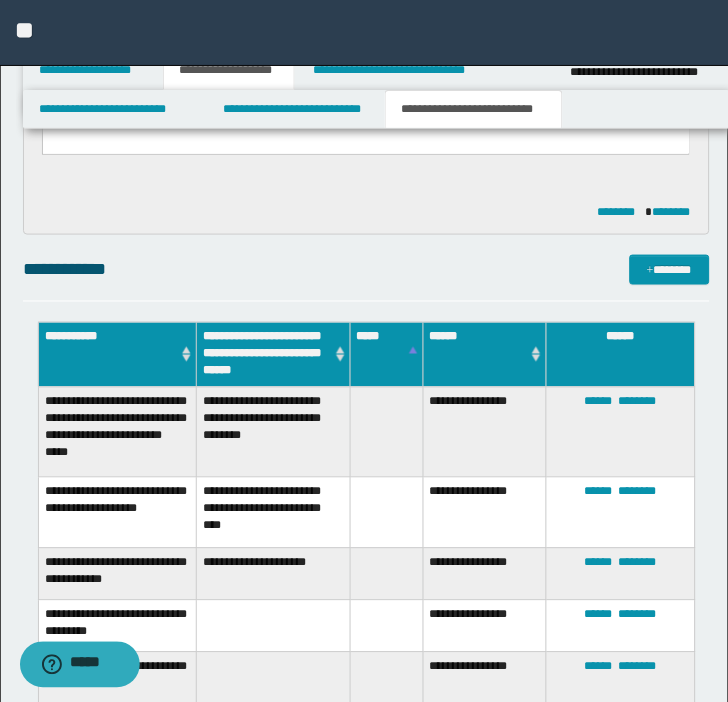scroll, scrollTop: 956, scrollLeft: 0, axis: vertical 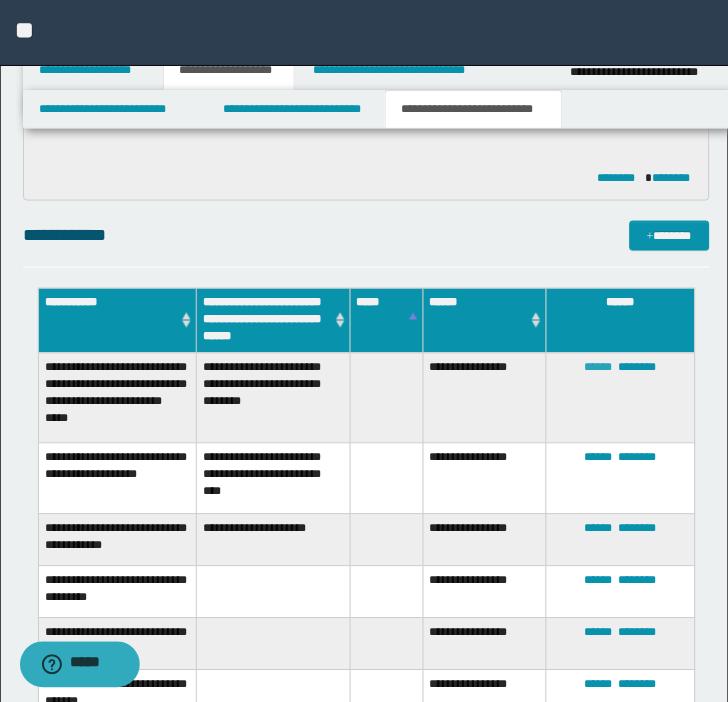 click on "******" at bounding box center [599, 368] 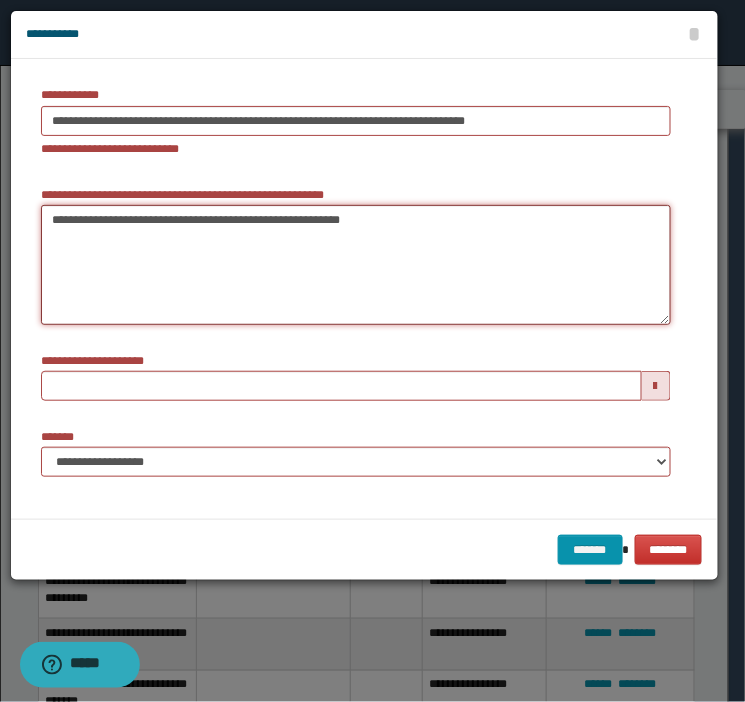 drag, startPoint x: 397, startPoint y: 216, endPoint x: -338, endPoint y: 212, distance: 735.01086 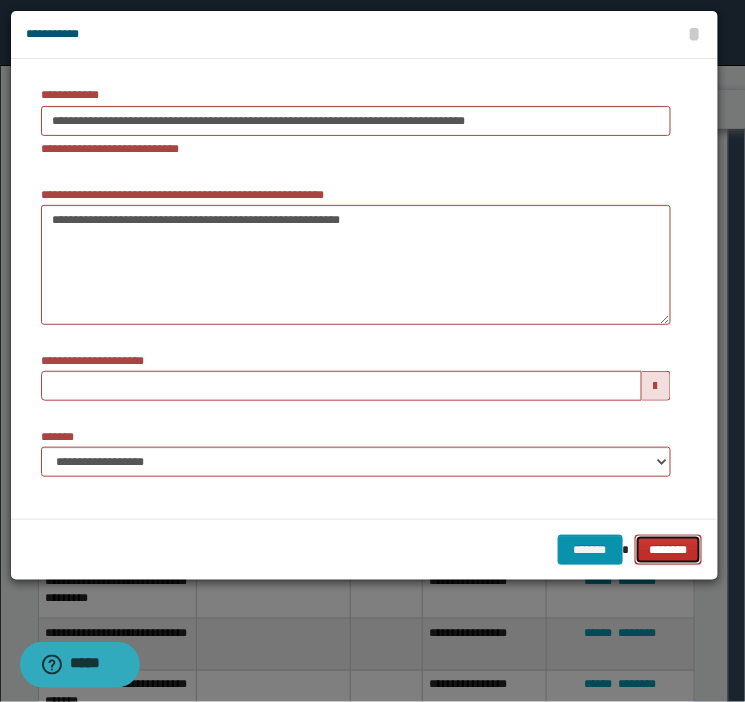 click on "********" at bounding box center (669, 550) 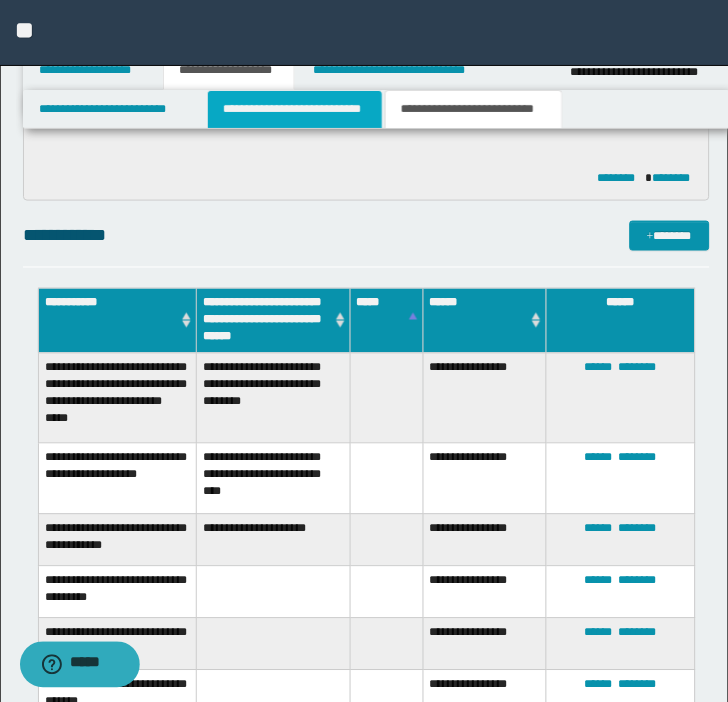 click on "**********" at bounding box center (295, 109) 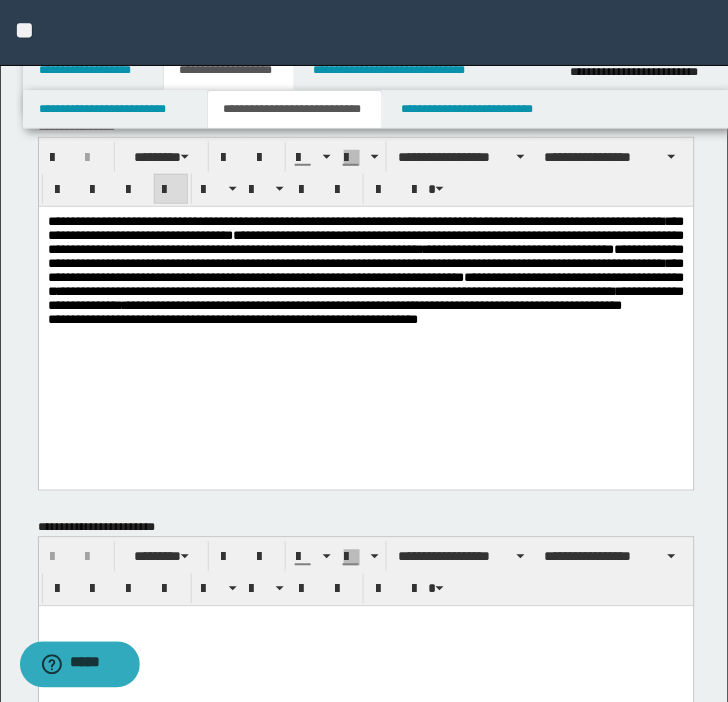 scroll, scrollTop: 0, scrollLeft: 0, axis: both 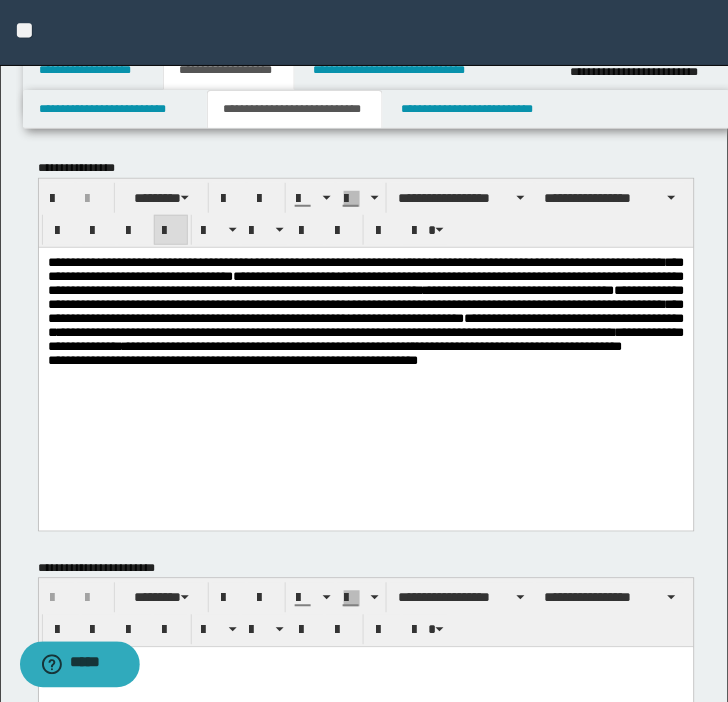 click on "**********" at bounding box center [365, 317] 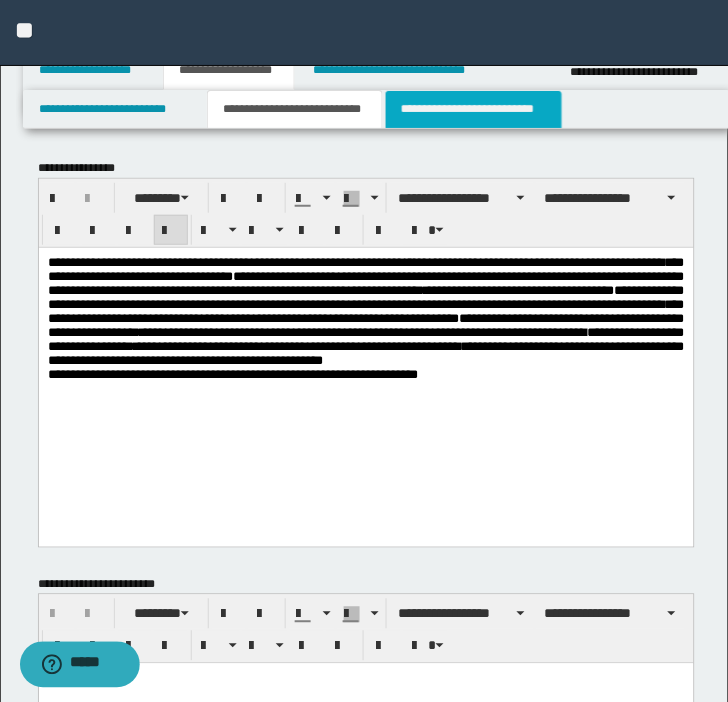 click on "**********" at bounding box center (474, 109) 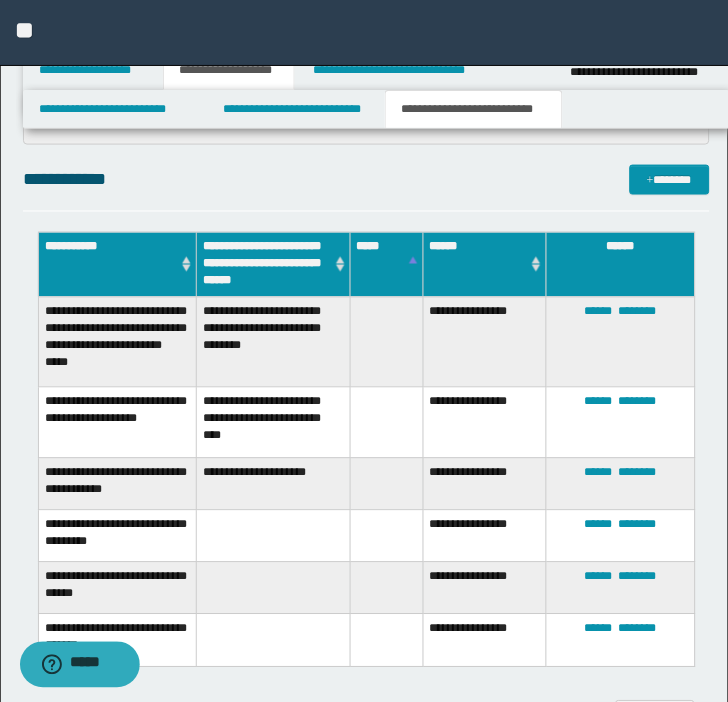 scroll, scrollTop: 1024, scrollLeft: 0, axis: vertical 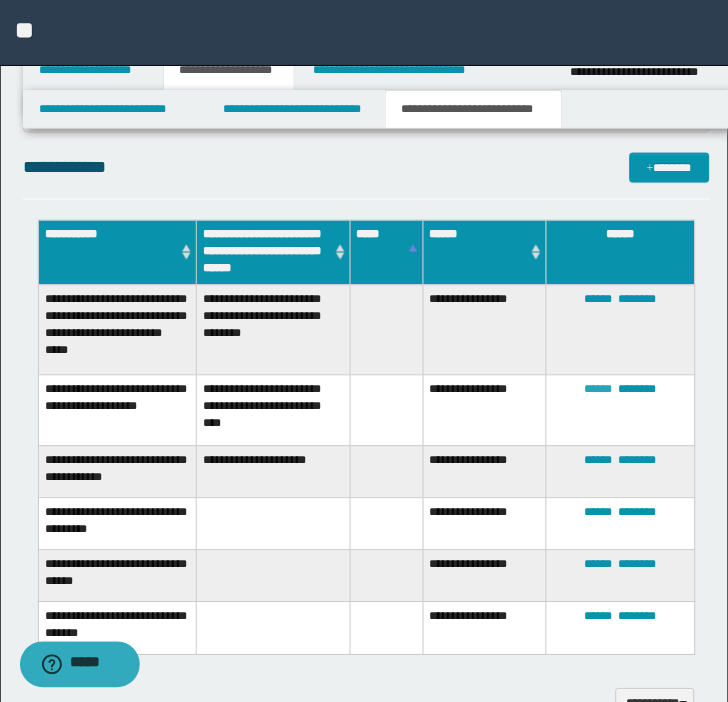 click on "******" at bounding box center (599, 390) 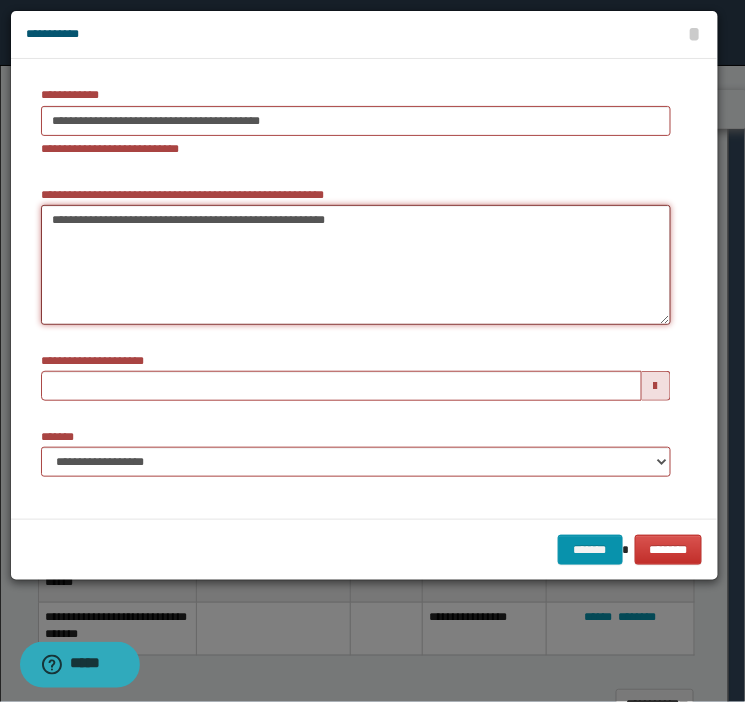 drag, startPoint x: 325, startPoint y: 232, endPoint x: -364, endPoint y: 243, distance: 689.0878 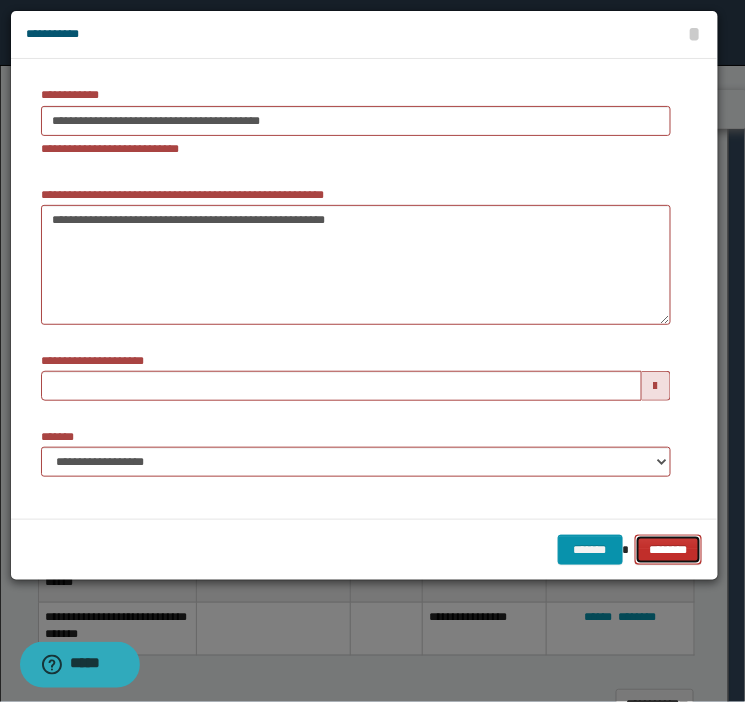 click on "********" at bounding box center (669, 550) 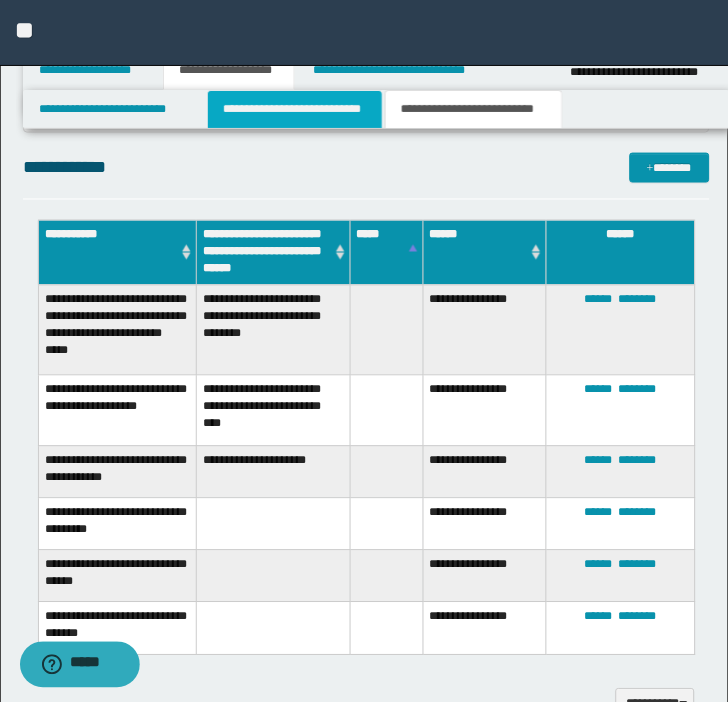 click on "**********" at bounding box center [295, 109] 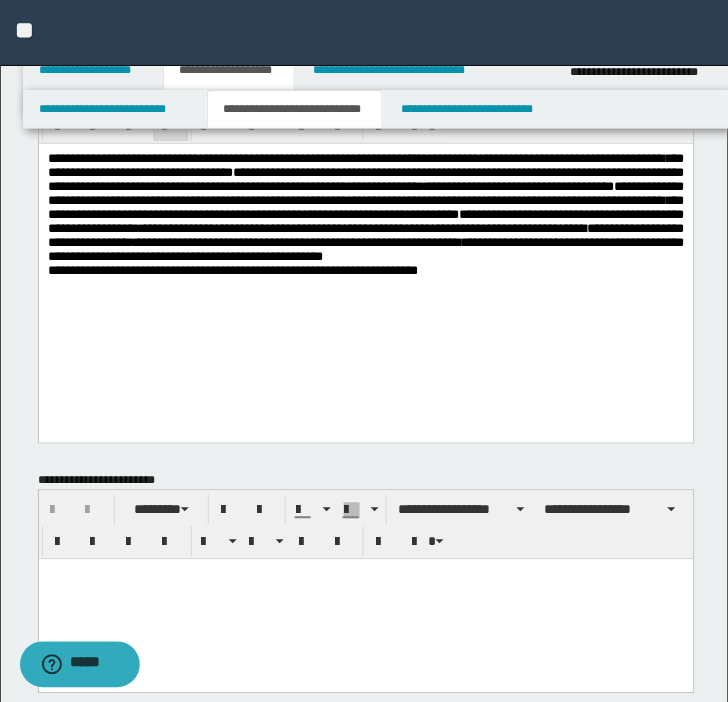scroll, scrollTop: 90, scrollLeft: 0, axis: vertical 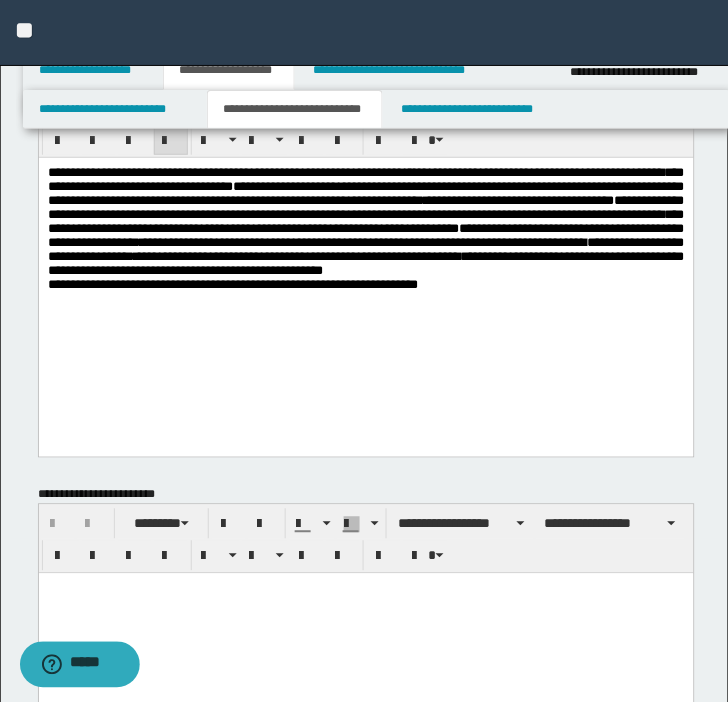 click on "**********" at bounding box center [365, 234] 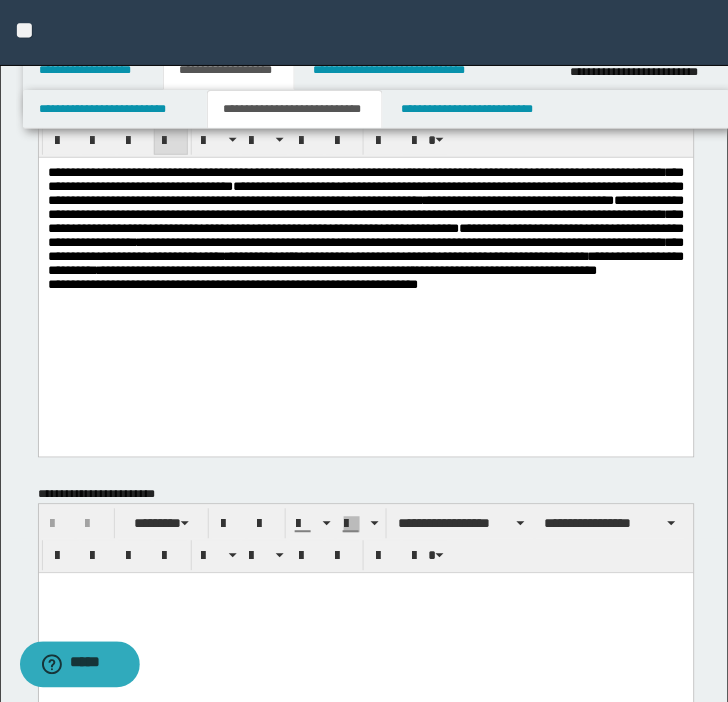 click on "**********" at bounding box center (365, 234) 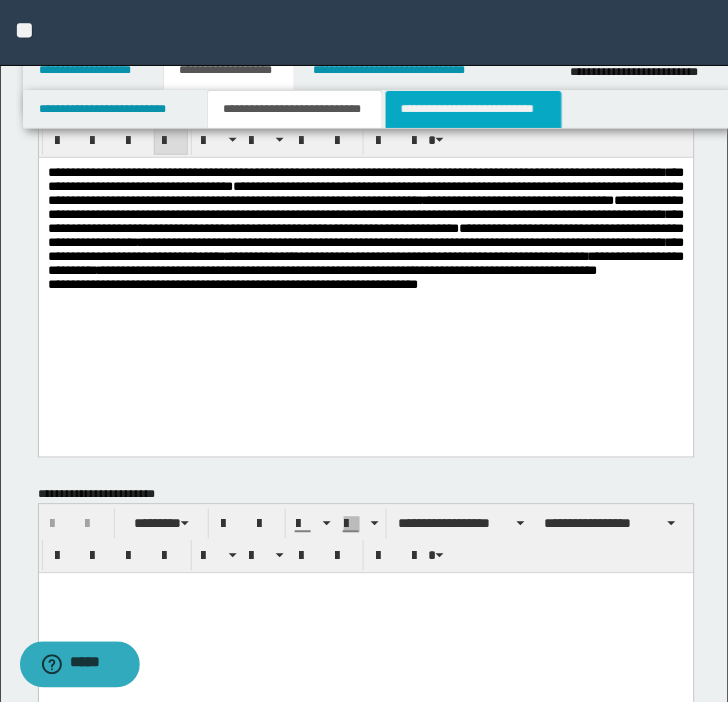 click on "**********" at bounding box center (474, 109) 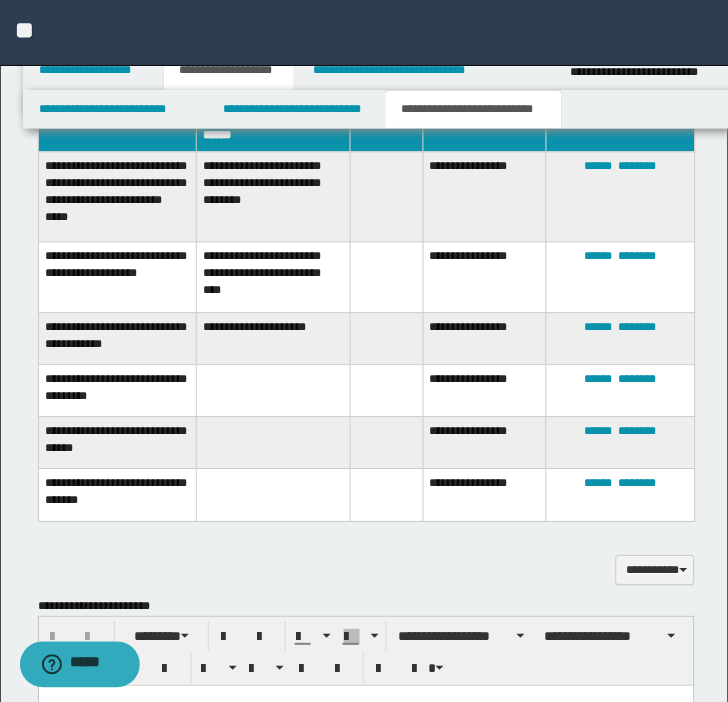 scroll, scrollTop: 1174, scrollLeft: 0, axis: vertical 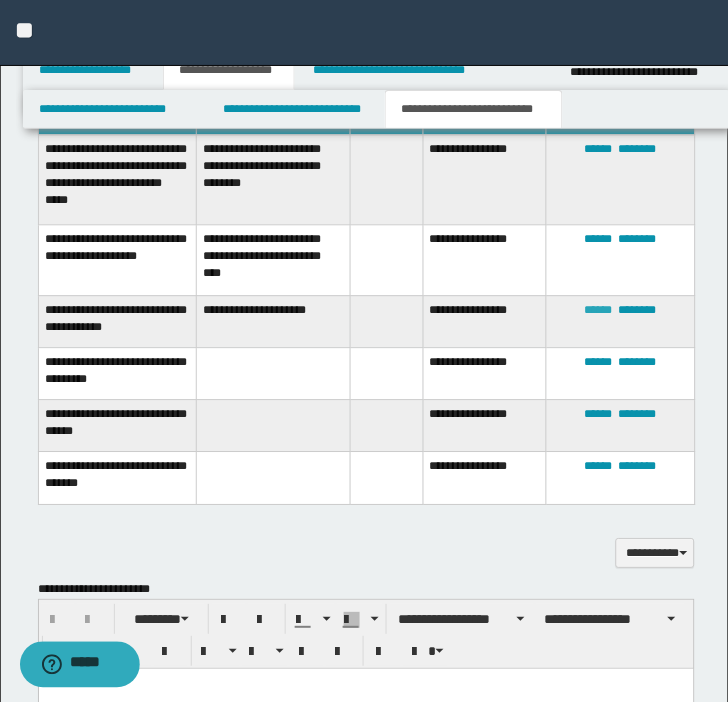 click on "******" at bounding box center [599, 311] 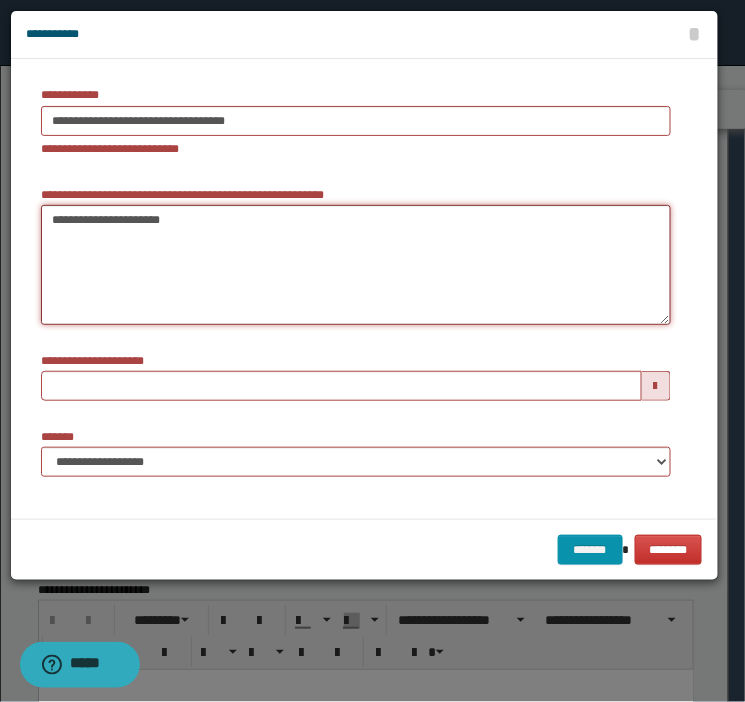 drag, startPoint x: 296, startPoint y: 226, endPoint x: -260, endPoint y: 204, distance: 556.43506 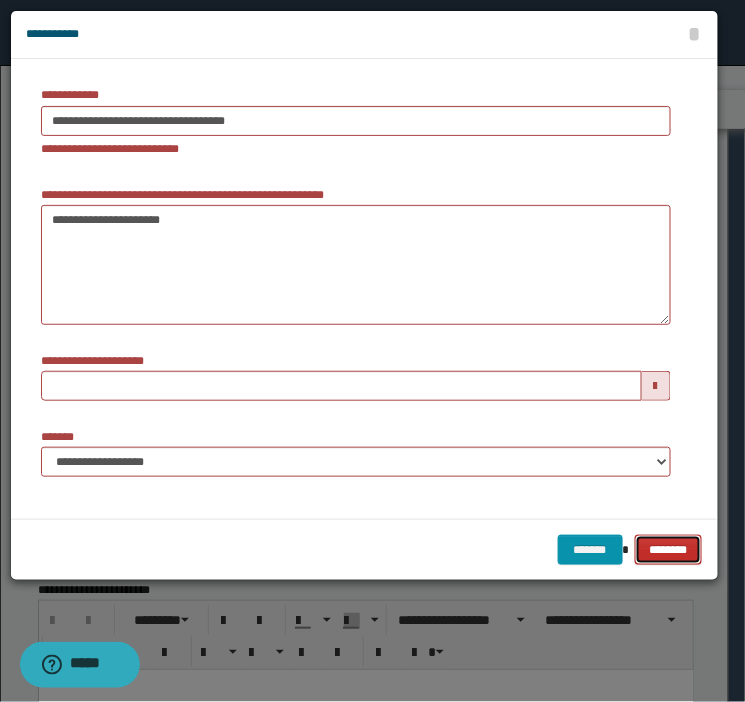 click on "********" at bounding box center (669, 550) 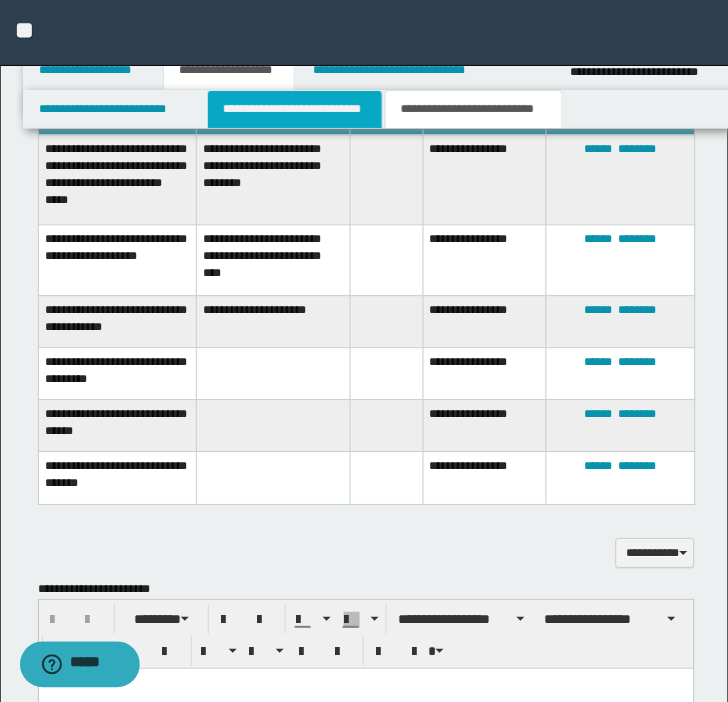 click on "**********" at bounding box center (295, 109) 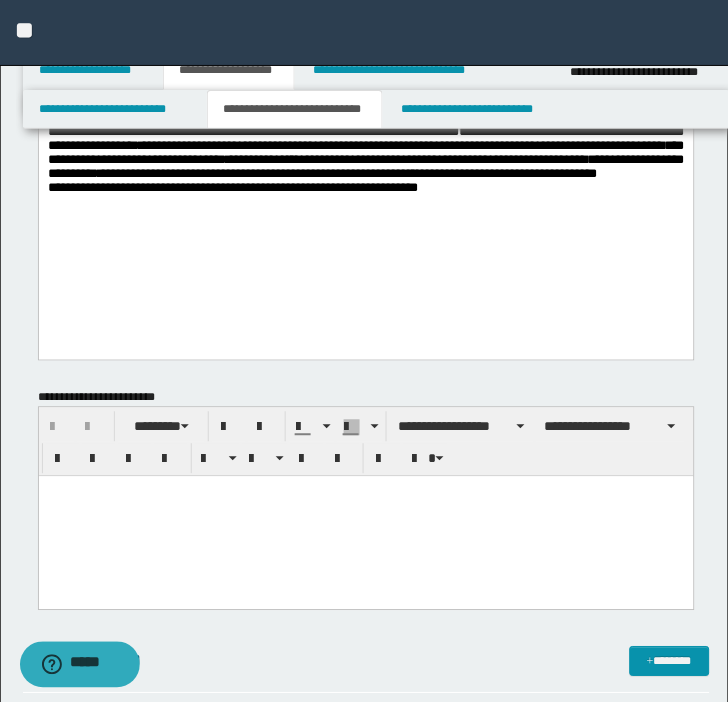 scroll, scrollTop: 134, scrollLeft: 0, axis: vertical 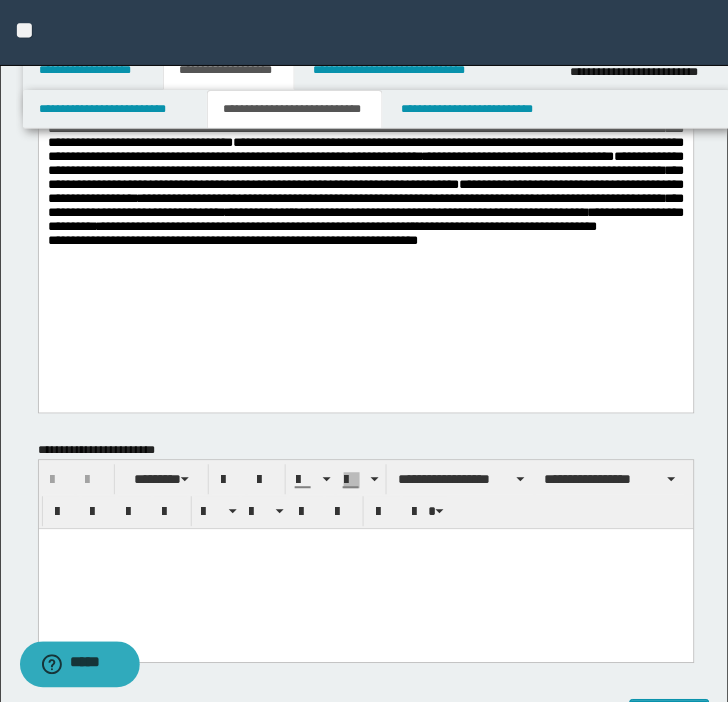 drag, startPoint x: 737, startPoint y: 457, endPoint x: 635, endPoint y: 16, distance: 452.64224 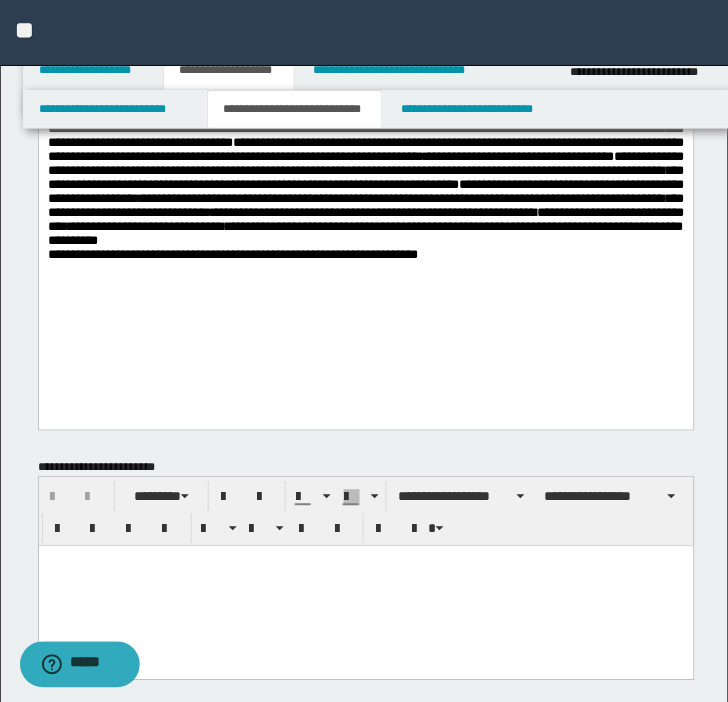click on "**********" at bounding box center [365, 197] 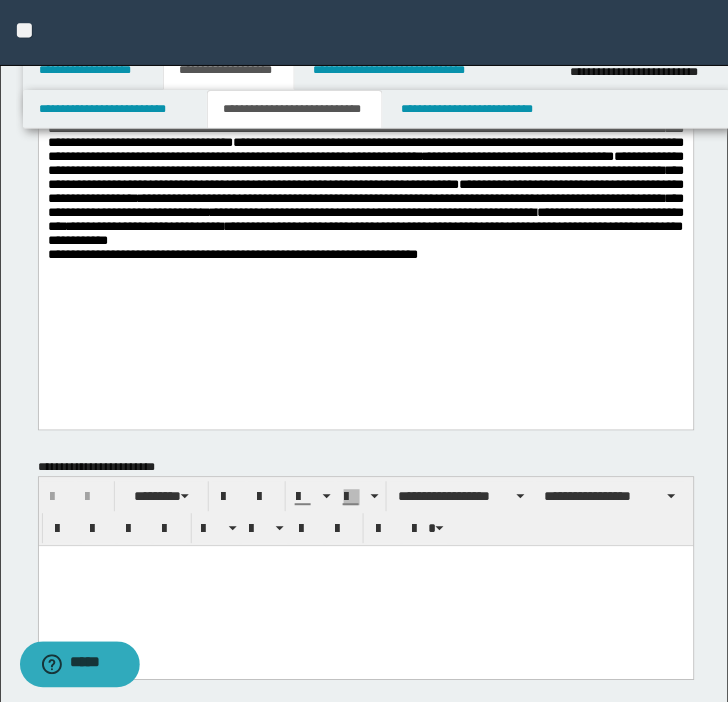 click on "**********" at bounding box center (365, 197) 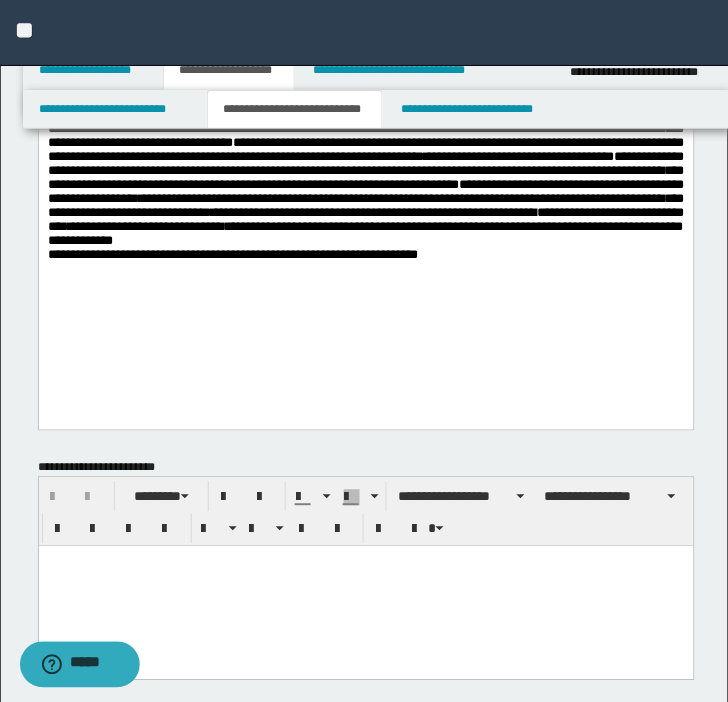 click on "**********" at bounding box center (365, 197) 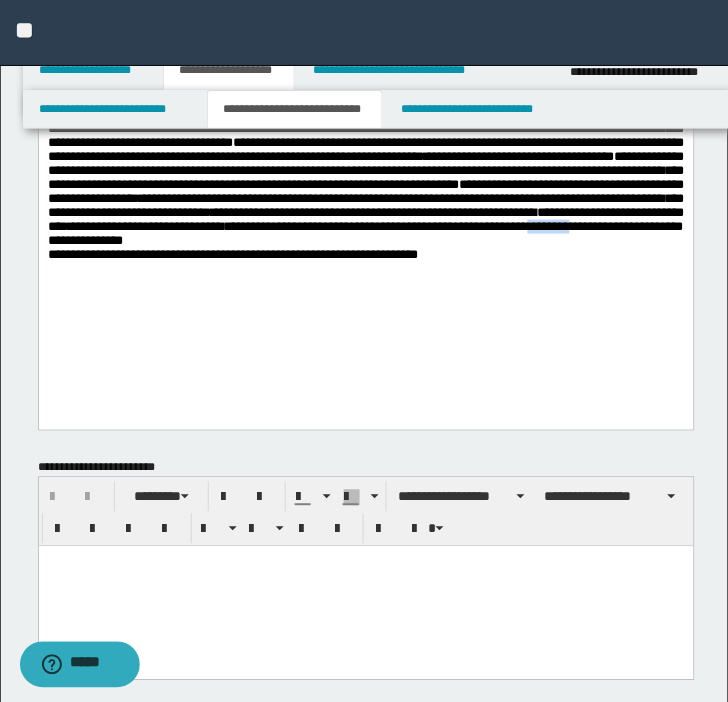 drag, startPoint x: 540, startPoint y: 277, endPoint x: 610, endPoint y: 281, distance: 70.11419 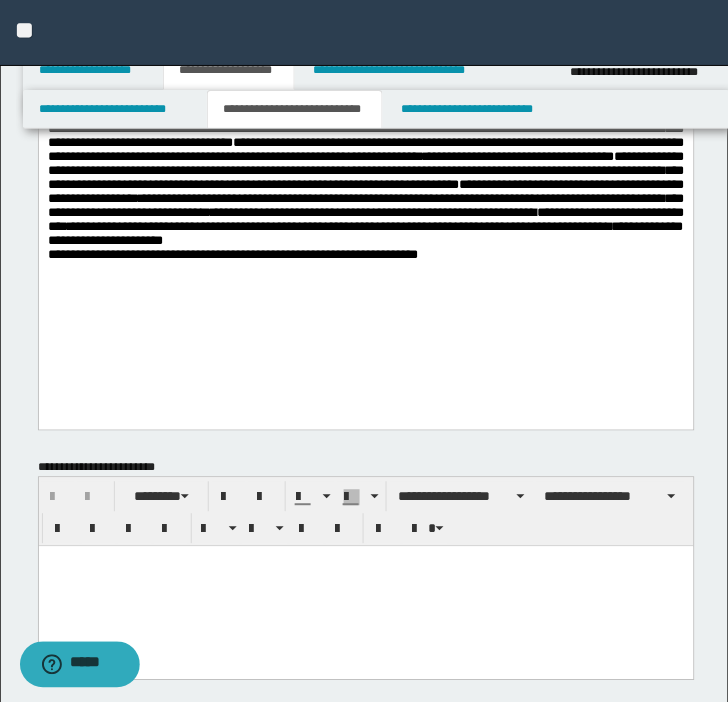 click on "**********" at bounding box center (365, 197) 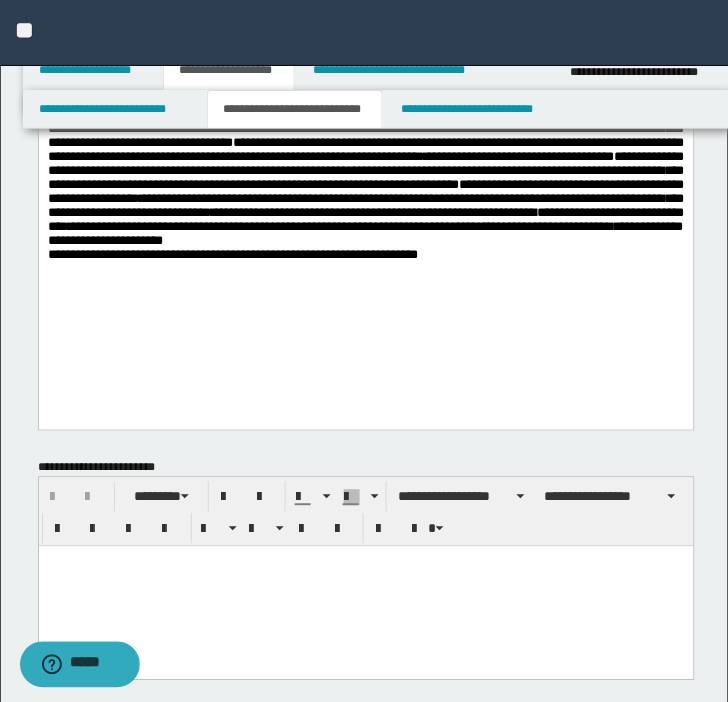 click on "**********" at bounding box center (365, 197) 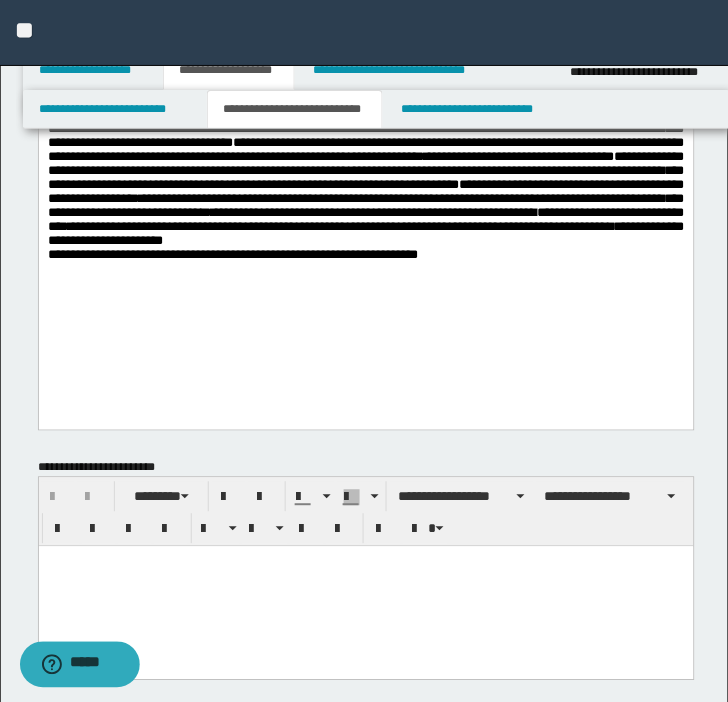click on "**********" at bounding box center (365, 197) 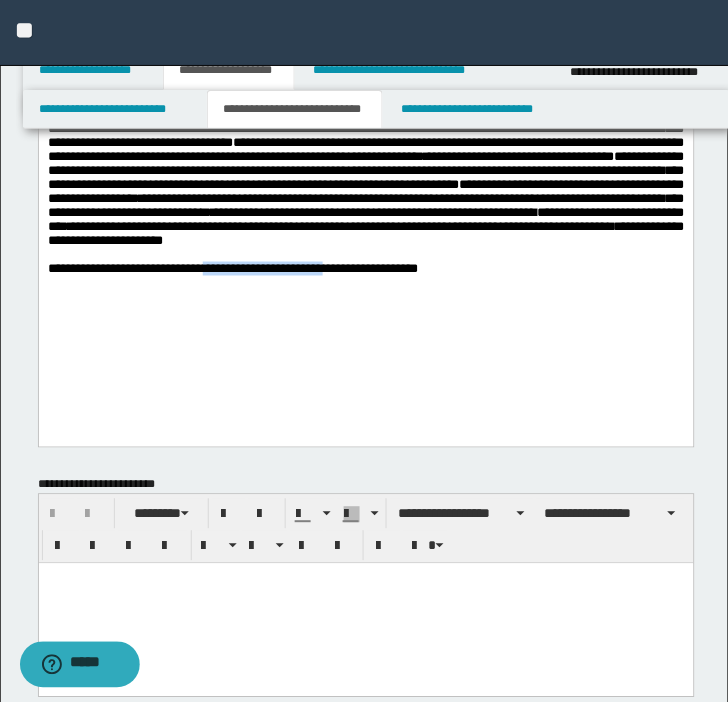 drag, startPoint x: 239, startPoint y: 327, endPoint x: 379, endPoint y: 339, distance: 140.51335 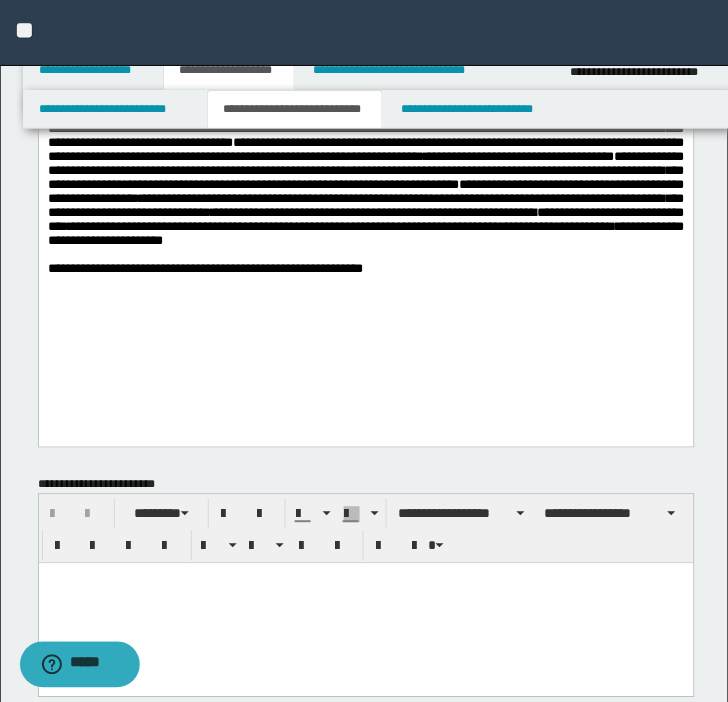 click on "**********" at bounding box center (204, 267) 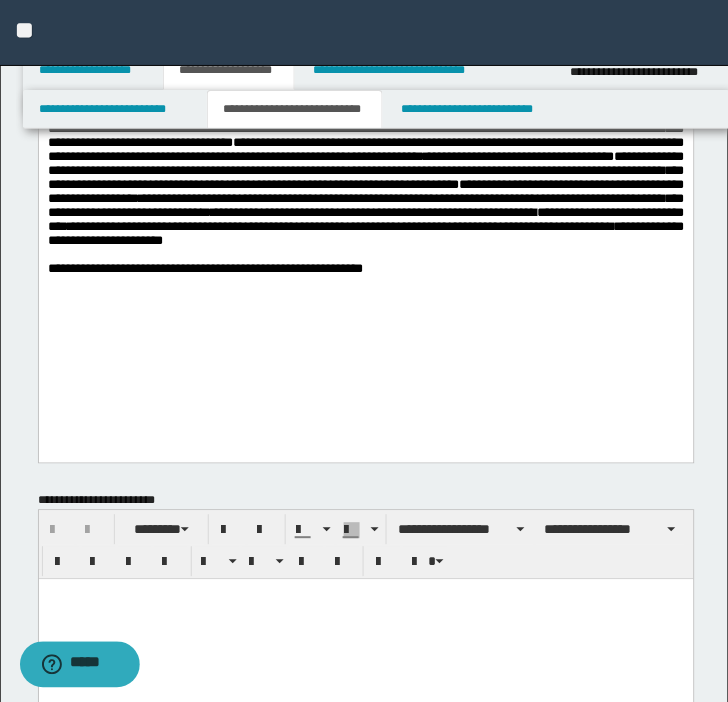click on "**********" at bounding box center (365, 268) 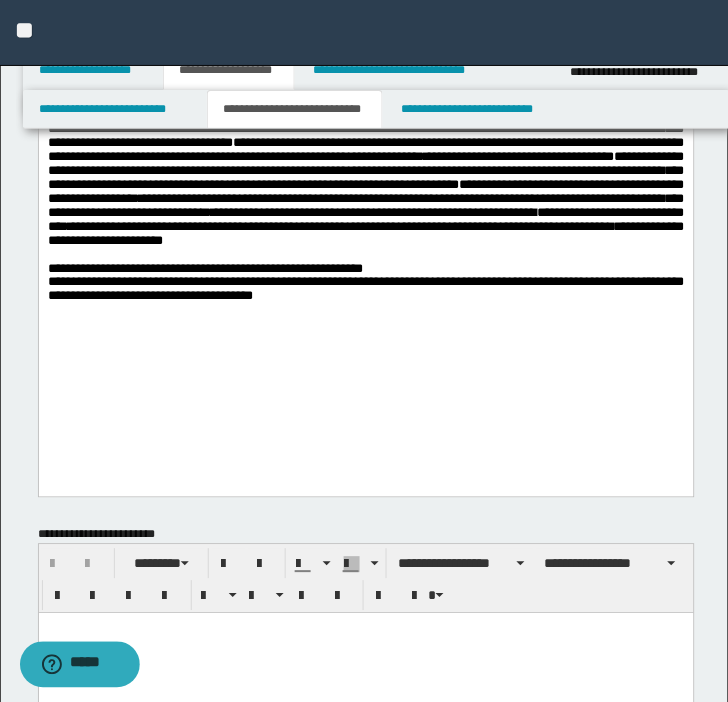 click on "**********" at bounding box center (365, 289) 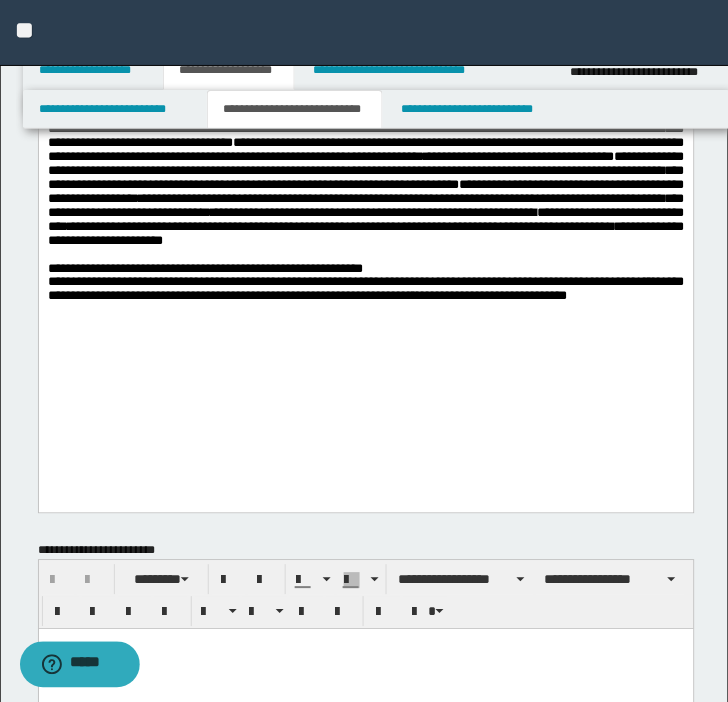 click on "**********" at bounding box center (365, 289) 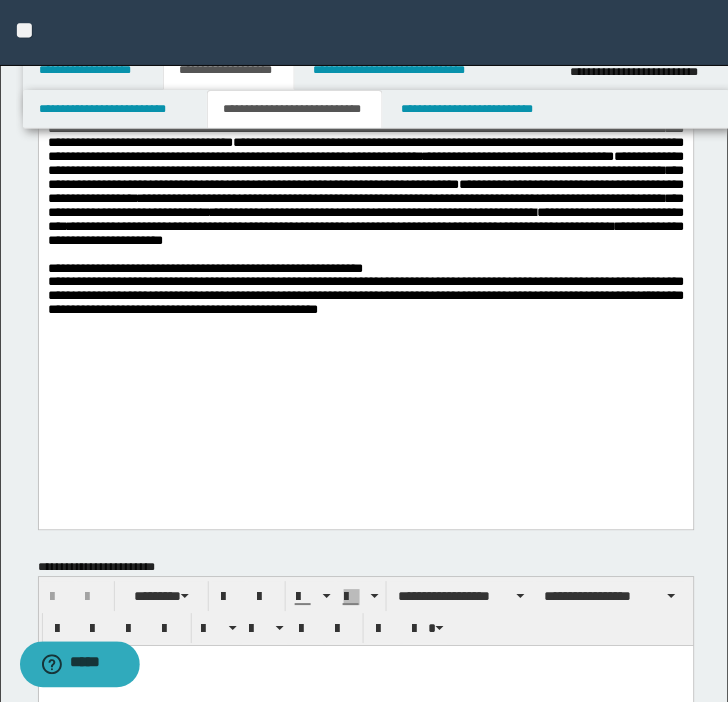 click on "**********" at bounding box center [365, 296] 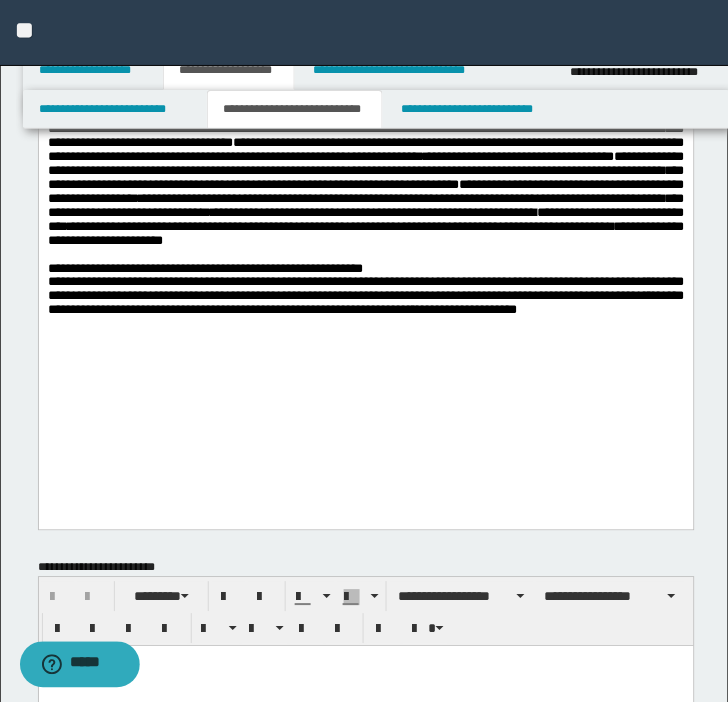 click on "**********" at bounding box center [365, 296] 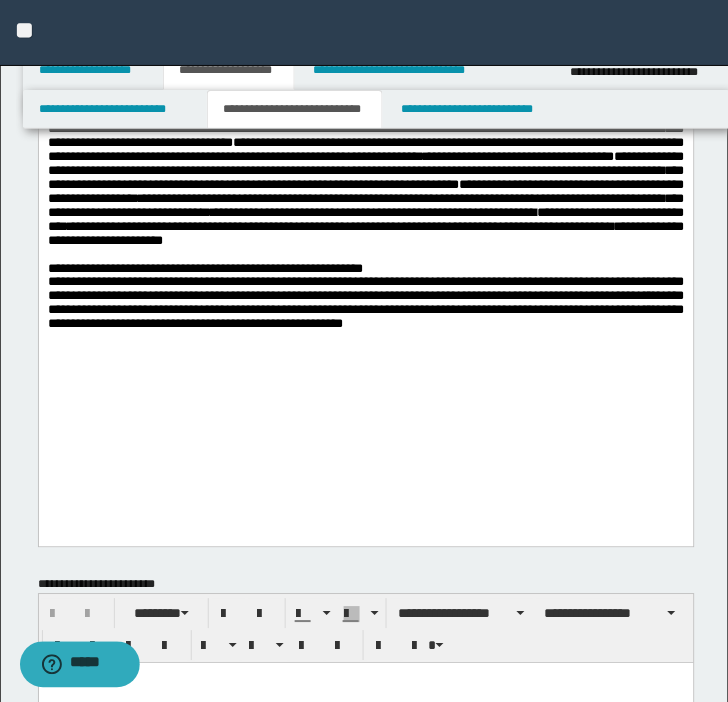 click on "**********" at bounding box center [365, 303] 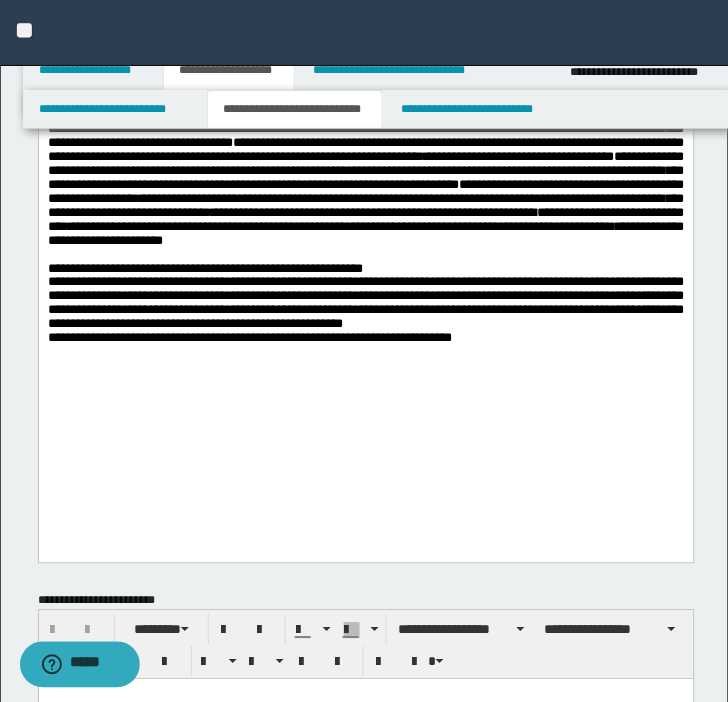 click on "**********" at bounding box center [365, 303] 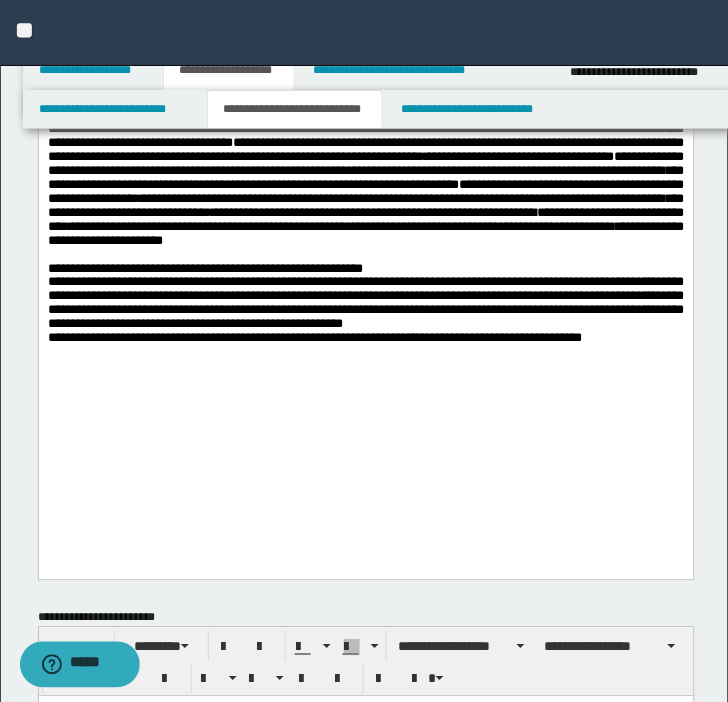 click at bounding box center [365, 352] 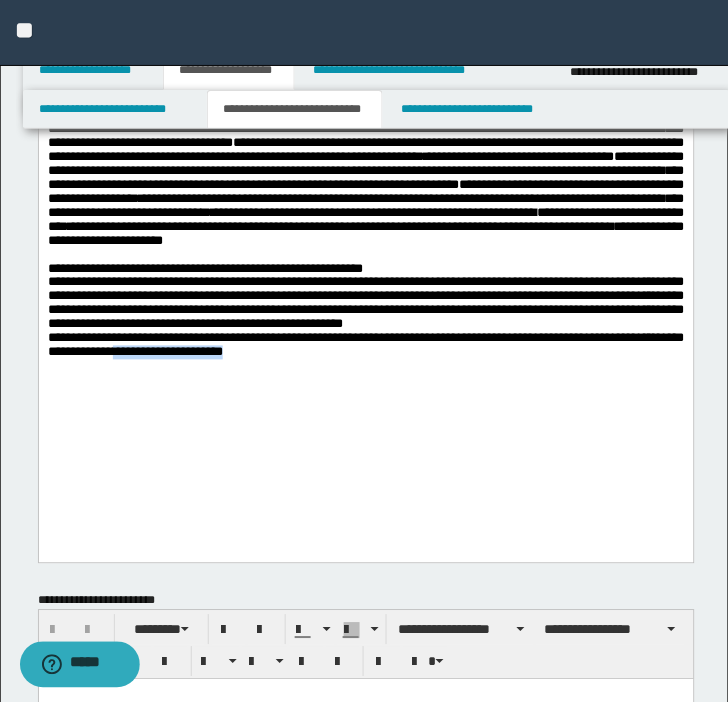 copy on "**********" 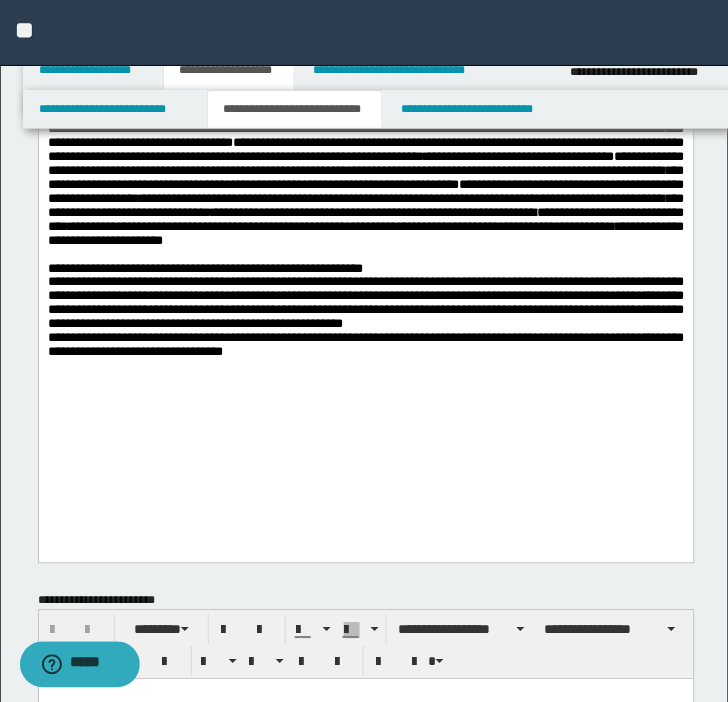 click on "**********" at bounding box center (365, 265) 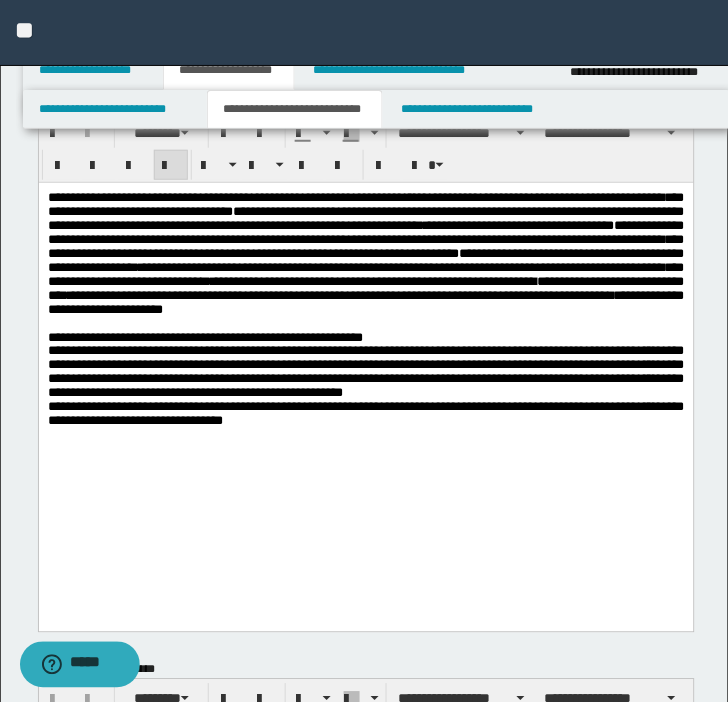 scroll, scrollTop: 51, scrollLeft: 0, axis: vertical 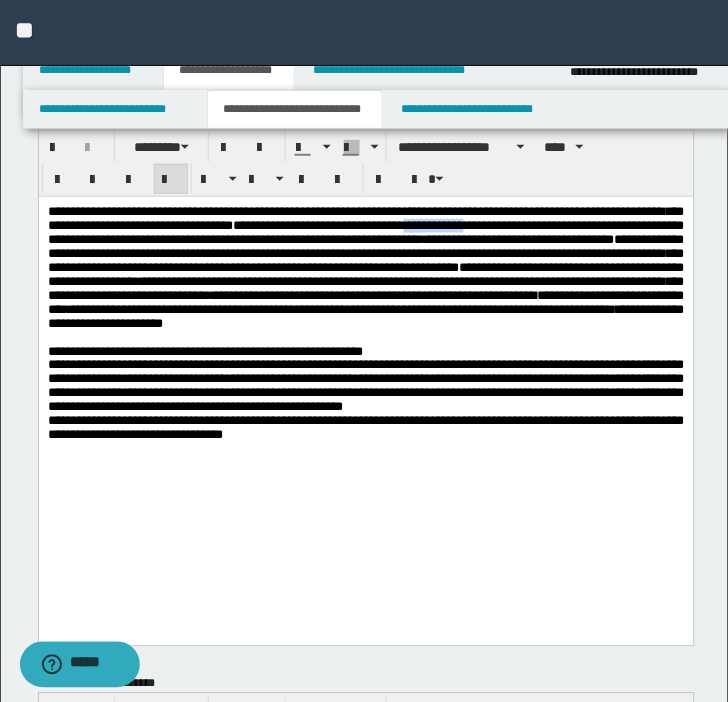 drag, startPoint x: 50, startPoint y: 238, endPoint x: 149, endPoint y: 245, distance: 99.24717 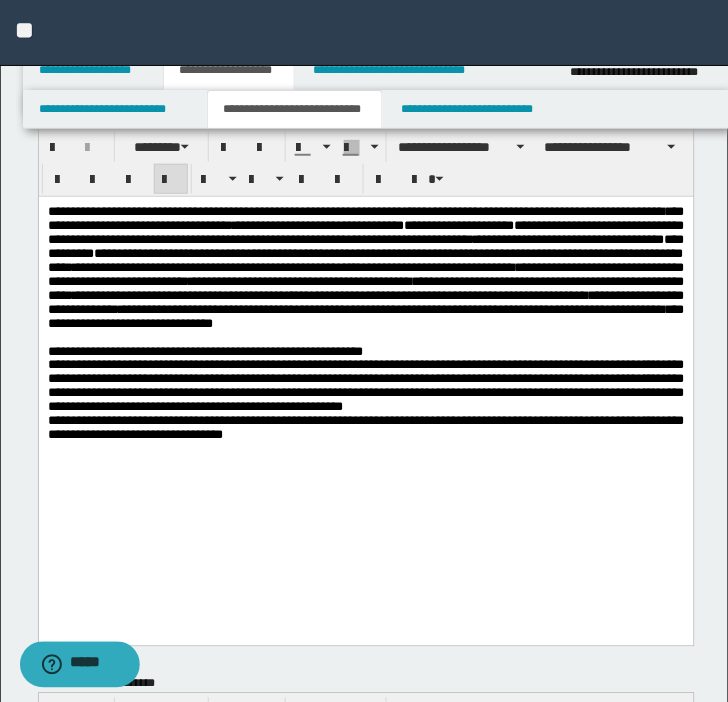 click on "**********" at bounding box center (365, 428) 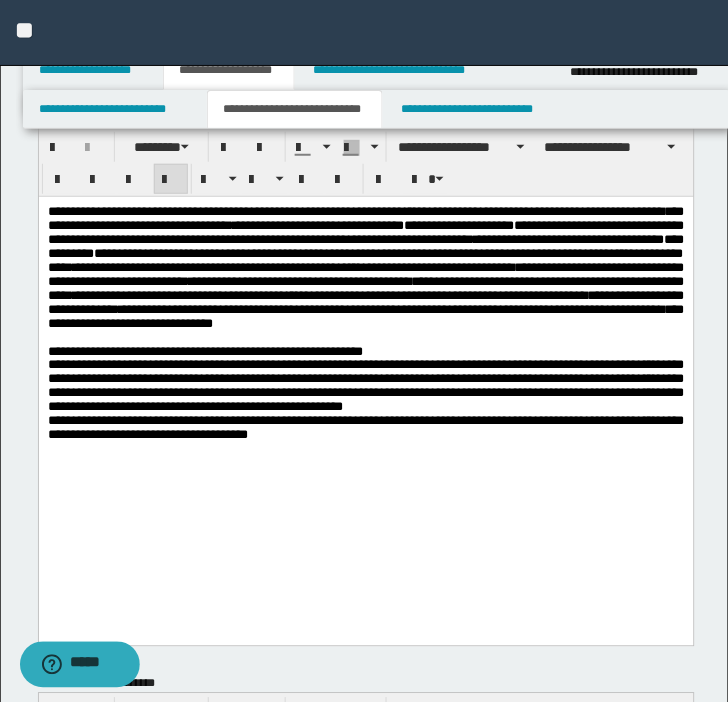click on "**********" at bounding box center (365, 428) 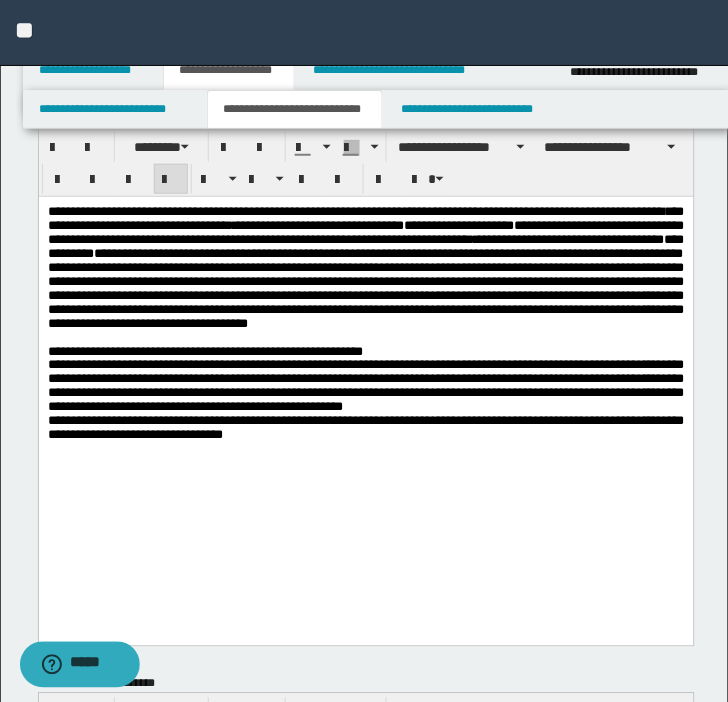 click on "**********" at bounding box center (365, 348) 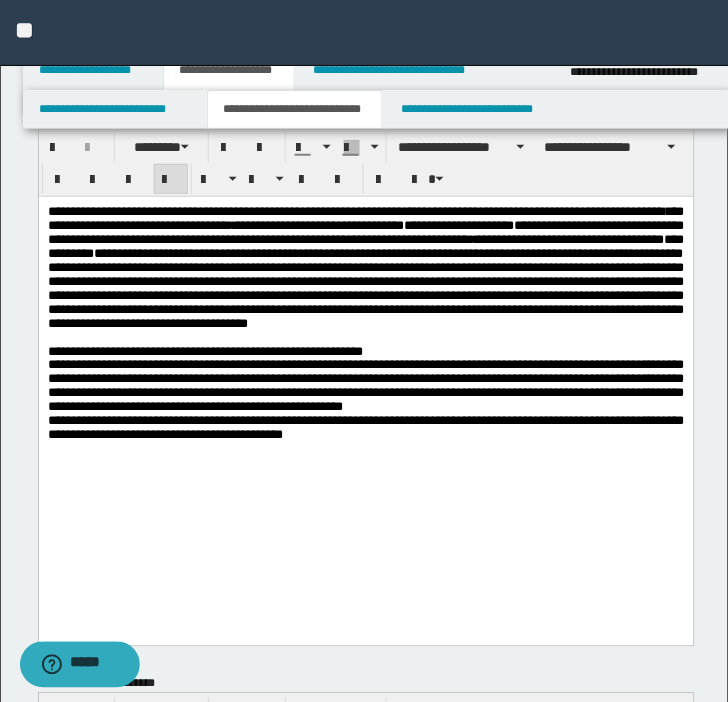 click on "**********" at bounding box center [365, 427] 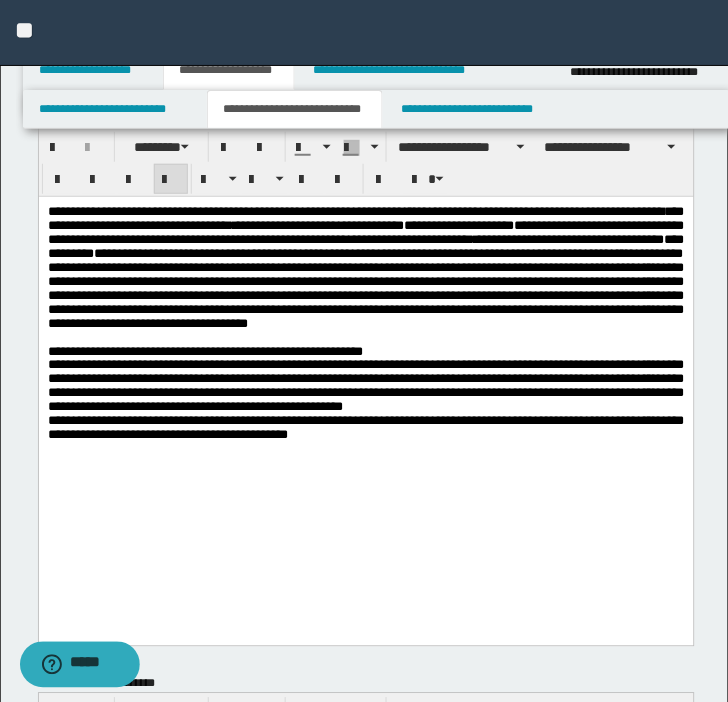click on "**********" at bounding box center [365, 427] 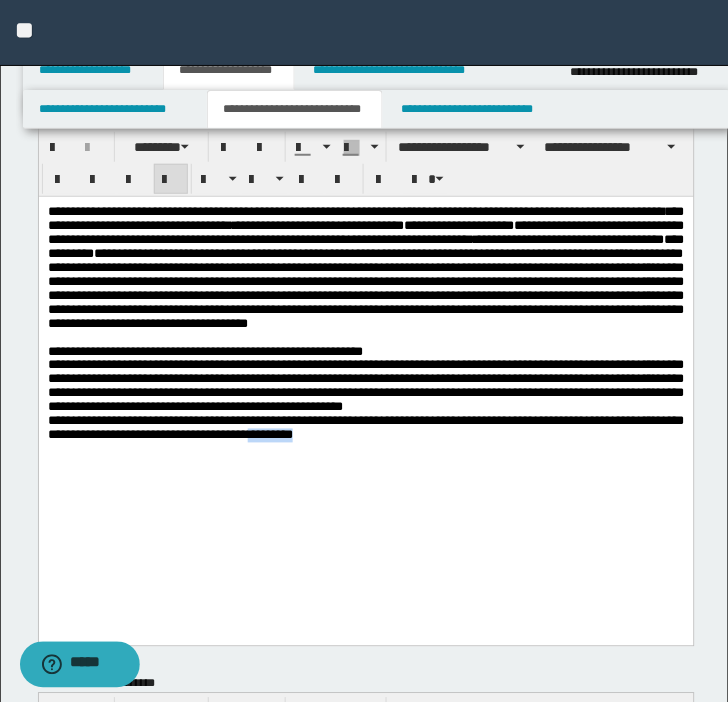 drag, startPoint x: 638, startPoint y: 529, endPoint x: 563, endPoint y: 528, distance: 75.00667 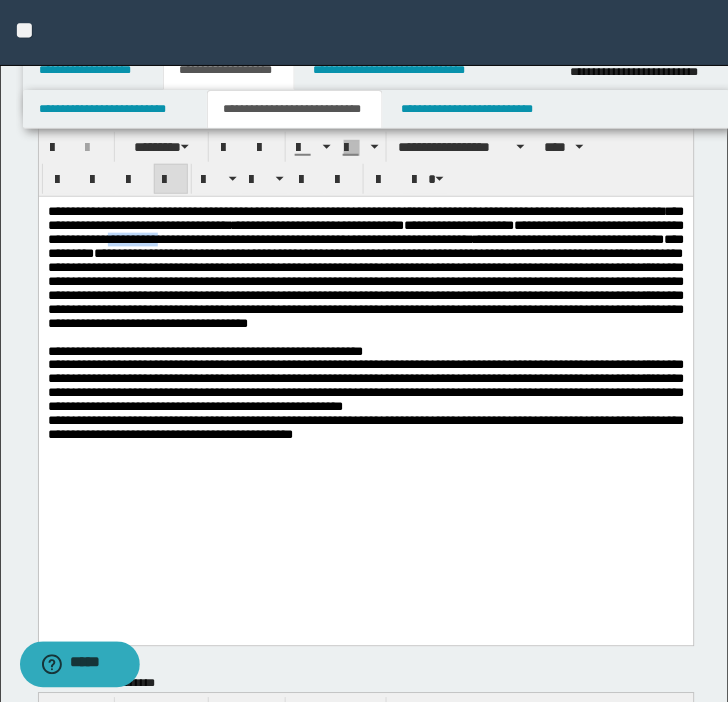 drag, startPoint x: 459, startPoint y: 242, endPoint x: 525, endPoint y: 247, distance: 66.189125 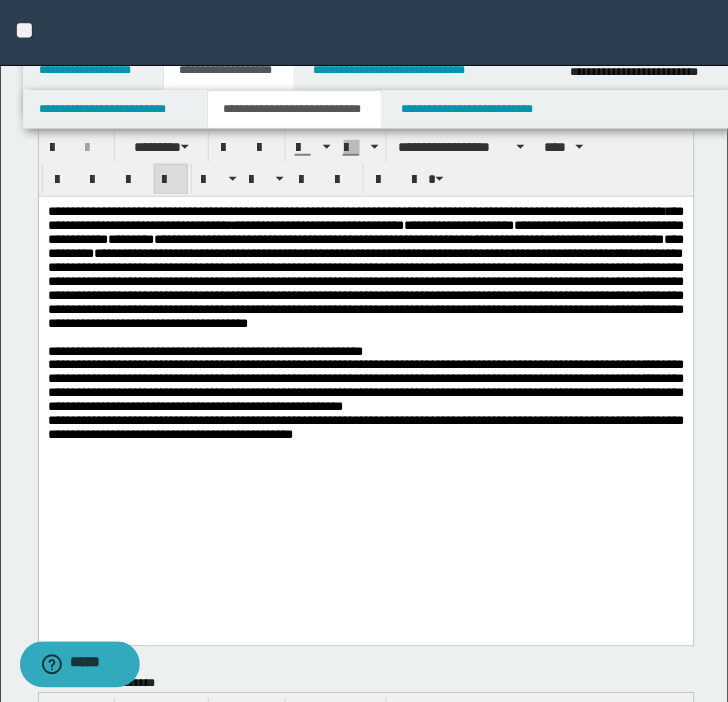 click on "**********" at bounding box center [365, 385] 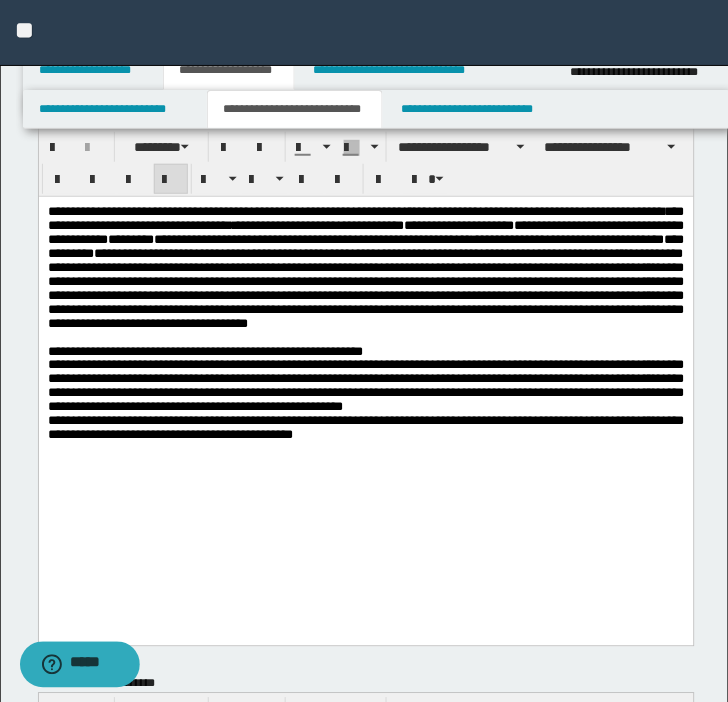 click on "**********" at bounding box center (365, 428) 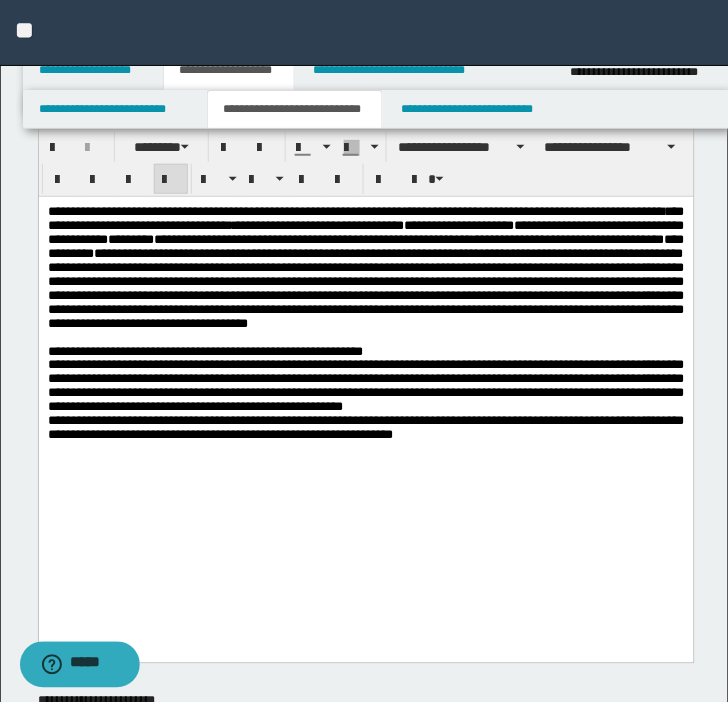 click on "**********" at bounding box center (365, 428) 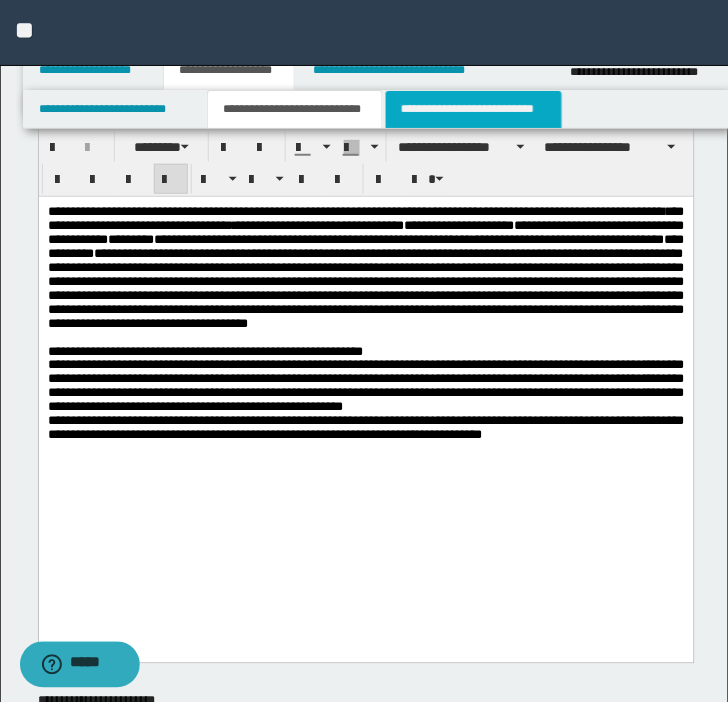 click on "**********" at bounding box center [474, 109] 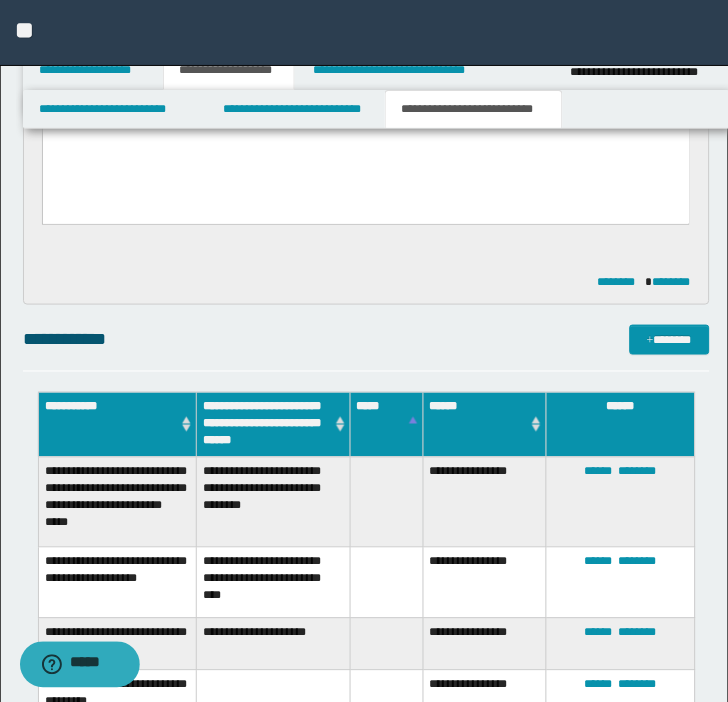 scroll, scrollTop: 856, scrollLeft: 0, axis: vertical 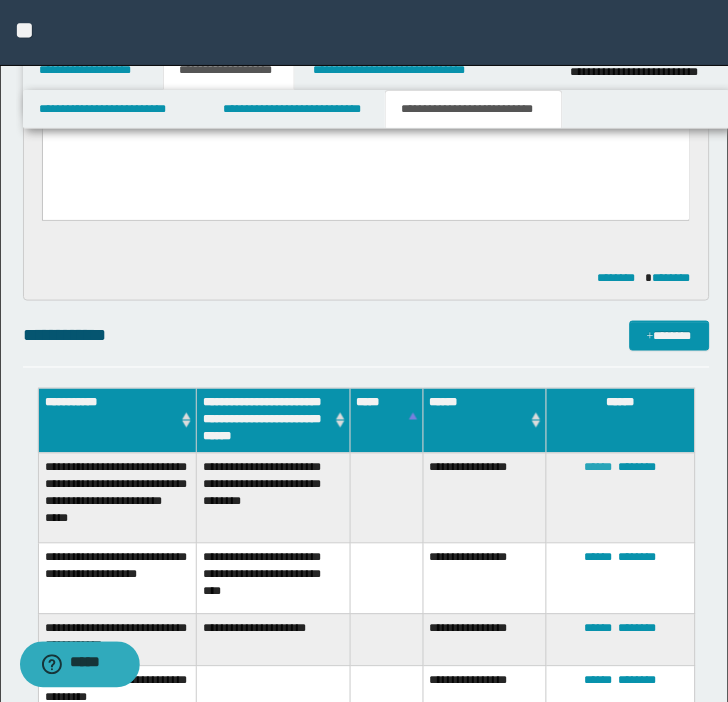 click on "******" at bounding box center (599, 468) 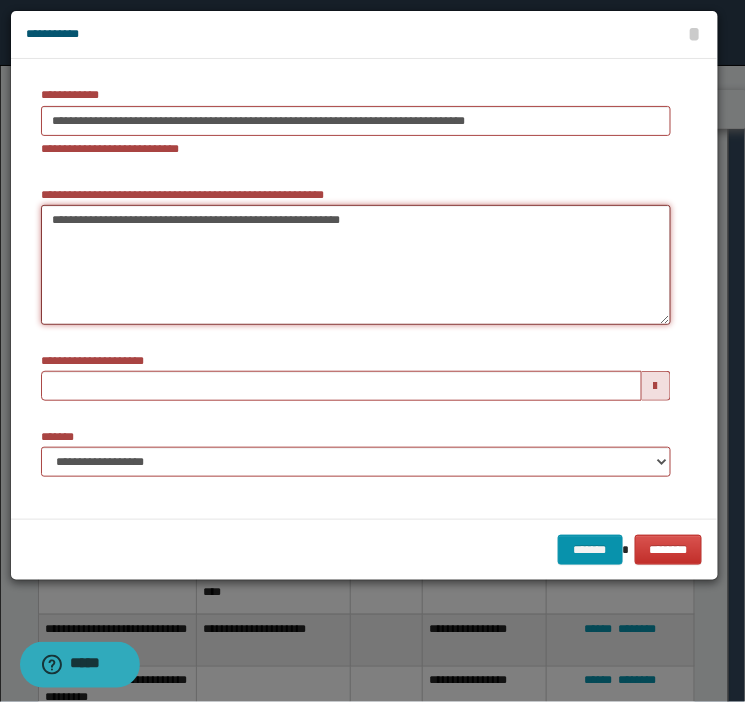 drag, startPoint x: 384, startPoint y: 235, endPoint x: -309, endPoint y: 276, distance: 694.2118 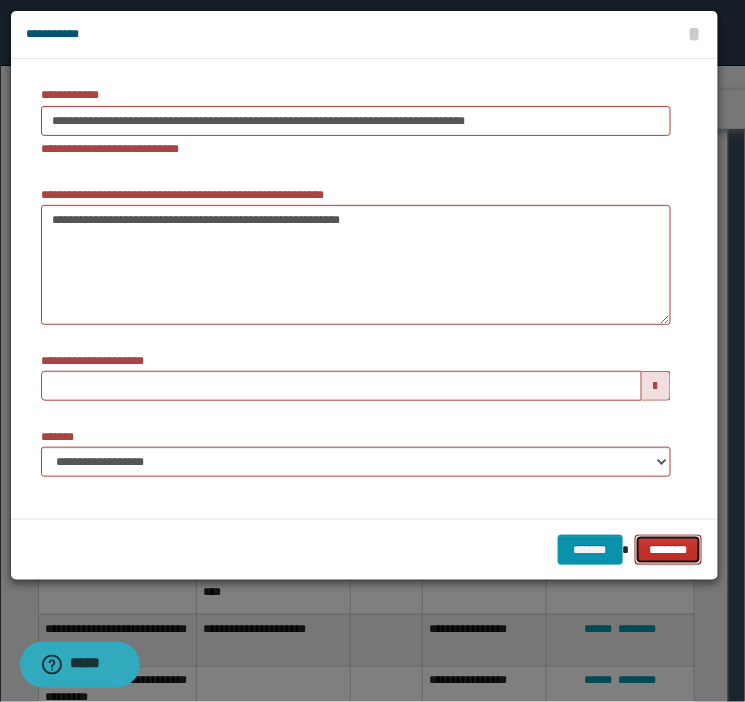 click on "********" at bounding box center [669, 550] 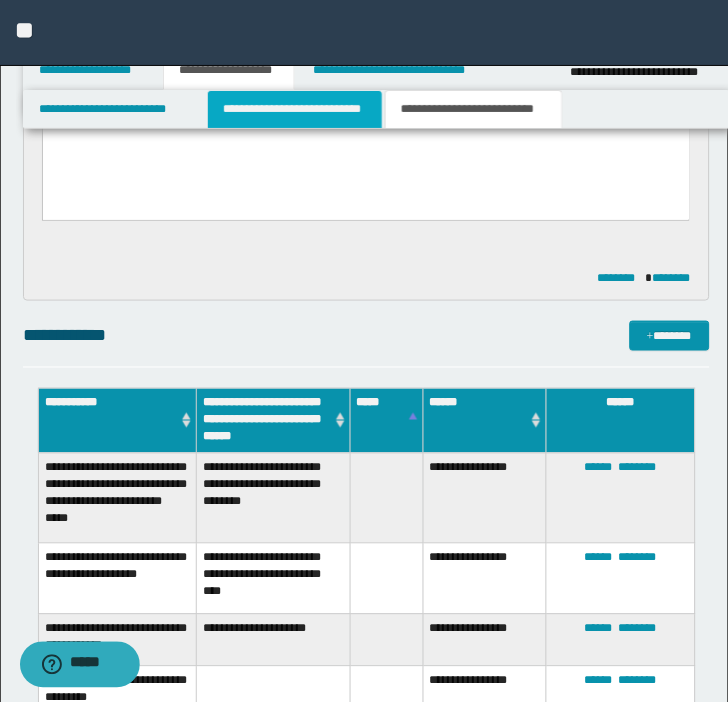 click on "**********" at bounding box center [295, 109] 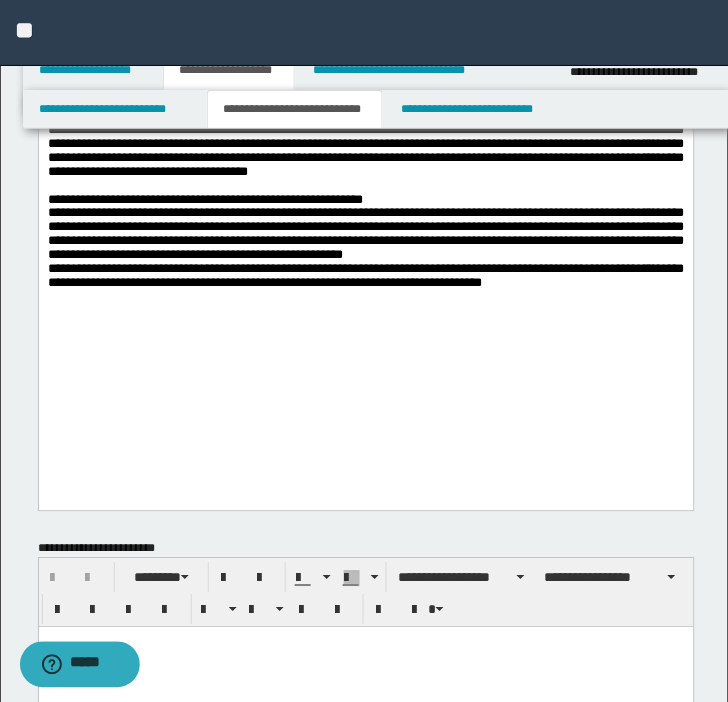 scroll, scrollTop: 0, scrollLeft: 0, axis: both 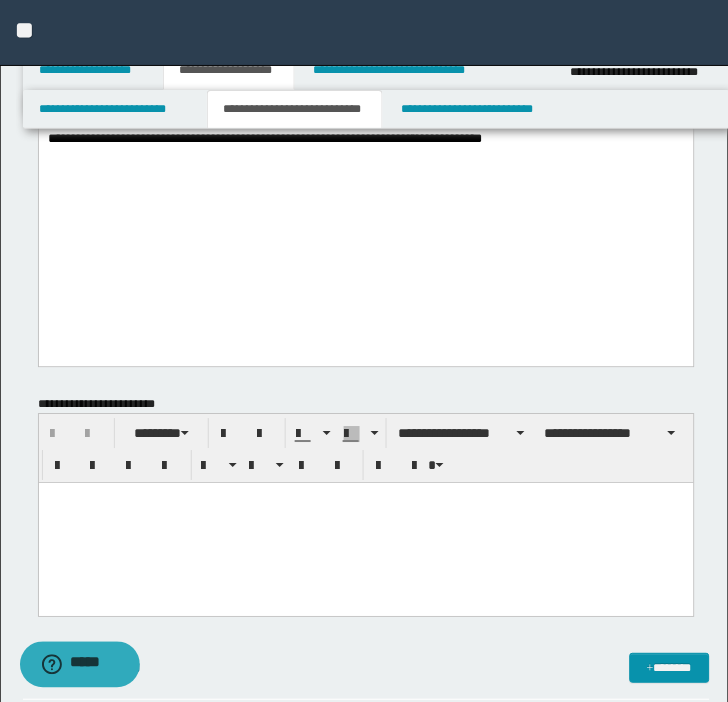 drag, startPoint x: 730, startPoint y: 428, endPoint x: 648, endPoint y: 311, distance: 142.87407 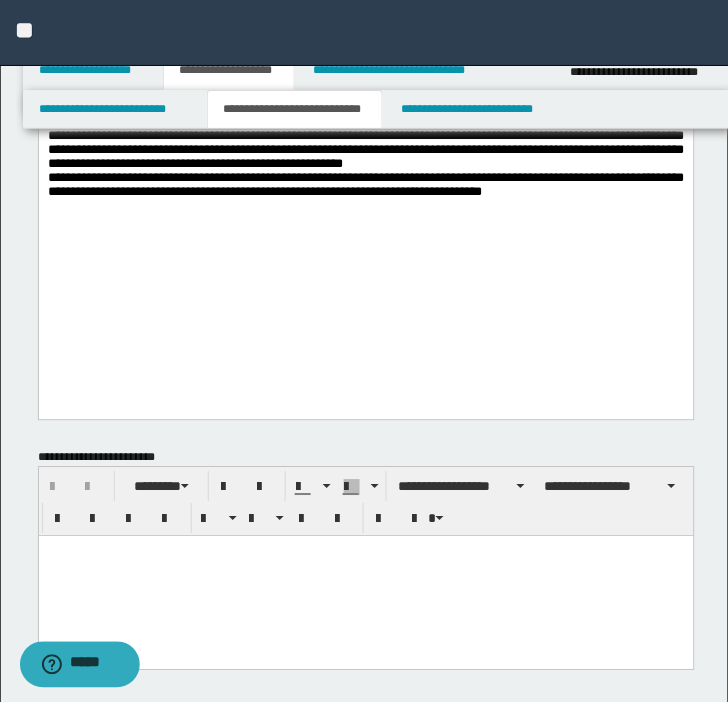 click on "**********" at bounding box center (365, 106) 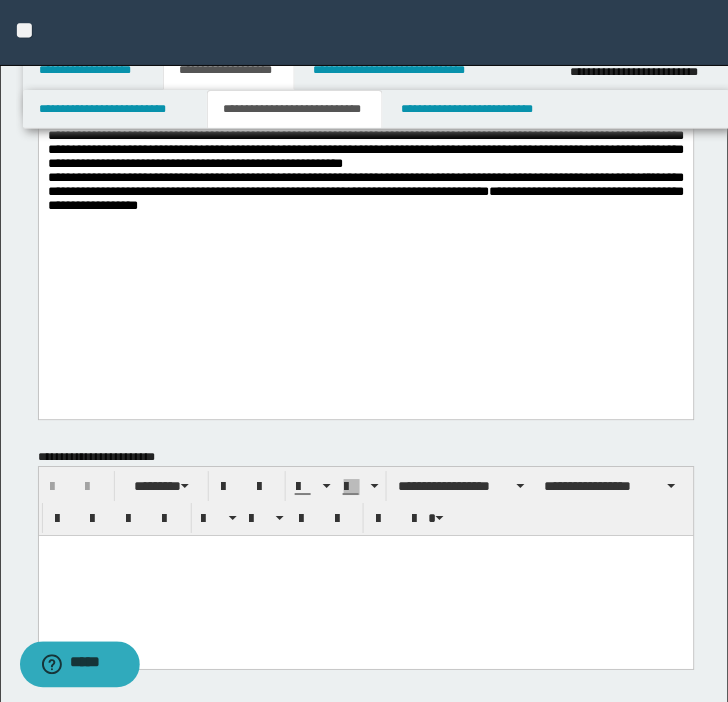 click on "**********" at bounding box center (365, 192) 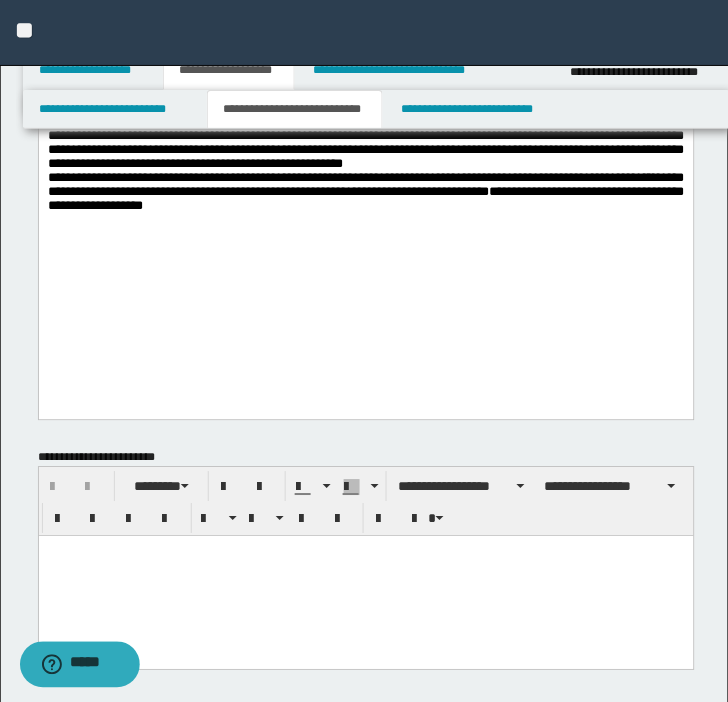 click on "**********" at bounding box center (365, 193) 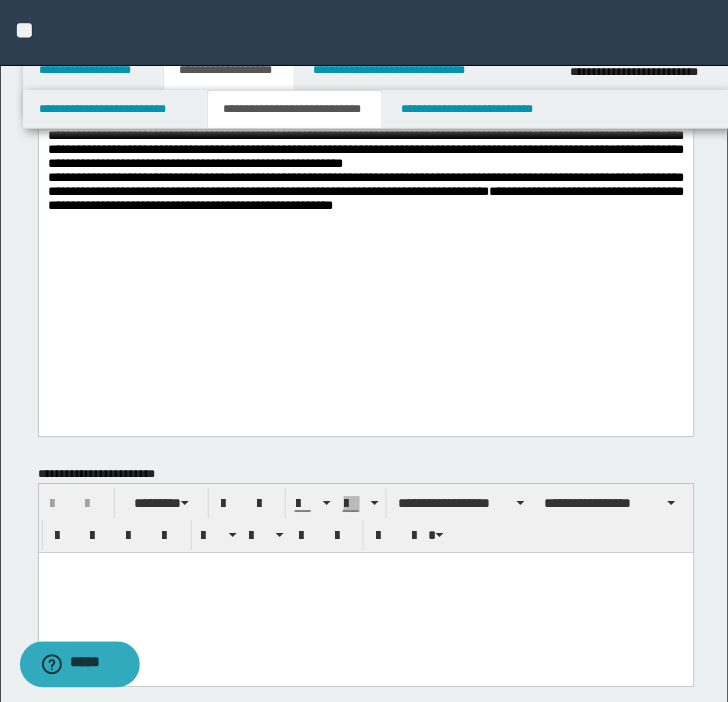 click on "**********" at bounding box center [365, 193] 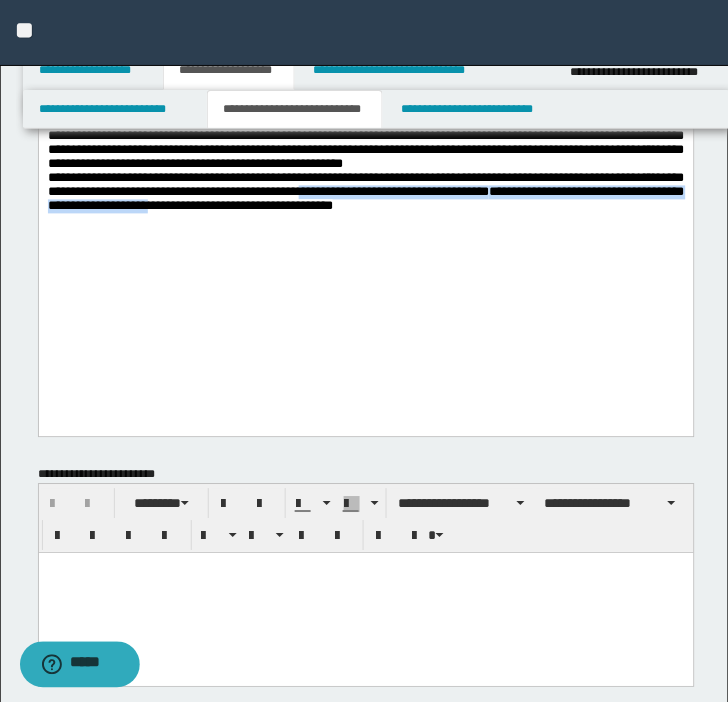 drag, startPoint x: 645, startPoint y: 284, endPoint x: 655, endPoint y: 310, distance: 27.856777 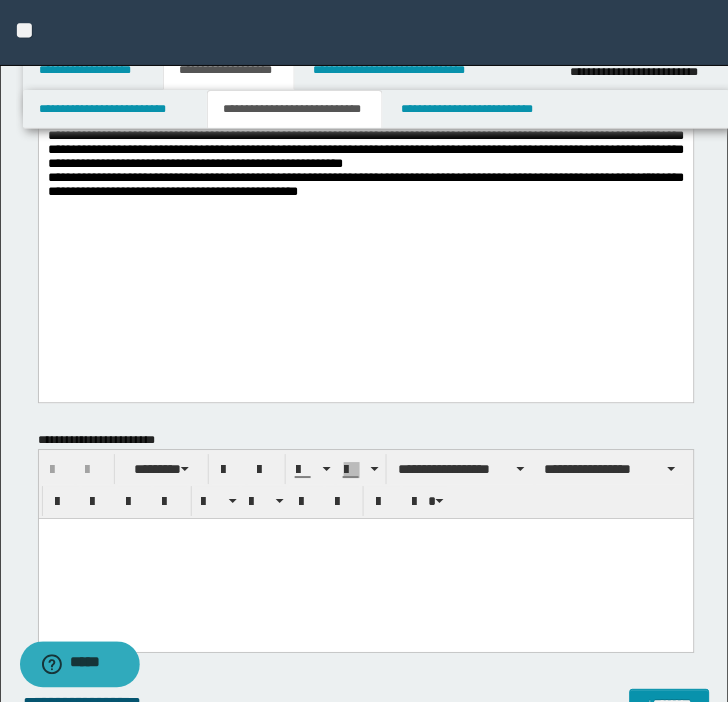 click on "**********" at bounding box center [365, 106] 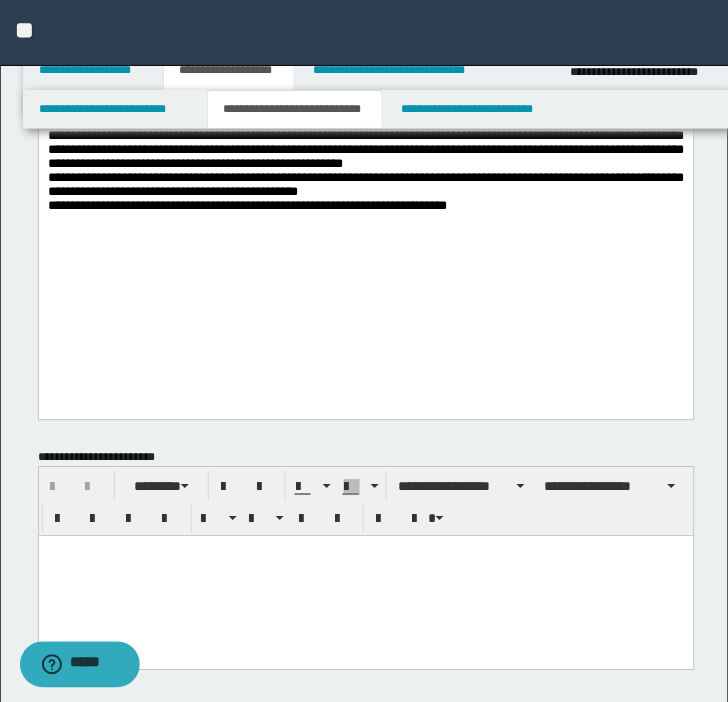 click on "**********" at bounding box center [365, 207] 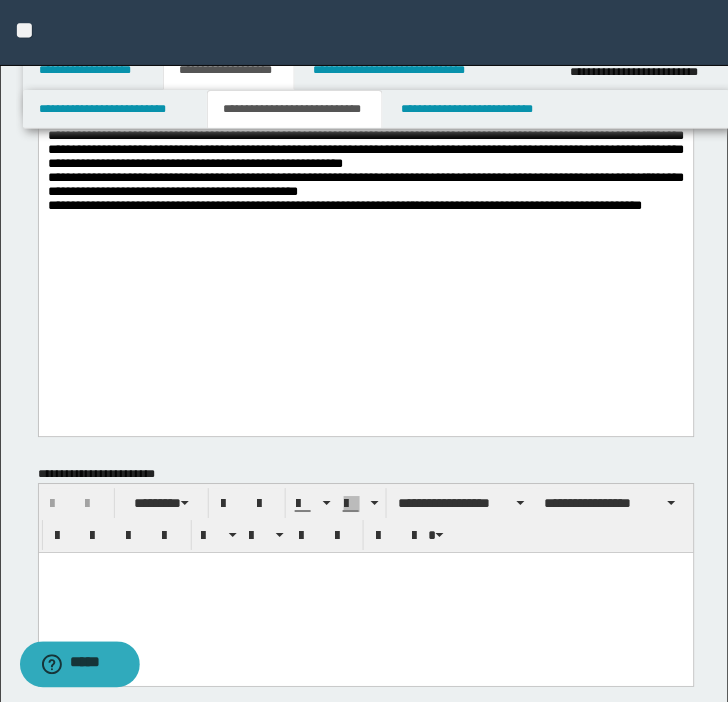 click on "**********" at bounding box center (344, 206) 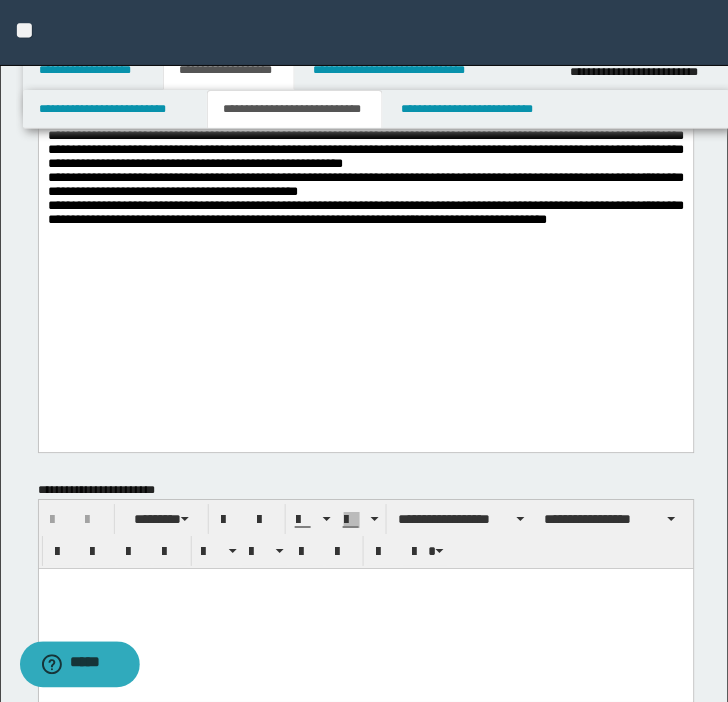 click on "**********" at bounding box center [365, 214] 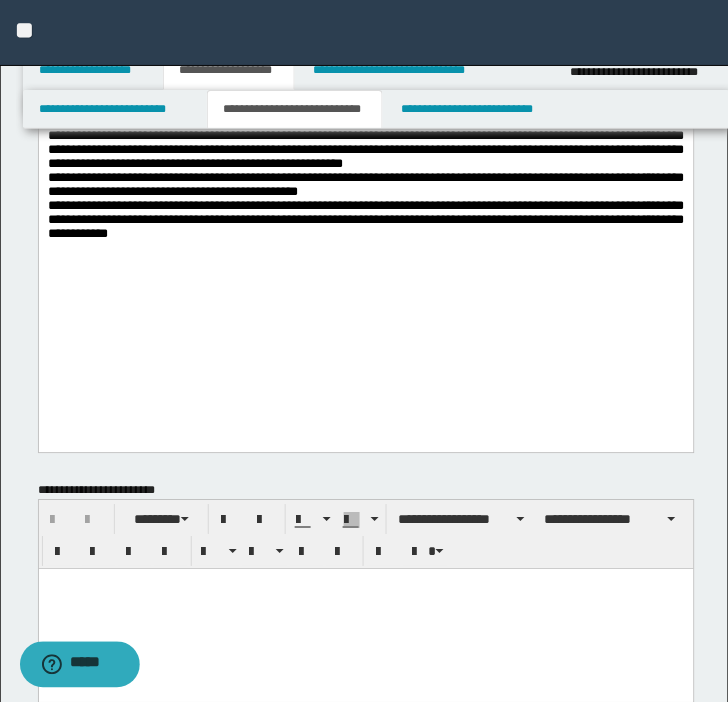 click on "**********" at bounding box center (365, 221) 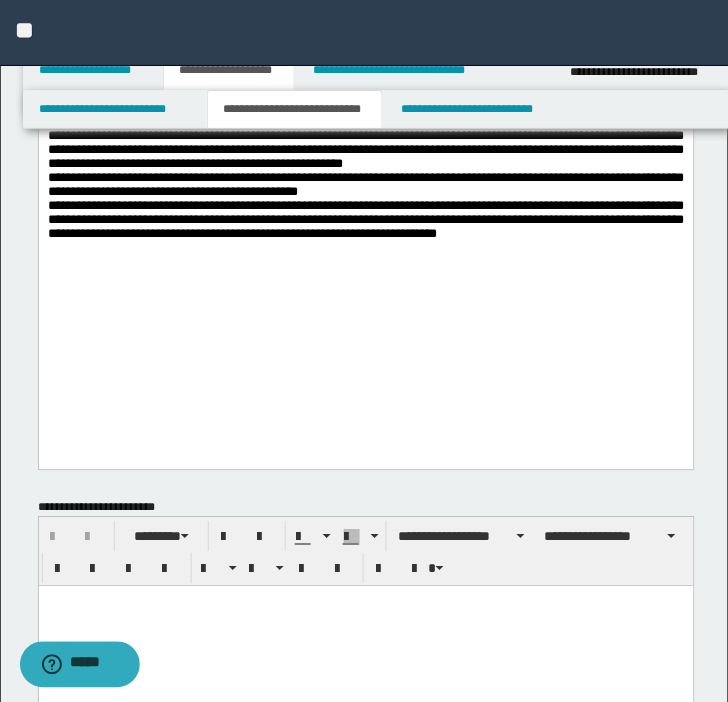 click on "**********" at bounding box center [365, 221] 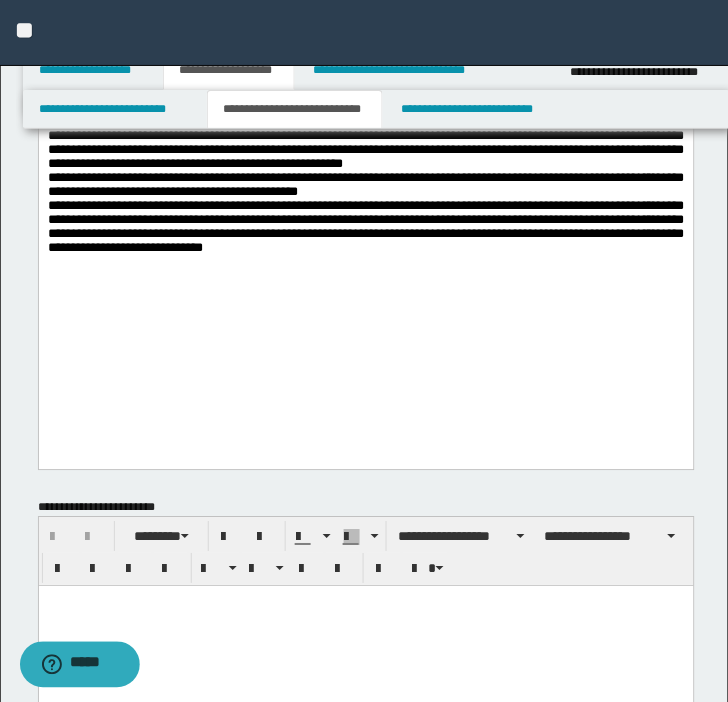 click on "**********" at bounding box center (365, 228) 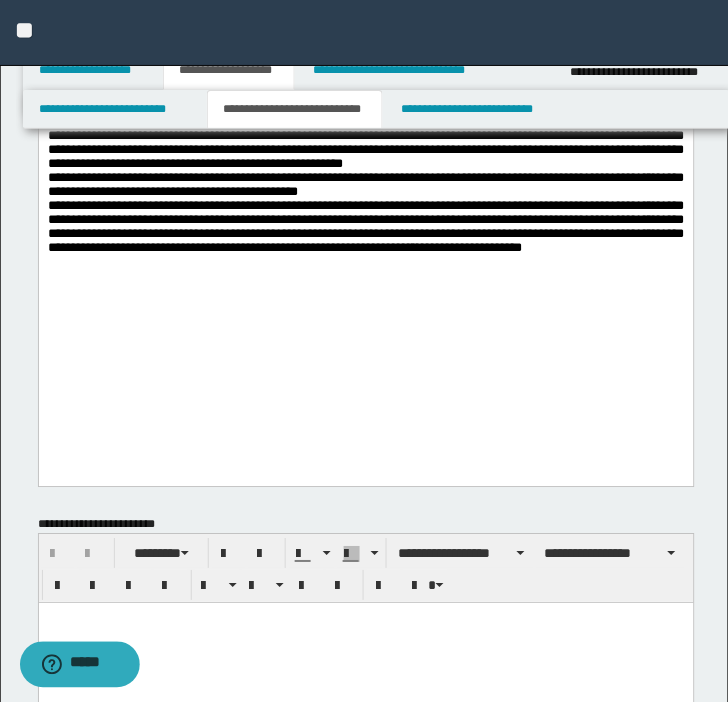 click on "**********" at bounding box center (365, 228) 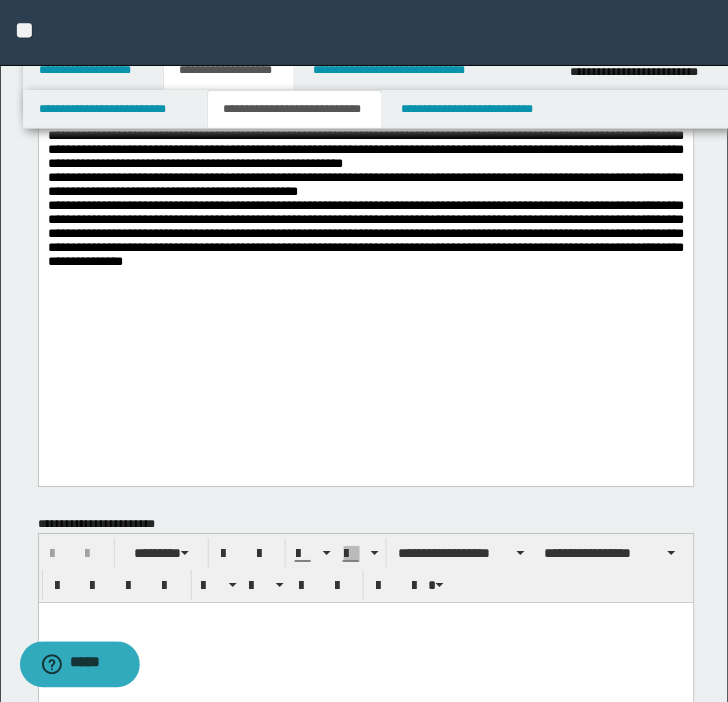 click on "**********" at bounding box center (365, 235) 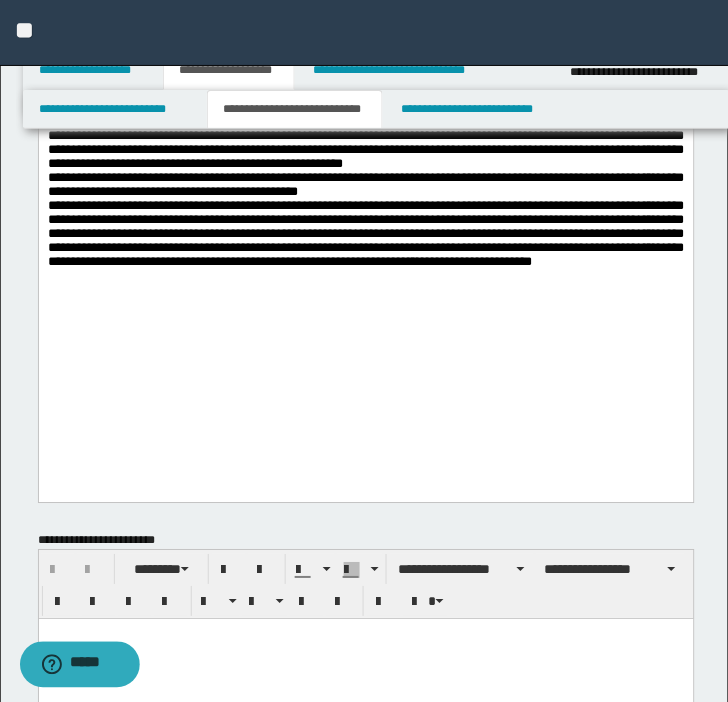 click on "**********" at bounding box center (365, 141) 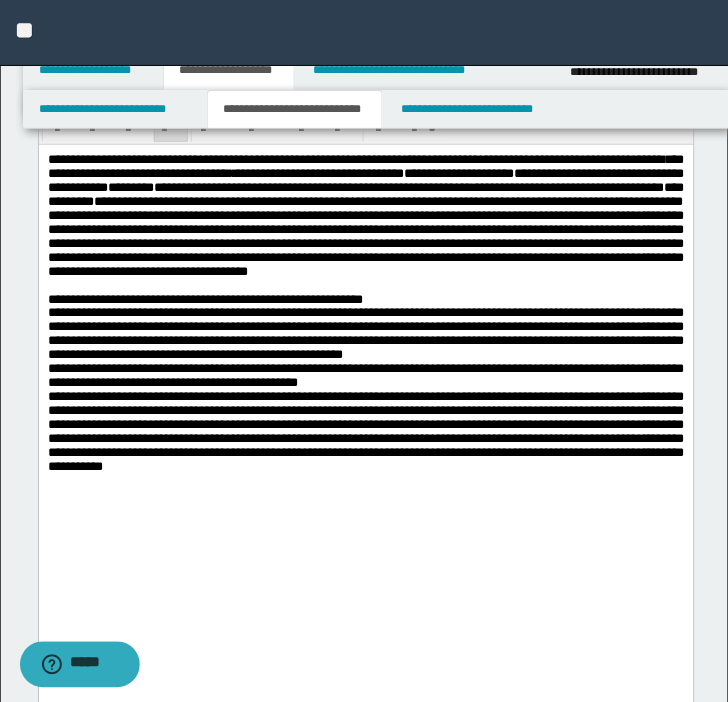 scroll, scrollTop: 0, scrollLeft: 0, axis: both 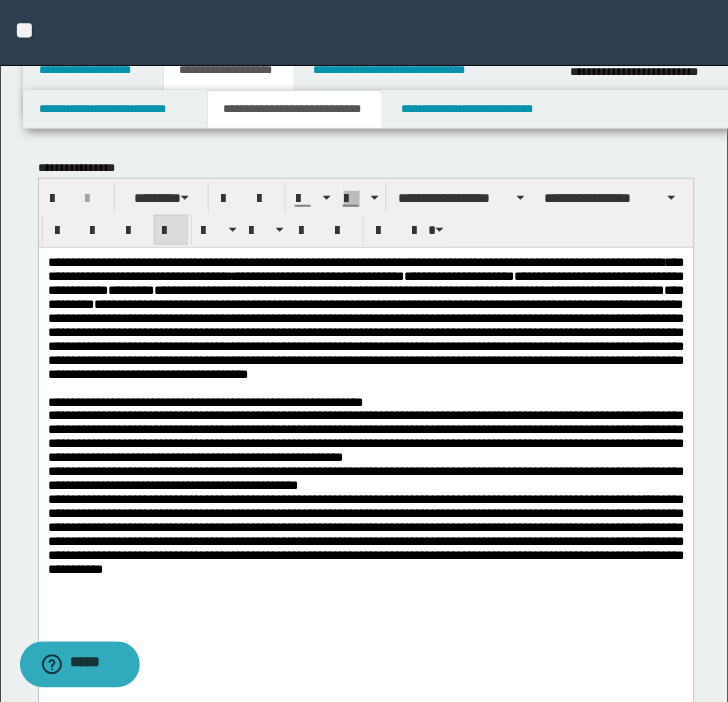 click on "**********" at bounding box center [365, 402] 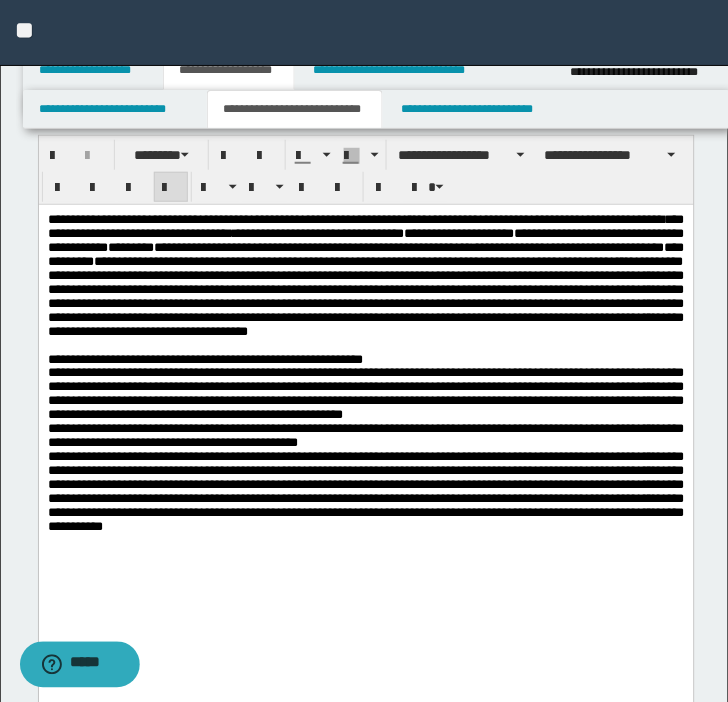 scroll, scrollTop: 63, scrollLeft: 0, axis: vertical 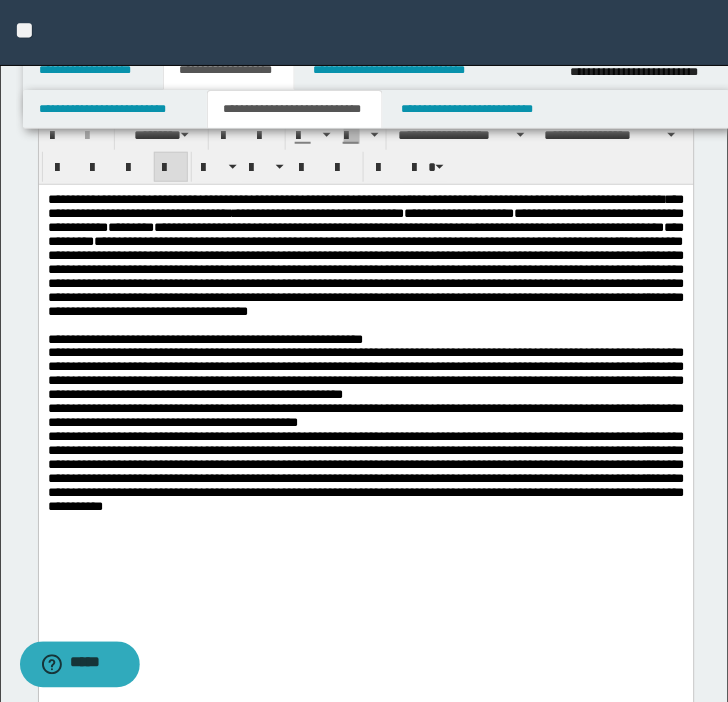 click on "**********" at bounding box center [365, 268] 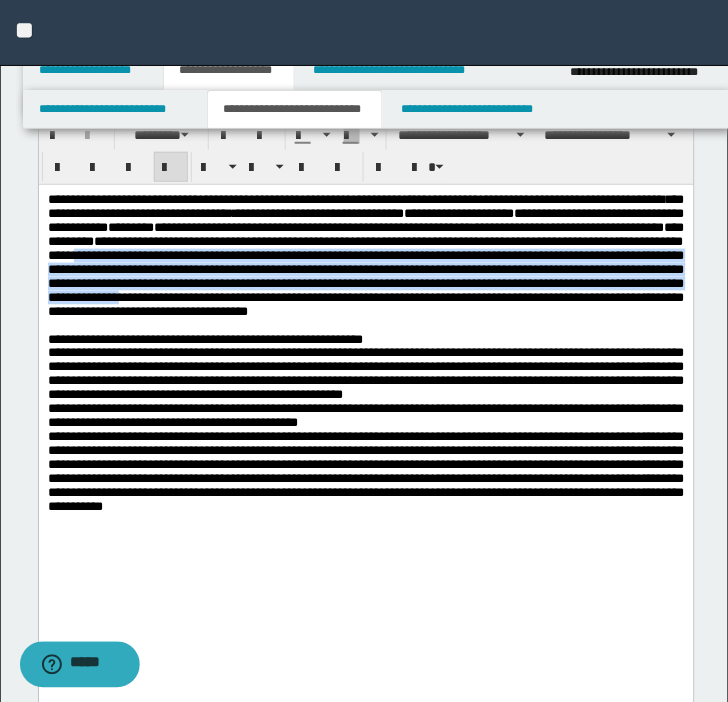 drag, startPoint x: 575, startPoint y: 339, endPoint x: 671, endPoint y: 260, distance: 124.32619 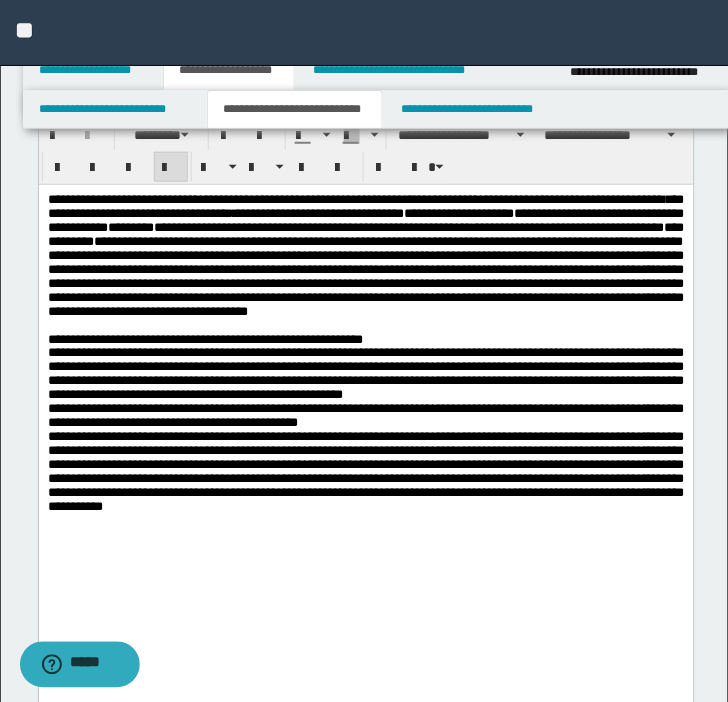 drag, startPoint x: 625, startPoint y: 403, endPoint x: 774, endPoint y: 404, distance: 149.00336 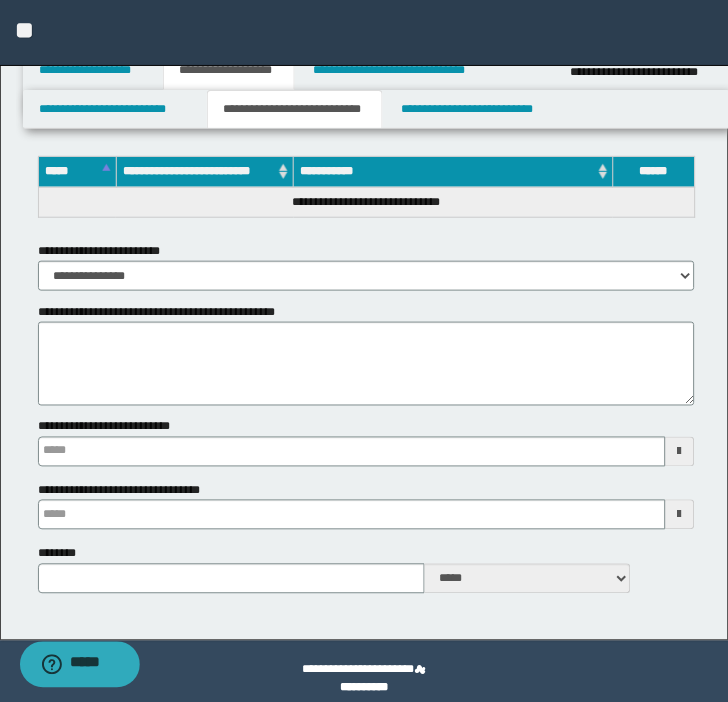 scroll, scrollTop: 1675, scrollLeft: 0, axis: vertical 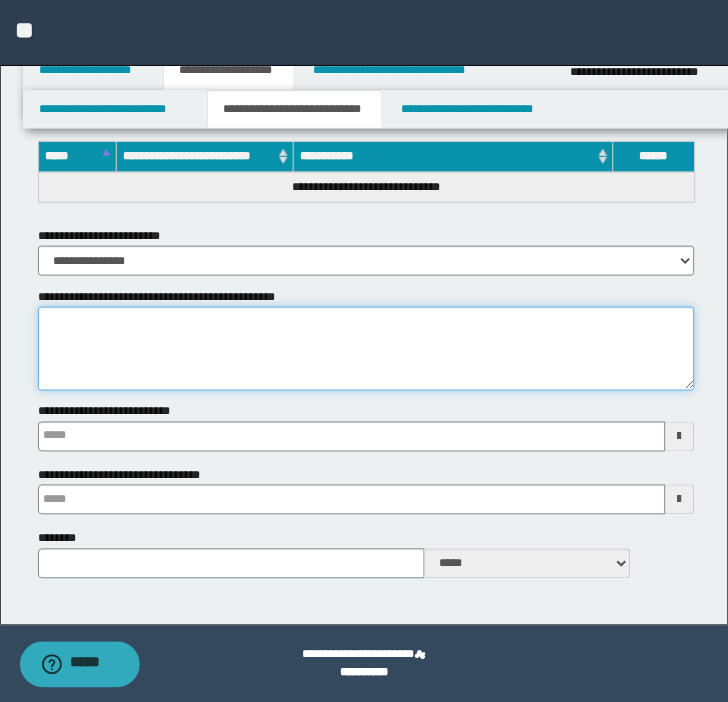 click on "**********" at bounding box center [366, 349] 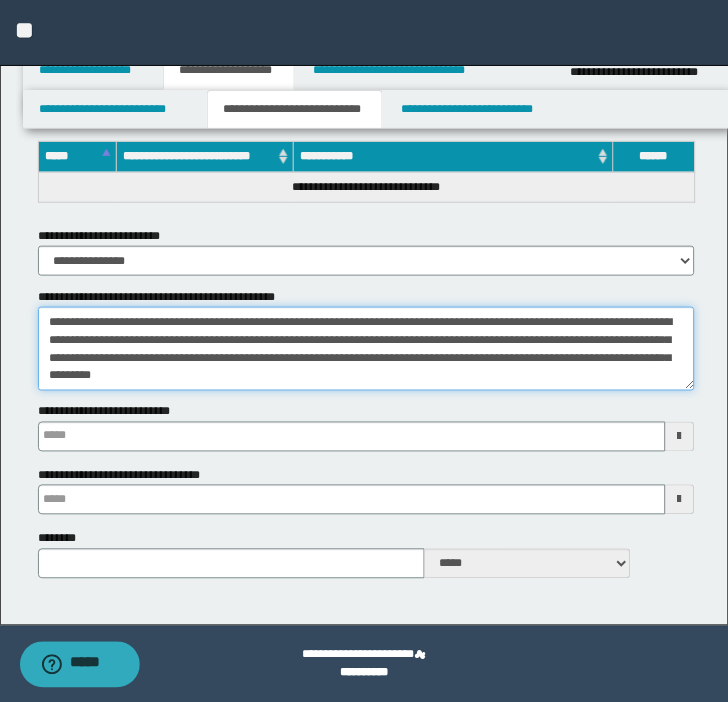 click on "**********" at bounding box center (366, 349) 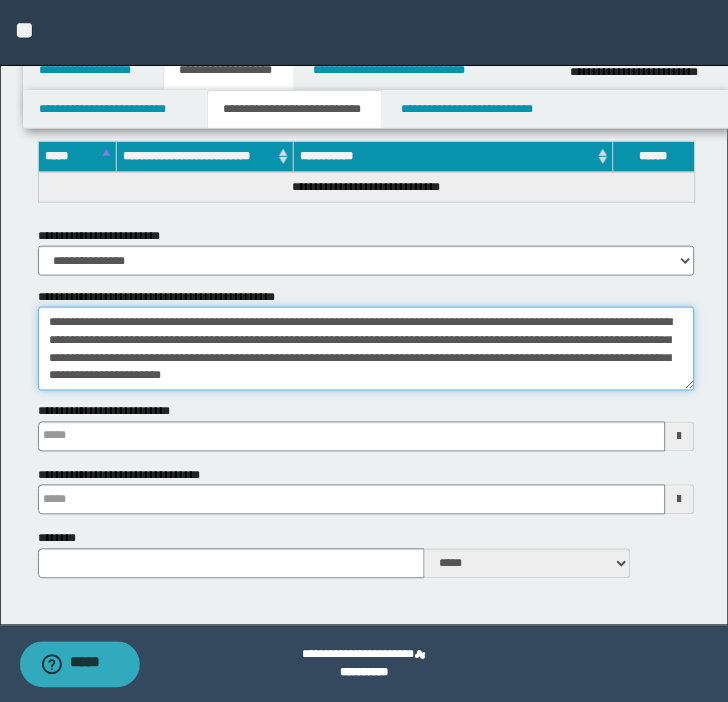 click on "**********" at bounding box center (366, 349) 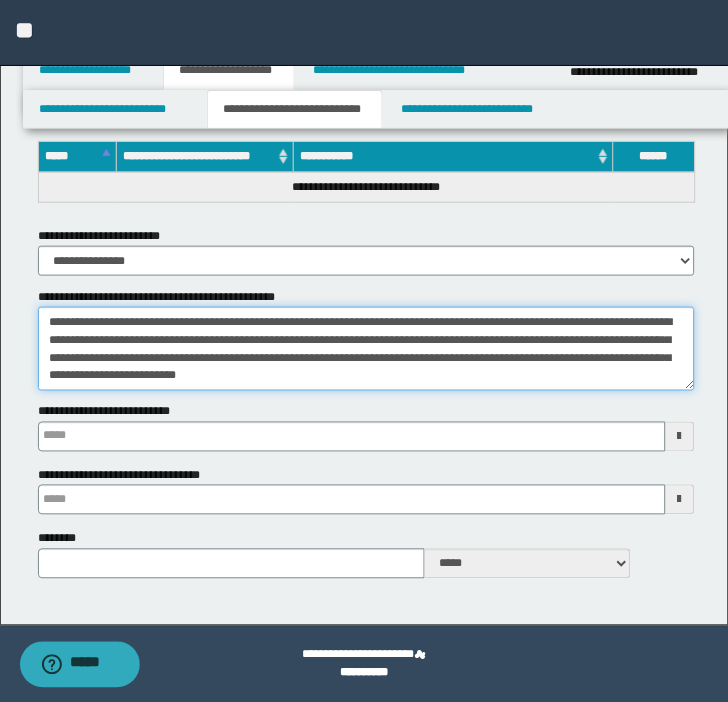 click on "**********" at bounding box center [366, 349] 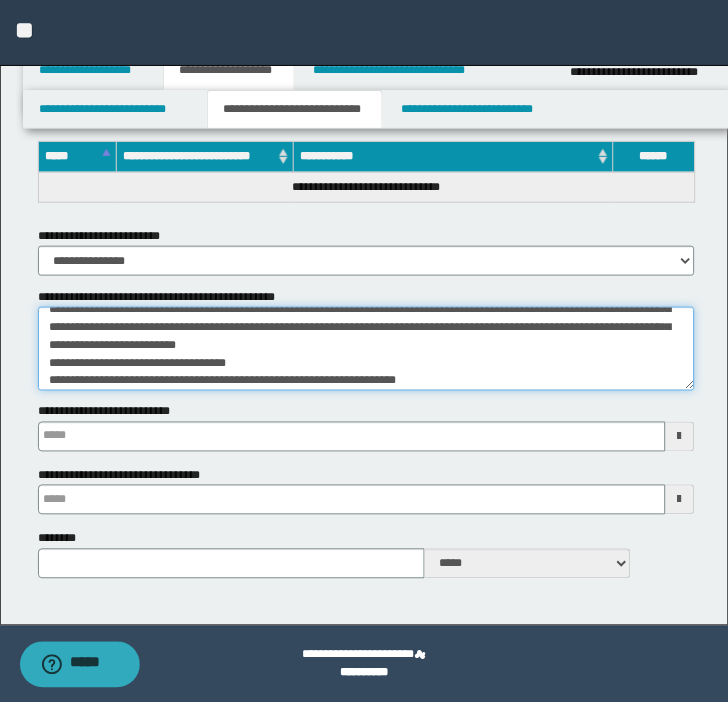 scroll, scrollTop: 48, scrollLeft: 0, axis: vertical 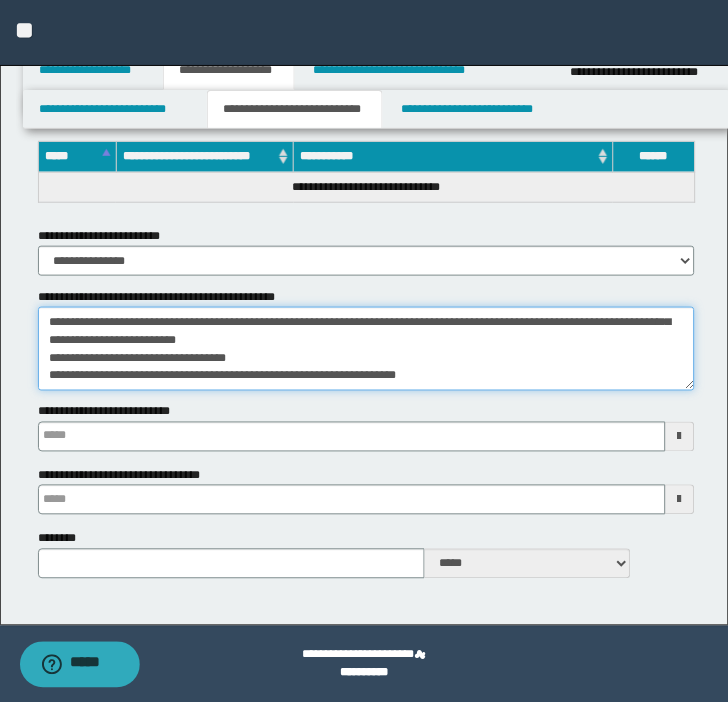 drag, startPoint x: 430, startPoint y: 365, endPoint x: 38, endPoint y: 361, distance: 392.02042 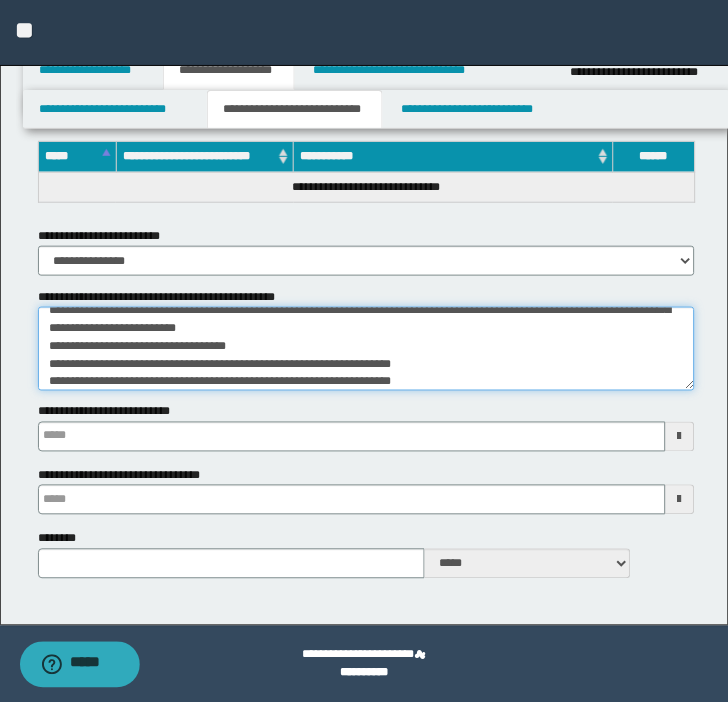click on "**********" at bounding box center (366, 349) 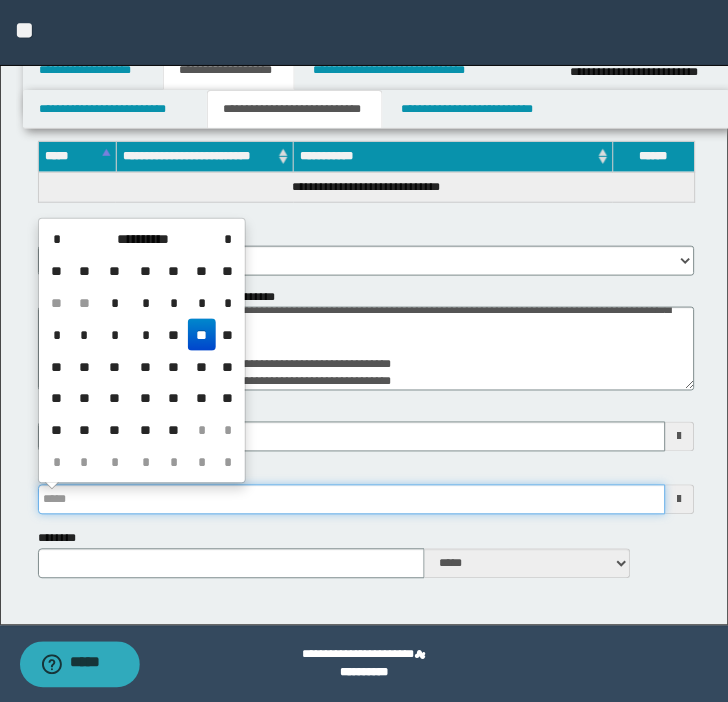 click on "**********" at bounding box center (352, 500) 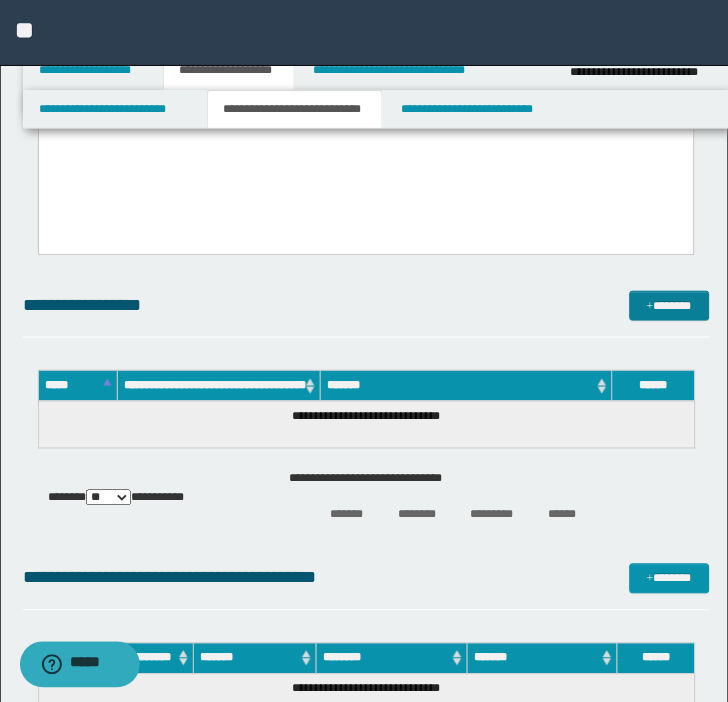 scroll, scrollTop: 790, scrollLeft: 0, axis: vertical 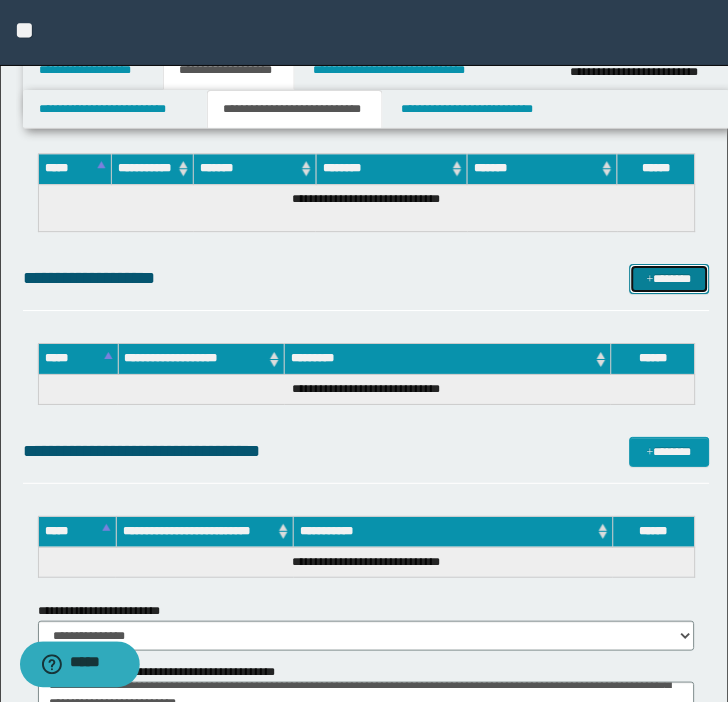 click on "*******" at bounding box center (670, 279) 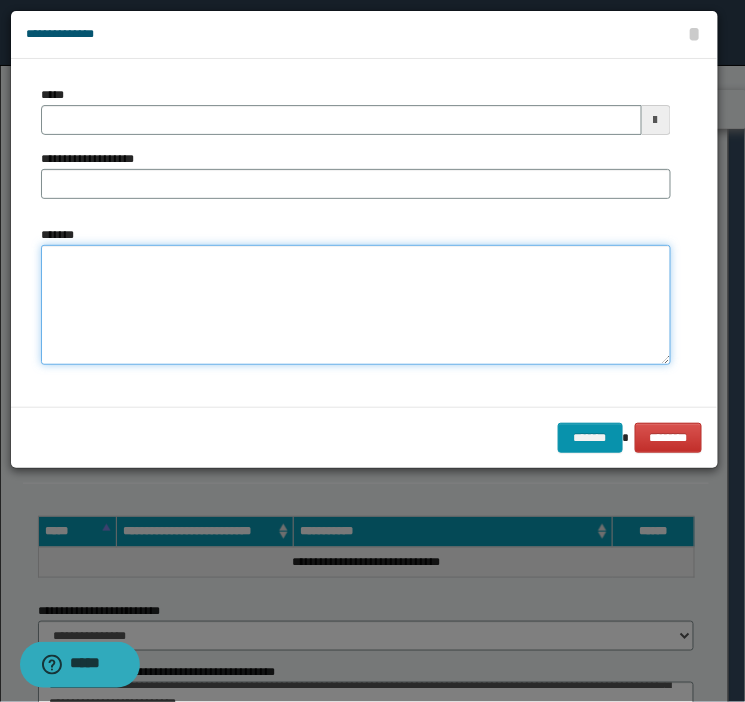 click on "*******" at bounding box center [356, 305] 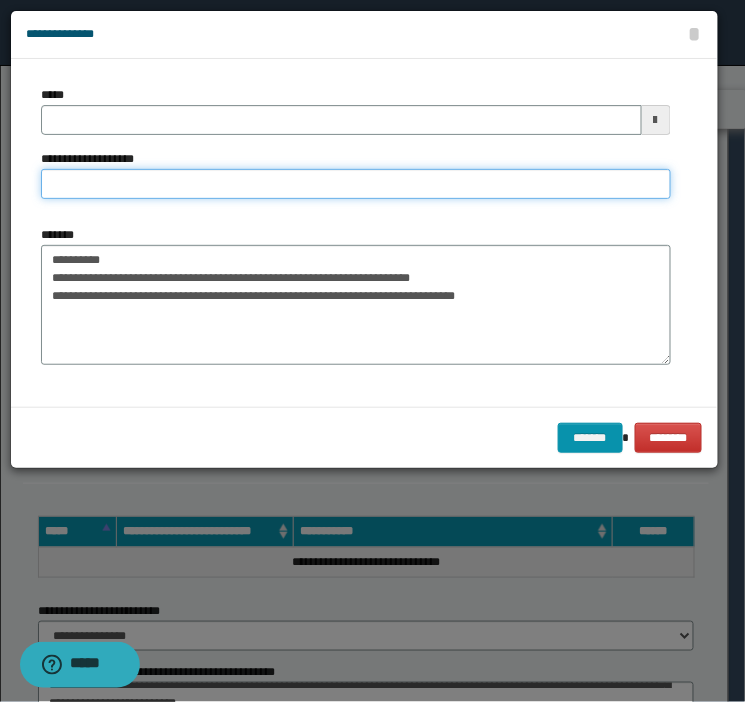 click on "**********" at bounding box center [356, 184] 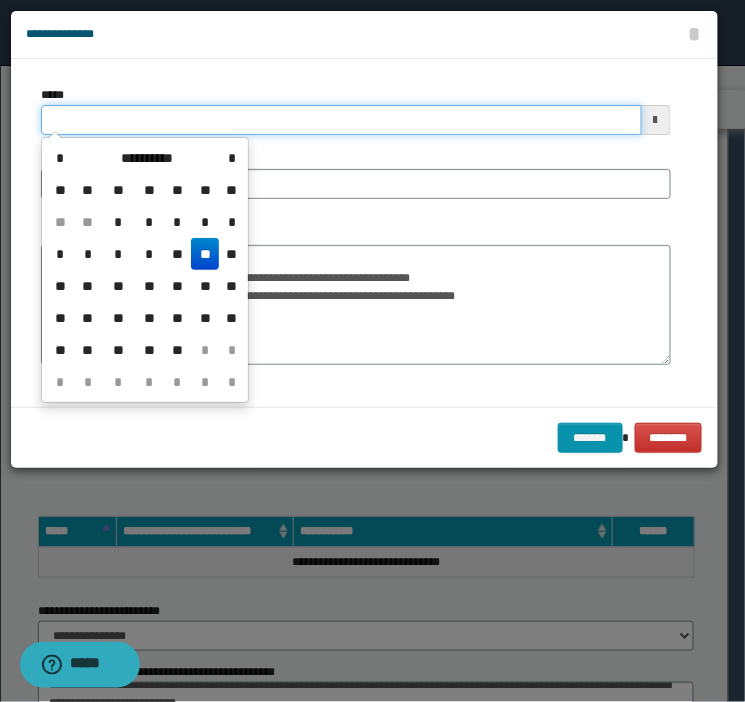 click on "*****" at bounding box center (341, 120) 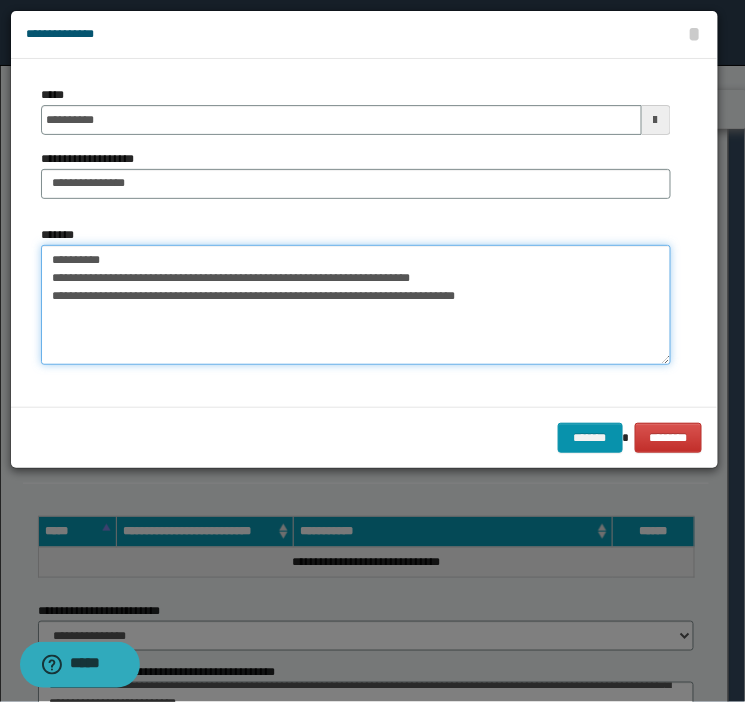 click on "**********" at bounding box center (356, 305) 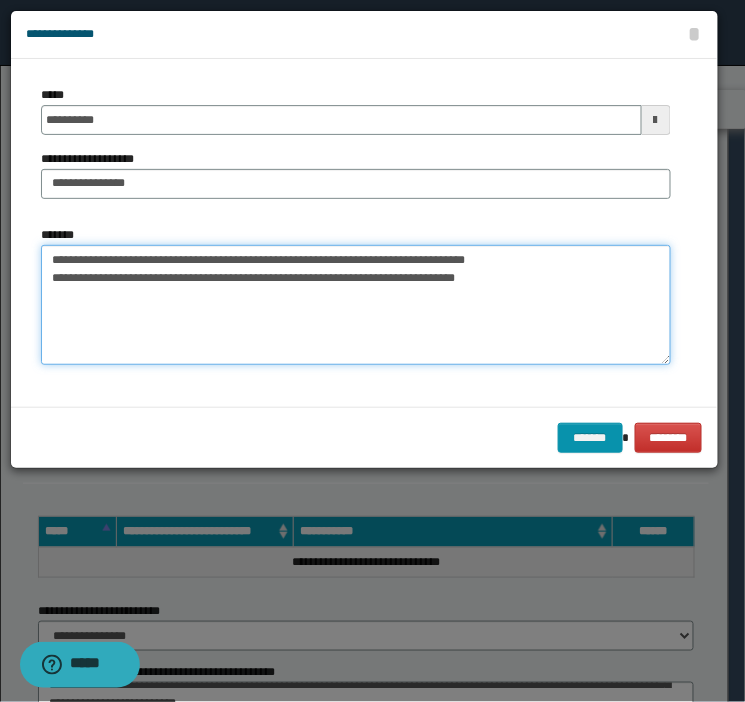 click on "**********" at bounding box center (356, 305) 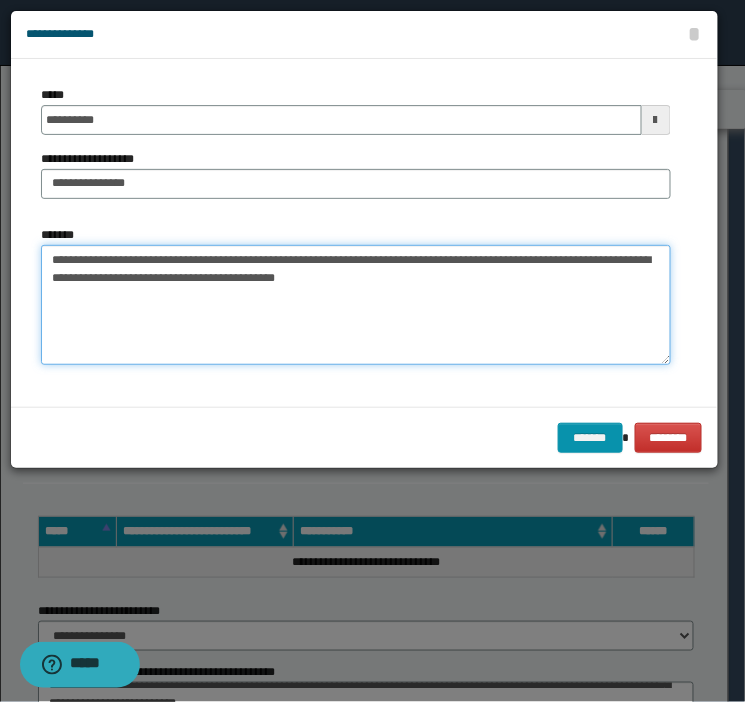 click on "**********" at bounding box center (356, 305) 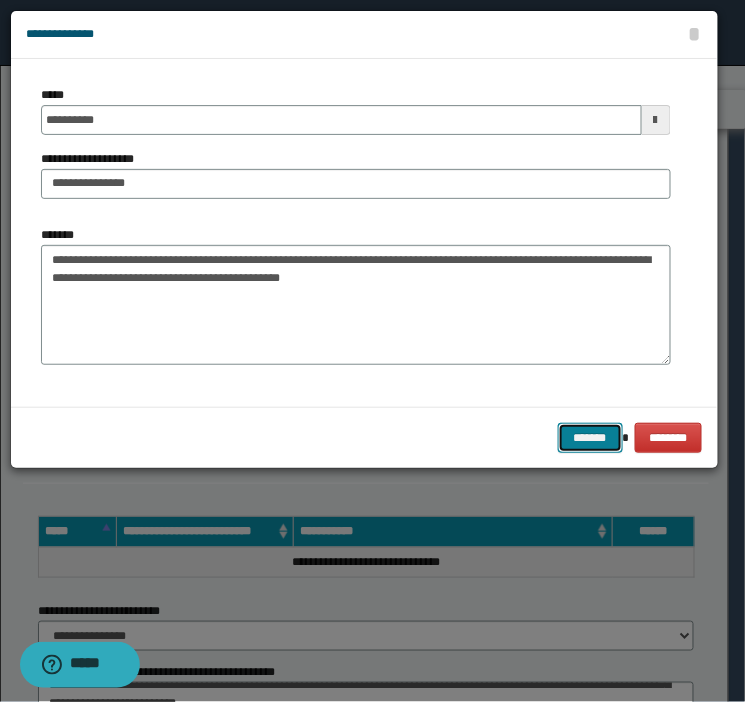 click on "*******" at bounding box center (590, 438) 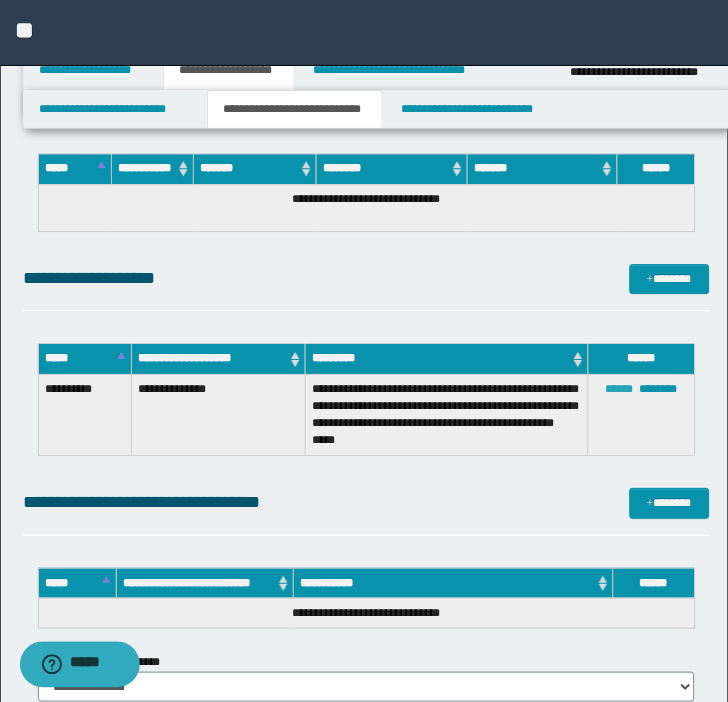 click on "******" at bounding box center [620, 389] 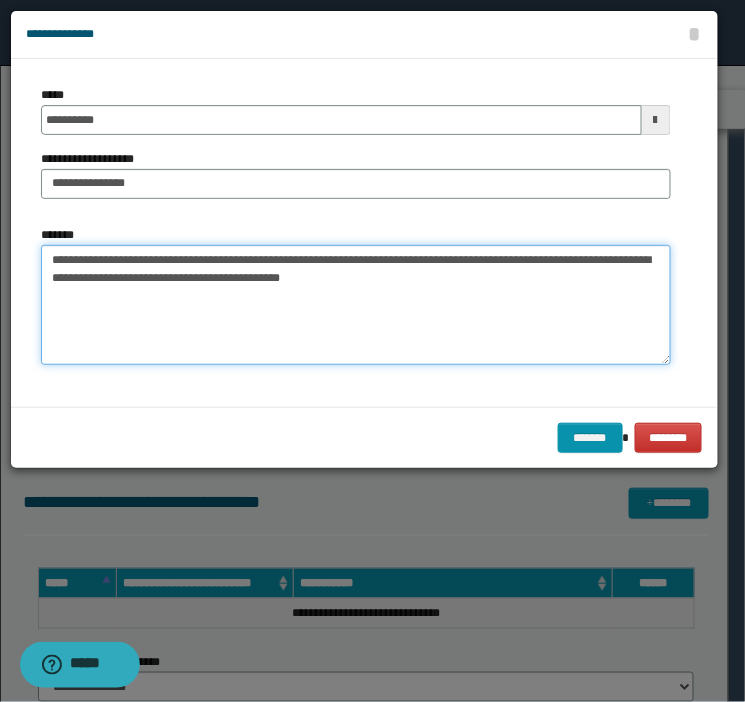 click on "**********" at bounding box center (356, 305) 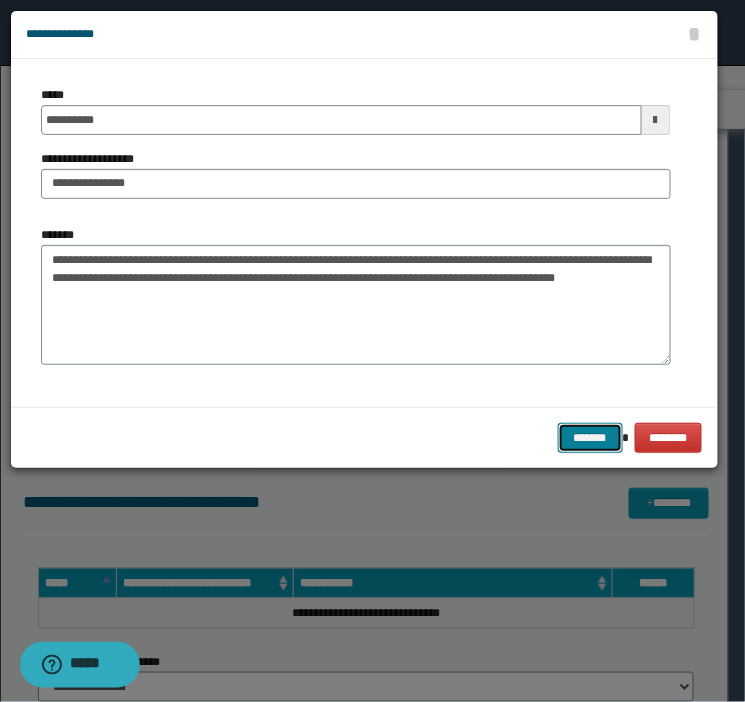 click on "*******" at bounding box center [590, 438] 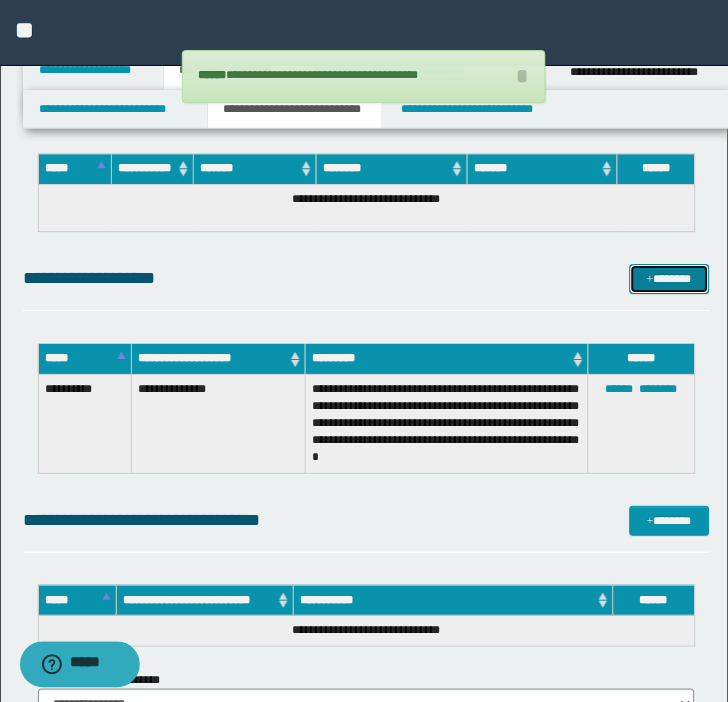 click on "*******" at bounding box center (670, 279) 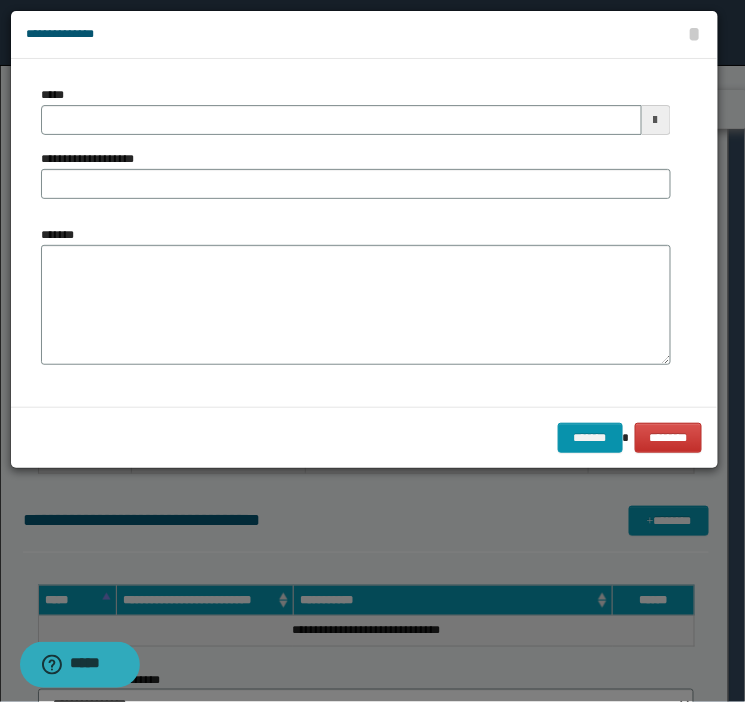 click on "**********" at bounding box center (356, 174) 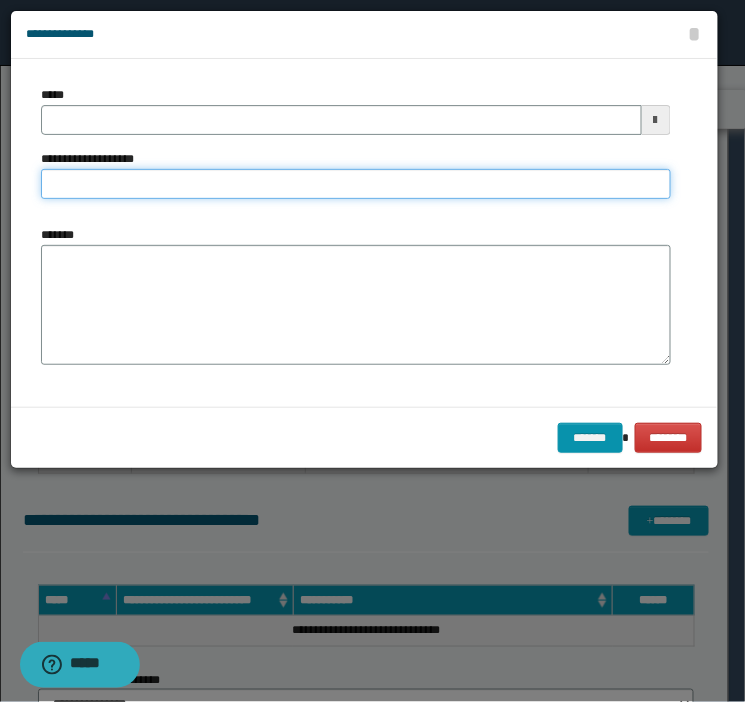 click on "**********" at bounding box center (356, 184) 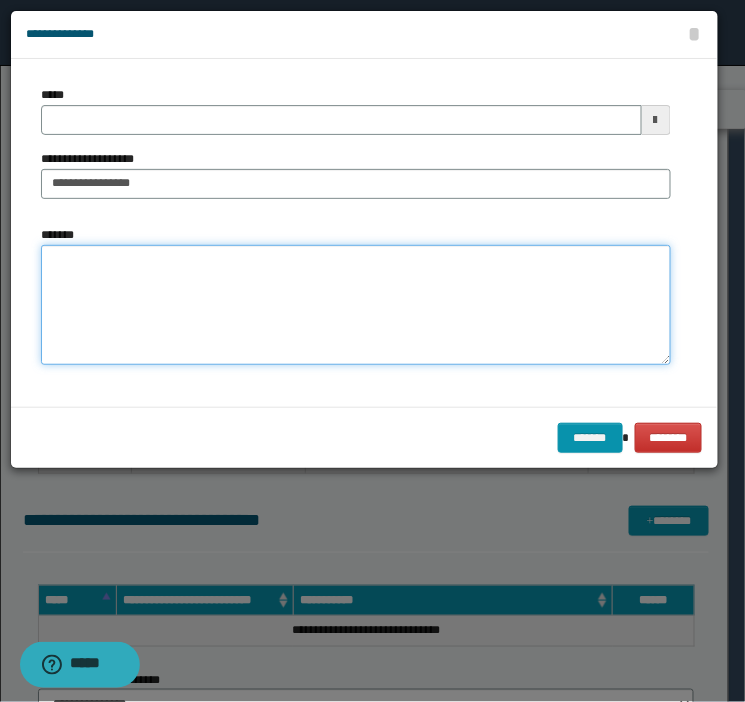 click on "*******" at bounding box center (356, 305) 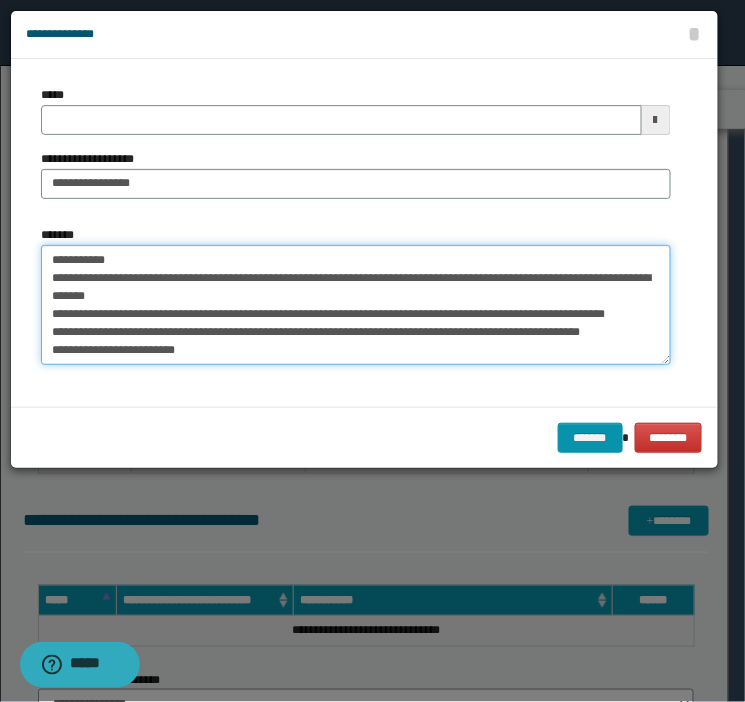 scroll, scrollTop: 84, scrollLeft: 0, axis: vertical 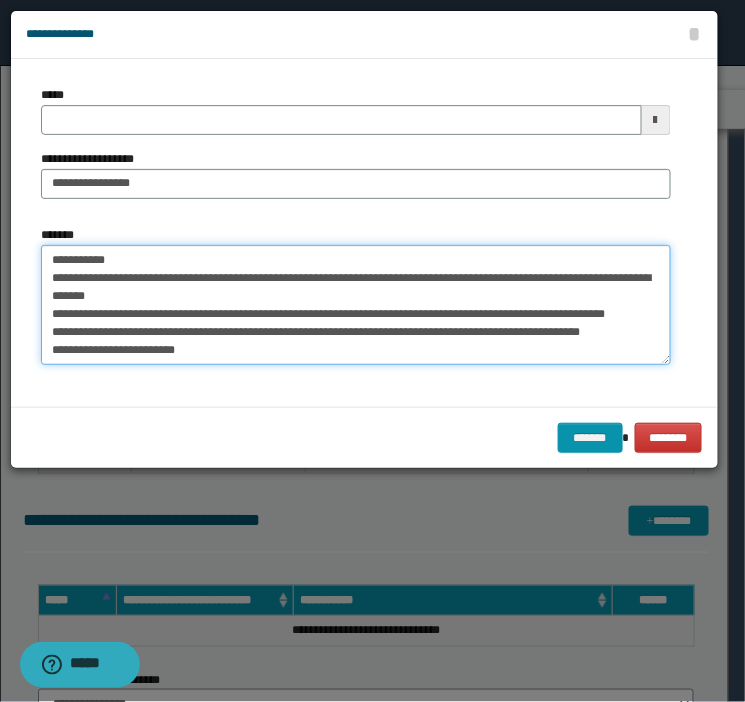 drag, startPoint x: 184, startPoint y: 261, endPoint x: -122, endPoint y: 244, distance: 306.47186 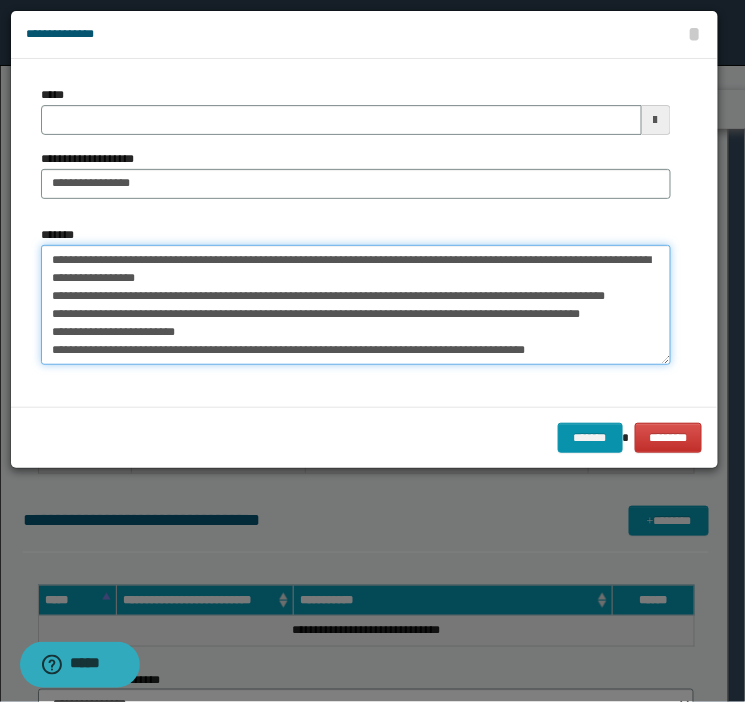 click on "**********" at bounding box center [356, 305] 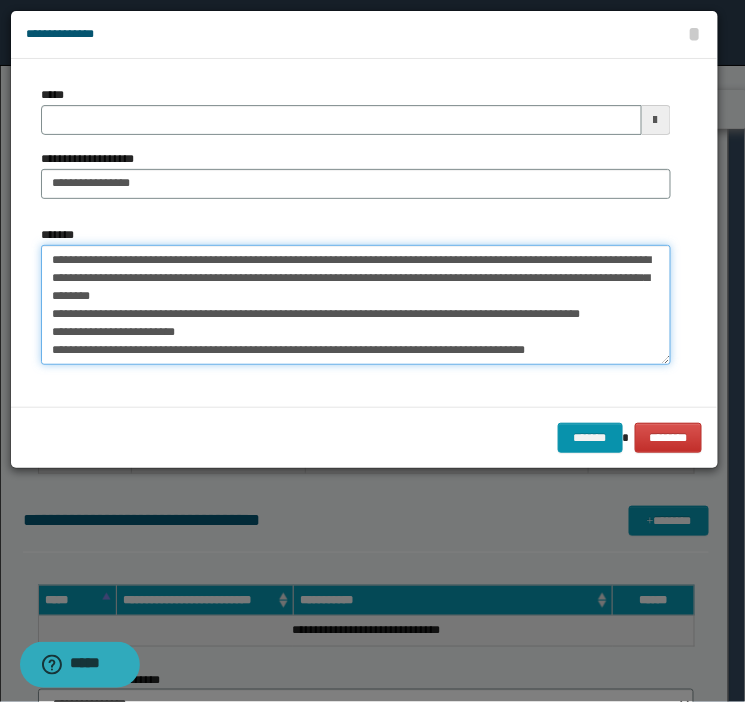 click on "**********" at bounding box center (356, 305) 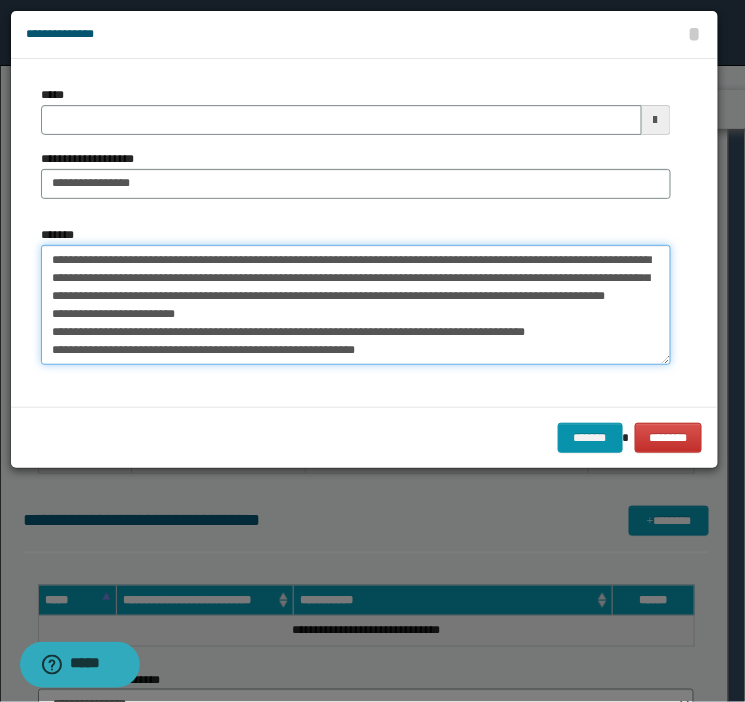 click on "**********" at bounding box center (356, 305) 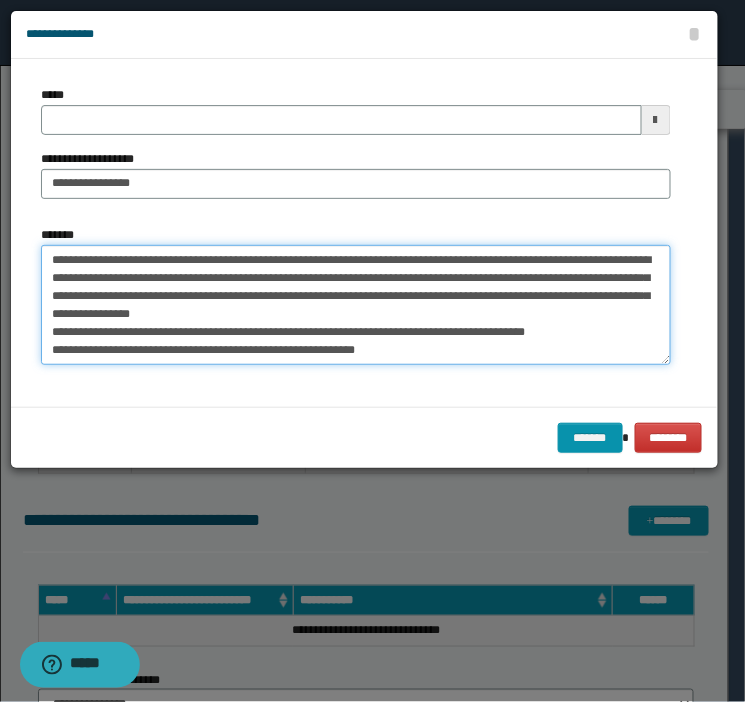 click on "**********" at bounding box center [356, 305] 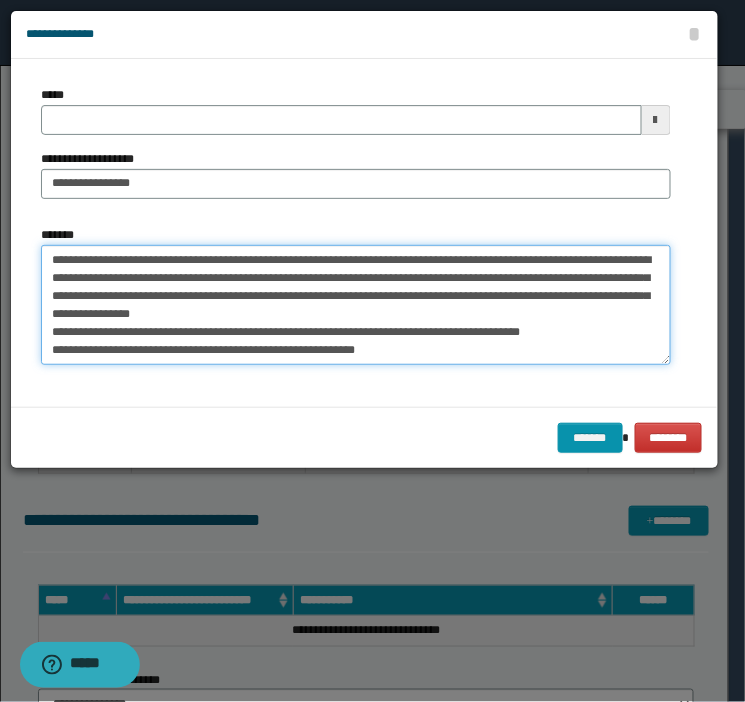 click on "**********" at bounding box center [356, 305] 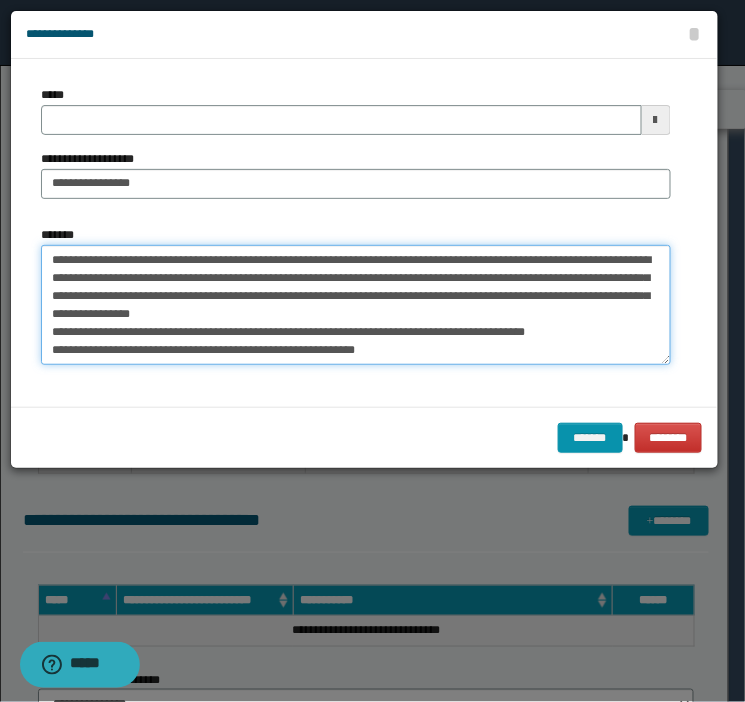 click on "**********" at bounding box center (356, 305) 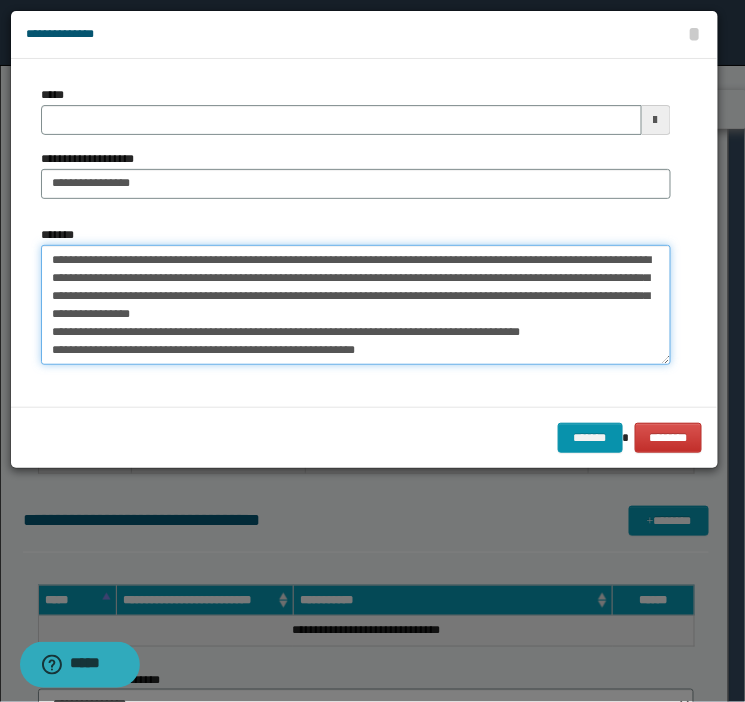 drag, startPoint x: 182, startPoint y: 335, endPoint x: 168, endPoint y: 333, distance: 14.142136 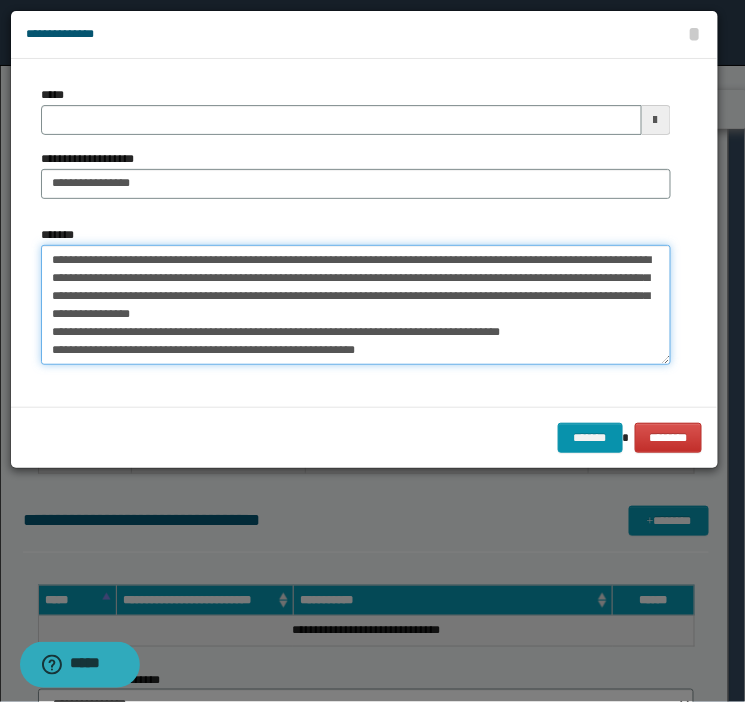 click on "**********" at bounding box center [356, 305] 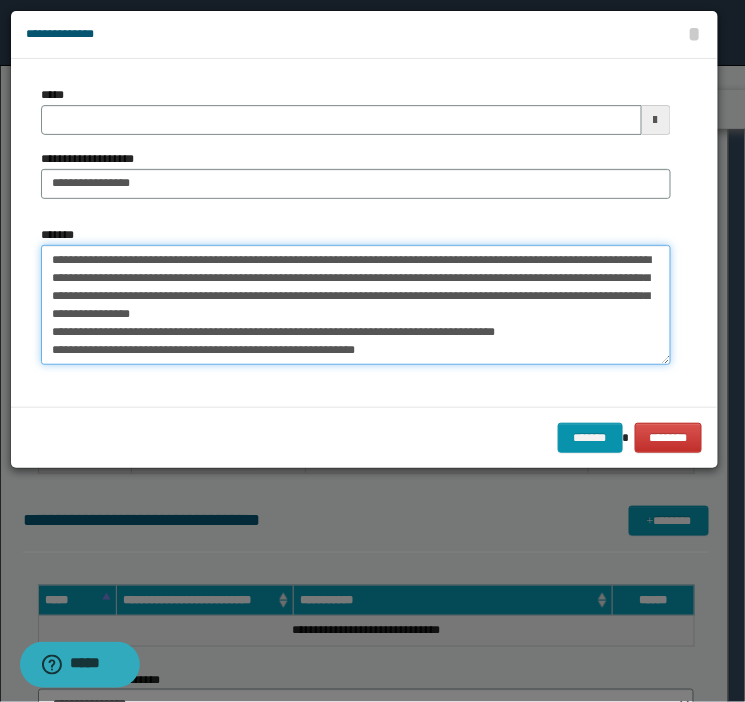 click on "**********" at bounding box center (356, 305) 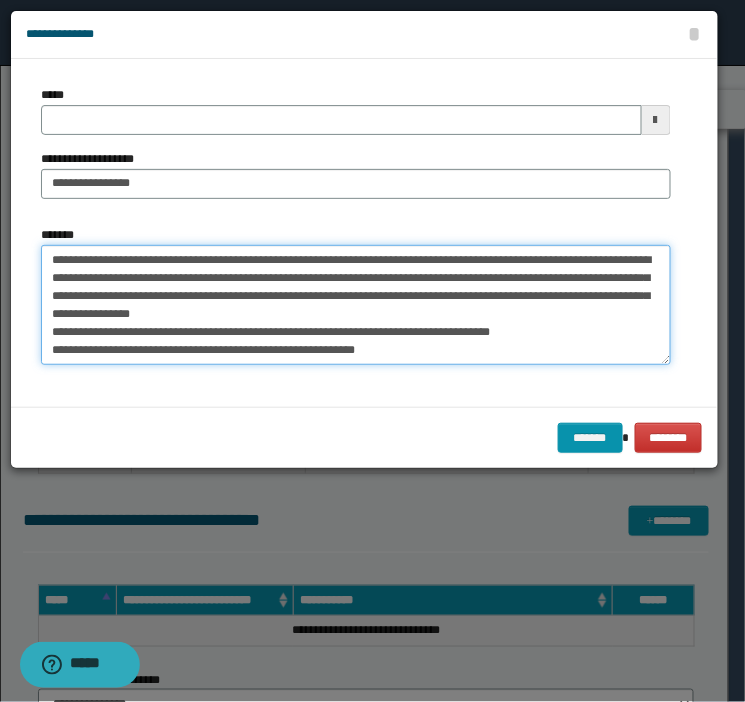 click on "**********" at bounding box center (356, 305) 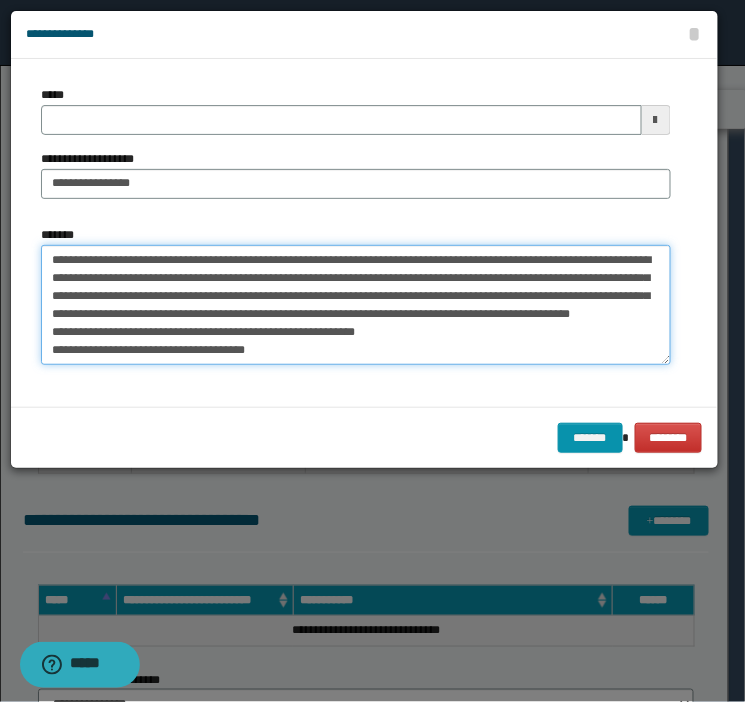 click on "**********" at bounding box center [356, 305] 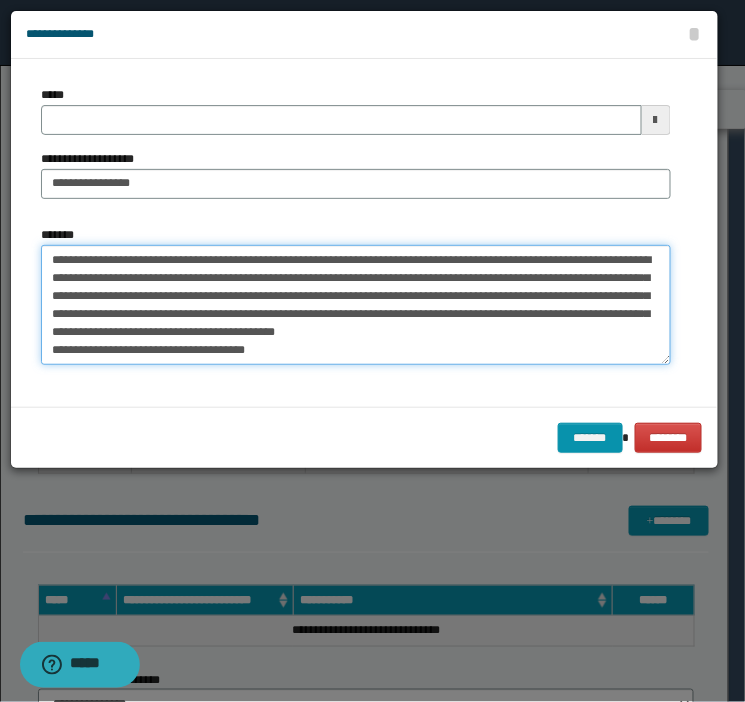 click on "**********" at bounding box center (356, 305) 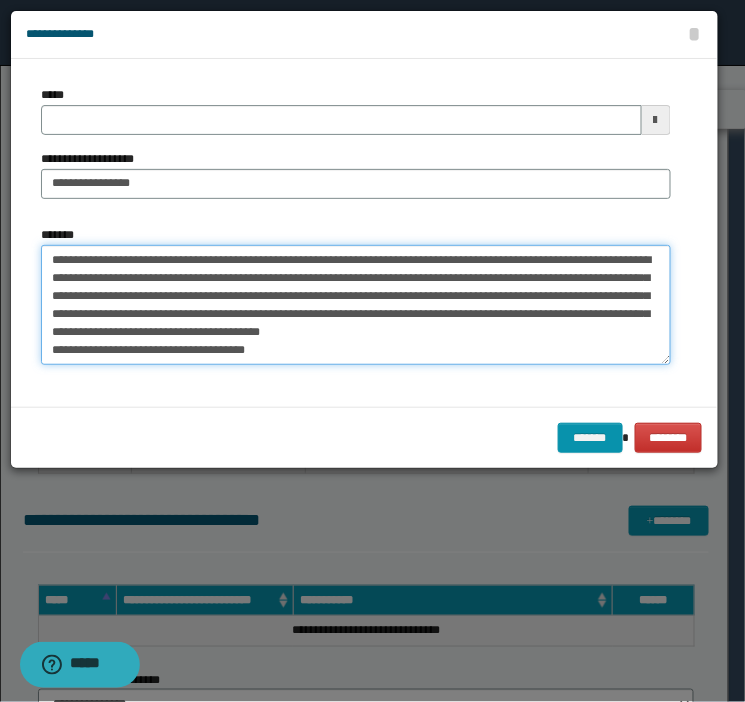 click on "**********" at bounding box center [356, 305] 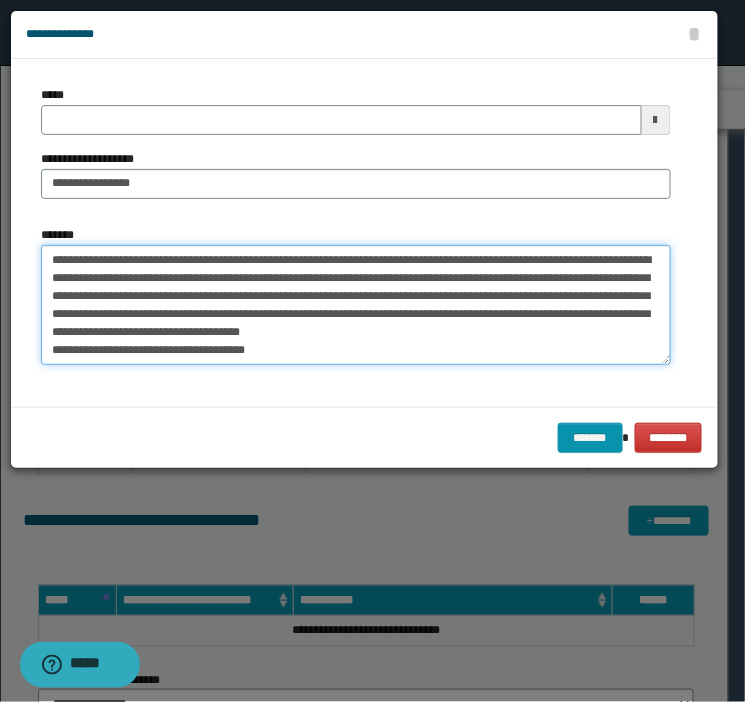 click on "**********" at bounding box center (356, 305) 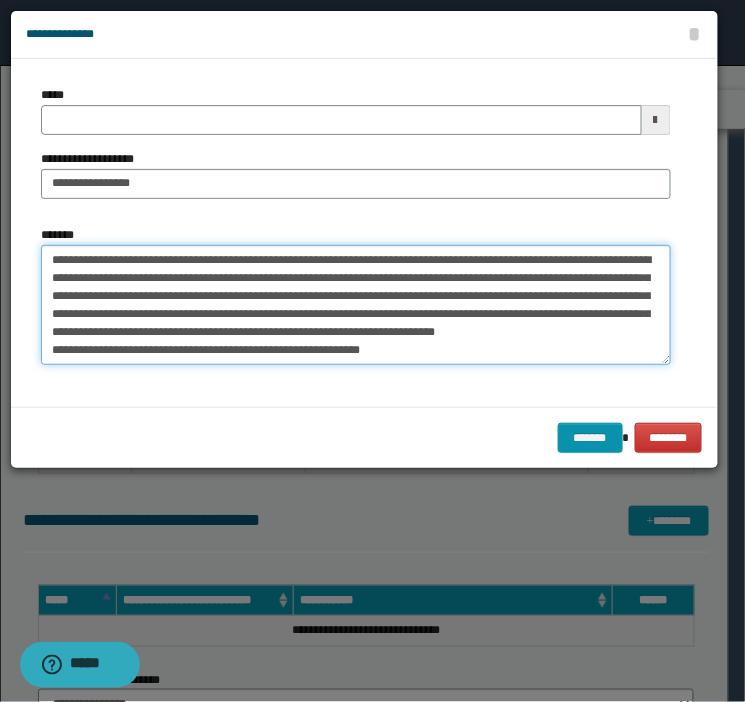 click on "**********" at bounding box center (356, 305) 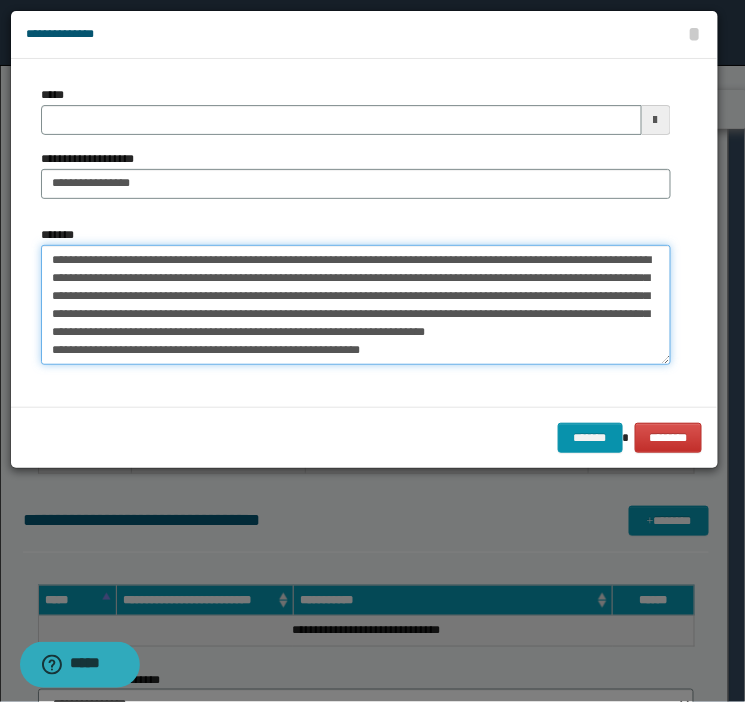 click on "**********" at bounding box center [356, 305] 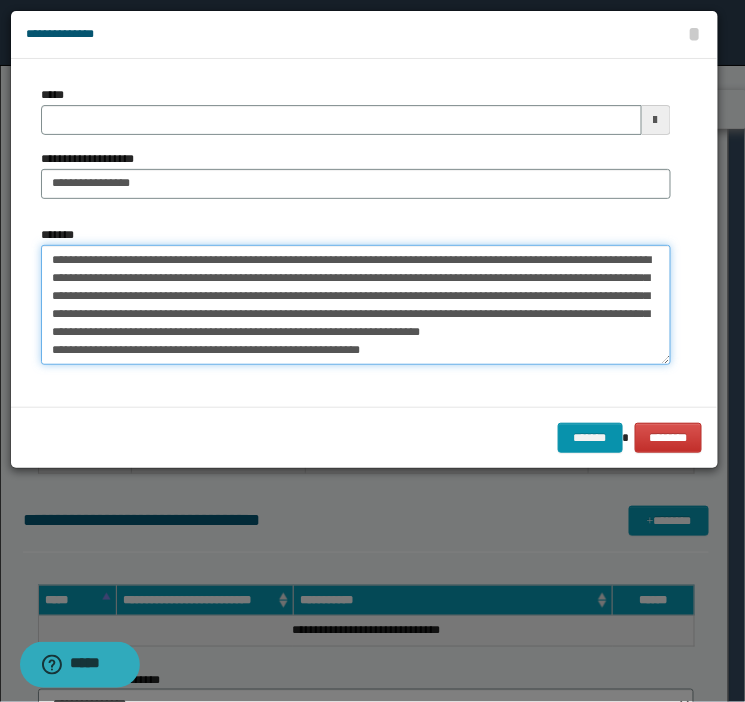 click on "**********" at bounding box center [356, 305] 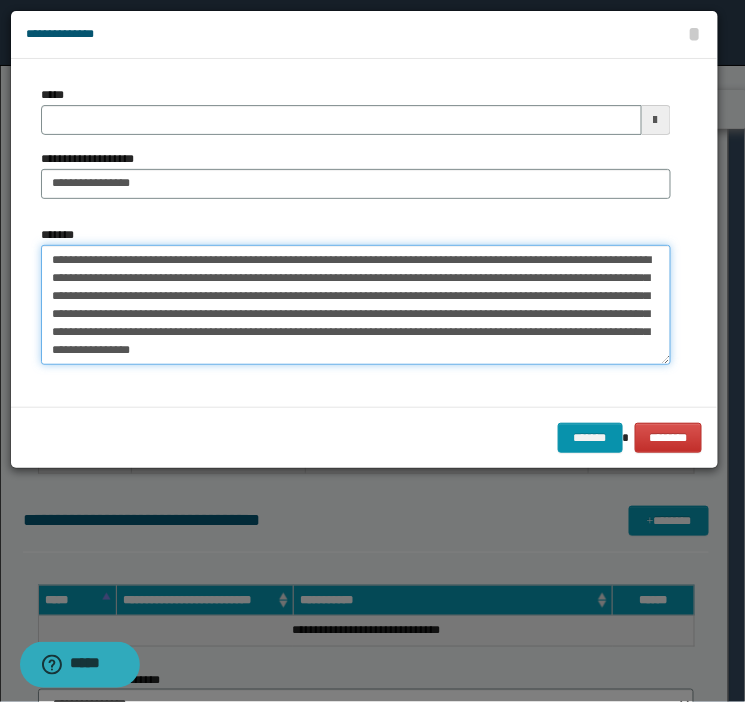 drag, startPoint x: 51, startPoint y: 350, endPoint x: 118, endPoint y: 357, distance: 67.36468 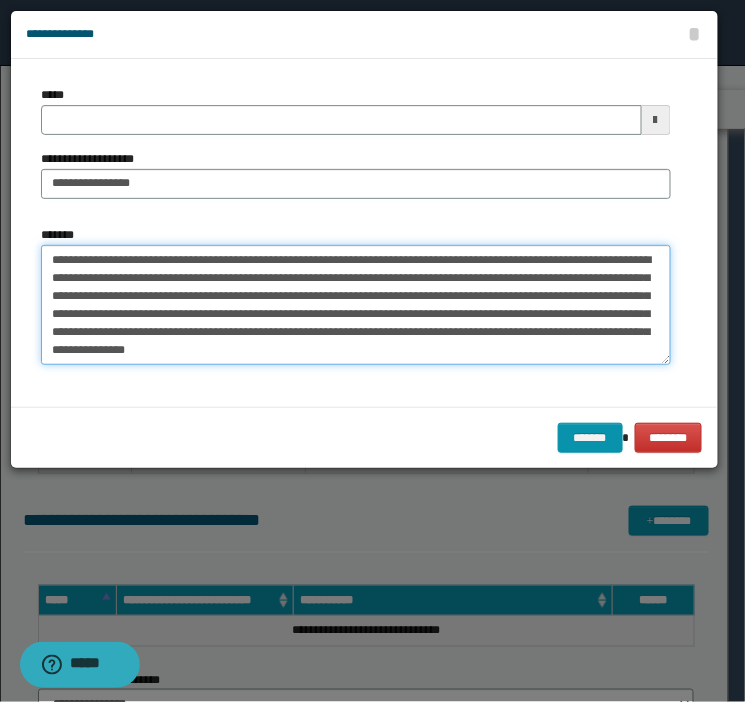 click on "**********" at bounding box center [356, 305] 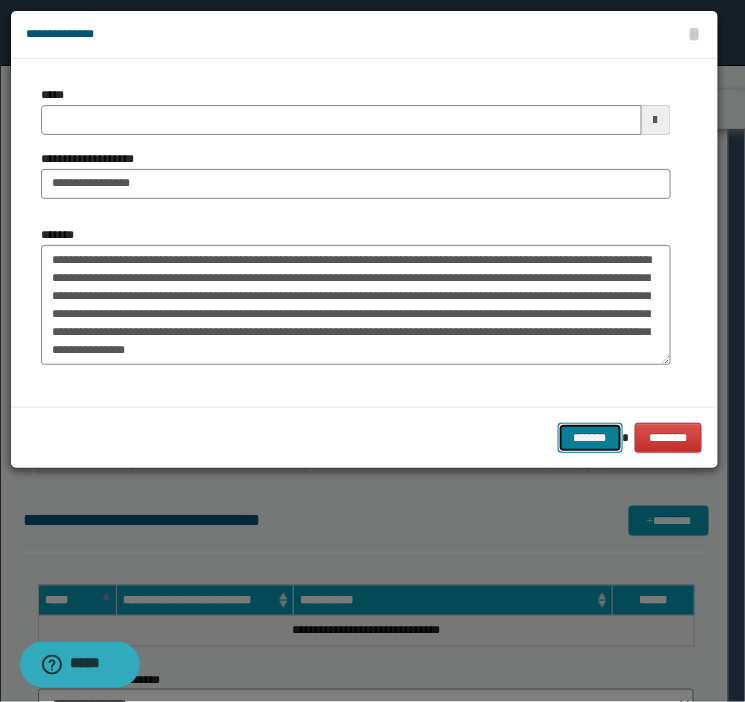 click on "*******" at bounding box center (590, 438) 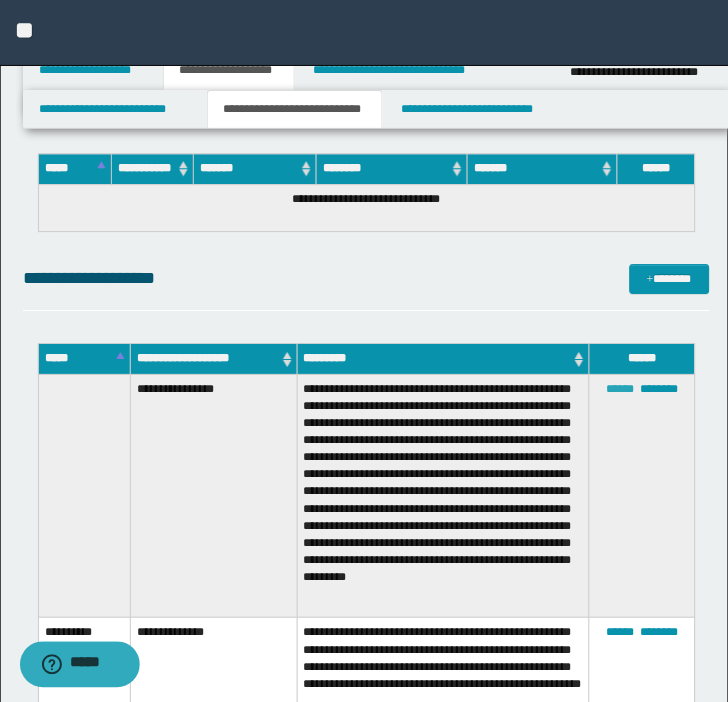 click on "******" at bounding box center (621, 389) 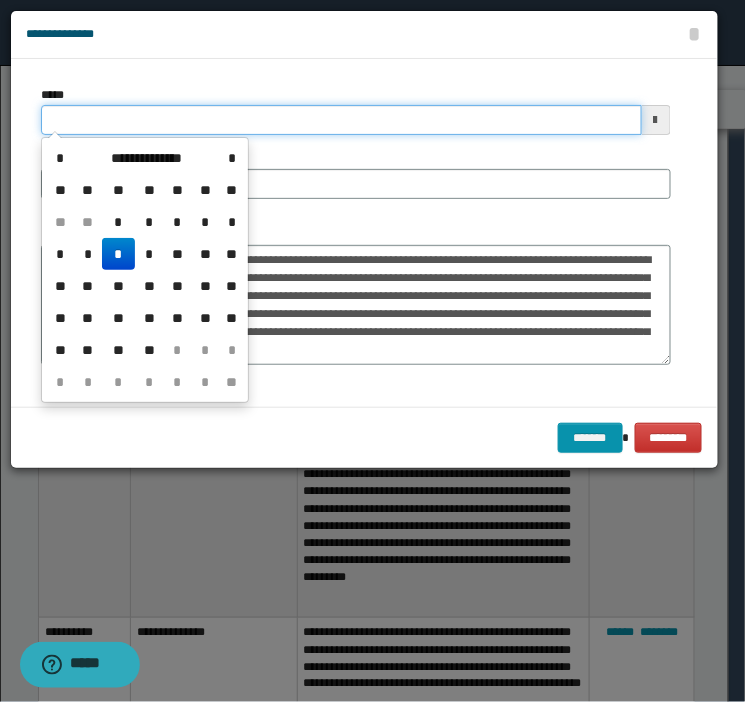click on "*****" at bounding box center (341, 120) 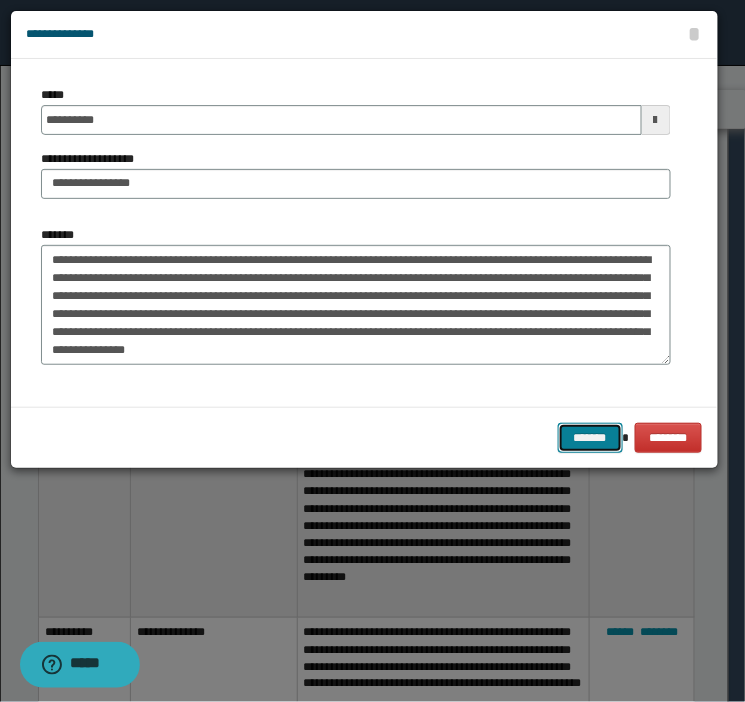 click on "*******" at bounding box center (590, 438) 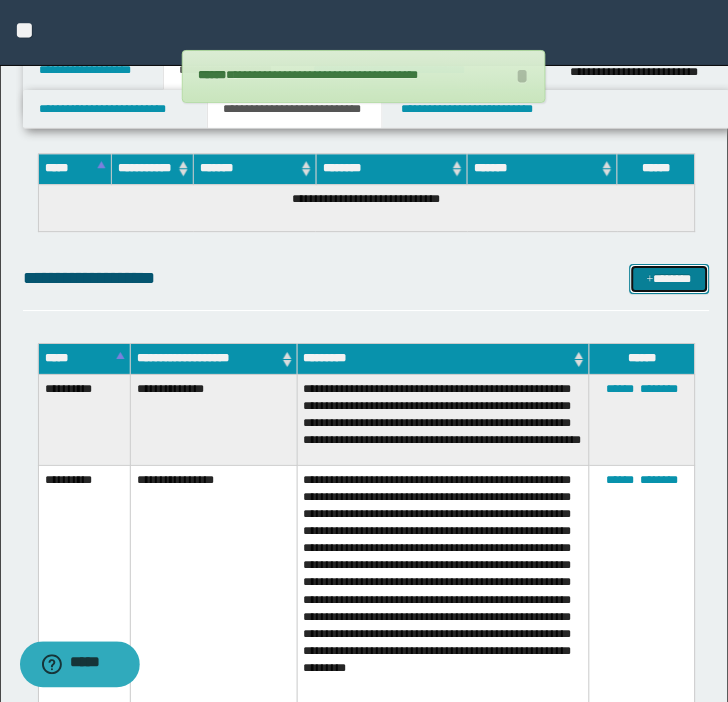 click on "*******" at bounding box center (670, 279) 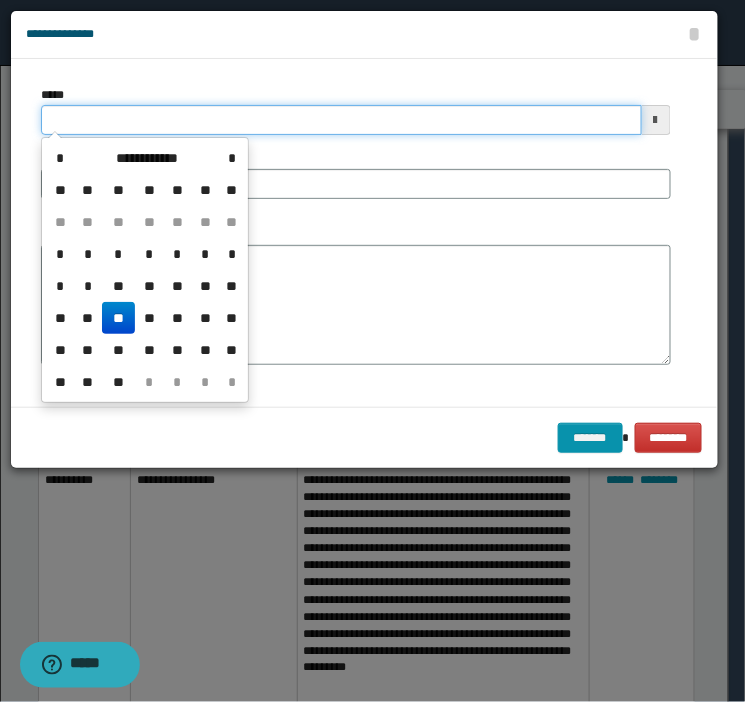 click on "*****" at bounding box center (341, 120) 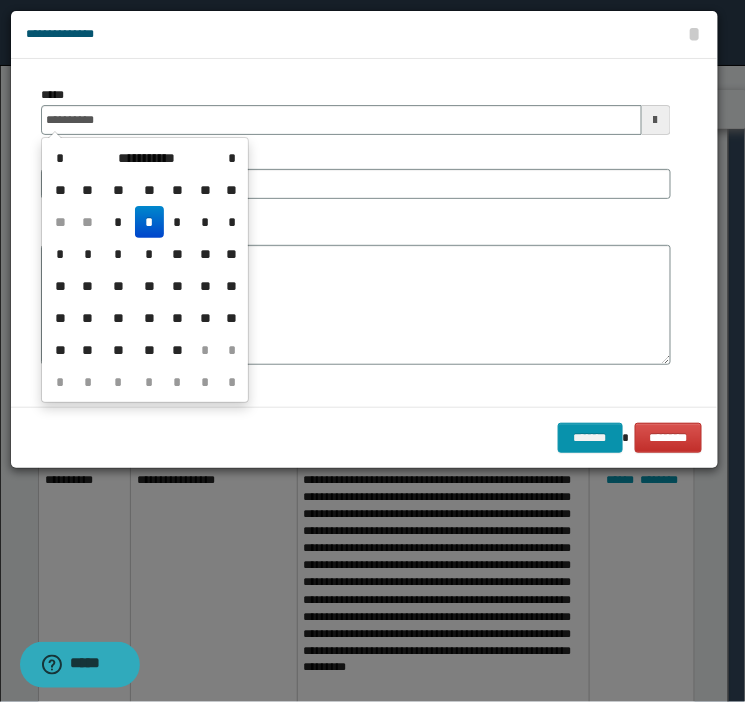 click on "*" at bounding box center [149, 222] 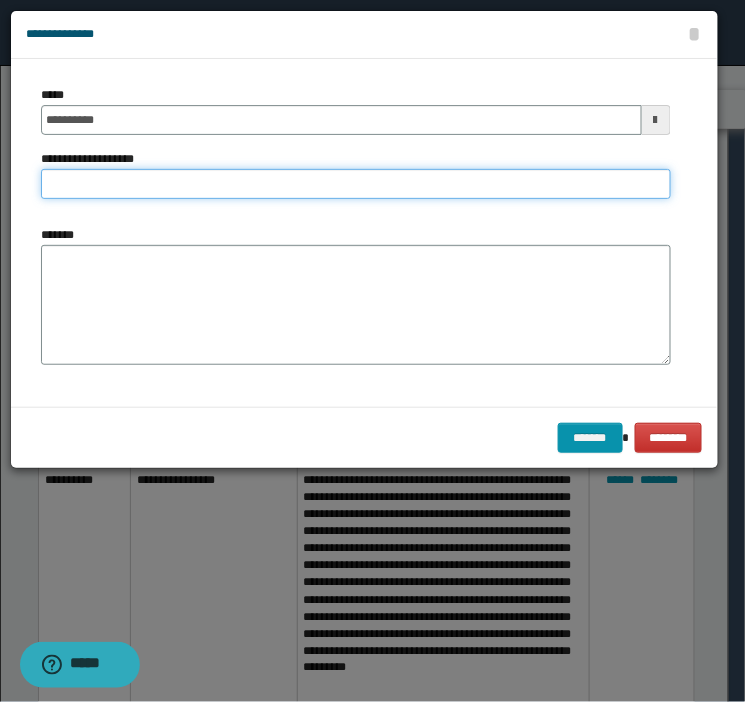 click on "**********" at bounding box center [356, 184] 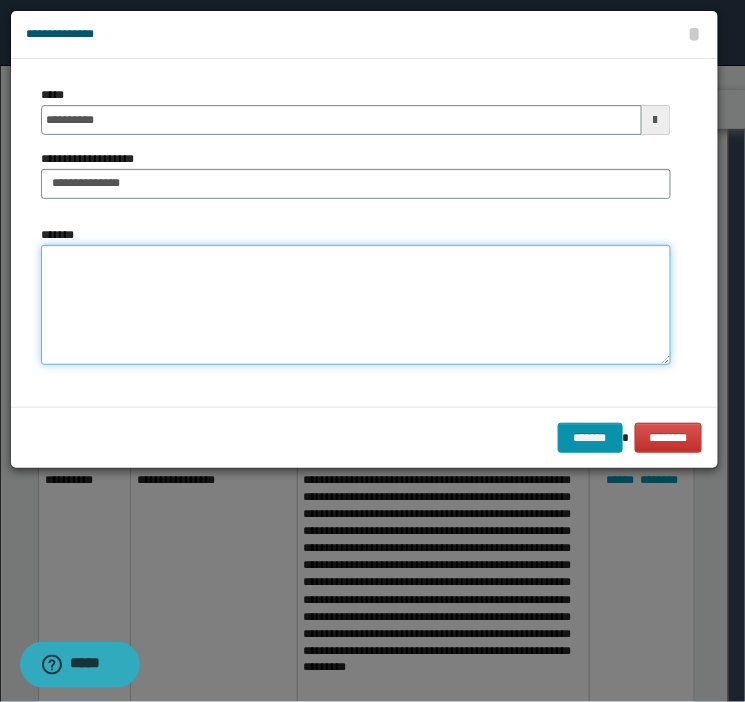 click on "*******" at bounding box center [356, 305] 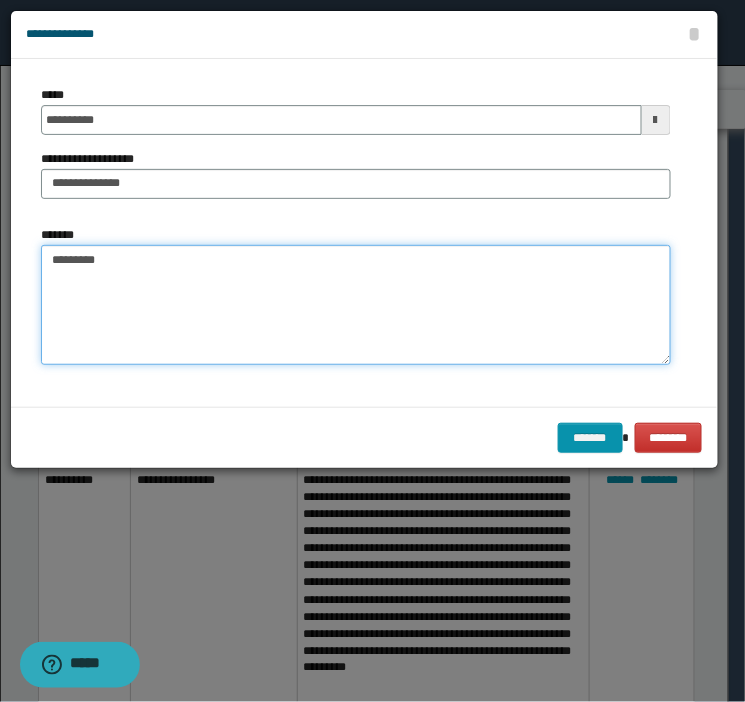 paste on "**********" 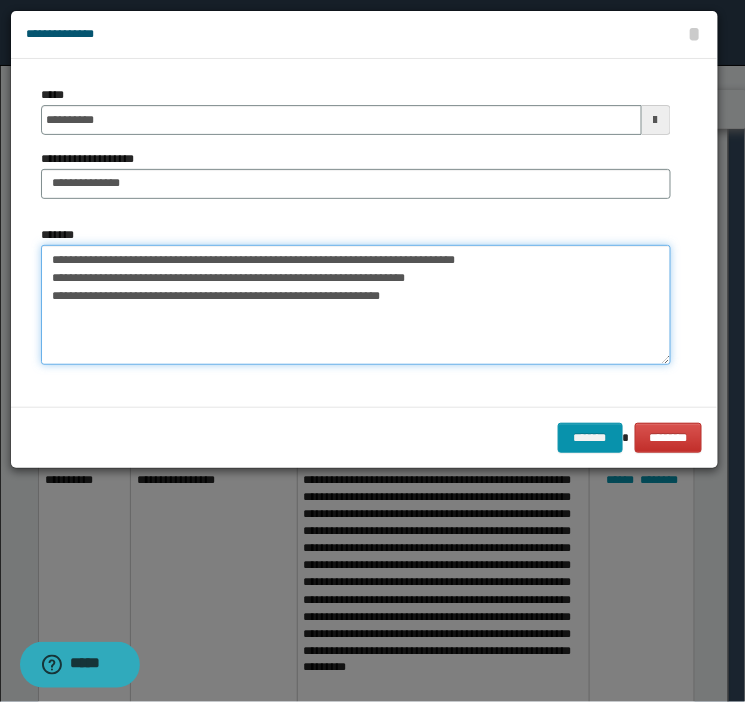 click on "**********" at bounding box center [356, 305] 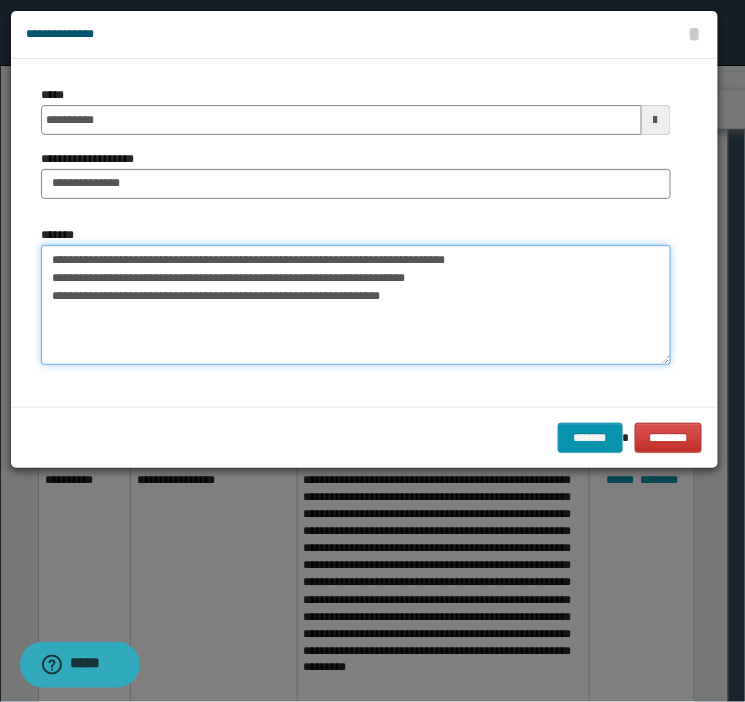 click on "**********" at bounding box center (356, 305) 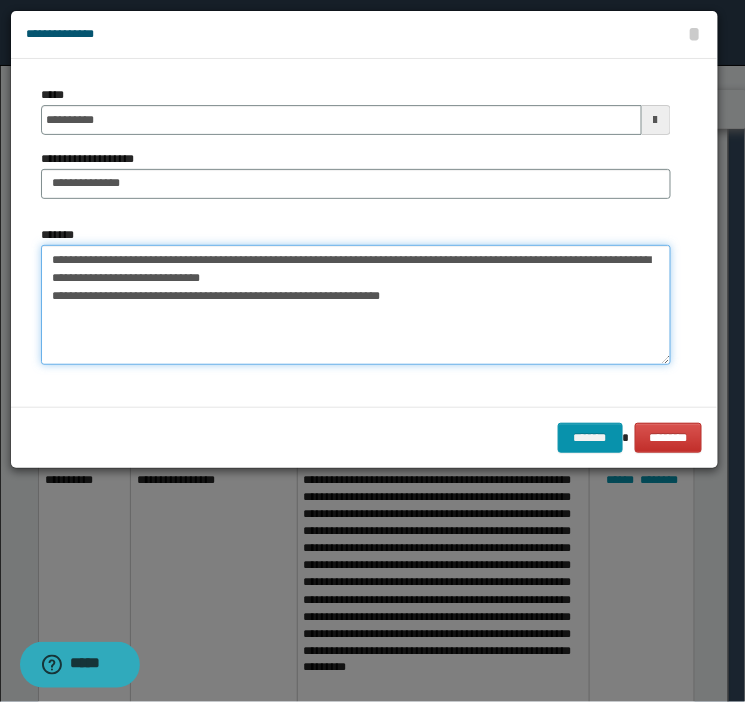 click on "**********" at bounding box center (356, 305) 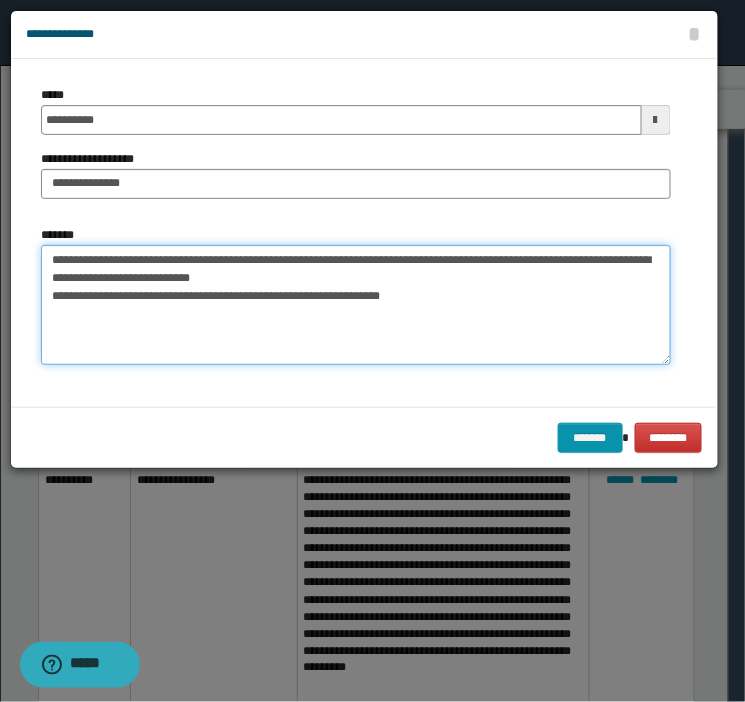 click on "**********" at bounding box center [356, 305] 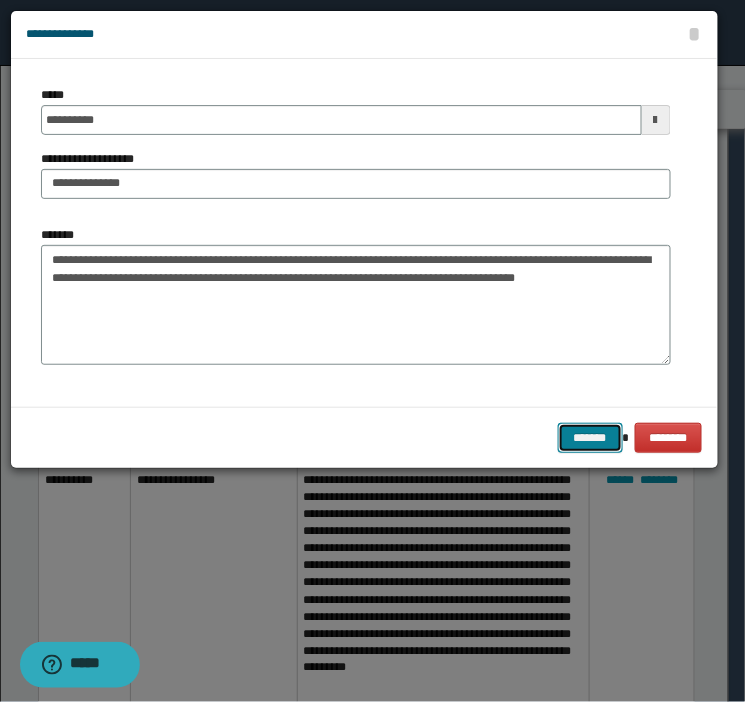 click on "*******" at bounding box center (590, 438) 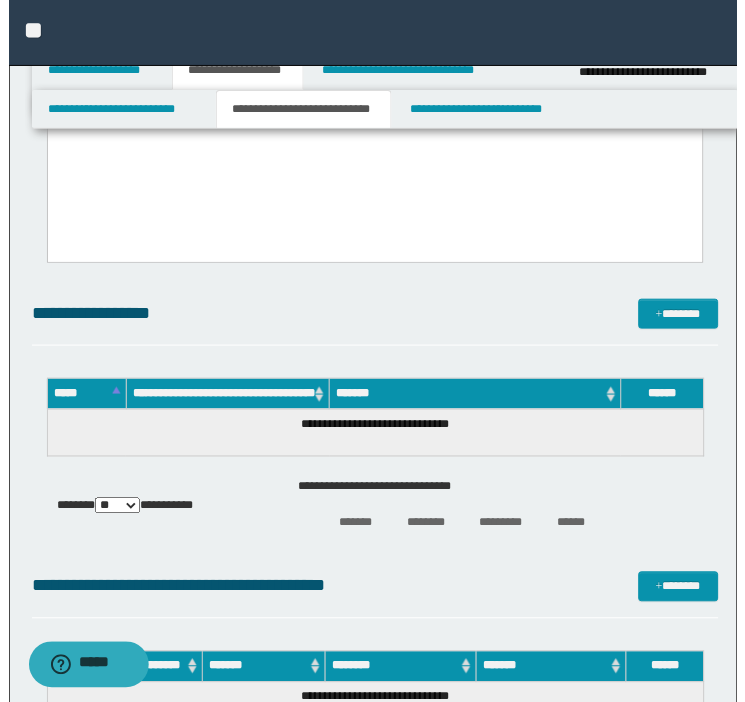scroll, scrollTop: 806, scrollLeft: 0, axis: vertical 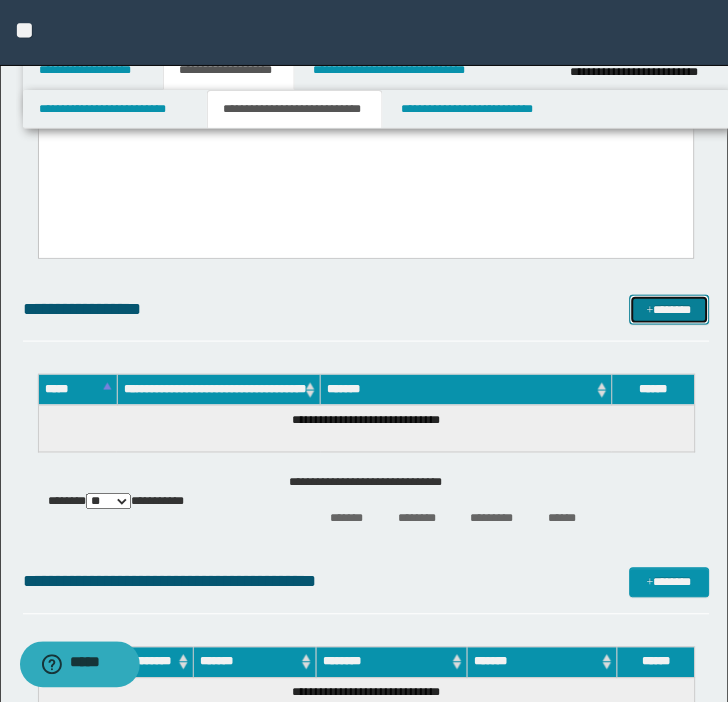 click on "*******" at bounding box center (670, 310) 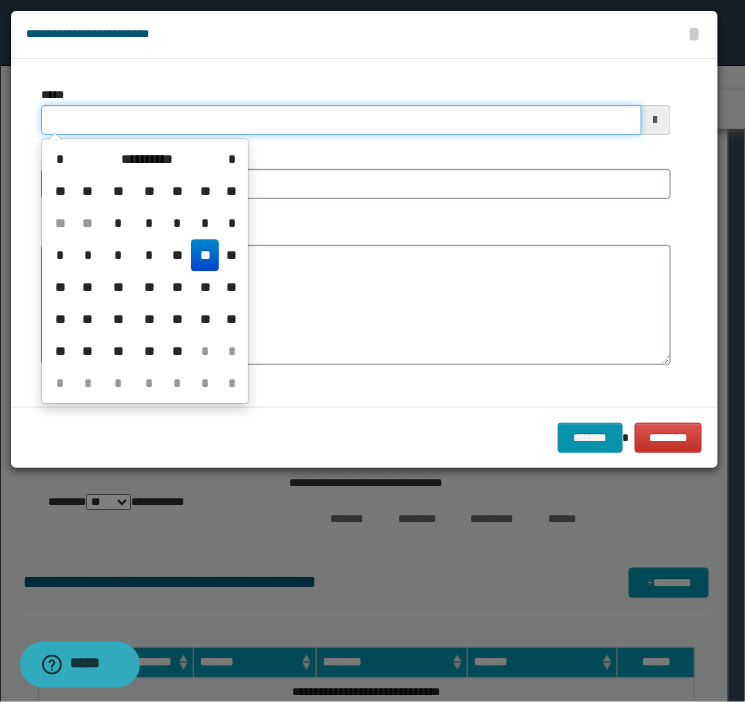 click on "*****" at bounding box center (341, 120) 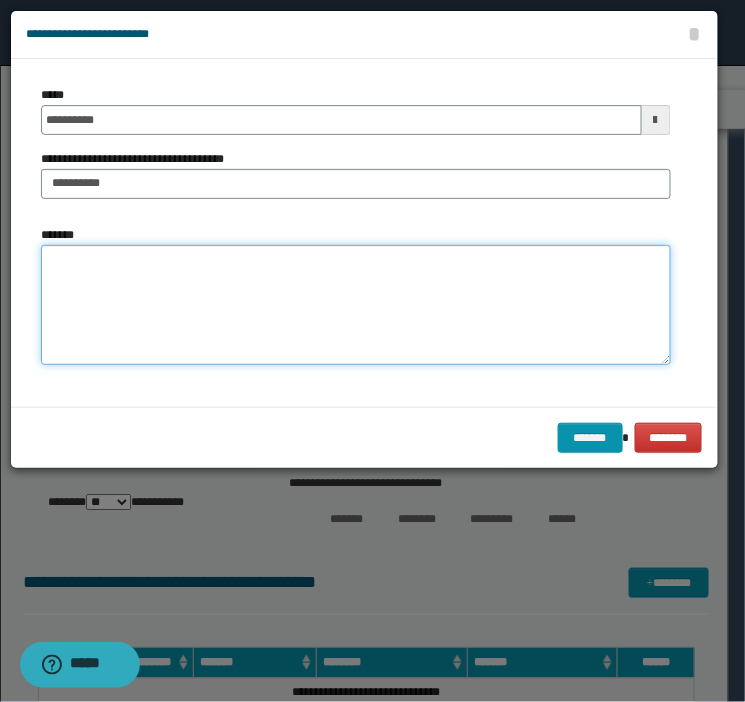 click on "*******" at bounding box center (356, 305) 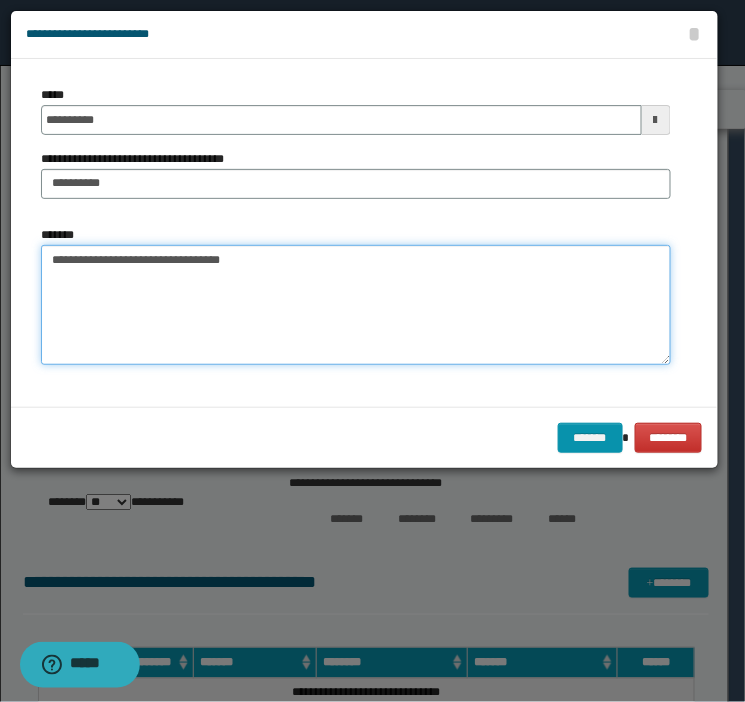 click on "**********" at bounding box center (356, 305) 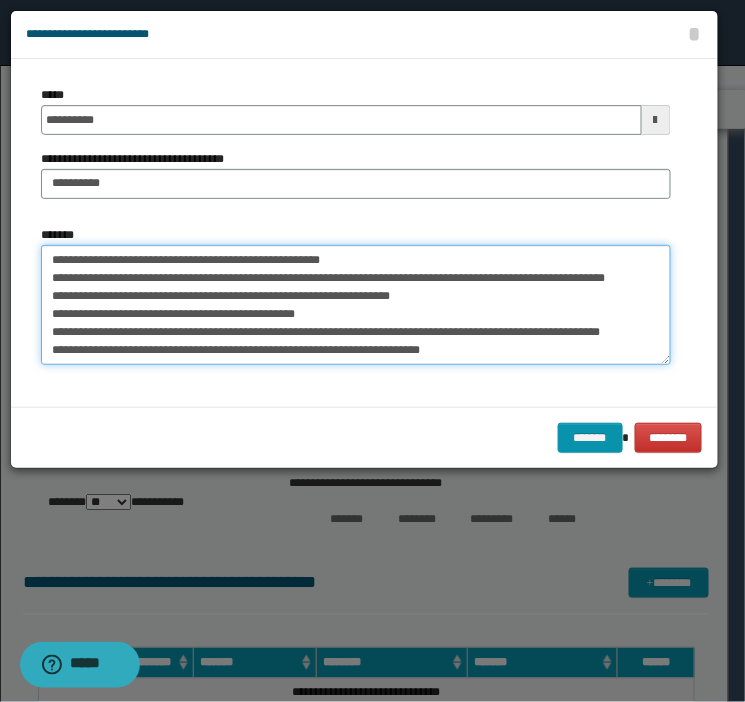 scroll, scrollTop: 174, scrollLeft: 0, axis: vertical 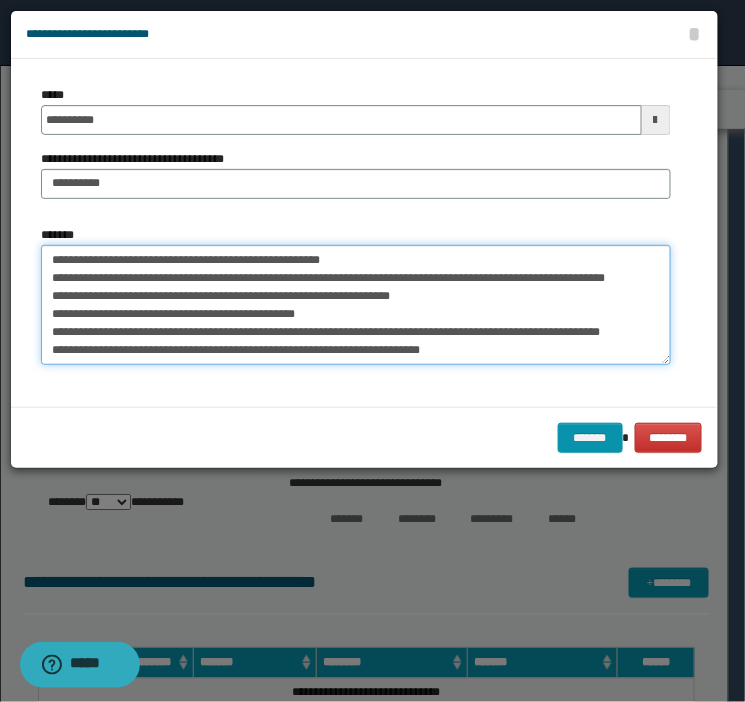 drag, startPoint x: 343, startPoint y: 255, endPoint x: 238, endPoint y: 265, distance: 105.47511 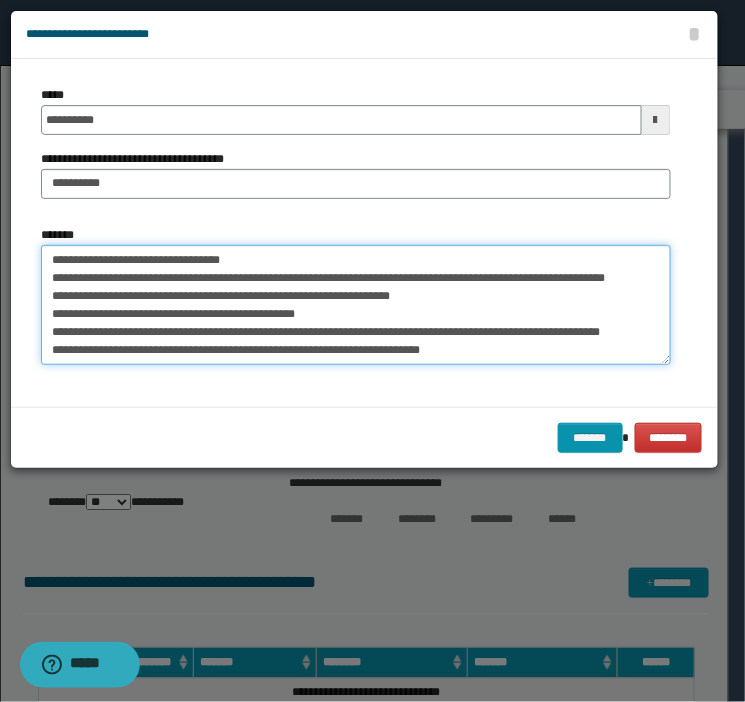 drag, startPoint x: 185, startPoint y: 280, endPoint x: -68, endPoint y: 286, distance: 253.07114 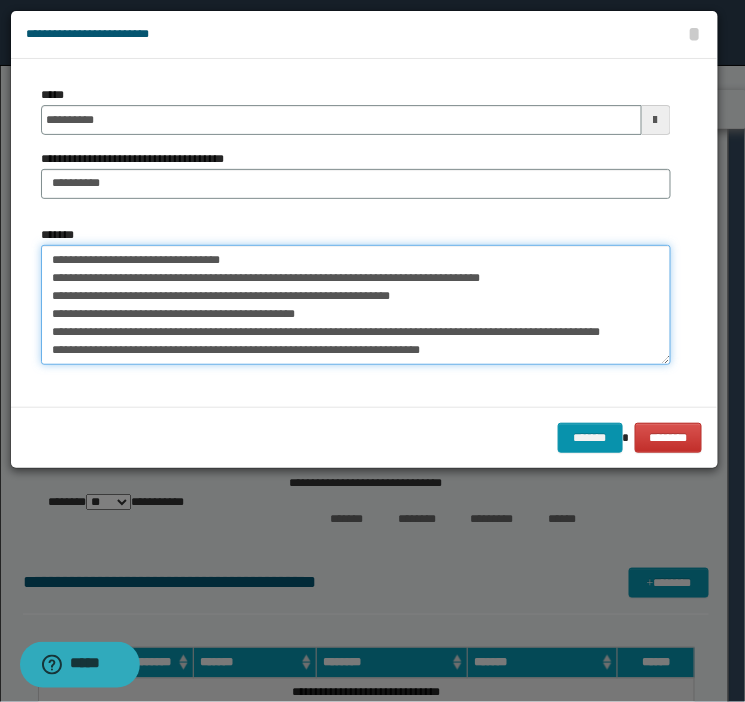 click on "*******" at bounding box center [356, 305] 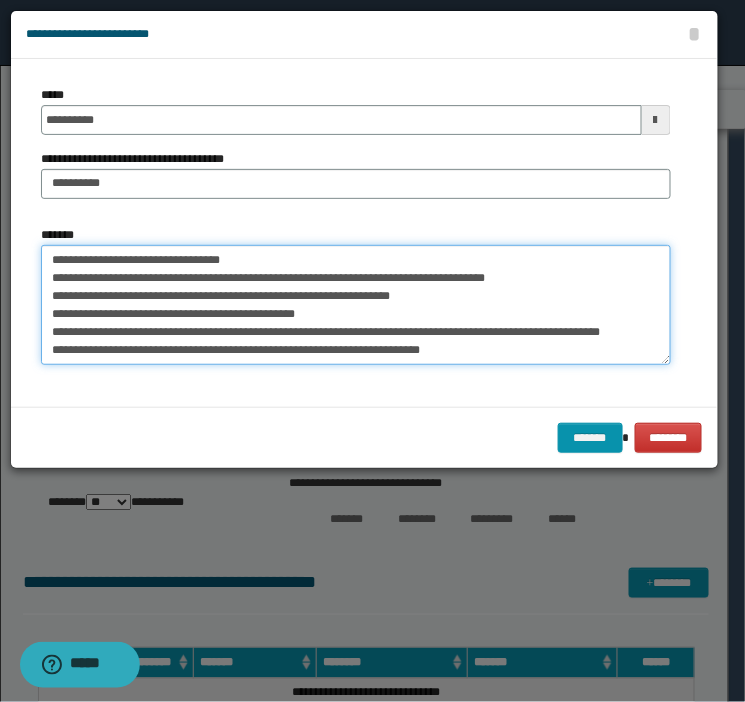 click on "*******" at bounding box center (356, 305) 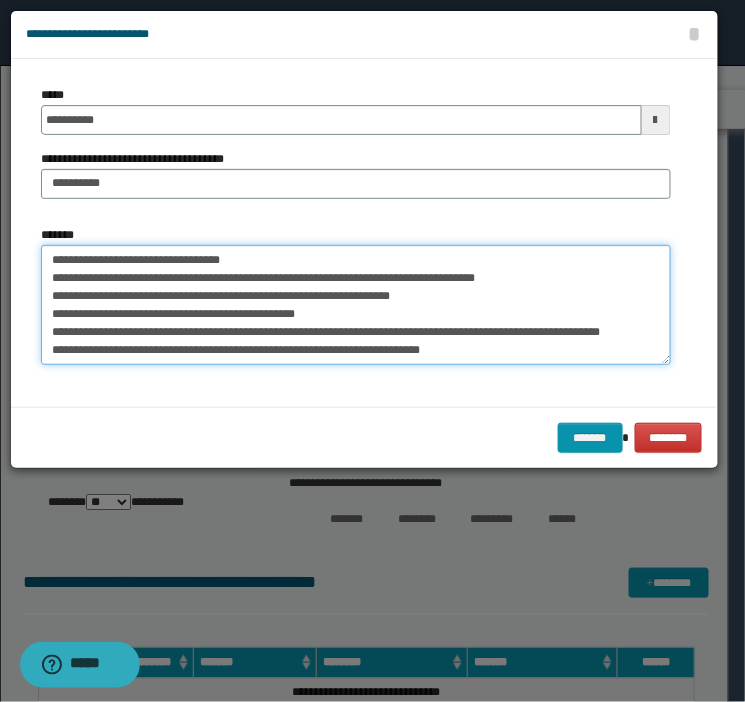 click on "*******" at bounding box center (356, 305) 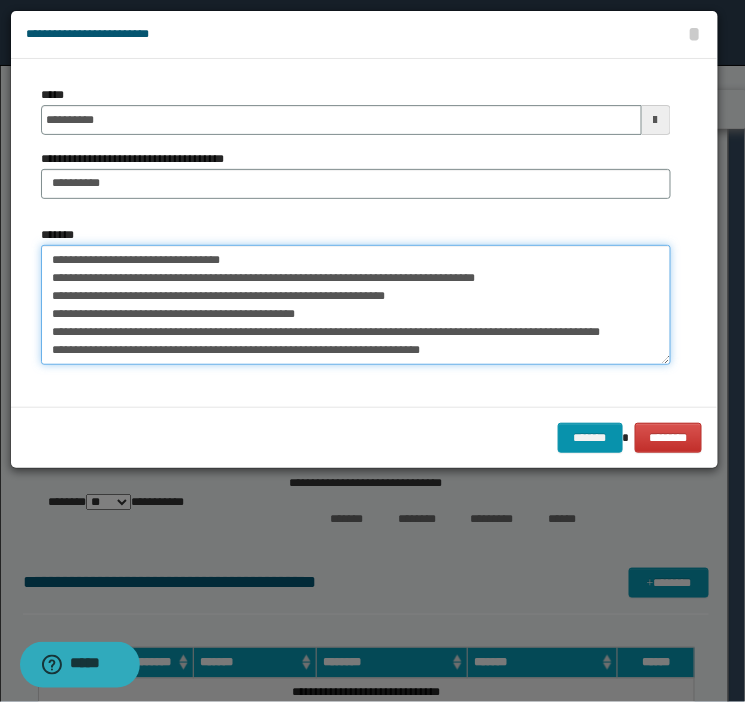 click on "*******" at bounding box center [356, 305] 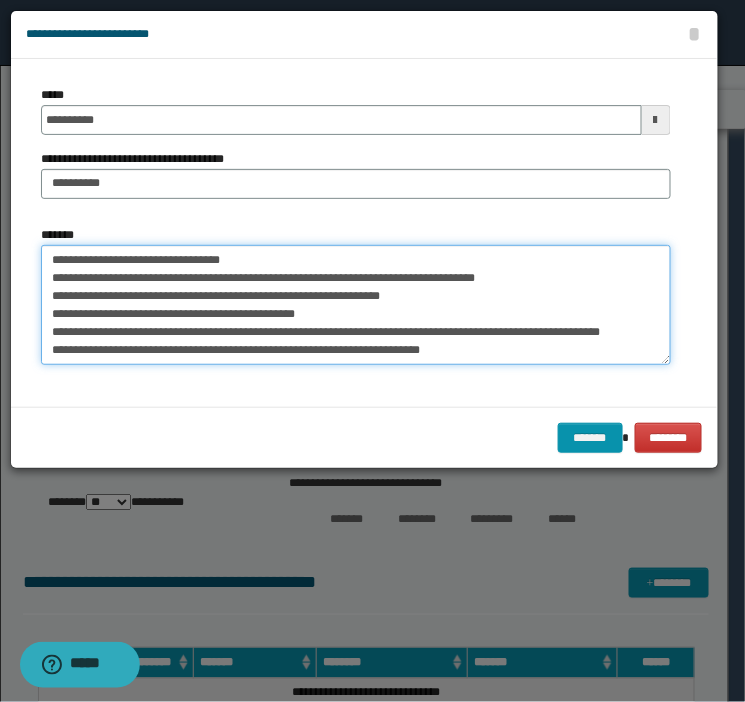click on "*******" at bounding box center (356, 305) 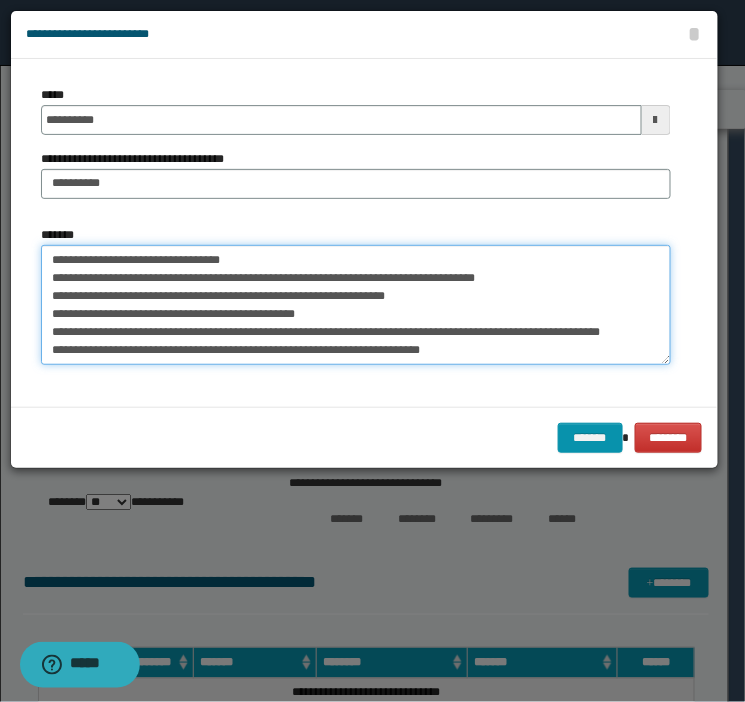 click on "*******" at bounding box center [356, 305] 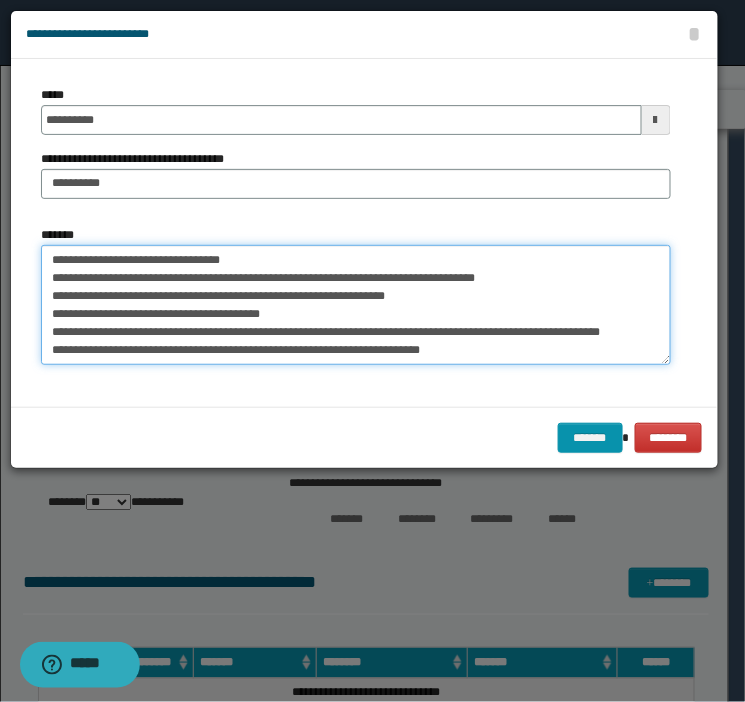 click on "*******" at bounding box center (356, 305) 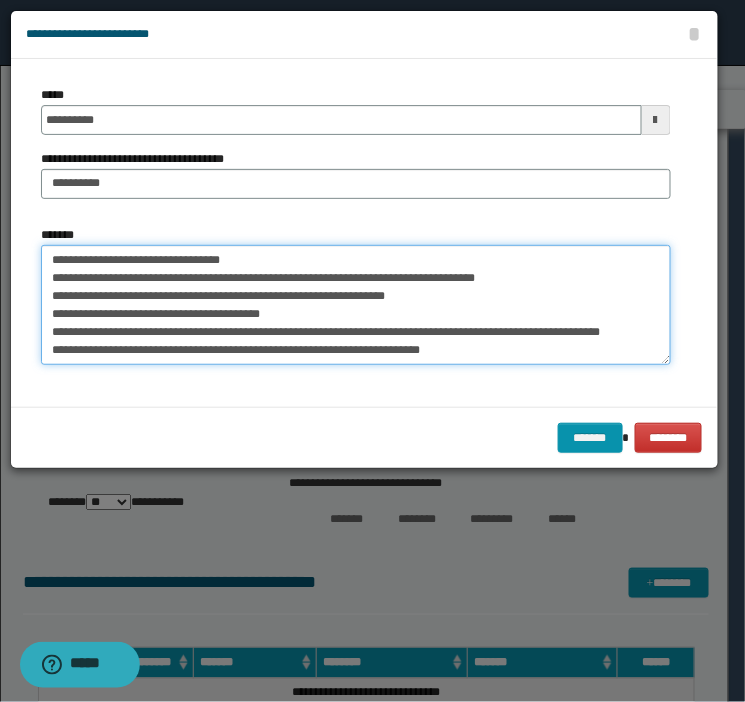 drag, startPoint x: 268, startPoint y: 312, endPoint x: 226, endPoint y: 322, distance: 43.174065 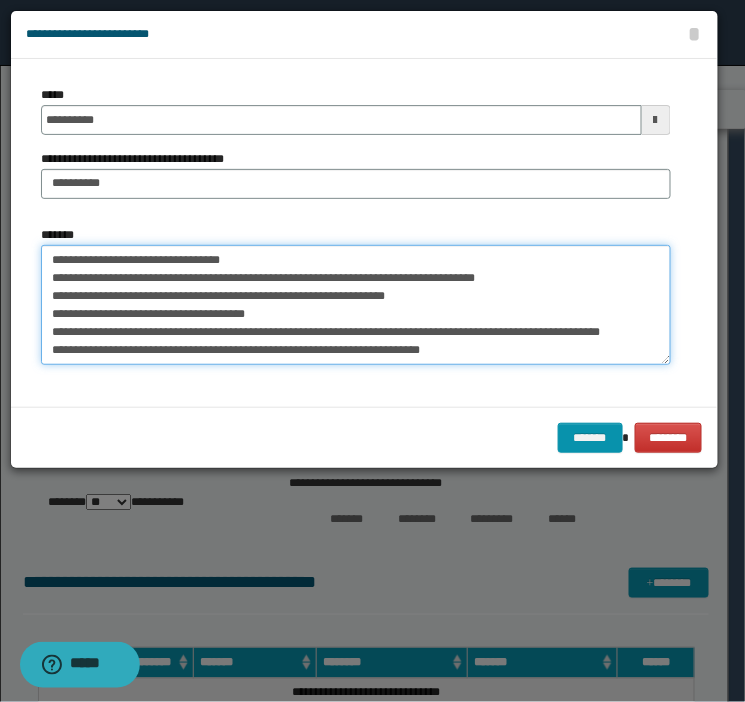 click on "*******" at bounding box center (356, 305) 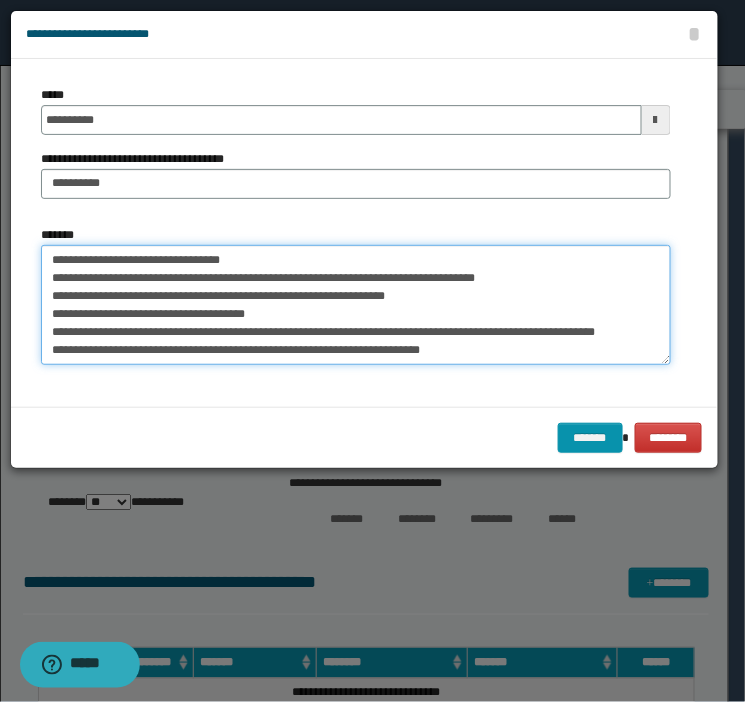click on "*******" at bounding box center (356, 305) 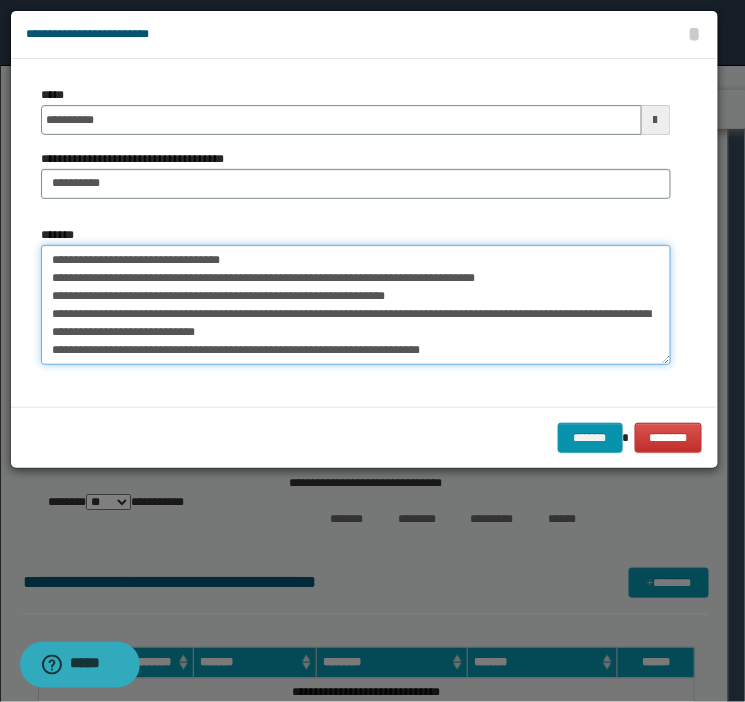 click on "*******" at bounding box center (356, 305) 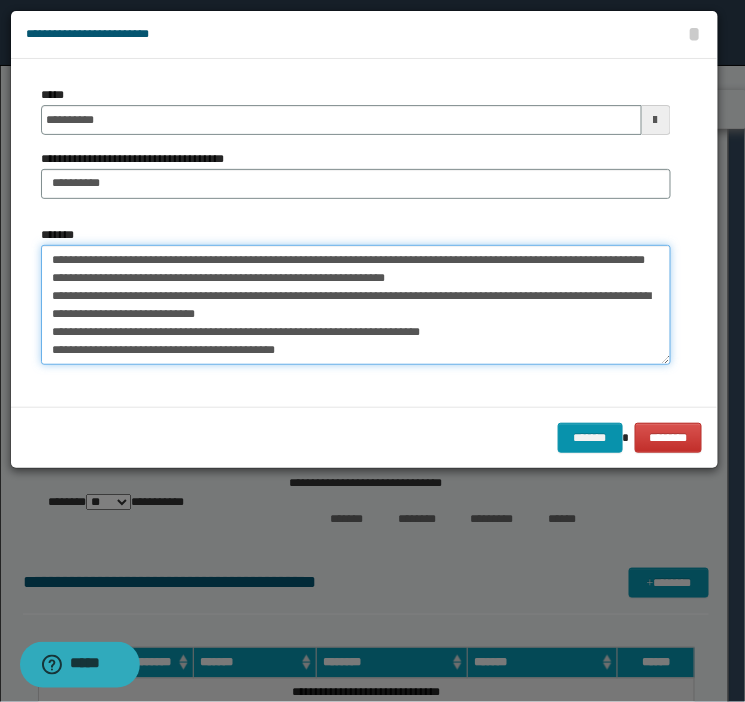 click on "*******" at bounding box center [356, 305] 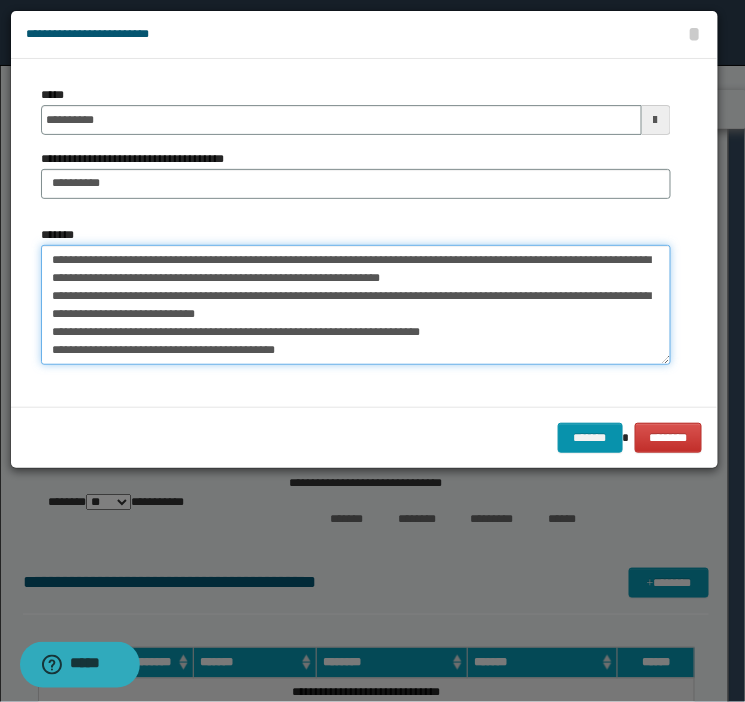 click on "*******" at bounding box center [356, 305] 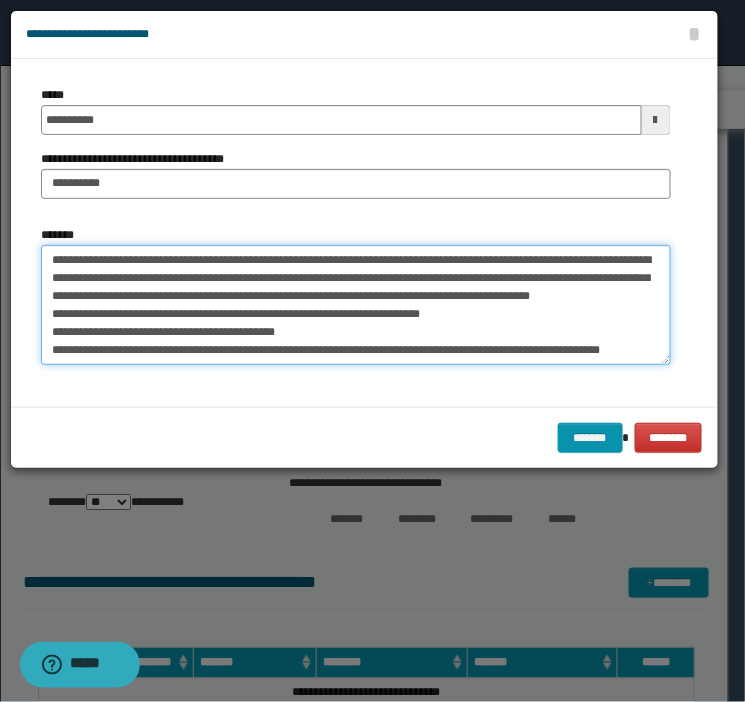click on "*******" at bounding box center [356, 305] 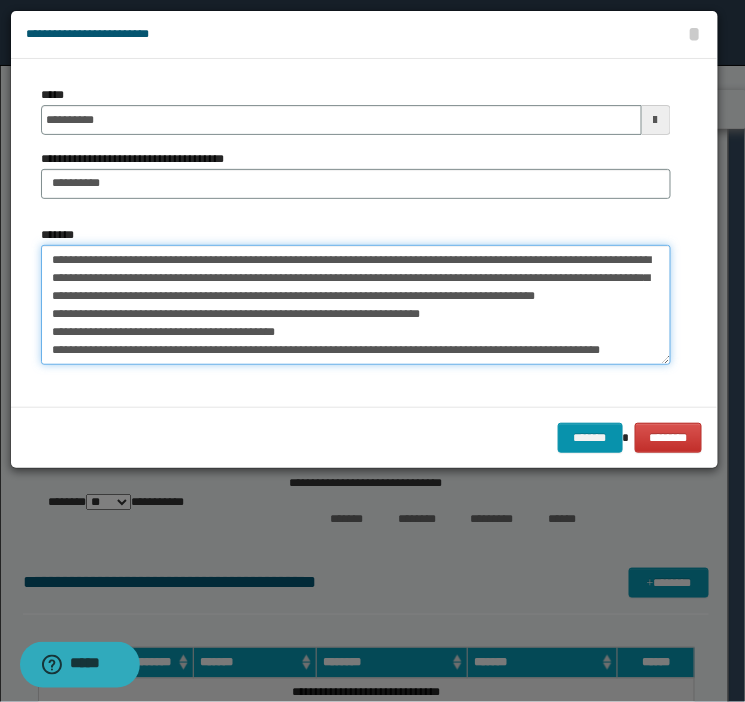 click on "*******" at bounding box center [356, 305] 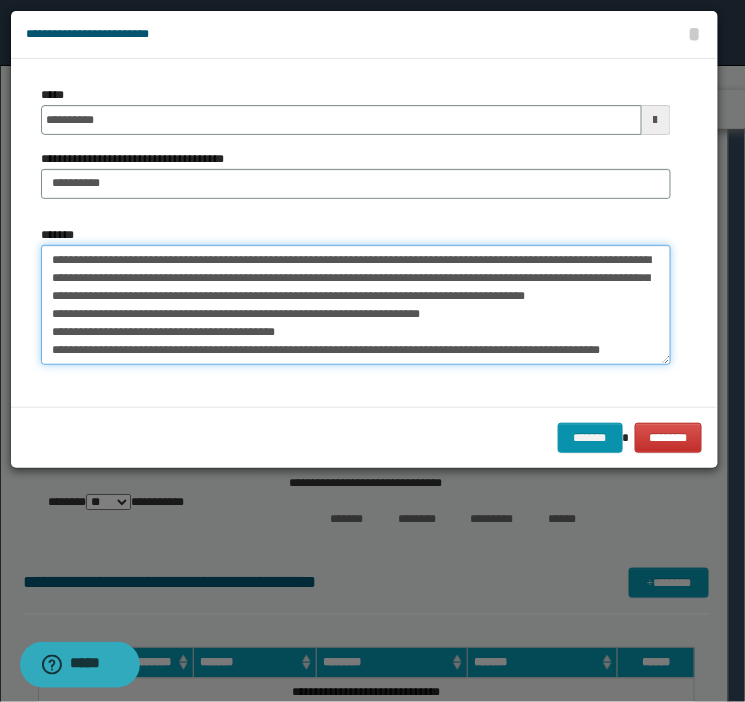click on "*******" at bounding box center (356, 305) 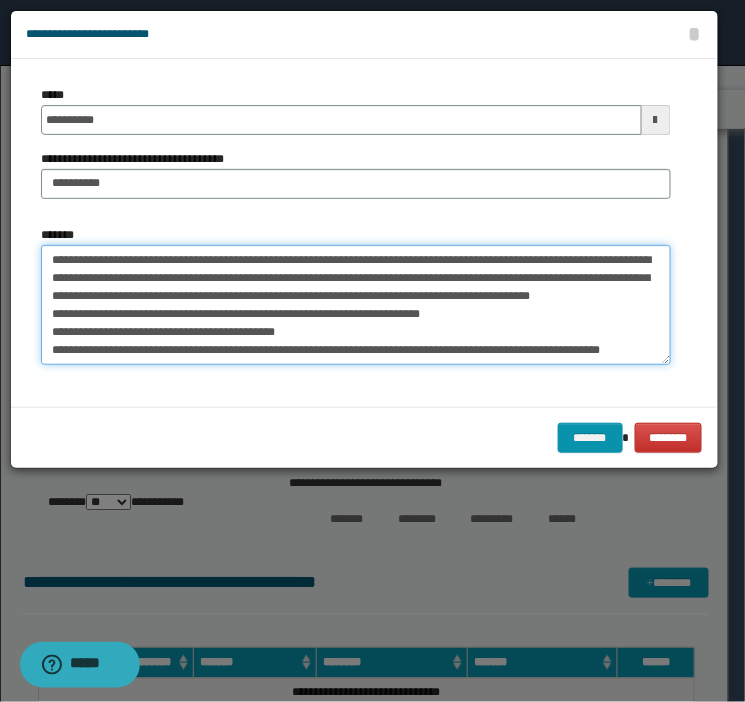 click on "*******" at bounding box center (356, 305) 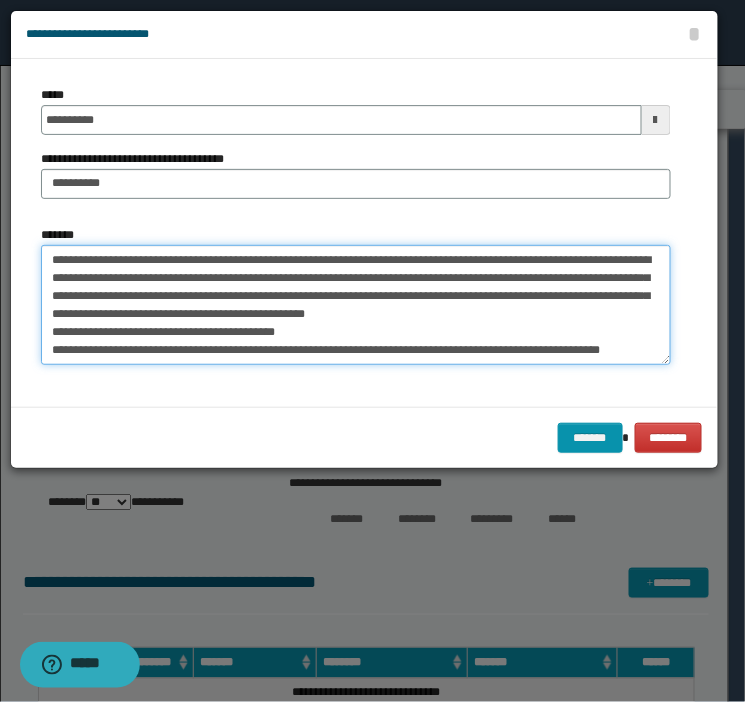 click on "*******" at bounding box center [356, 305] 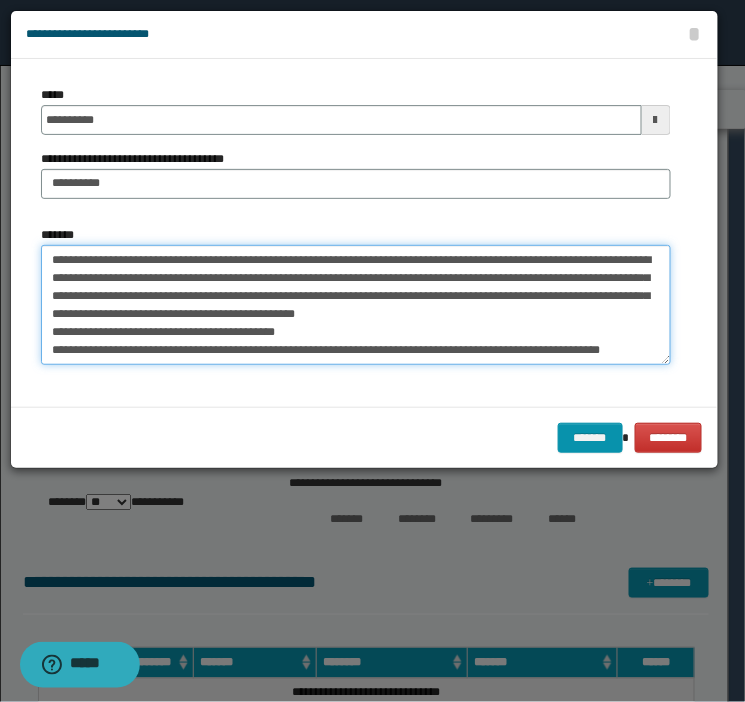 click on "*******" at bounding box center [356, 305] 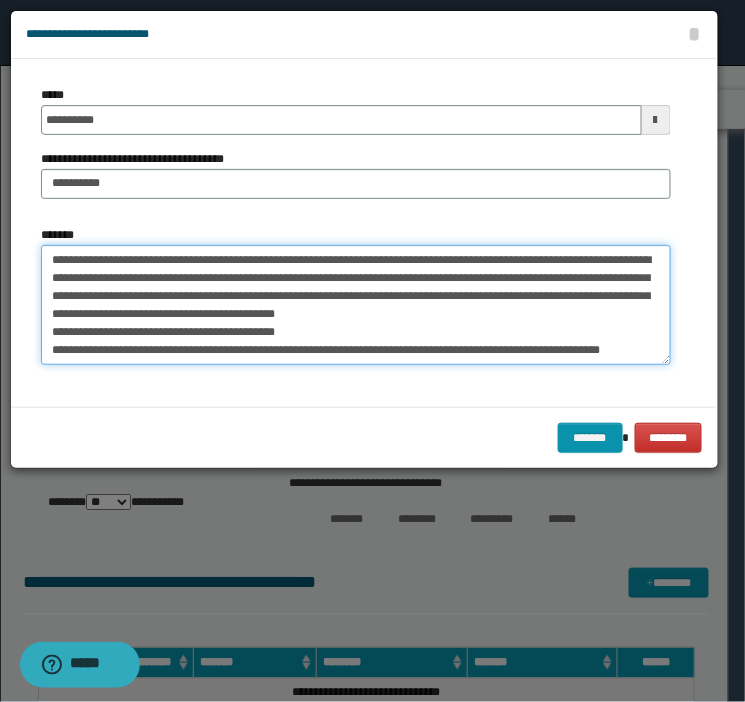 click on "**********" at bounding box center (356, 305) 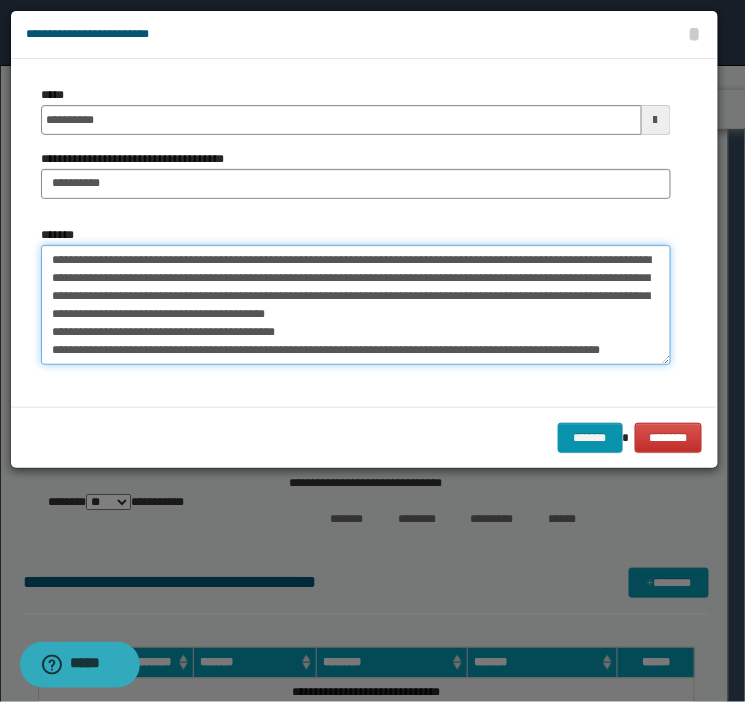 click on "**********" at bounding box center (356, 305) 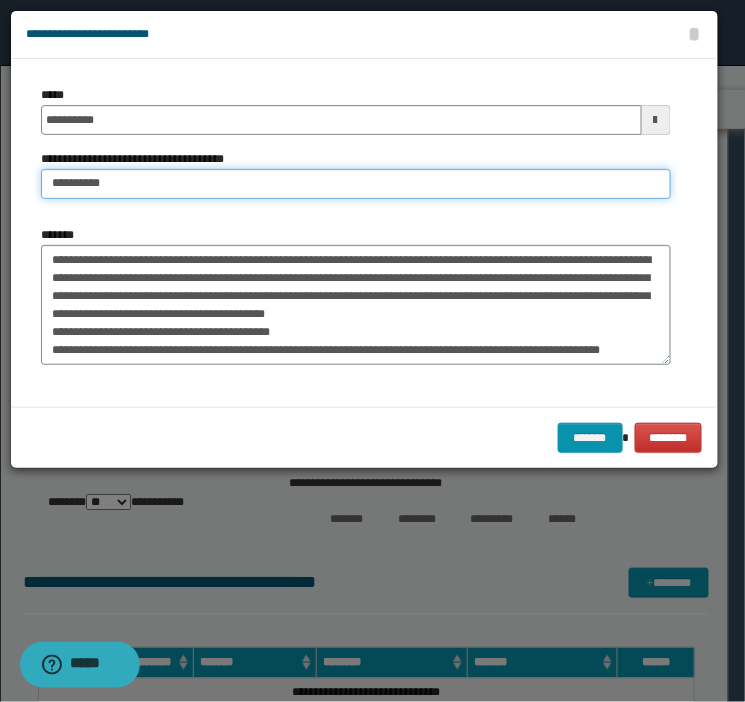 drag, startPoint x: 87, startPoint y: 325, endPoint x: 100, endPoint y: 328, distance: 13.341664 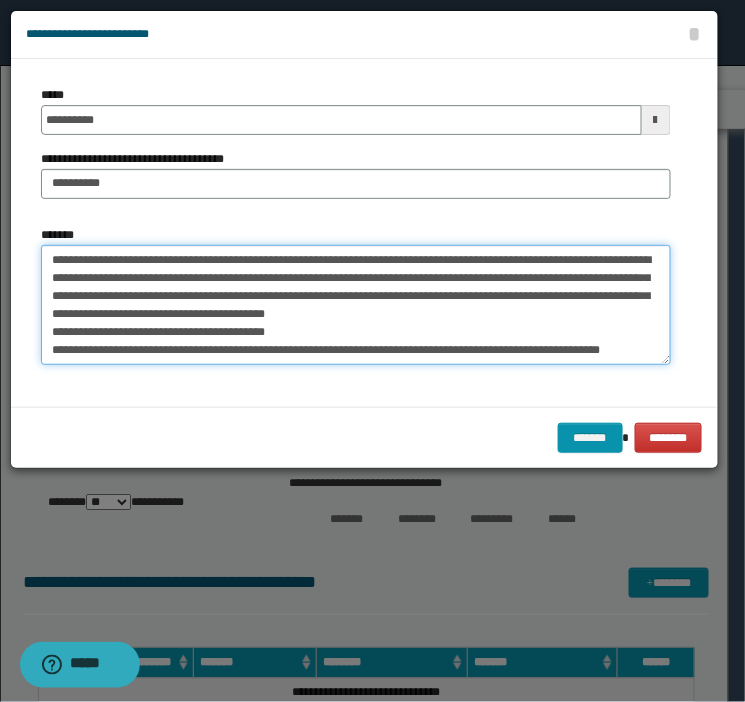 click on "**********" at bounding box center (356, 305) 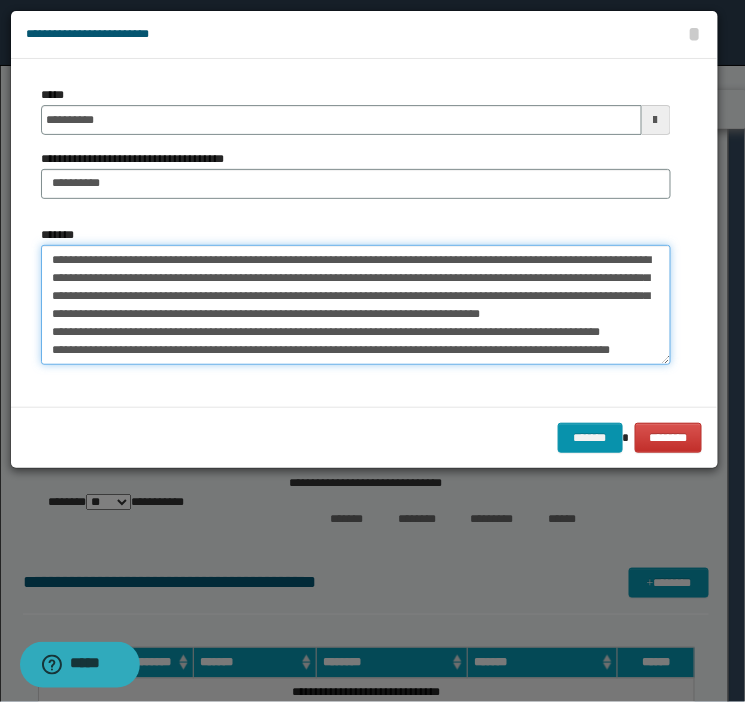 click on "**********" at bounding box center [356, 305] 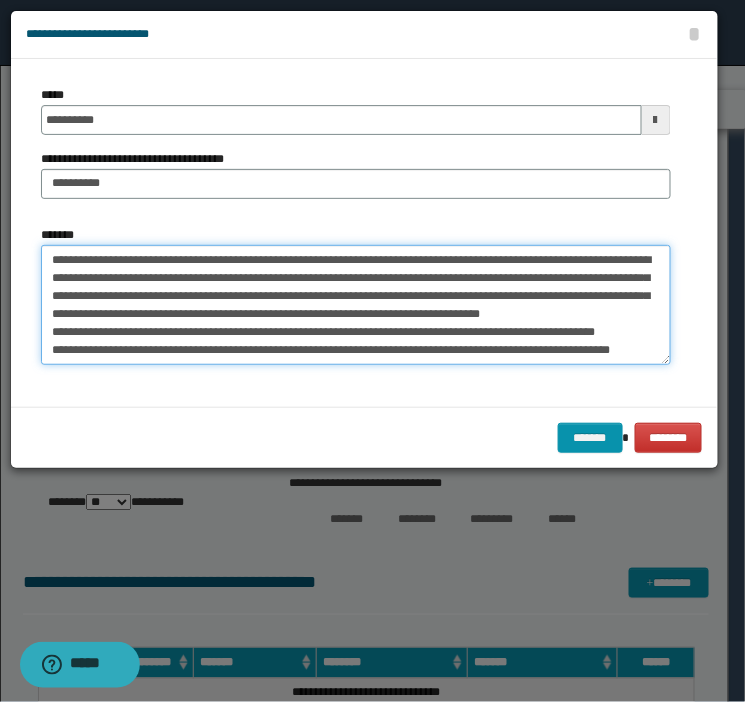 drag, startPoint x: 88, startPoint y: 348, endPoint x: 68, endPoint y: 344, distance: 20.396078 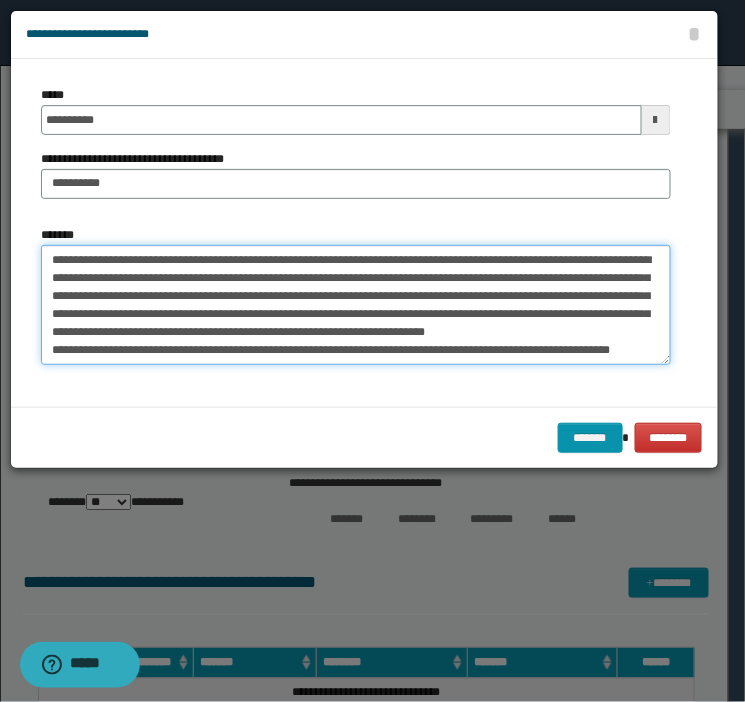 drag, startPoint x: 161, startPoint y: 336, endPoint x: 106, endPoint y: 328, distance: 55.578773 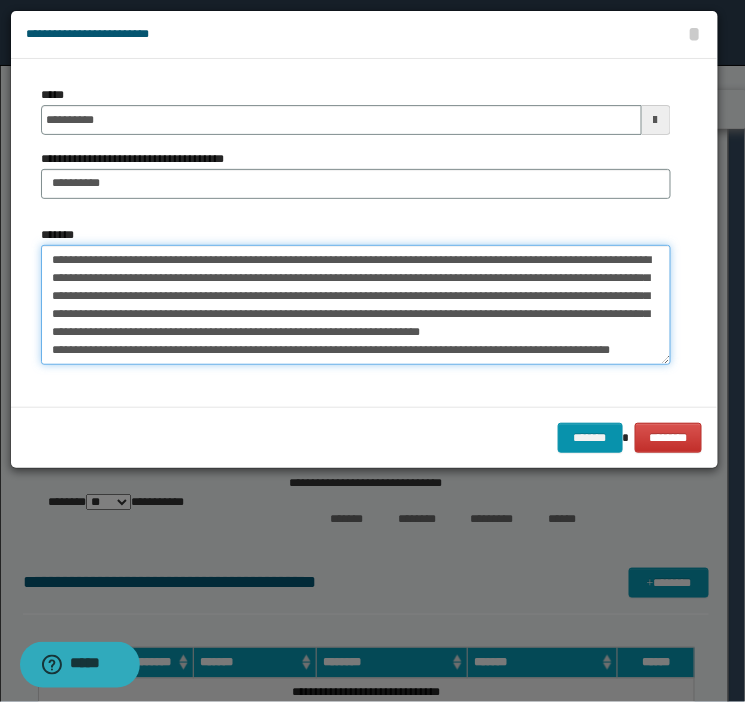 click on "**********" at bounding box center [356, 305] 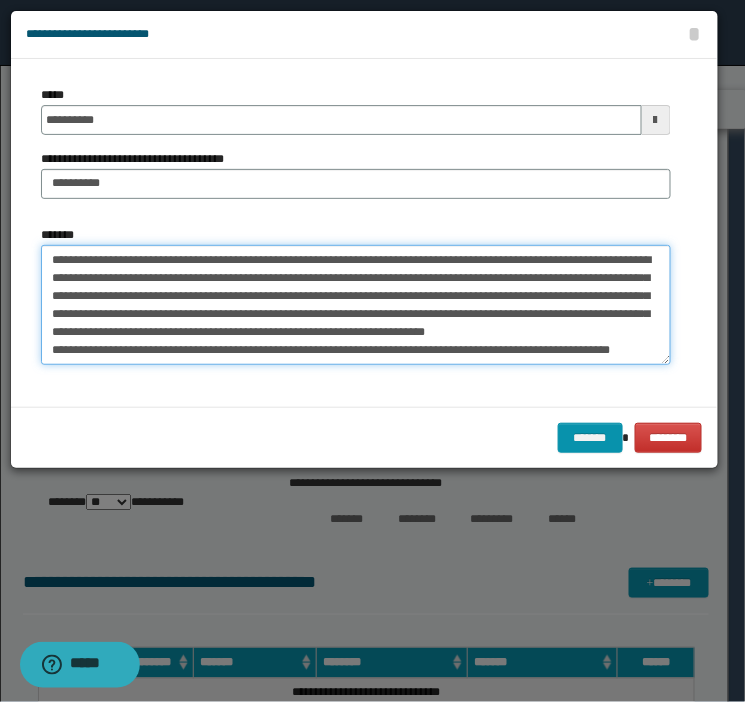 scroll, scrollTop: 44, scrollLeft: 0, axis: vertical 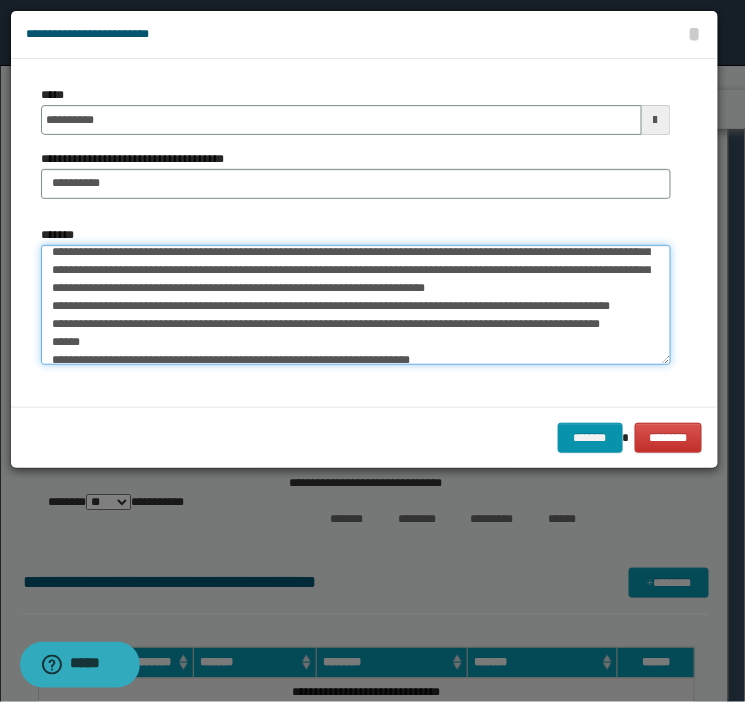 drag, startPoint x: 121, startPoint y: 320, endPoint x: 87, endPoint y: 310, distance: 35.44009 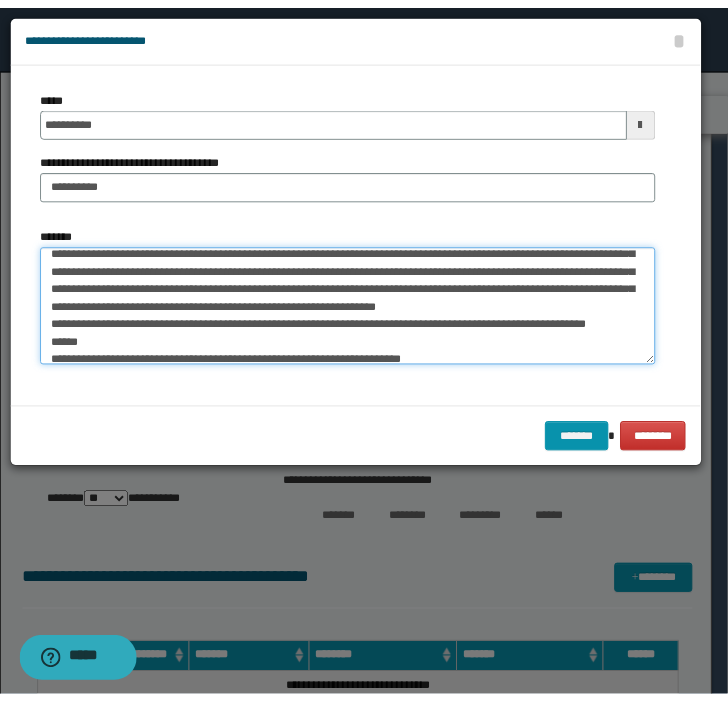 scroll, scrollTop: 25, scrollLeft: 0, axis: vertical 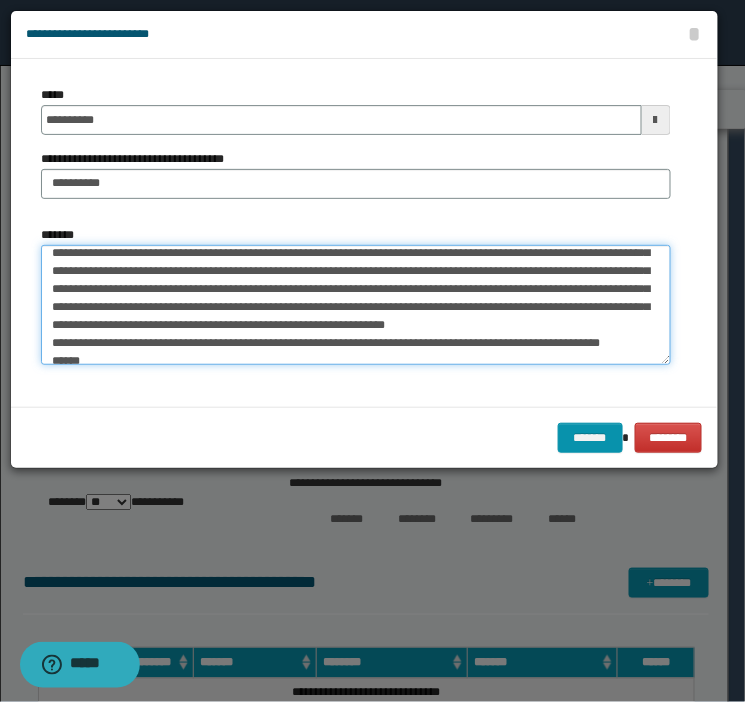click on "**********" at bounding box center (356, 305) 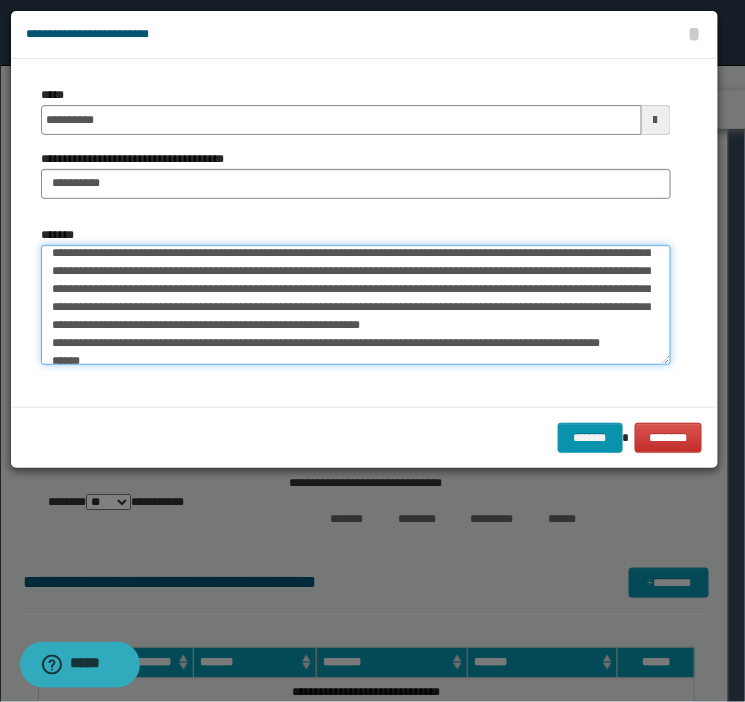click on "**********" at bounding box center (356, 305) 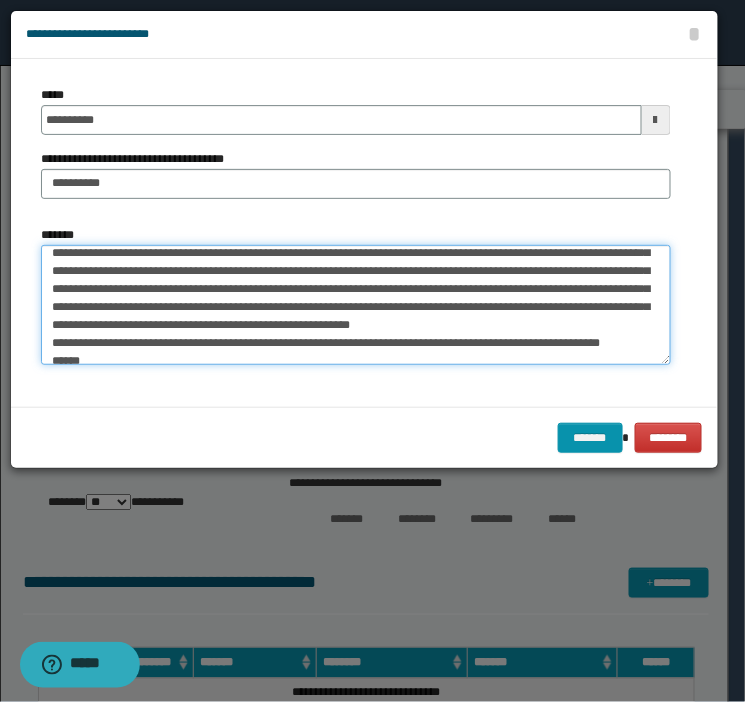click on "**********" at bounding box center [356, 305] 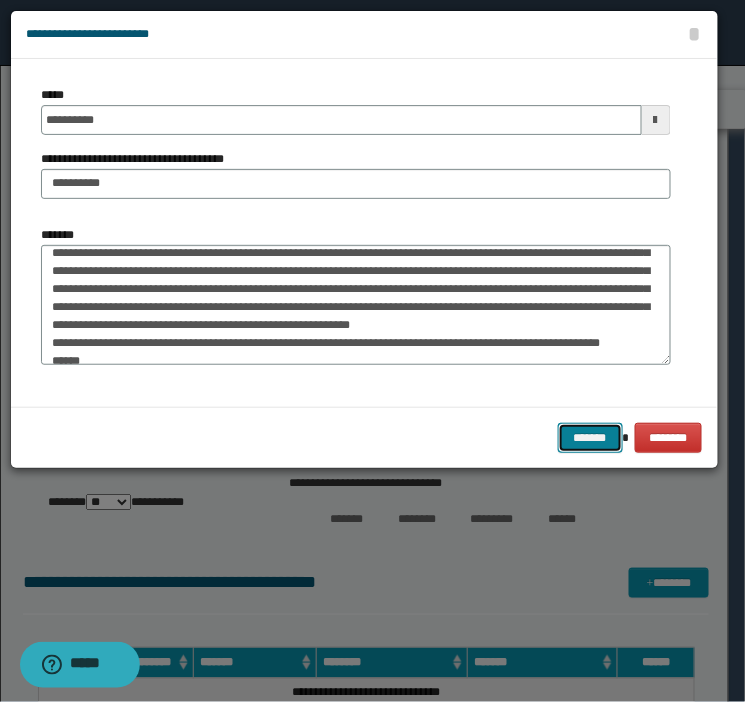 click on "*******" at bounding box center [590, 438] 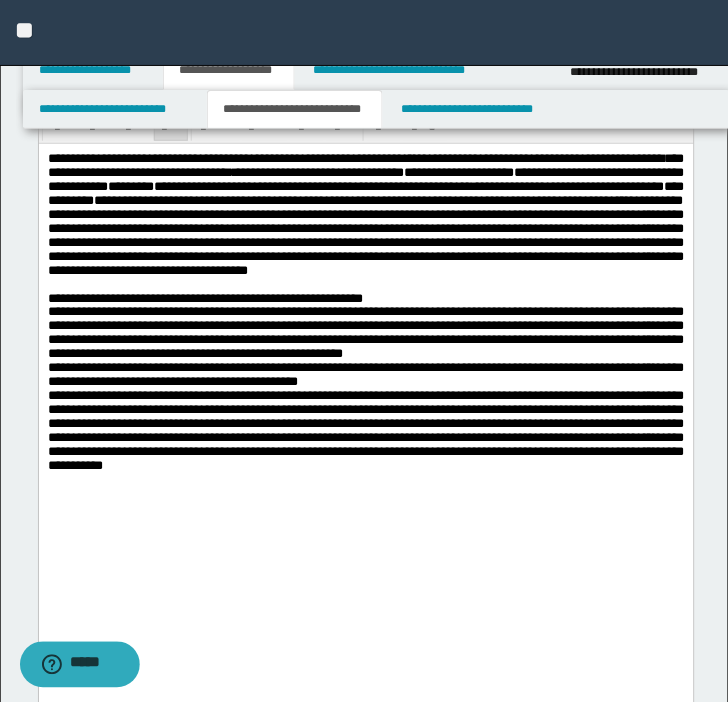 scroll, scrollTop: 0, scrollLeft: 0, axis: both 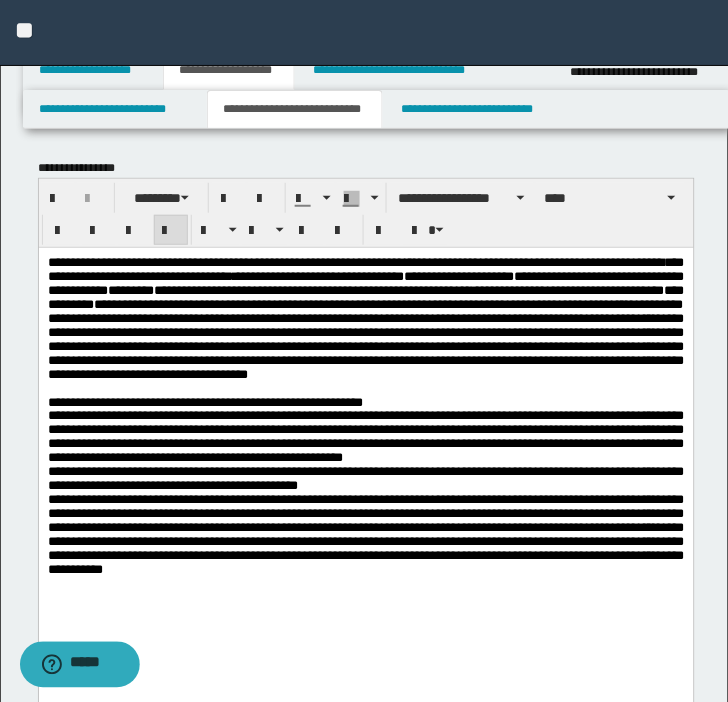 click on "**********" at bounding box center [355, 261] 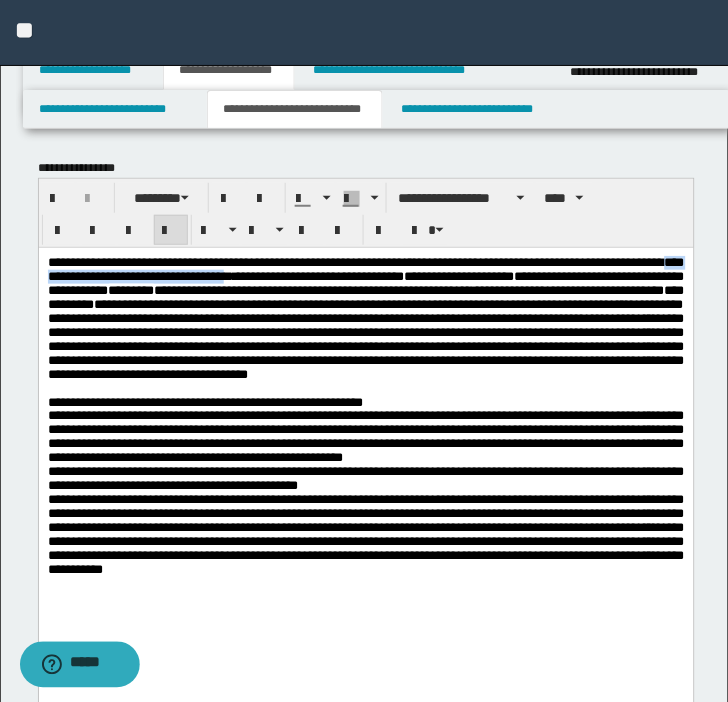 drag, startPoint x: 146, startPoint y: 286, endPoint x: 386, endPoint y: 281, distance: 240.05208 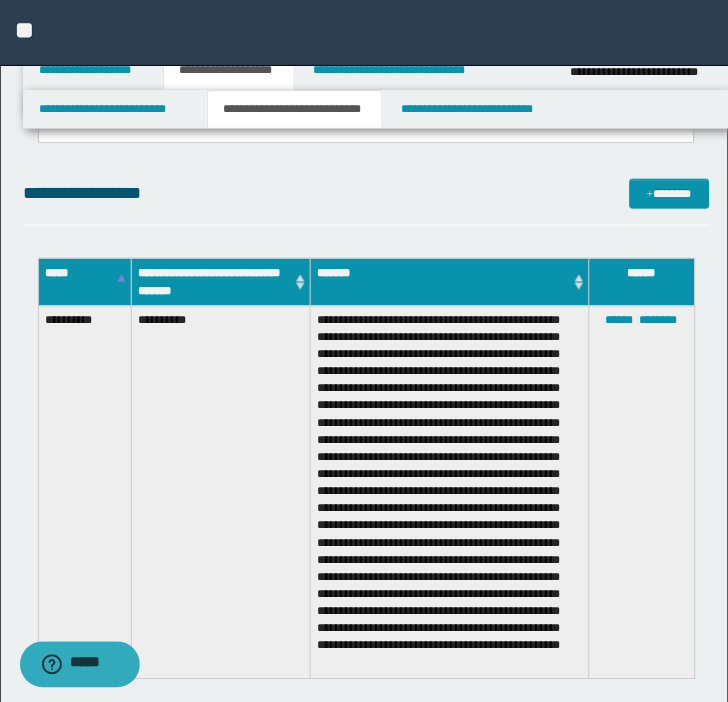 scroll, scrollTop: 970, scrollLeft: 0, axis: vertical 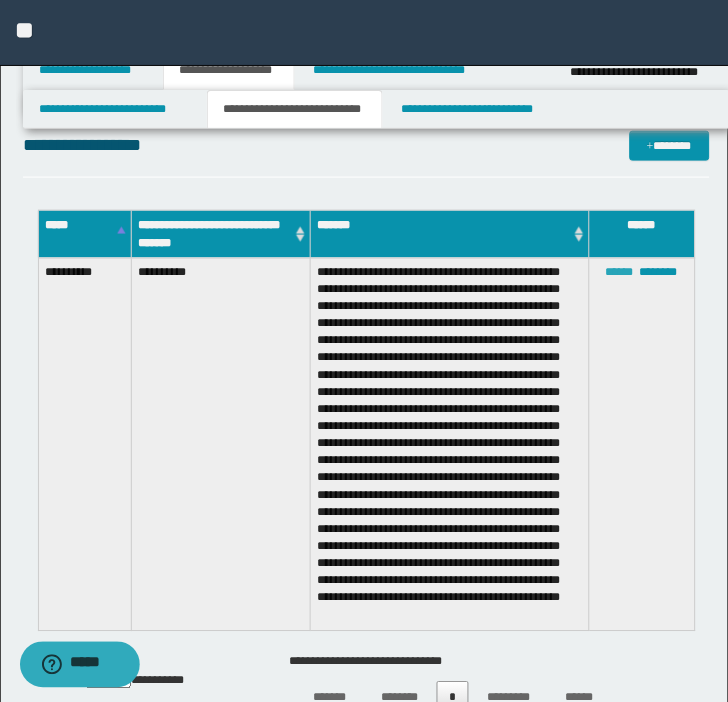 click on "******" at bounding box center (620, 273) 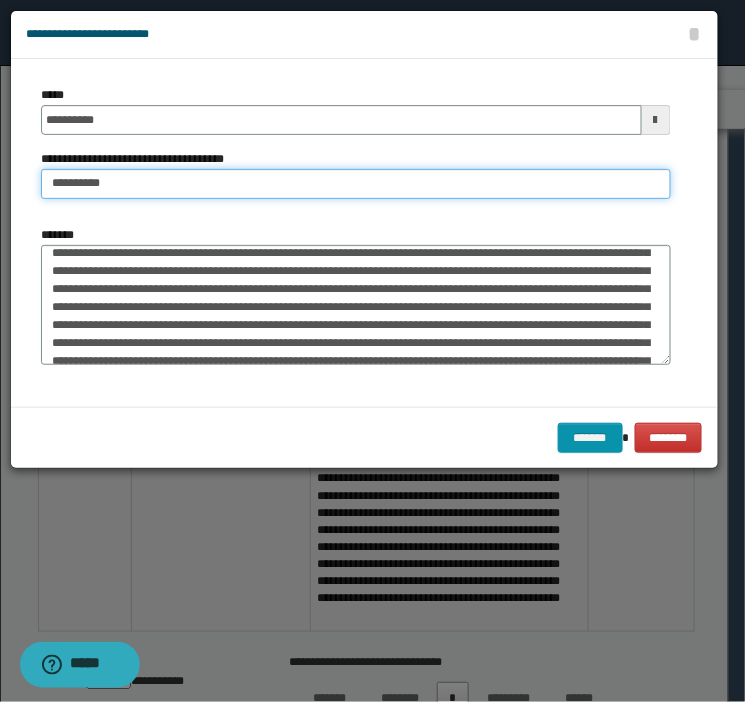click on "**********" at bounding box center (356, 184) 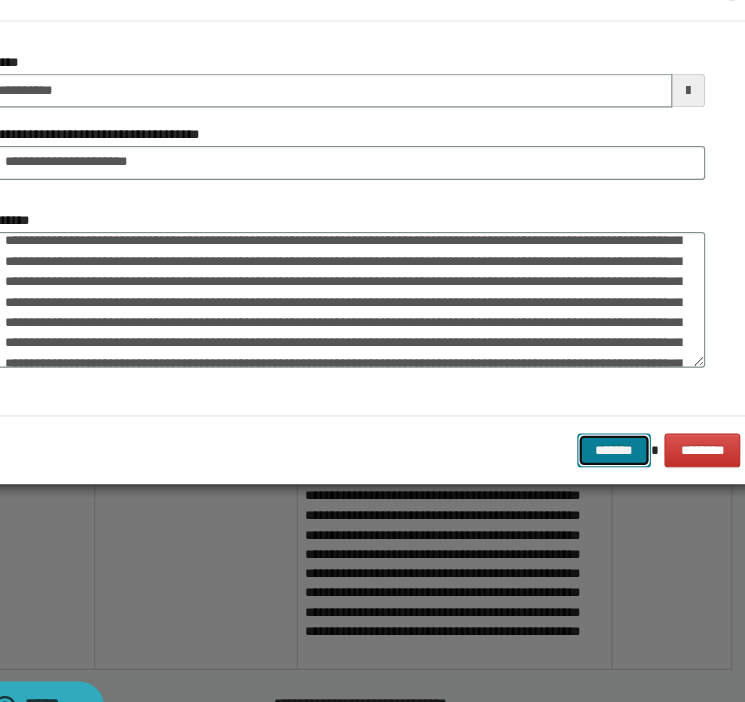 click on "*******" at bounding box center (590, 438) 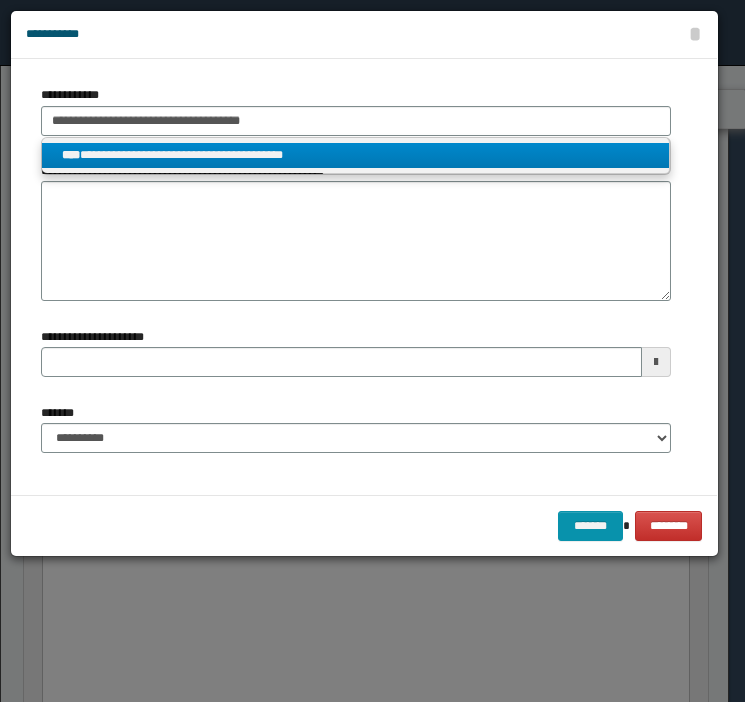 scroll, scrollTop: 394, scrollLeft: 0, axis: vertical 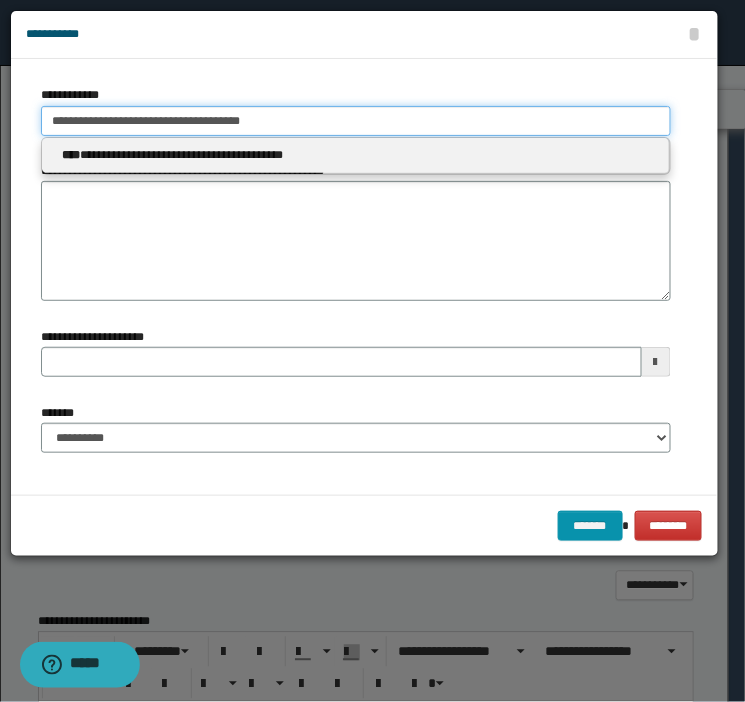 type on "**********" 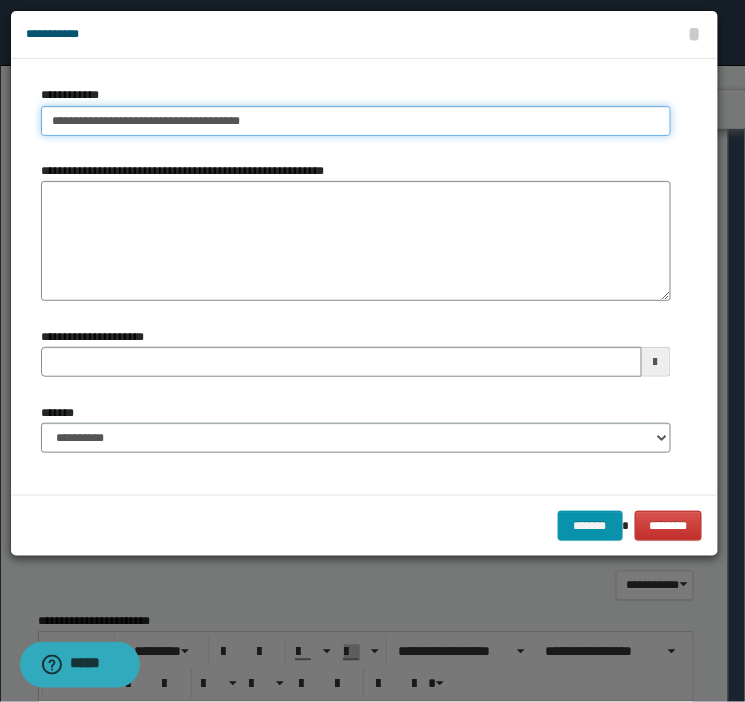 type on "**********" 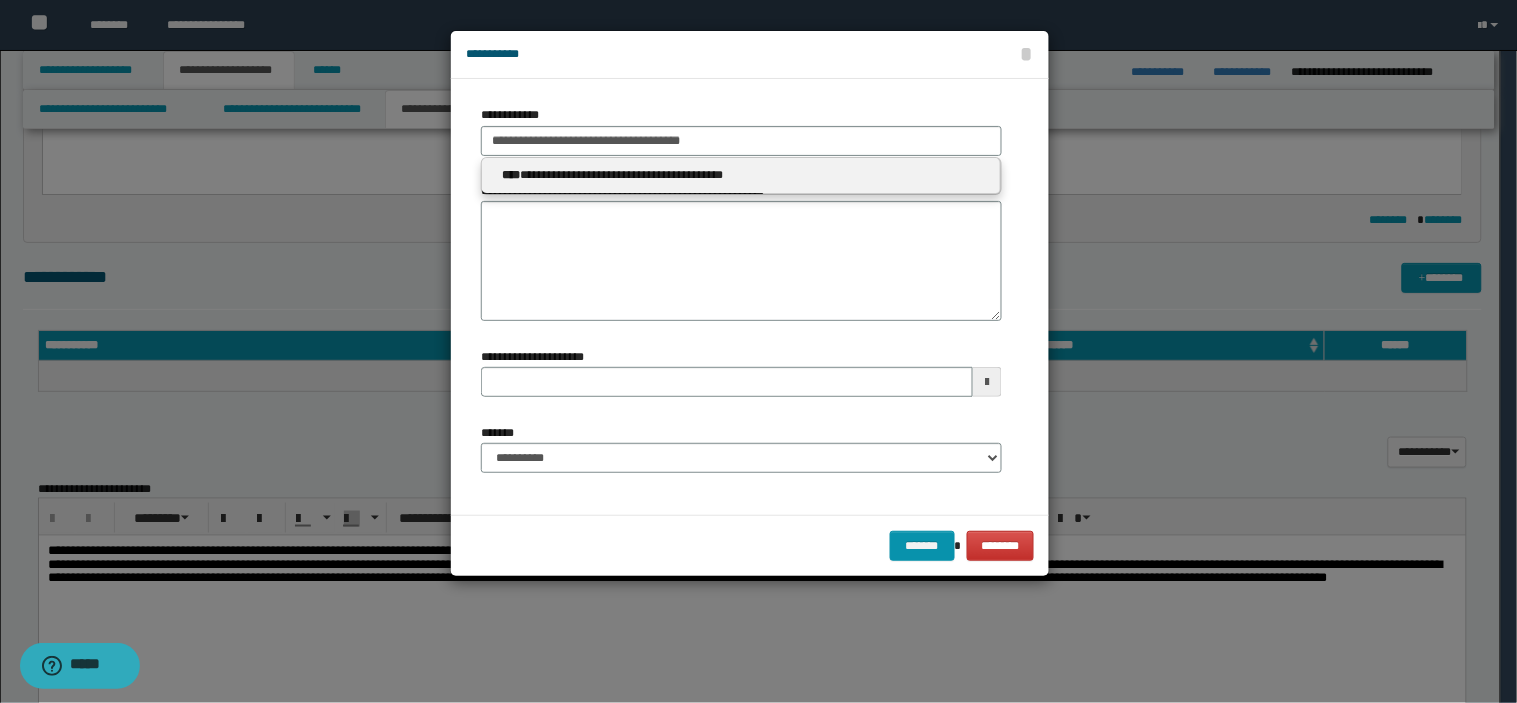 type 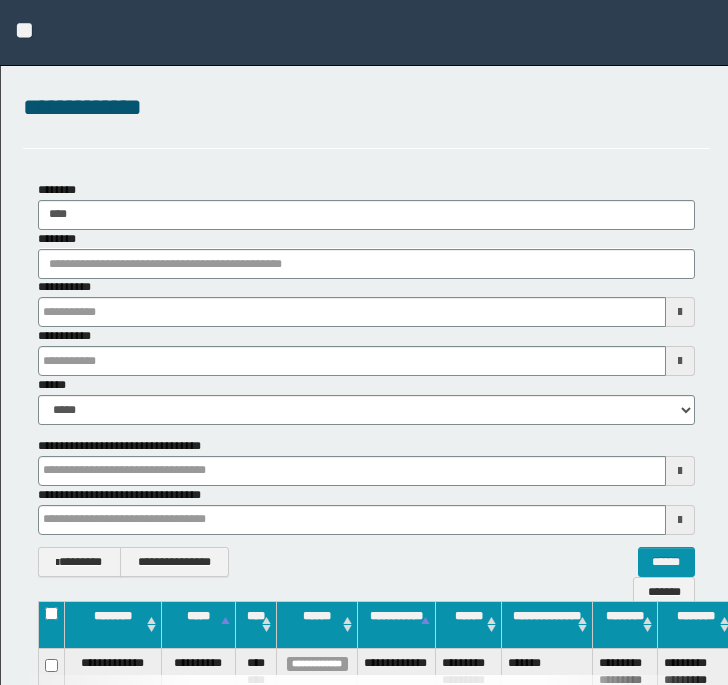 scroll, scrollTop: 0, scrollLeft: 0, axis: both 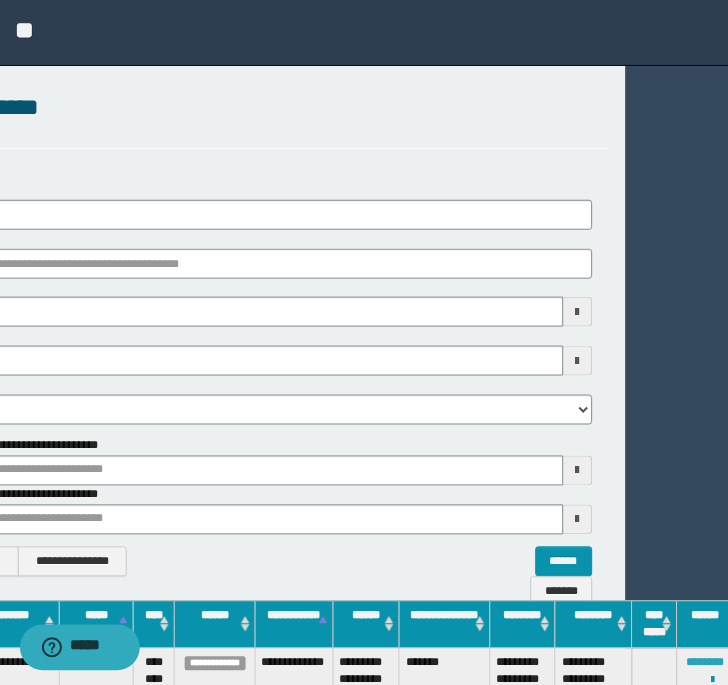 click on "********" at bounding box center (706, 663) 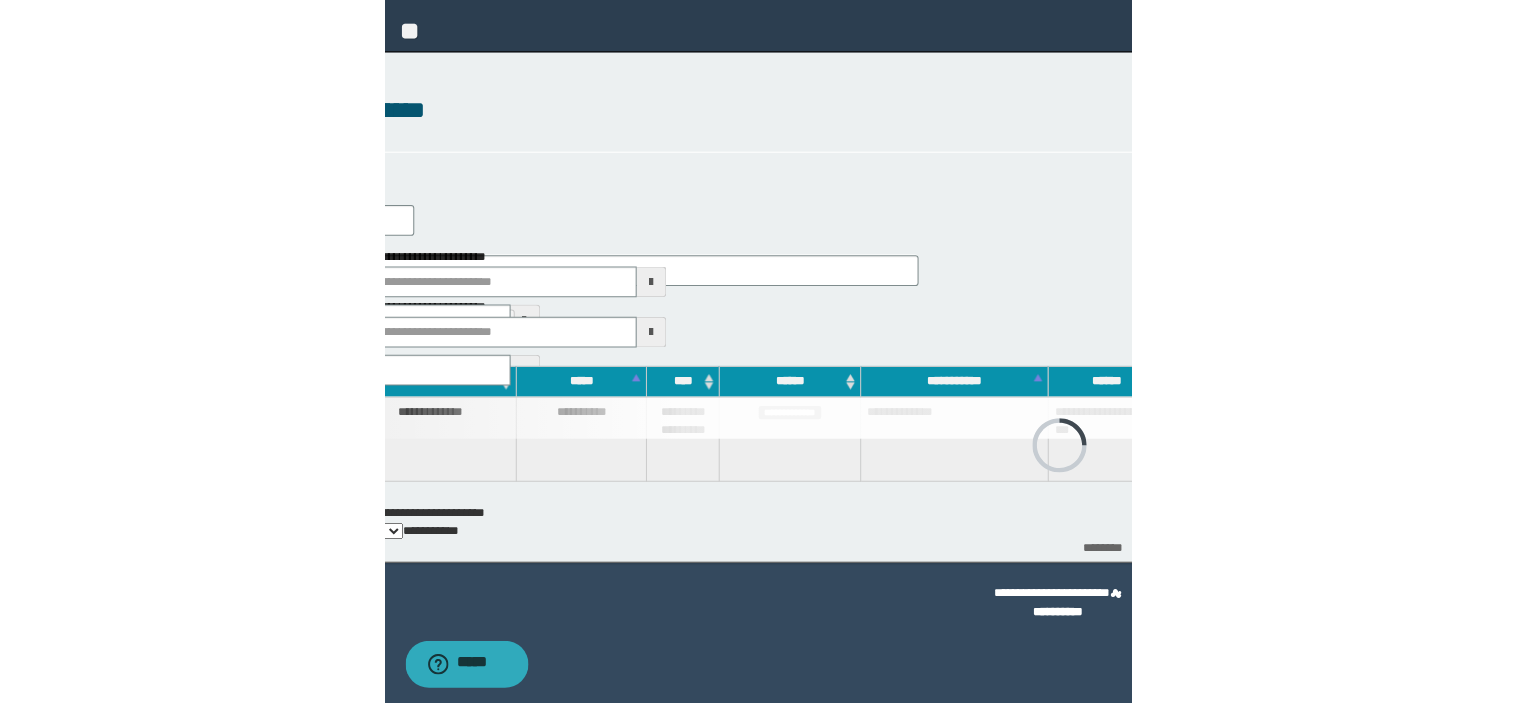 scroll, scrollTop: 0, scrollLeft: 0, axis: both 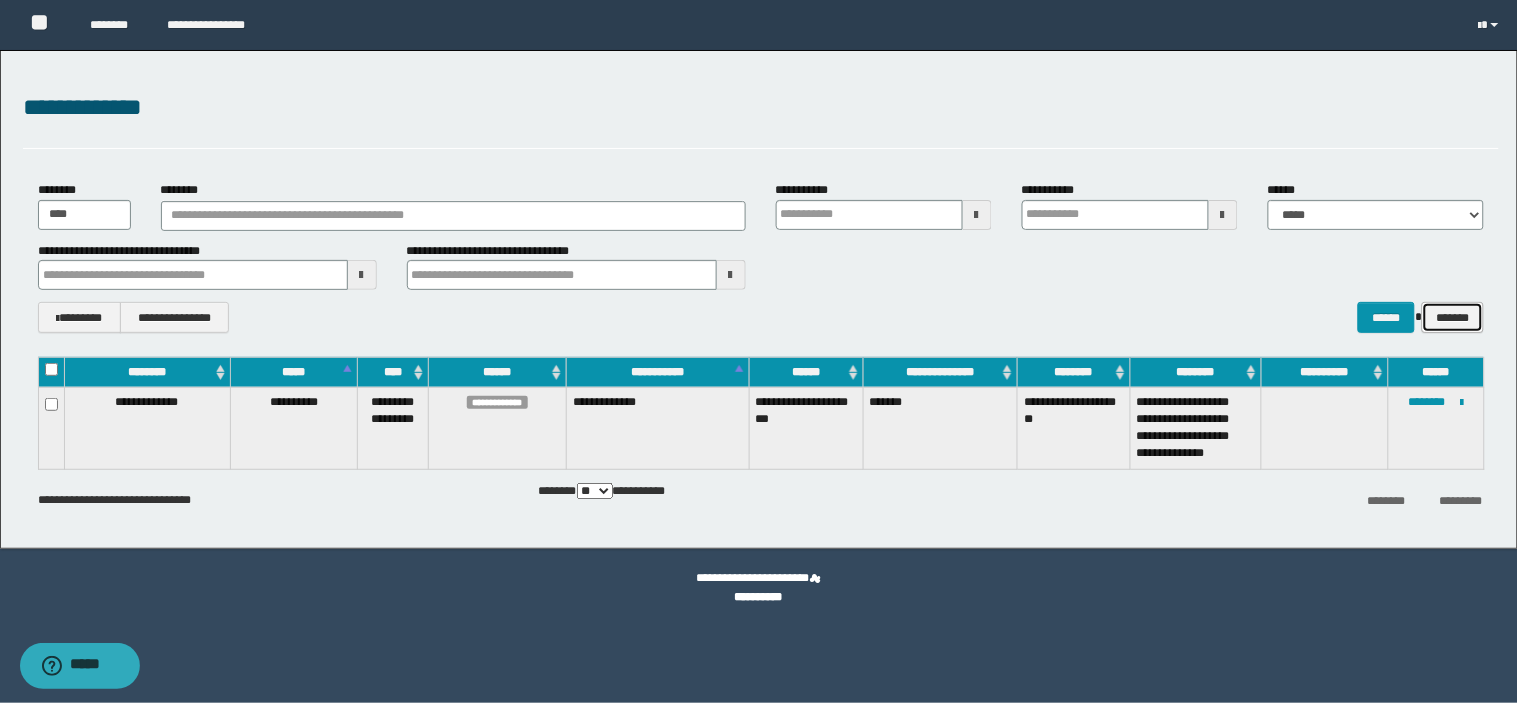 click on "*******" at bounding box center (1452, 317) 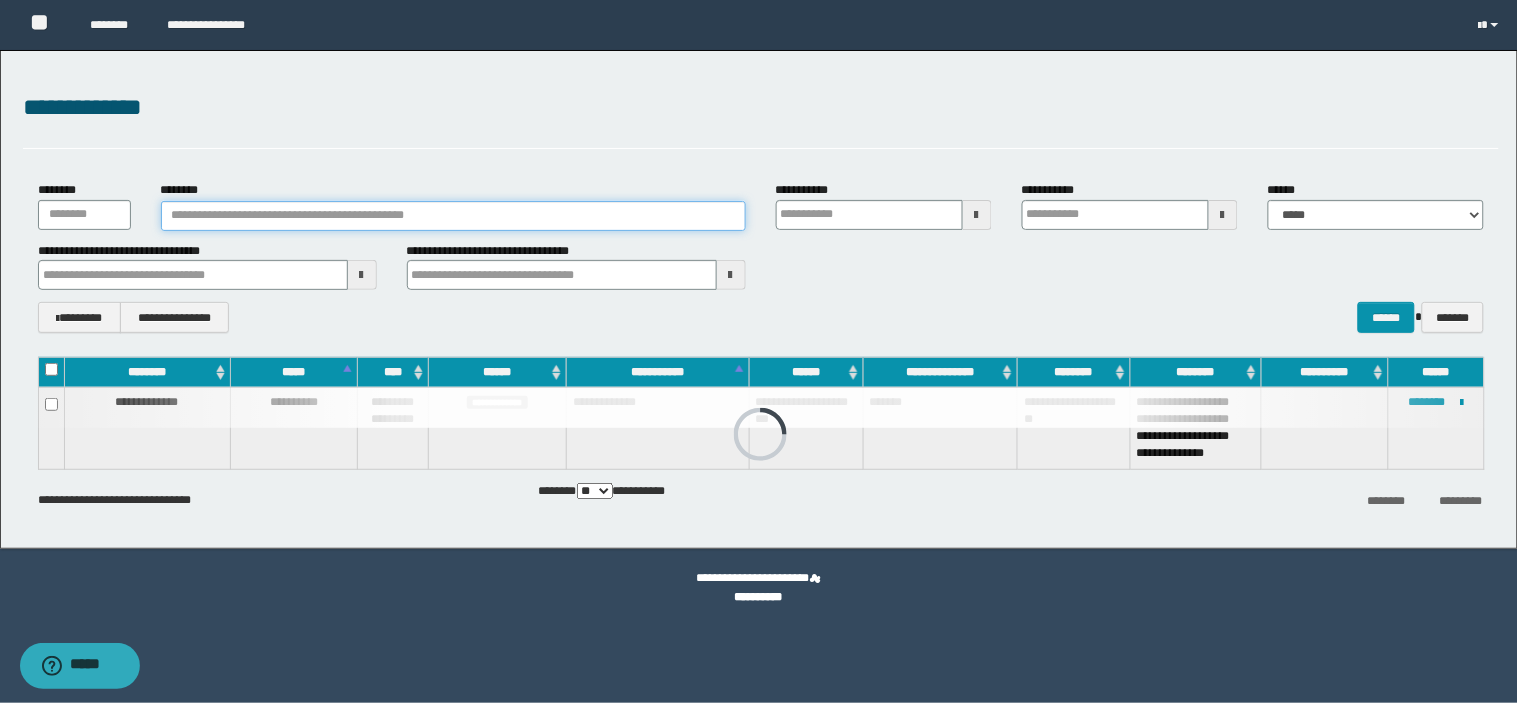 click on "********" at bounding box center (453, 216) 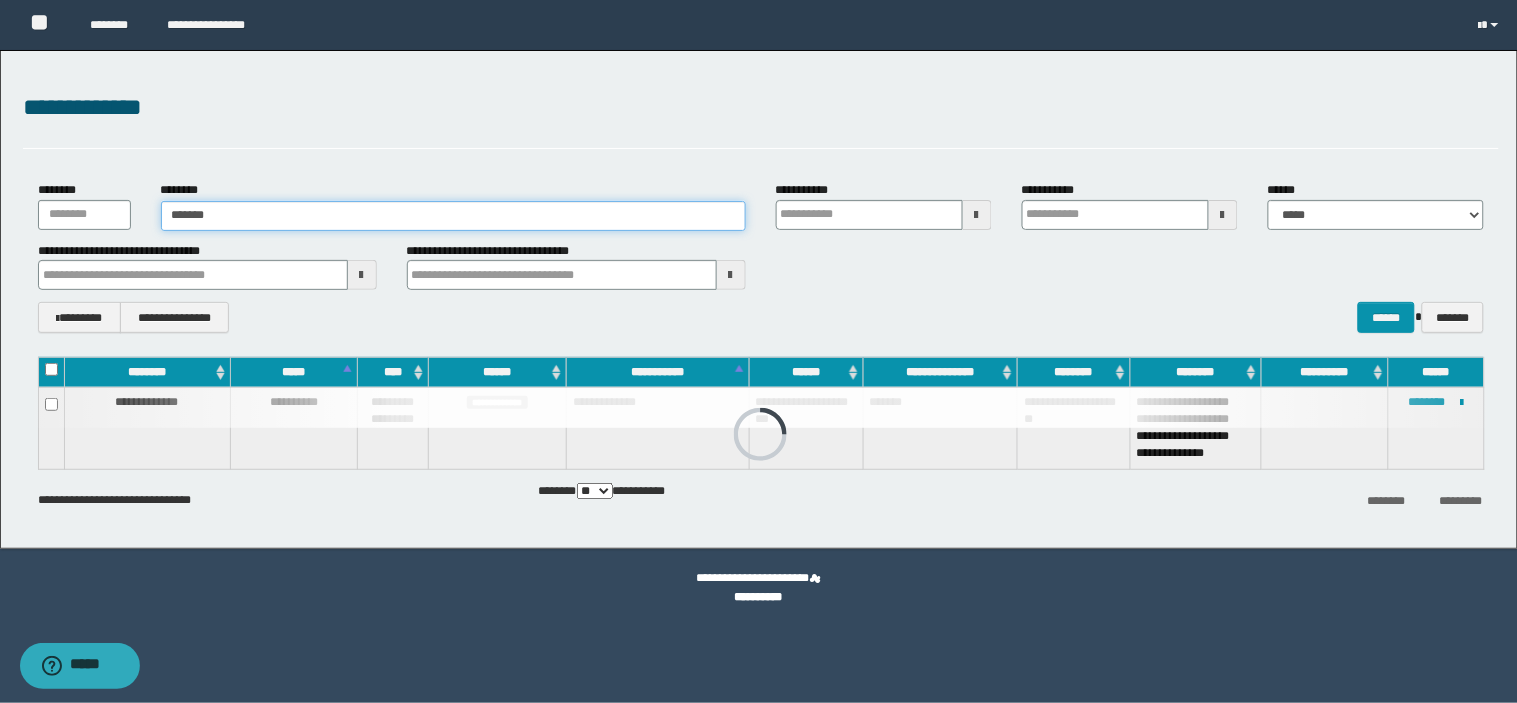 type on "********" 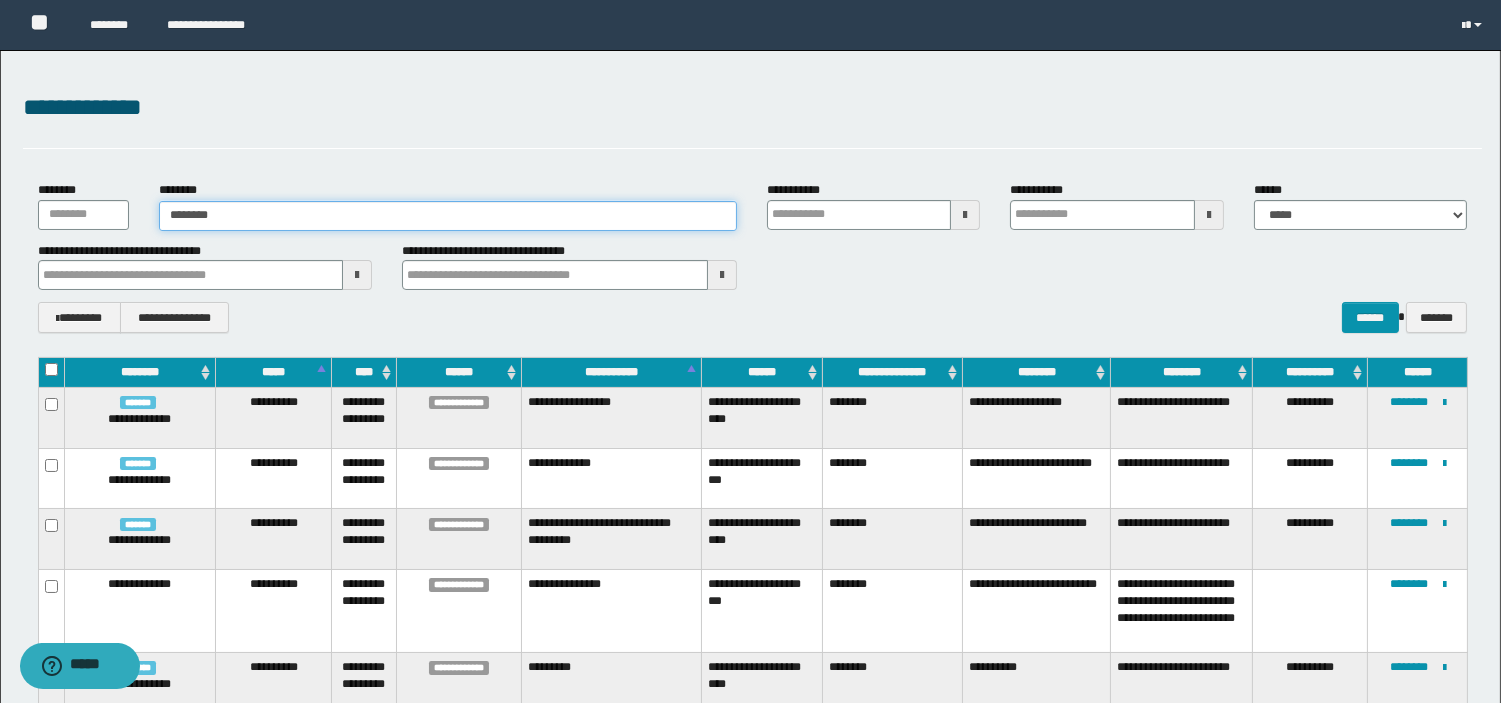type on "********" 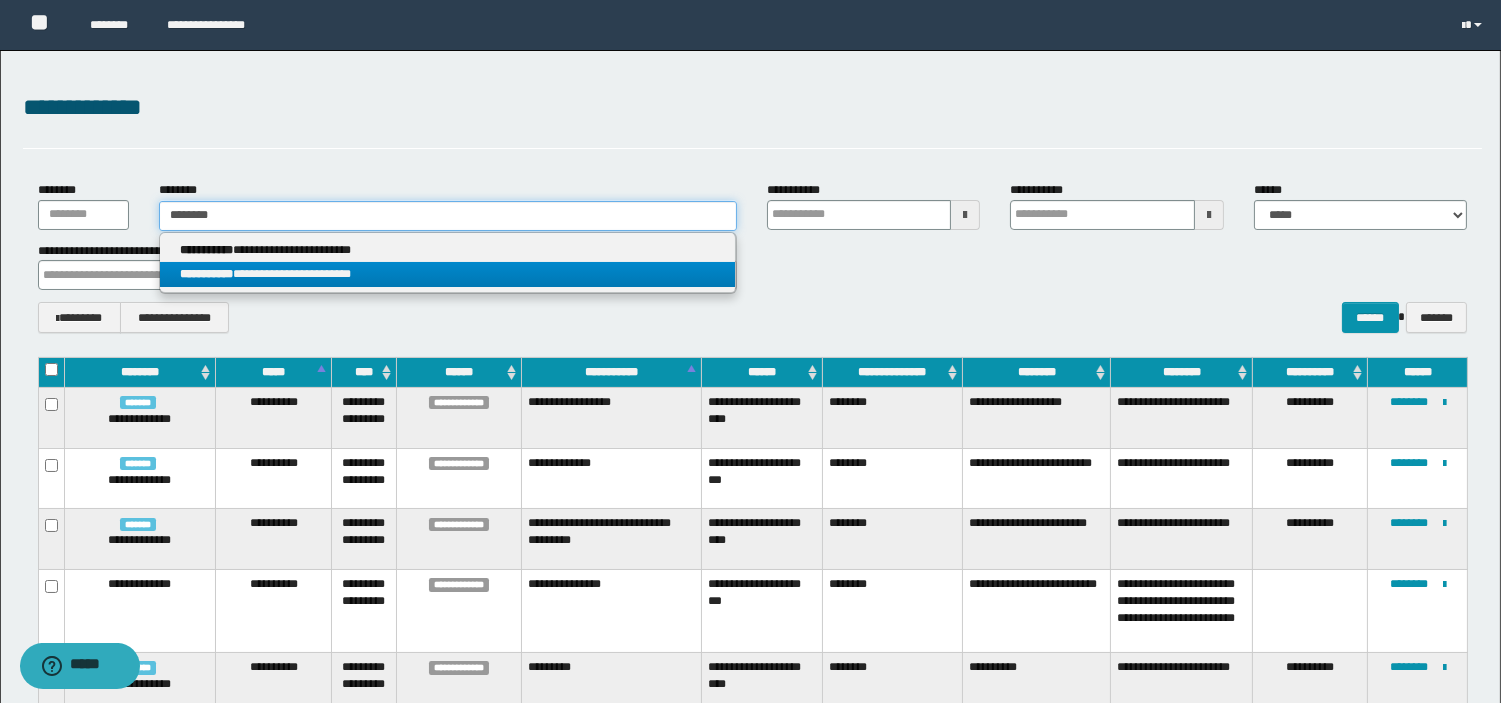 type on "********" 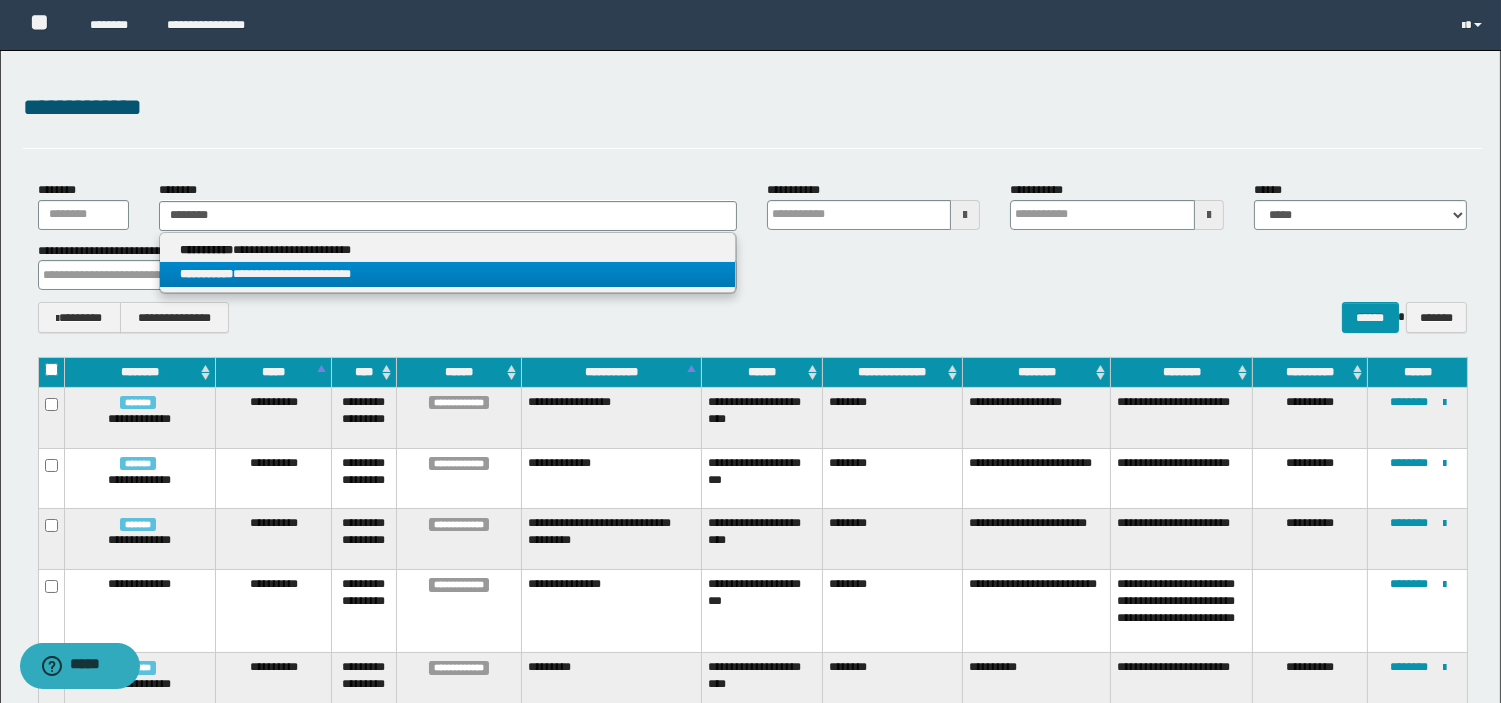 click on "**********" at bounding box center (448, 274) 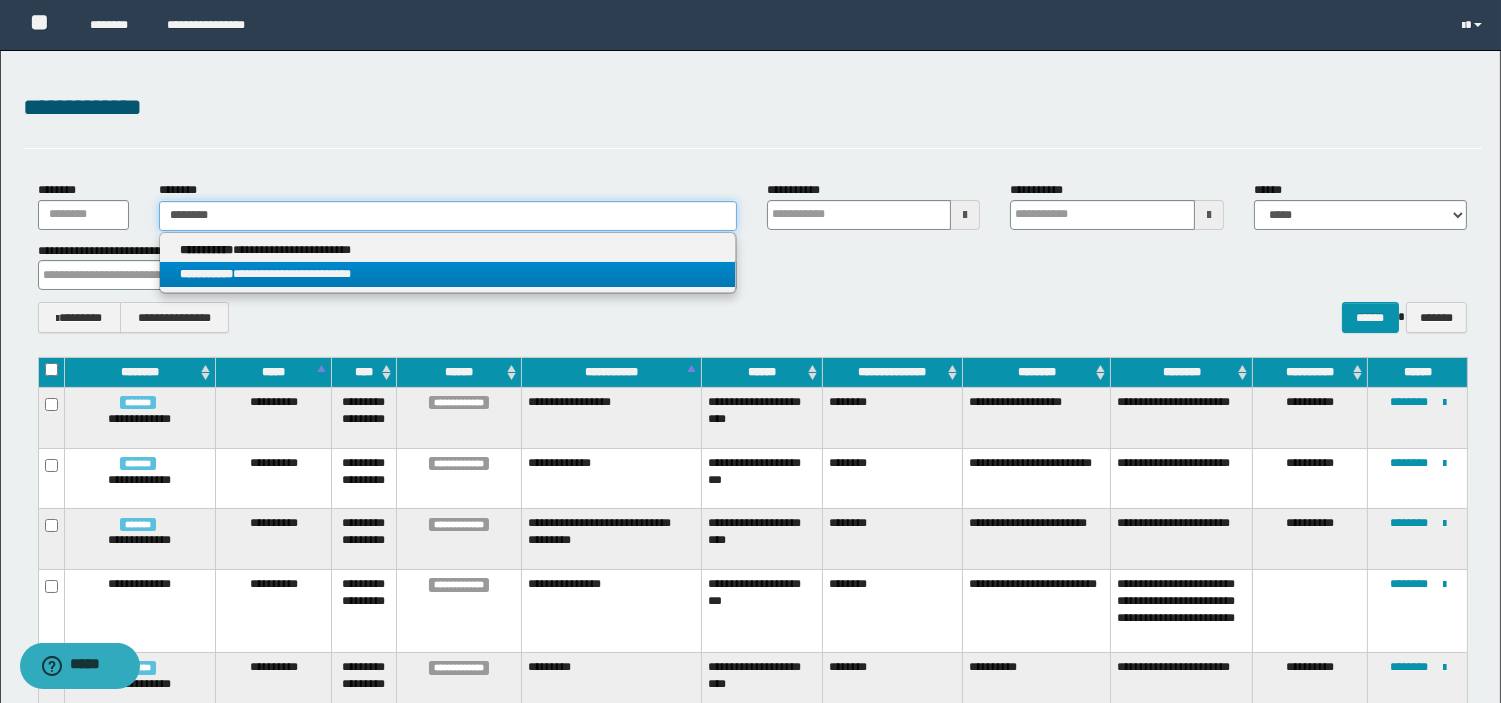 type 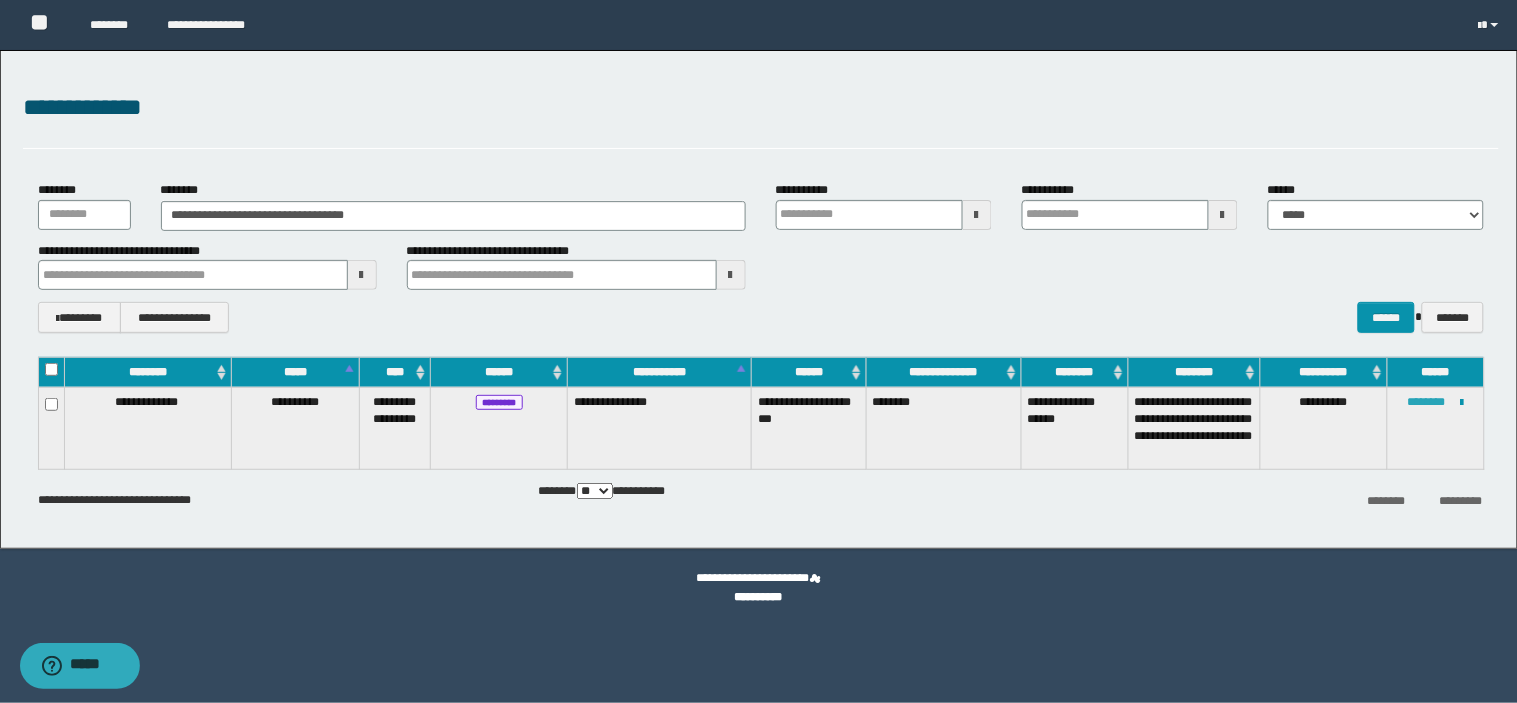 click on "********" at bounding box center [1427, 402] 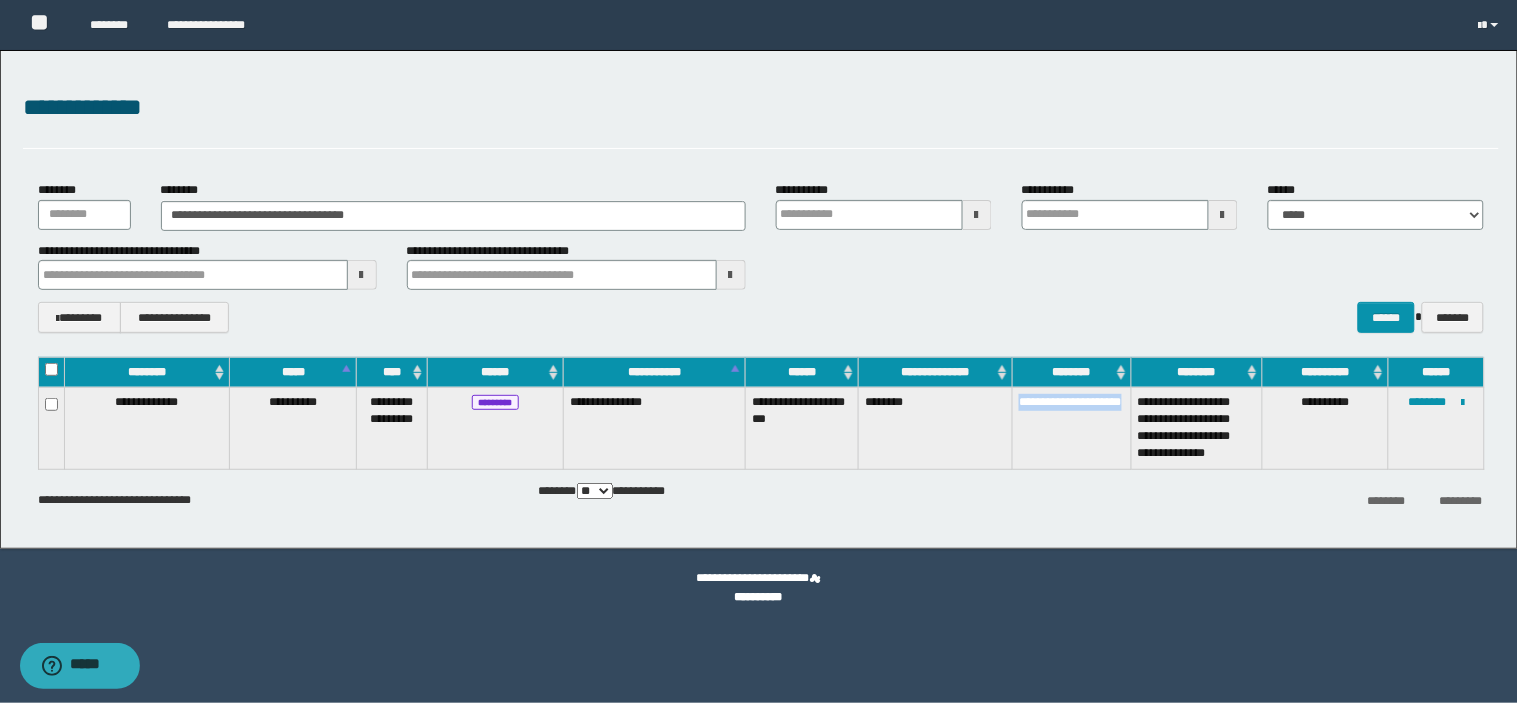 drag, startPoint x: 1120, startPoint y: 426, endPoint x: 1018, endPoint y: 402, distance: 104.78549 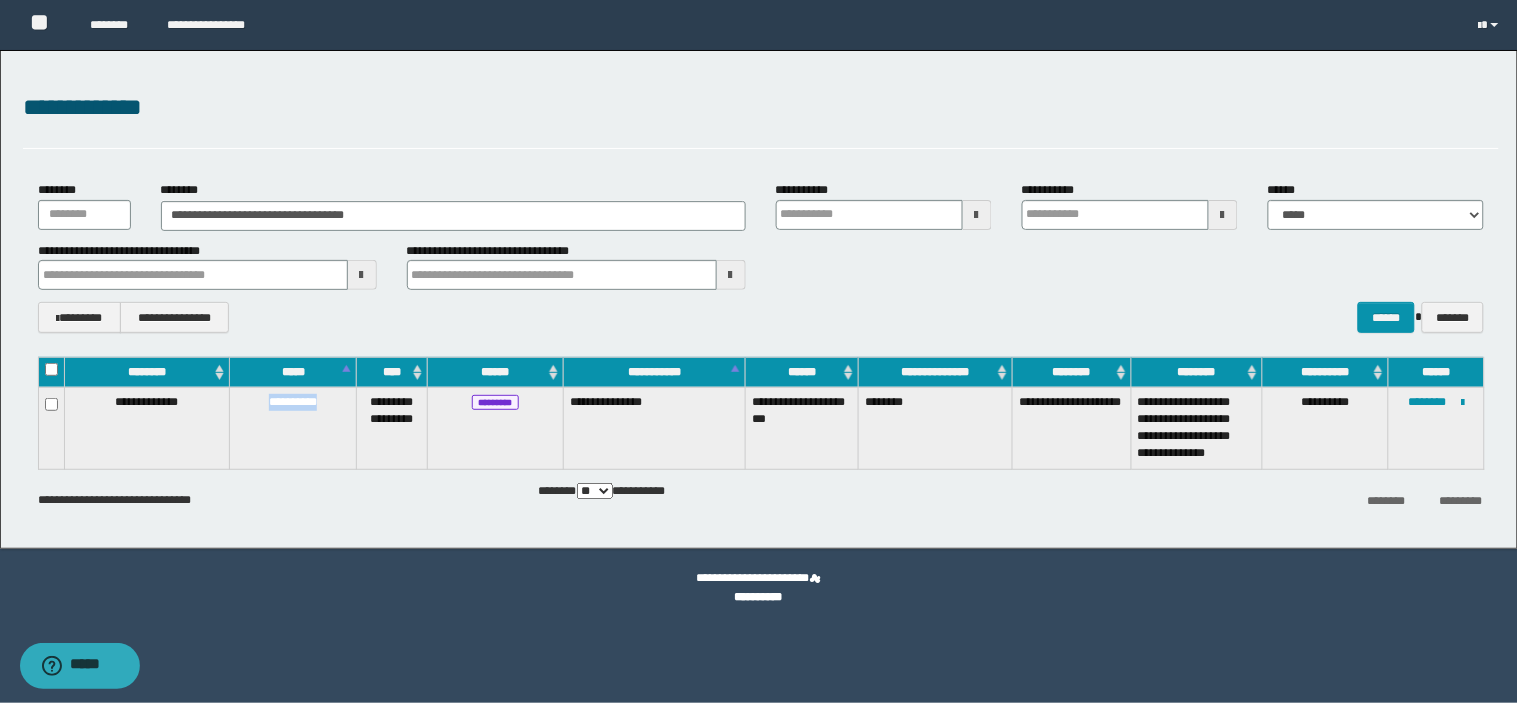 drag, startPoint x: 343, startPoint y: 404, endPoint x: 273, endPoint y: 405, distance: 70.00714 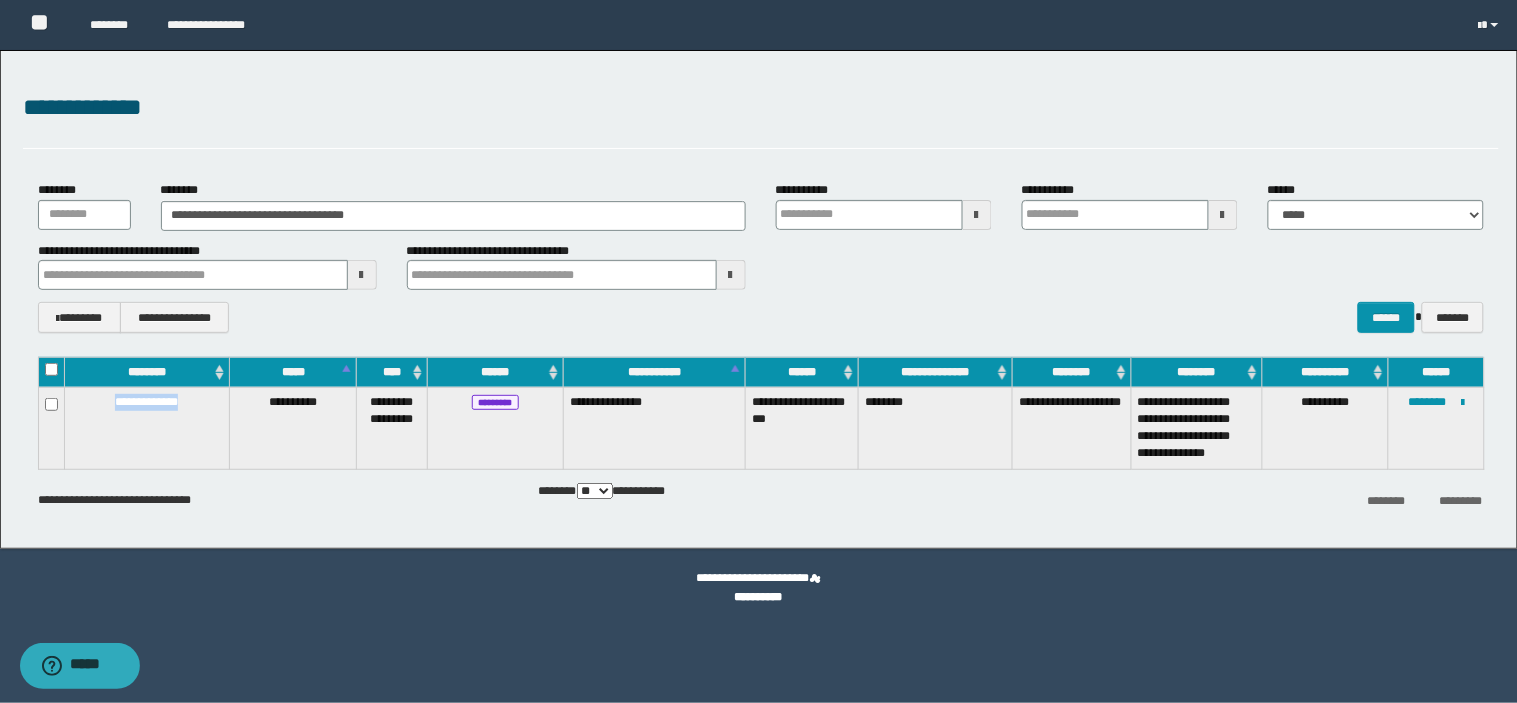 drag, startPoint x: 231, startPoint y: 408, endPoint x: 121, endPoint y: 418, distance: 110.45361 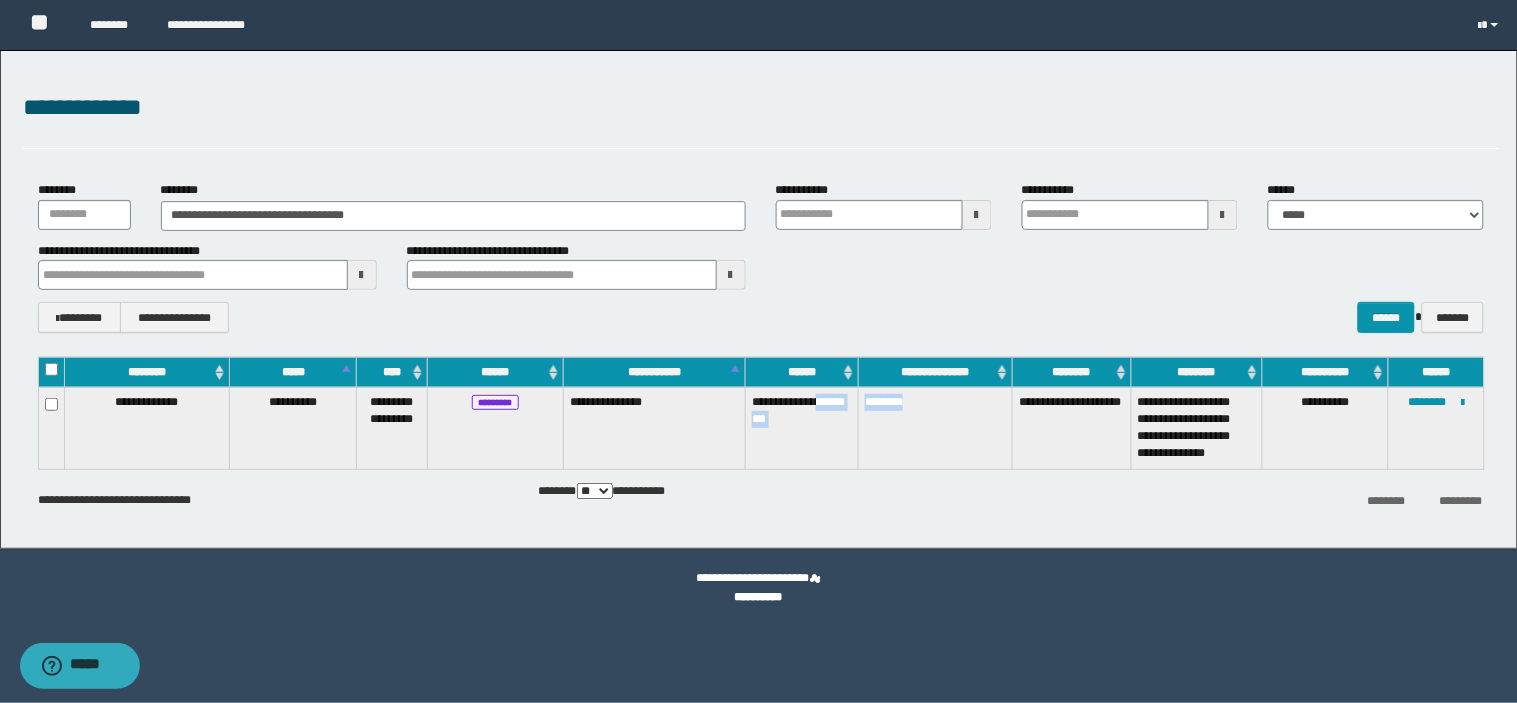 drag, startPoint x: 932, startPoint y: 404, endPoint x: 865, endPoint y: 406, distance: 67.02985 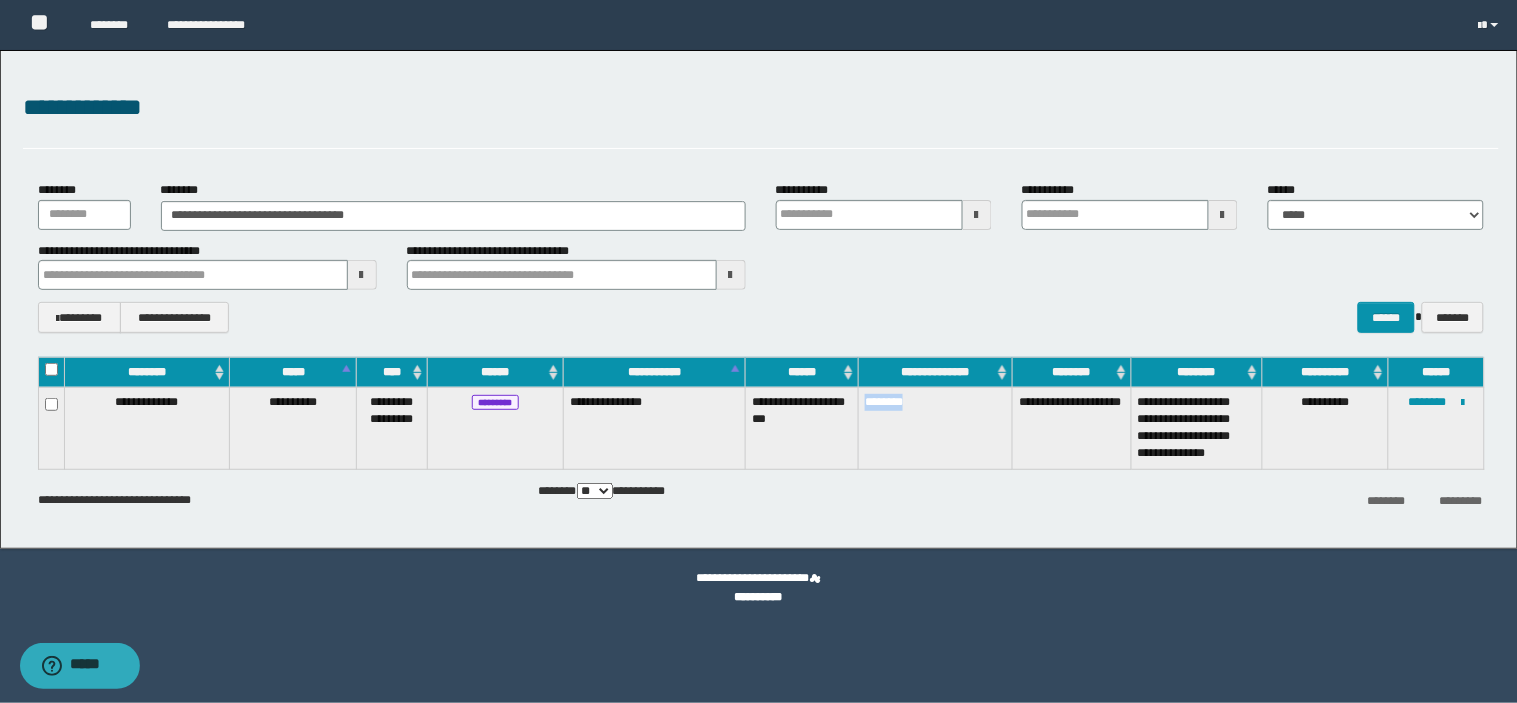 drag, startPoint x: 935, startPoint y: 417, endPoint x: 874, endPoint y: 404, distance: 62.369865 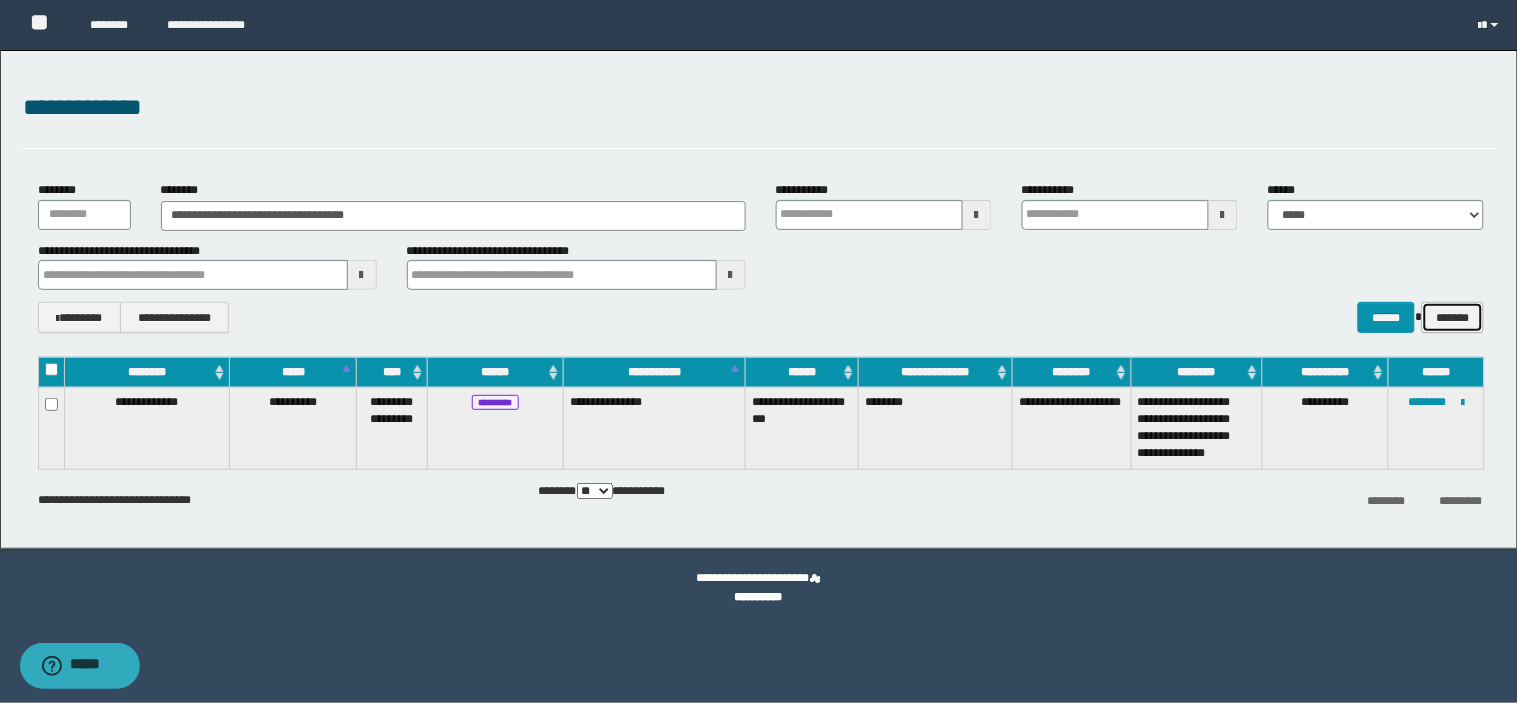 click on "*******" at bounding box center (1452, 317) 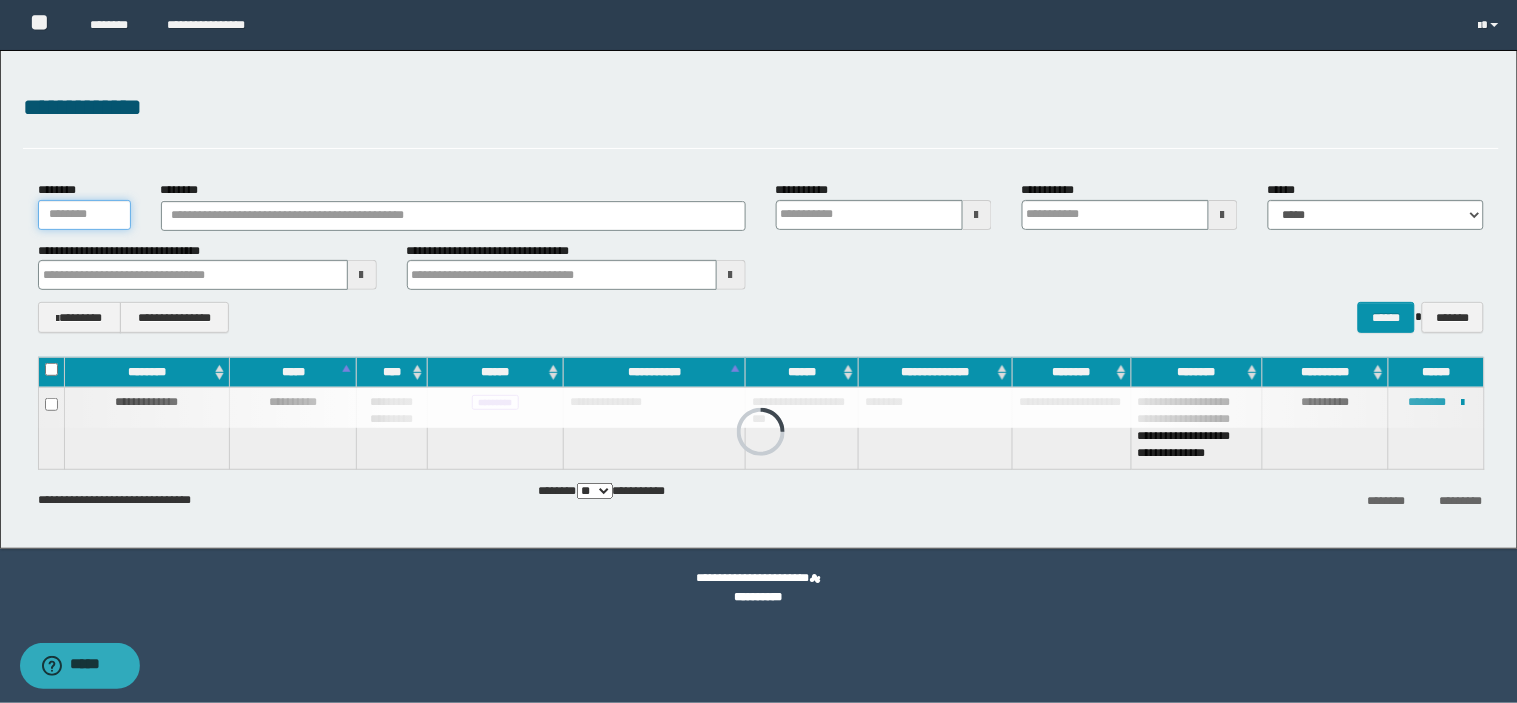 click on "********" at bounding box center [84, 215] 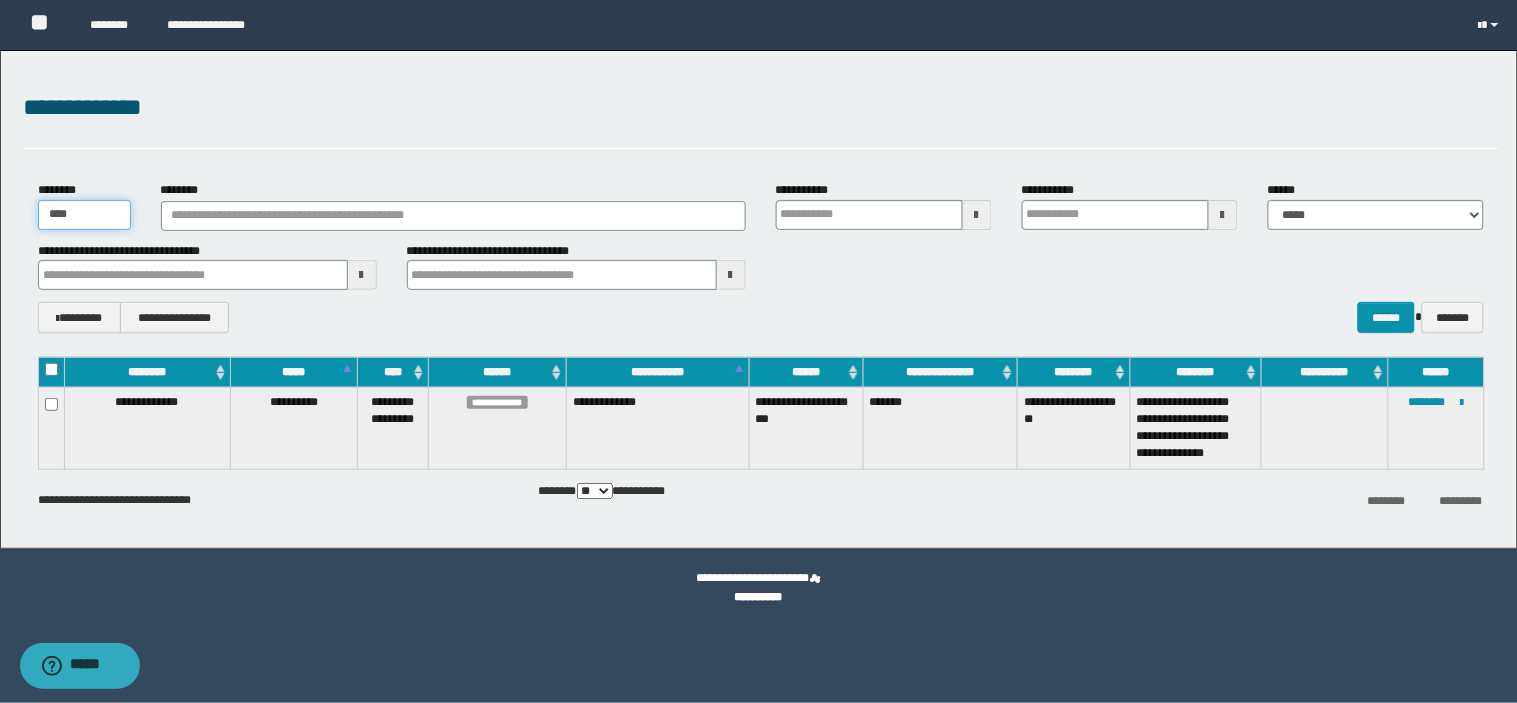 type on "****" 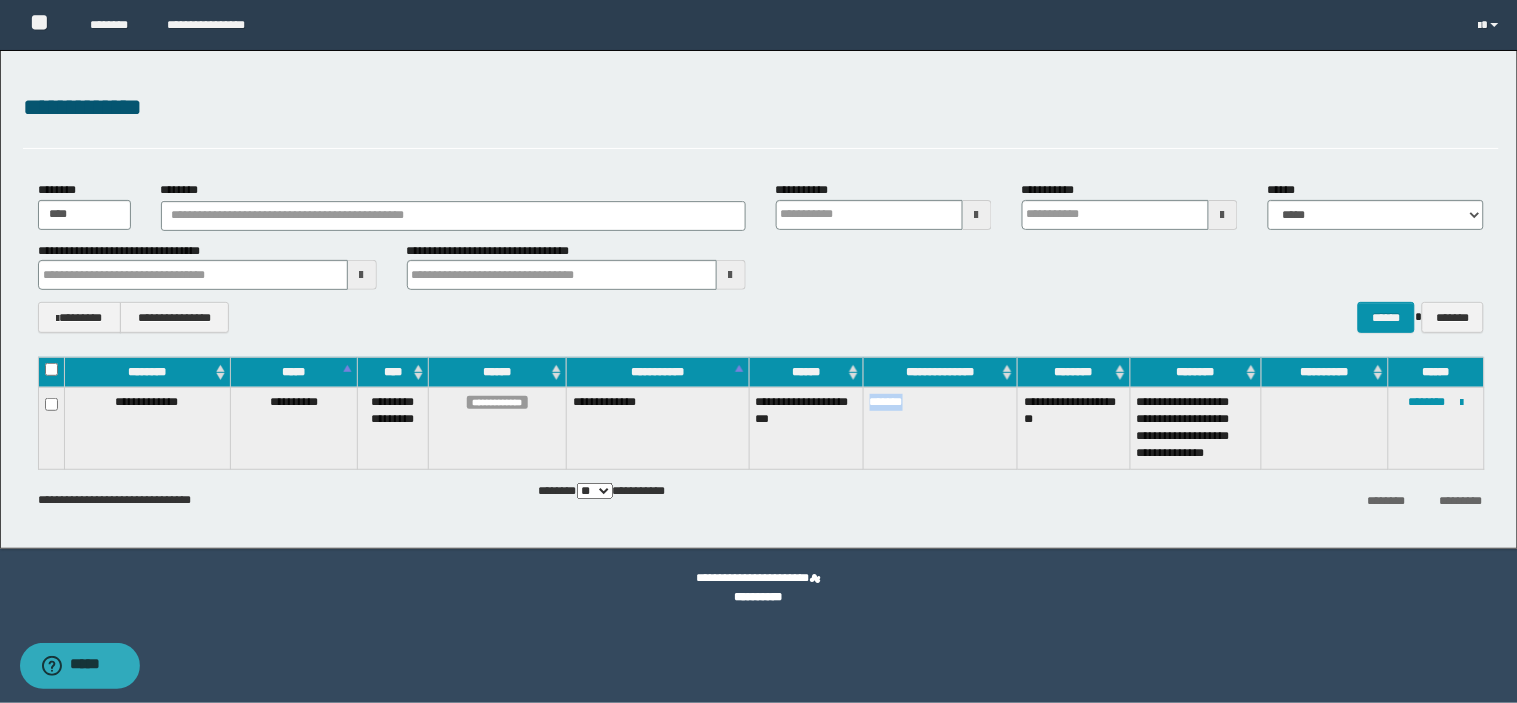 drag, startPoint x: 907, startPoint y: 425, endPoint x: 877, endPoint y: 426, distance: 30.016663 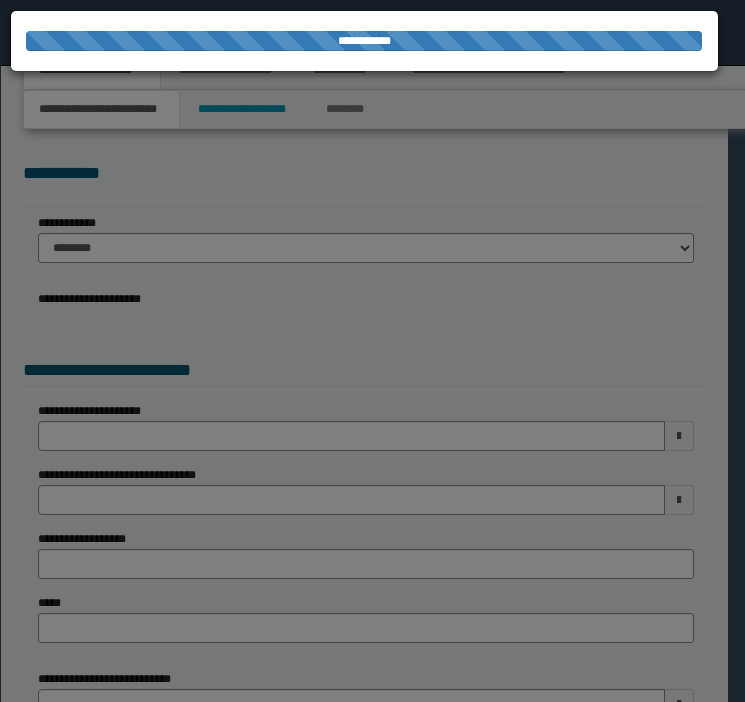 scroll, scrollTop: 0, scrollLeft: 0, axis: both 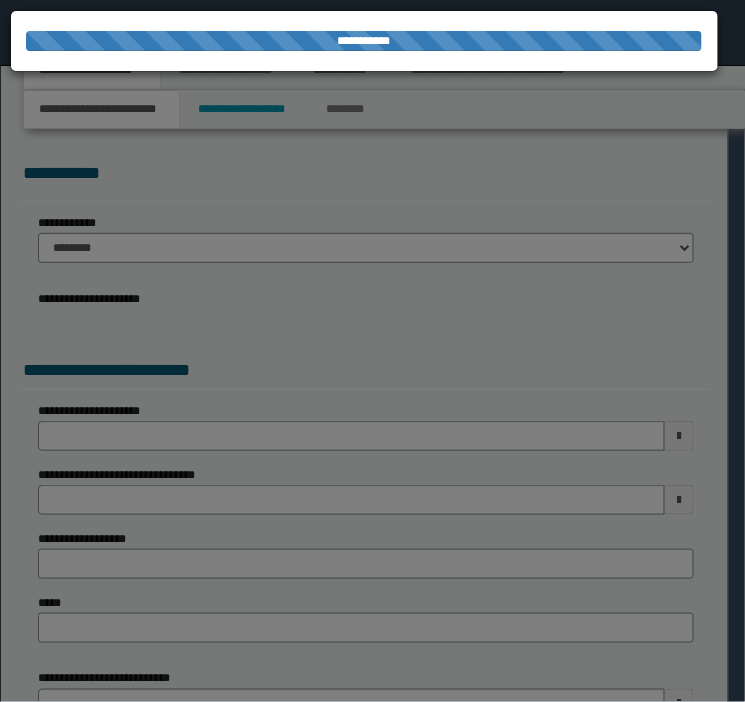 type on "**********" 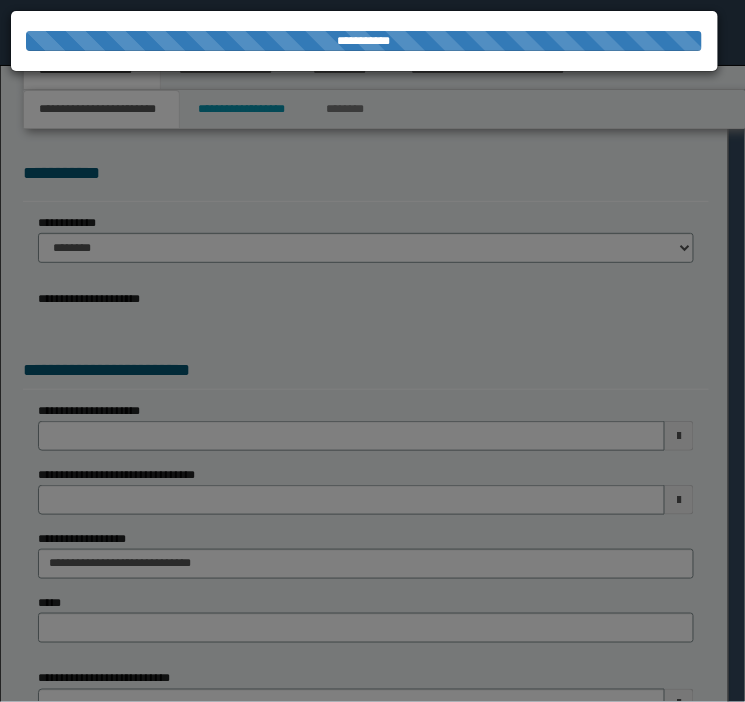 type on "**********" 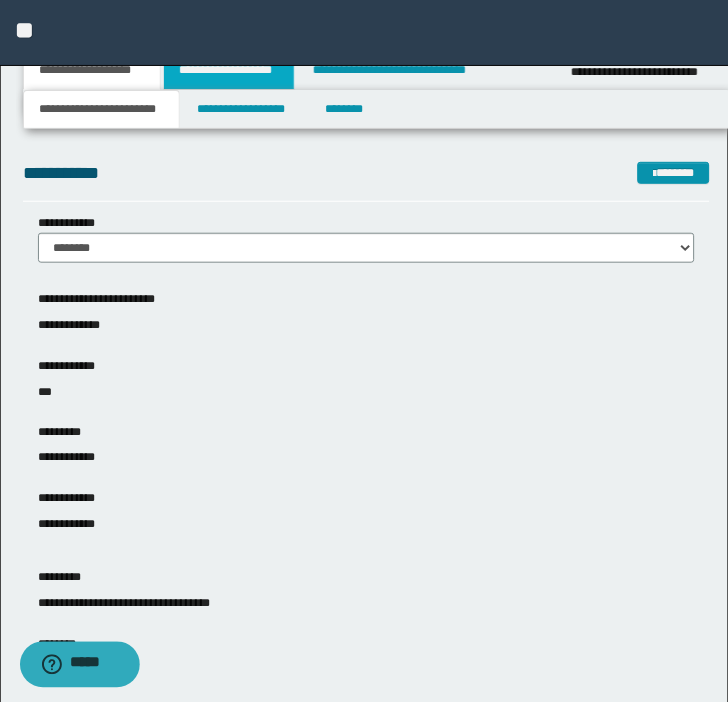click on "**********" at bounding box center [229, 70] 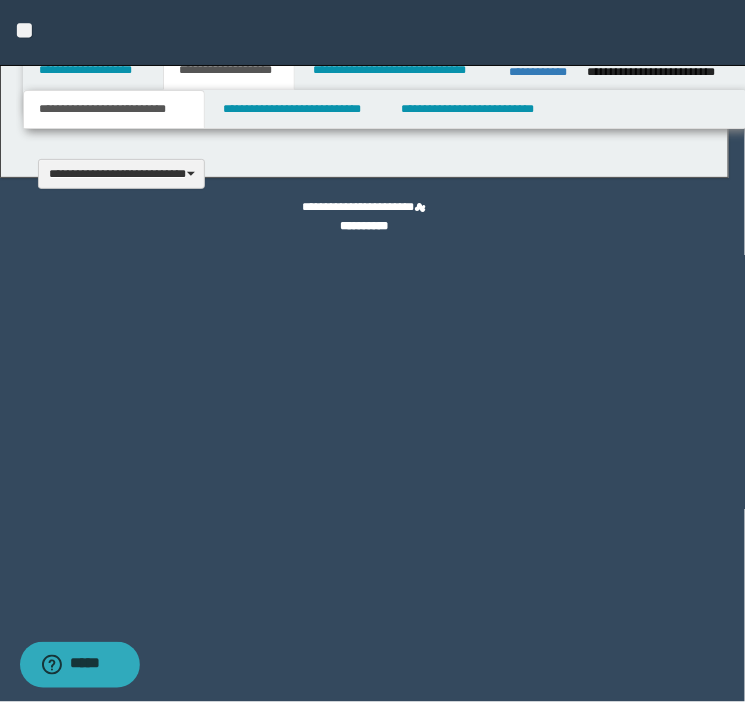 type 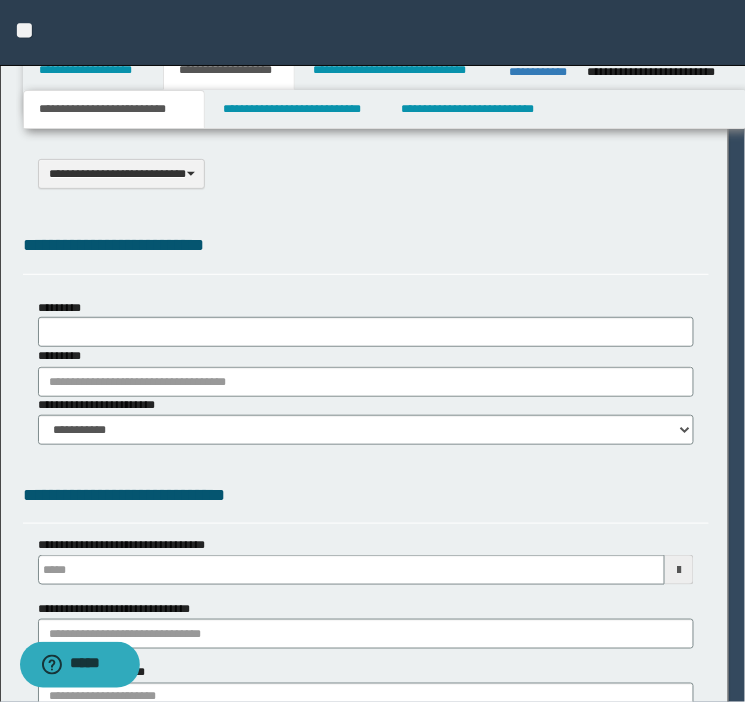 scroll, scrollTop: 0, scrollLeft: 0, axis: both 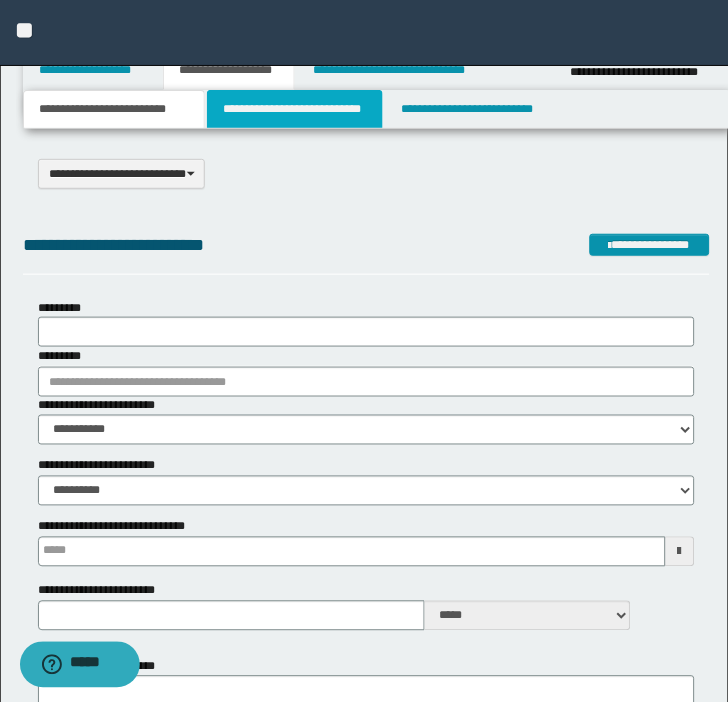 click on "**********" at bounding box center [295, 109] 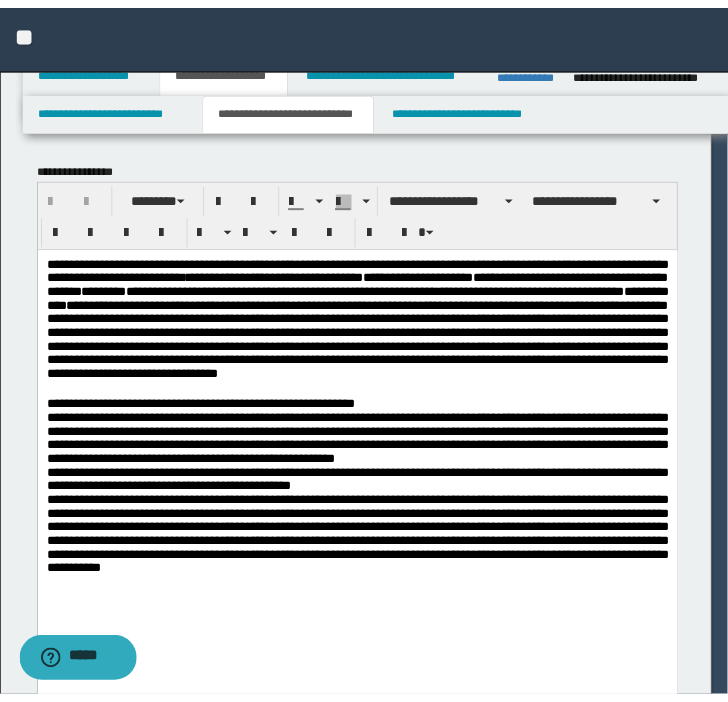 scroll, scrollTop: 0, scrollLeft: 0, axis: both 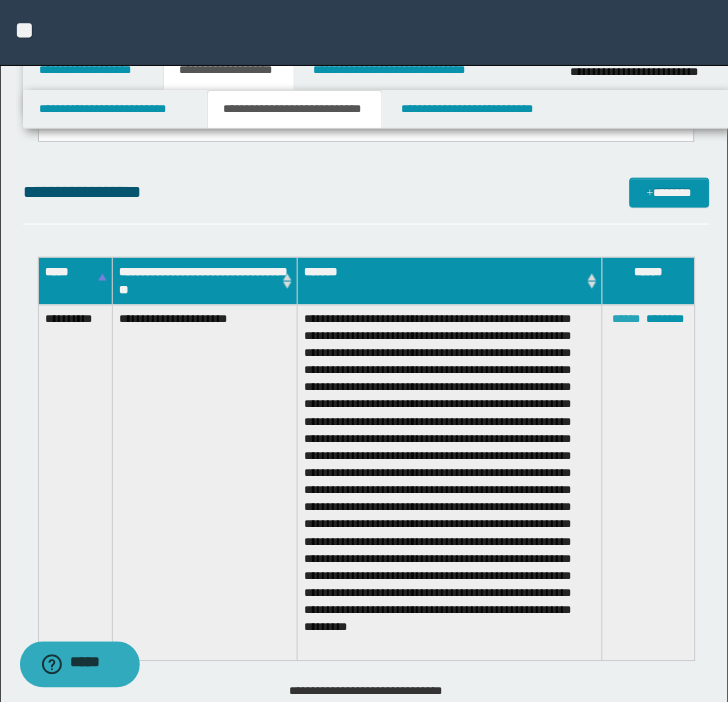 click on "******" at bounding box center (627, 320) 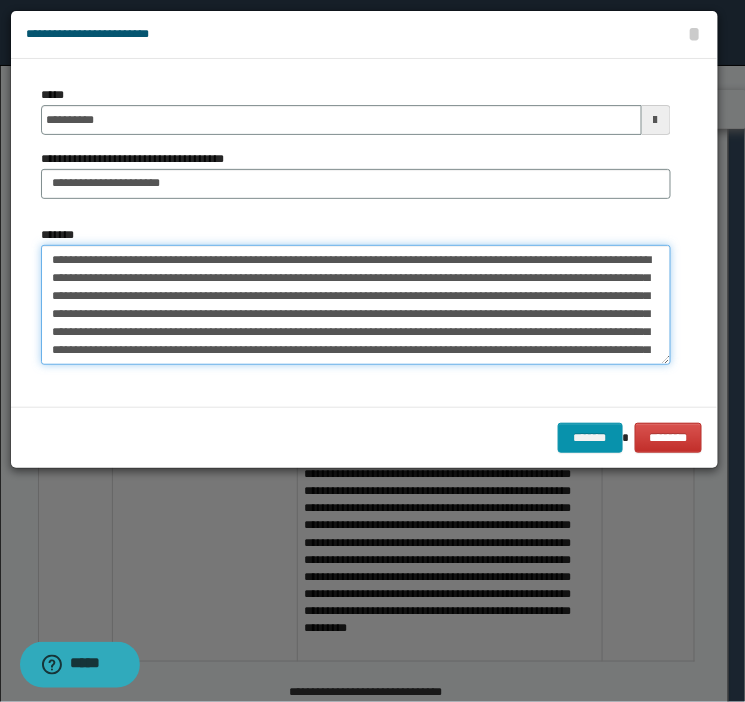 click on "**********" at bounding box center [356, 305] 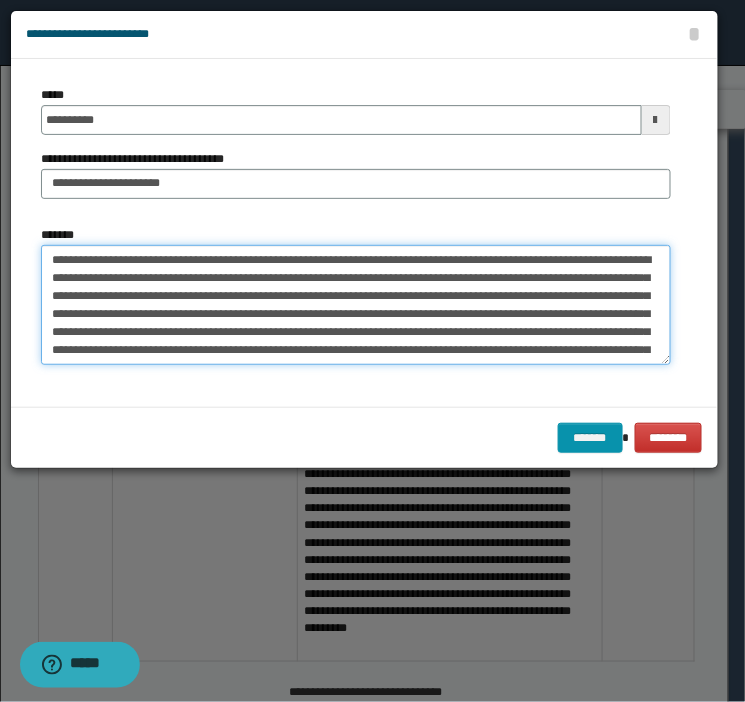 click on "*******" at bounding box center [356, 305] 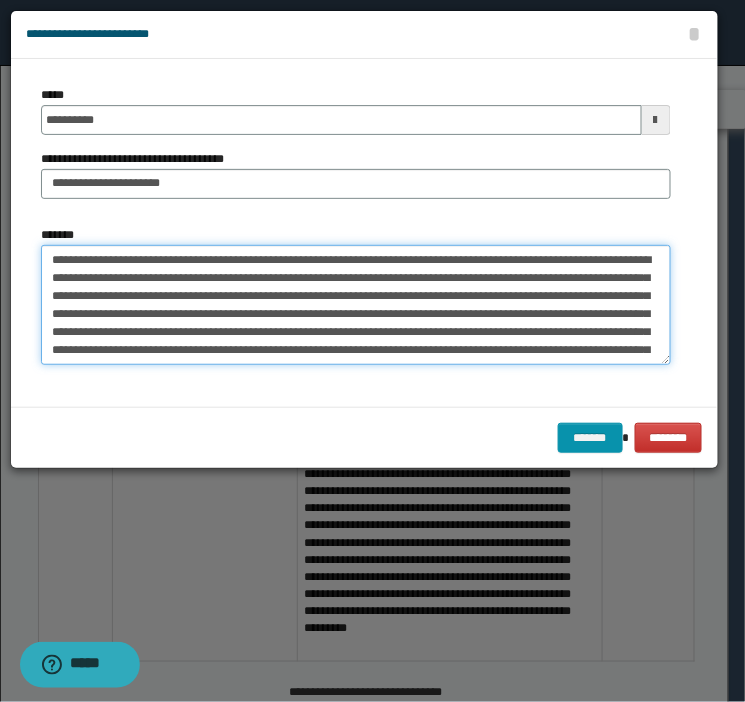 click on "*******" at bounding box center [356, 305] 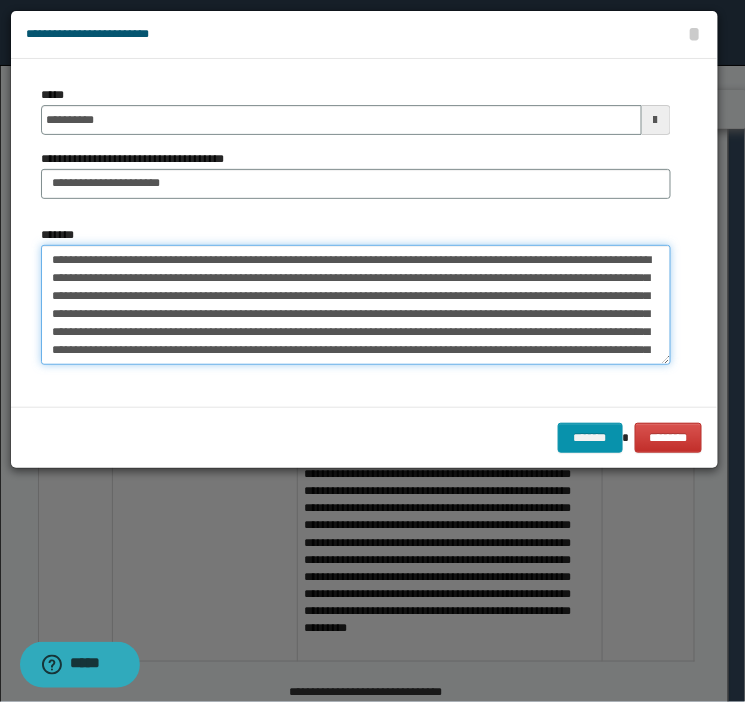click on "*******" at bounding box center [356, 305] 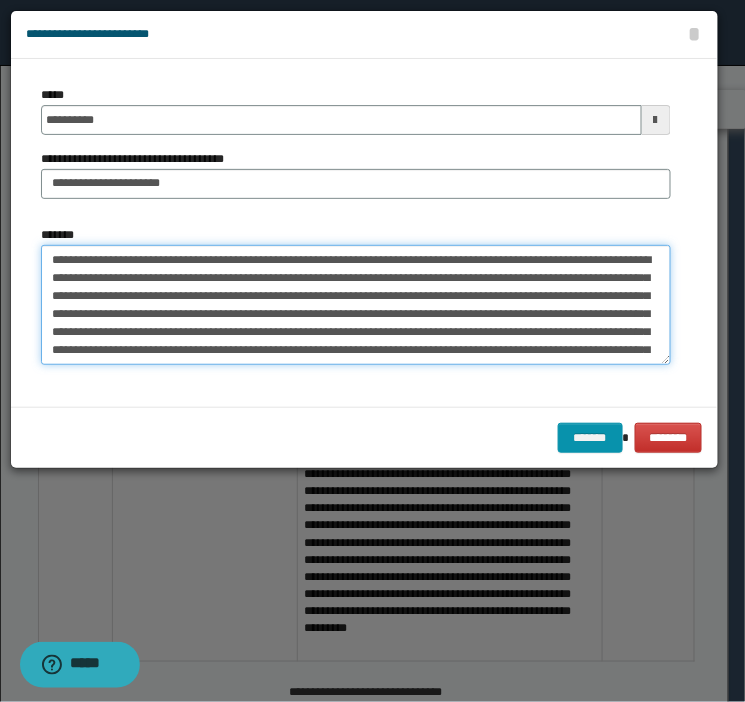 click on "**********" at bounding box center [356, 305] 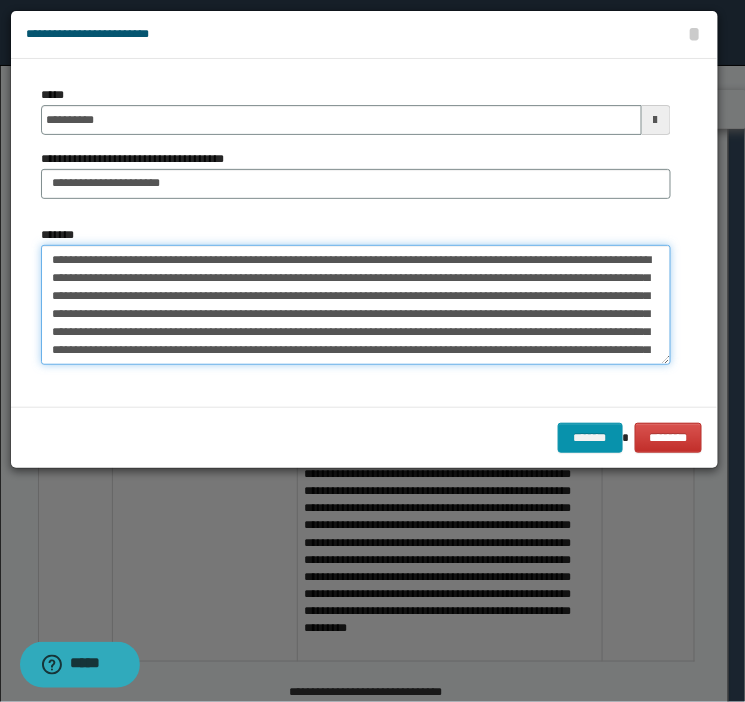 click on "**********" at bounding box center [356, 305] 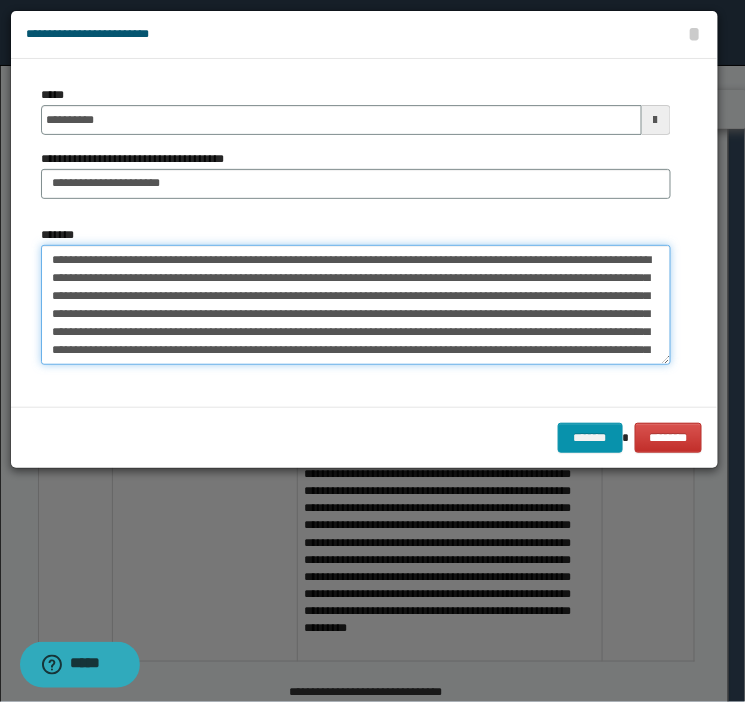 click on "**********" at bounding box center (356, 305) 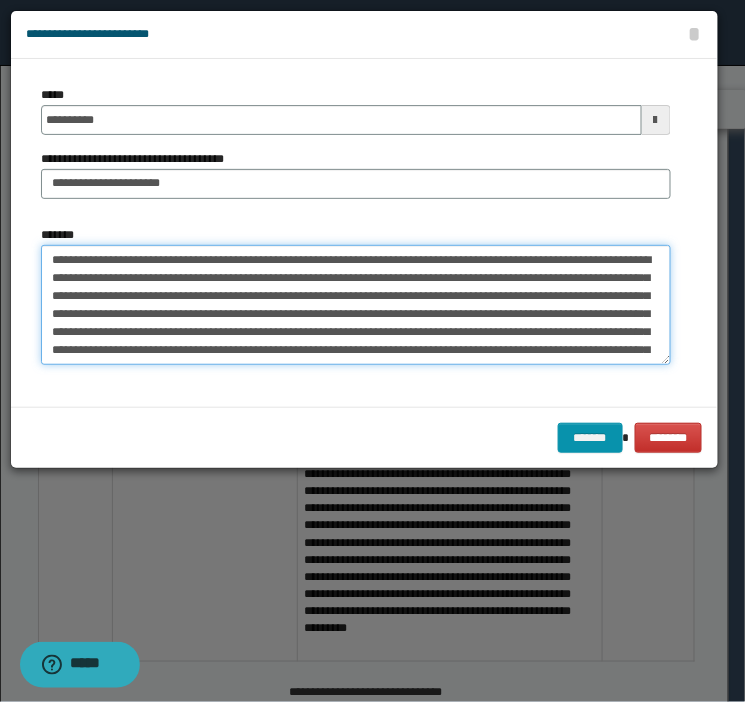 click on "**********" at bounding box center (356, 305) 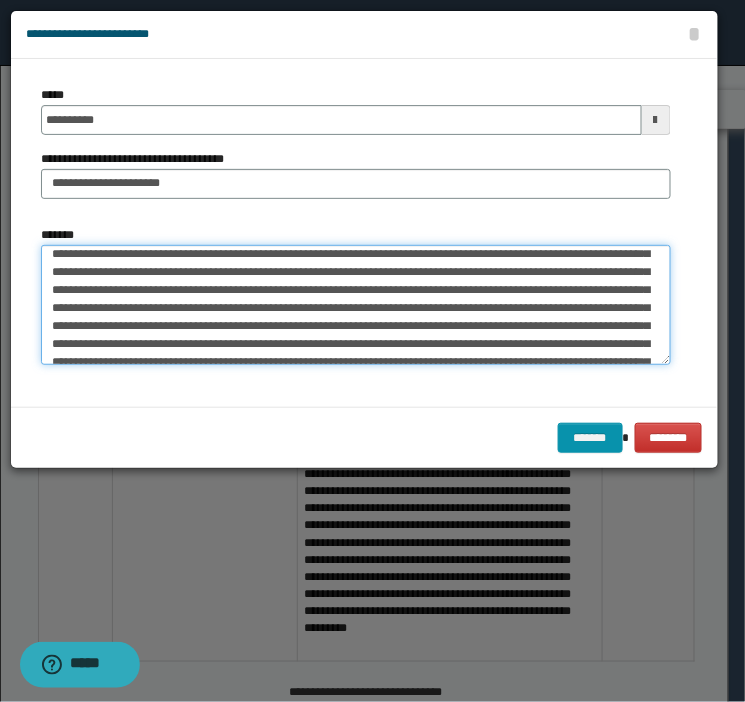 scroll, scrollTop: 44, scrollLeft: 0, axis: vertical 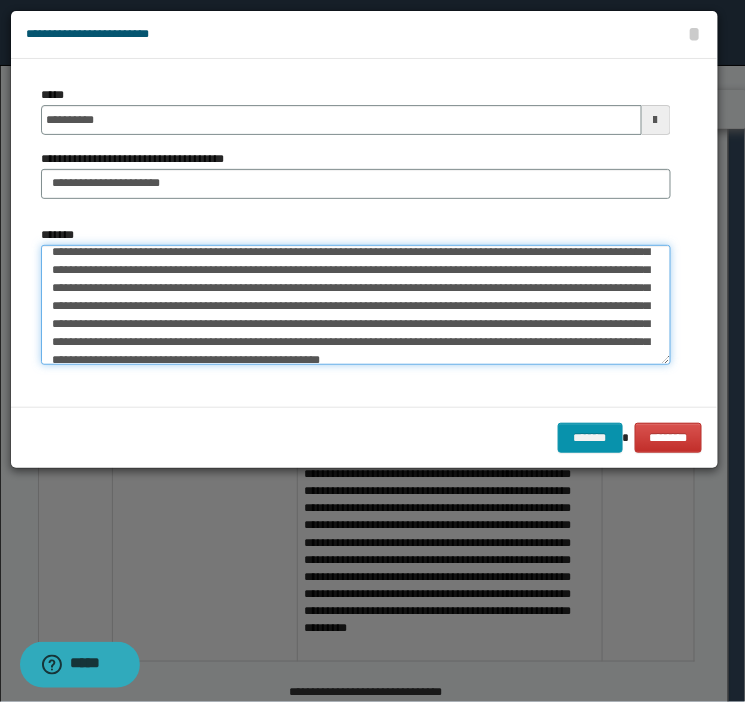 click on "**********" at bounding box center (356, 305) 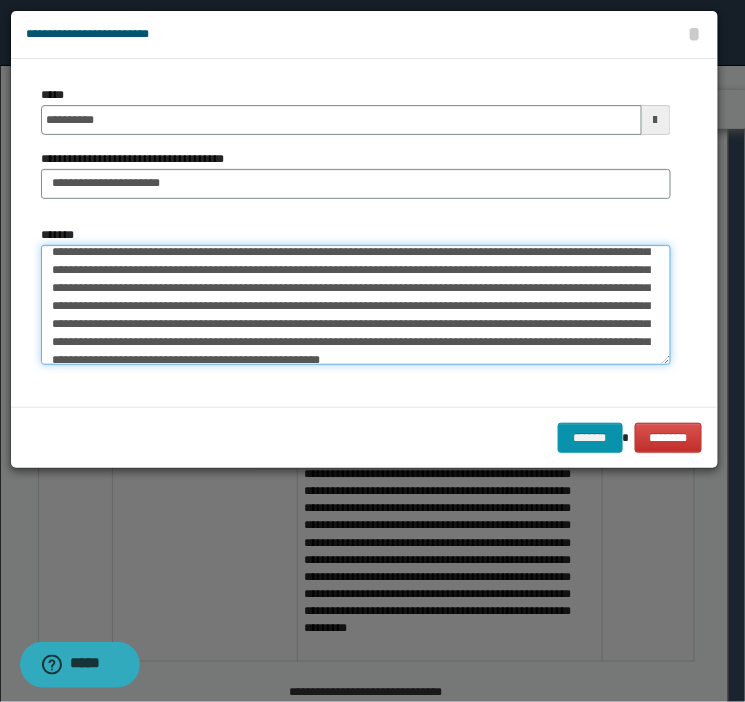 drag, startPoint x: 106, startPoint y: 328, endPoint x: 170, endPoint y: 327, distance: 64.00781 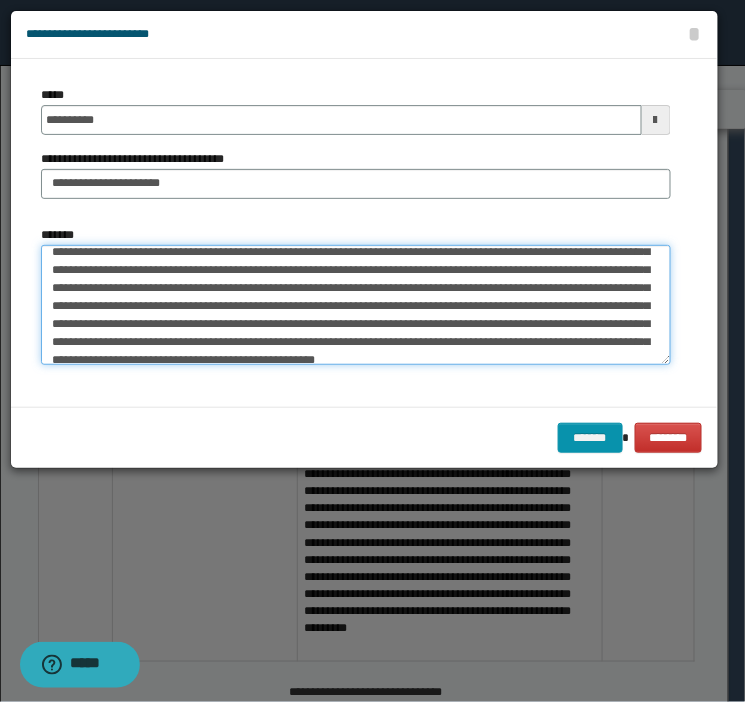 click on "**********" at bounding box center [356, 305] 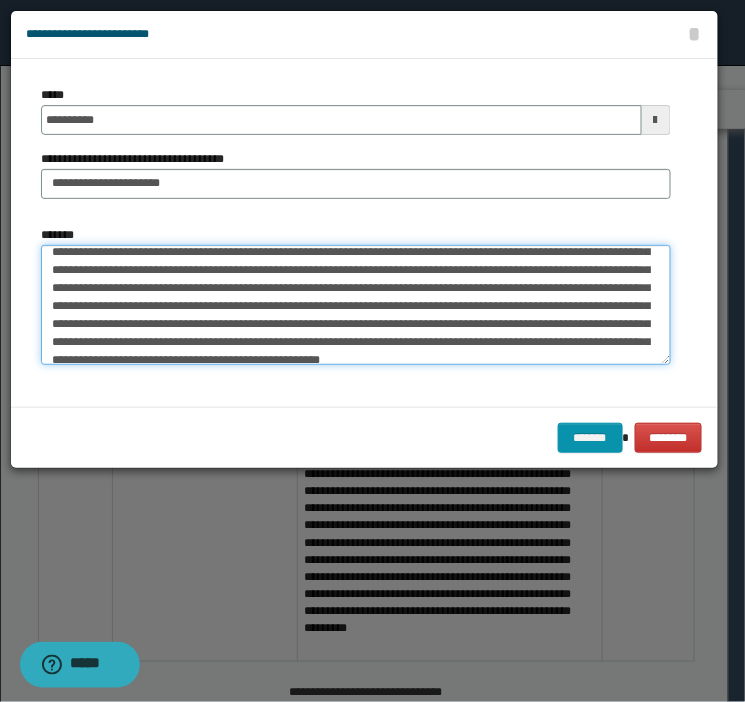 click on "**********" at bounding box center [356, 305] 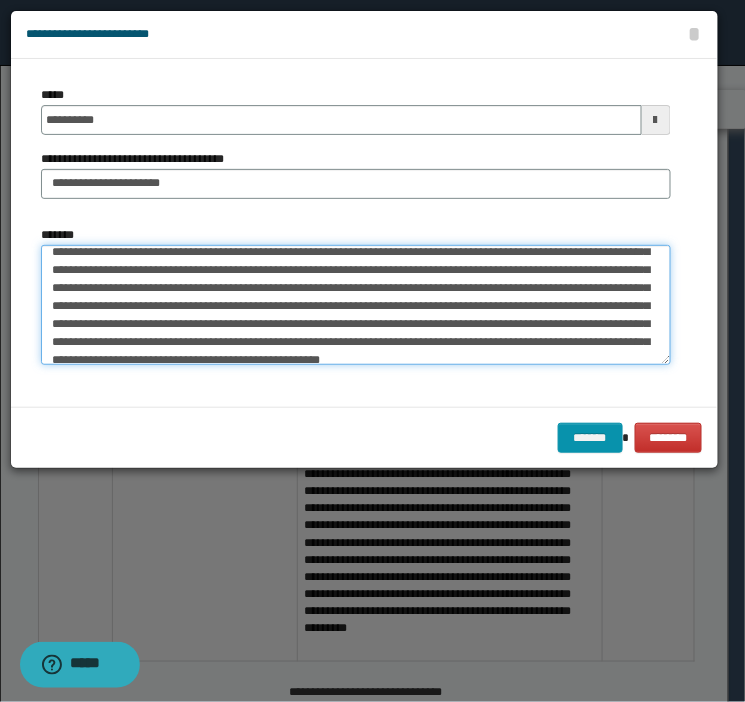 click on "**********" at bounding box center [356, 305] 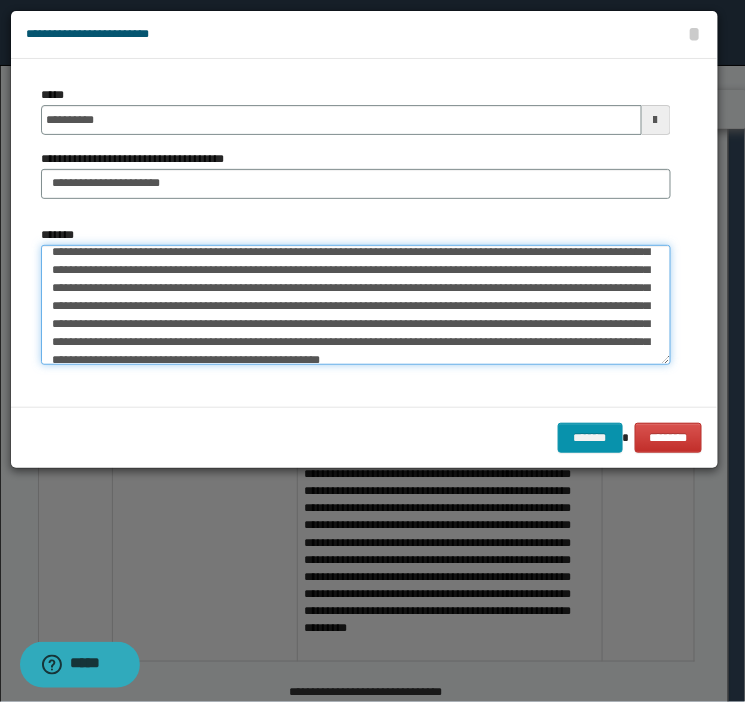 click on "**********" at bounding box center [356, 305] 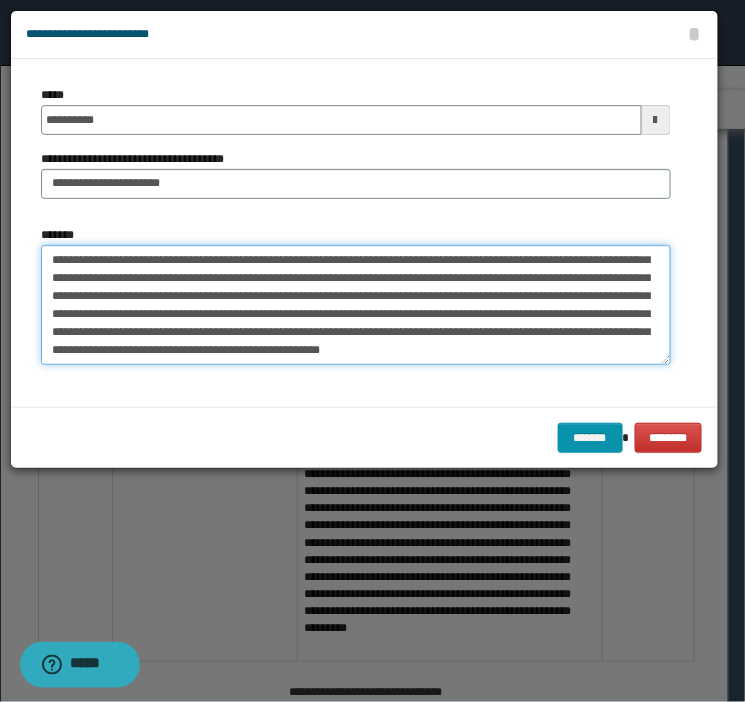 scroll, scrollTop: 71, scrollLeft: 0, axis: vertical 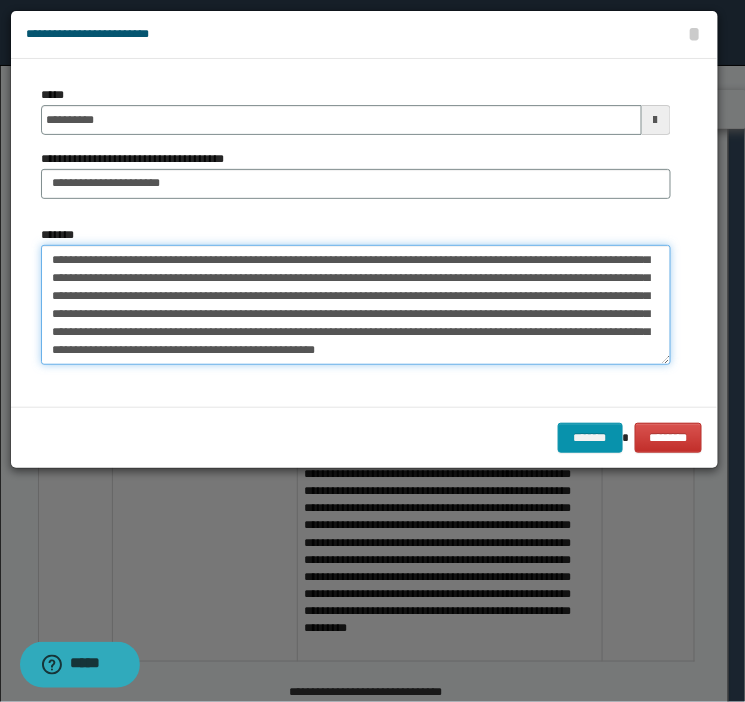 click on "**********" at bounding box center (356, 305) 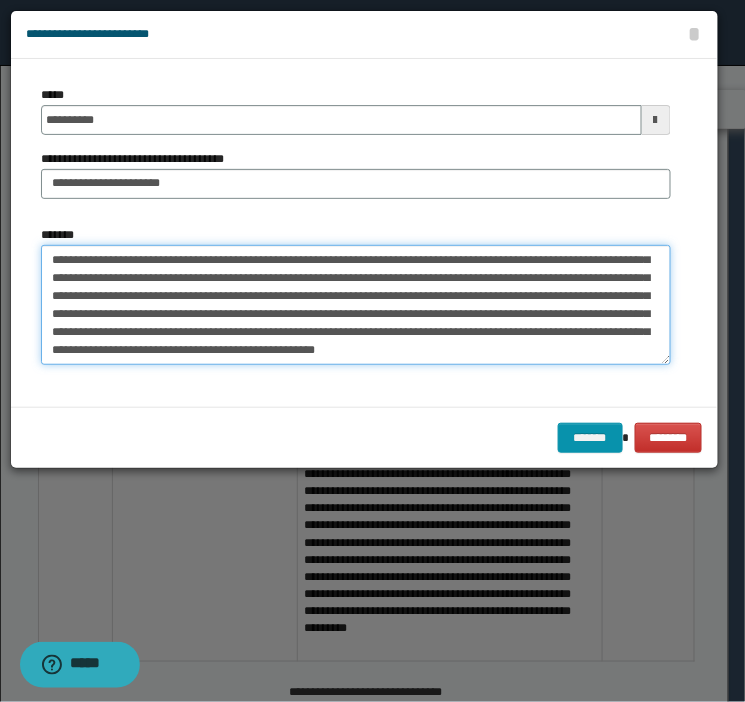 click on "**********" at bounding box center (356, 305) 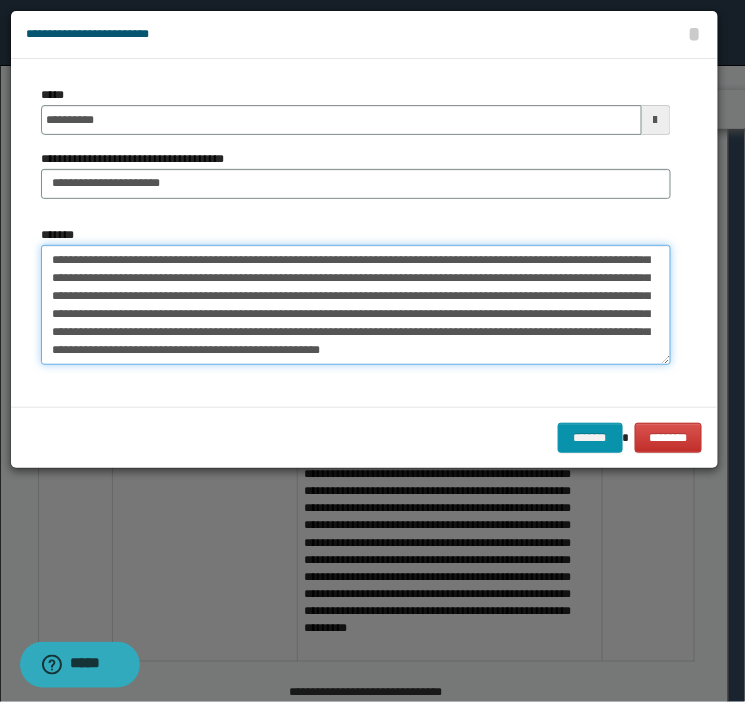click on "**********" at bounding box center (356, 305) 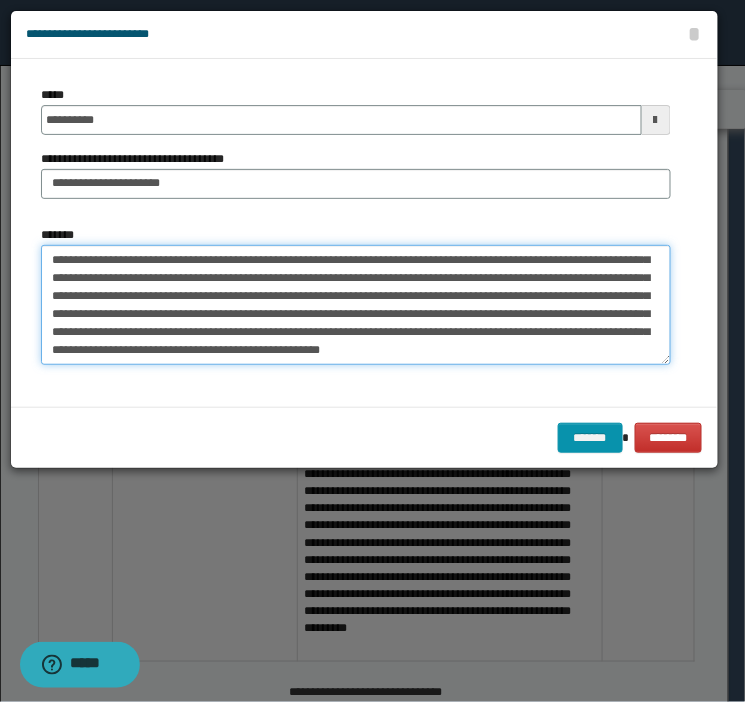 click on "**********" at bounding box center [356, 305] 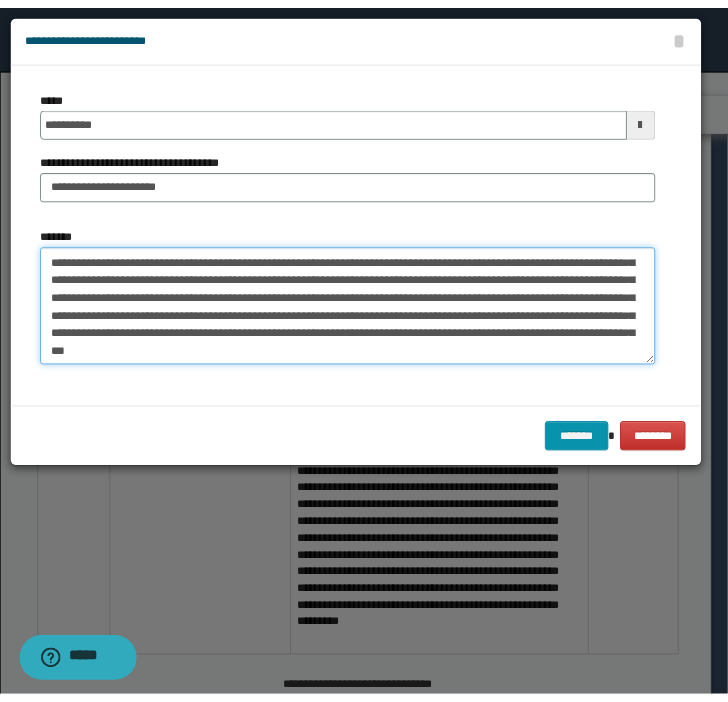 scroll, scrollTop: 84, scrollLeft: 0, axis: vertical 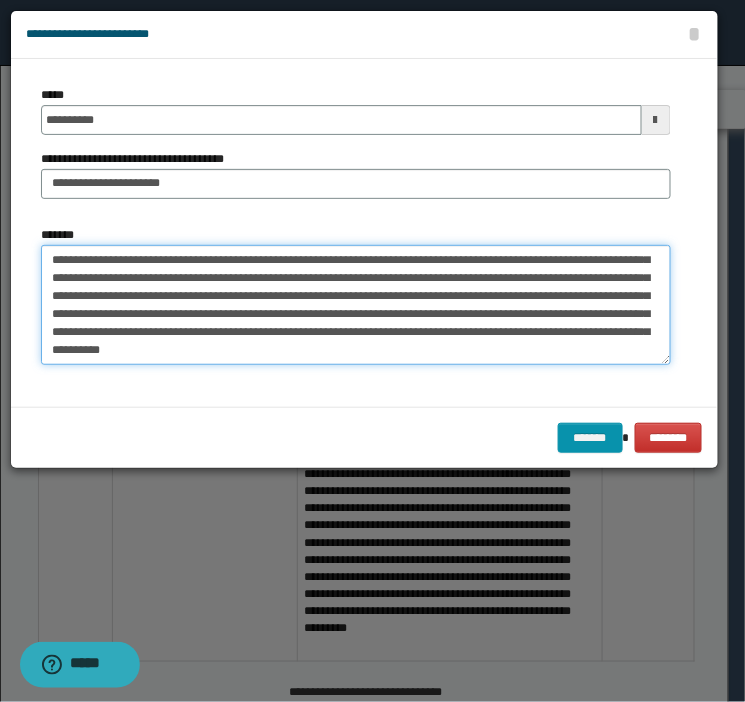 click on "*******" at bounding box center [356, 305] 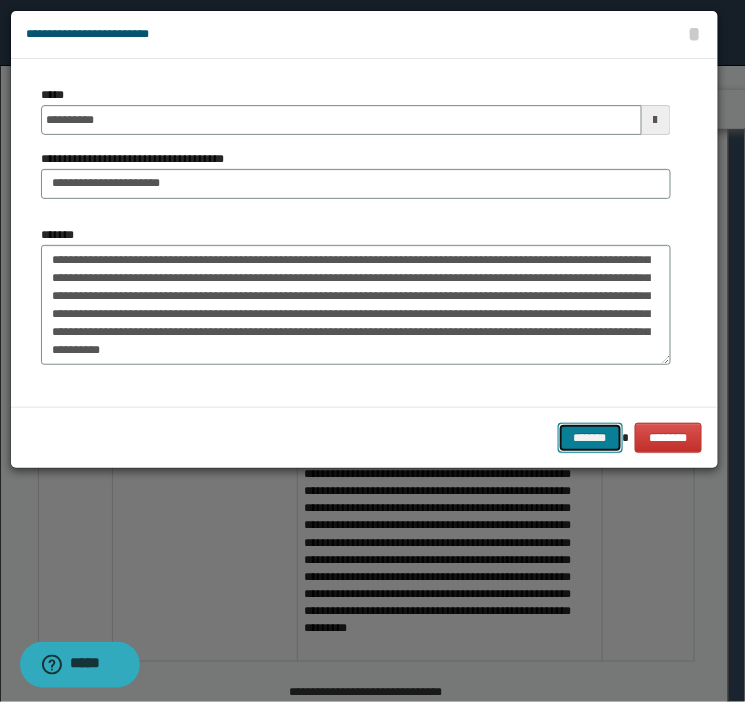 click on "*******" at bounding box center [590, 438] 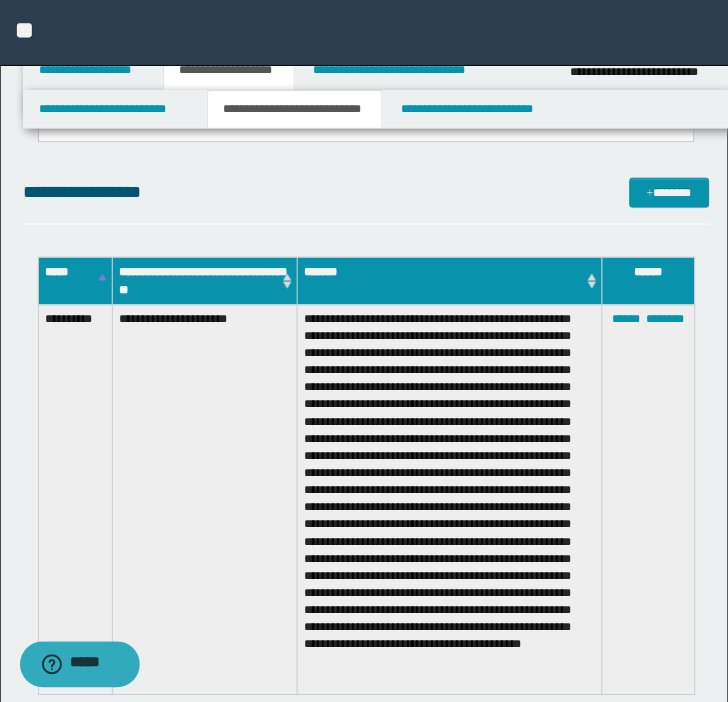 click on "**********" at bounding box center [366, 647] 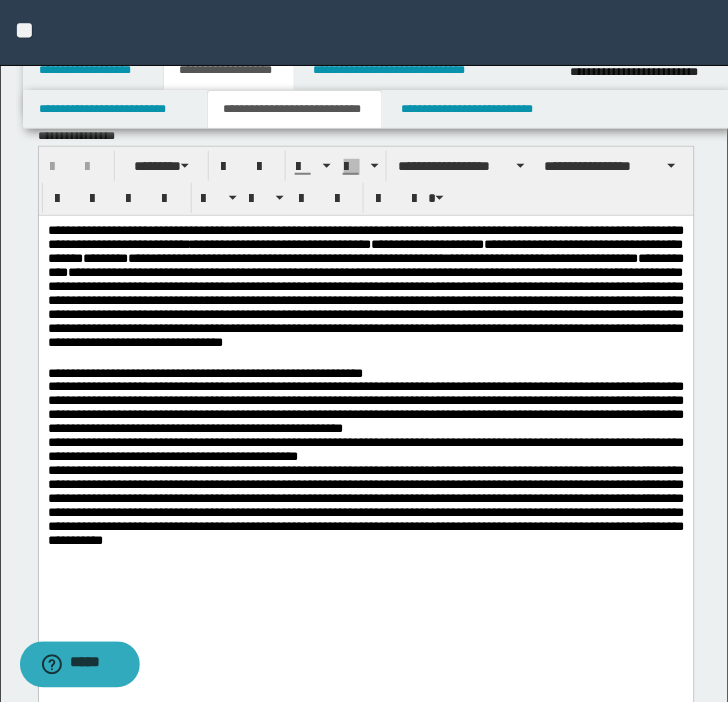 scroll, scrollTop: 0, scrollLeft: 0, axis: both 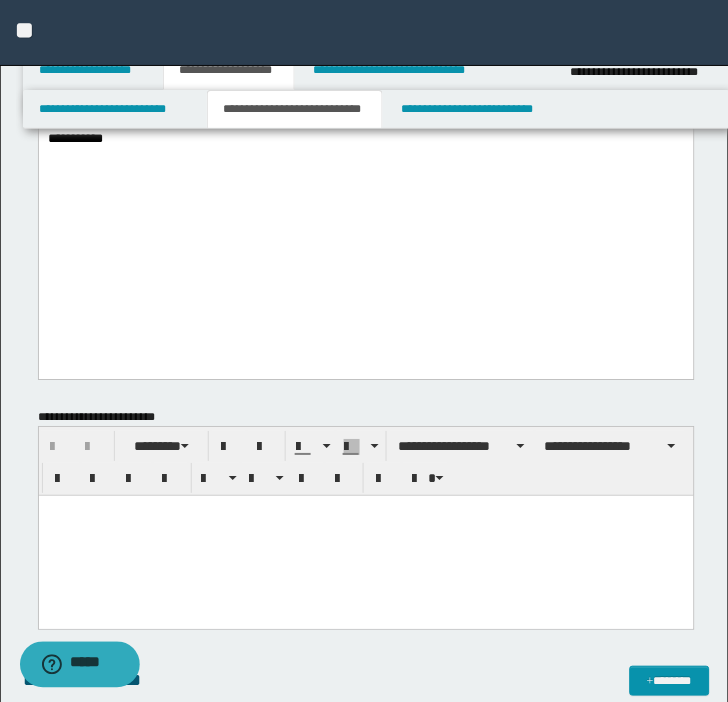 click on "**********" at bounding box center (365, 9) 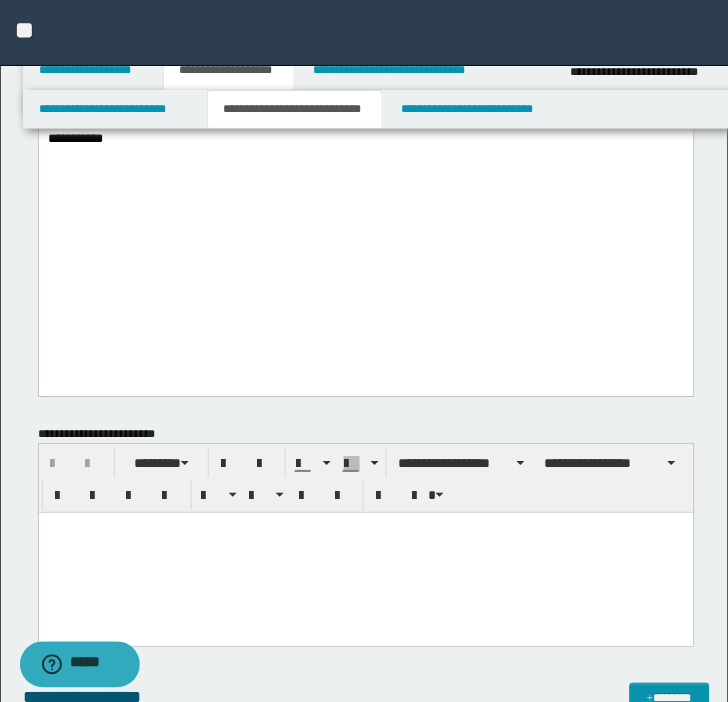 type 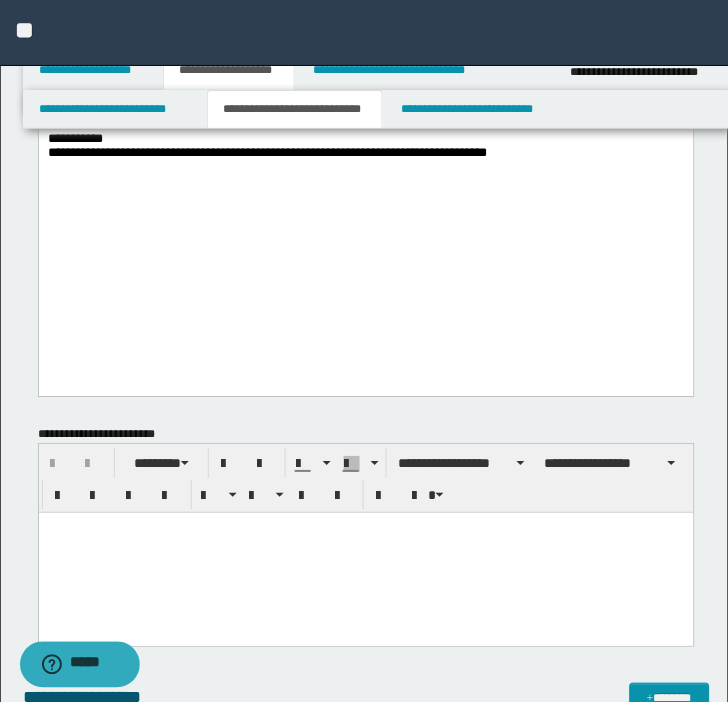 click on "**********" at bounding box center (365, 16) 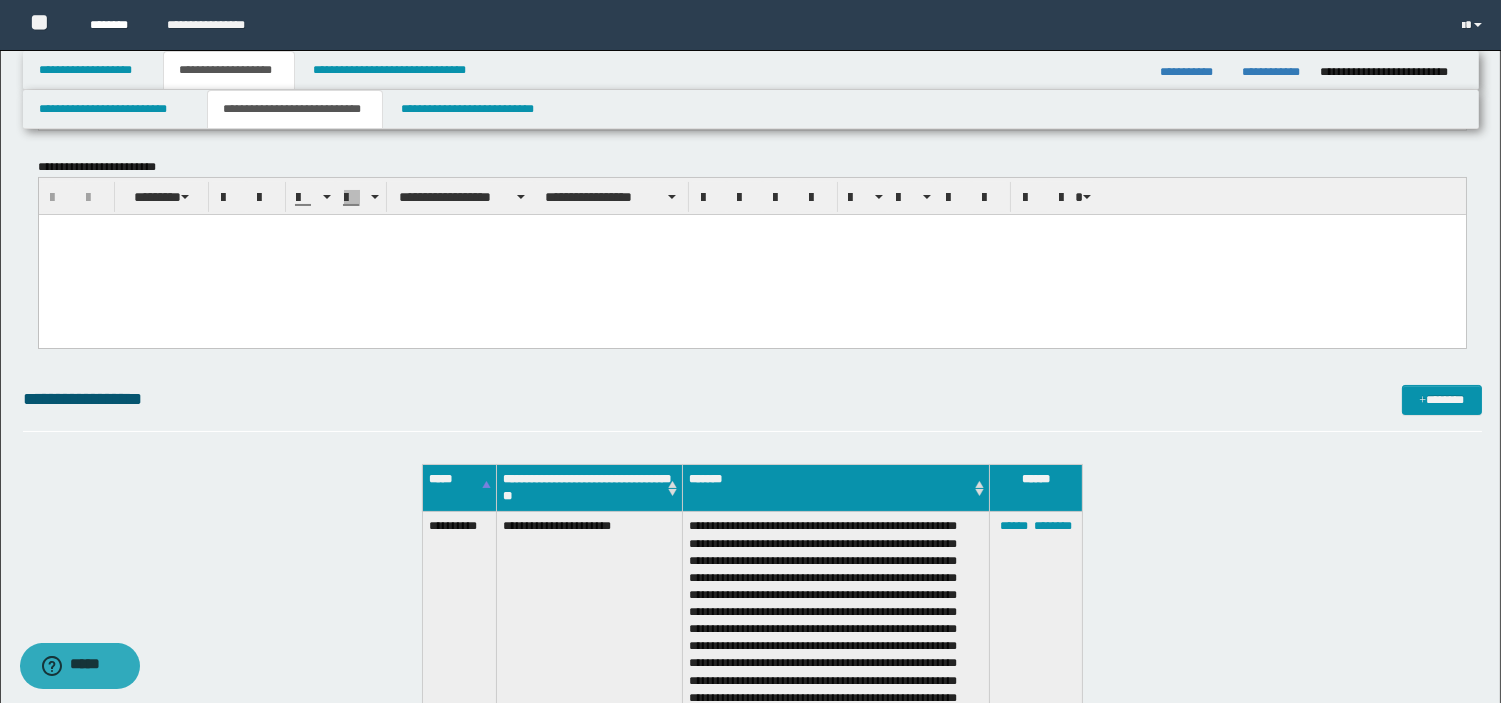 click on "********" at bounding box center (113, 25) 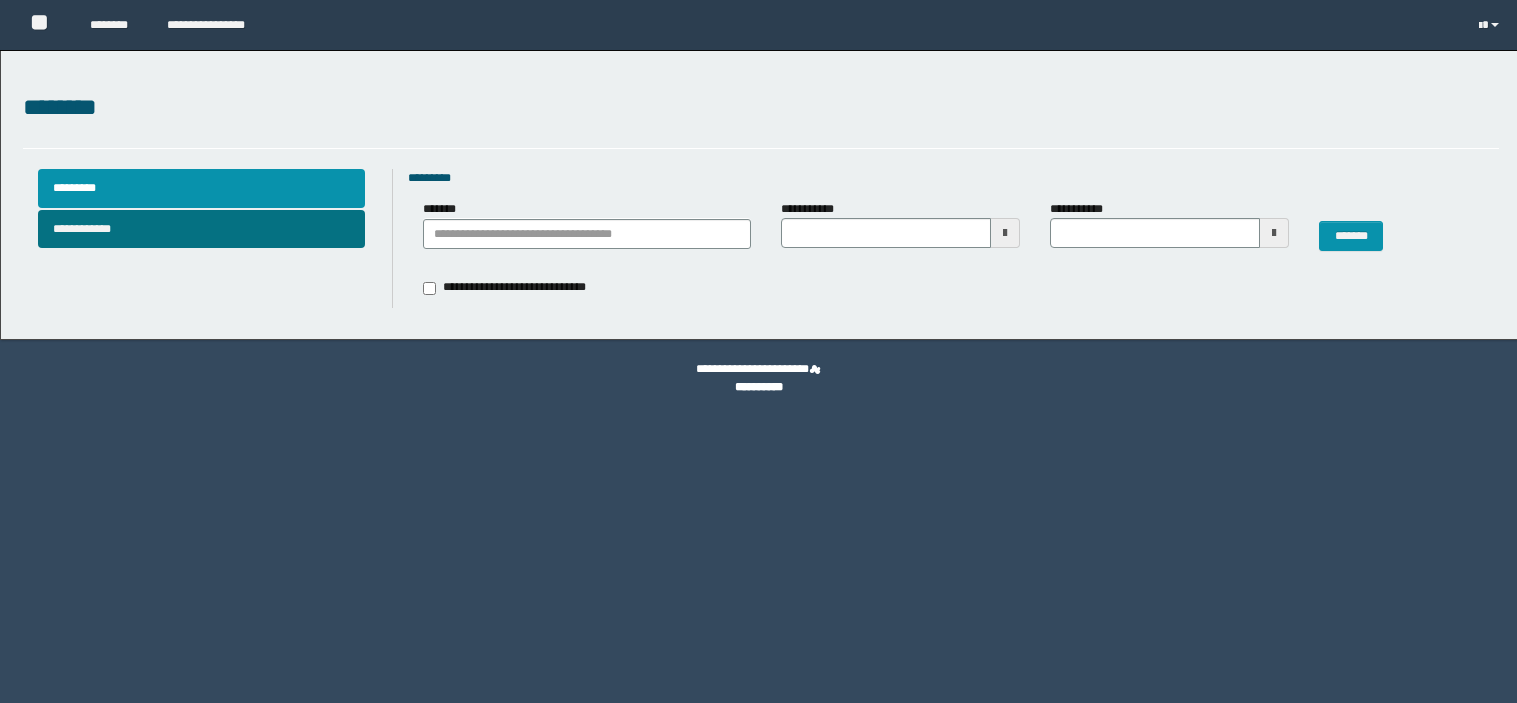scroll, scrollTop: 0, scrollLeft: 0, axis: both 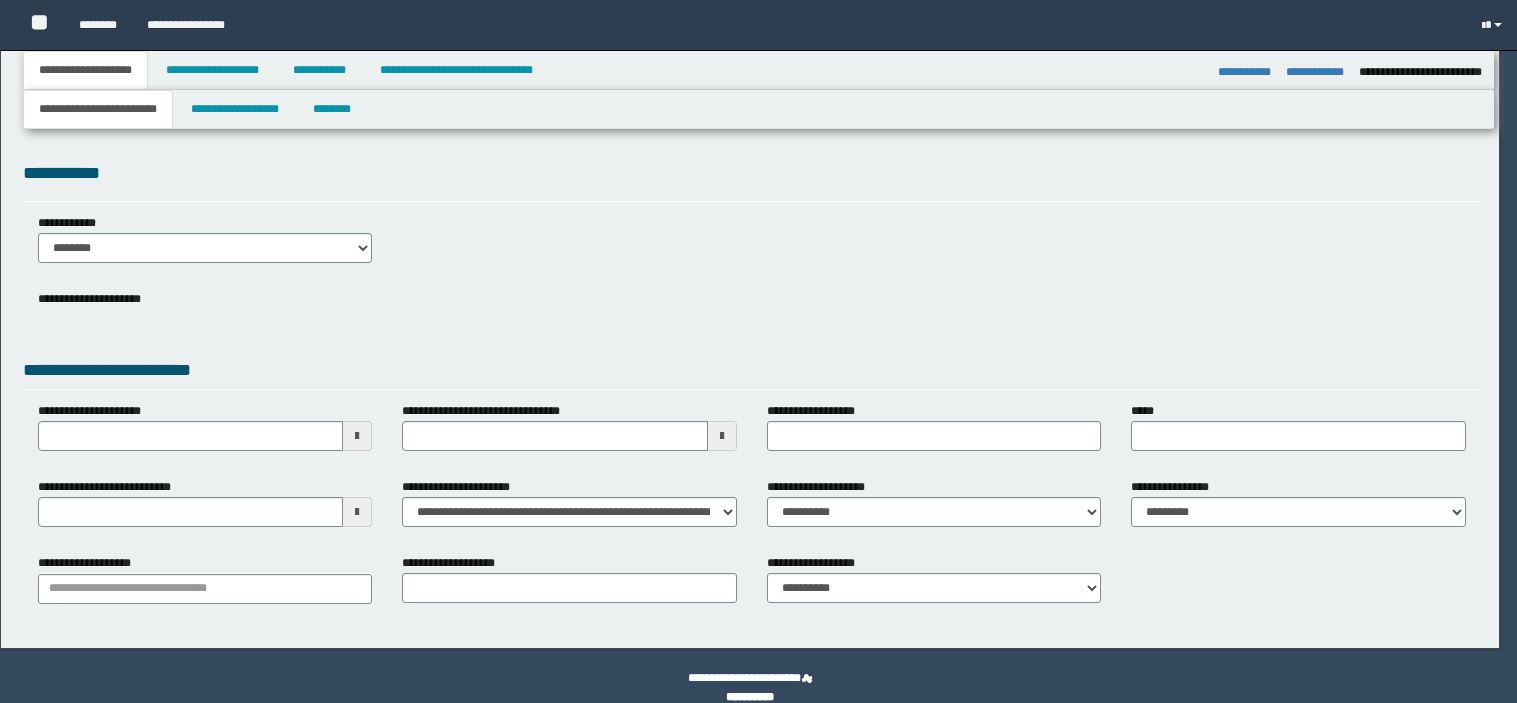select on "*" 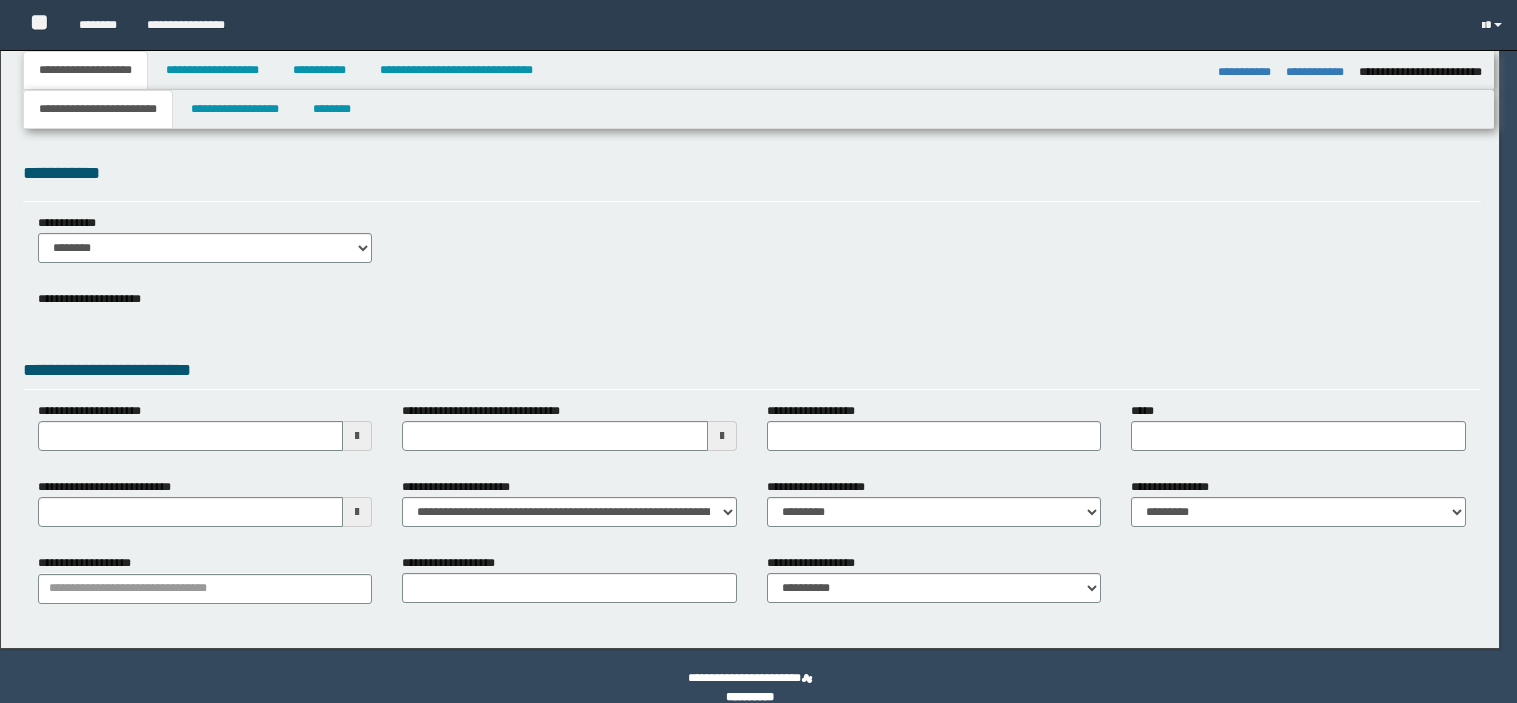 type on "***" 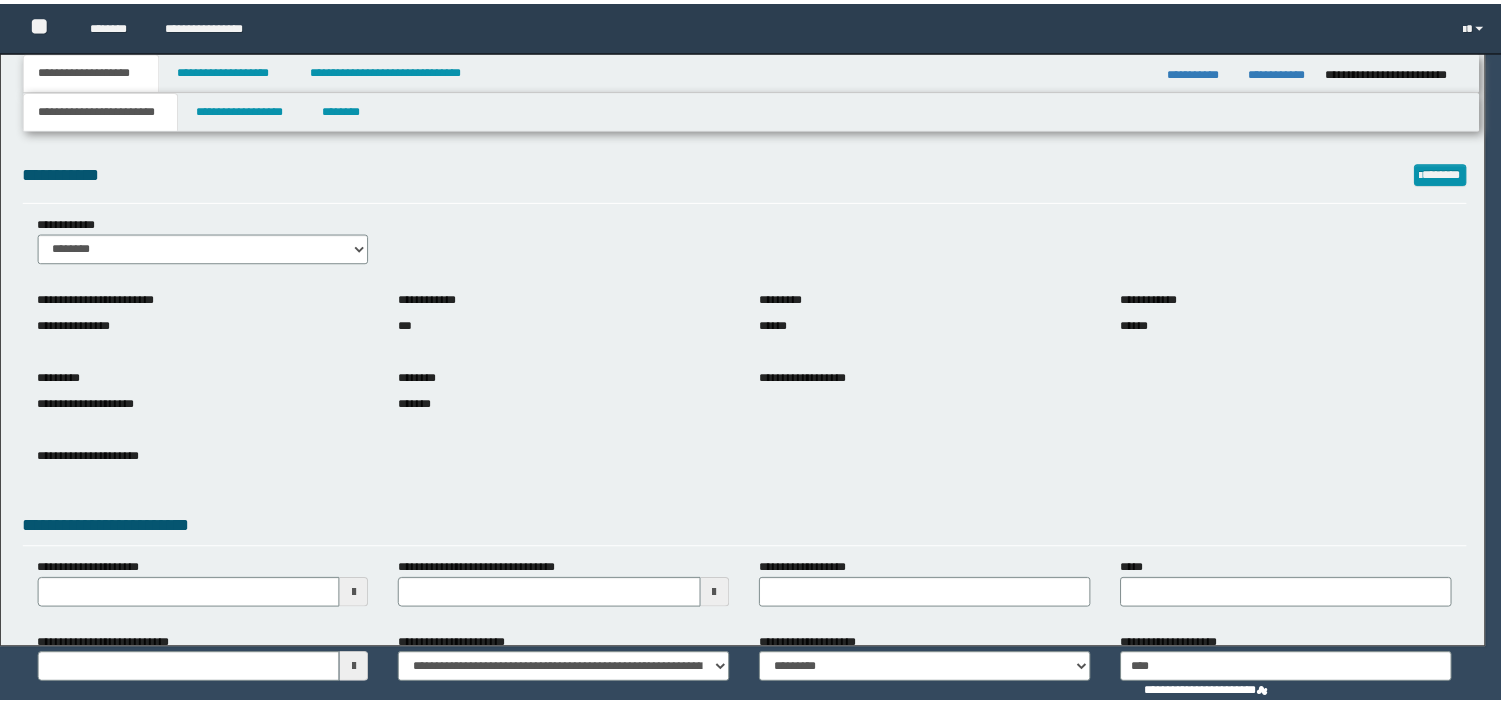 scroll, scrollTop: 0, scrollLeft: 0, axis: both 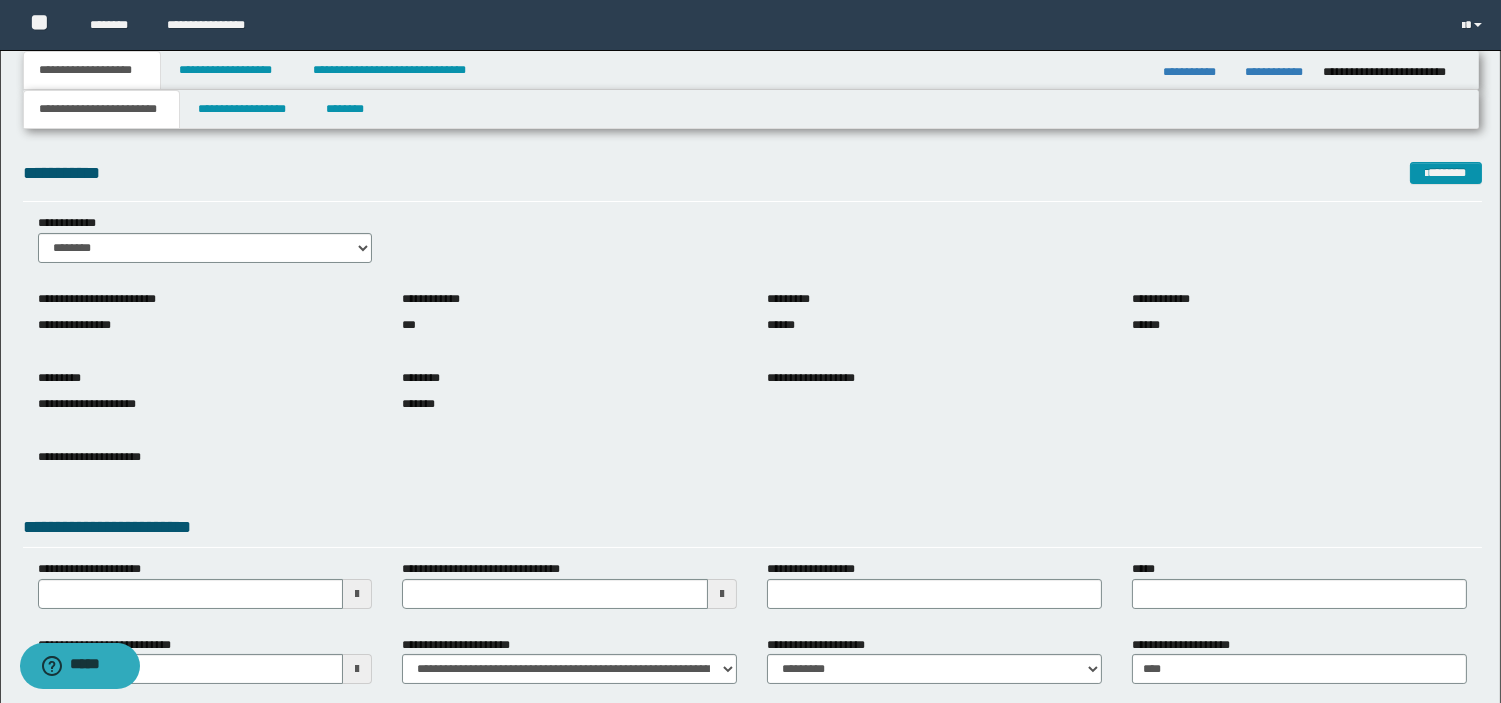 click on "**********" at bounding box center (934, 393) 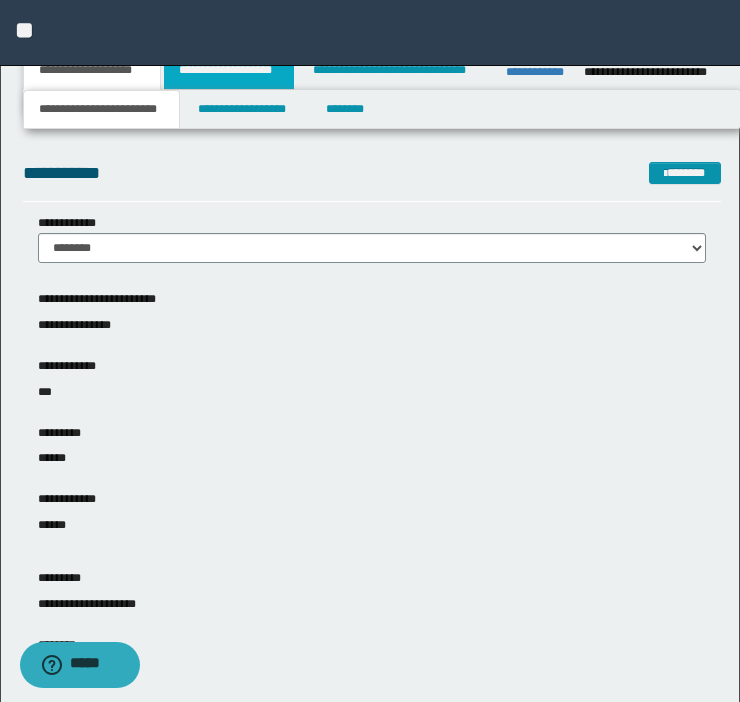 click on "**********" at bounding box center [229, 70] 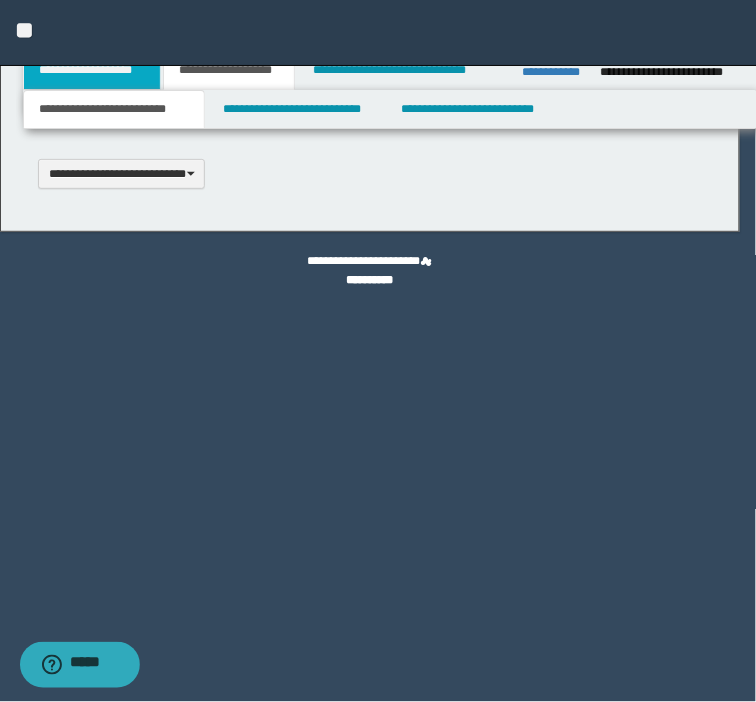 type 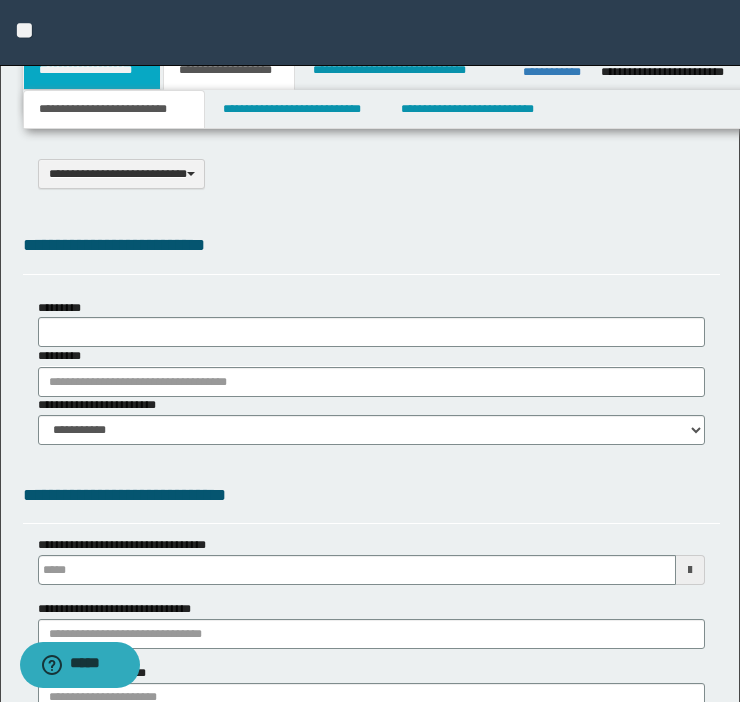 scroll, scrollTop: 0, scrollLeft: 0, axis: both 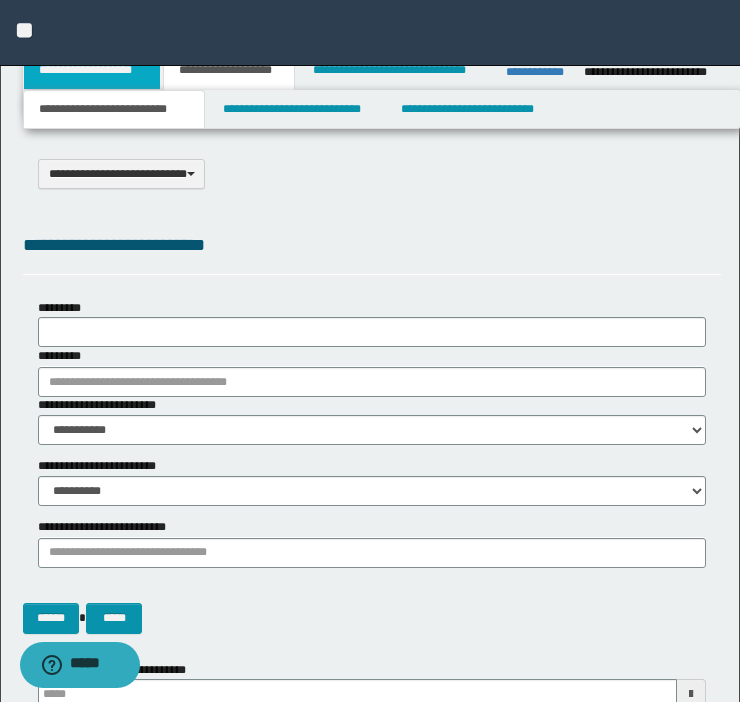 click on "**********" at bounding box center [92, 70] 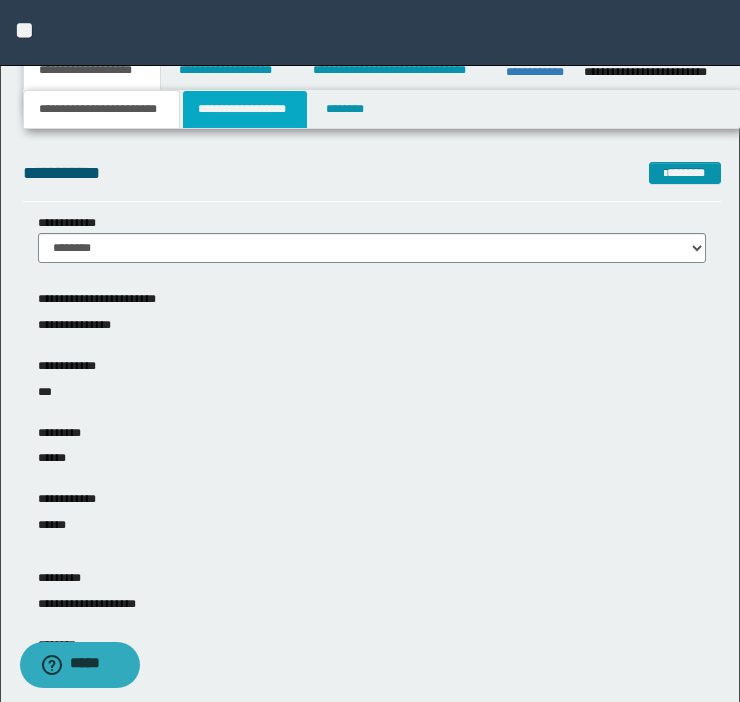 click on "**********" at bounding box center [245, 109] 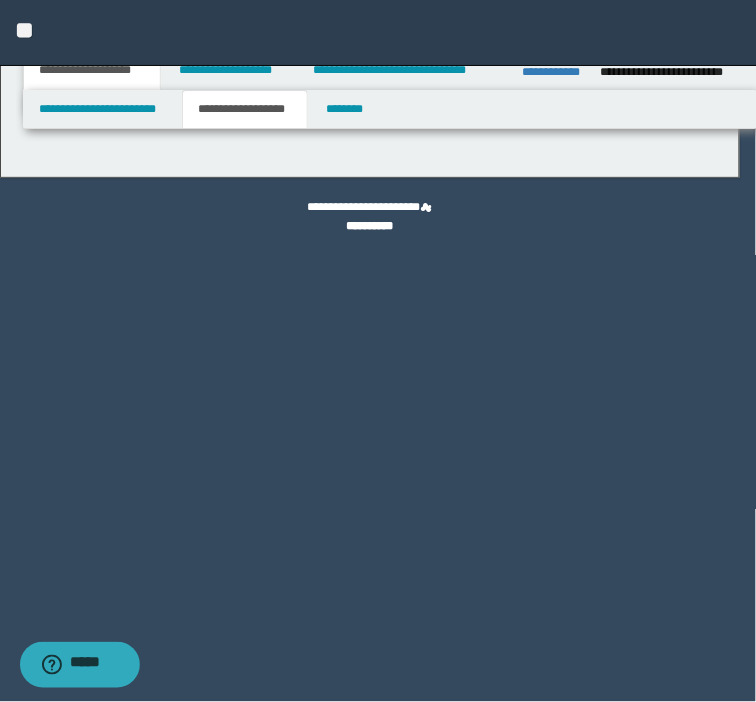 type on "********" 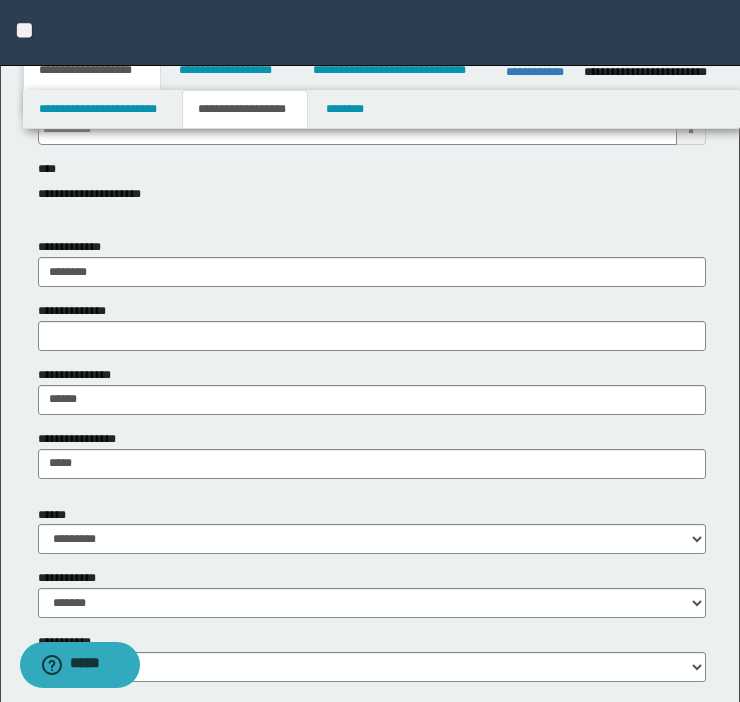 scroll, scrollTop: 390, scrollLeft: 0, axis: vertical 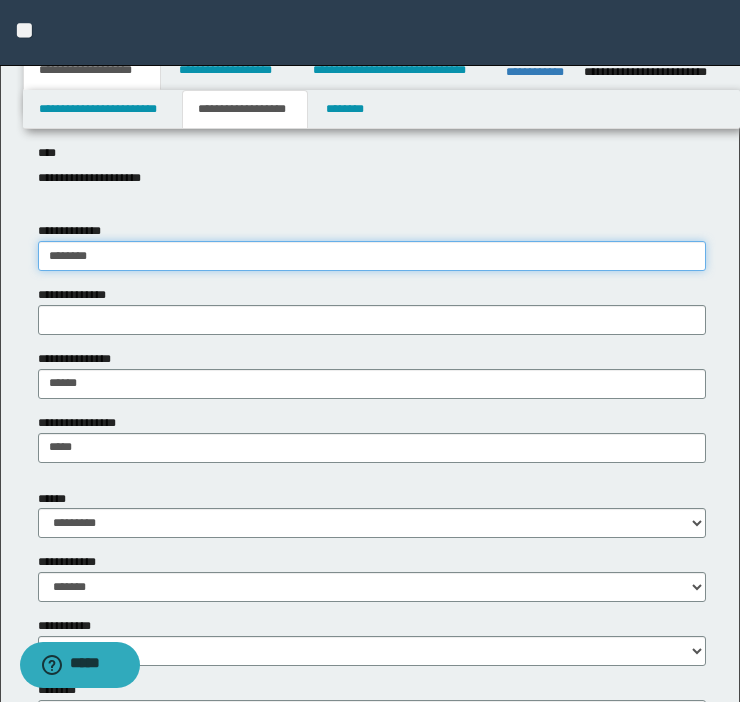 click on "********" at bounding box center [372, 256] 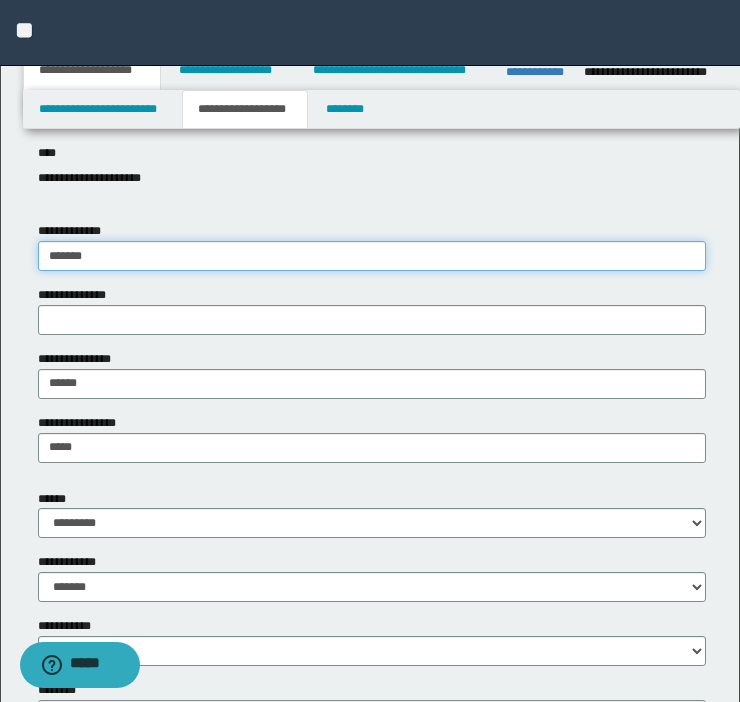 click on "*******" at bounding box center [372, 256] 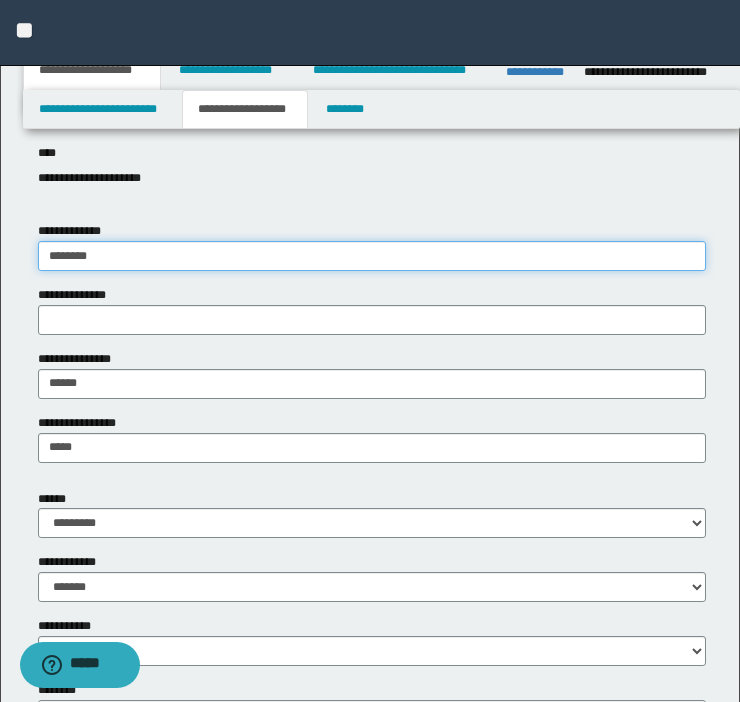 type on "********" 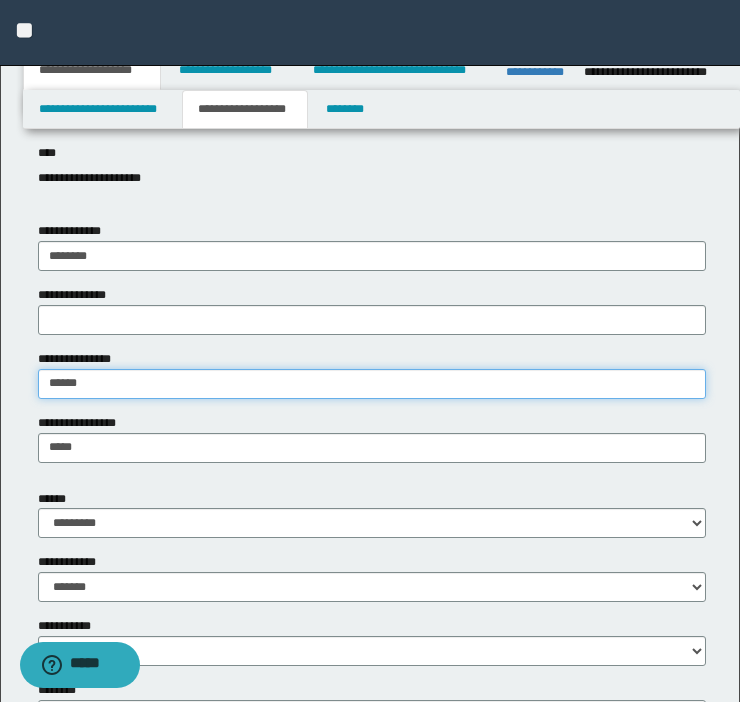 click on "******" at bounding box center [372, 384] 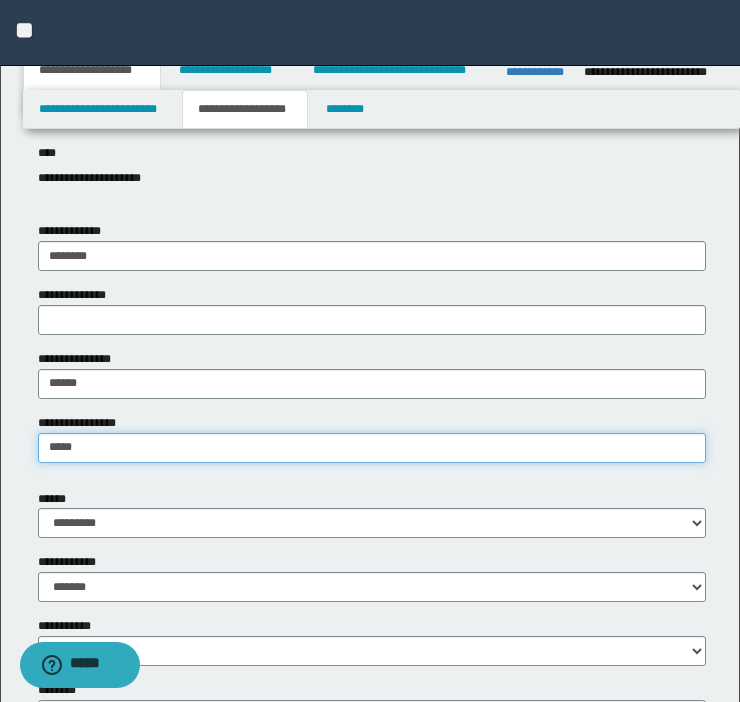 click on "*****" at bounding box center (372, 448) 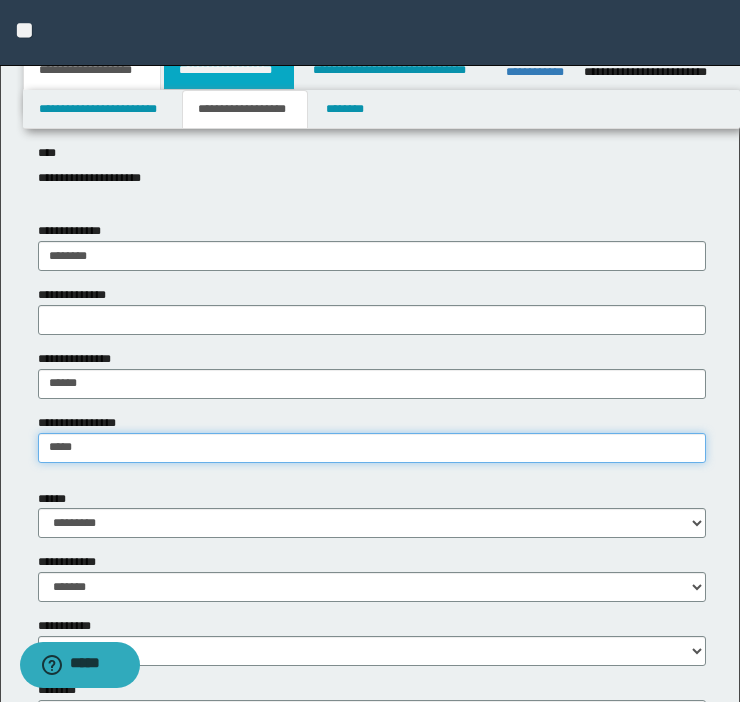 type on "*****" 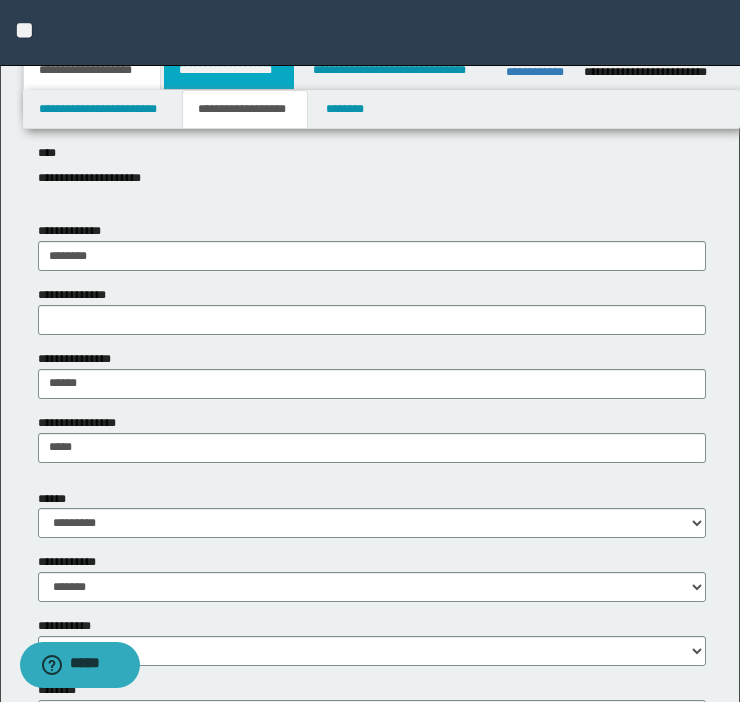 click on "**********" at bounding box center (229, 70) 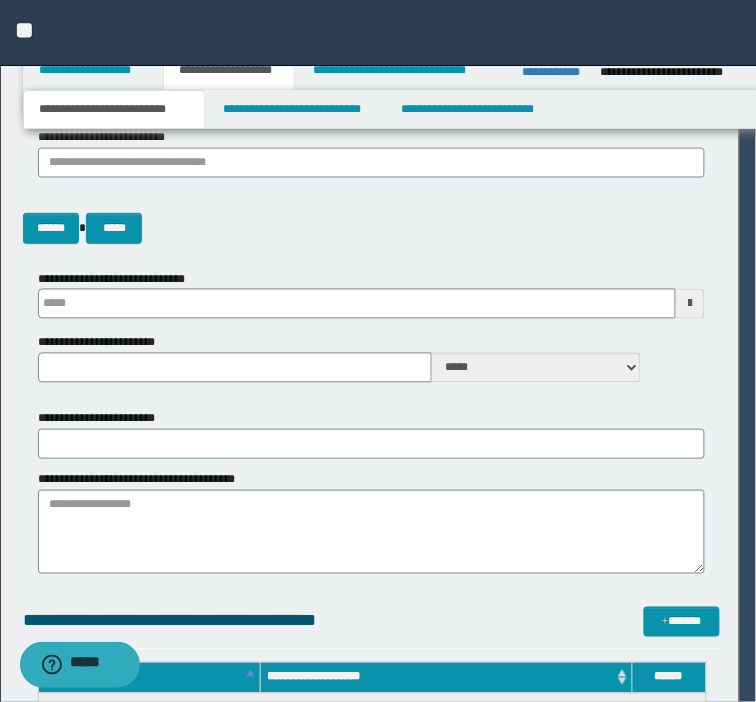 type 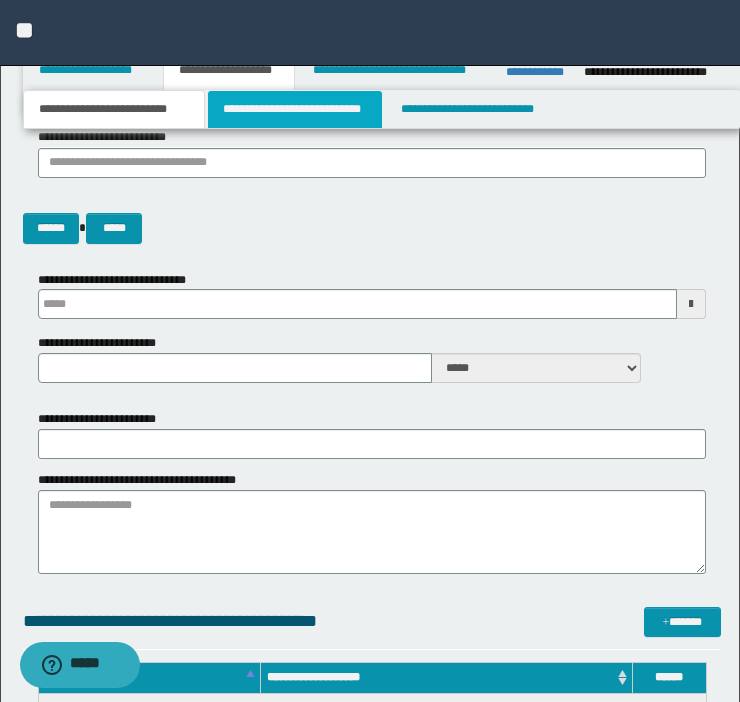 click on "**********" at bounding box center [295, 109] 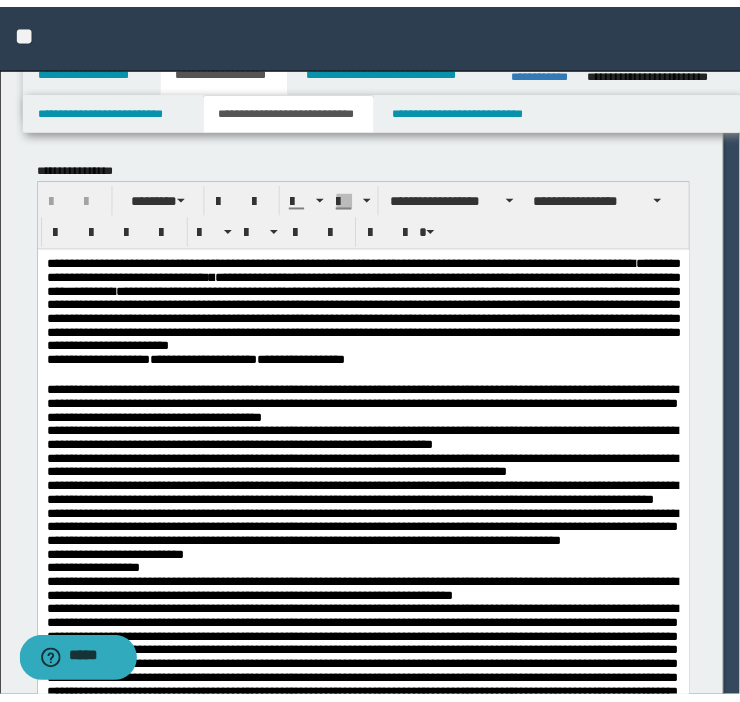 scroll, scrollTop: 0, scrollLeft: 0, axis: both 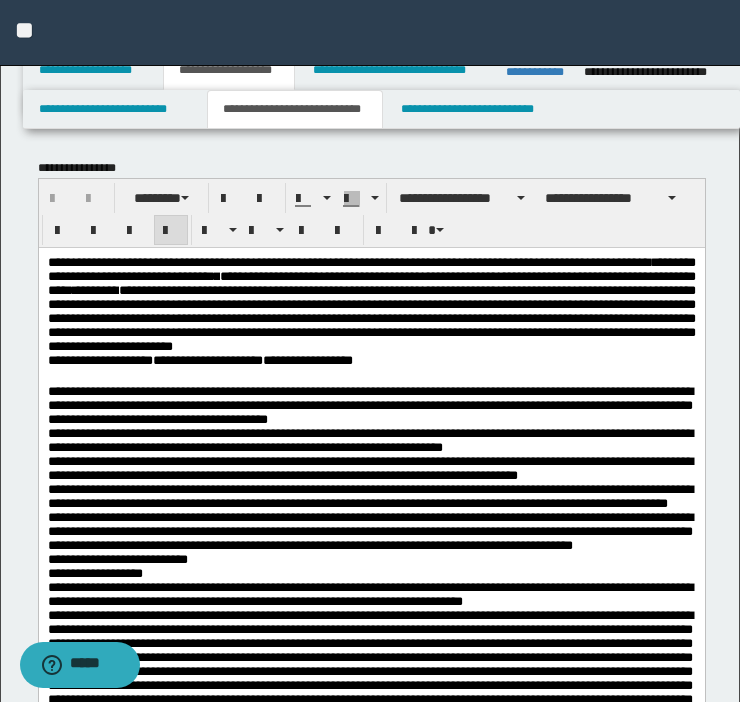 click on "**********" at bounding box center (199, 359) 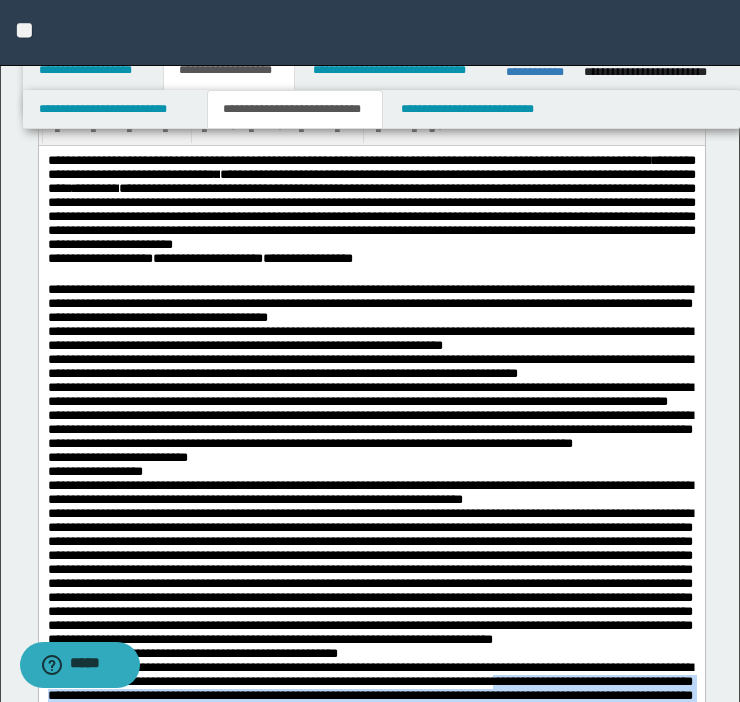 scroll, scrollTop: 0, scrollLeft: 0, axis: both 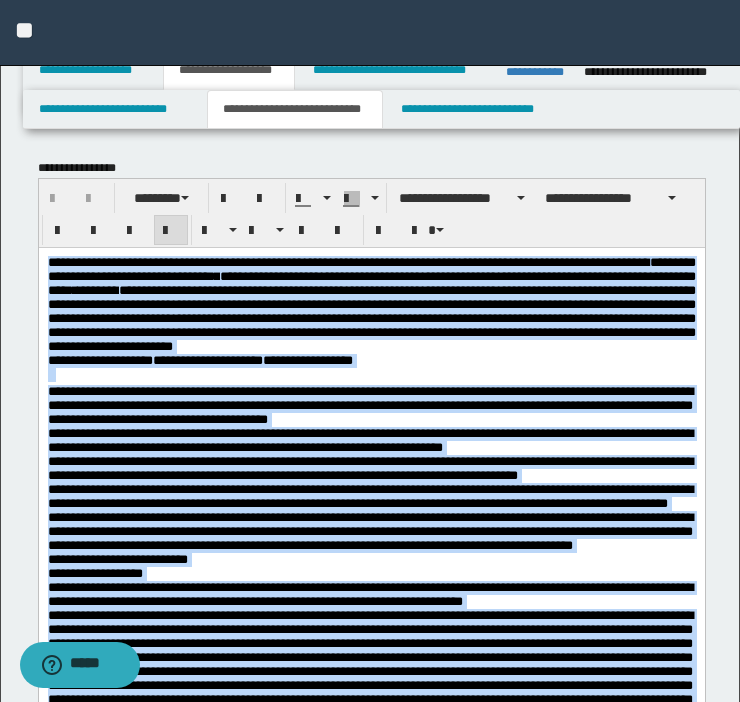 drag, startPoint x: 574, startPoint y: 1466, endPoint x: -4, endPoint y: 218, distance: 1375.3501 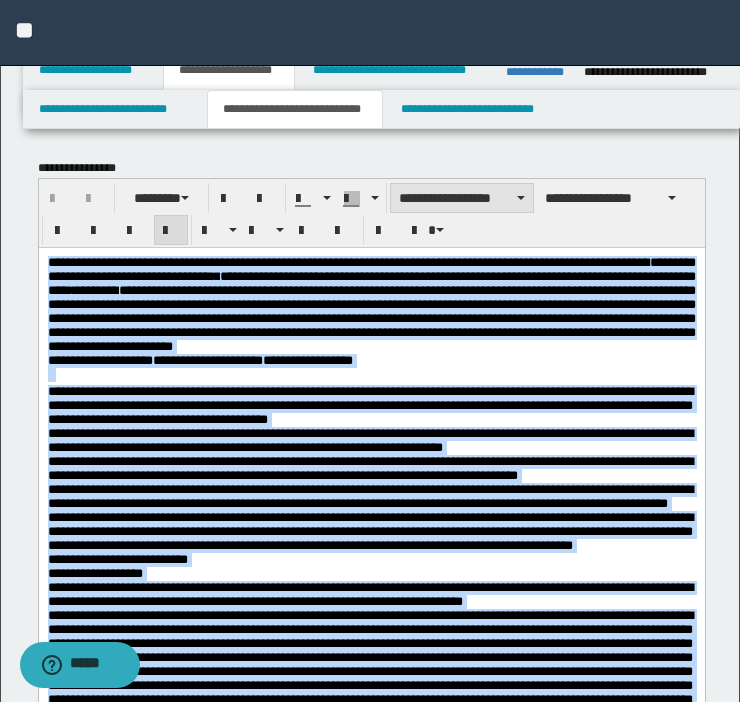 click on "**********" at bounding box center (462, 198) 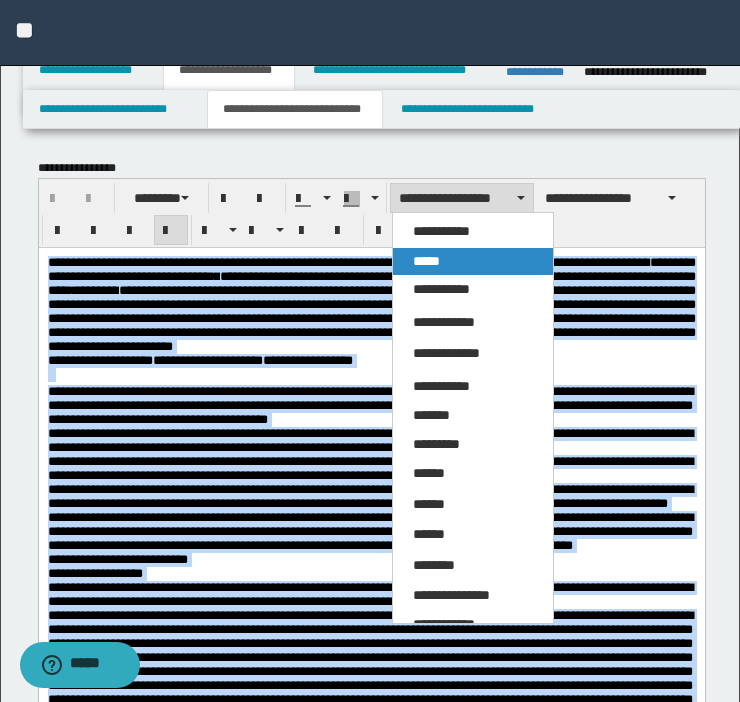 click on "*****" at bounding box center (473, 262) 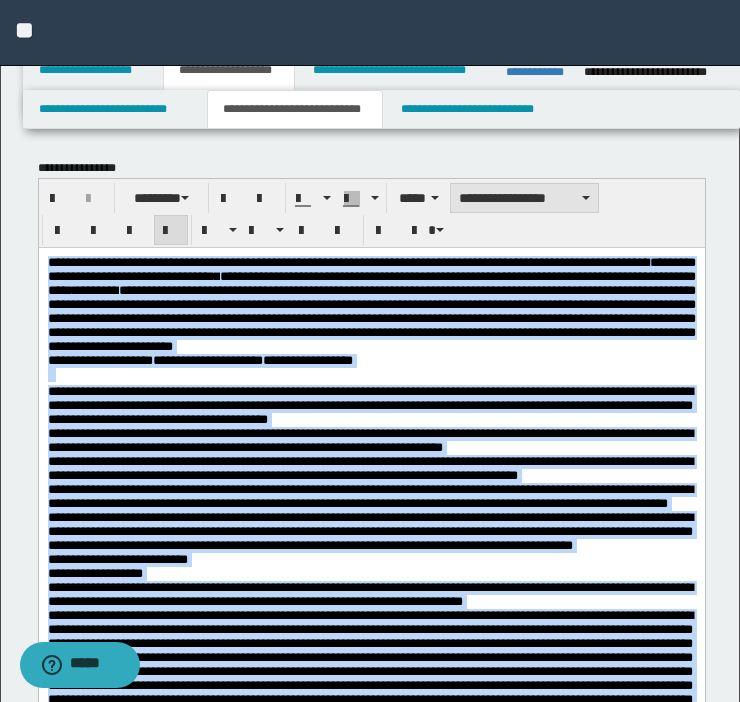 click on "**********" at bounding box center (524, 198) 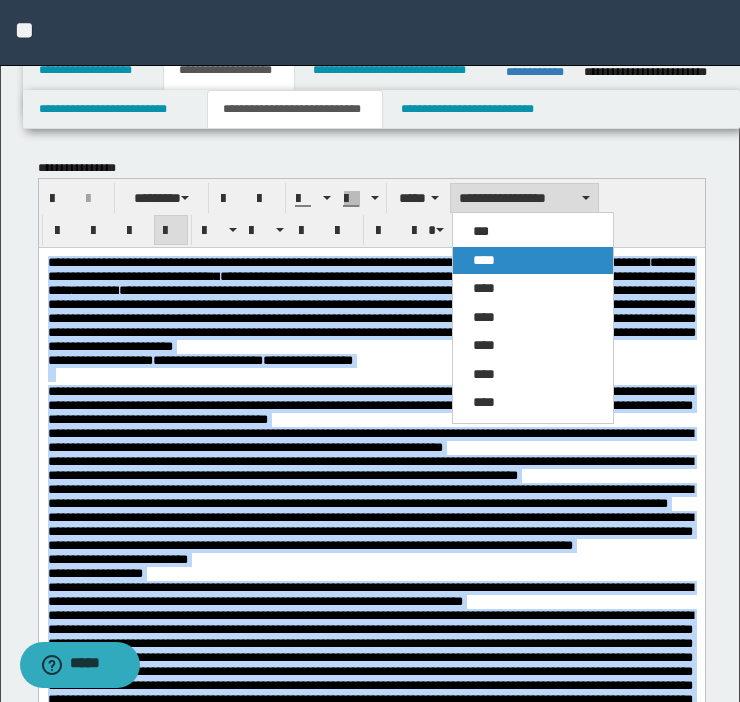 click on "****" at bounding box center [533, 261] 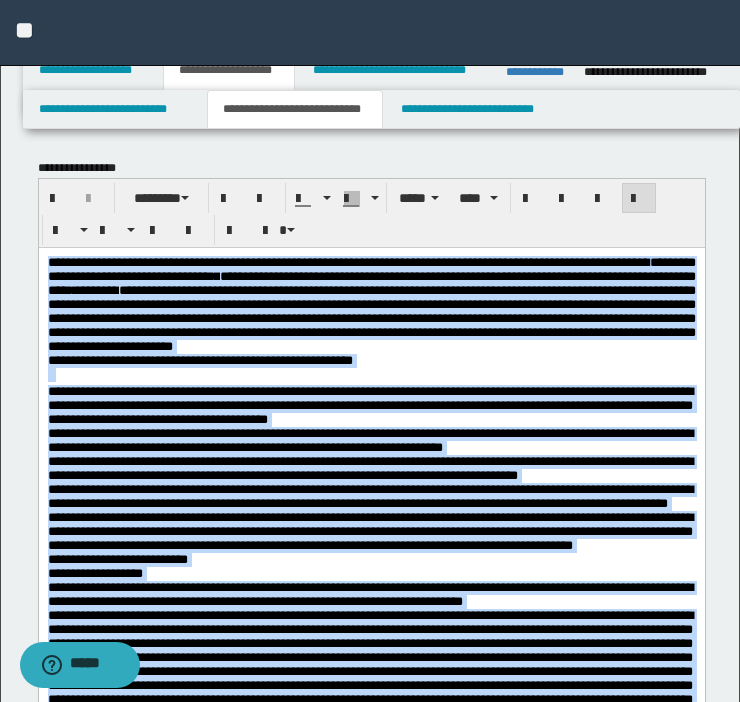 click on "**********" at bounding box center [371, 317] 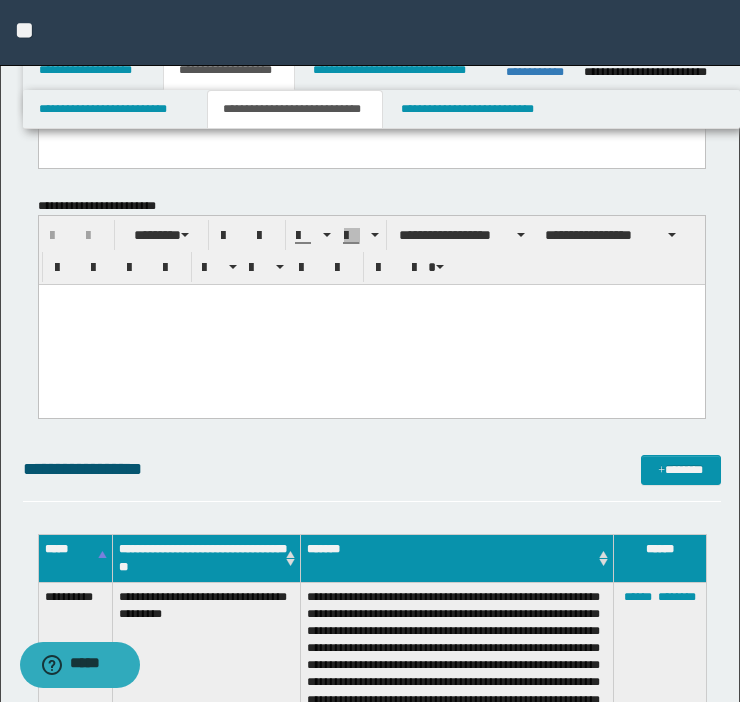 scroll, scrollTop: 1403, scrollLeft: 0, axis: vertical 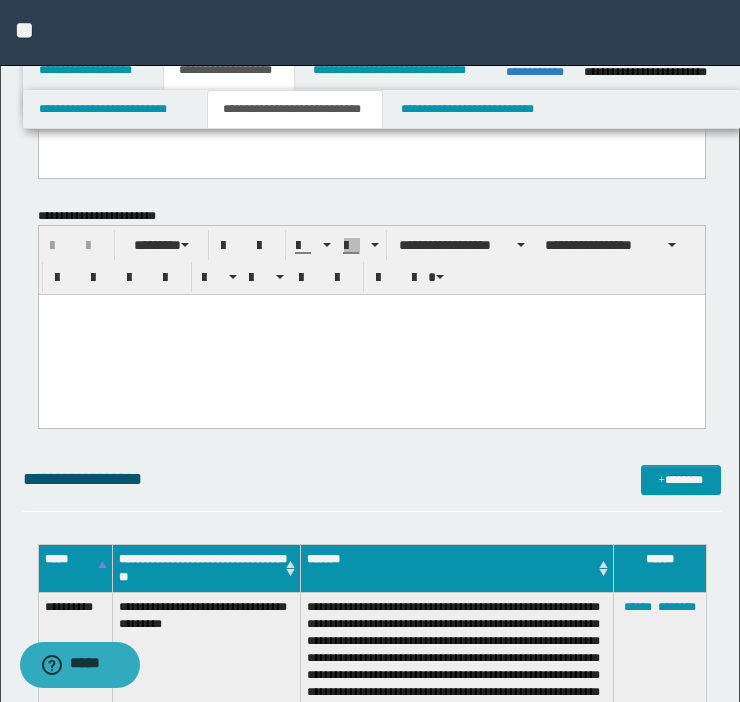 click at bounding box center (371, 335) 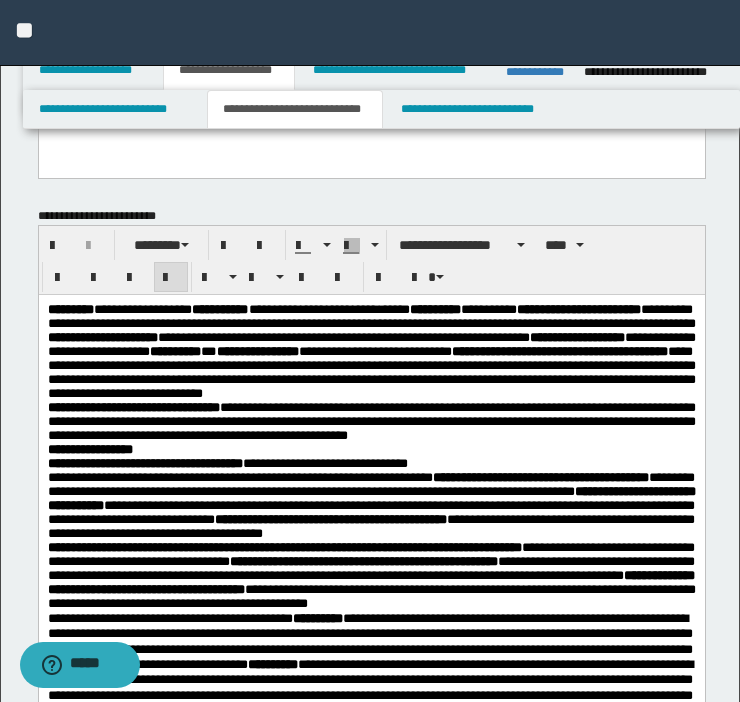 click on "**********" at bounding box center (371, 351) 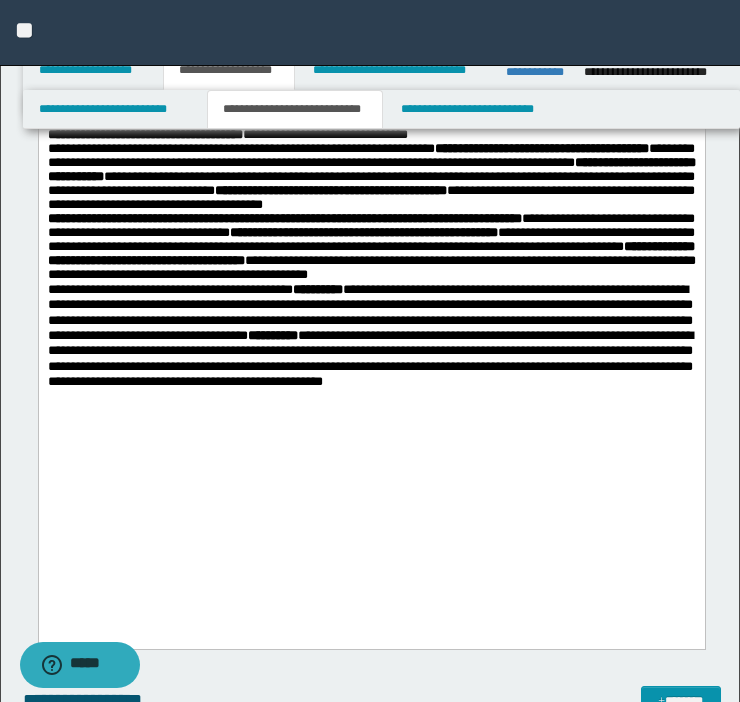 scroll, scrollTop: 1691, scrollLeft: 0, axis: vertical 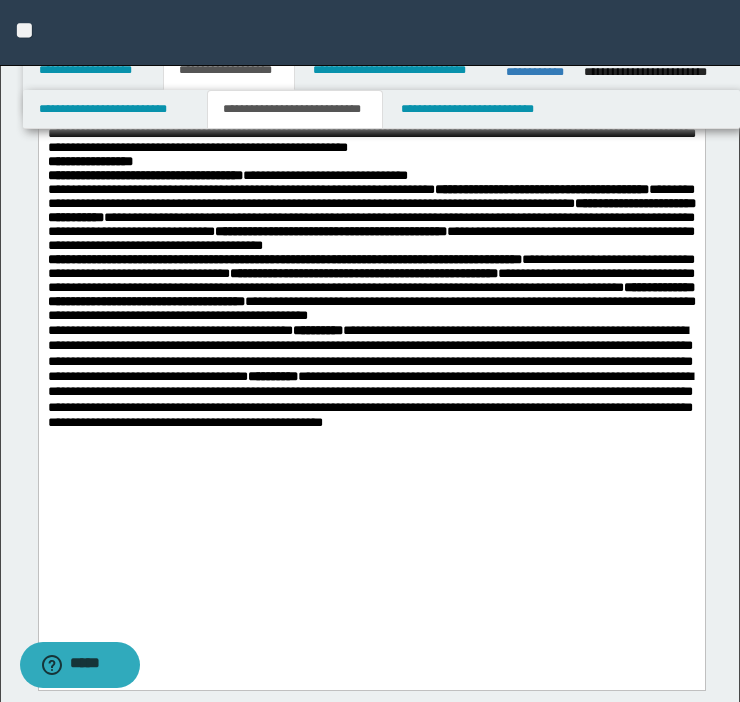 click on "**********" at bounding box center [369, 376] 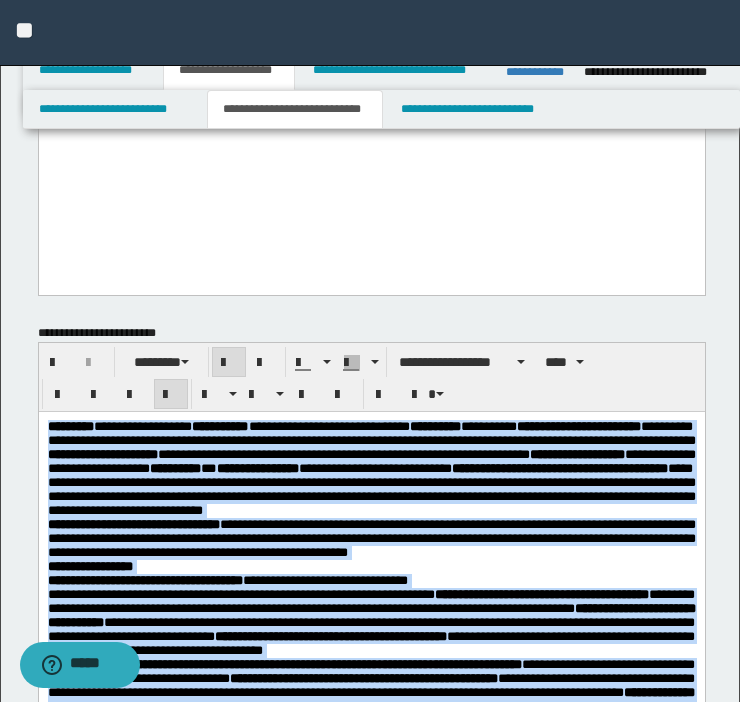drag, startPoint x: 688, startPoint y: 983, endPoint x: 49, endPoint y: 371, distance: 884.7966 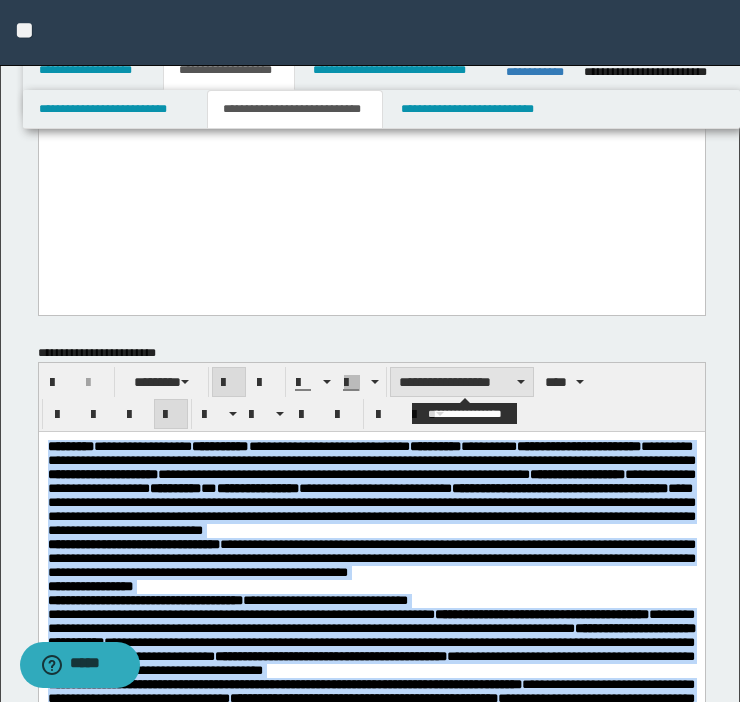 click on "**********" at bounding box center [462, 382] 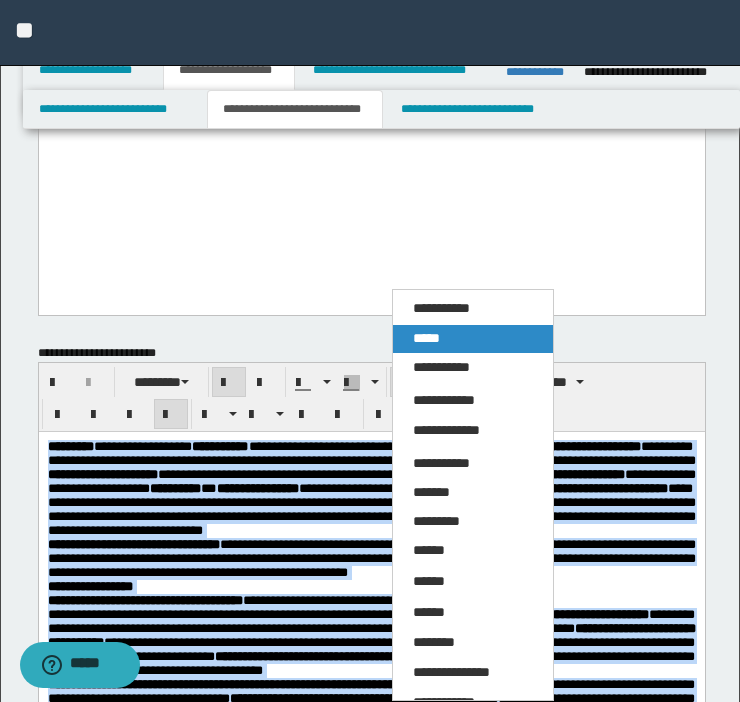 click on "*****" at bounding box center [473, 339] 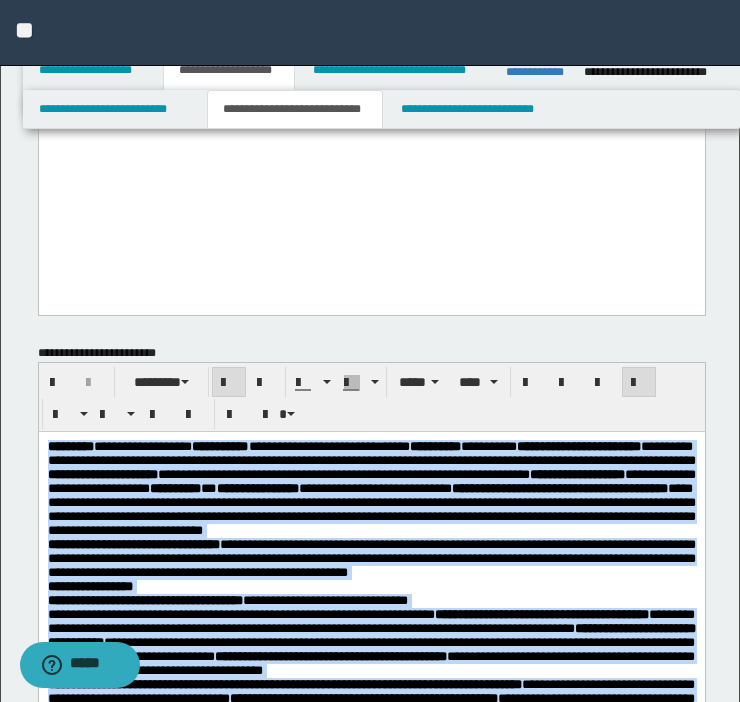 click on "**********" at bounding box center (371, 558) 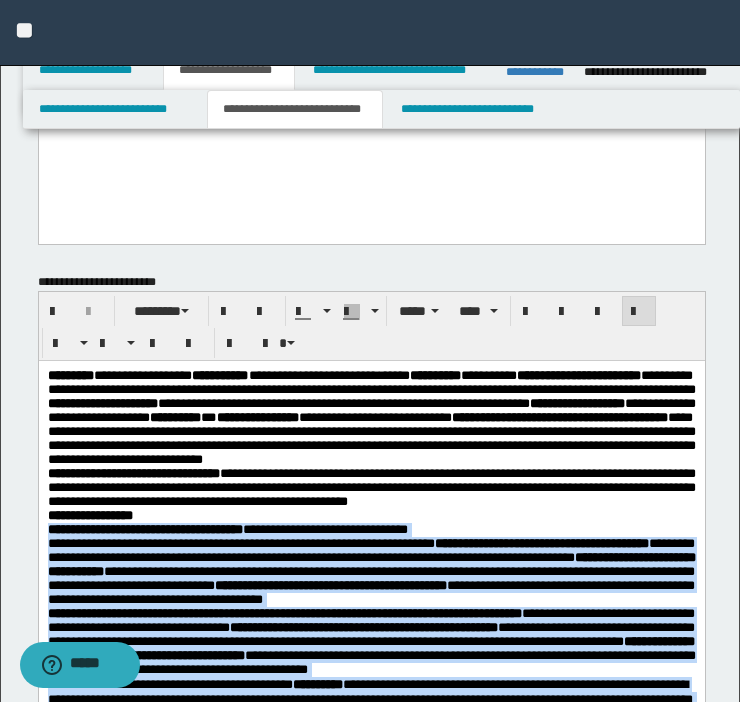 scroll, scrollTop: 1388, scrollLeft: 0, axis: vertical 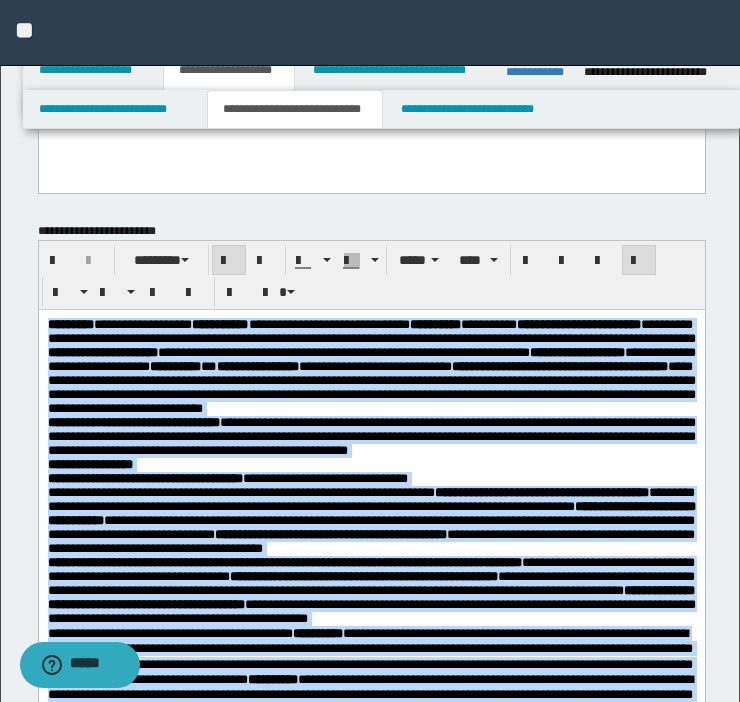 drag, startPoint x: 674, startPoint y: 886, endPoint x: -39, endPoint y: 266, distance: 944.86456 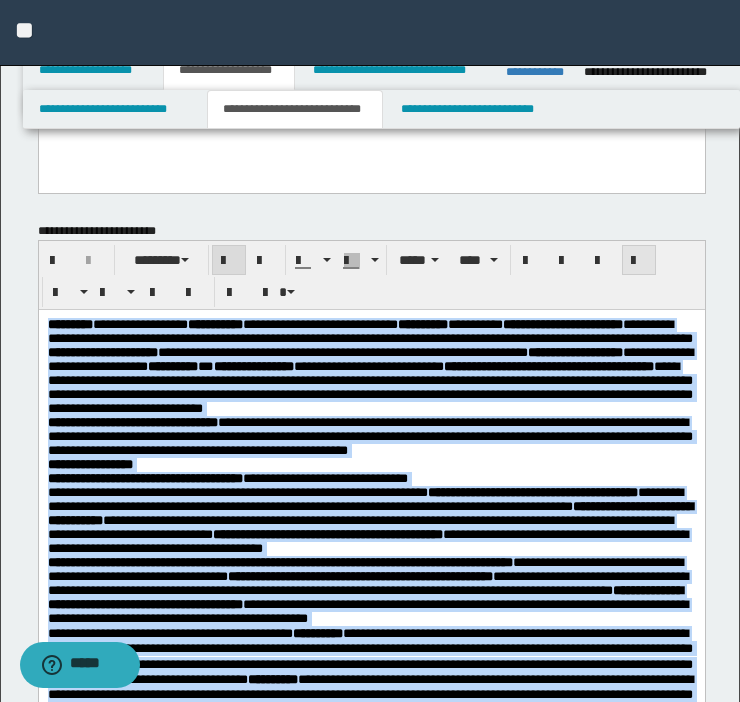 click at bounding box center (639, 261) 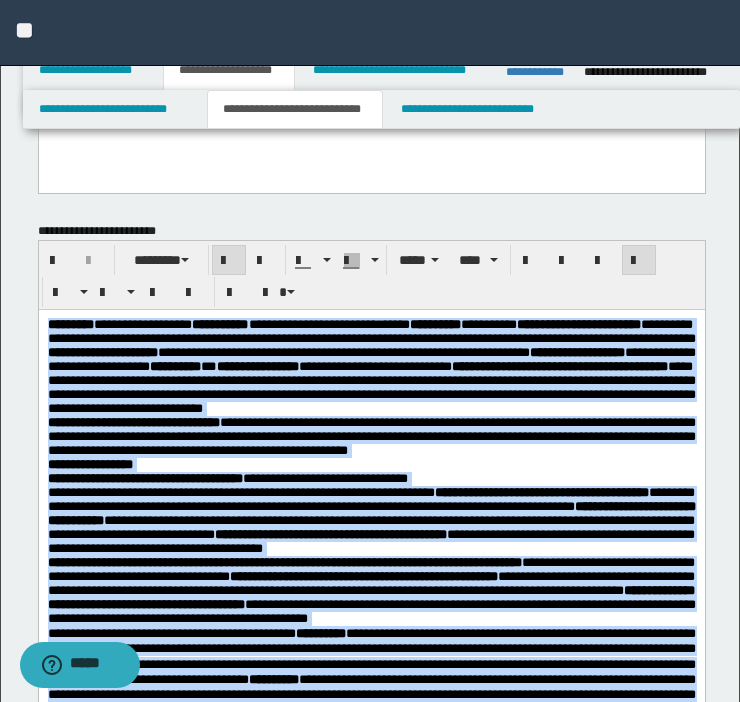 click on "**********" at bounding box center [371, 437] 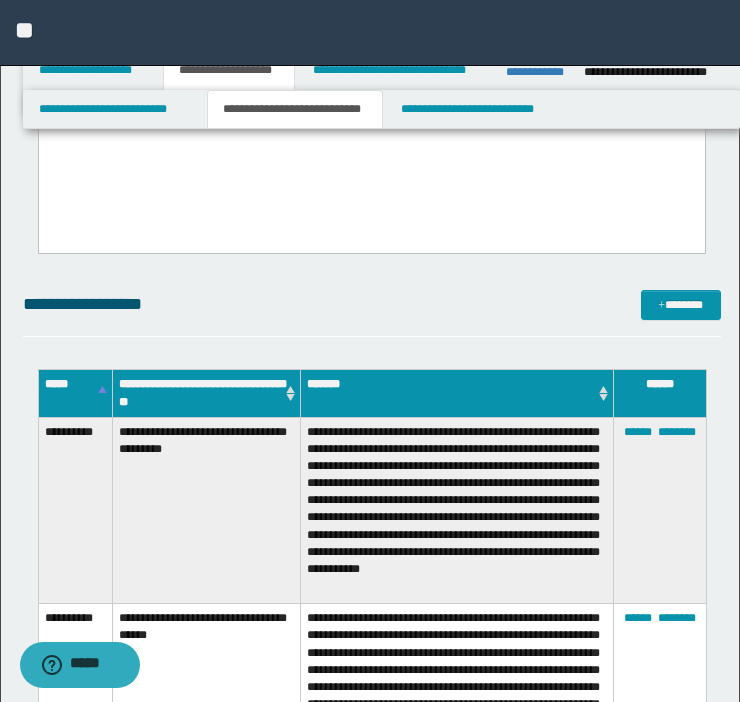 scroll, scrollTop: 2046, scrollLeft: 0, axis: vertical 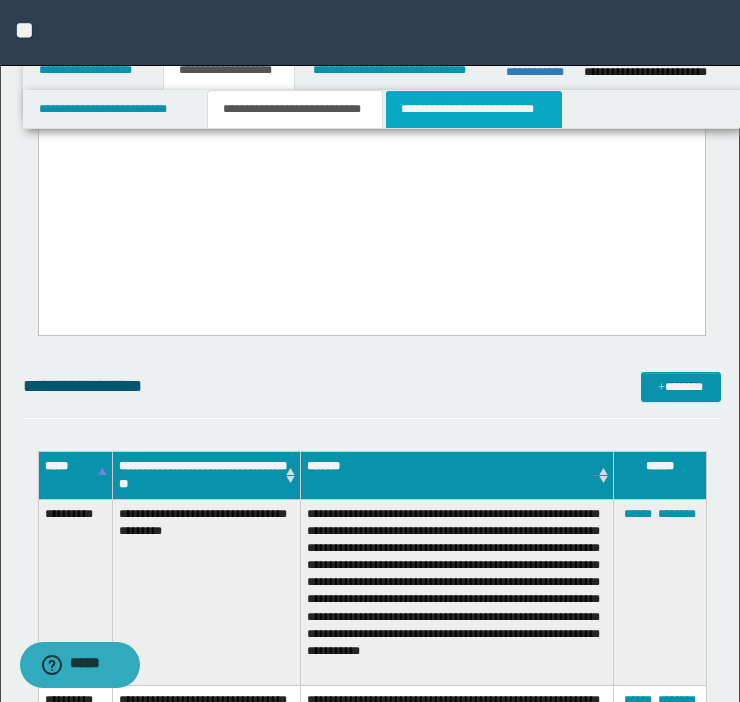 click on "**********" at bounding box center (474, 109) 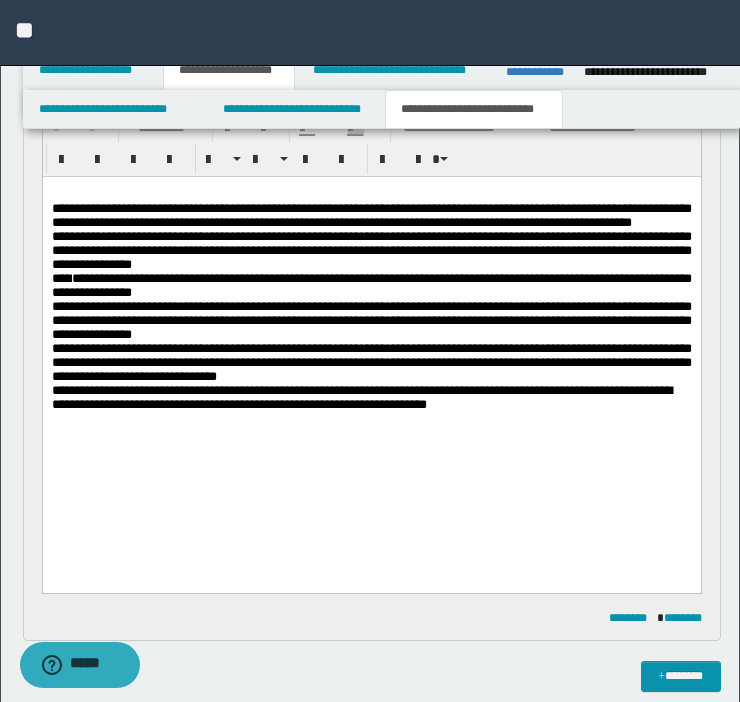 scroll, scrollTop: 1523, scrollLeft: 0, axis: vertical 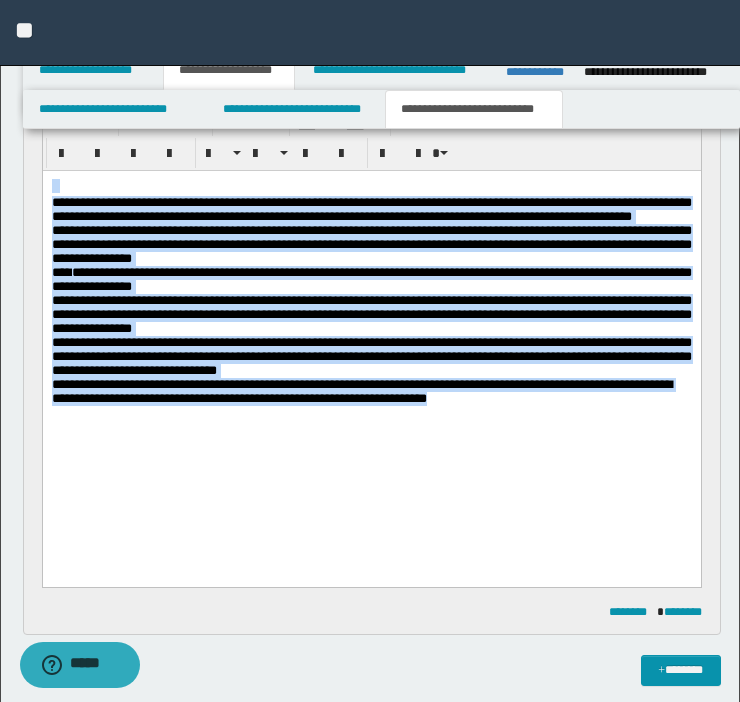 drag, startPoint x: 654, startPoint y: 453, endPoint x: -68, endPoint y: 177, distance: 772.9554 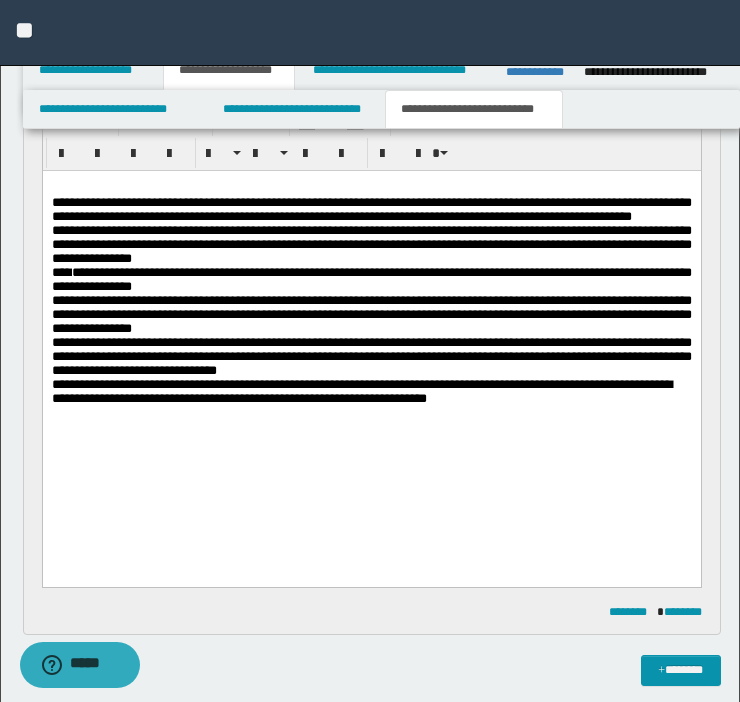 click on "**********" at bounding box center (371, 324) 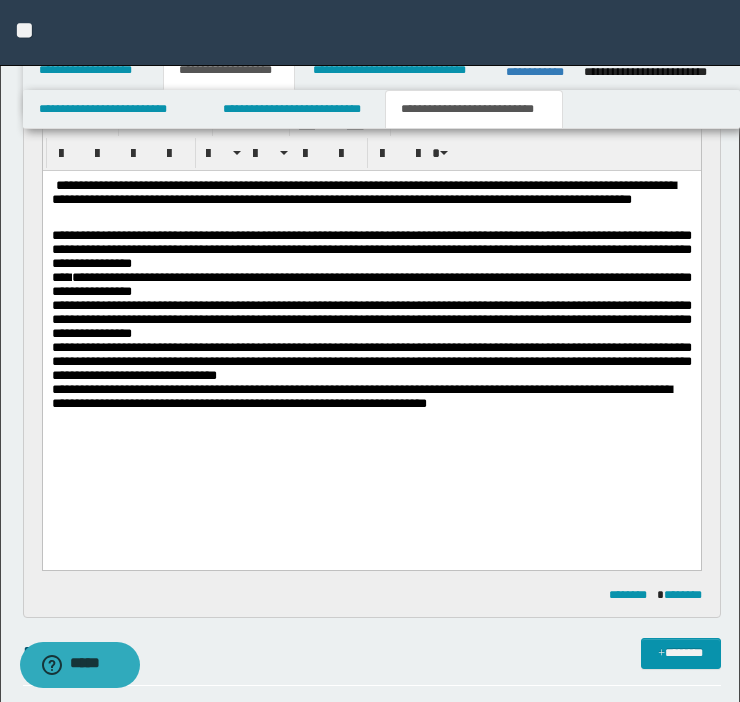 type 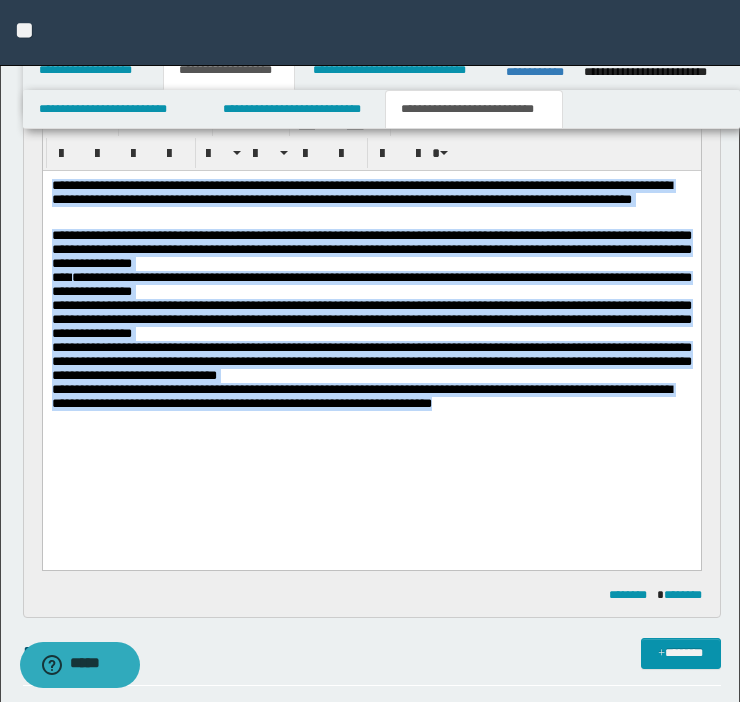 drag, startPoint x: 646, startPoint y: 440, endPoint x: -91, endPoint y: 153, distance: 790.9096 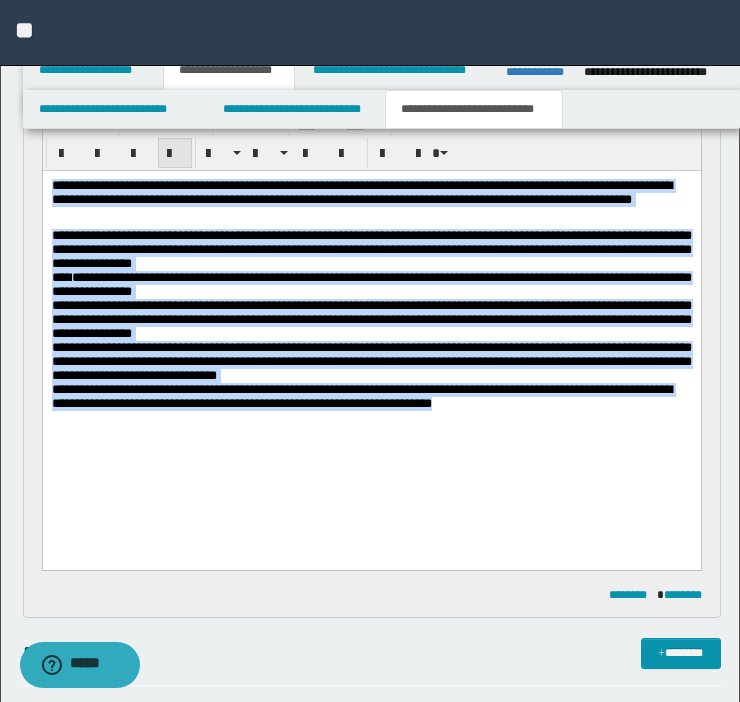 click at bounding box center [175, 154] 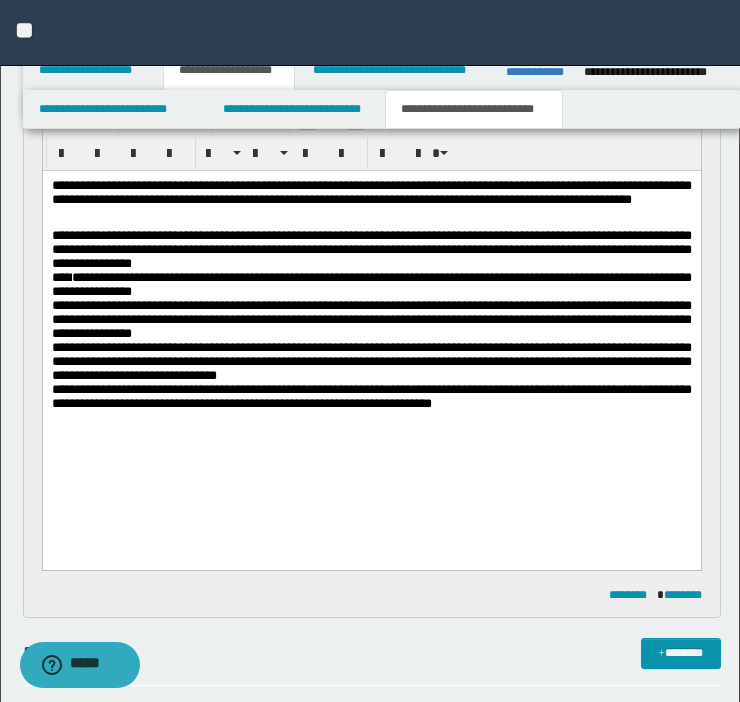 click at bounding box center (371, 418) 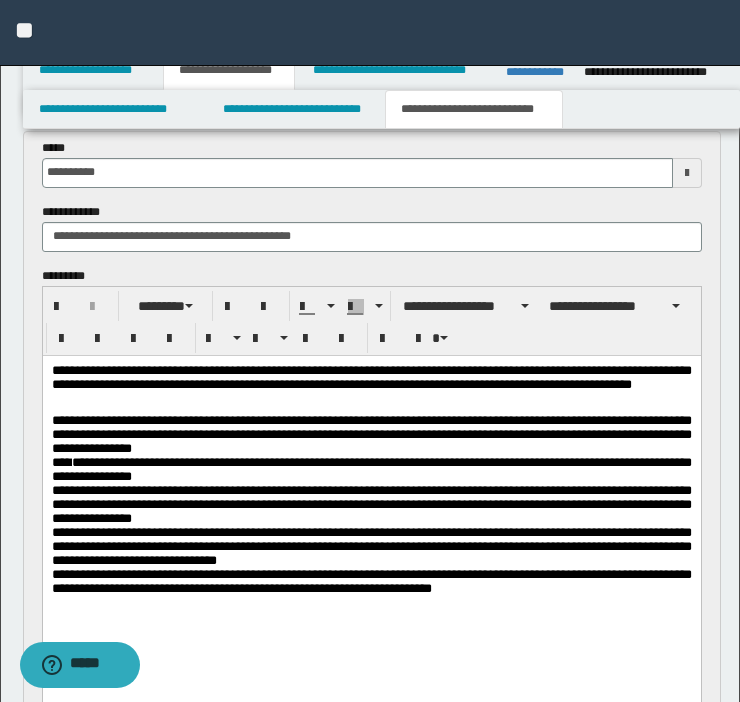scroll, scrollTop: 1440, scrollLeft: 0, axis: vertical 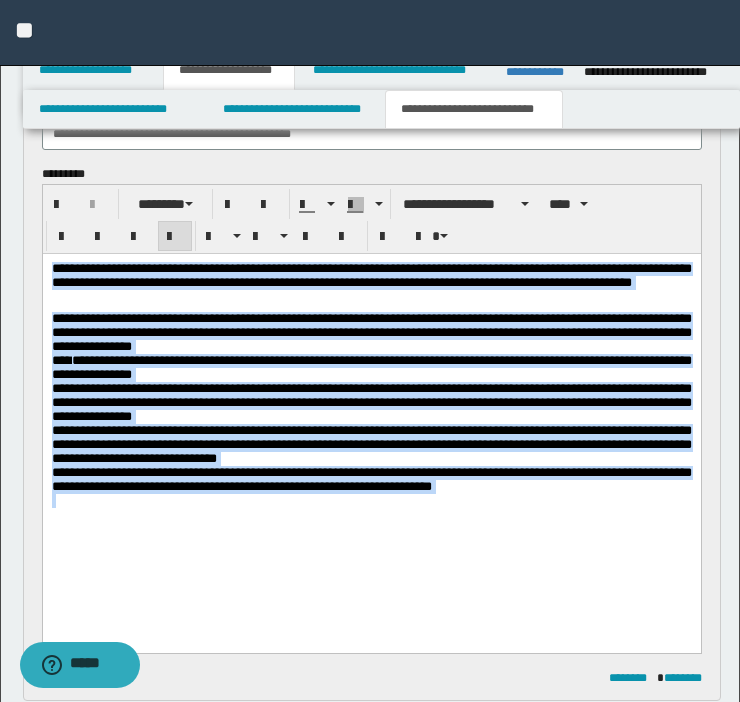 drag, startPoint x: 653, startPoint y: 537, endPoint x: -157, endPoint y: 221, distance: 869.4573 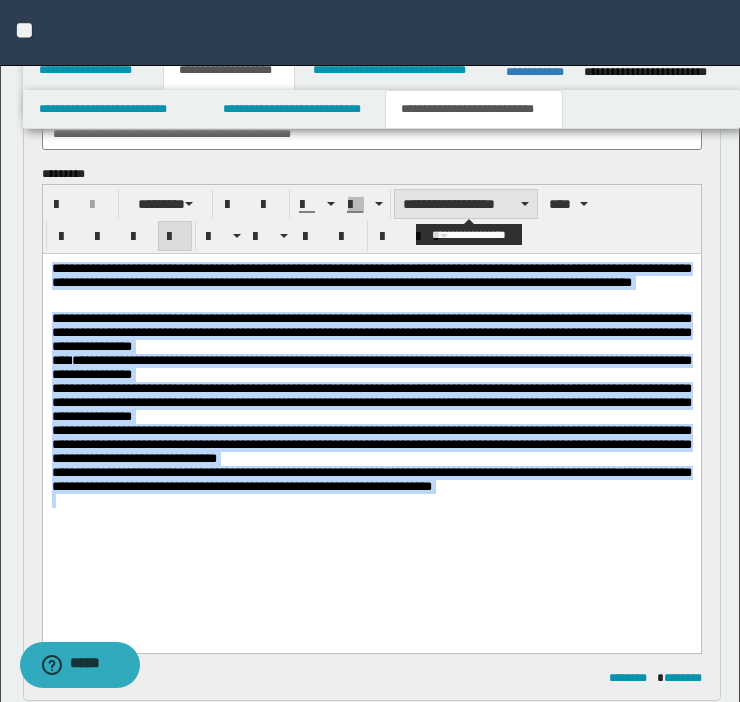 click on "**********" at bounding box center (466, 204) 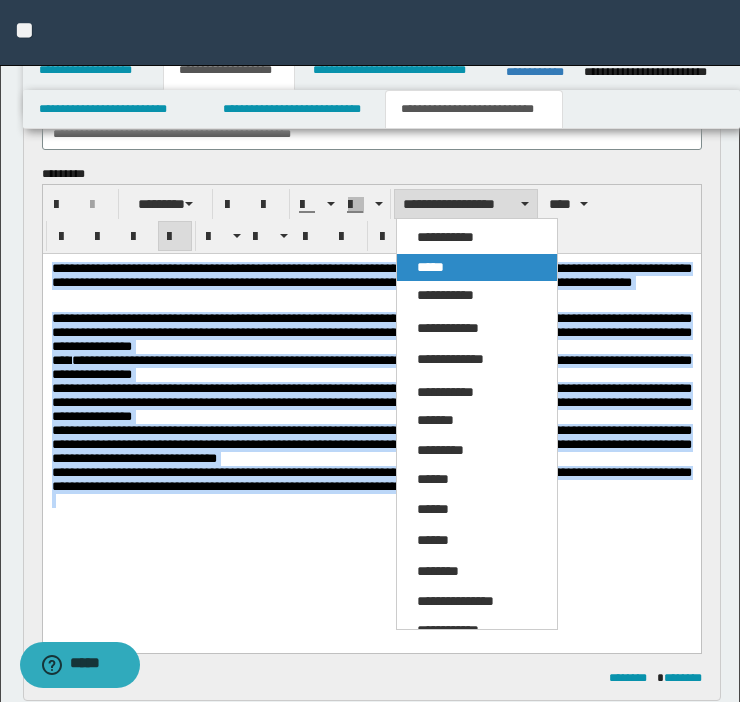 click on "*****" at bounding box center [477, 268] 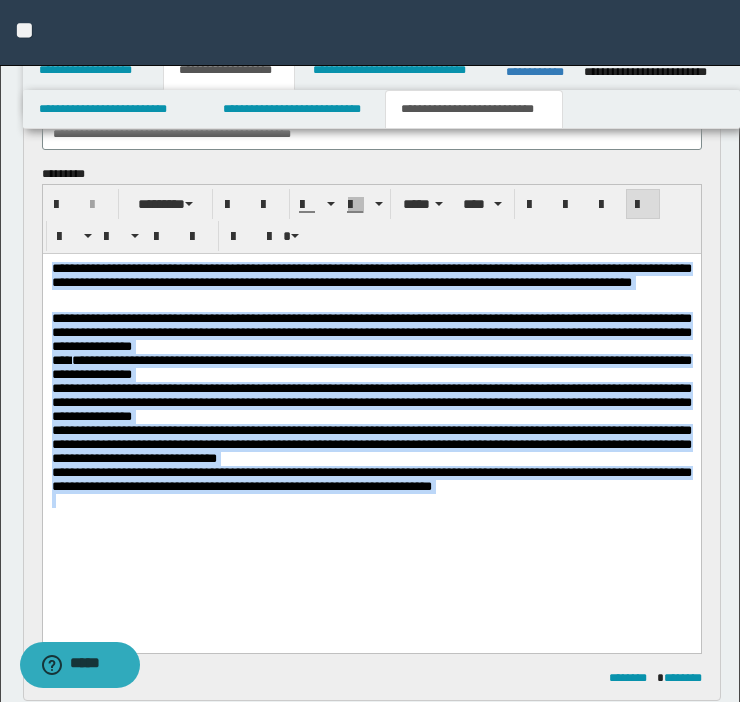 click on "**********" at bounding box center [371, 332] 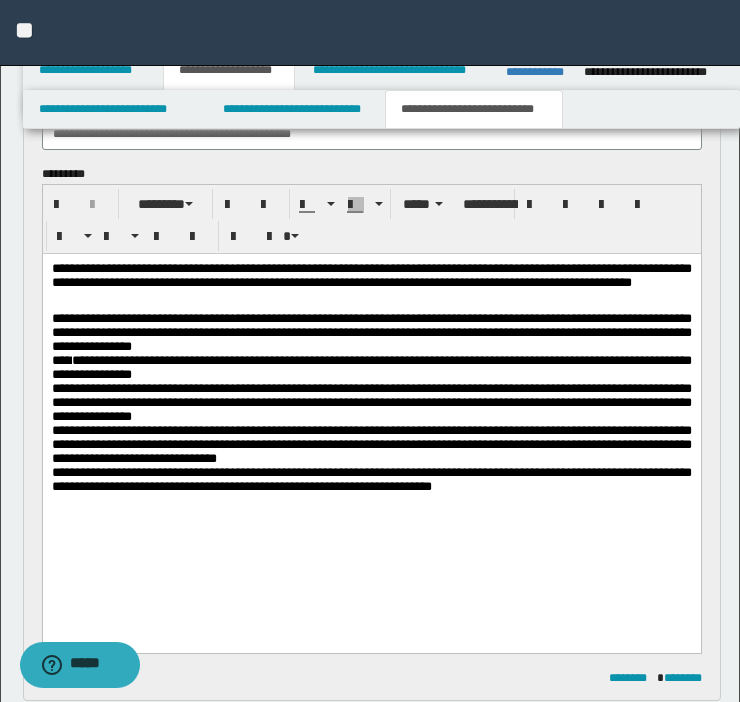 click on "**********" at bounding box center (371, 410) 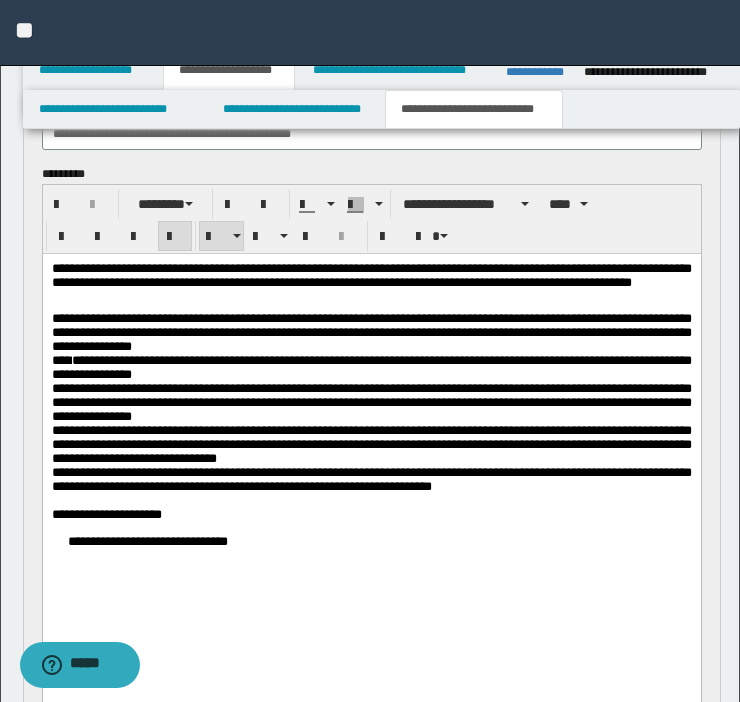 click on "**********" at bounding box center [371, 541] 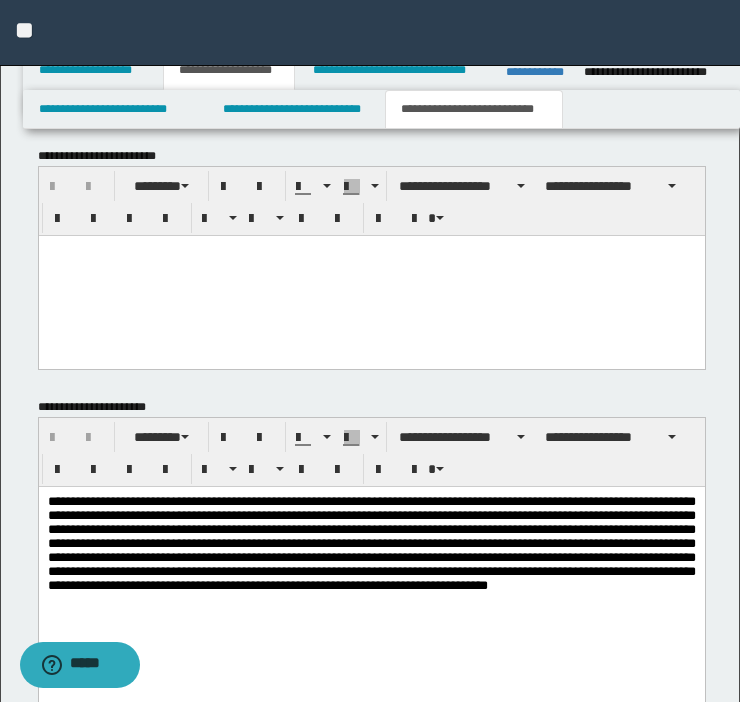 scroll, scrollTop: 2788, scrollLeft: 0, axis: vertical 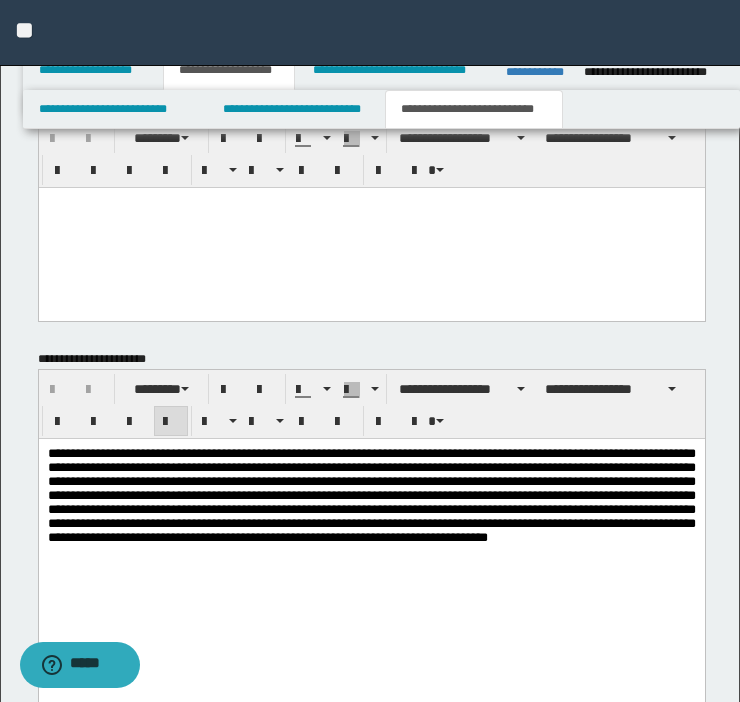 click on "**********" at bounding box center (371, 494) 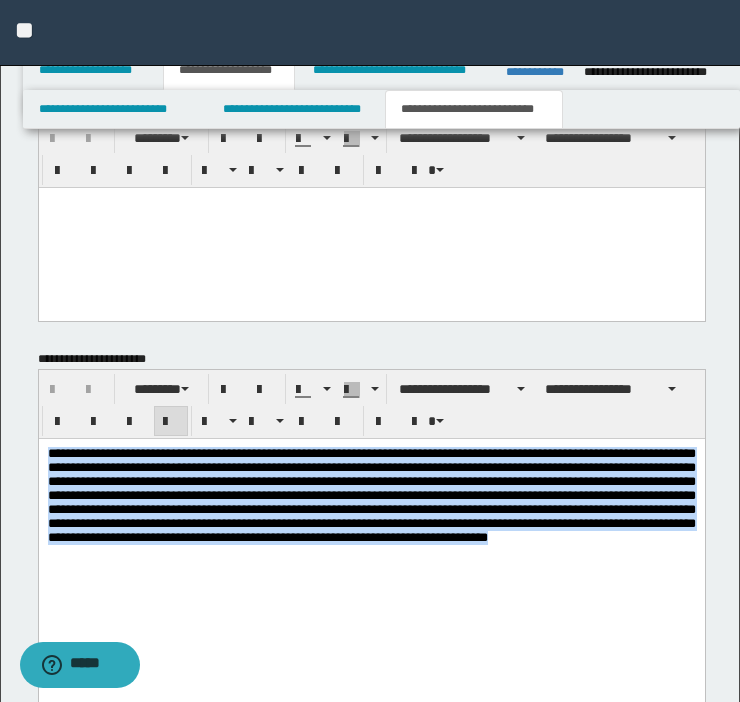 drag, startPoint x: 263, startPoint y: 611, endPoint x: -155, endPoint y: 386, distance: 474.70938 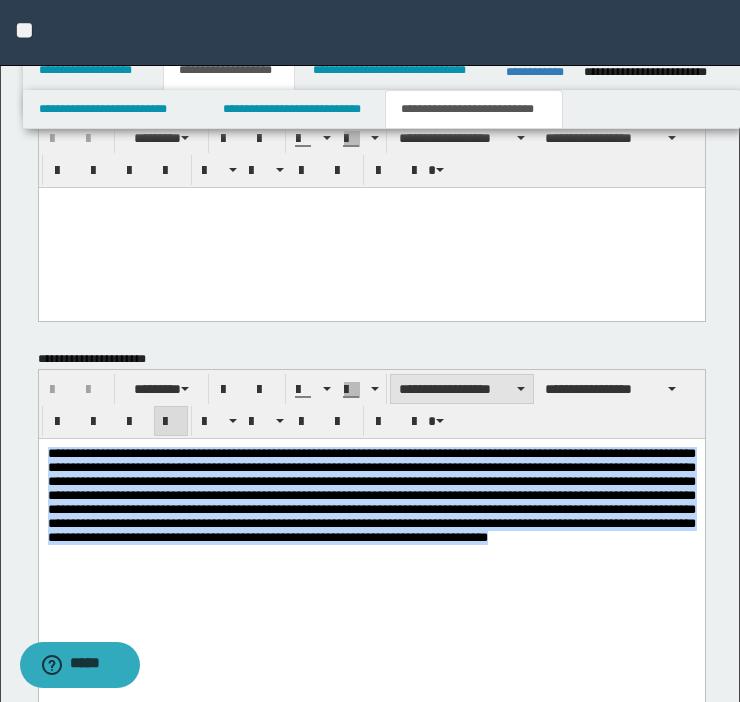 click on "**********" at bounding box center [462, 389] 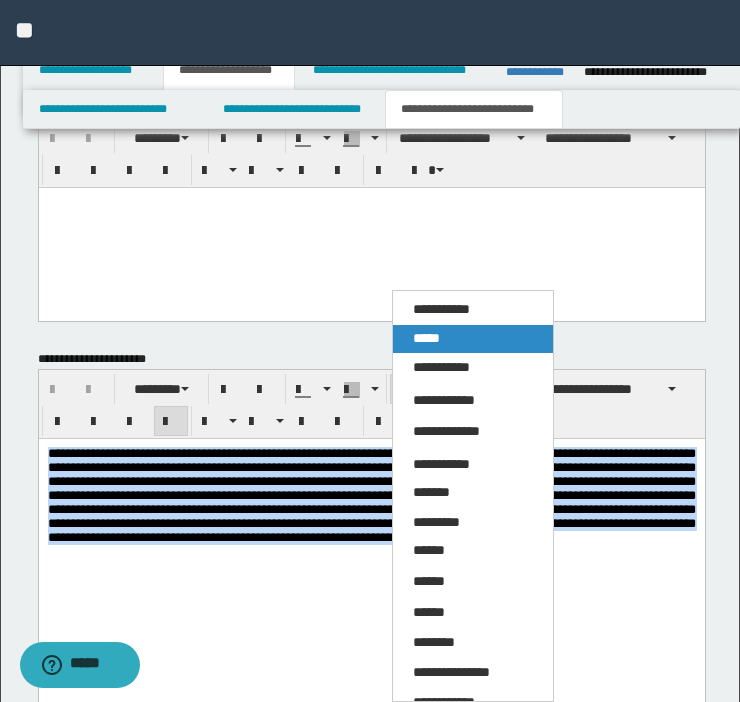 click on "*****" at bounding box center [473, 339] 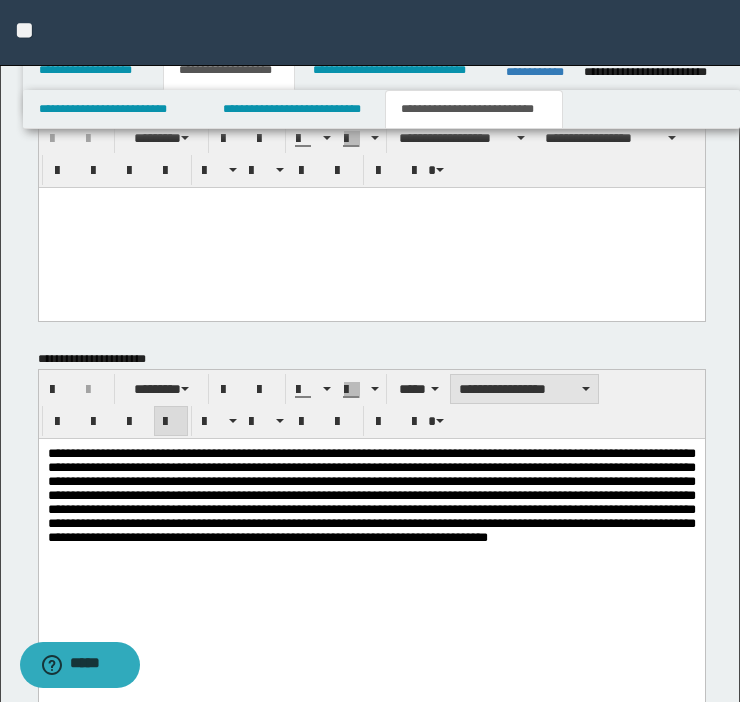 click on "**********" at bounding box center (524, 389) 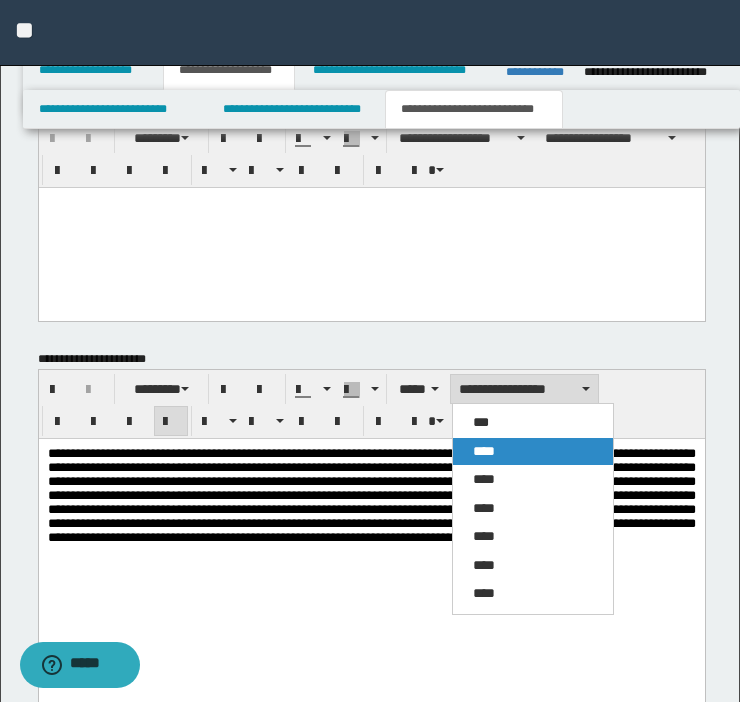click on "****" at bounding box center [533, 452] 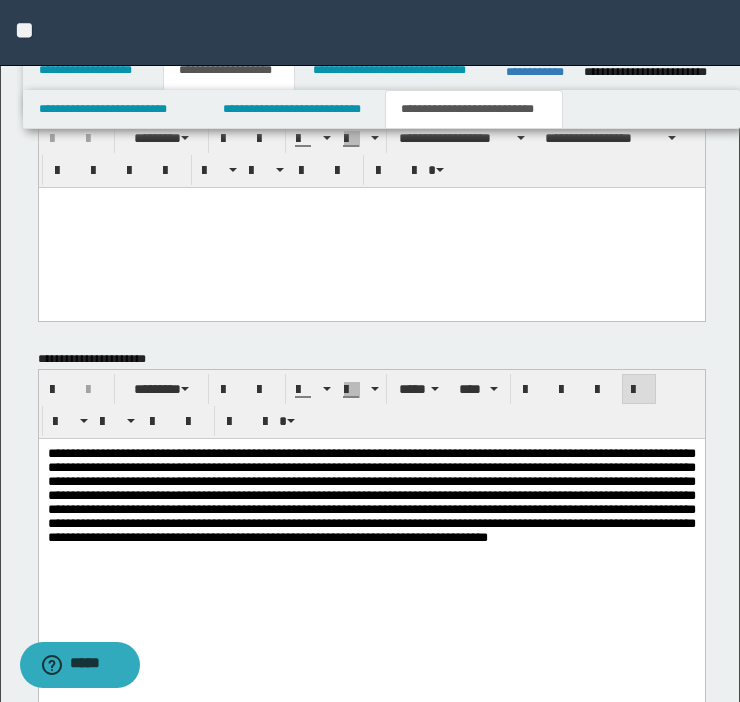 click on "**********" at bounding box center [371, 494] 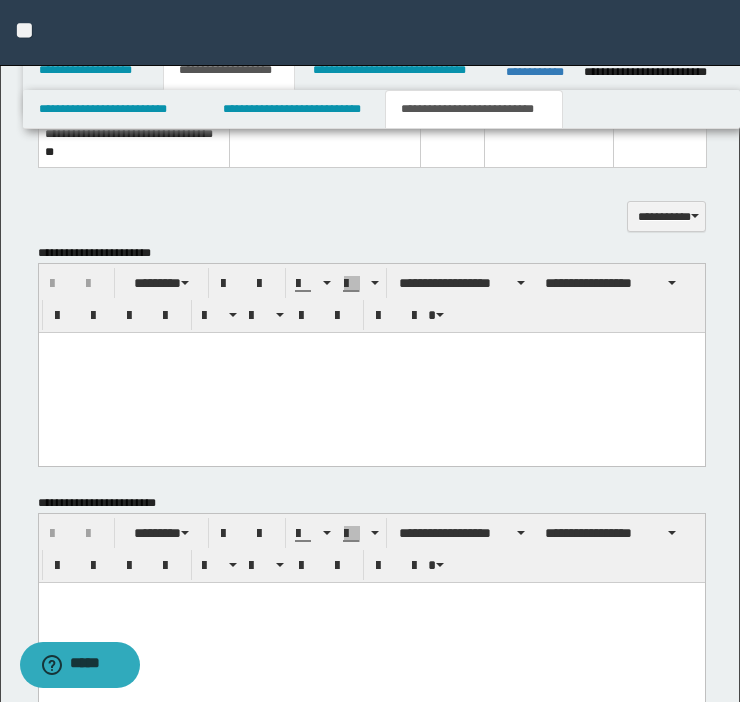 scroll, scrollTop: 2412, scrollLeft: 0, axis: vertical 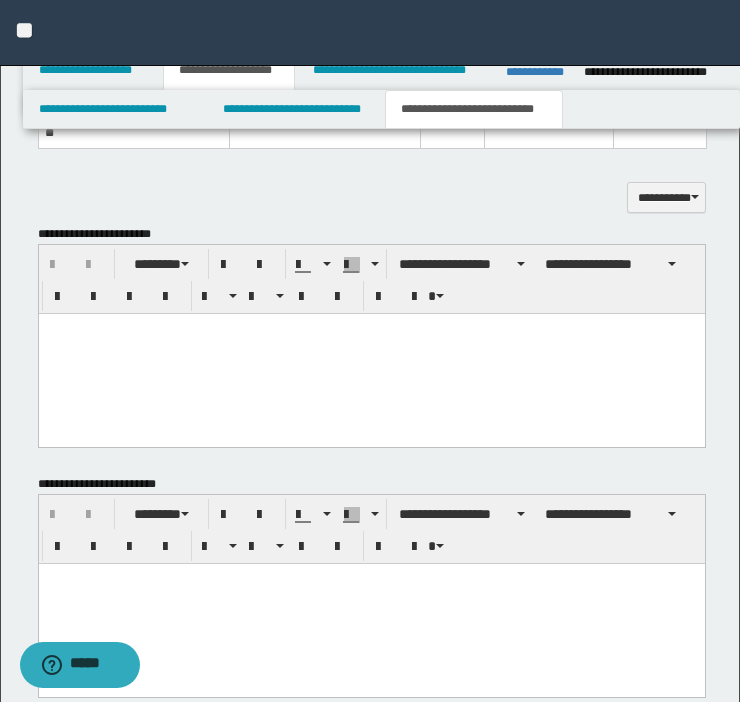 click at bounding box center [371, 353] 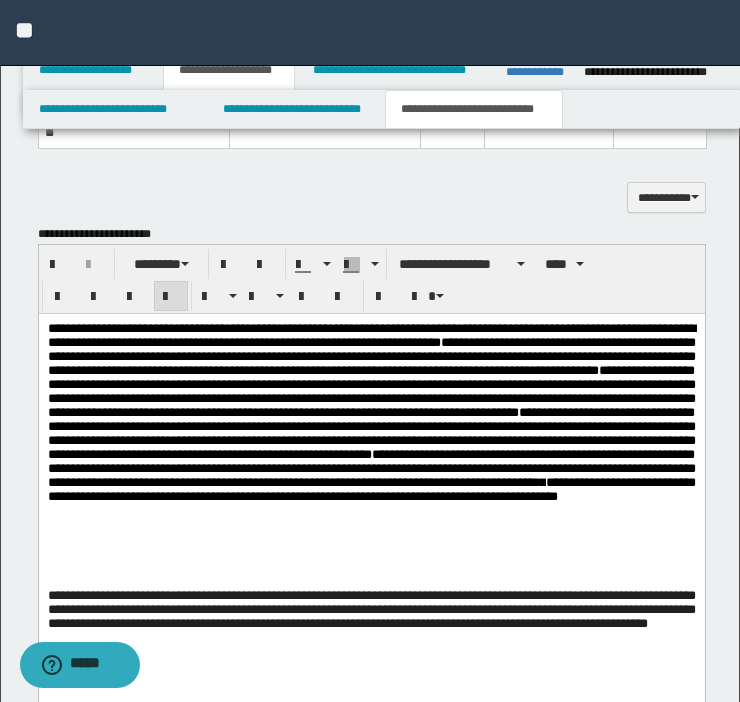 click on "**********" at bounding box center [371, 390] 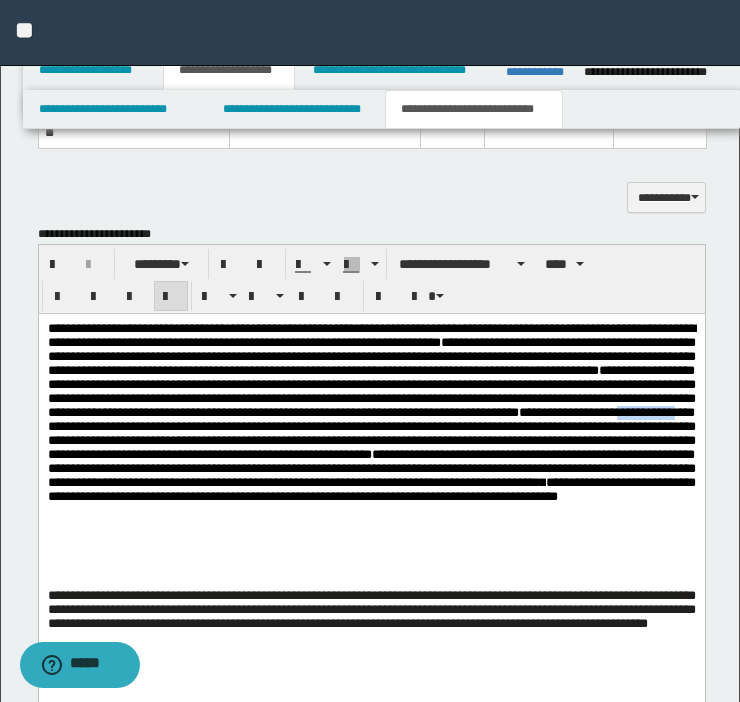 drag, startPoint x: 355, startPoint y: 458, endPoint x: 451, endPoint y: 458, distance: 96 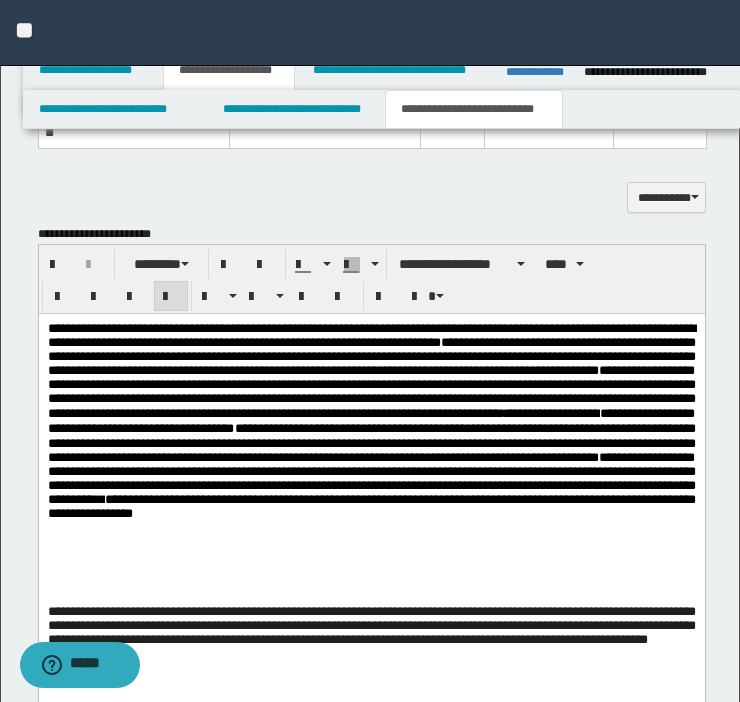 click on "**********" at bounding box center (371, 413) 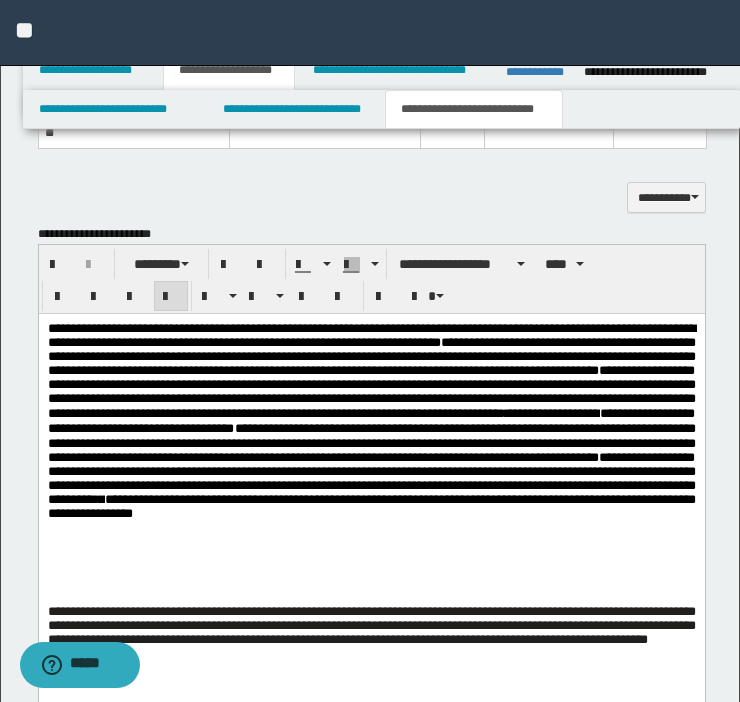 click on "**********" at bounding box center (371, 413) 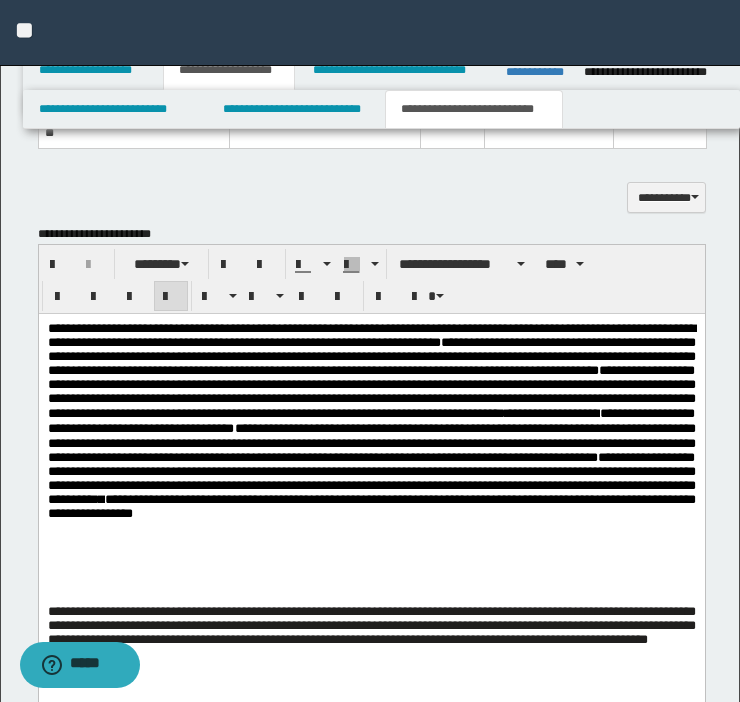 click on "**********" at bounding box center [371, 391] 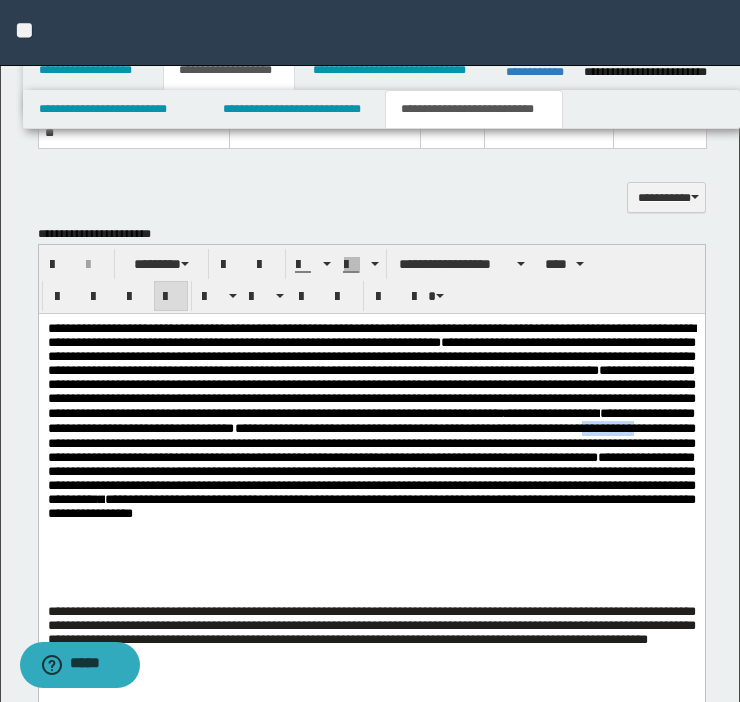 drag, startPoint x: 444, startPoint y: 478, endPoint x: 538, endPoint y: 476, distance: 94.02127 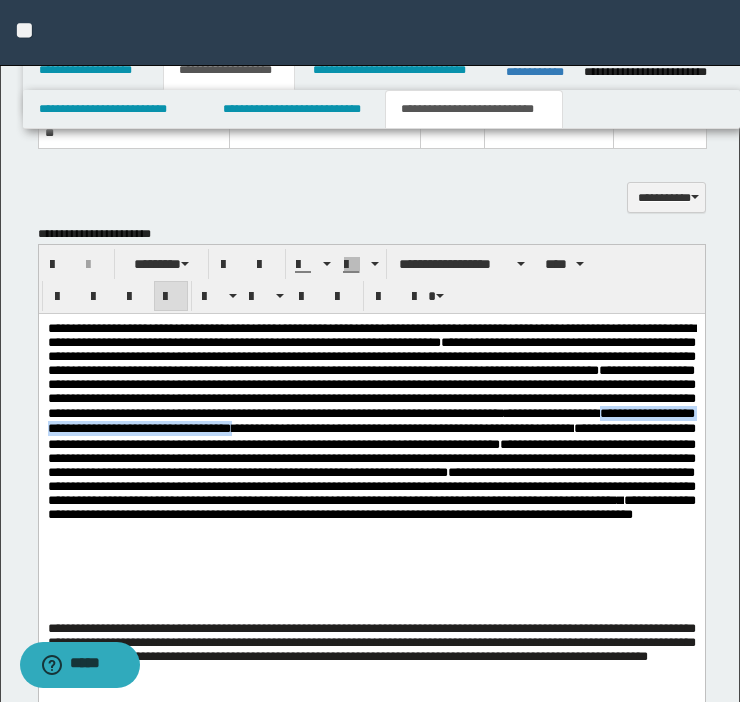 drag, startPoint x: 350, startPoint y: 461, endPoint x: 689, endPoint y: 465, distance: 339.0236 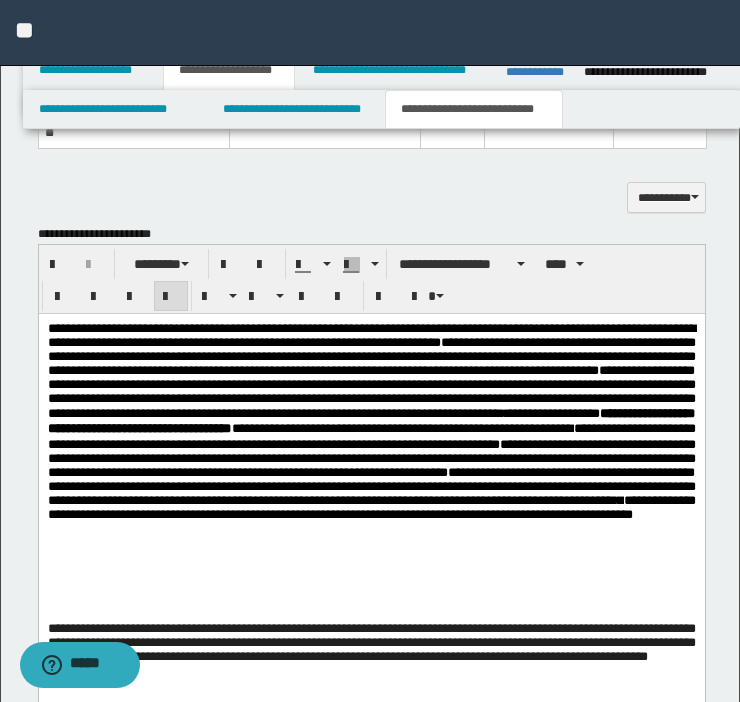 click on "**********" at bounding box center [371, 413] 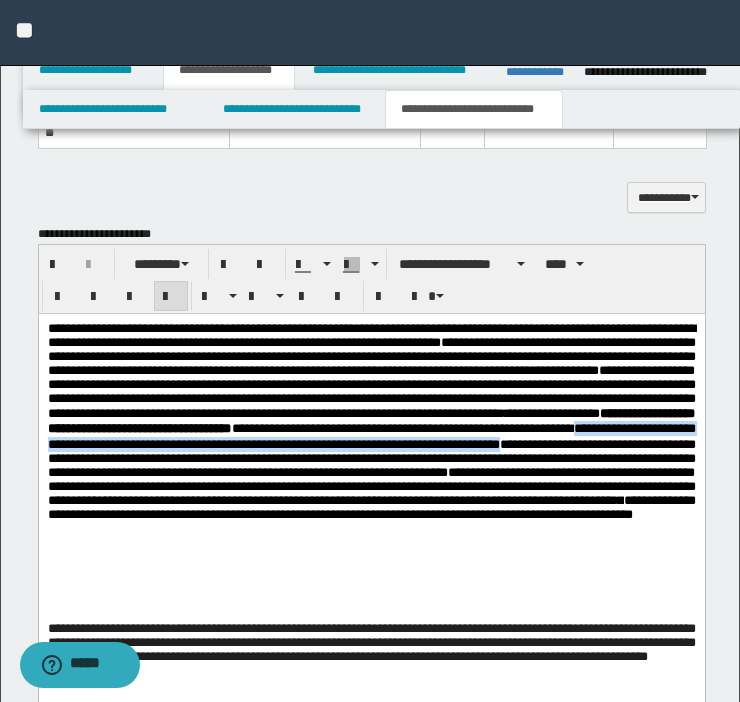 drag, startPoint x: 539, startPoint y: 482, endPoint x: 688, endPoint y: 498, distance: 149.8566 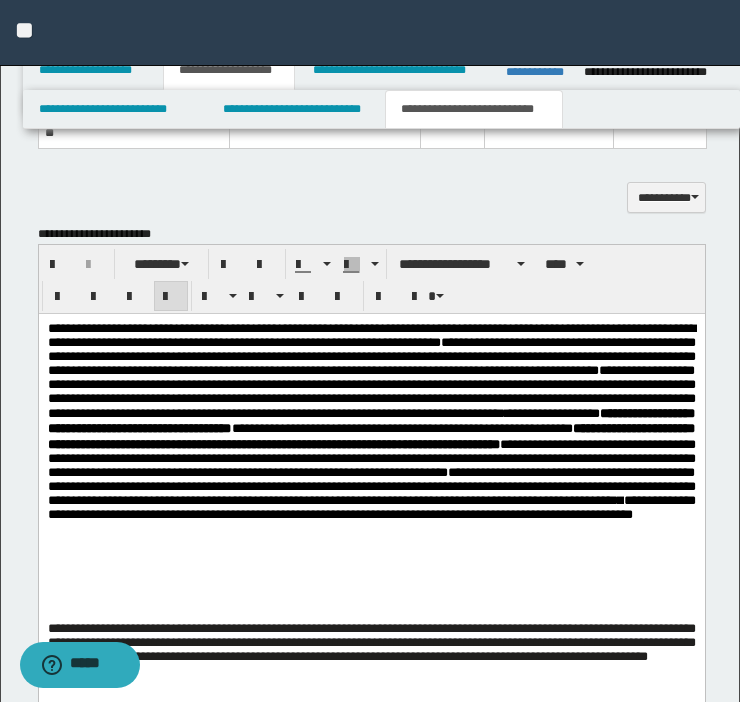 click on "**********" at bounding box center (371, 485) 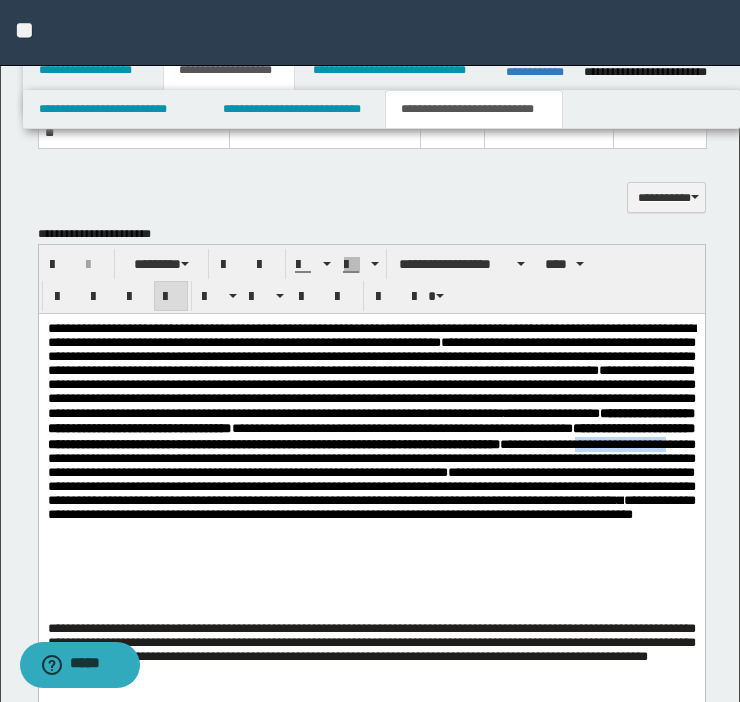 drag, startPoint x: 244, startPoint y: 512, endPoint x: 353, endPoint y: 513, distance: 109.004585 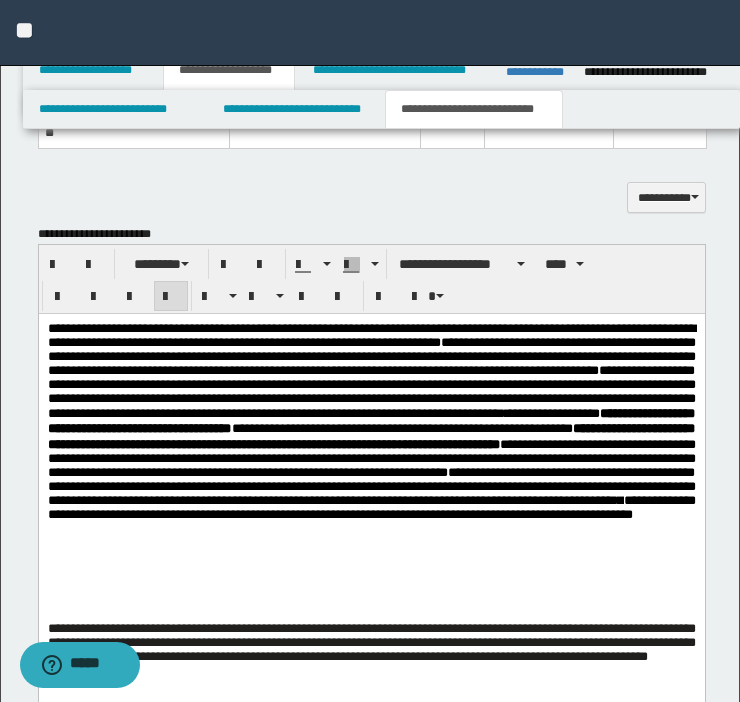 click on "**********" at bounding box center (371, 413) 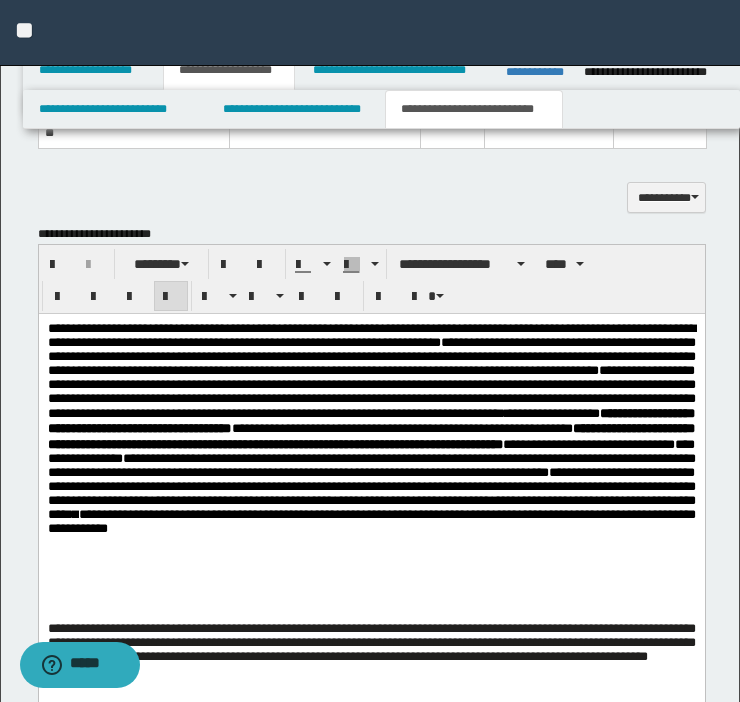 click on "**********" at bounding box center (370, 450) 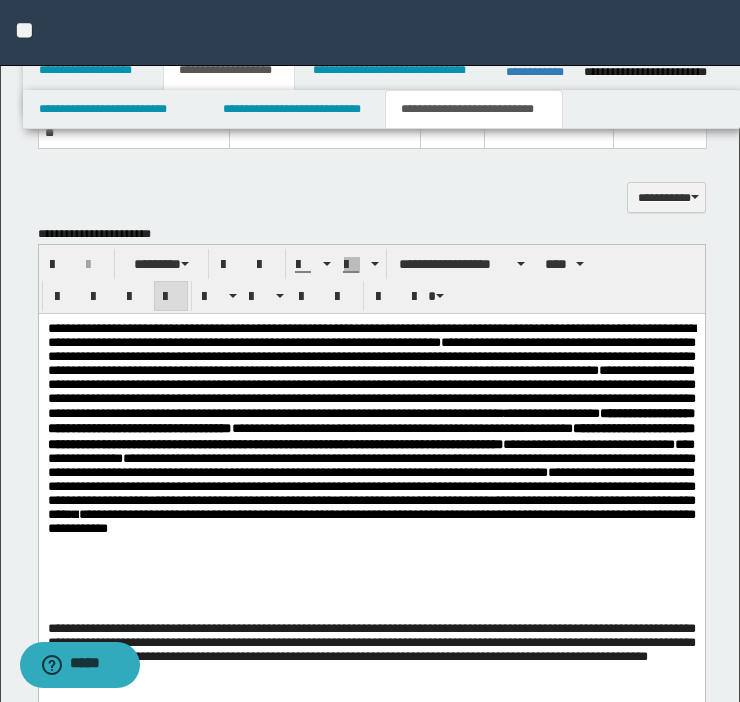 click on "**********" at bounding box center [371, 420] 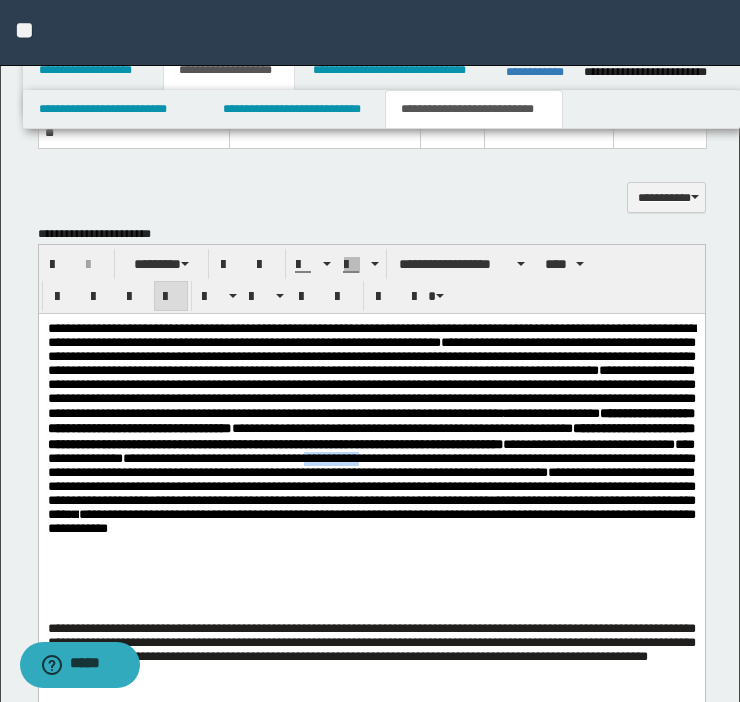 drag, startPoint x: 46, startPoint y: 527, endPoint x: 145, endPoint y: 526, distance: 99.00505 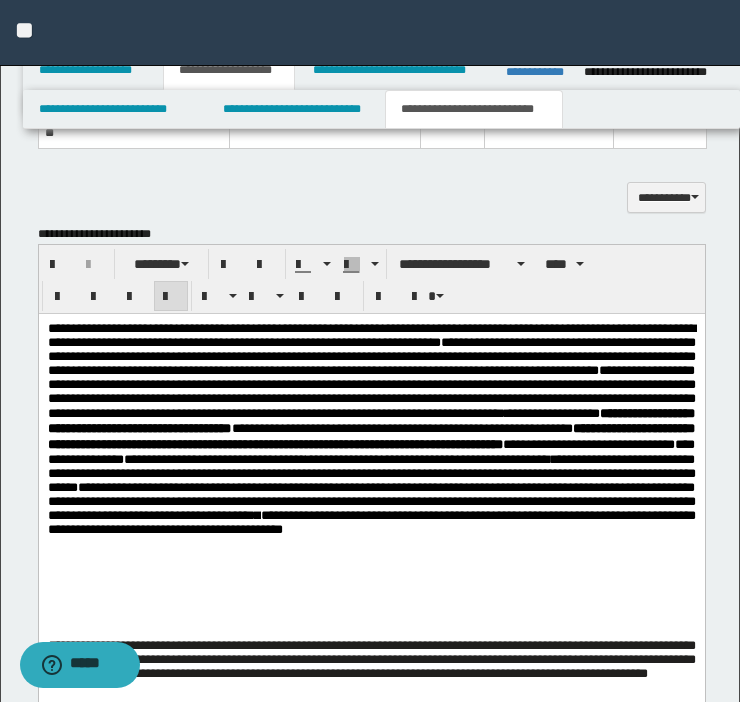 click on "**********" at bounding box center [371, 421] 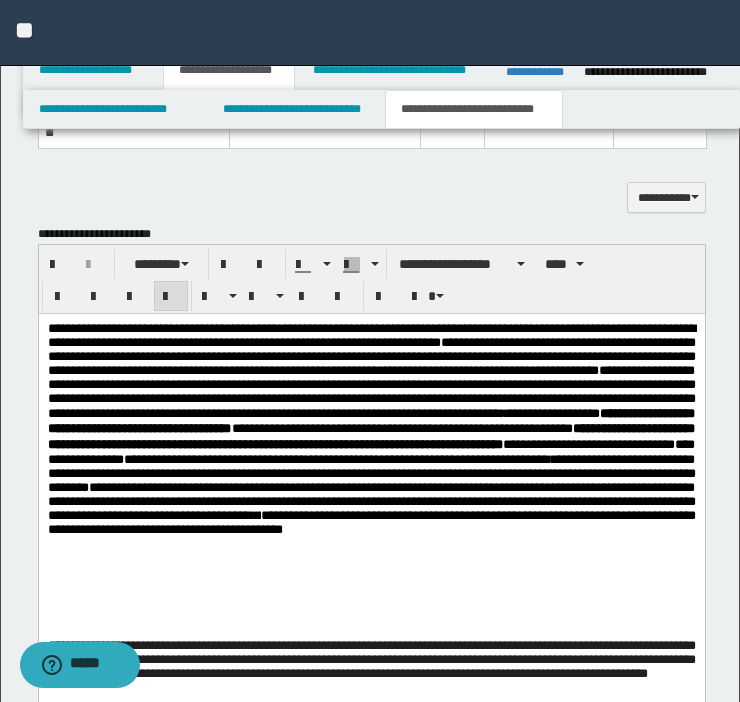 click on "**********" at bounding box center (371, 421) 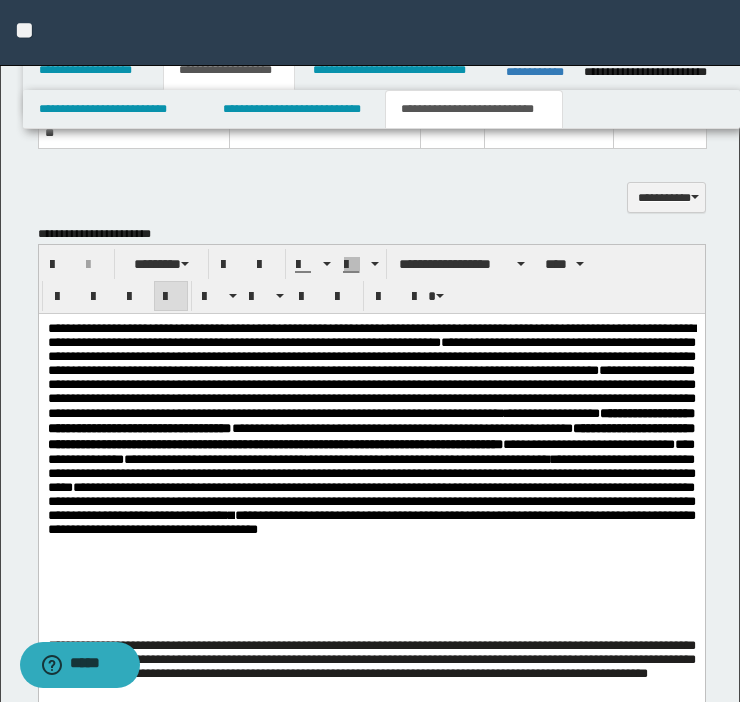 click on "**********" at bounding box center (370, 435) 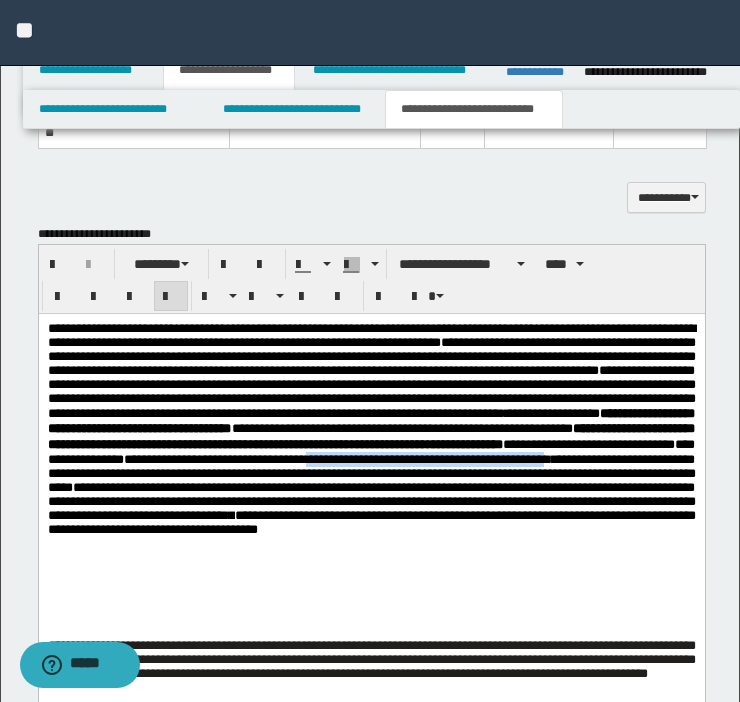 drag, startPoint x: 46, startPoint y: 531, endPoint x: 350, endPoint y: 530, distance: 304.00165 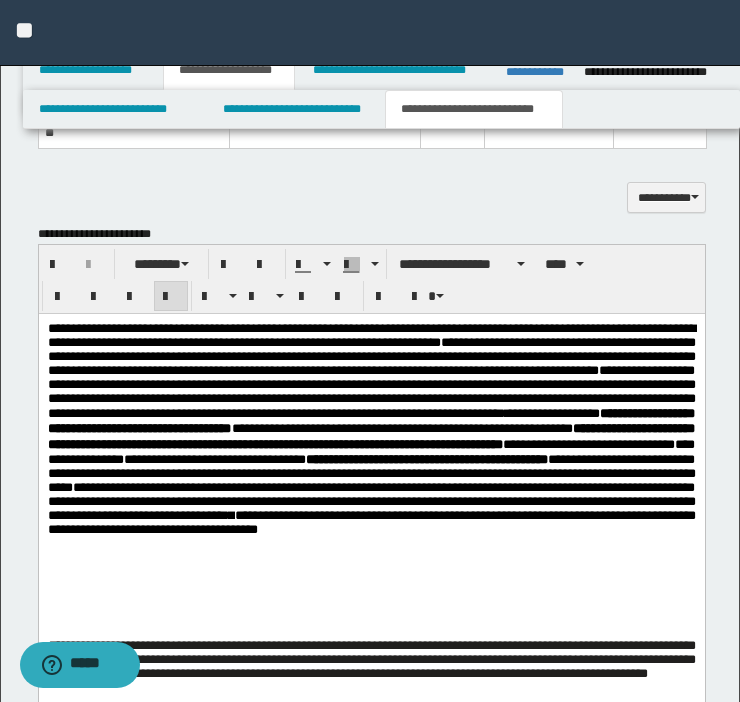 click on "**********" at bounding box center [371, 500] 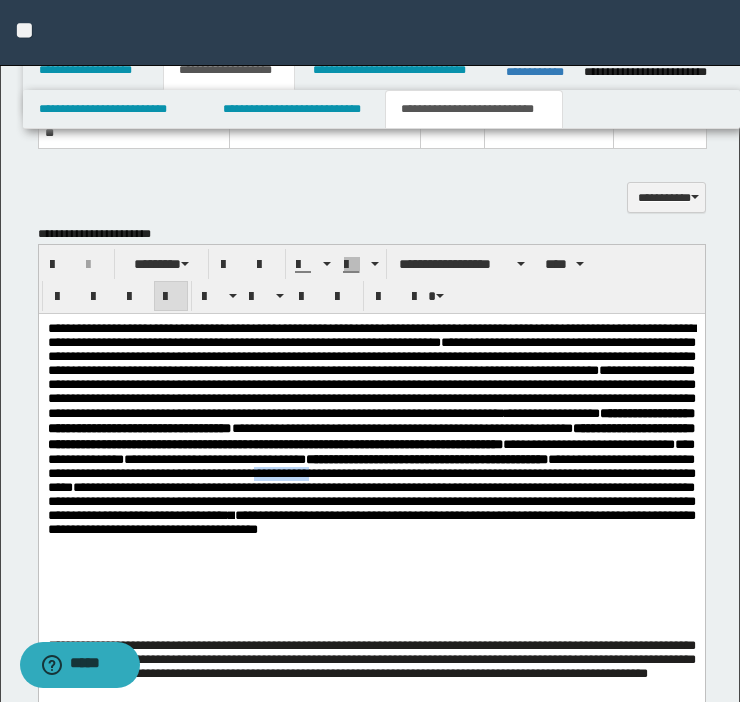 drag, startPoint x: 168, startPoint y: 547, endPoint x: 260, endPoint y: 553, distance: 92.19544 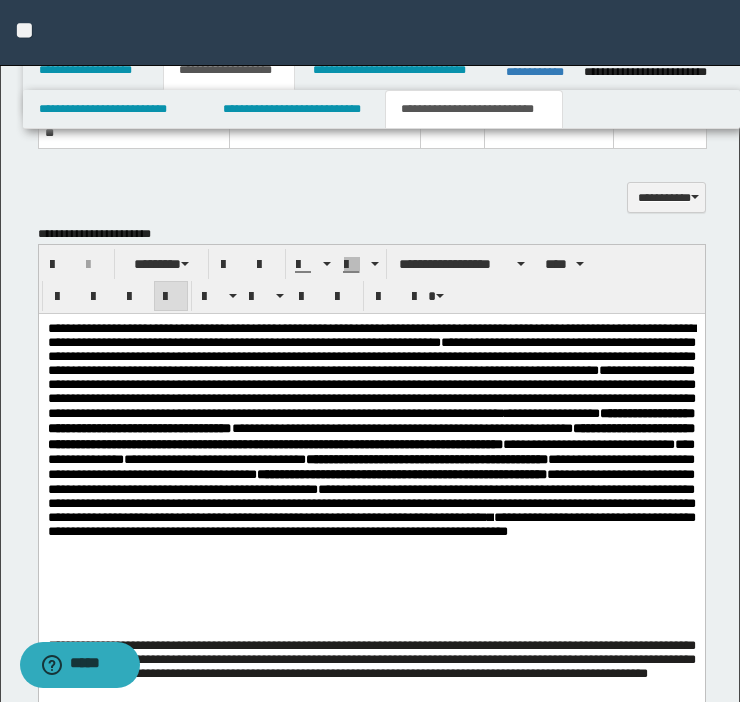 click on "**********" at bounding box center [371, 422] 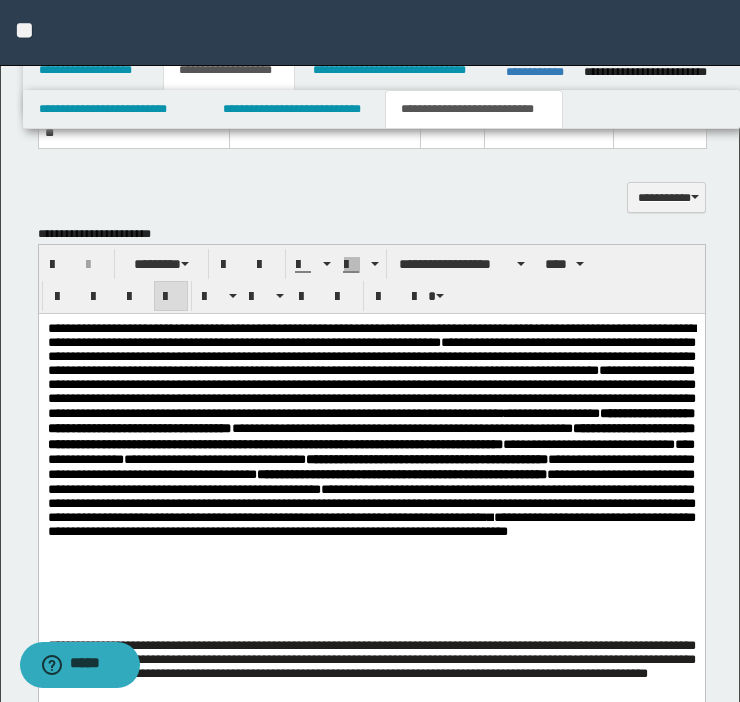 click on "**********" at bounding box center (371, 422) 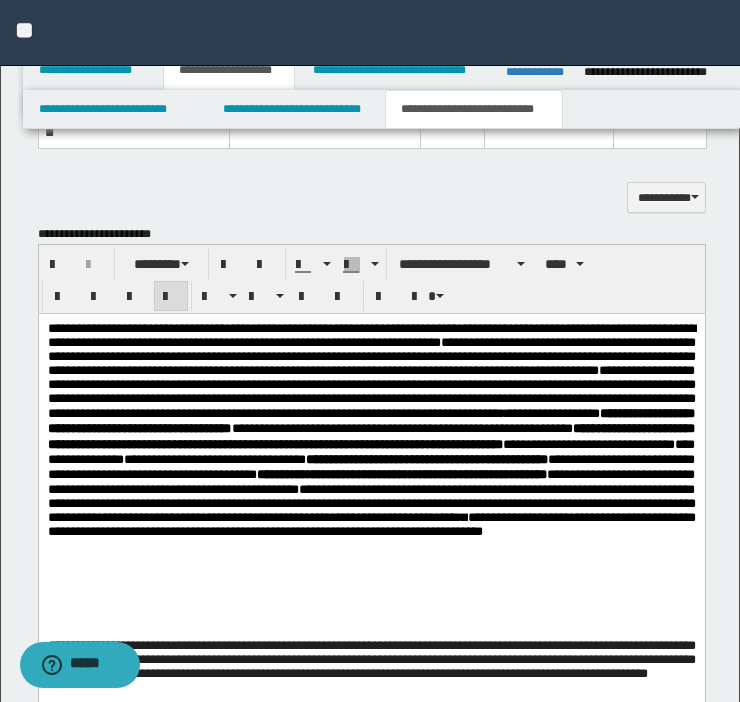 click on "**********" at bounding box center [371, 502] 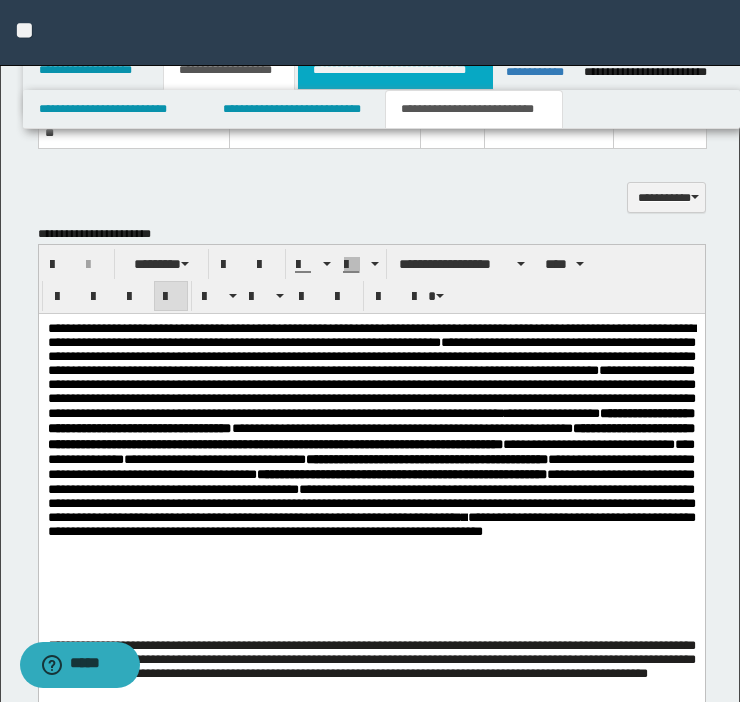 click on "**********" at bounding box center (395, 70) 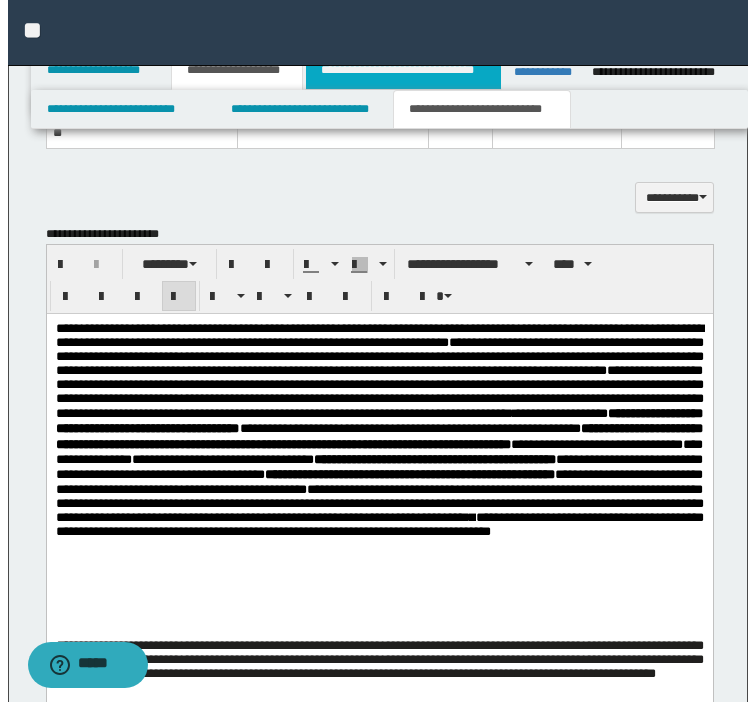 scroll, scrollTop: 0, scrollLeft: 0, axis: both 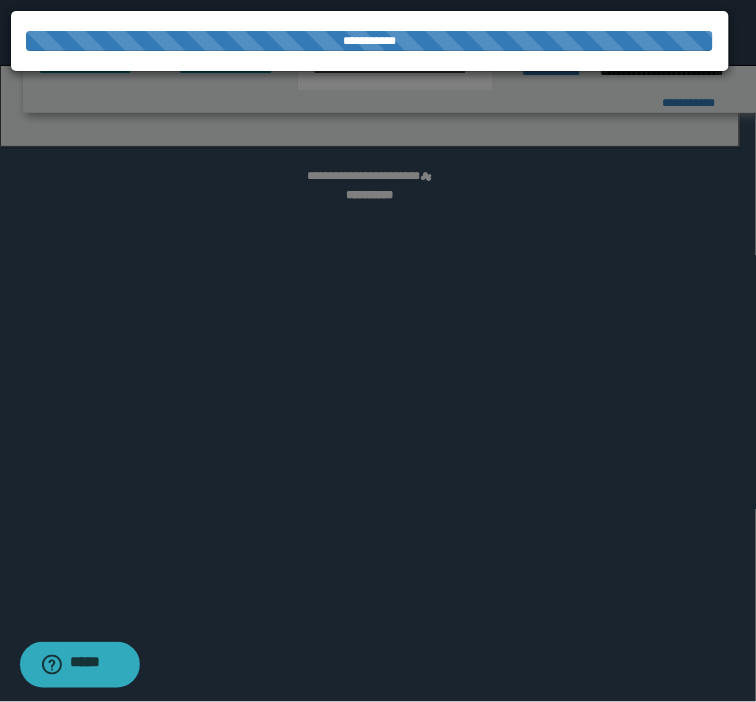 select on "*" 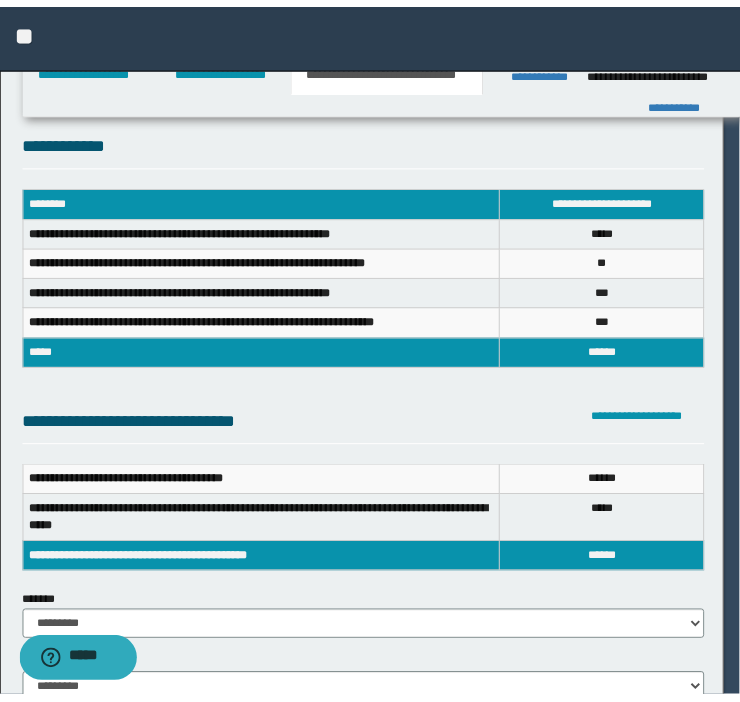 scroll, scrollTop: 0, scrollLeft: 0, axis: both 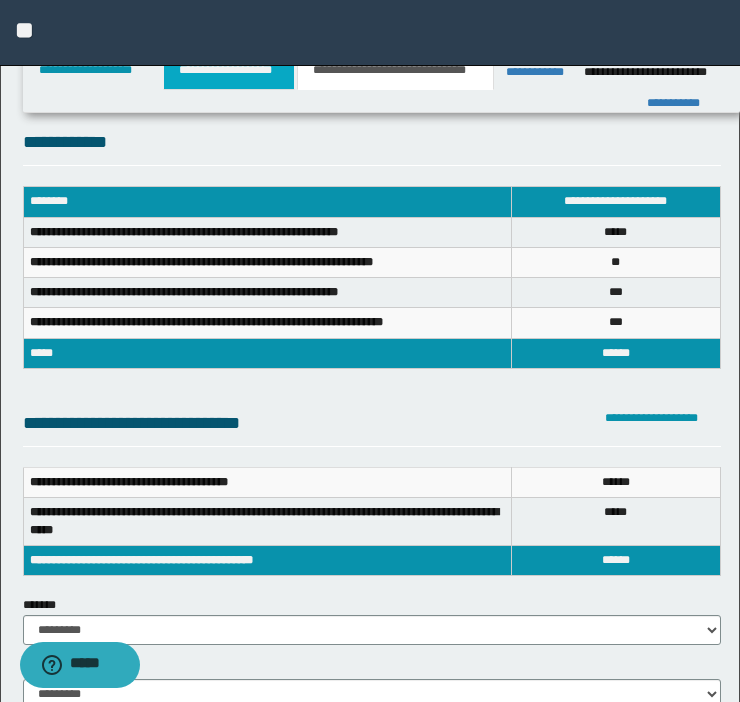 click on "**********" at bounding box center (229, 70) 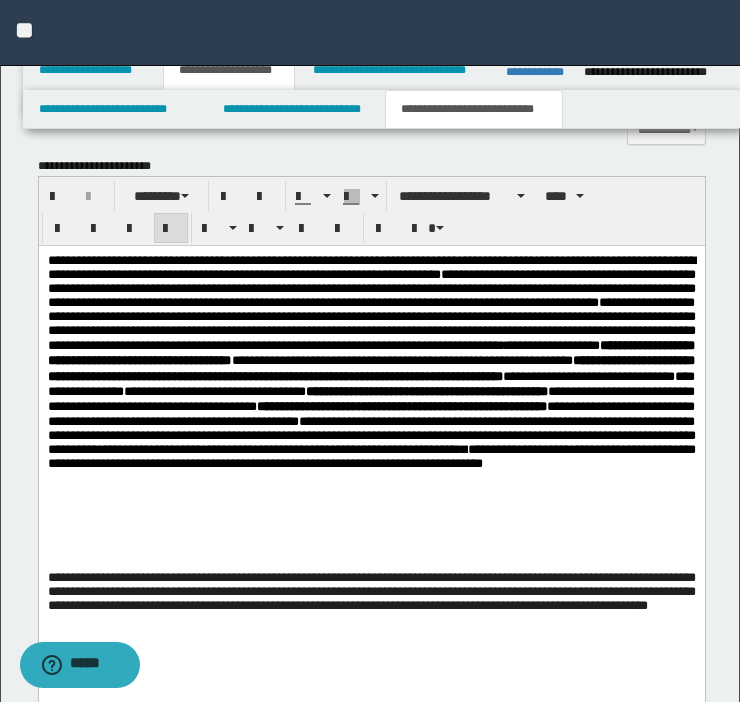 scroll, scrollTop: 2493, scrollLeft: 0, axis: vertical 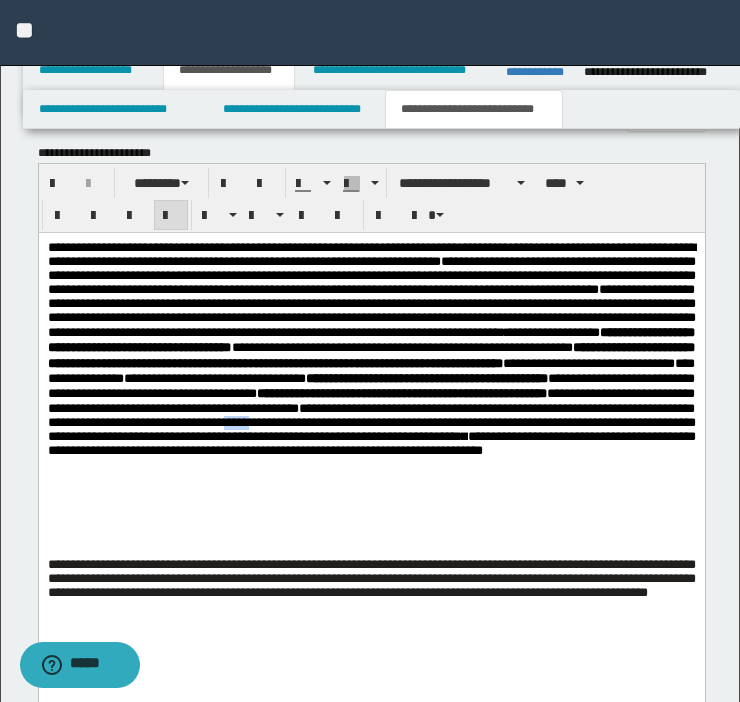 drag, startPoint x: 431, startPoint y: 499, endPoint x: 472, endPoint y: 503, distance: 41.19466 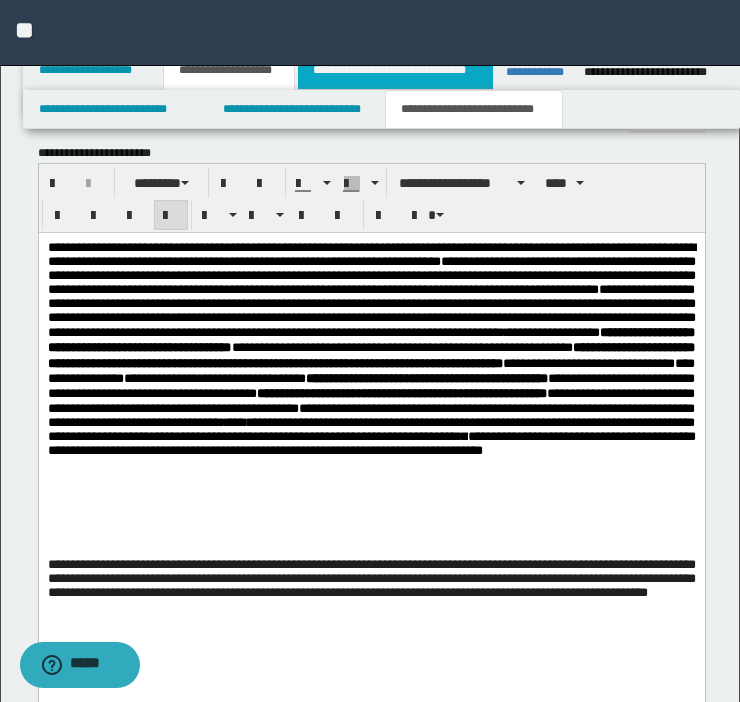 click on "**********" at bounding box center [395, 70] 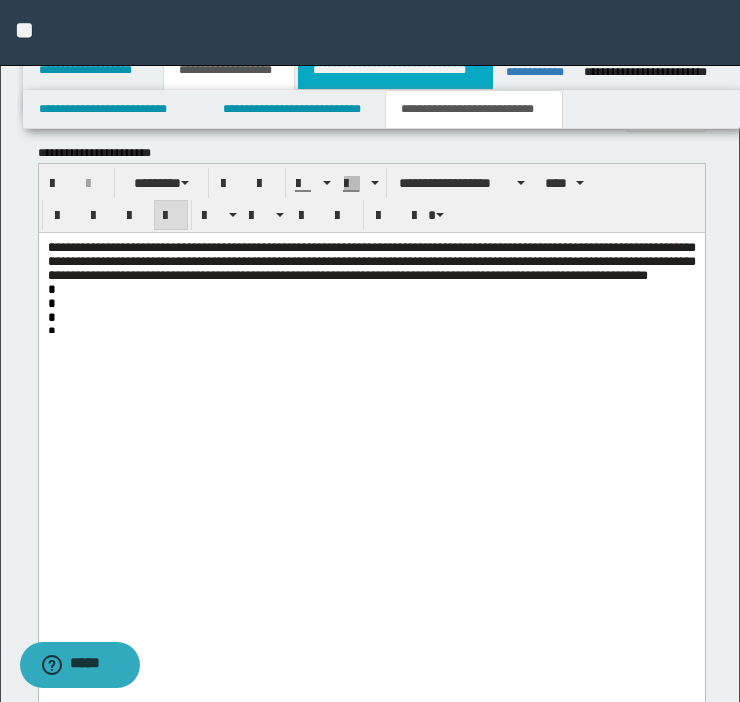scroll, scrollTop: 1658, scrollLeft: 0, axis: vertical 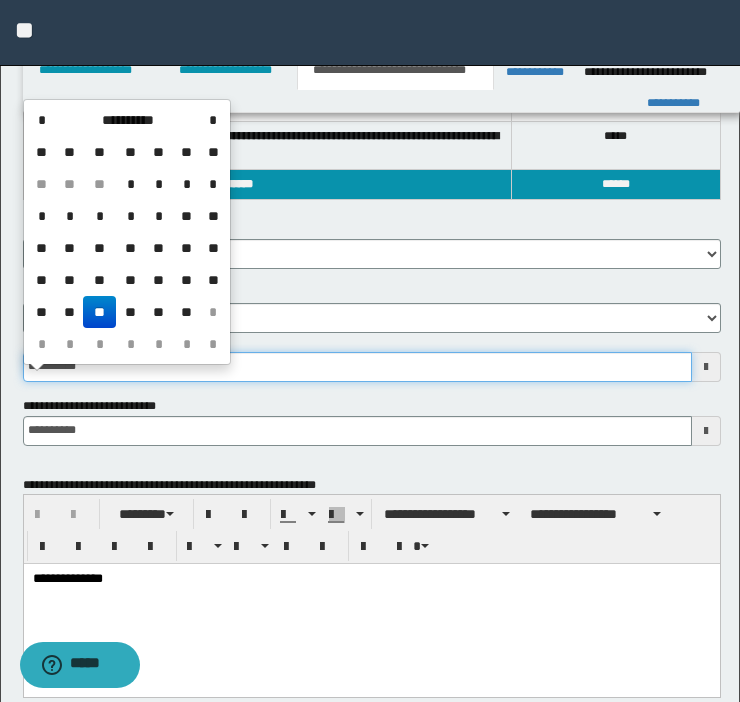 drag, startPoint x: -29, startPoint y: 405, endPoint x: -107, endPoint y: 442, distance: 86.33076 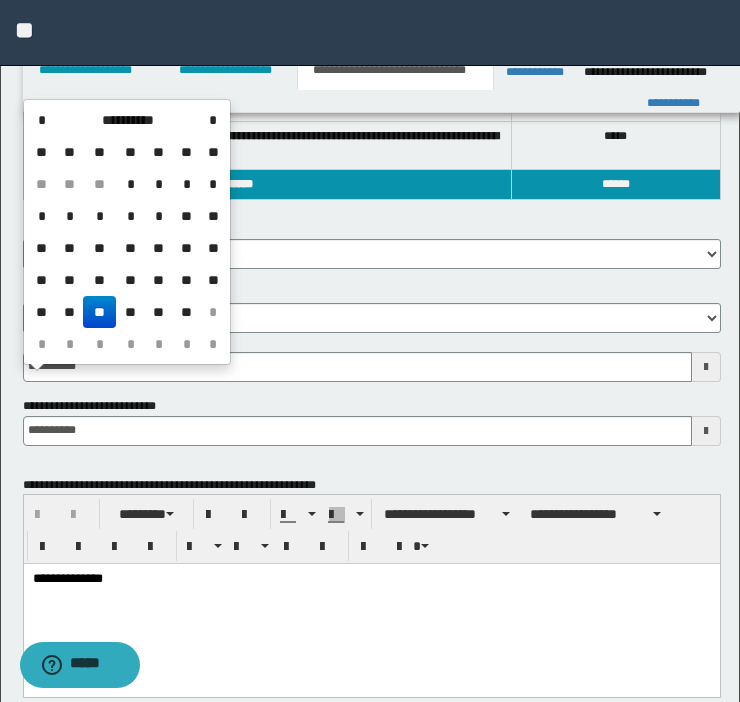 type on "**********" 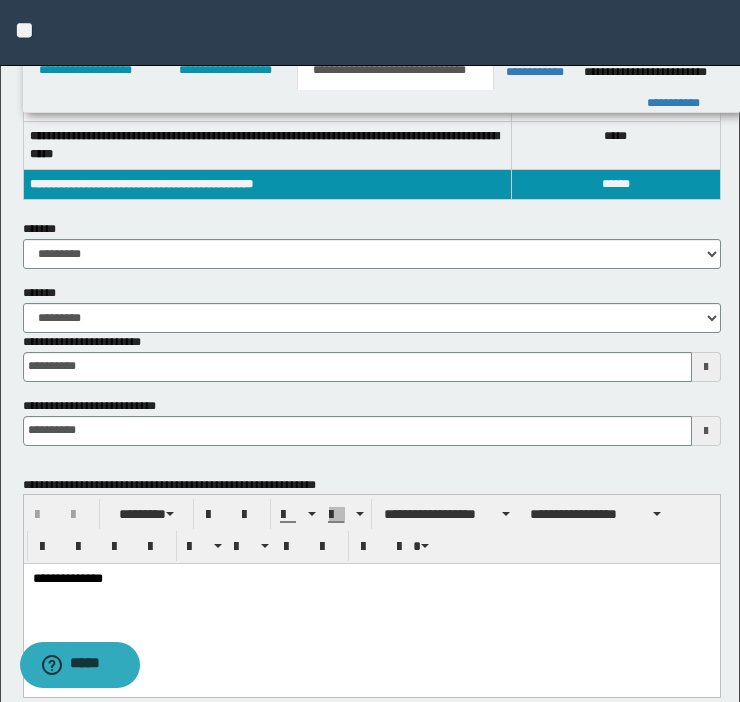 click on "**********" at bounding box center (372, 421) 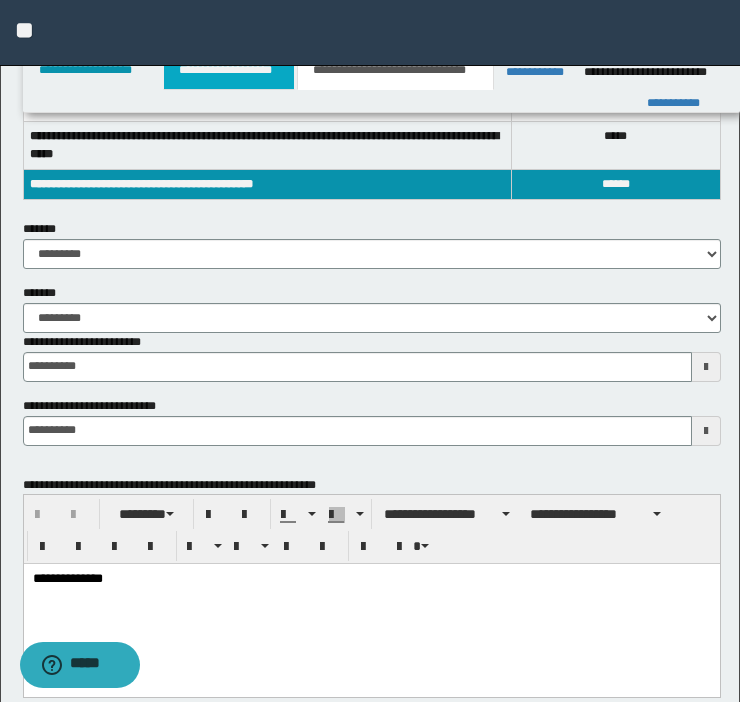 click on "**********" at bounding box center (229, 70) 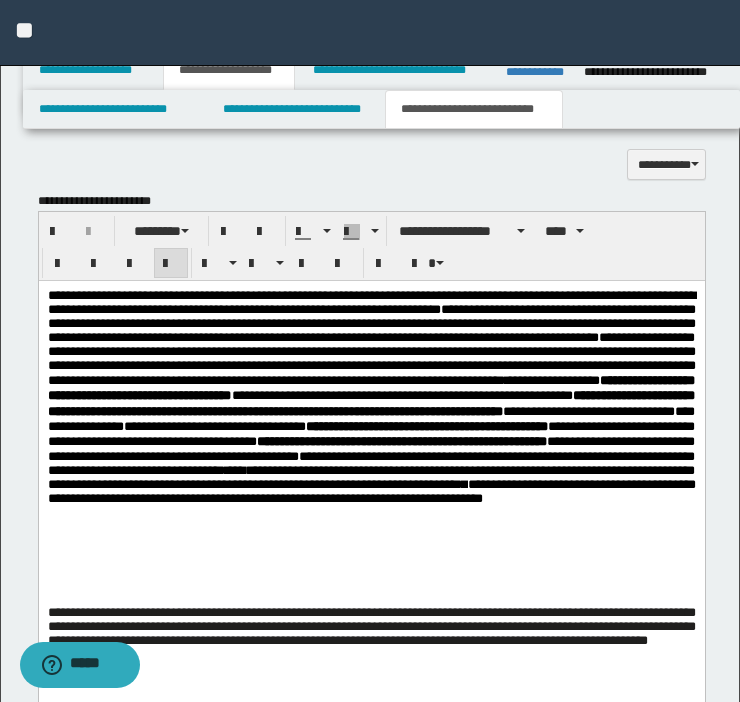 scroll, scrollTop: 2580, scrollLeft: 0, axis: vertical 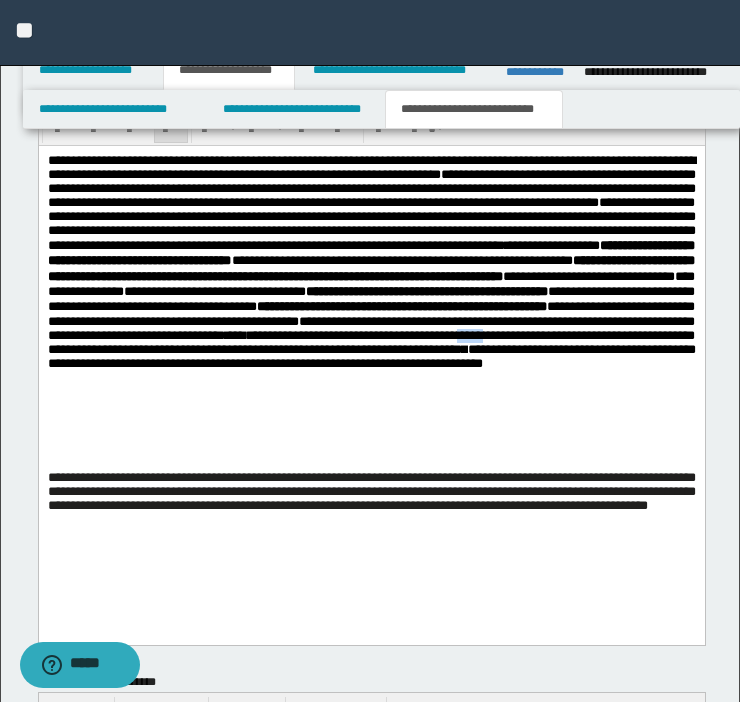 drag, startPoint x: 46, startPoint y: 427, endPoint x: 83, endPoint y: 428, distance: 37.01351 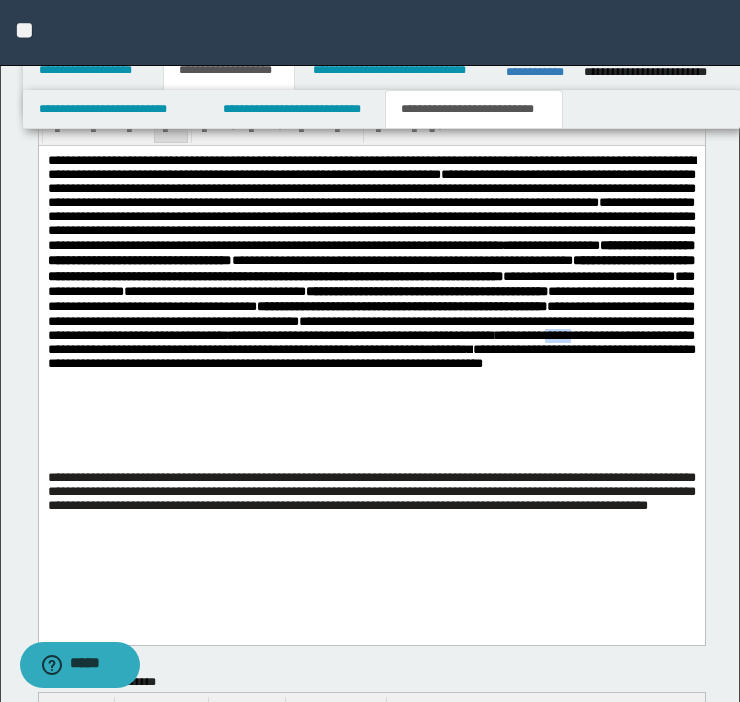 drag, startPoint x: 149, startPoint y: 426, endPoint x: 190, endPoint y: 432, distance: 41.4367 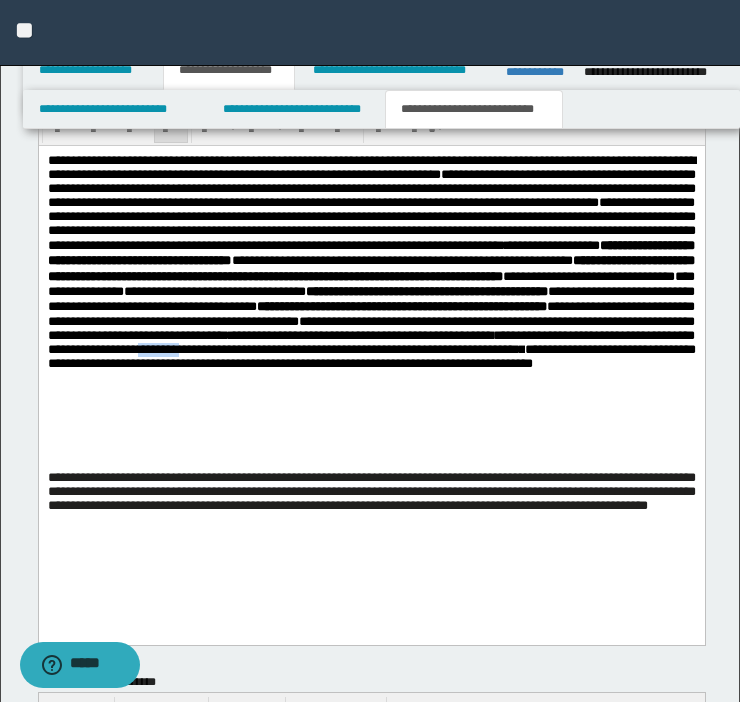 drag, startPoint x: 464, startPoint y: 427, endPoint x: 520, endPoint y: 427, distance: 56 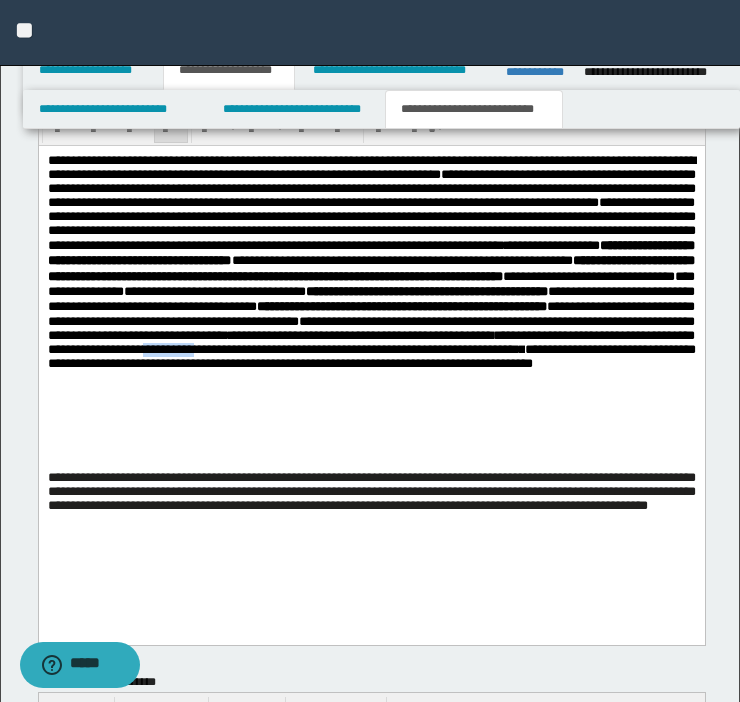 drag, startPoint x: 544, startPoint y: 427, endPoint x: 471, endPoint y: 432, distance: 73.171036 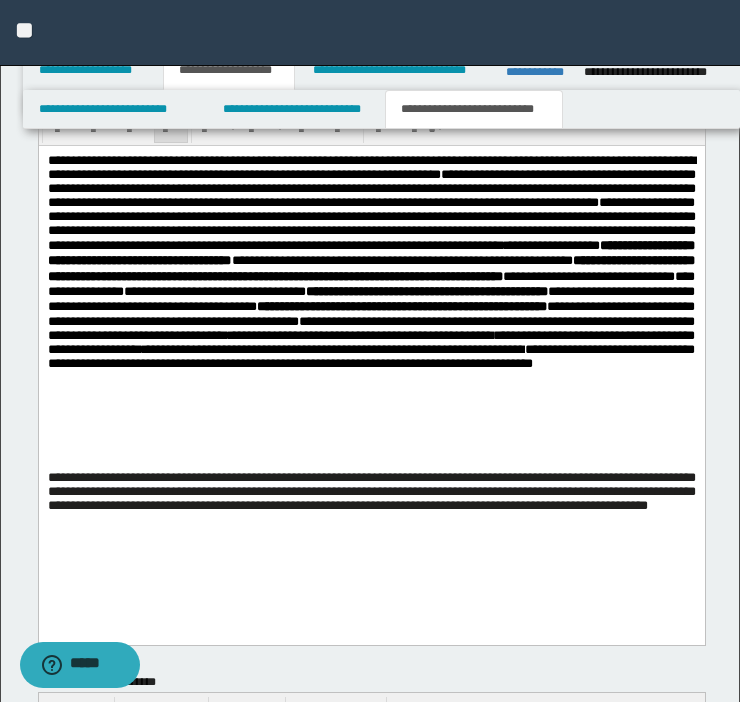 click on "**********" at bounding box center (371, 357) 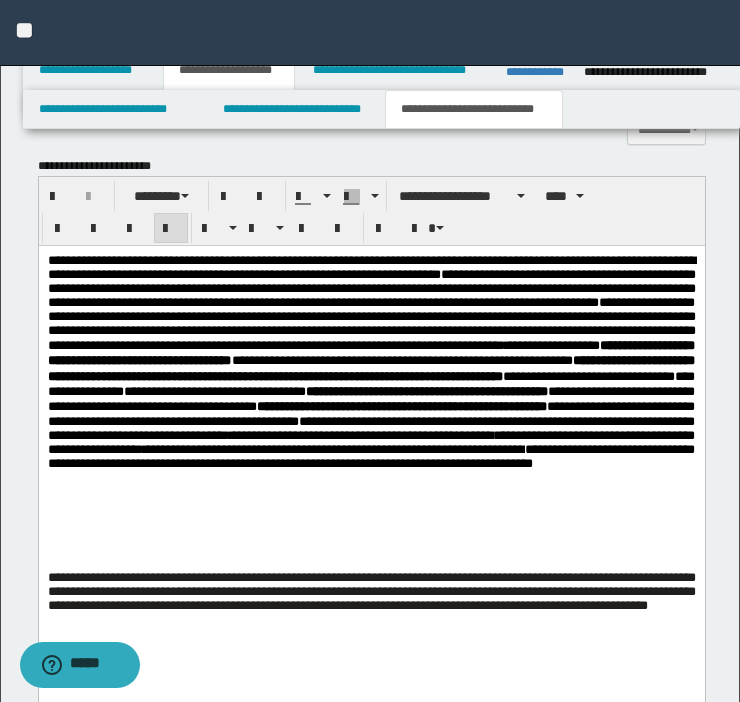 scroll, scrollTop: 2445, scrollLeft: 0, axis: vertical 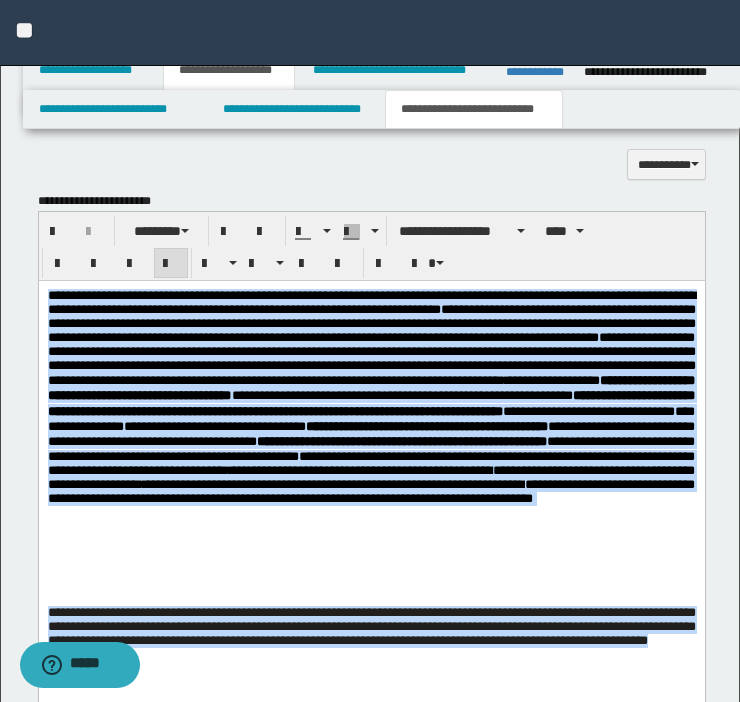 drag, startPoint x: 446, startPoint y: 660, endPoint x: -236, endPoint y: 174, distance: 837.4485 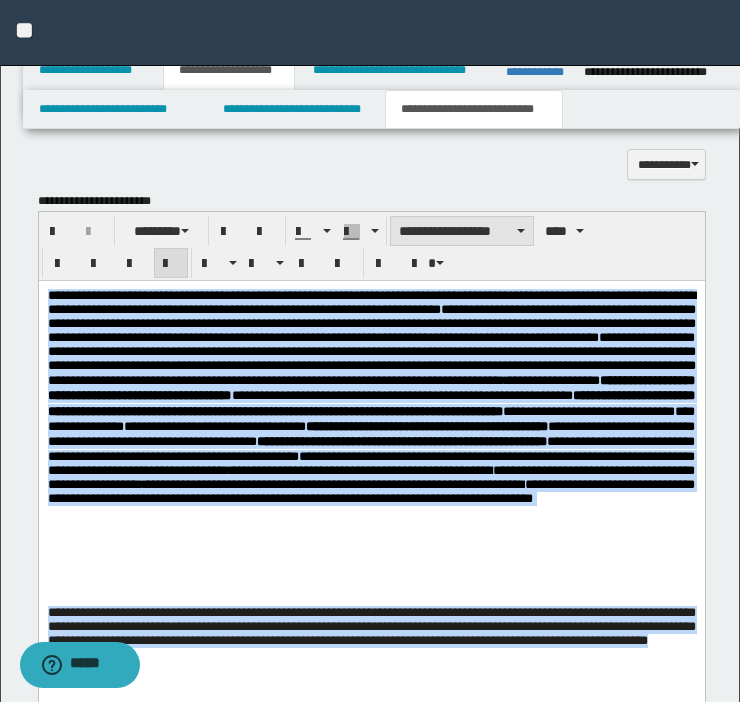 click on "**********" at bounding box center (462, 231) 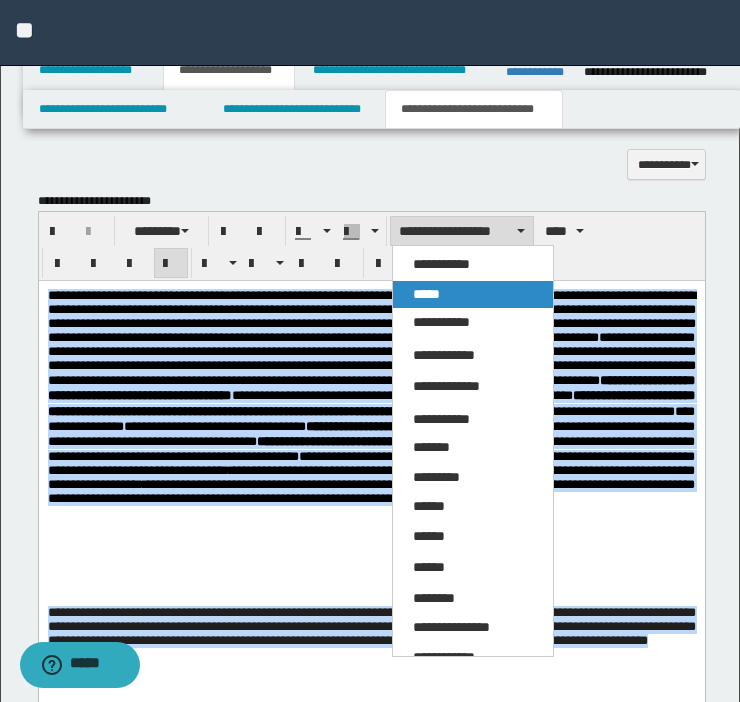 click on "*****" at bounding box center (426, 294) 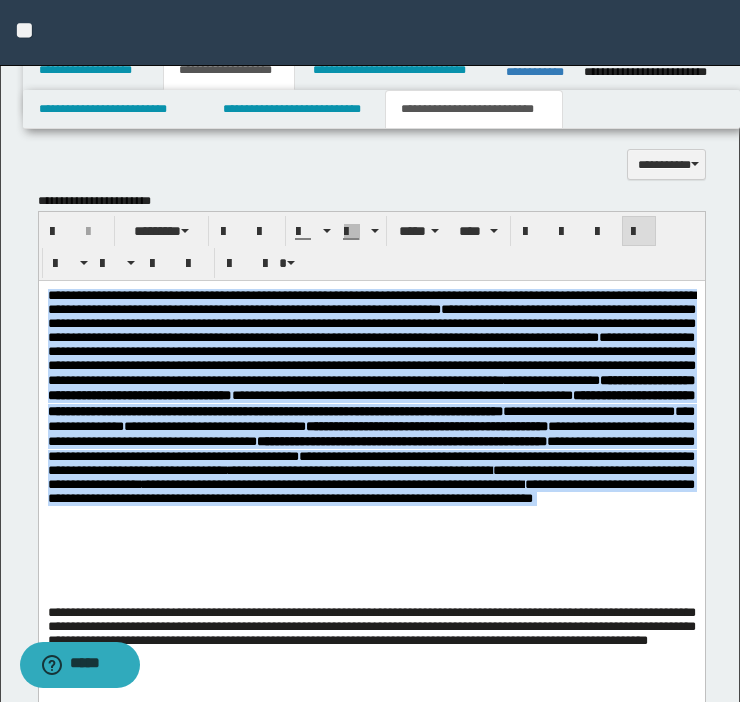 click on "**********" at bounding box center [371, 626] 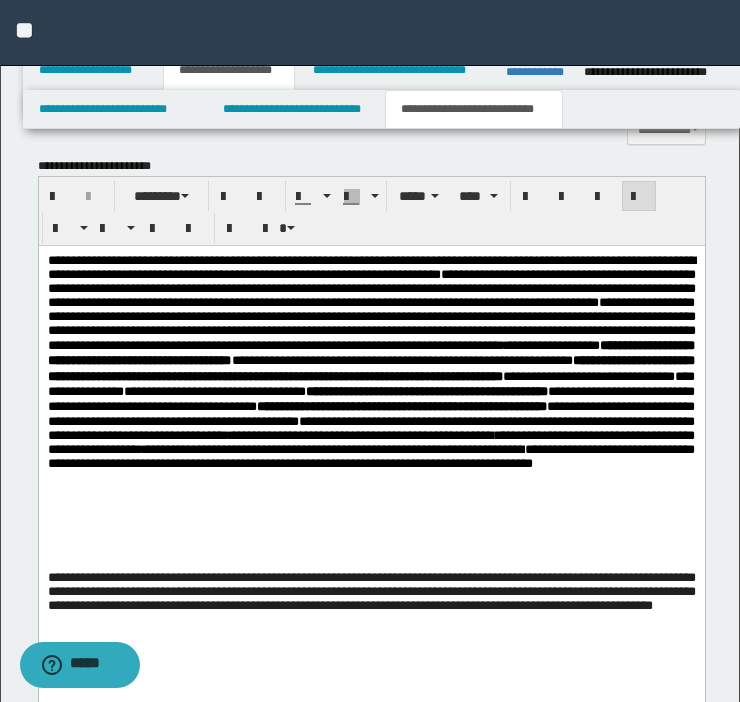 scroll, scrollTop: 2473, scrollLeft: 0, axis: vertical 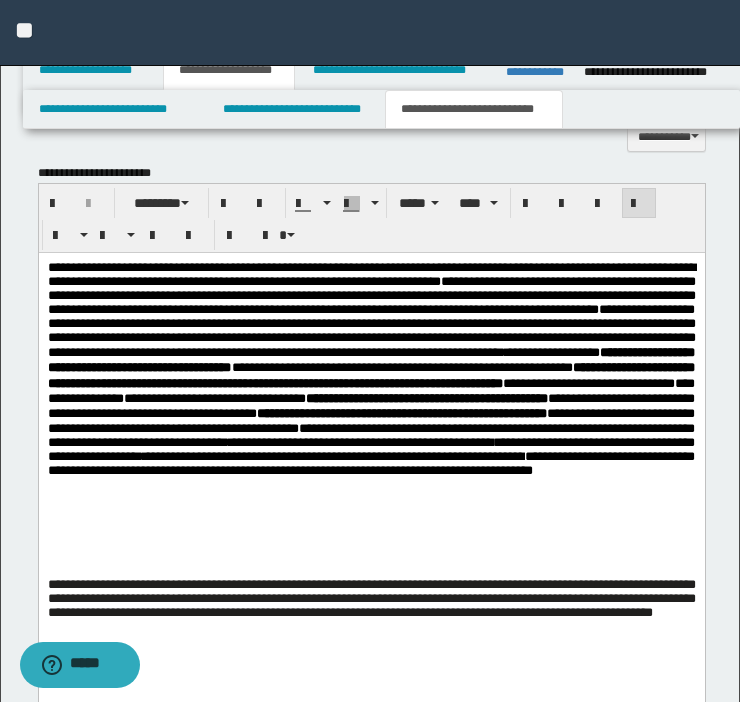 click on "**********" at bounding box center (371, 361) 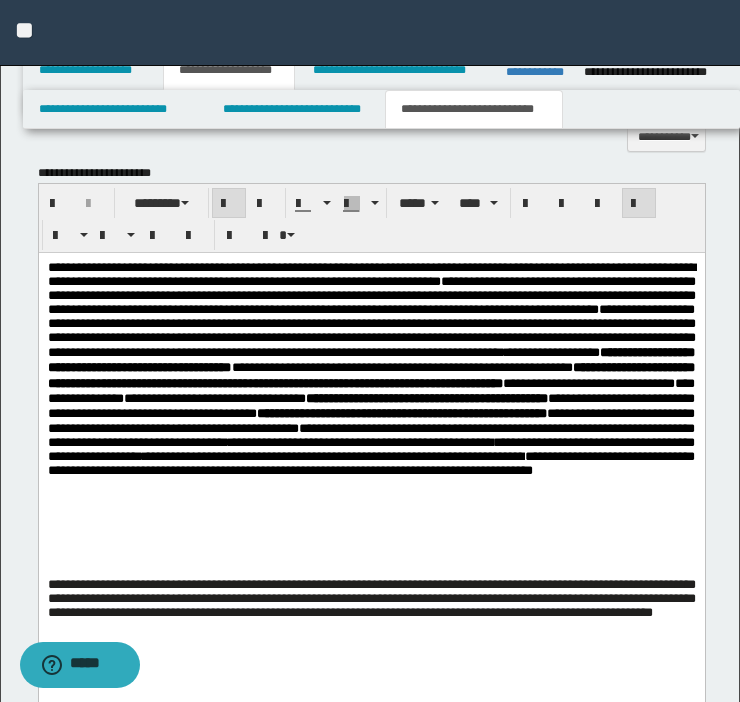 click on "**********" at bounding box center [370, 374] 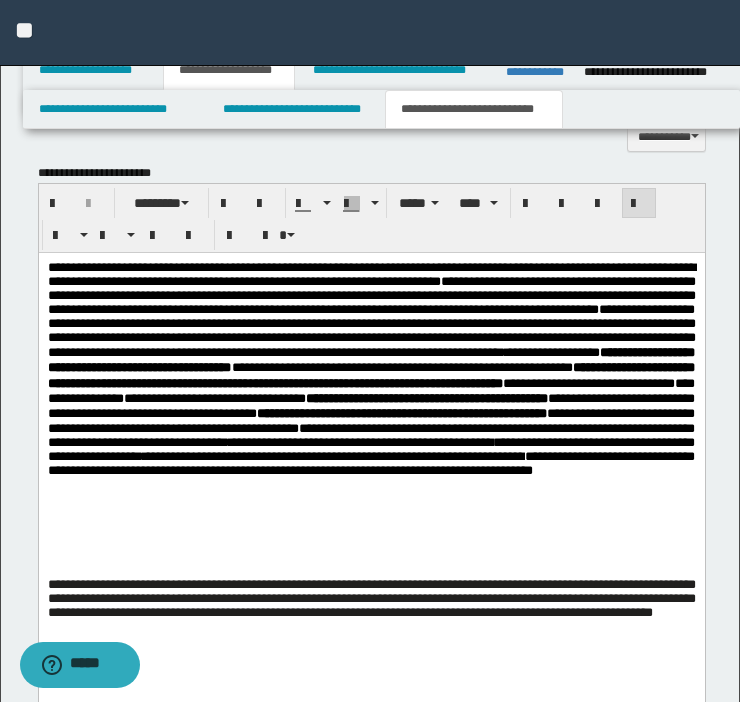 click on "**********" at bounding box center (371, 361) 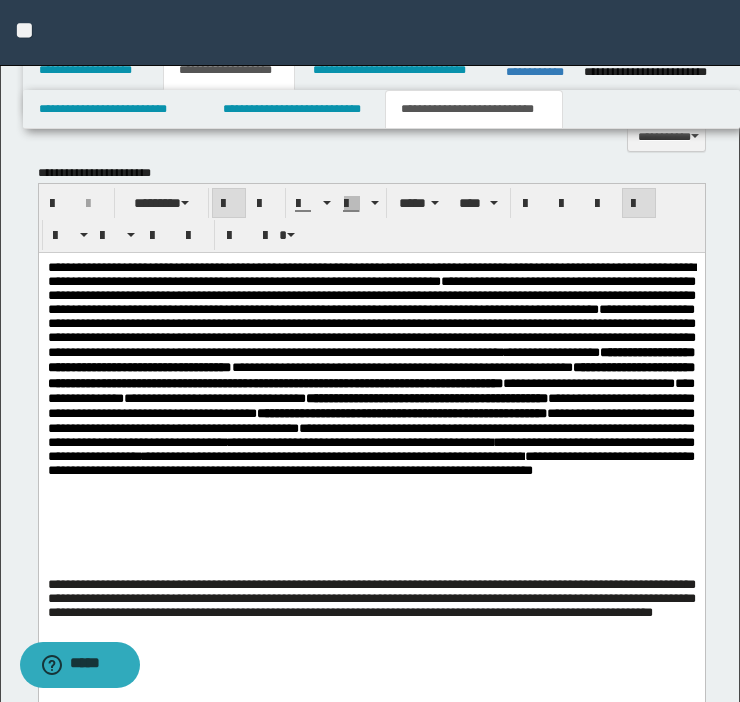 click on "**********" at bounding box center (370, 359) 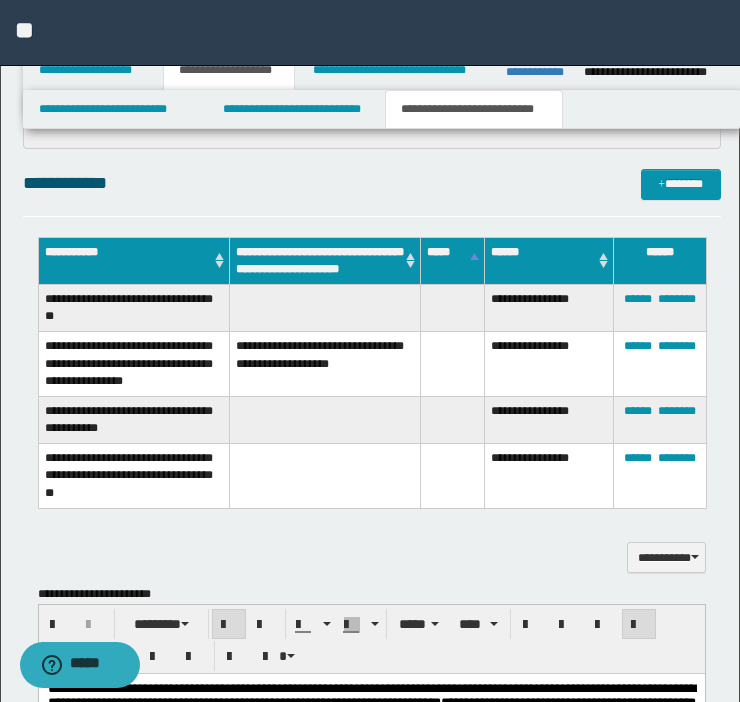 scroll, scrollTop: 2058, scrollLeft: 0, axis: vertical 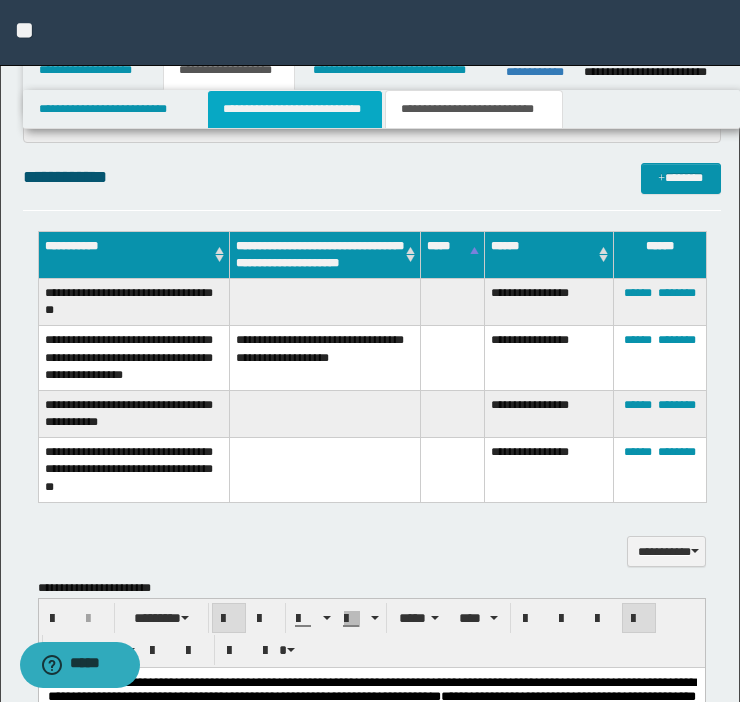 click on "**********" at bounding box center [295, 109] 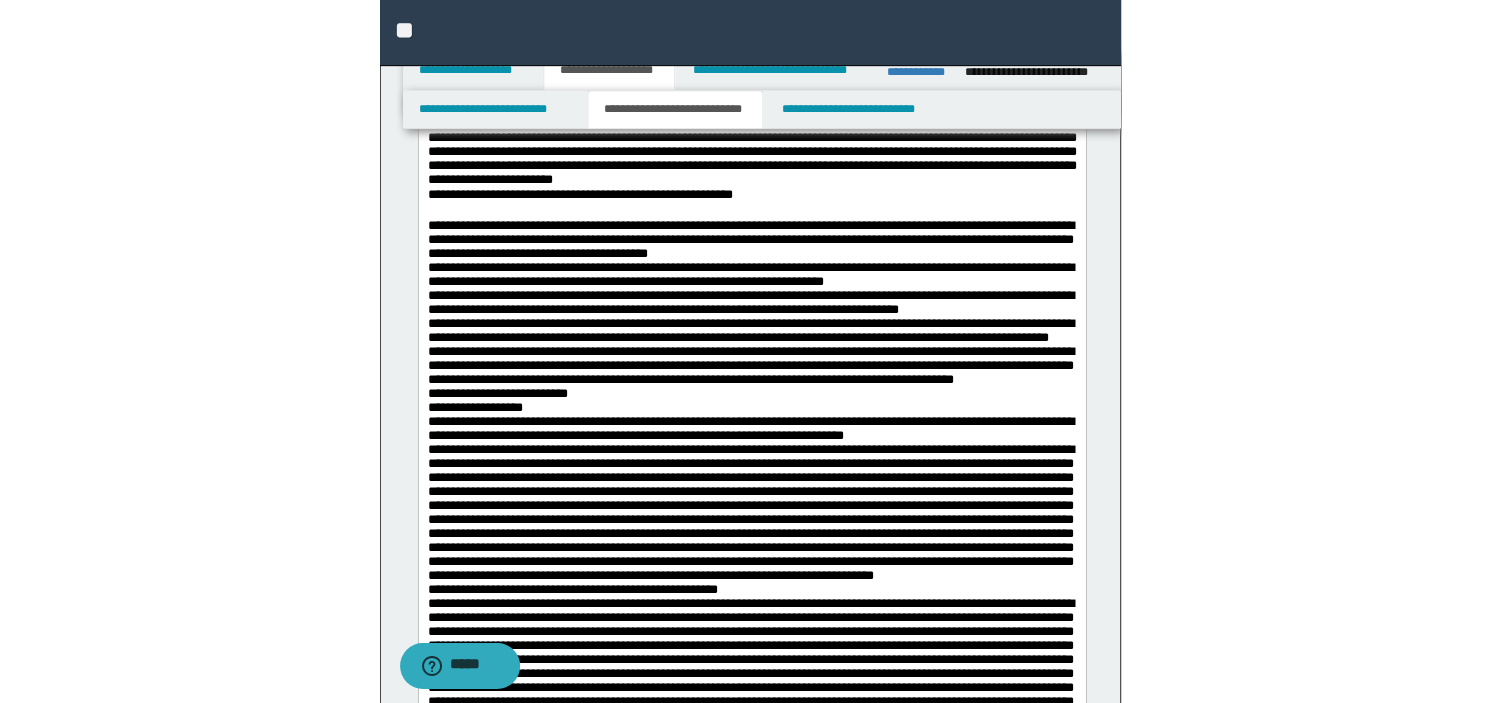 scroll, scrollTop: 0, scrollLeft: 0, axis: both 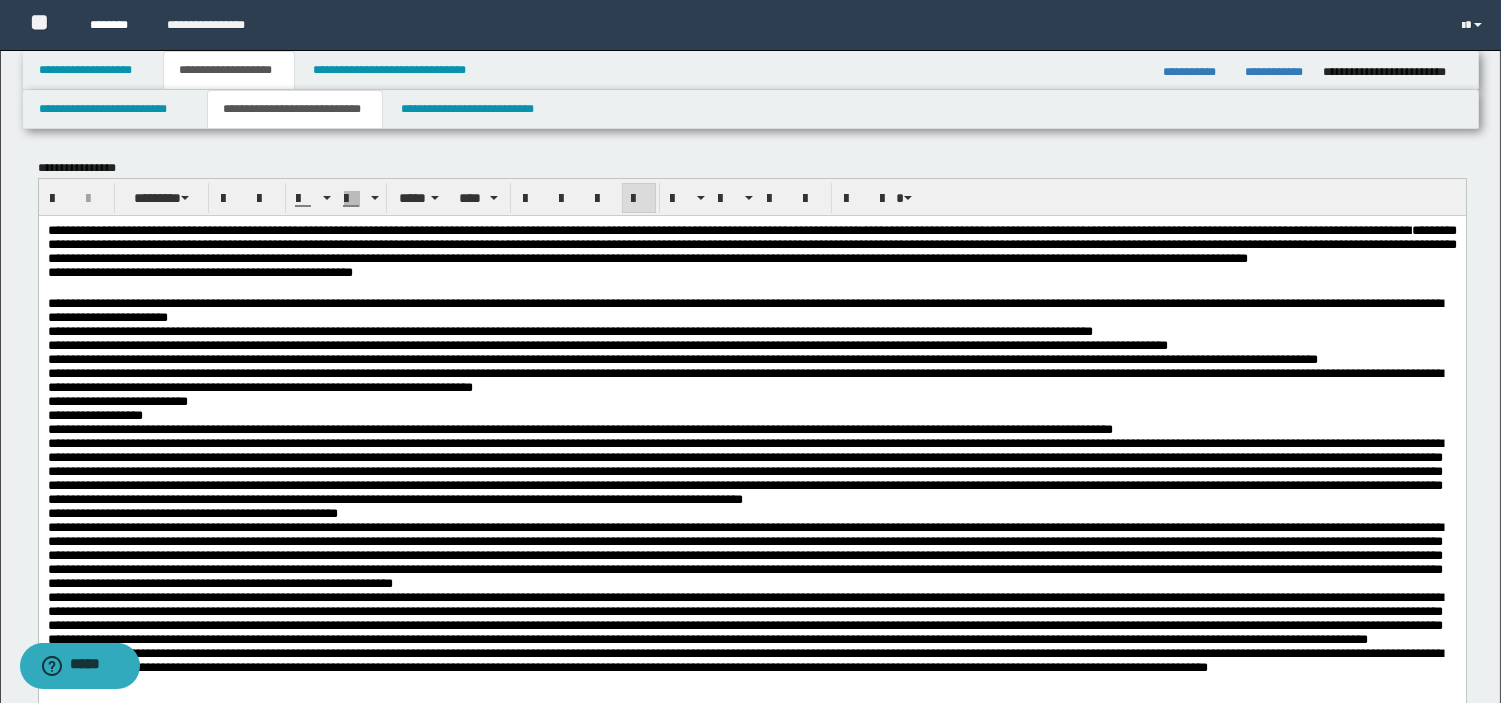 click on "********" at bounding box center (113, 25) 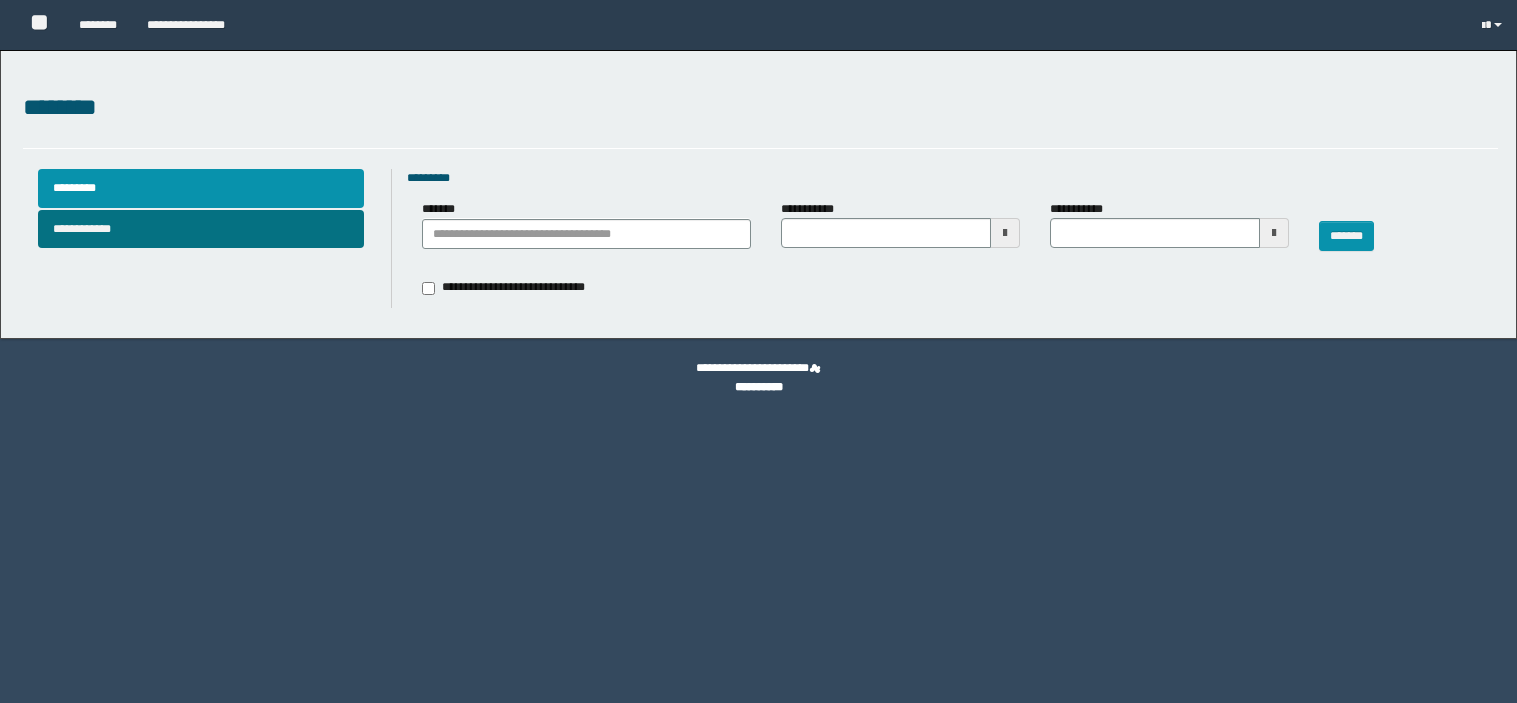 scroll, scrollTop: 0, scrollLeft: 0, axis: both 